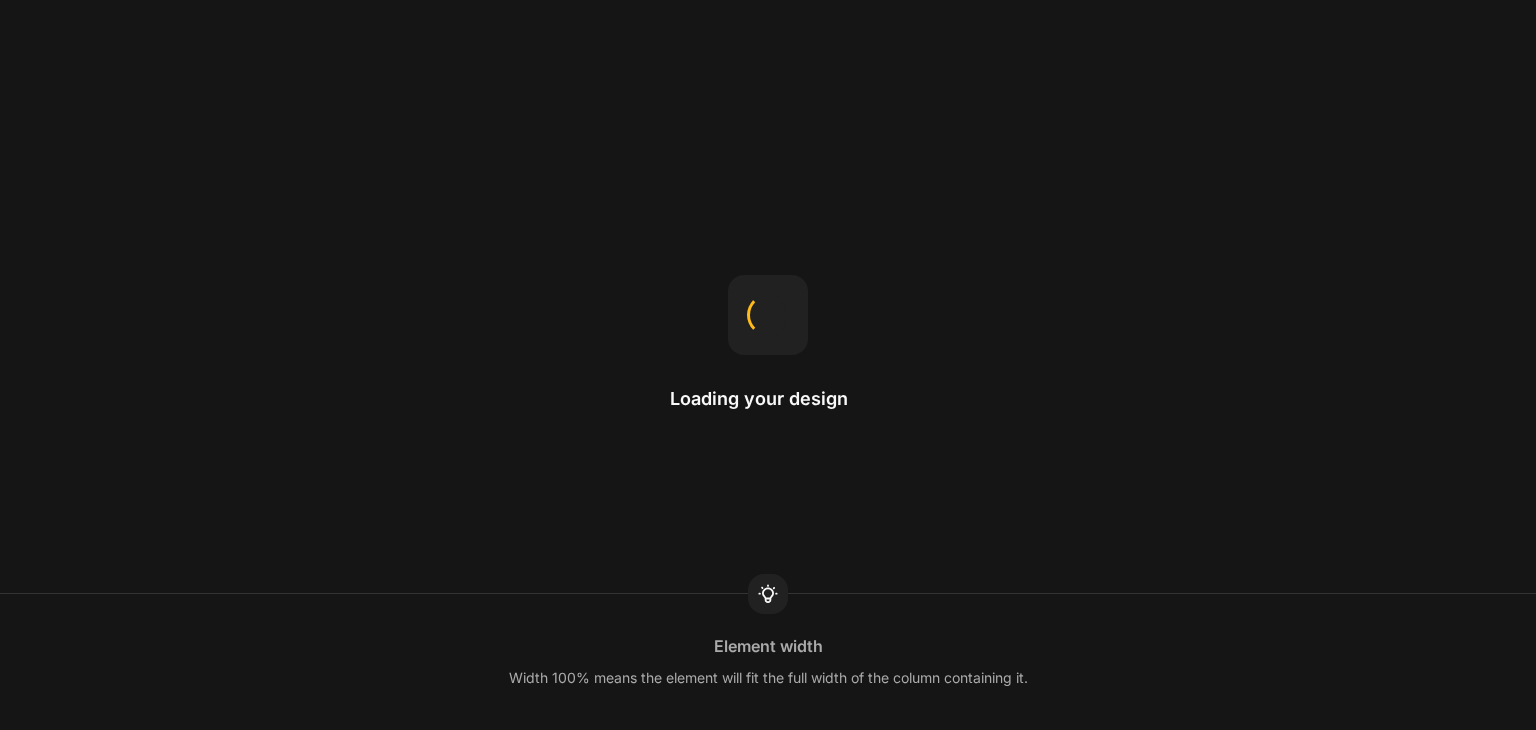 scroll, scrollTop: 0, scrollLeft: 0, axis: both 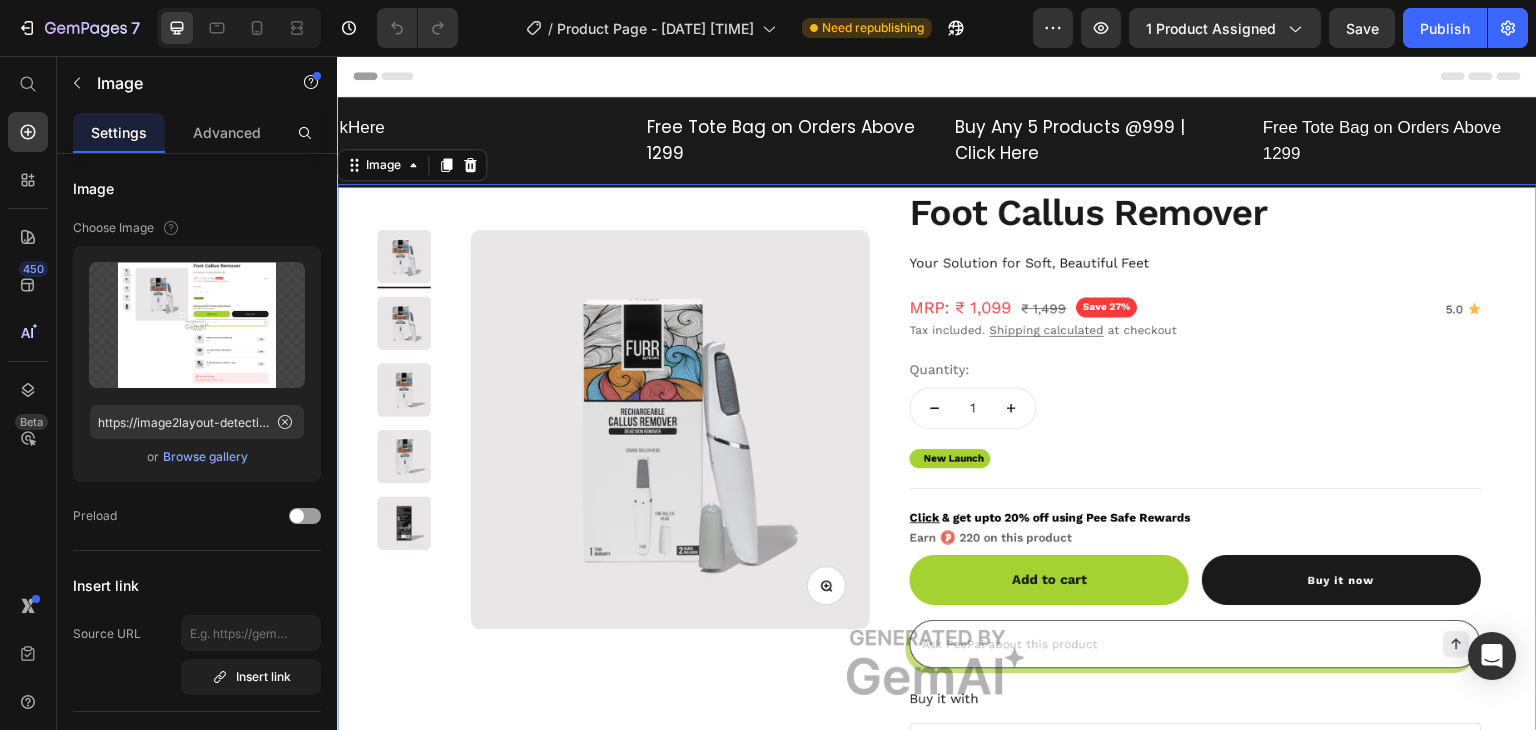 click at bounding box center [937, 663] 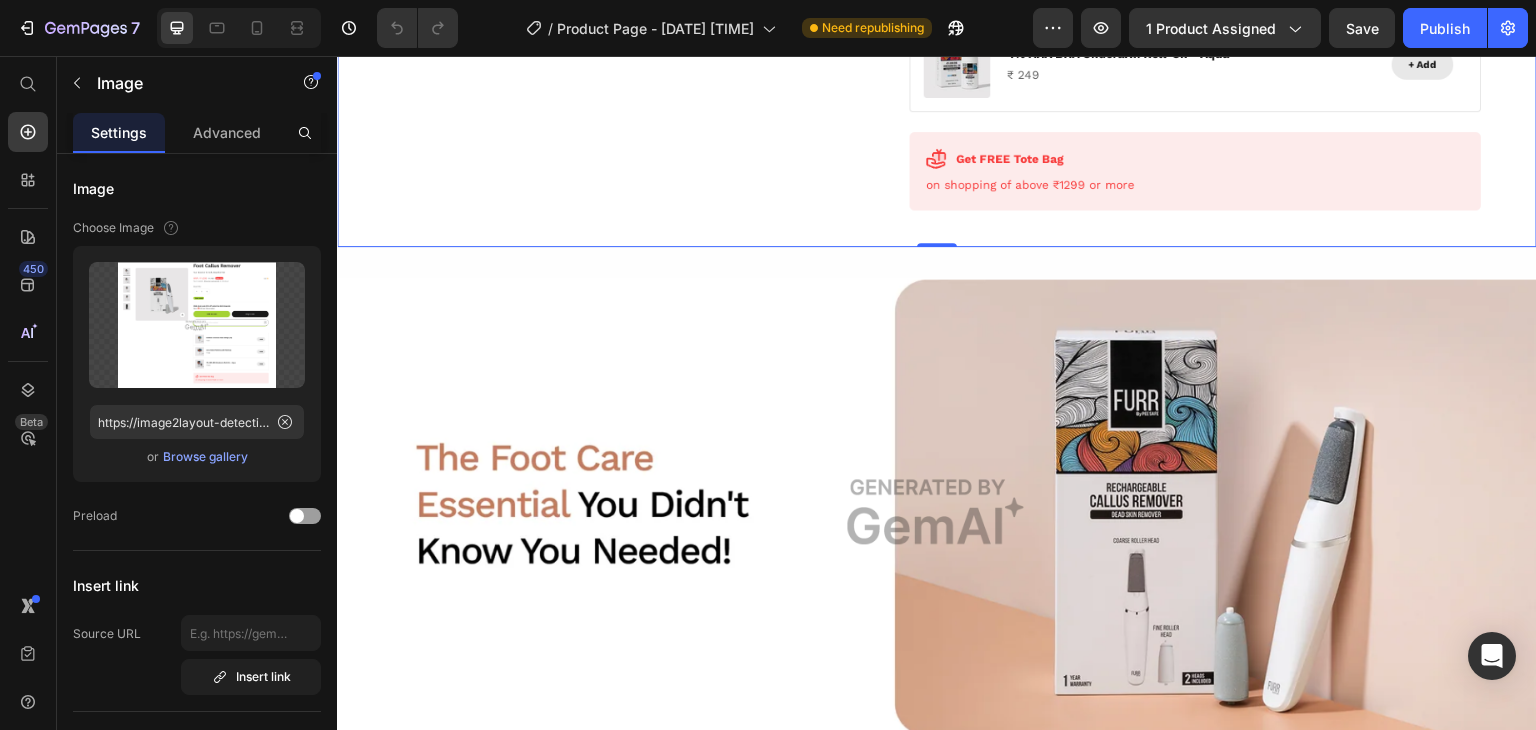 scroll, scrollTop: 930, scrollLeft: 0, axis: vertical 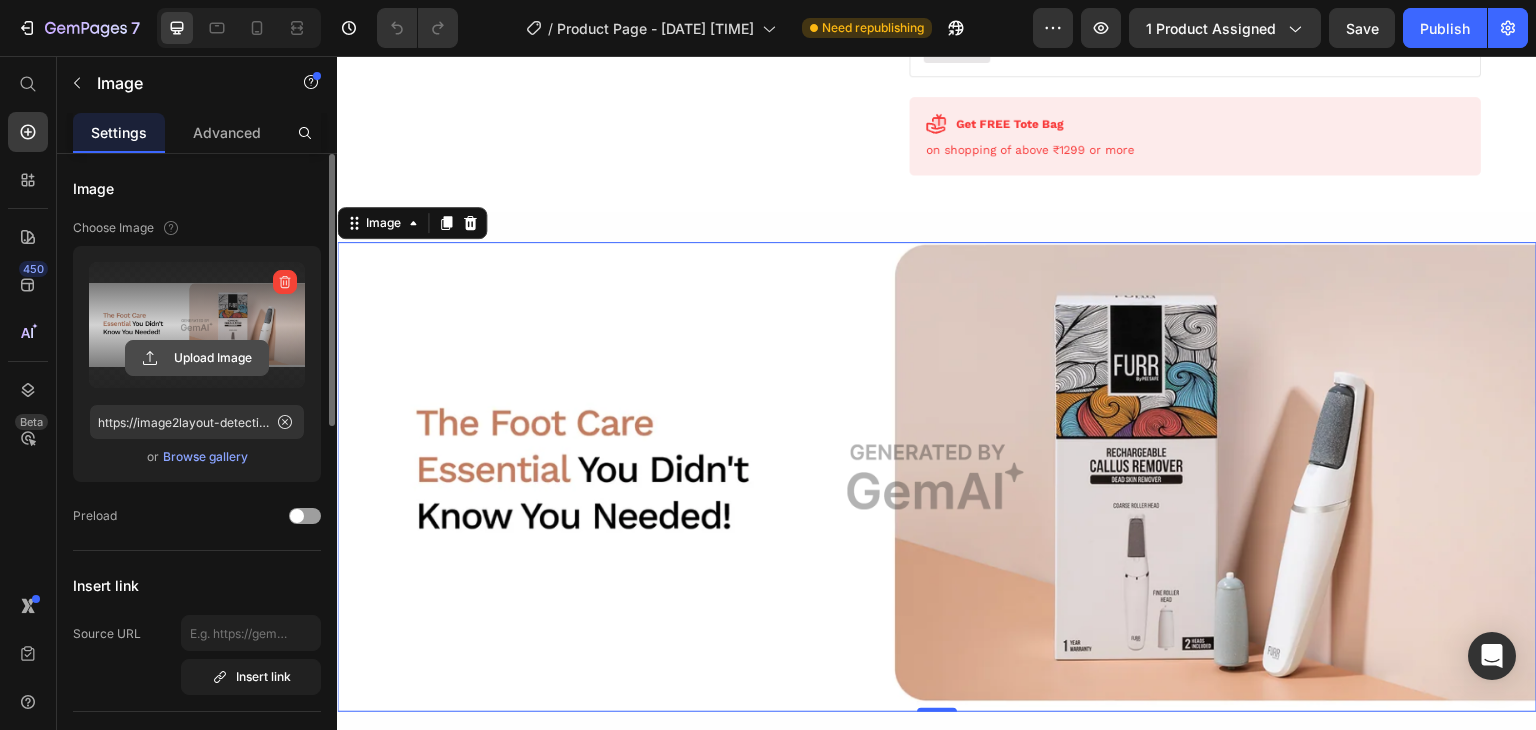 click 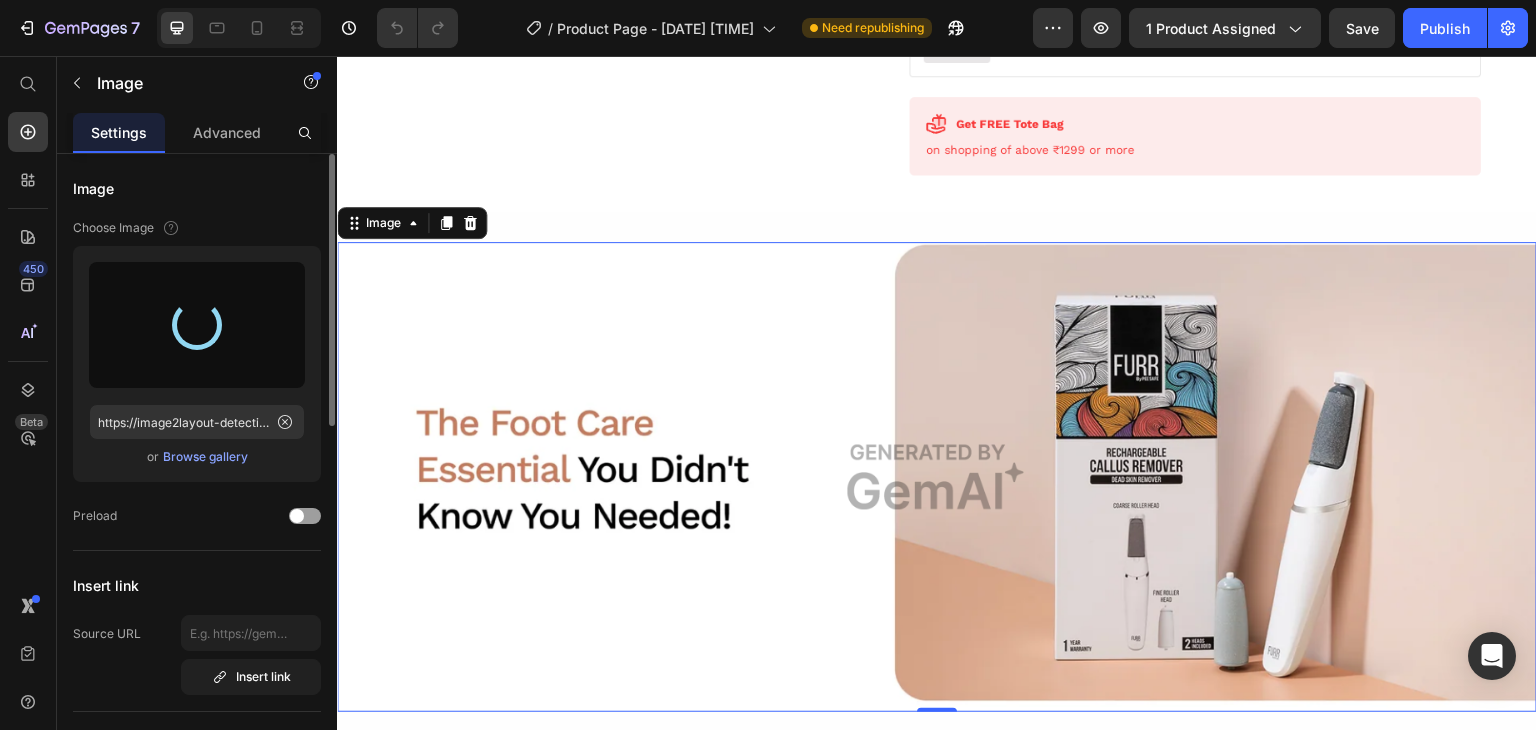 type on "https://cdn.shopify.com/s/files/1/0758/7243/6481/files/gempages_574950970216154224-3192a00e-a30d-4602-bce5-331e1c073f8b.png" 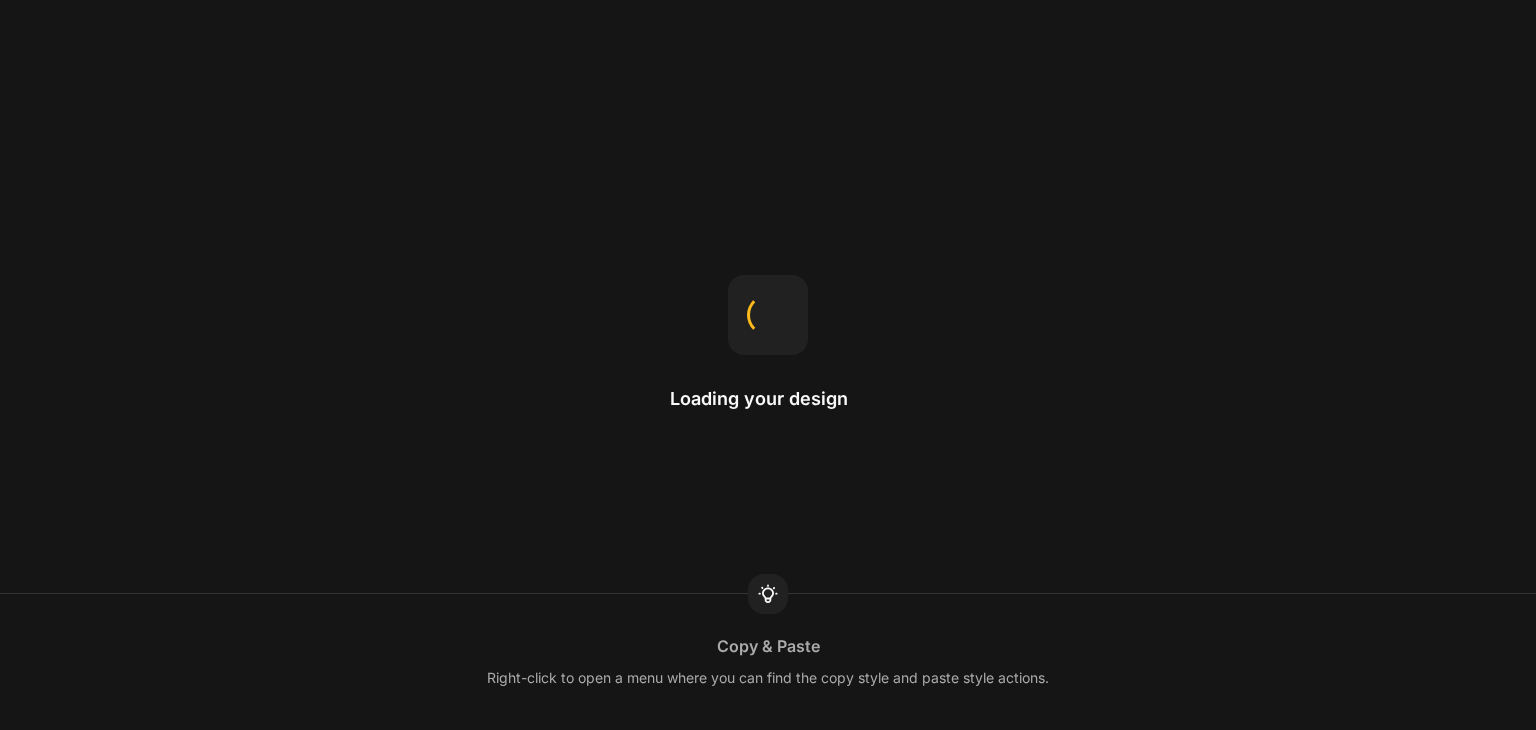 scroll, scrollTop: 0, scrollLeft: 0, axis: both 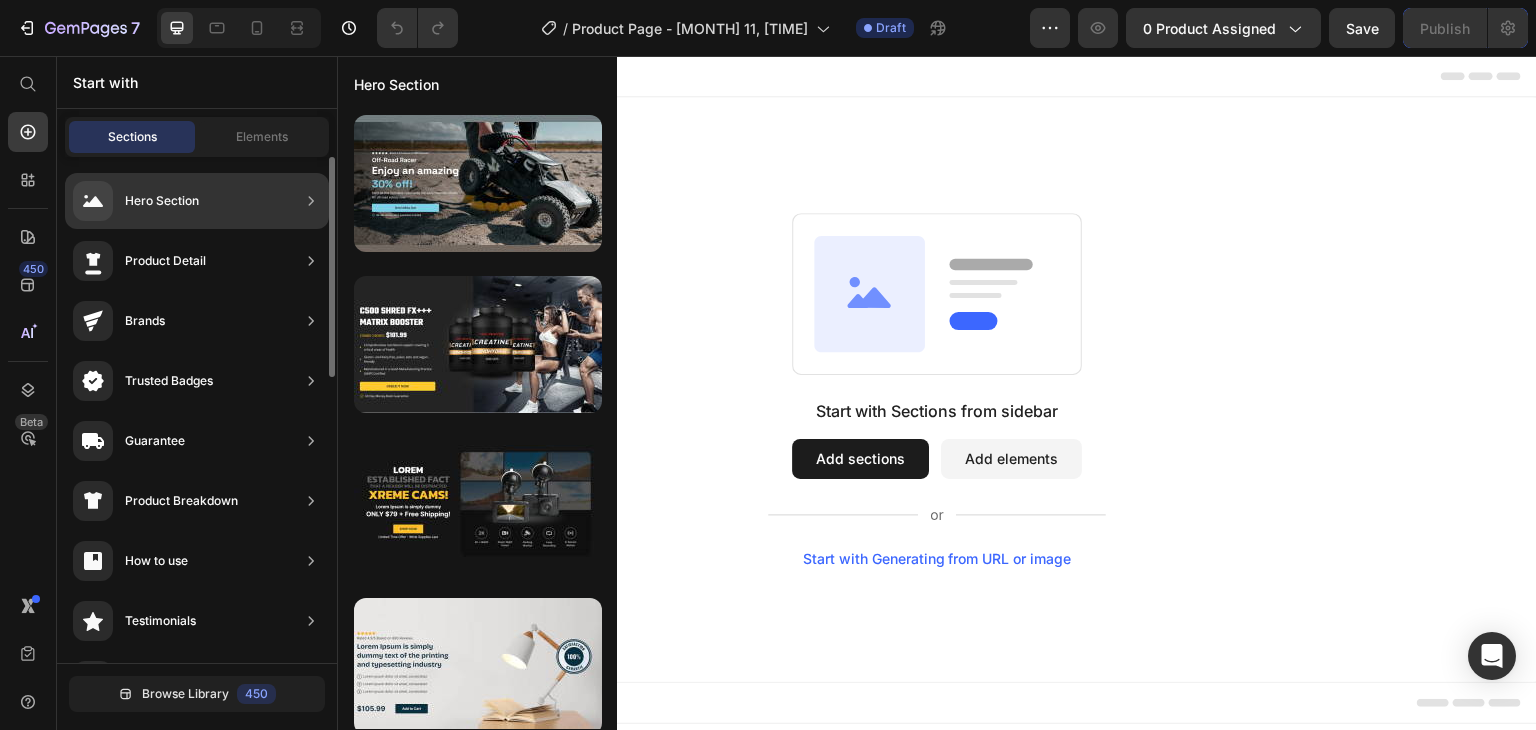 click on "Hero Section" at bounding box center (162, 201) 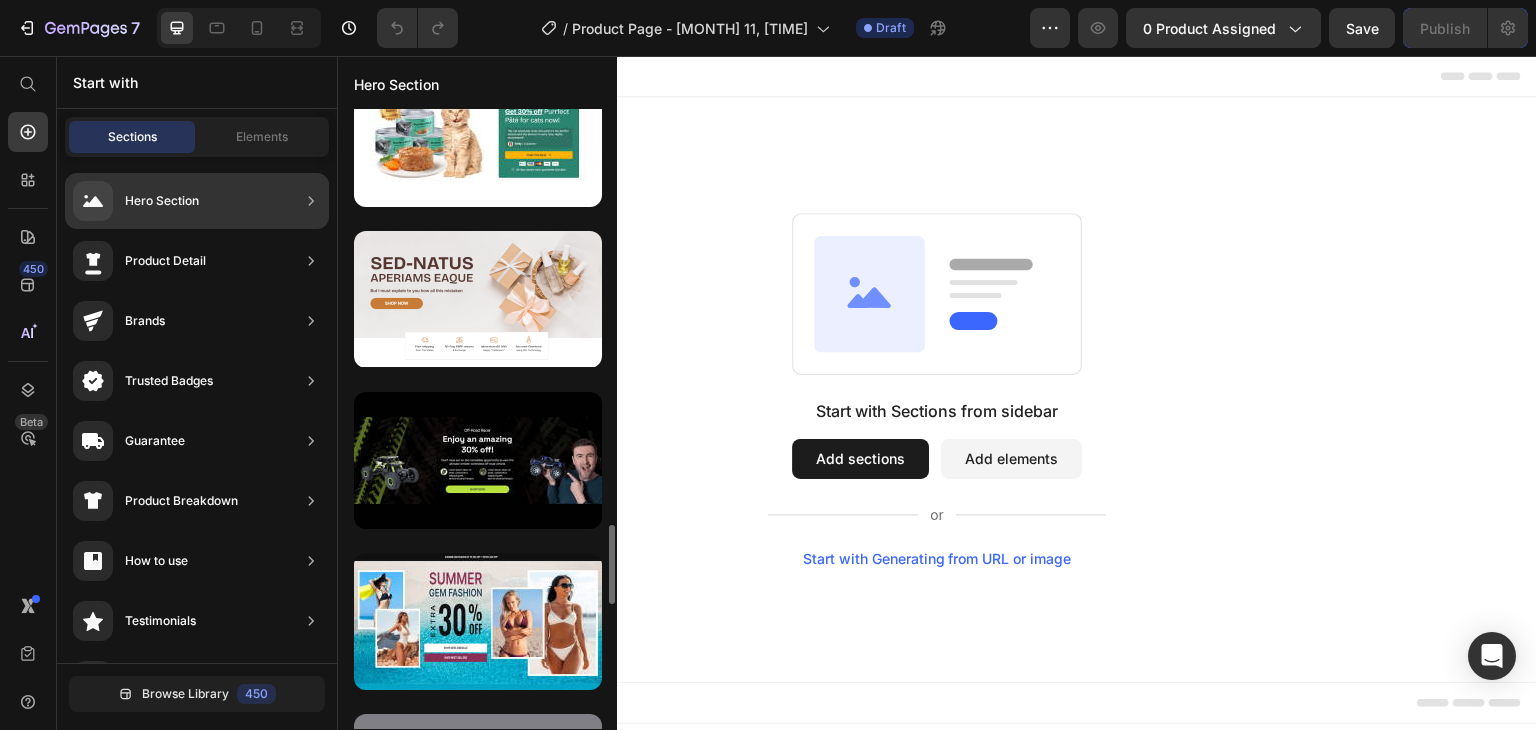 scroll, scrollTop: 3099, scrollLeft: 0, axis: vertical 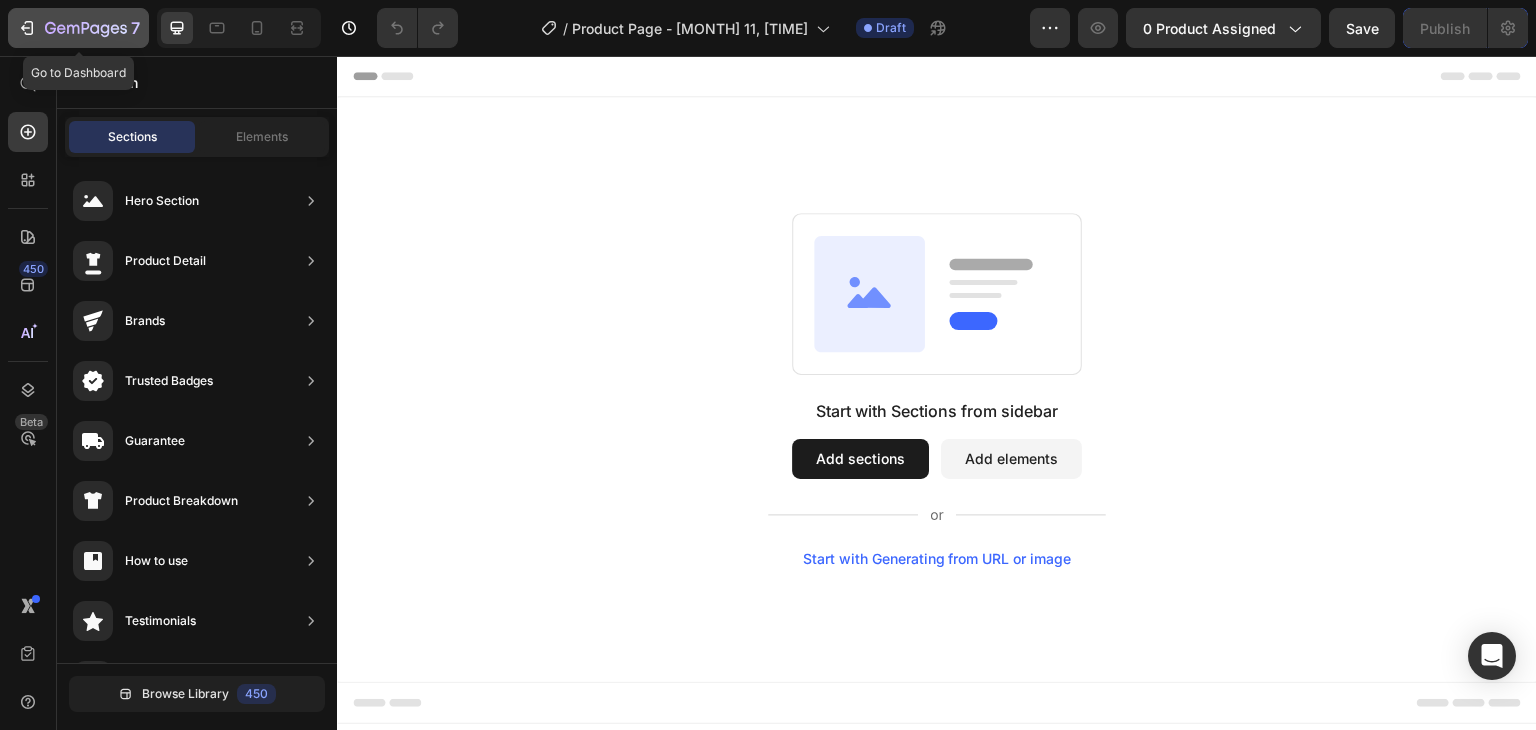 click 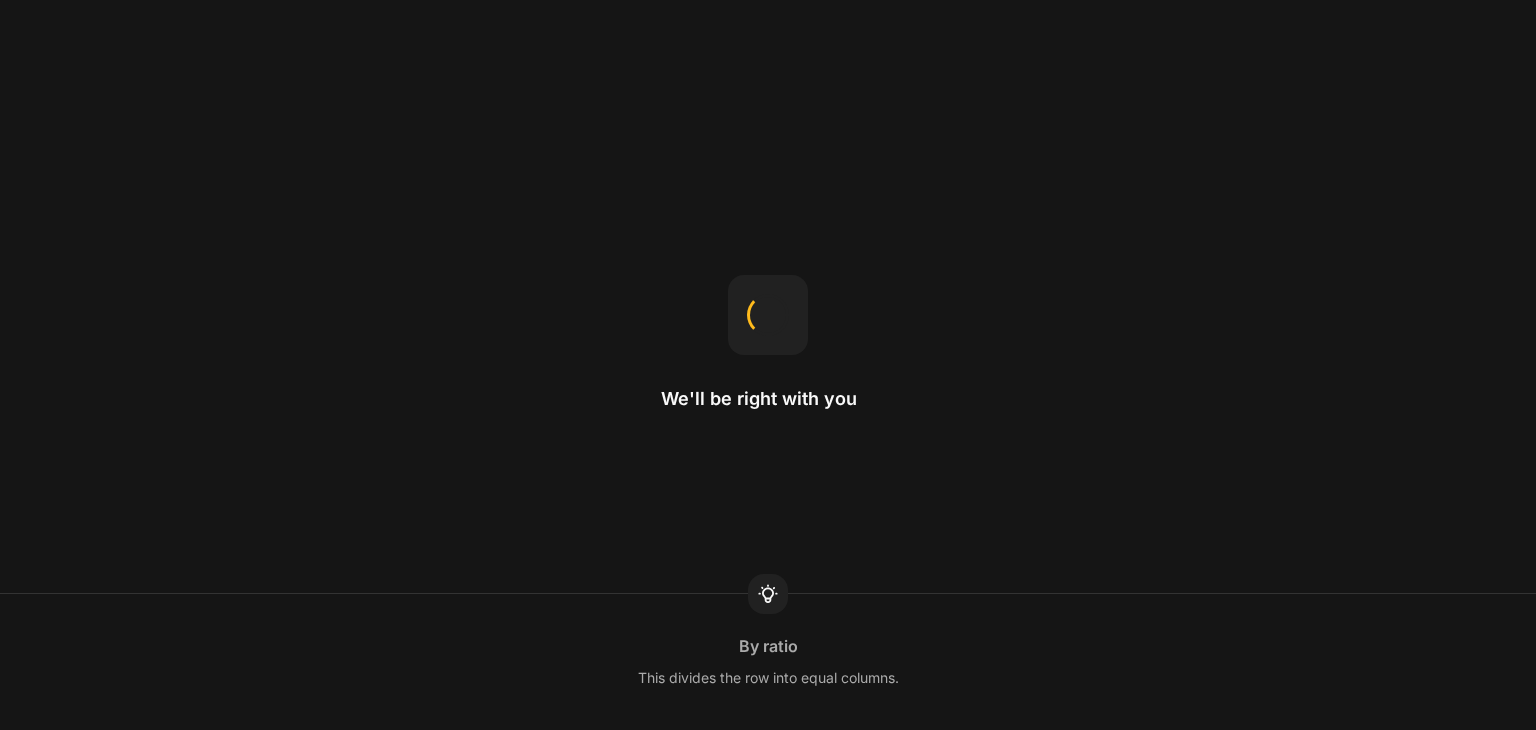 scroll, scrollTop: 0, scrollLeft: 0, axis: both 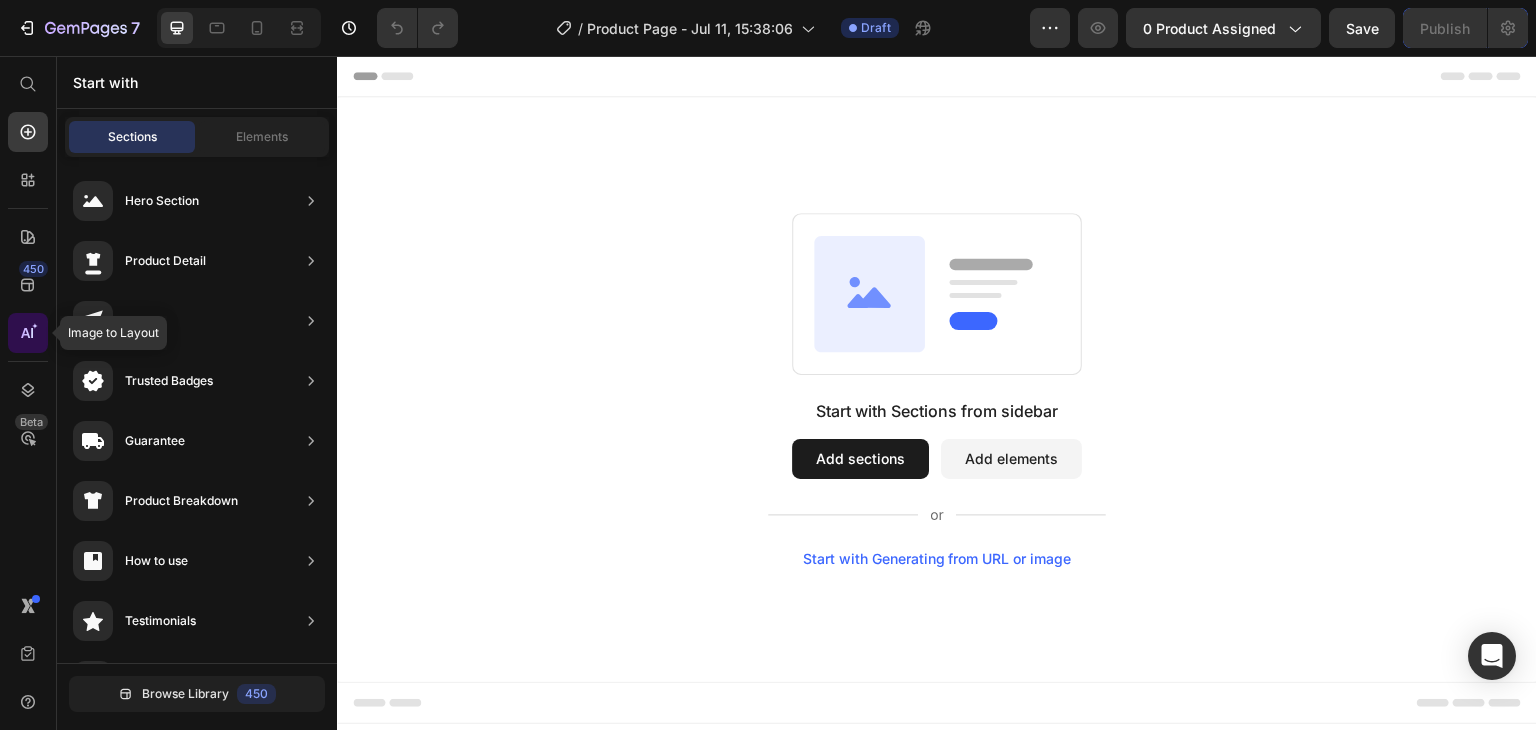 click 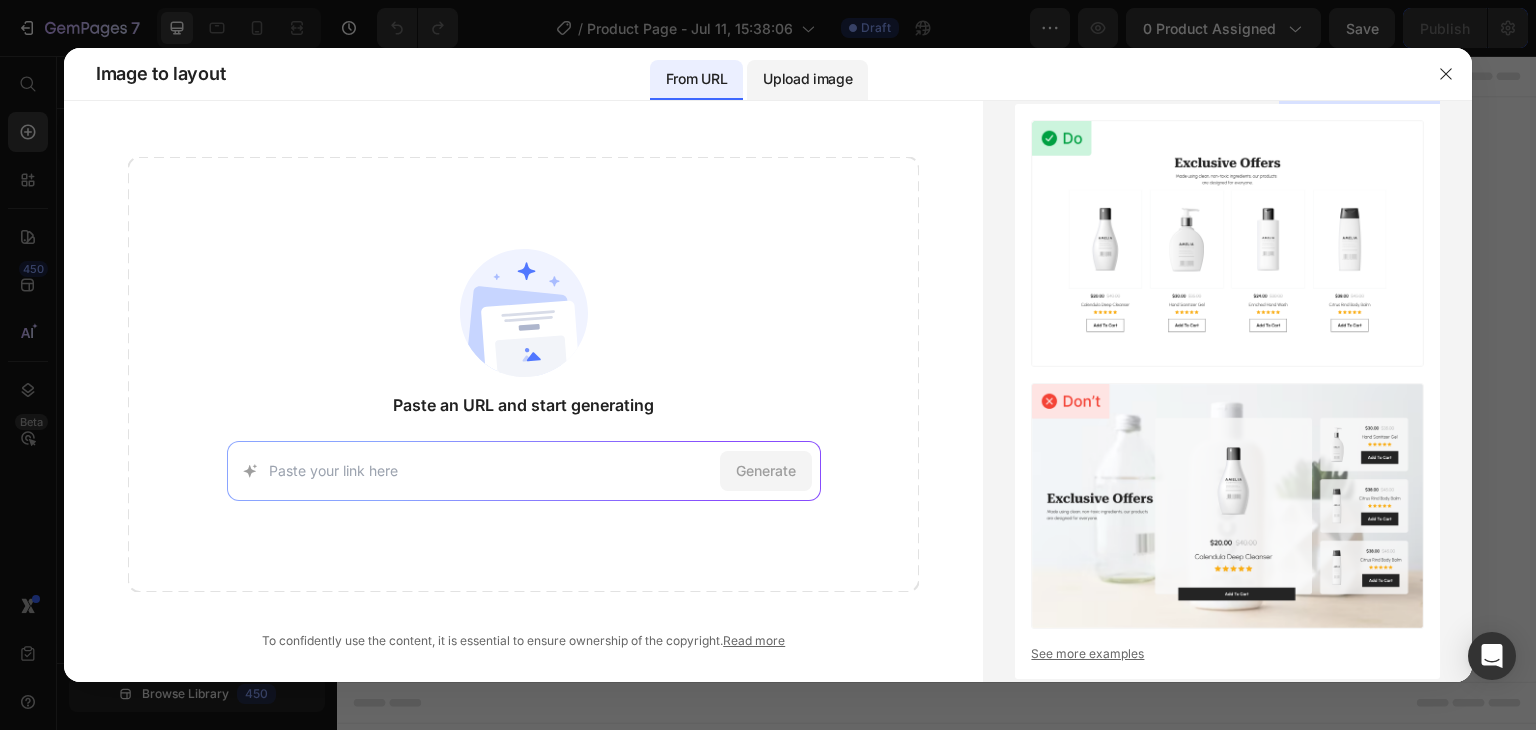 click on "Upload image" at bounding box center [807, 79] 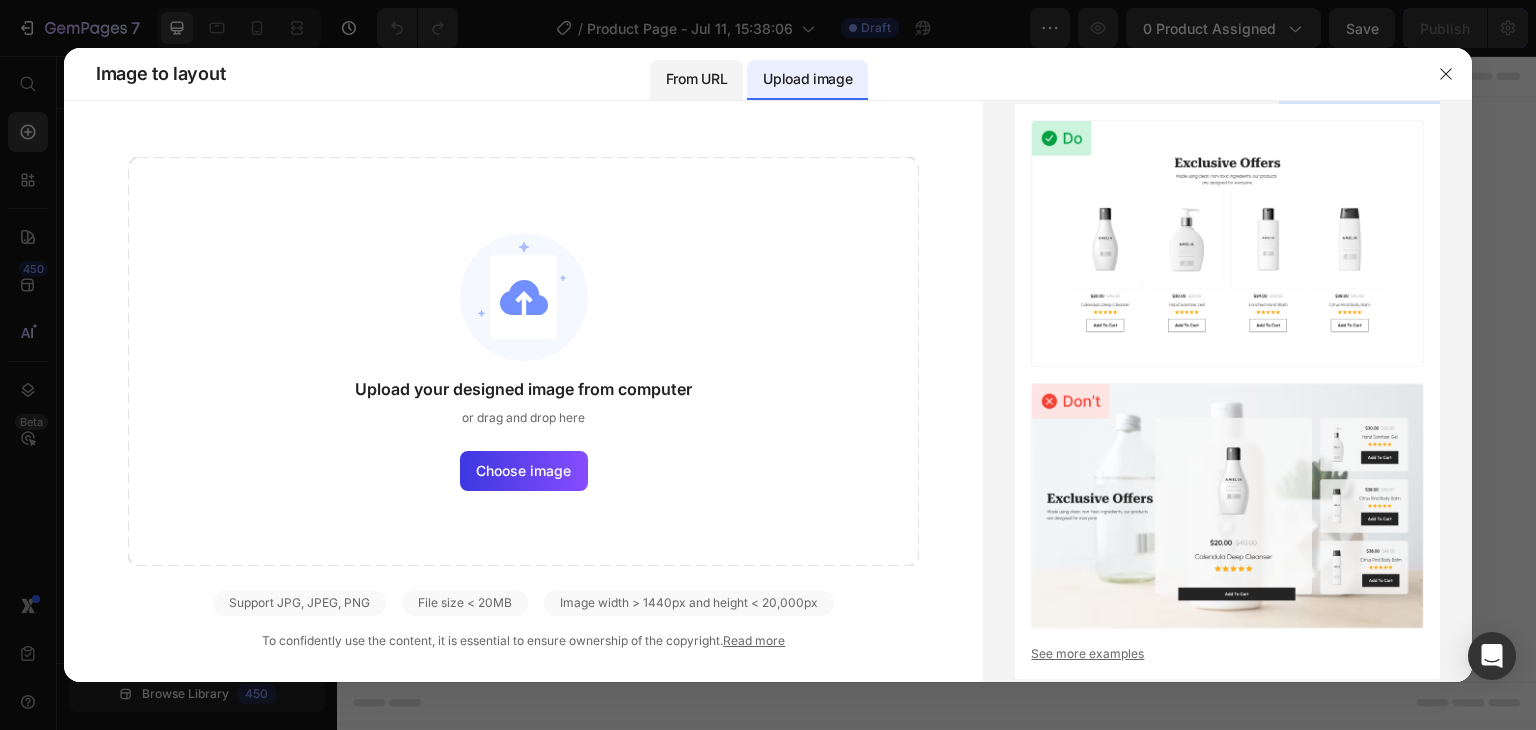click on "From URL" at bounding box center [696, 79] 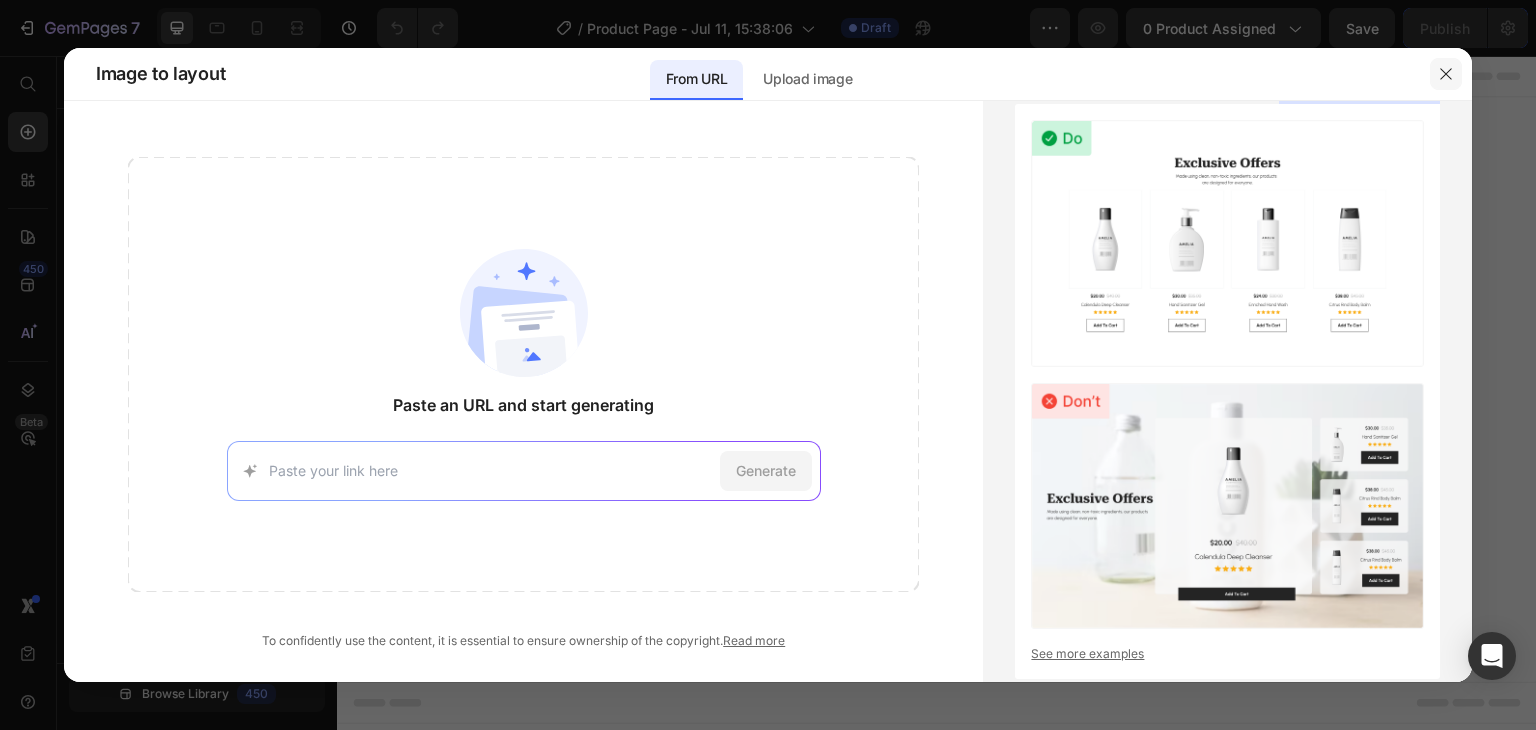 click at bounding box center (1446, 74) 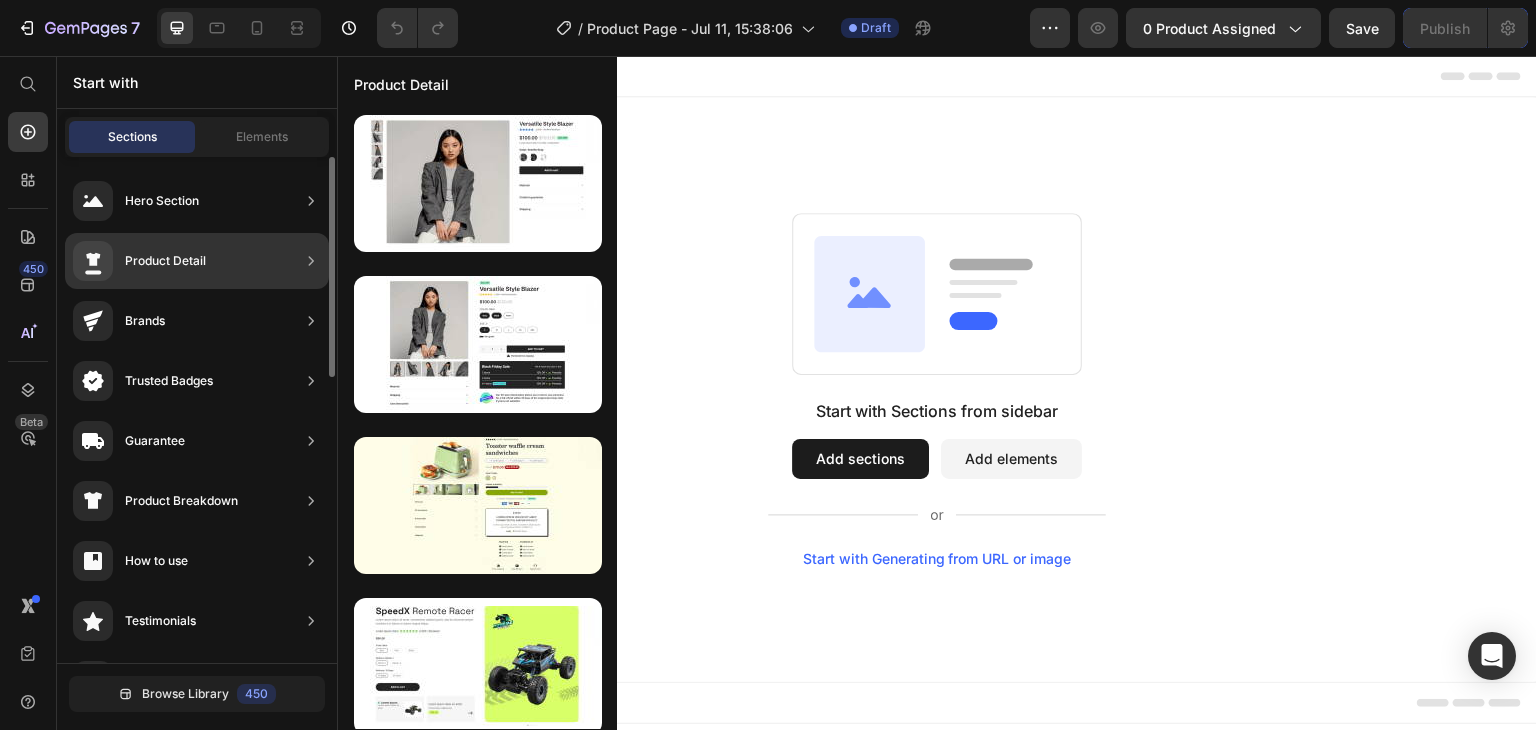 click on "Product Detail" at bounding box center [165, 261] 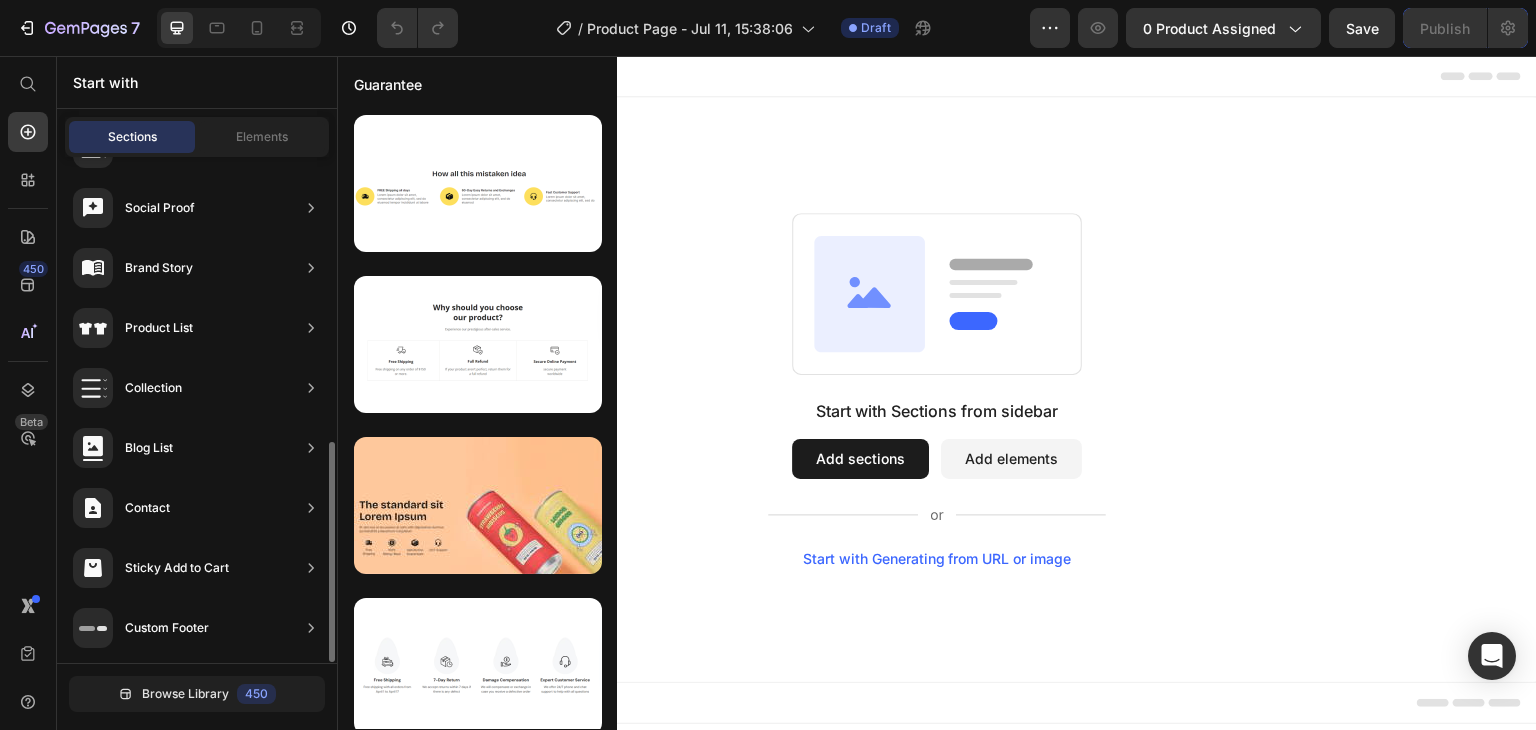 scroll, scrollTop: 652, scrollLeft: 0, axis: vertical 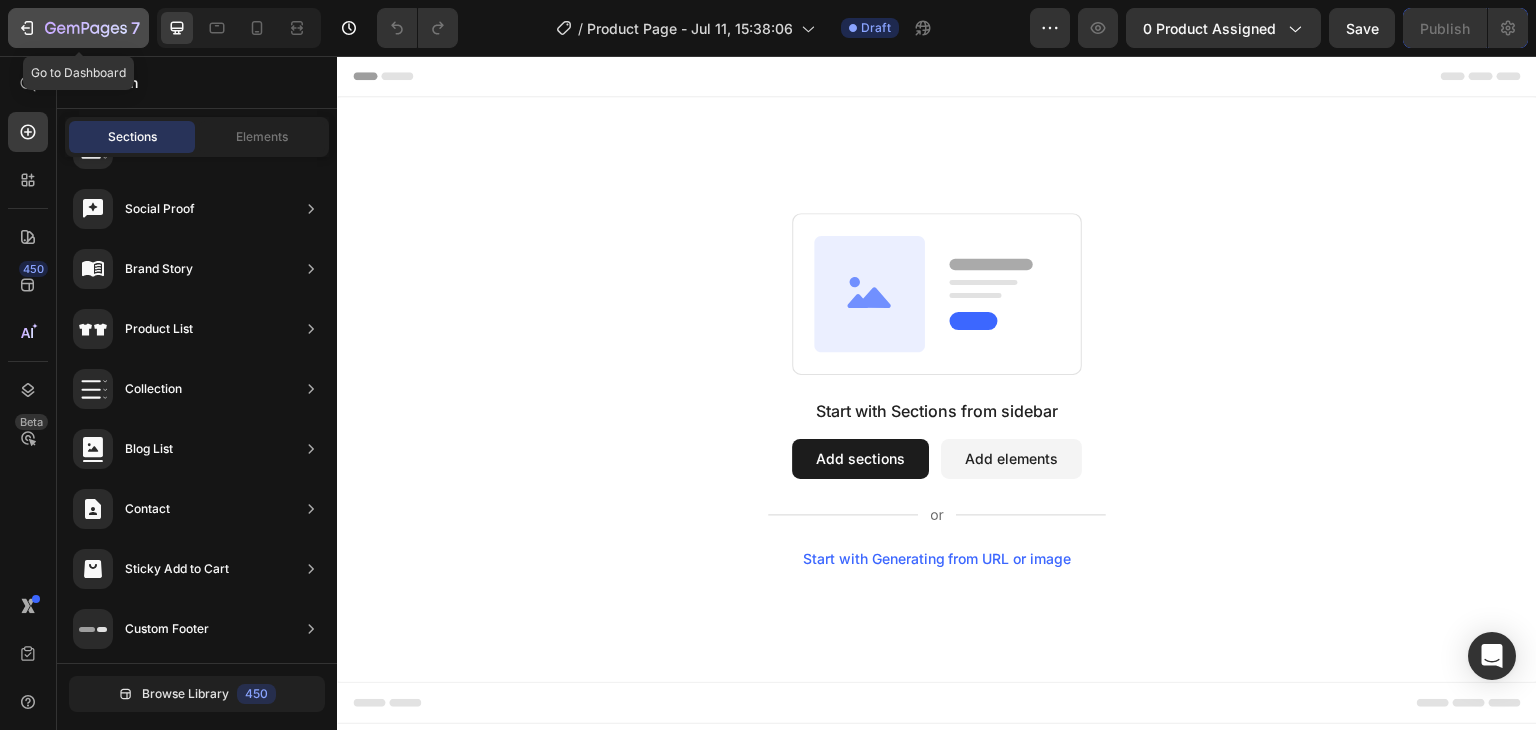 click on "7" 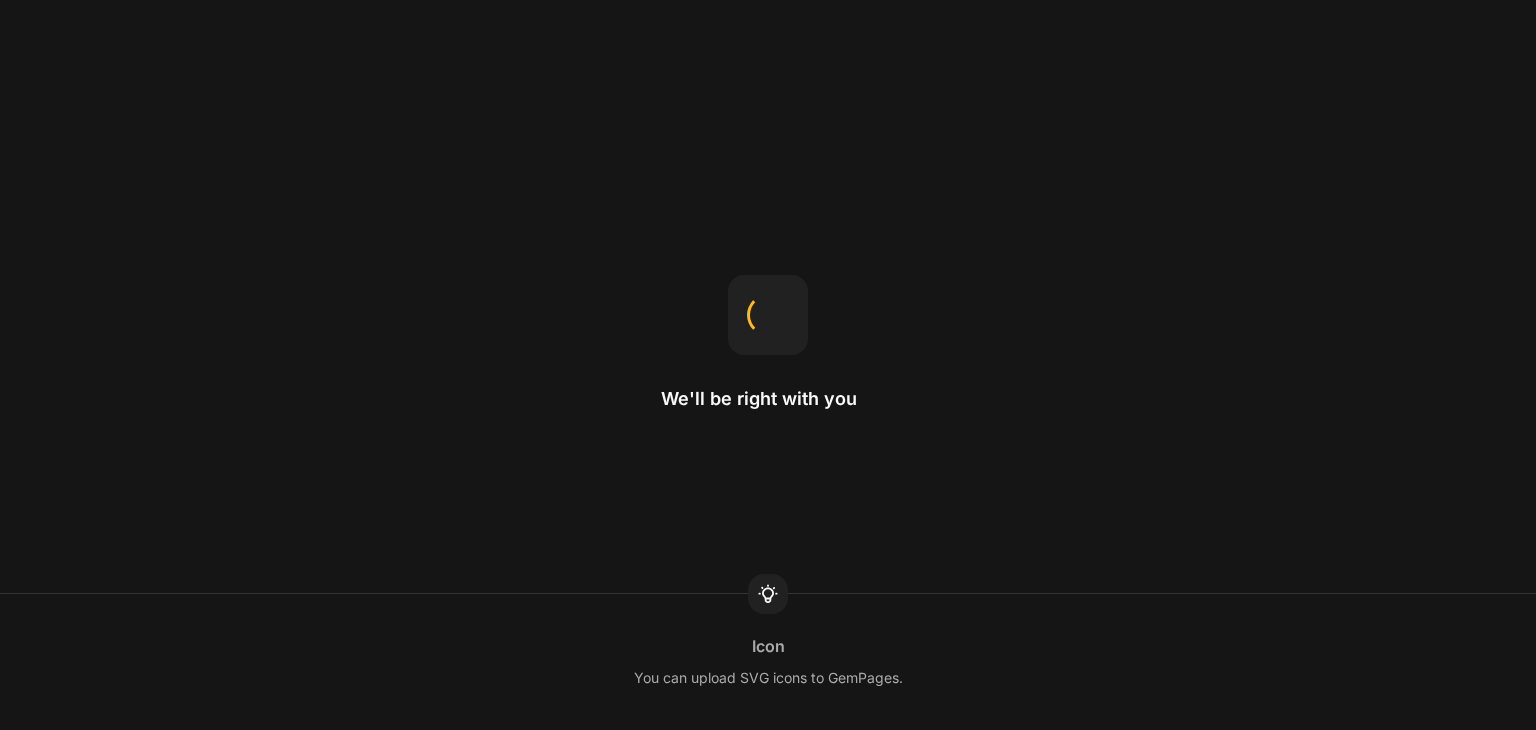 scroll, scrollTop: 0, scrollLeft: 0, axis: both 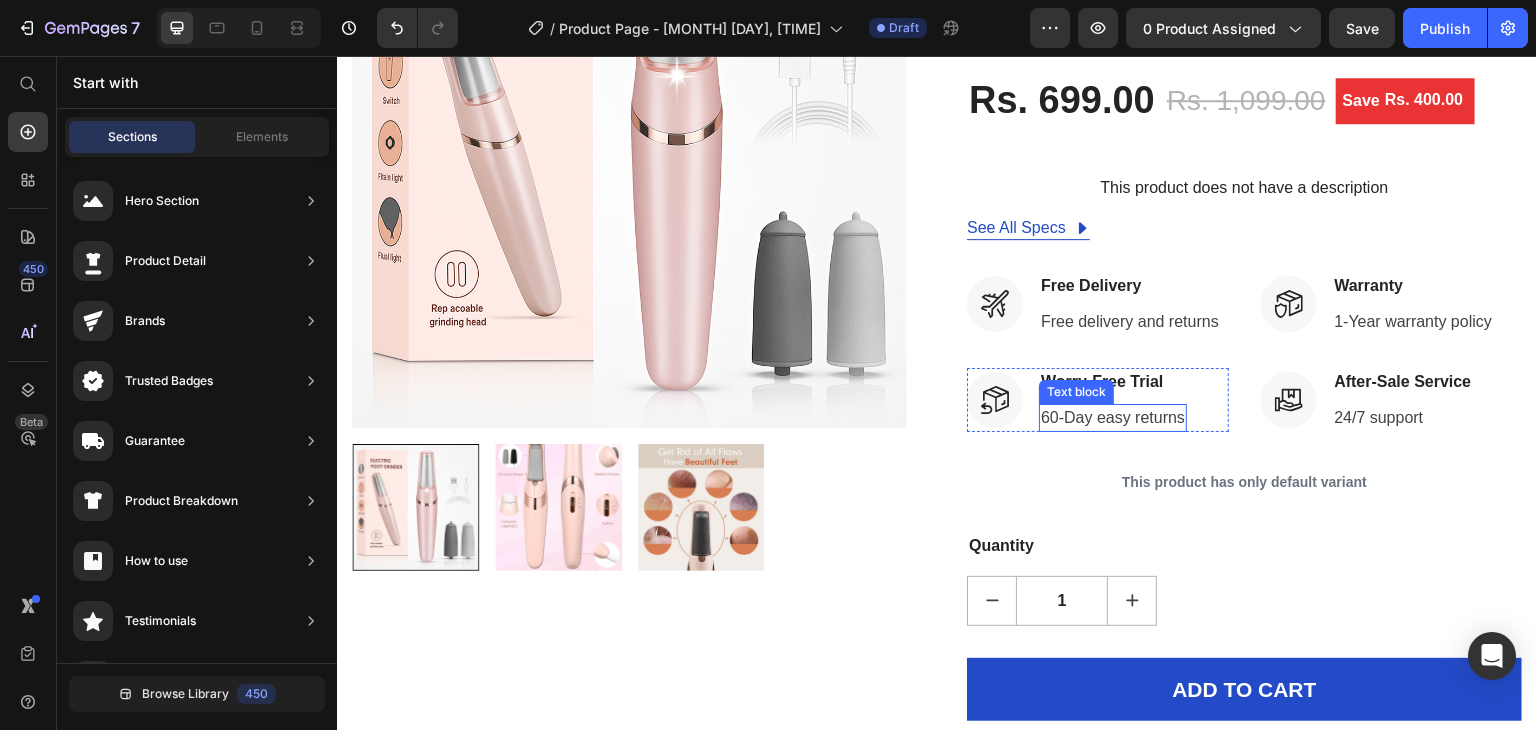 click on "60-Day easy returns" at bounding box center [1113, 418] 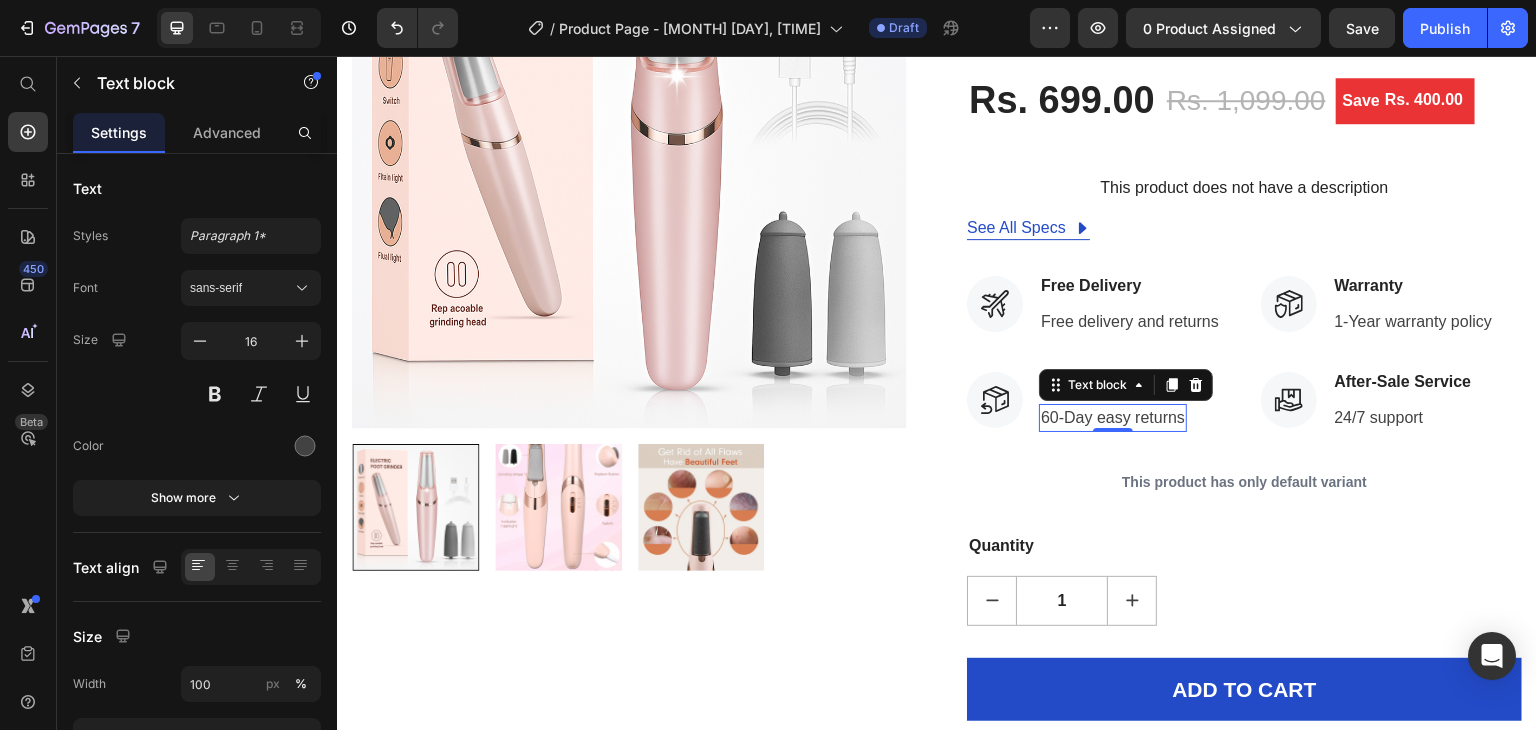 click on "60-Day easy returns" at bounding box center [1113, 418] 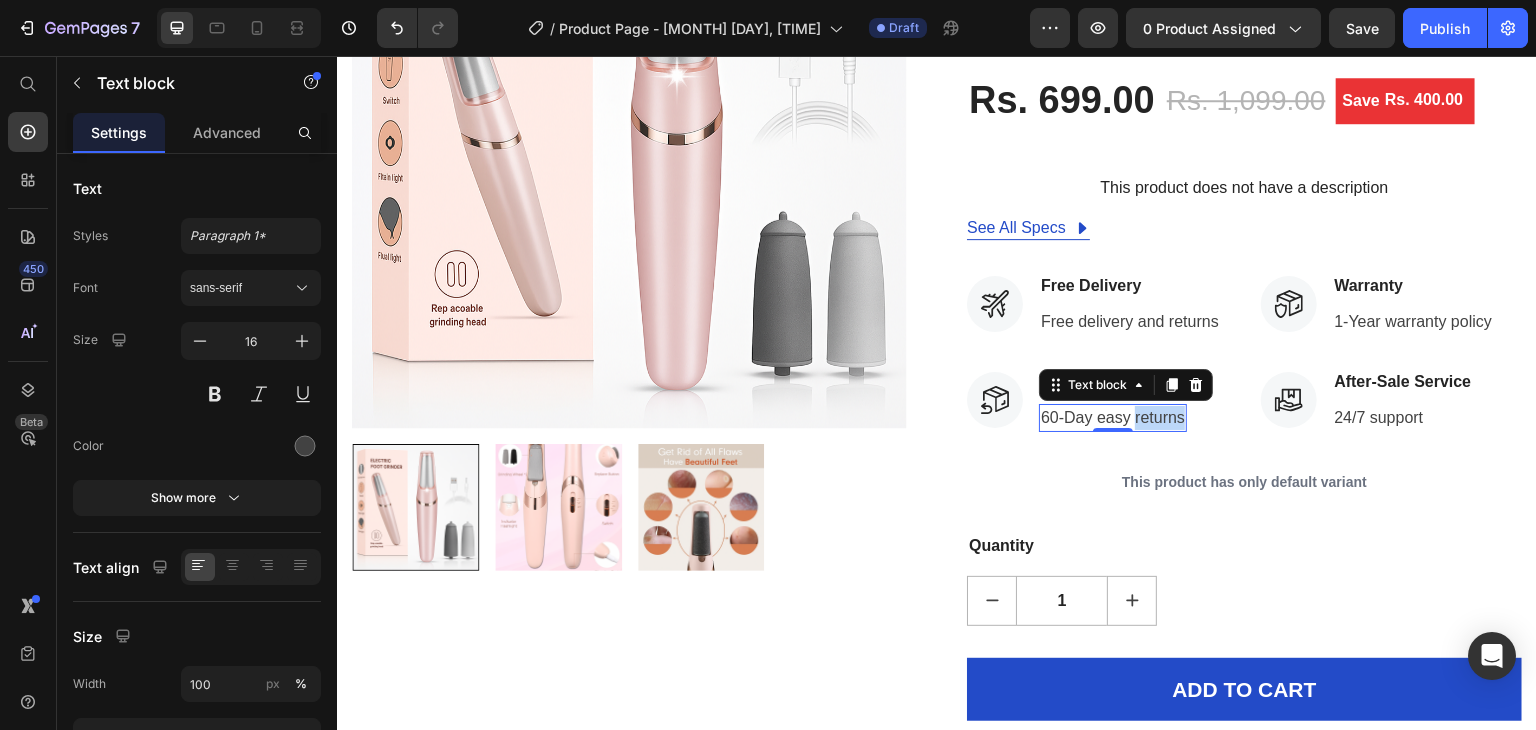 click on "60-Day easy returns" at bounding box center (1113, 418) 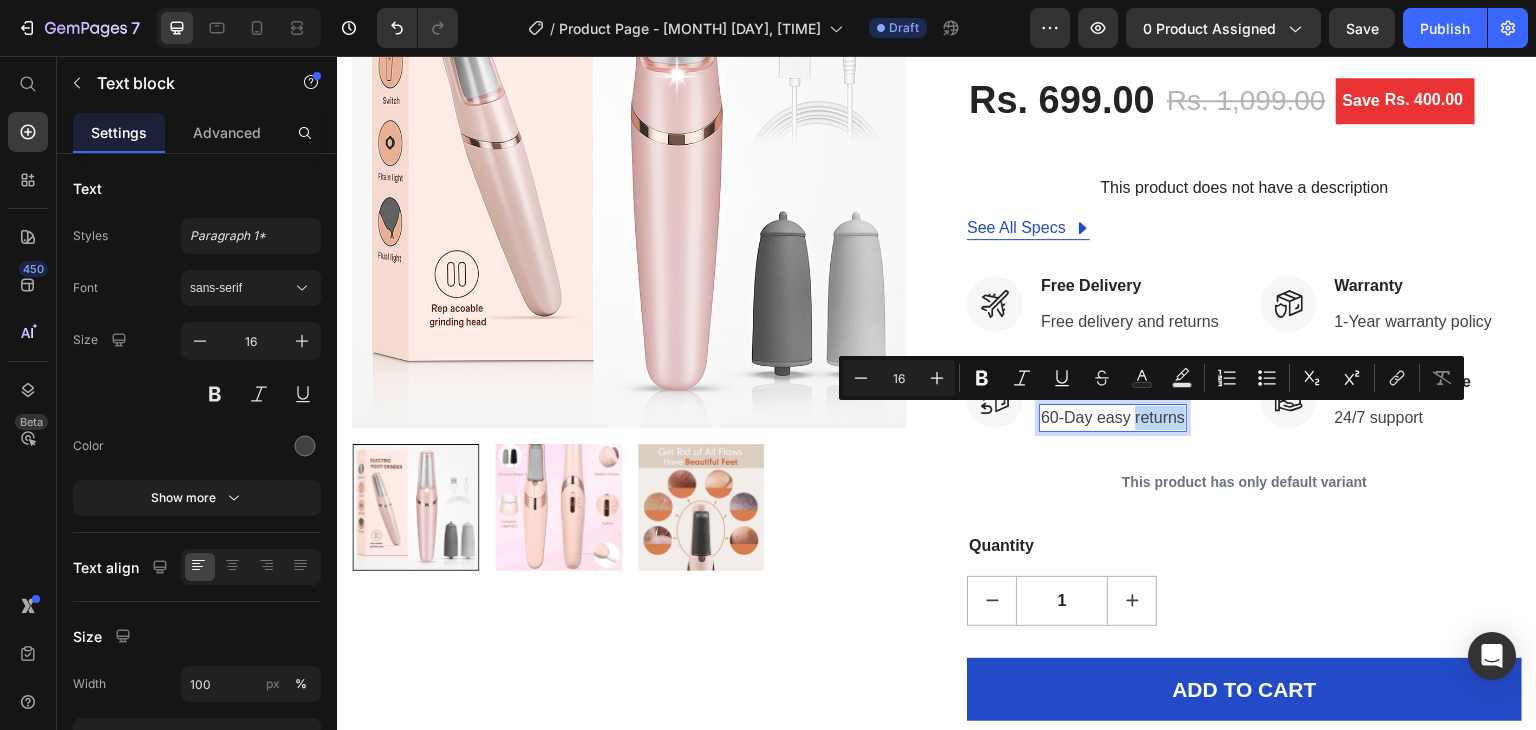 click on "60-Day easy returns" at bounding box center [1113, 418] 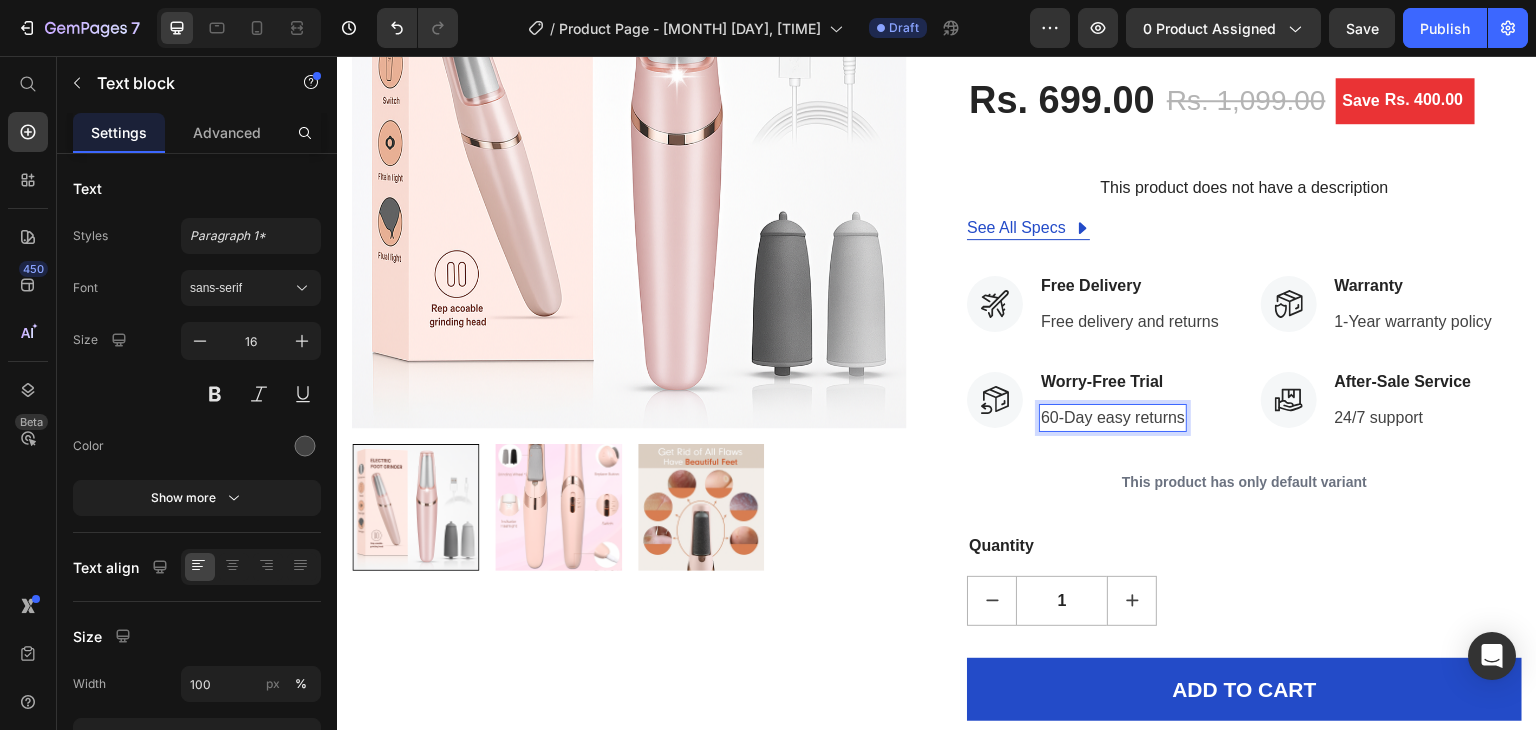 click on "60-Day easy returns" at bounding box center [1113, 418] 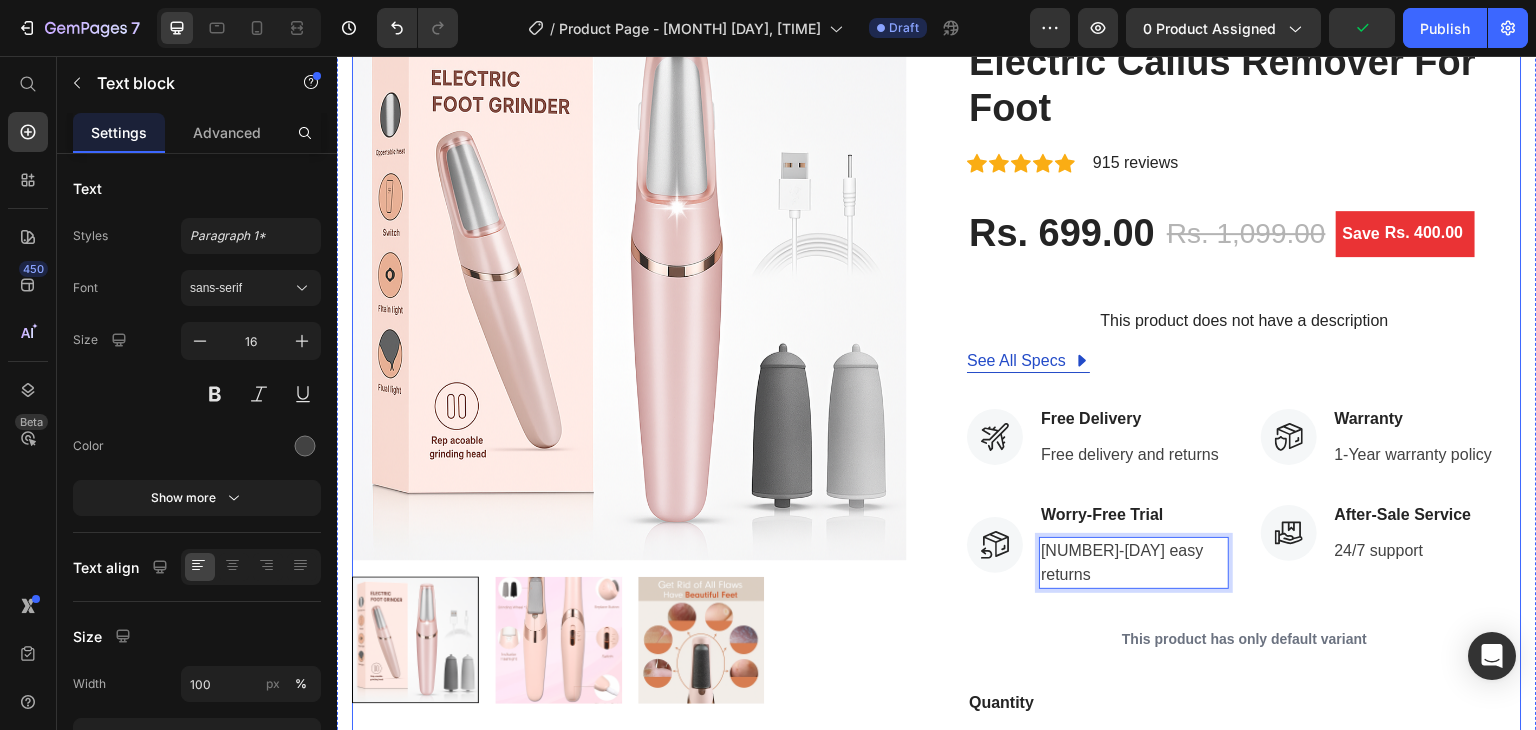 scroll, scrollTop: 162, scrollLeft: 0, axis: vertical 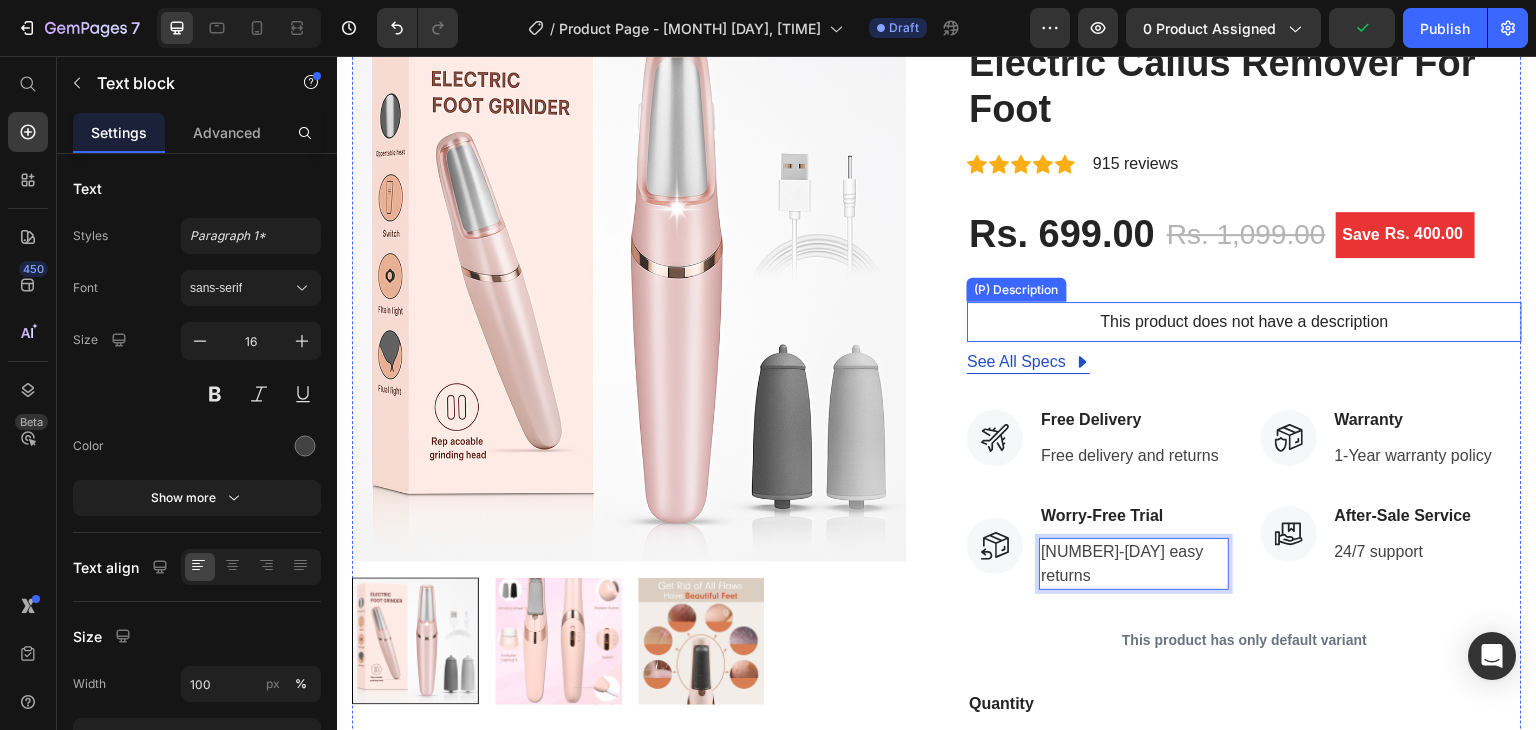 click on "This product does not have a description" at bounding box center [1244, 322] 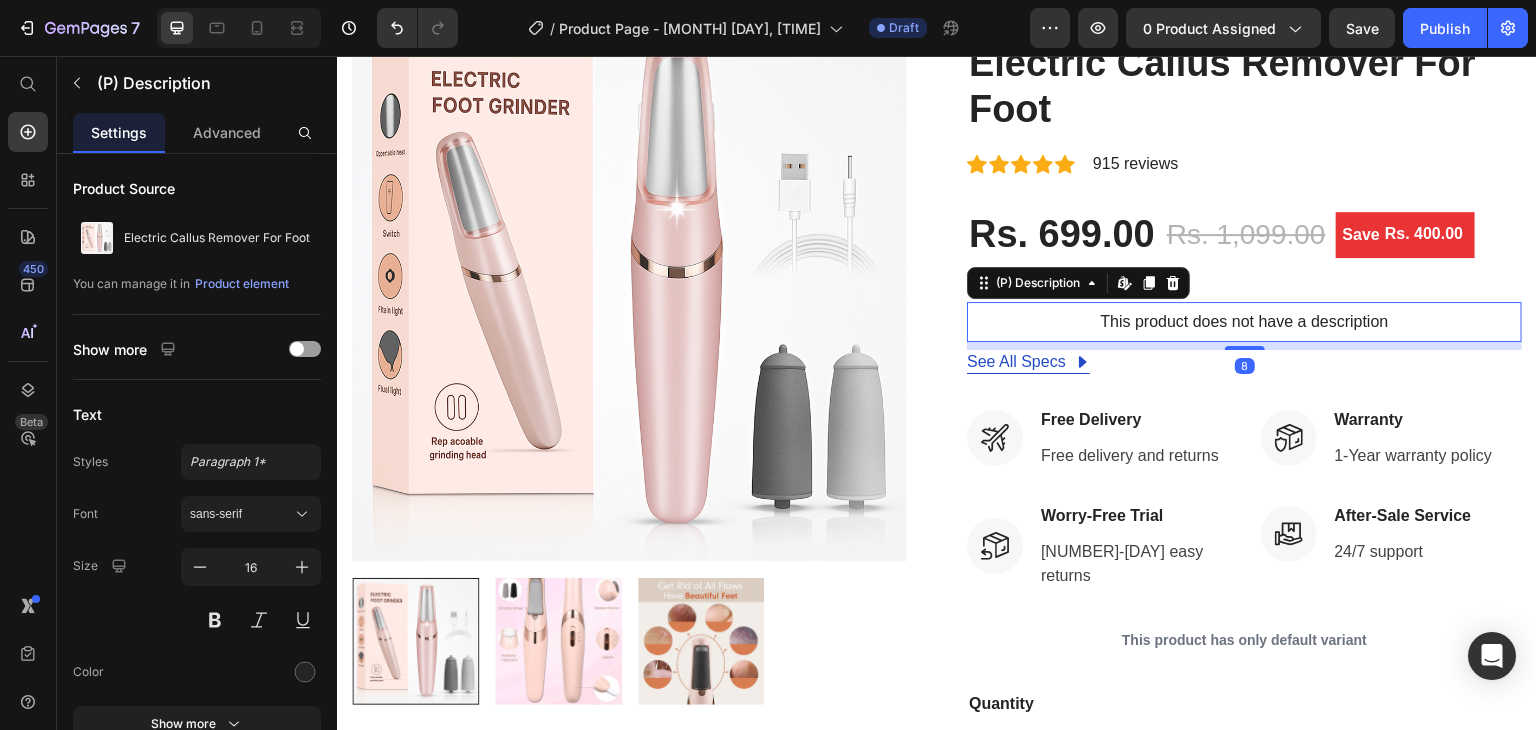 click on "This product does not have a description" at bounding box center [1244, 322] 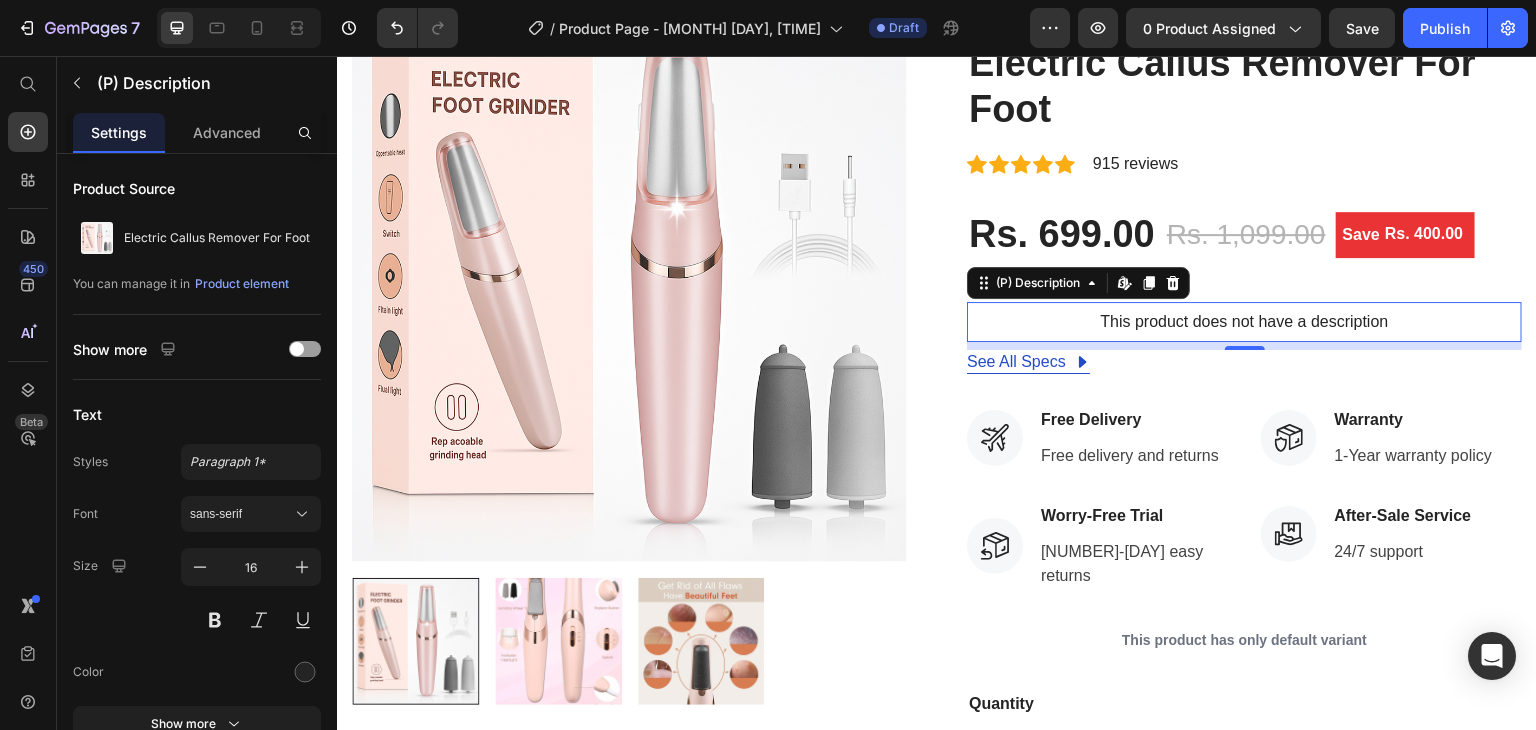 click on "This product does not have a description" at bounding box center [1244, 322] 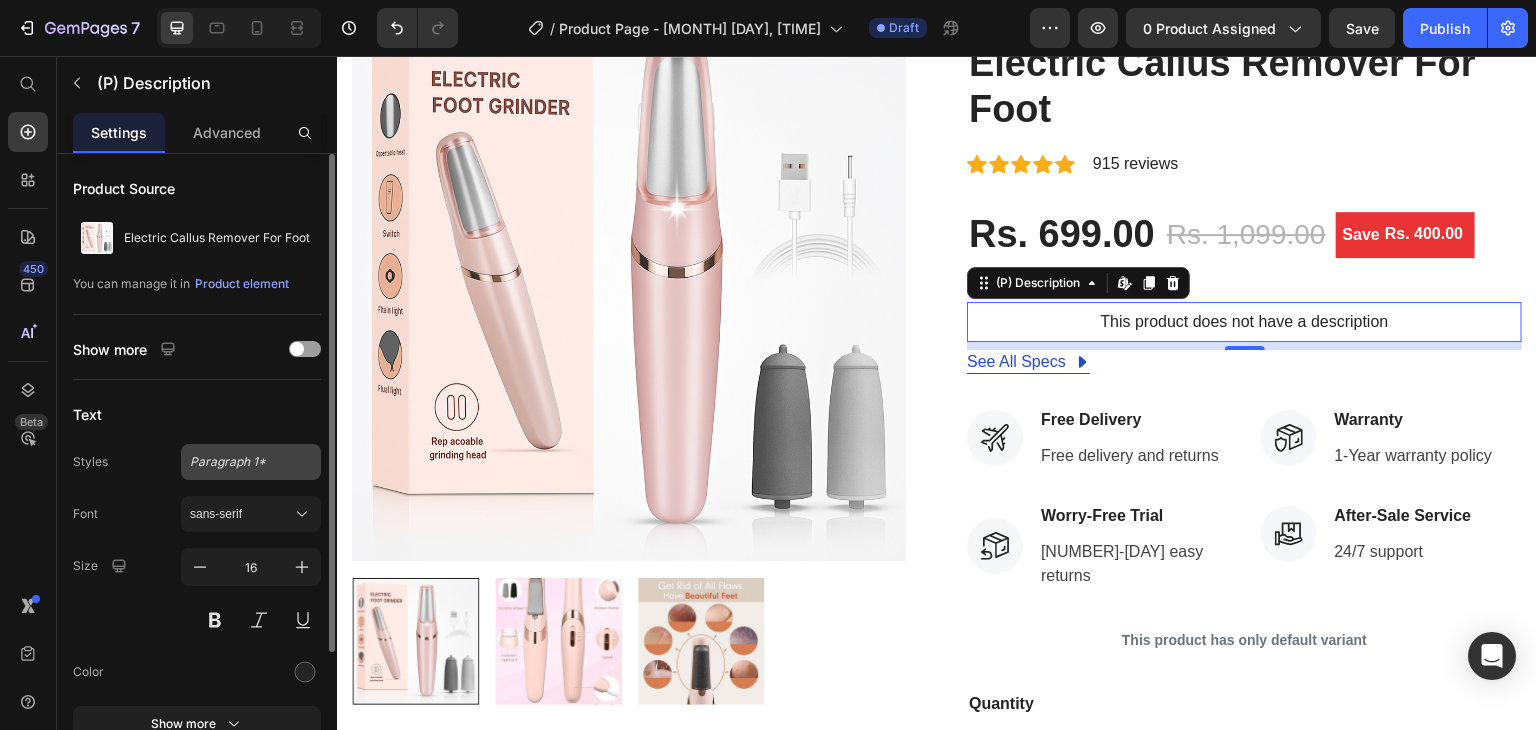 click on "Paragraph 1*" 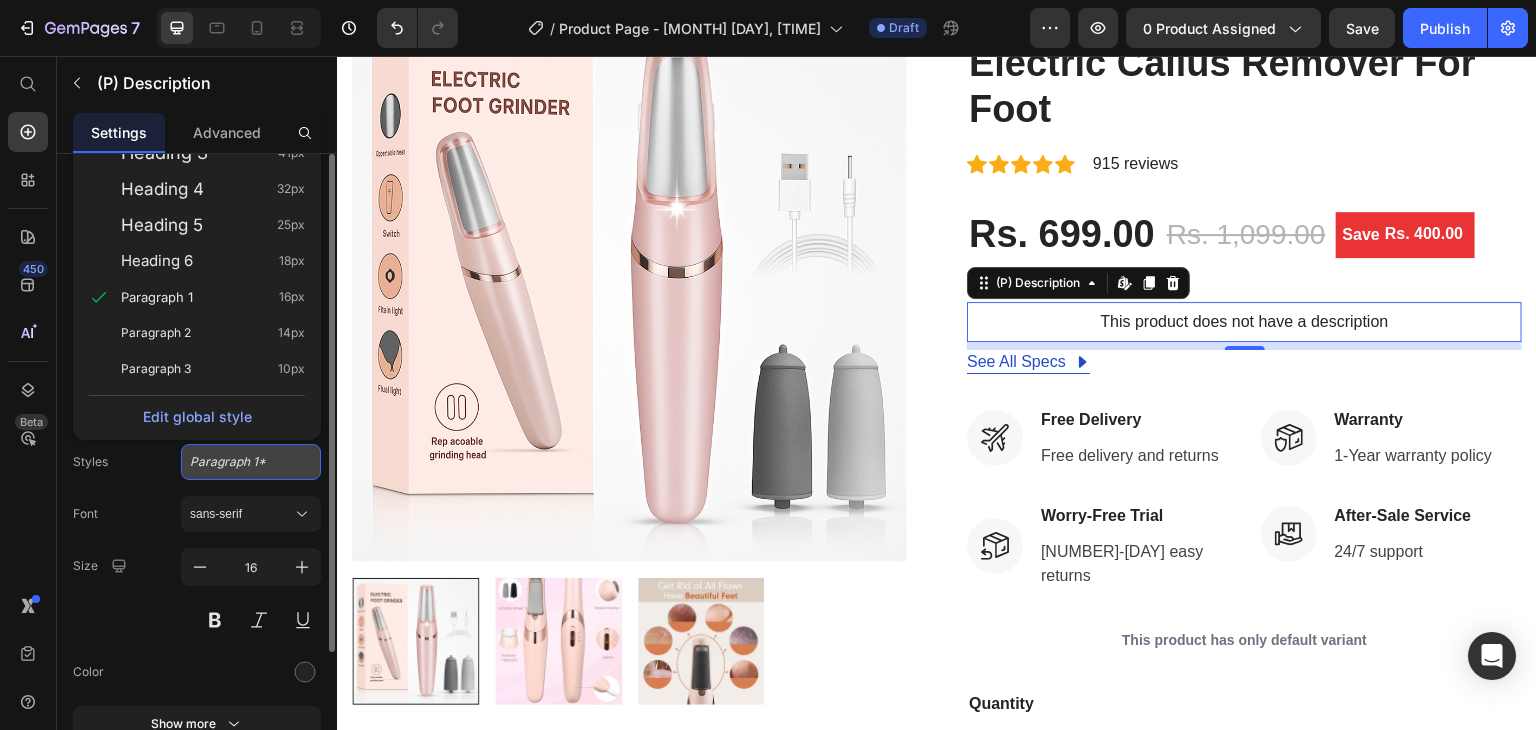 click on "Paragraph 1*" 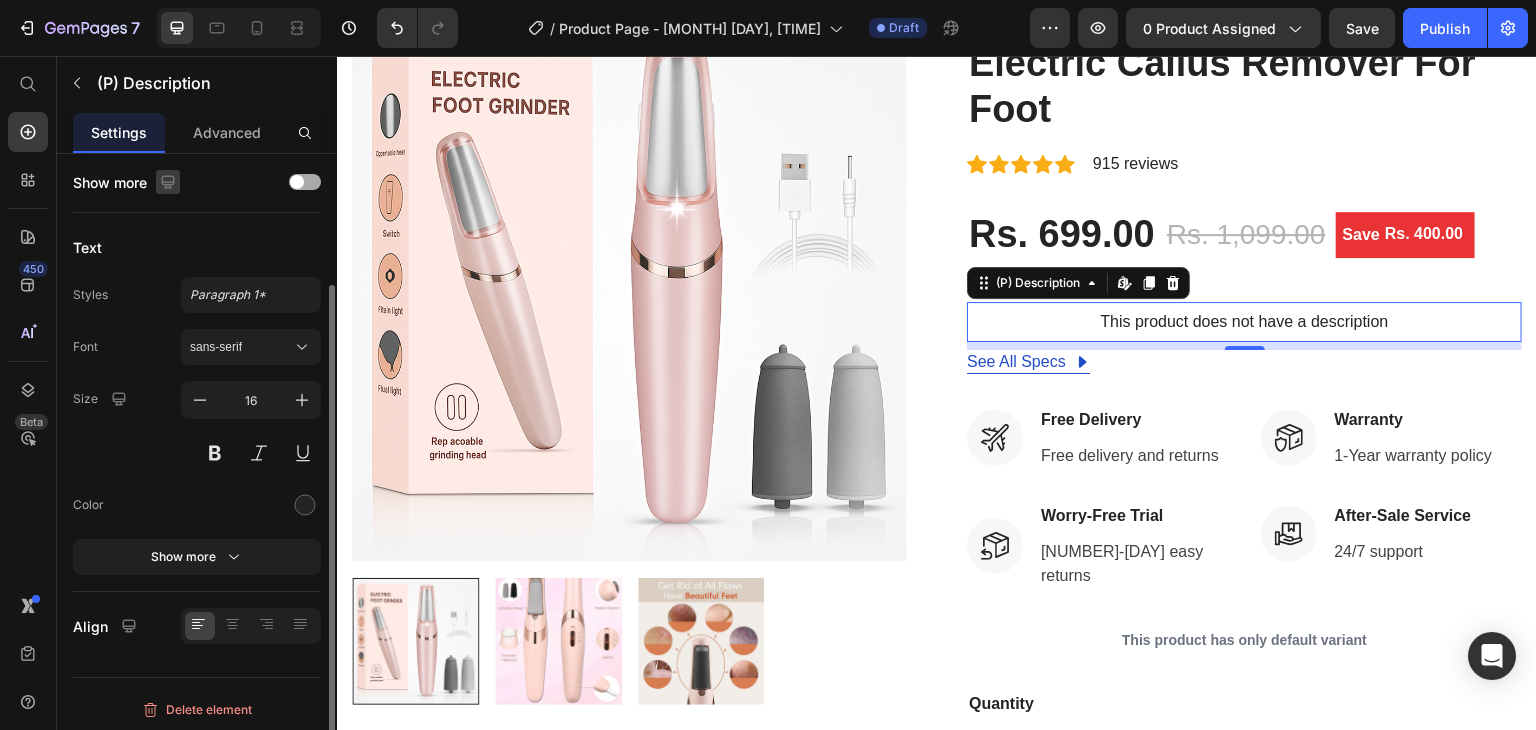 scroll, scrollTop: 171, scrollLeft: 0, axis: vertical 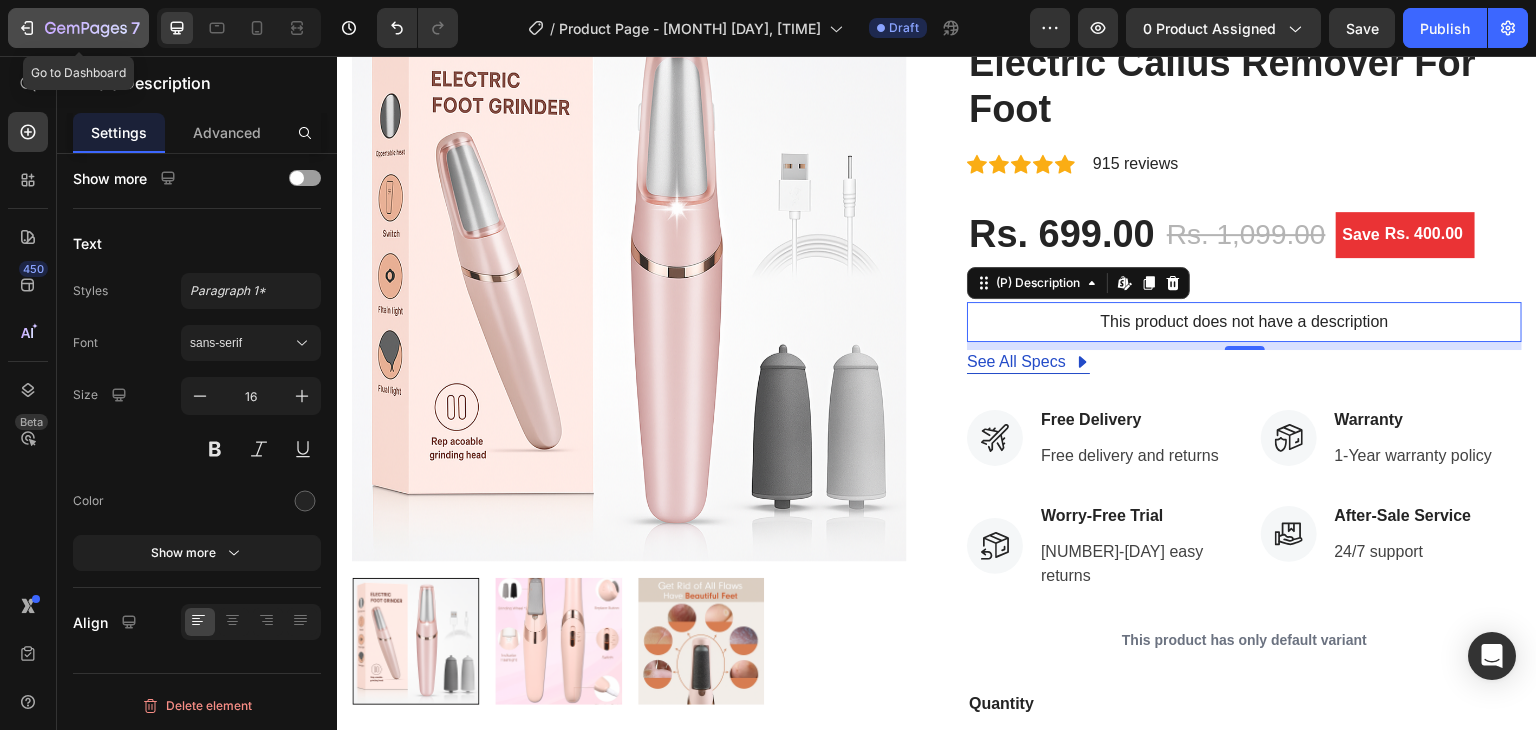 click on "7" 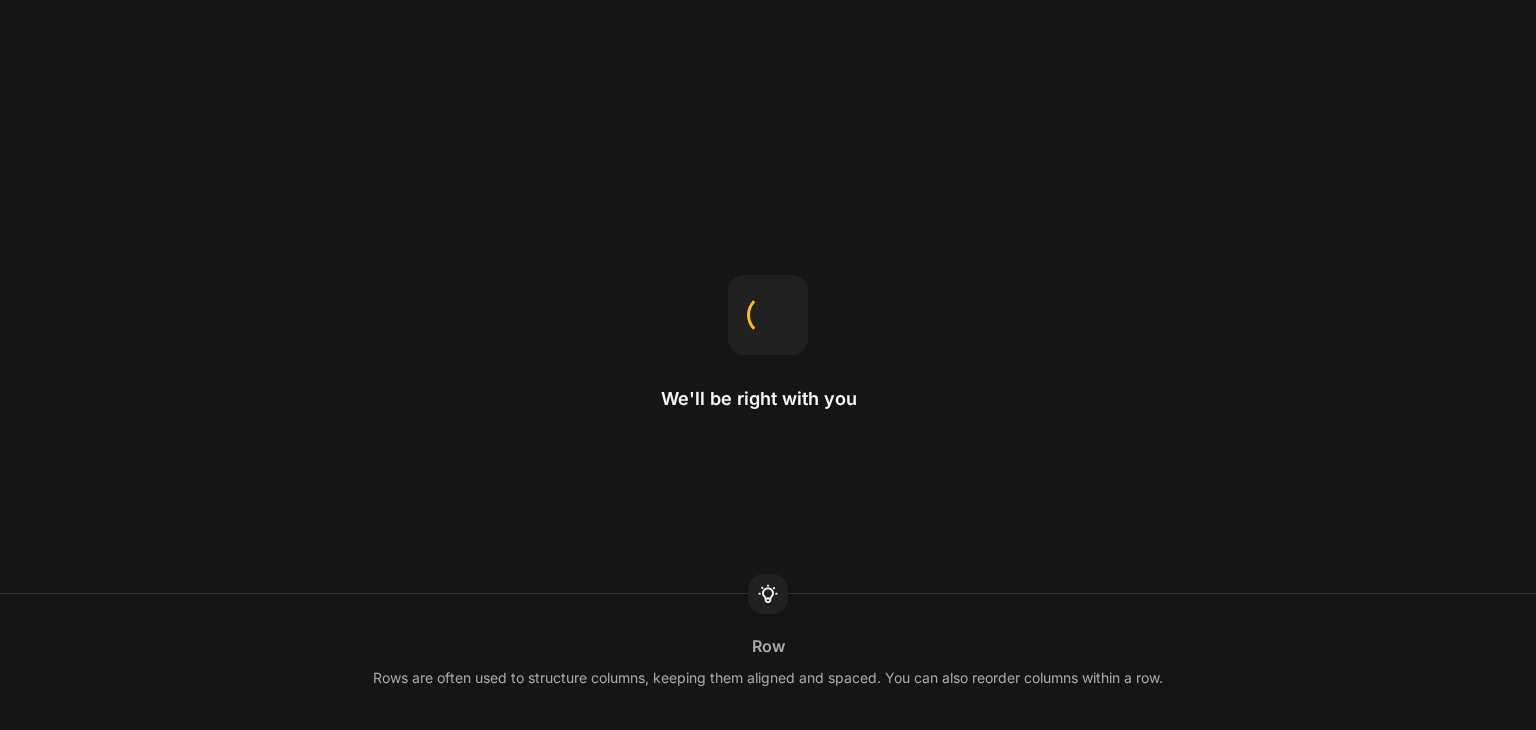 scroll, scrollTop: 0, scrollLeft: 0, axis: both 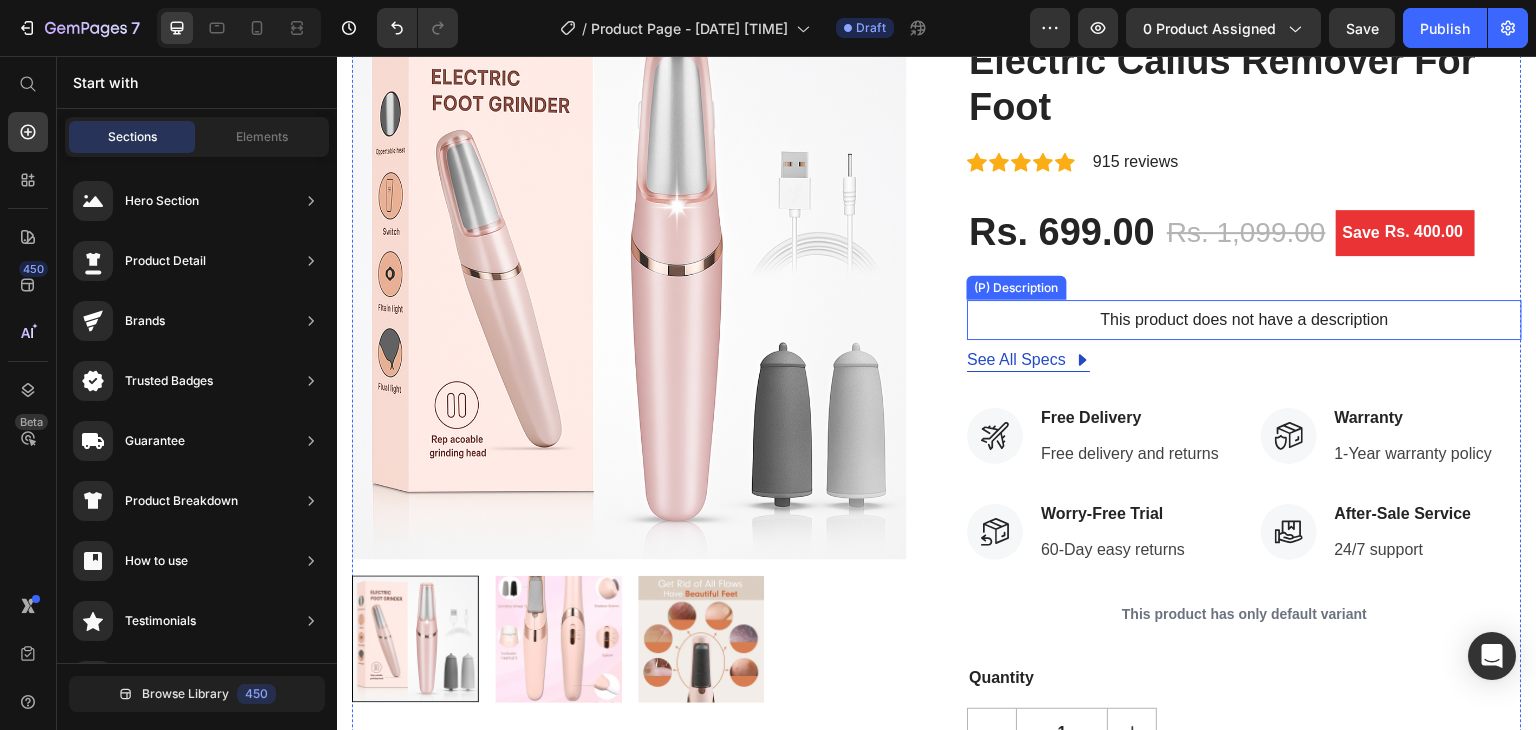 click on "This product does not have a description" at bounding box center [1244, 320] 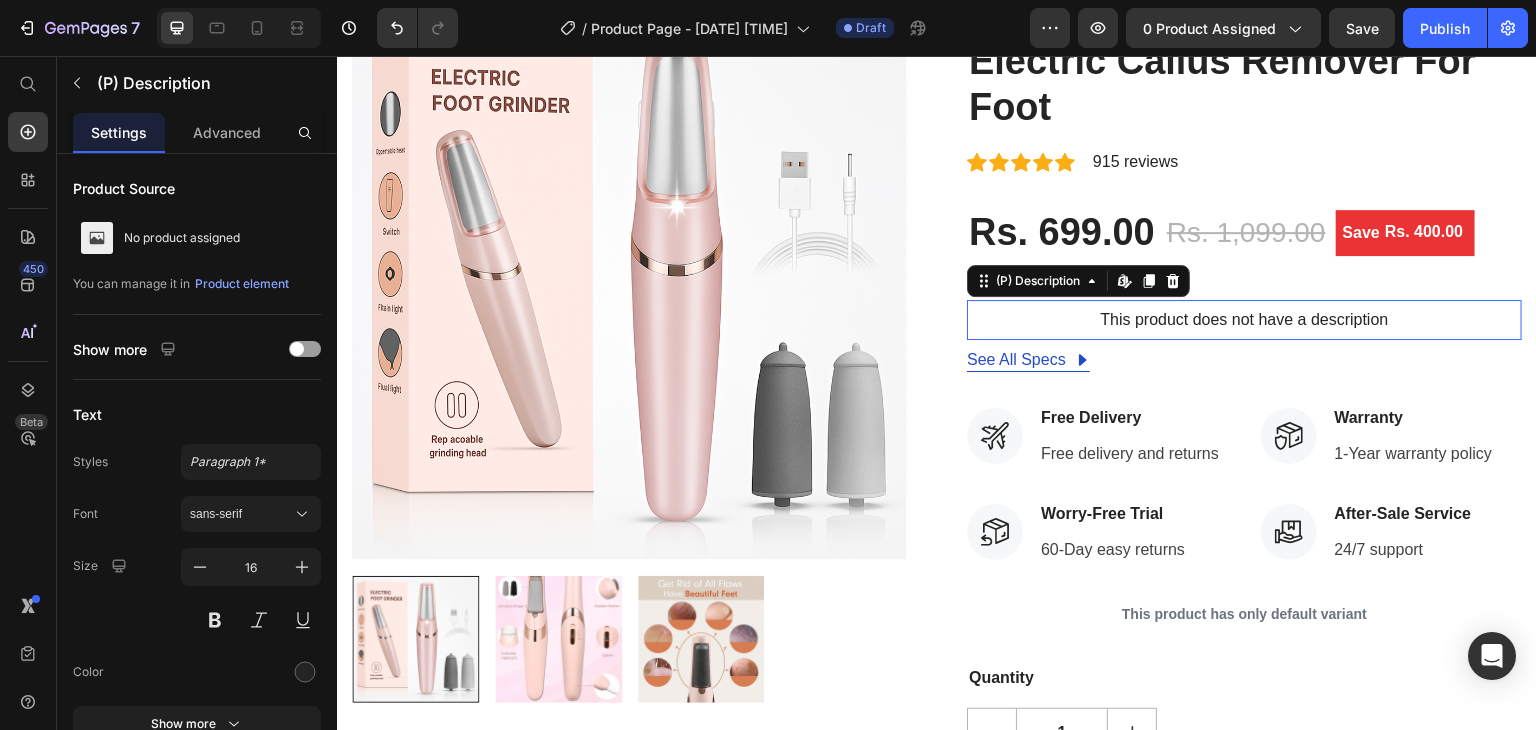click on "This product does not have a description" at bounding box center (1244, 320) 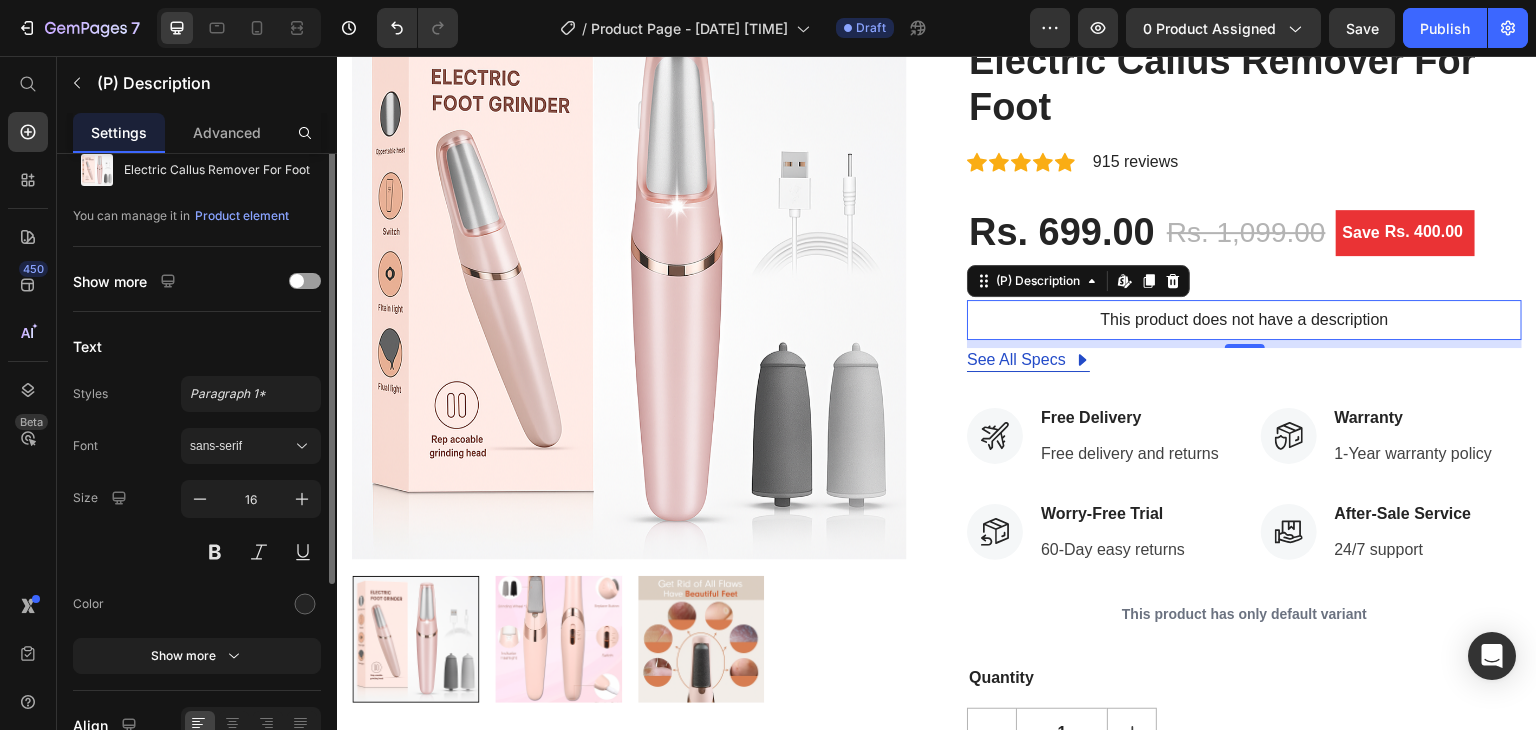 scroll, scrollTop: 0, scrollLeft: 0, axis: both 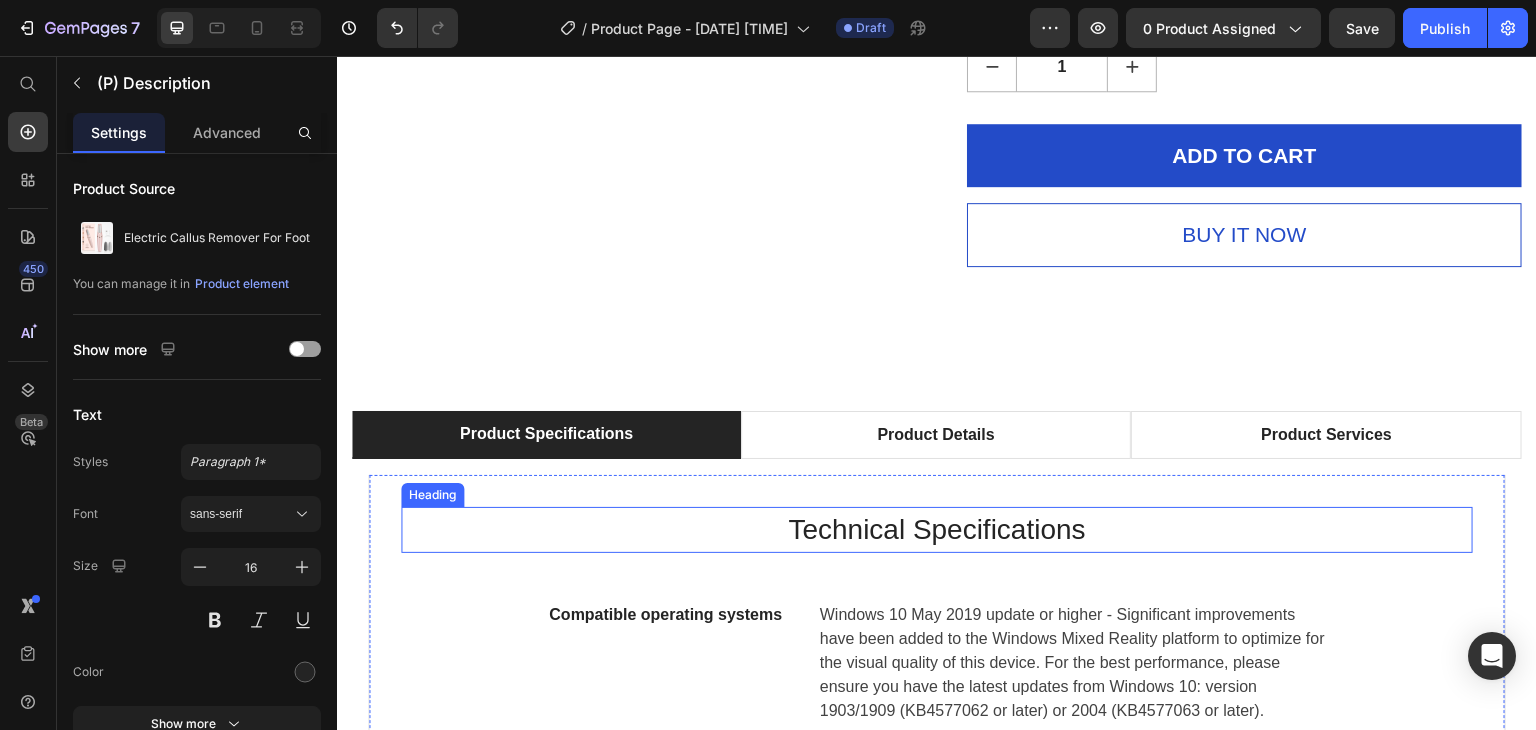 click on "Technical Specifications" at bounding box center (937, 530) 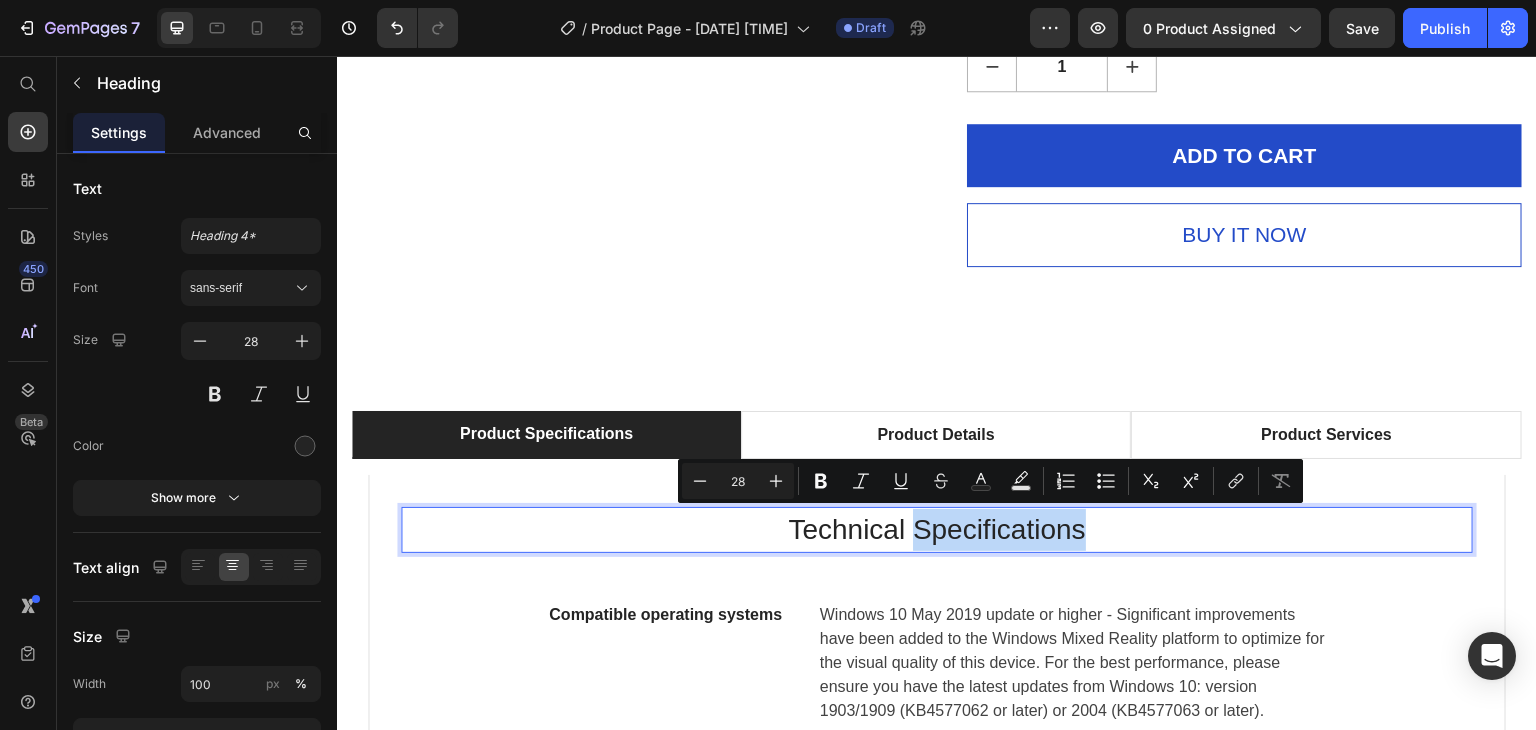 click on "Technical Specifications" at bounding box center [937, 530] 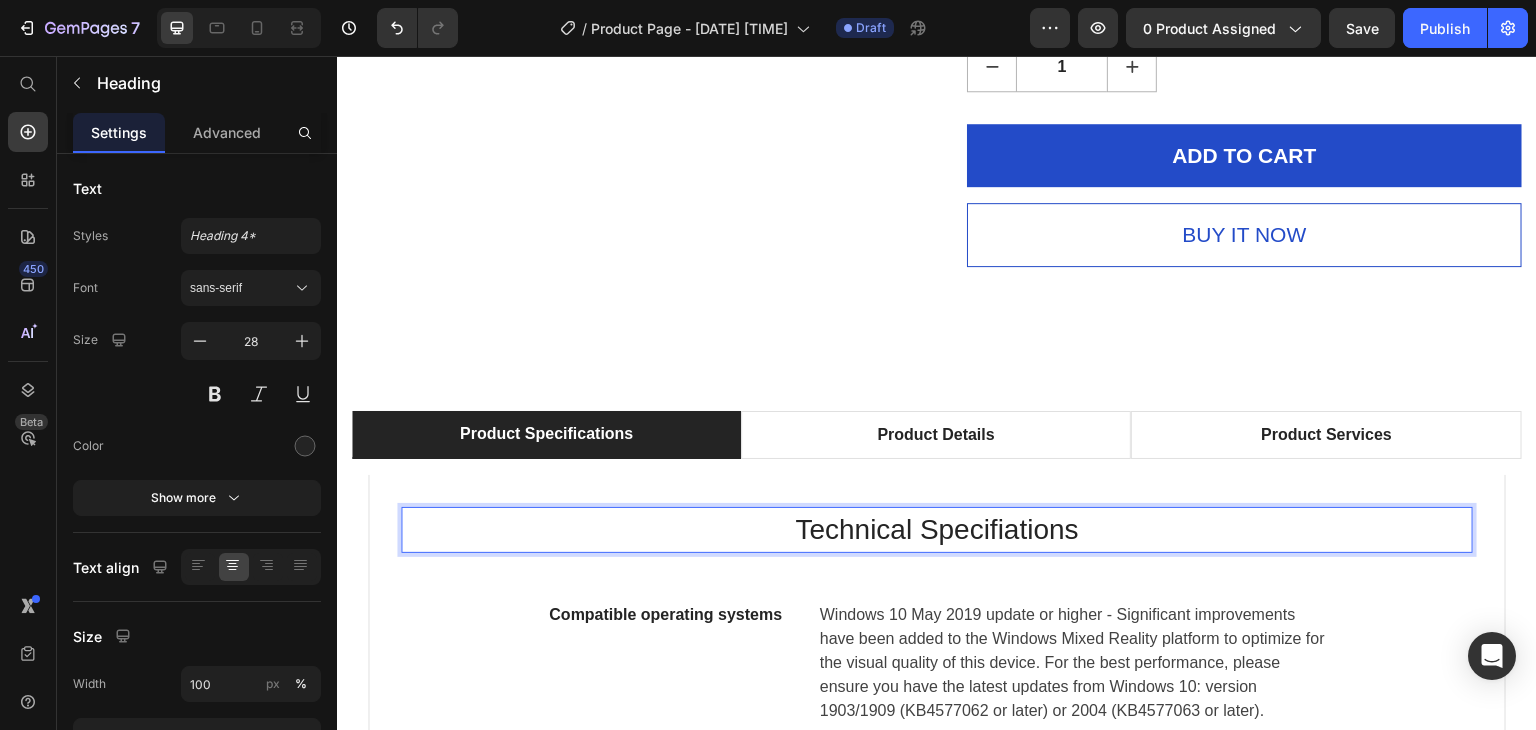 click on "Technical Specifiations" at bounding box center [937, 530] 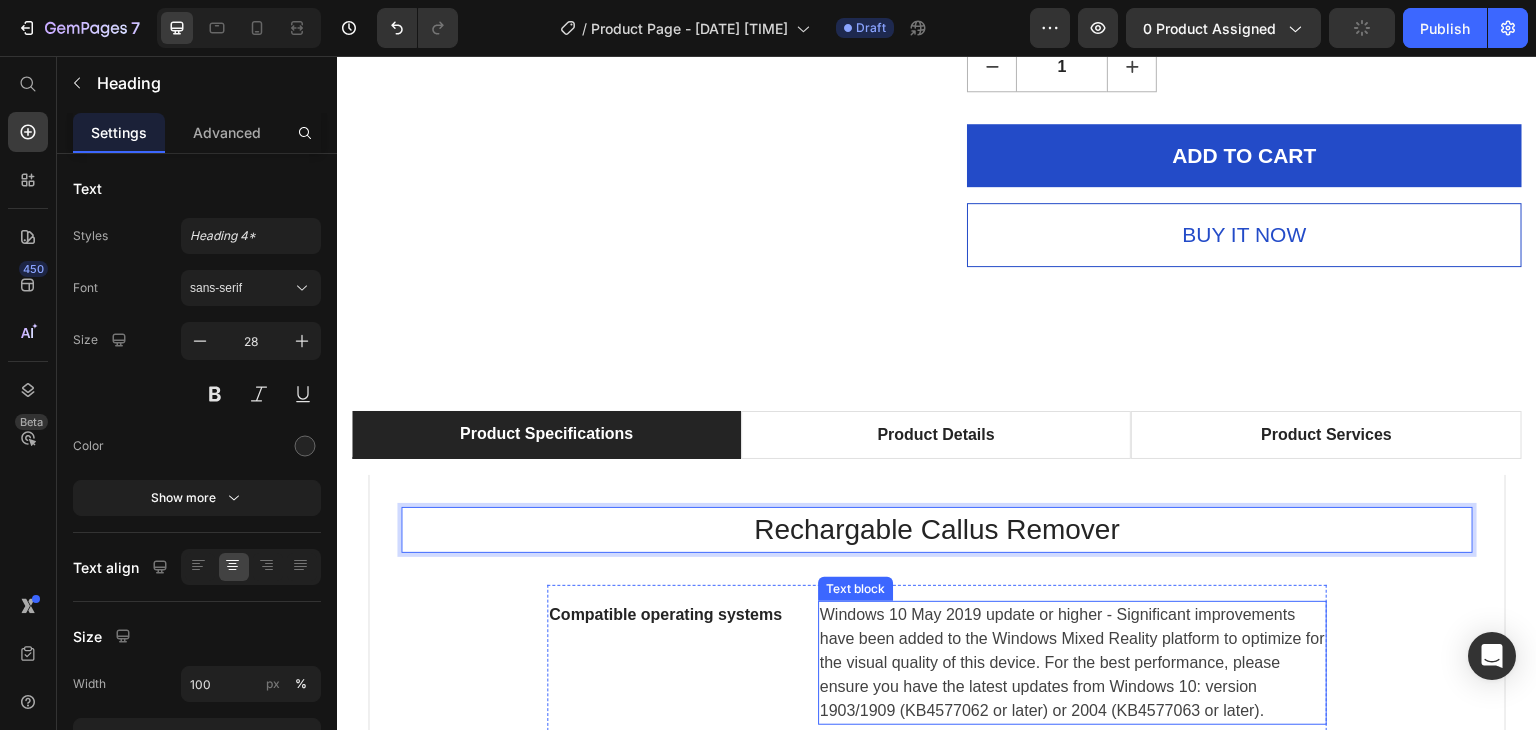 scroll, scrollTop: 939, scrollLeft: 0, axis: vertical 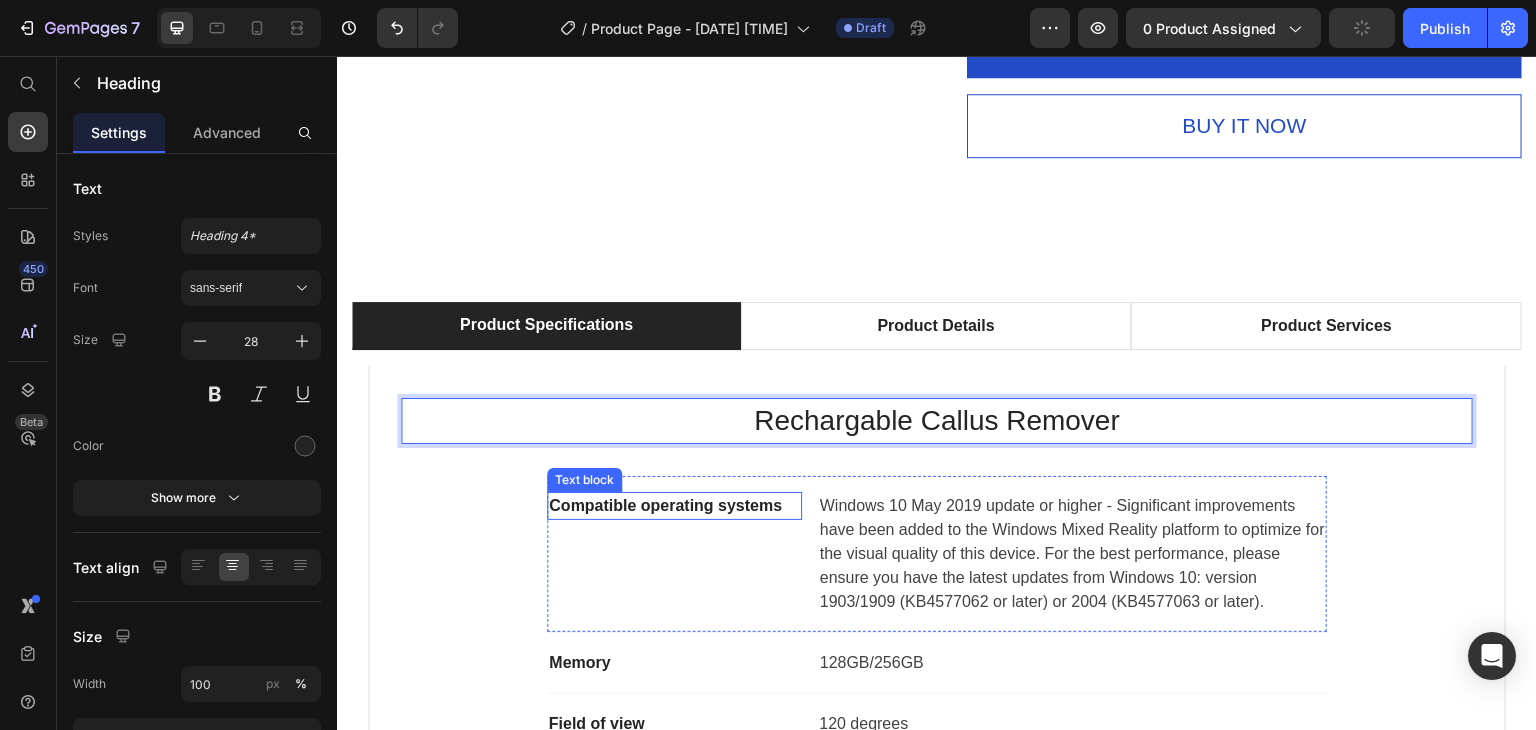 click on "Compatible operating systems" at bounding box center [674, 506] 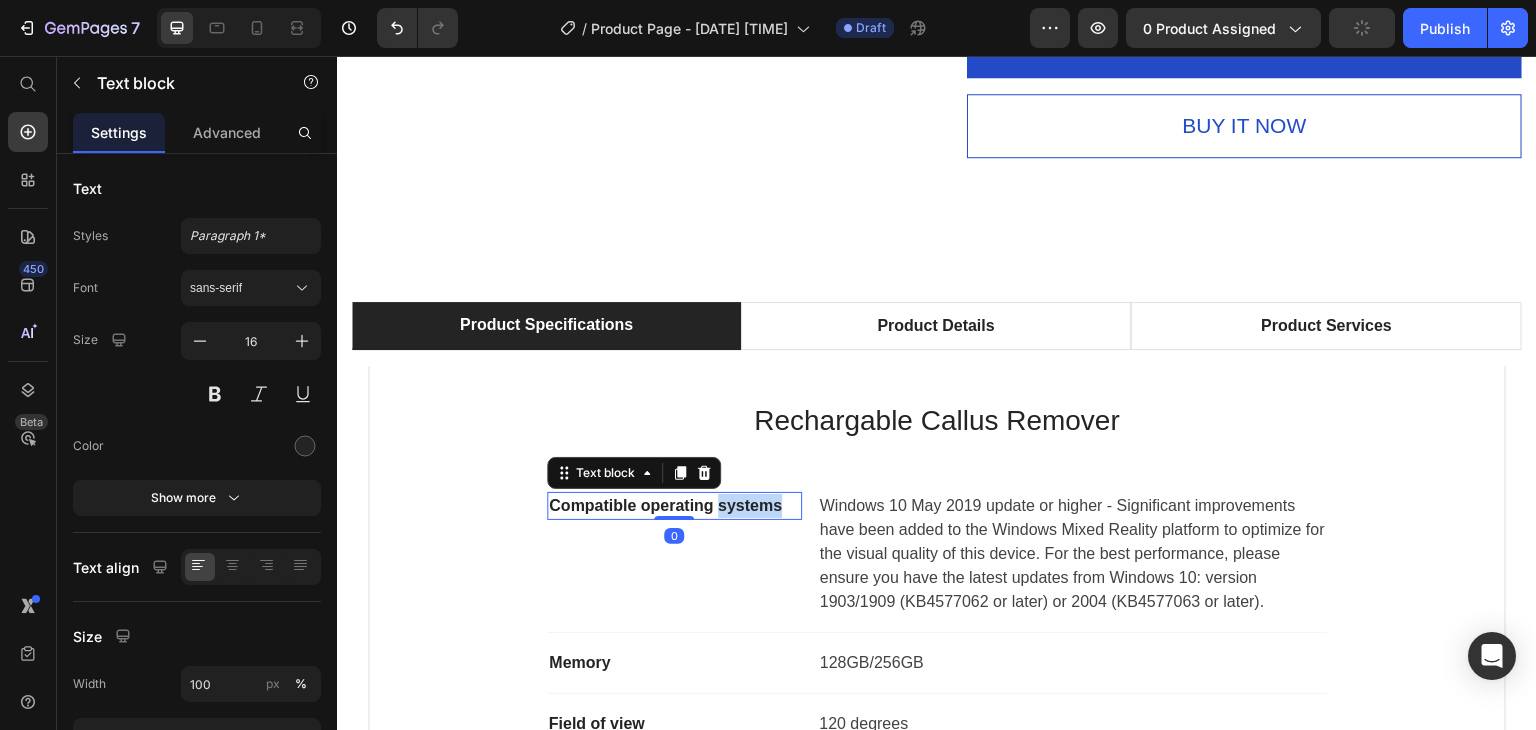click on "Compatible operating systems" at bounding box center [674, 506] 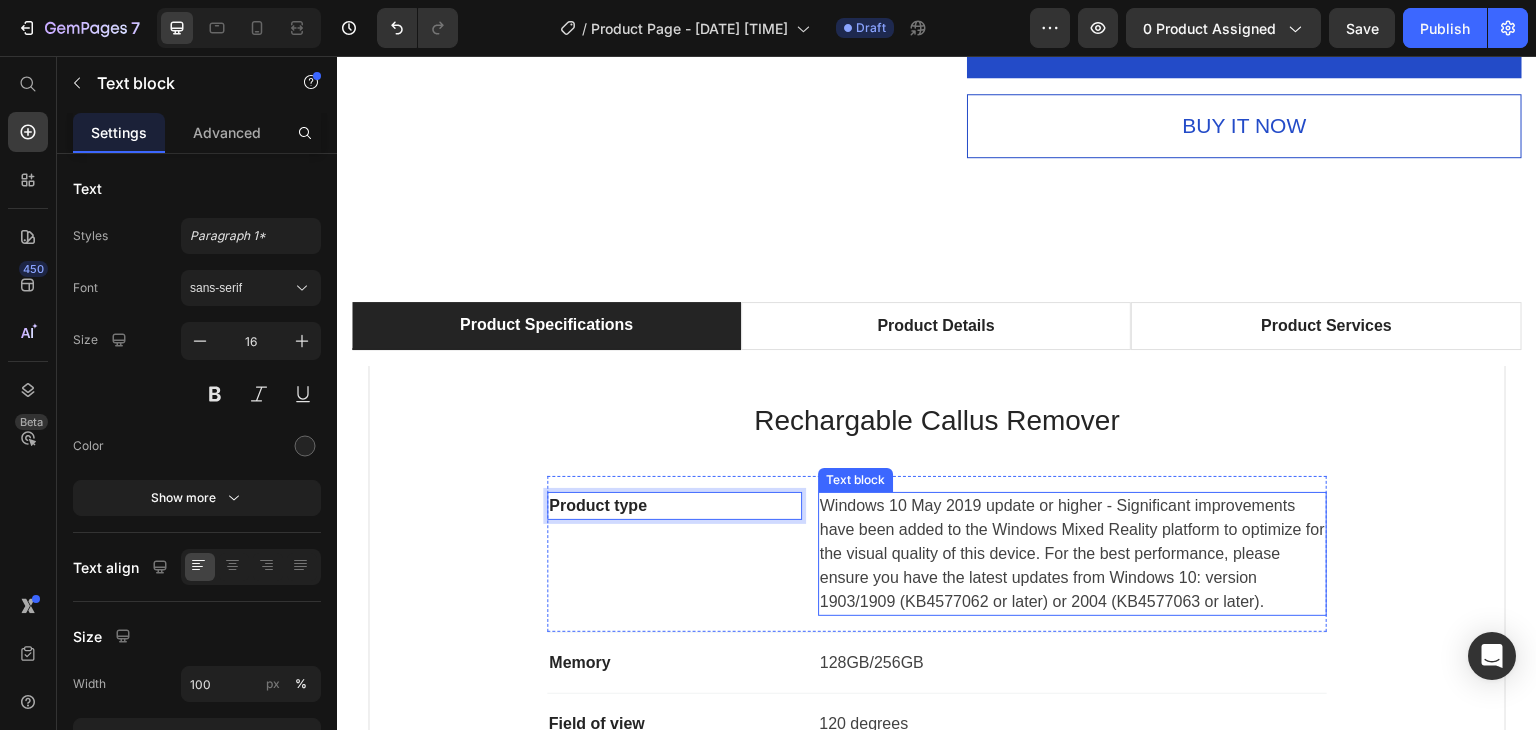 click on "Windows 10 May 2019 update or higher - Significant improvements have been added to the Windows Mixed Reality platform to optimize for the visual quality of this device. For the best performance, please ensure you have the latest updates from Windows 10: version 1903/1909 (KB4577062 or later) or 2004 (KB4577063 or later)." at bounding box center [1072, 554] 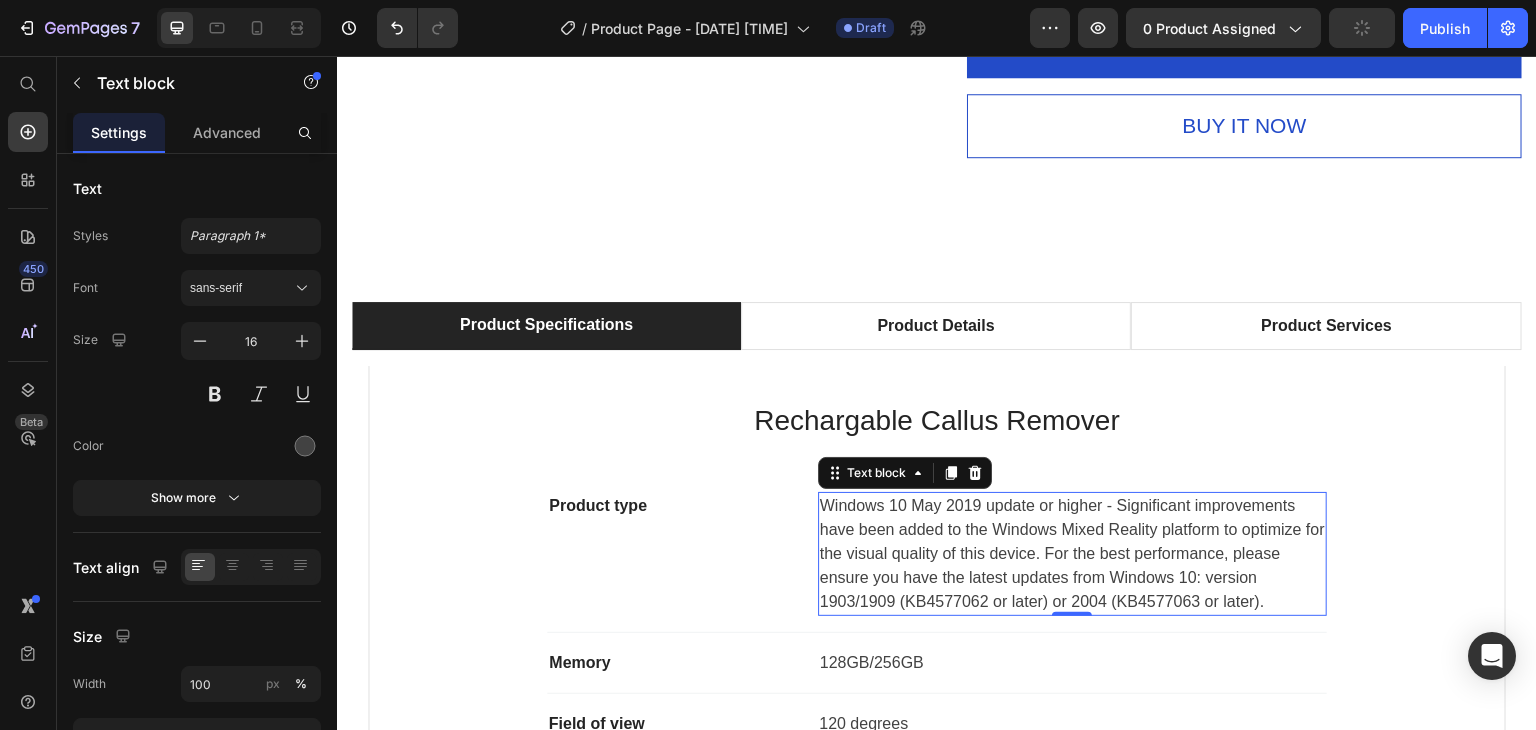 click on "Windows 10 May 2019 update or higher - Significant improvements have been added to the Windows Mixed Reality platform to optimize for the visual quality of this device. For the best performance, please ensure you have the latest updates from Windows 10: version 1903/1909 (KB4577062 or later) or 2004 (KB4577063 or later)." at bounding box center (1072, 554) 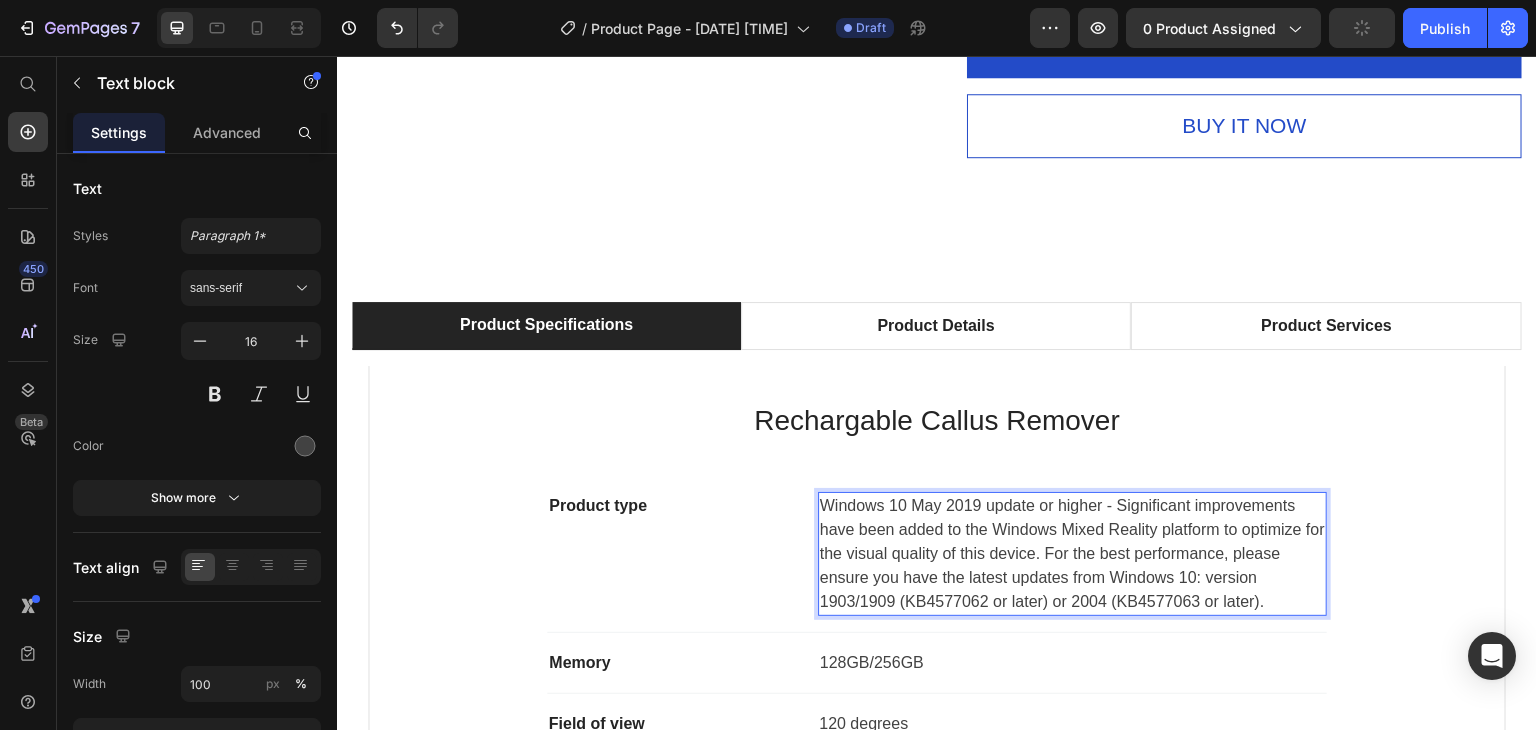 click on "Windows 10 May 2019 update or higher - Significant improvements have been added to the Windows Mixed Reality platform to optimize for the visual quality of this device. For the best performance, please ensure you have the latest updates from Windows 10: version 1903/1909 (KB4577062 or later) or 2004 (KB4577063 or later)." at bounding box center (1072, 554) 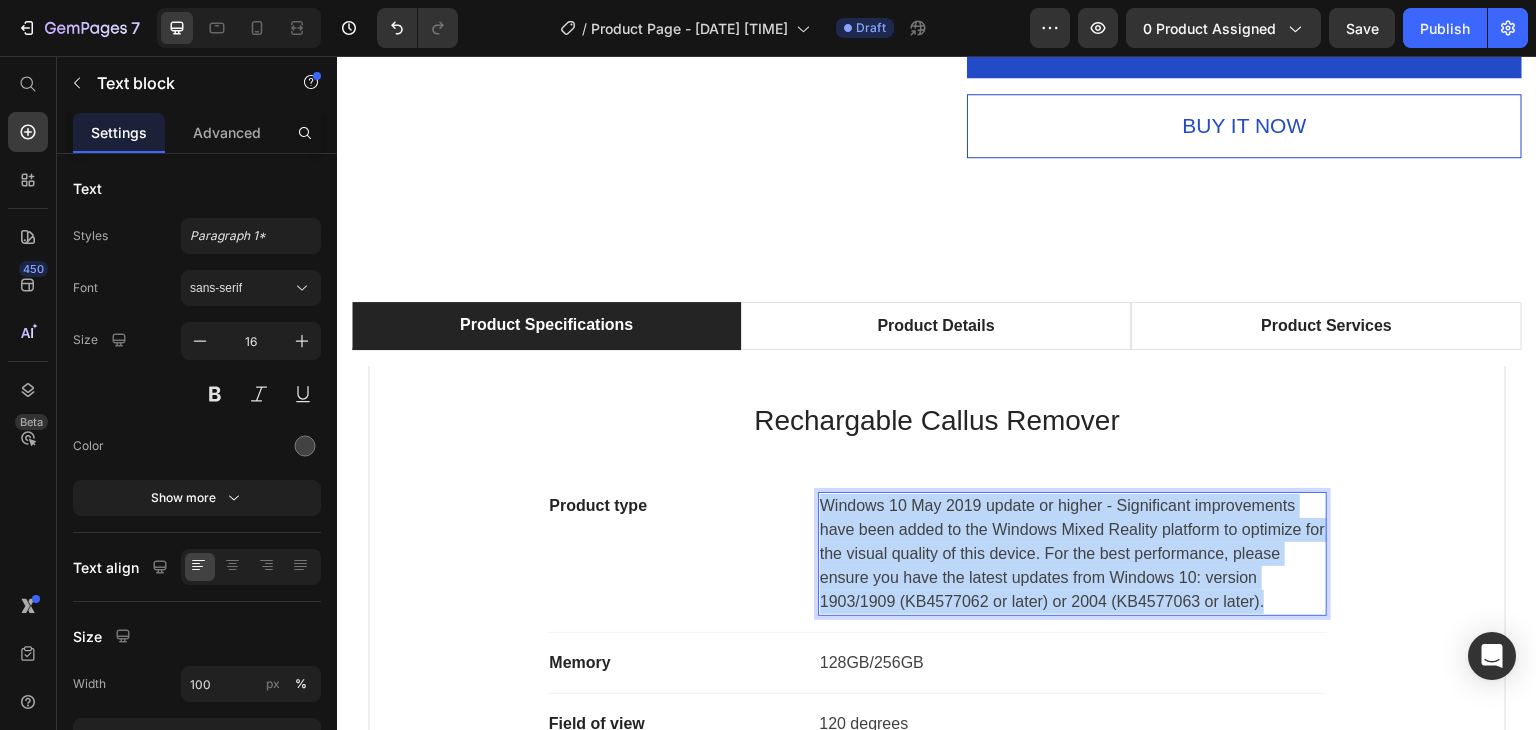 drag, startPoint x: 817, startPoint y: 495, endPoint x: 1313, endPoint y: 614, distance: 510.07547 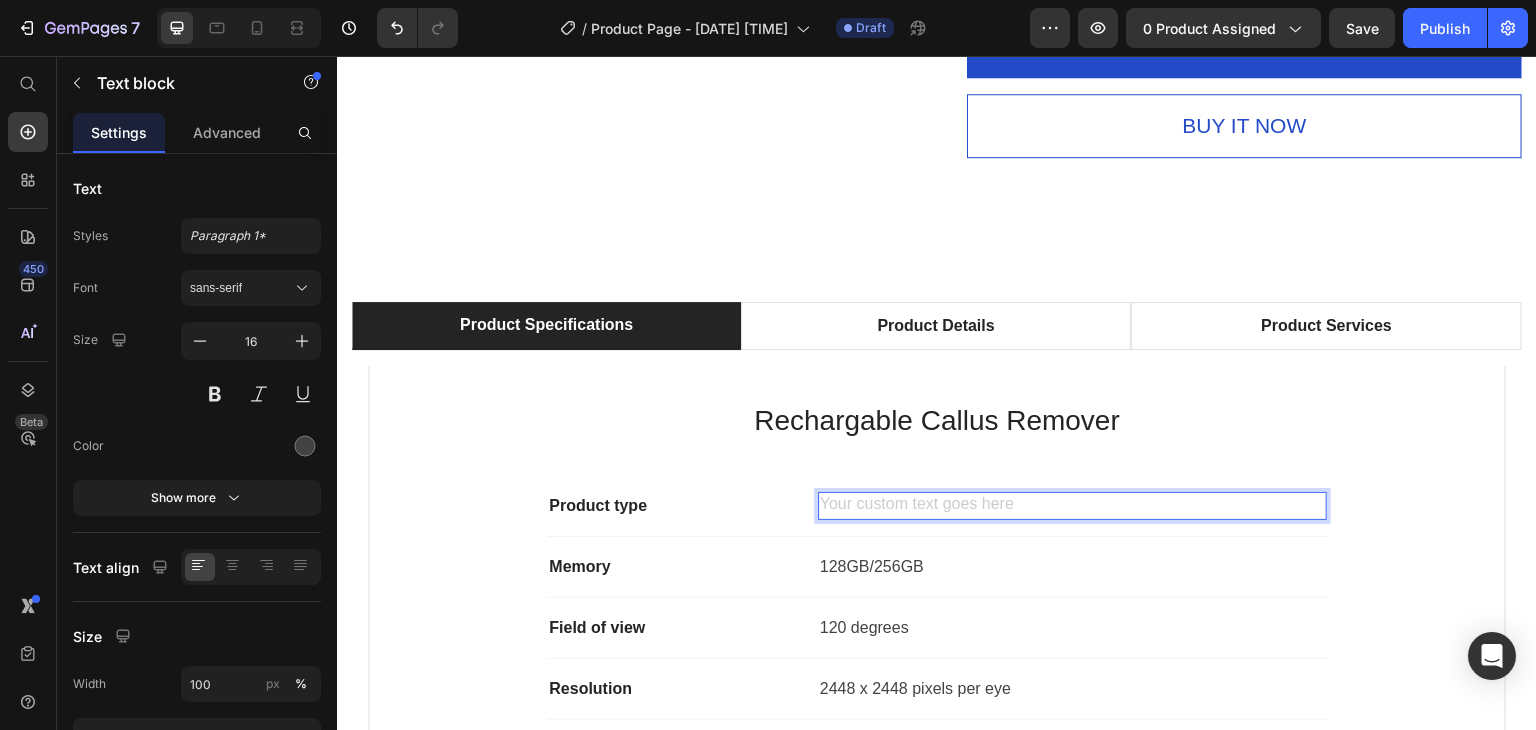 click at bounding box center (1072, 506) 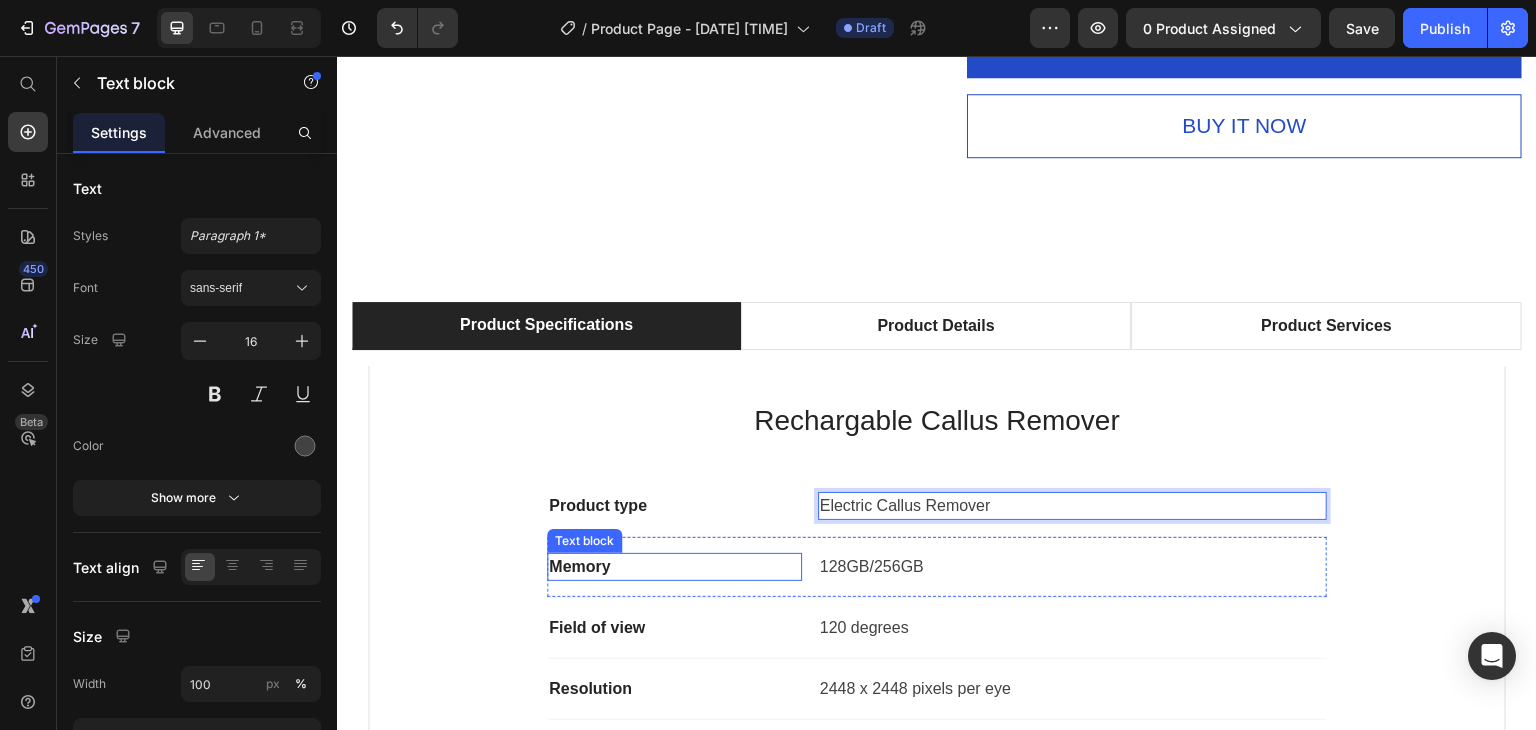 click on "Memory" at bounding box center (674, 567) 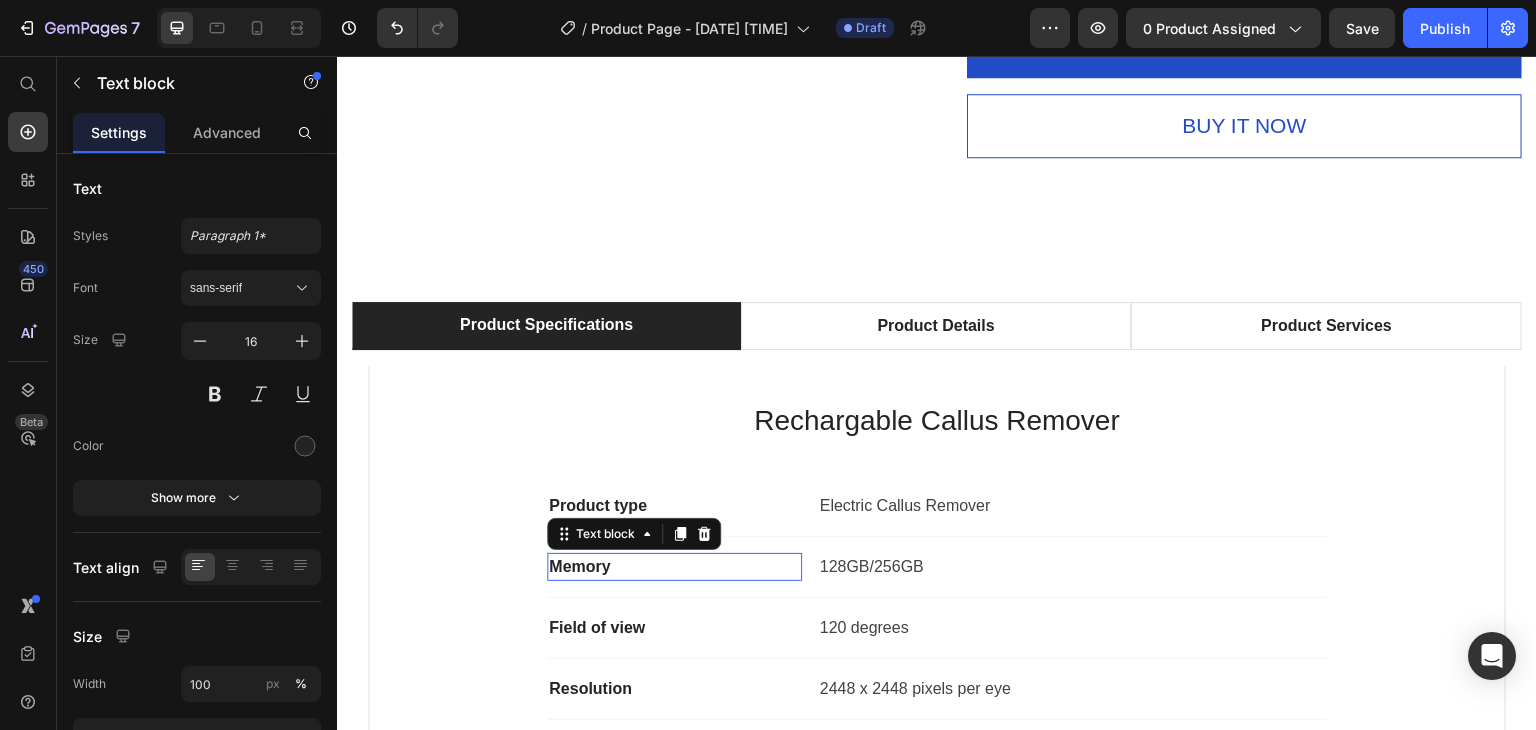 click on "Memory" at bounding box center [674, 567] 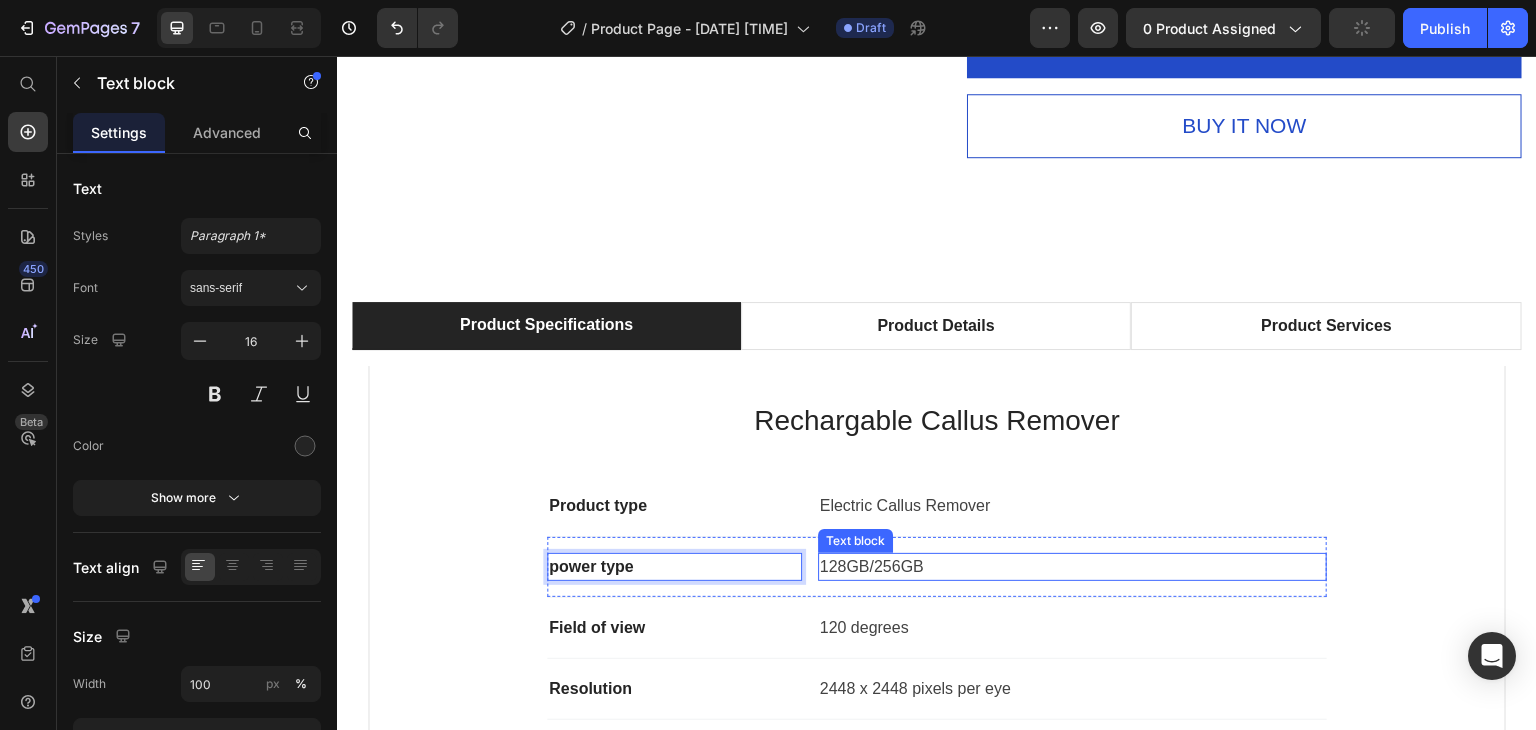 click on "128GB/256GB" at bounding box center [1072, 567] 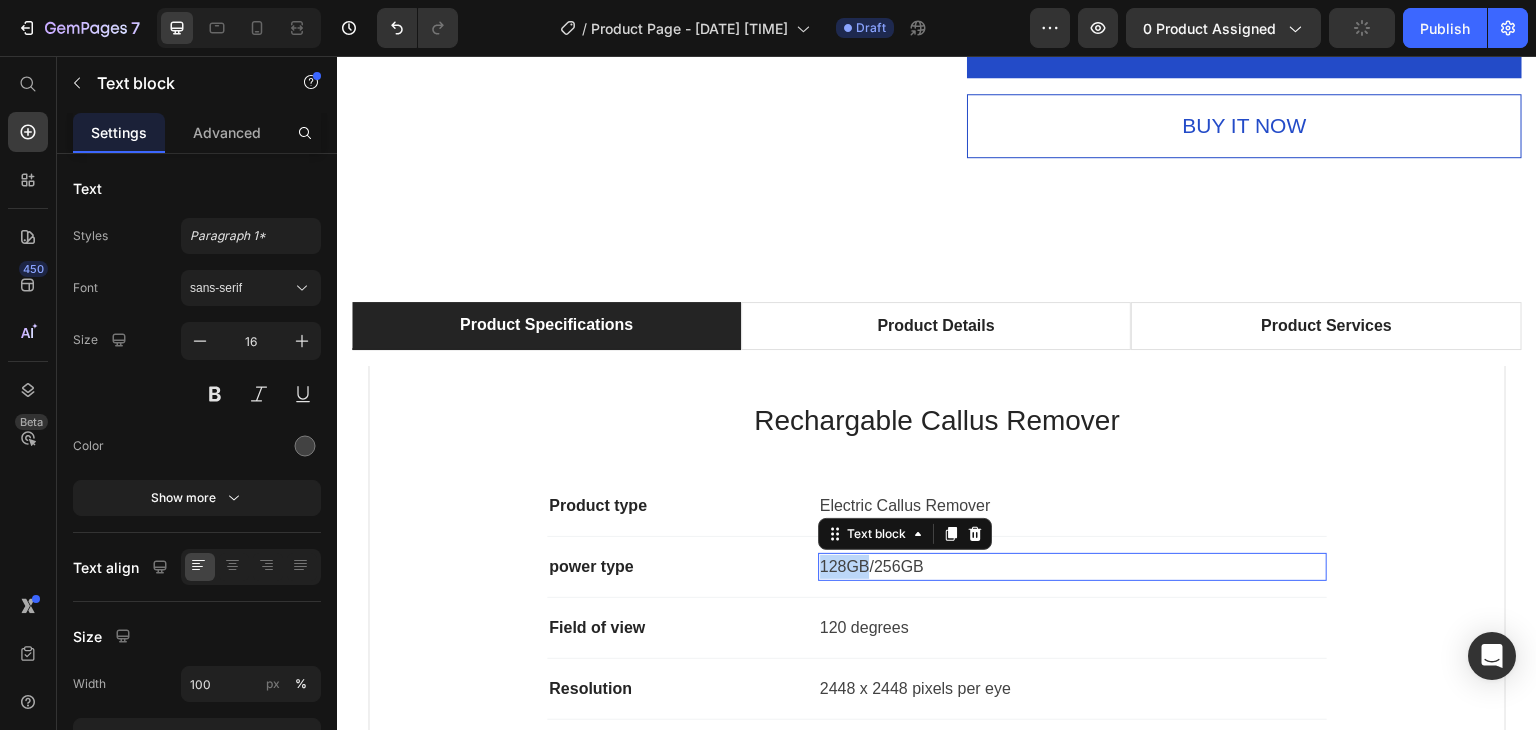 click on "128GB/256GB" at bounding box center [1072, 567] 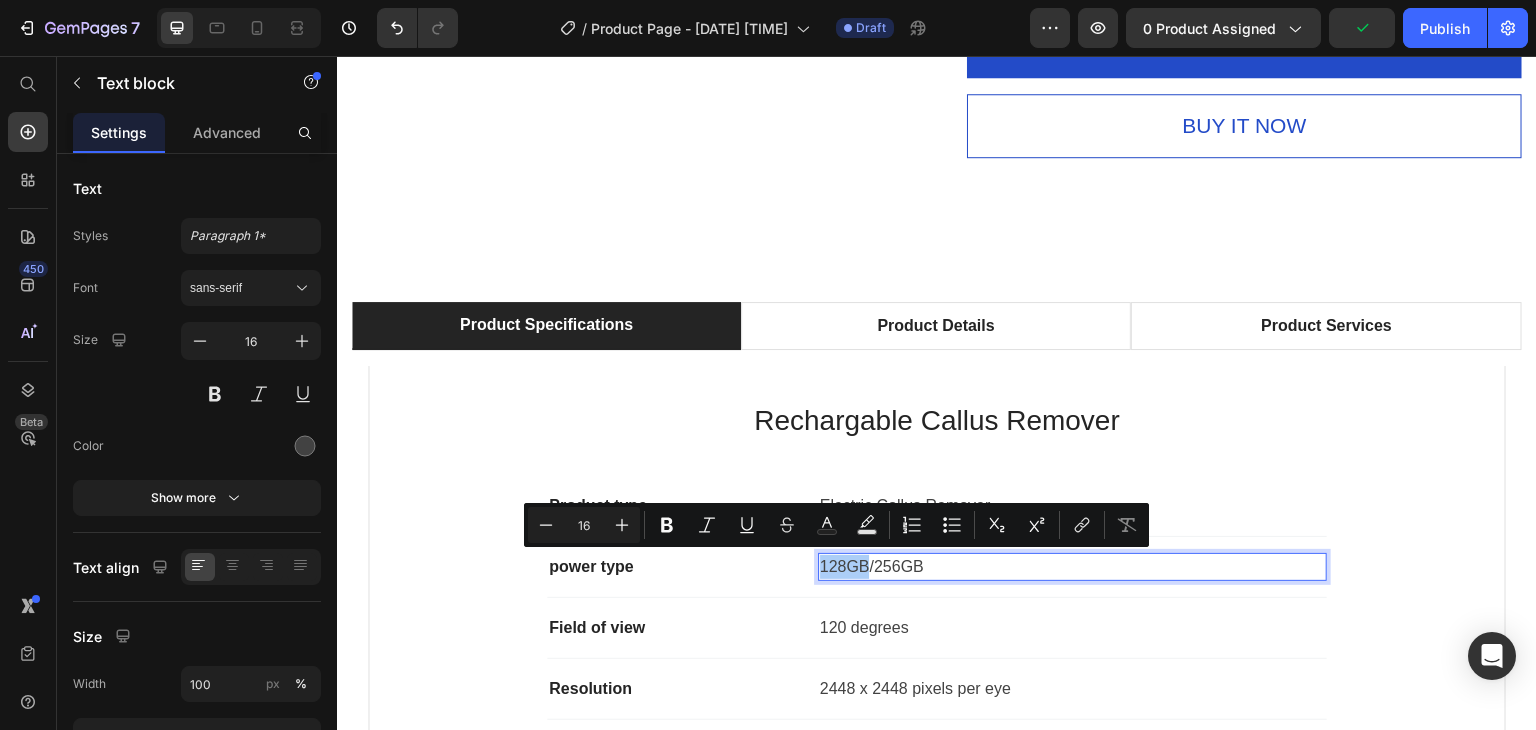 drag, startPoint x: 1260, startPoint y: 595, endPoint x: 841, endPoint y: 569, distance: 419.8059 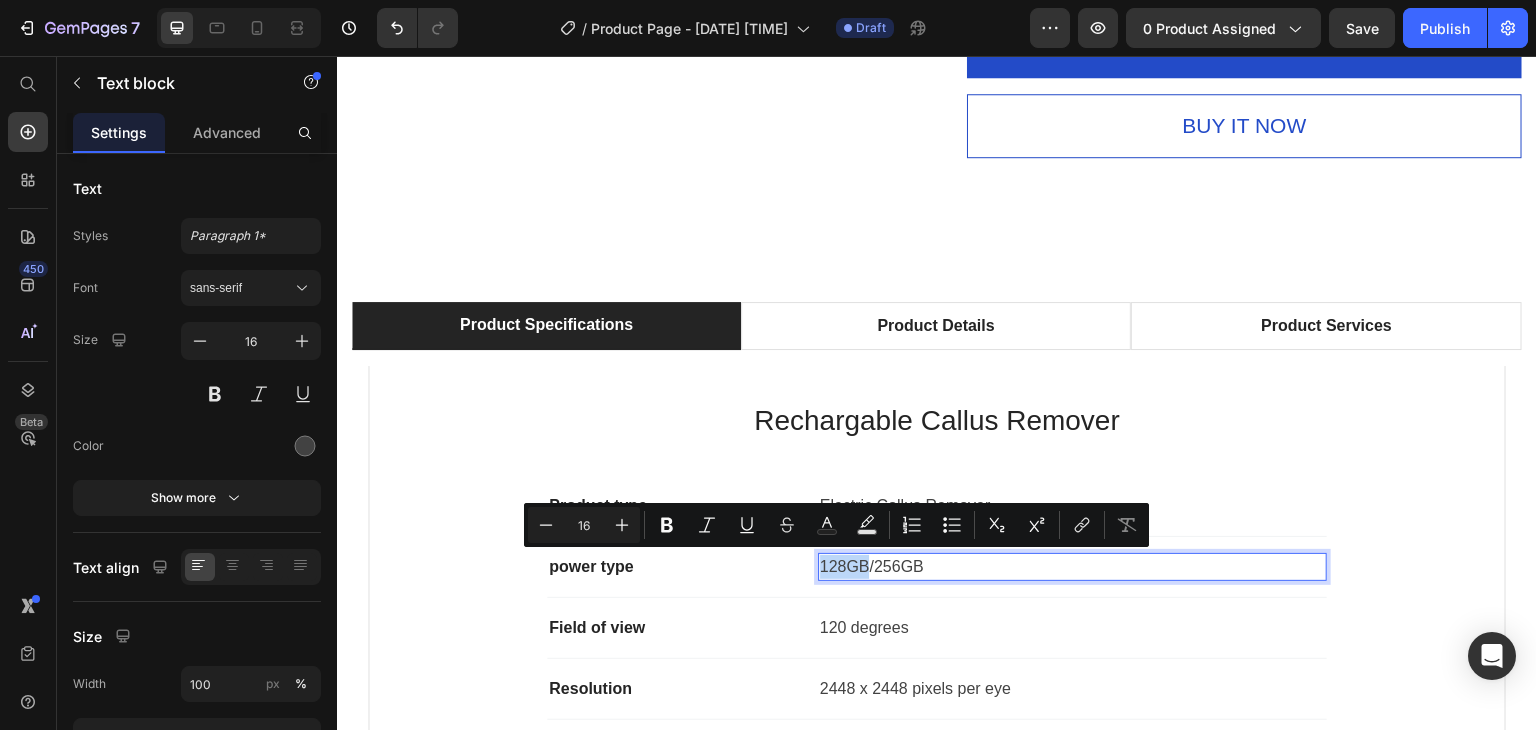 drag, startPoint x: 841, startPoint y: 569, endPoint x: 818, endPoint y: 568, distance: 23.021729 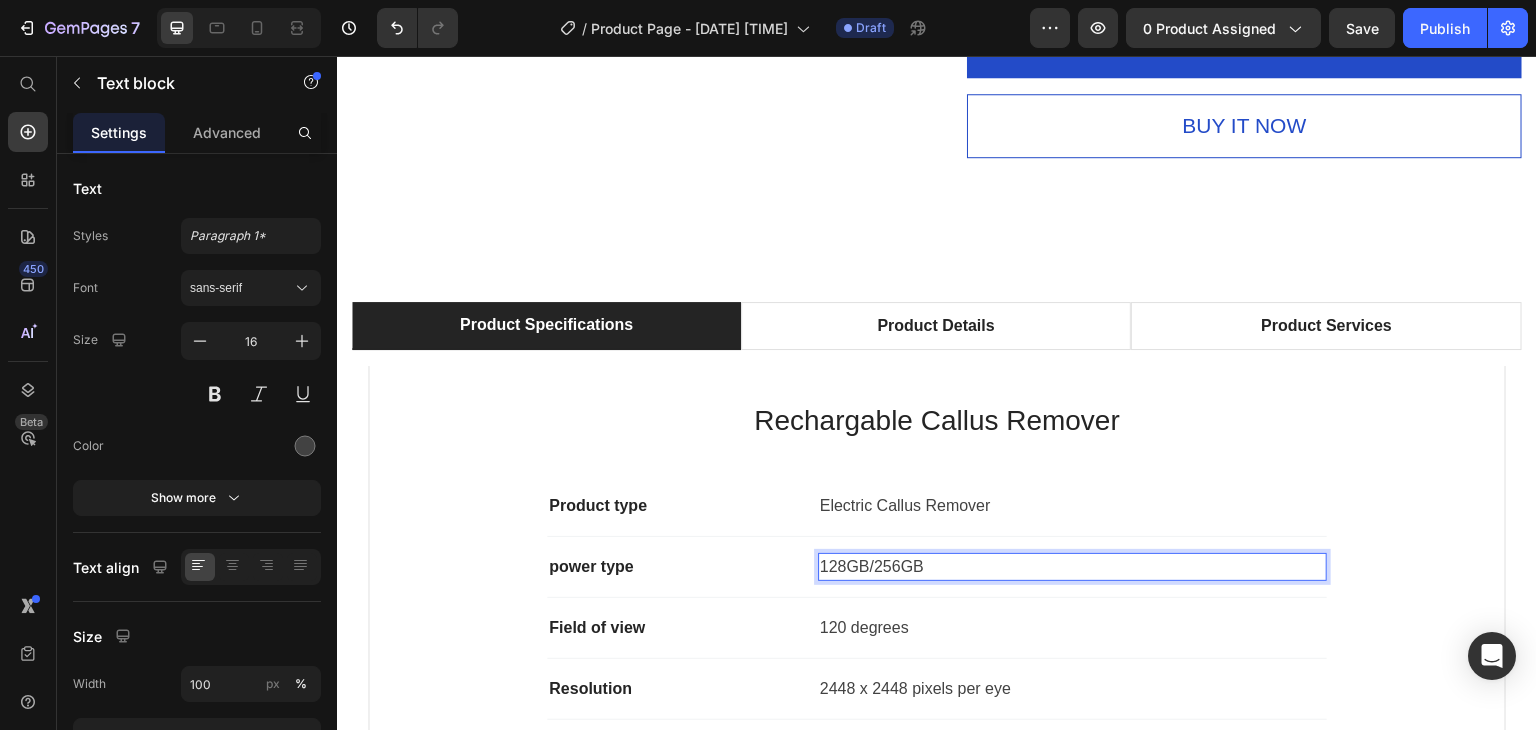 drag, startPoint x: 818, startPoint y: 568, endPoint x: 823, endPoint y: 579, distance: 12.083046 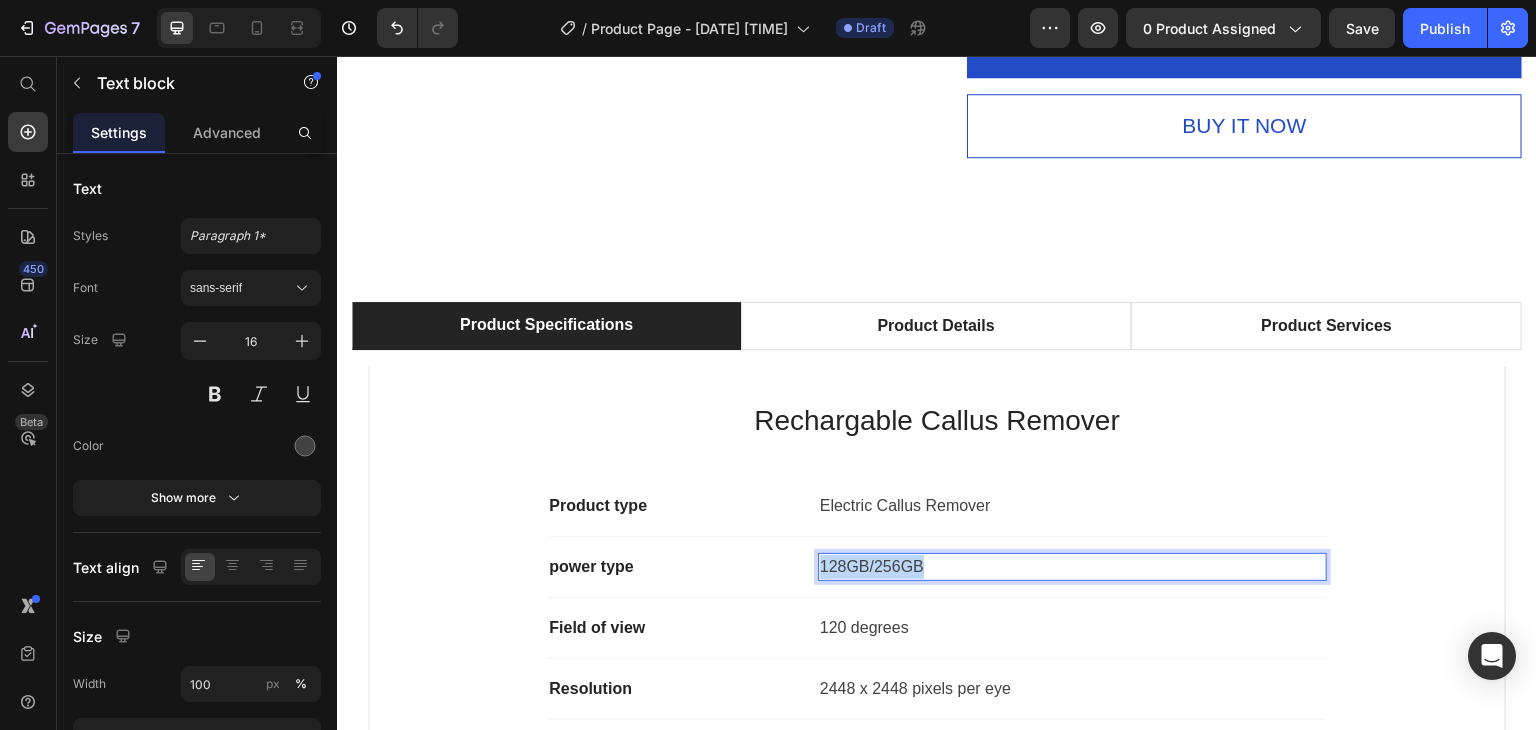 drag, startPoint x: 813, startPoint y: 568, endPoint x: 1015, endPoint y: 547, distance: 203.08865 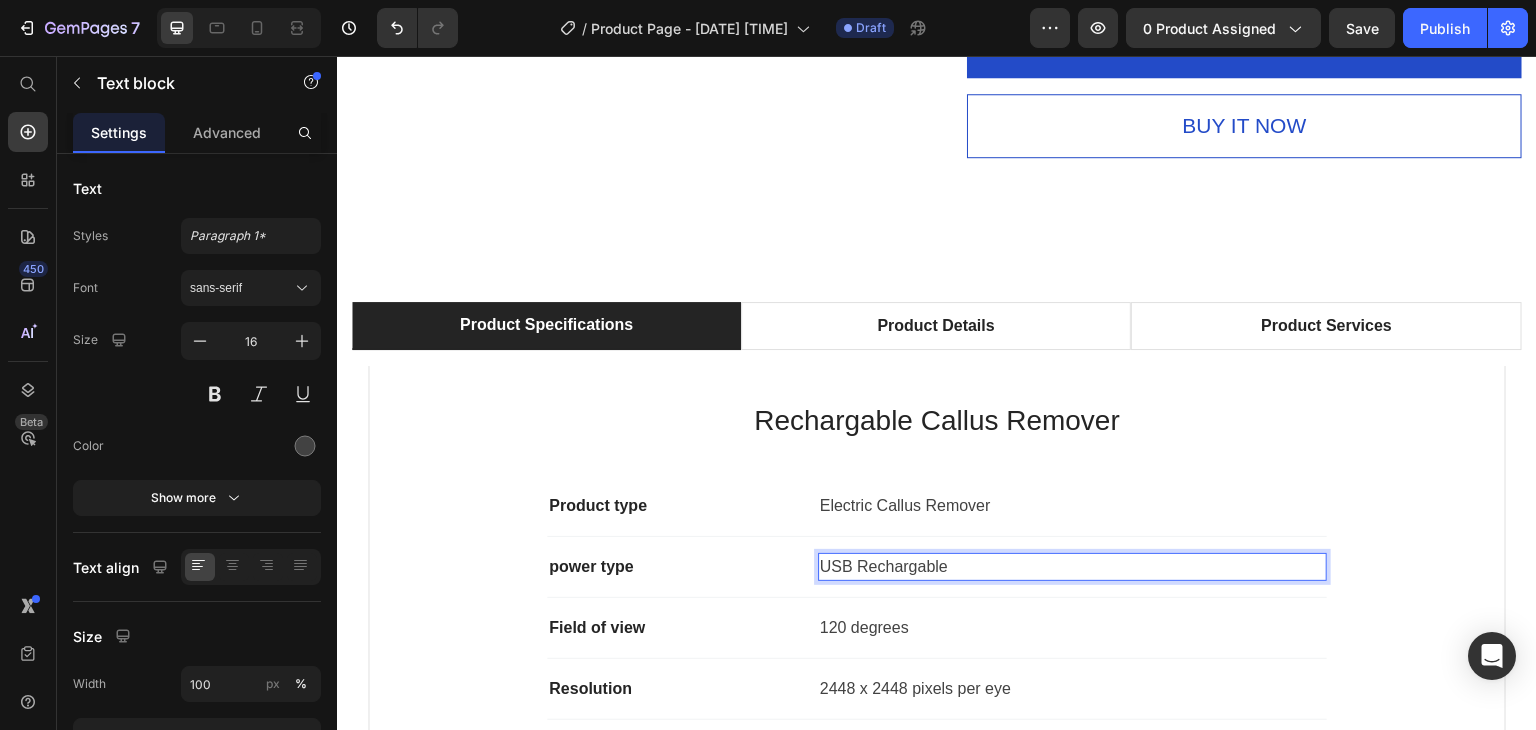 click on "USB Rechargable" at bounding box center (1072, 567) 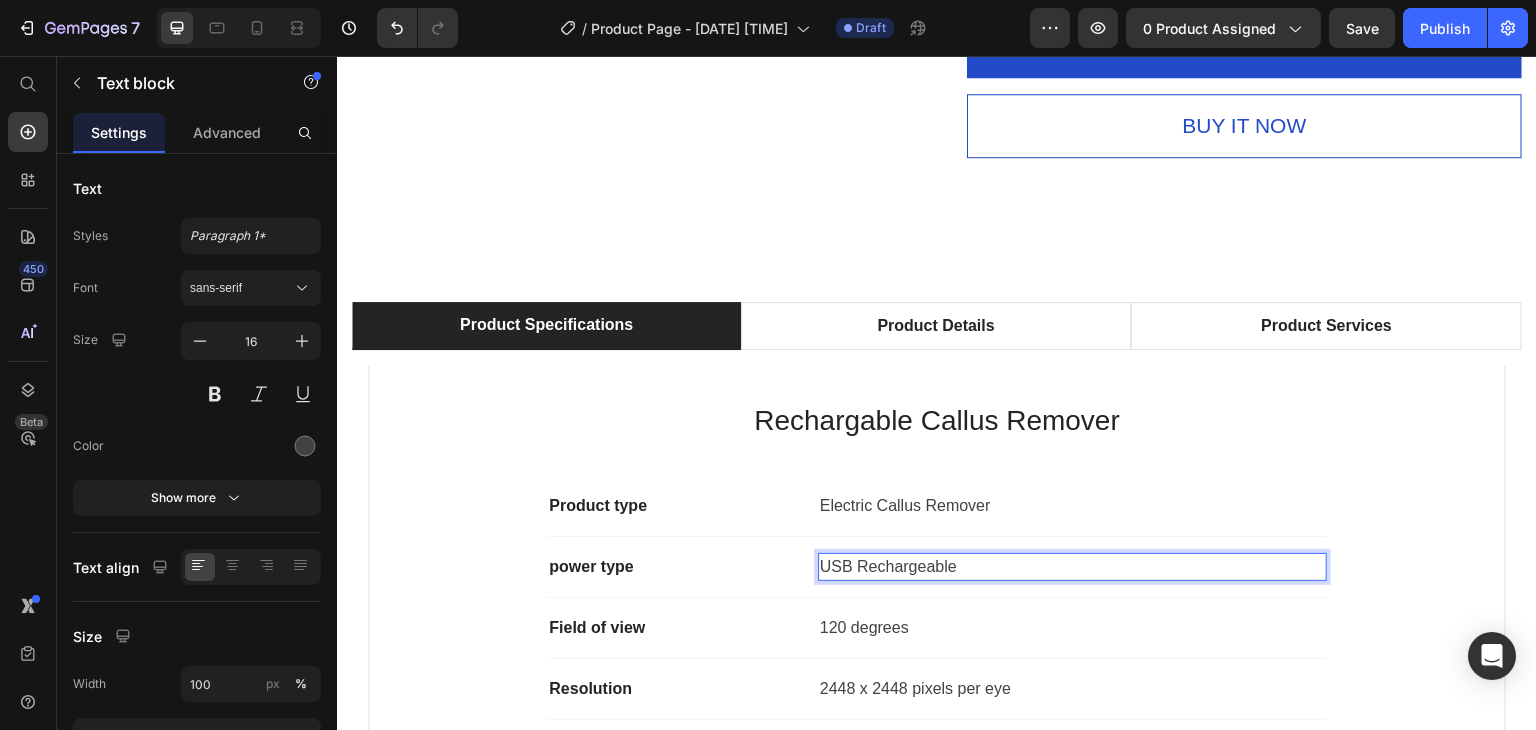 click on "USB Rechargeable" at bounding box center [1072, 567] 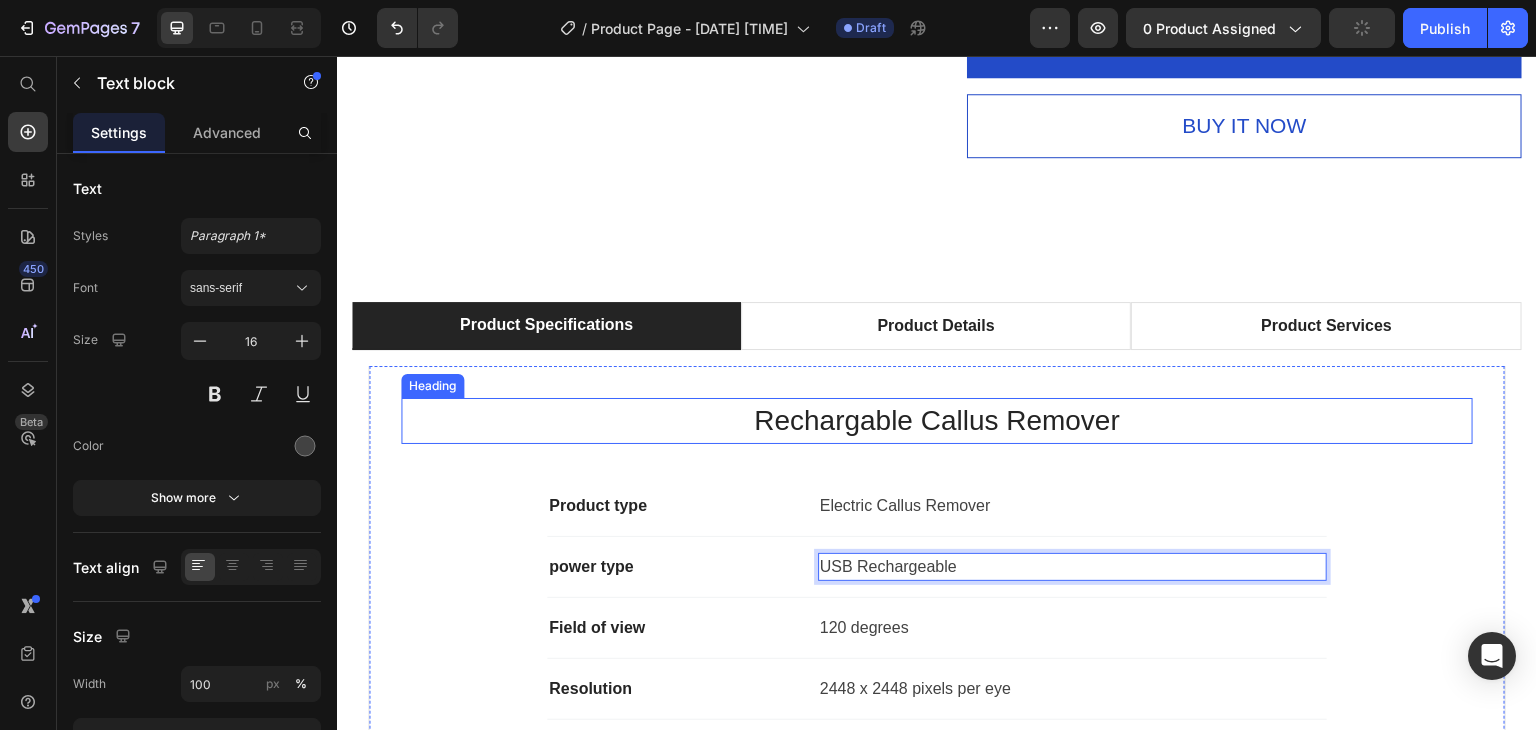 click on "Rechargable Callus Remover" at bounding box center [937, 421] 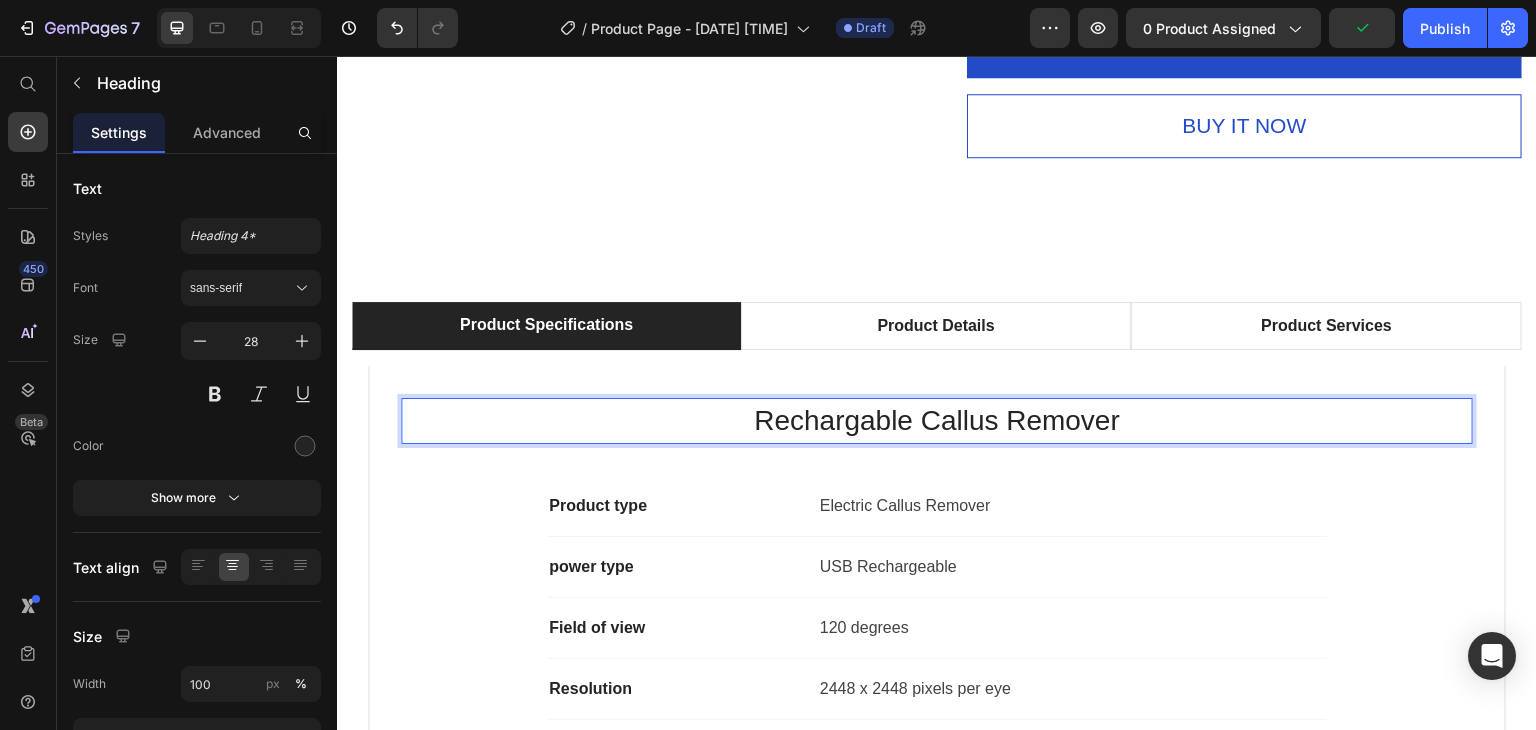 click on "Rechargable Callus Remover" at bounding box center [937, 421] 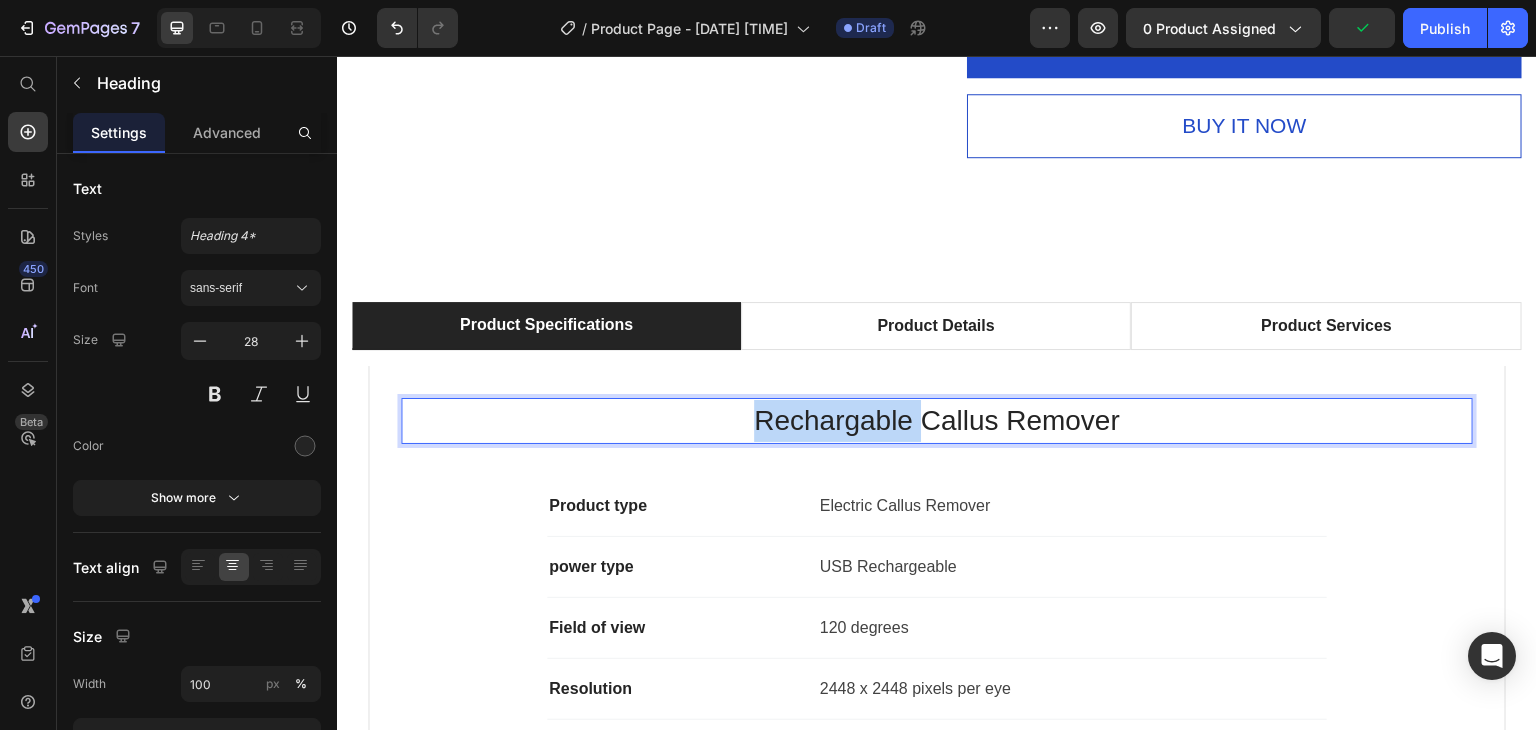 click on "Rechargable Callus Remover" at bounding box center [937, 421] 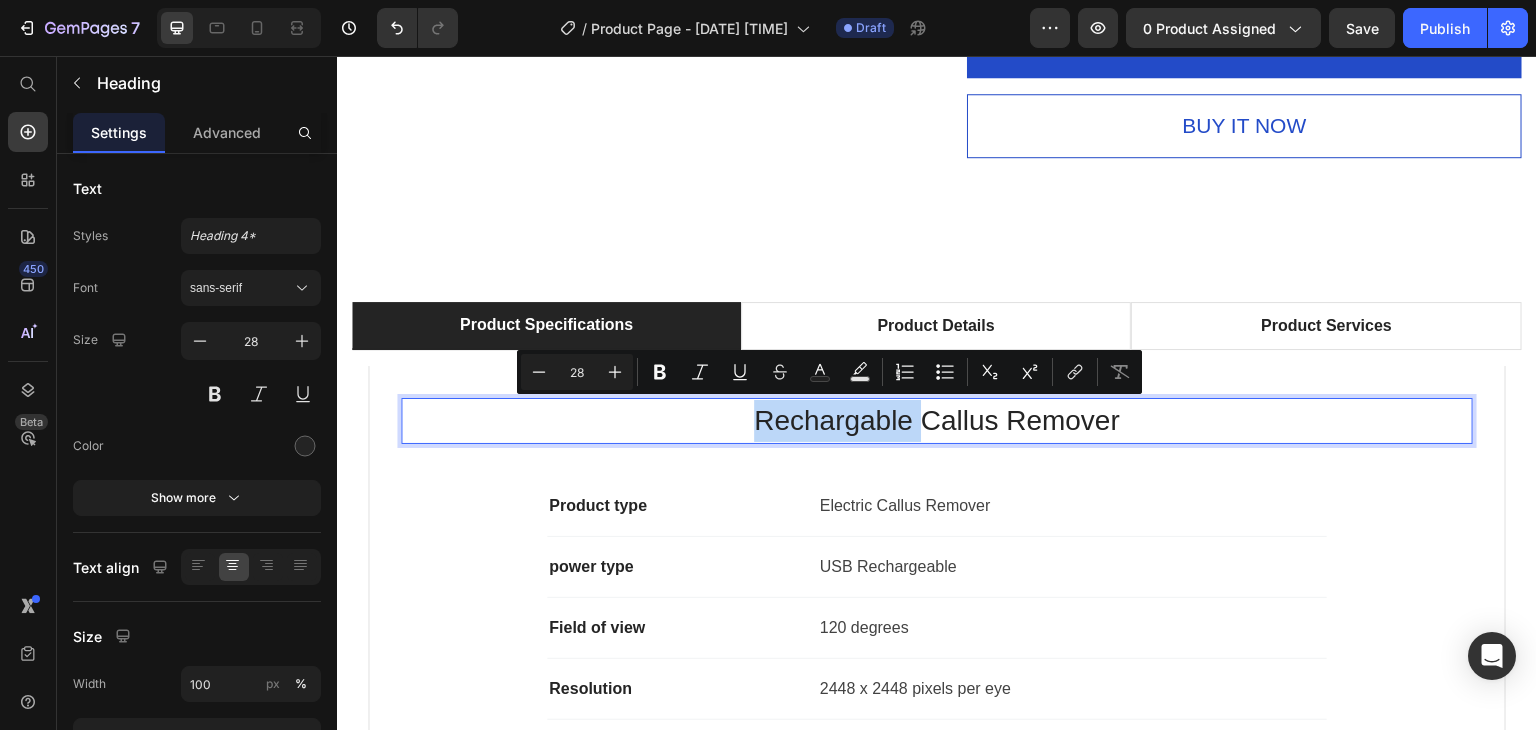 click on "Rechargable Callus Remover" at bounding box center [937, 421] 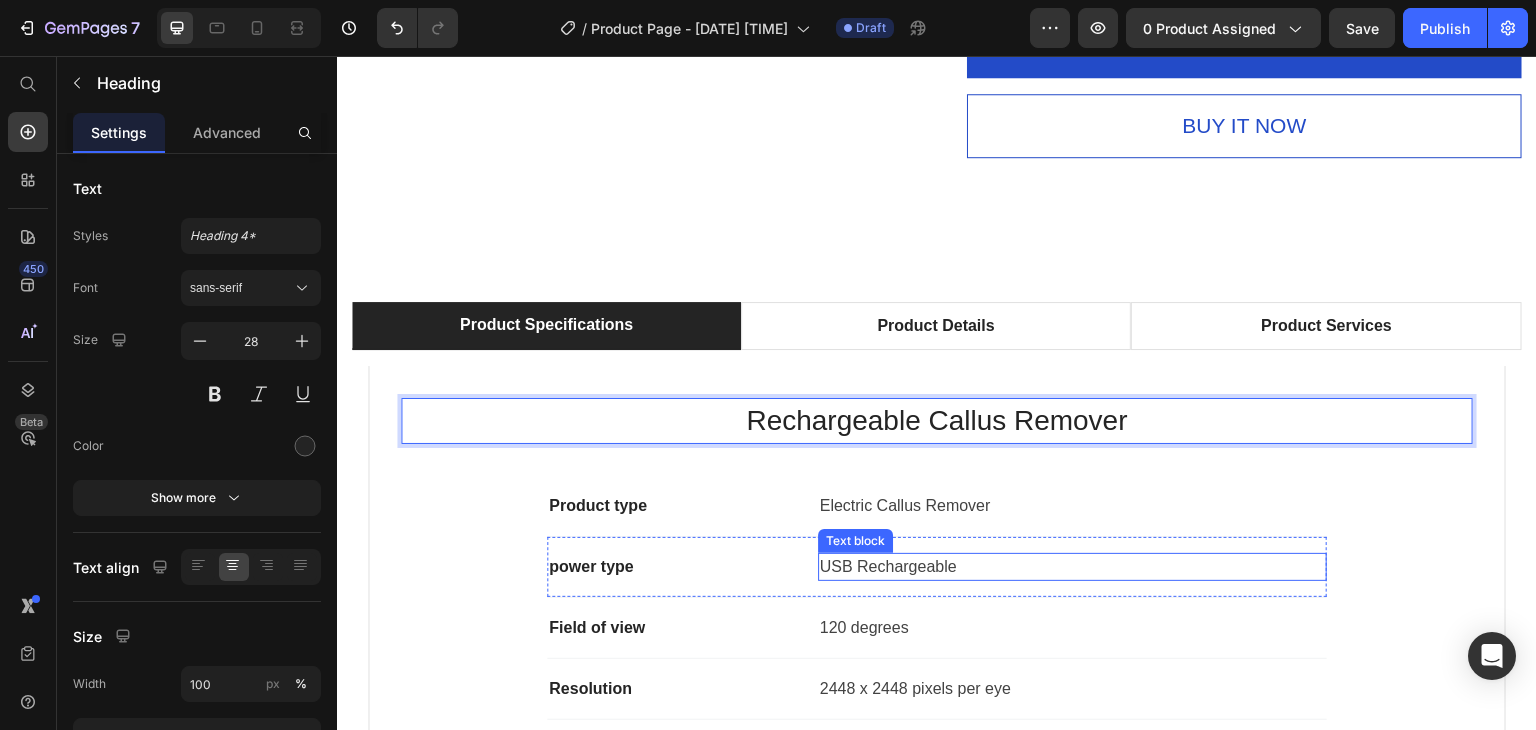 click on "USB Rechargeable" at bounding box center [1072, 567] 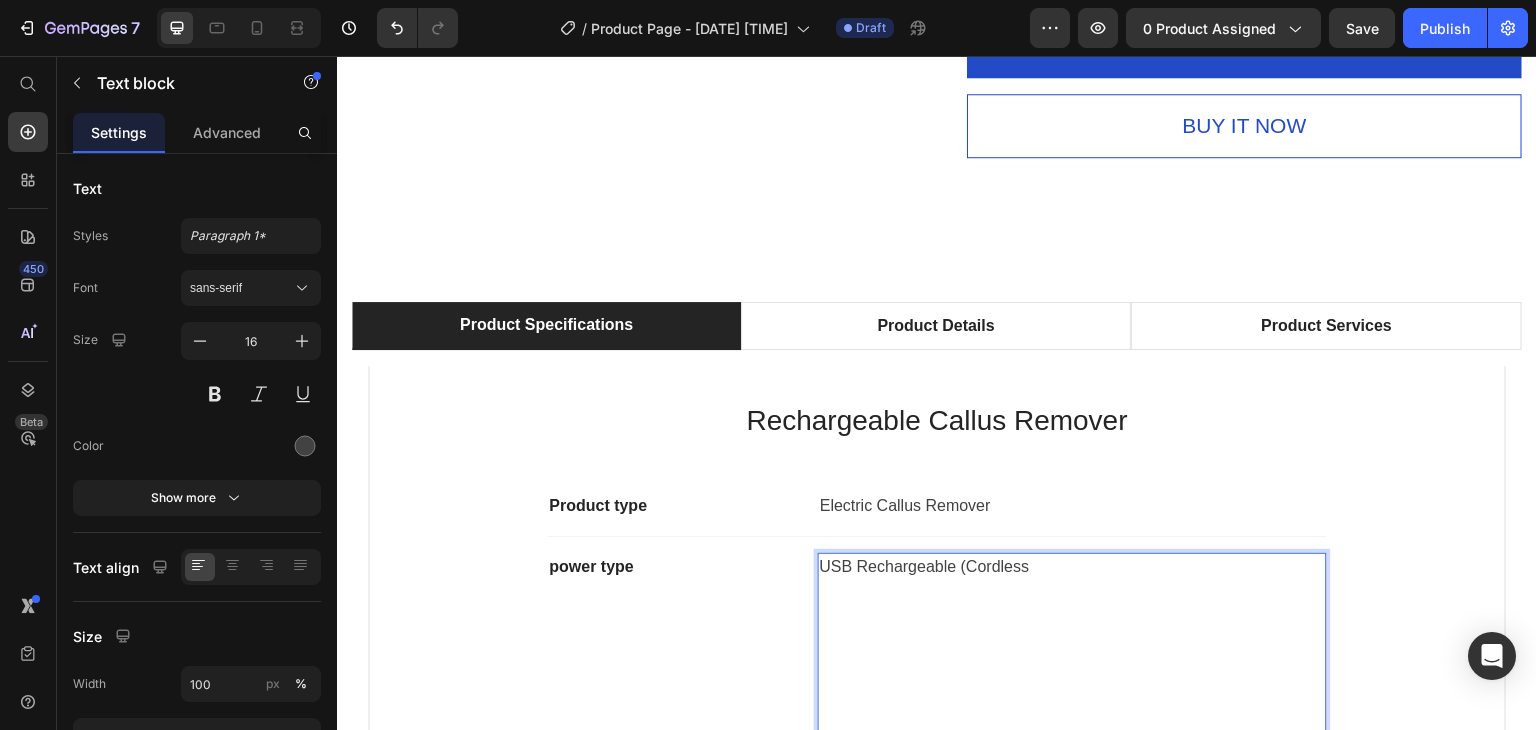 scroll, scrollTop: 974, scrollLeft: 0, axis: vertical 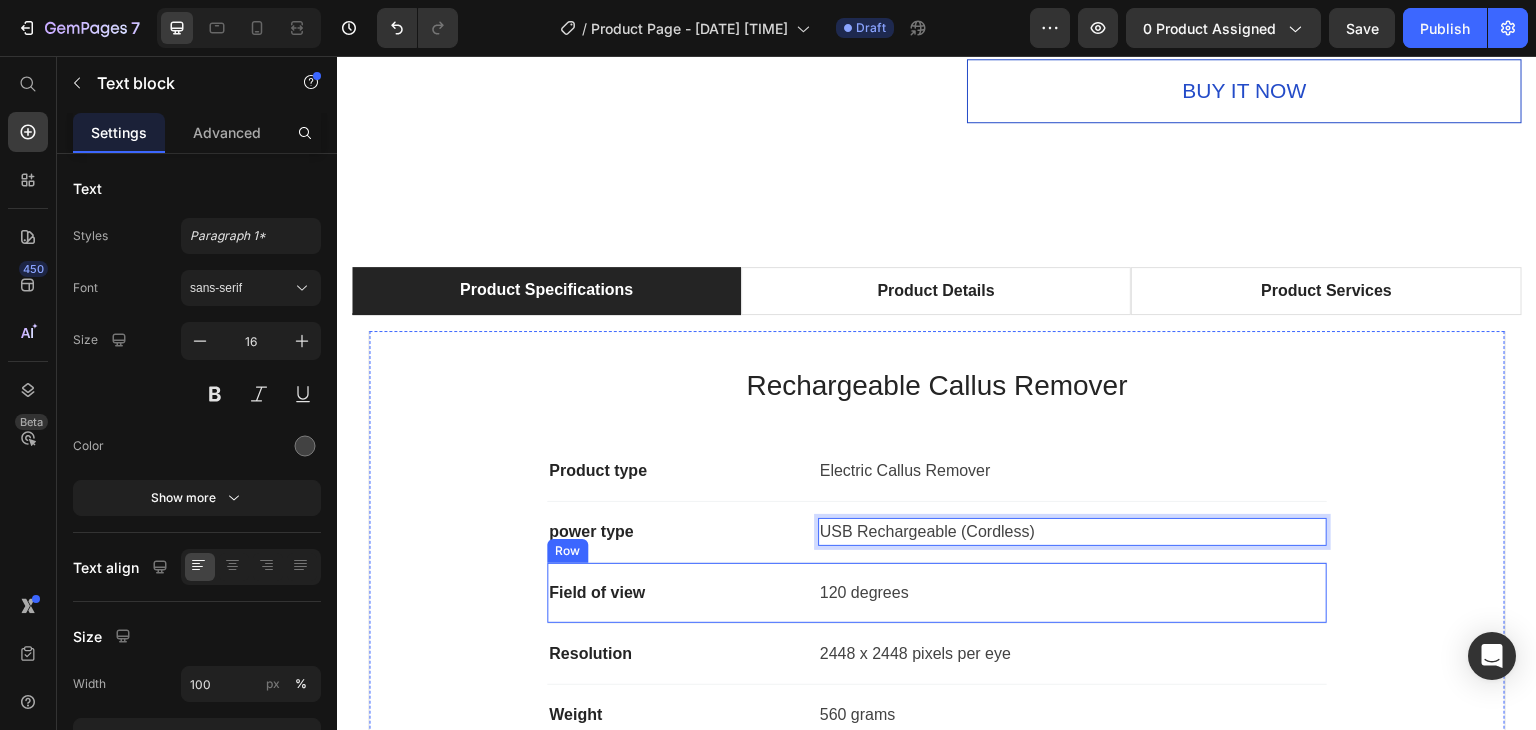 click on "Field of view Text block 120 degrees Text block Row" at bounding box center (937, 593) 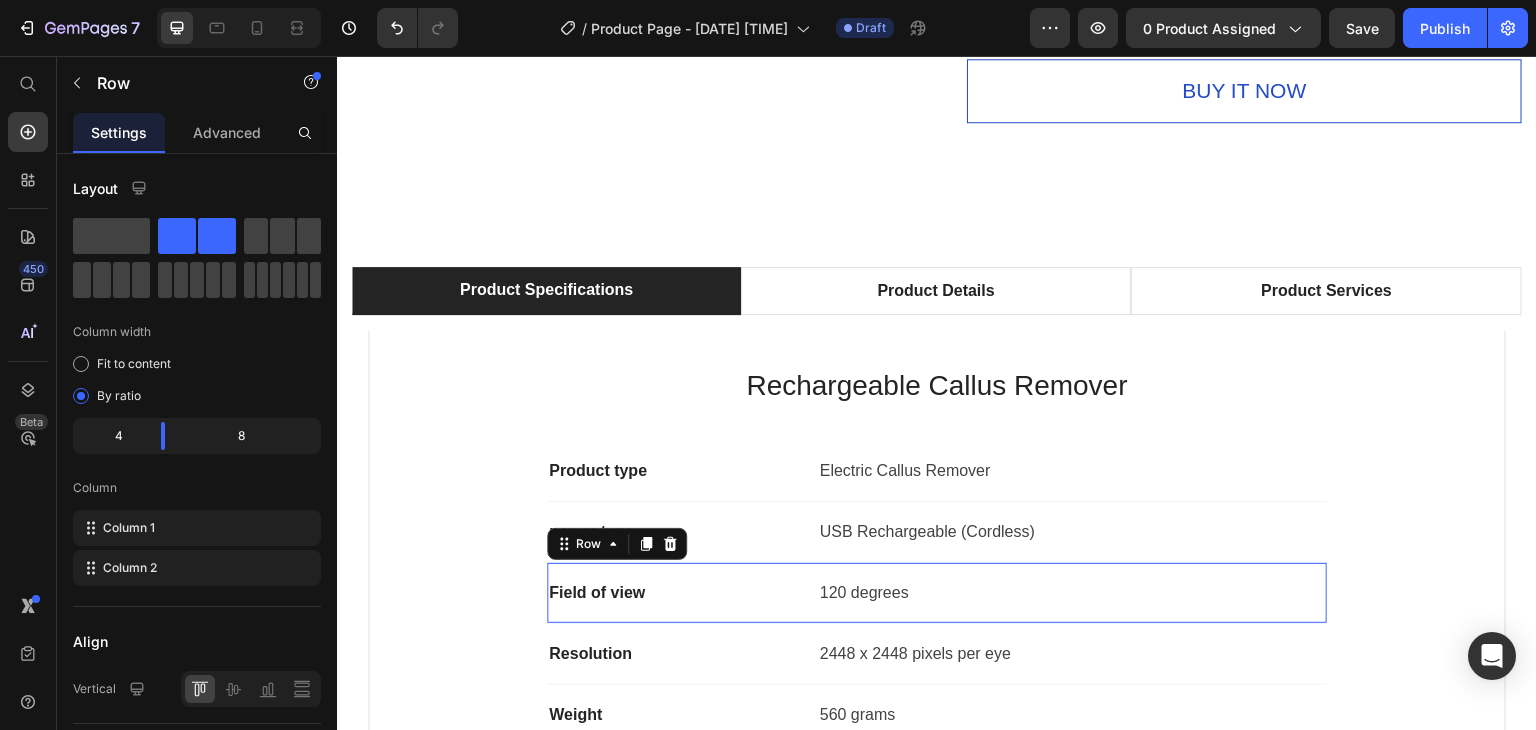 click on "Field of view Text block 120 degrees Text block Row   0" at bounding box center (937, 593) 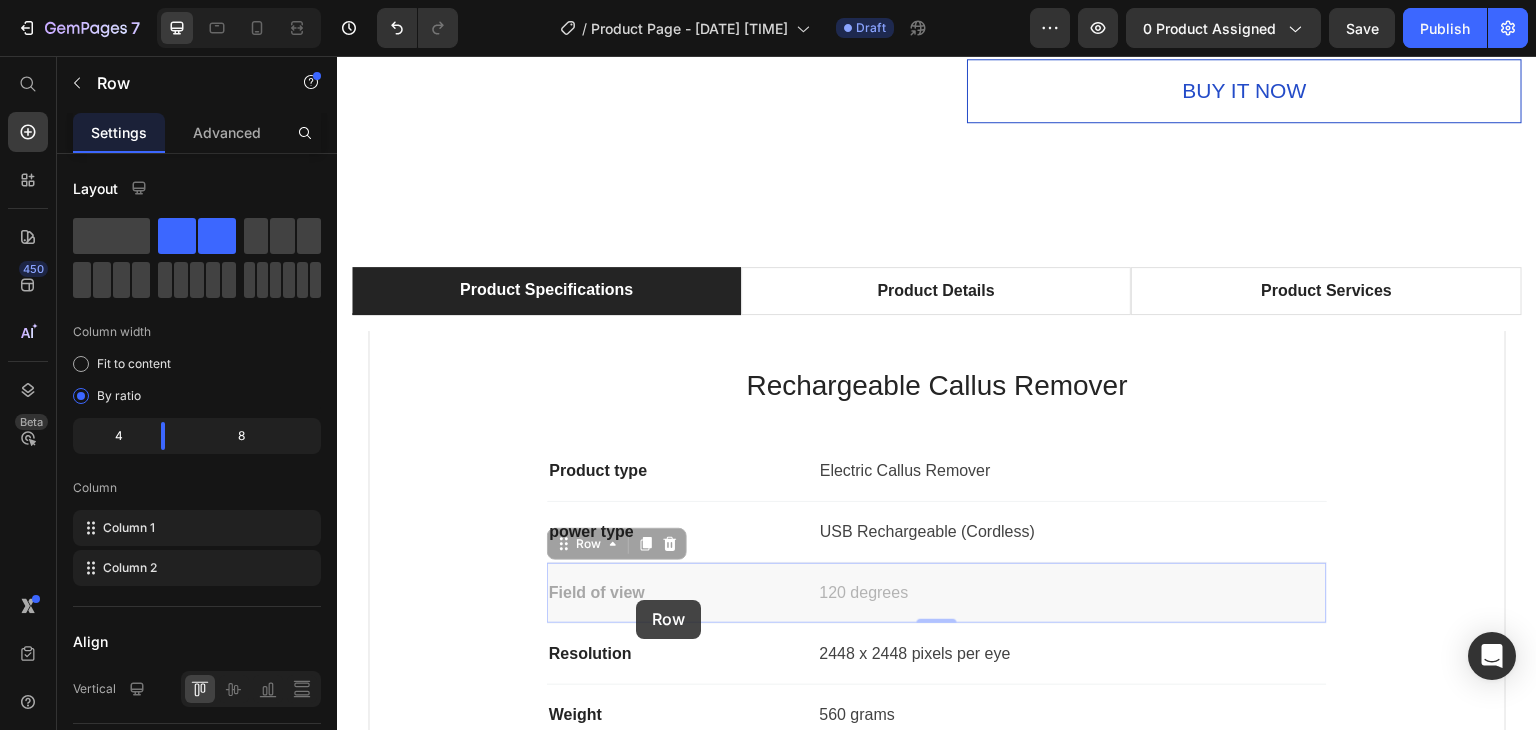click on "Field of view" at bounding box center [337, 56] 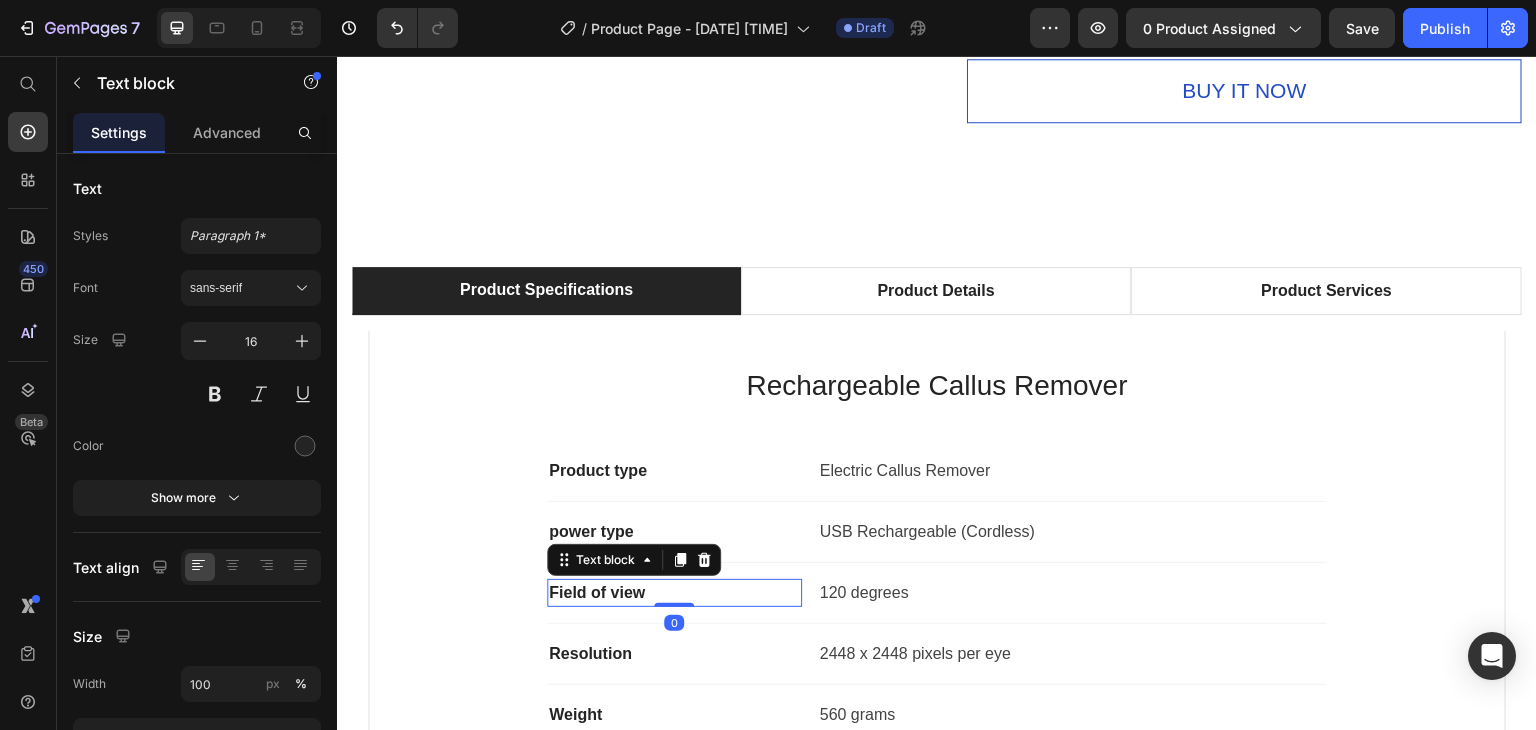 click on "Field of view" at bounding box center (674, 593) 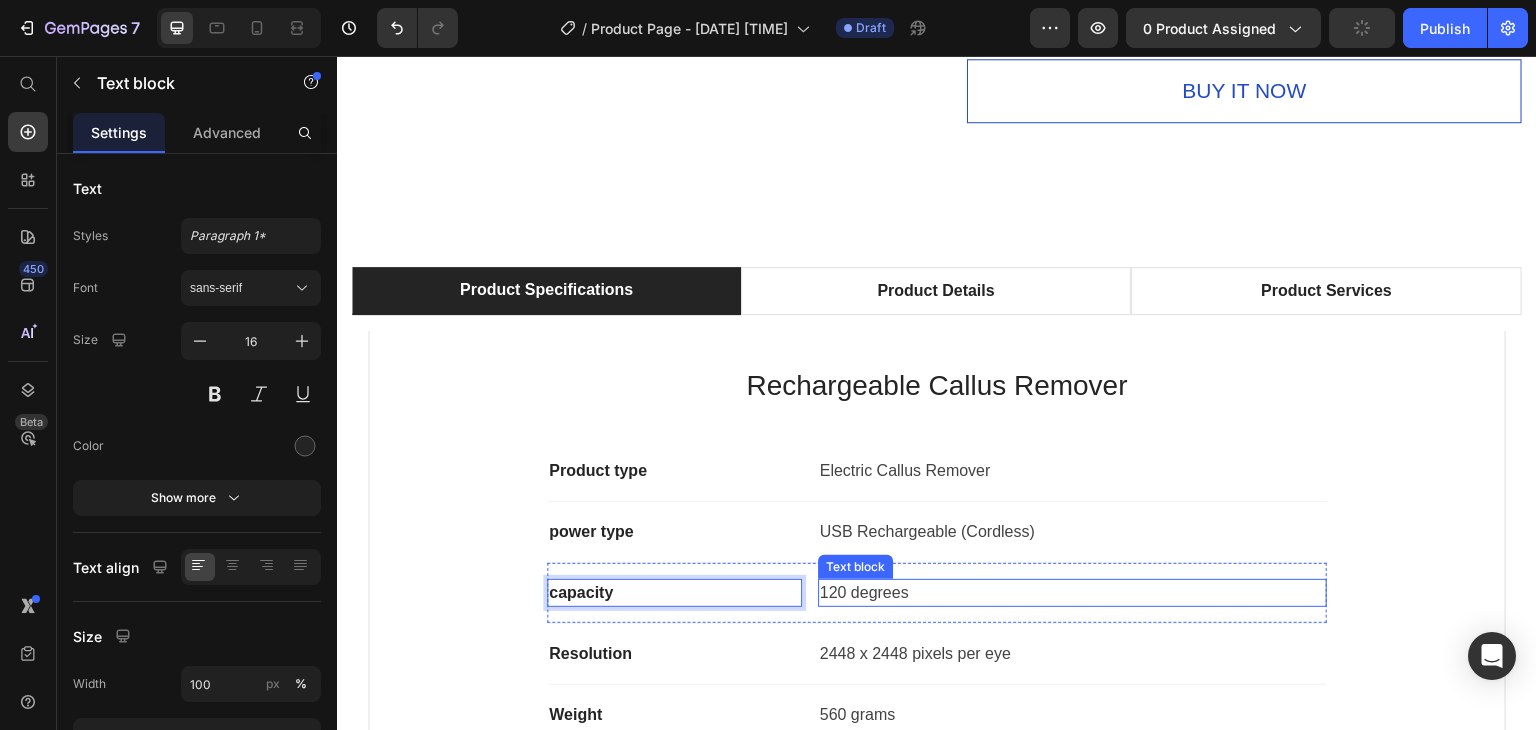 click on "120 degrees" at bounding box center (1072, 593) 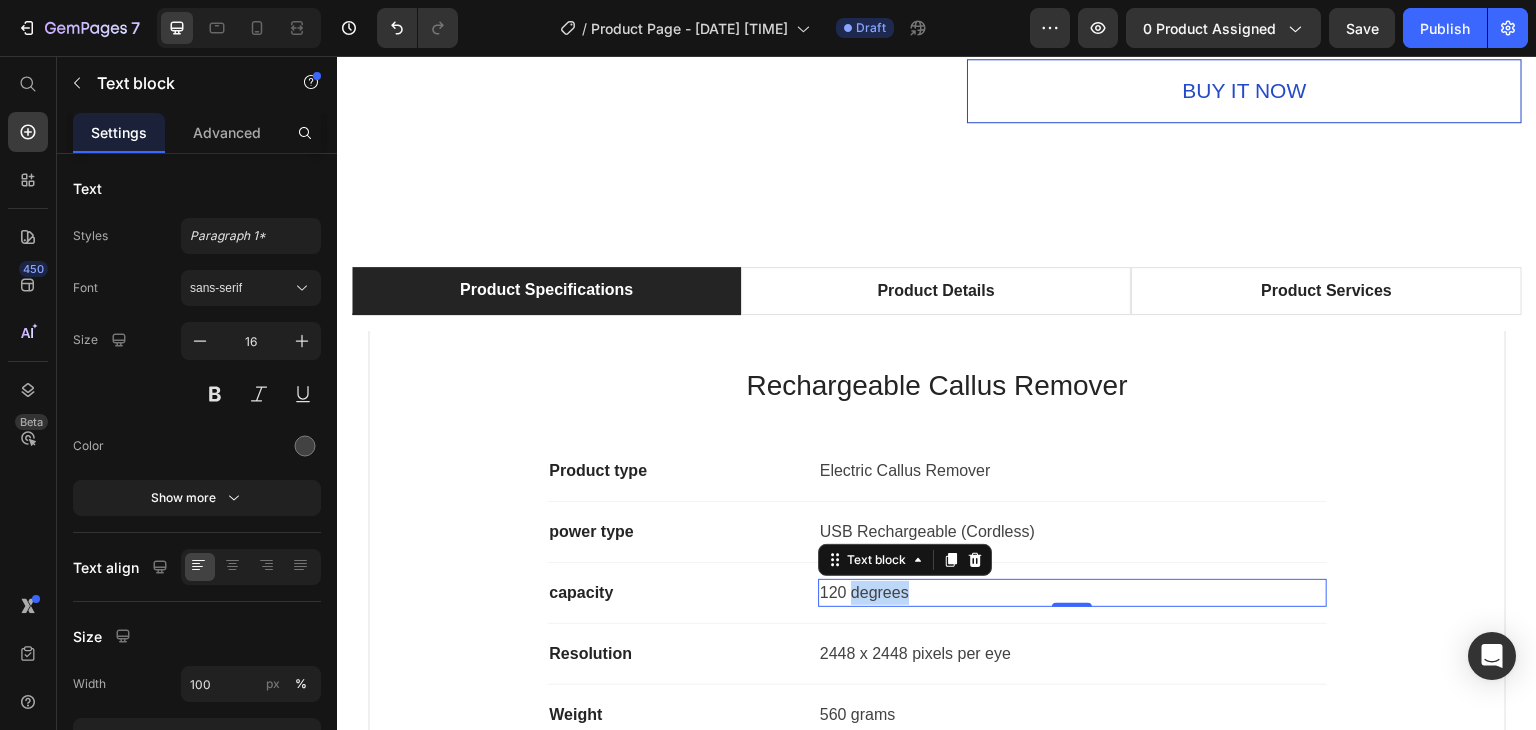 click on "120 degrees" at bounding box center [1072, 593] 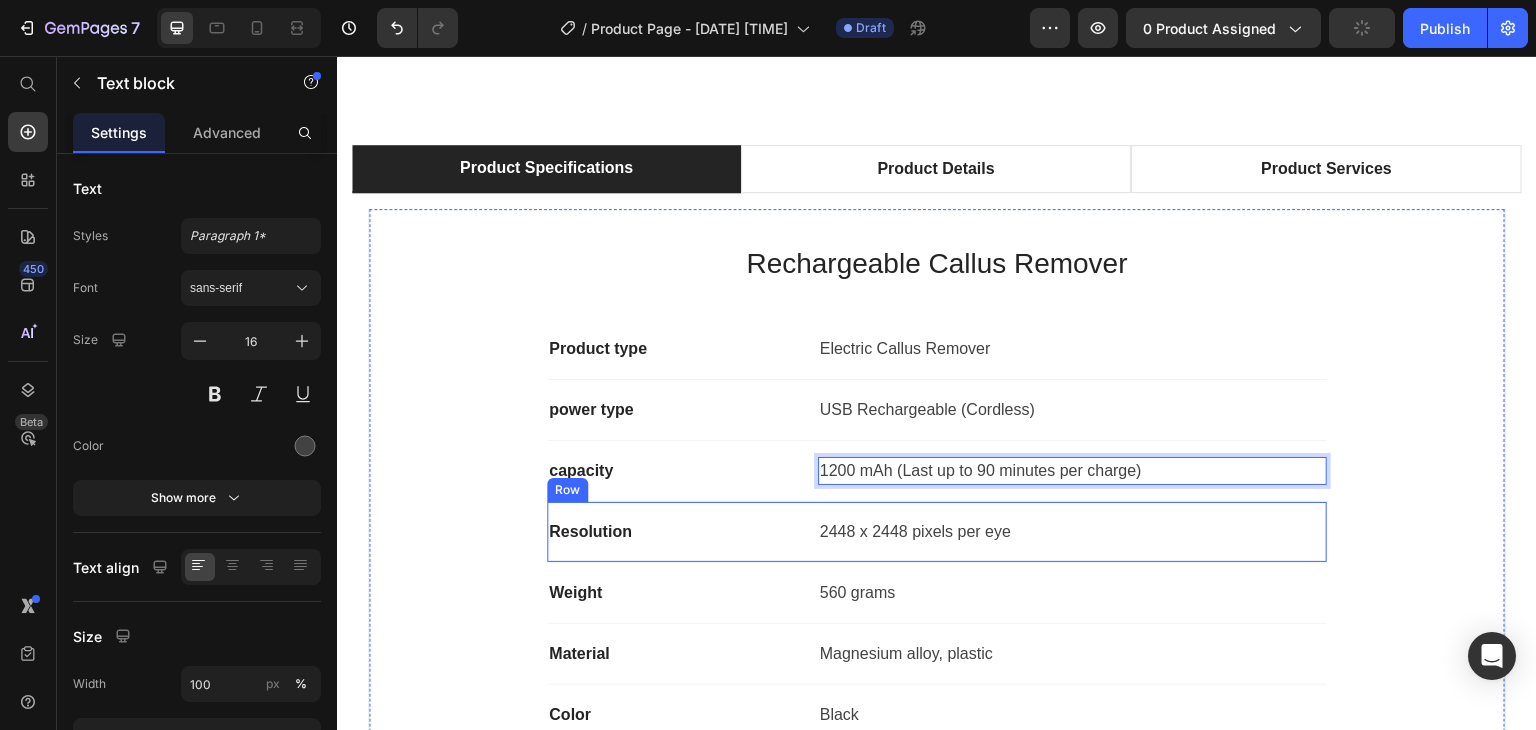 scroll, scrollTop: 1103, scrollLeft: 0, axis: vertical 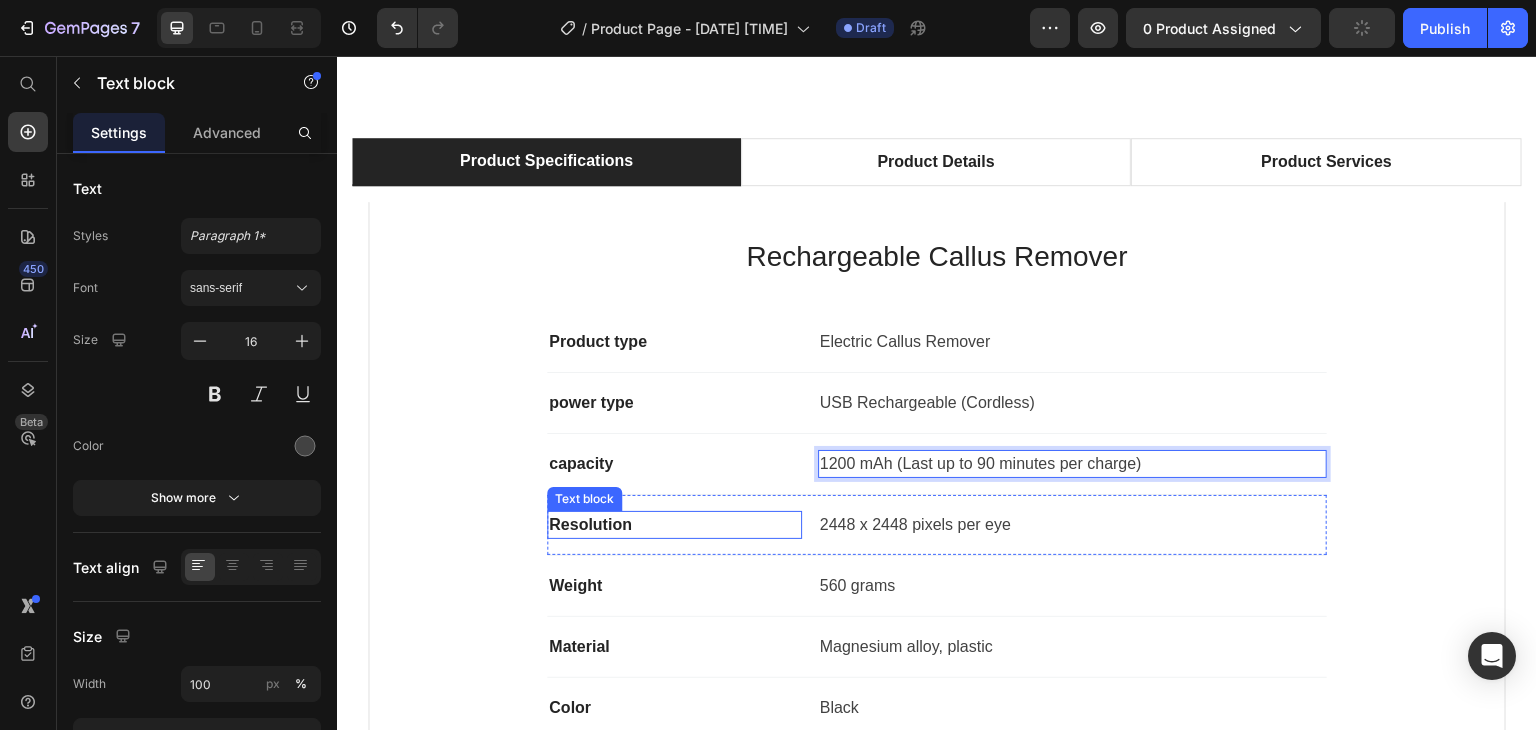 click on "Resolution" at bounding box center (674, 525) 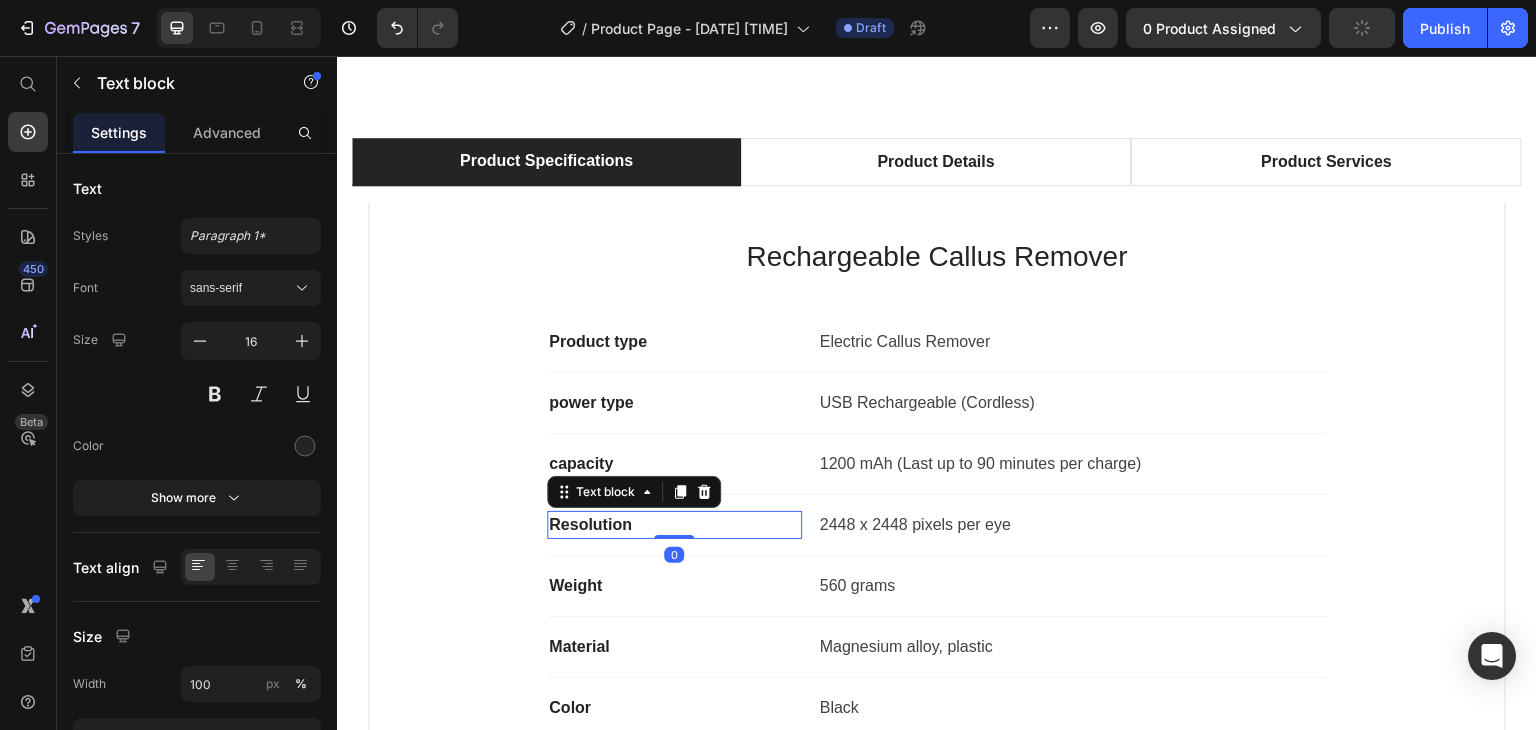 click on "Resolution" at bounding box center [674, 525] 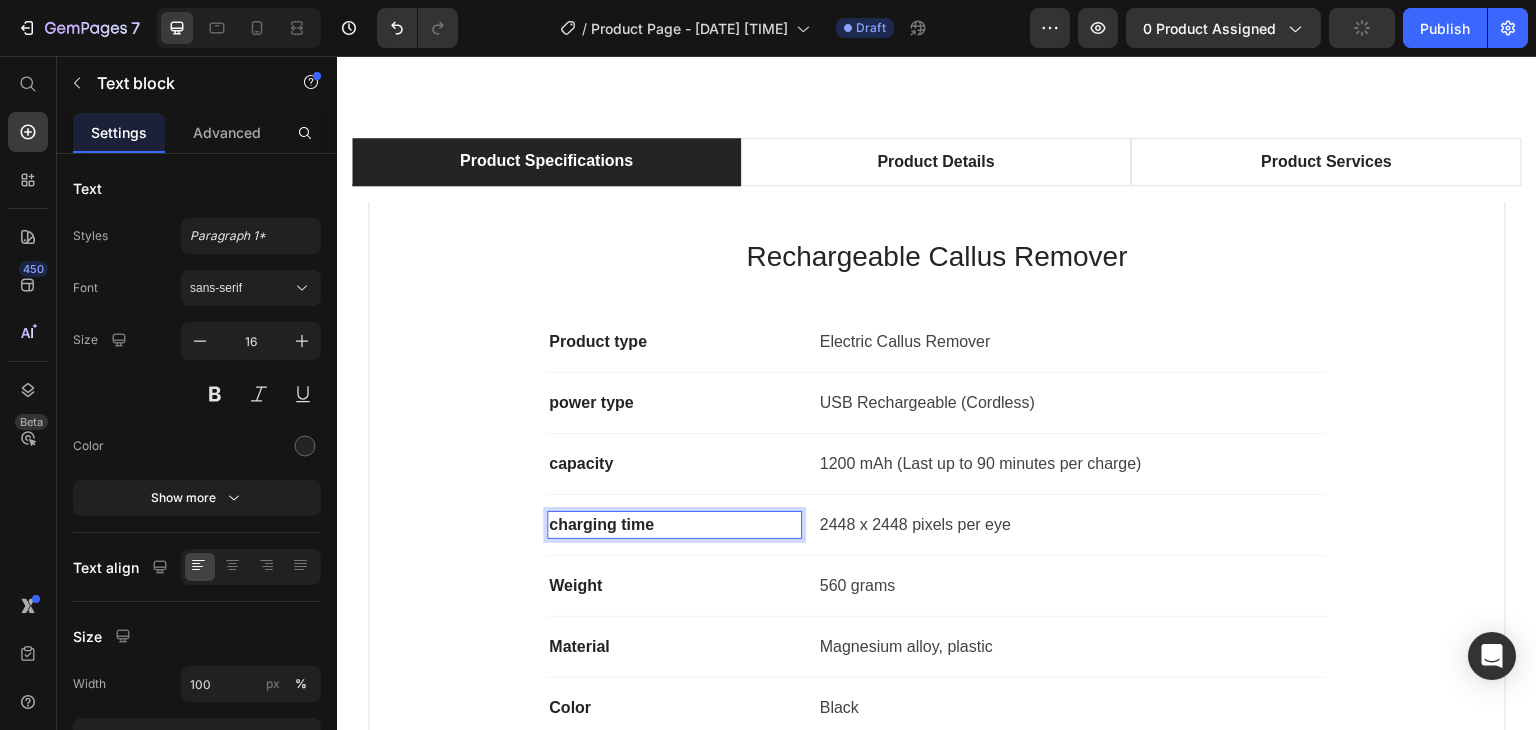 click on "charging time" at bounding box center (674, 525) 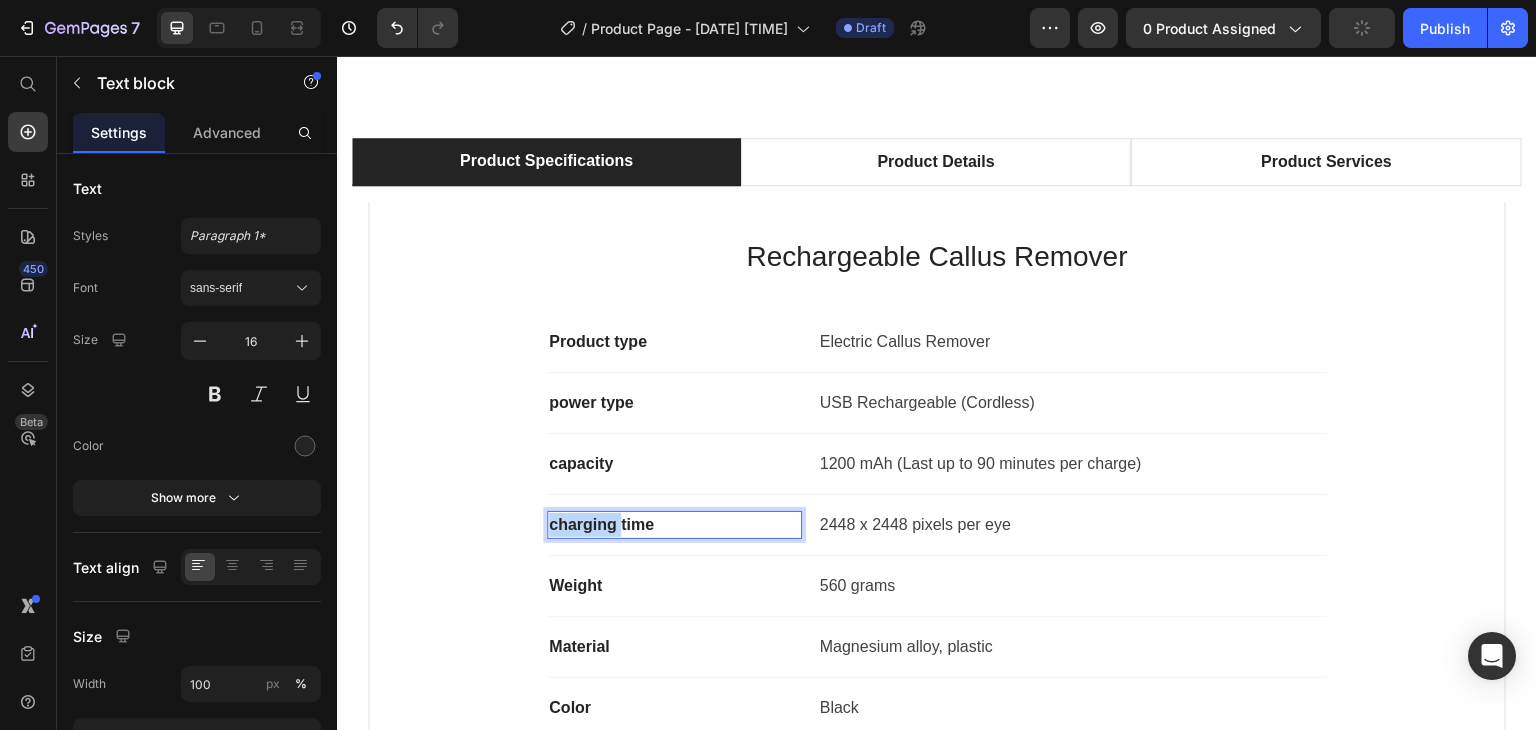click on "charging time" at bounding box center [674, 525] 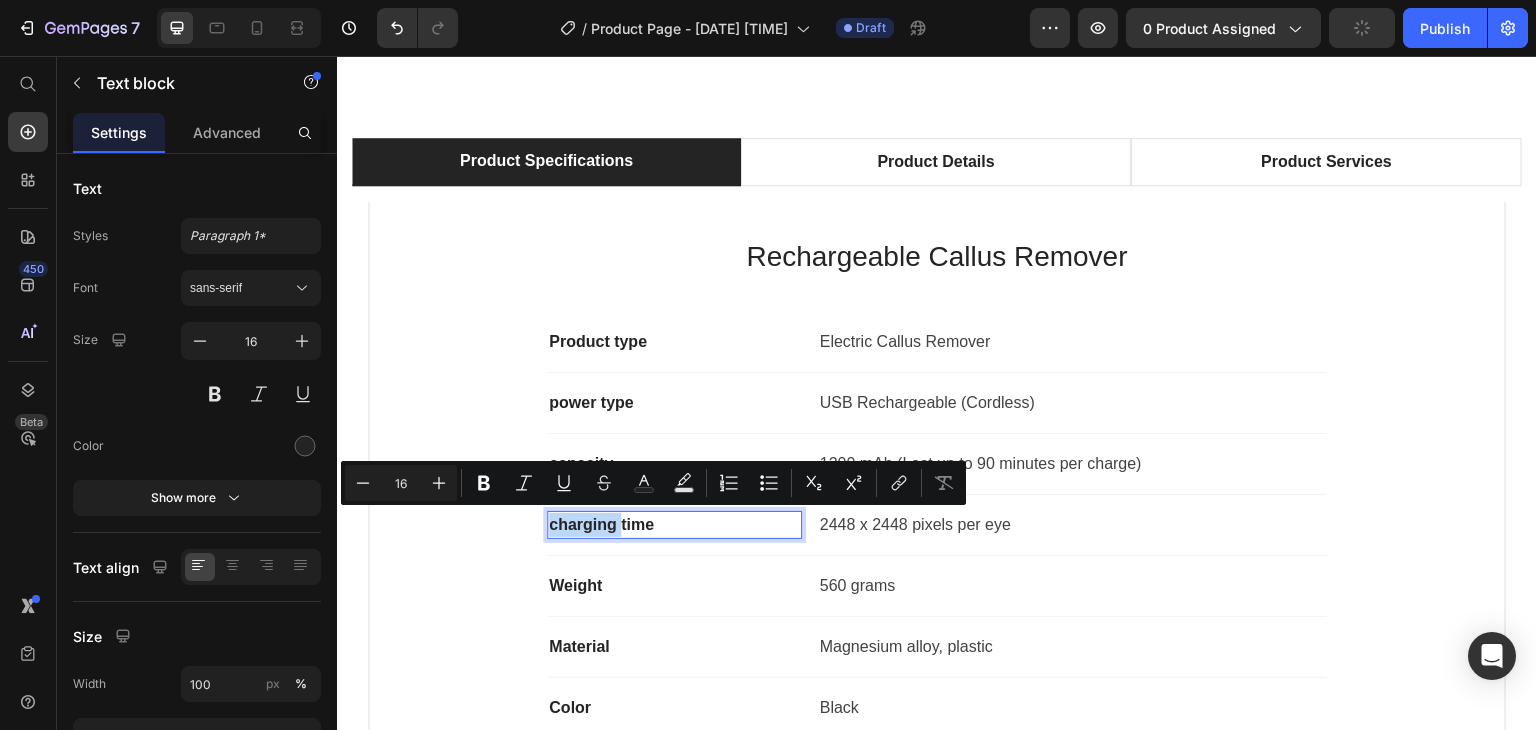 click on "charging time" at bounding box center [674, 525] 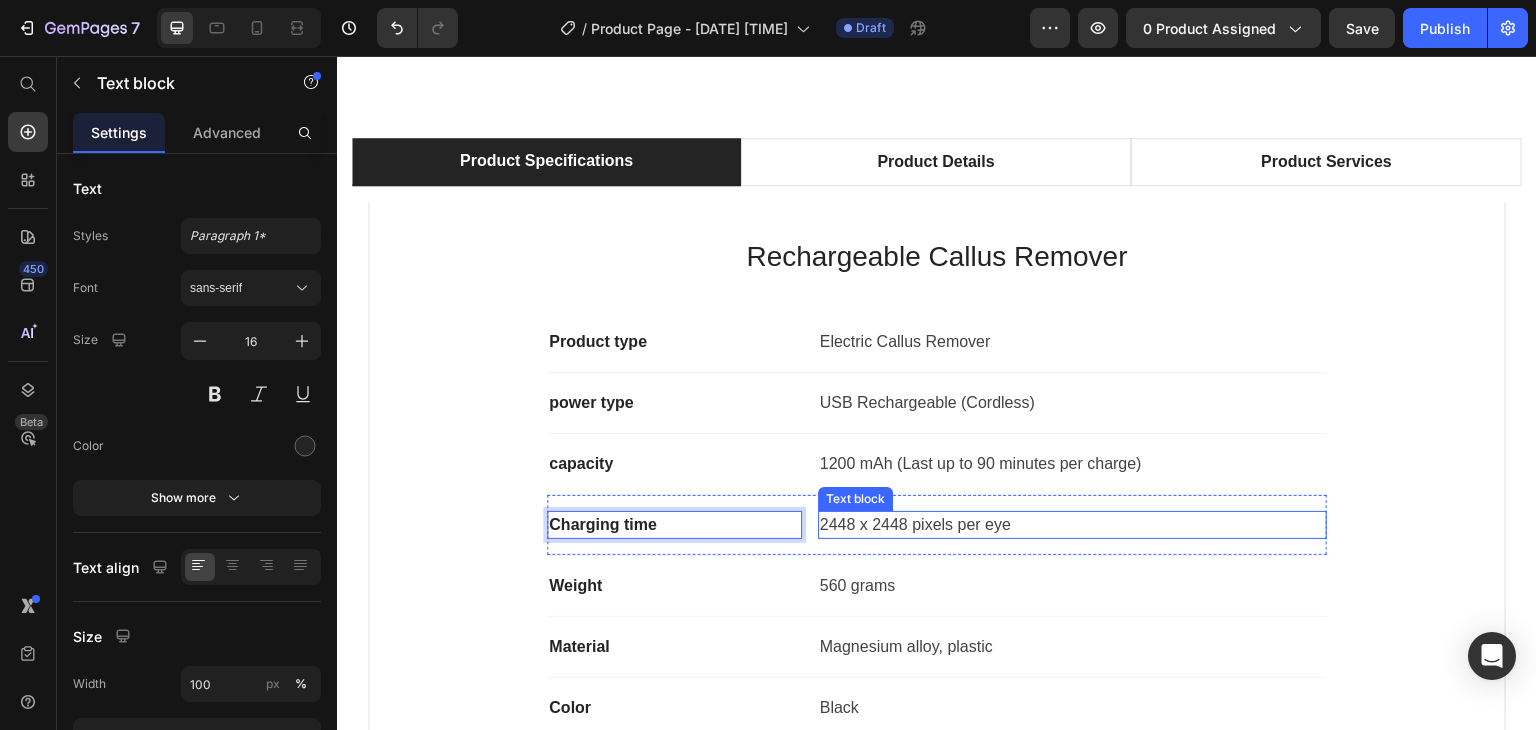 click on "2448 x 2448 pixels per eye" at bounding box center (1072, 525) 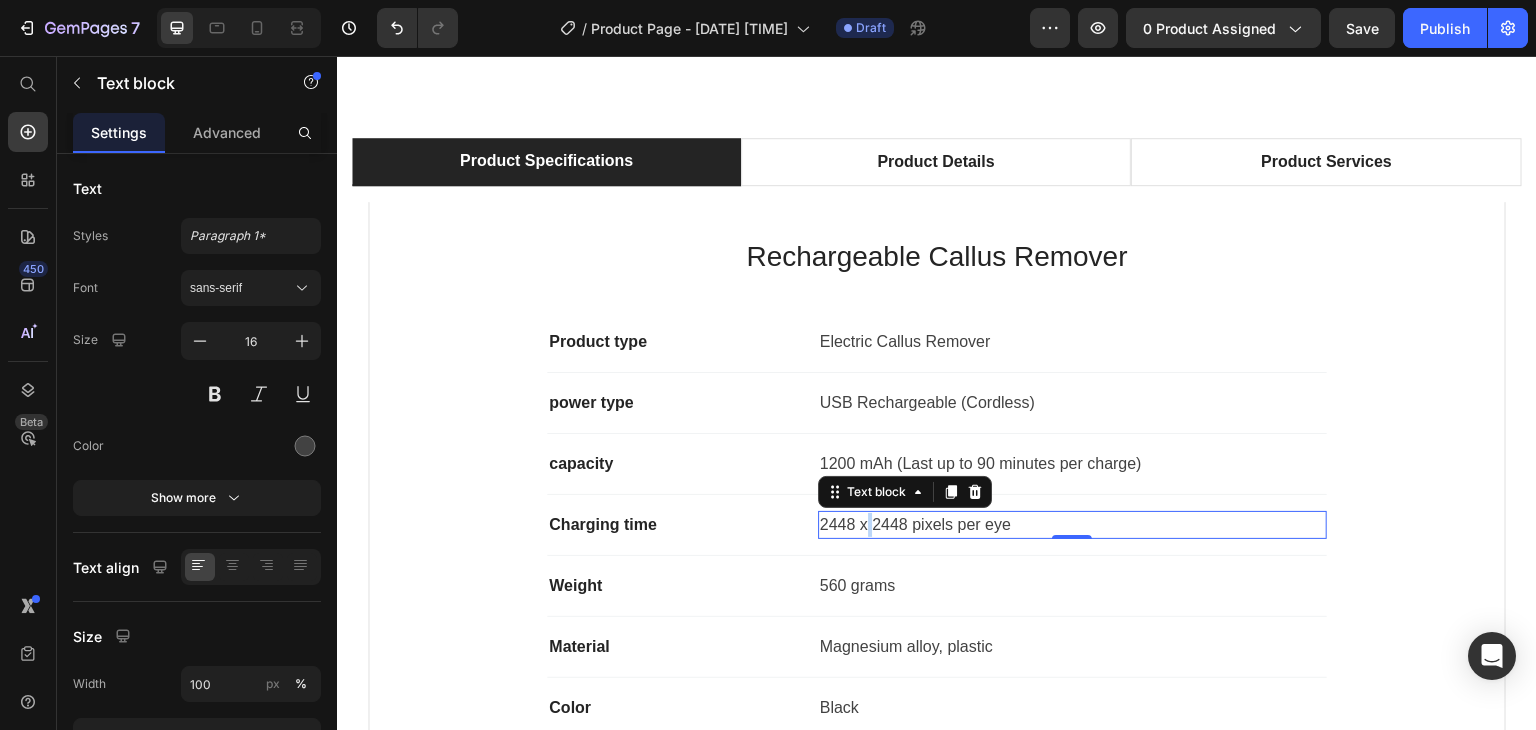 click on "2448 x 2448 pixels per eye" at bounding box center (1072, 525) 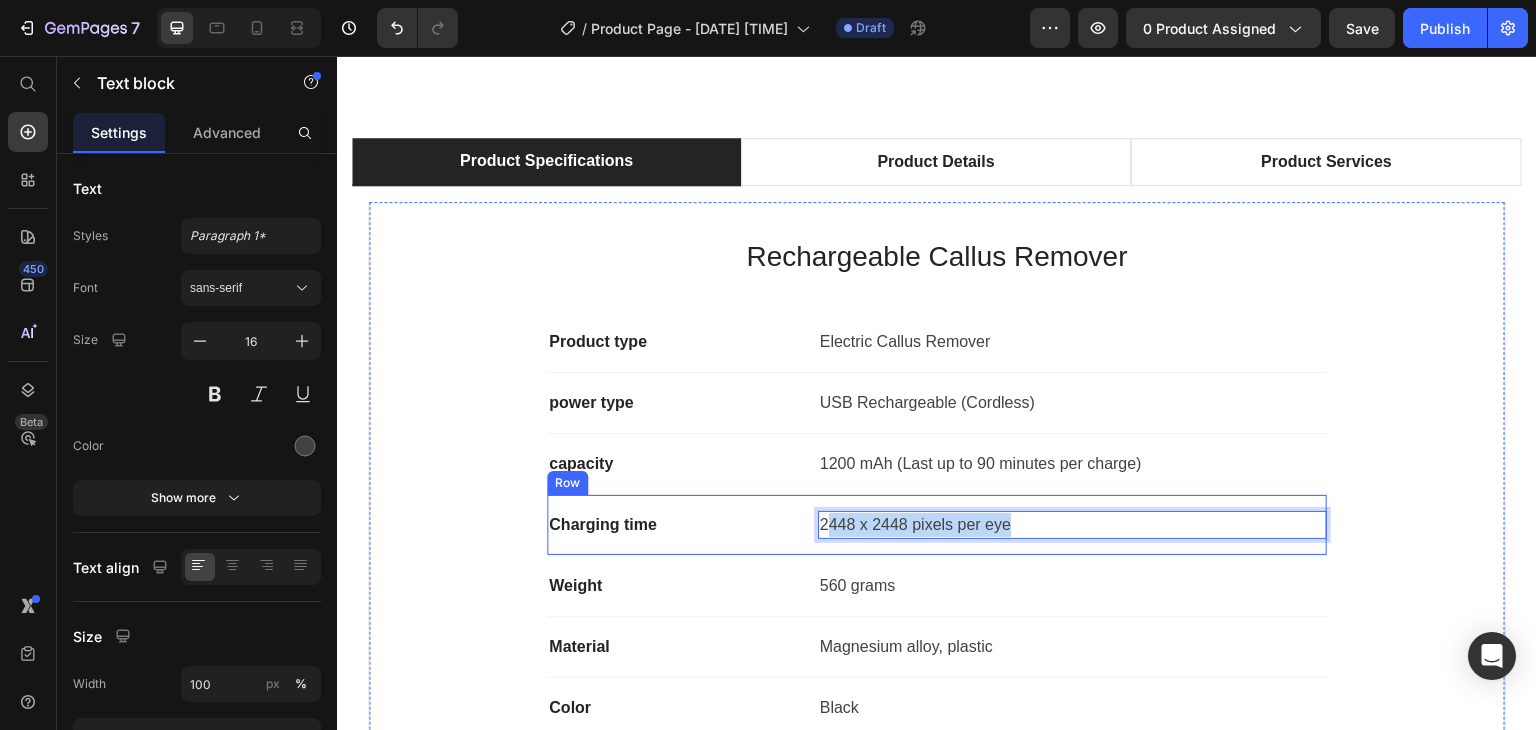 drag, startPoint x: 818, startPoint y: 515, endPoint x: 1032, endPoint y: 499, distance: 214.59729 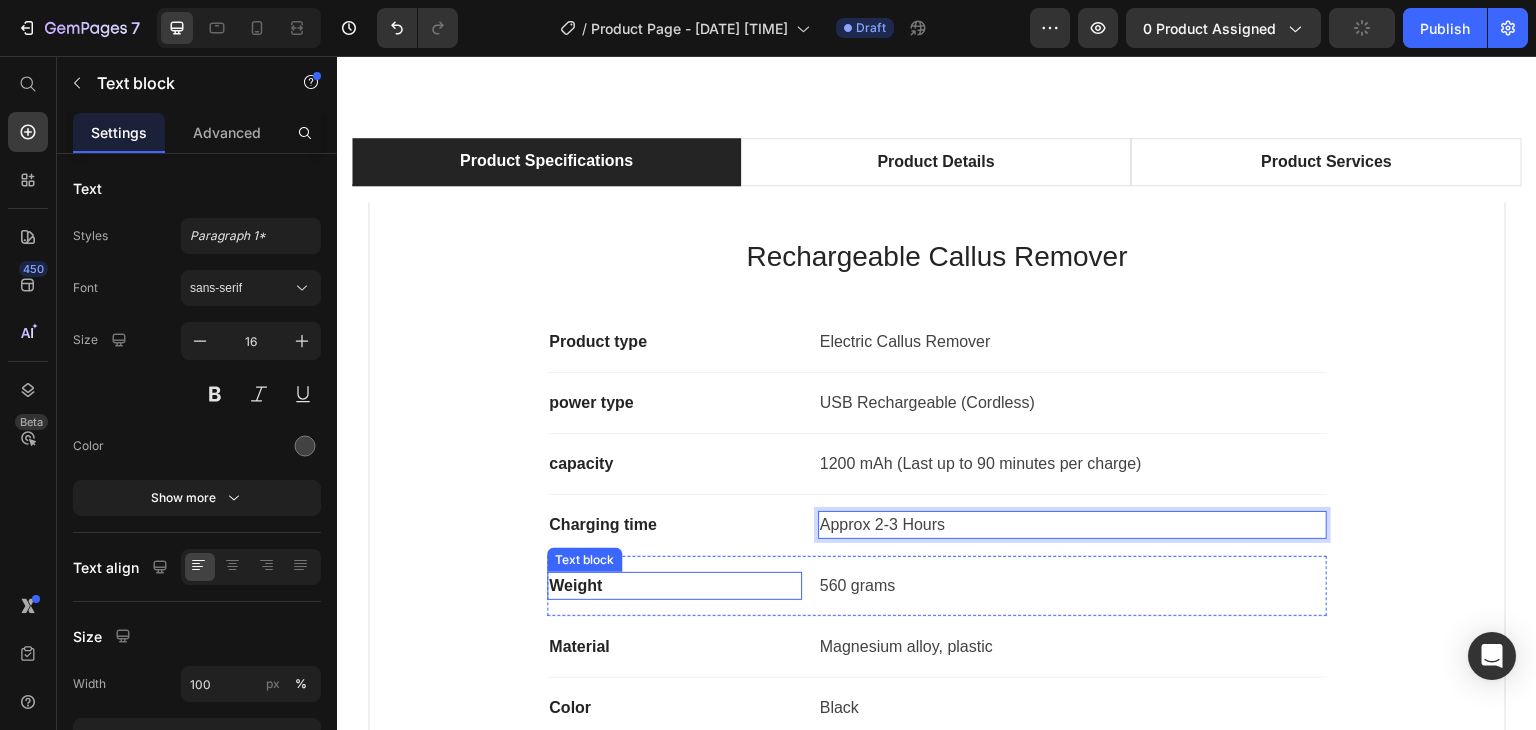 click on "Weight" at bounding box center [674, 586] 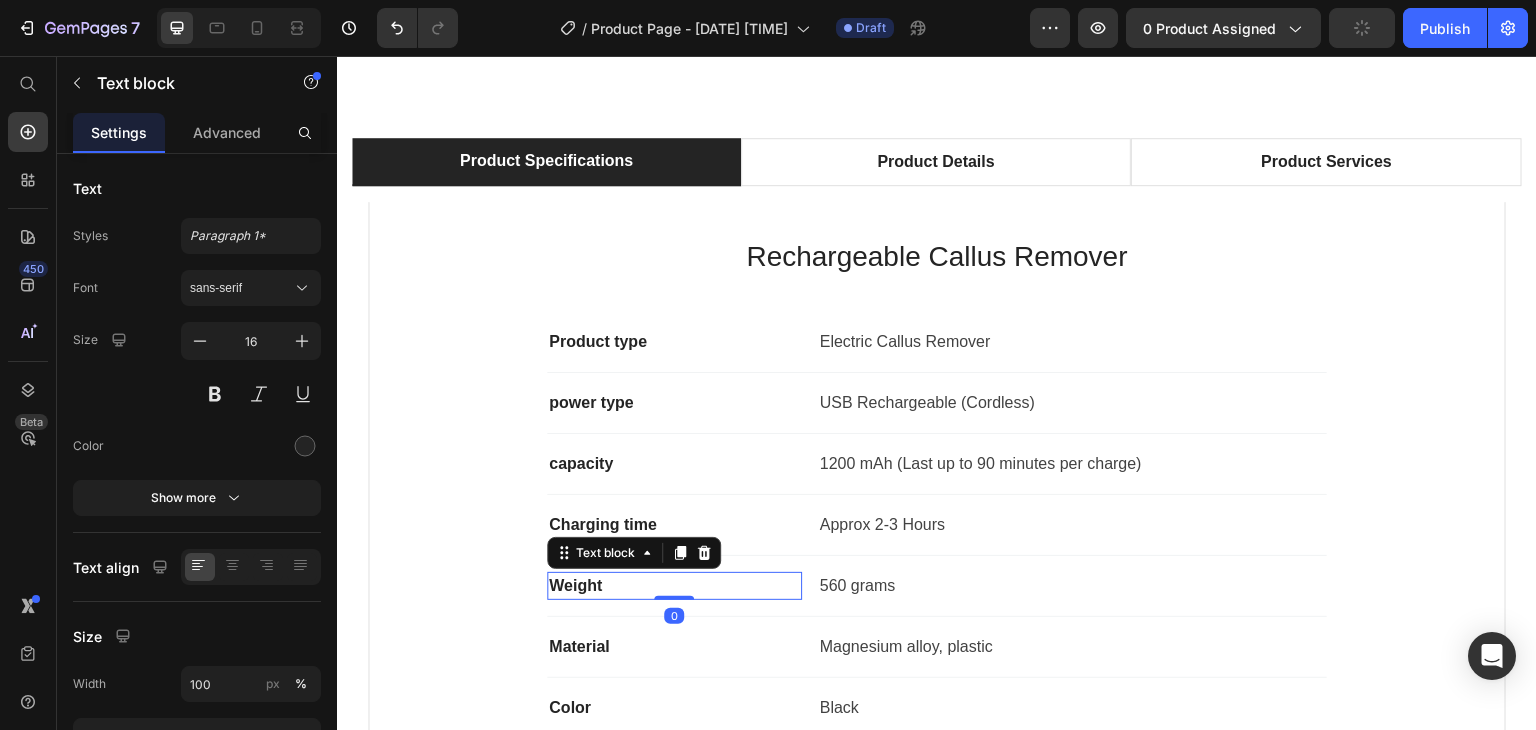 click on "Weight" at bounding box center (674, 586) 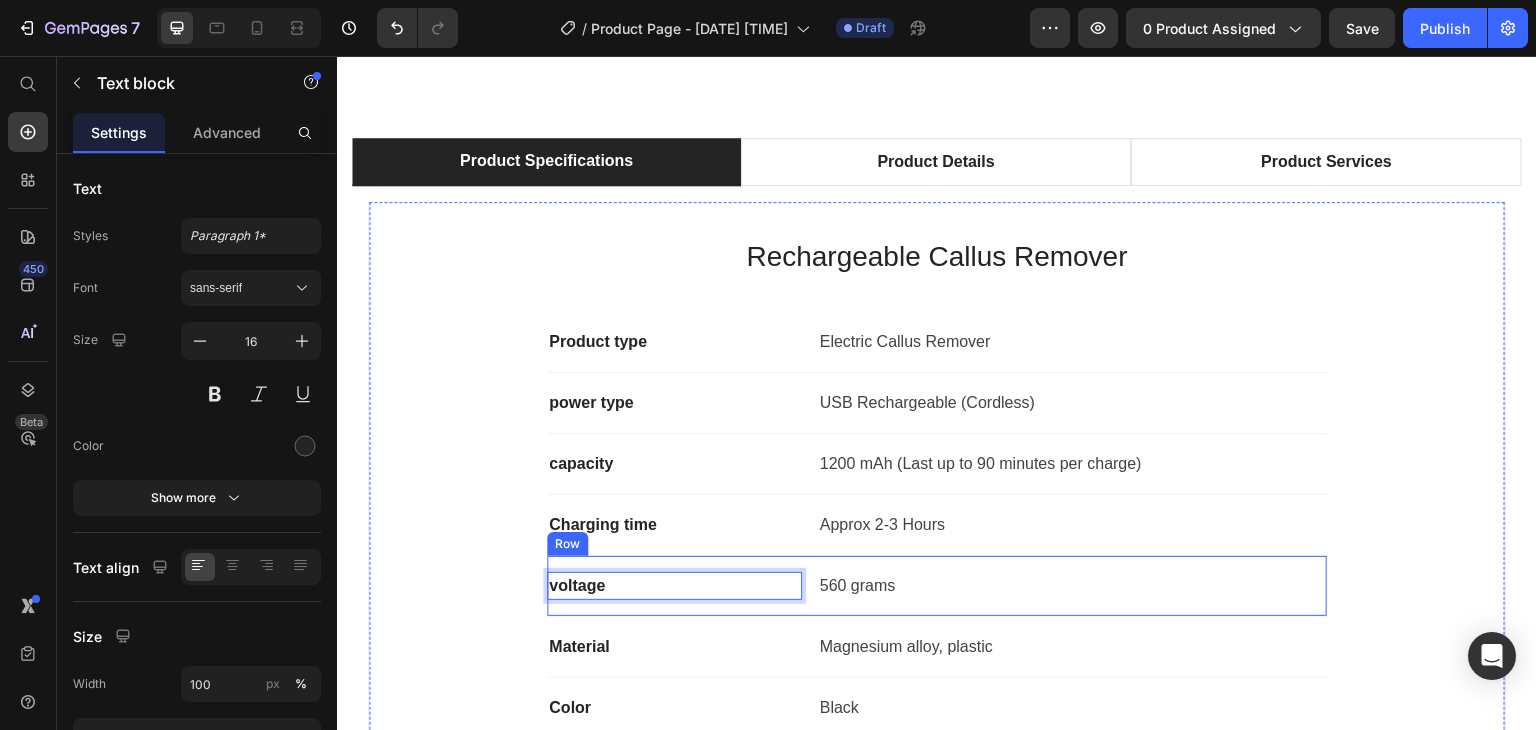 click on "voltage  Text block   0 560 grams Text block Row" at bounding box center (937, 586) 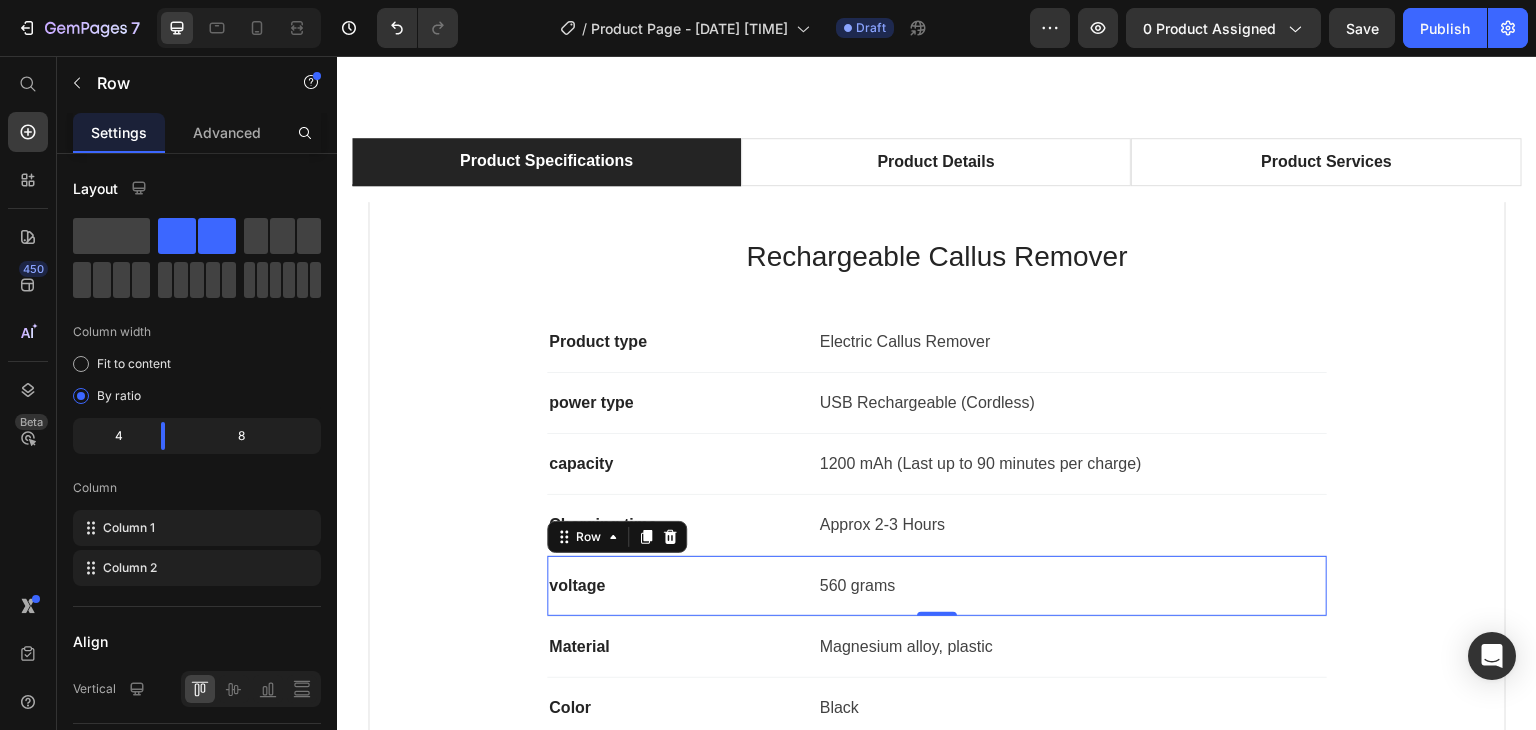 click on "voltage  Text block 560 grams Text block Row   0" at bounding box center [937, 586] 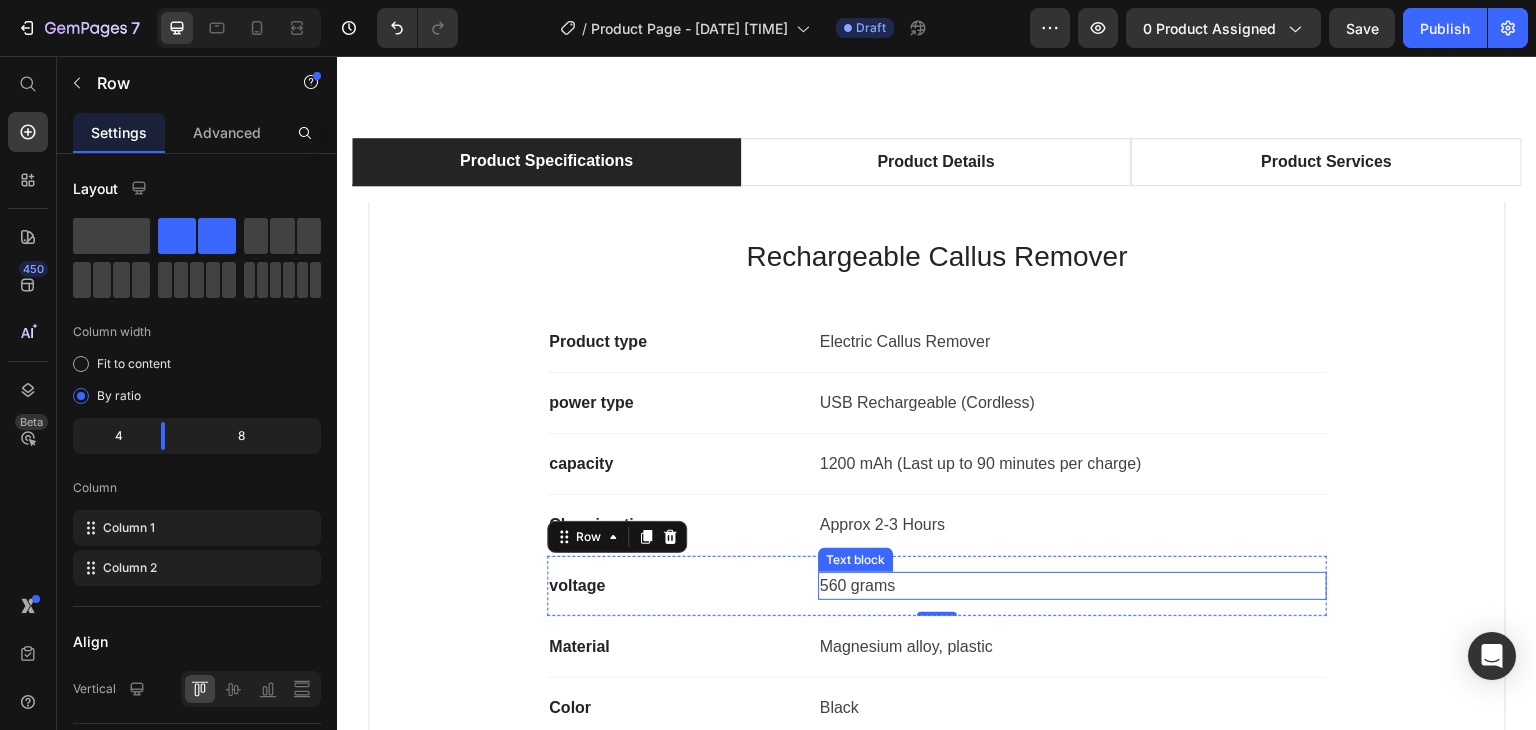 click on "560 grams" at bounding box center (1072, 586) 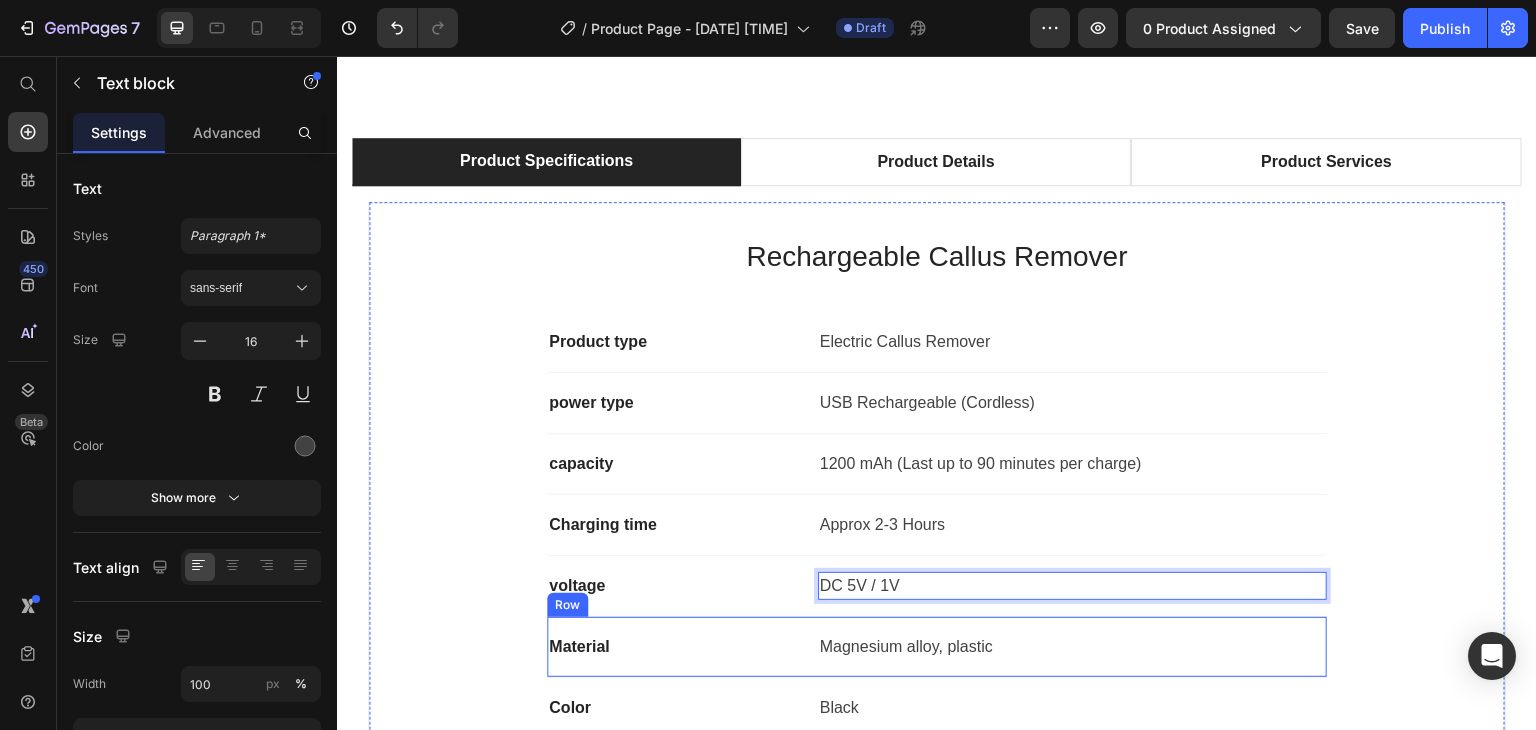 click on "Material Text block Magnesium alloy, plastic Text block Row" at bounding box center (937, 647) 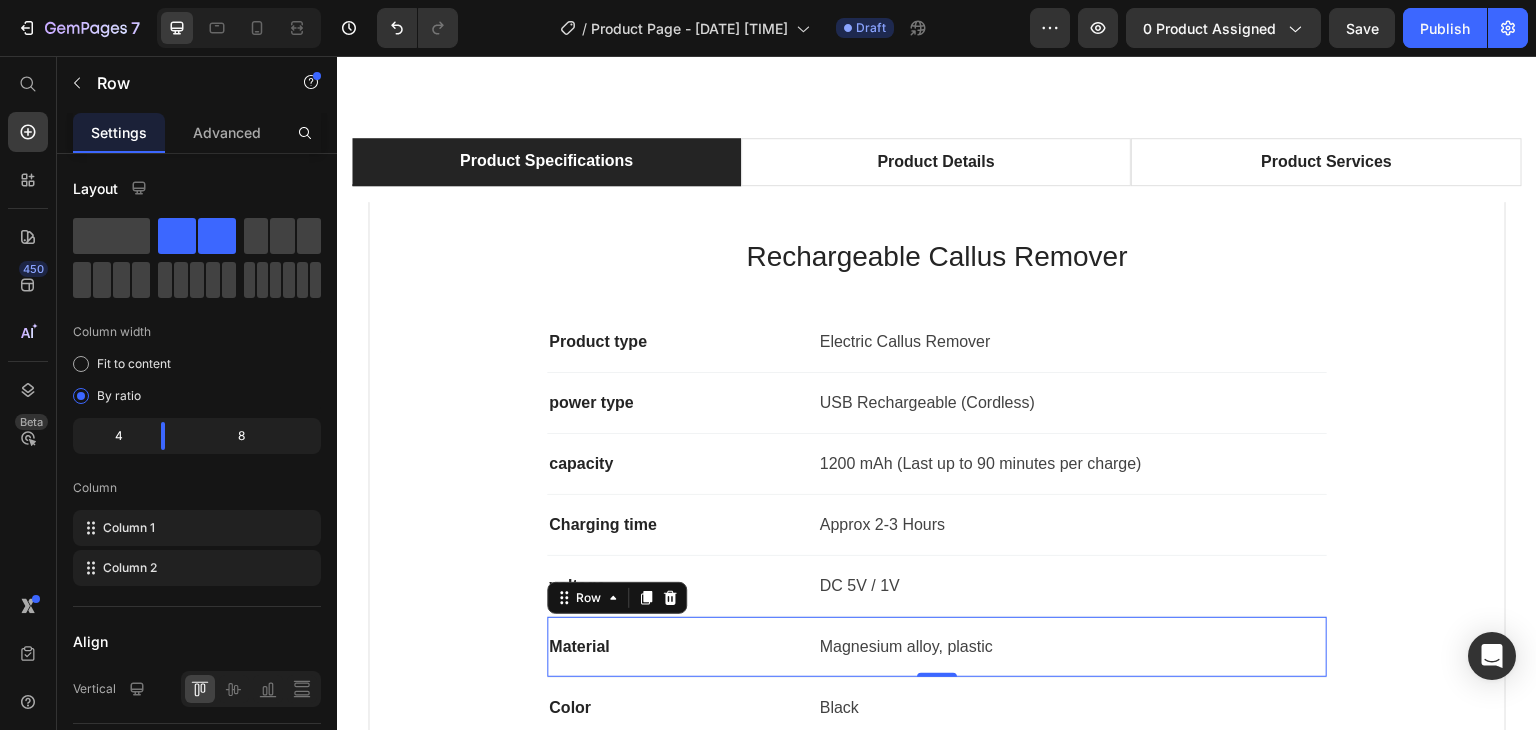 click on "Material Text block Magnesium alloy, plastic Text block Row   0" at bounding box center (937, 647) 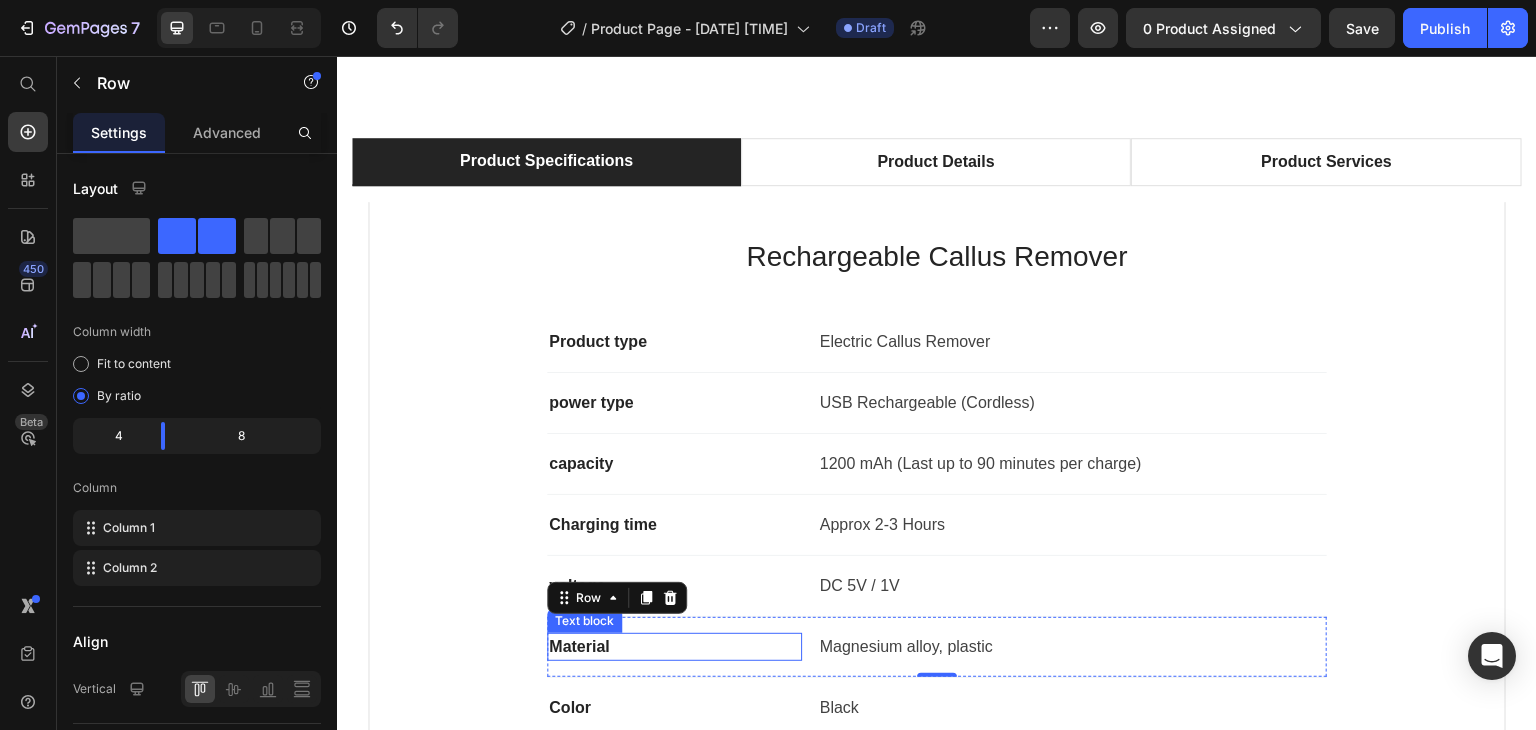 click on "Material" at bounding box center [674, 647] 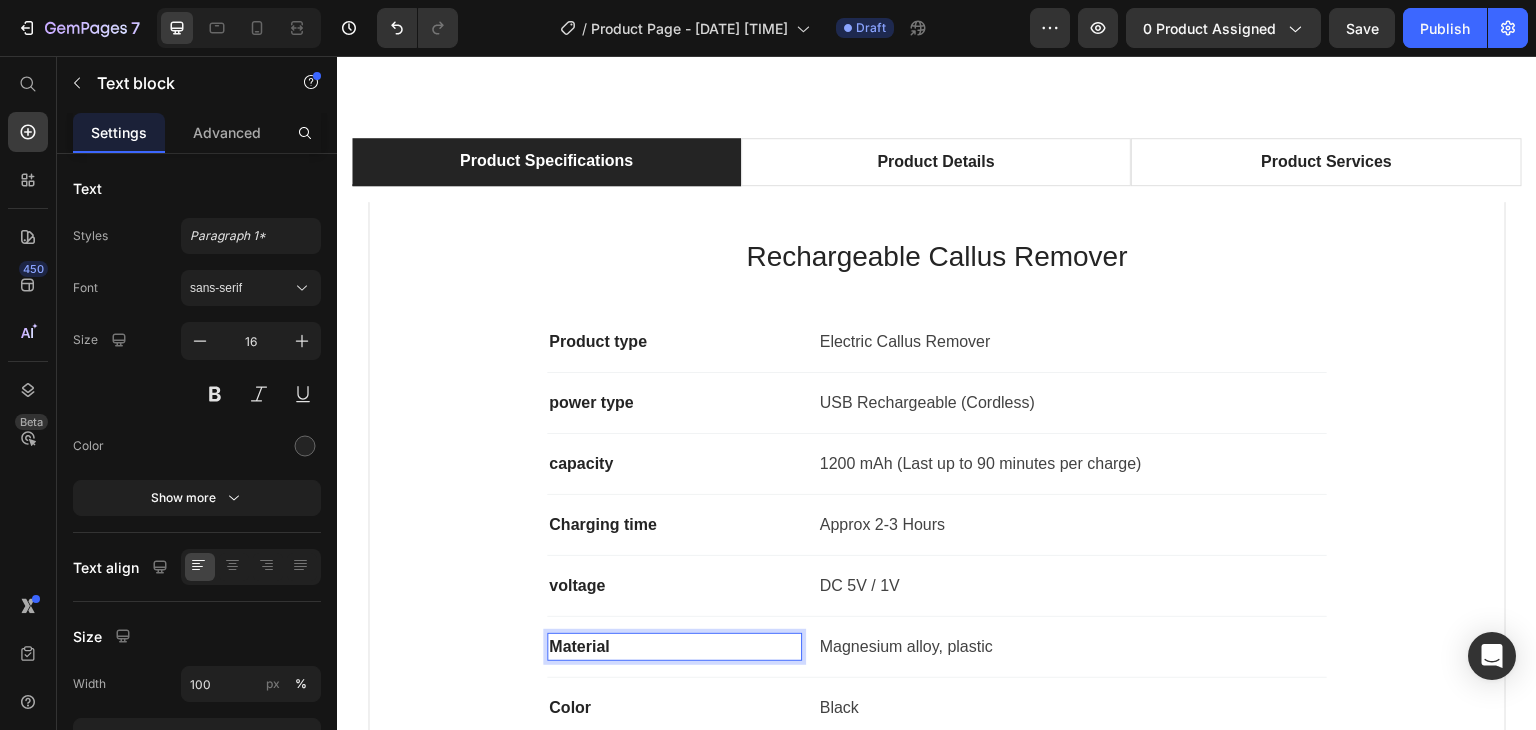 click on "Material" at bounding box center (674, 647) 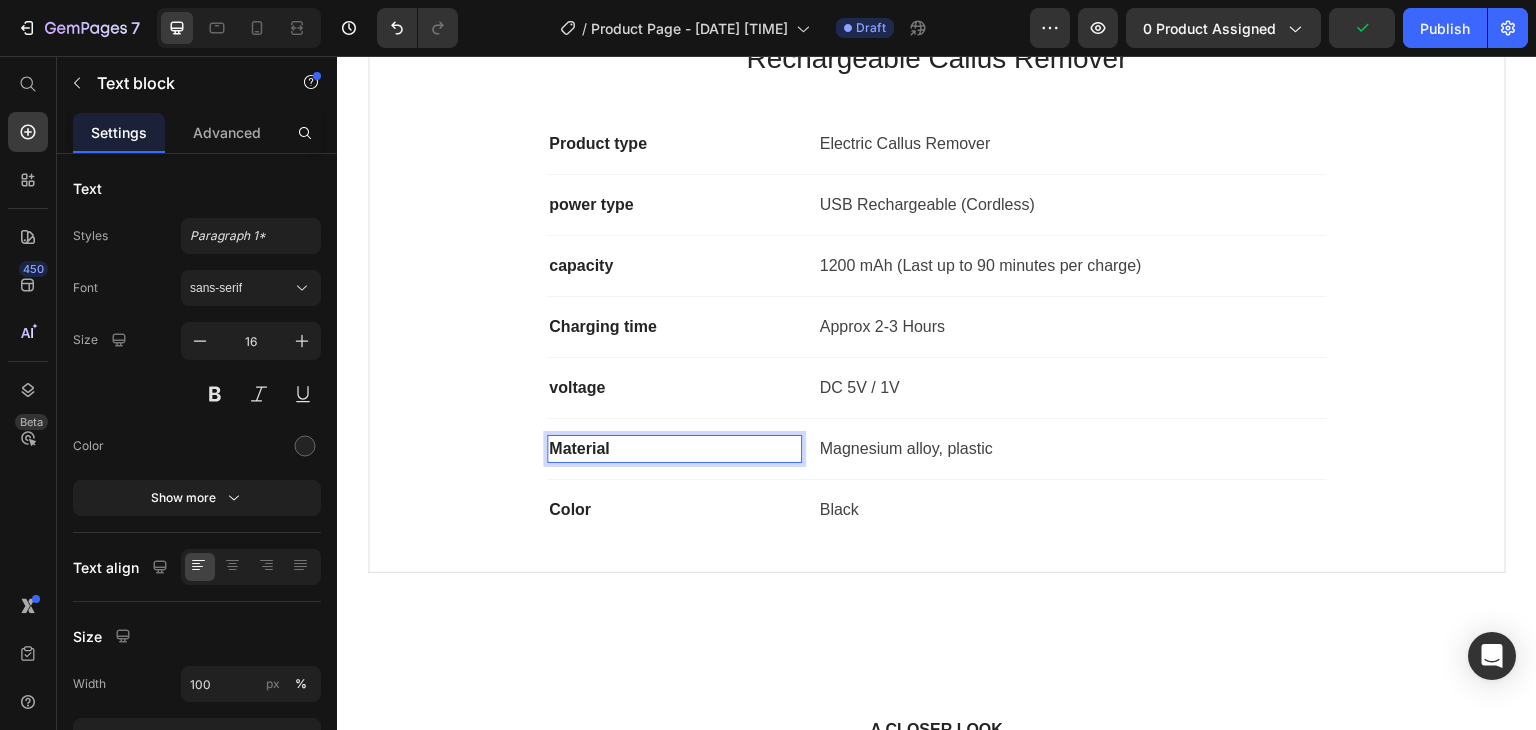 scroll, scrollTop: 1297, scrollLeft: 0, axis: vertical 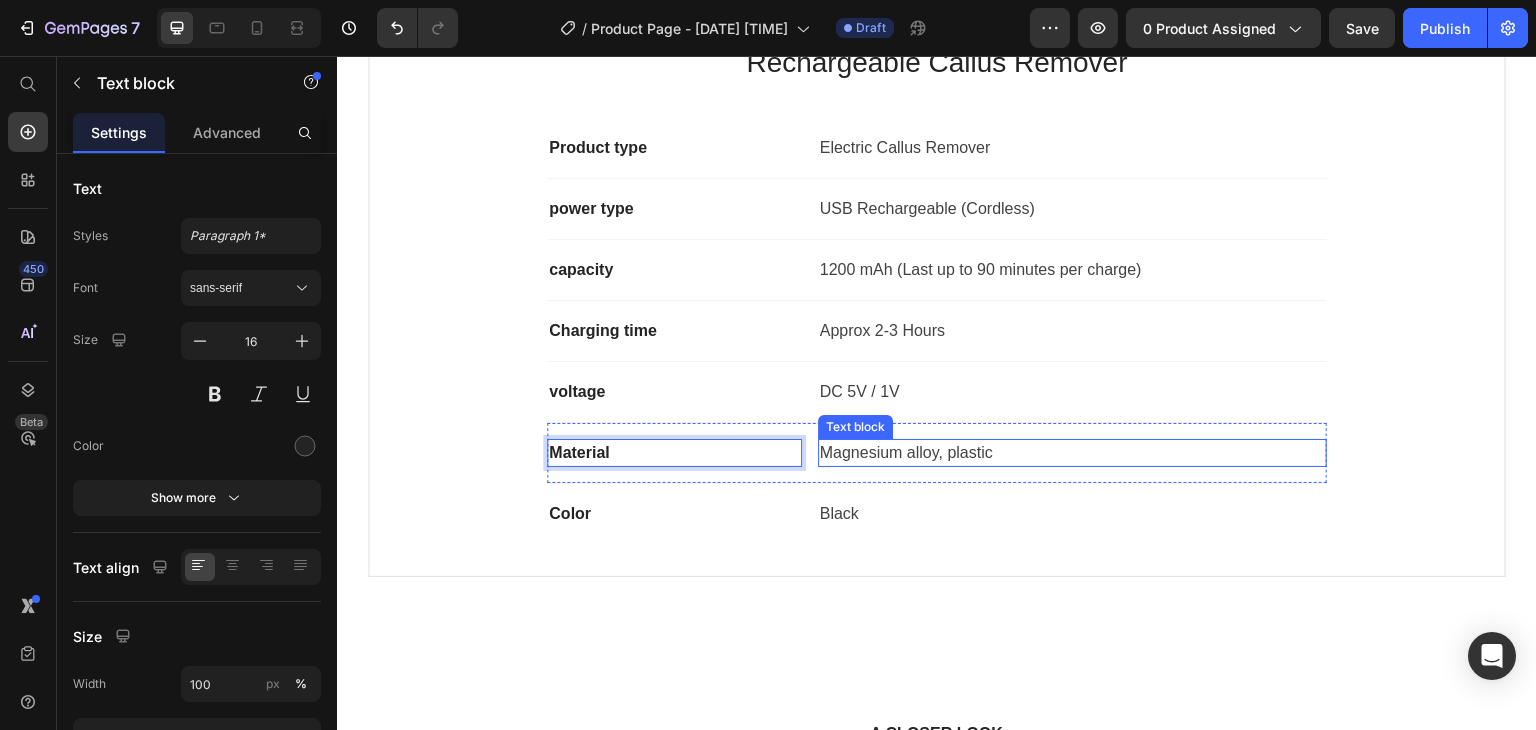 click on "Magnesium alloy, plastic" at bounding box center (1072, 453) 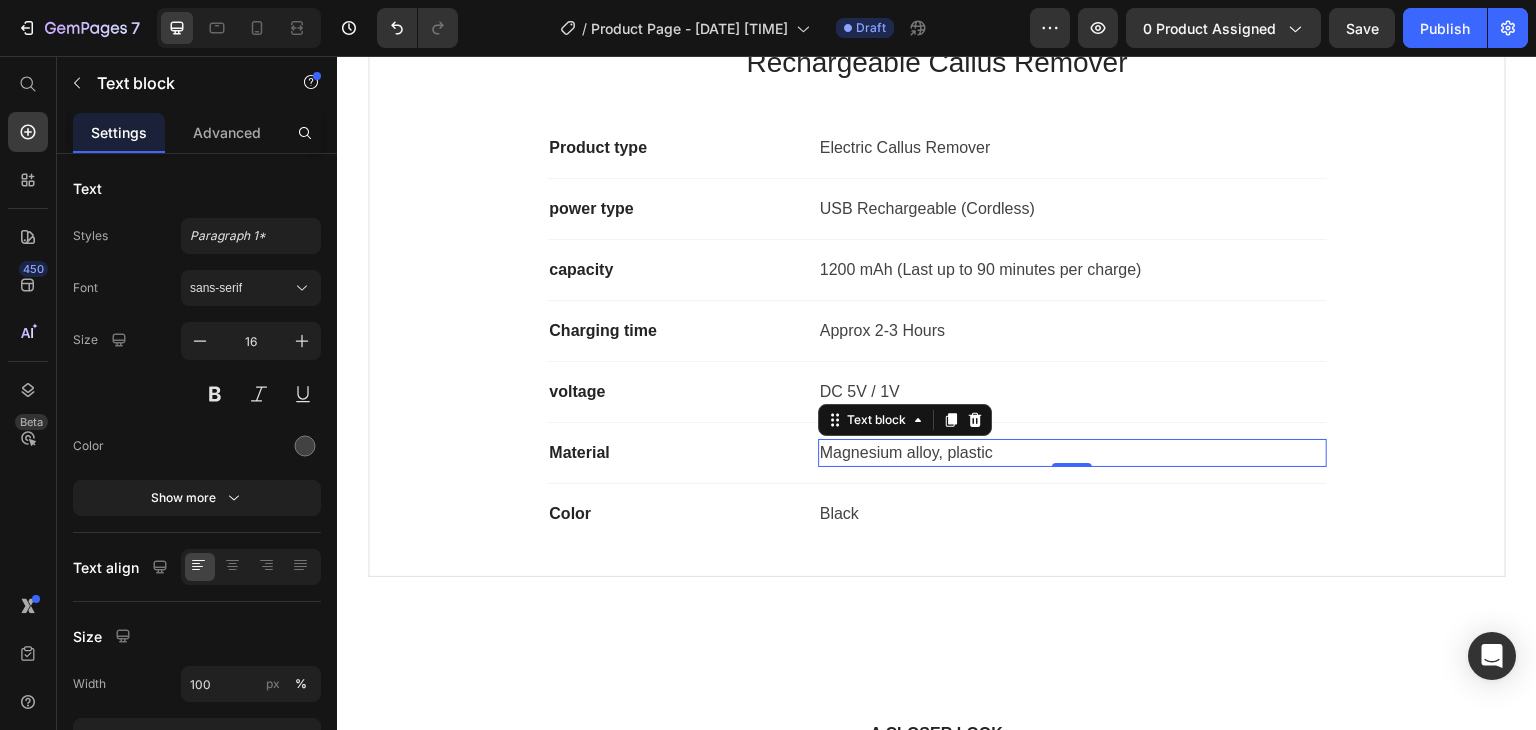 click on "Magnesium alloy, plastic" at bounding box center [1072, 453] 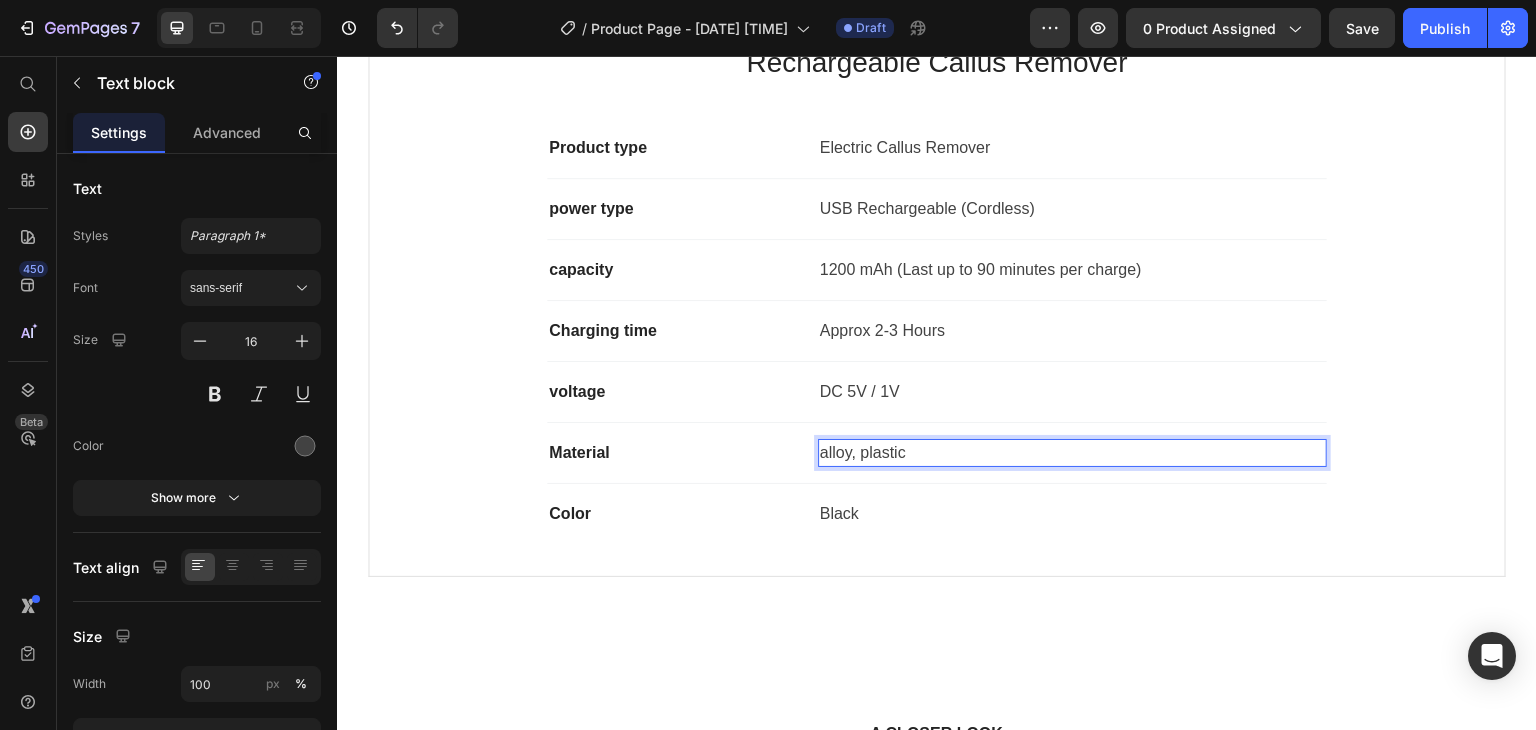 click on "alloy, plastic" at bounding box center (1072, 453) 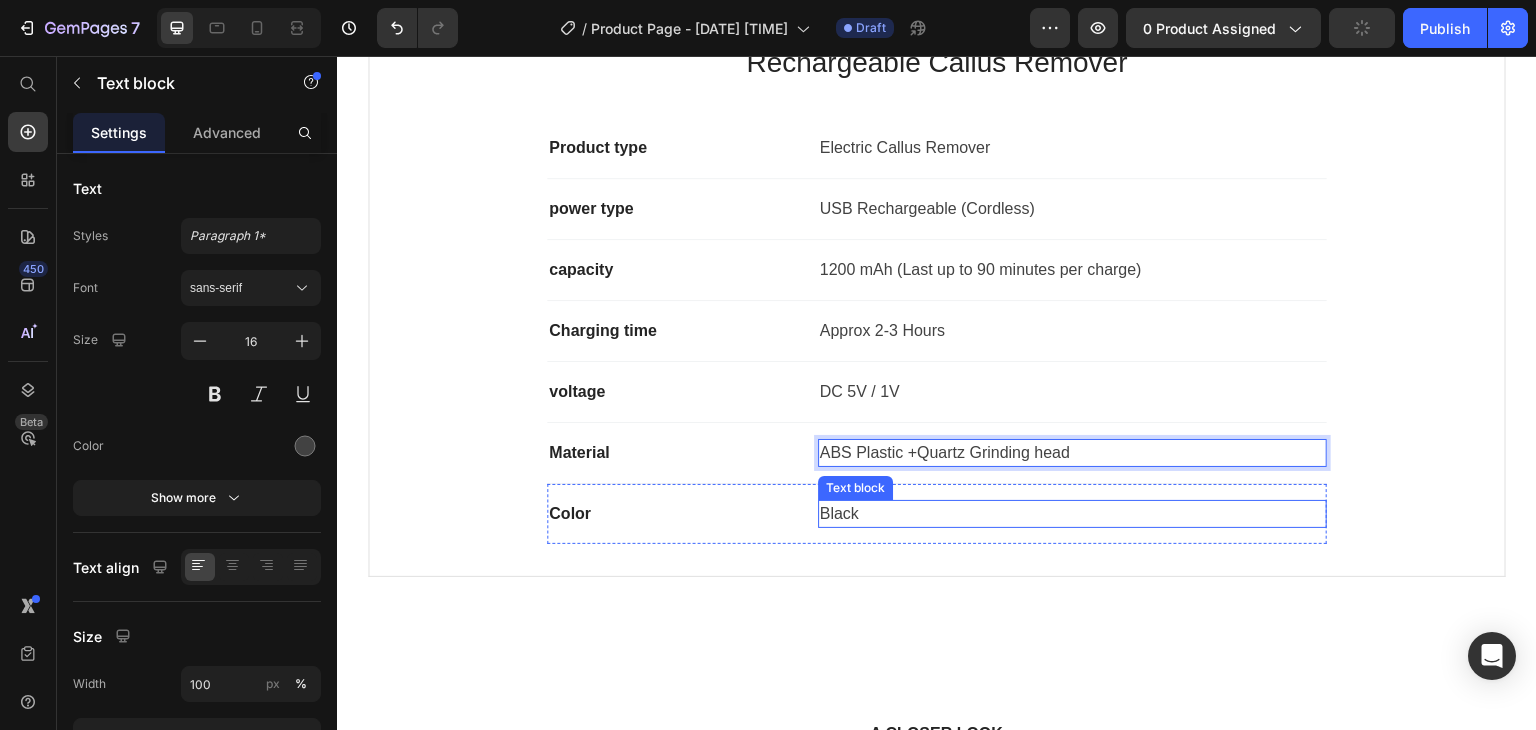 click on "Black" at bounding box center [1072, 514] 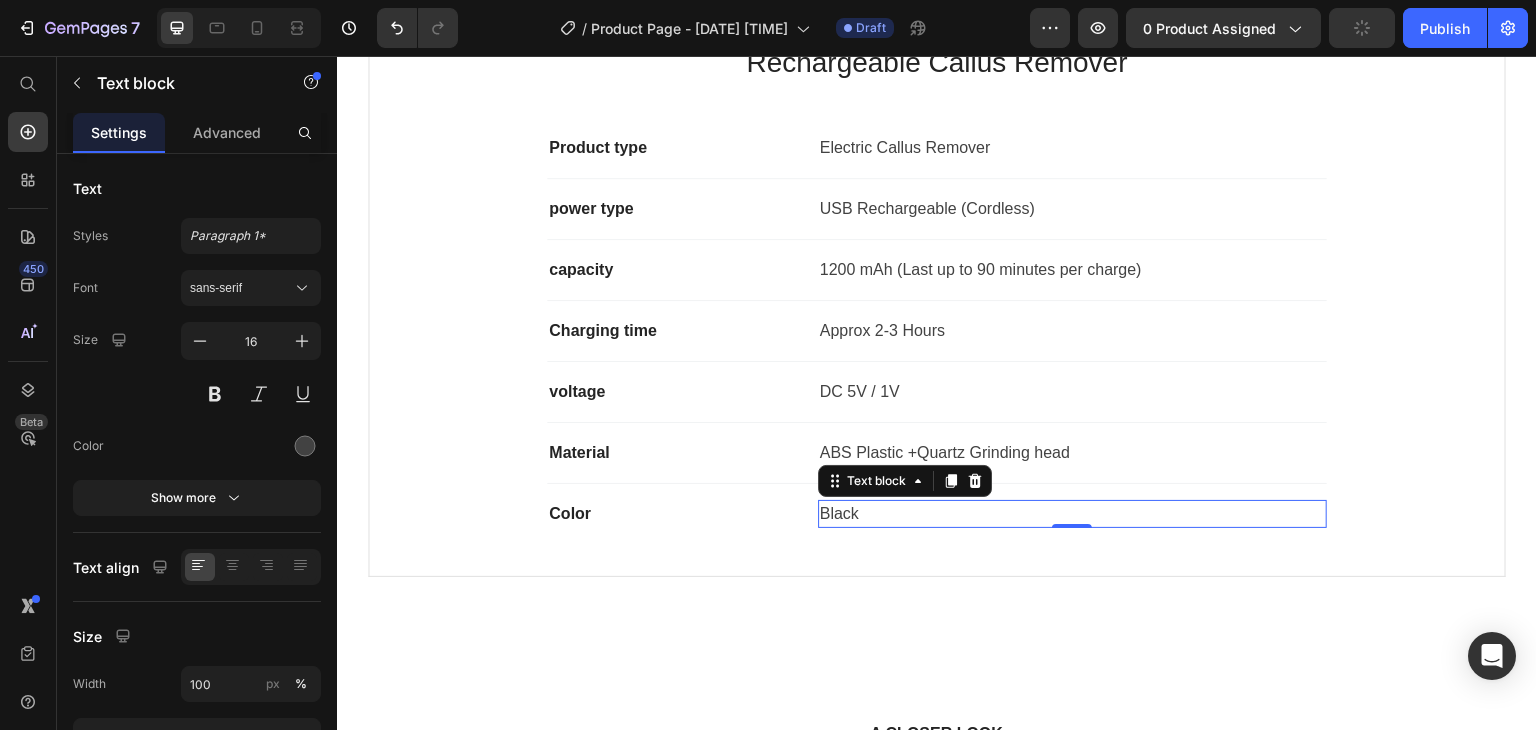 click on "Black" at bounding box center (1072, 514) 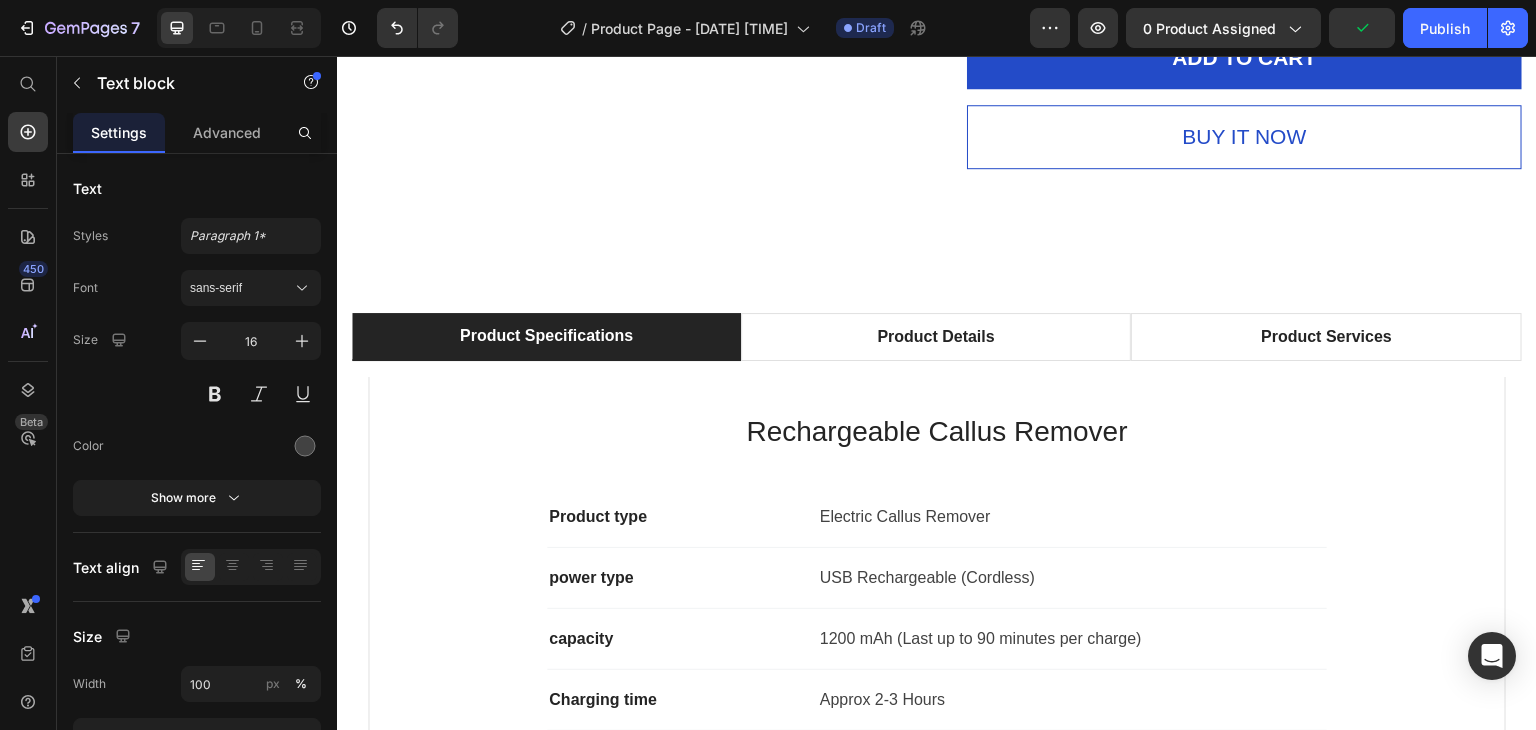 scroll, scrollTop: 909, scrollLeft: 0, axis: vertical 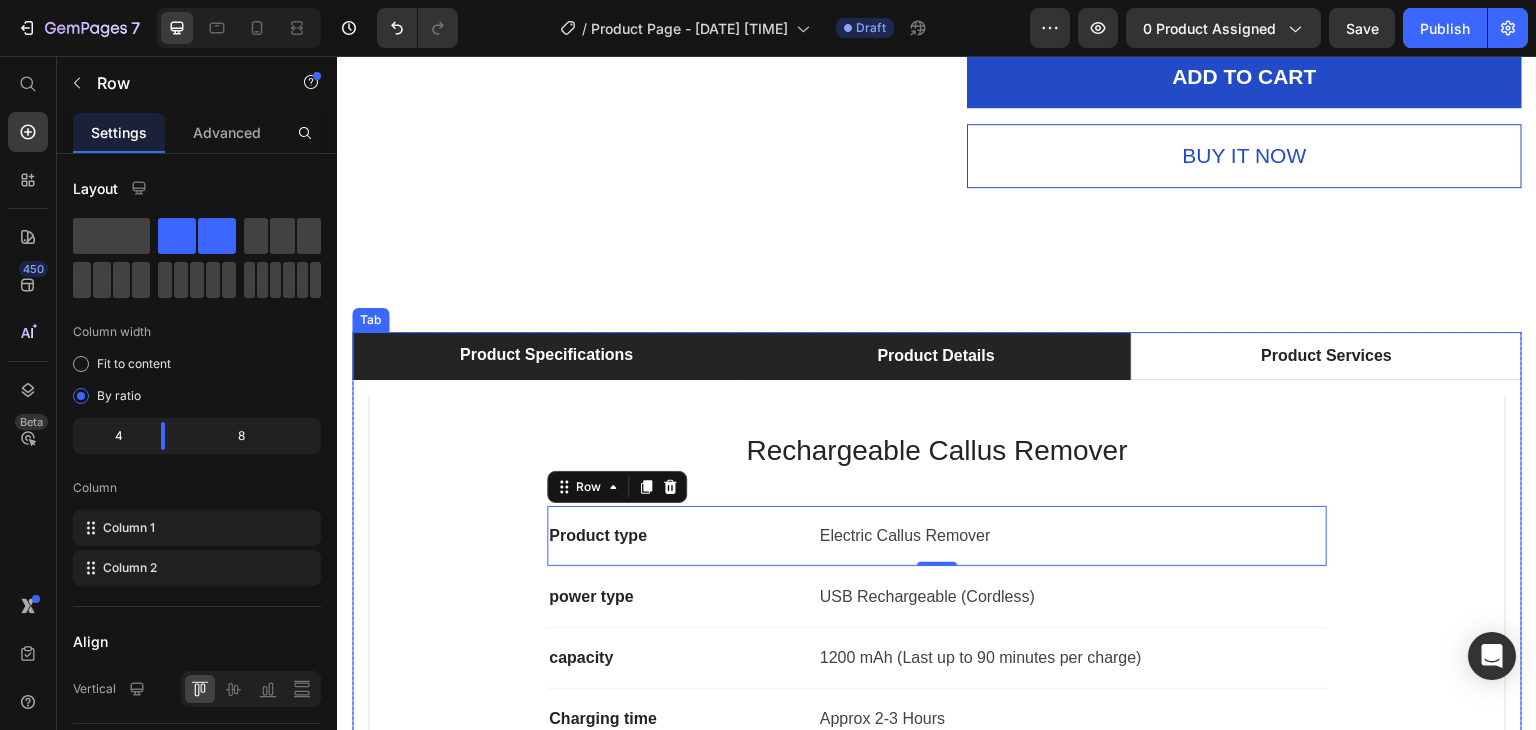 click on "Product Details" at bounding box center [935, 356] 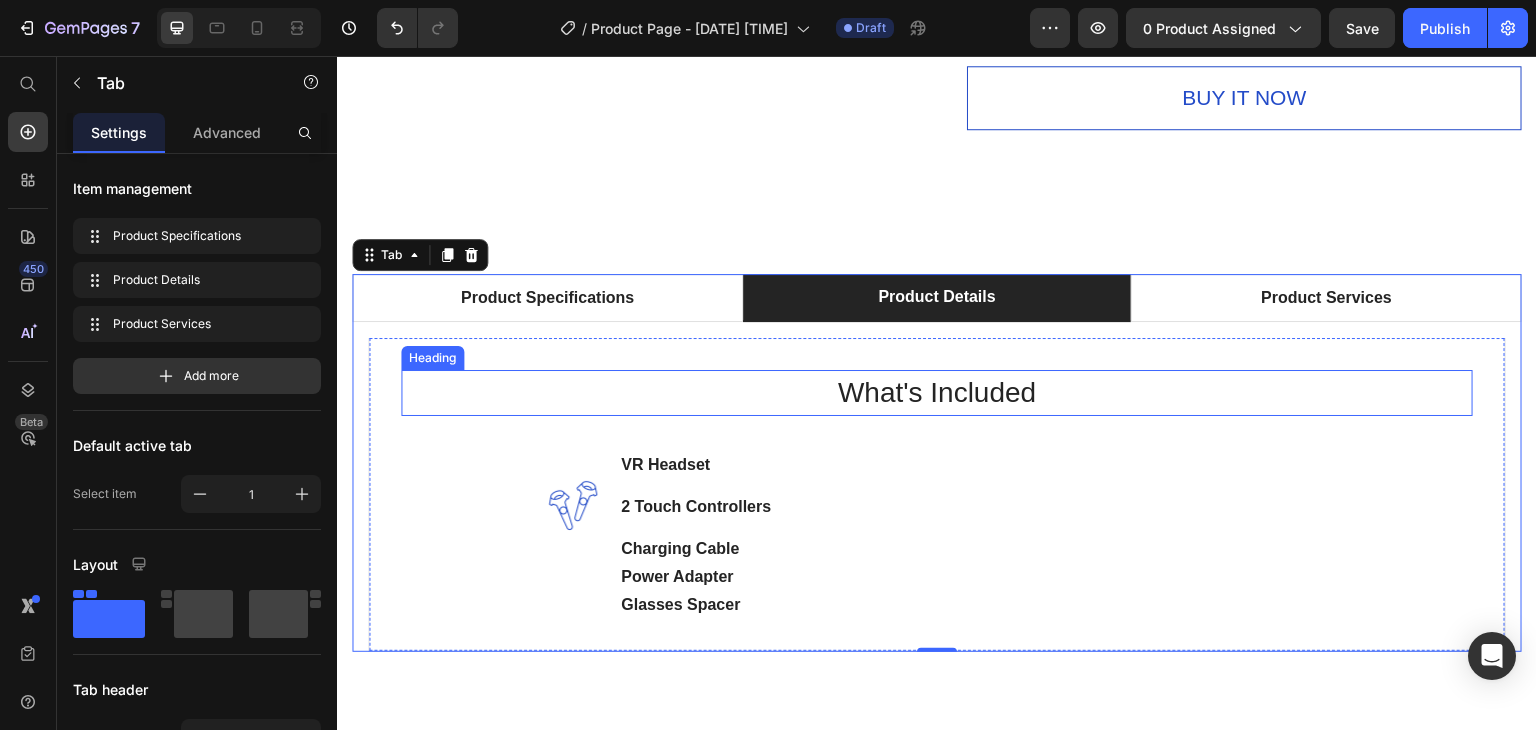 scroll, scrollTop: 961, scrollLeft: 0, axis: vertical 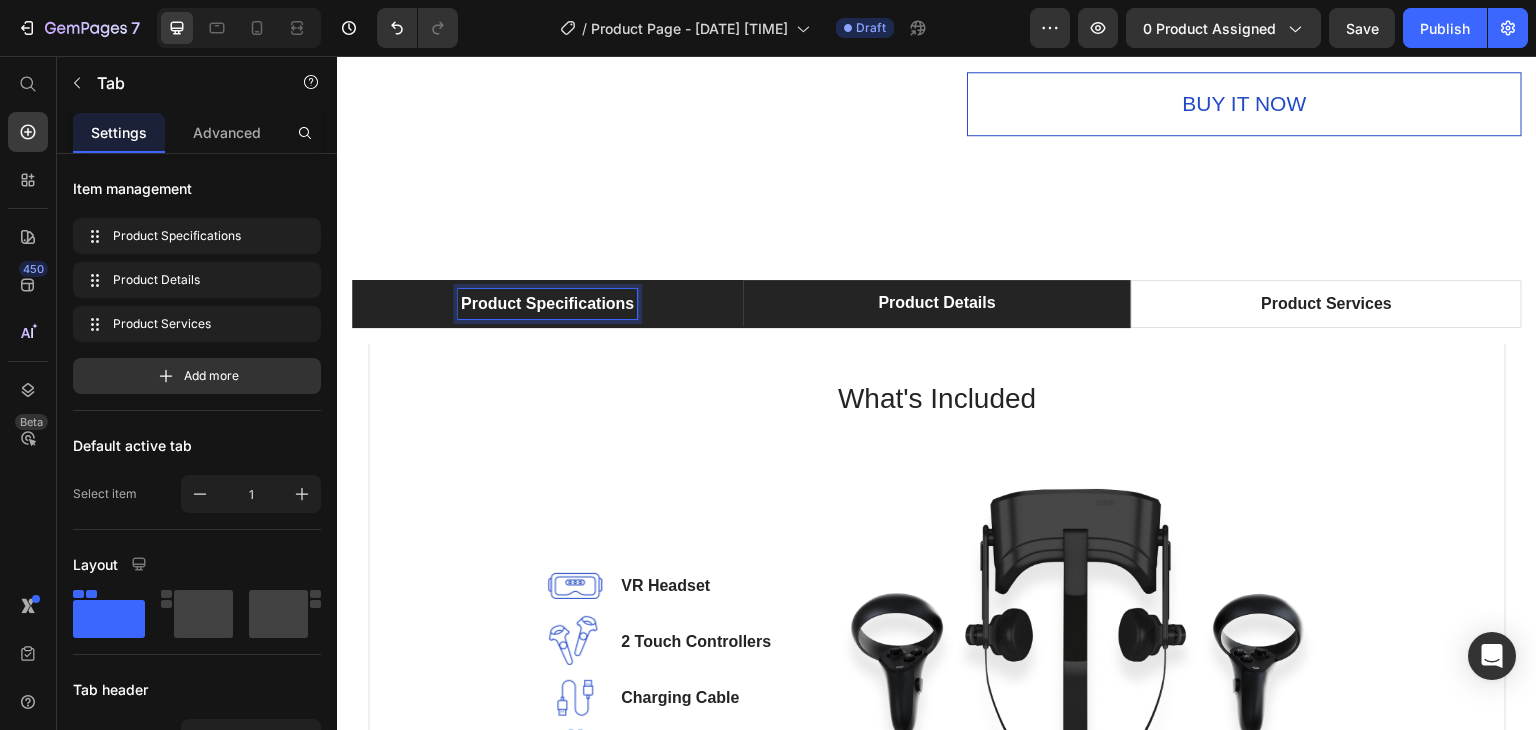 click on "Product Specifications" at bounding box center [547, 304] 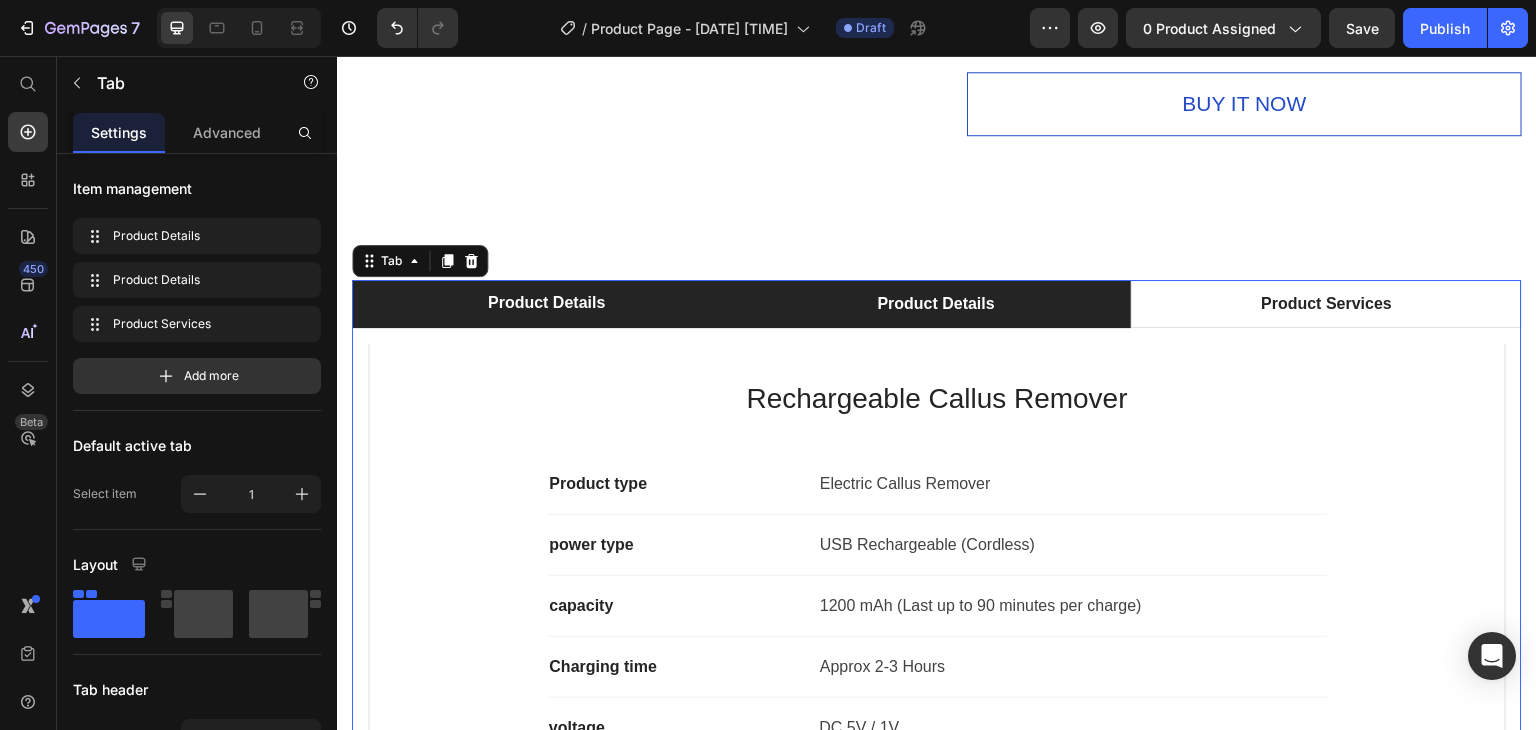 click on "Product Details" at bounding box center (936, 304) 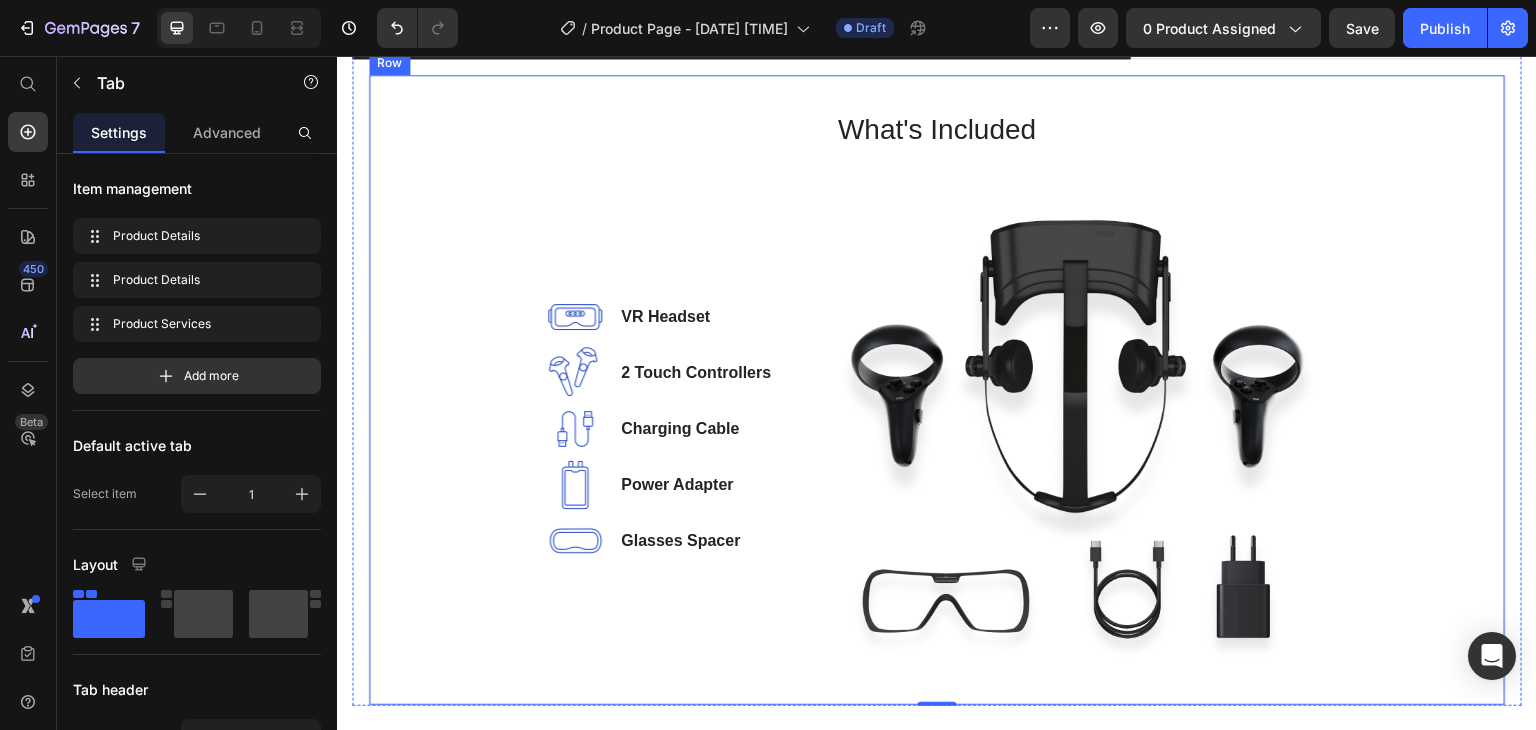 scroll, scrollTop: 1232, scrollLeft: 0, axis: vertical 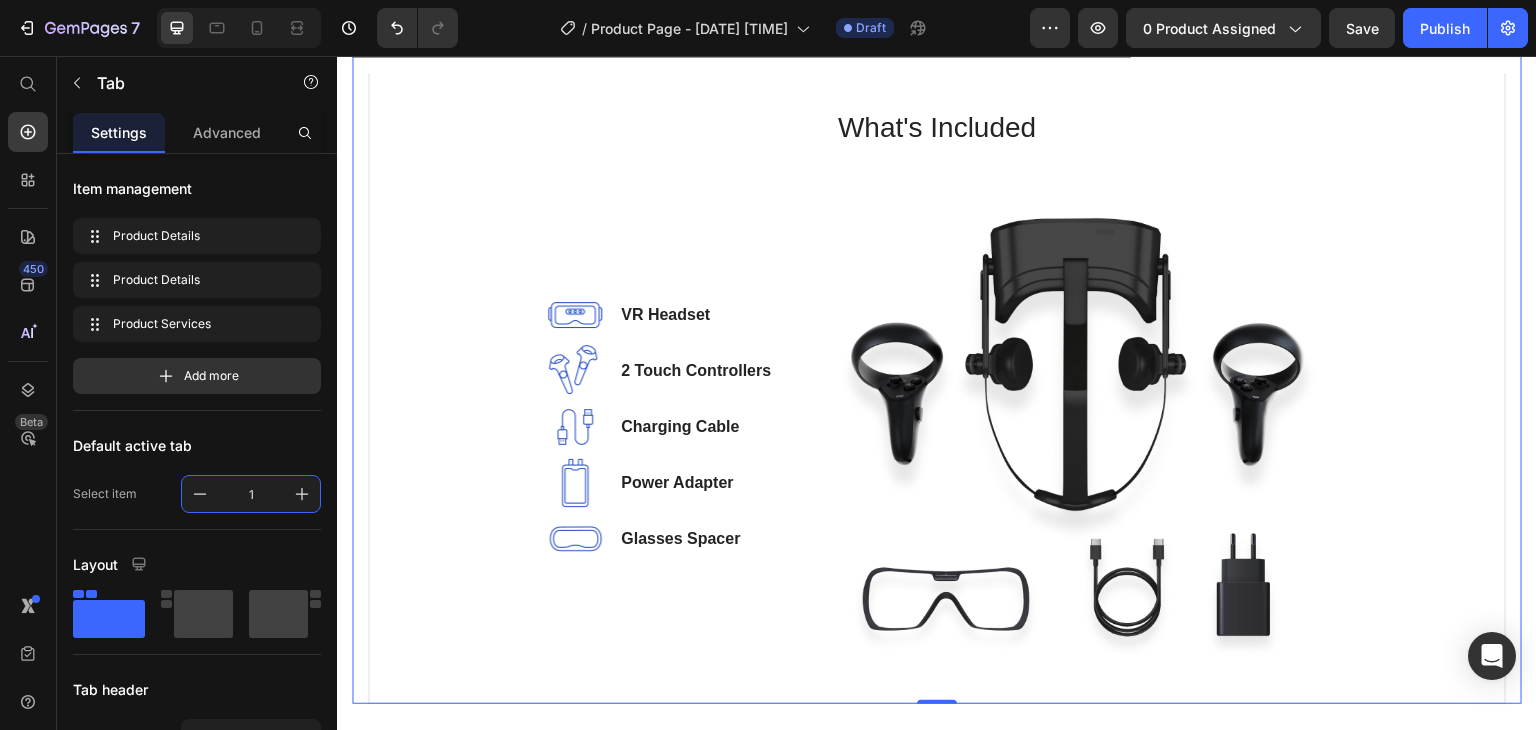 drag, startPoint x: 574, startPoint y: 552, endPoint x: 548, endPoint y: 635, distance: 86.977005 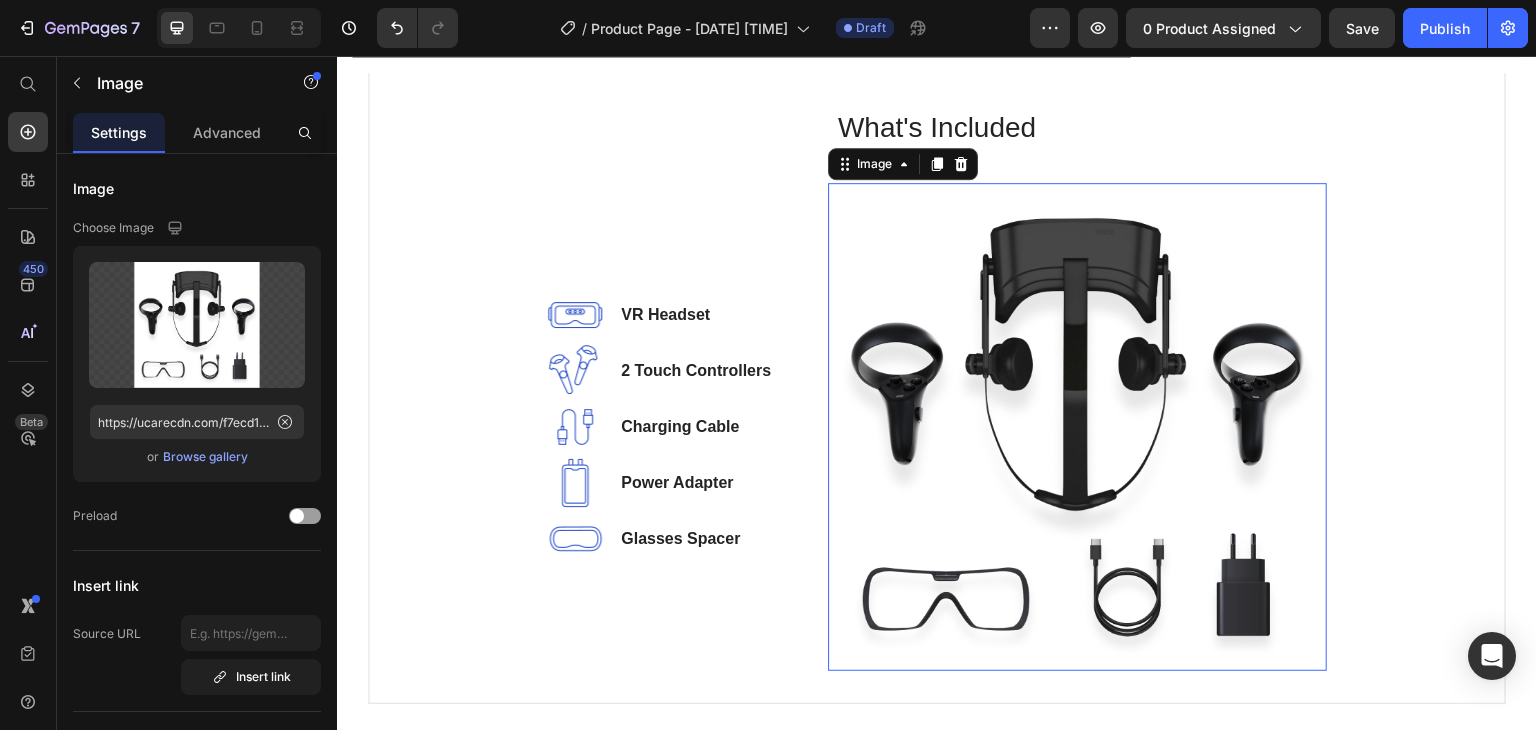 click at bounding box center (1077, 427) 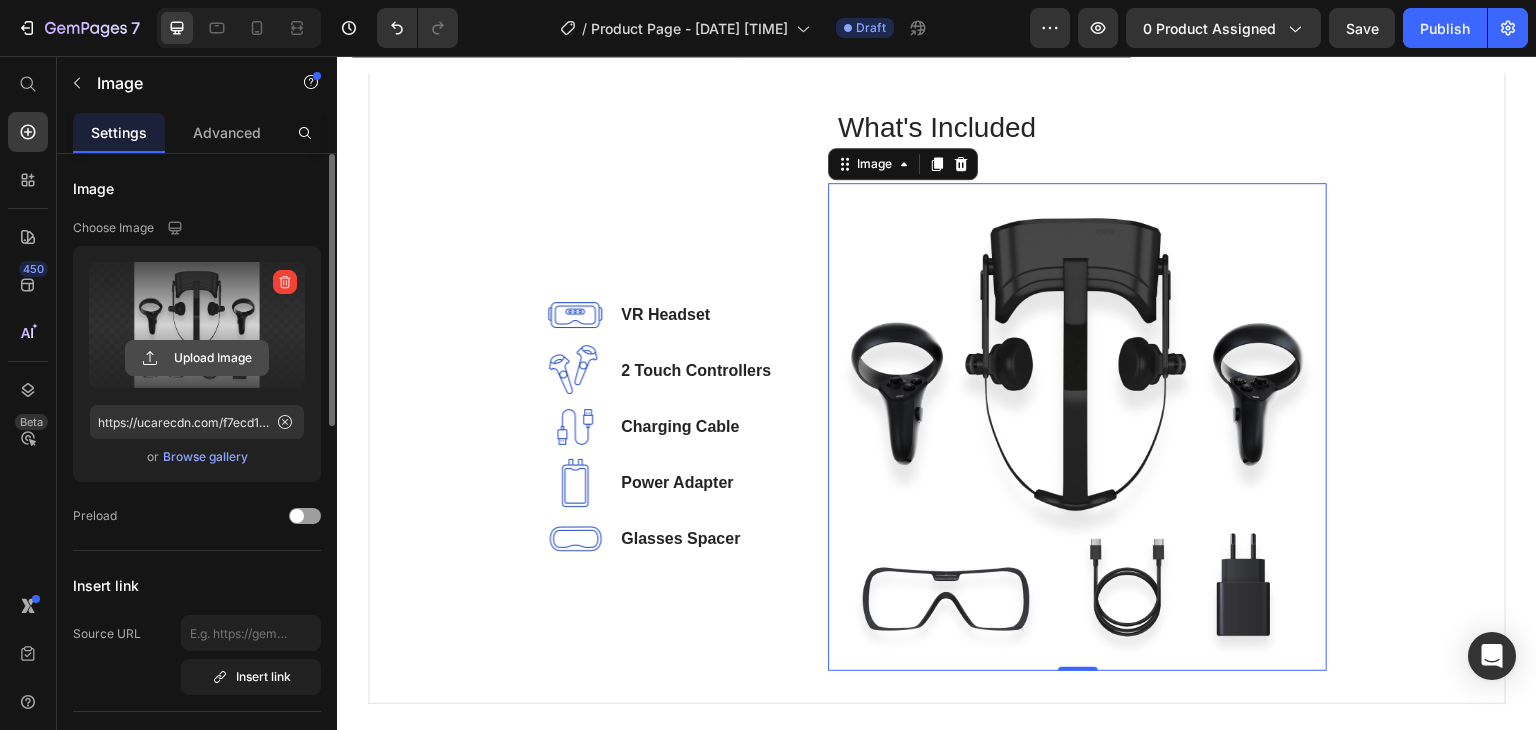 click 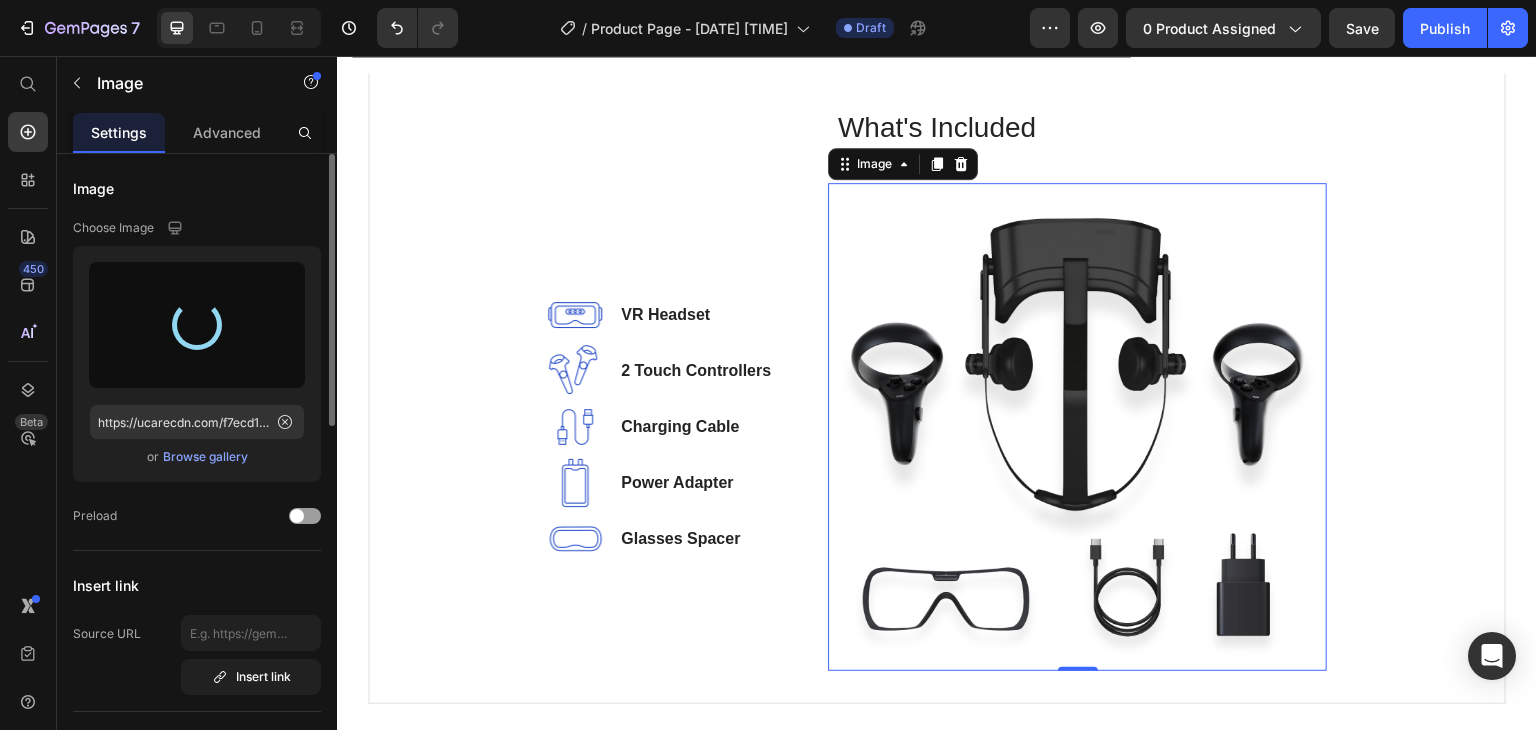 type on "https://cdn.shopify.com/s/files/1/0758/7243/6481/files/gempages_574950970216154224-5b34e5e2-fc30-4e50-b18b-2e01046bf688.png" 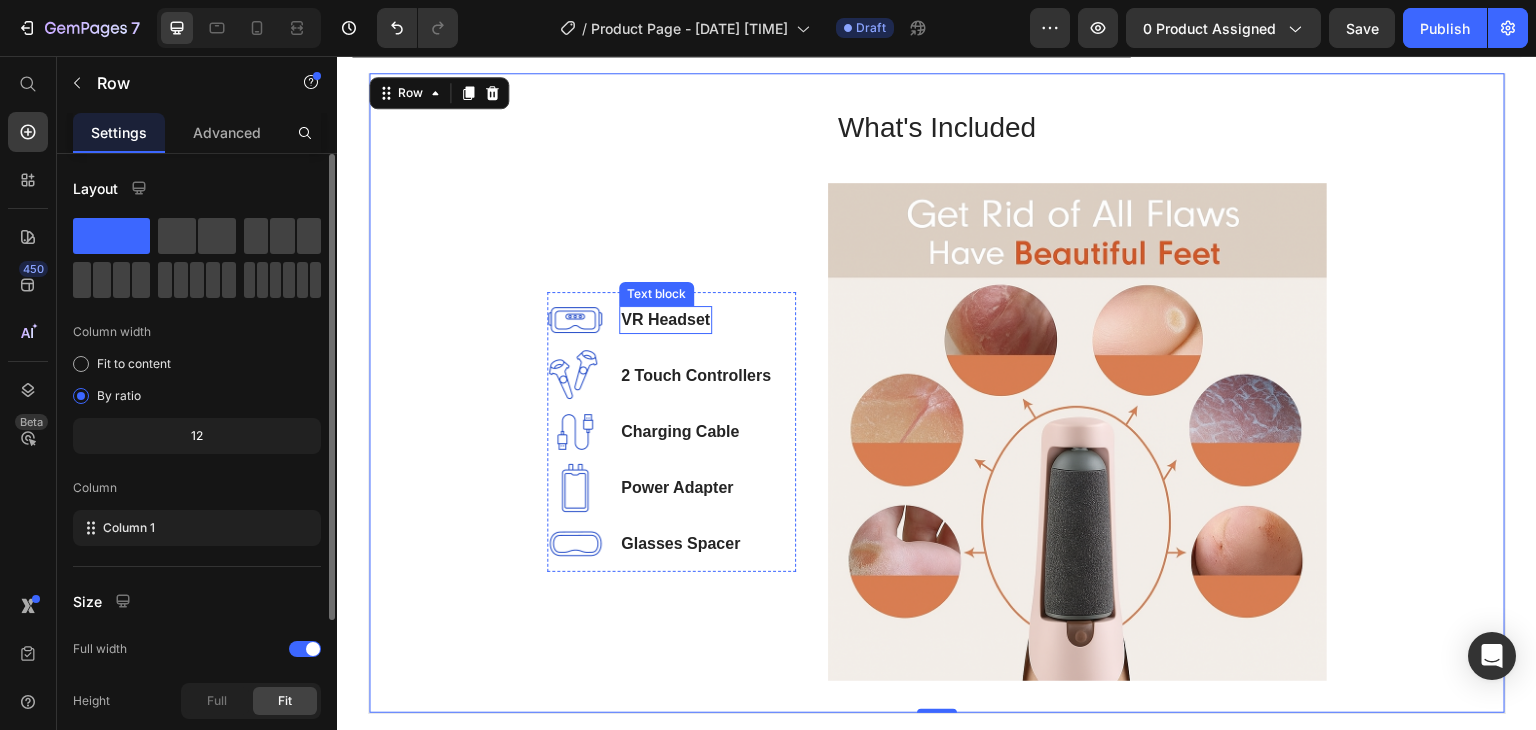 click on "VR Headset" at bounding box center (665, 320) 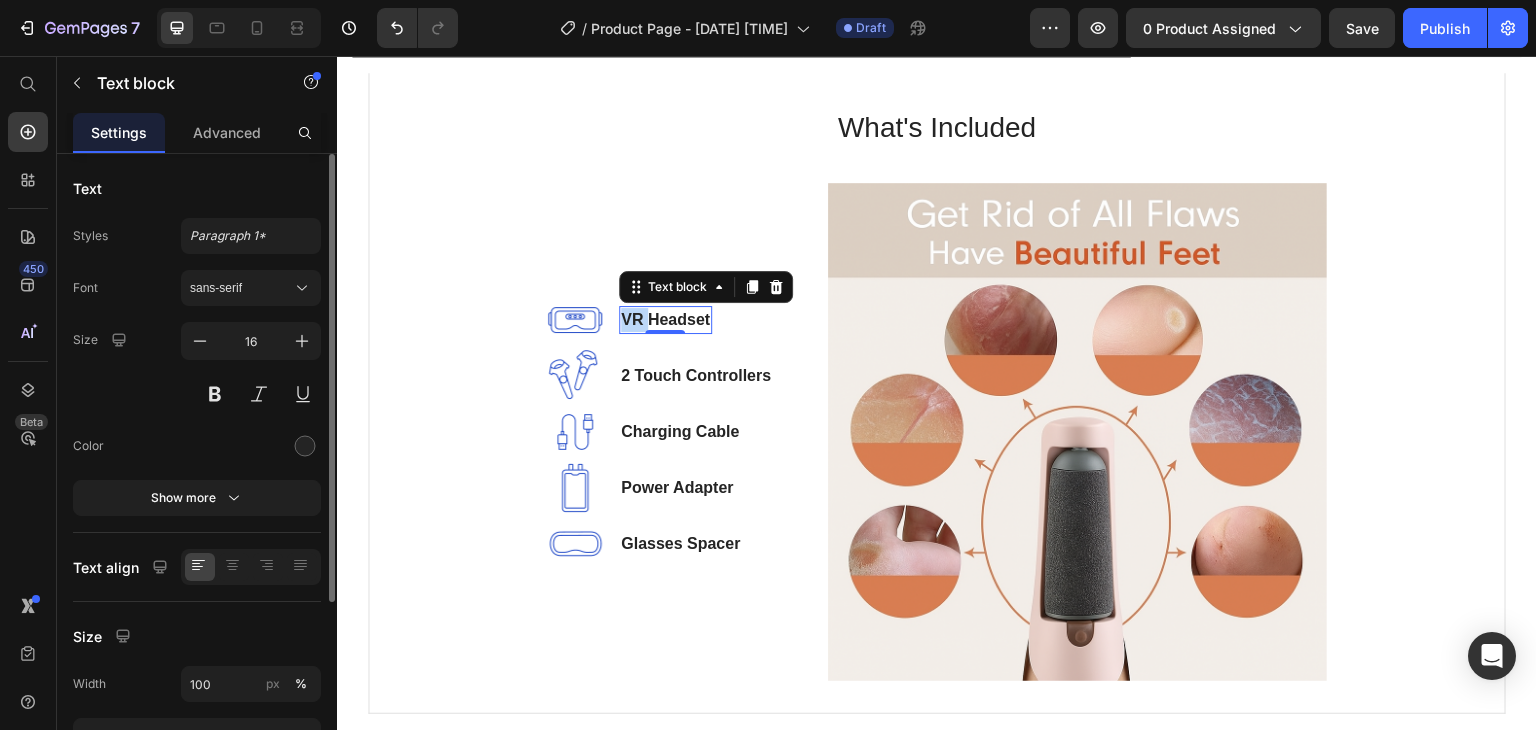 click on "VR Headset" at bounding box center [665, 320] 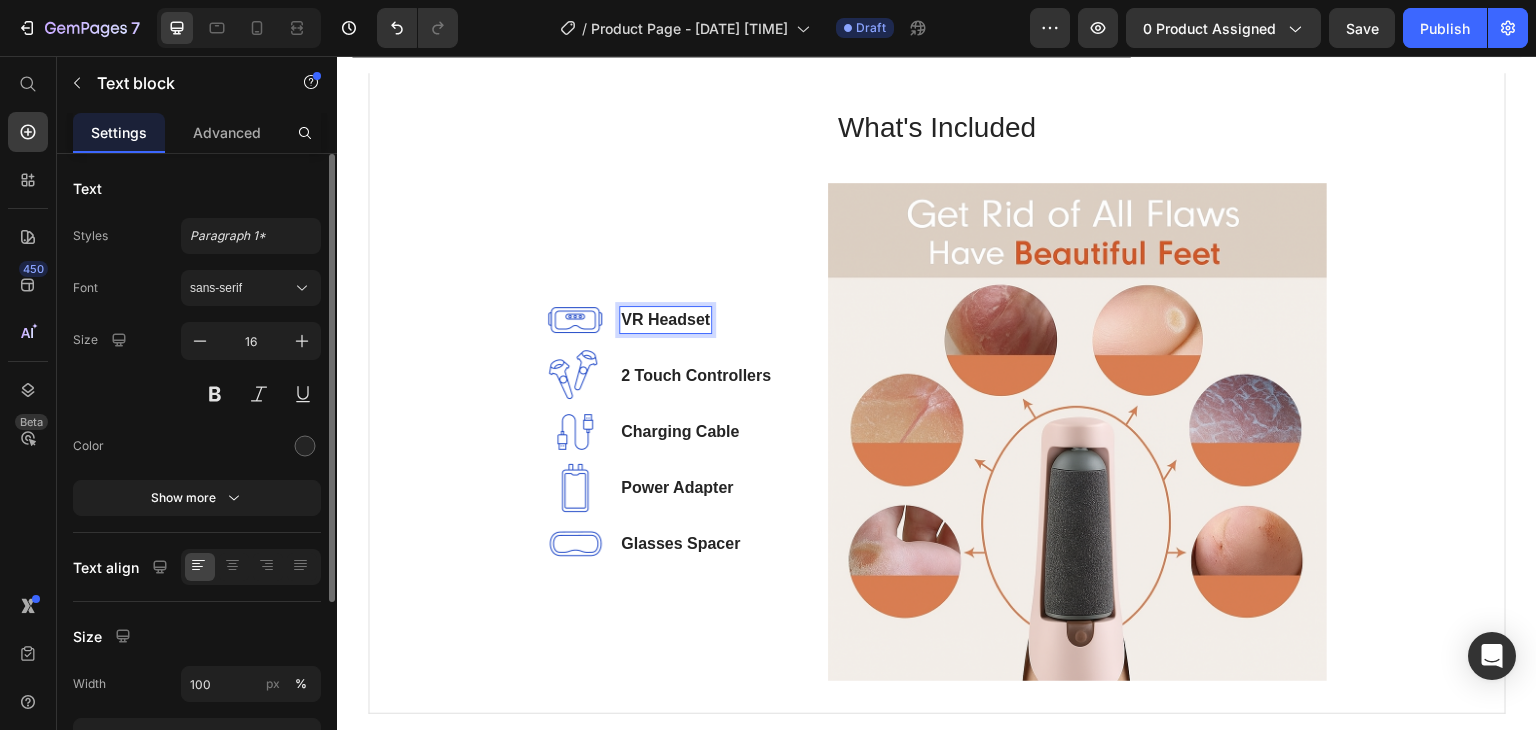 click on "VR Headset" at bounding box center (665, 320) 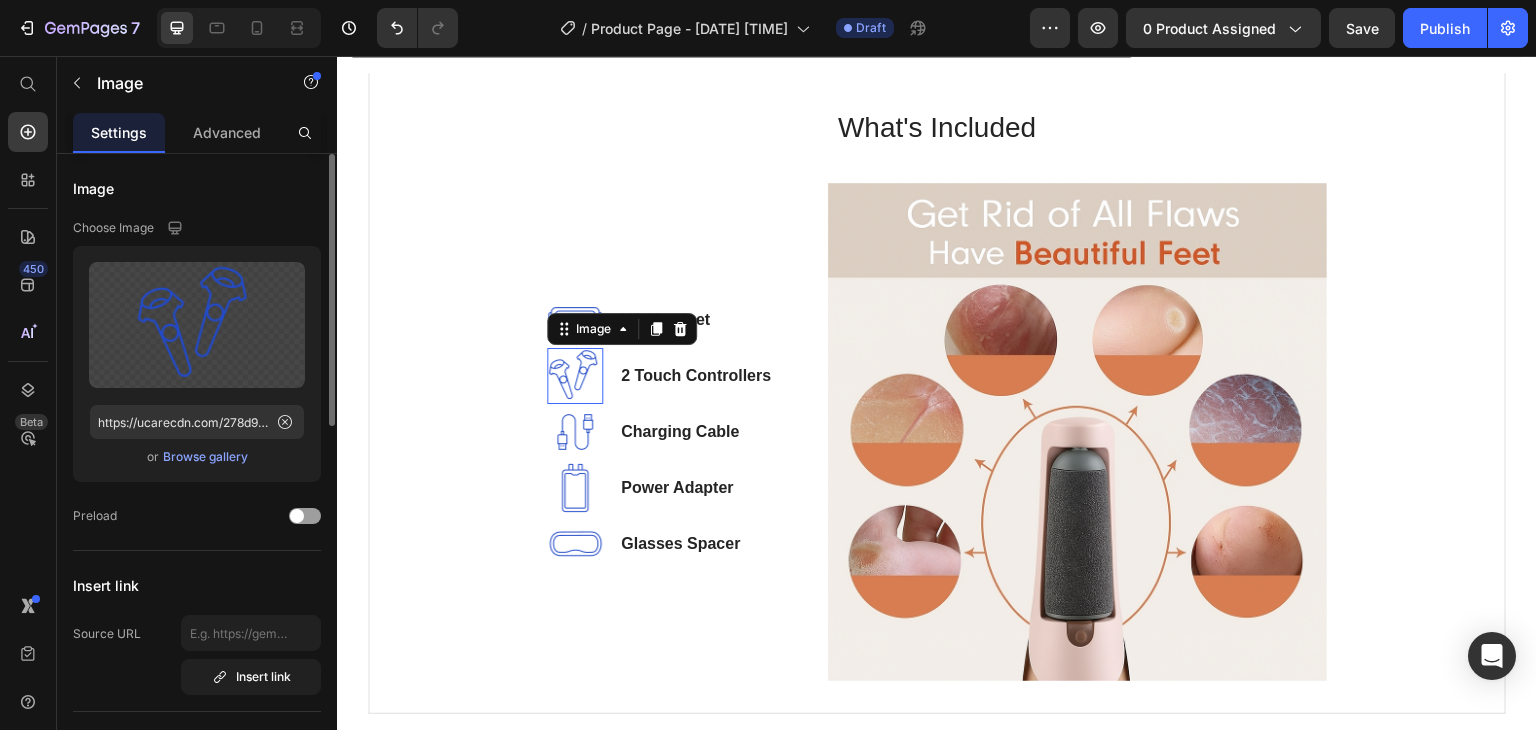 click at bounding box center [575, 376] 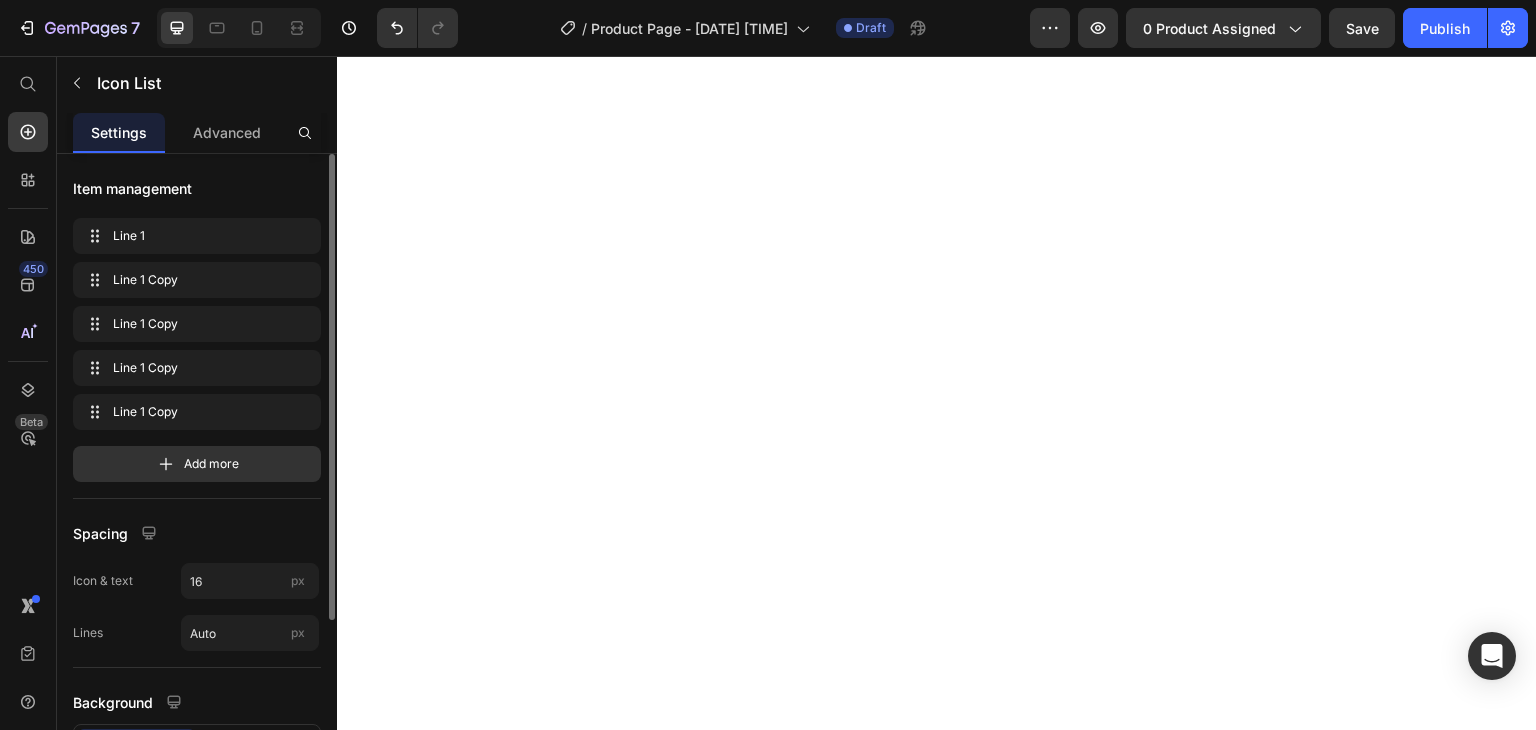 scroll, scrollTop: 4352, scrollLeft: 0, axis: vertical 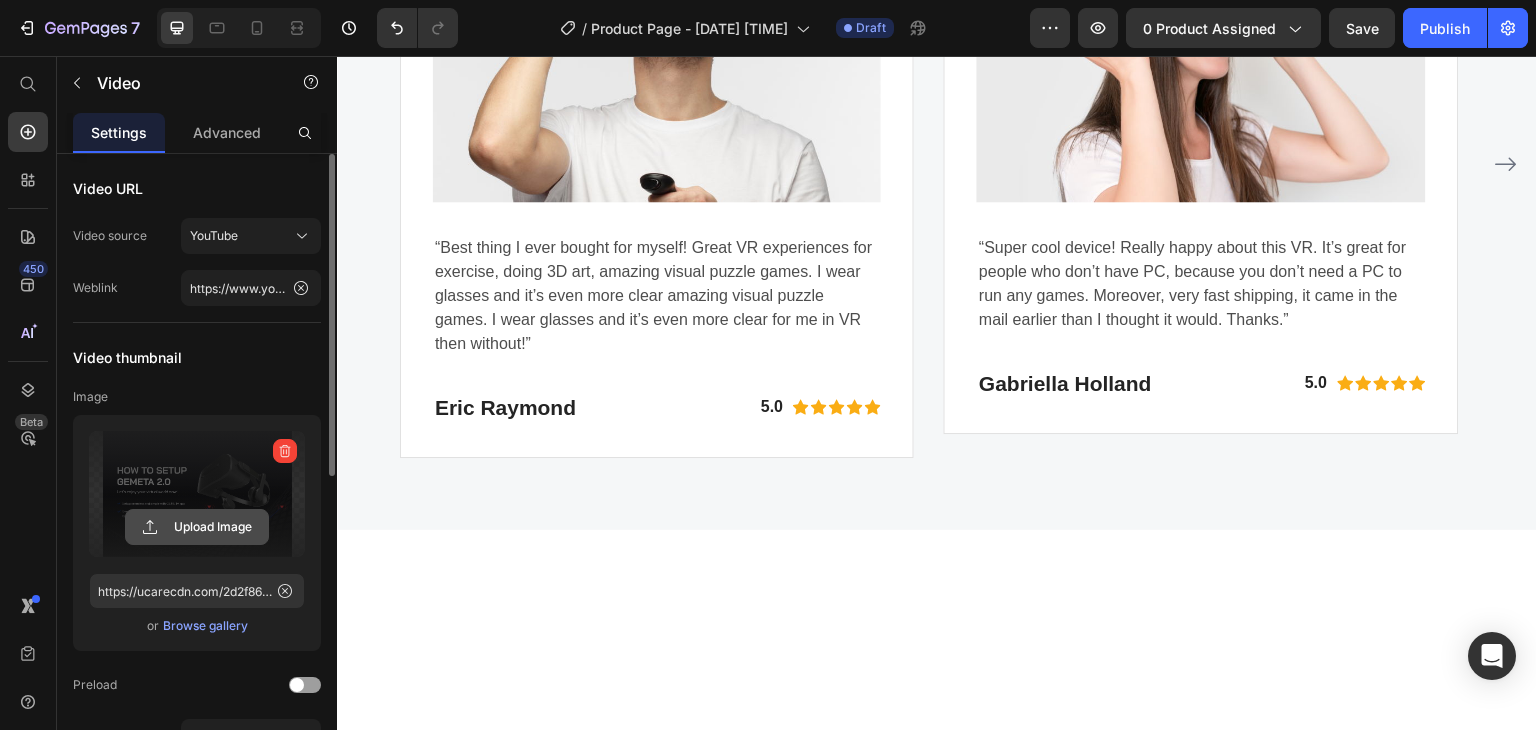 click 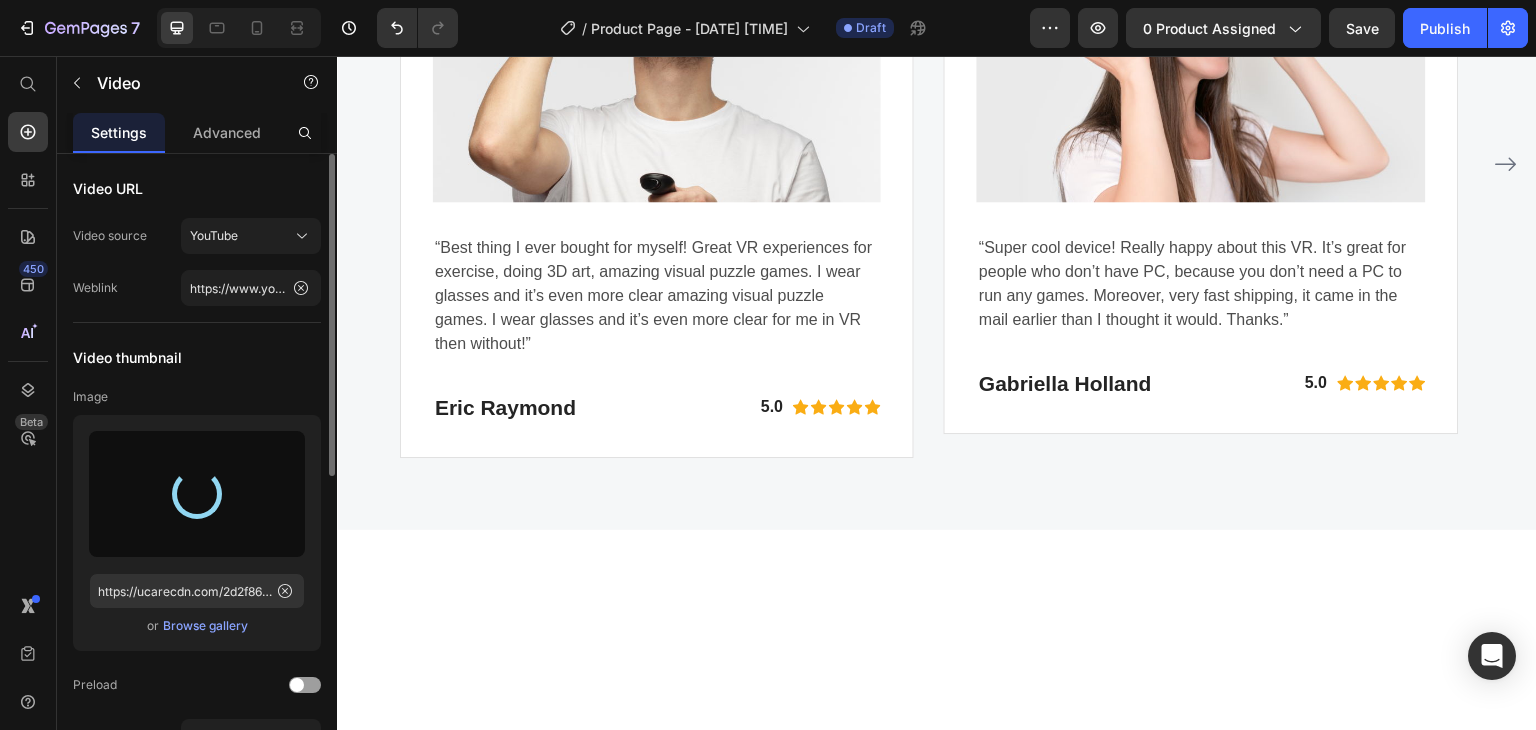 type on "https://cdn.shopify.com/s/files/1/0758/7243/6481/files/gempages_574950970216154224-6f11d72b-7c6e-48fd-adfb-61a428e29662.png" 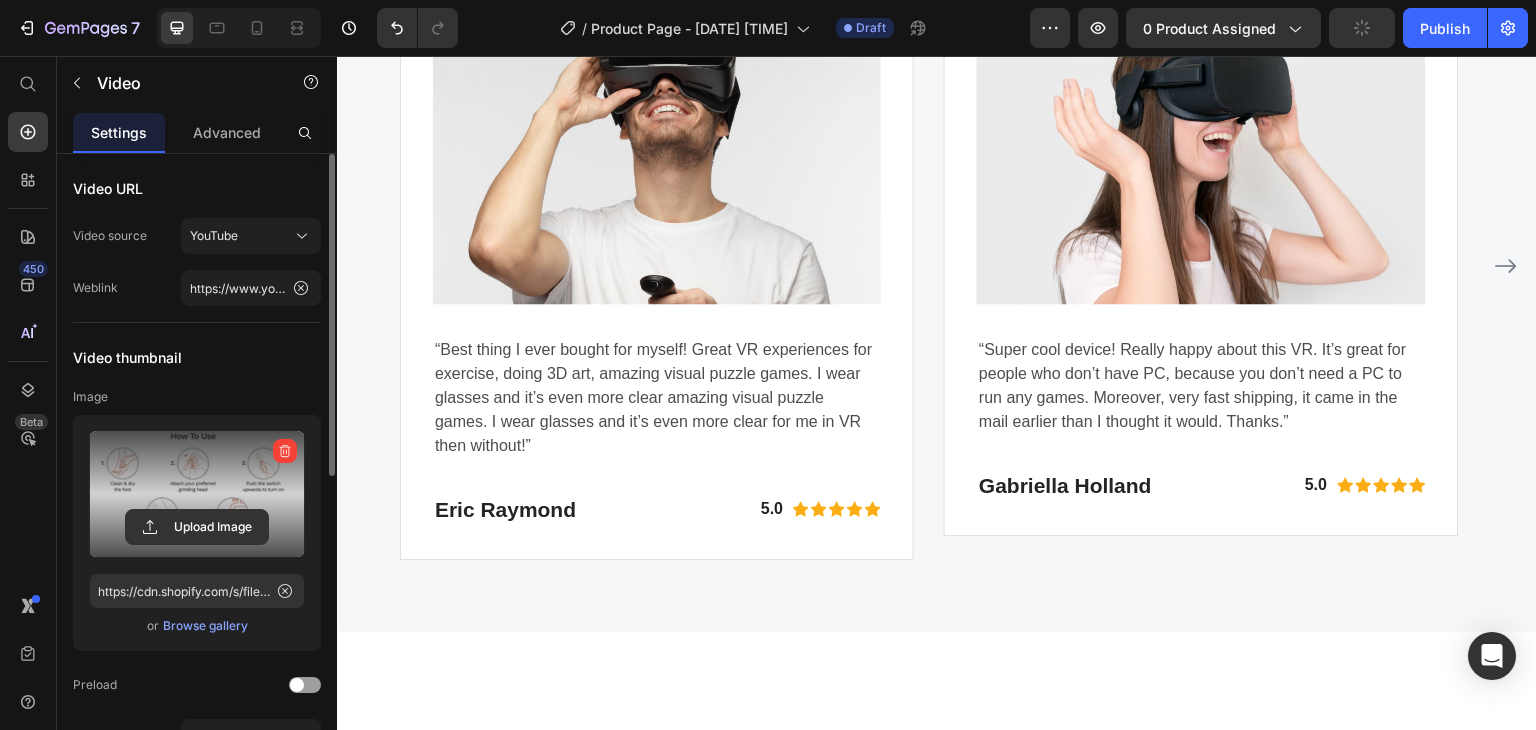scroll, scrollTop: 4239, scrollLeft: 0, axis: vertical 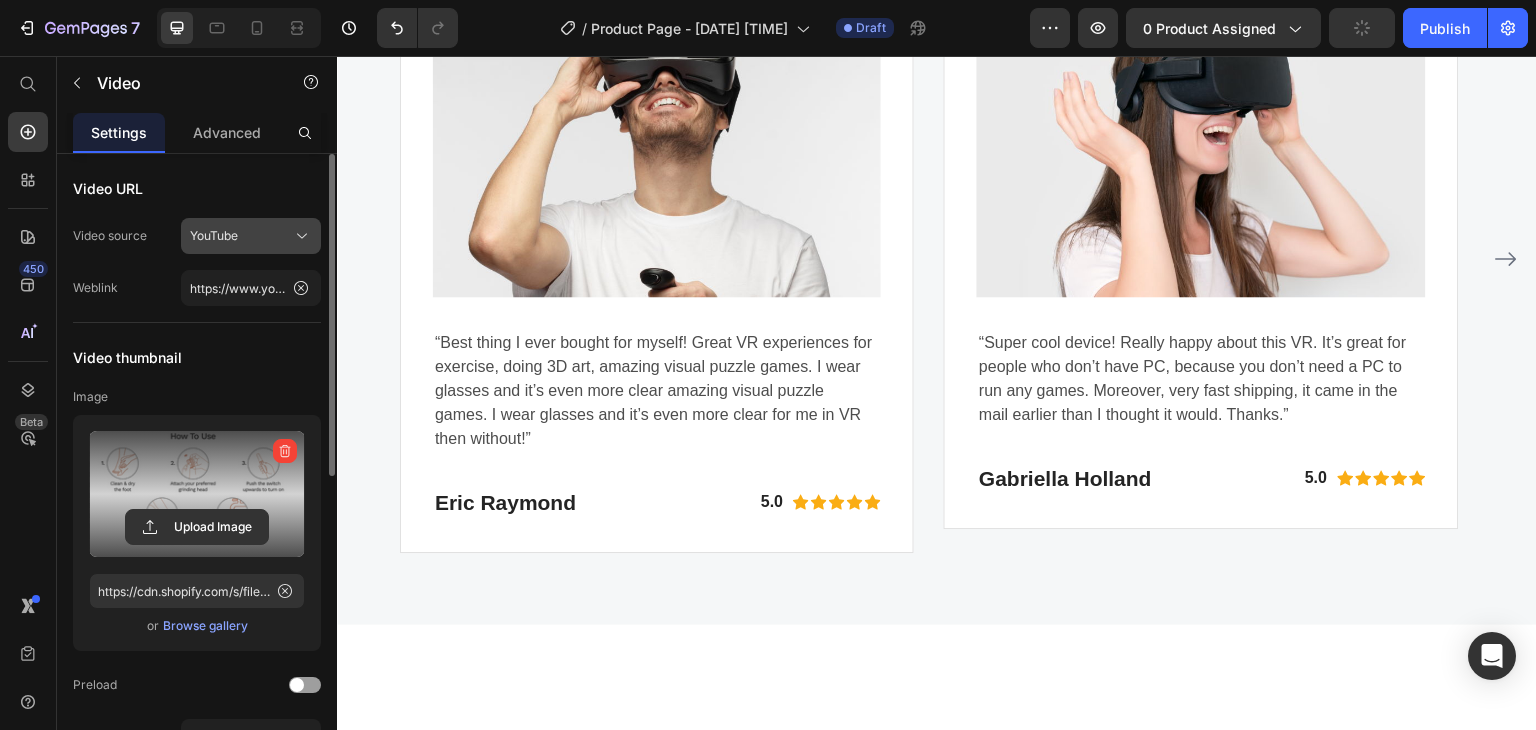 click on "YouTube" at bounding box center (251, 236) 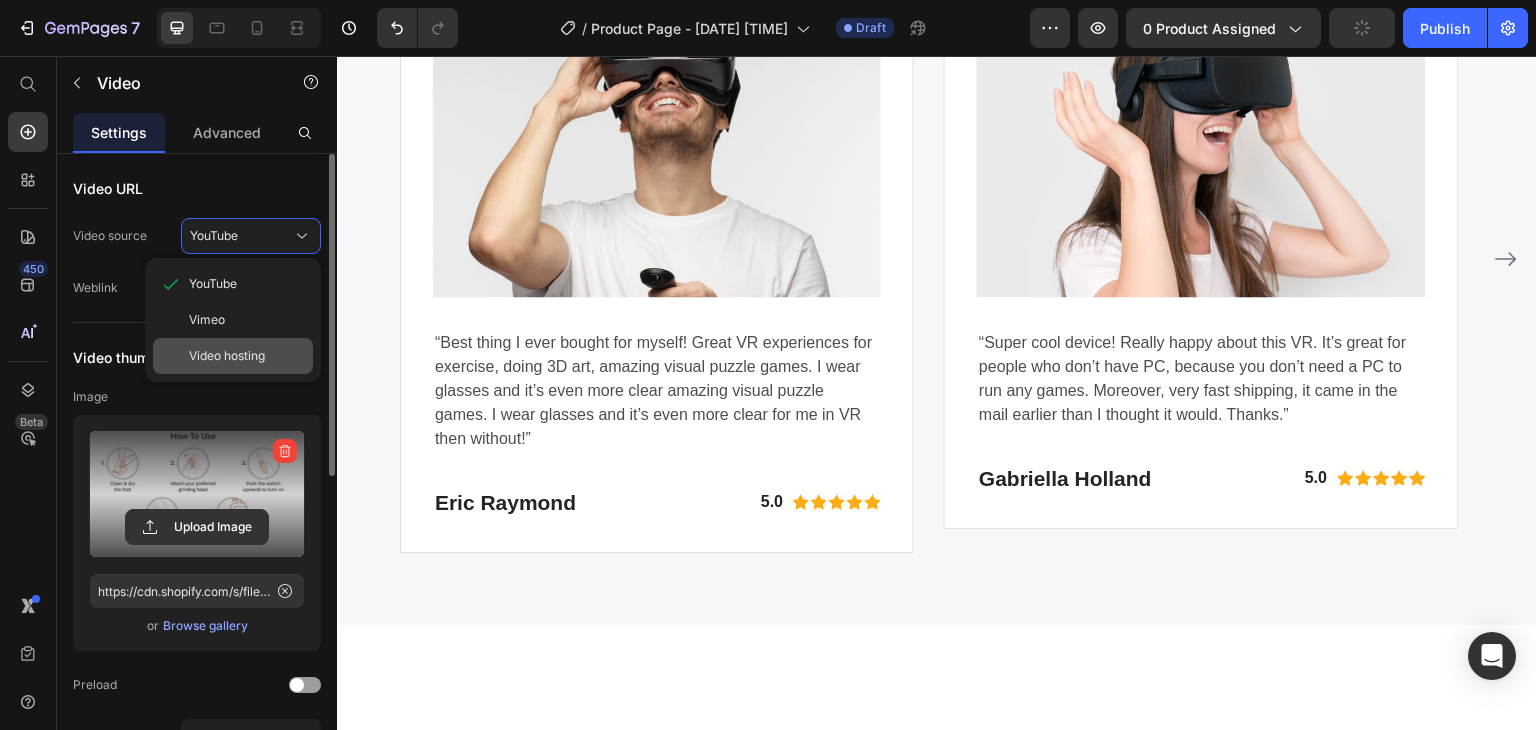 click on "Video hosting" 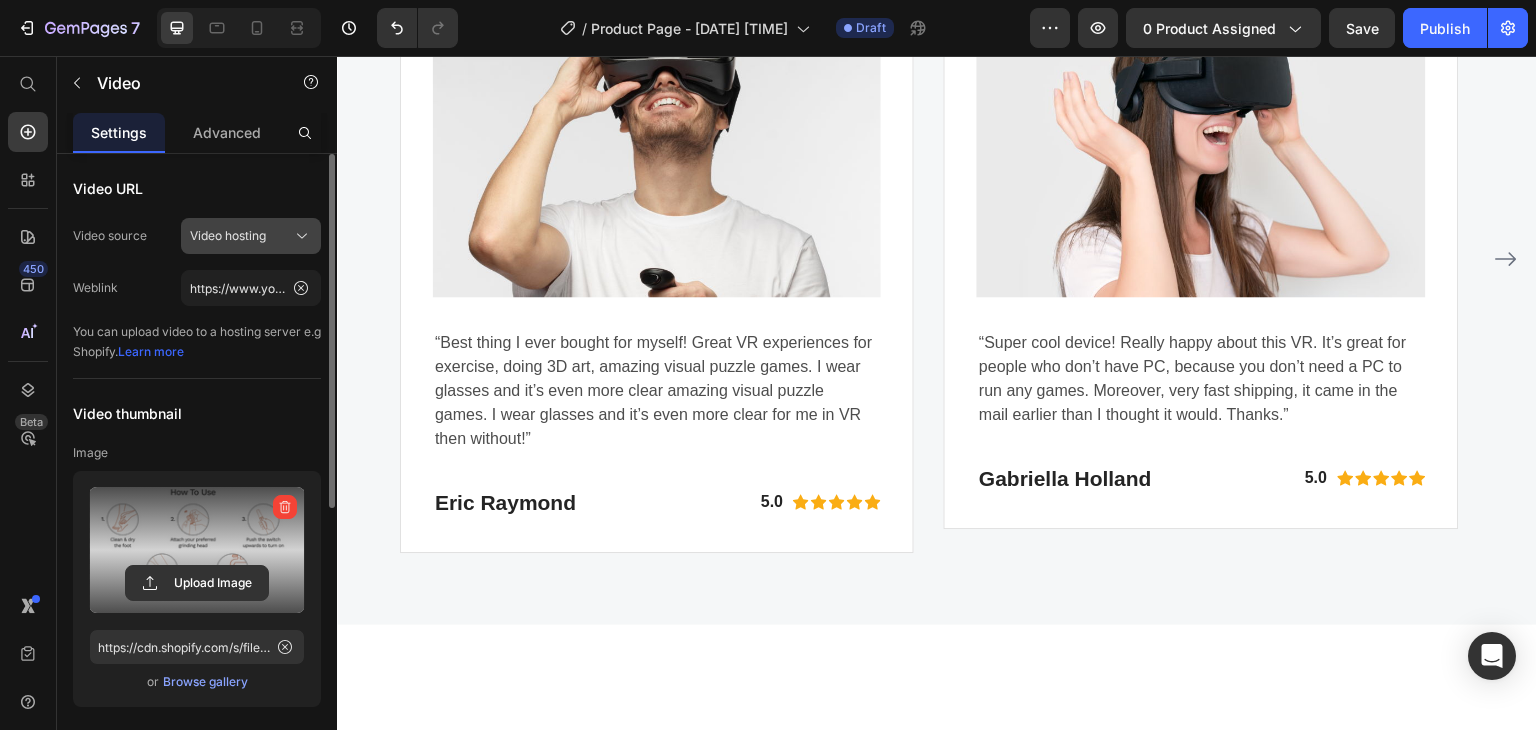 click 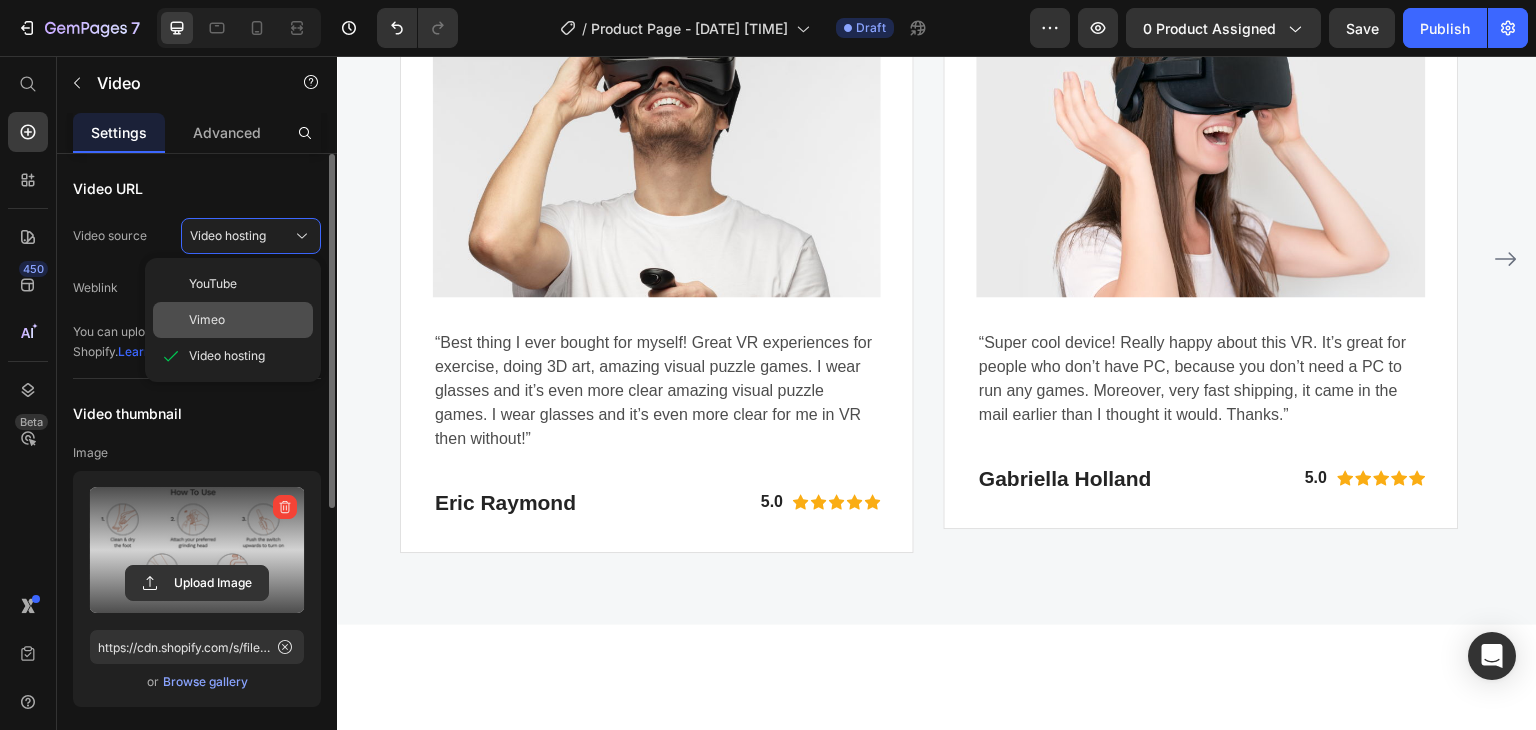 click on "Vimeo" 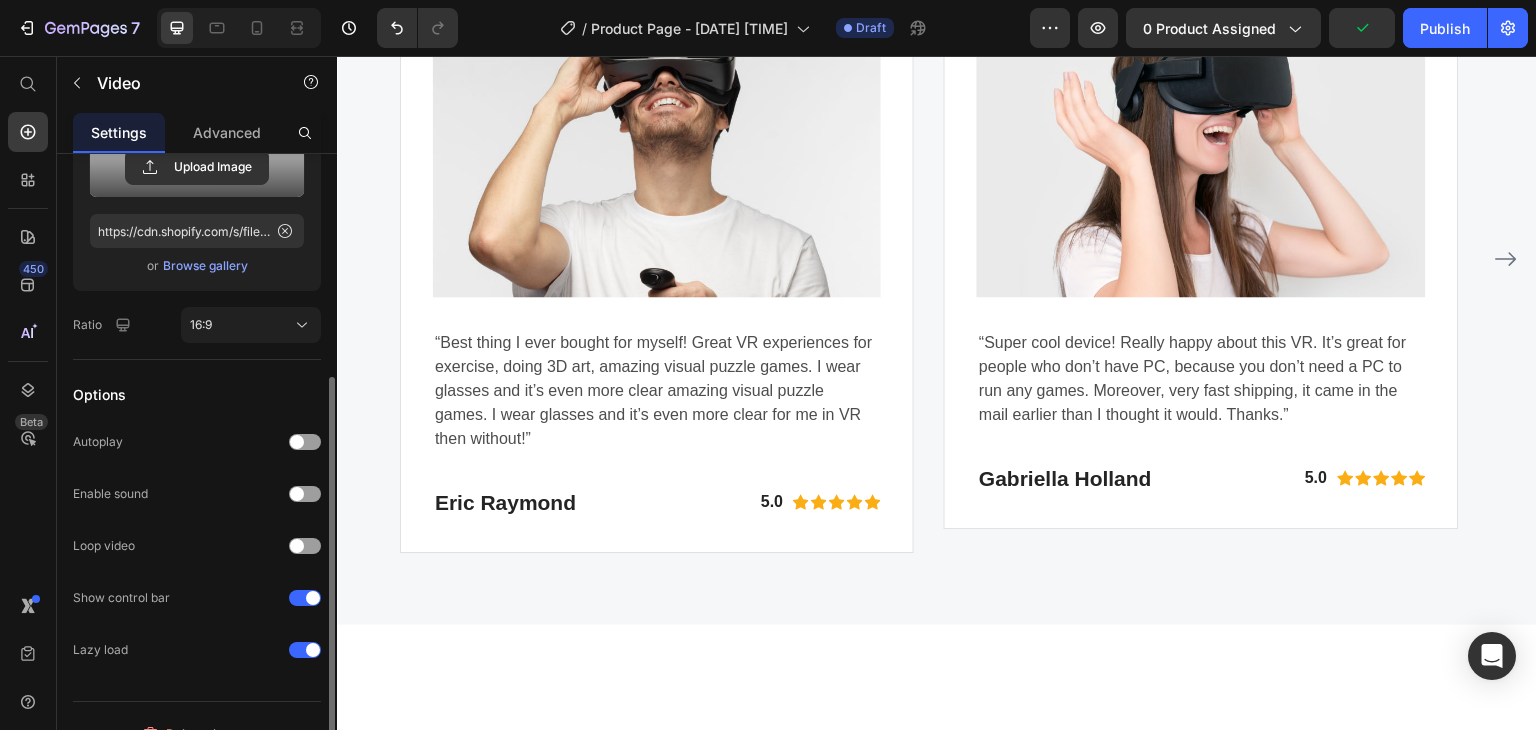 scroll, scrollTop: 388, scrollLeft: 0, axis: vertical 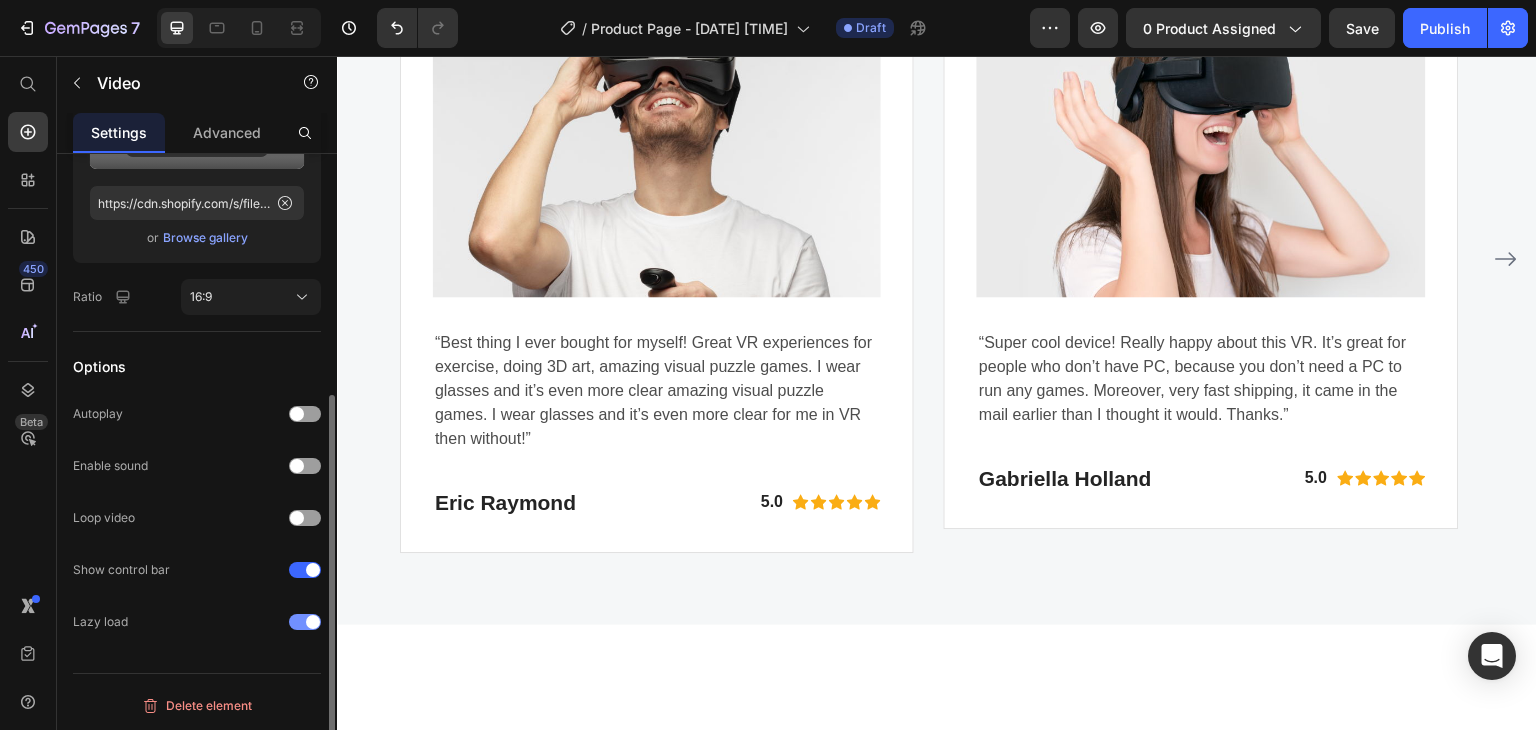 click at bounding box center [305, 622] 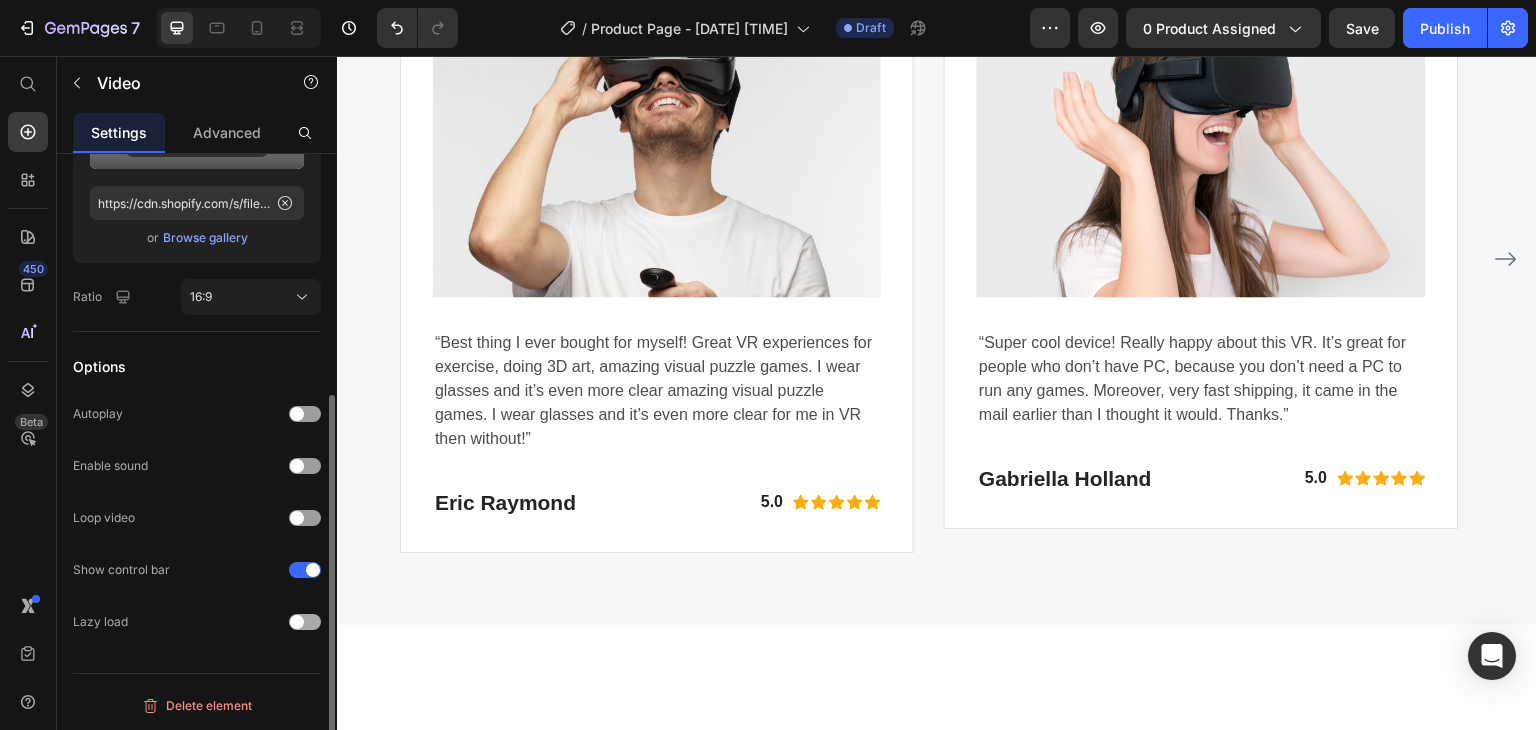 click at bounding box center (305, 622) 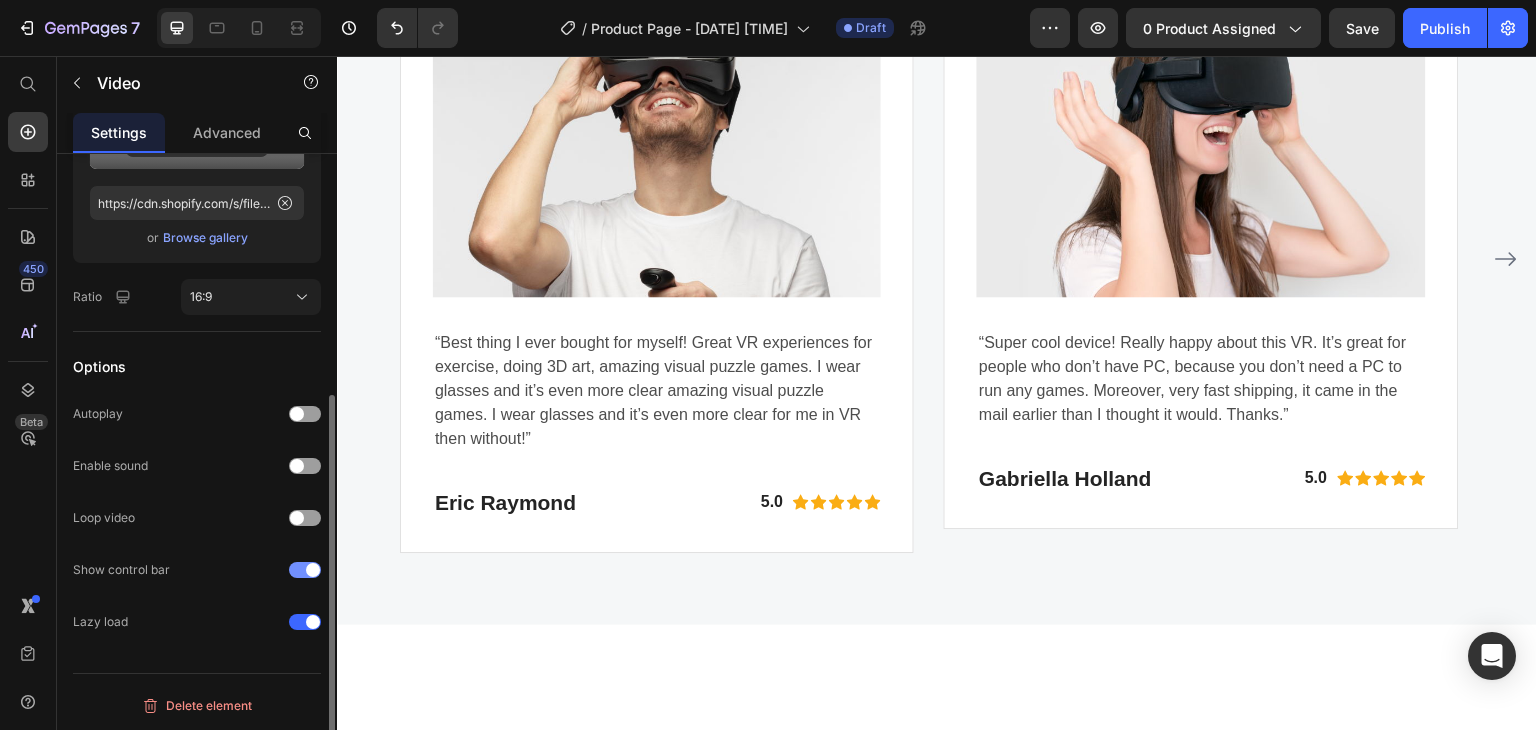 click on "Show control bar" 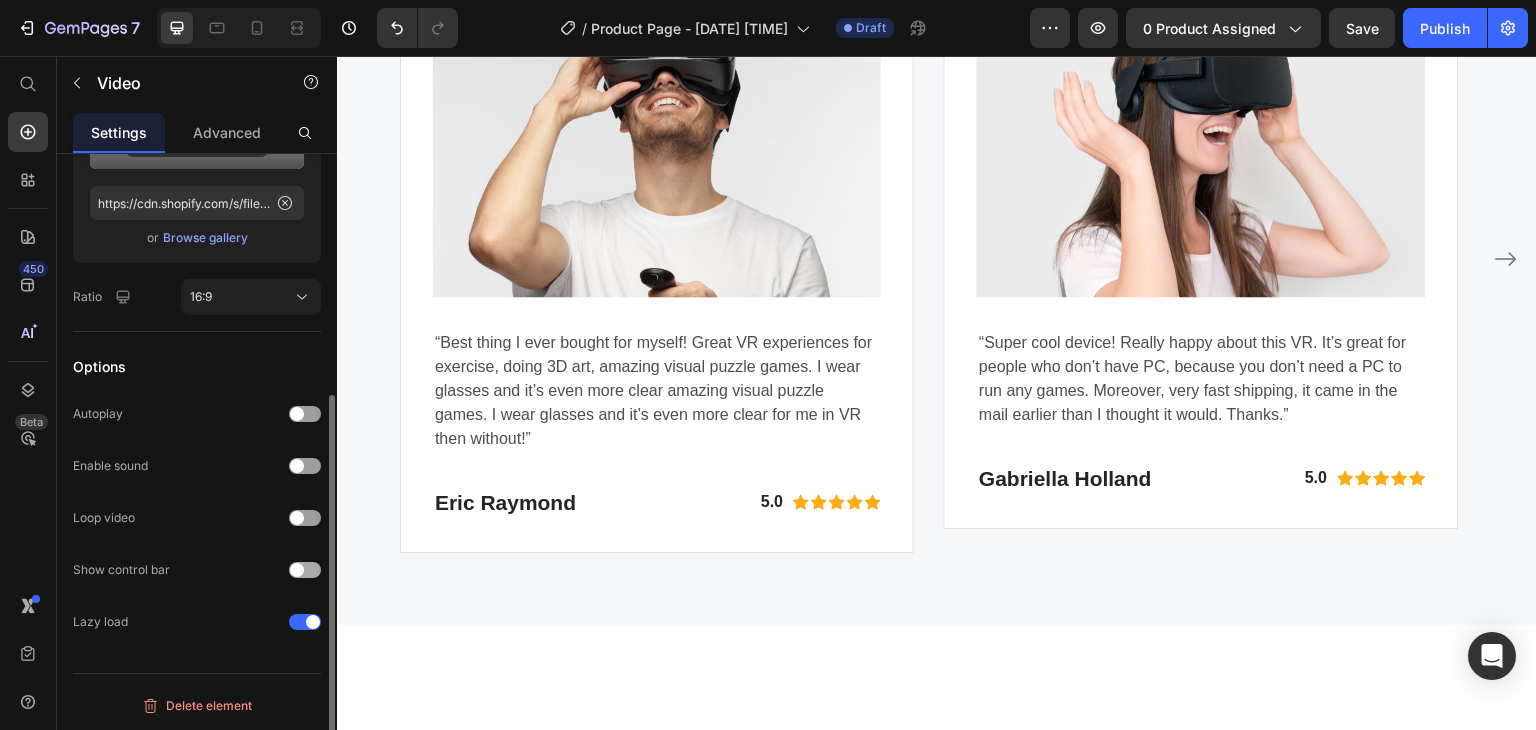 click at bounding box center (305, 570) 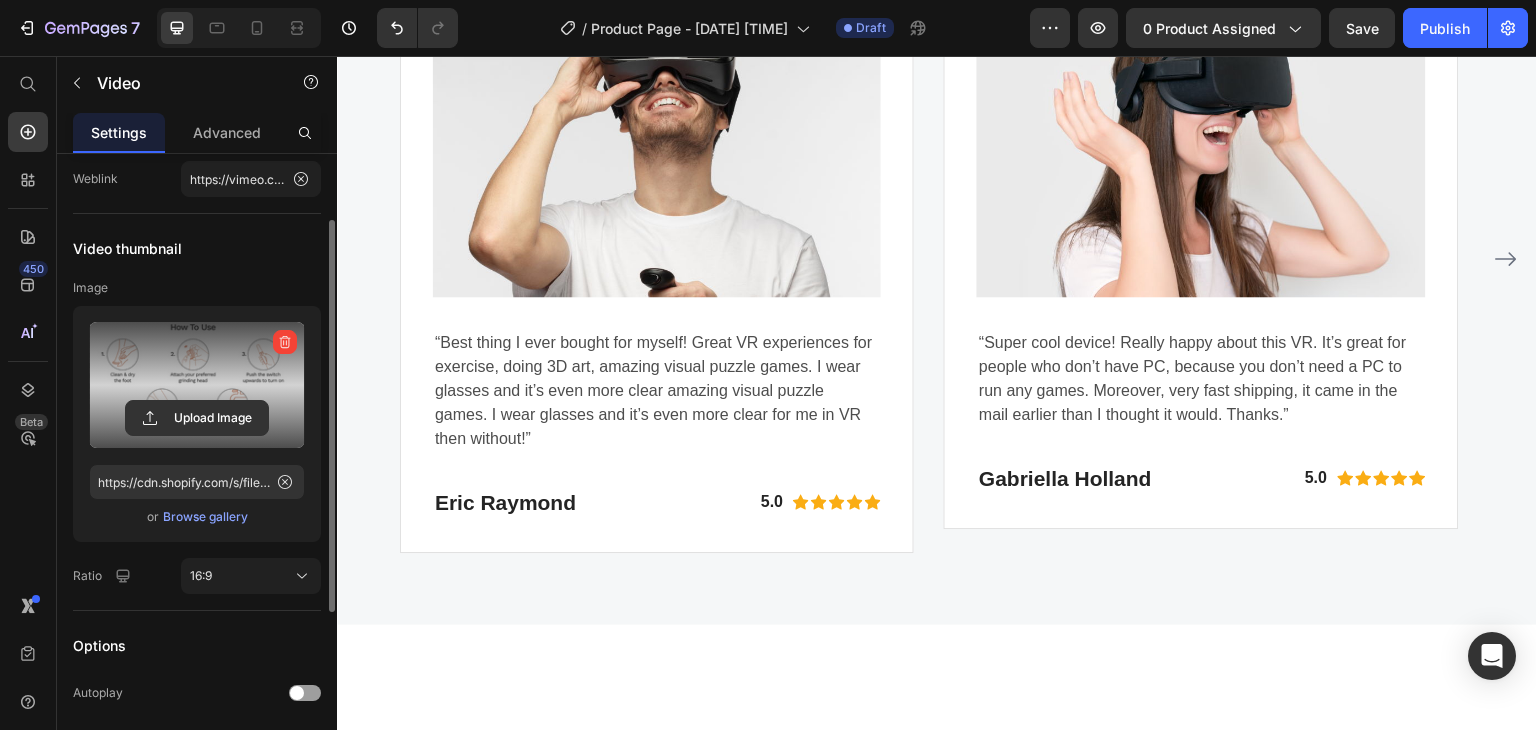 scroll, scrollTop: 108, scrollLeft: 0, axis: vertical 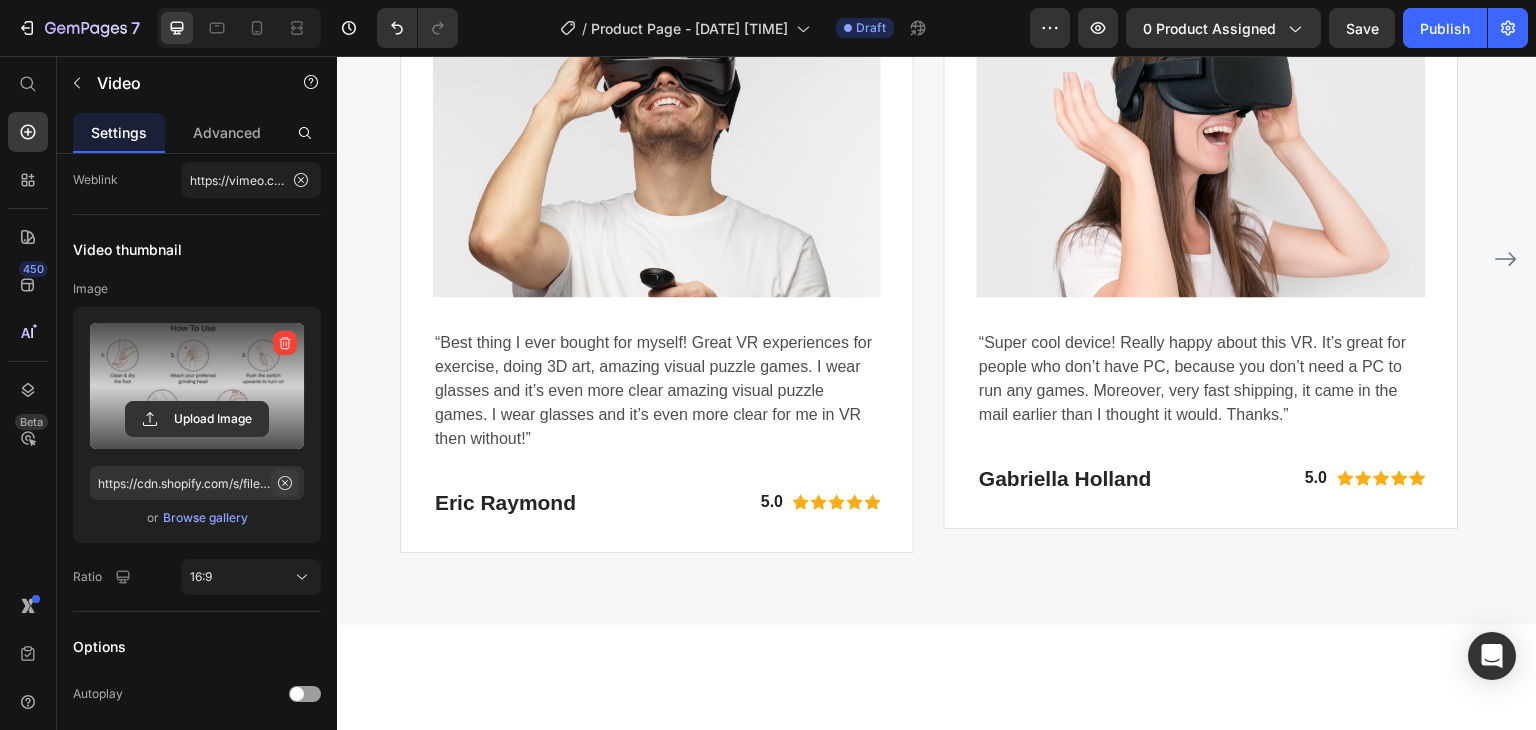 click 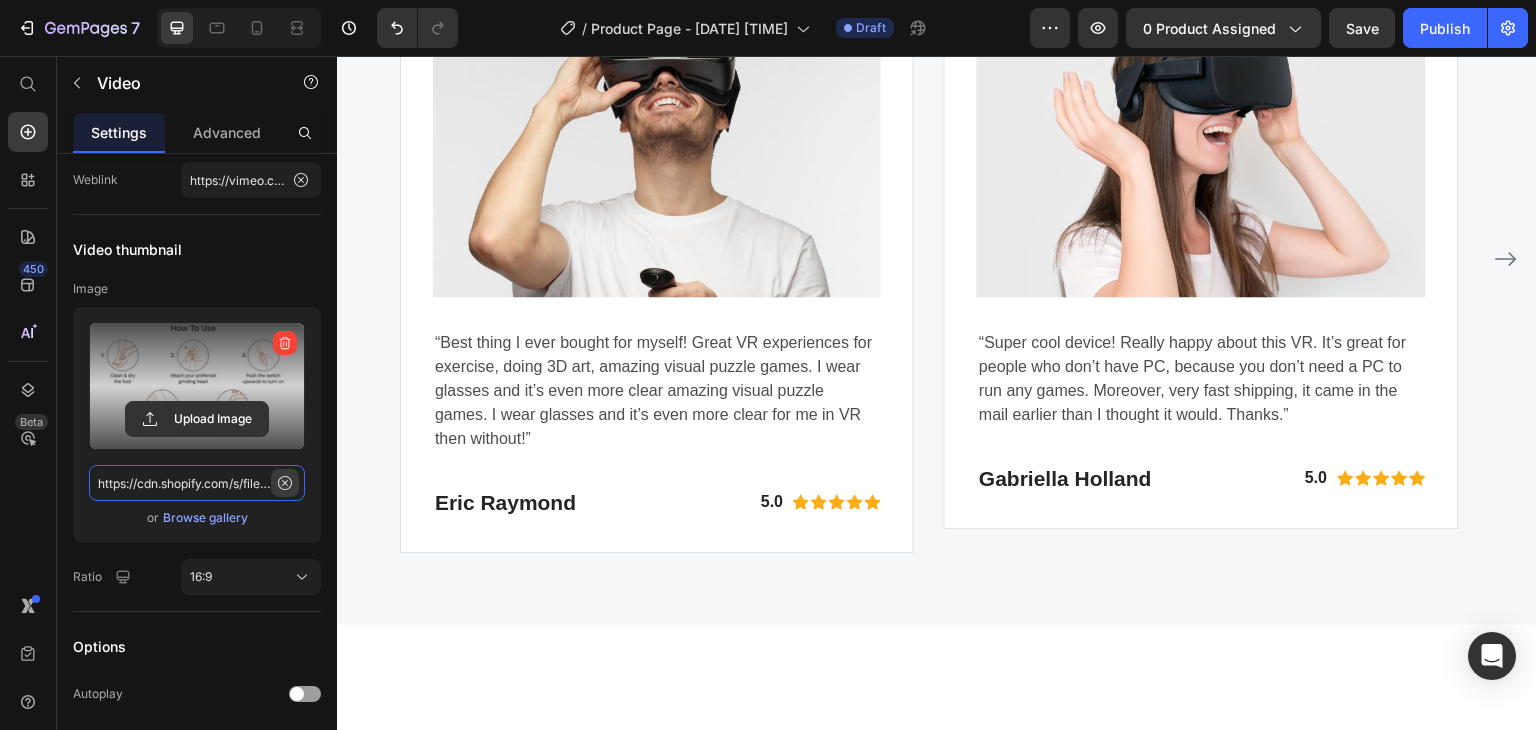 type 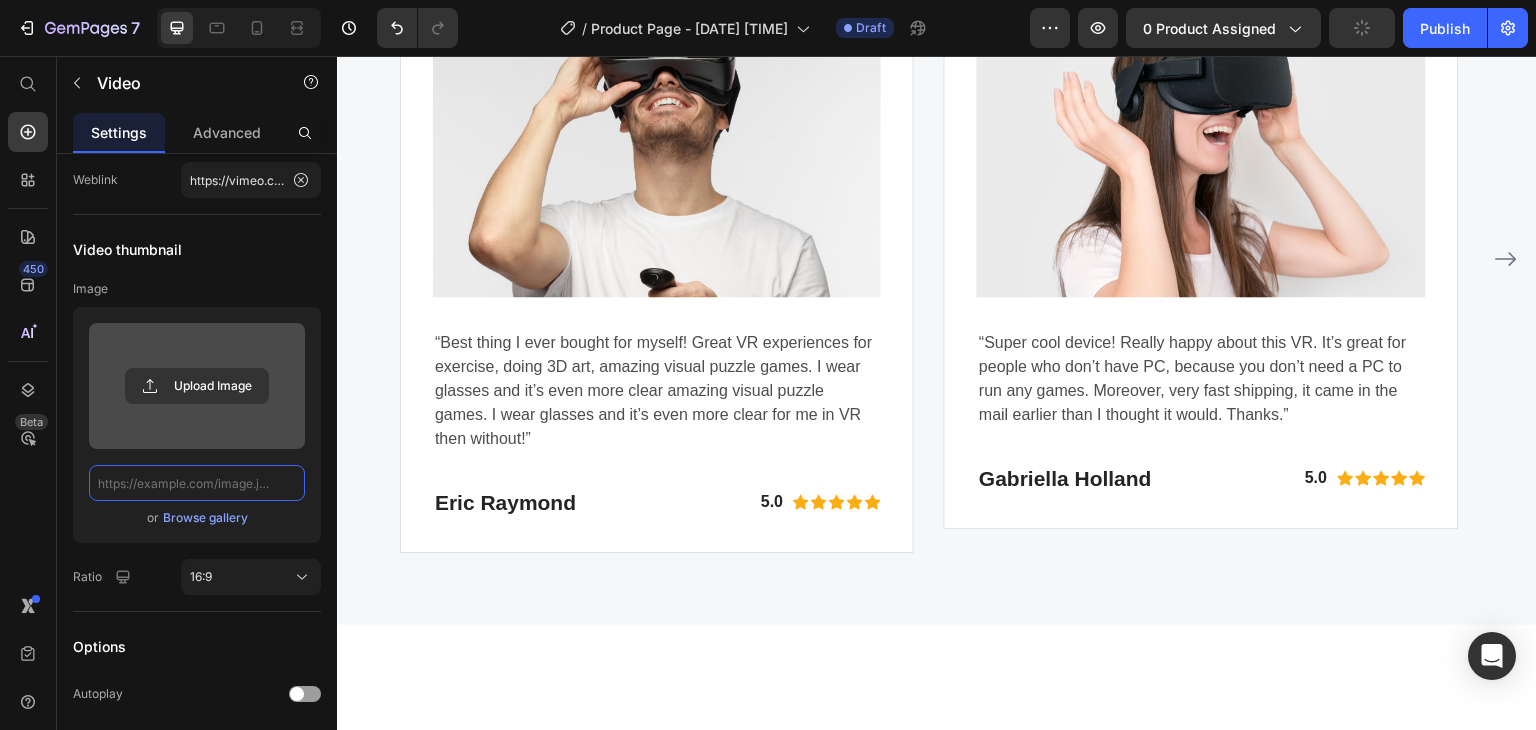scroll, scrollTop: 0, scrollLeft: 0, axis: both 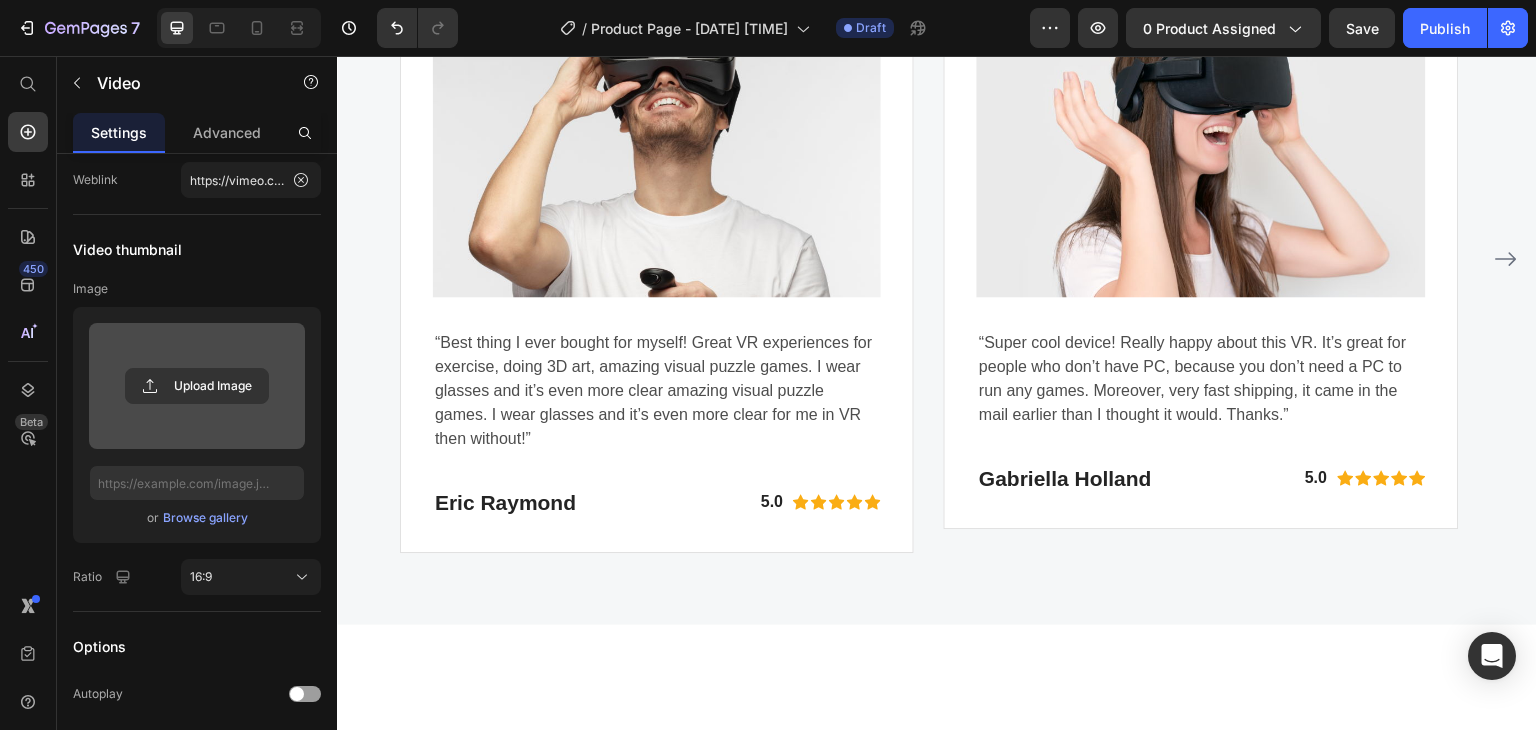 click 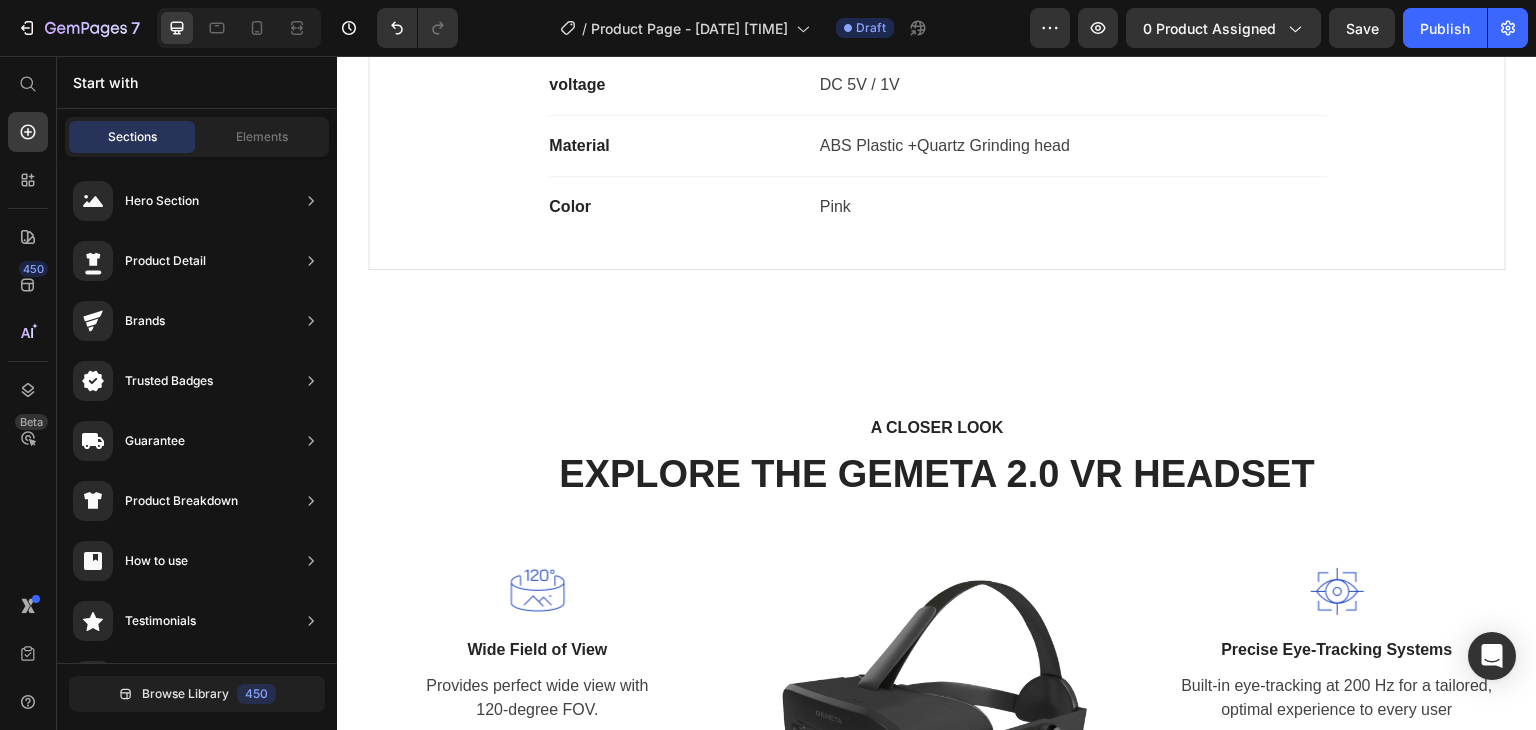 scroll, scrollTop: 1769, scrollLeft: 0, axis: vertical 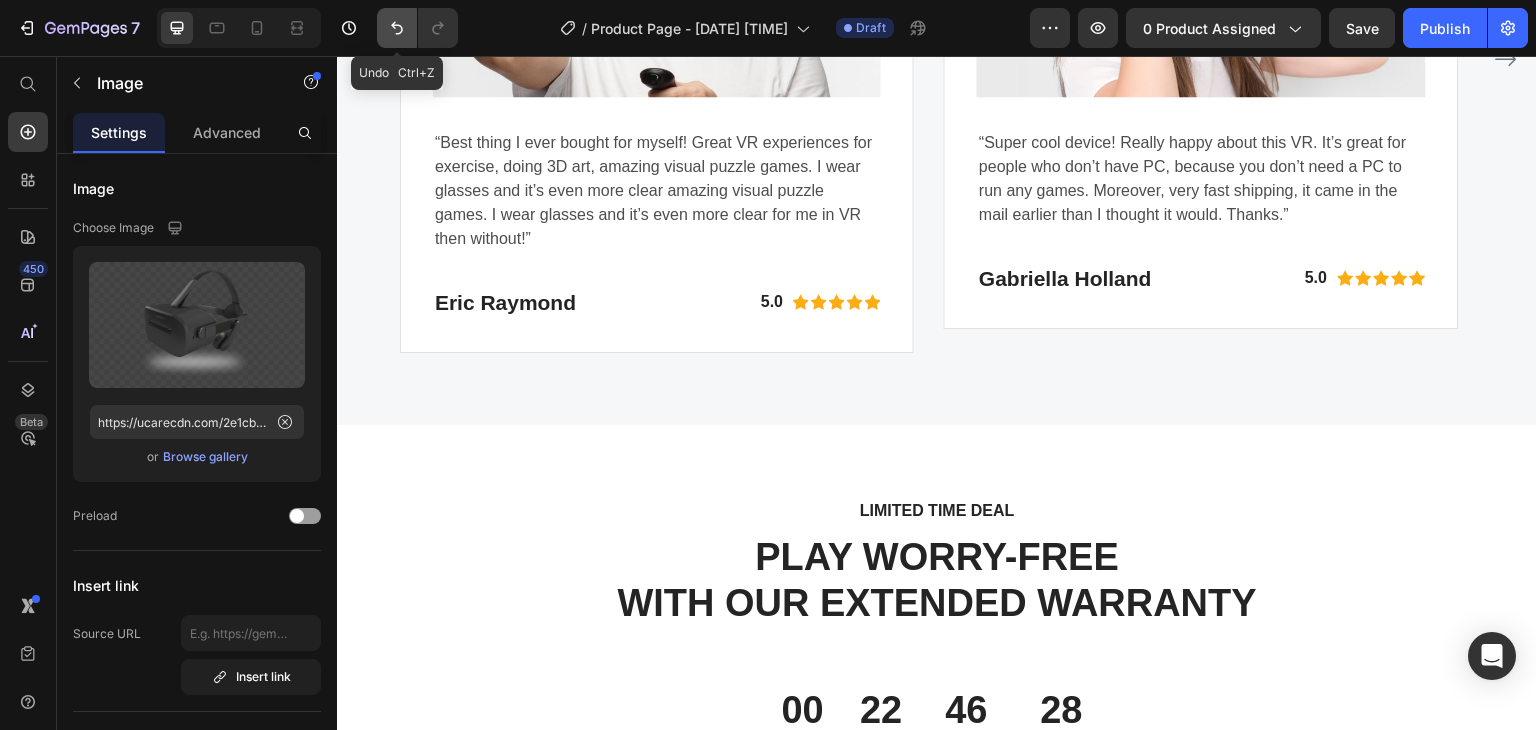 click 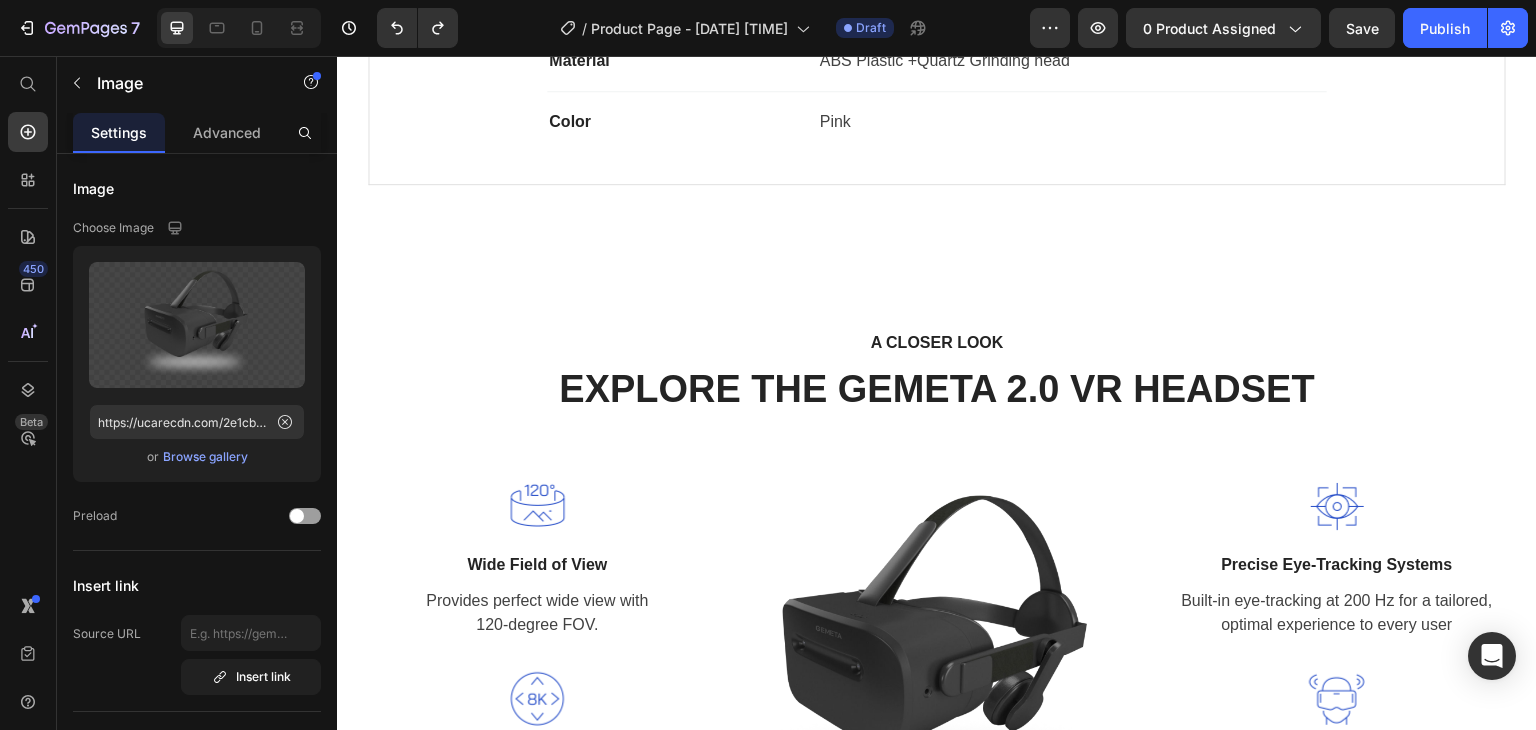 scroll, scrollTop: 1685, scrollLeft: 0, axis: vertical 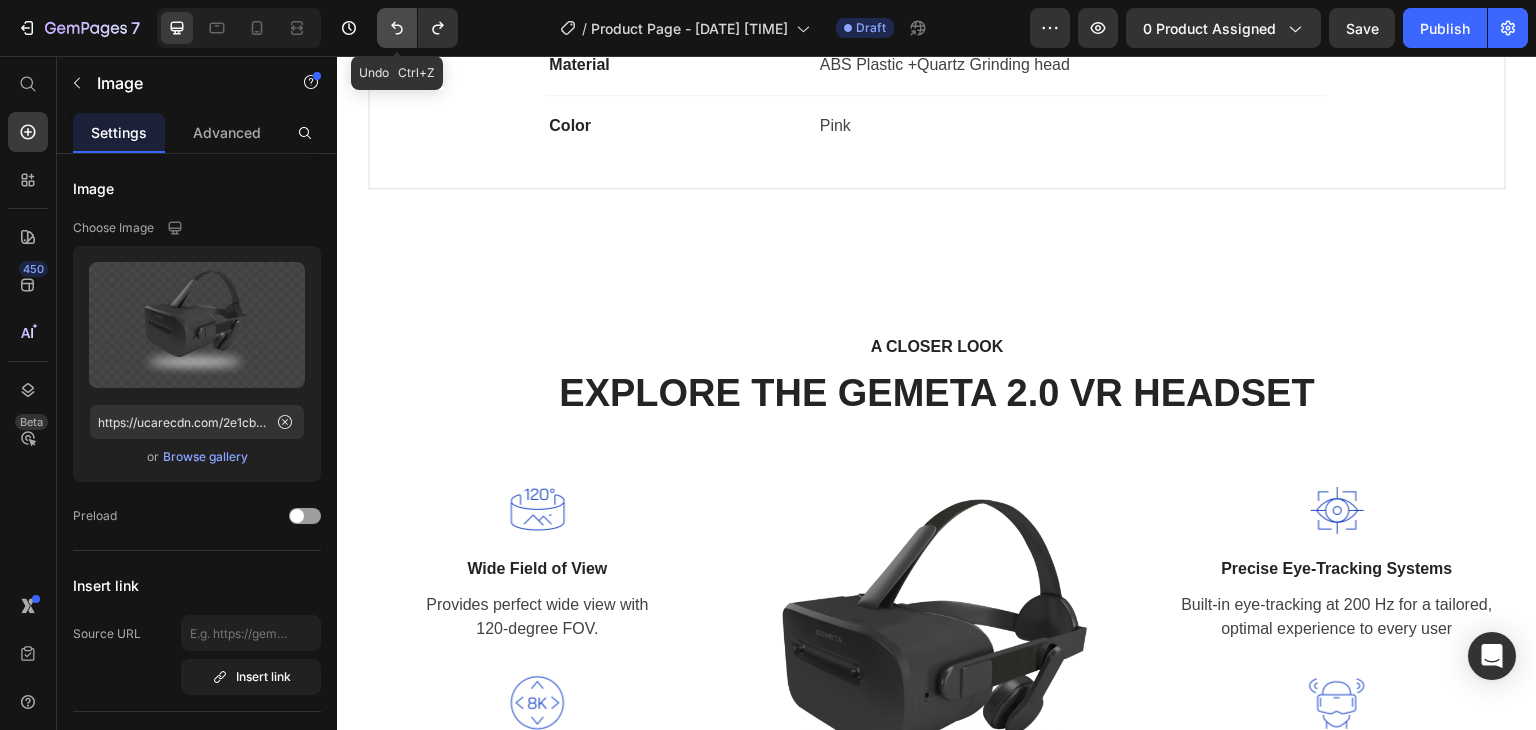 click 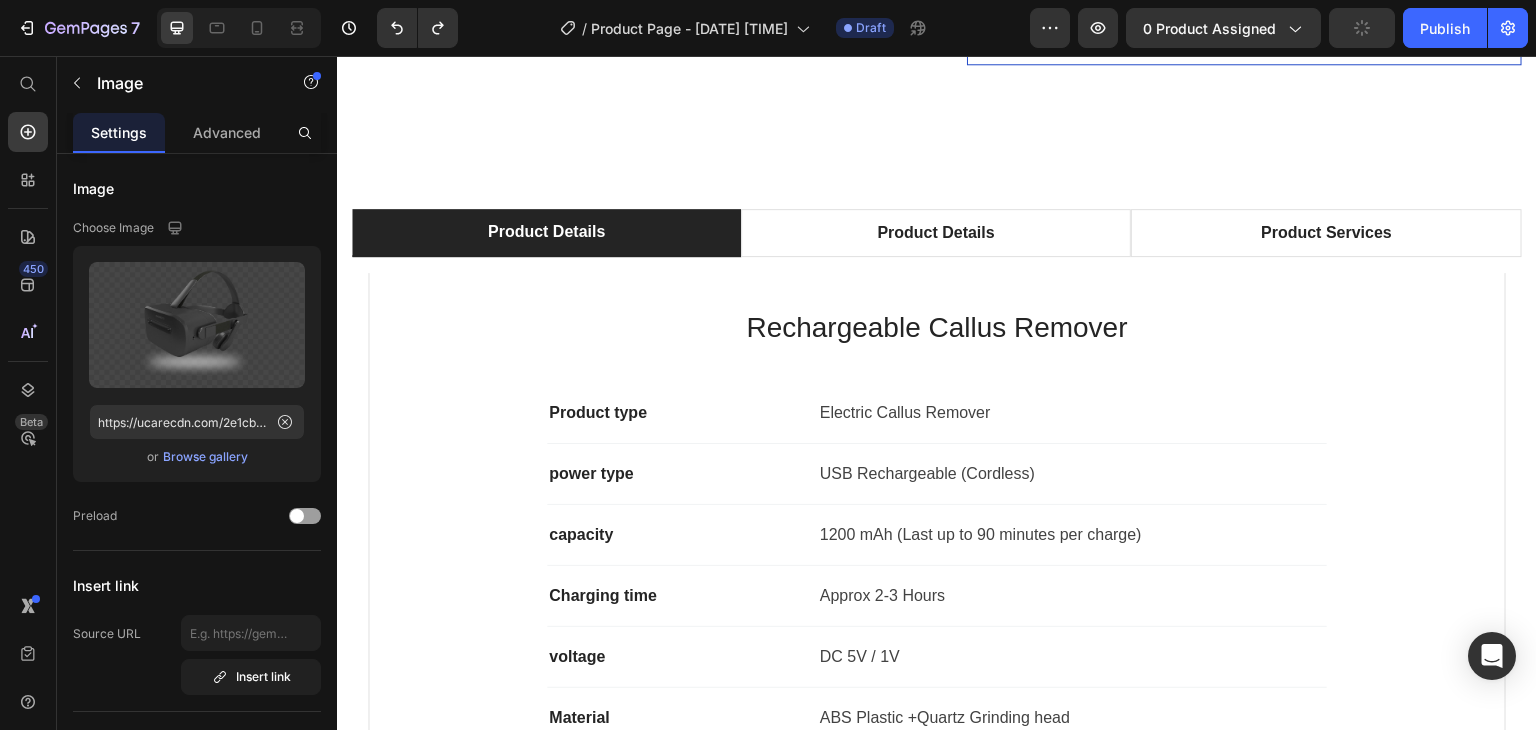 scroll, scrollTop: 1070, scrollLeft: 0, axis: vertical 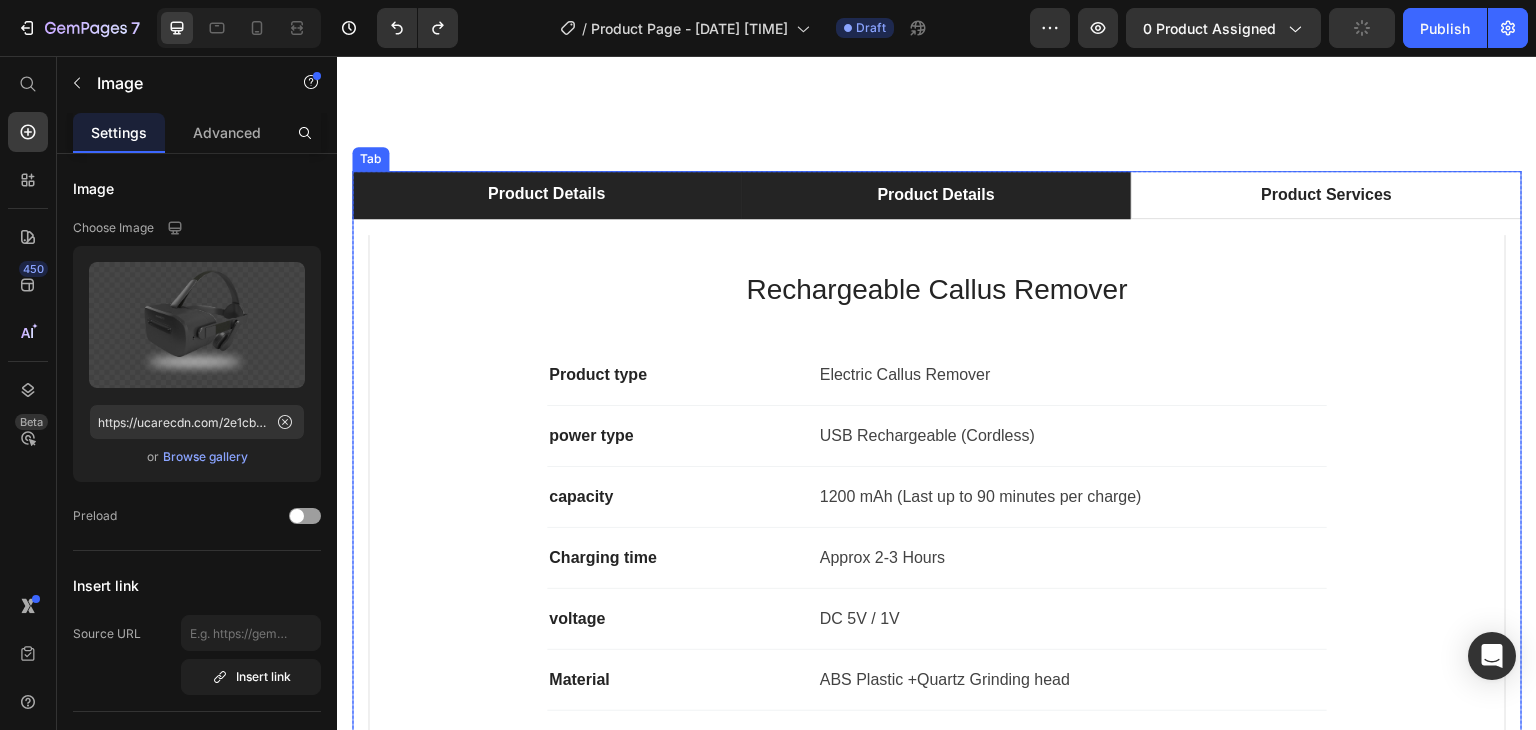 click on "Product Details" at bounding box center [936, 195] 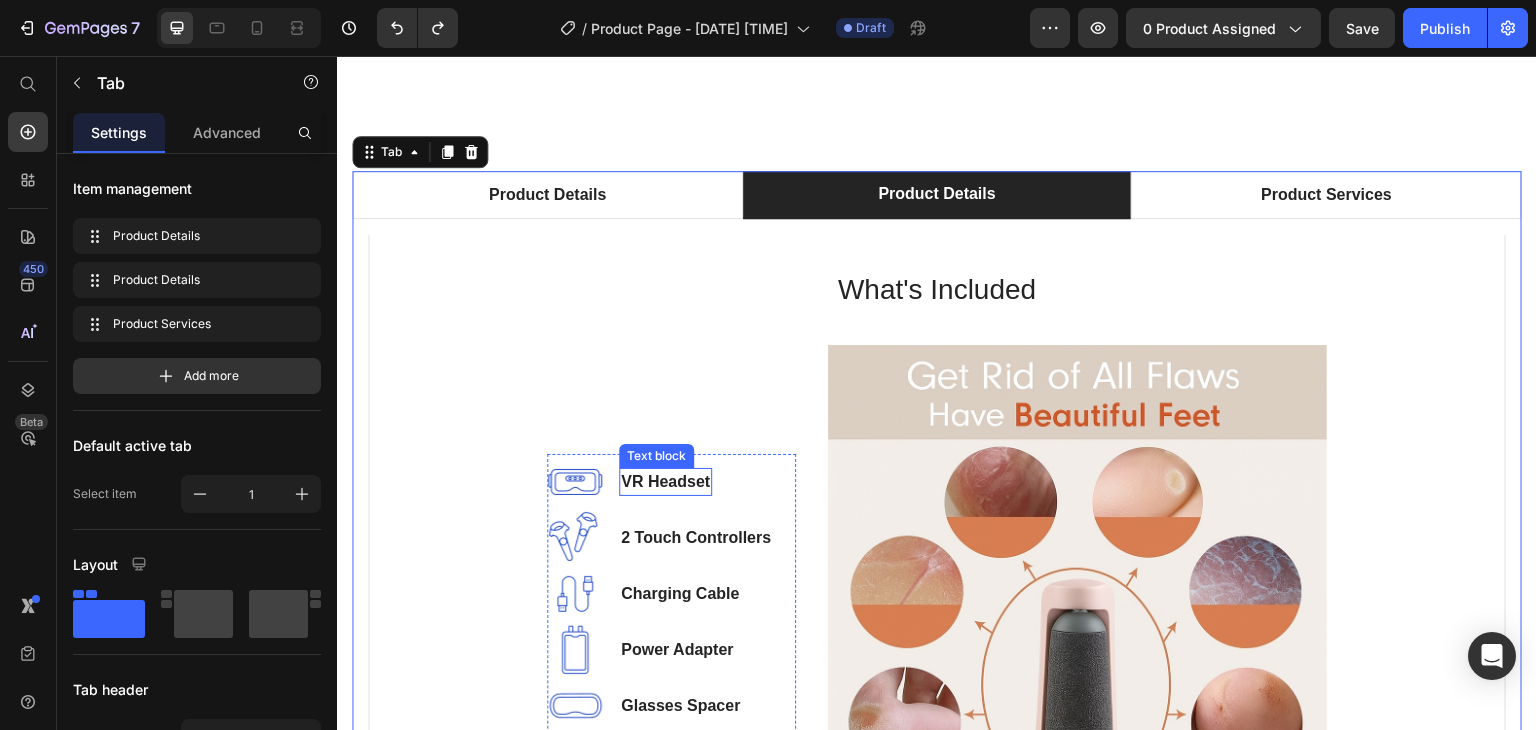 click on "VR Headset" at bounding box center [665, 482] 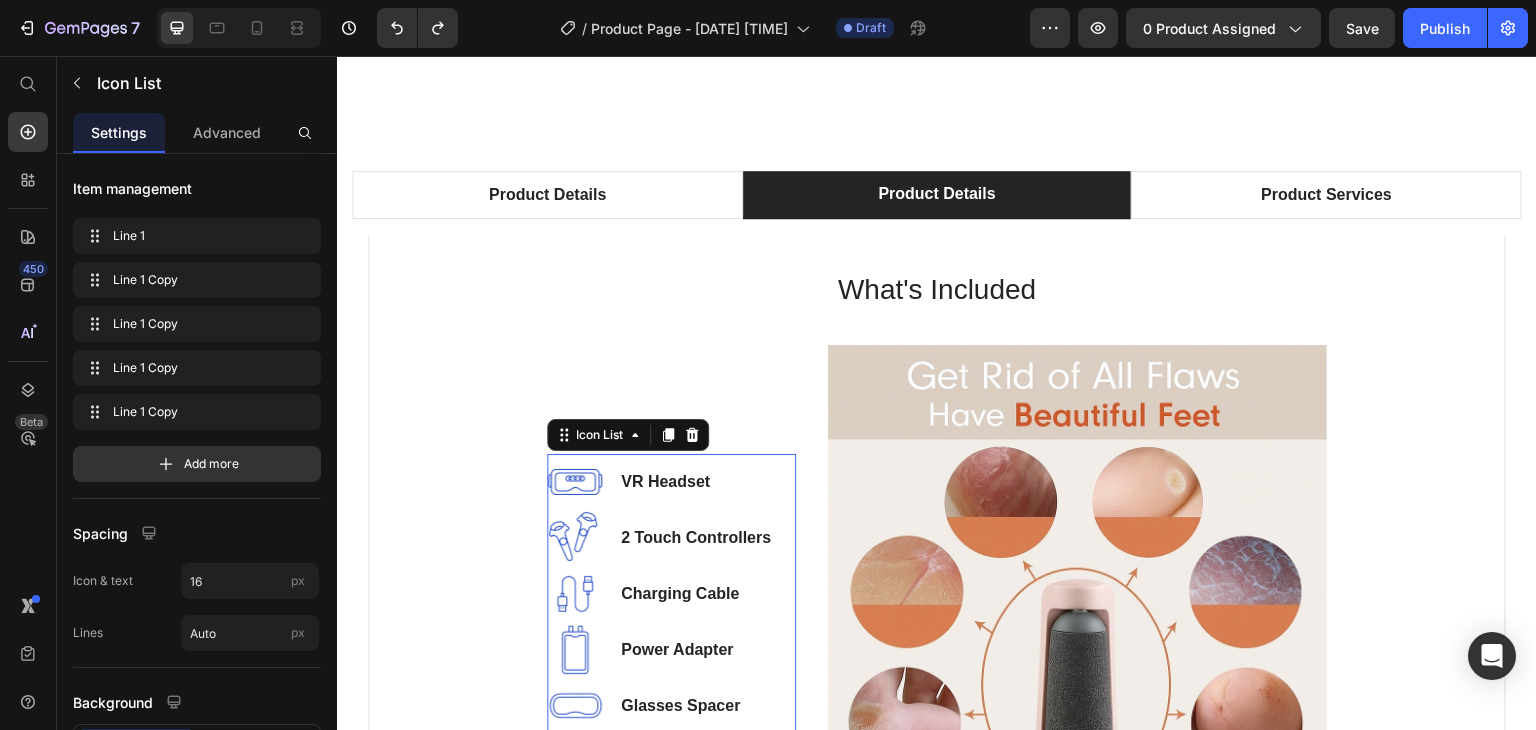 click on "Image VR Headset Text block" at bounding box center (660, 482) 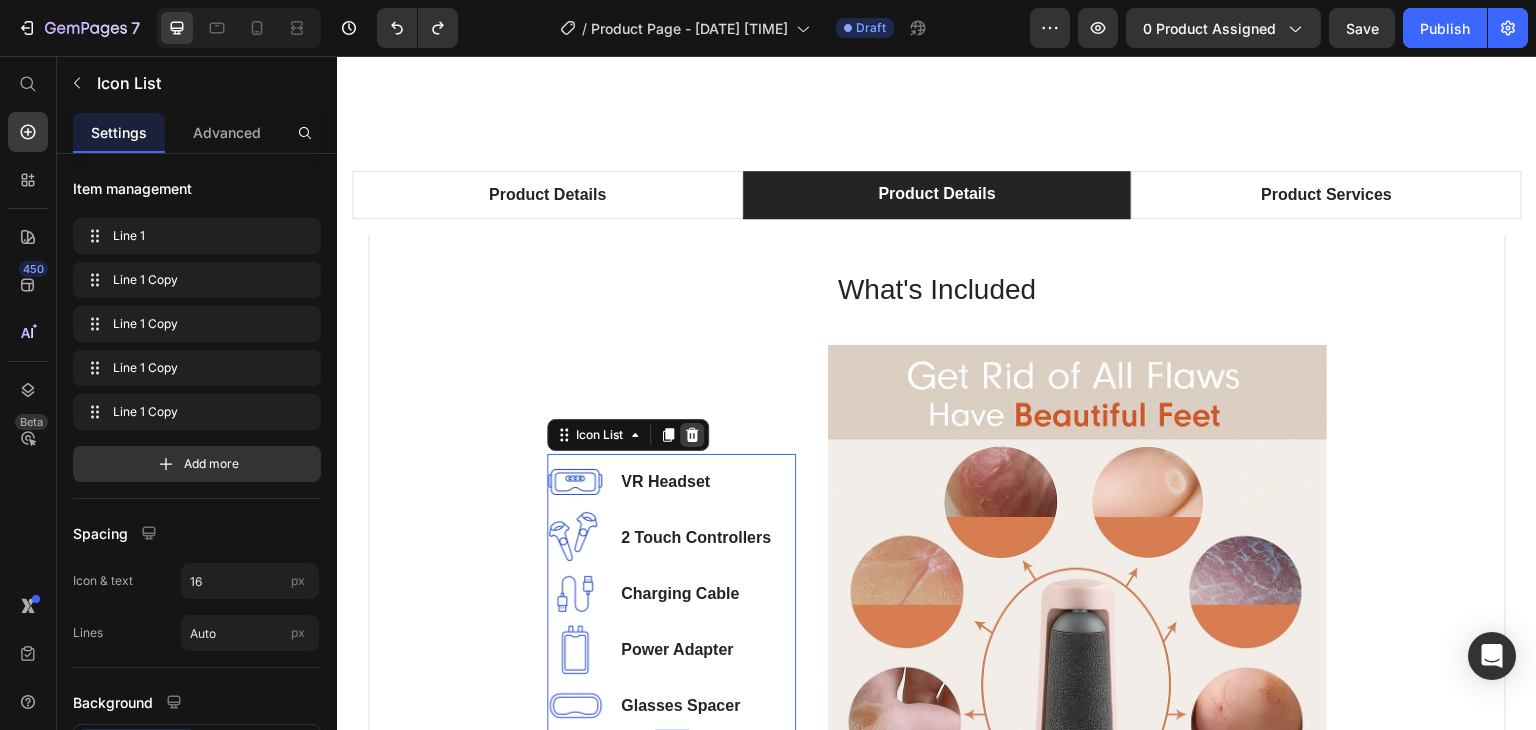 click 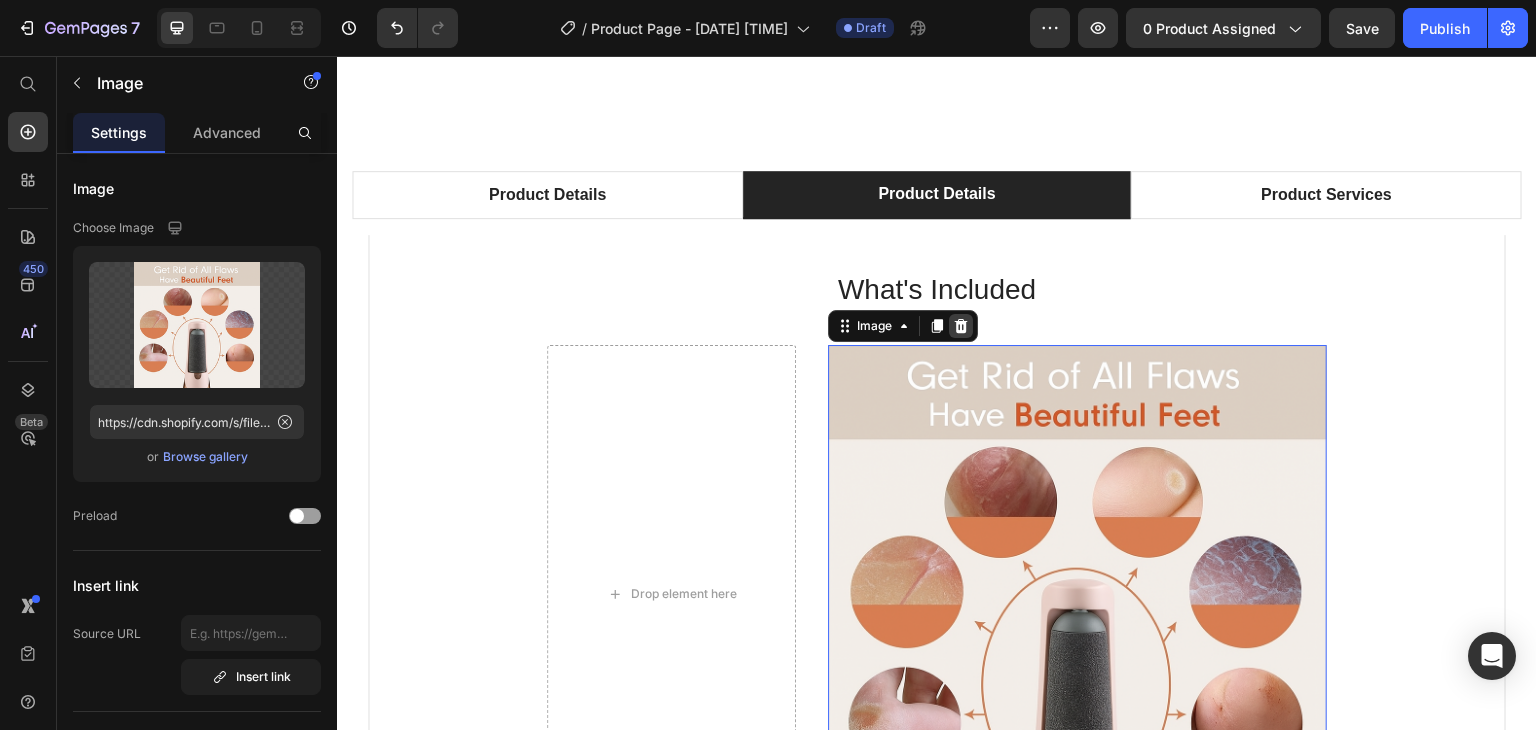 click 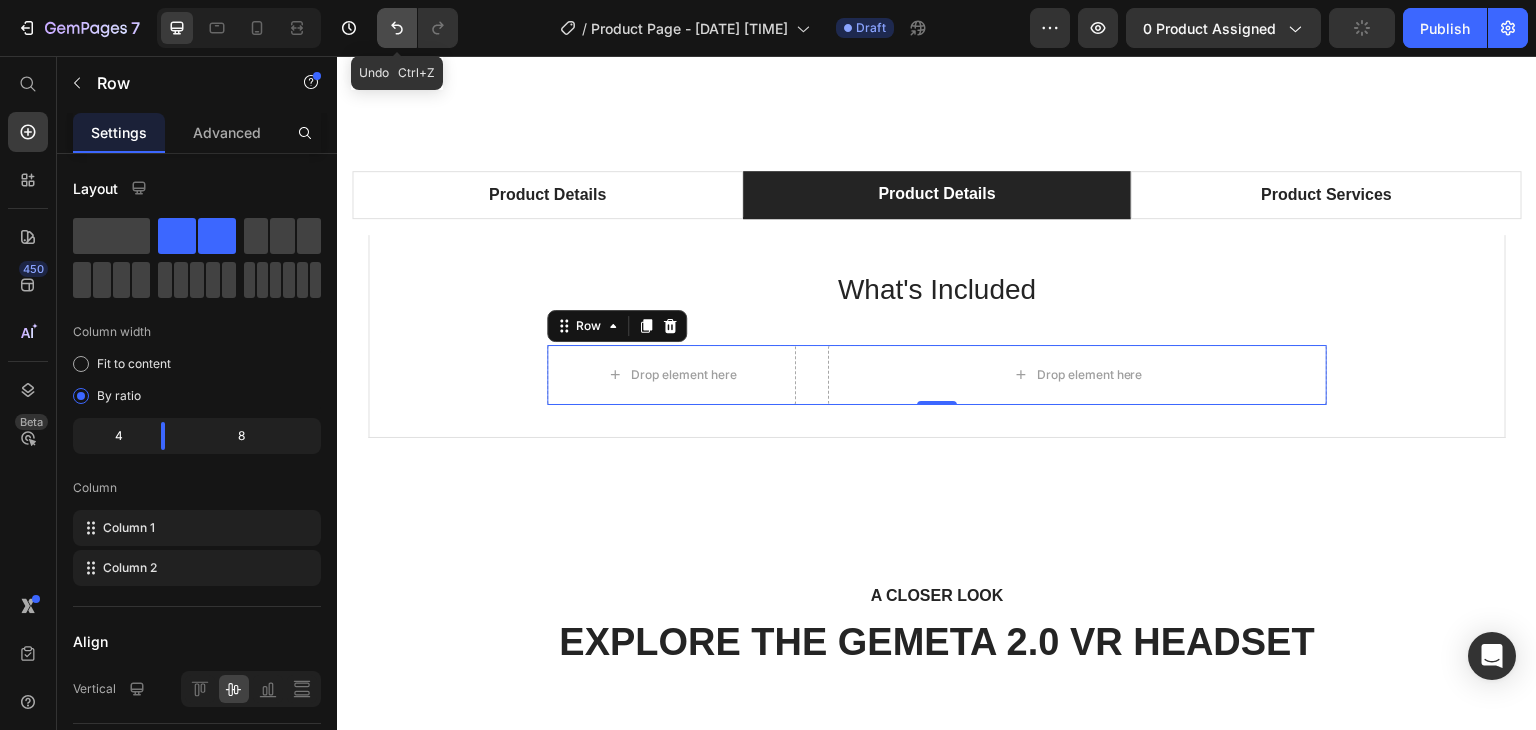 click 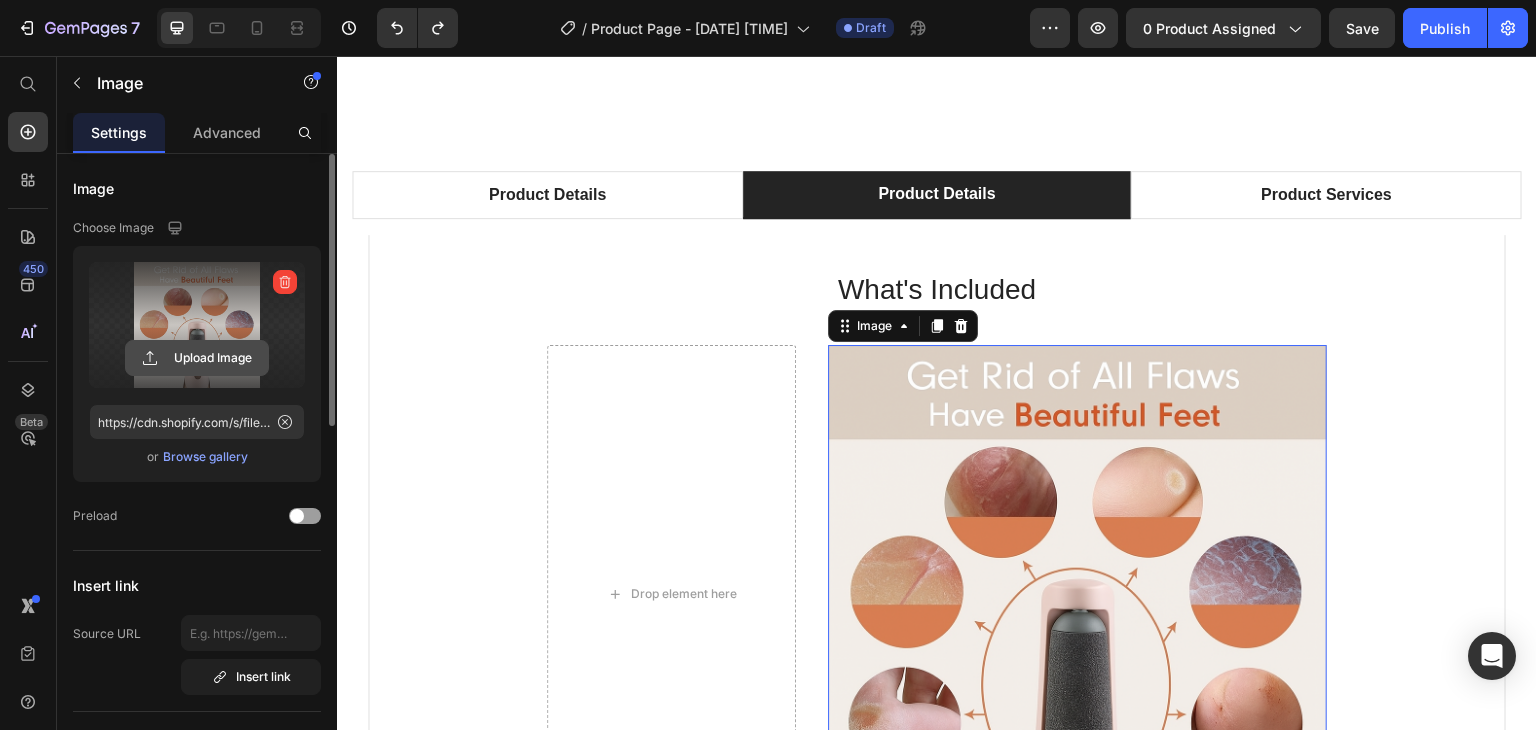 click 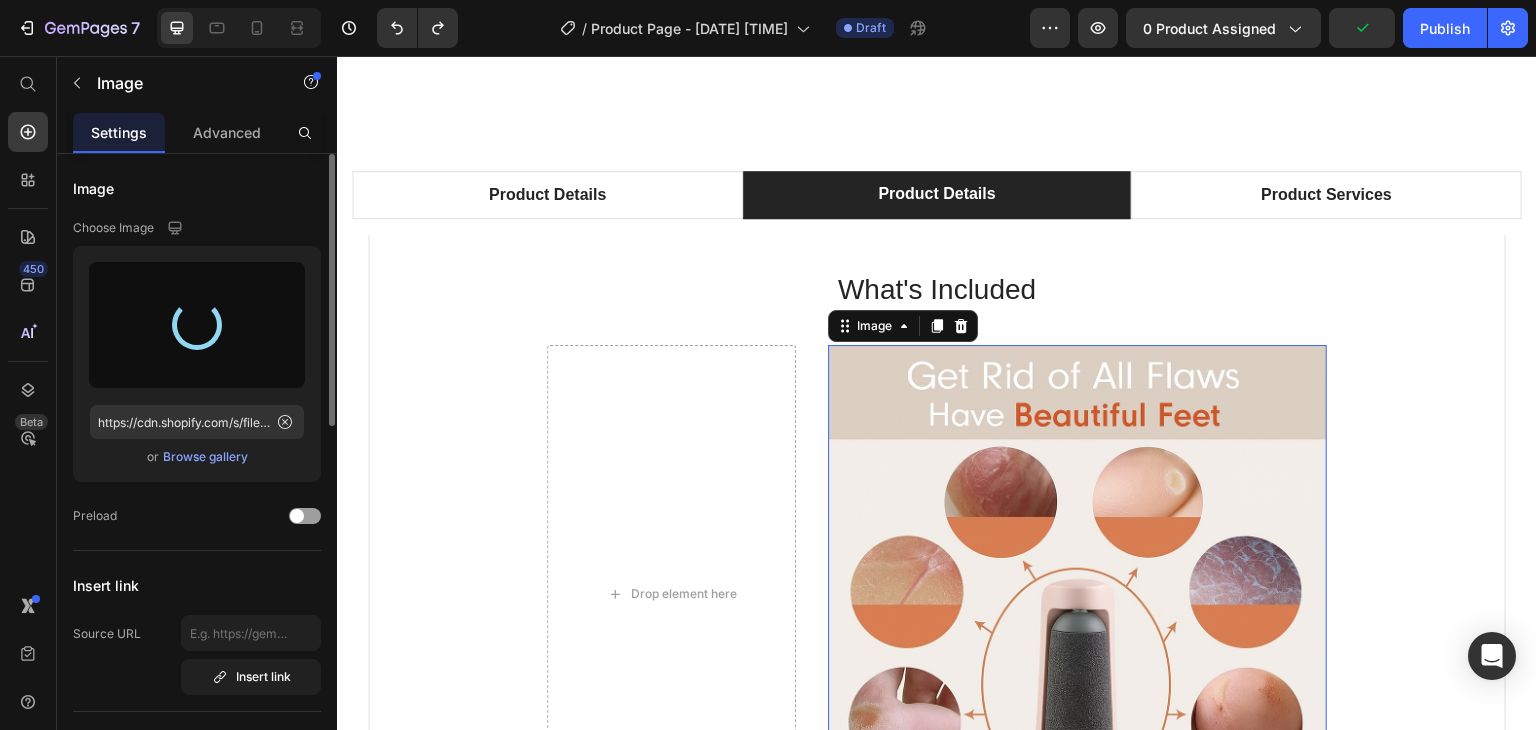 type on "https://cdn.shopify.com/s/files/1/0758/7243/6481/files/gempages_574950970216154224-6f11d72b-7c6e-48fd-adfb-61a428e29662.png" 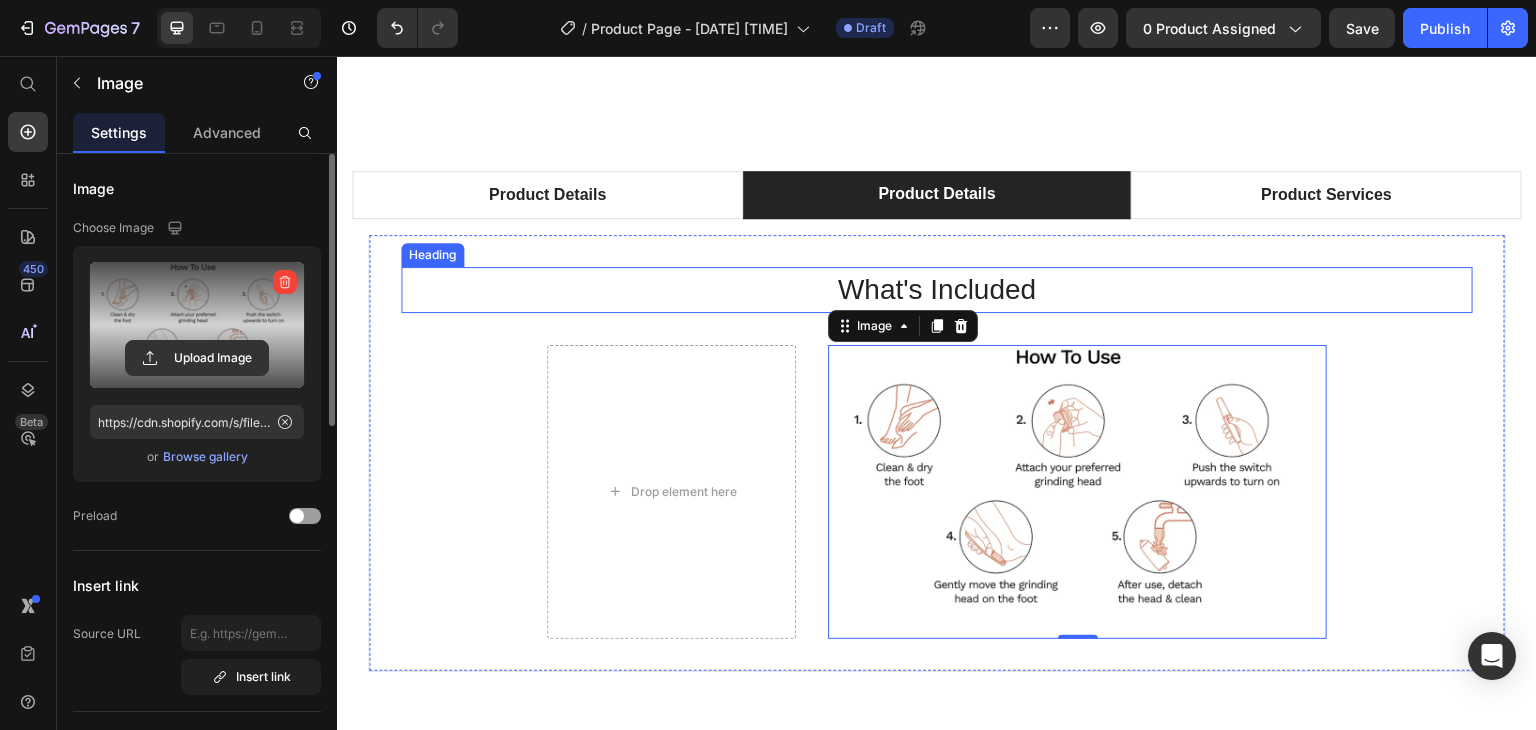 click on "What's Included" at bounding box center [937, 290] 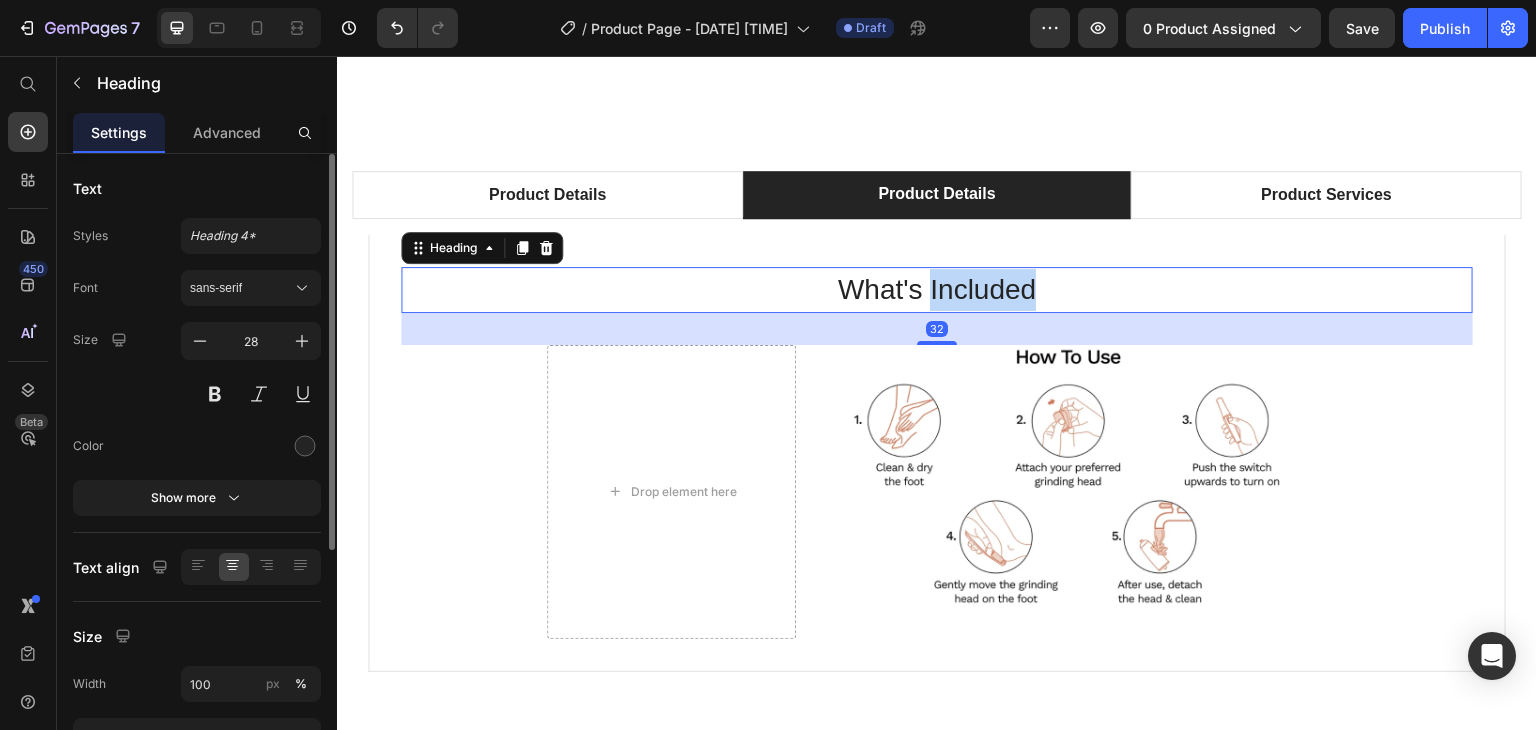 click on "What's Included" at bounding box center (937, 290) 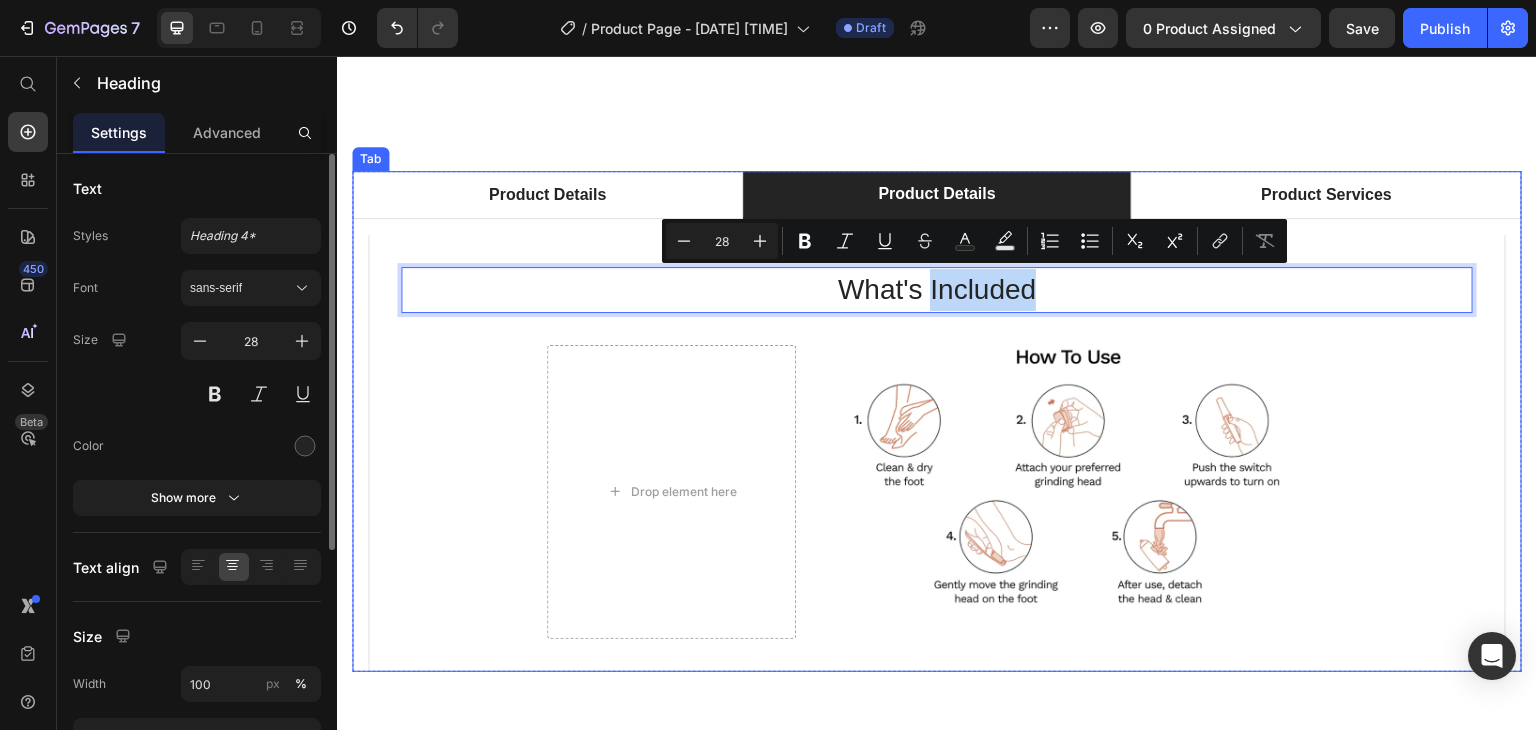 click on "Product Details" at bounding box center [937, 195] 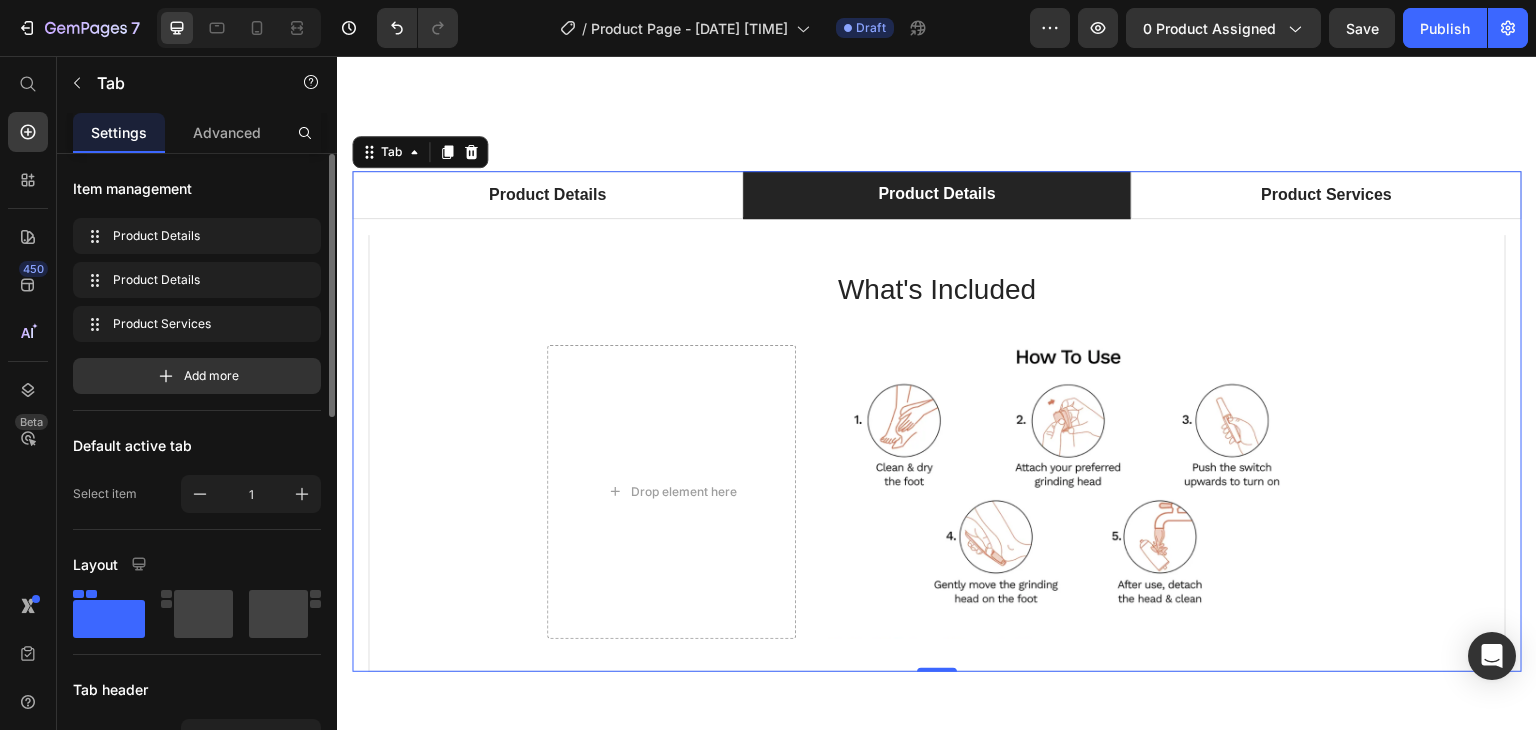 click on "Product Details" at bounding box center (937, 195) 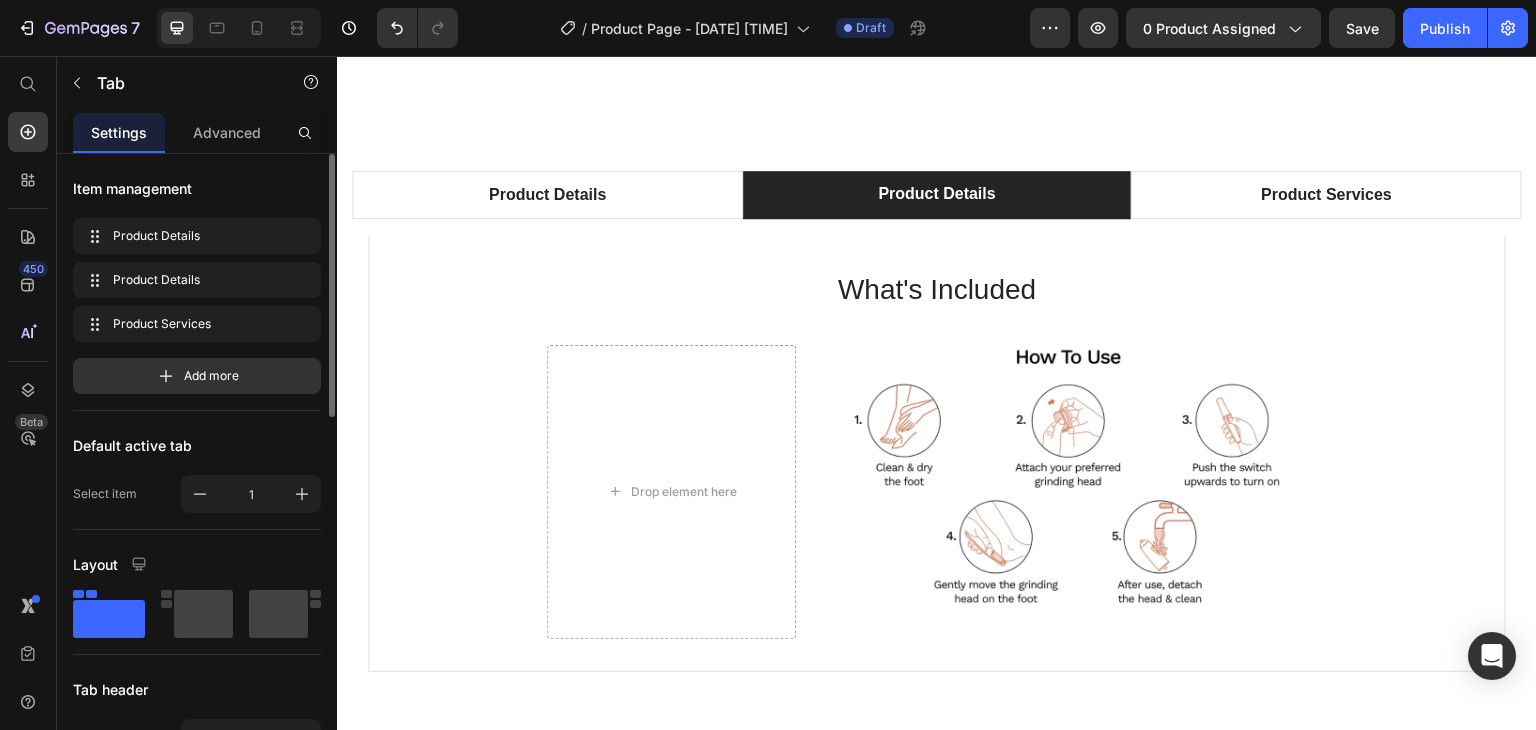 click on "Product Details" at bounding box center [937, 195] 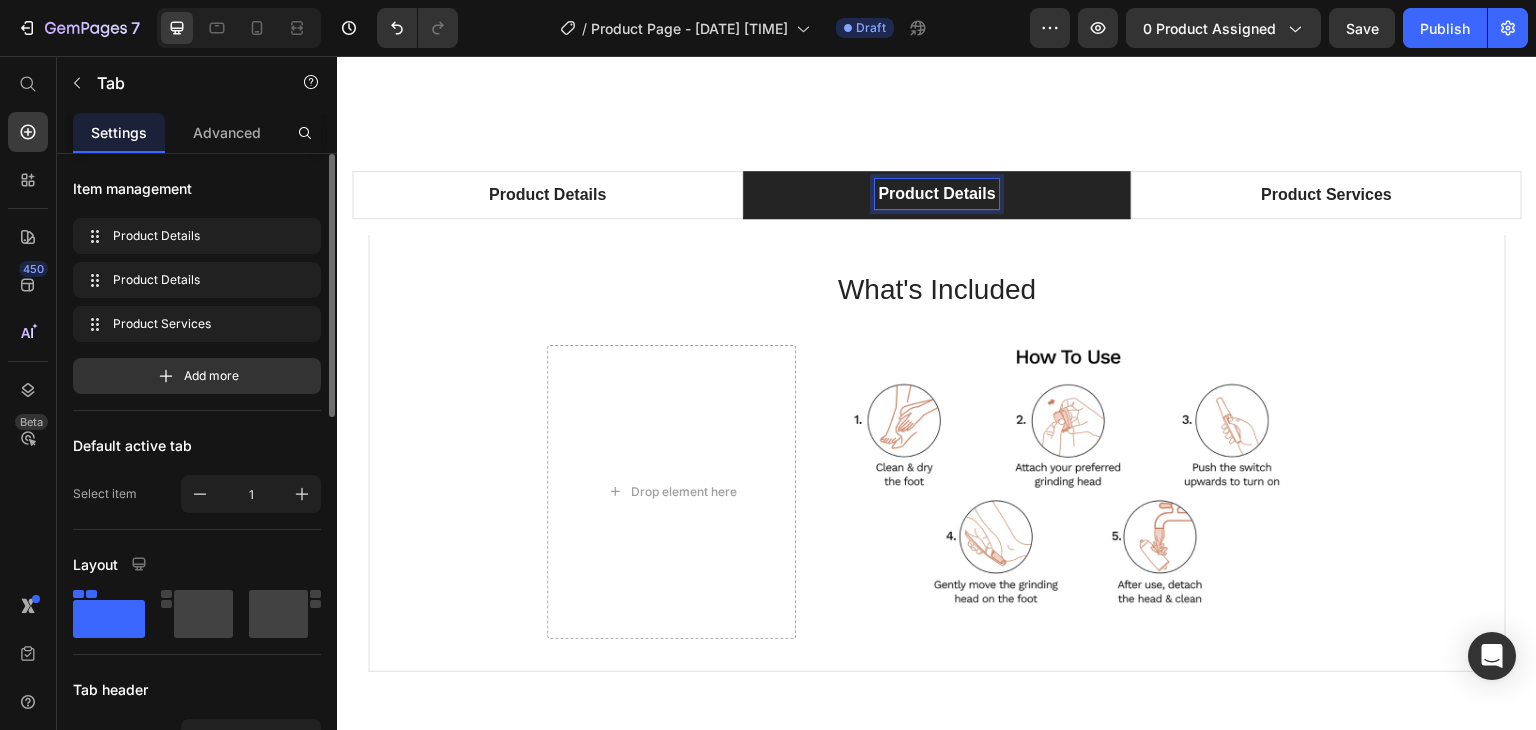 click on "Product Details" at bounding box center (936, 194) 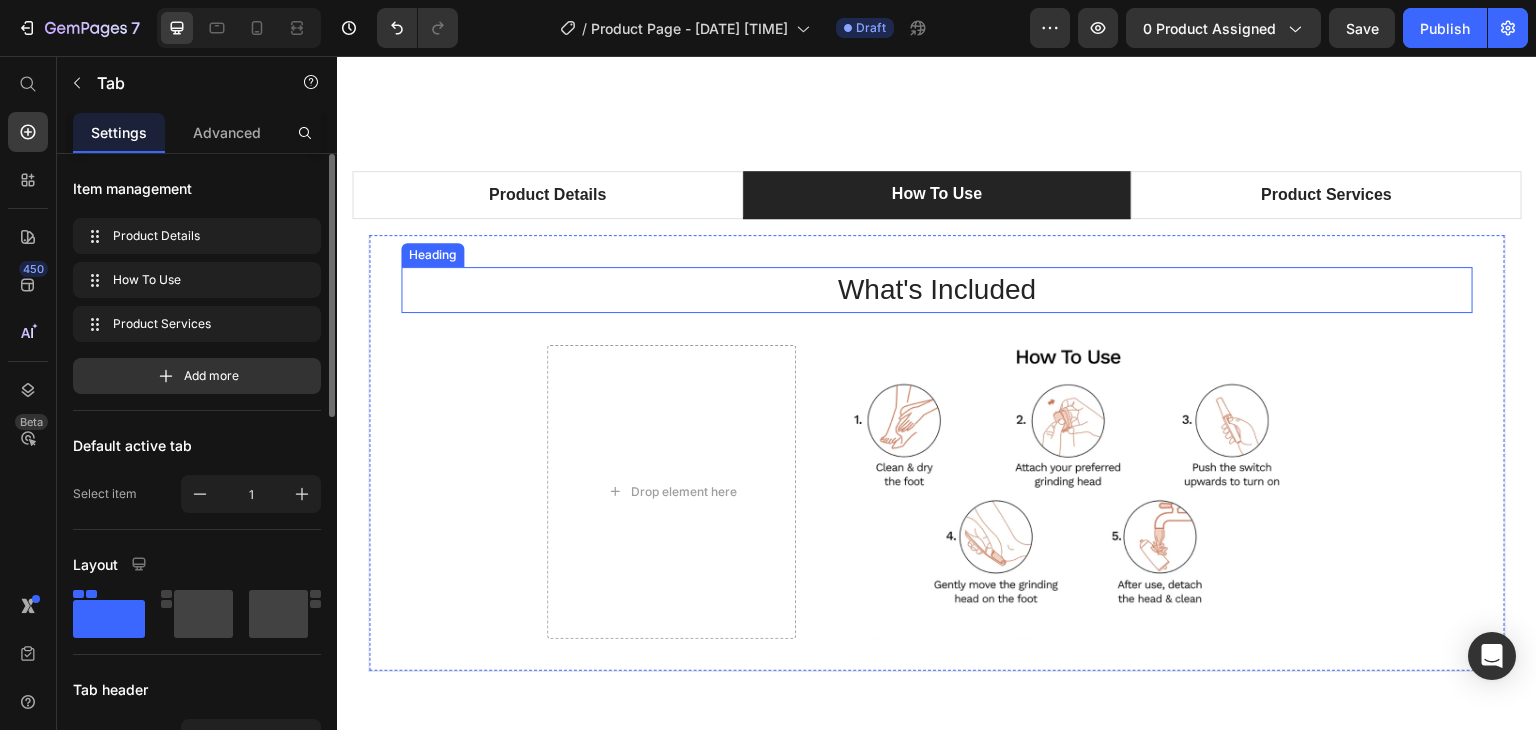 click on "What's Included" at bounding box center [937, 290] 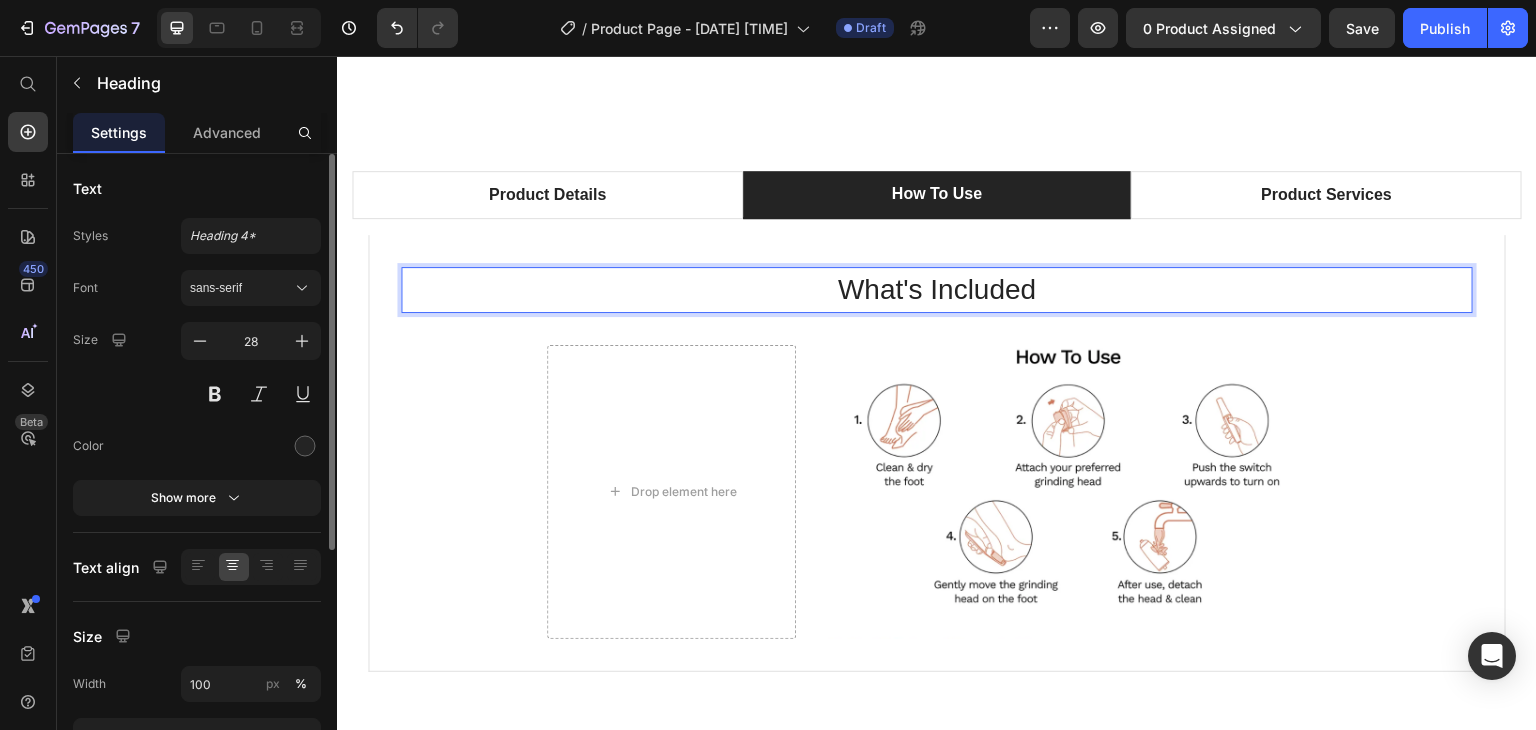 click on "What's Included" at bounding box center (937, 290) 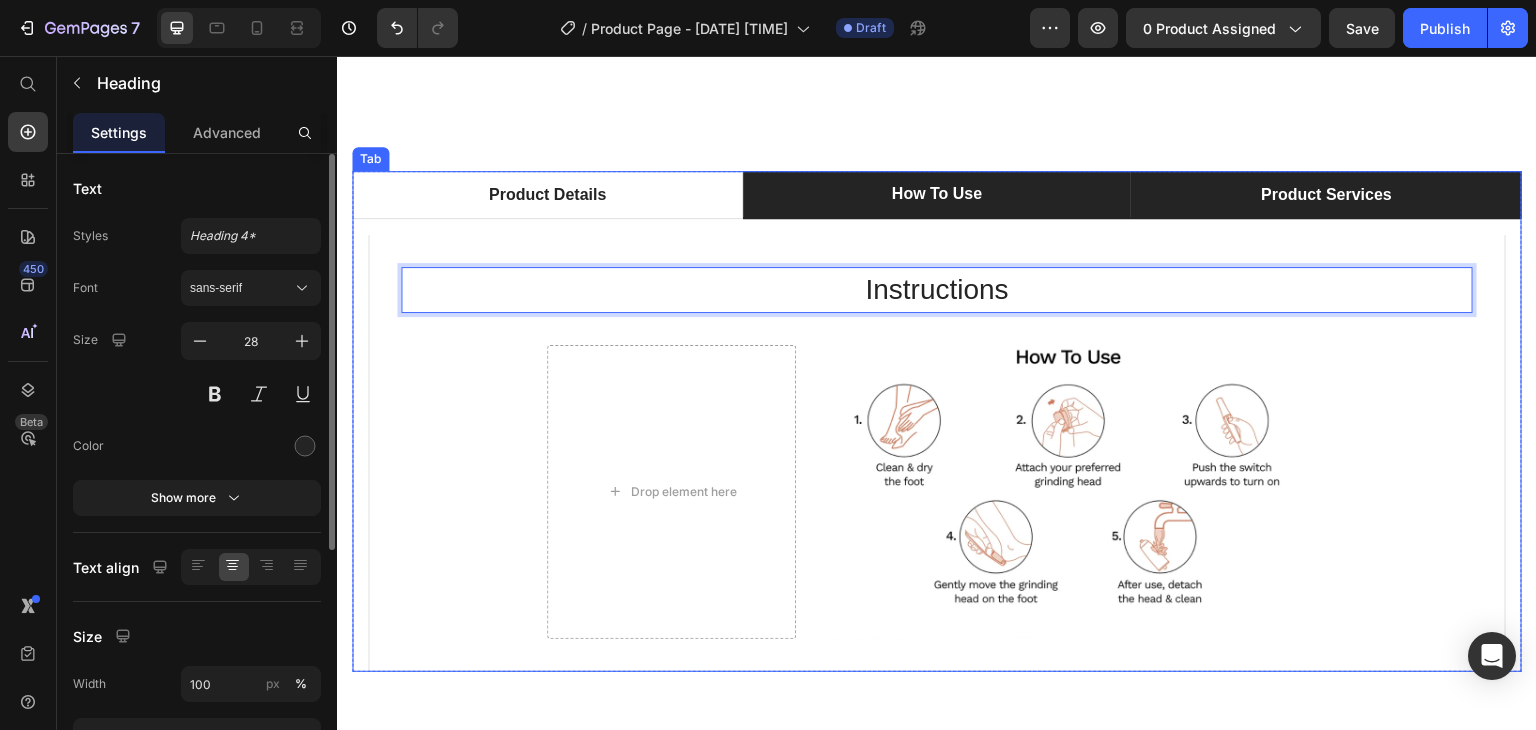 click on "Product Services" at bounding box center (1326, 195) 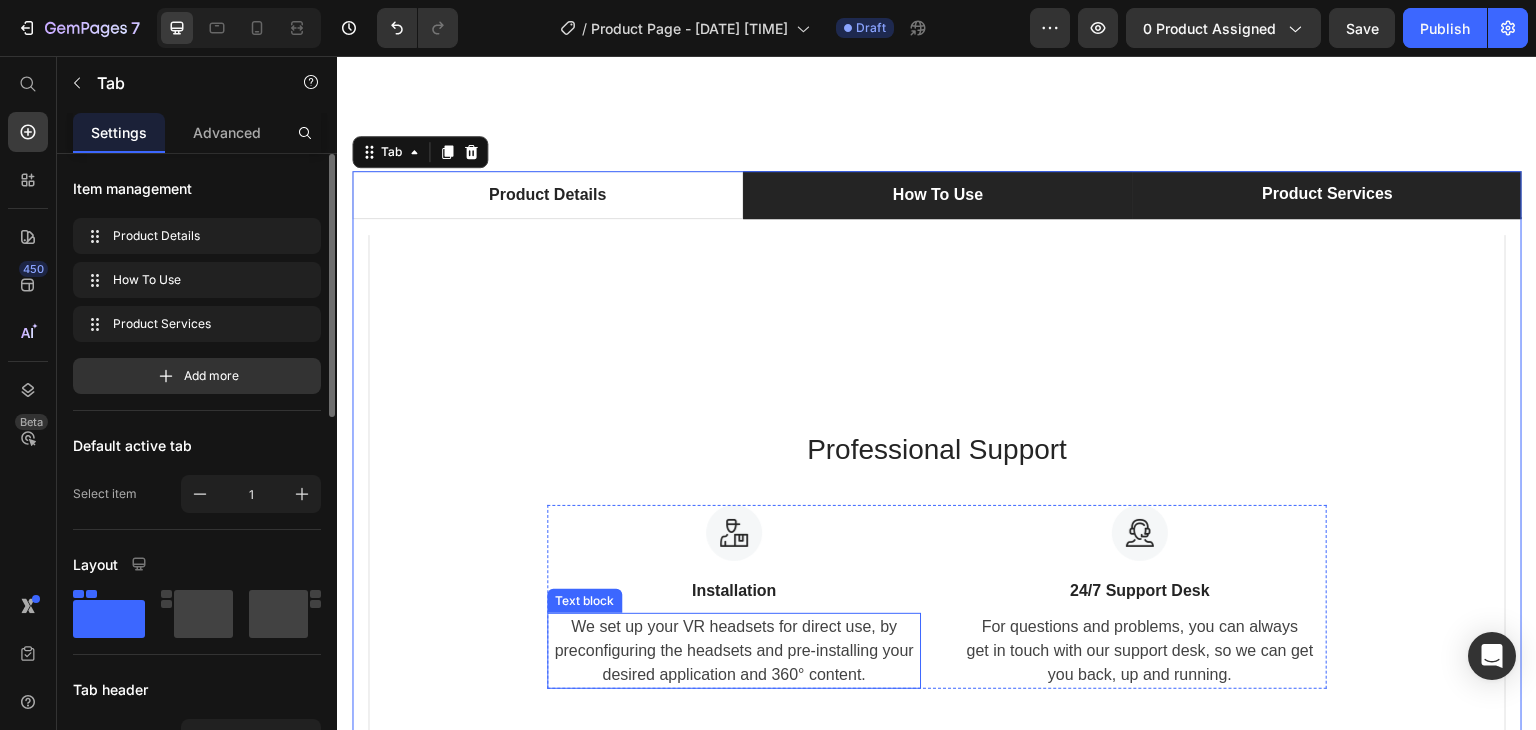click on "We set up your VR headsets for direct use, by preconfiguring the headsets and pre-installing your desired application and 360° content." at bounding box center [734, 651] 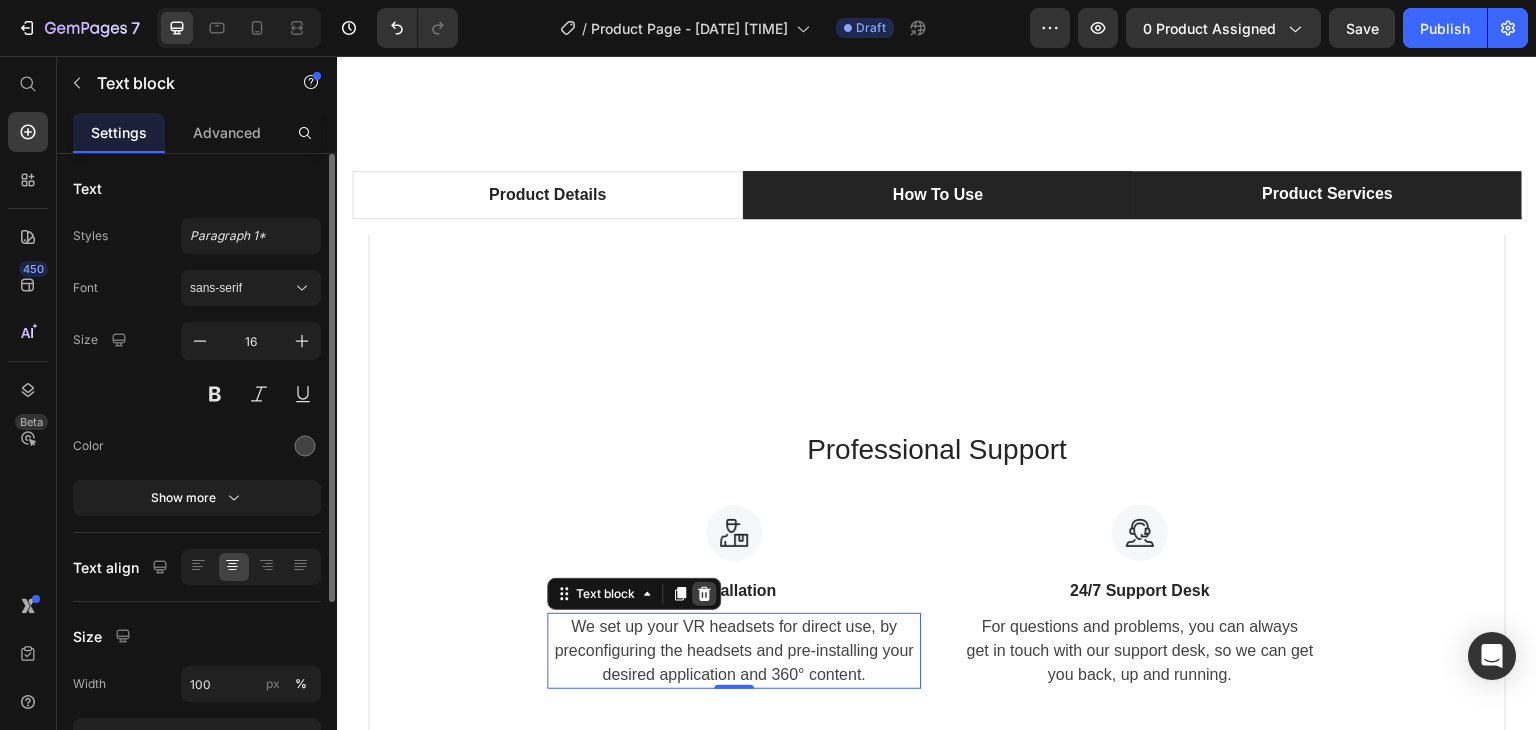 click 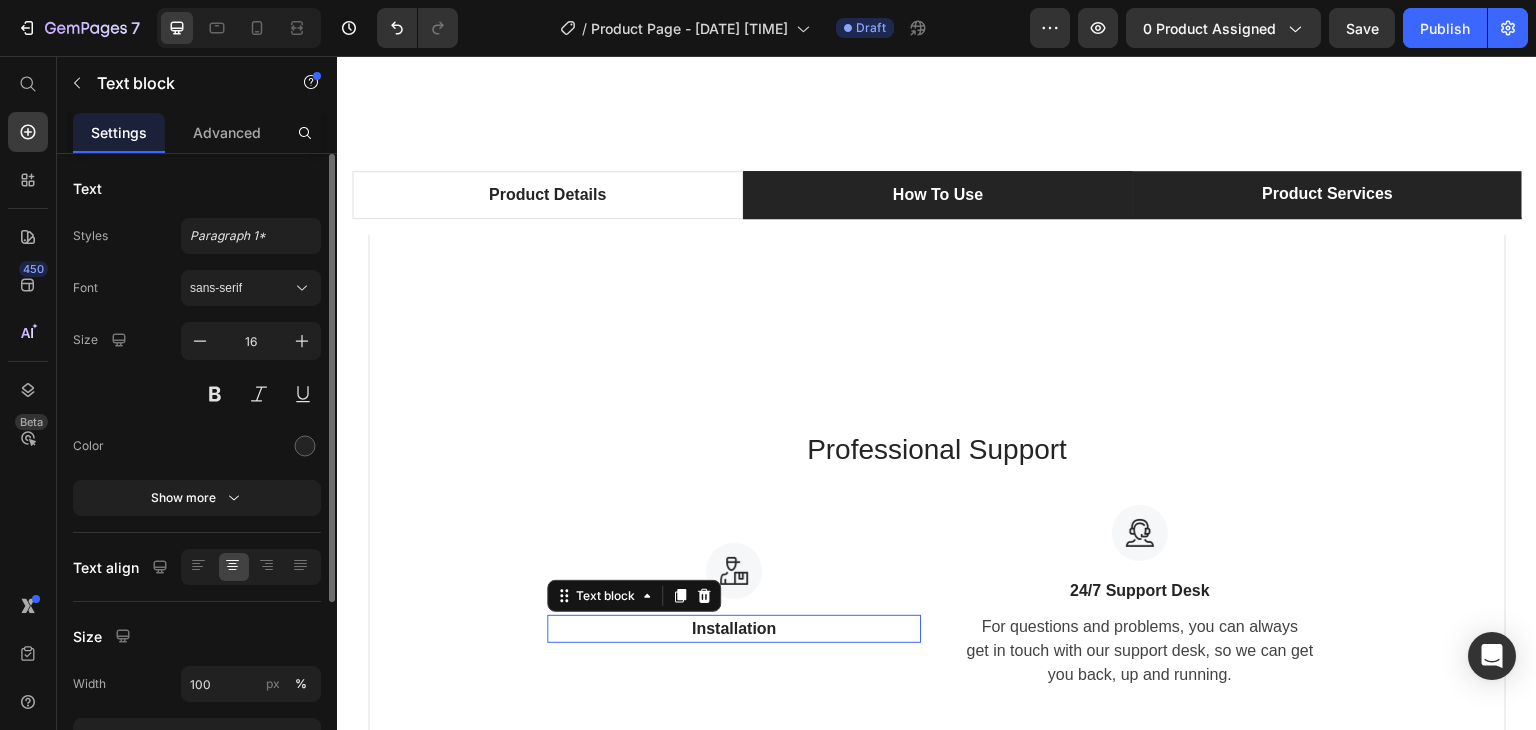 click on "Installation" at bounding box center [734, 629] 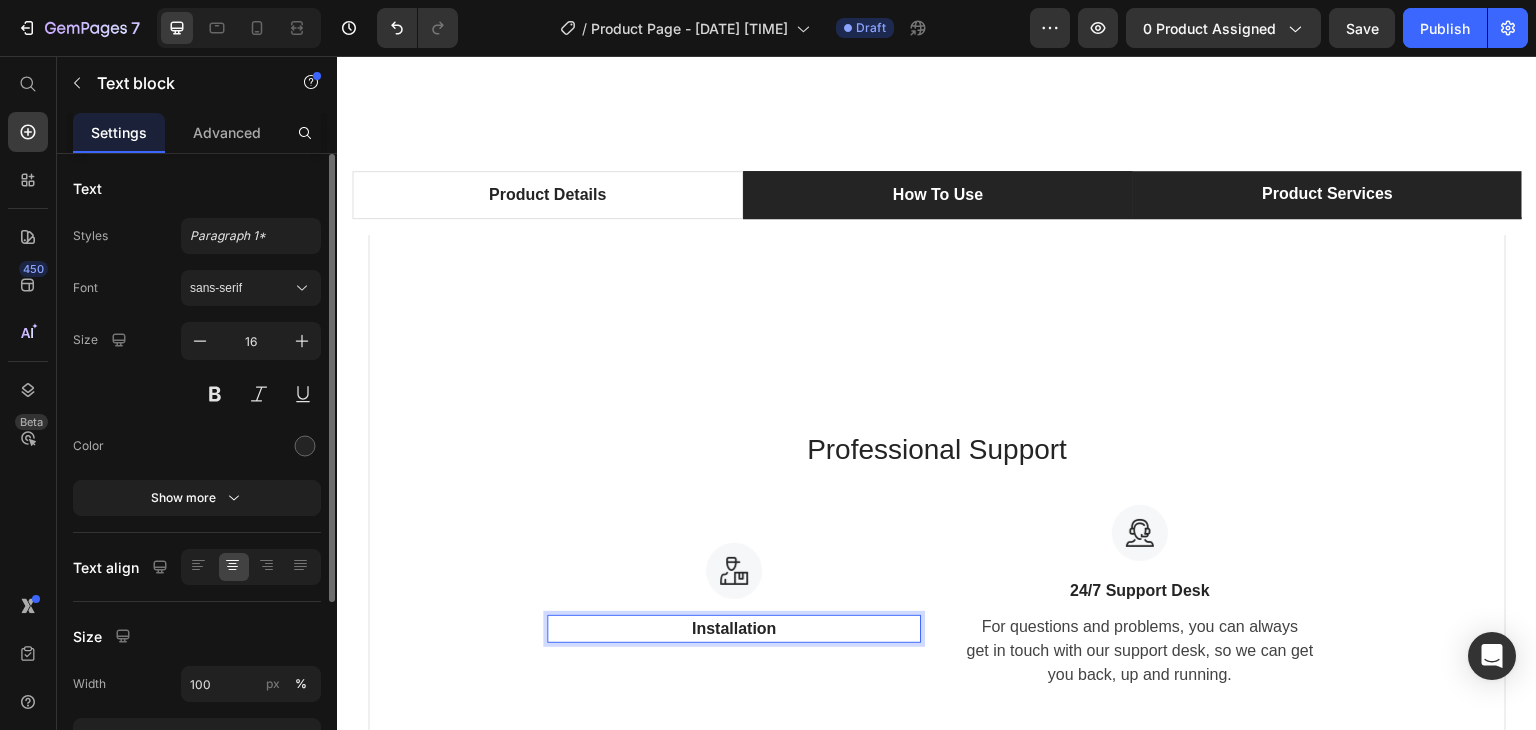click on "Image Installation Text block   8" at bounding box center (734, 597) 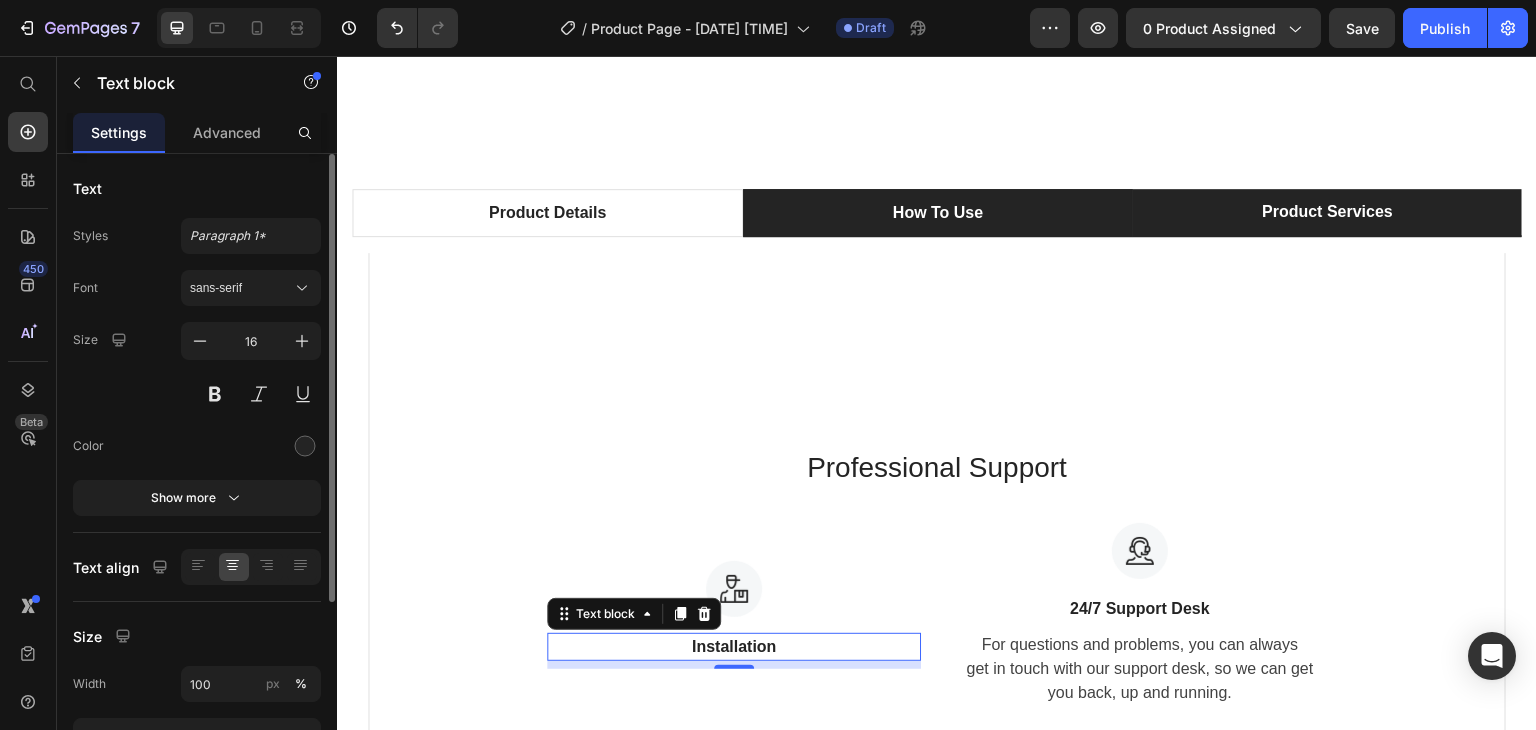 click on "Installation" at bounding box center [734, 647] 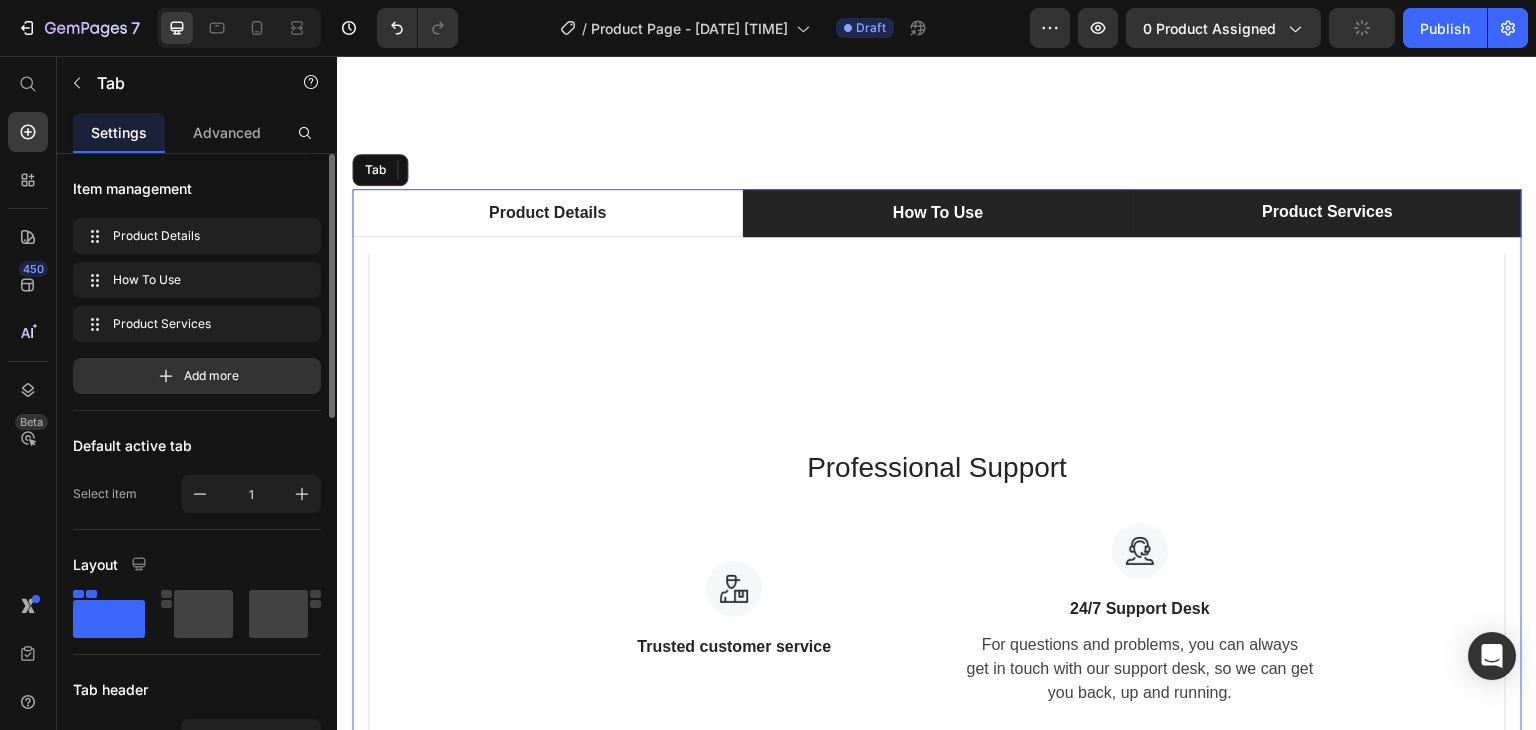 click on "How To Use" at bounding box center (938, 213) 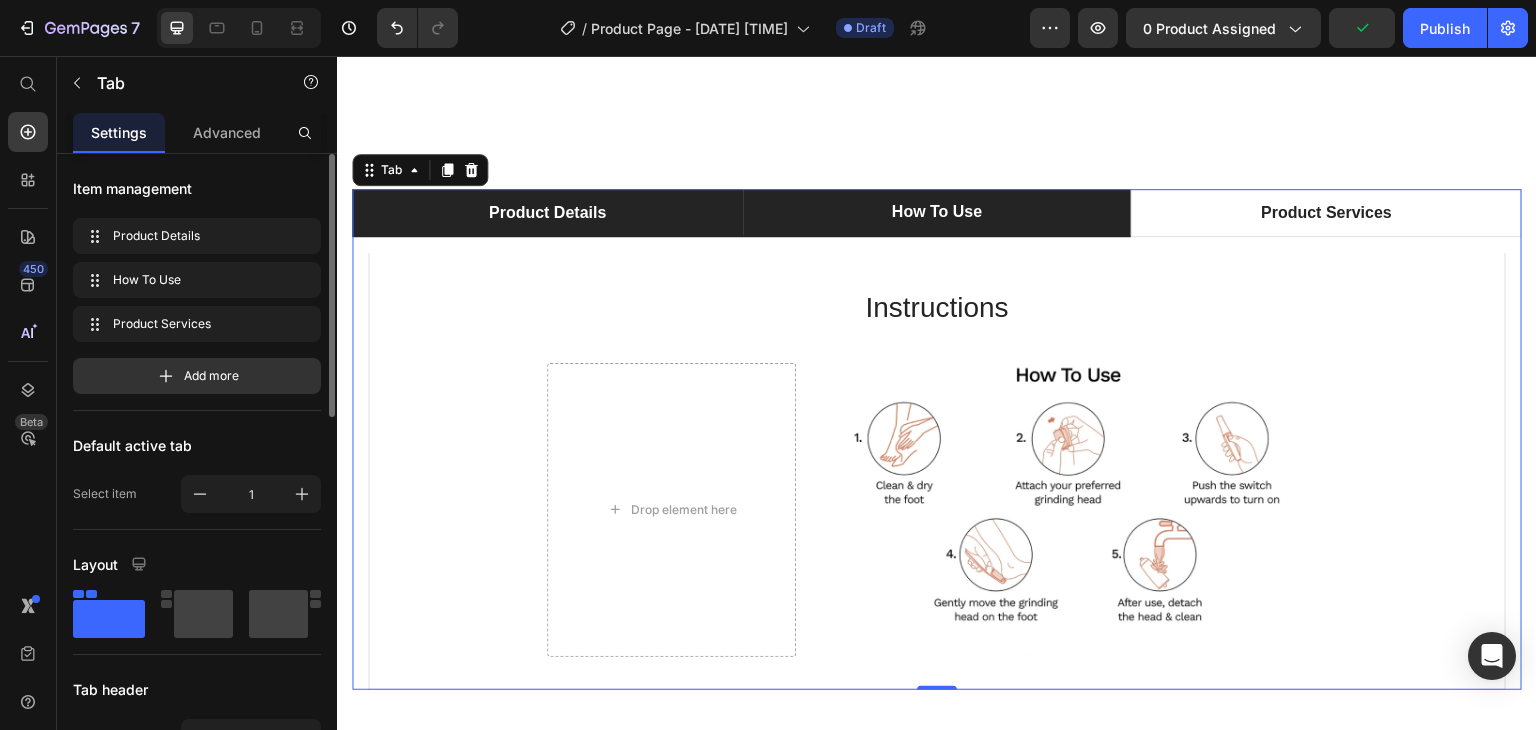 click on "Product Details" at bounding box center (547, 213) 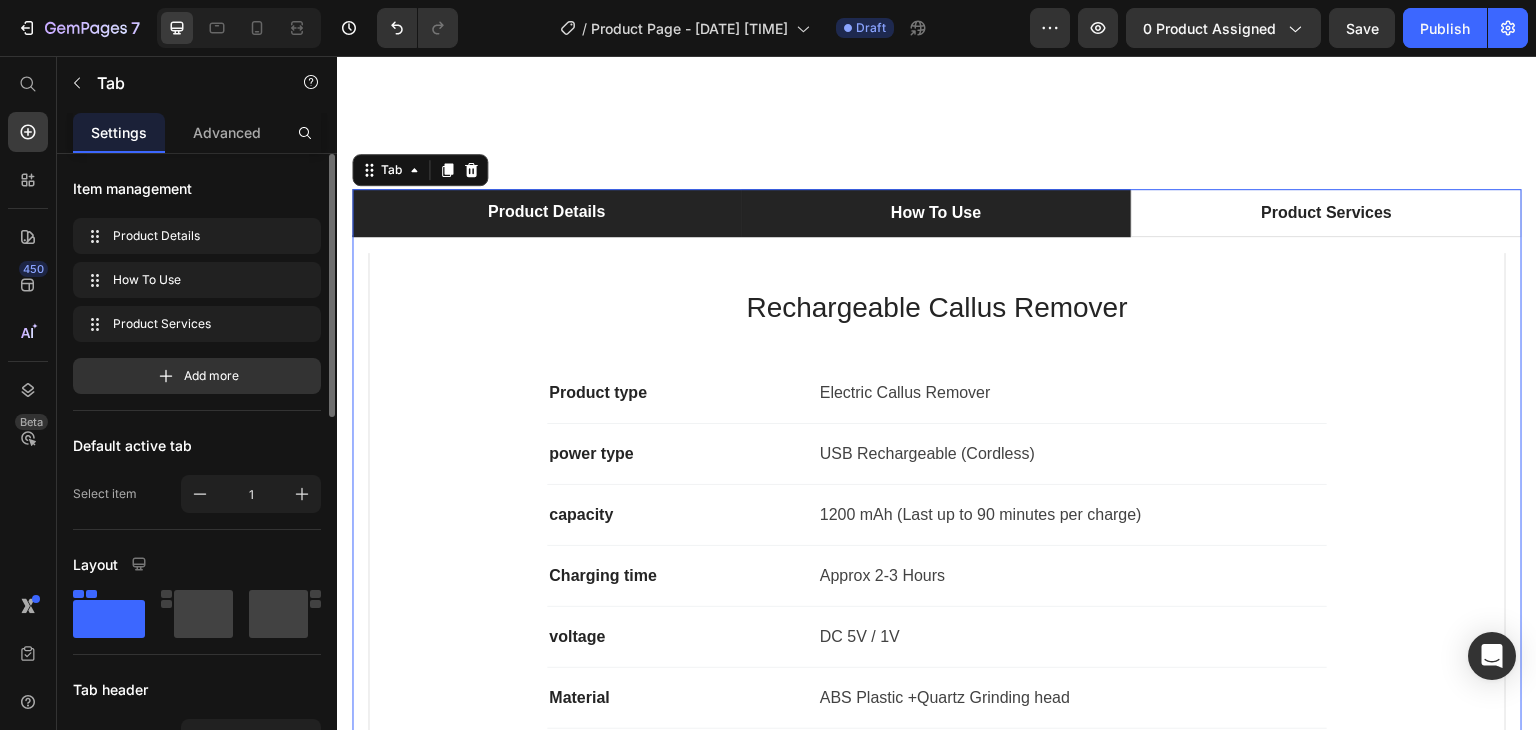 click on "How To Use" at bounding box center (936, 213) 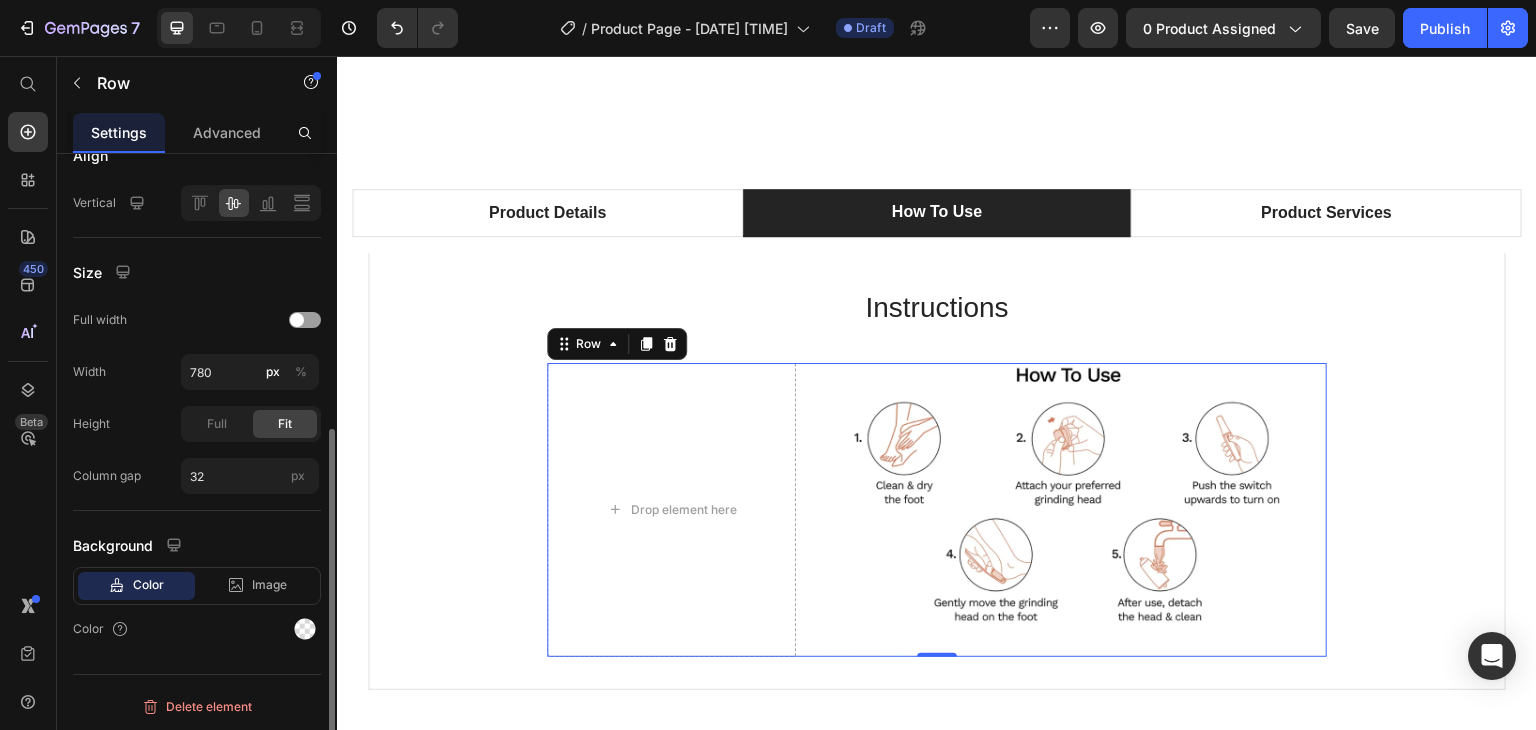 scroll, scrollTop: 485, scrollLeft: 0, axis: vertical 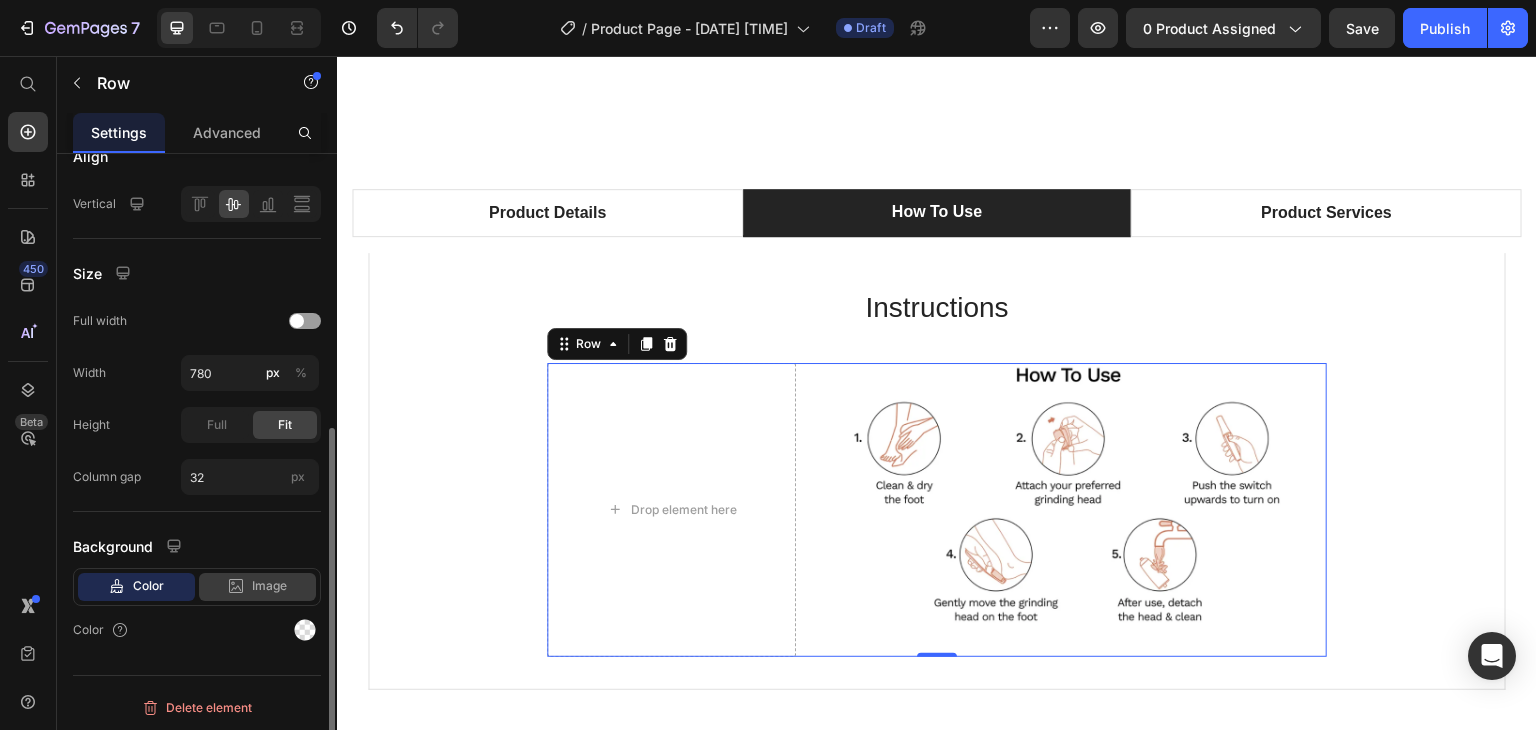 click on "Image" at bounding box center (269, 586) 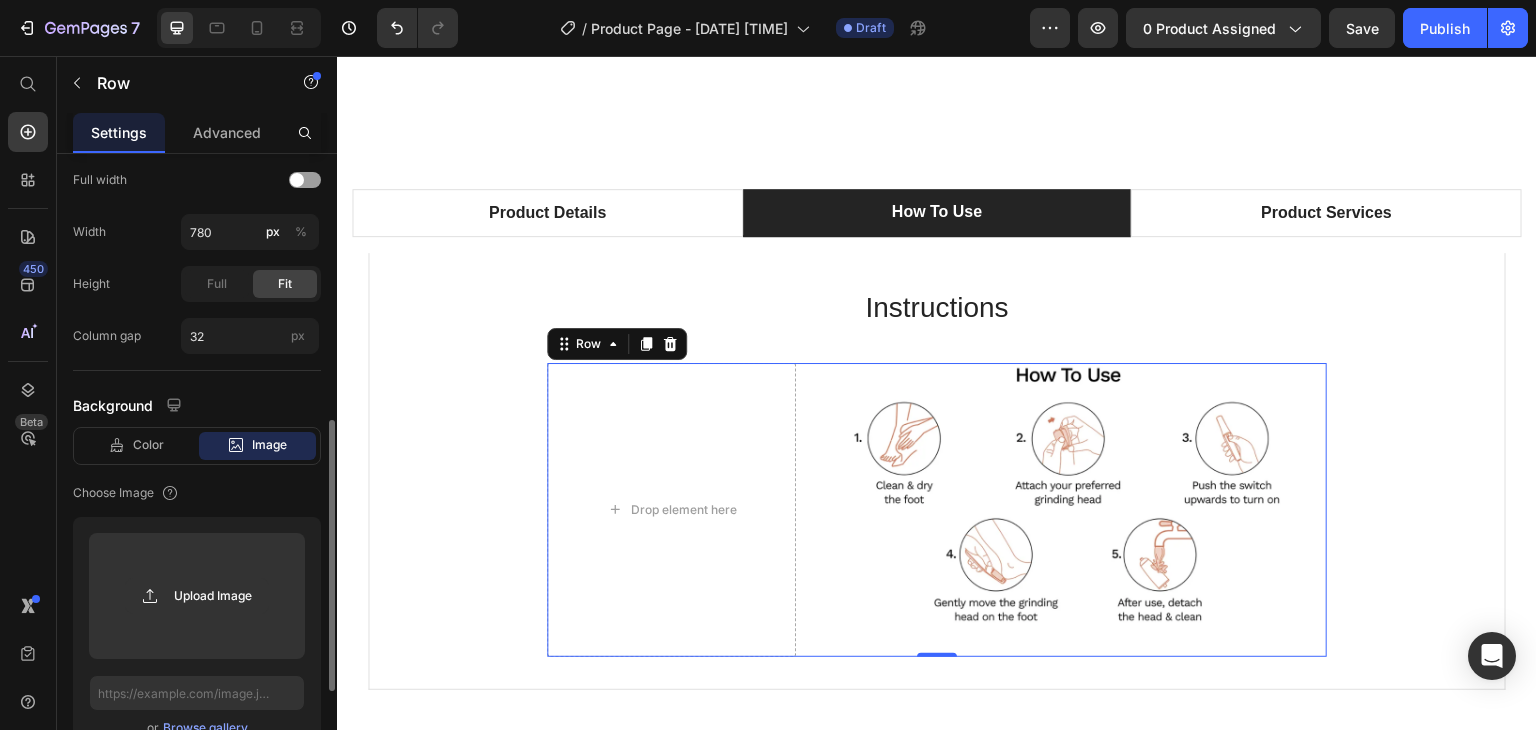 scroll, scrollTop: 625, scrollLeft: 0, axis: vertical 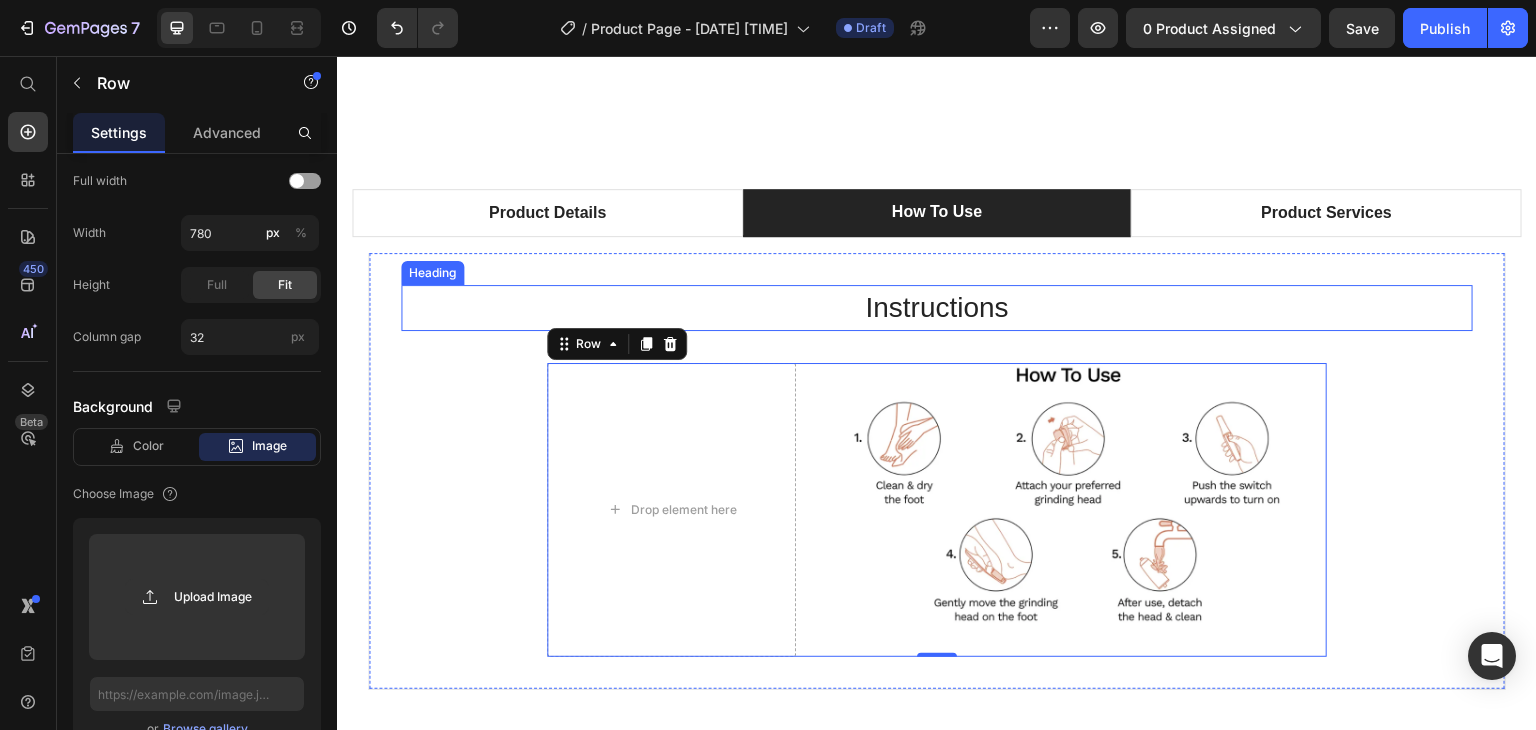 click on "Instructions" at bounding box center (937, 308) 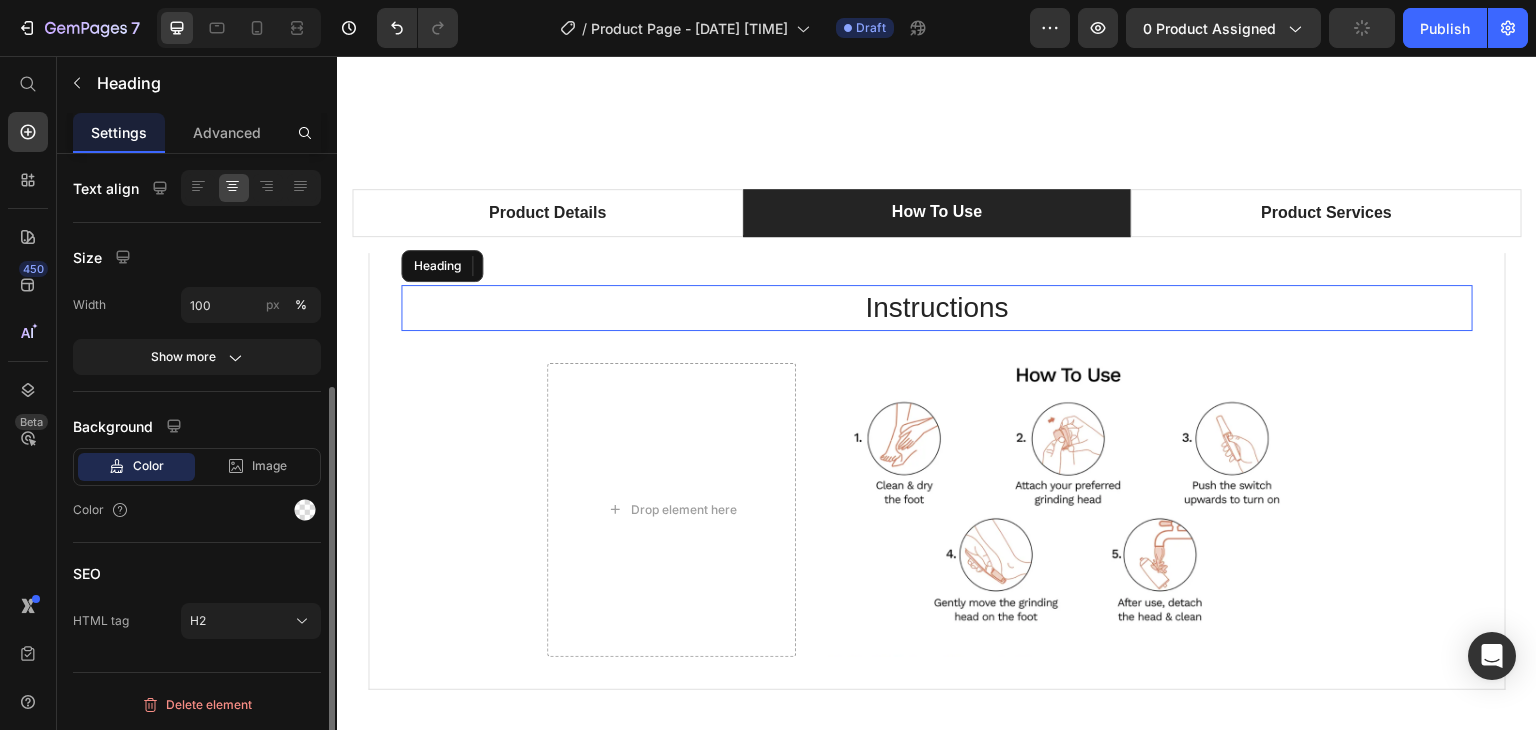 scroll, scrollTop: 0, scrollLeft: 0, axis: both 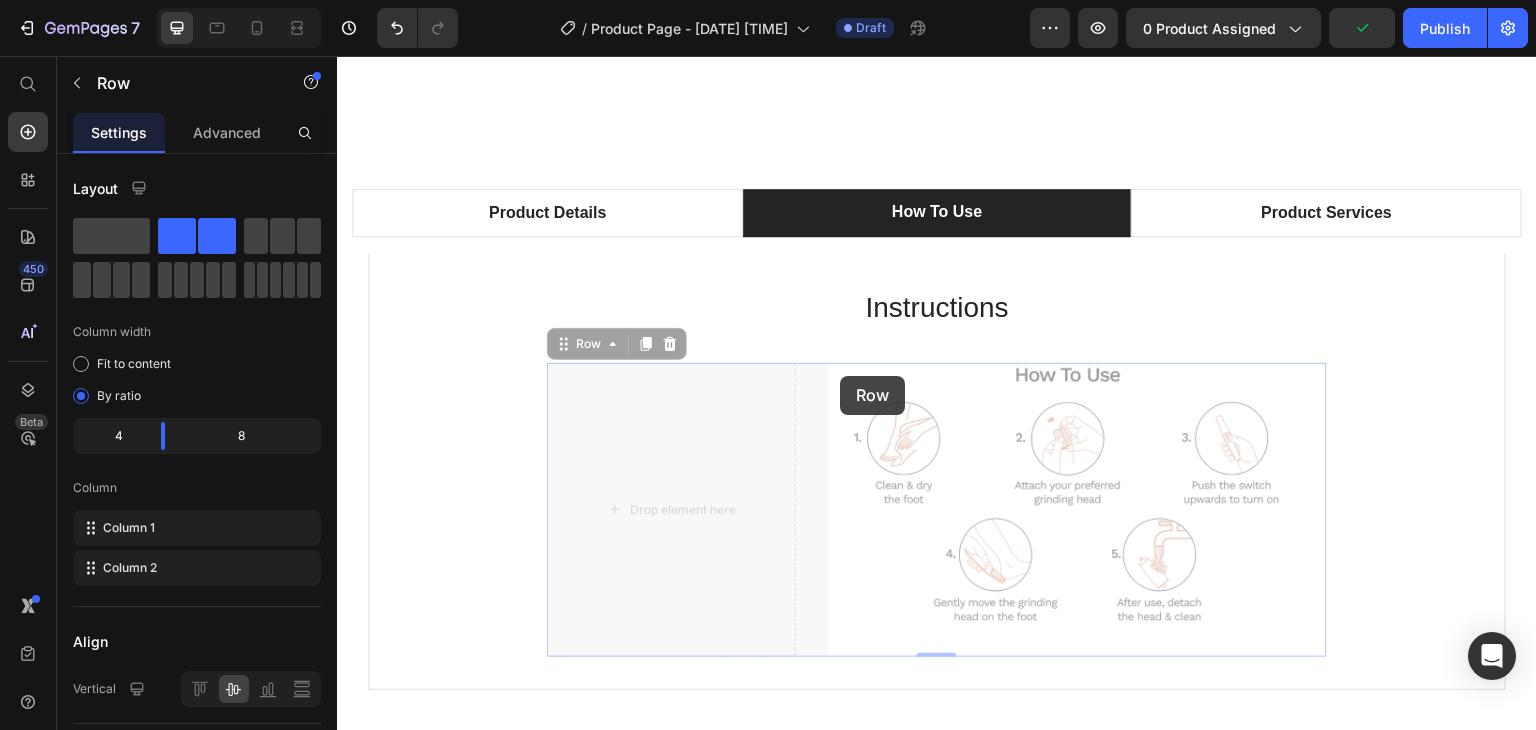 drag, startPoint x: 817, startPoint y: 380, endPoint x: 840, endPoint y: 376, distance: 23.345236 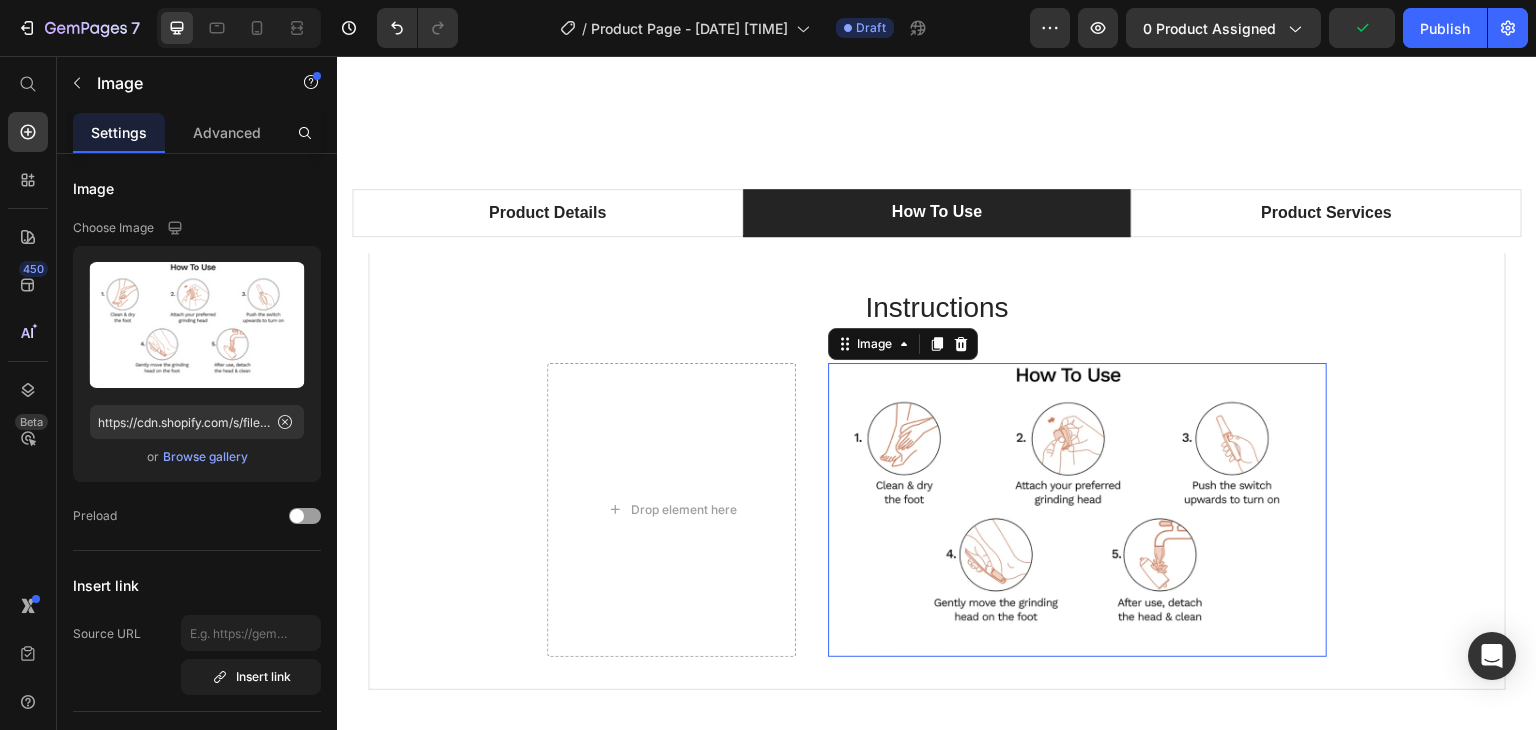 click at bounding box center (1077, 510) 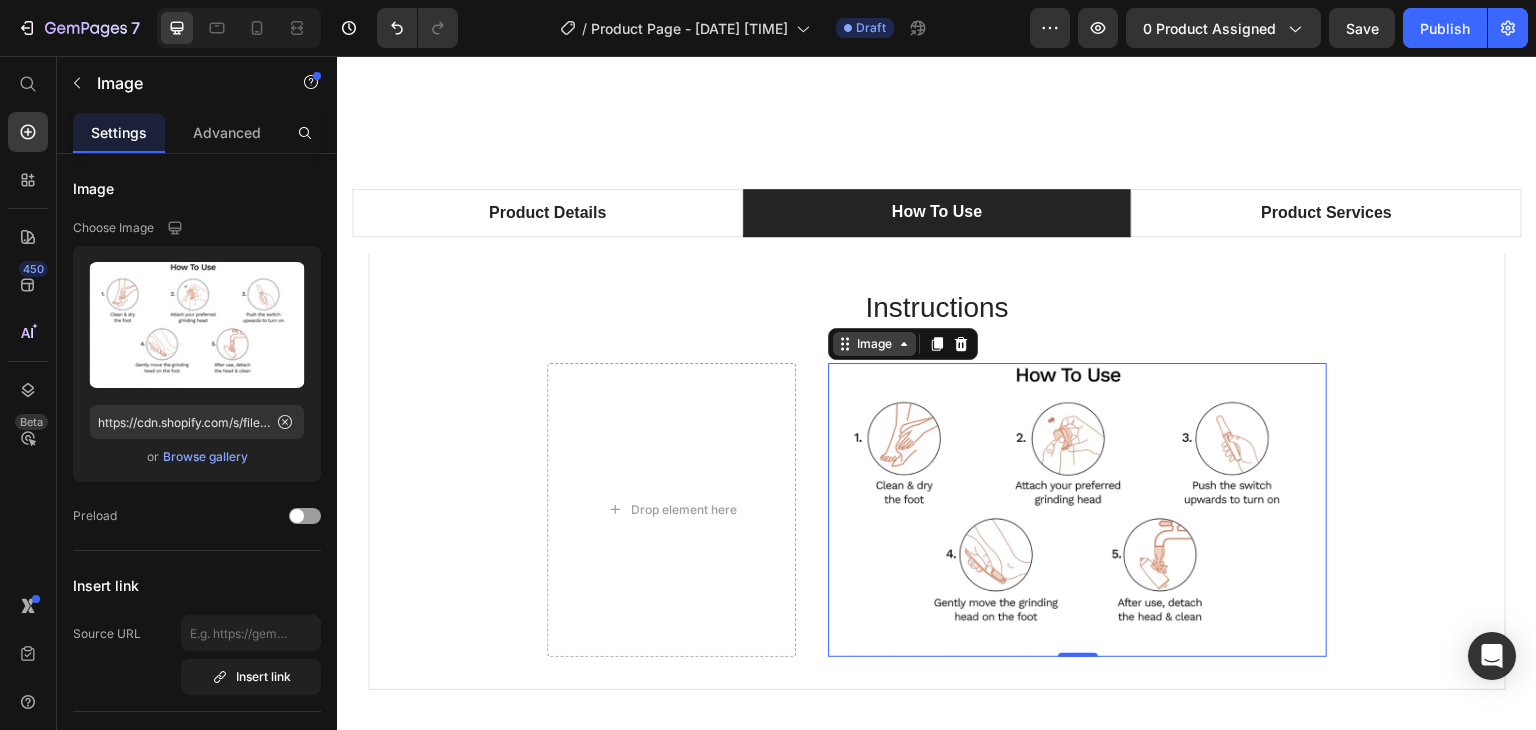click on "Image" at bounding box center [874, 344] 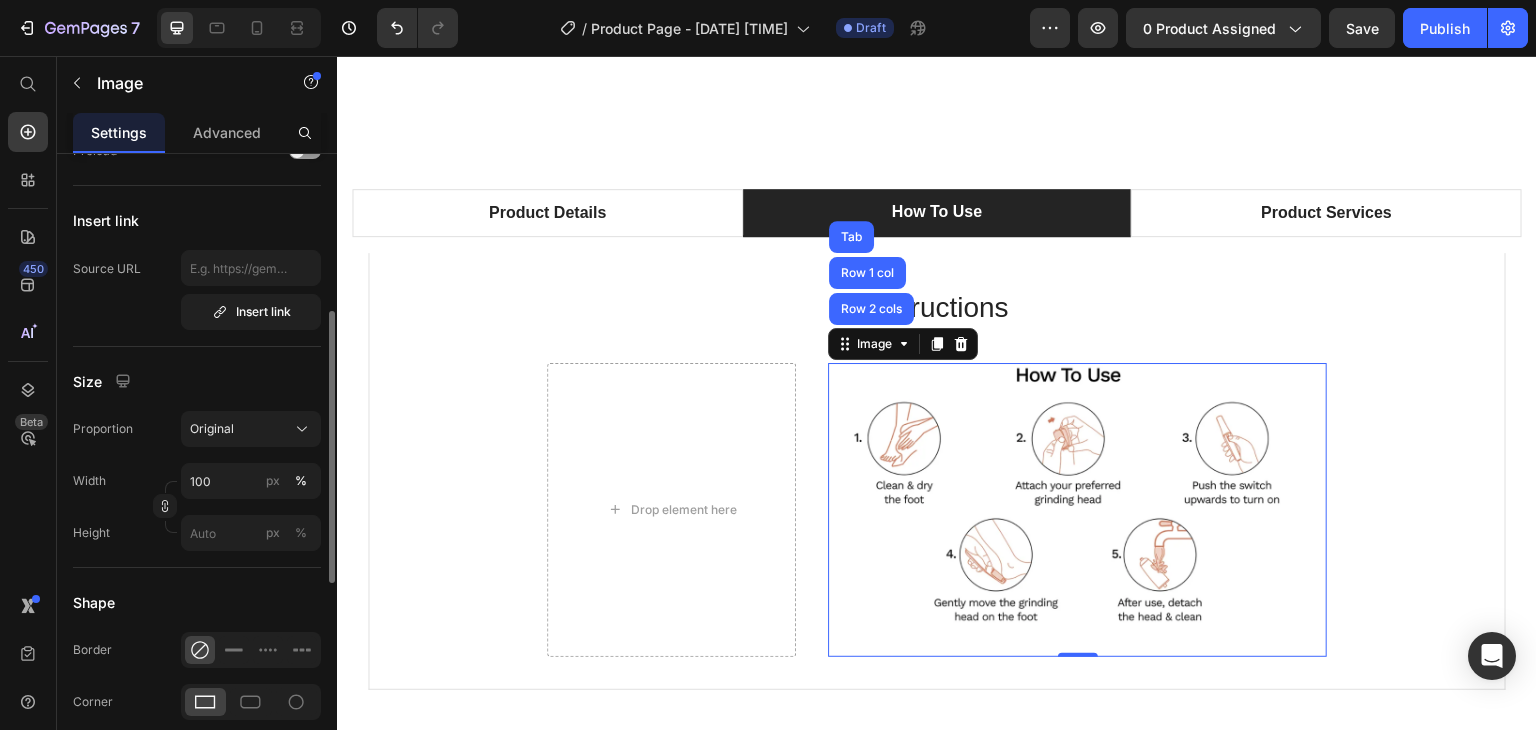 scroll, scrollTop: 365, scrollLeft: 0, axis: vertical 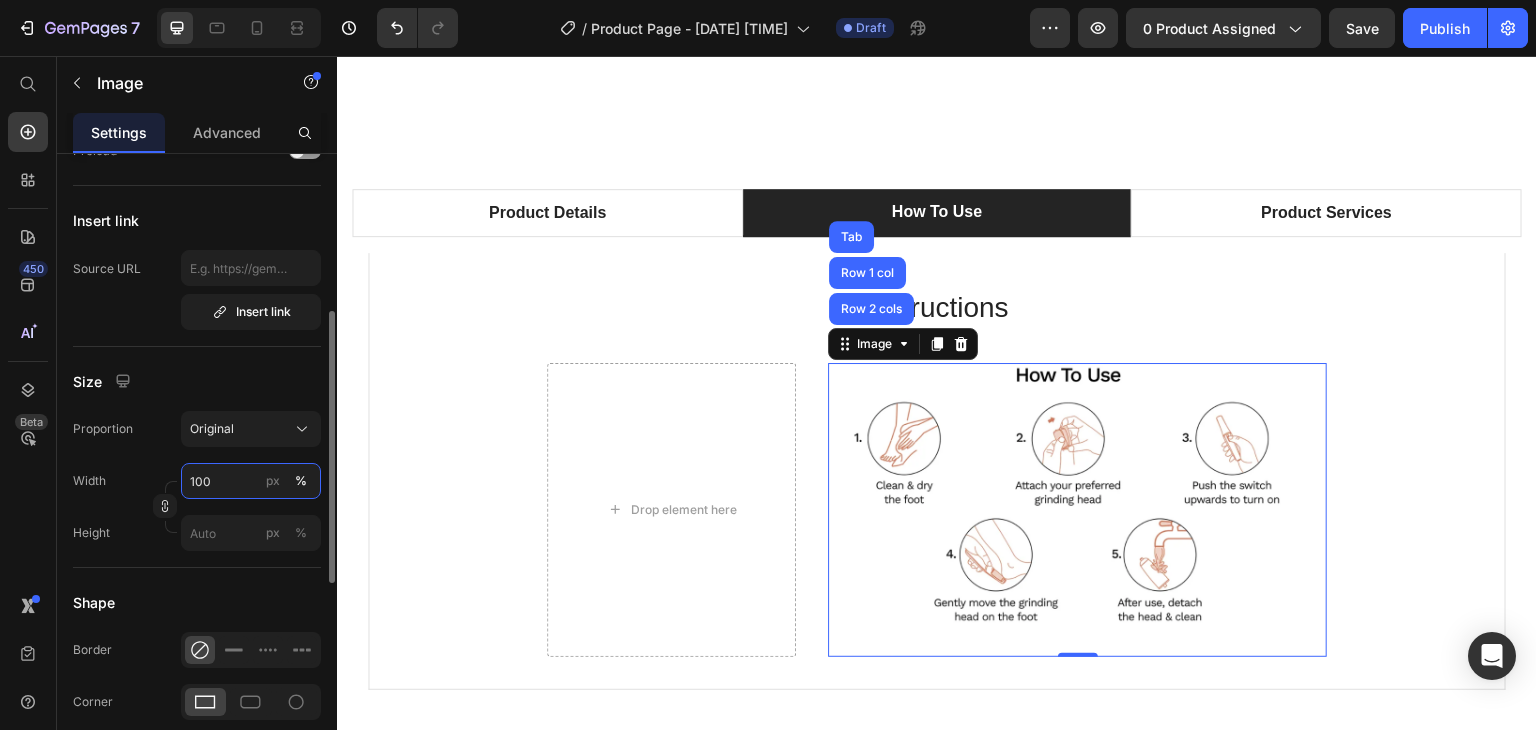 click on "100" at bounding box center (251, 481) 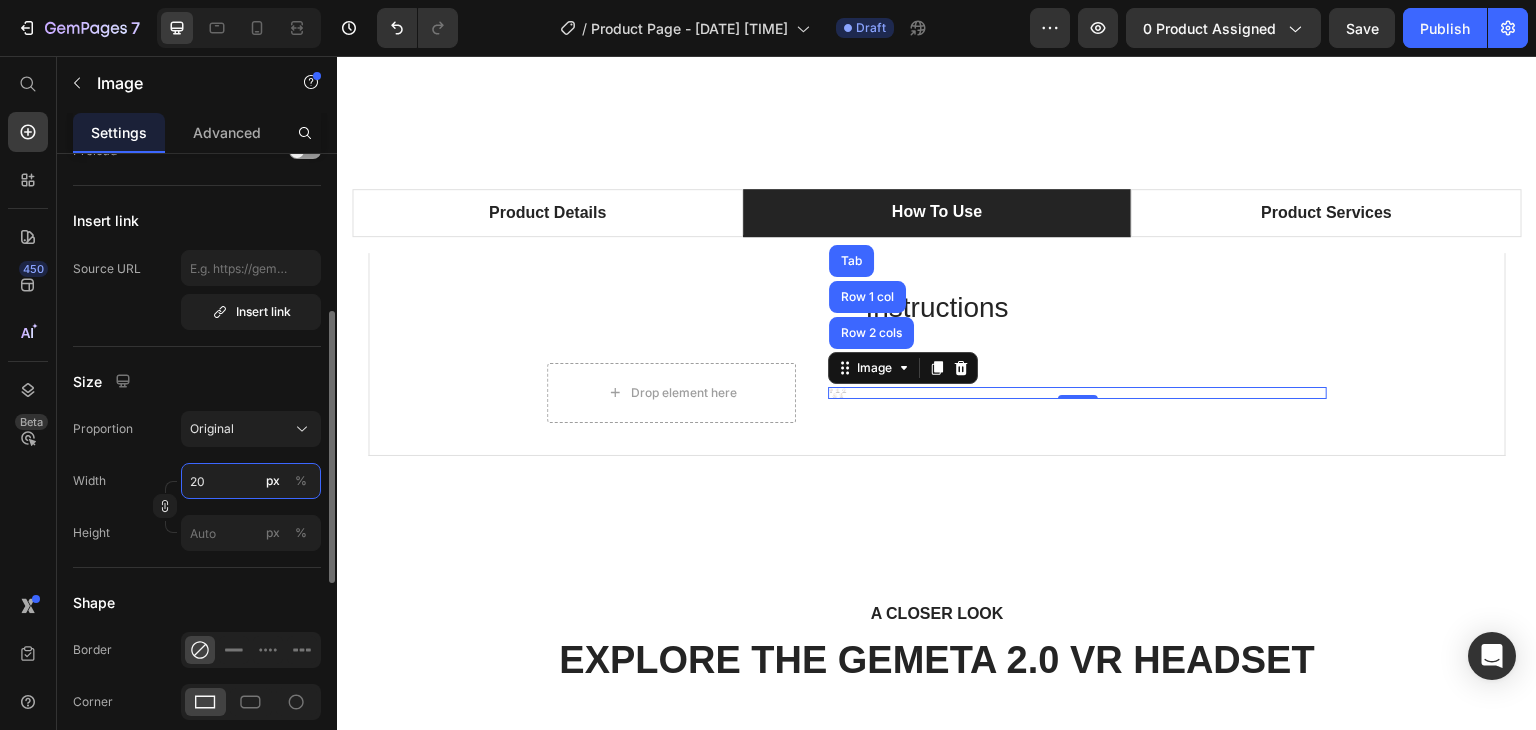 type on "2" 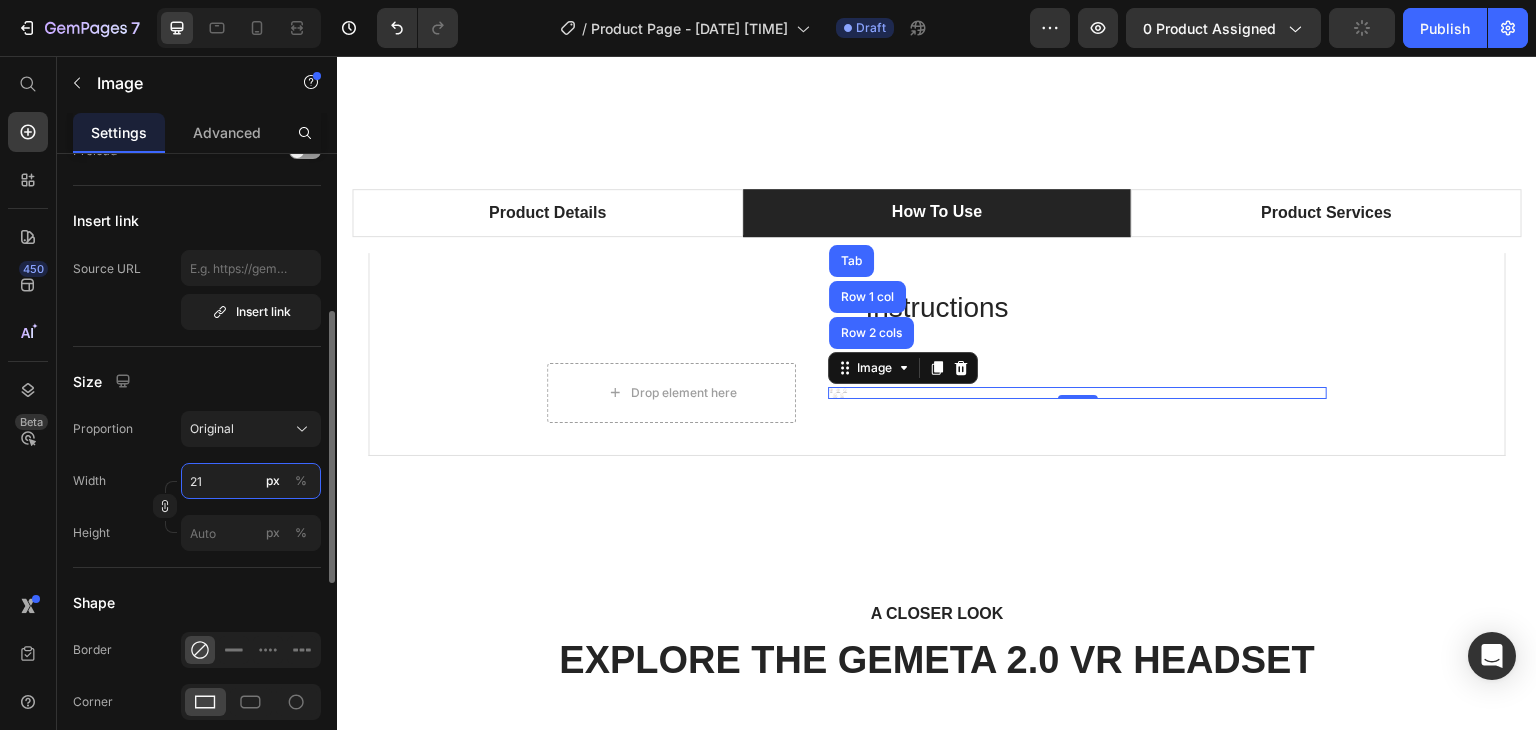 type on "2" 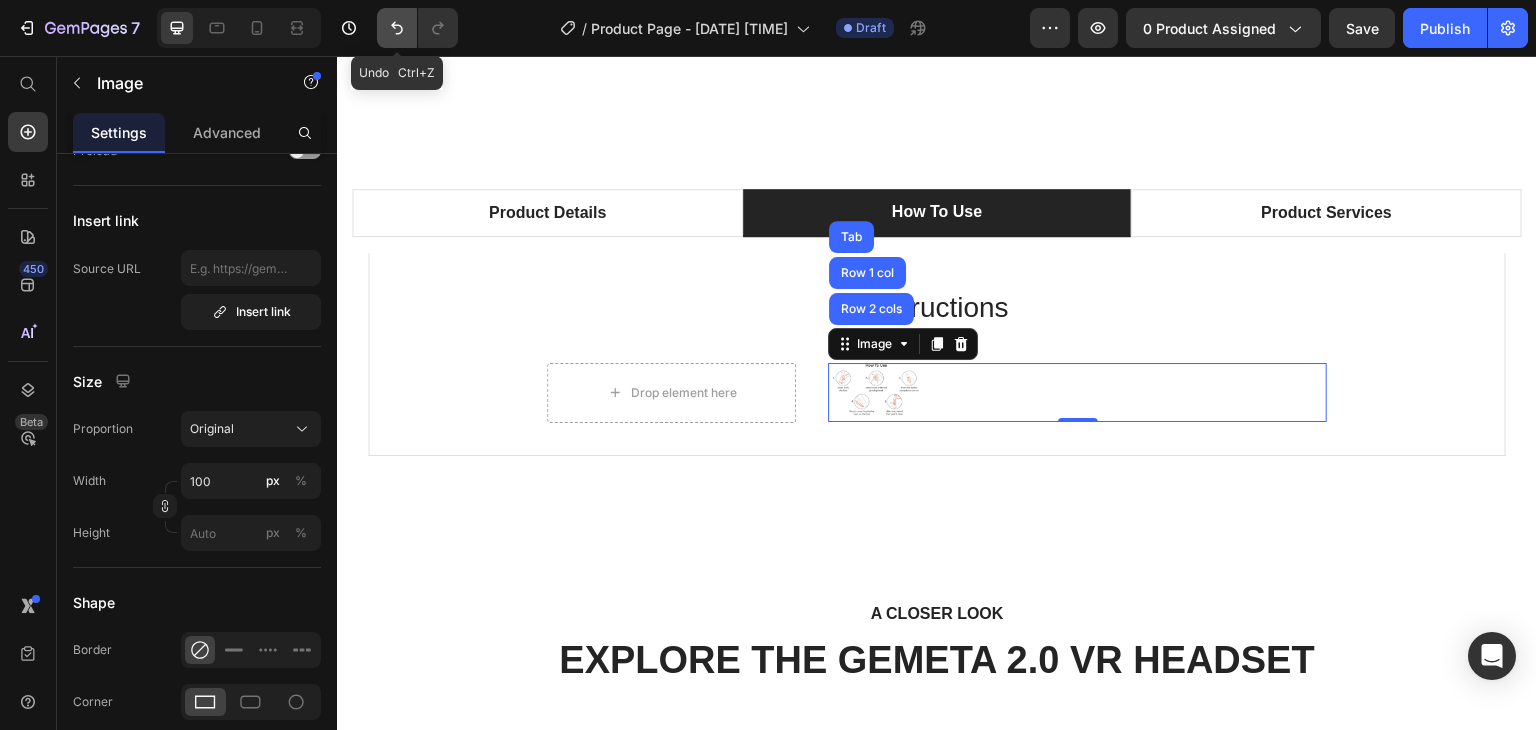 click 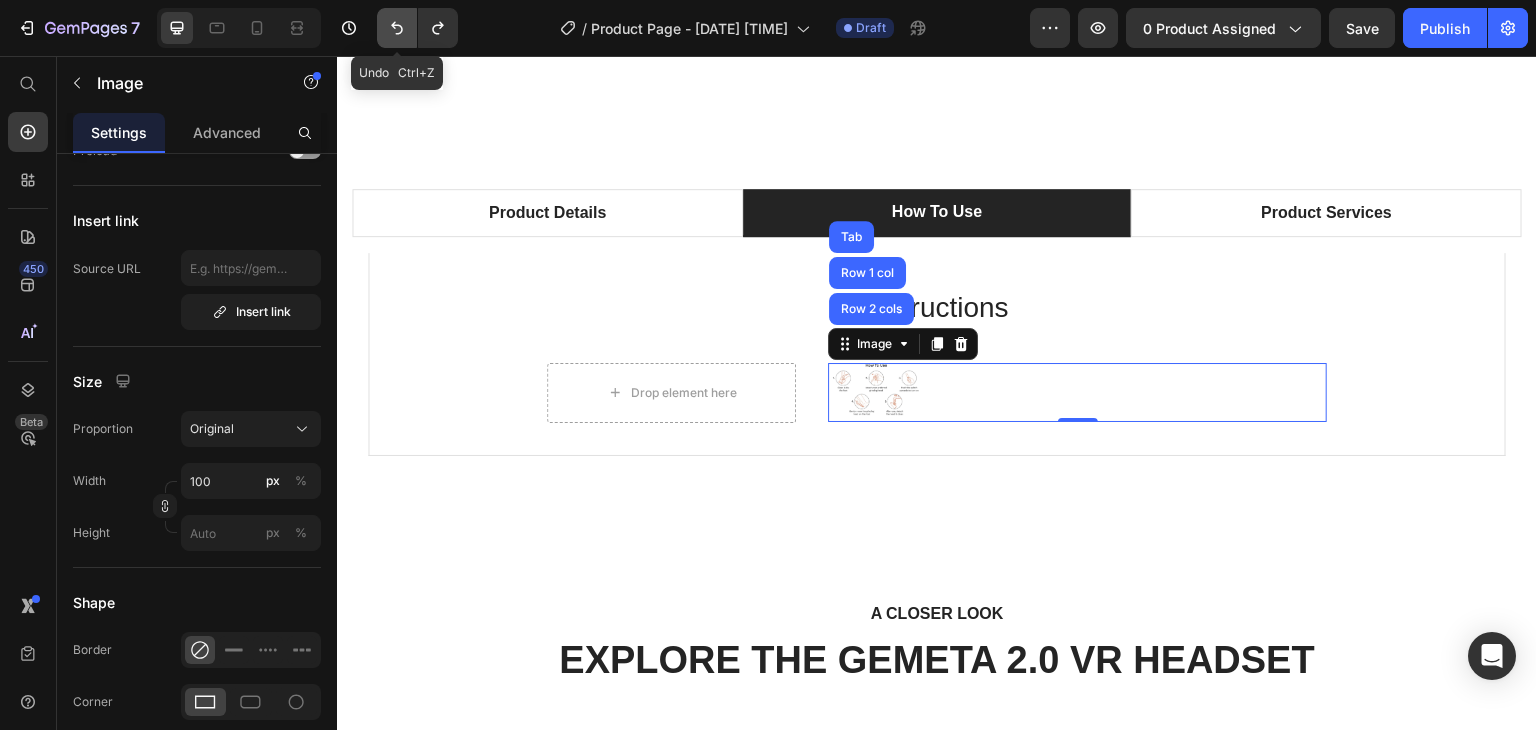 click 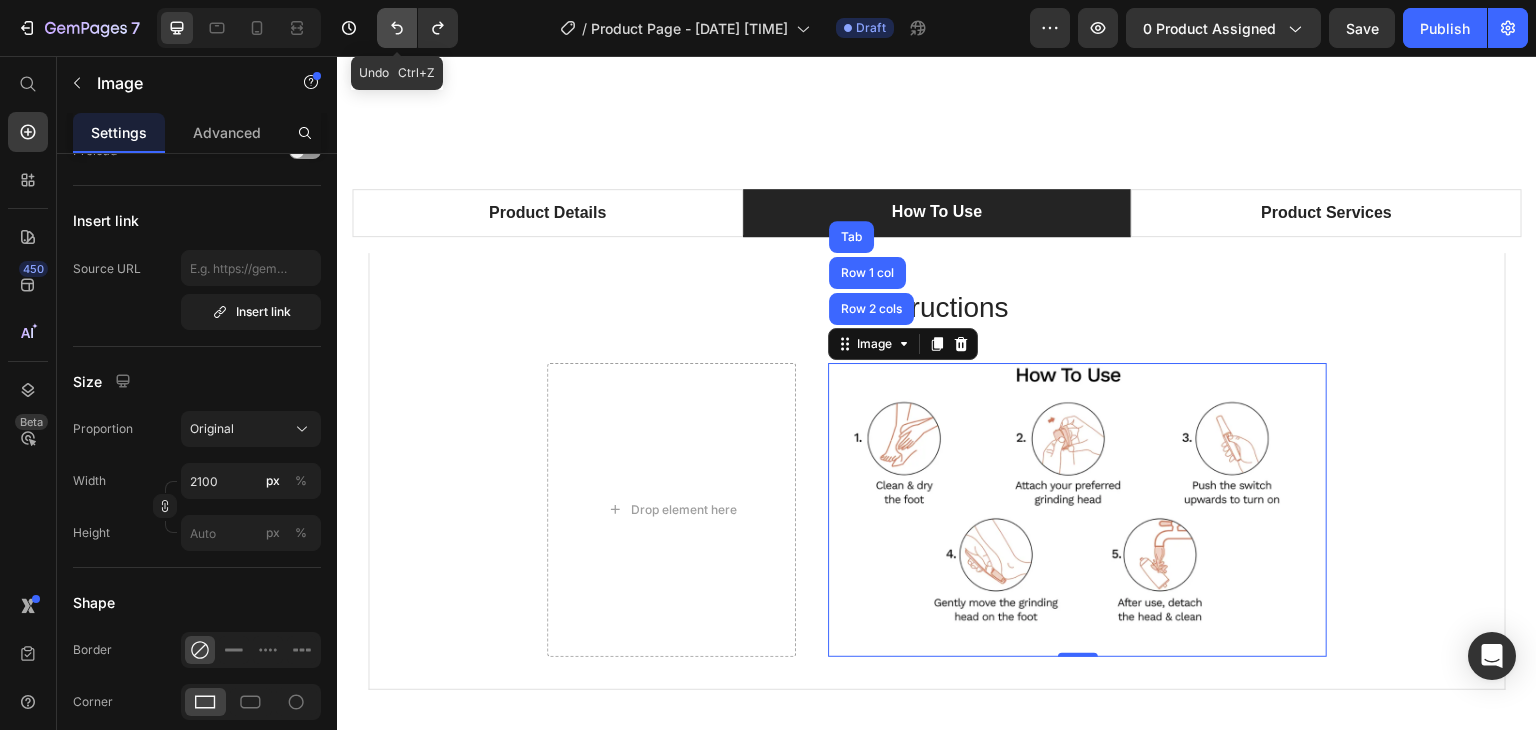 click 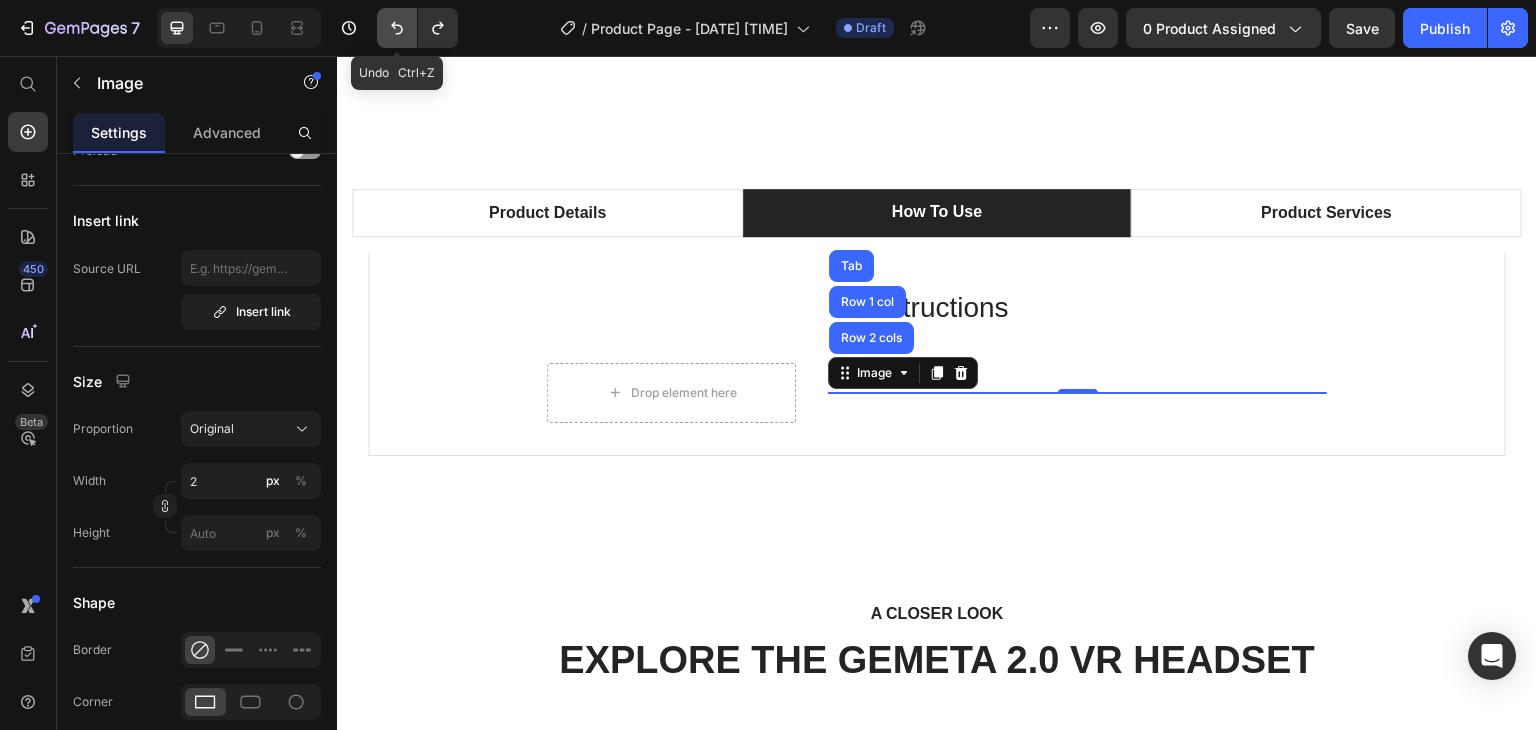 click 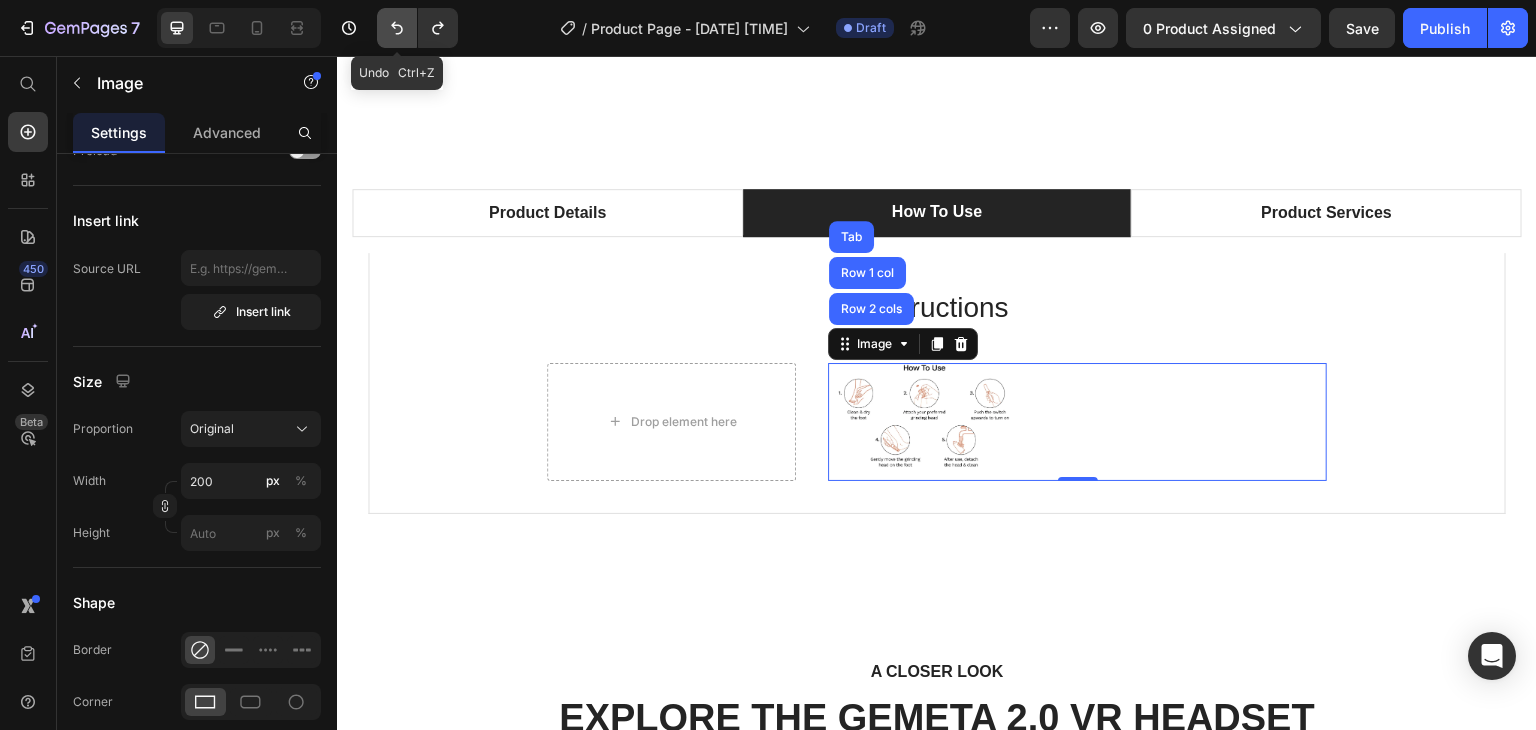 click 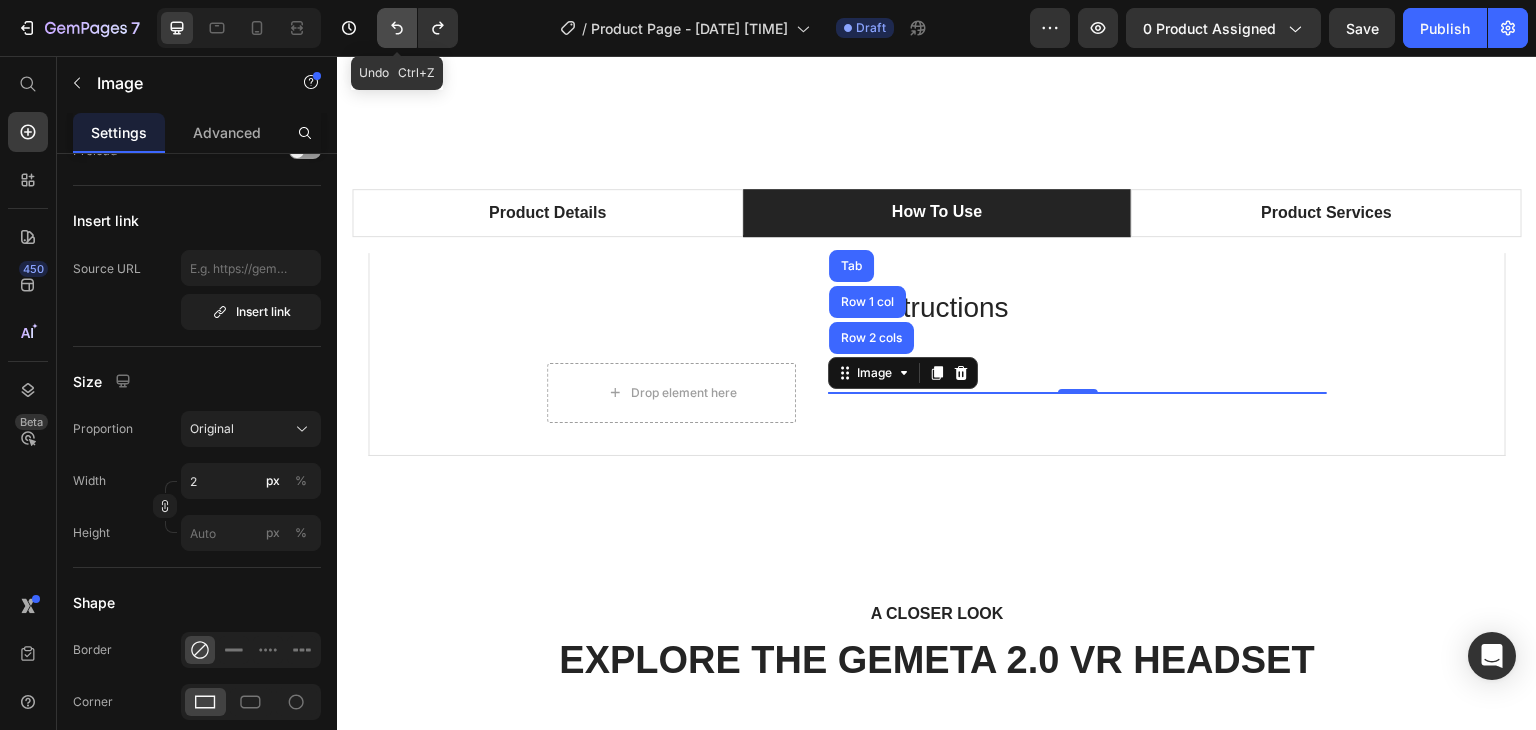 click 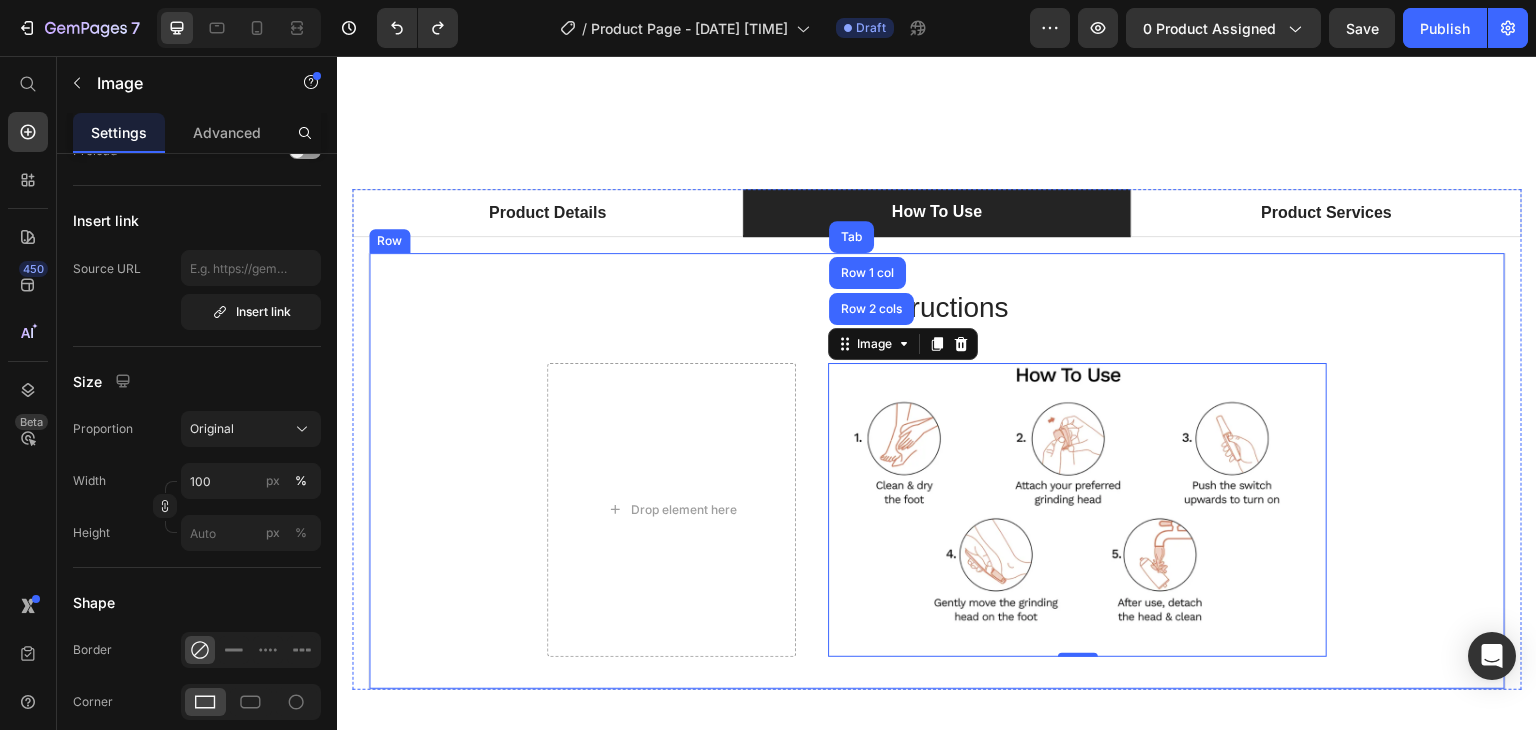 click on "Instructions Heading
Drop element here Image Row 2 cols Row 1 col Tab   0 Row Row" at bounding box center (937, 471) 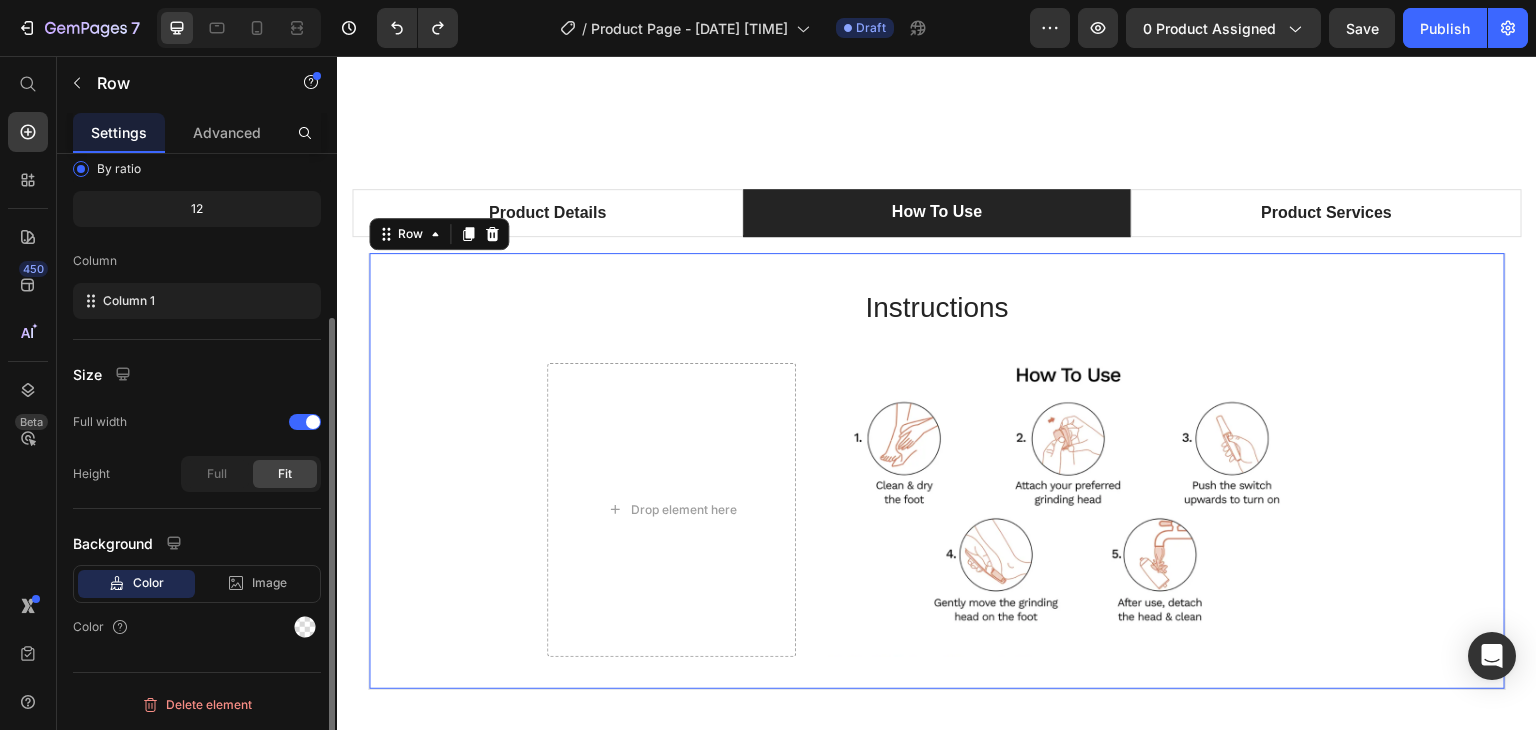 scroll, scrollTop: 0, scrollLeft: 0, axis: both 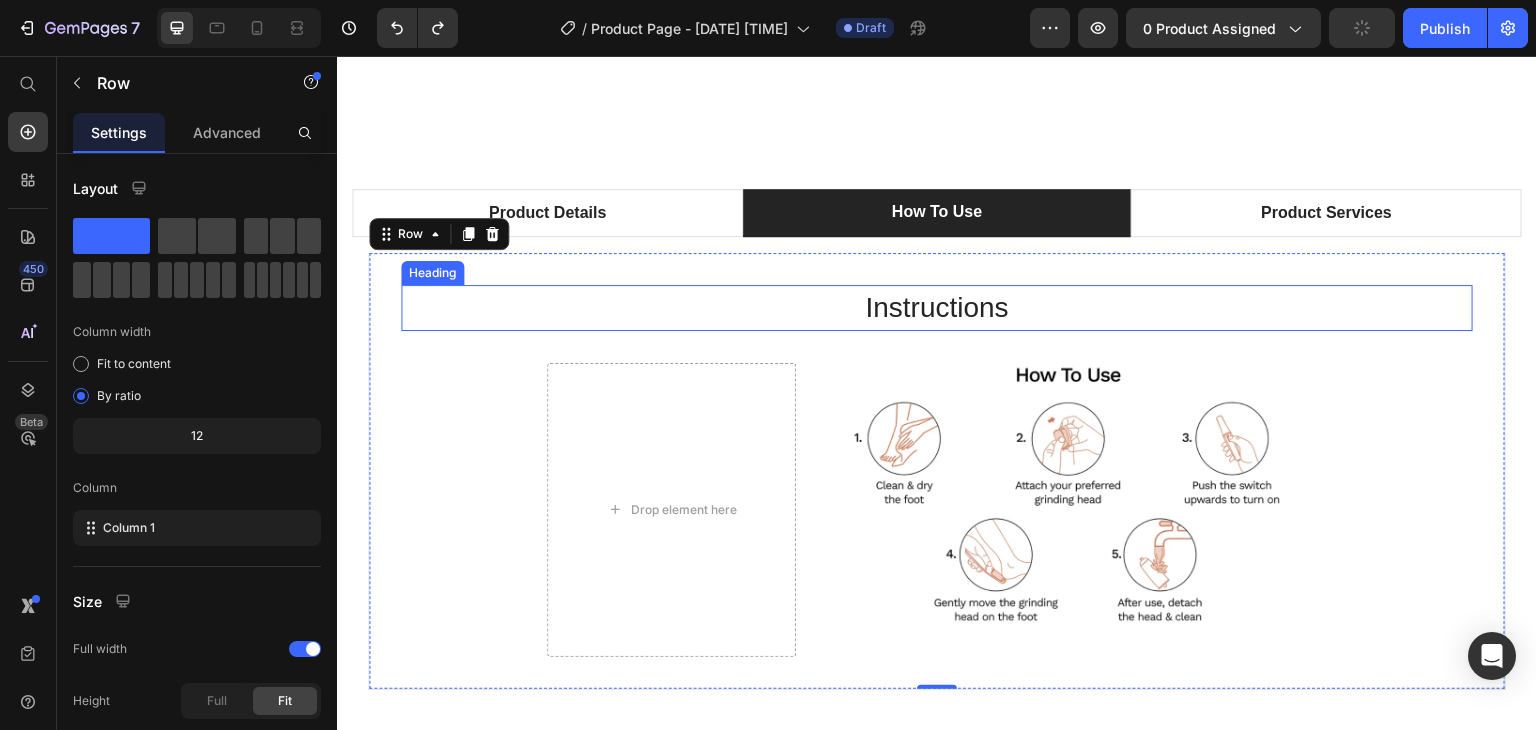 click on "Instructions" at bounding box center [937, 308] 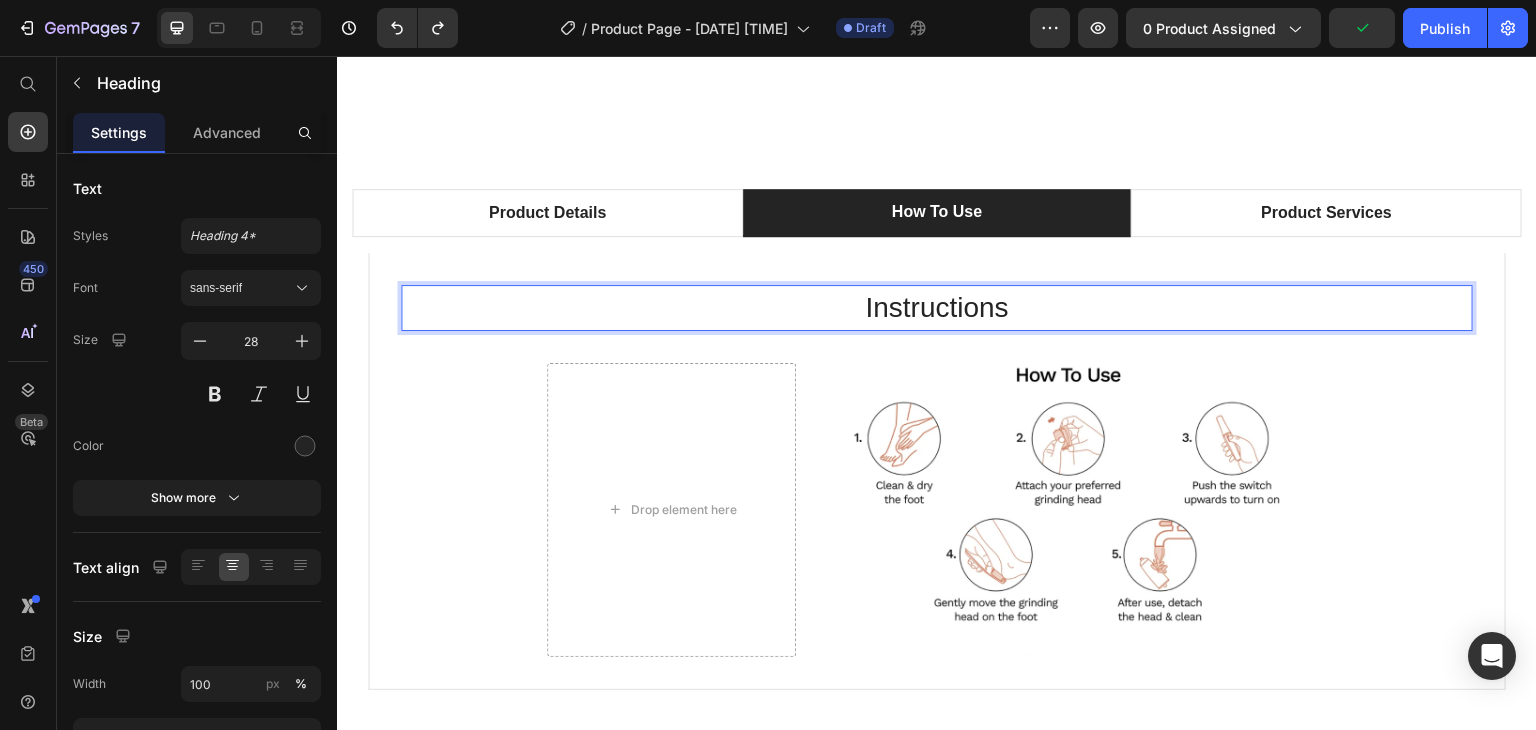 click on "Instructions" at bounding box center [937, 308] 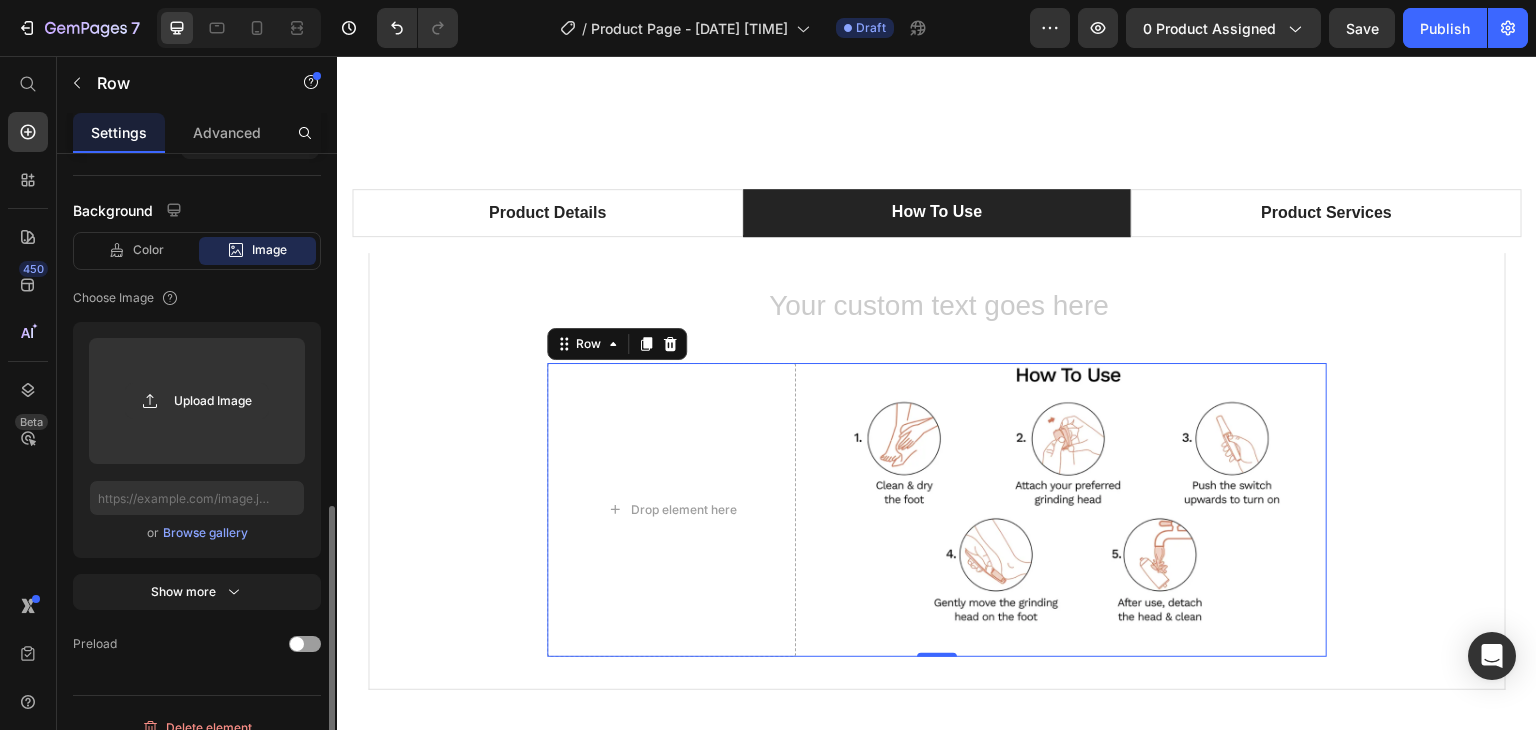scroll, scrollTop: 842, scrollLeft: 0, axis: vertical 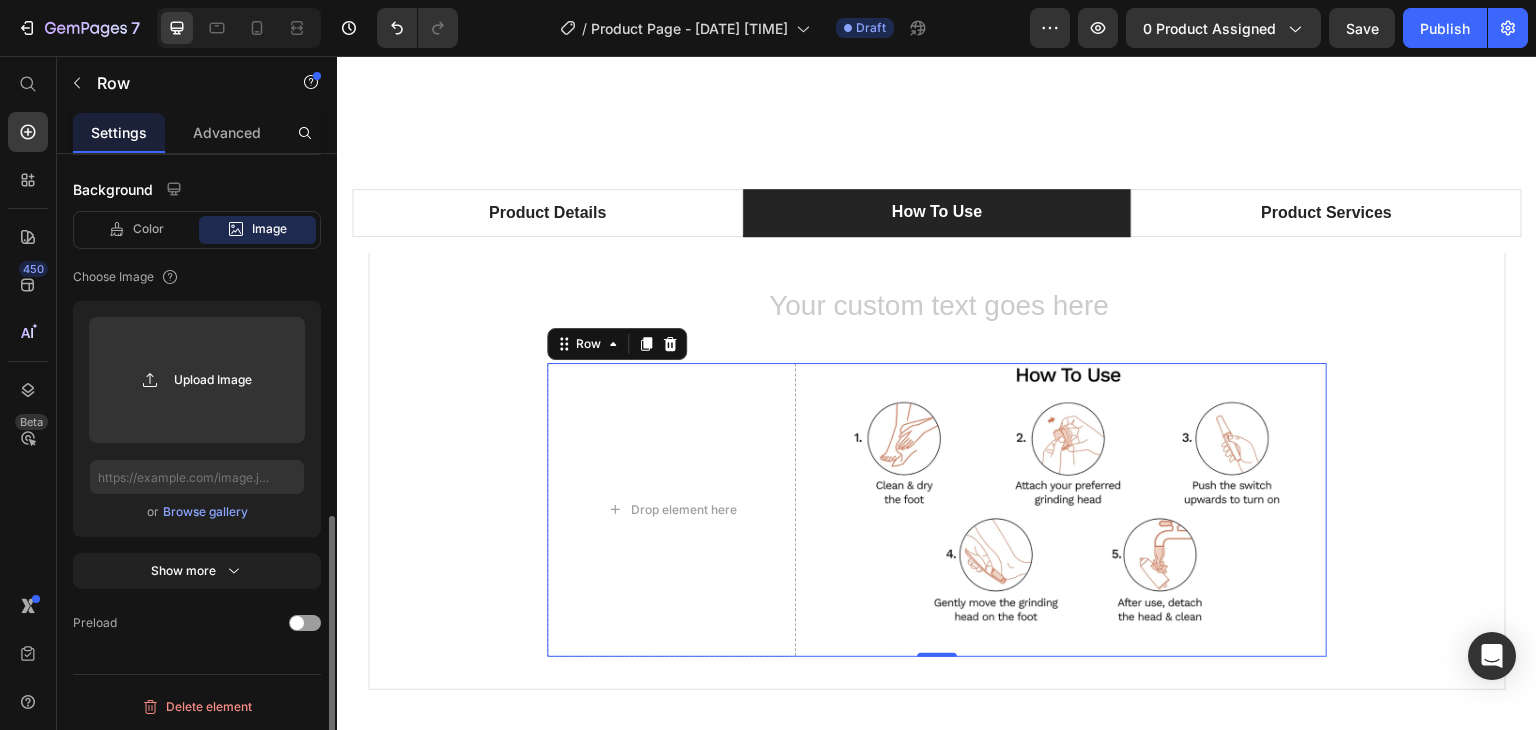 click on "Background" at bounding box center [197, 189] 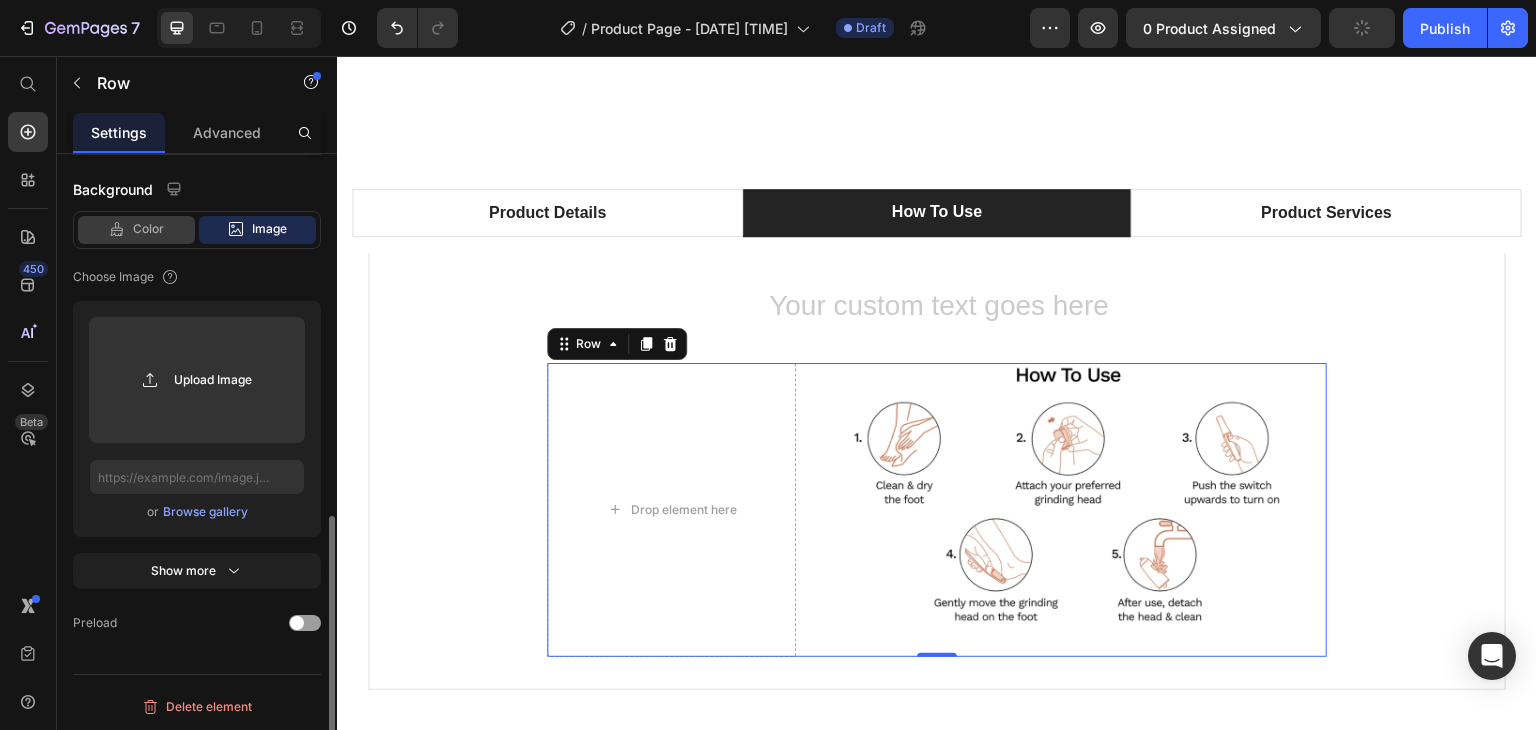 click on "Color" 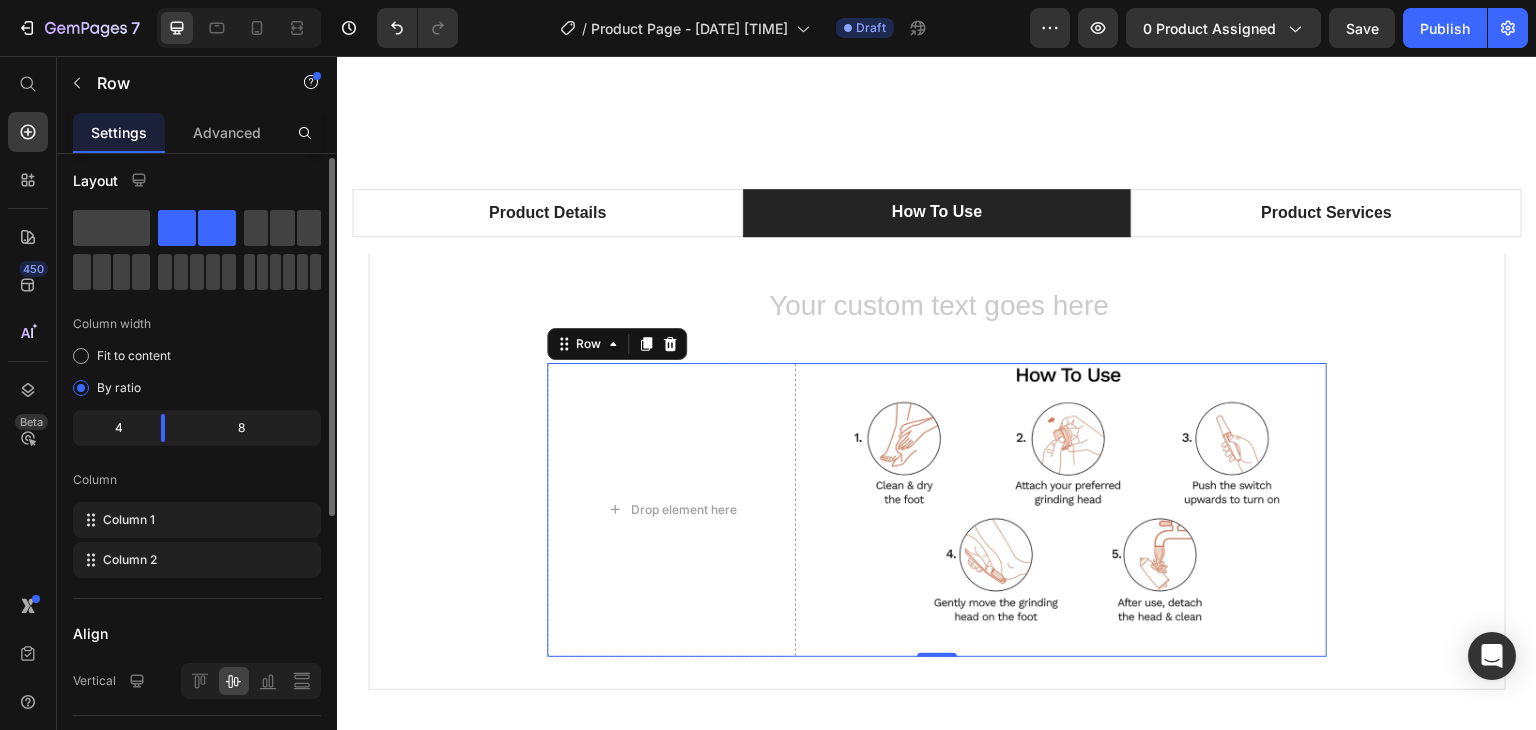 scroll, scrollTop: 0, scrollLeft: 0, axis: both 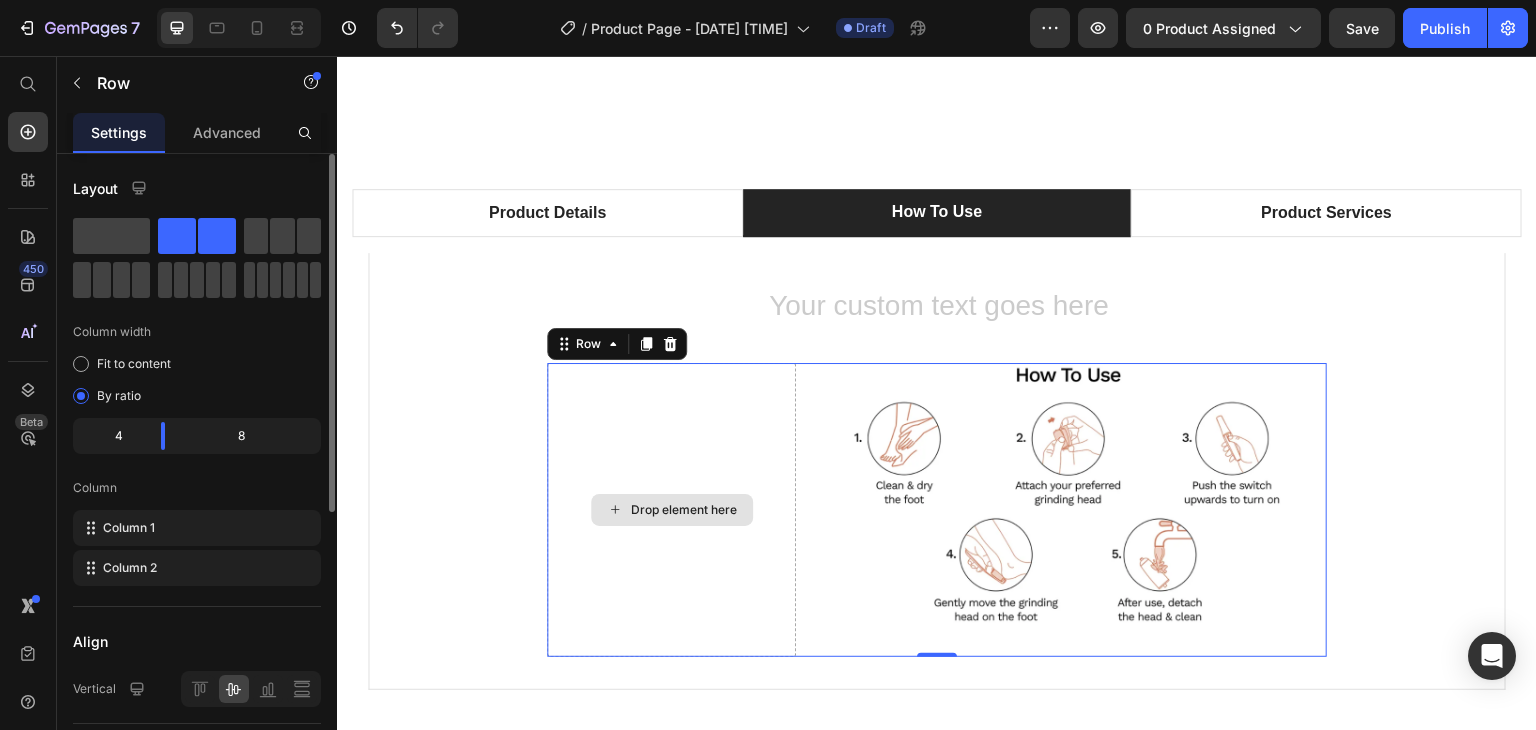 click on "Drop element here" at bounding box center (684, 510) 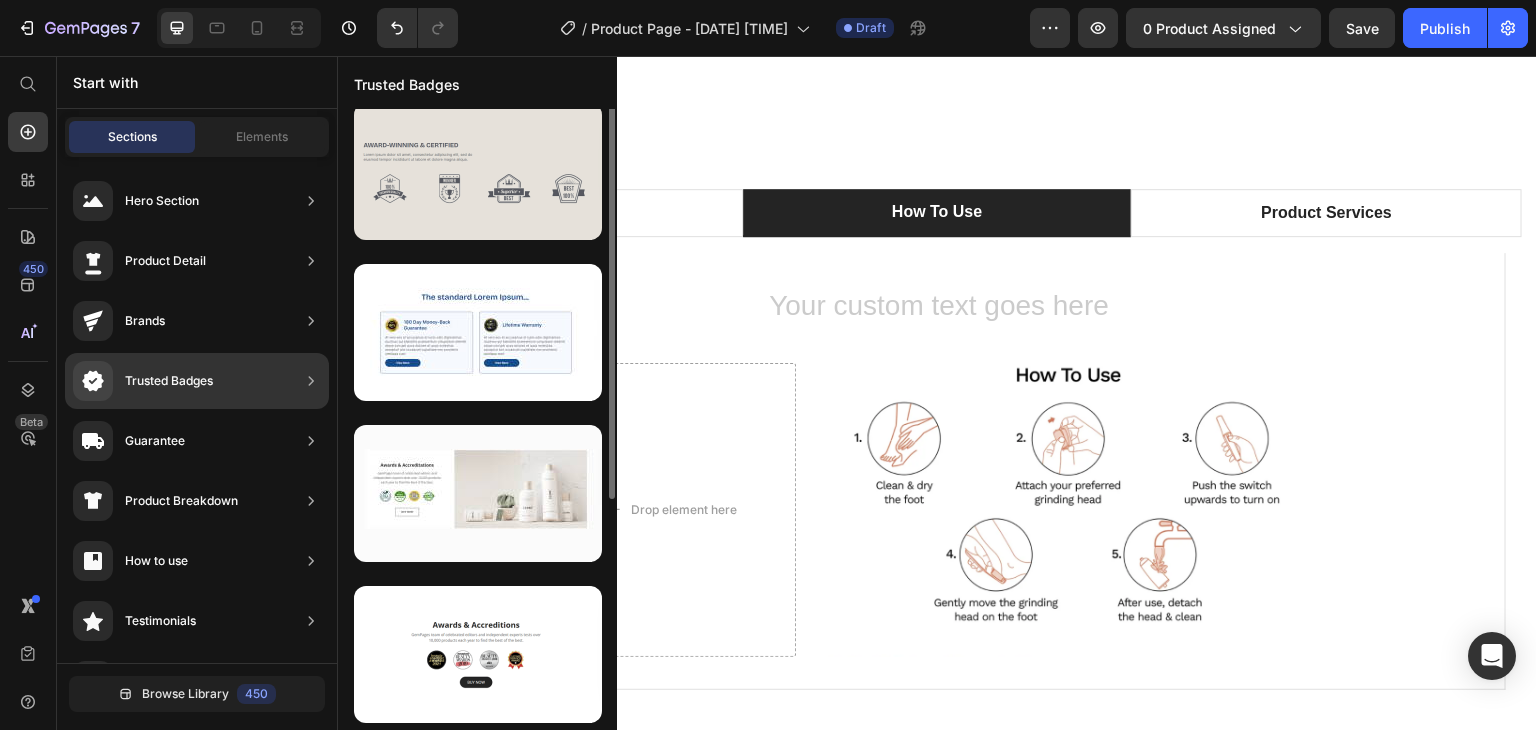 scroll, scrollTop: 0, scrollLeft: 0, axis: both 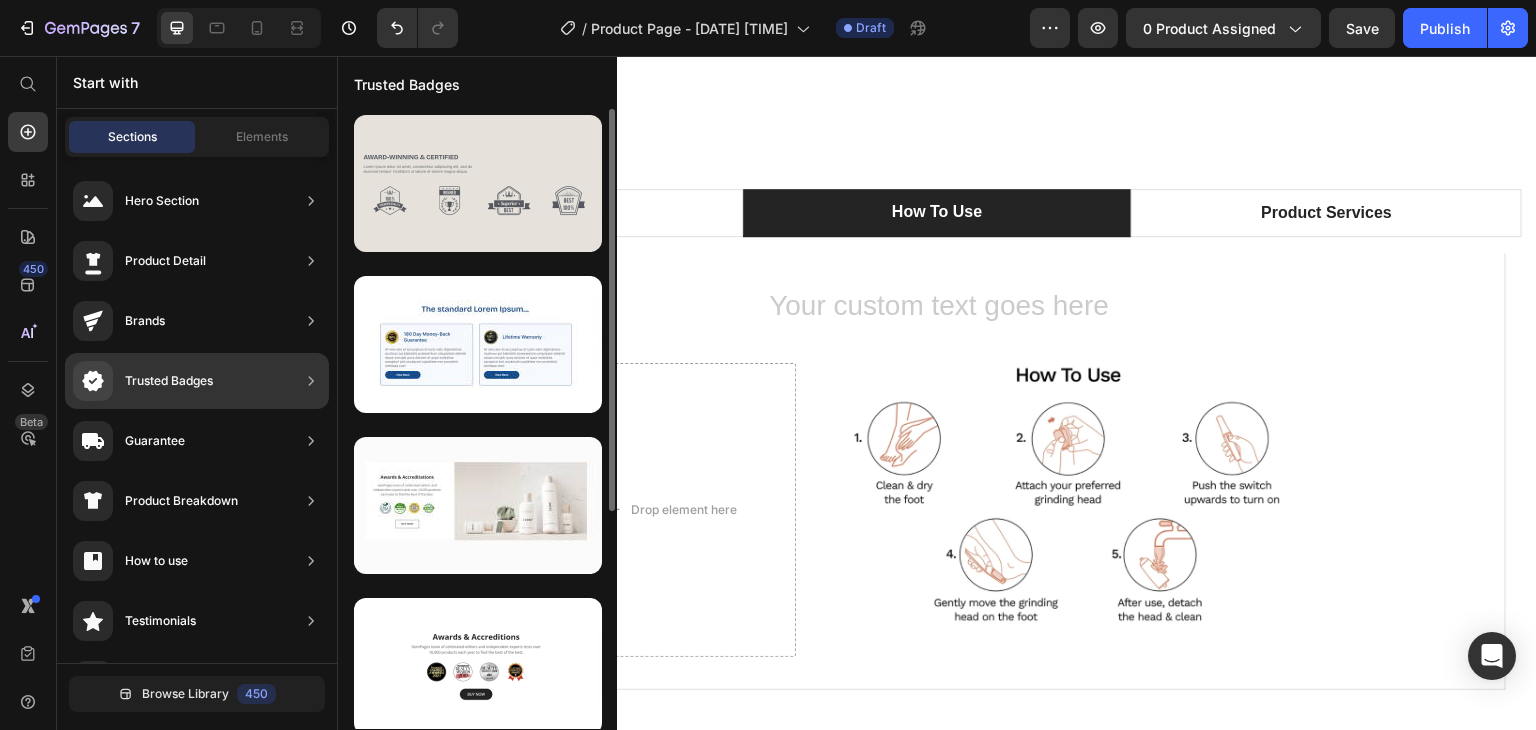 click at bounding box center [478, 183] 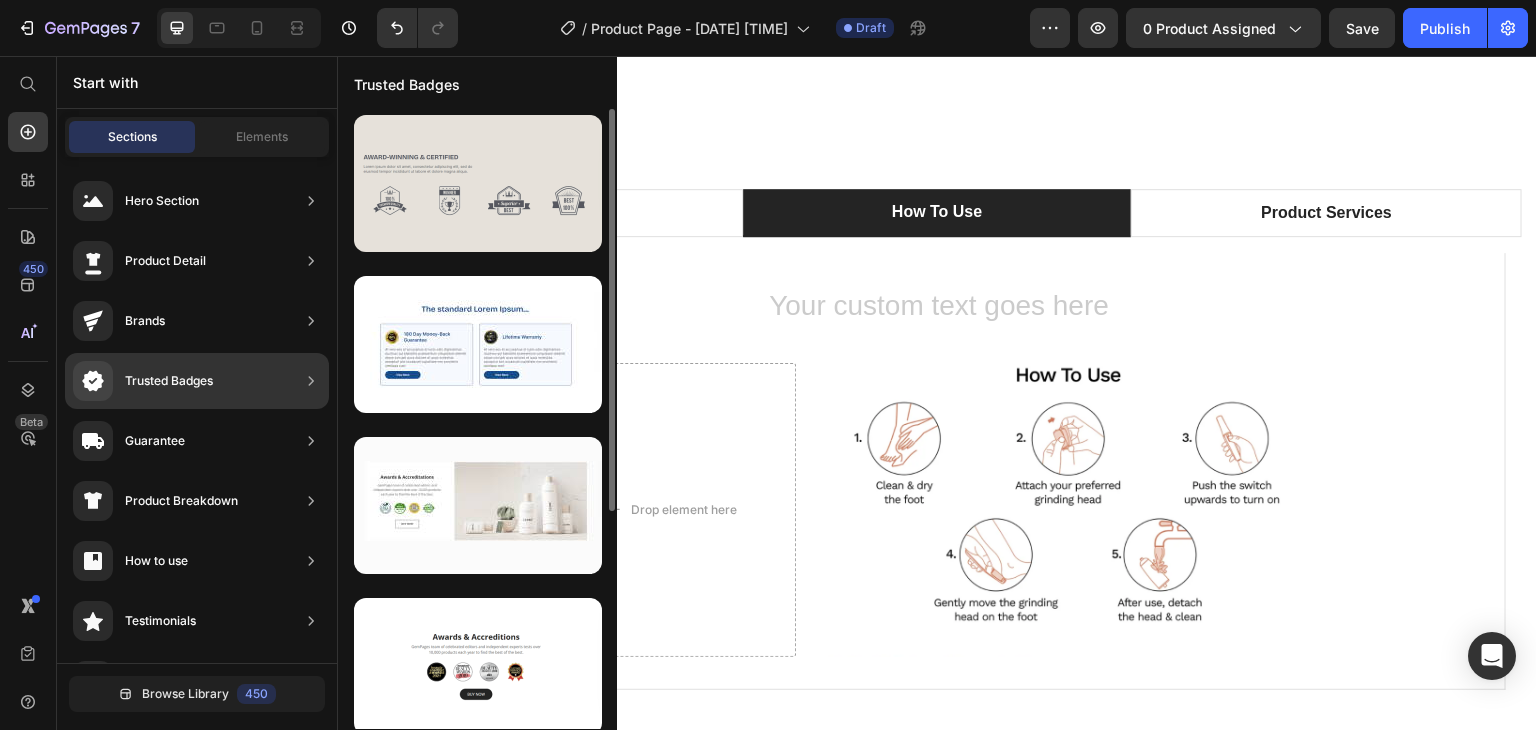 click at bounding box center (478, 183) 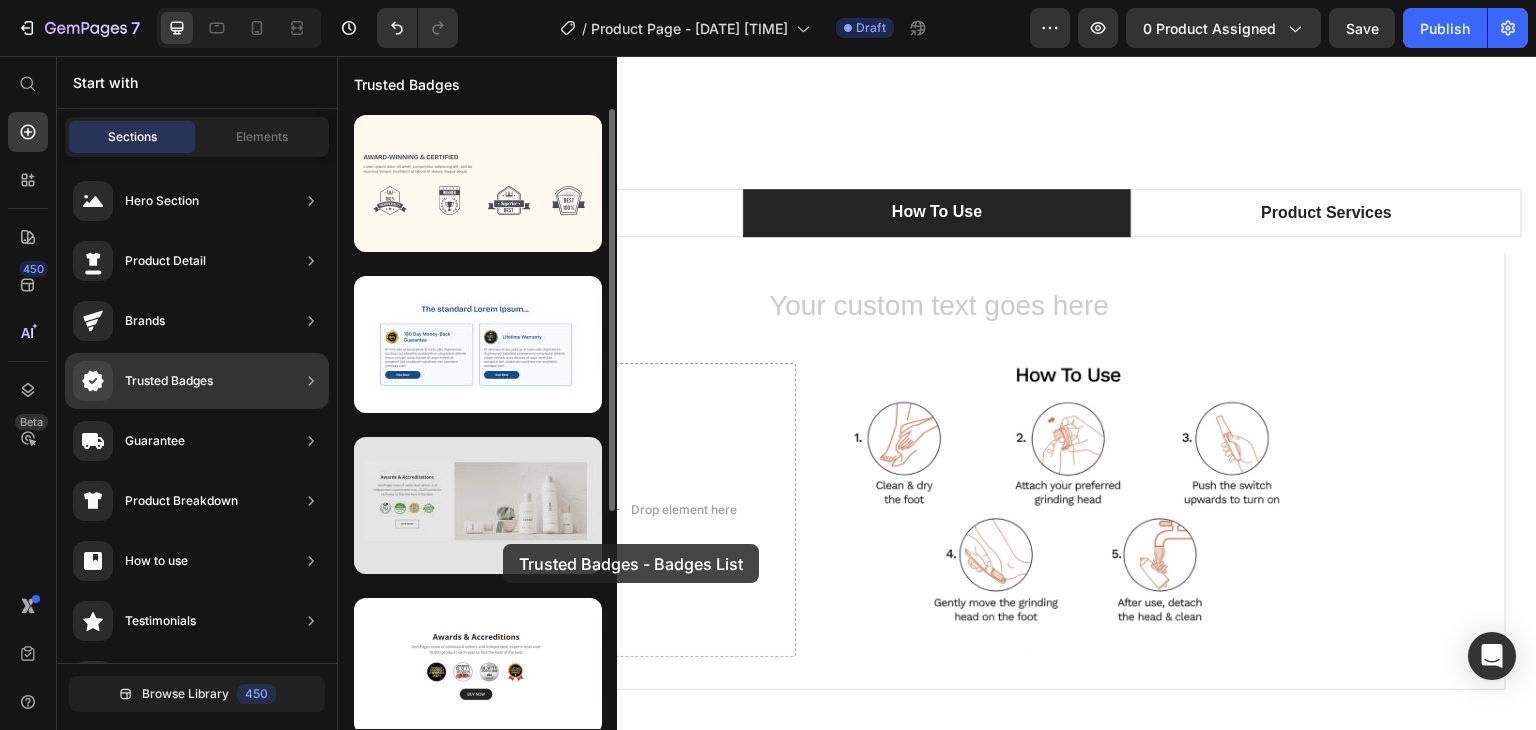 drag, startPoint x: 465, startPoint y: 203, endPoint x: 507, endPoint y: 558, distance: 357.47586 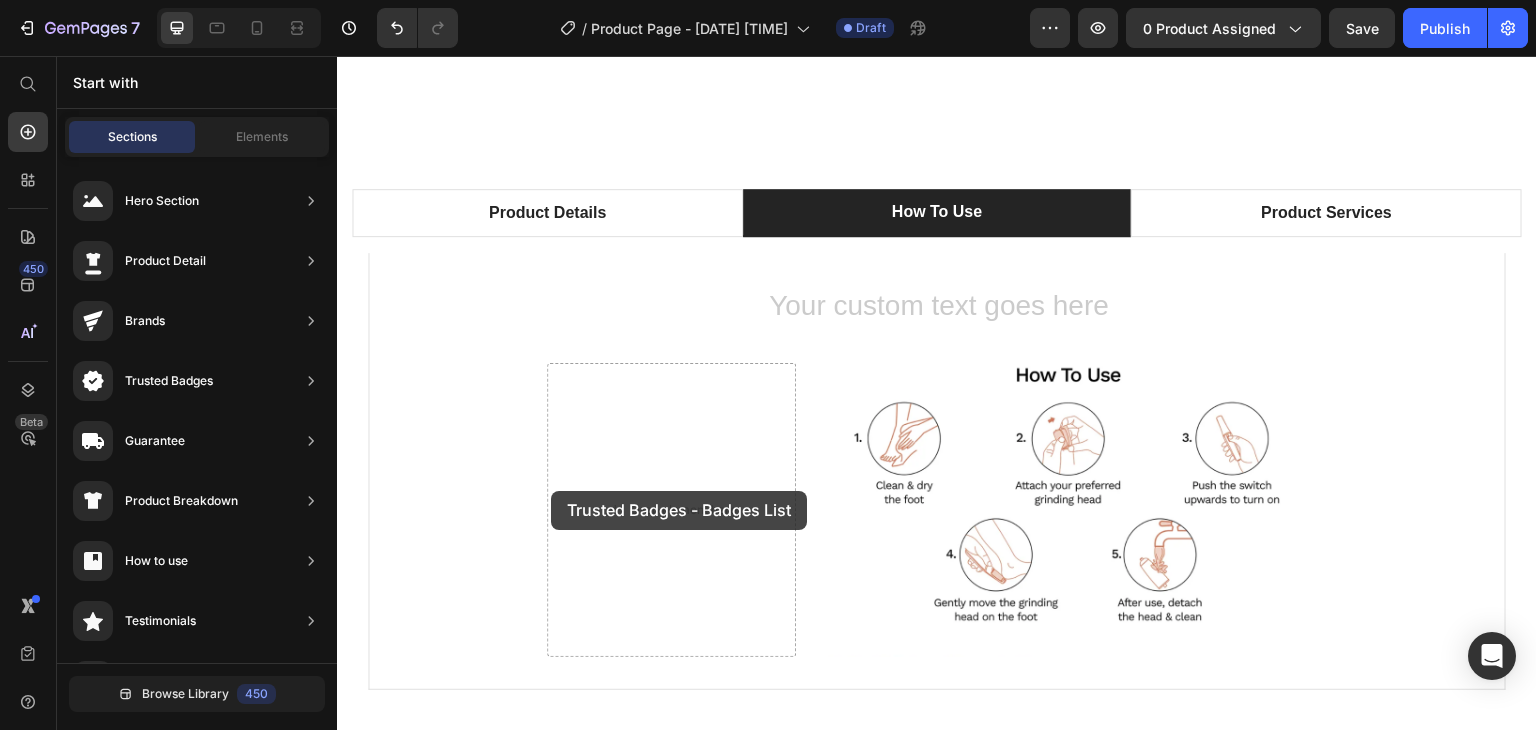 drag, startPoint x: 861, startPoint y: 249, endPoint x: 551, endPoint y: 491, distance: 393.27344 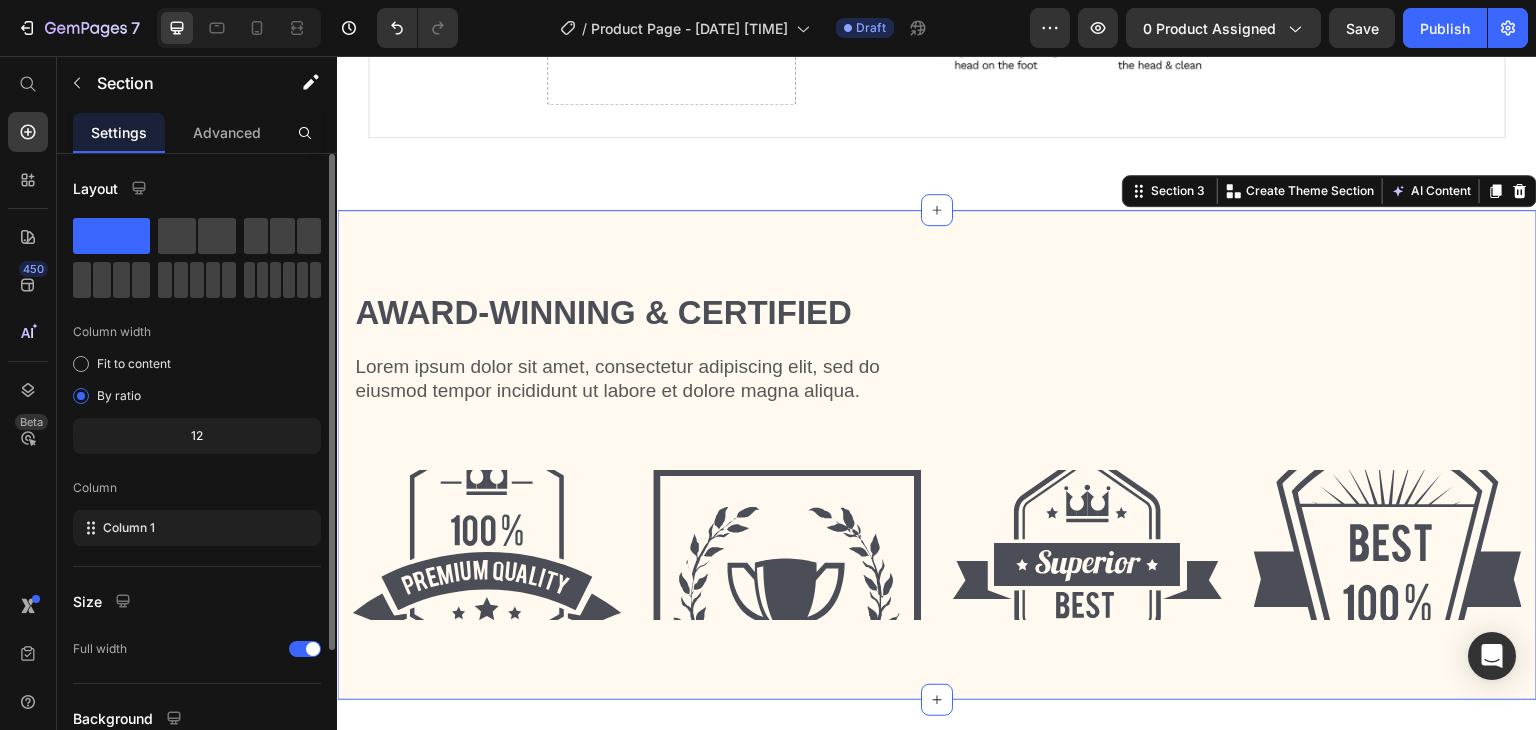 scroll, scrollTop: 1605, scrollLeft: 0, axis: vertical 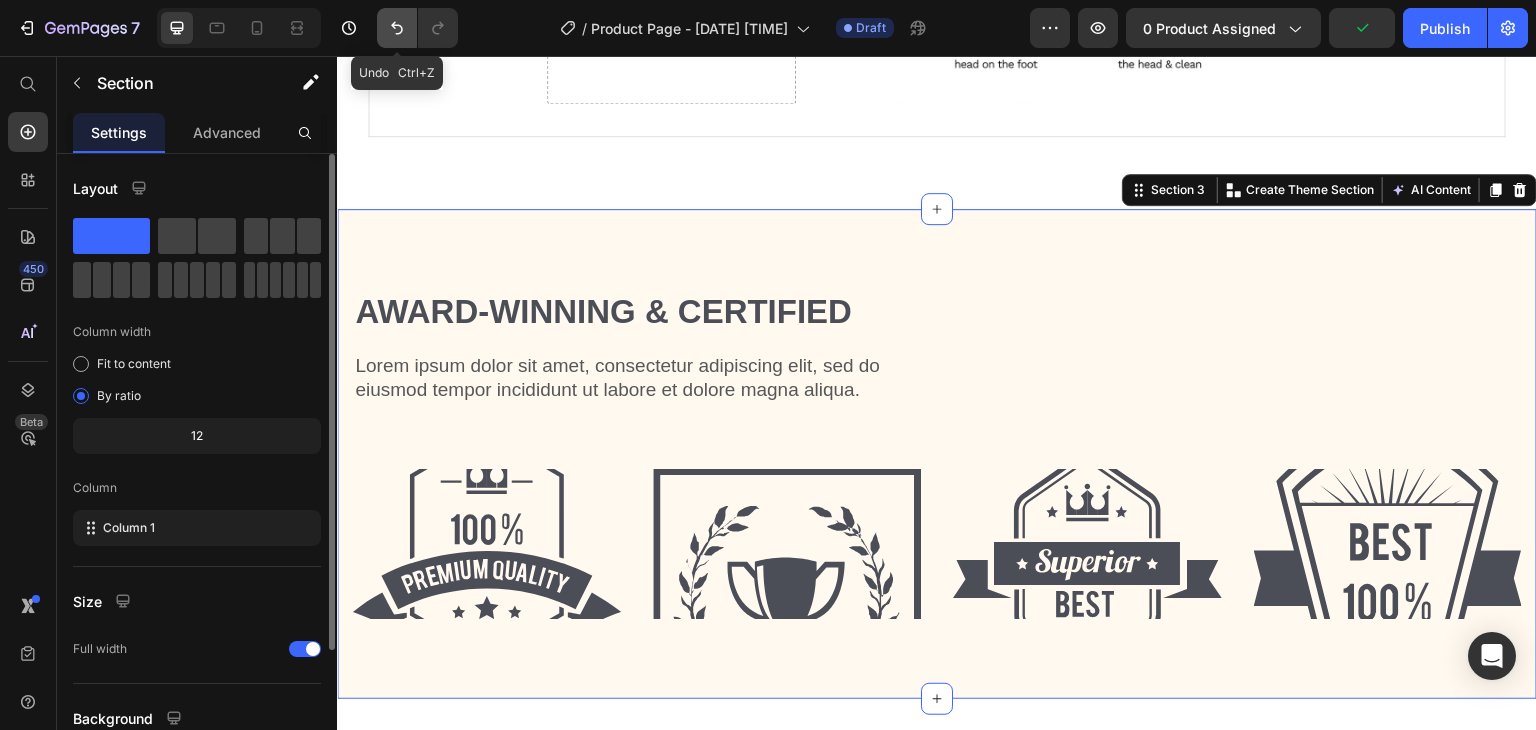 click 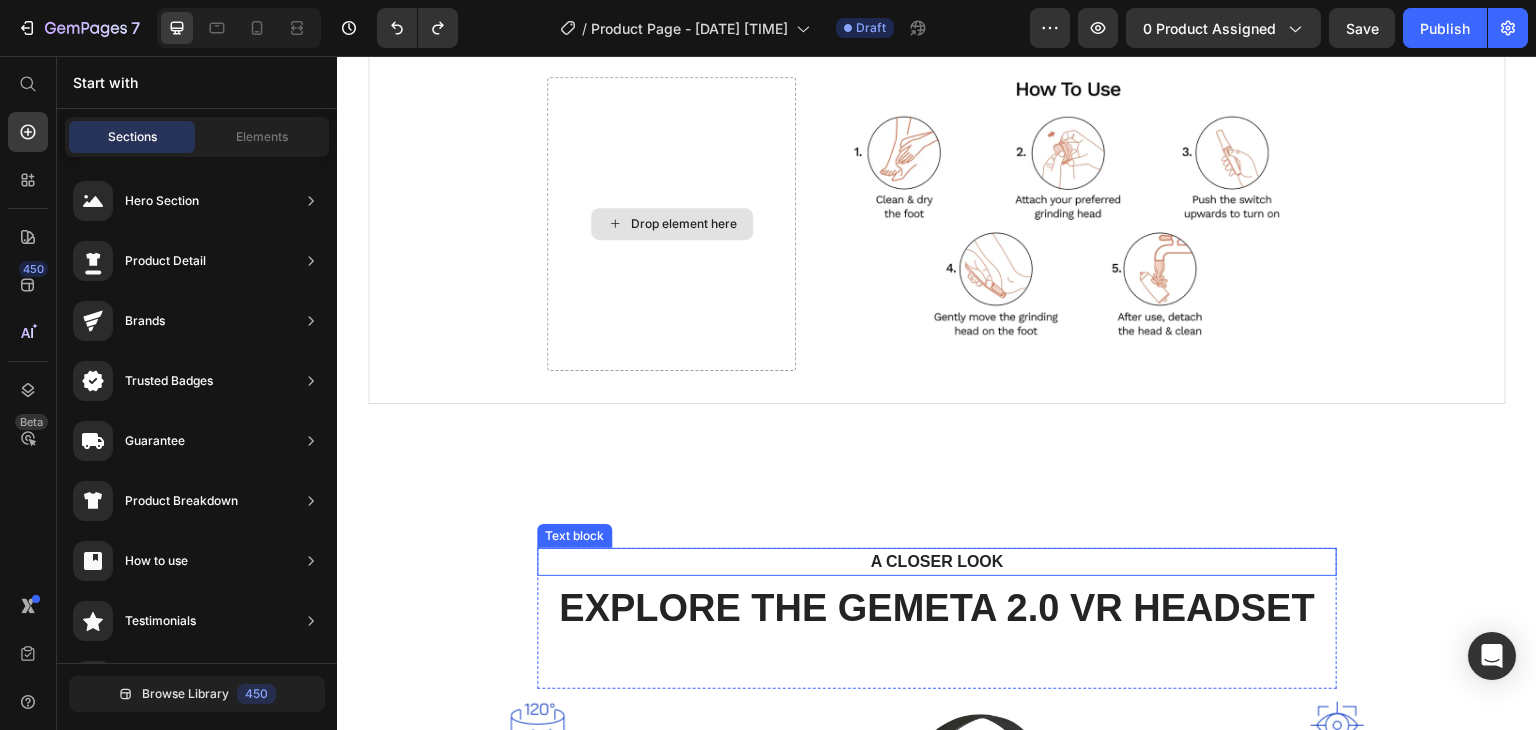 scroll, scrollTop: 1208, scrollLeft: 0, axis: vertical 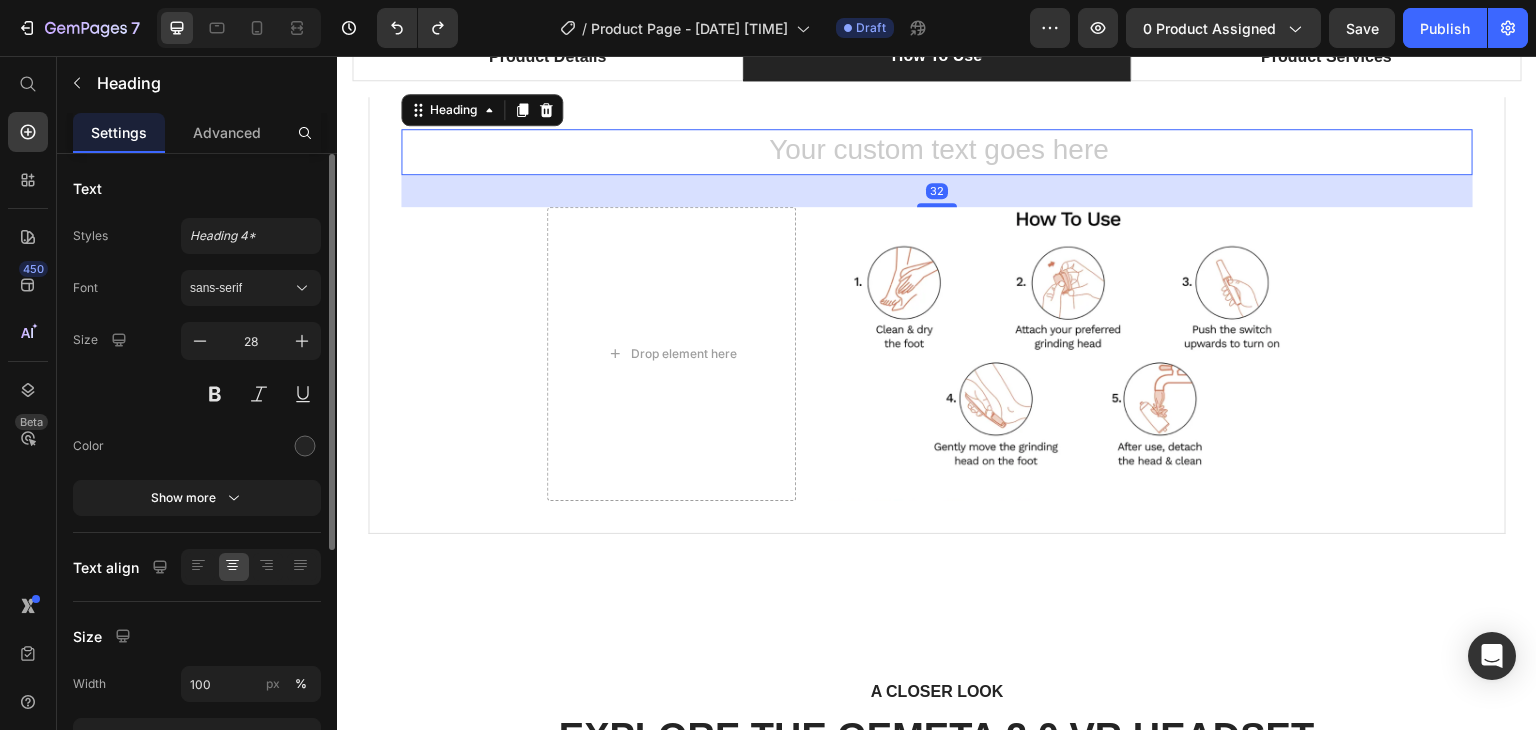 click at bounding box center [937, 152] 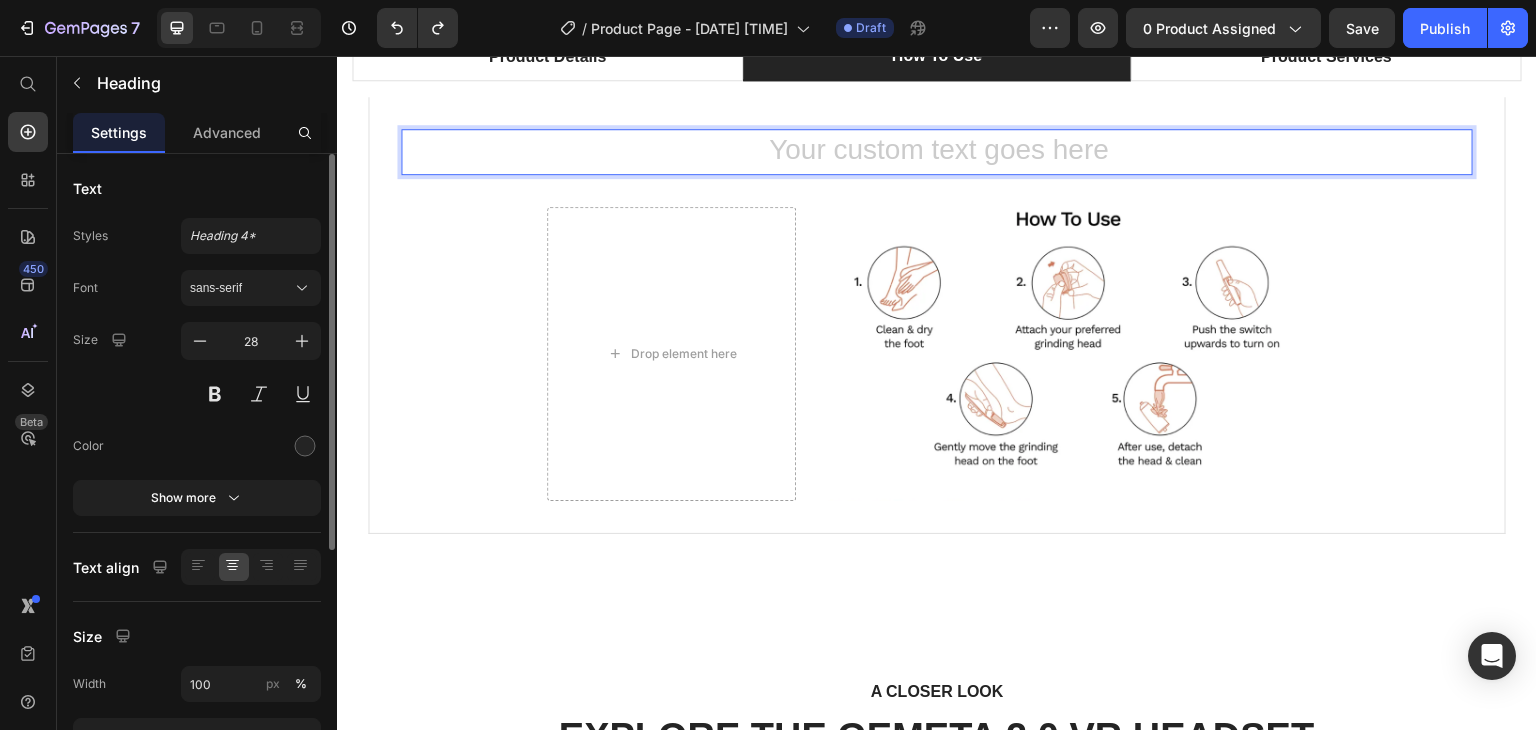 click at bounding box center [937, 152] 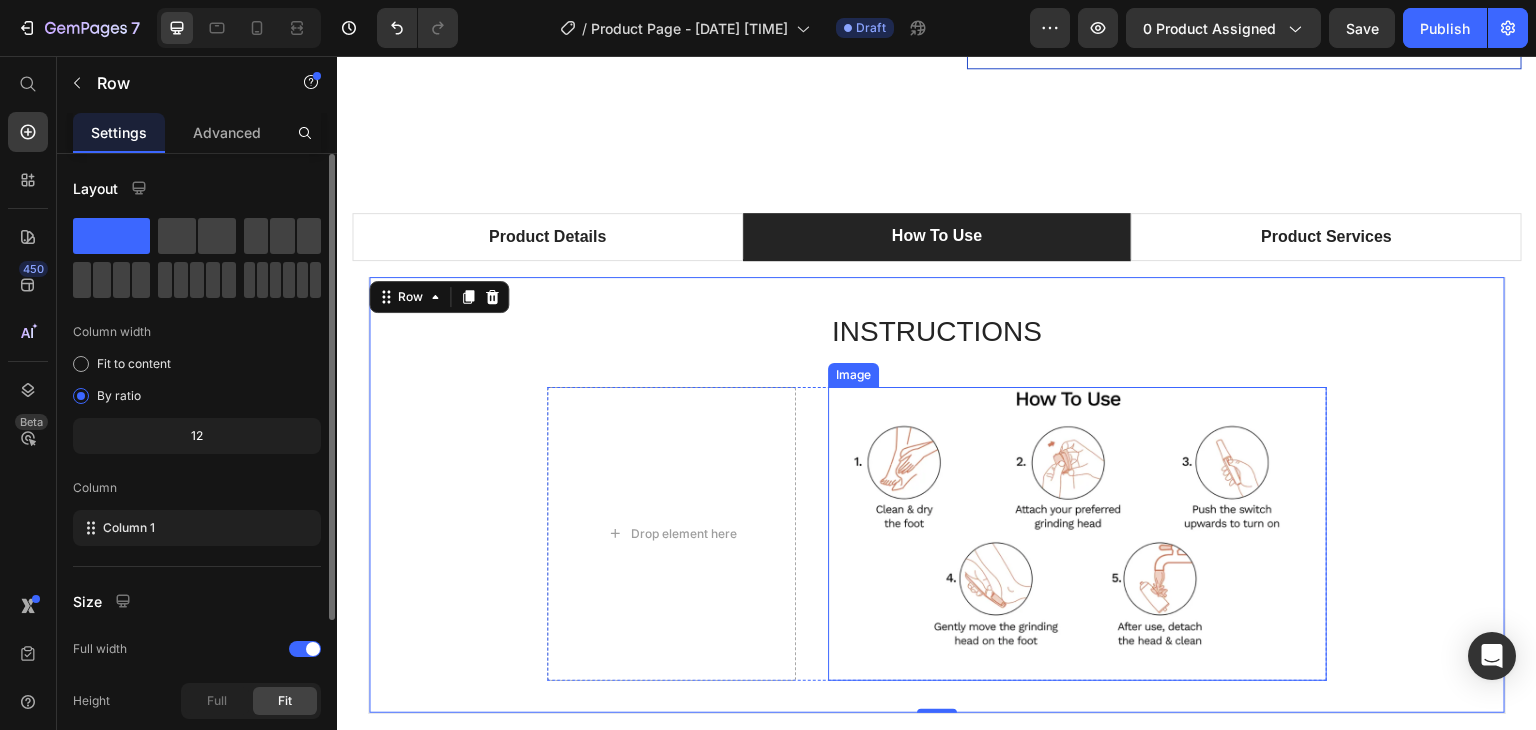scroll, scrollTop: 1029, scrollLeft: 0, axis: vertical 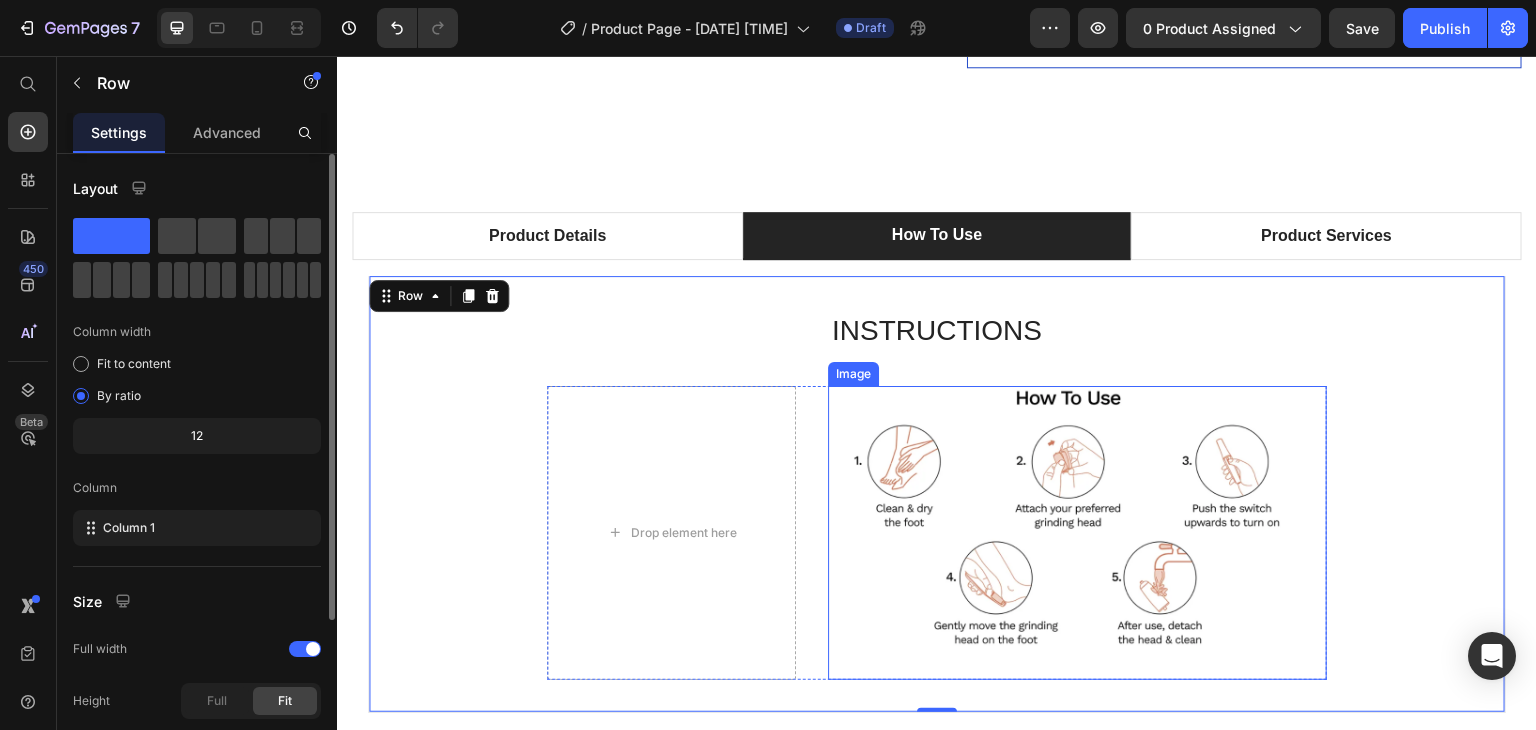 click at bounding box center [1077, 533] 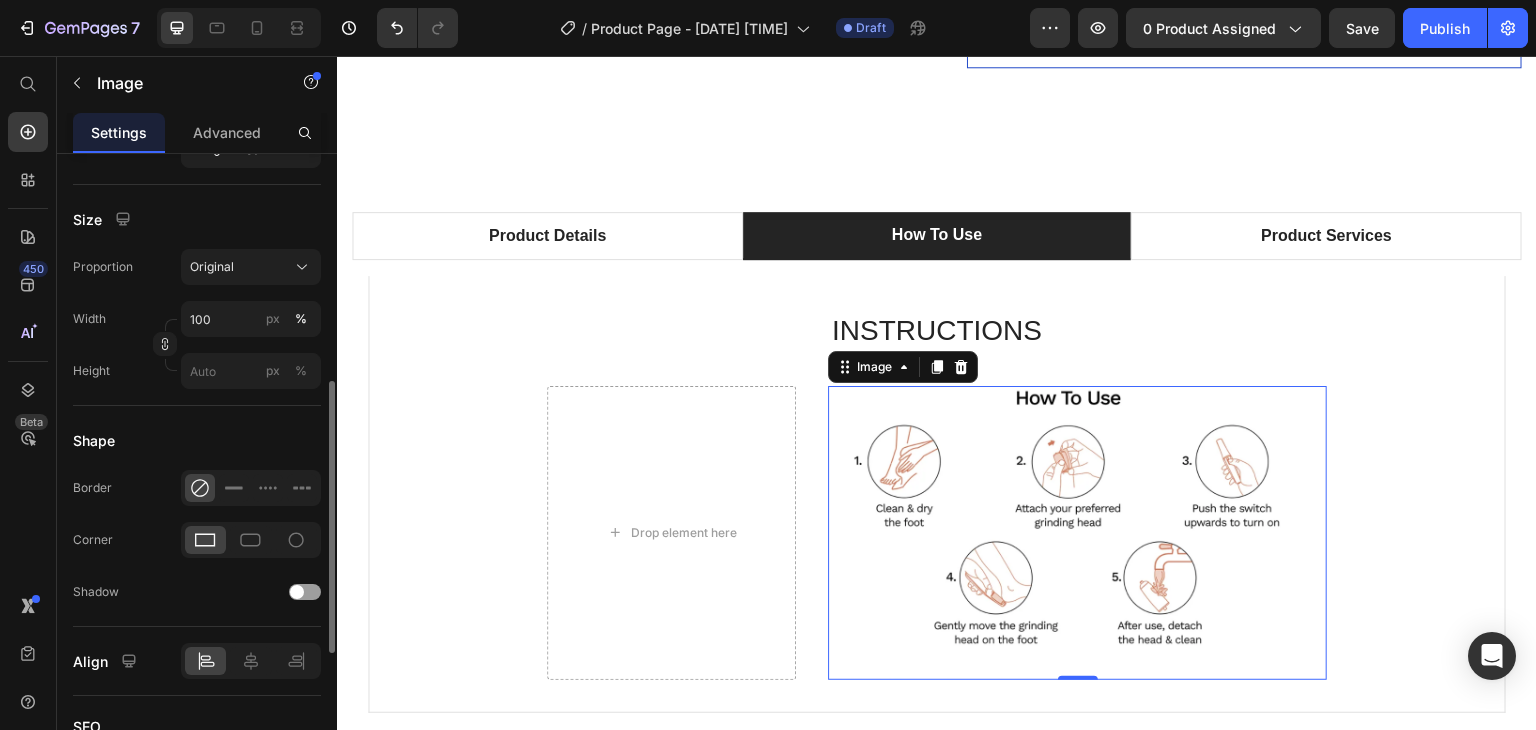 scroll, scrollTop: 526, scrollLeft: 0, axis: vertical 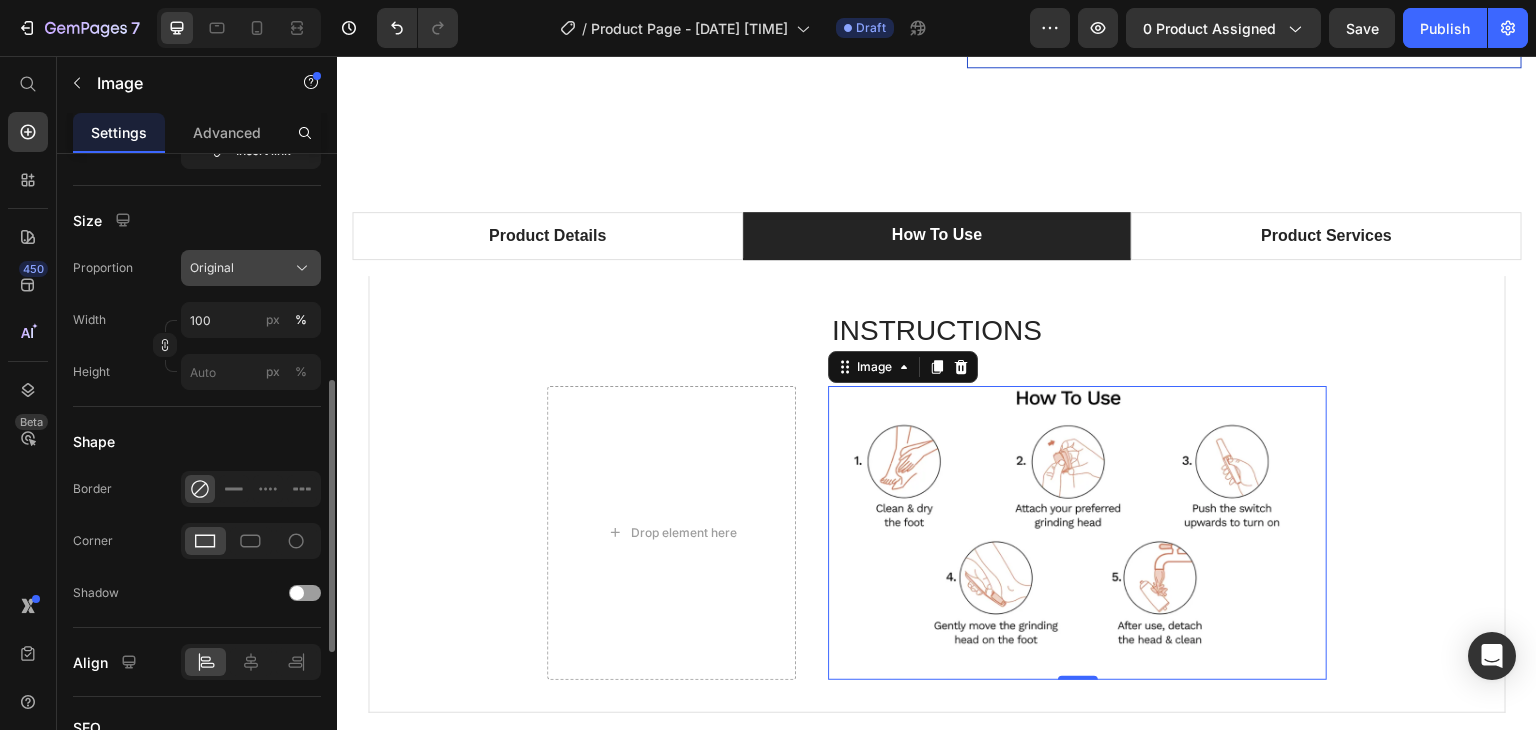 click 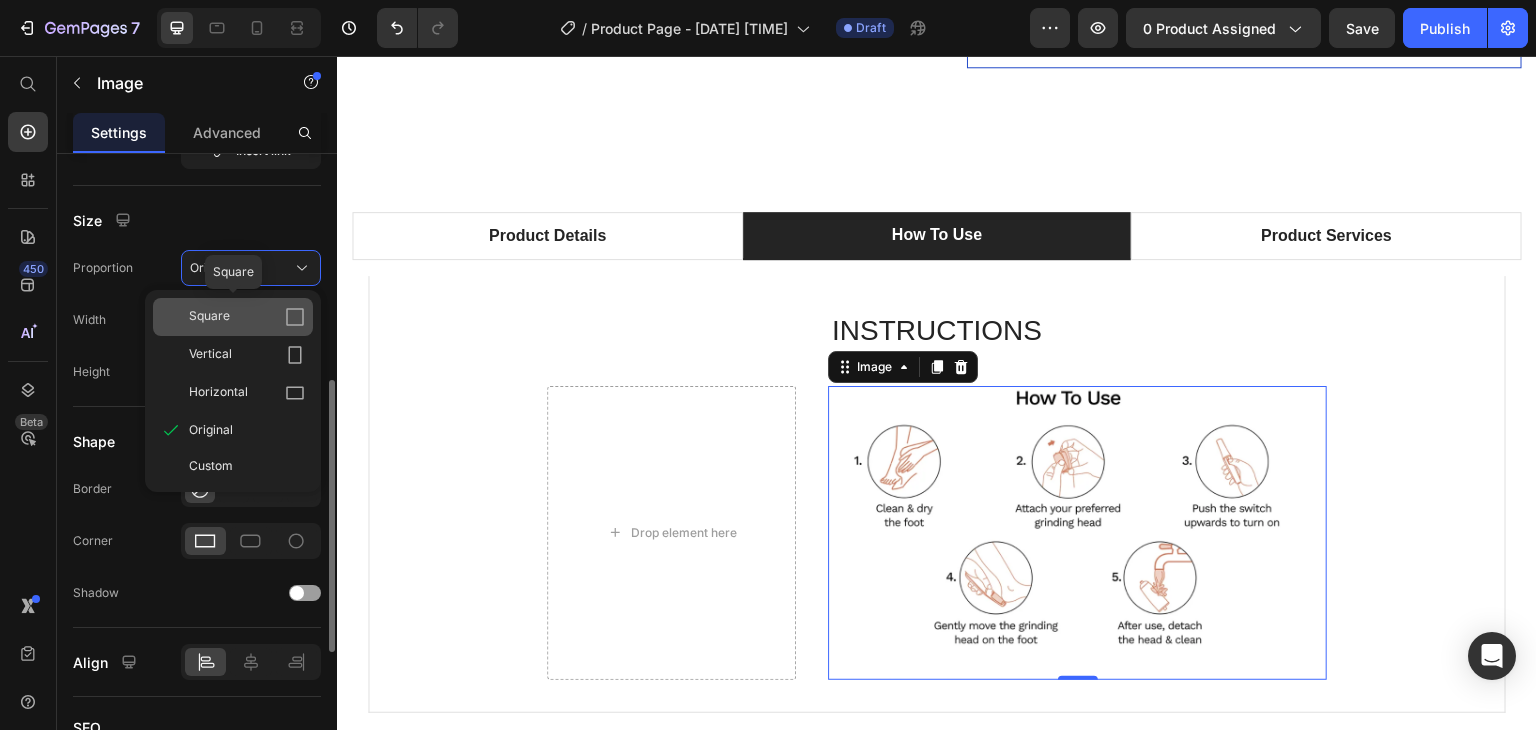 click on "Square" 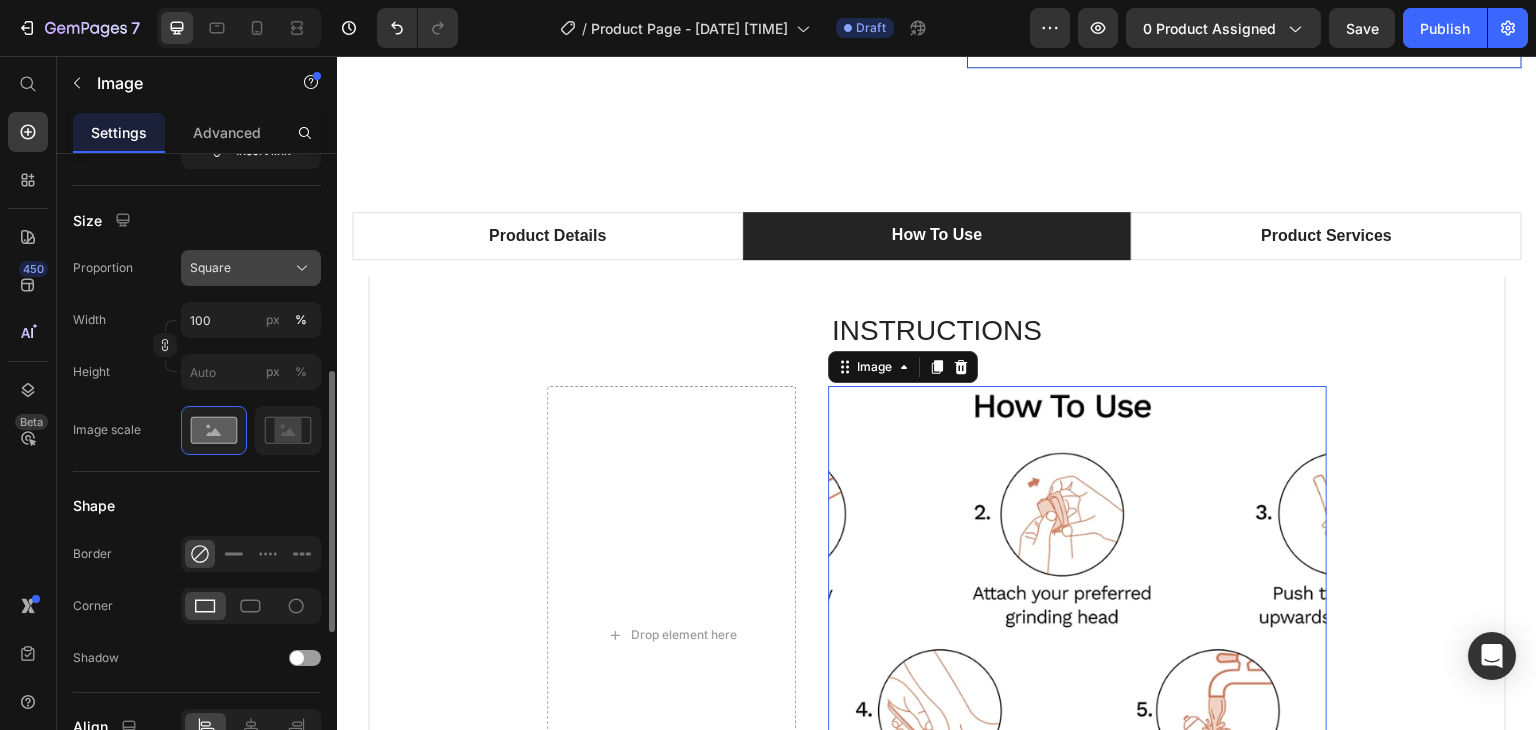 click 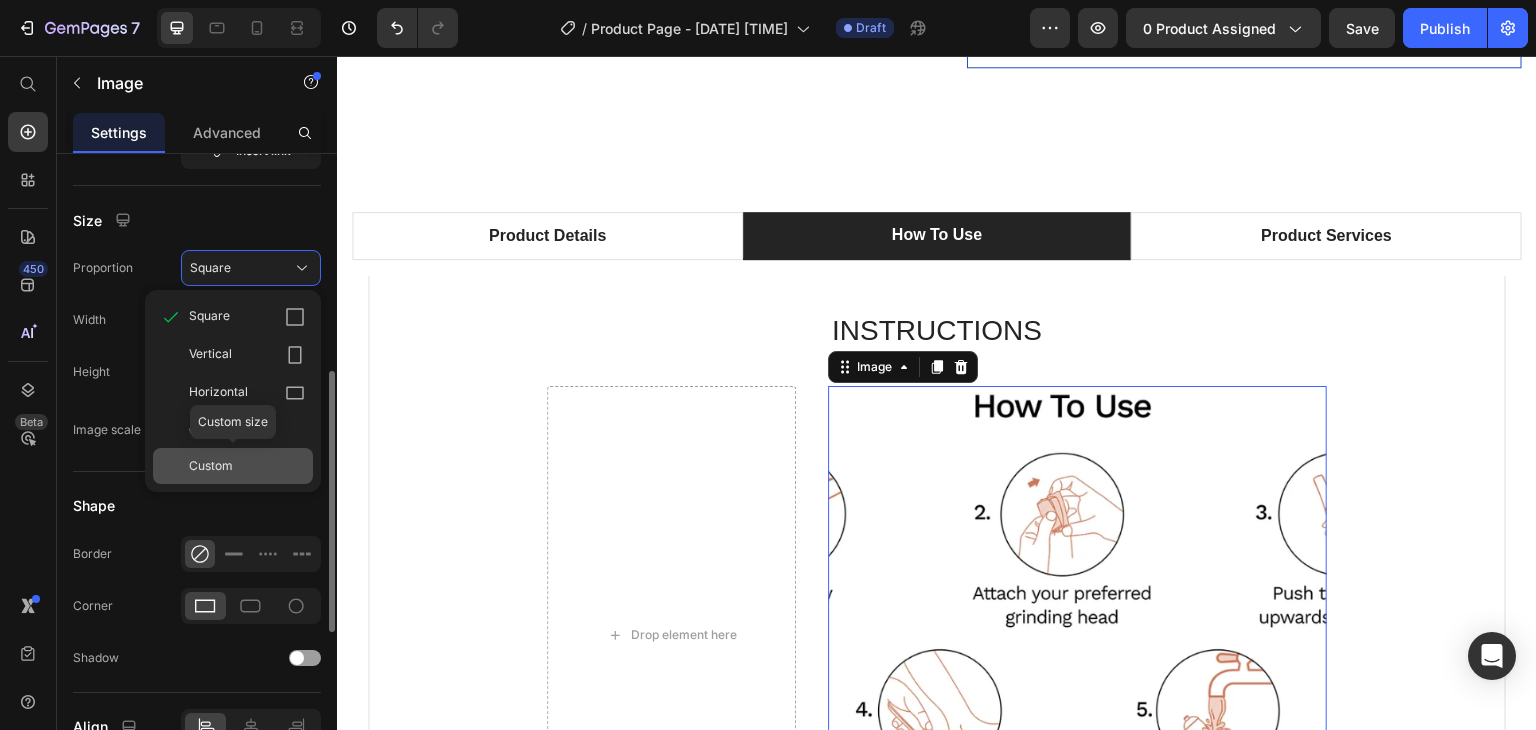 click on "Custom" at bounding box center (247, 466) 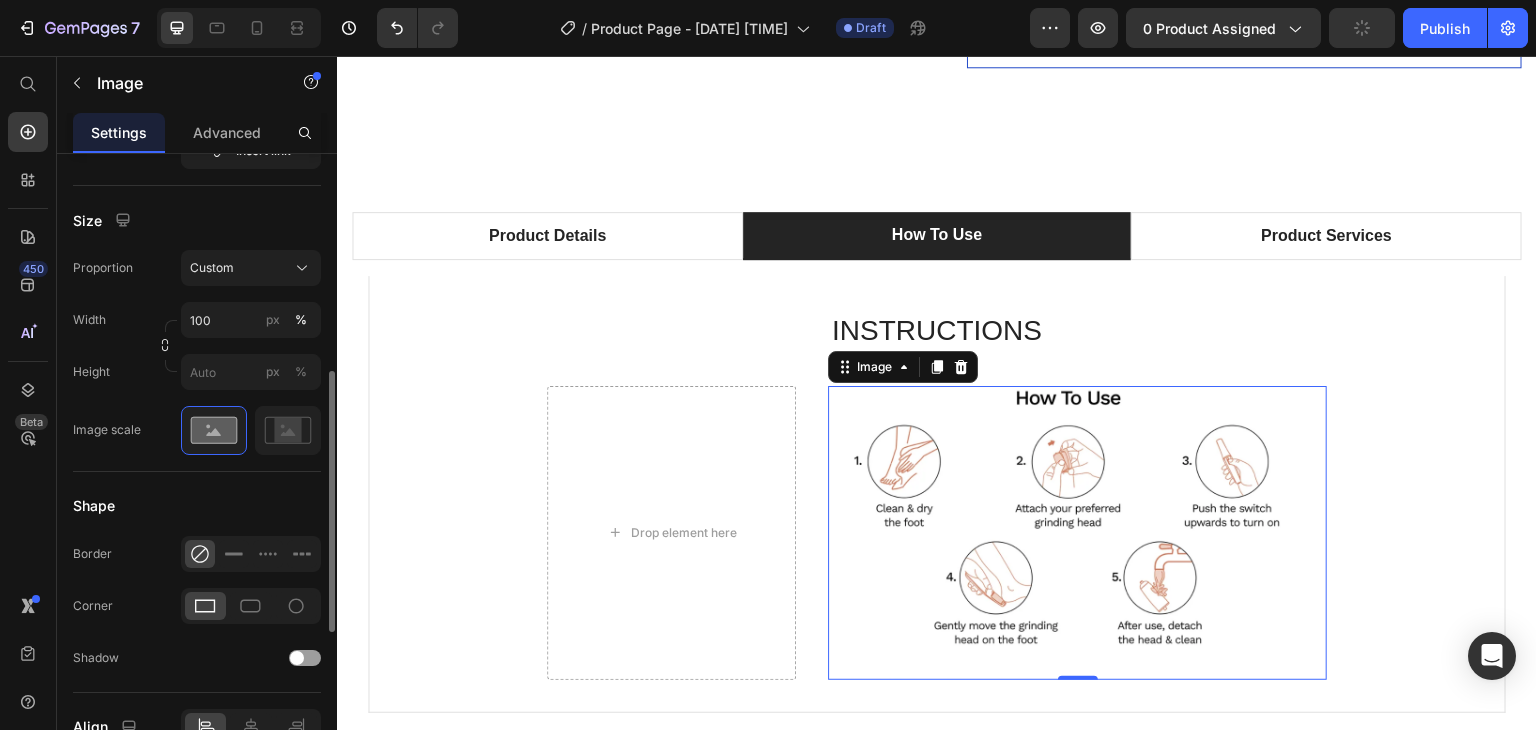 drag, startPoint x: 281, startPoint y: 259, endPoint x: 263, endPoint y: 394, distance: 136.19472 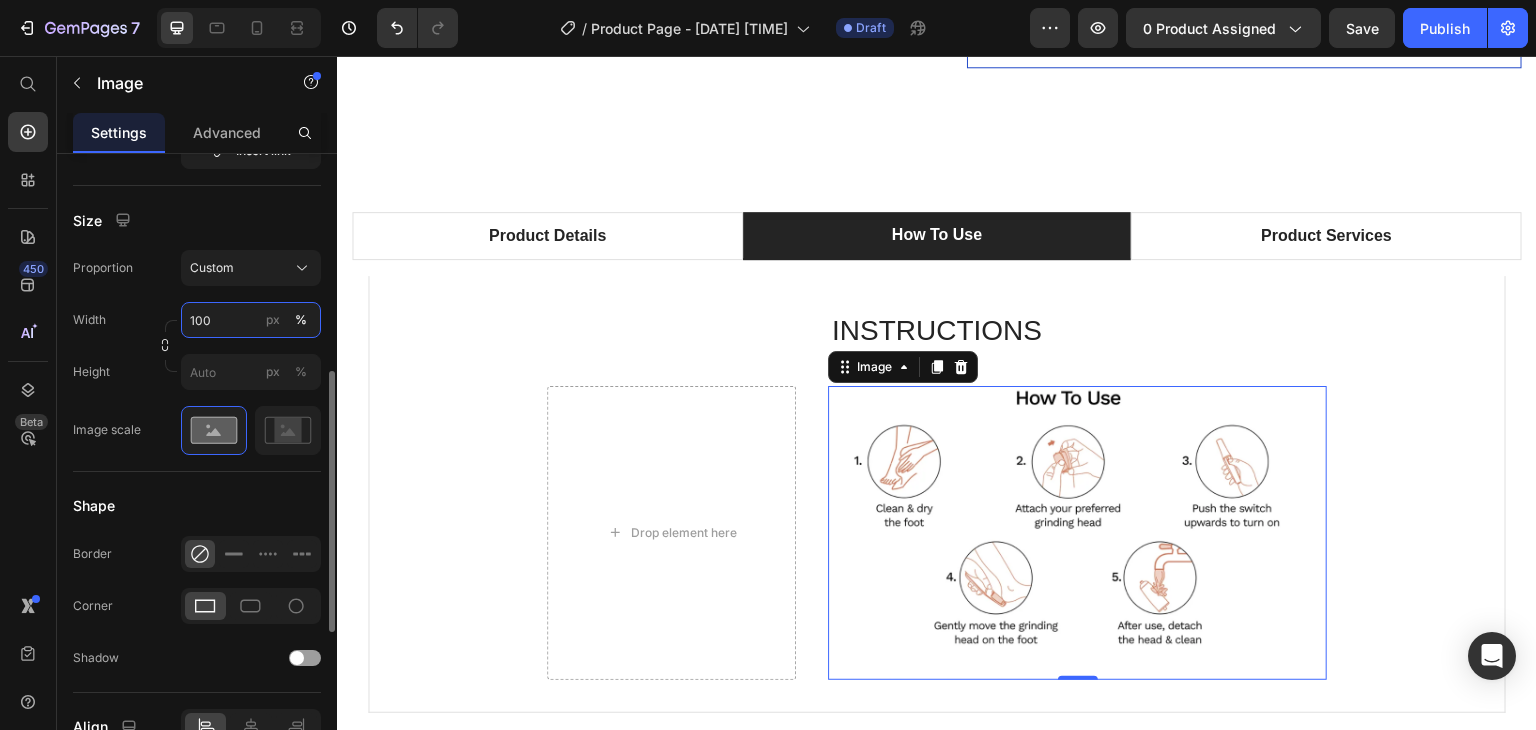 click on "100" at bounding box center (251, 320) 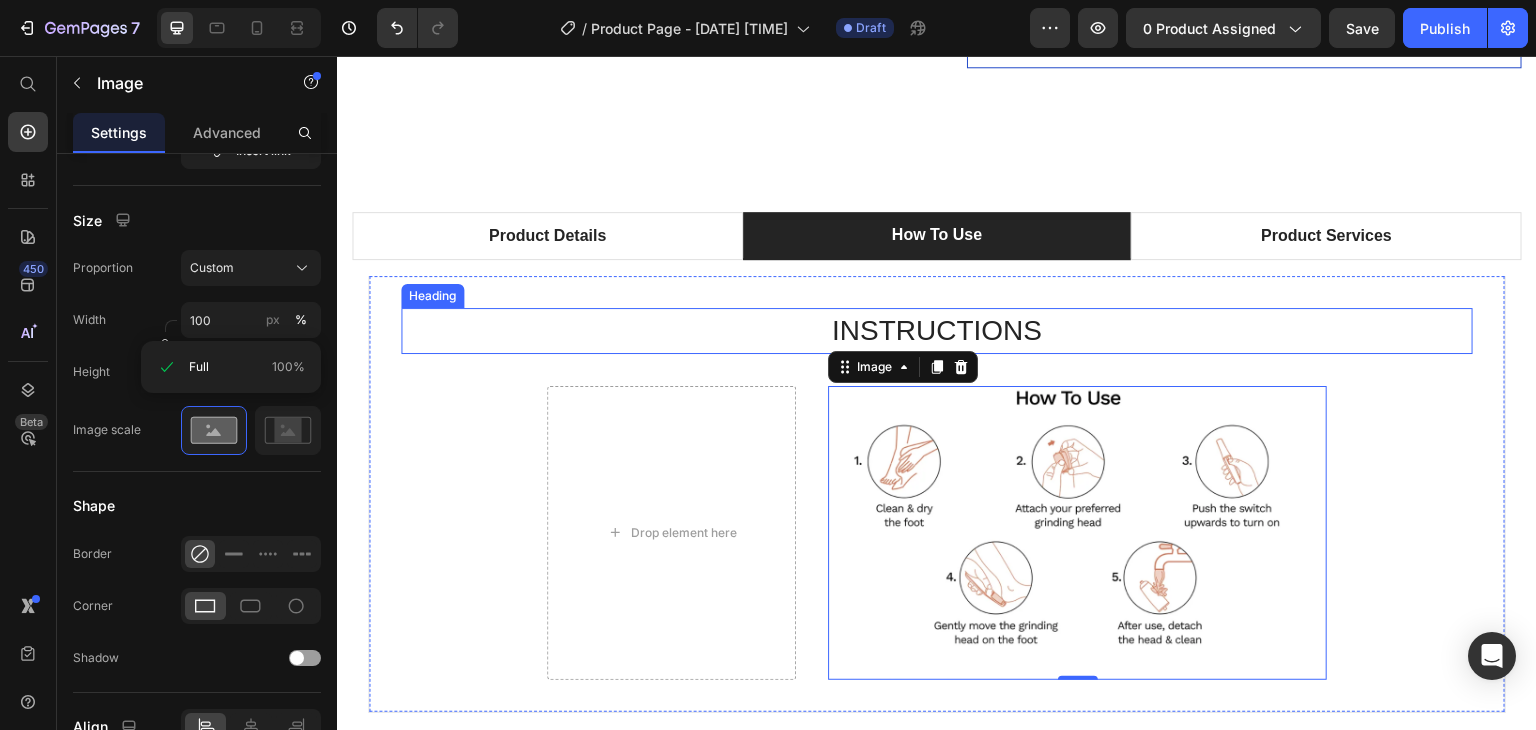 click on "INSTRUCTIONS" at bounding box center [937, 331] 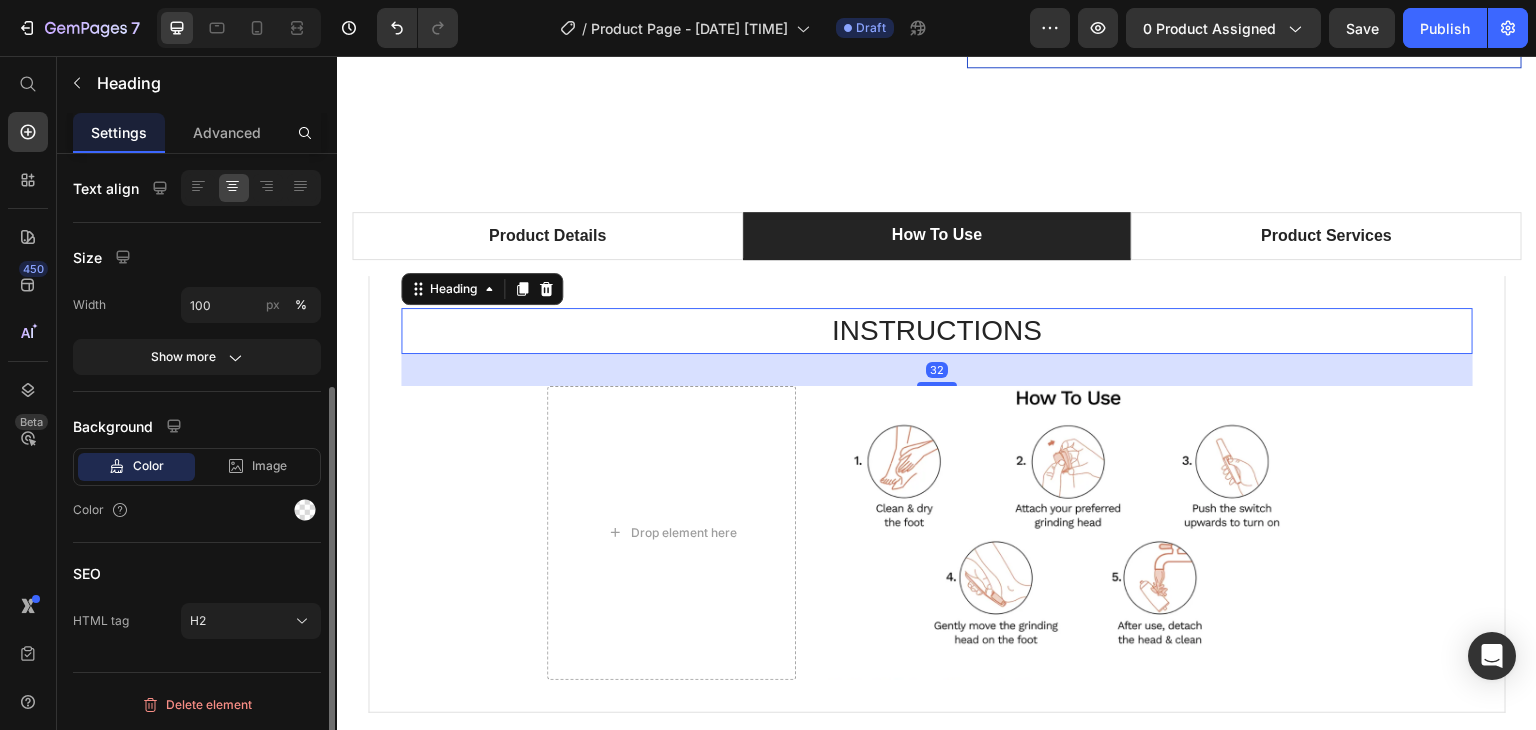 scroll, scrollTop: 0, scrollLeft: 0, axis: both 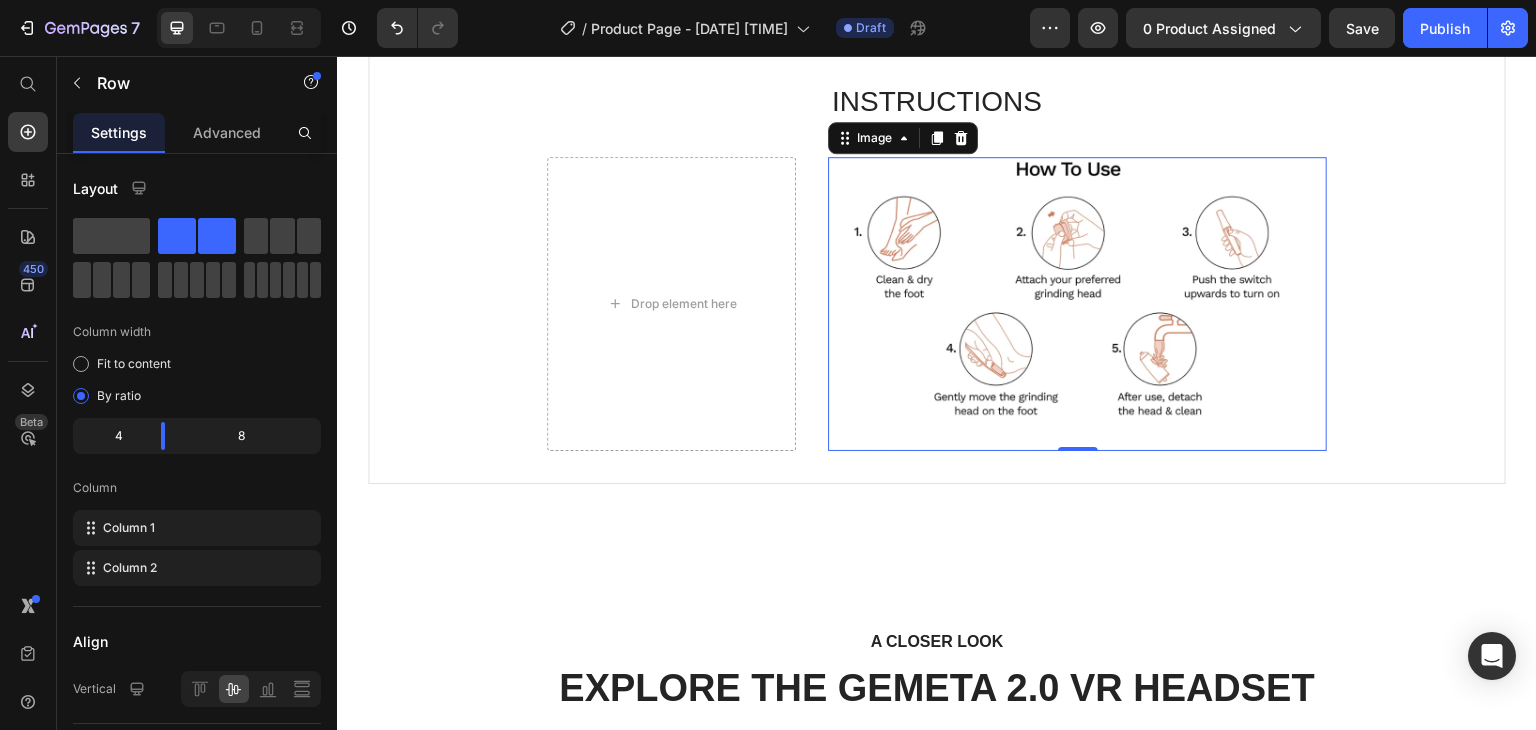 click at bounding box center (1077, 304) 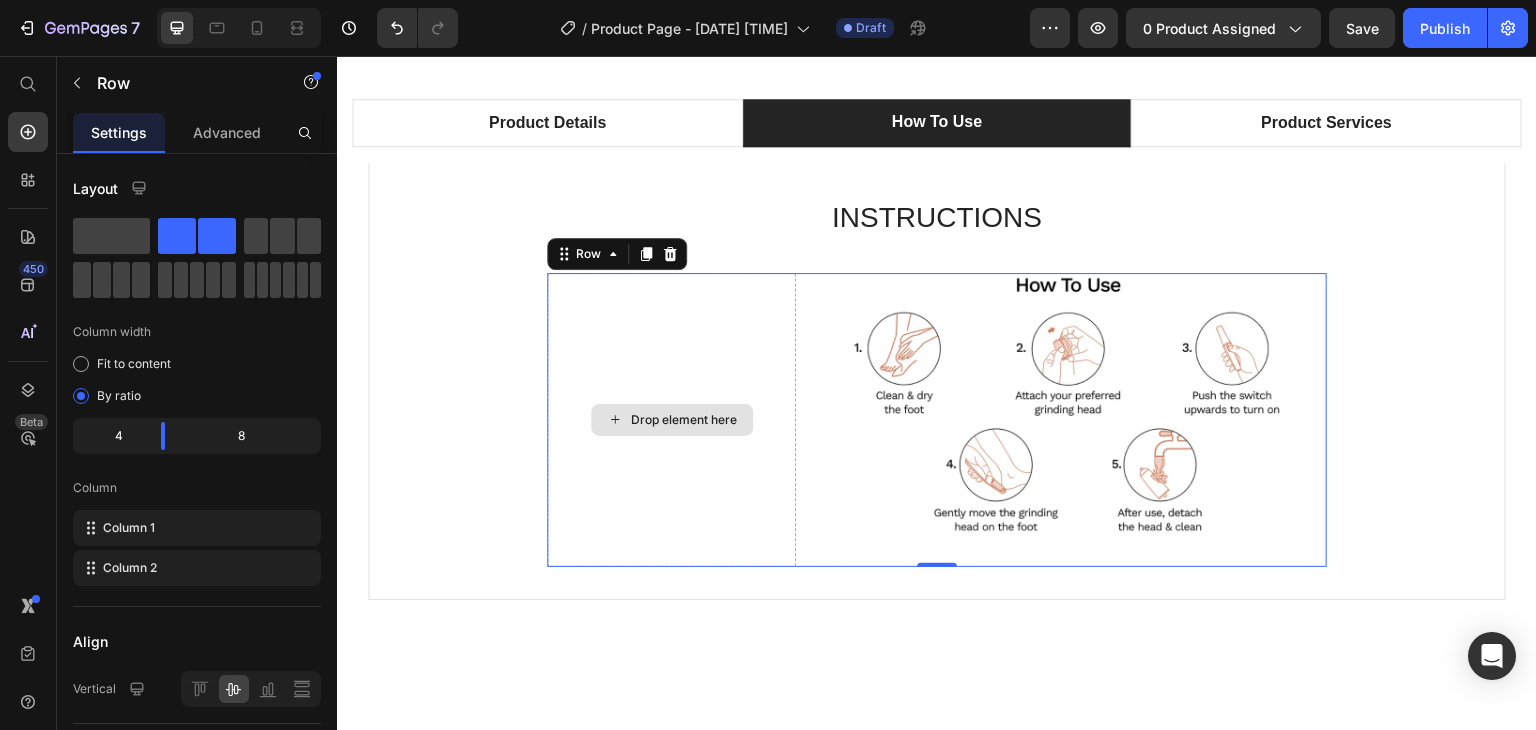 scroll, scrollTop: 1139, scrollLeft: 0, axis: vertical 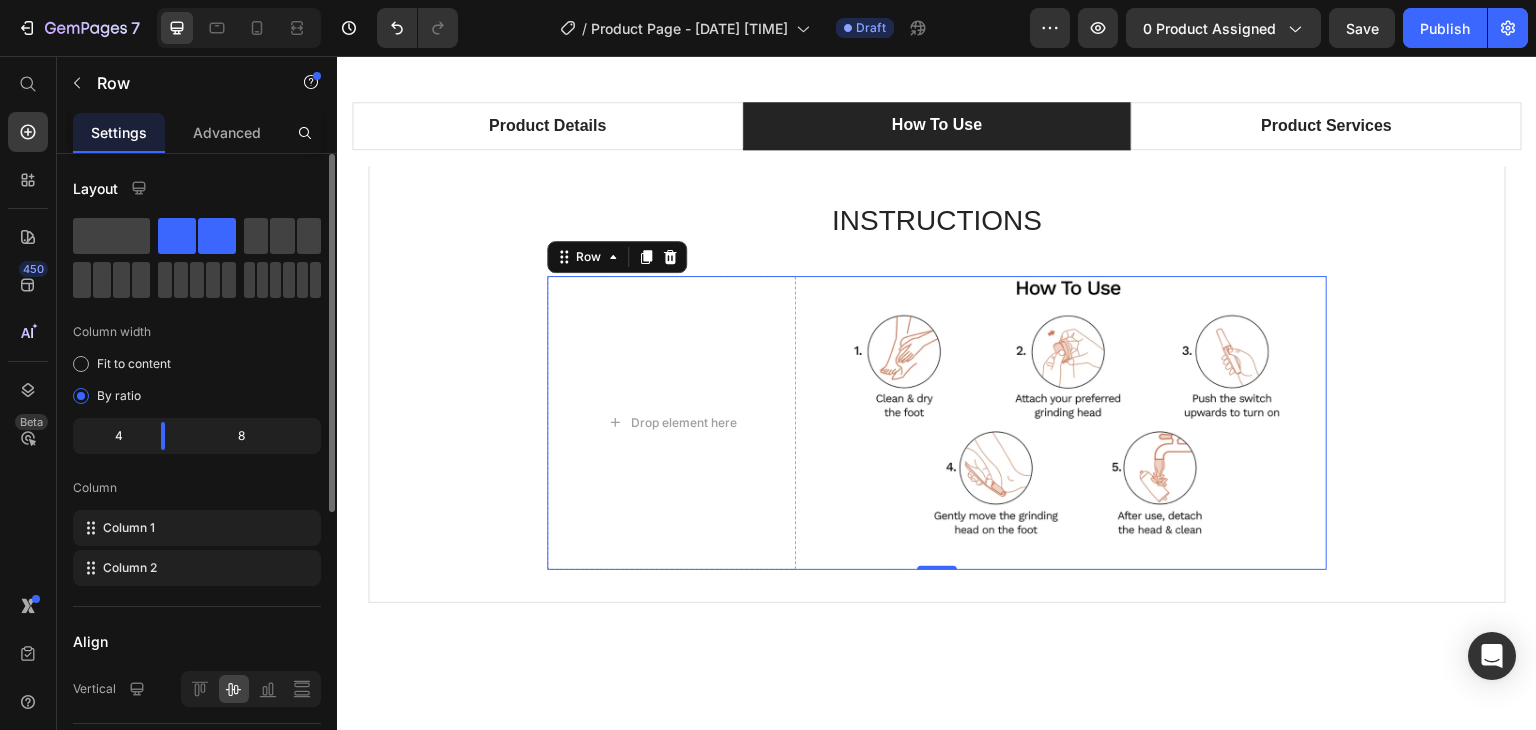 click on "4" 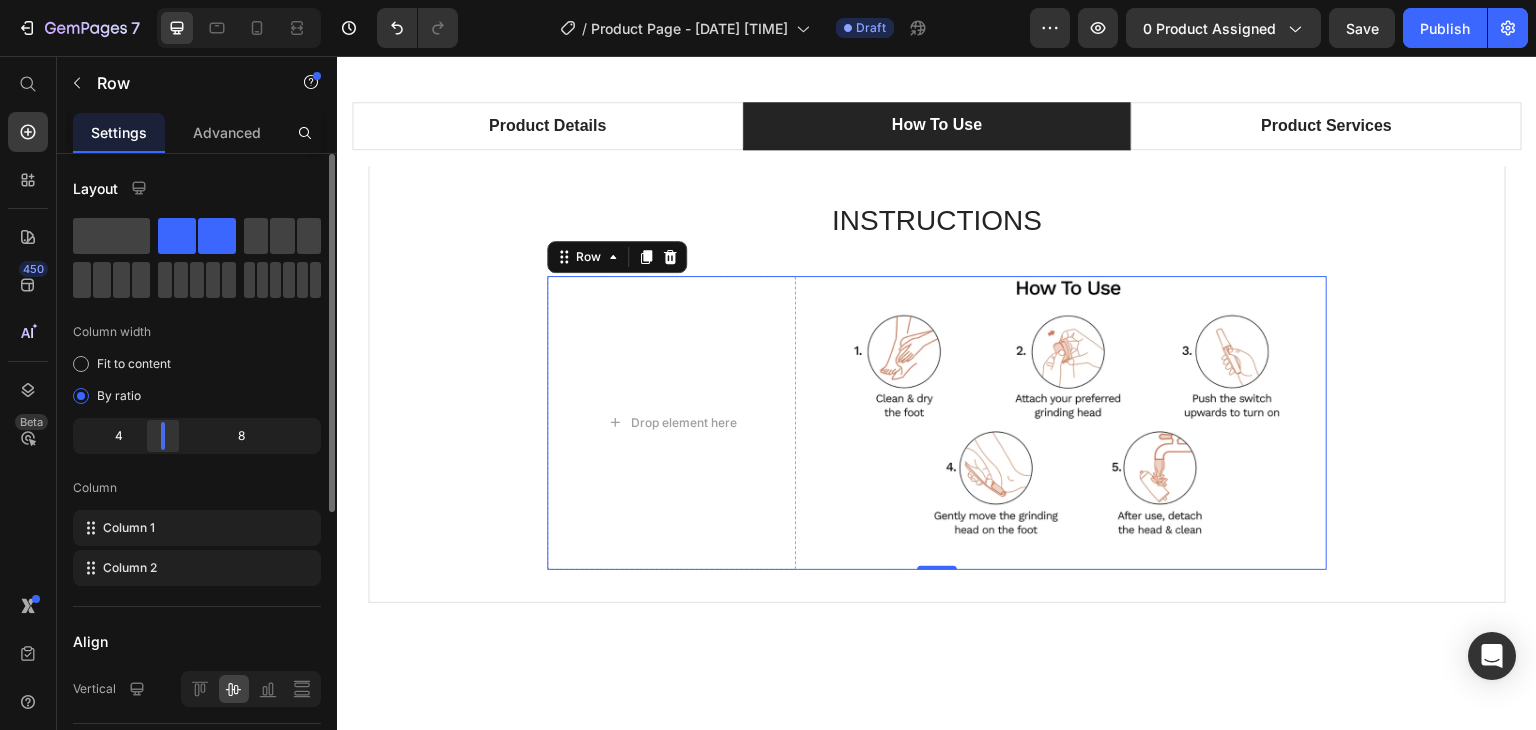 drag, startPoint x: 152, startPoint y: 429, endPoint x: 136, endPoint y: 429, distance: 16 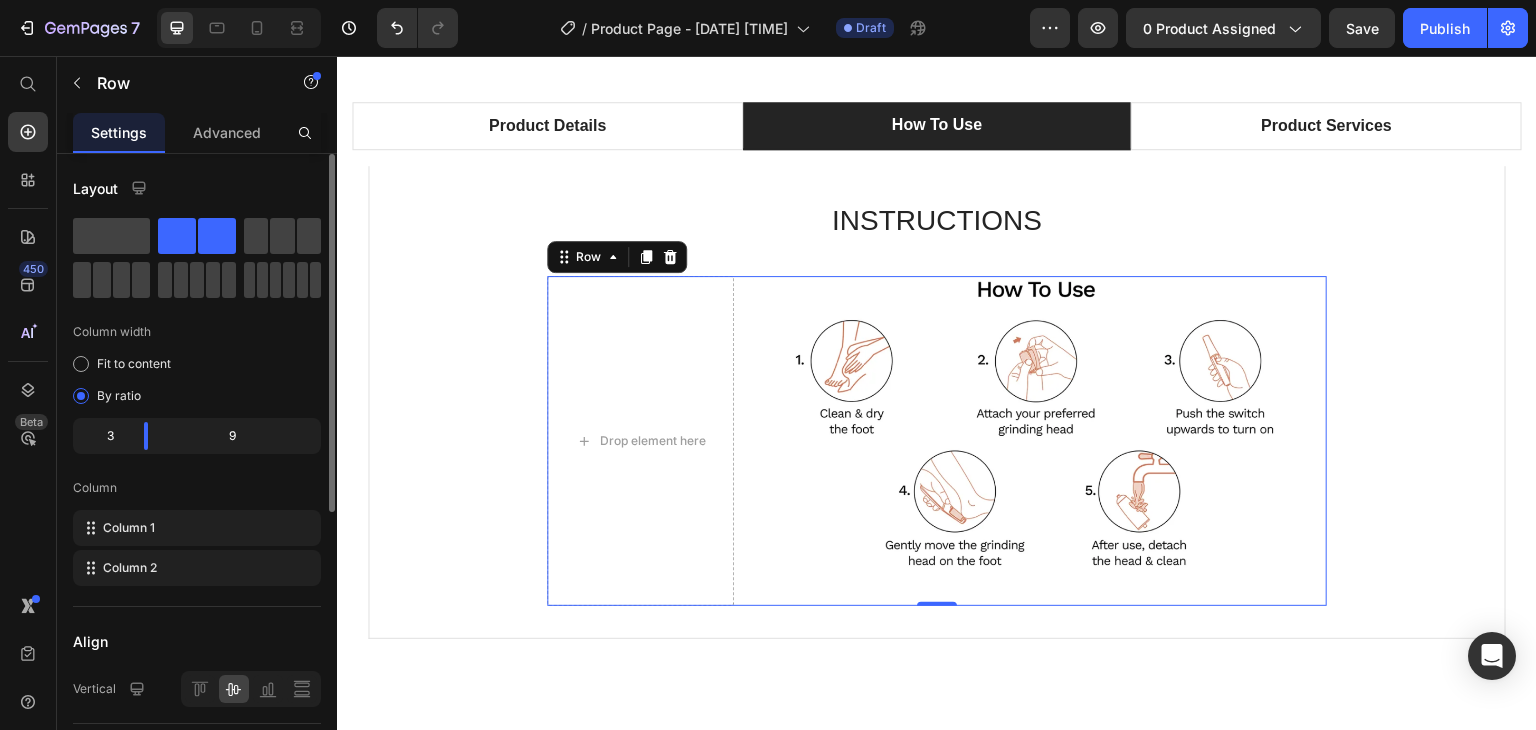 click on "3" 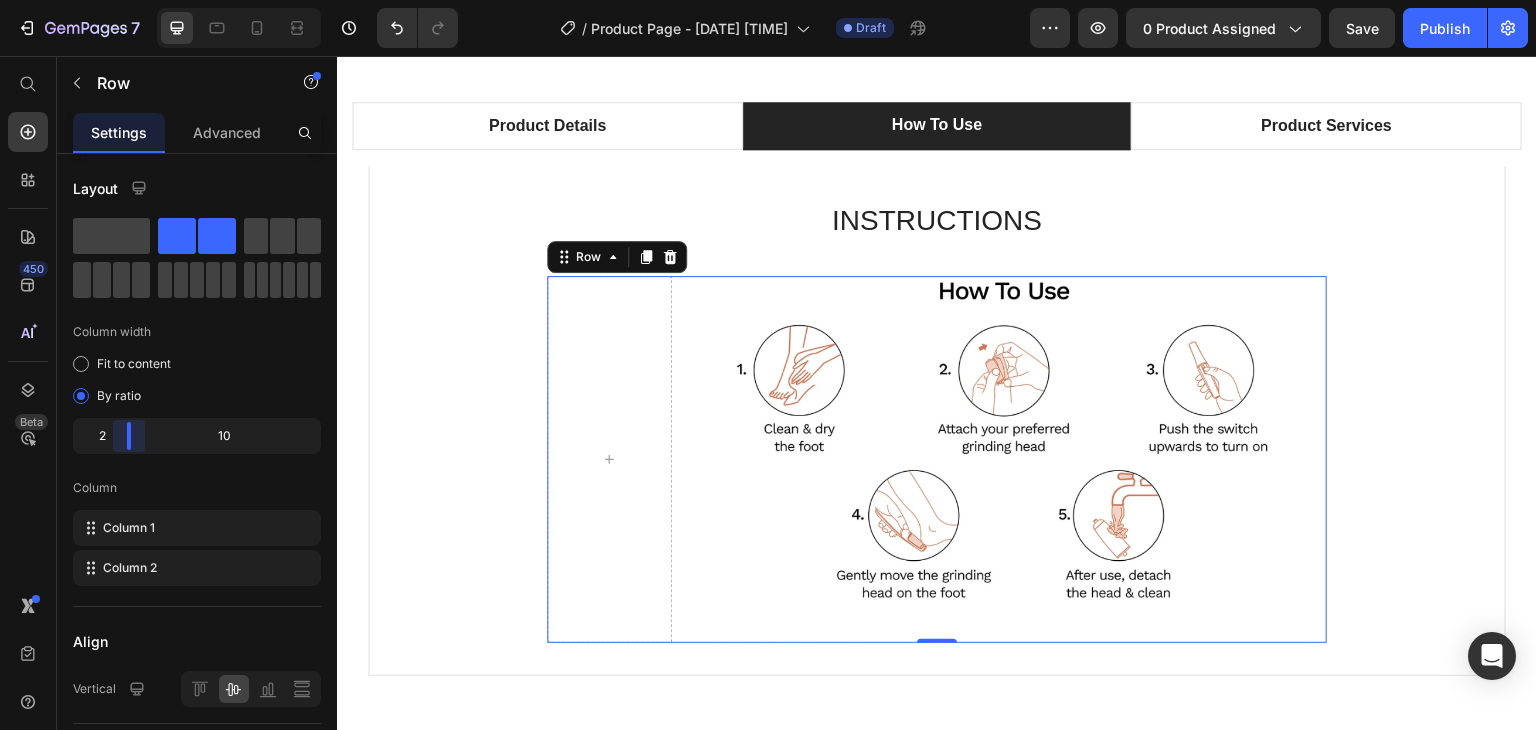 click on "7   /  Product Page - Jul 11, 15:45:58 Draft Preview 0 product assigned  Save   Publish  450 Beta Start with Sections Elements Hero Section Product Detail Brands Trusted Badges Guarantee Product Breakdown How to use Testimonials Compare Bundle FAQs Social Proof Brand Story Product List Collection Blog List Contact Sticky Add to Cart Custom Footer Browse Library 450 Layout
Row
Row
Row
Row Text
Heading
Text Block Button
Button
Button
Sticky Back to top Media
Image Image" at bounding box center (768, 0) 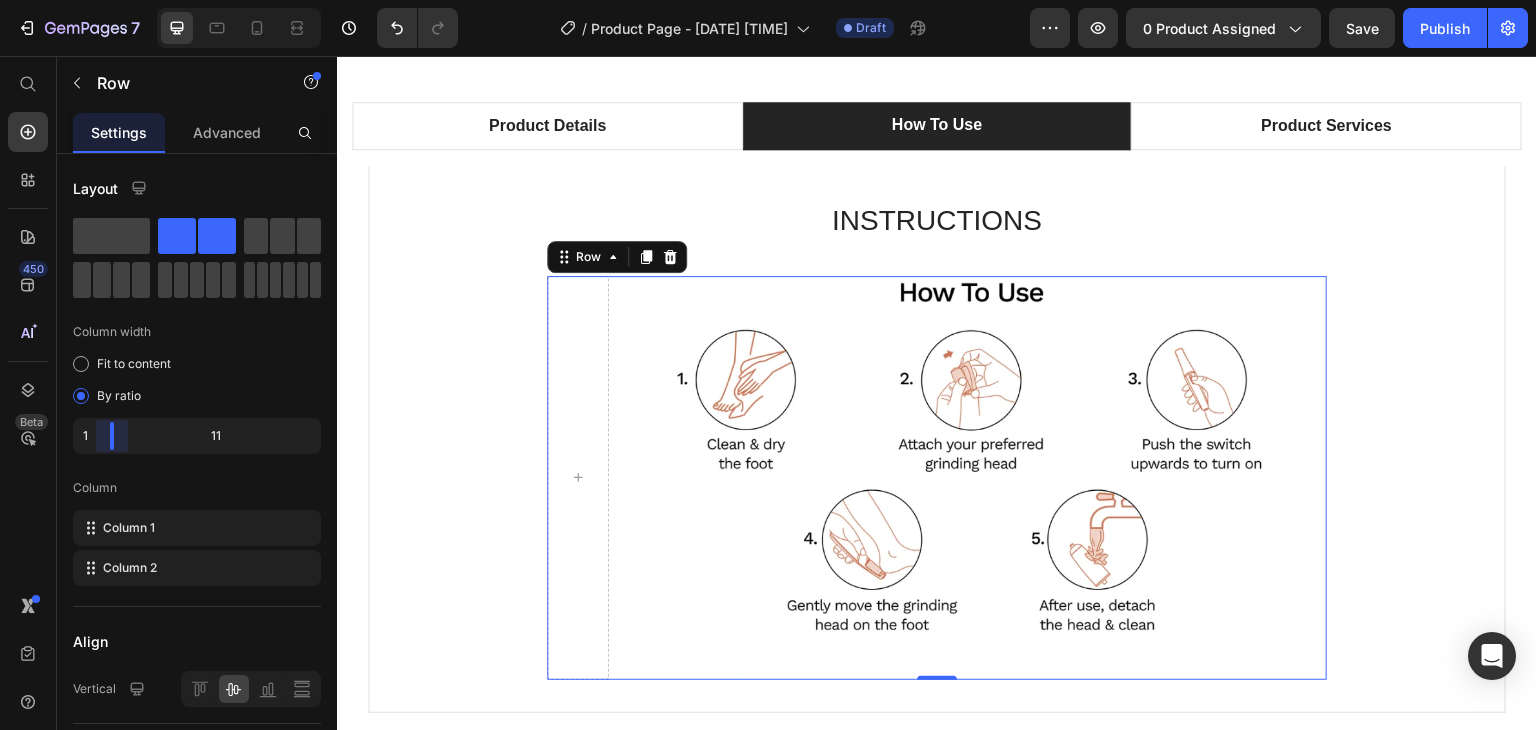 drag, startPoint x: 124, startPoint y: 432, endPoint x: 94, endPoint y: 434, distance: 30.066593 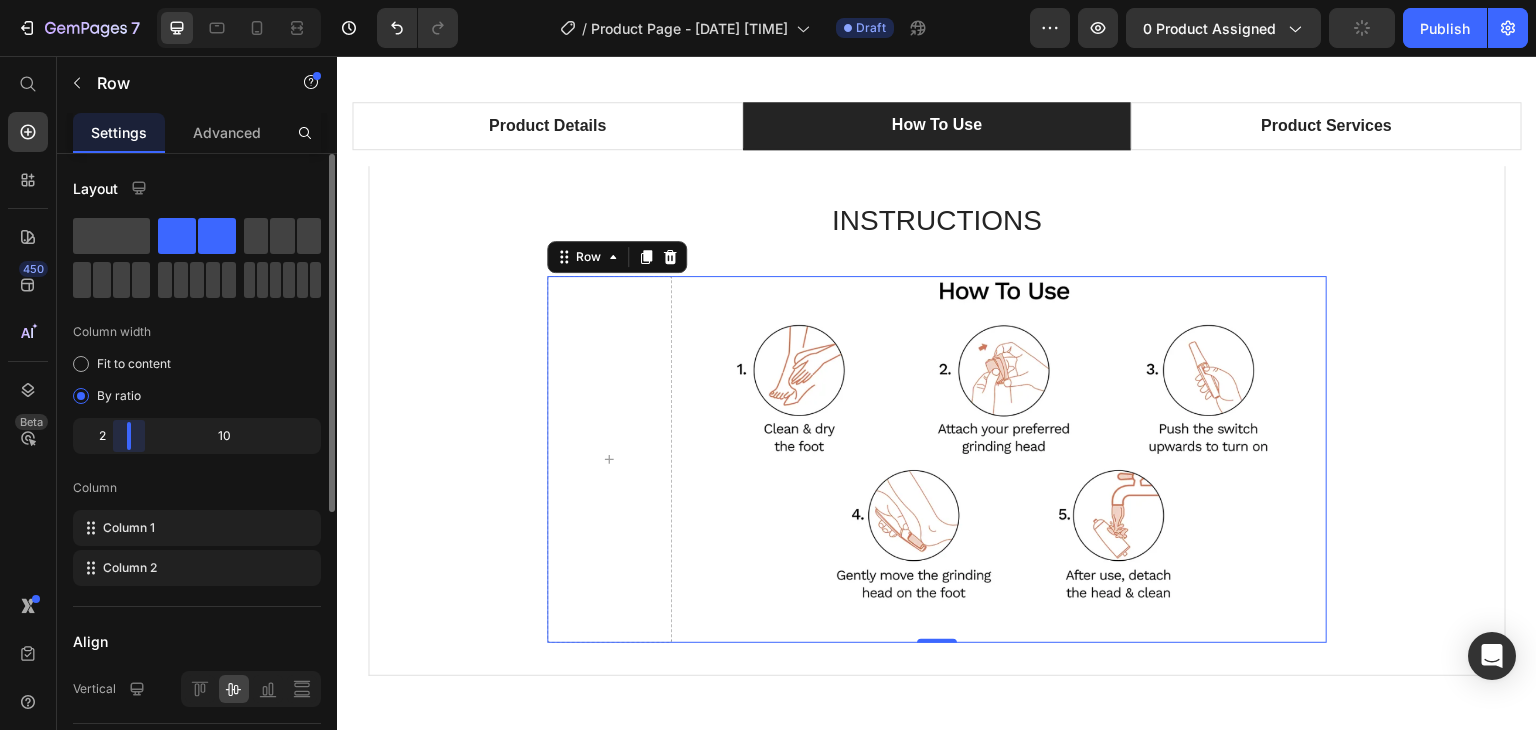 drag, startPoint x: 110, startPoint y: 434, endPoint x: 65, endPoint y: 440, distance: 45.39824 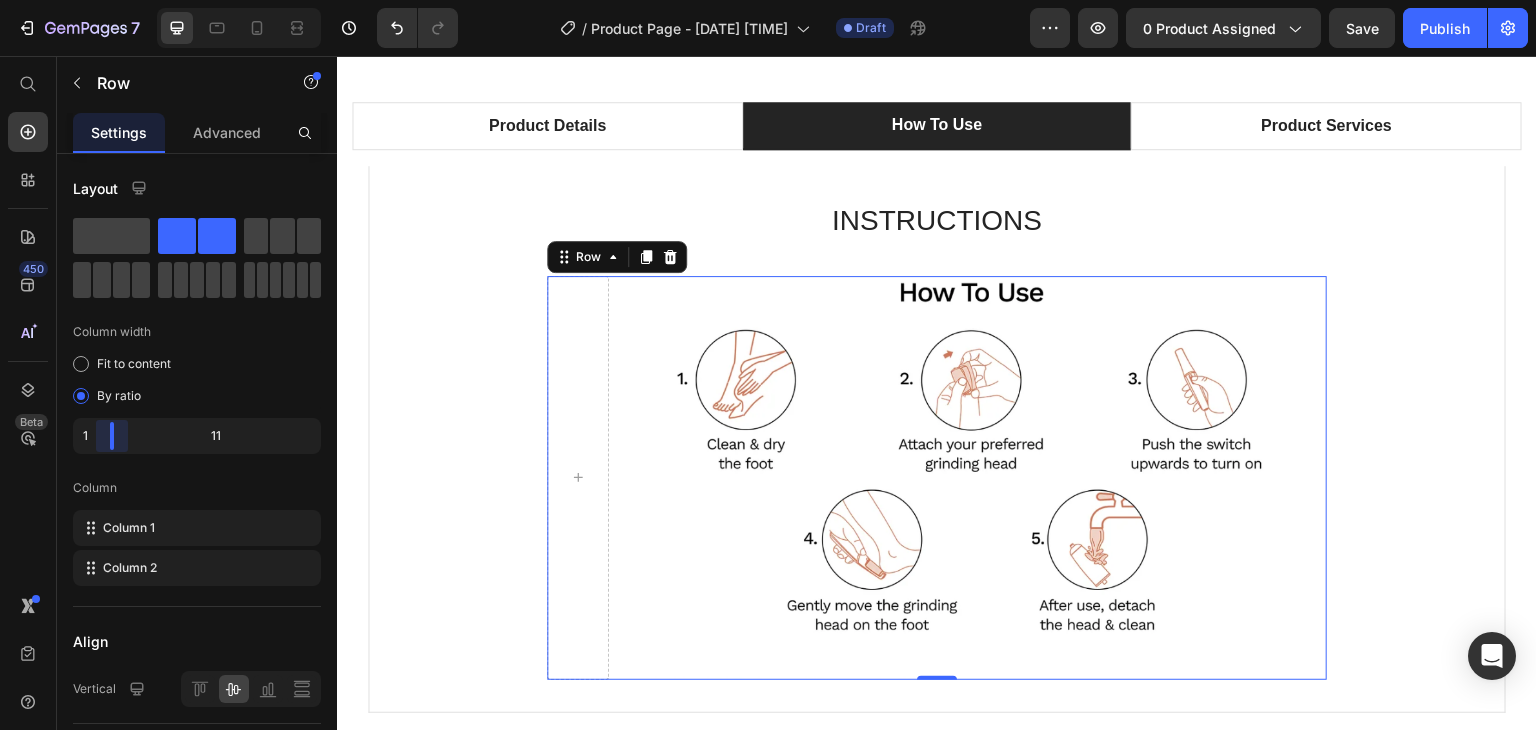 drag, startPoint x: 124, startPoint y: 427, endPoint x: 81, endPoint y: 431, distance: 43.185646 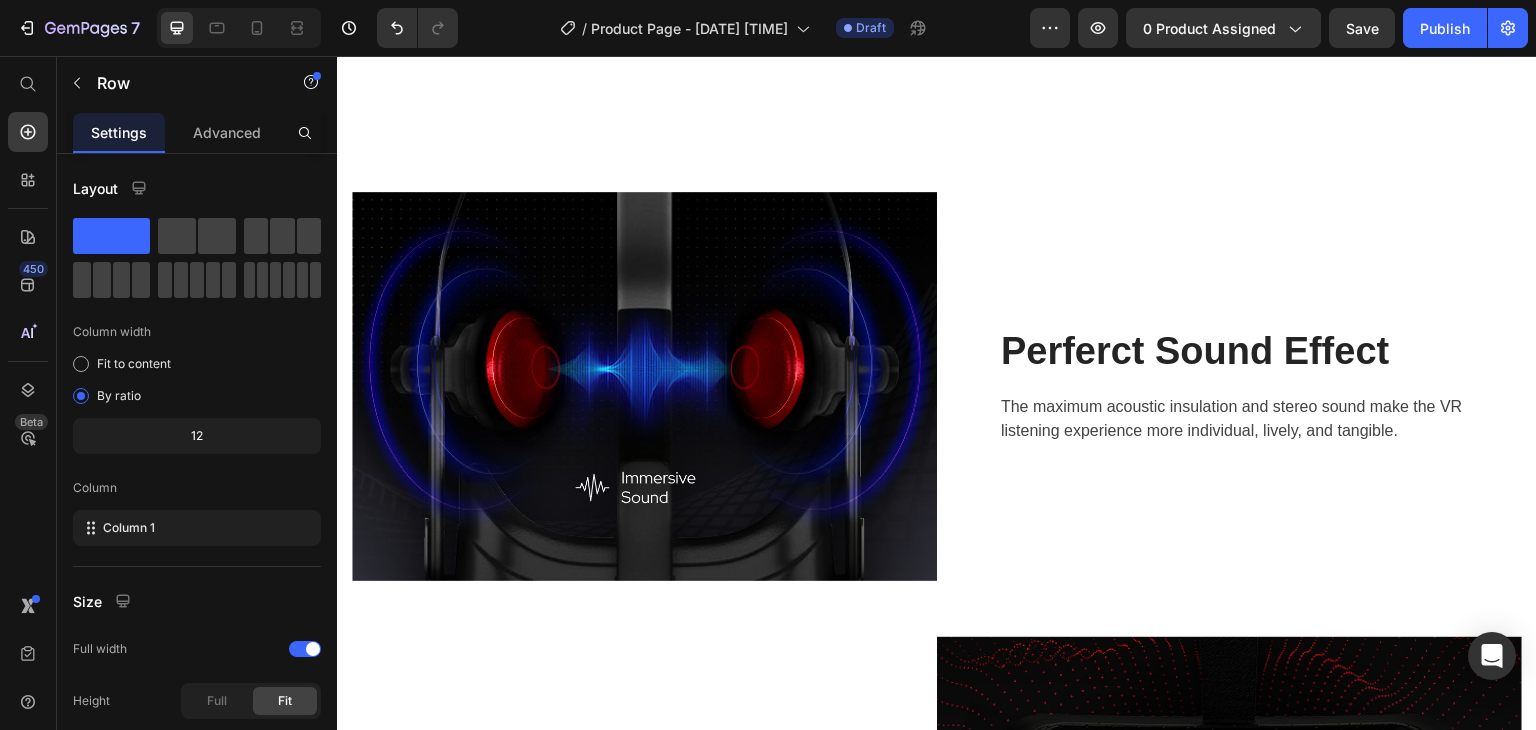 scroll, scrollTop: 2461, scrollLeft: 0, axis: vertical 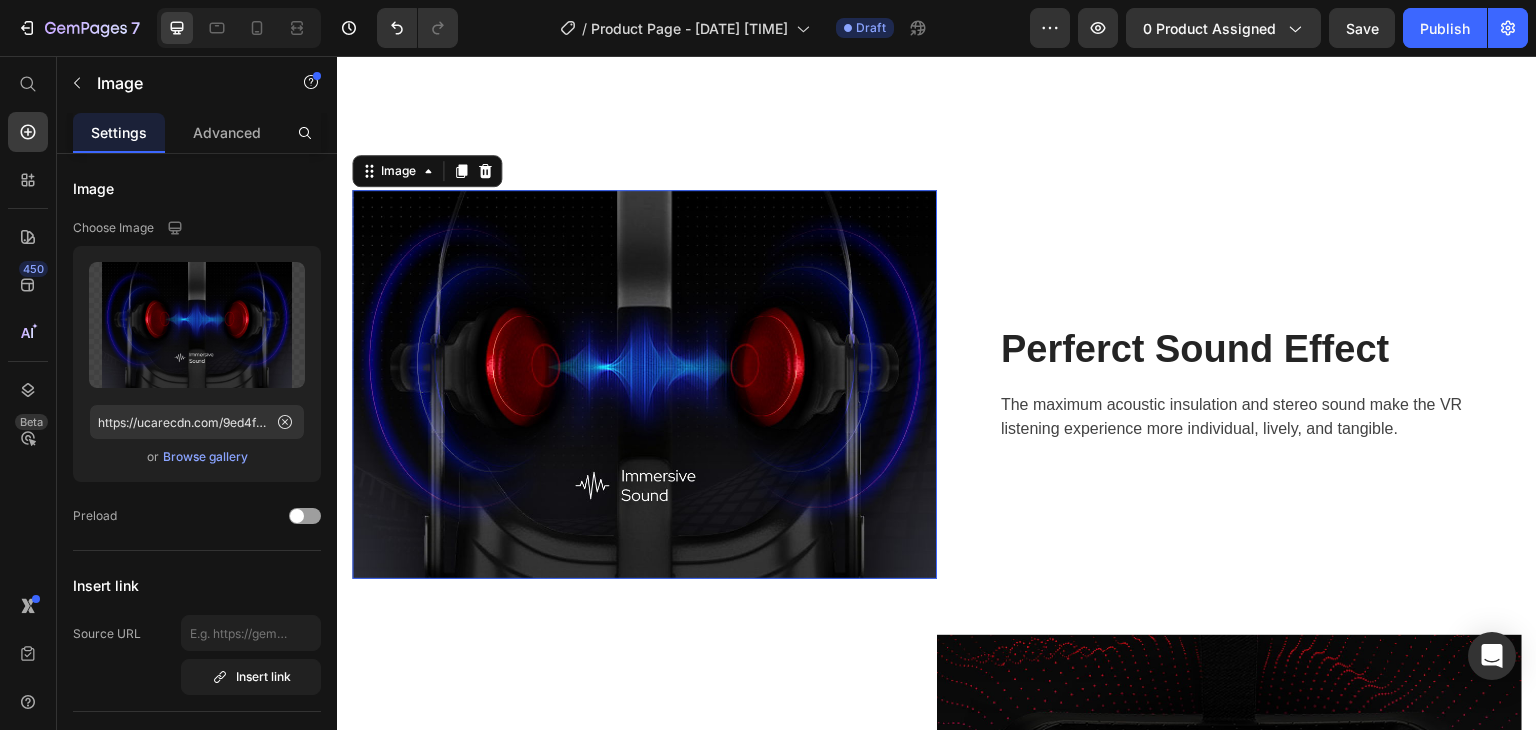 click at bounding box center (644, 384) 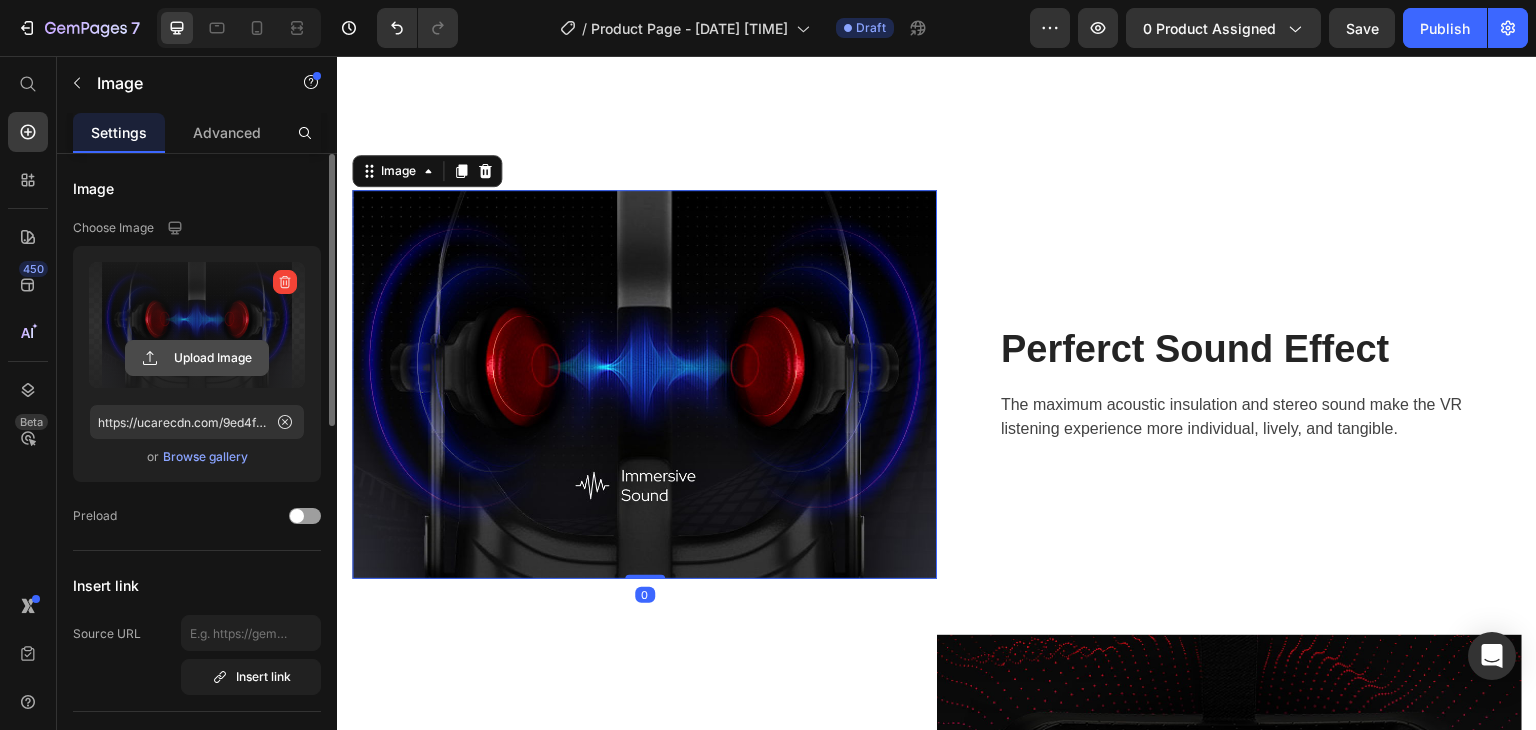 click 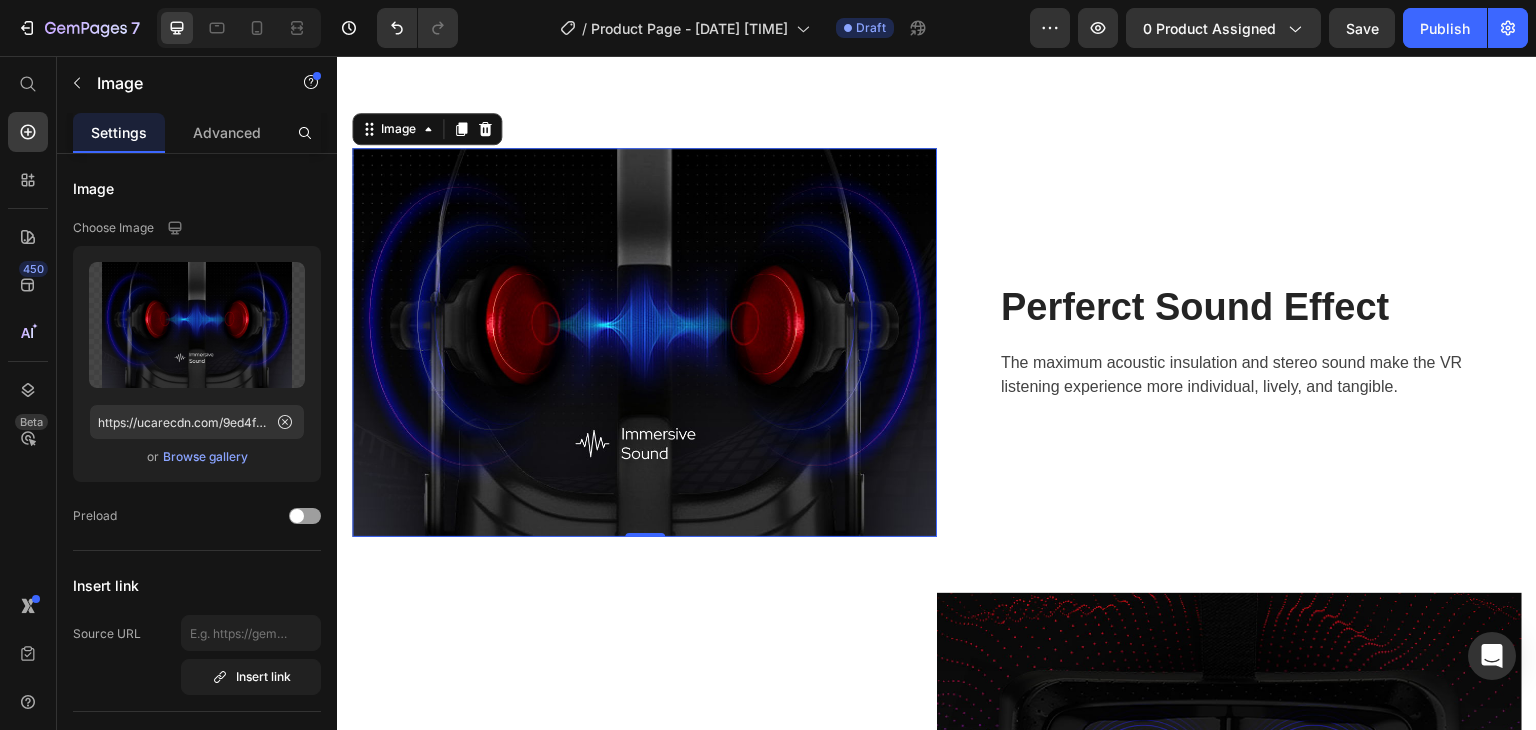 scroll, scrollTop: 2497, scrollLeft: 0, axis: vertical 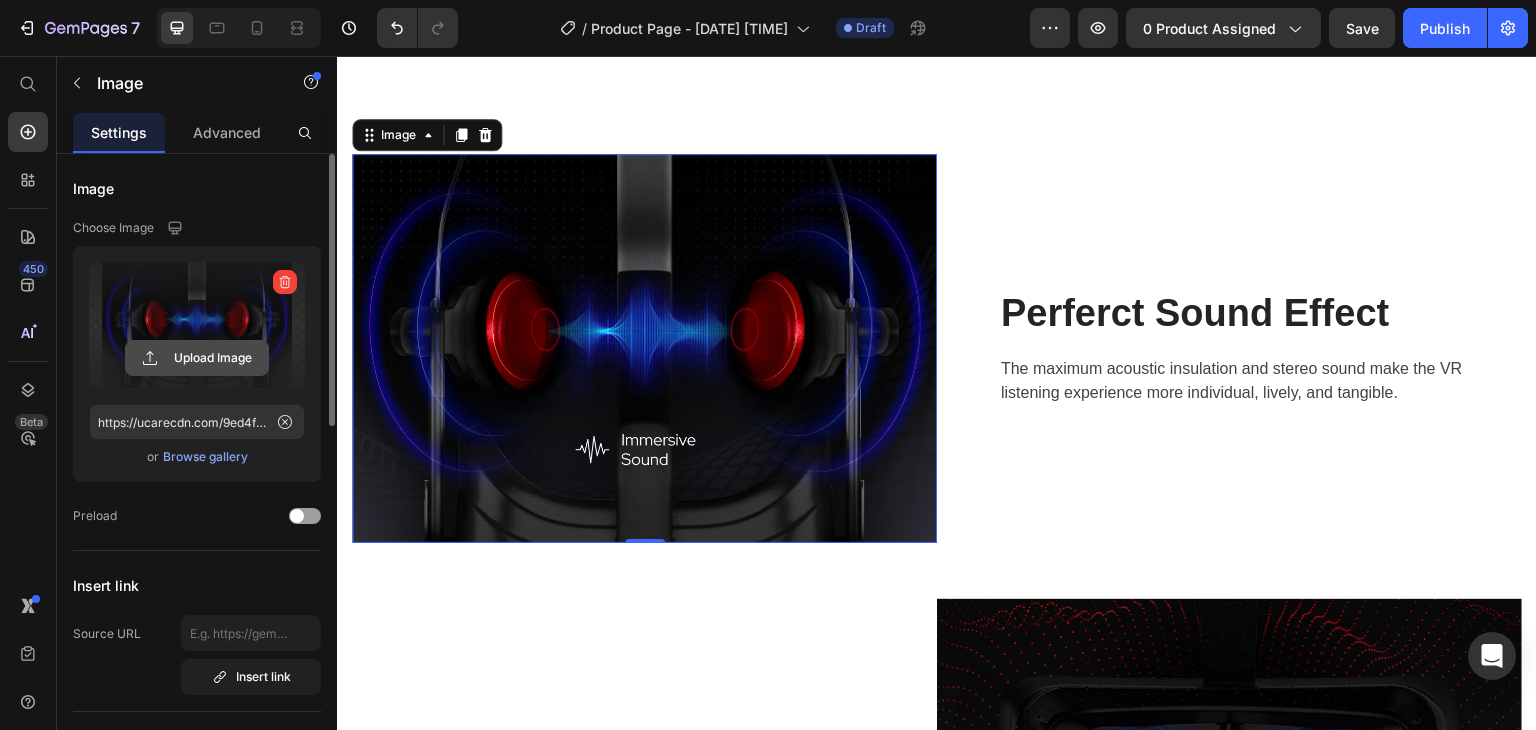 click 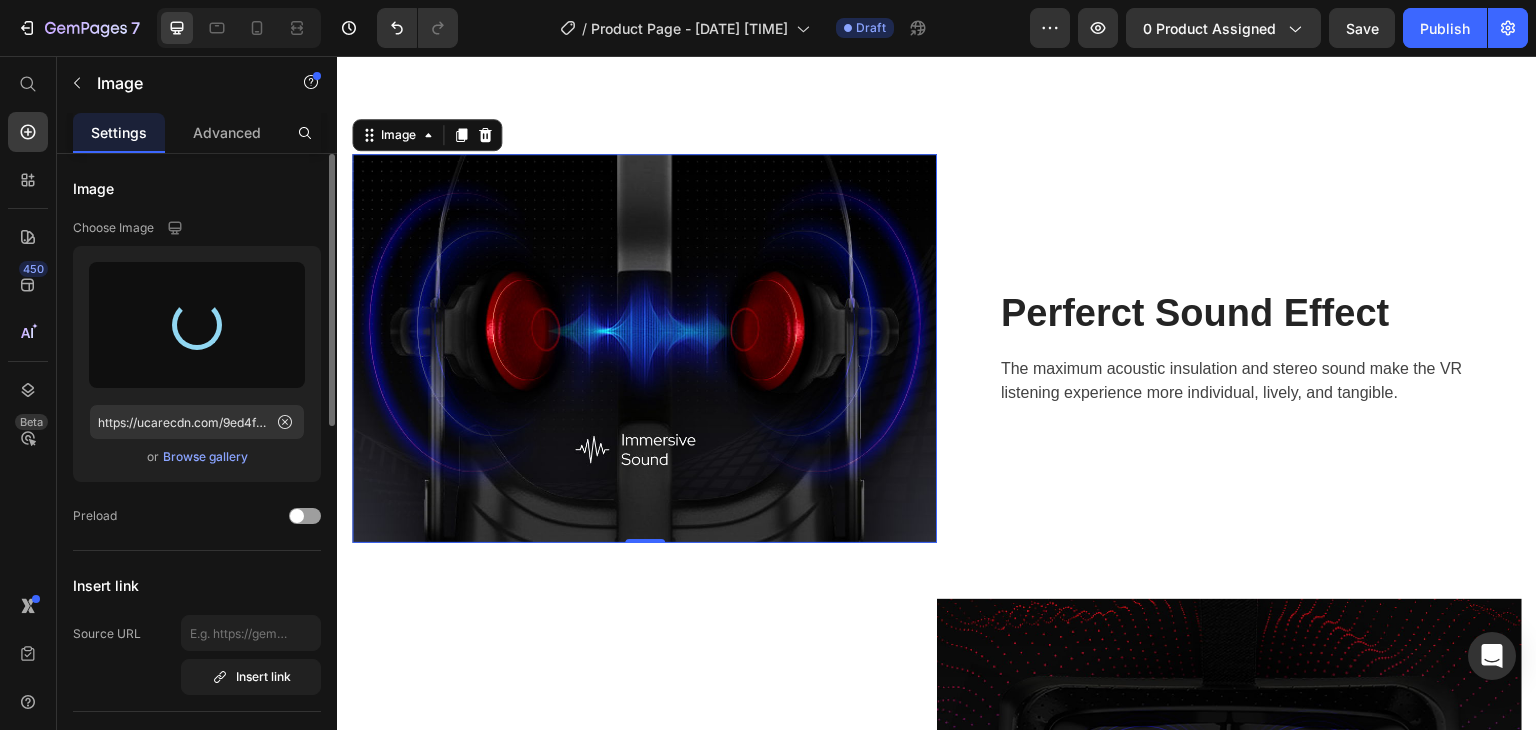 type on "https://cdn.shopify.com/s/files/1/0758/7243/6481/files/gempages_574950970216154224-8a7998bf-e014-4325-b962-561e4622f165.jpg" 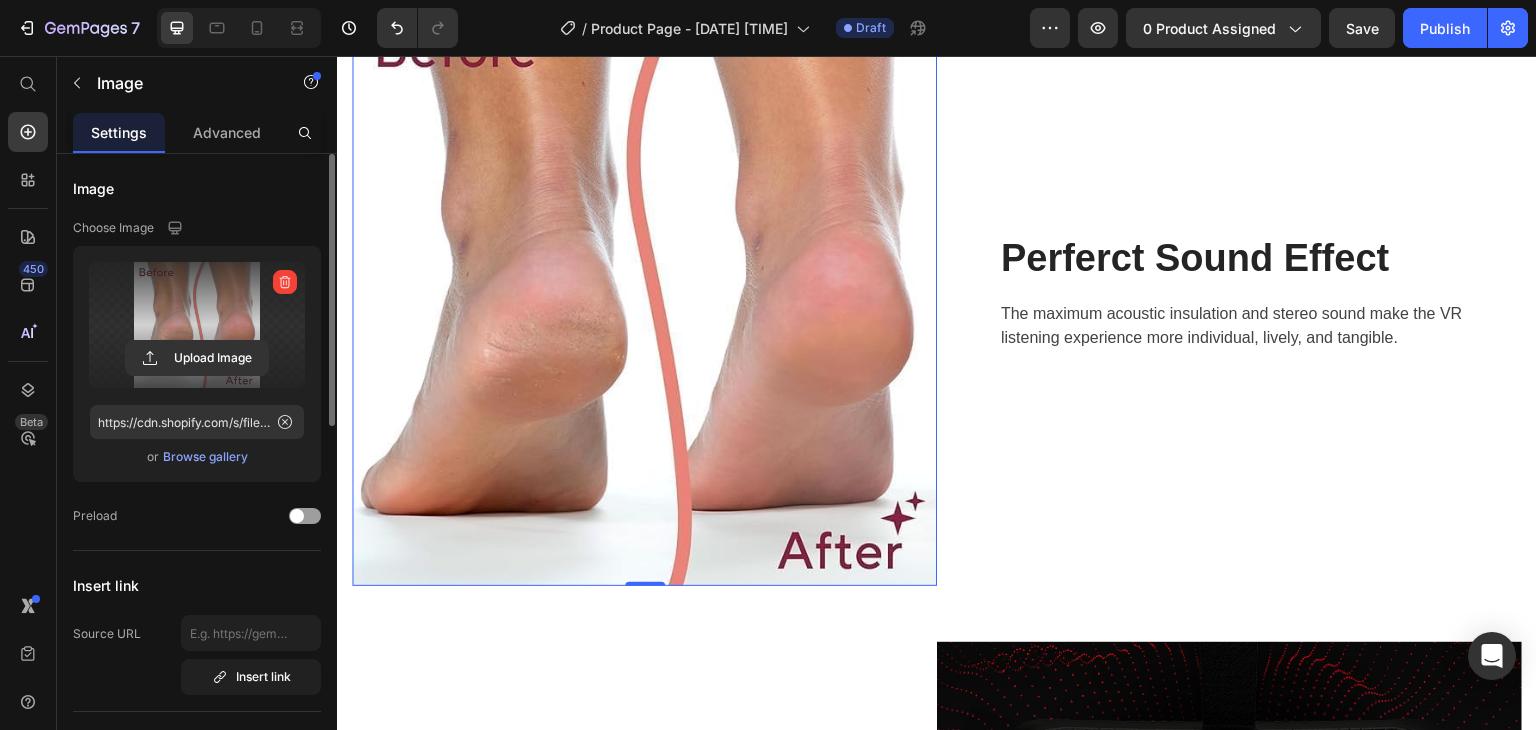 scroll, scrollTop: 2649, scrollLeft: 0, axis: vertical 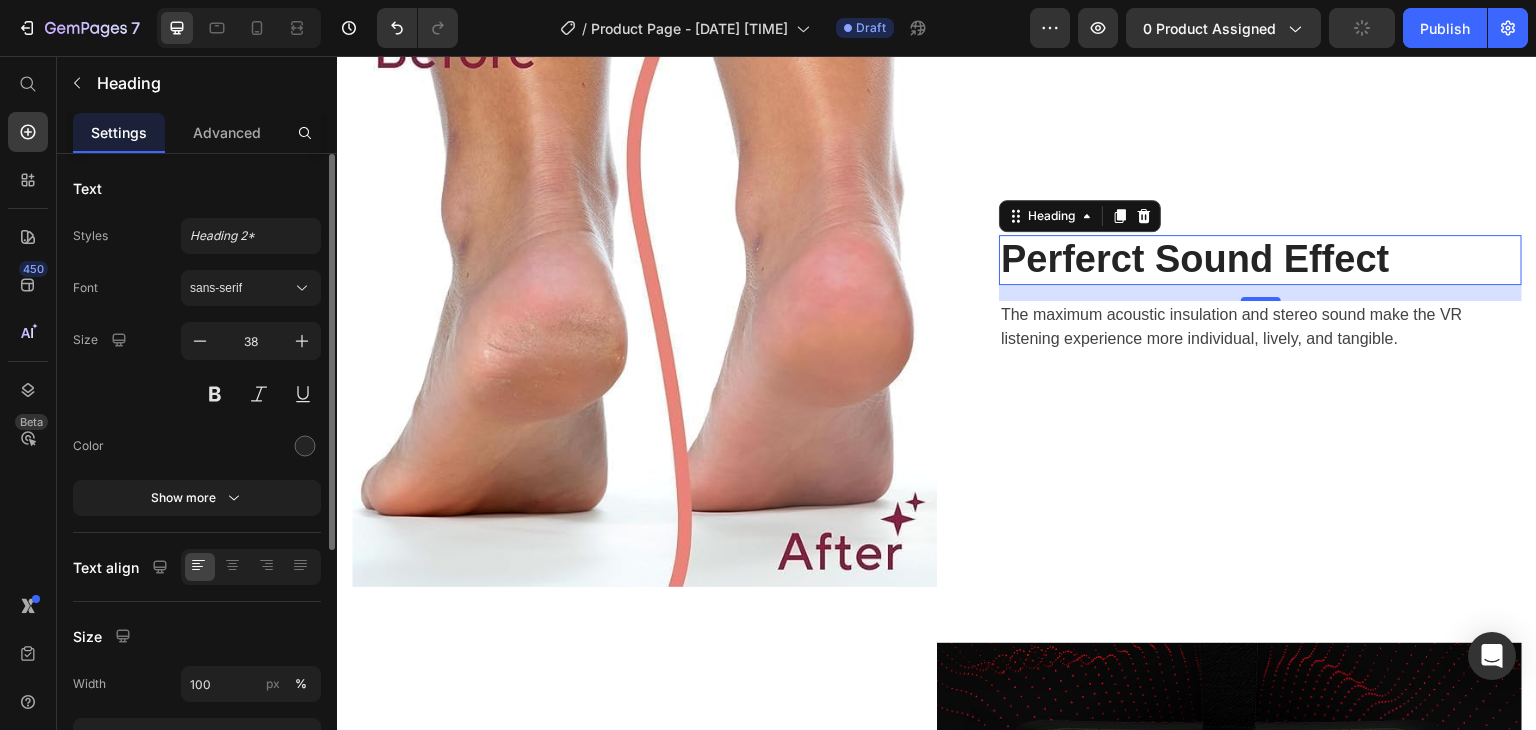 click on "Perferct Sound Effect Heading   16 The maximum acoustic insulation and stereo sound make the VR listening experience more individual, lively, and tangible. Text block Row" at bounding box center (1229, 294) 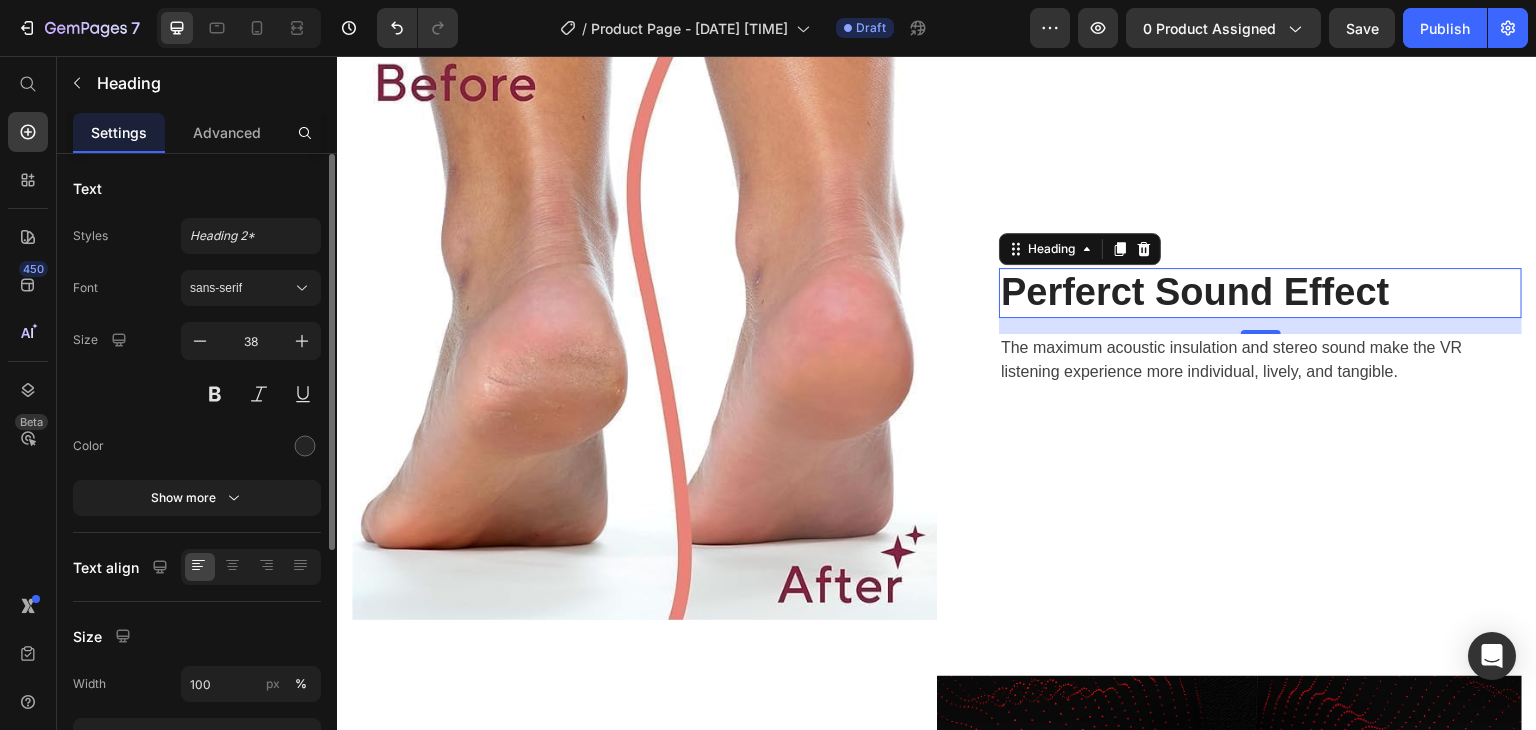 click on "Perferct Sound Effect" at bounding box center [1260, 293] 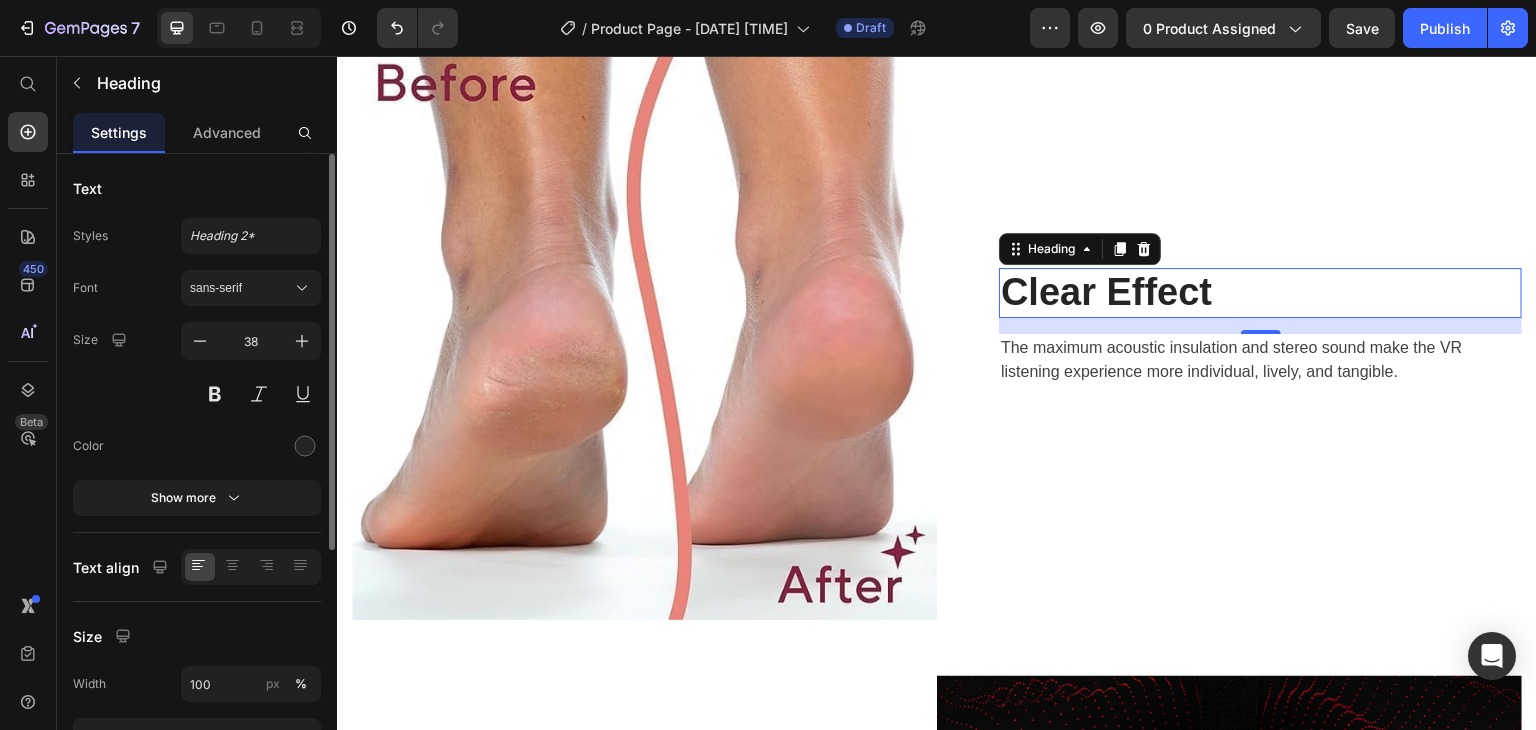click on "Clear Effect" at bounding box center (1260, 293) 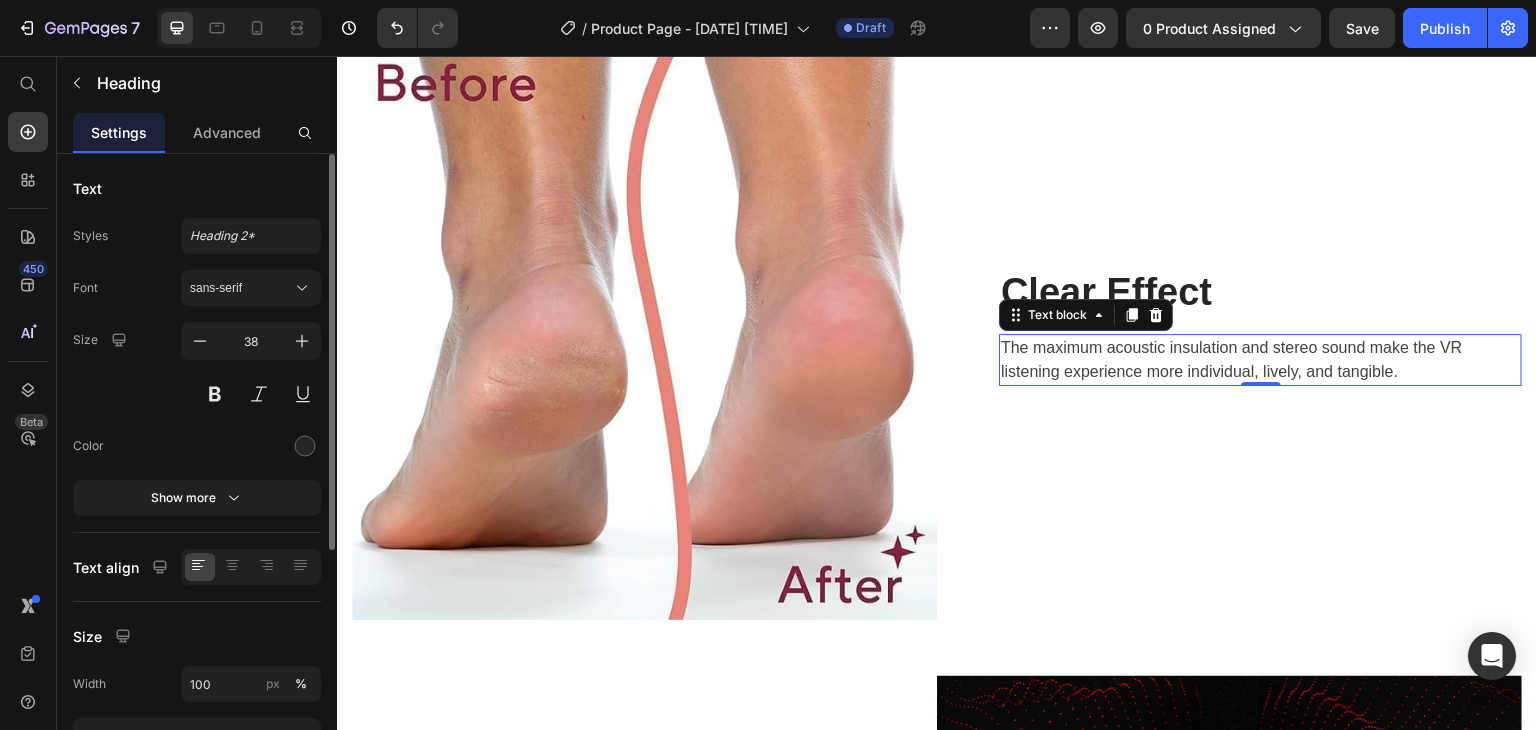 click on "The maximum acoustic insulation and stereo sound make the VR listening experience more individual, lively, and tangible." at bounding box center (1260, 360) 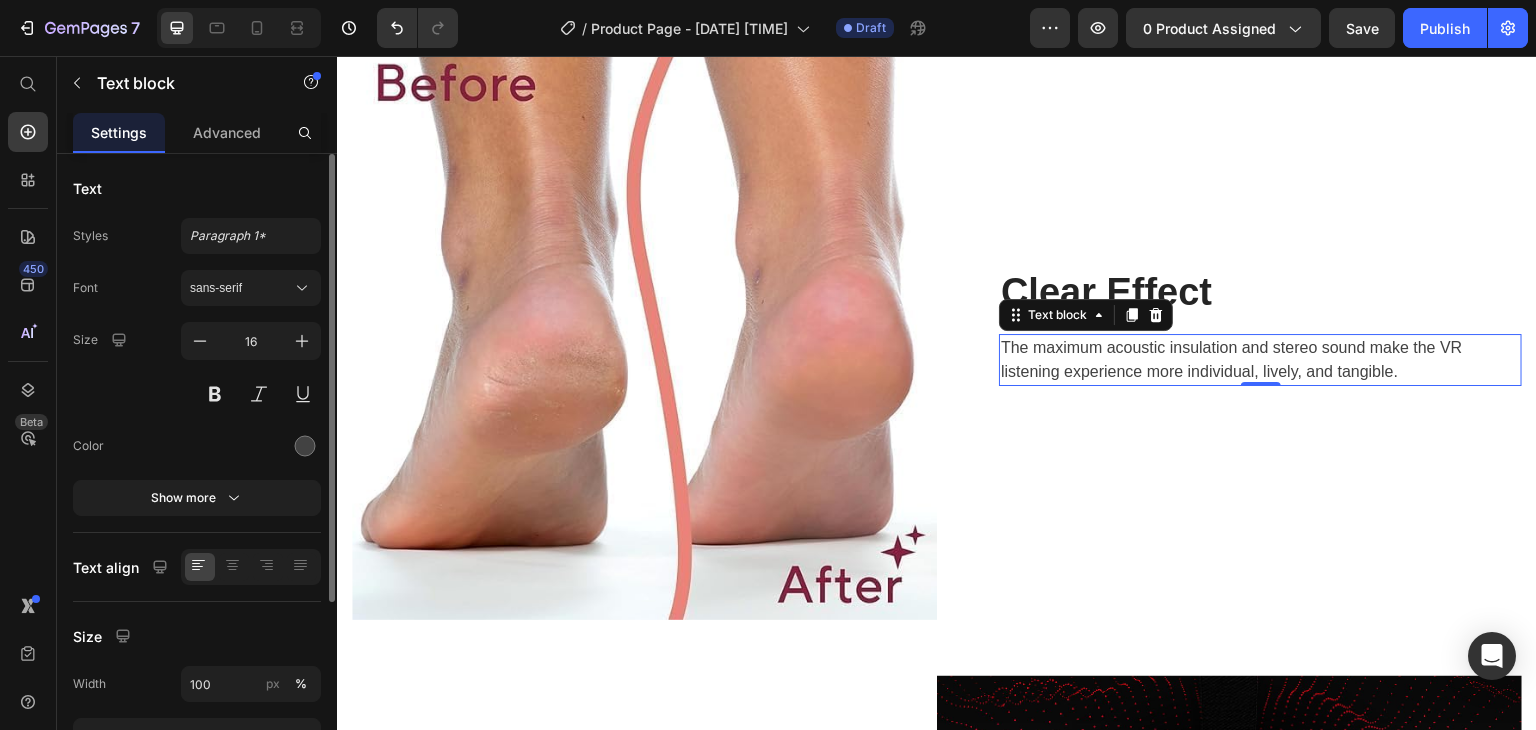 click on "The maximum acoustic insulation and stereo sound make the VR listening experience more individual, lively, and tangible." at bounding box center (1260, 360) 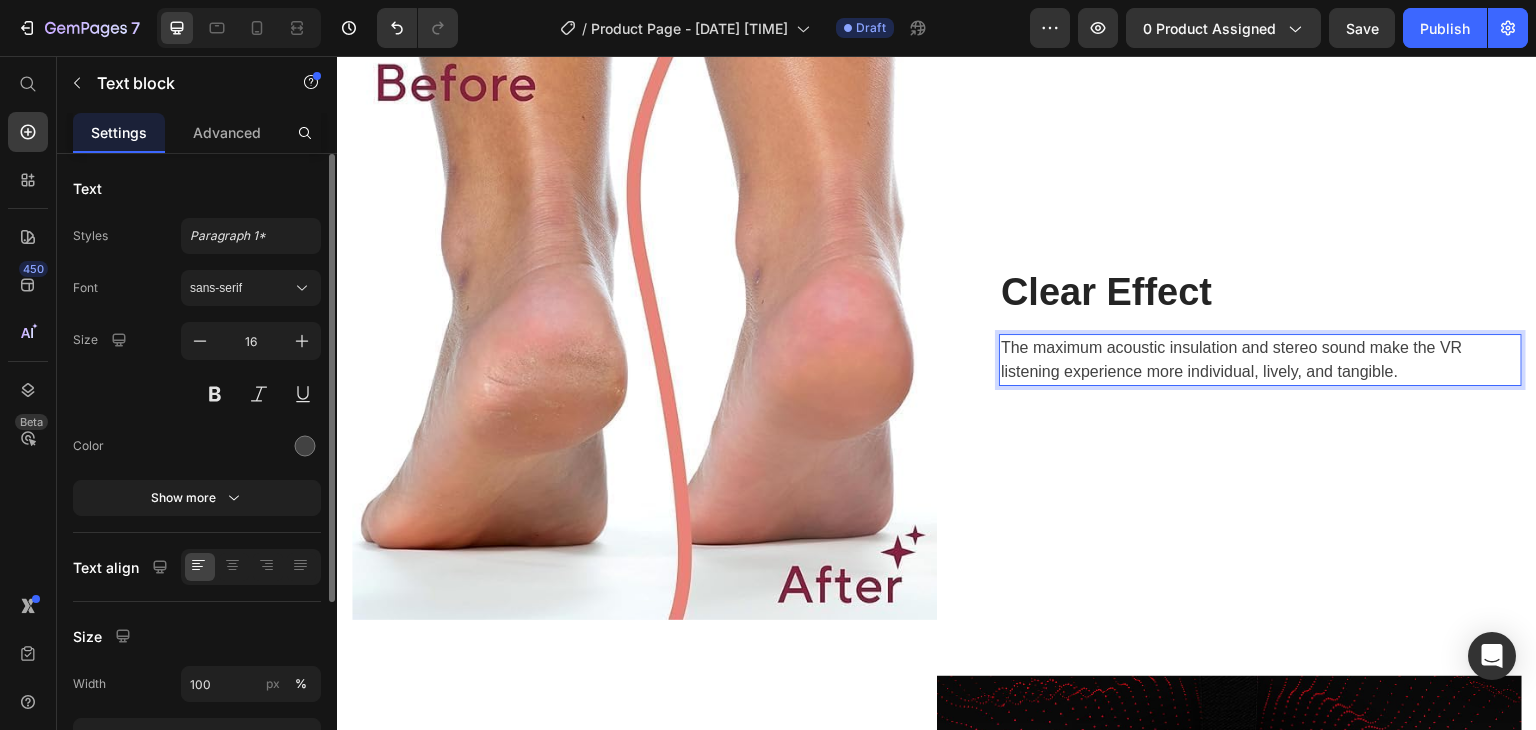 click on "The maximum acoustic insulation and stereo sound make the VR listening experience more individual, lively, and tangible." at bounding box center [1260, 360] 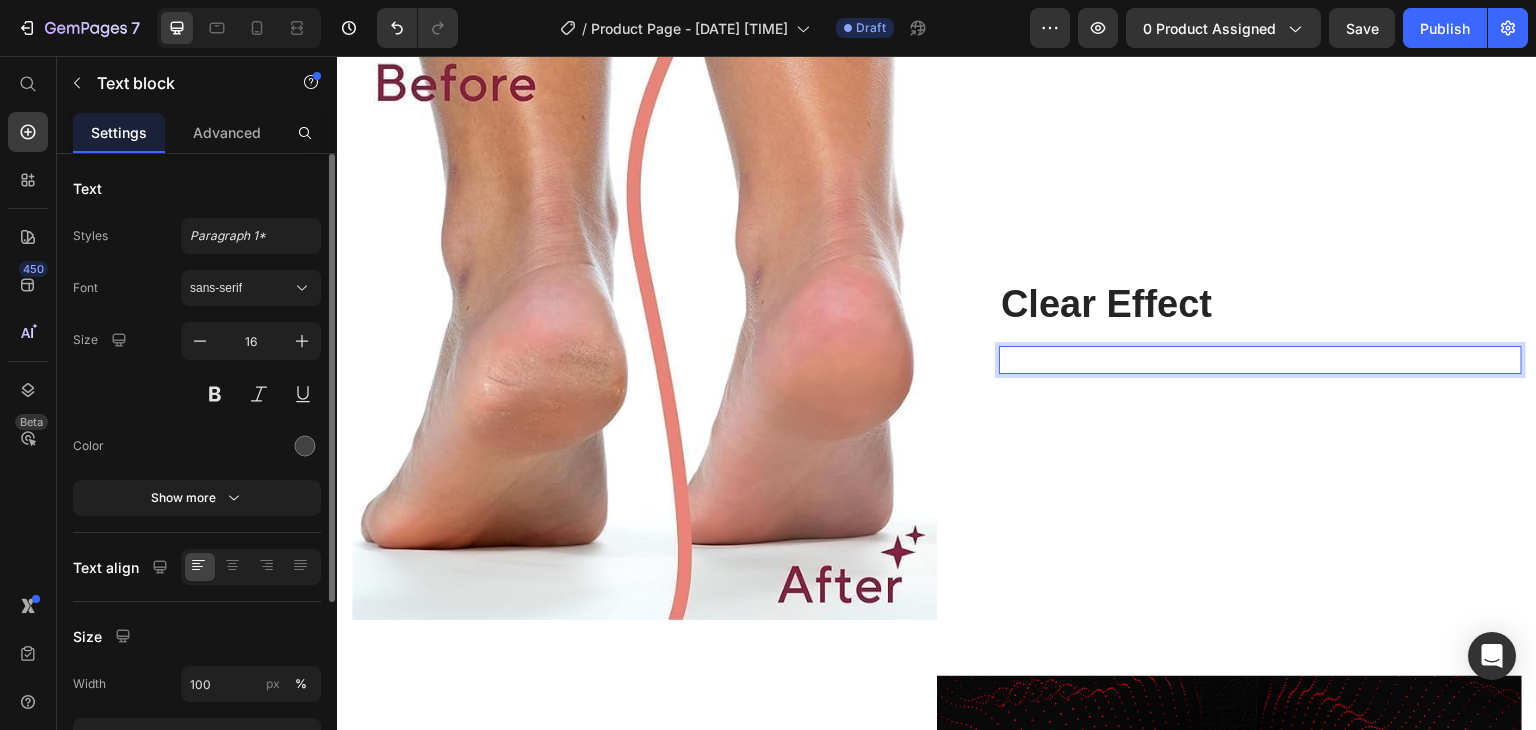 scroll, scrollTop: 2604, scrollLeft: 0, axis: vertical 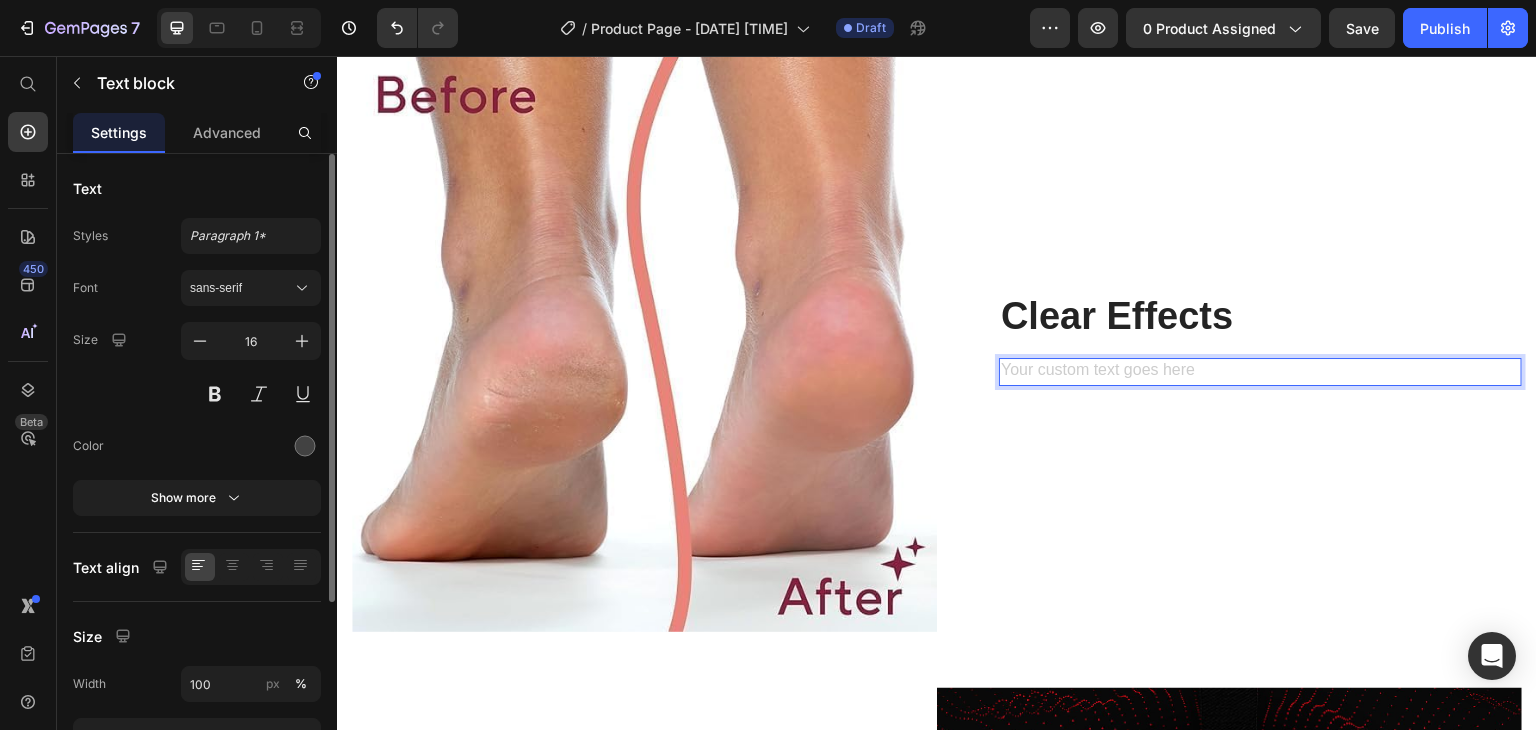 click on "Clear Effects Heading Text block   0" at bounding box center (1260, 339) 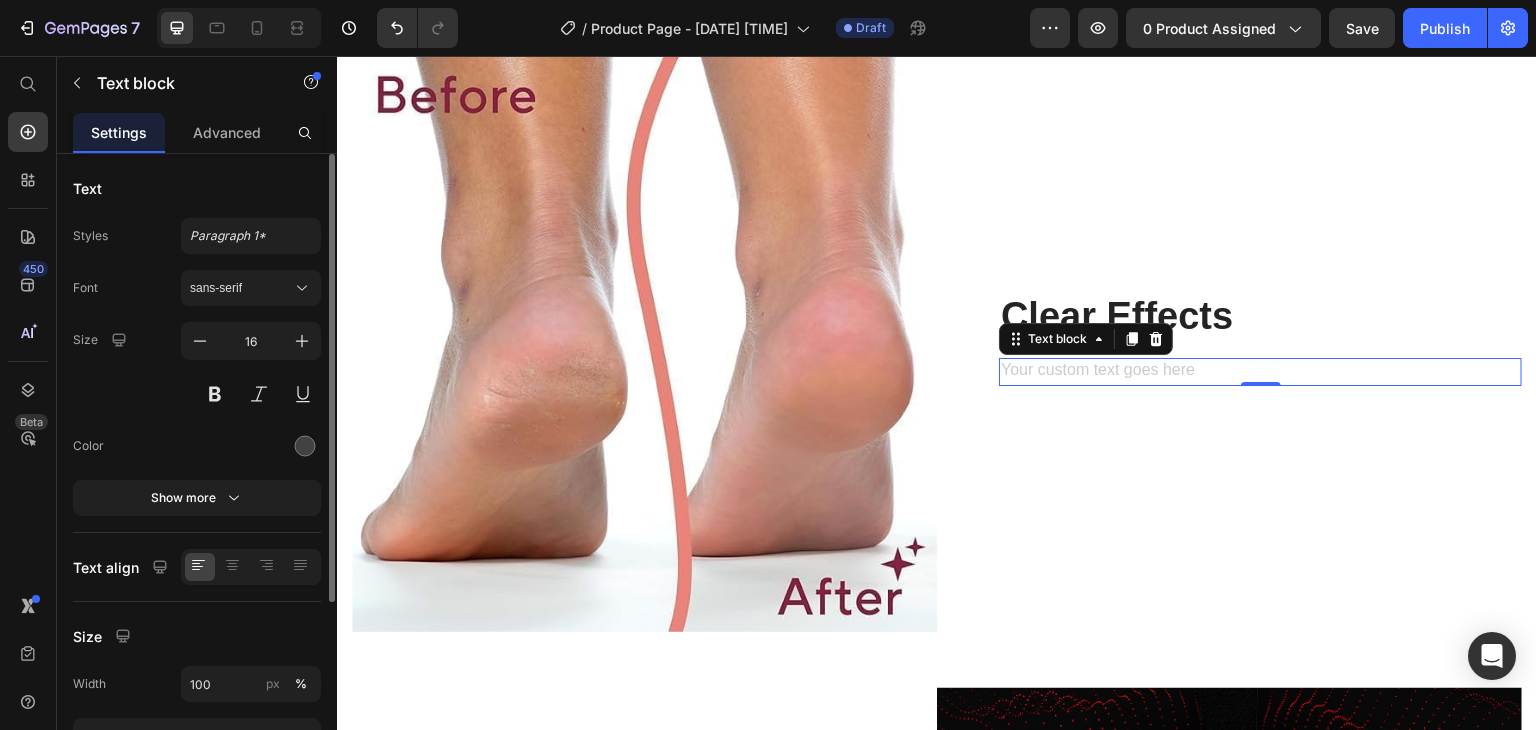 scroll, scrollTop: 2591, scrollLeft: 0, axis: vertical 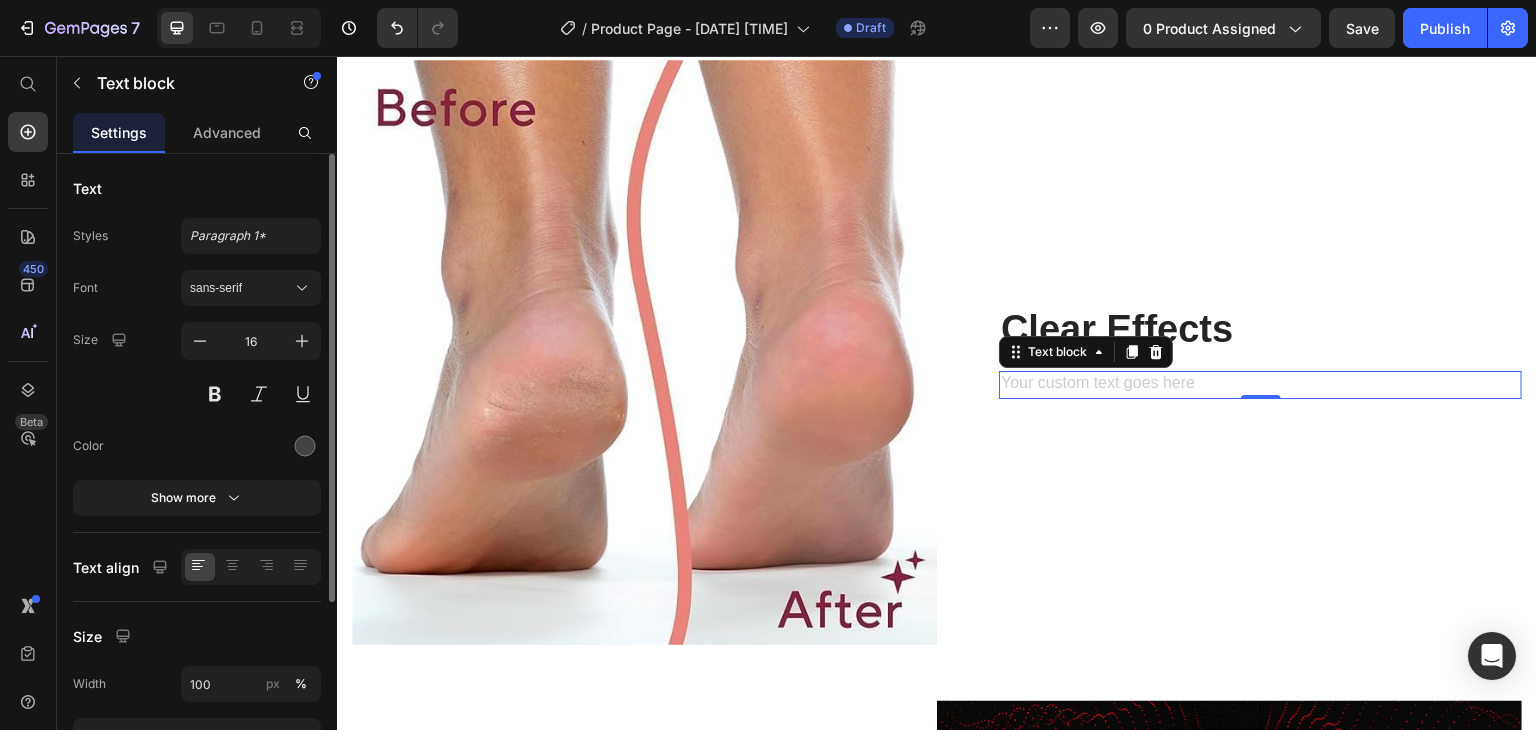click at bounding box center [1260, 385] 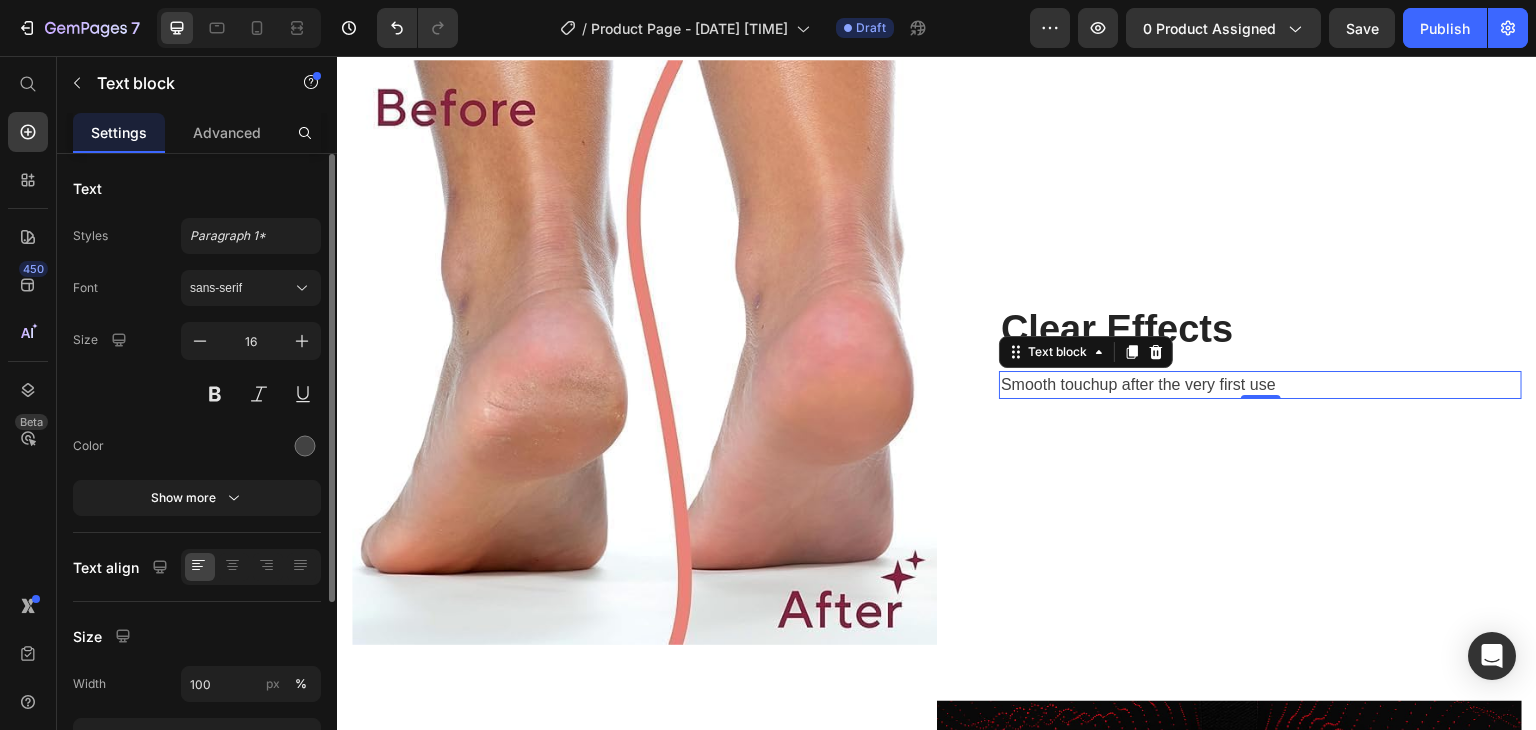 click on "Smooth touchup after the very first use" at bounding box center [1260, 385] 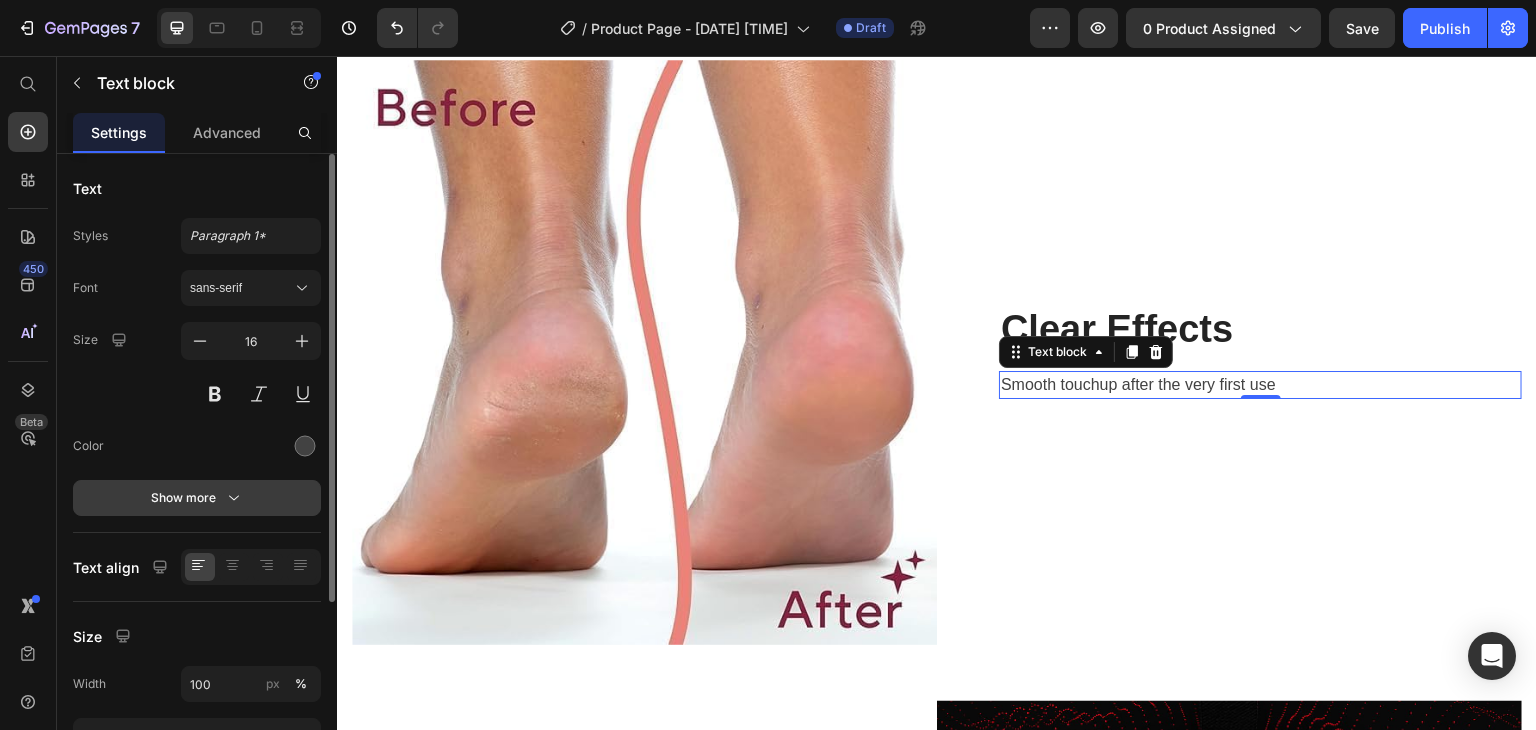 click on "Show more" at bounding box center [197, 498] 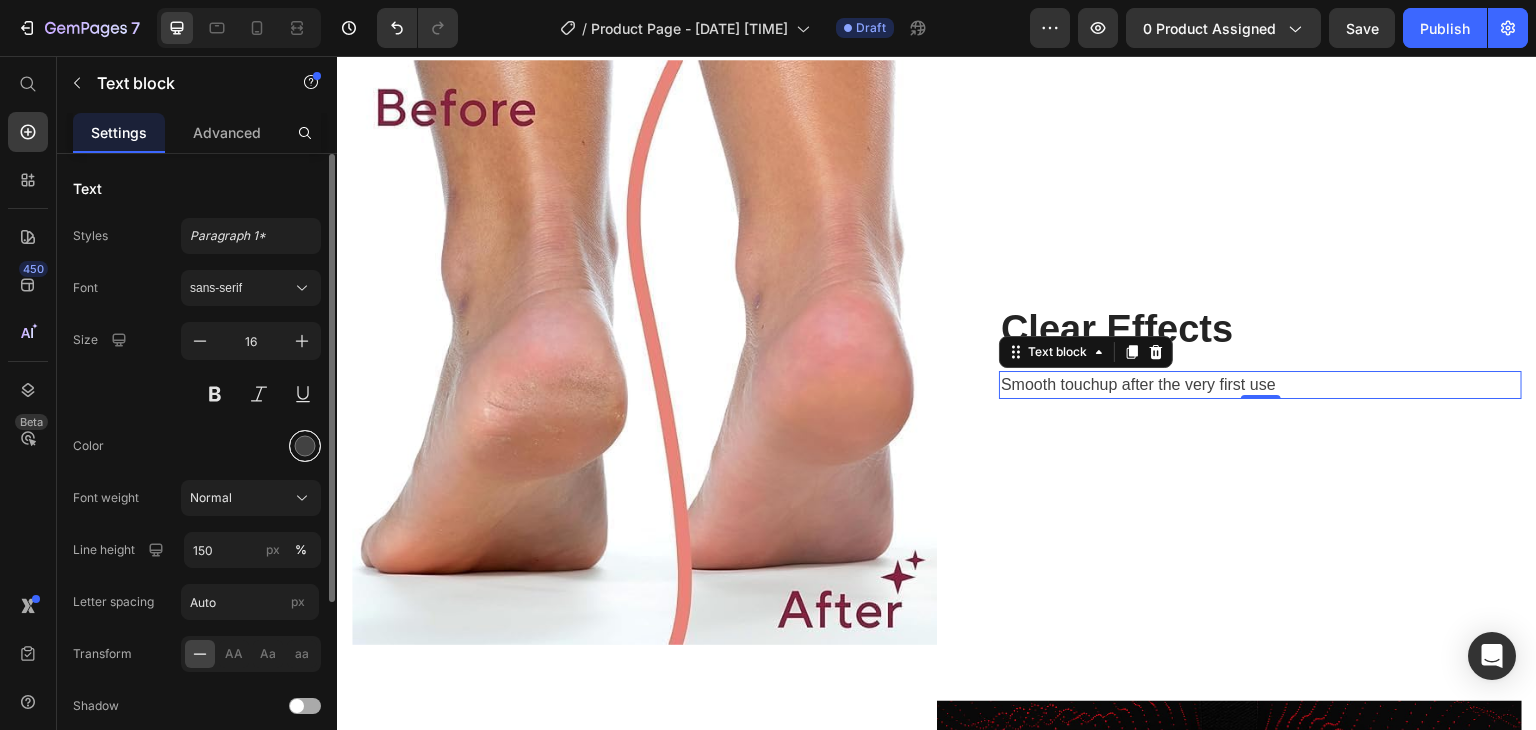 click at bounding box center (305, 446) 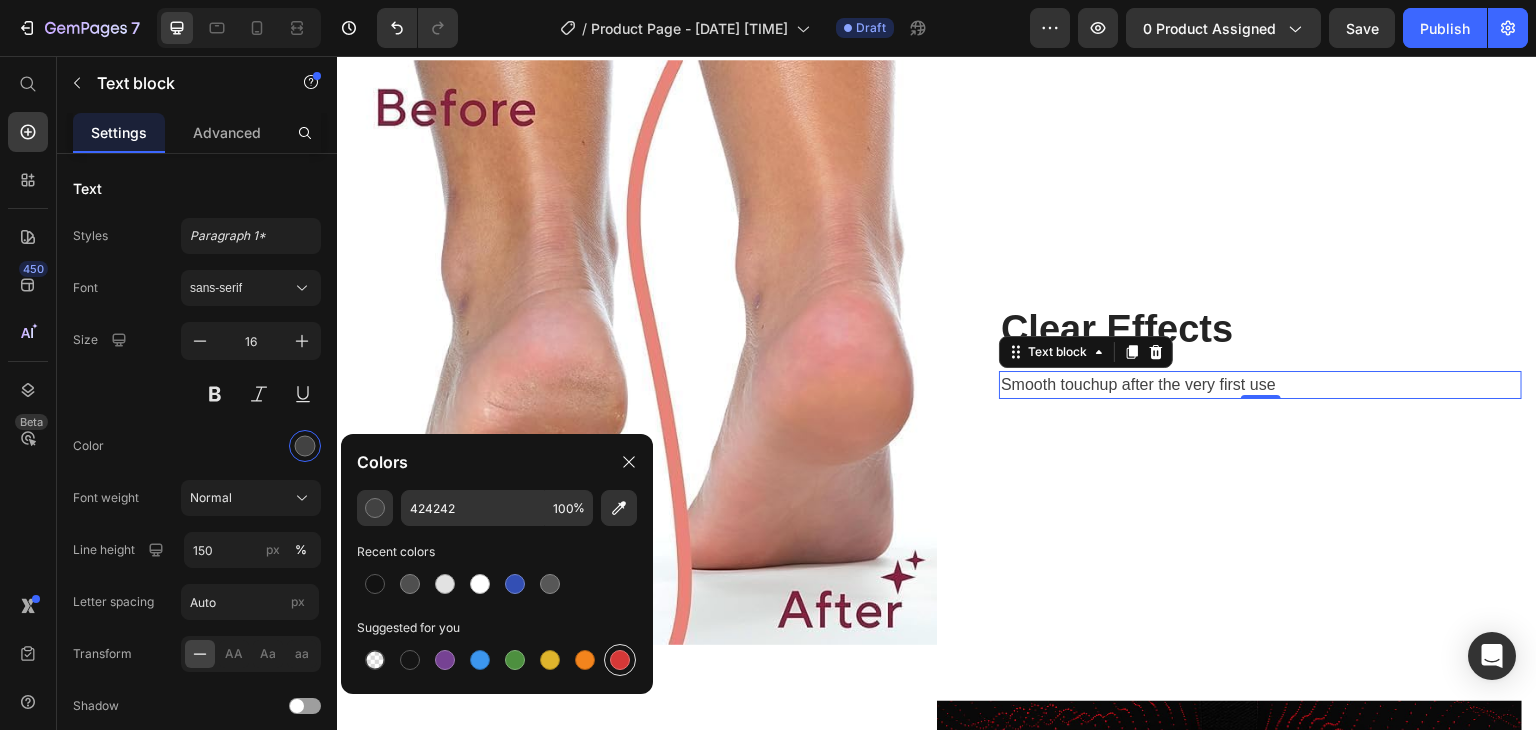 click at bounding box center [620, 660] 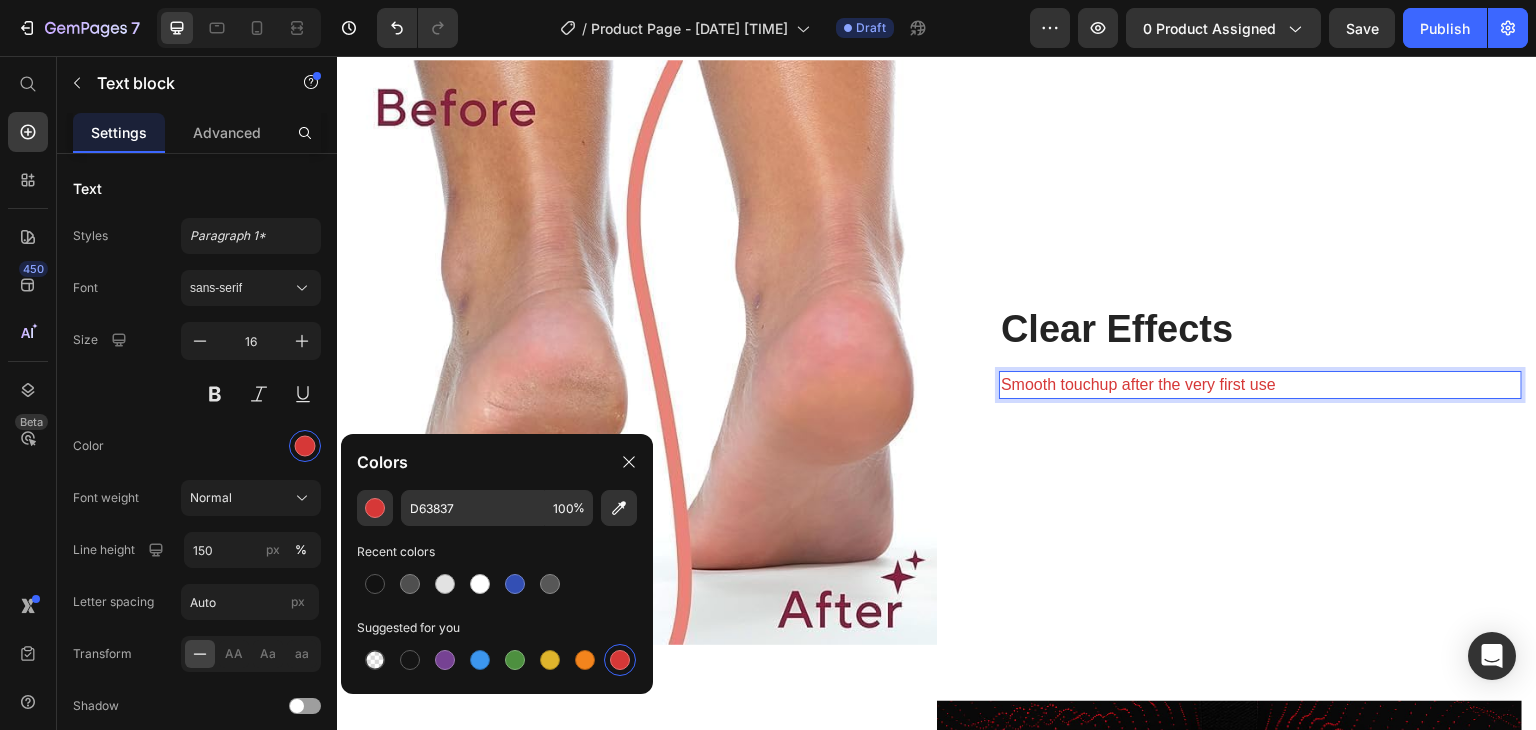 click on "Smooth touchup after the very first use" at bounding box center [1260, 385] 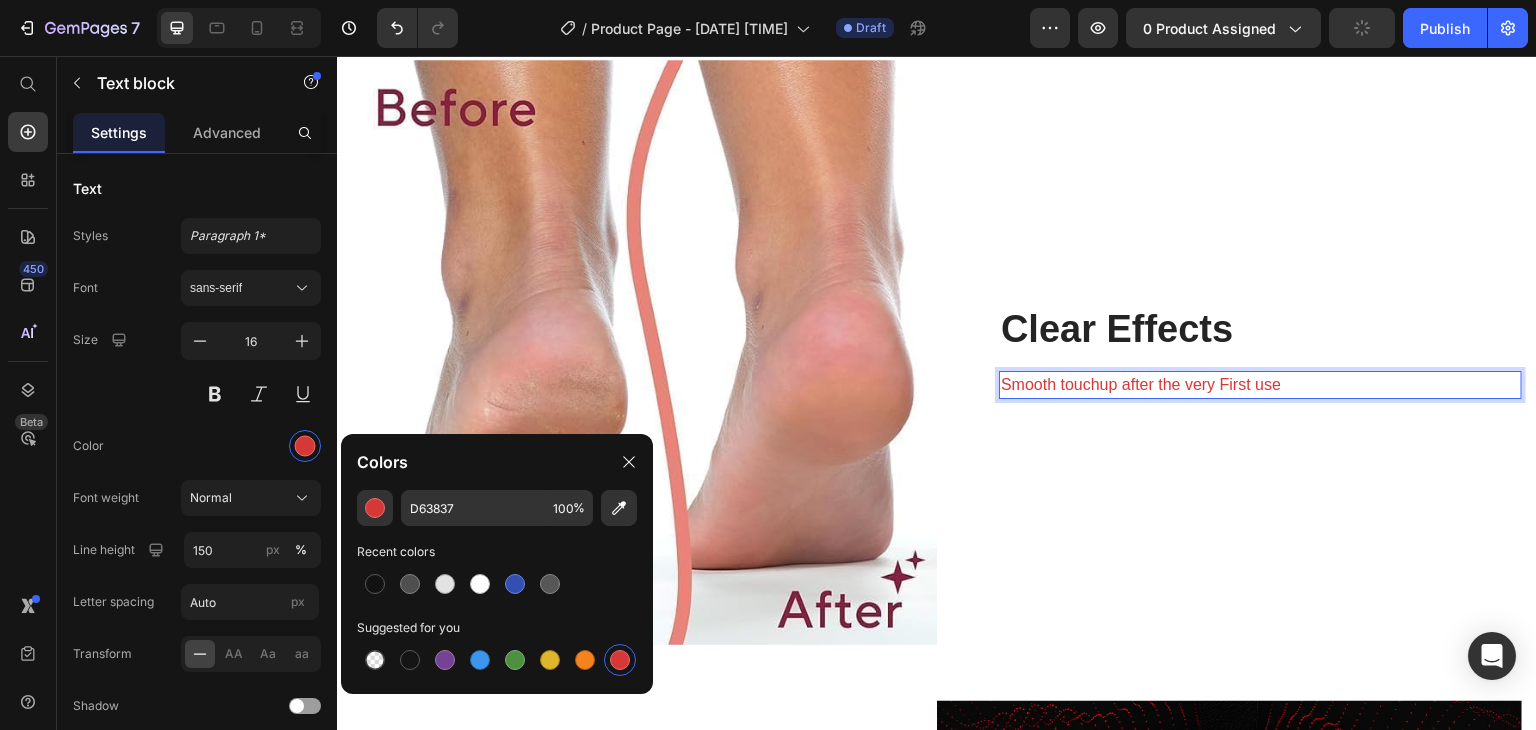 click on "Smooth touchup after the very First use" at bounding box center [1260, 385] 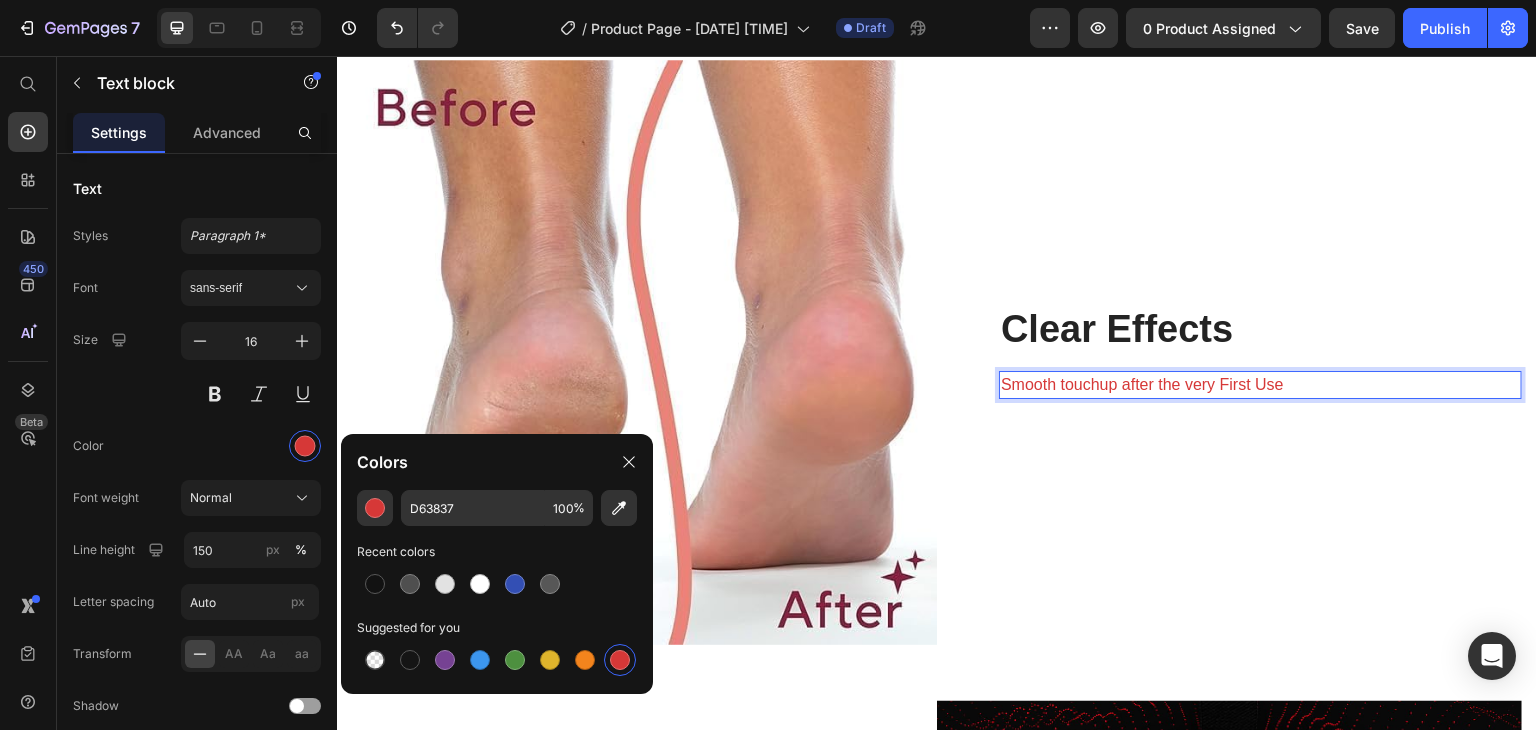click on "Smooth touchup after the very First Use" at bounding box center (1260, 385) 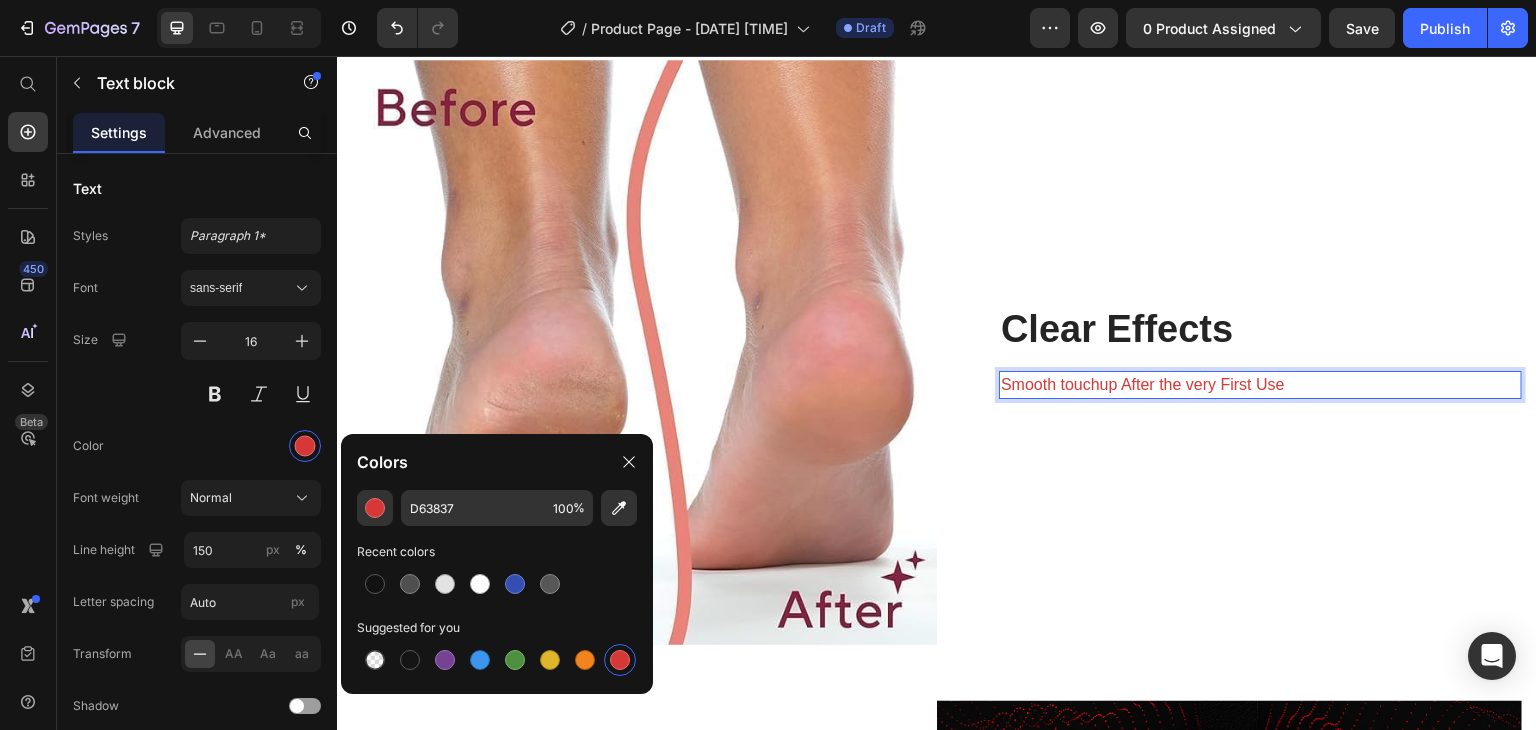 click on "Smooth touchup After the very First Use" at bounding box center [1260, 385] 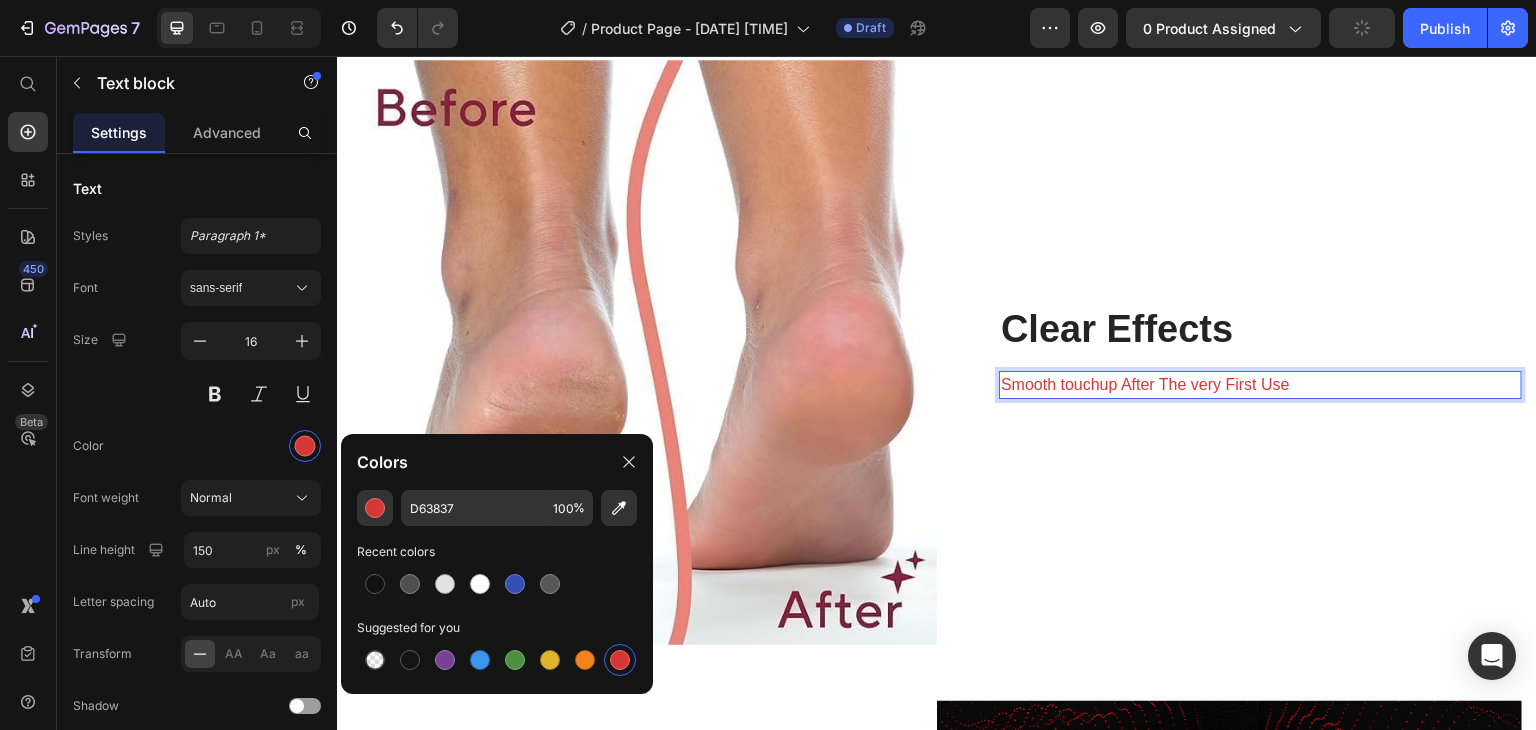 click on "Smooth touchup After The very First Use" at bounding box center [1260, 385] 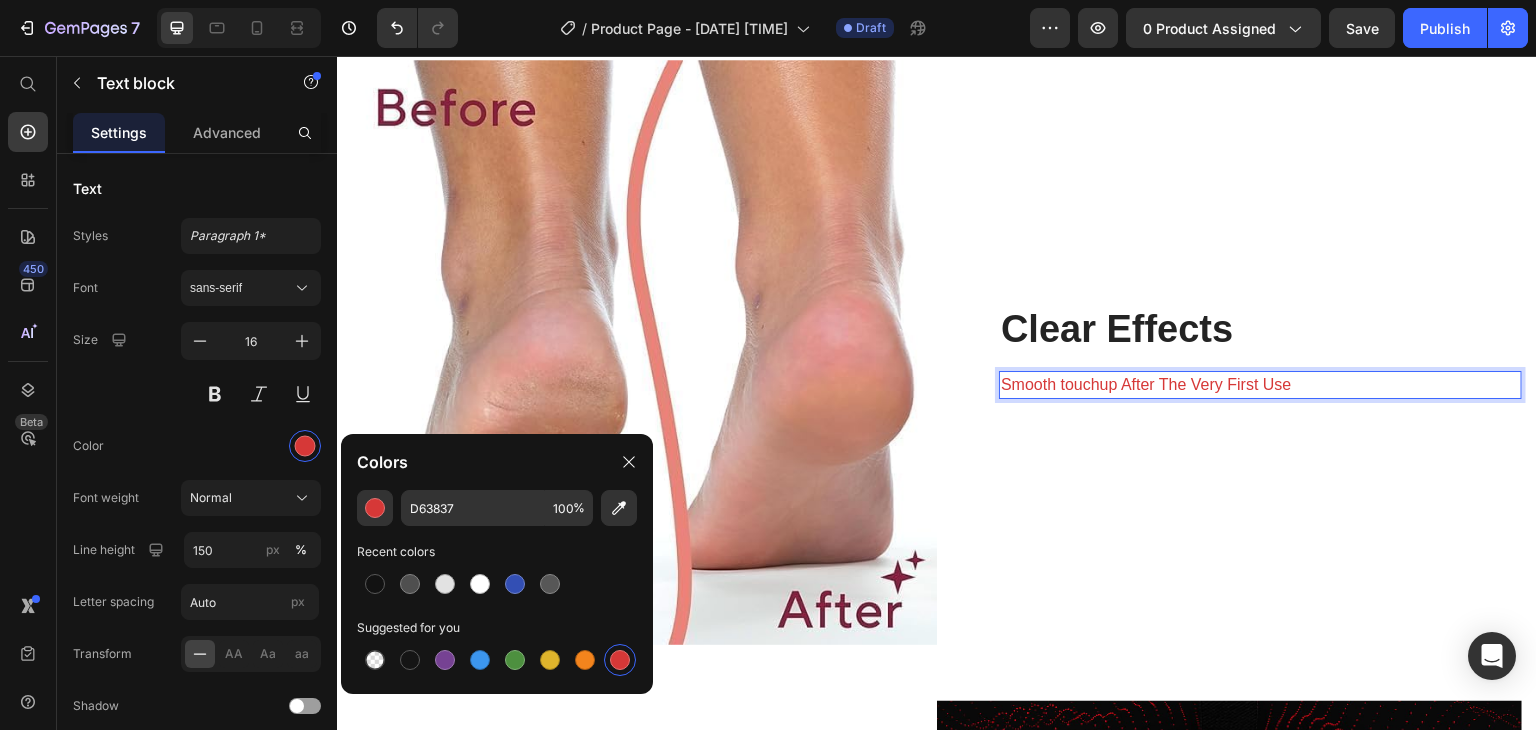 click on "Smooth touchup After The Very First Use" at bounding box center [1260, 385] 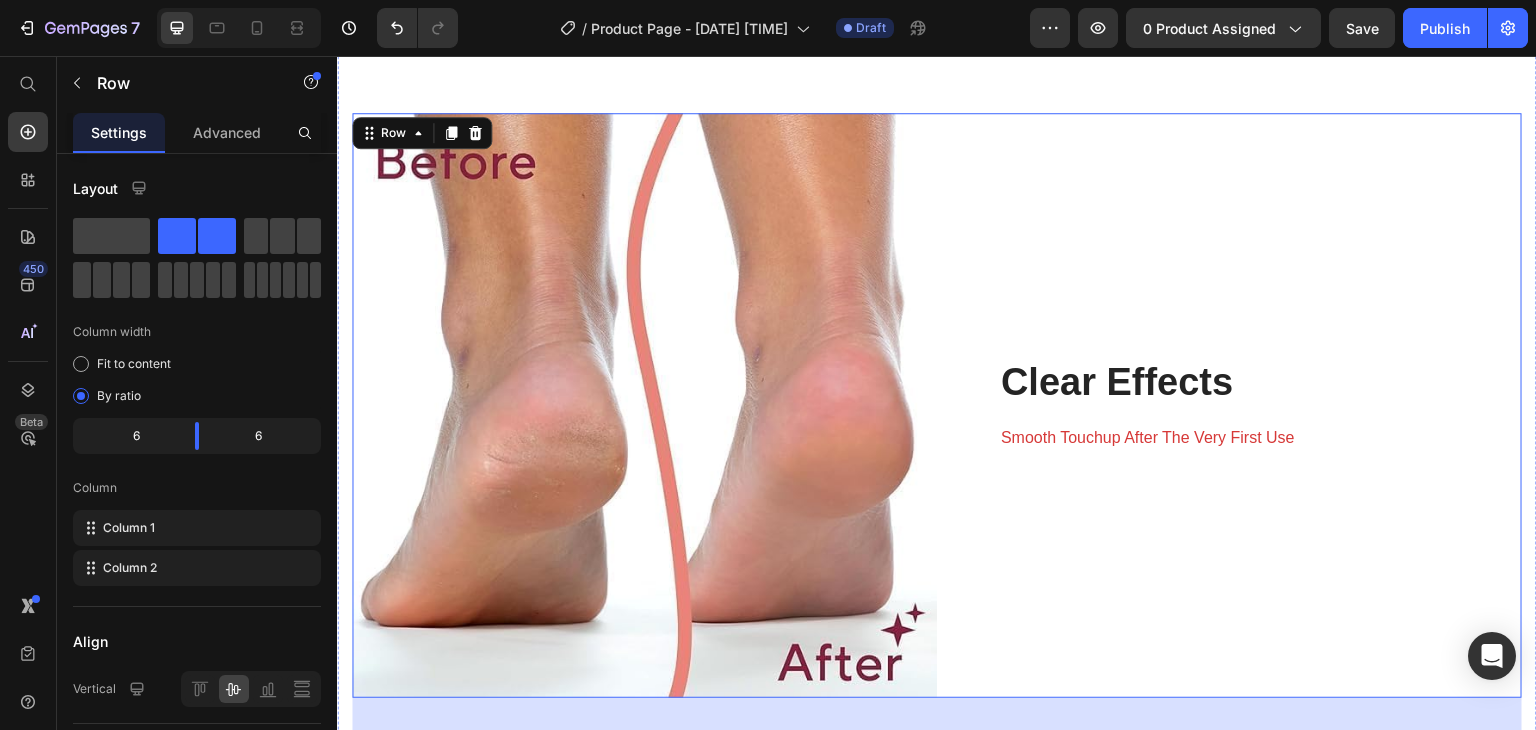 scroll, scrollTop: 2536, scrollLeft: 0, axis: vertical 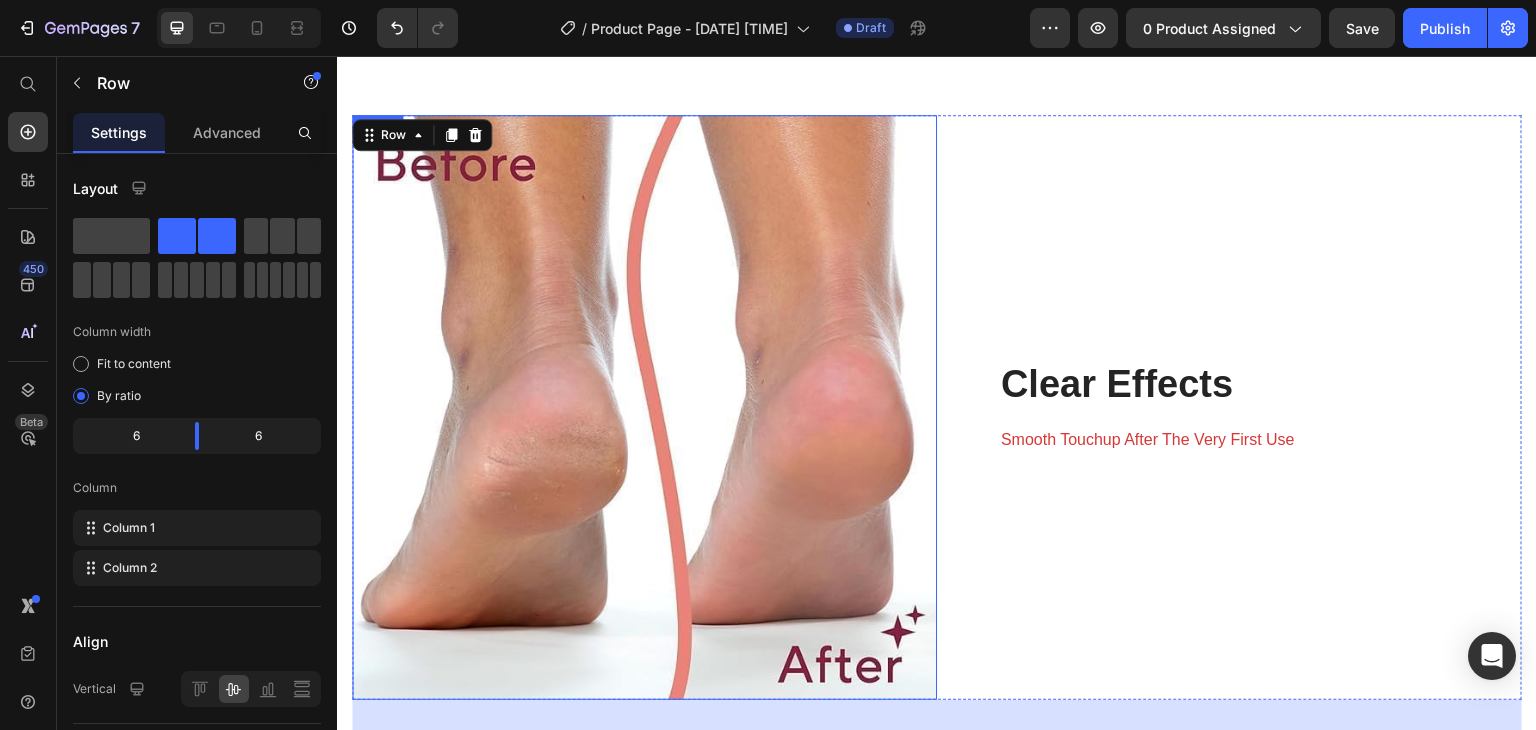 click at bounding box center [644, 407] 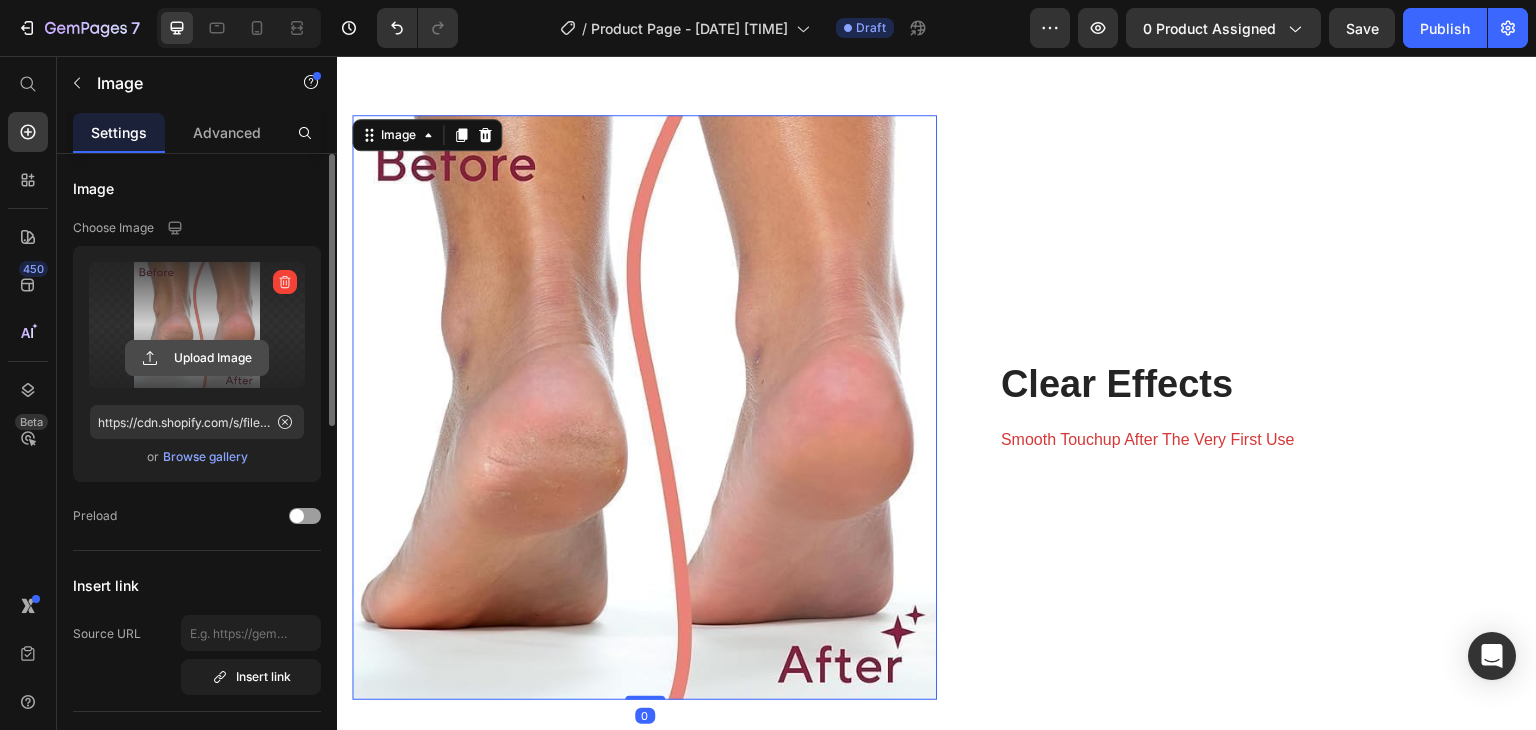 click 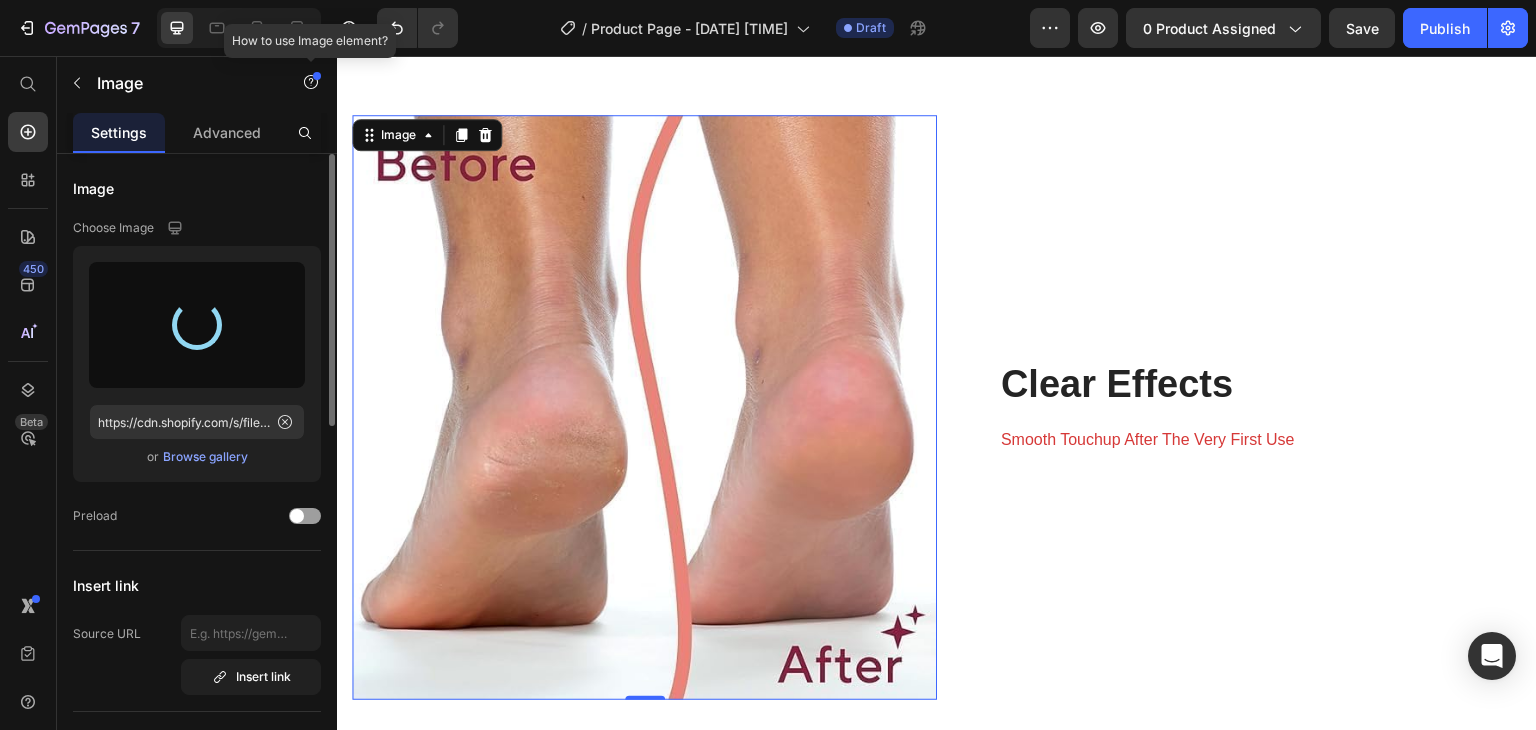 type on "https://cdn.shopify.com/s/files/1/0758/7243/6481/files/gempages_574950970216154224-aa209864-5306-44d9-9a43-477680b898d4.jpg" 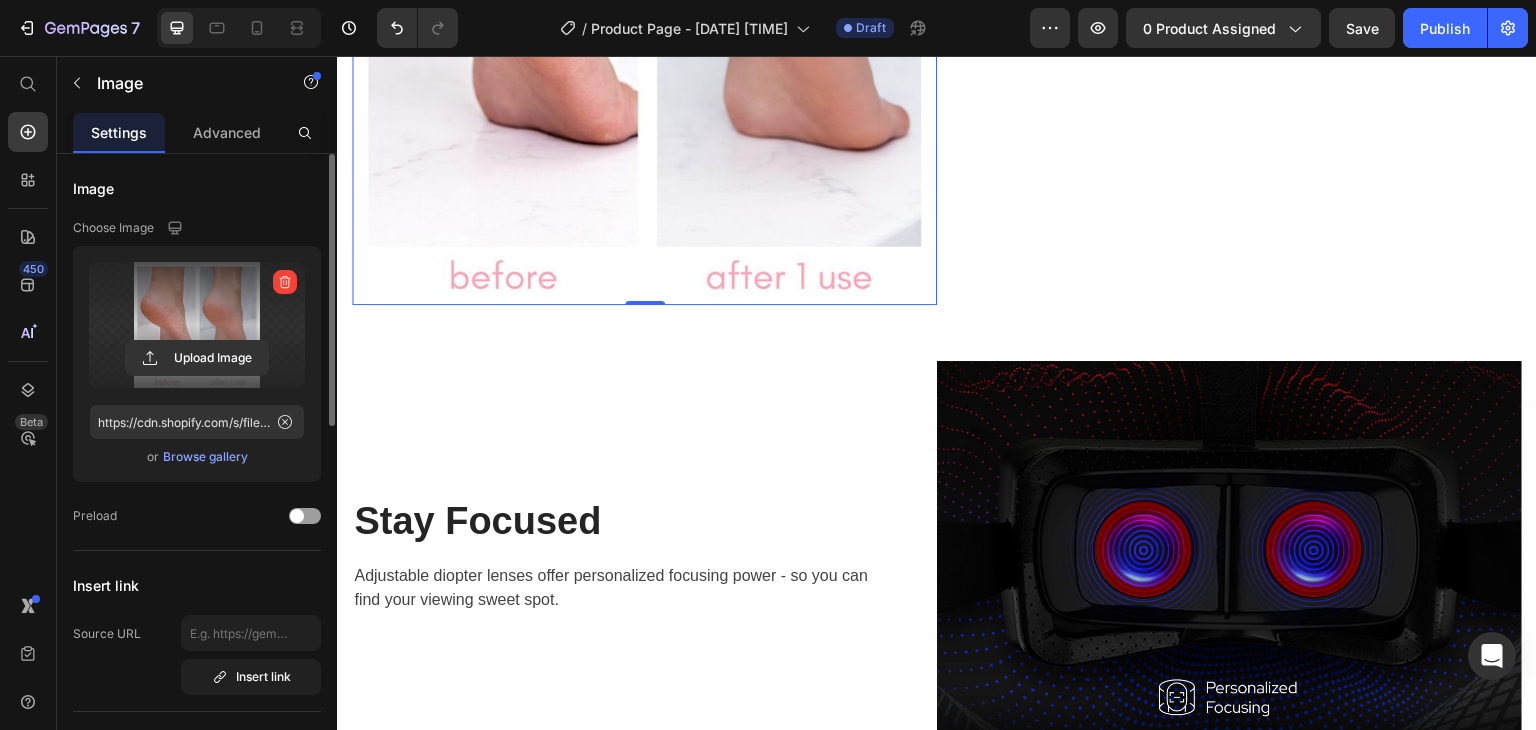 scroll, scrollTop: 3283, scrollLeft: 0, axis: vertical 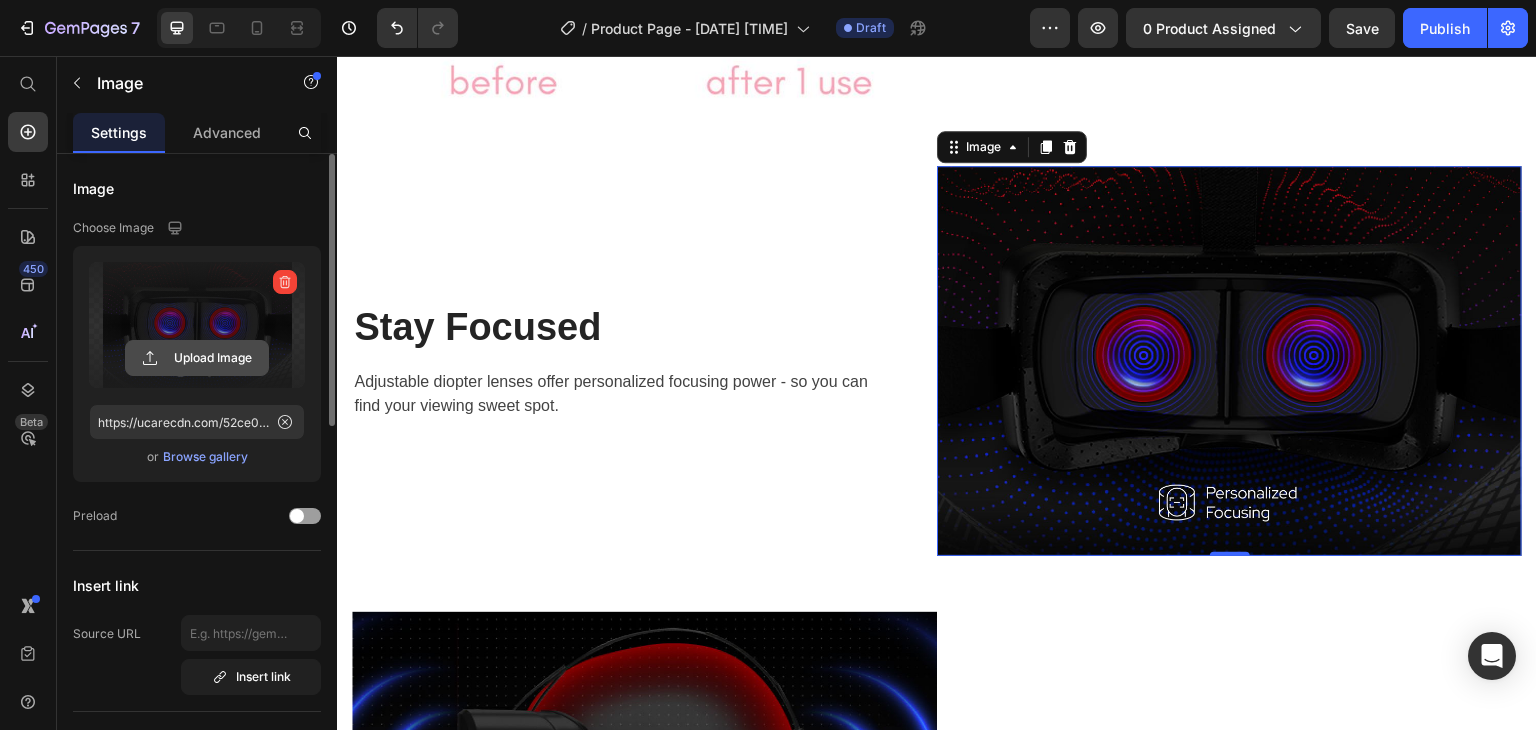 click 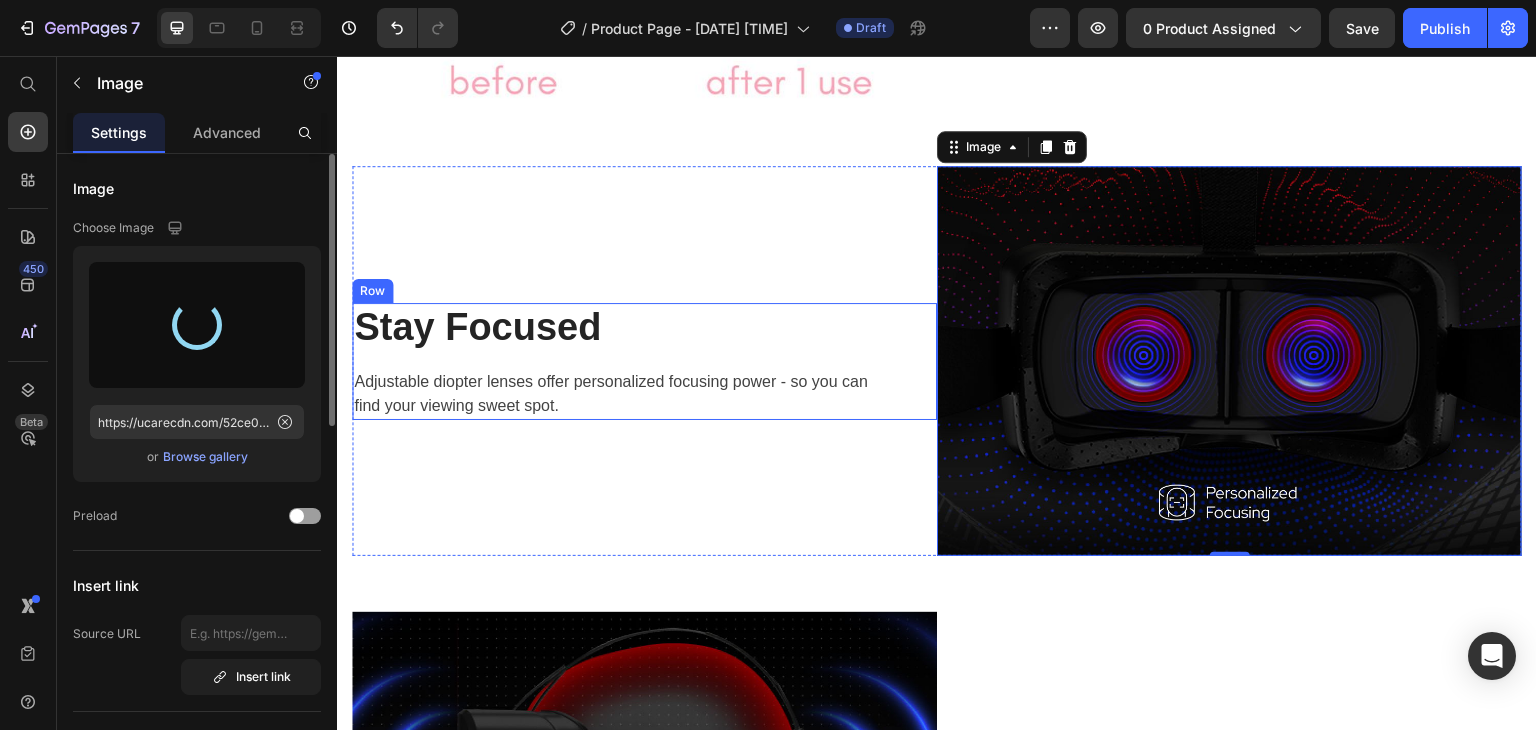 type on "https://cdn.shopify.com/s/files/1/0758/7243/6481/files/gempages_574950970216154224-a909a9aa-e17f-472f-9233-121b1cf3187b.jpg" 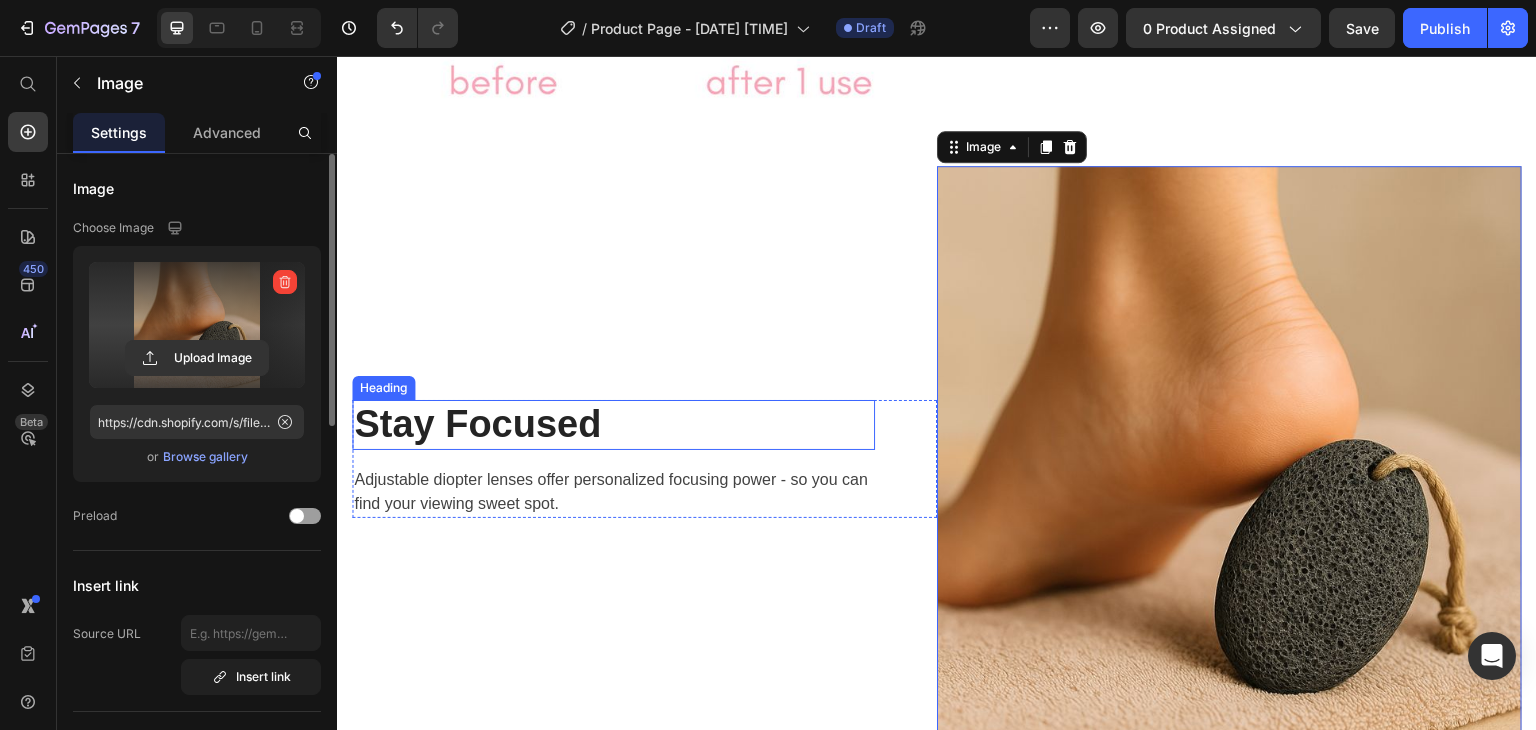 click on "Stay Focused Heading Adjustable diopter lenses offer personalized focusing power - so you can find your viewing sweet spot. Text block Row" at bounding box center (644, 458) 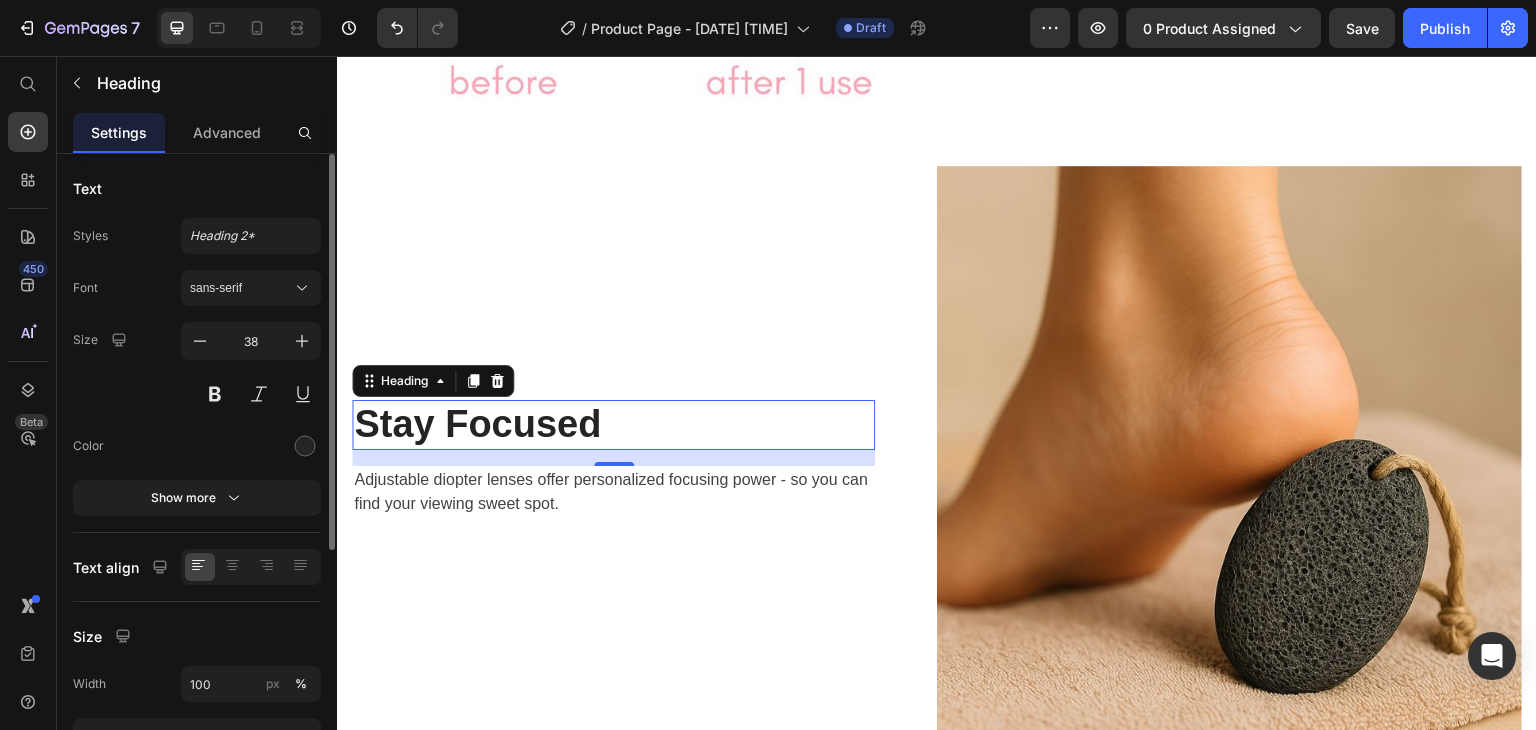 click on "Stay Focused Heading   16 Adjustable diopter lenses offer personalized focusing power - so you can find your viewing sweet spot. Text block Row" at bounding box center (644, 458) 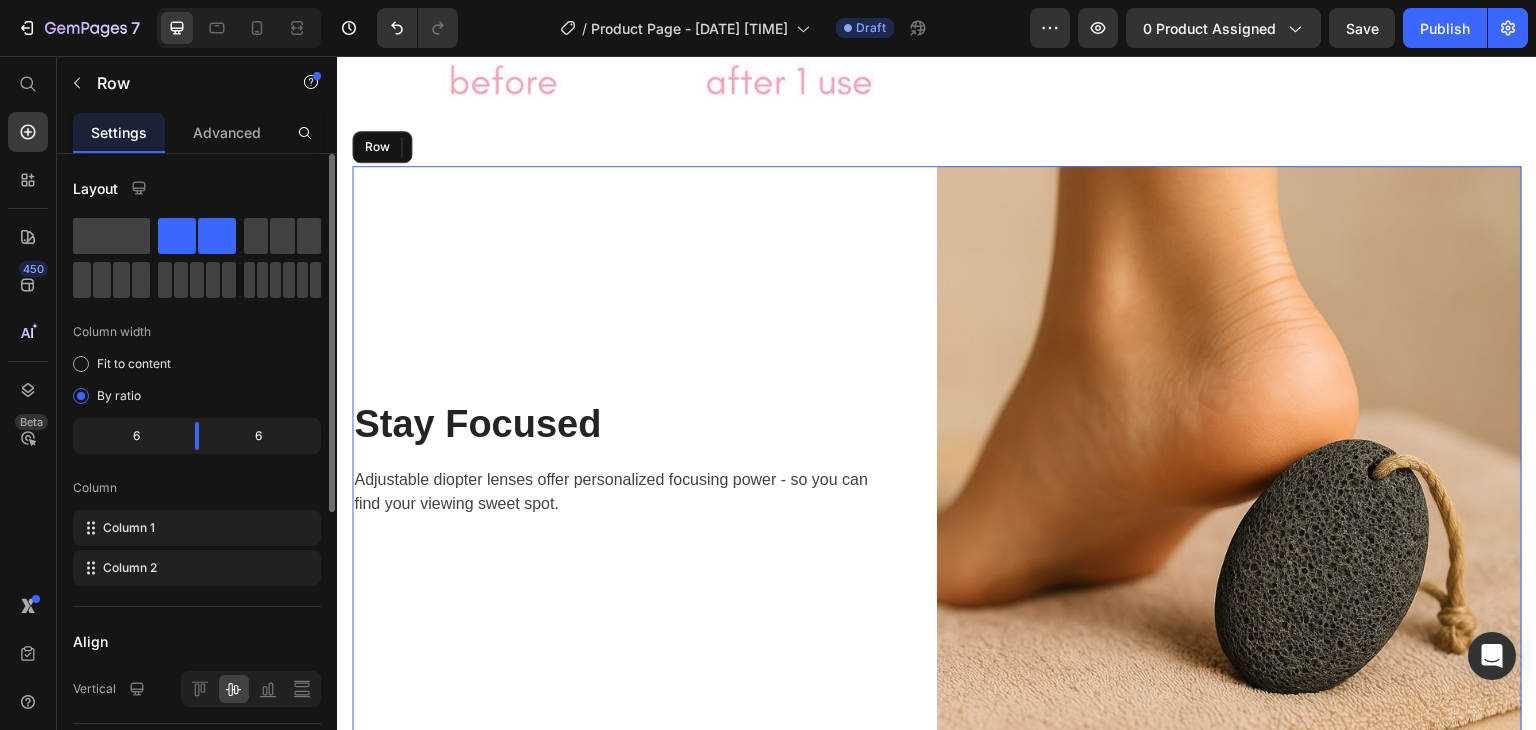 click on "Stay Focused Heading   16 Adjustable diopter lenses offer personalized focusing power - so you can find your viewing sweet spot. Text block Row" at bounding box center [644, 458] 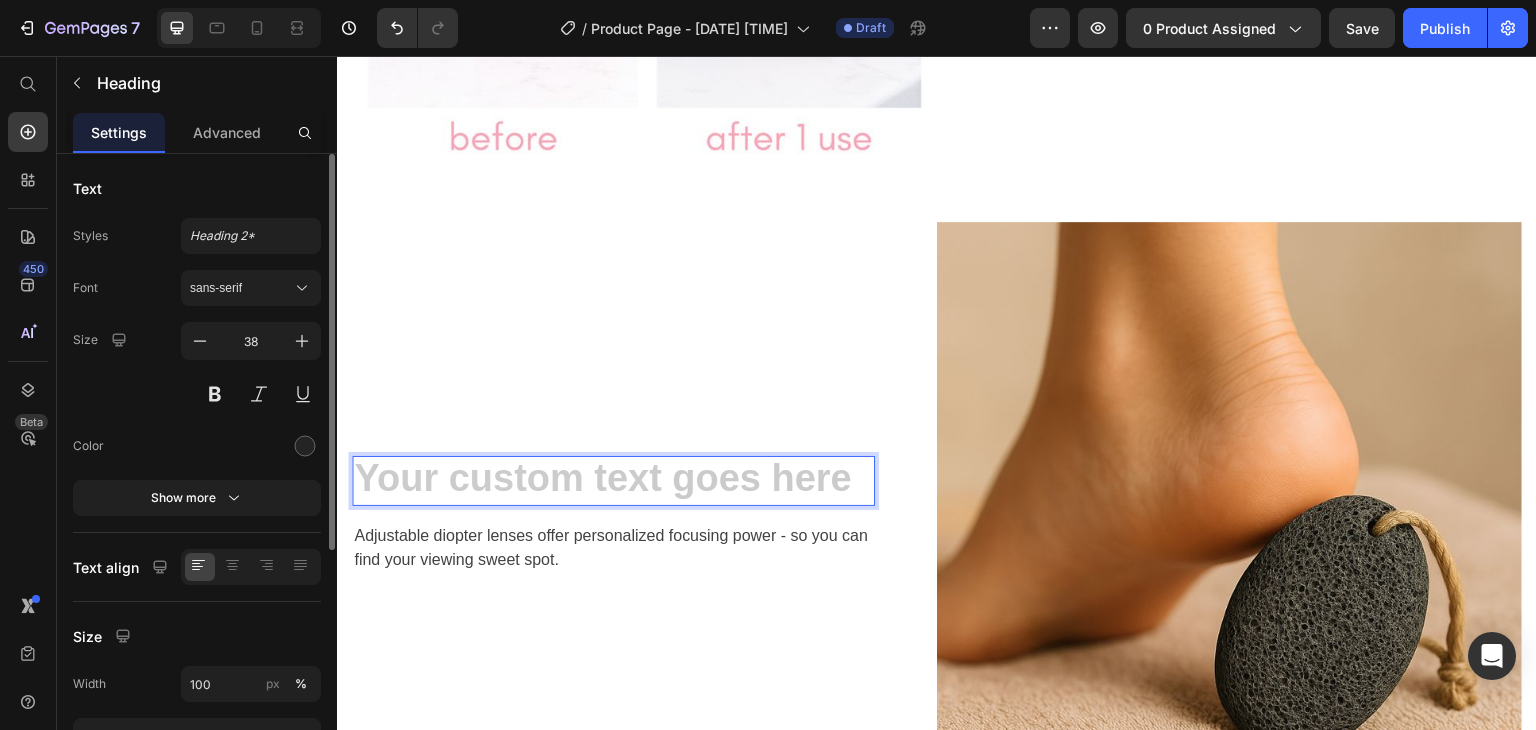 scroll, scrollTop: 3042, scrollLeft: 0, axis: vertical 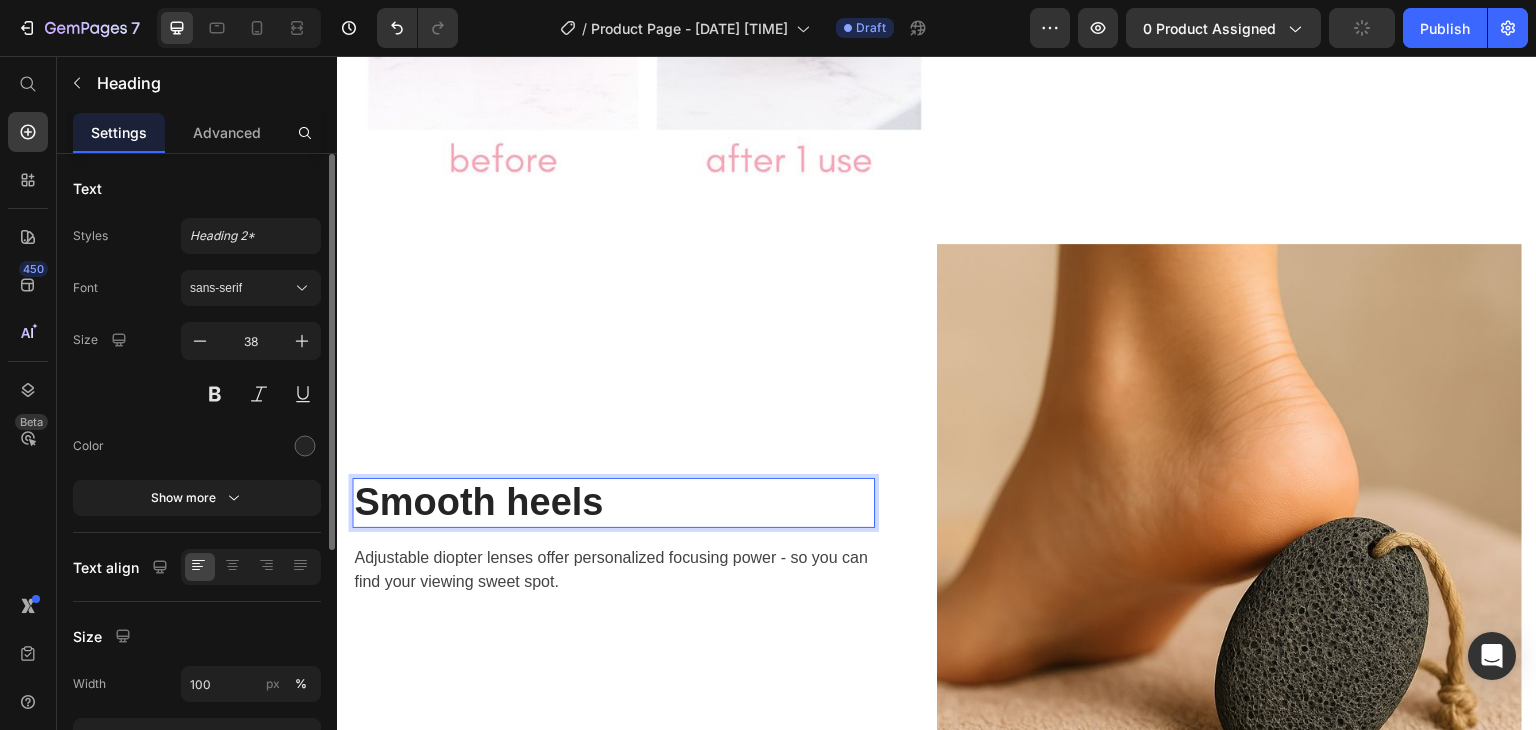 click on "Smooth heels" at bounding box center [613, 503] 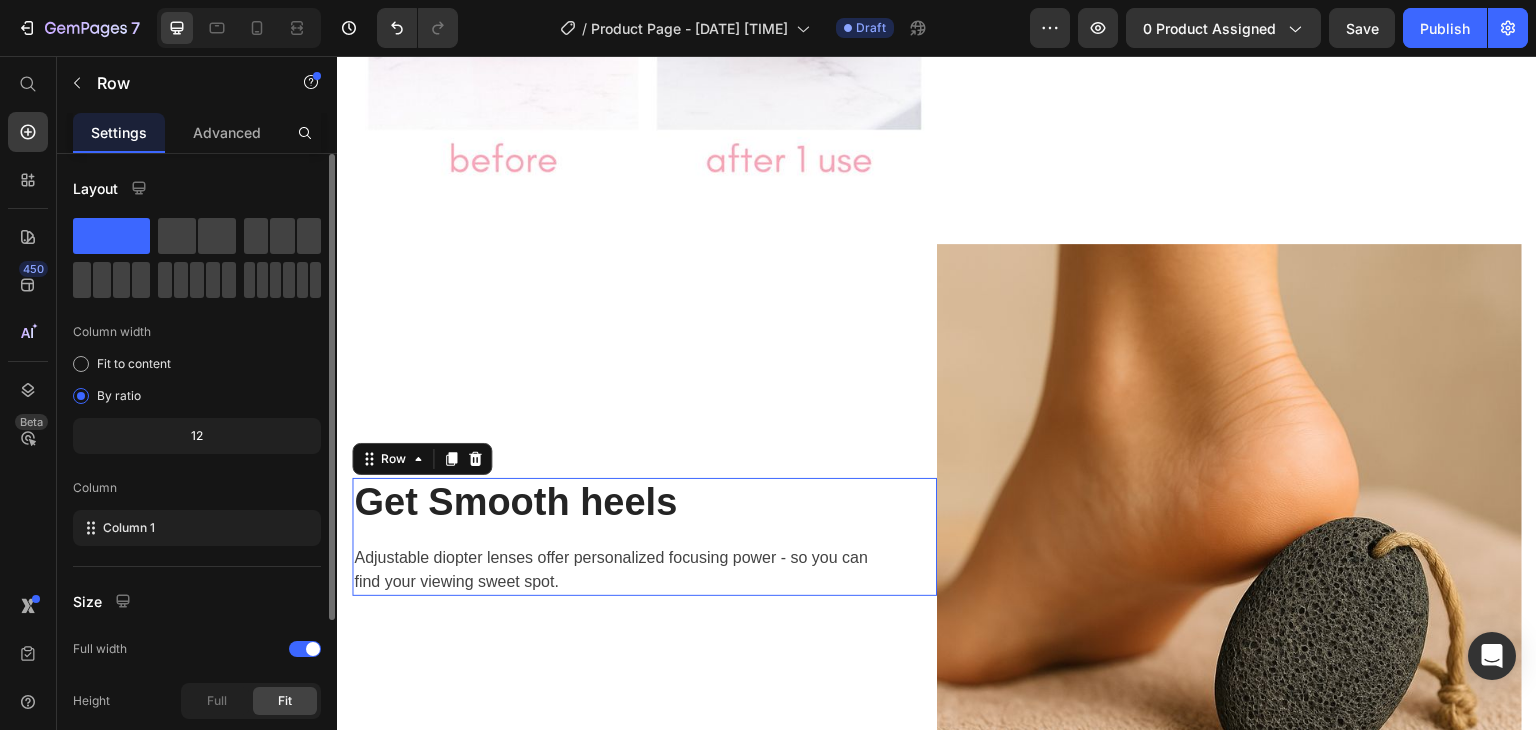 click on "Get Smooth heels Heading Adjustable diopter lenses offer personalized focusing power - so you can find your viewing sweet spot. Text block" at bounding box center (613, 537) 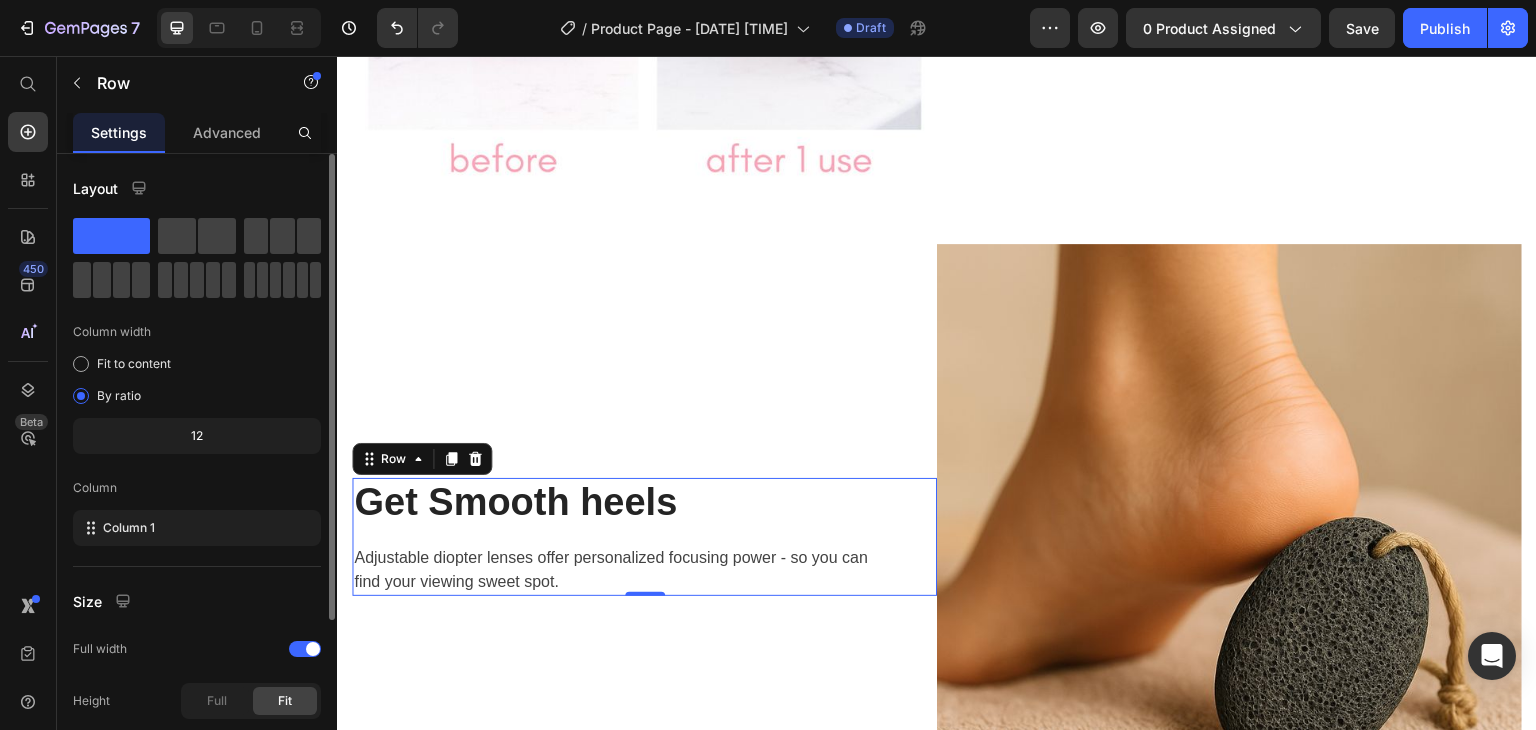 click on "Get Smooth heels Heading Adjustable diopter lenses offer personalized focusing power - so you can find your viewing sweet spot. Text block" at bounding box center [613, 537] 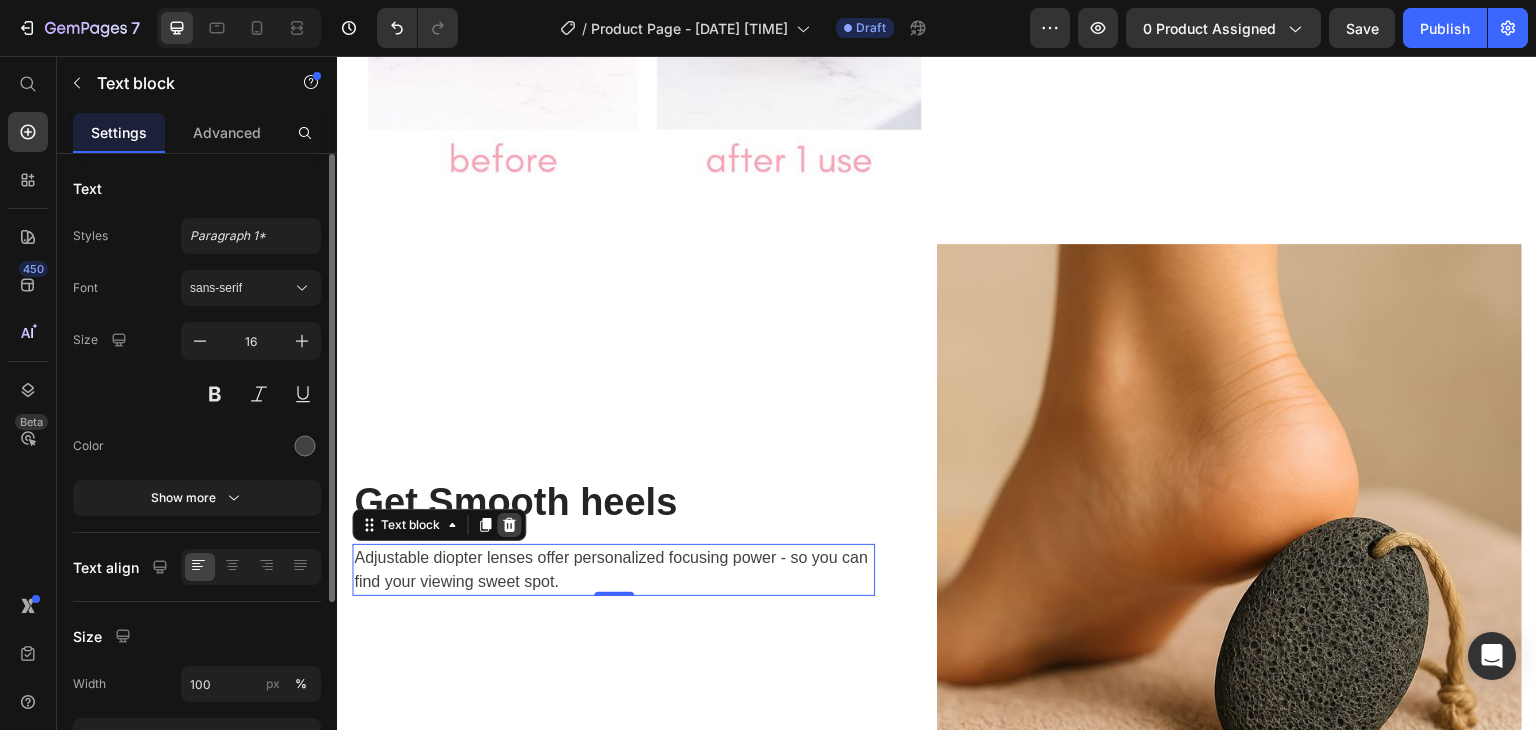 click at bounding box center (509, 525) 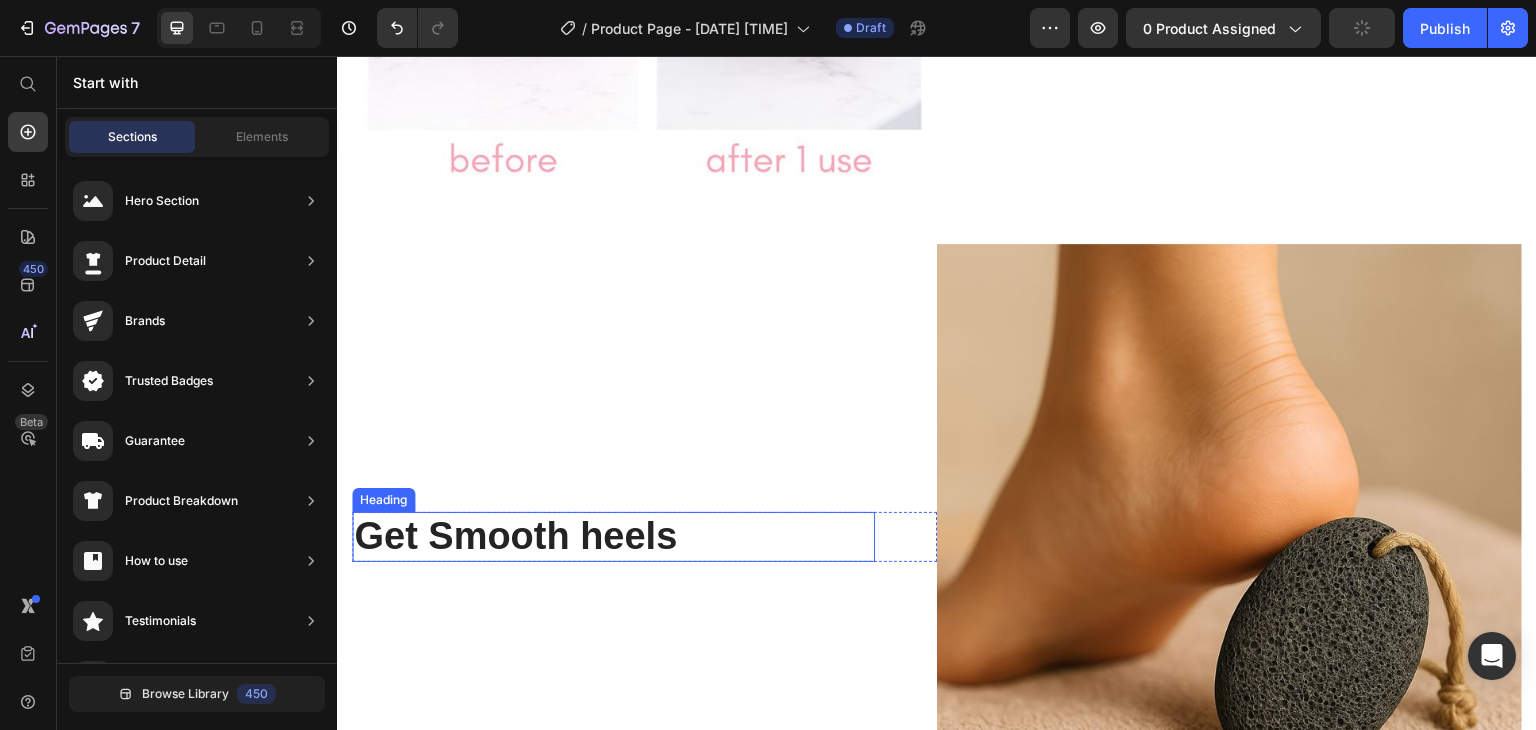 scroll, scrollTop: 3120, scrollLeft: 0, axis: vertical 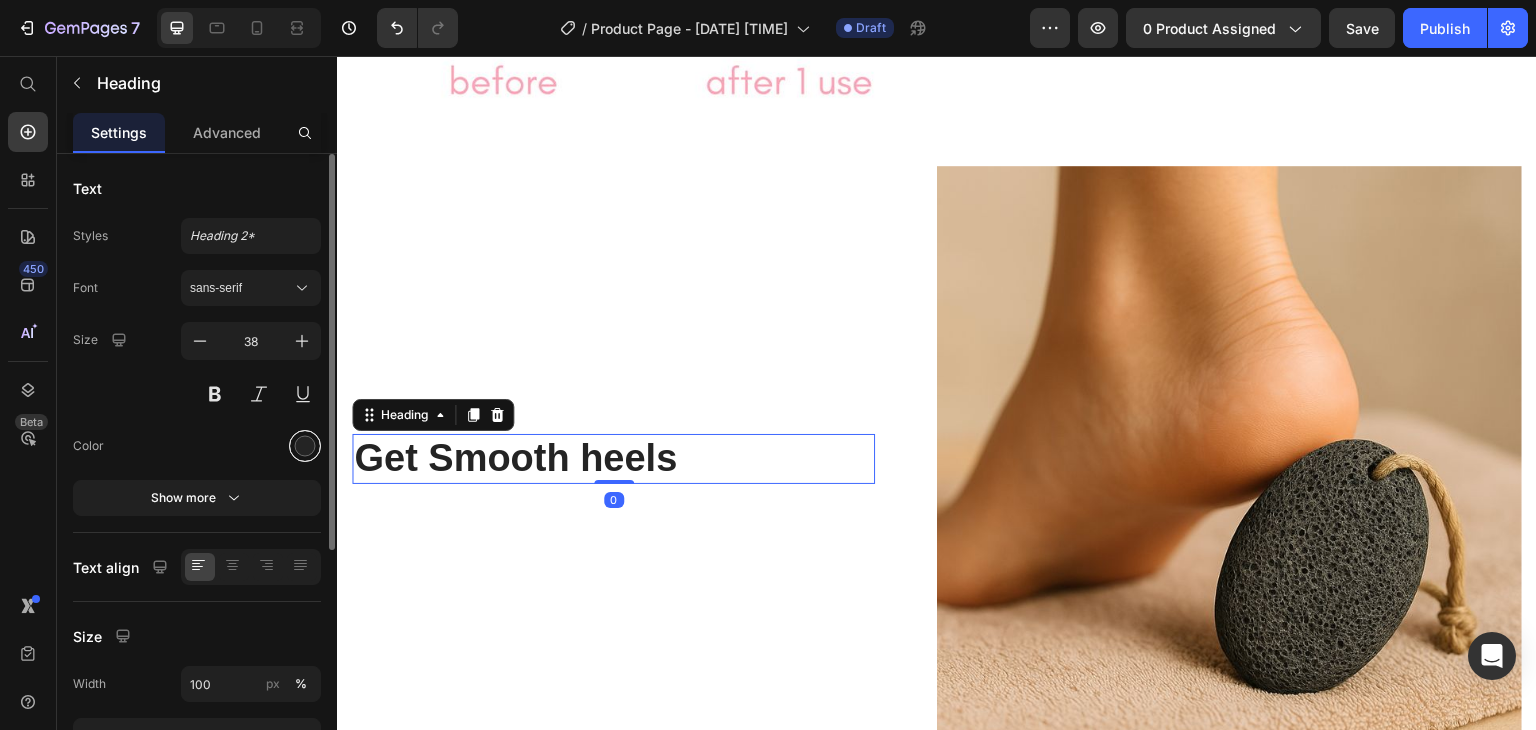 click at bounding box center [305, 446] 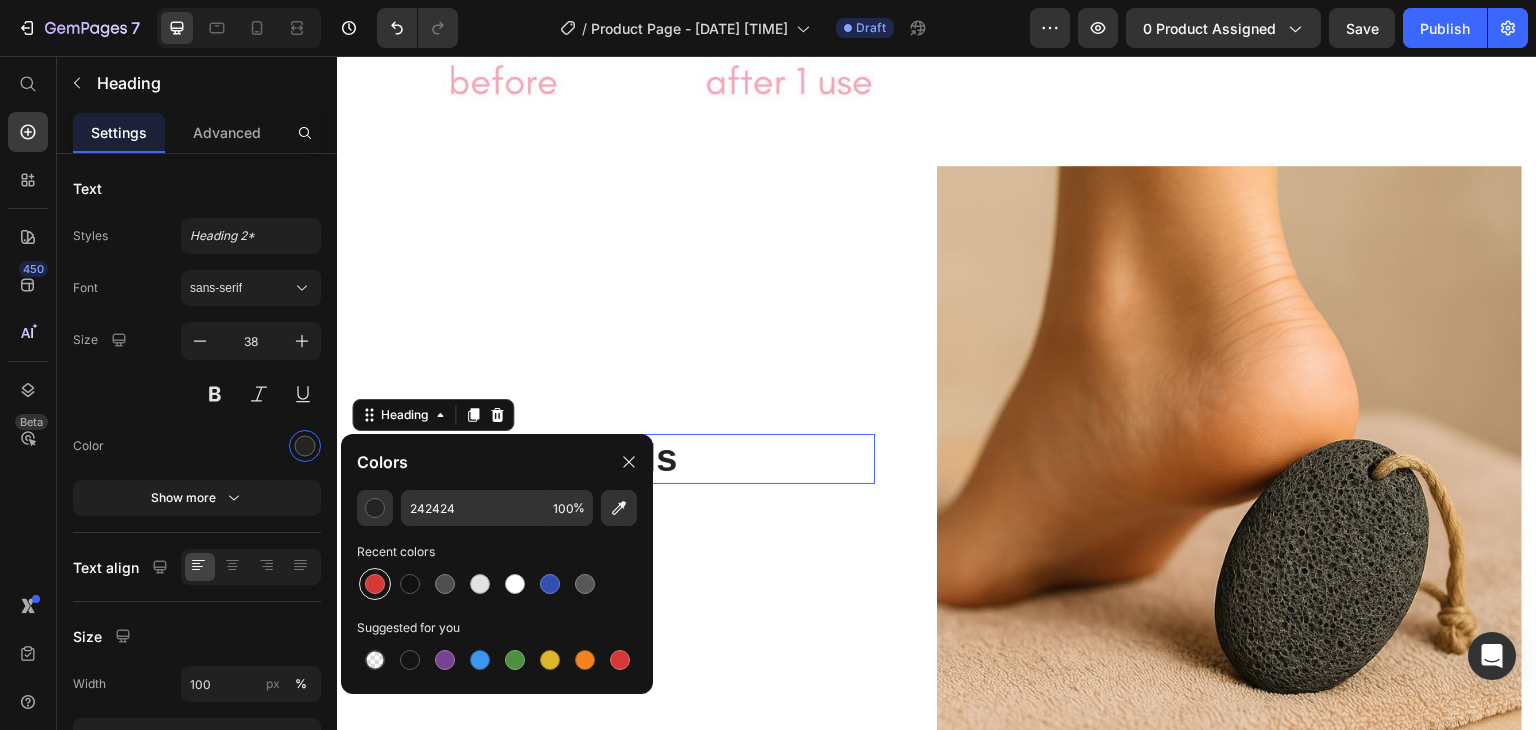 click at bounding box center [375, 584] 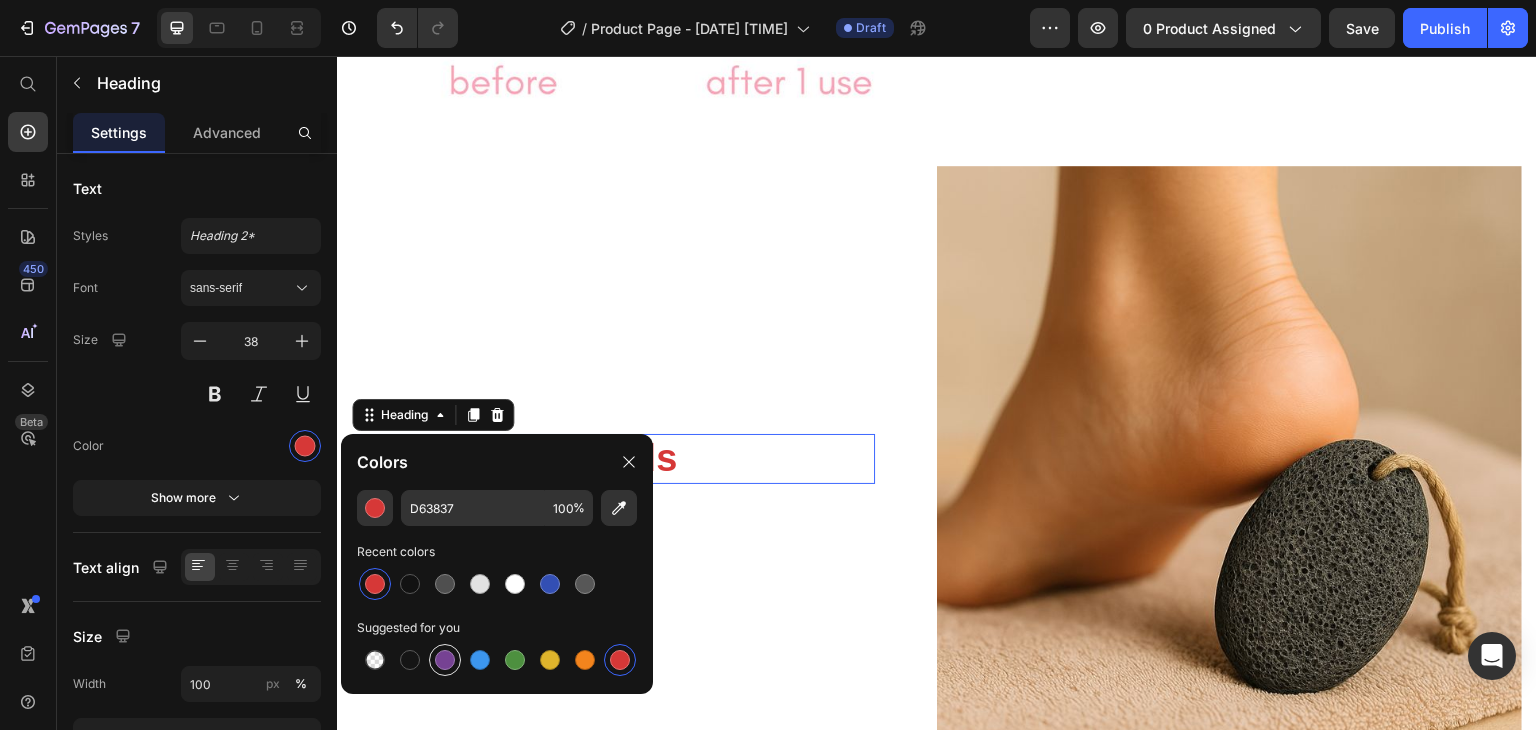 click at bounding box center (445, 660) 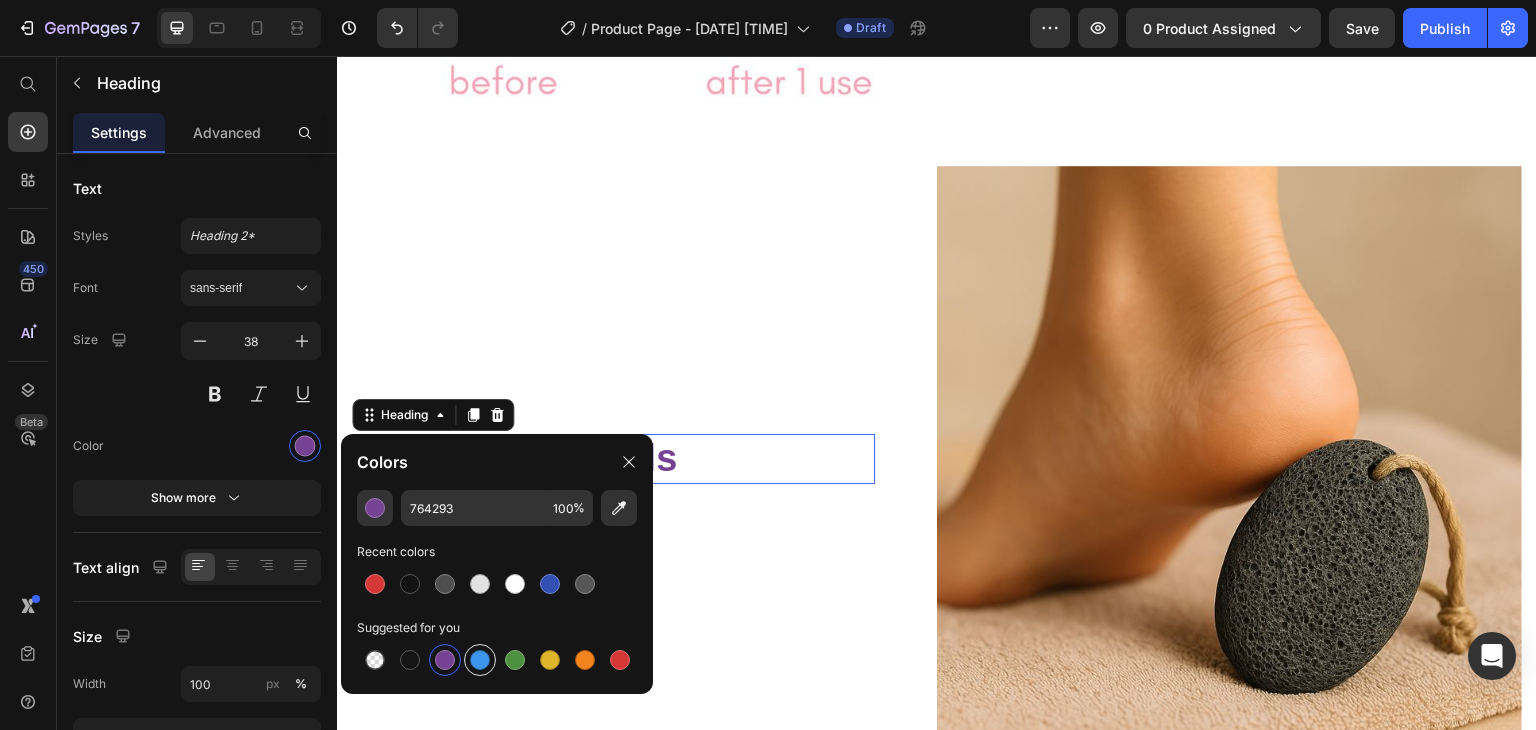 click at bounding box center (480, 660) 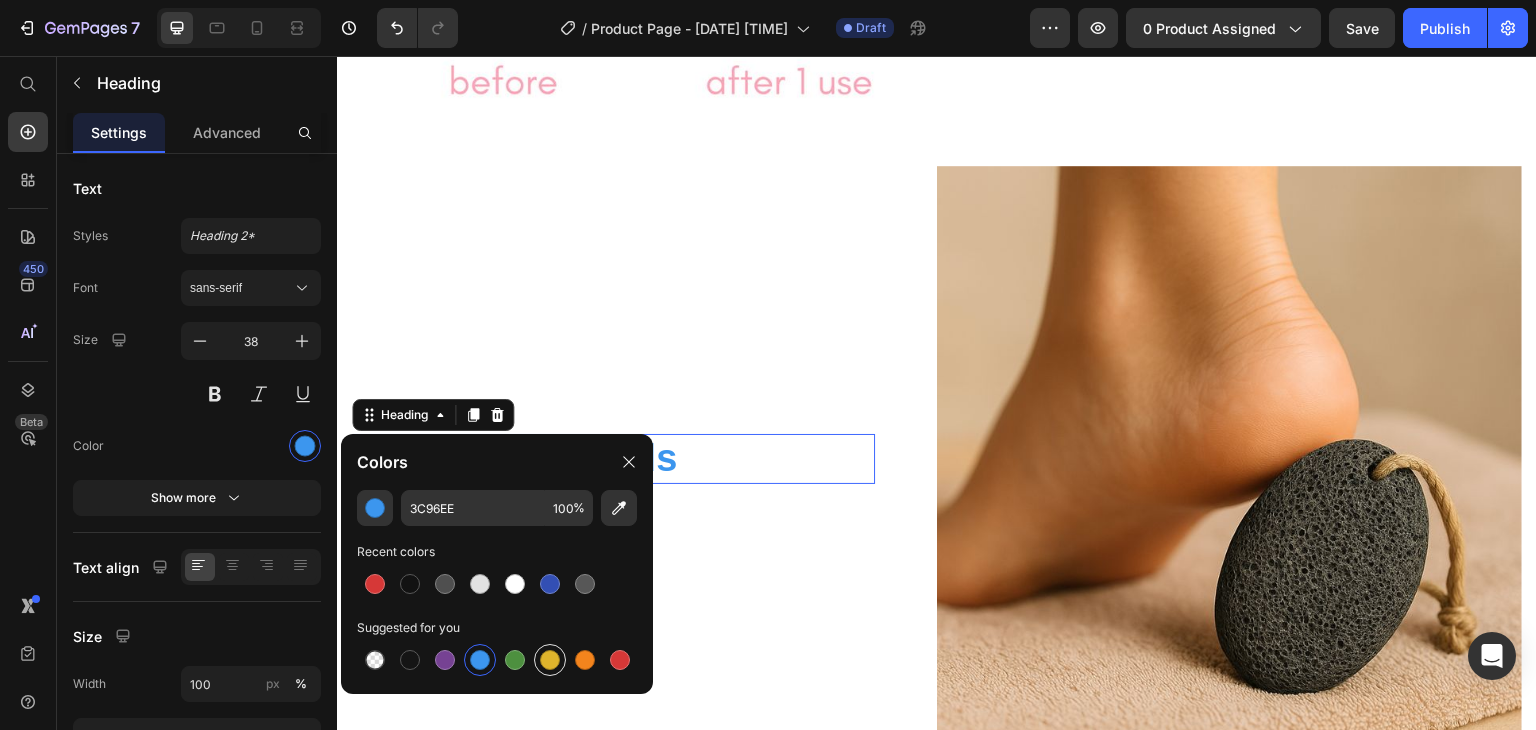 click at bounding box center (550, 660) 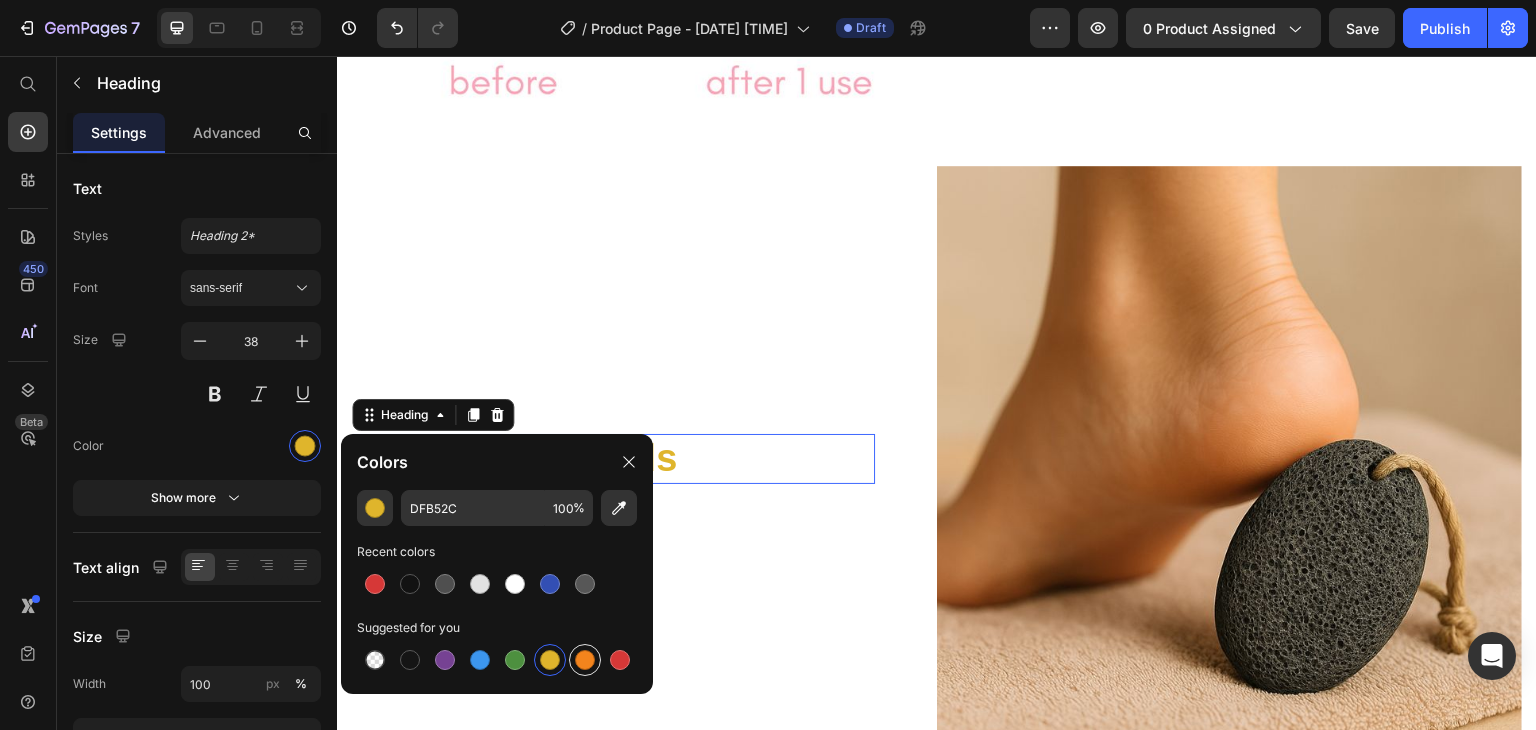 click at bounding box center (585, 660) 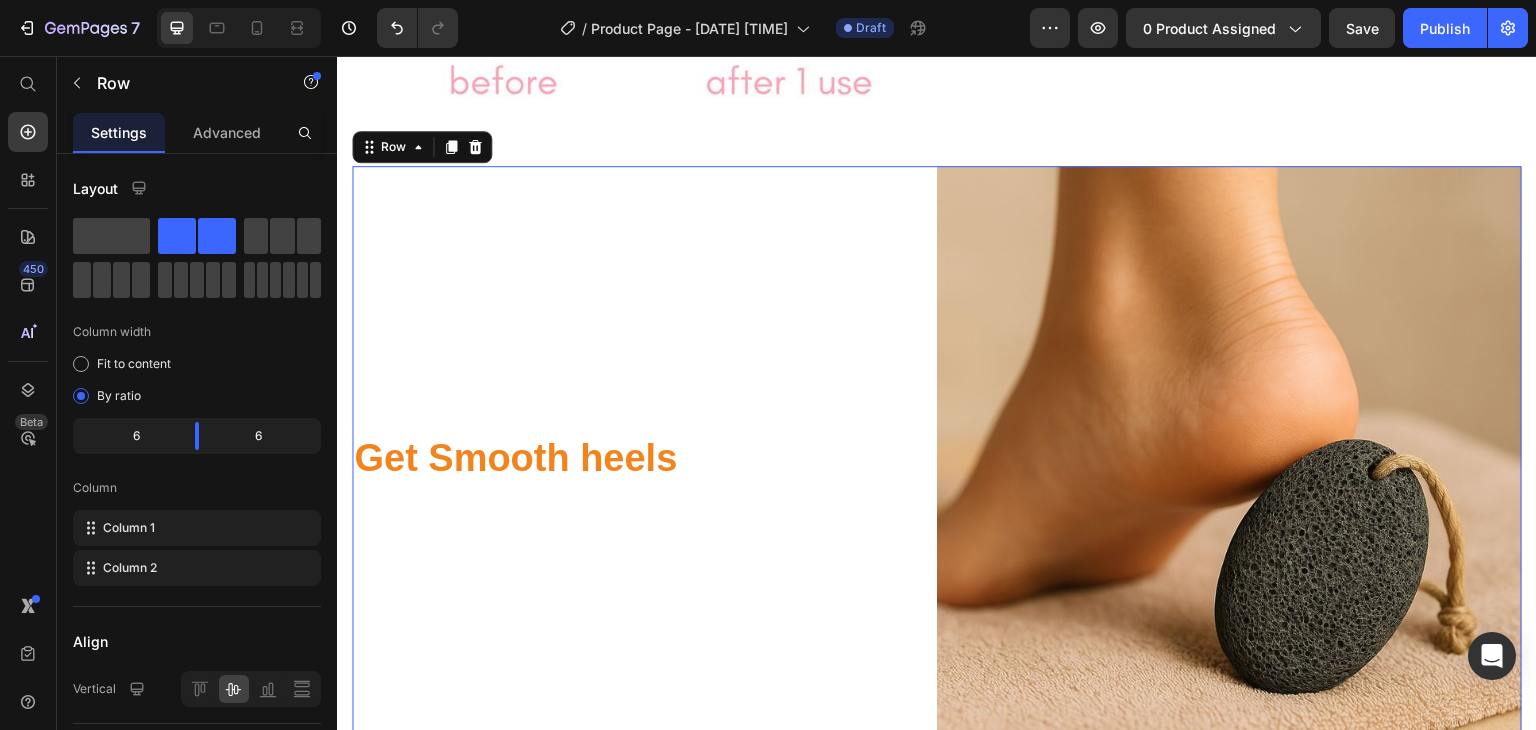 scroll, scrollTop: 3410, scrollLeft: 0, axis: vertical 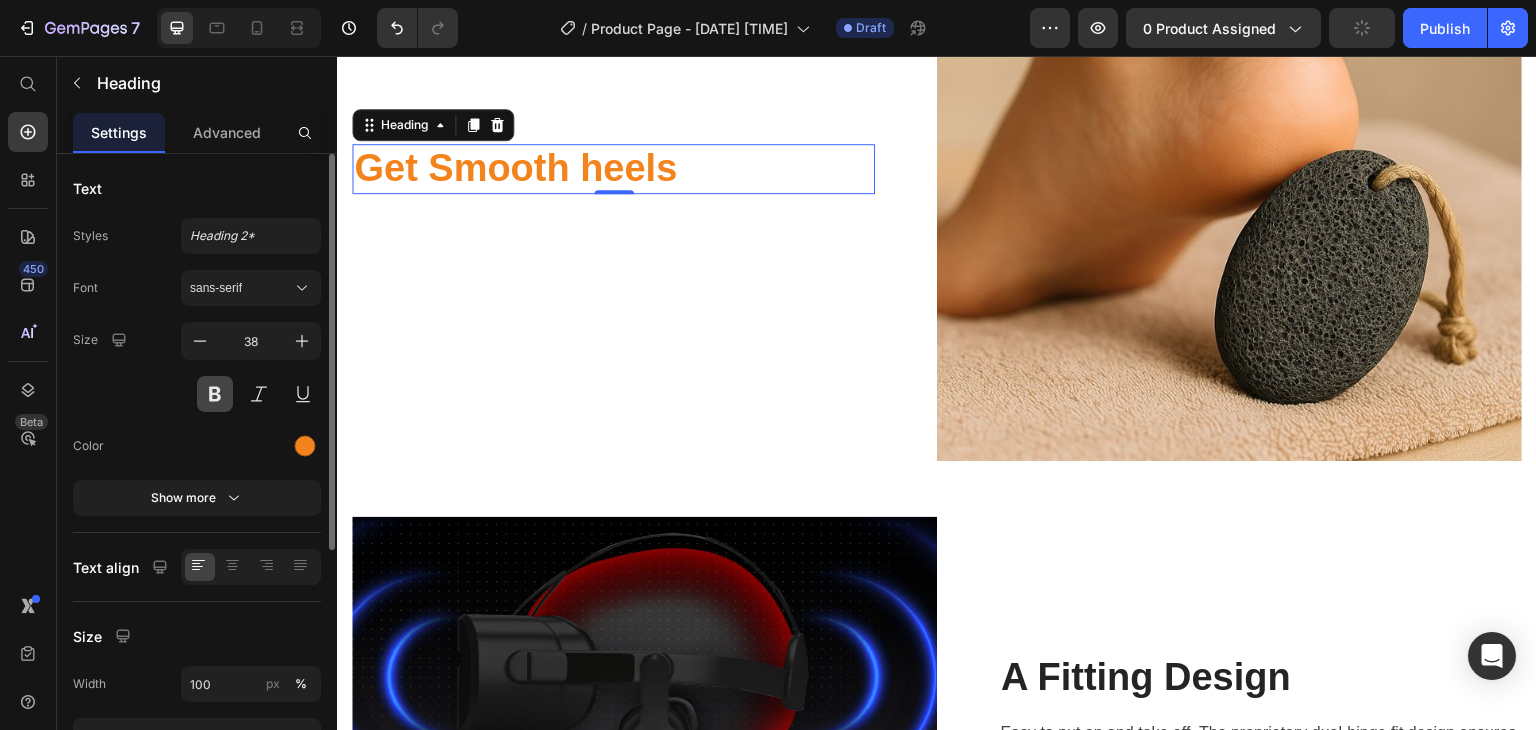 click at bounding box center [215, 394] 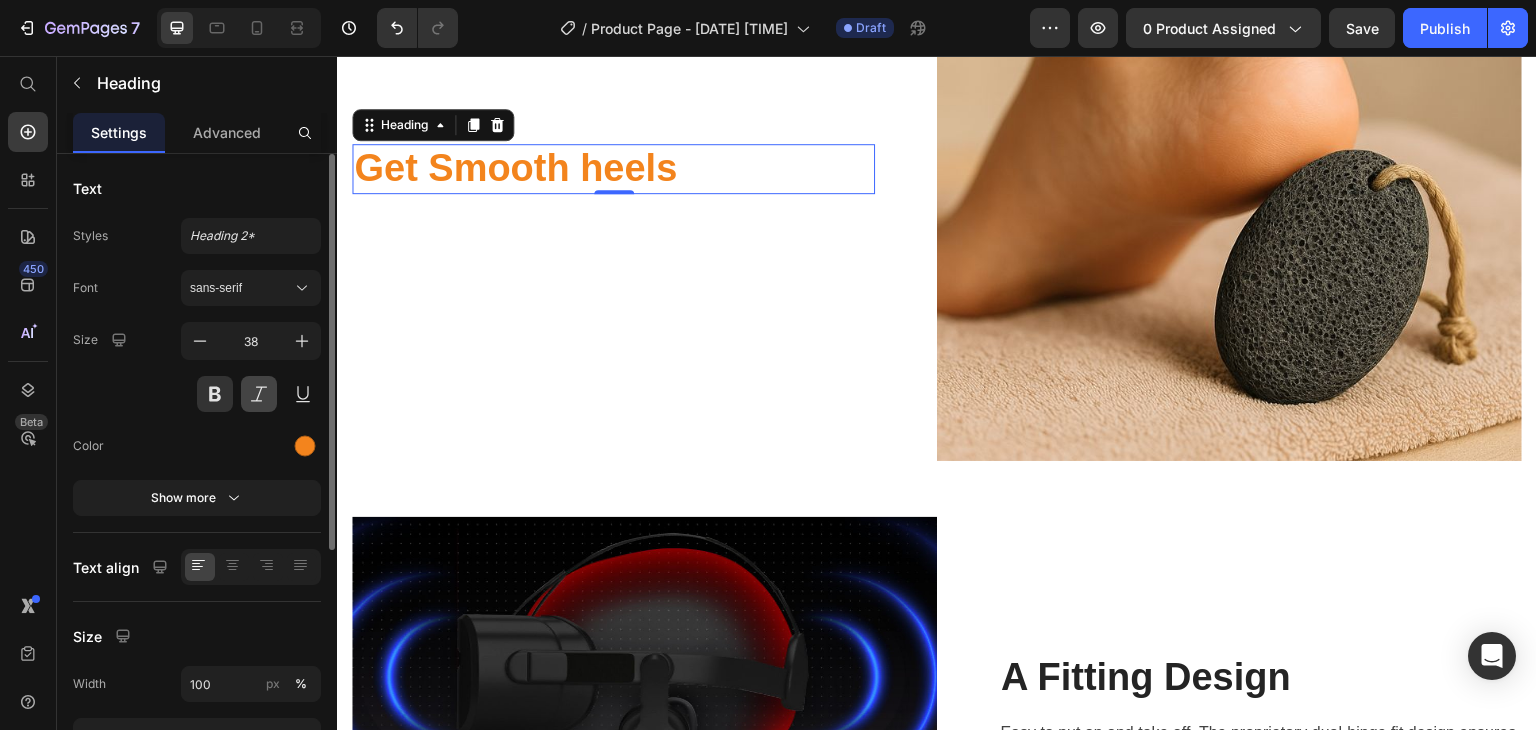 click at bounding box center [259, 394] 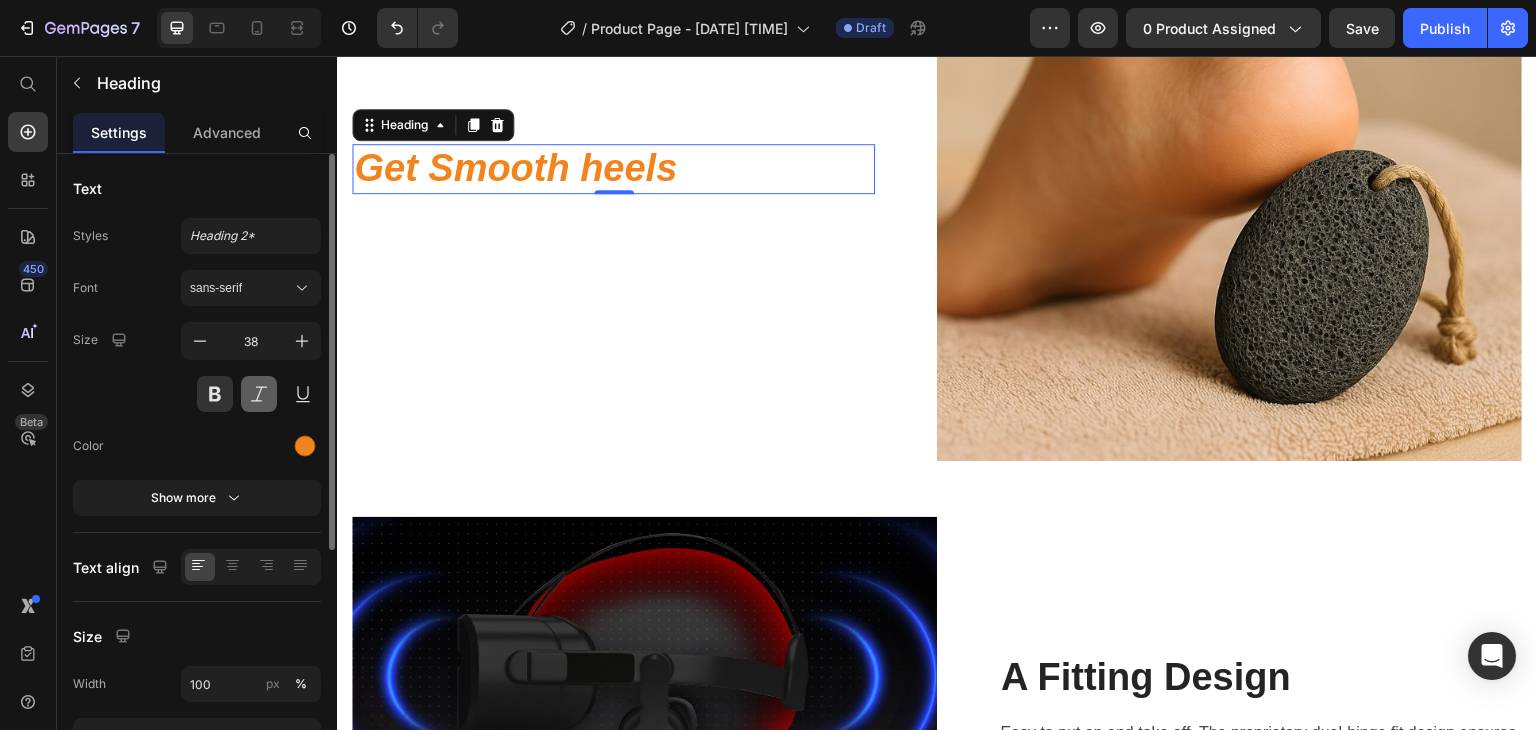 click at bounding box center [259, 394] 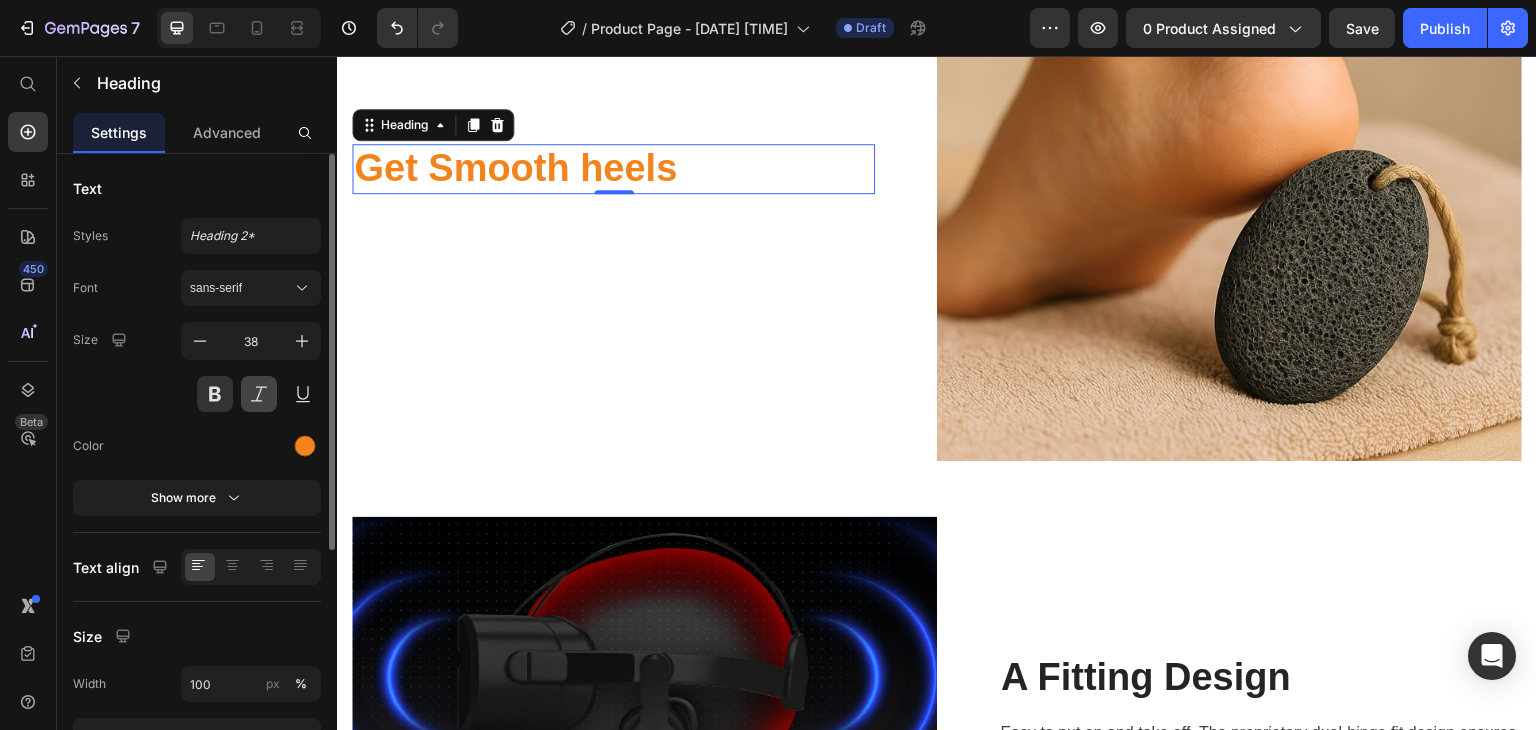 click at bounding box center (259, 394) 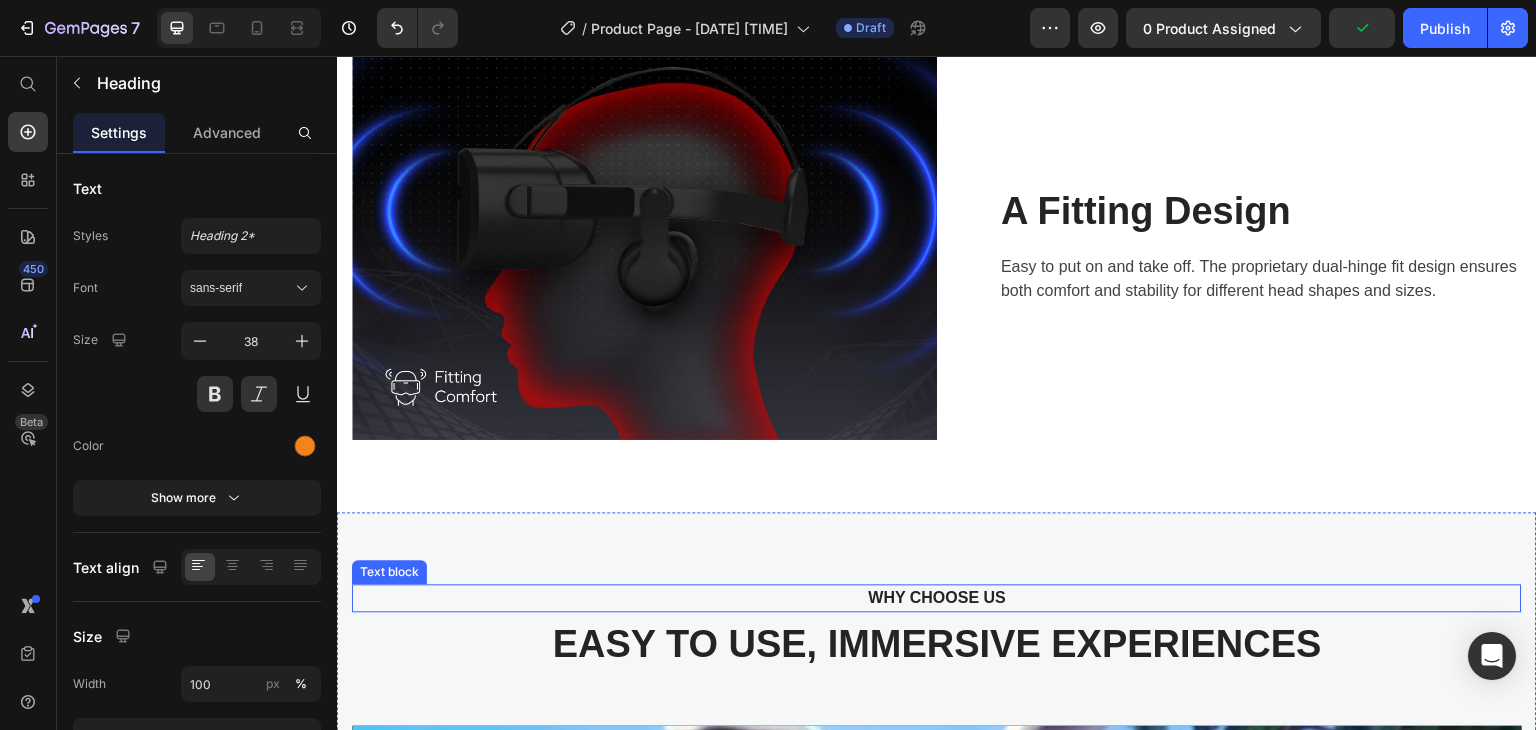 scroll, scrollTop: 3649, scrollLeft: 0, axis: vertical 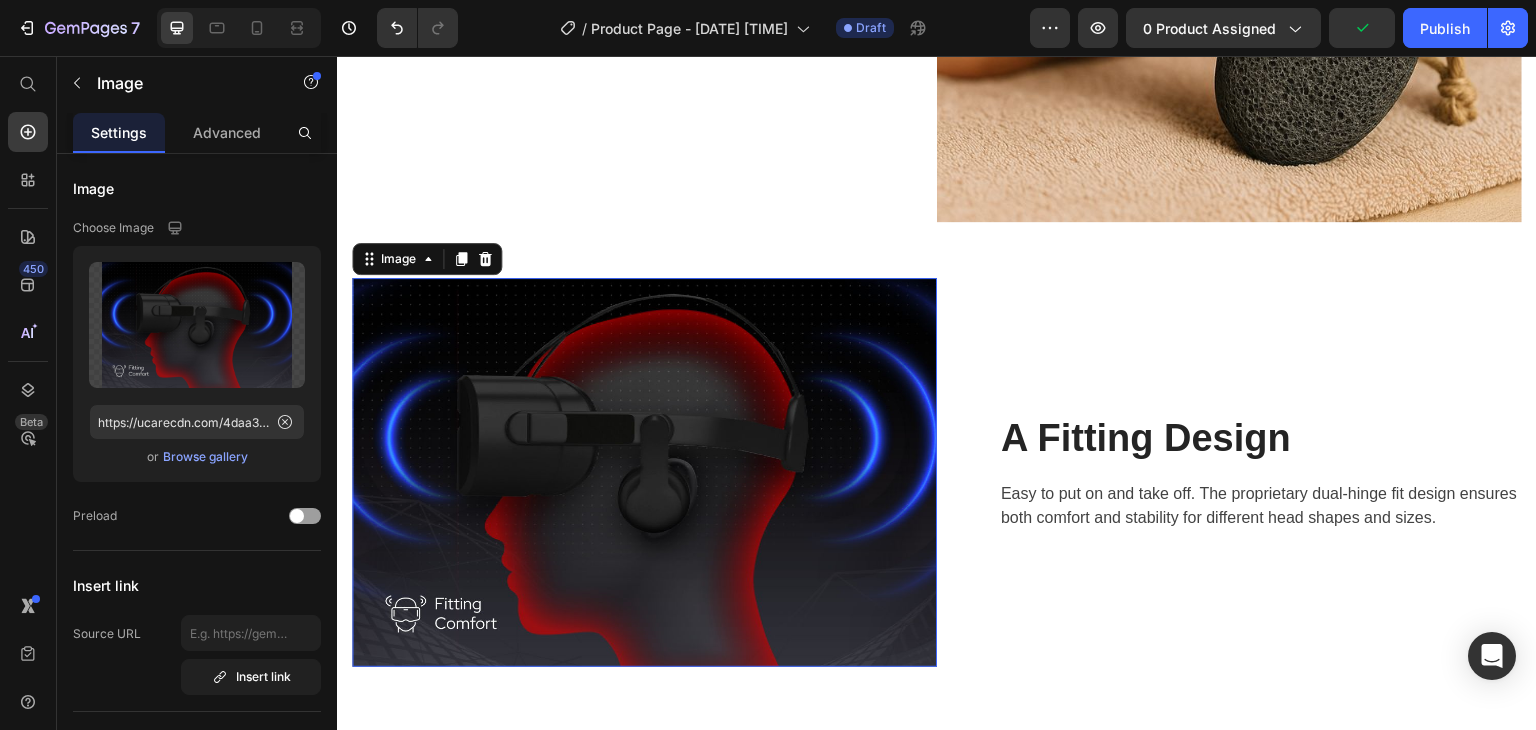 click at bounding box center [644, 472] 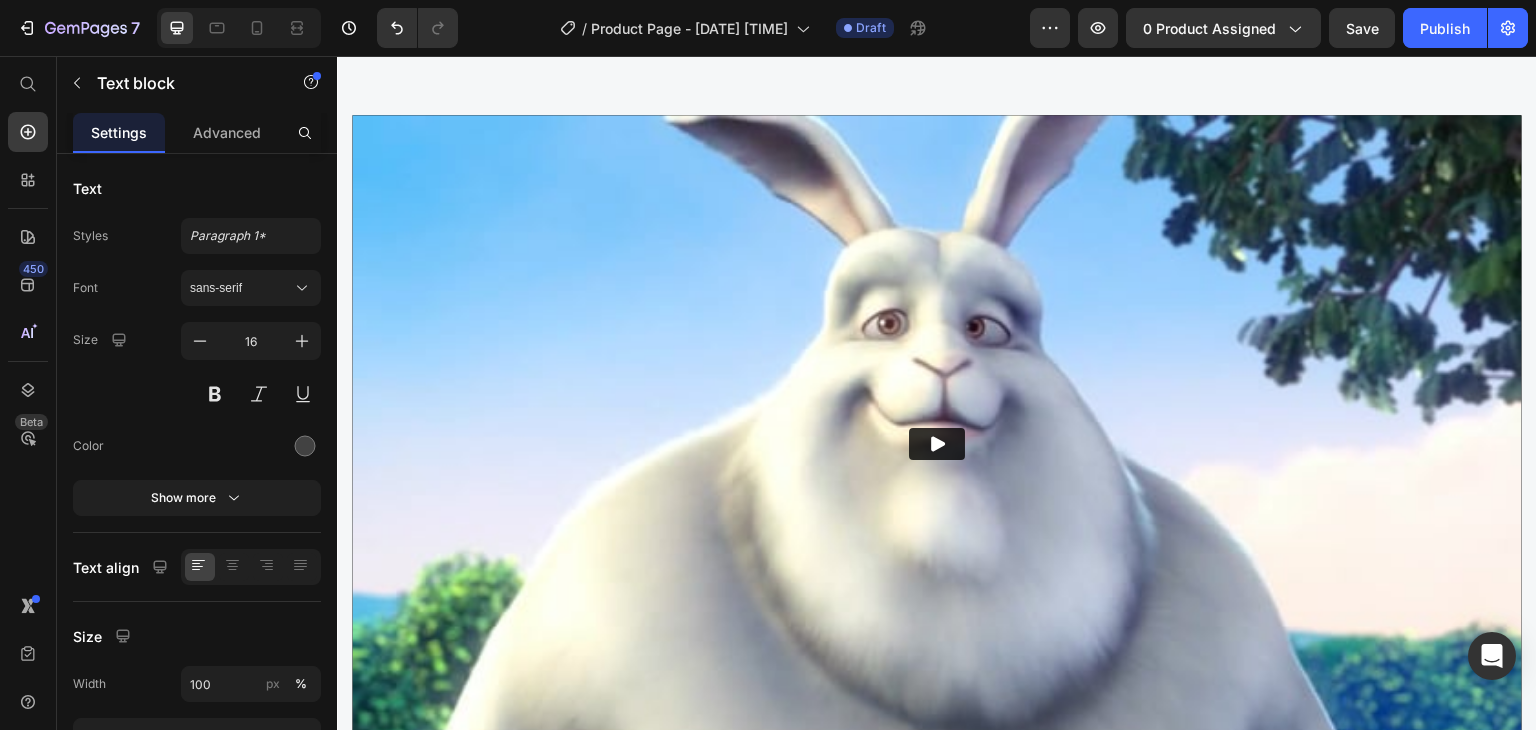 scroll, scrollTop: 4486, scrollLeft: 0, axis: vertical 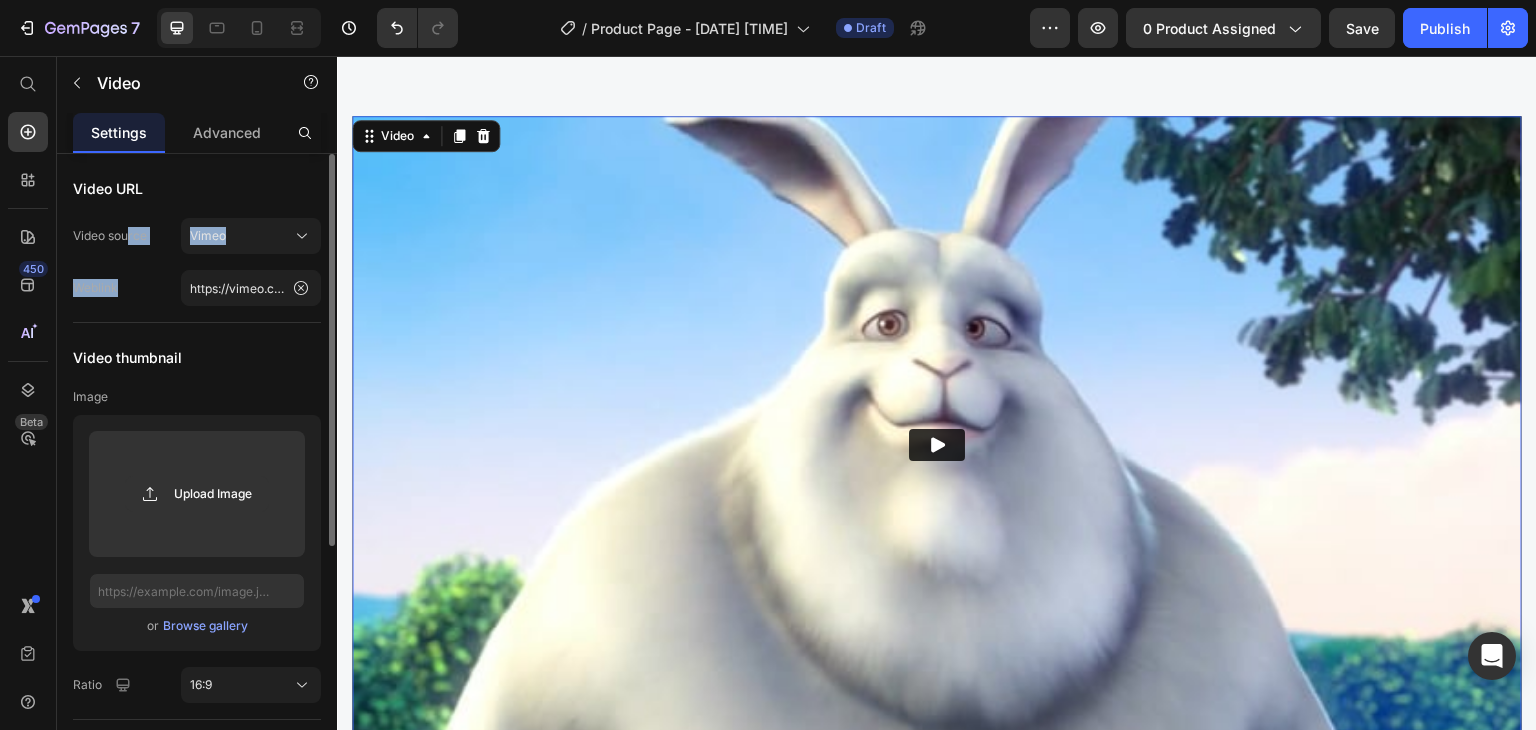 drag, startPoint x: 126, startPoint y: 241, endPoint x: 252, endPoint y: 258, distance: 127.141655 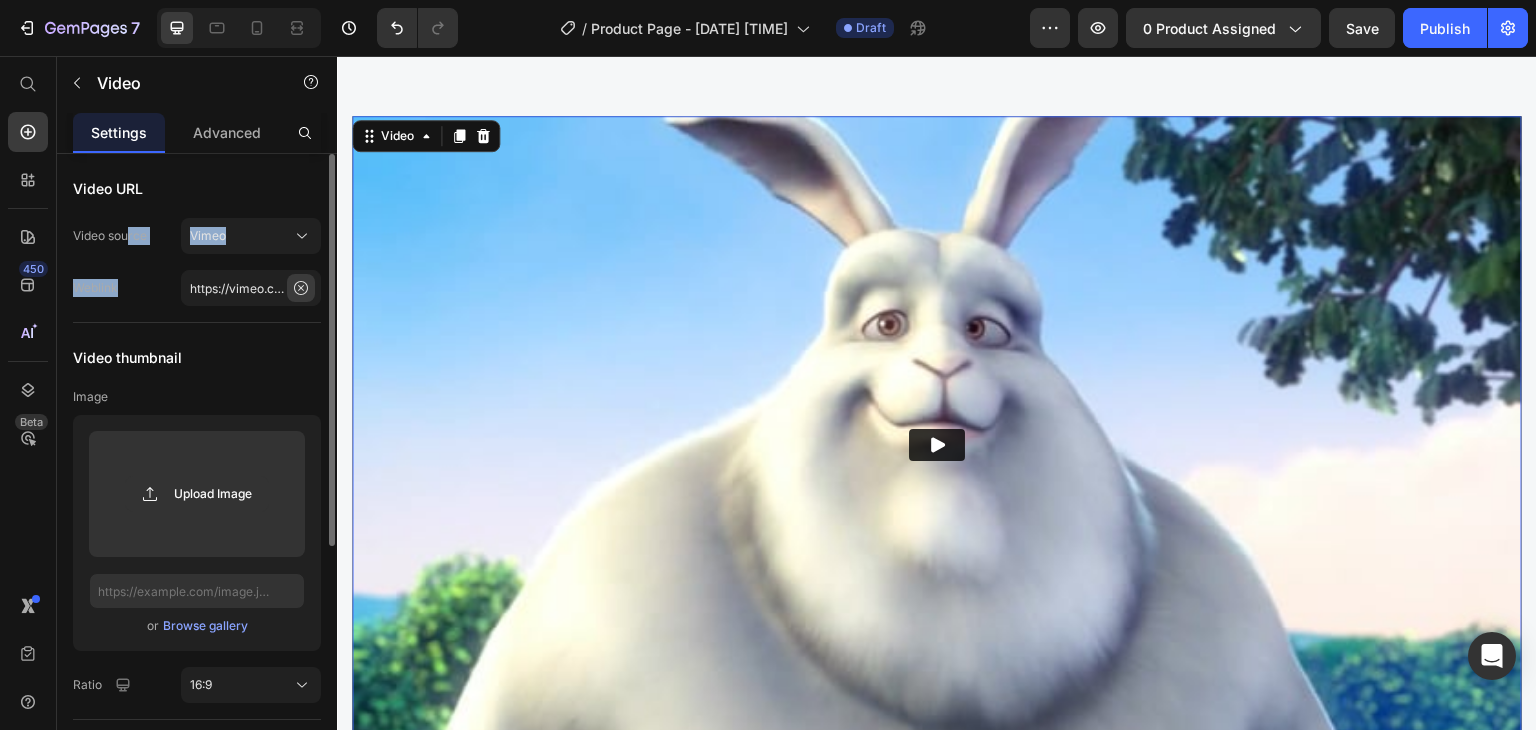 click 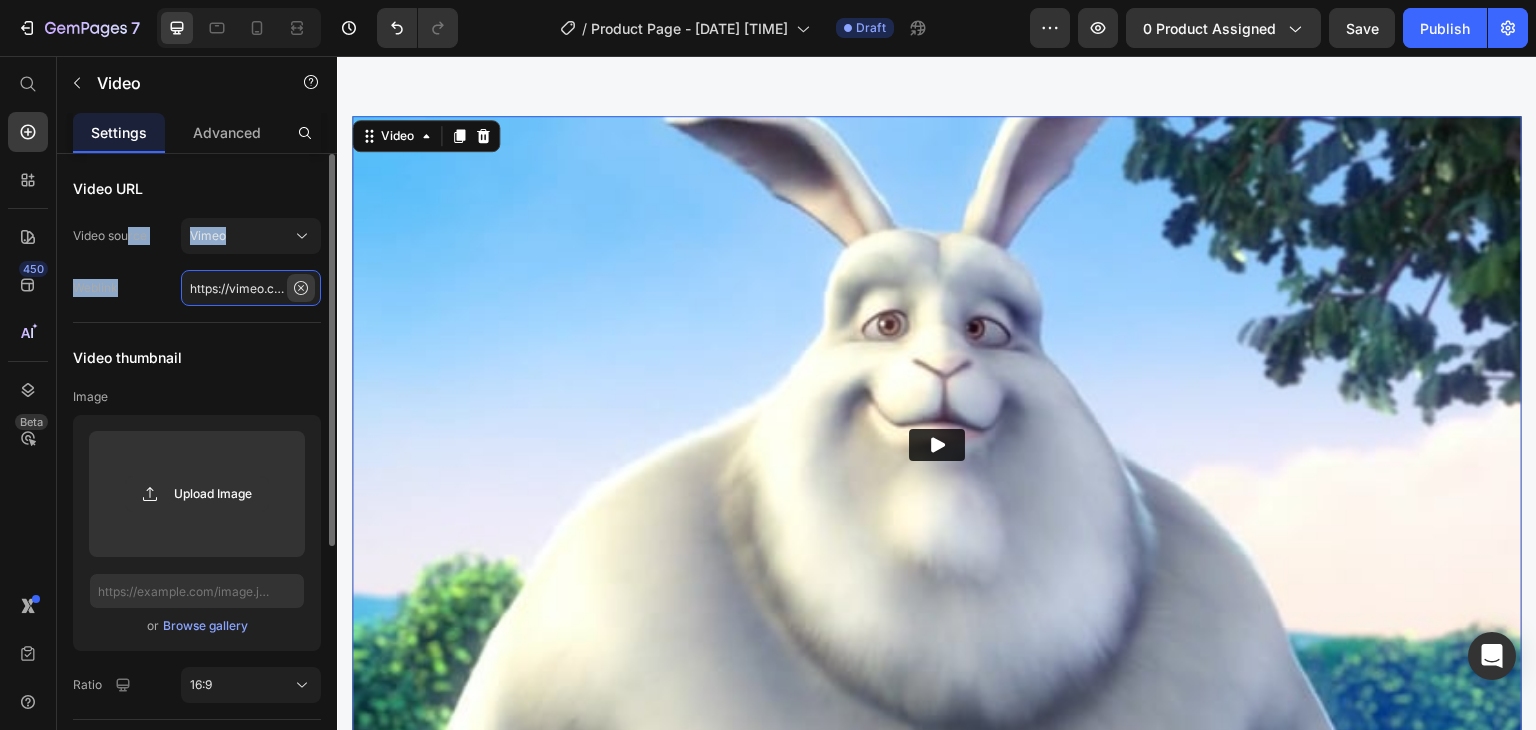 type 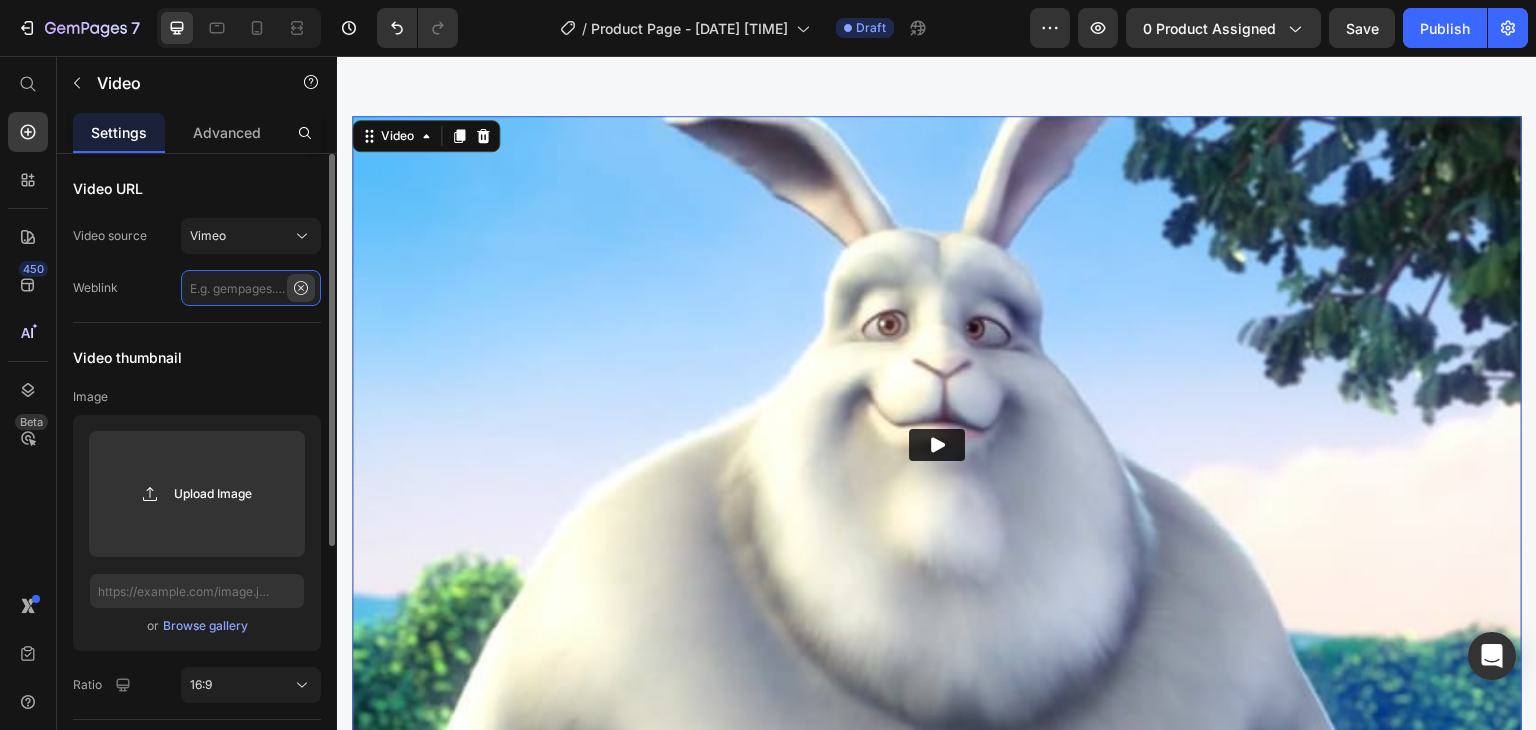 scroll, scrollTop: 0, scrollLeft: 0, axis: both 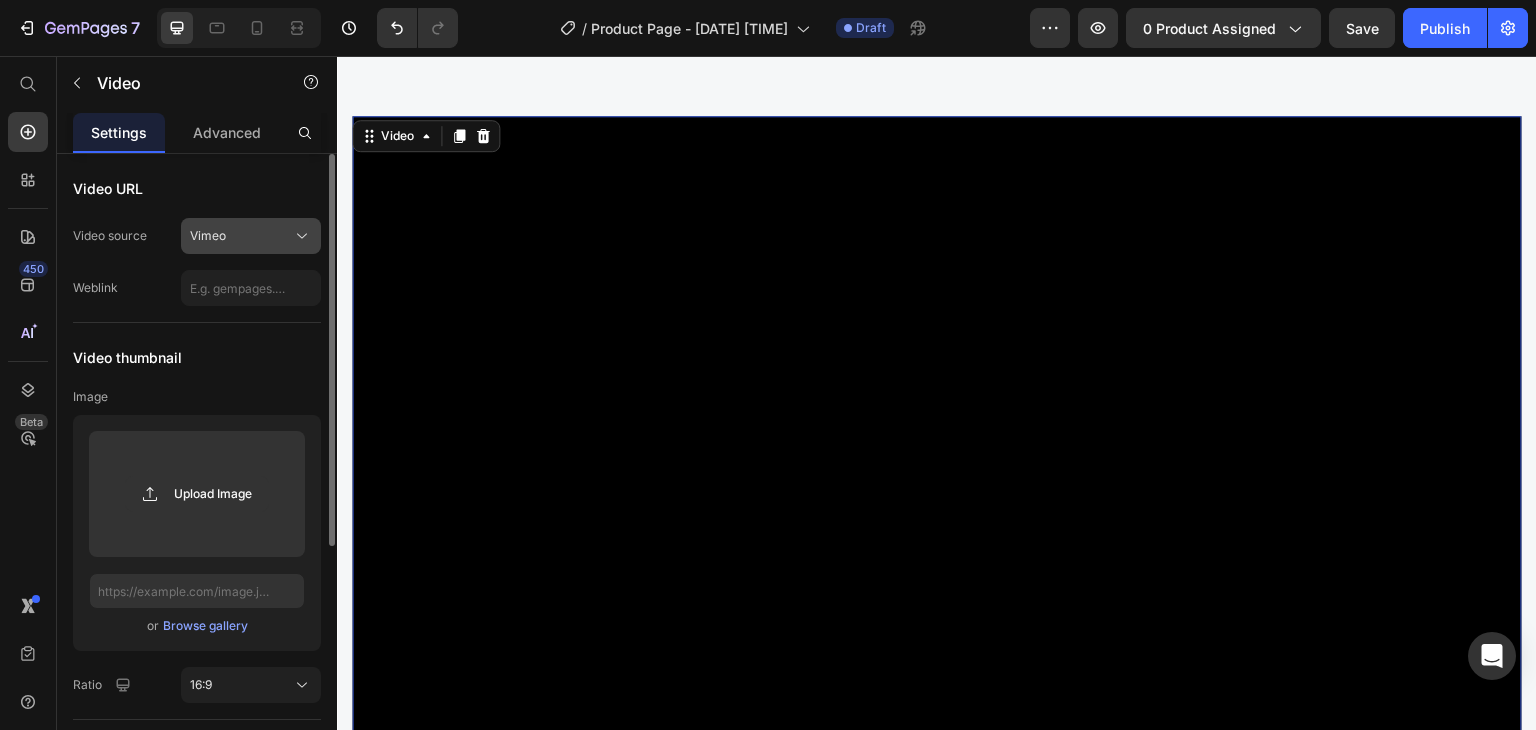 click 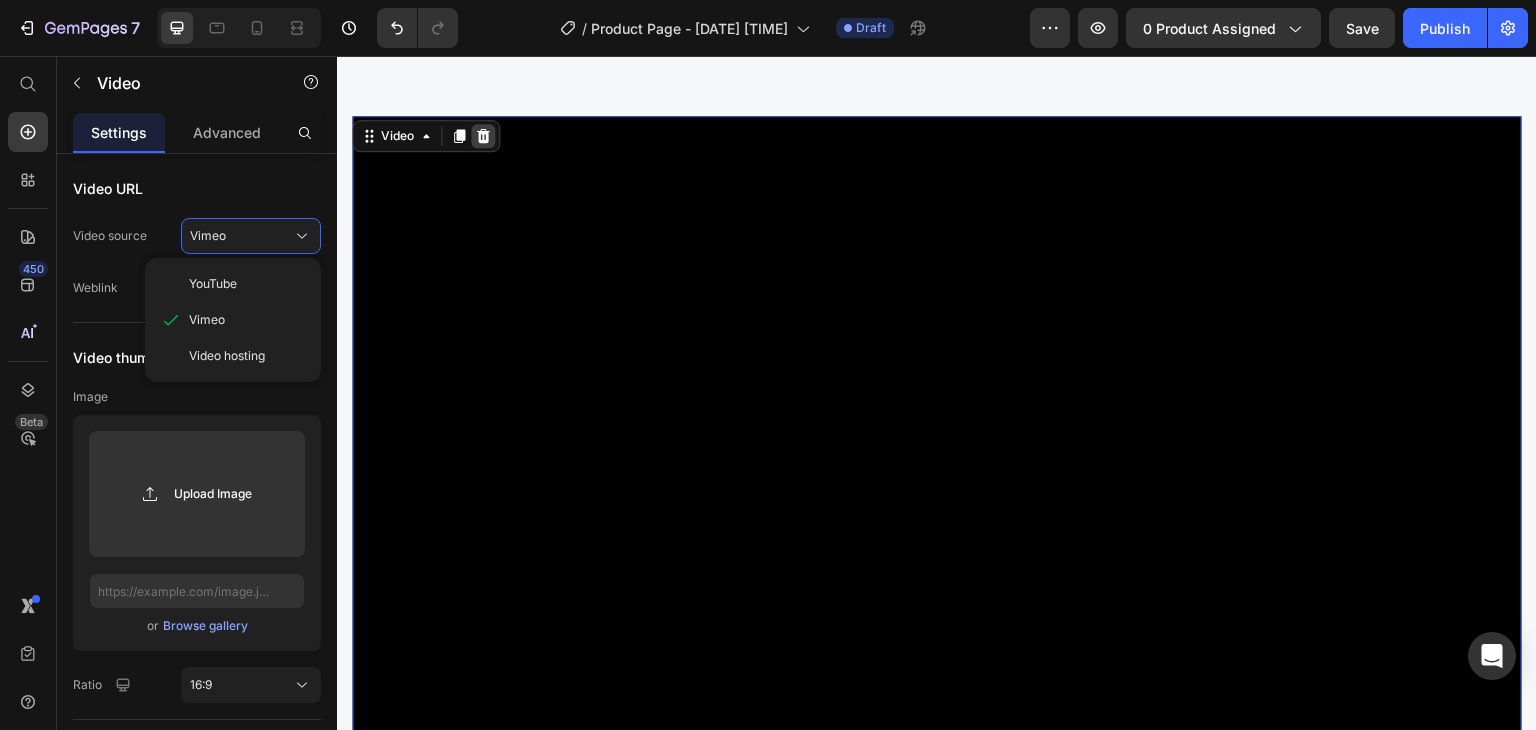 click 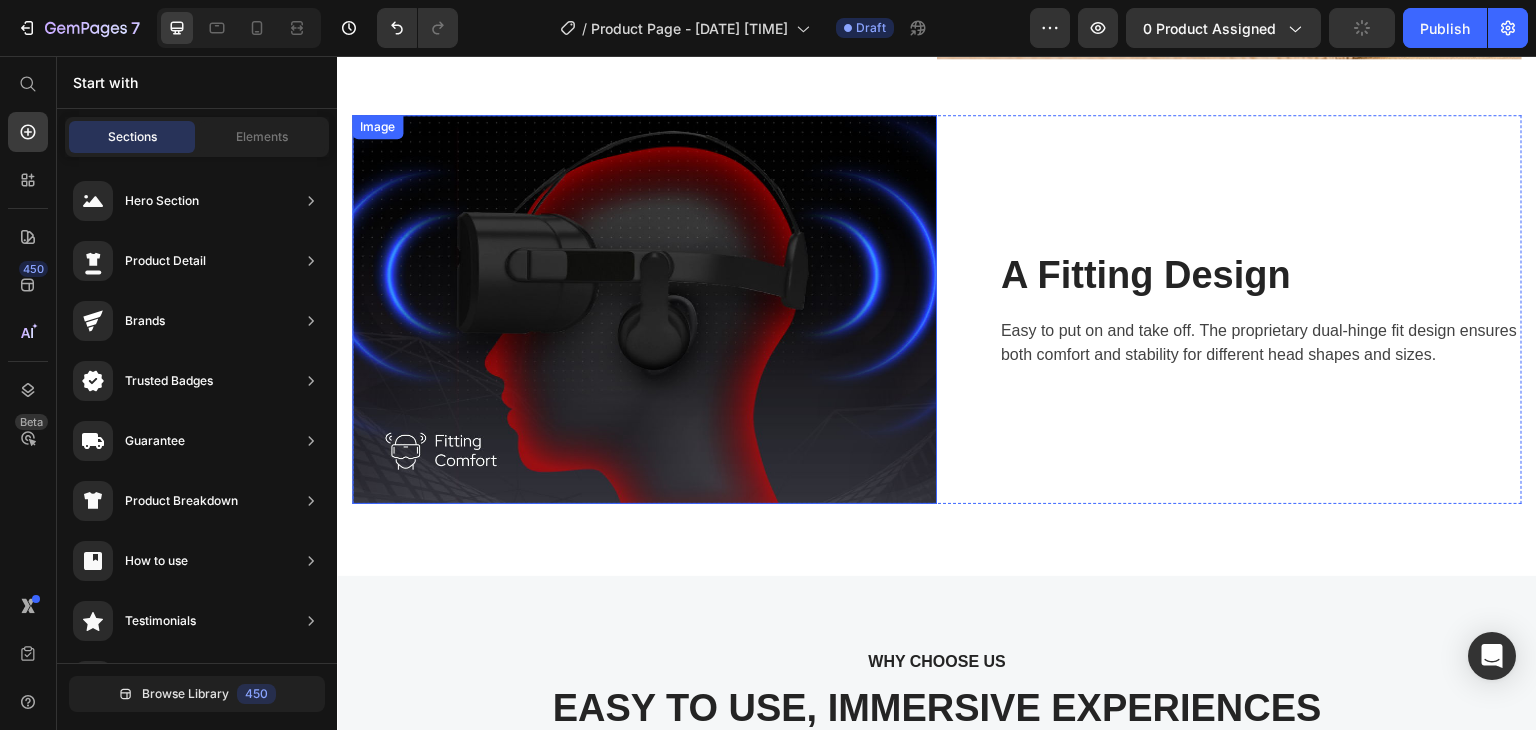 scroll, scrollTop: 3811, scrollLeft: 0, axis: vertical 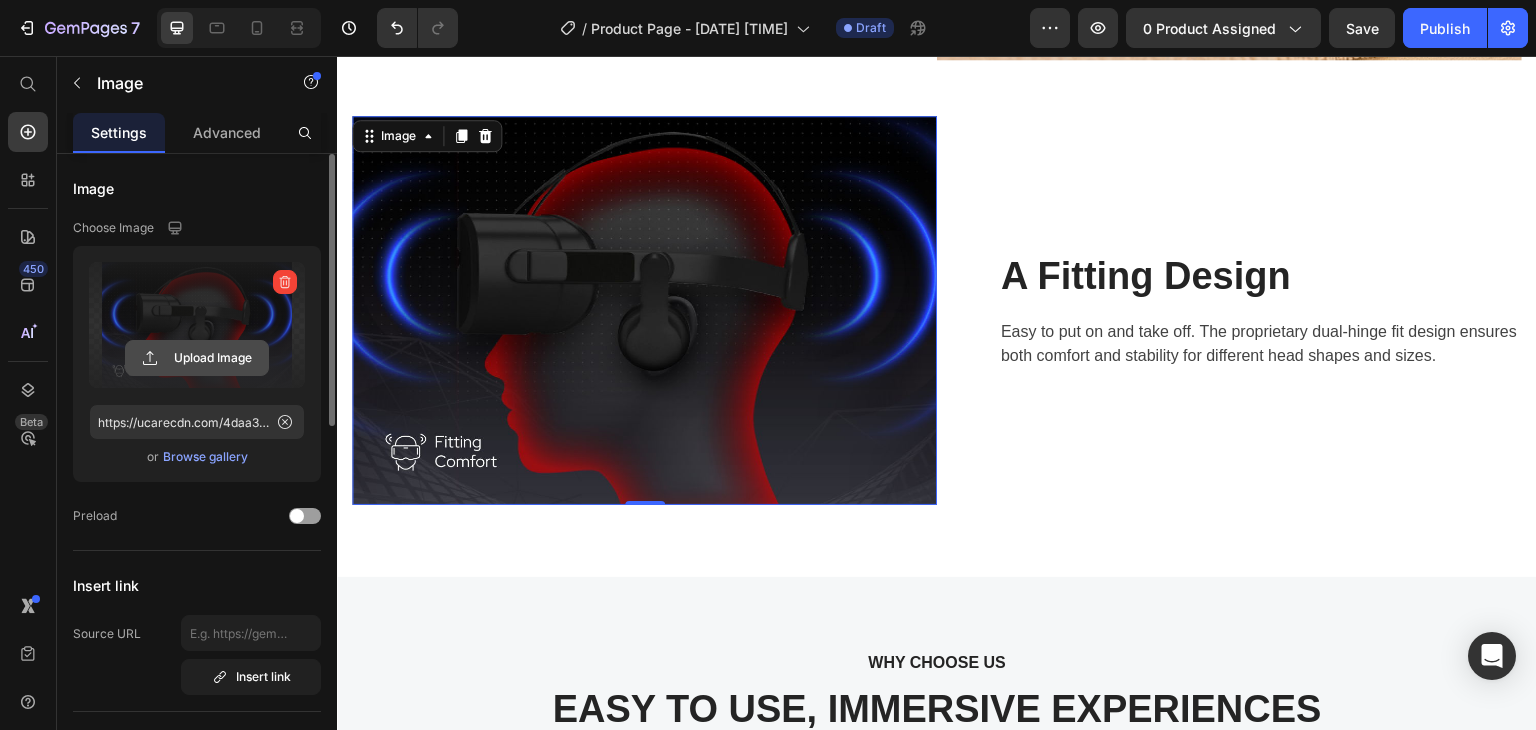 click 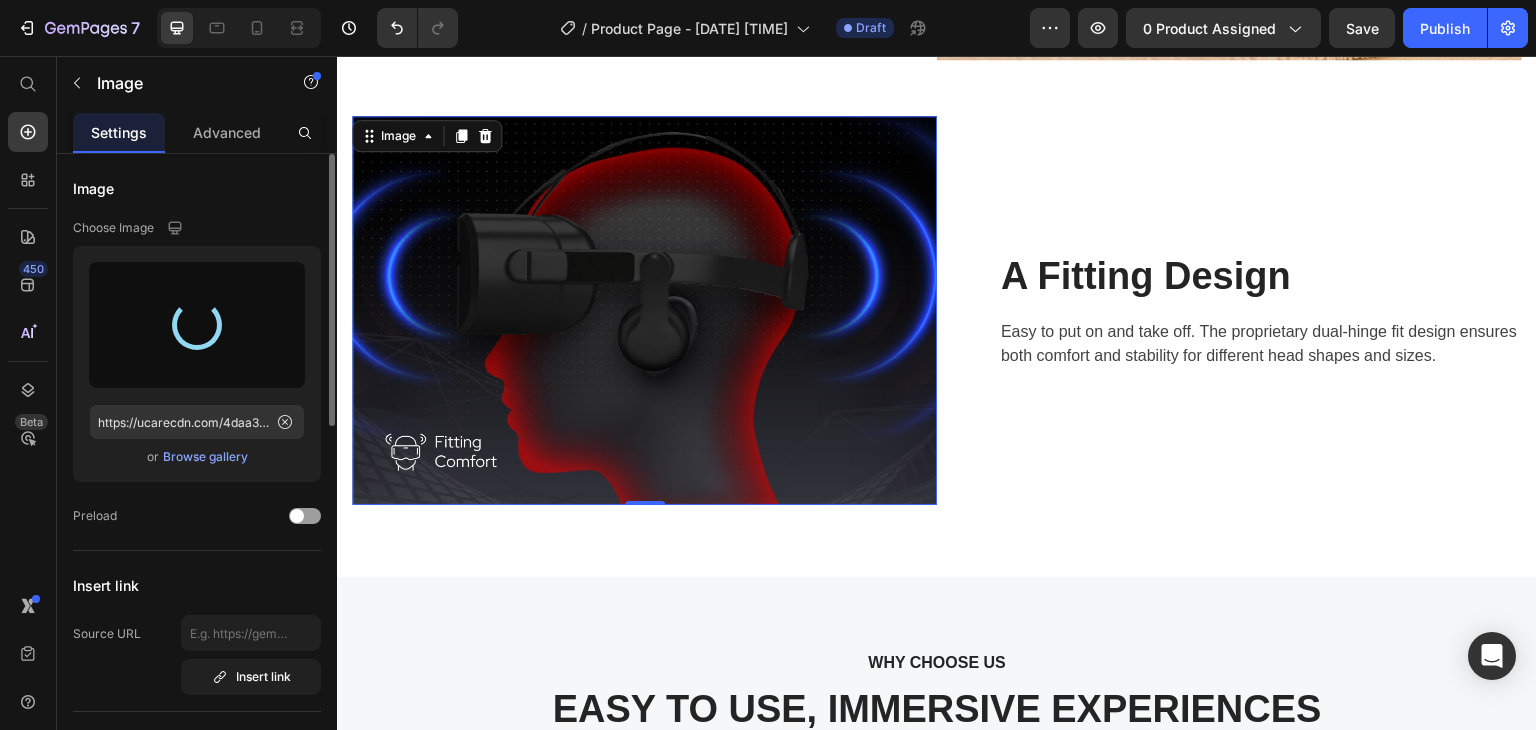 type on "https://cdn.shopify.com/s/files/1/0758/7243/6481/files/gempages_574950970216154224-10973e59-2217-4a2c-904c-d3e296dbcc3e.jpg" 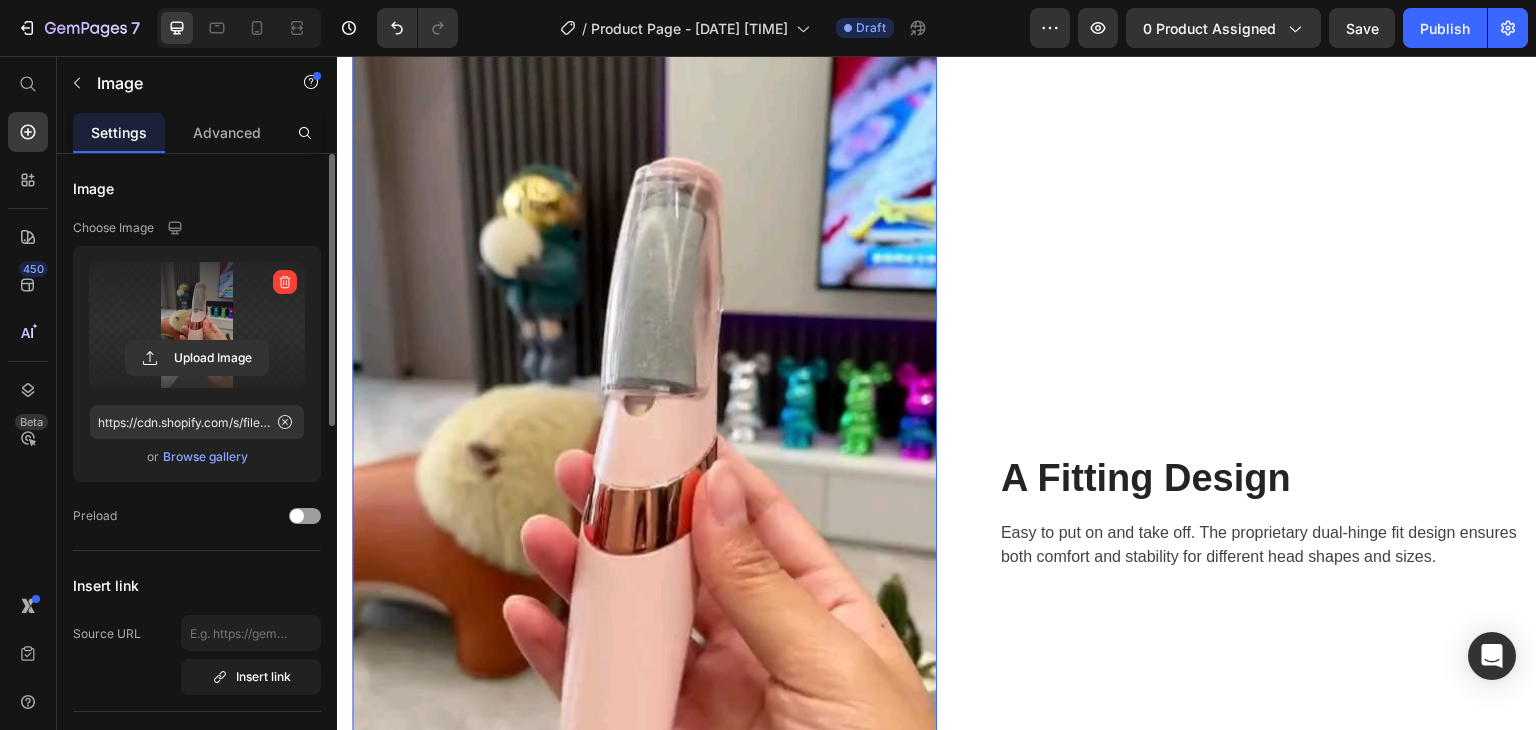 scroll, scrollTop: 3822, scrollLeft: 0, axis: vertical 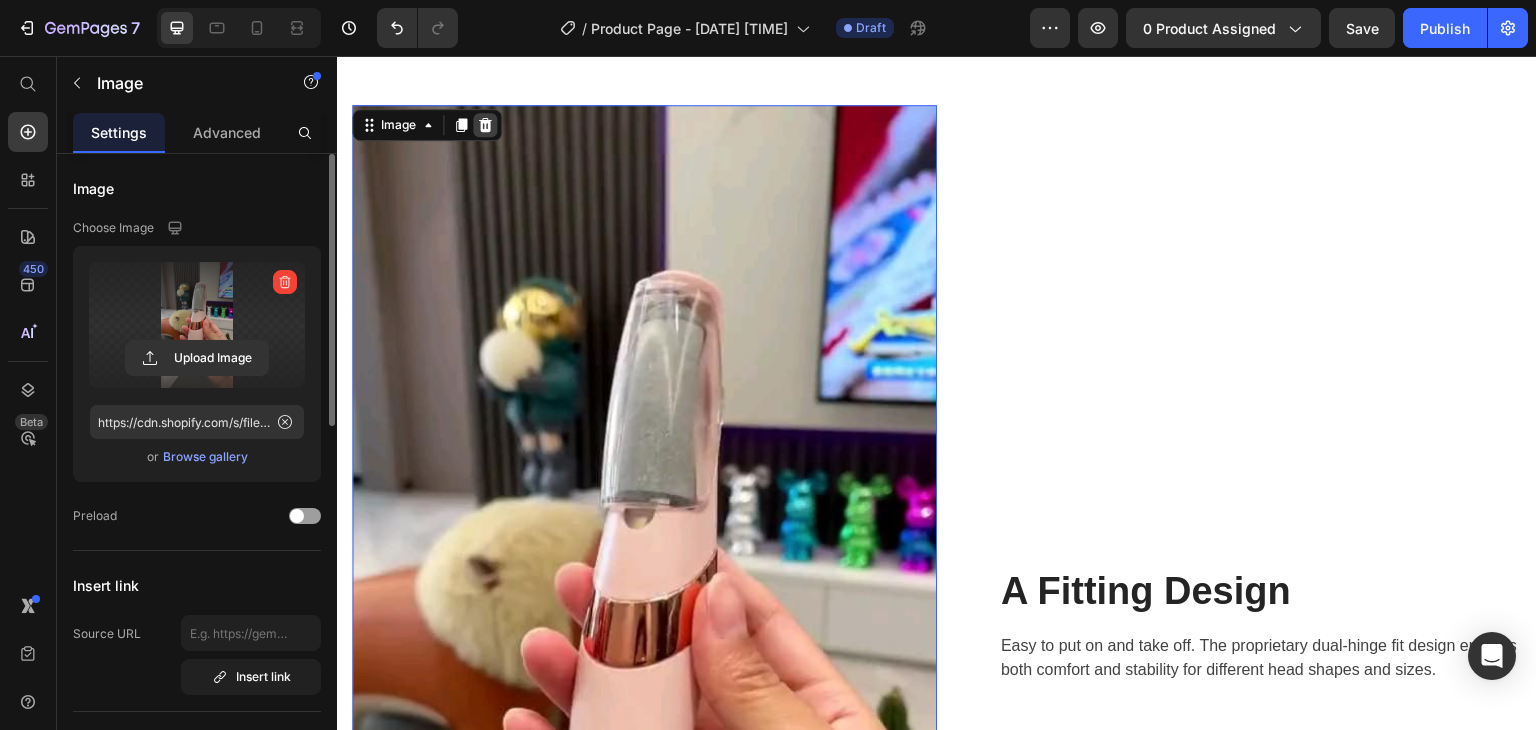 click at bounding box center [485, 125] 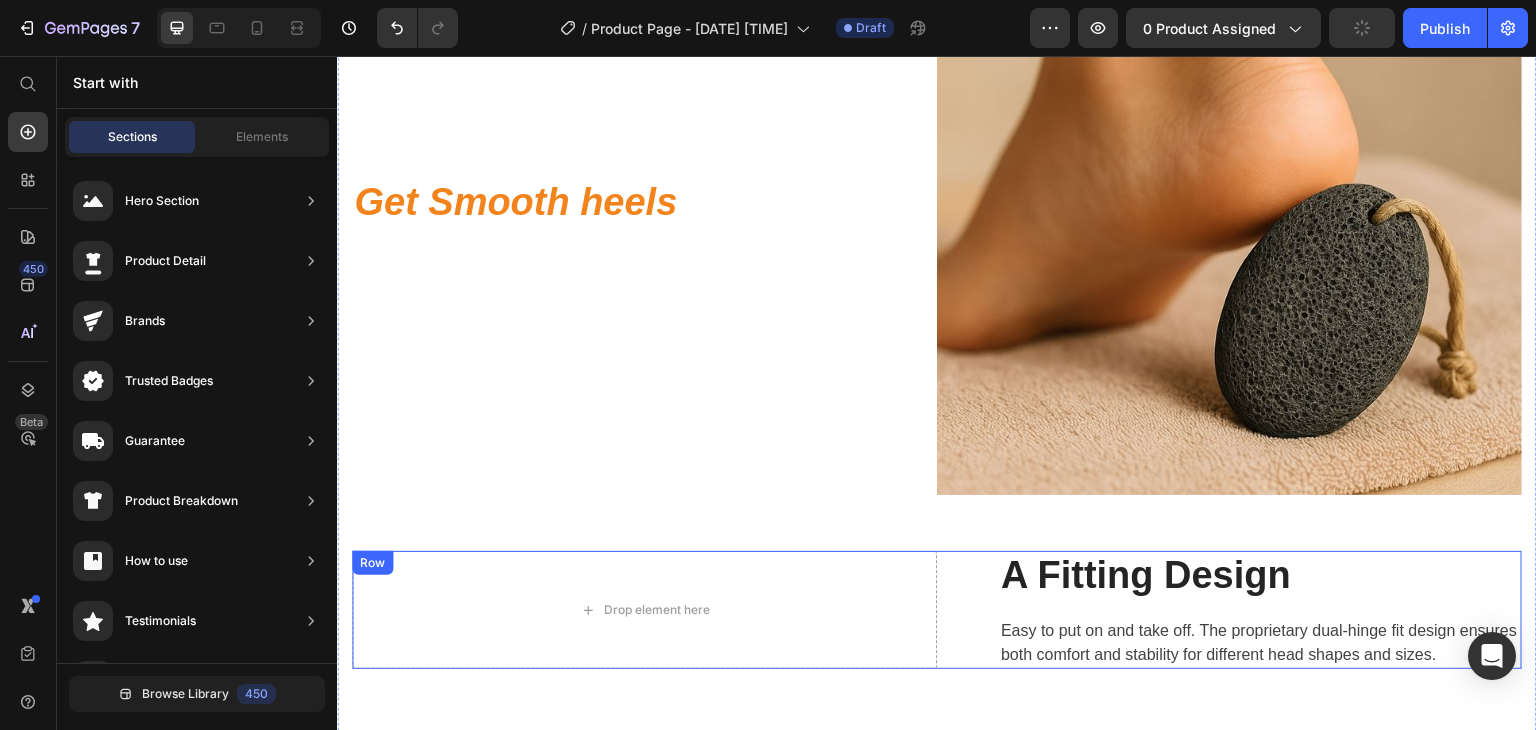 scroll, scrollTop: 3362, scrollLeft: 0, axis: vertical 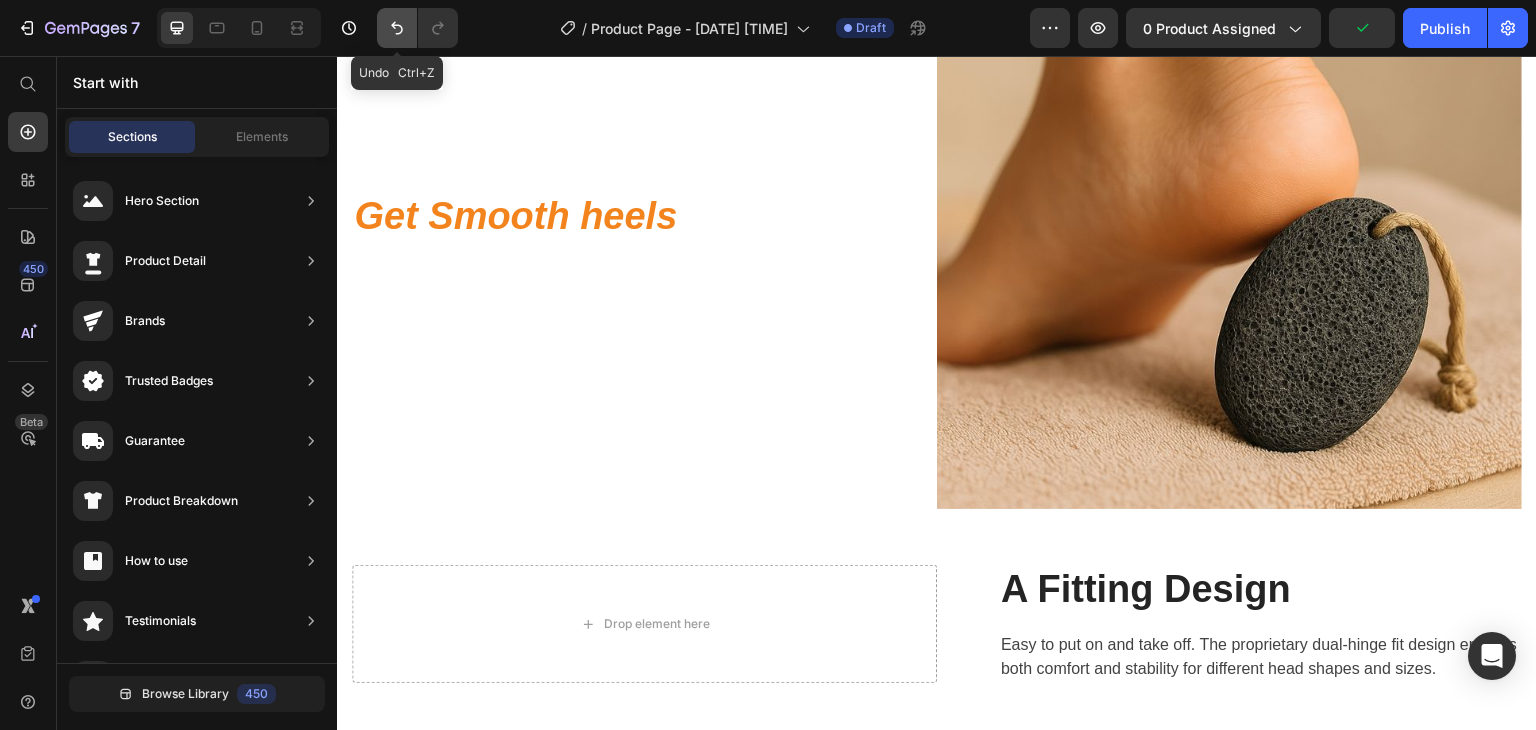 click 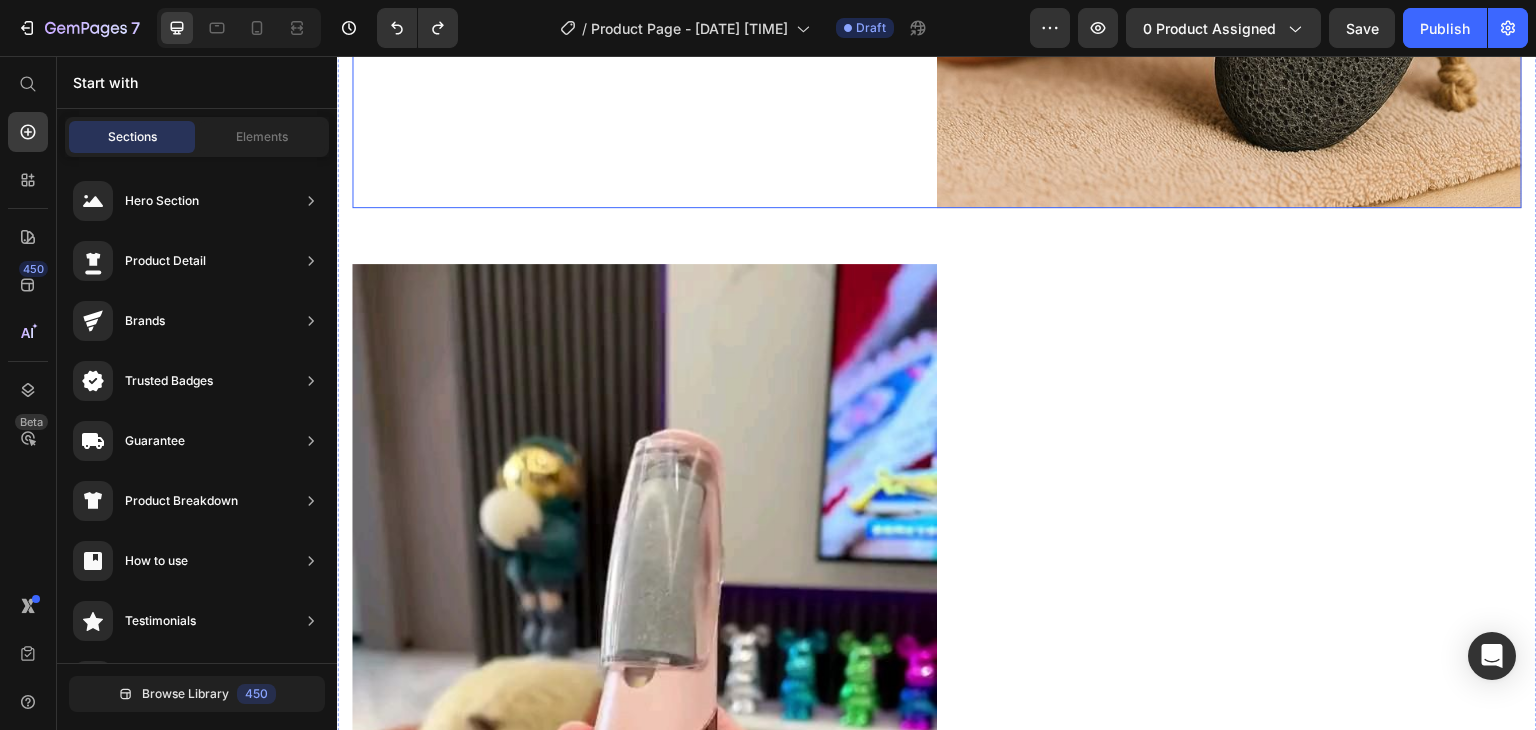 scroll, scrollTop: 3665, scrollLeft: 0, axis: vertical 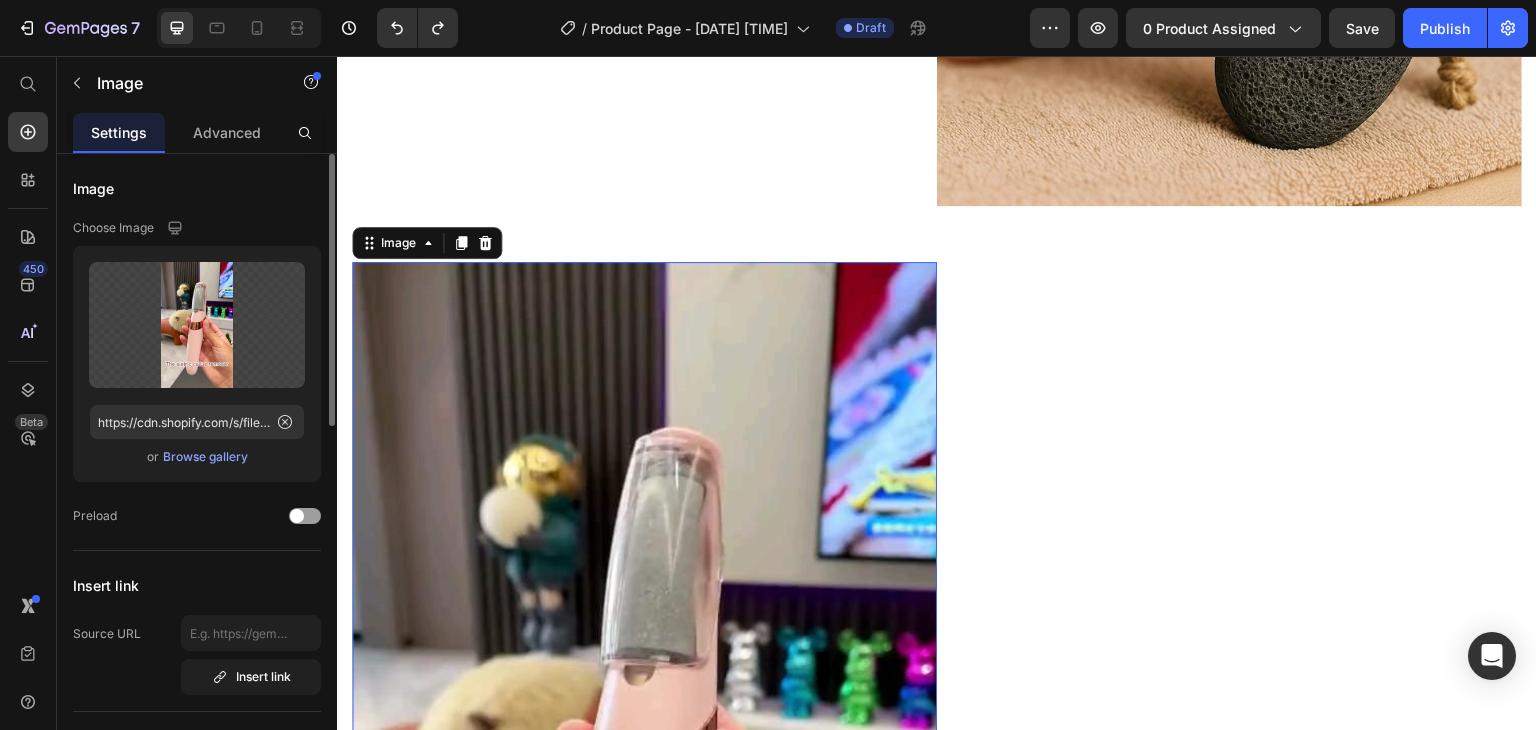 click at bounding box center [644, 782] 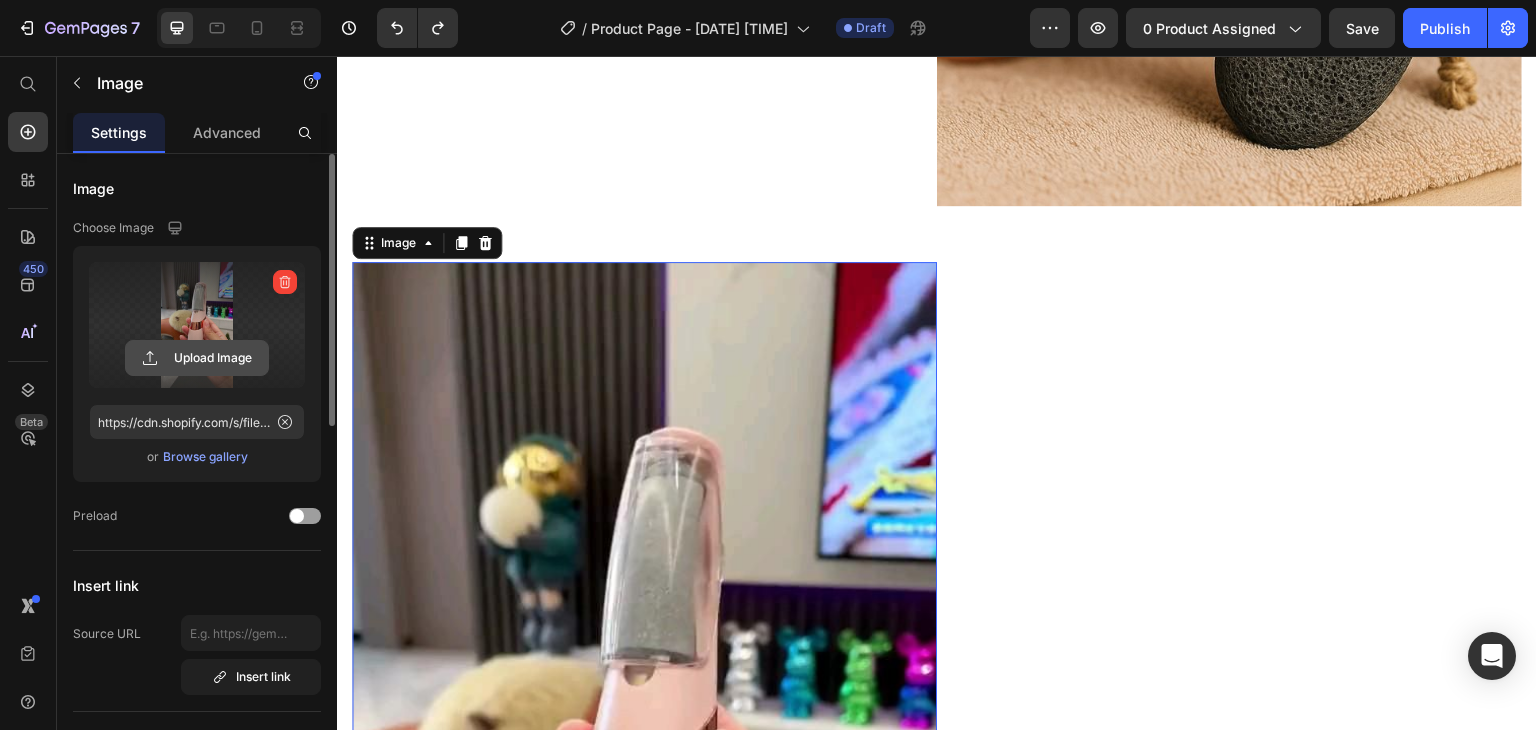 click 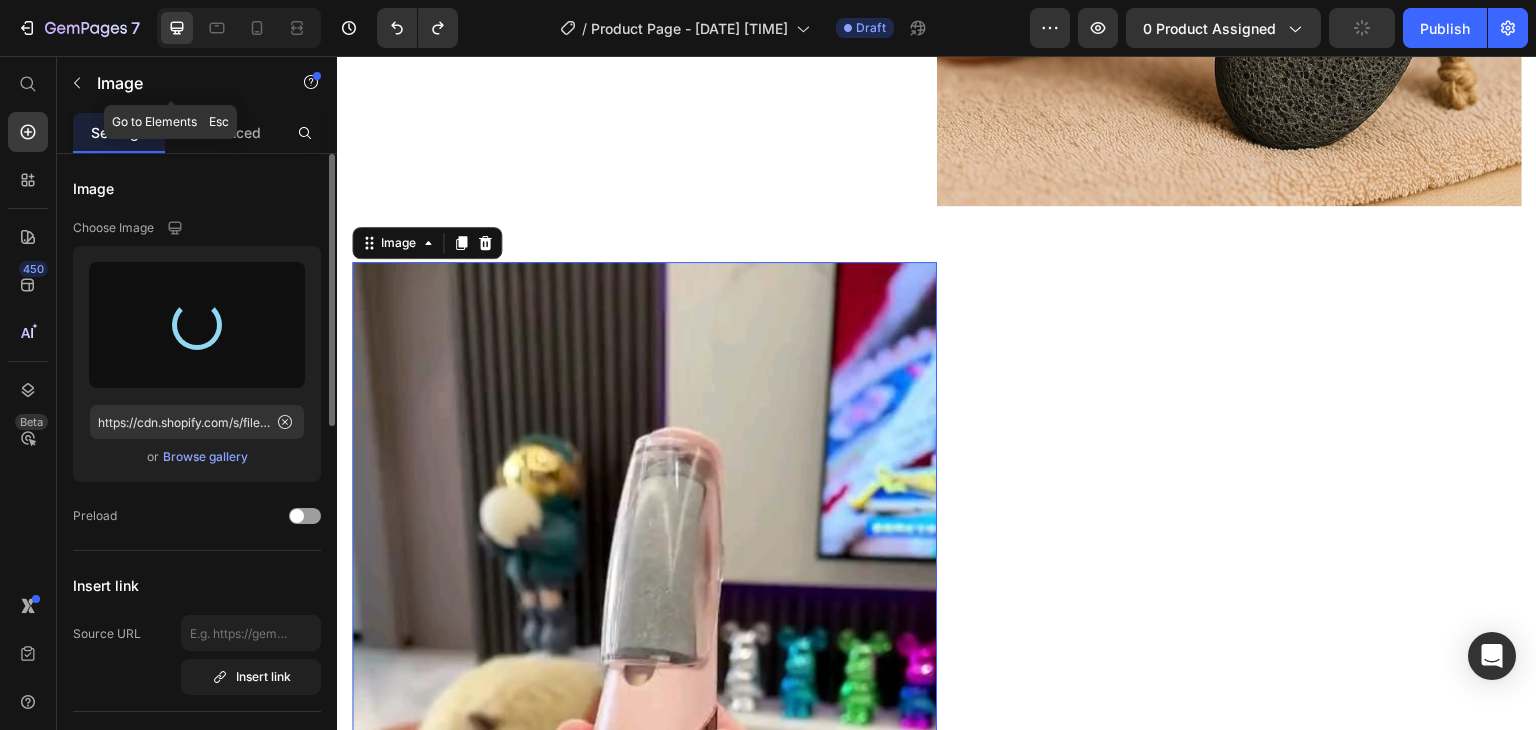 type on "https://cdn.shopify.com/s/files/1/0758/7243/6481/files/gempages_574950970216154224-f69e7c6f-cd3d-45f5-ac65-1487a225031b.jpg" 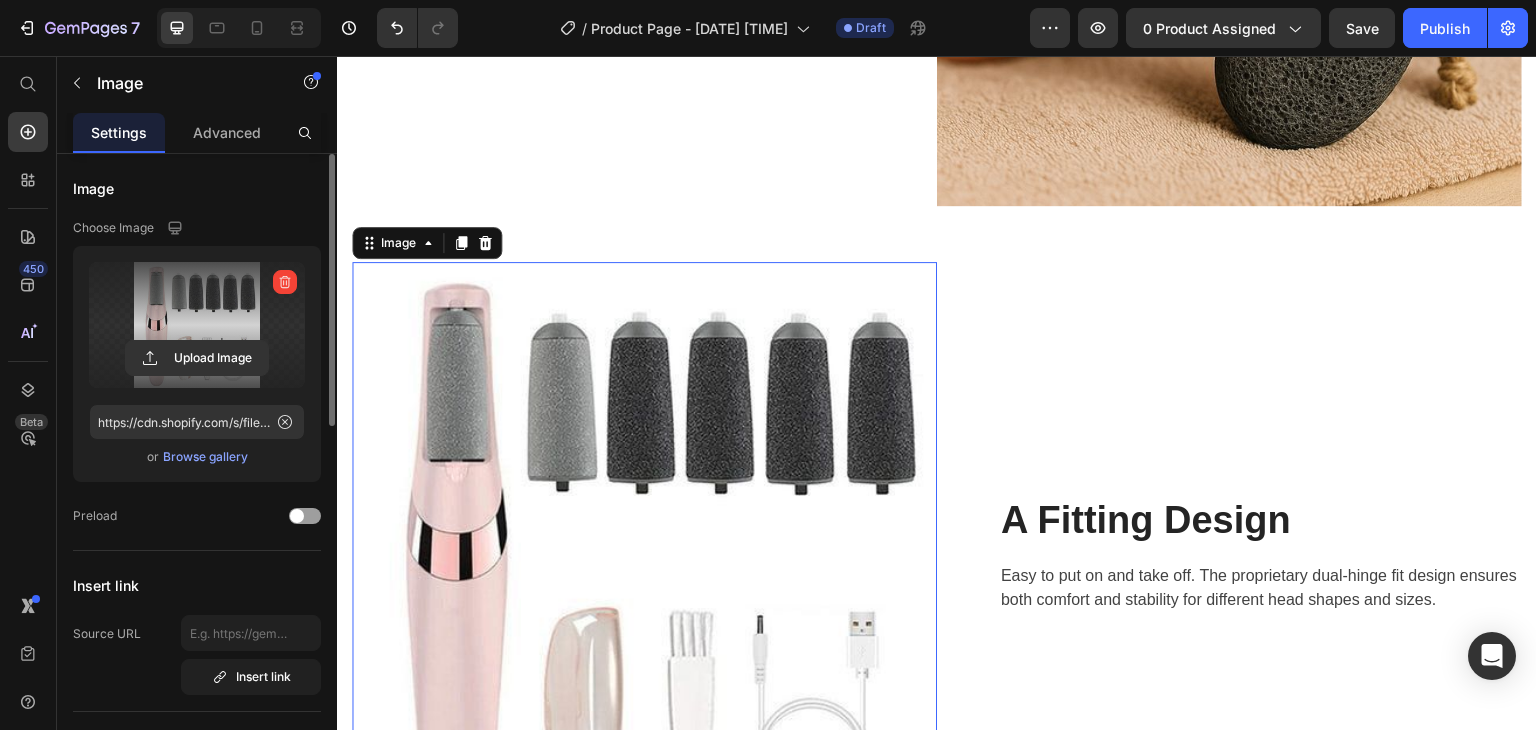 scroll, scrollTop: 3902, scrollLeft: 0, axis: vertical 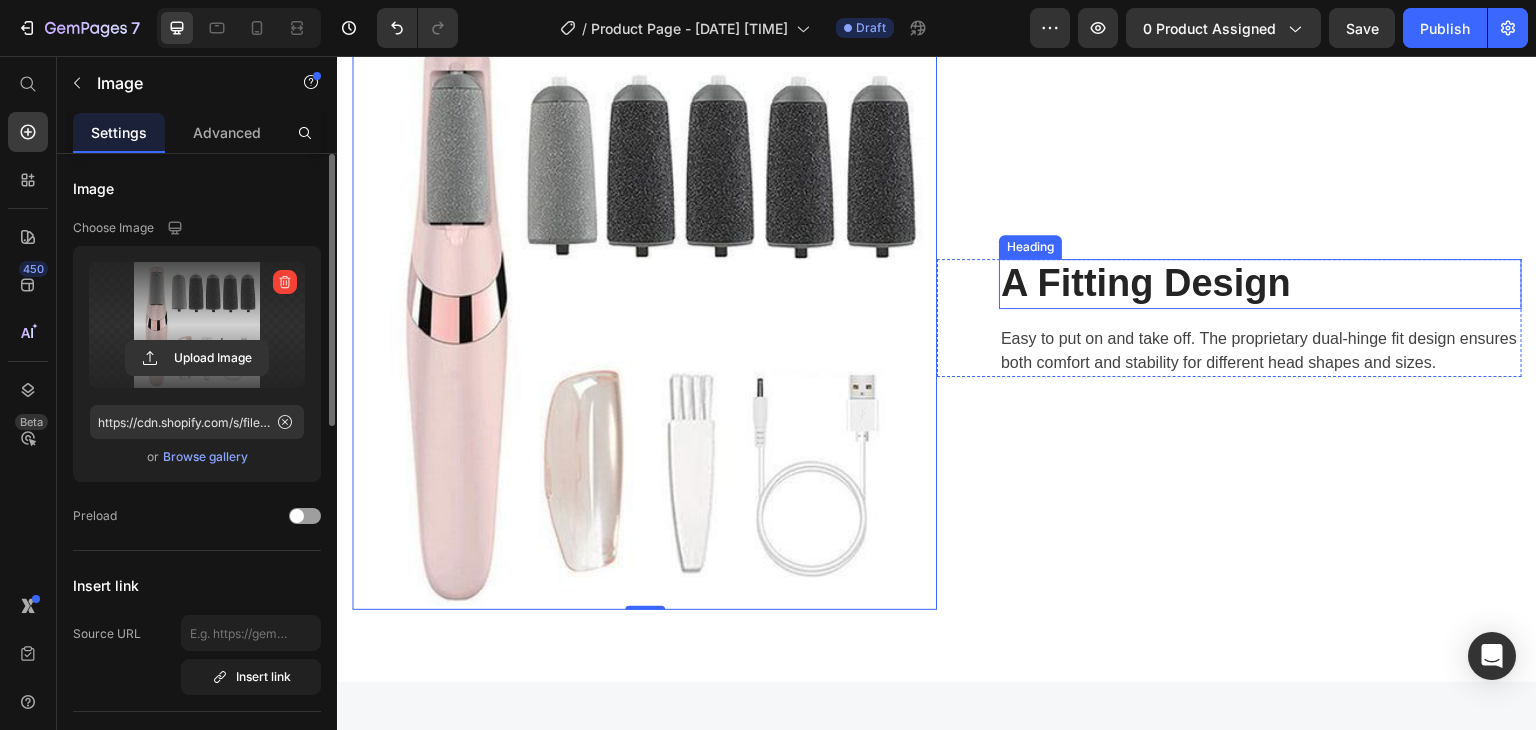 click on "A Fitting Design" at bounding box center (1260, 284) 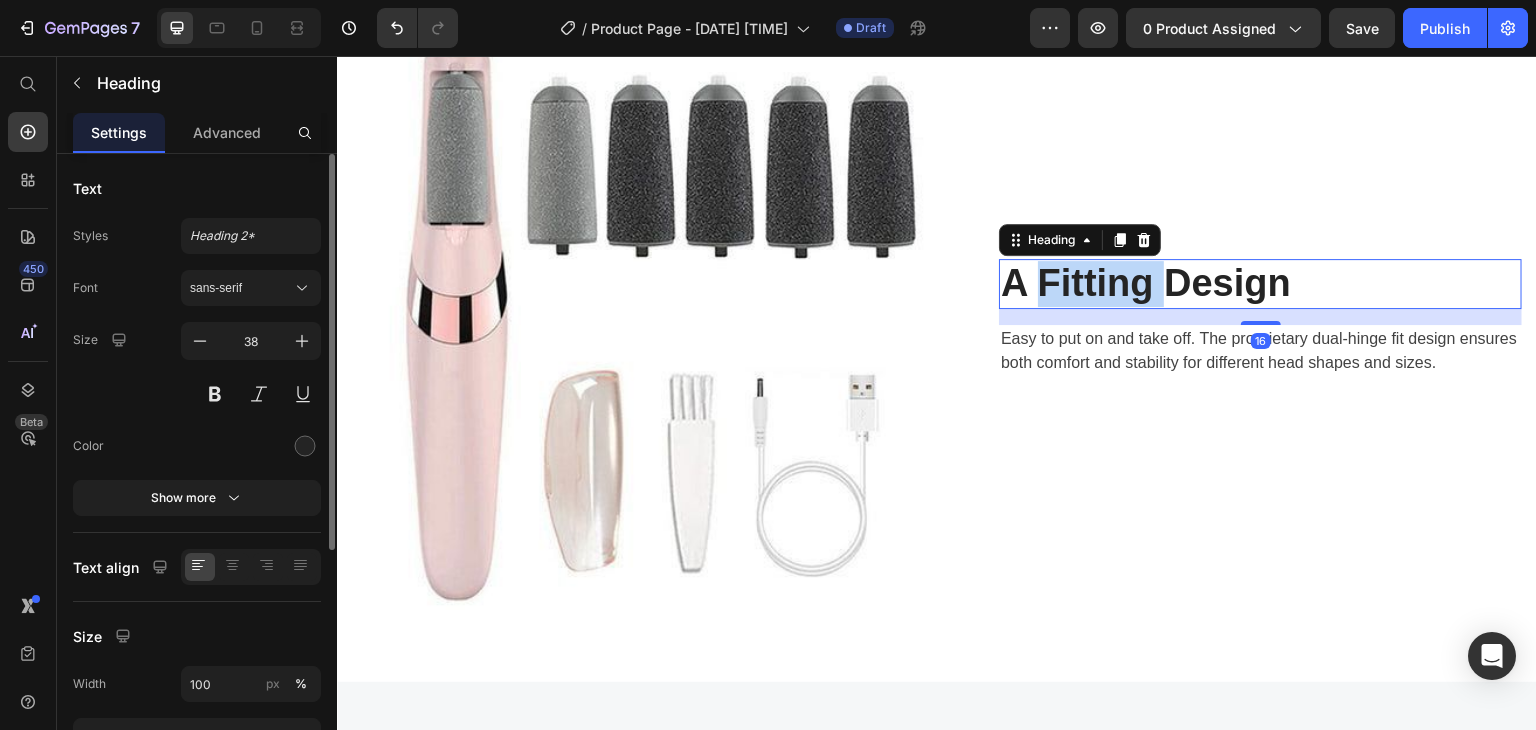 click on "A Fitting Design" at bounding box center [1260, 284] 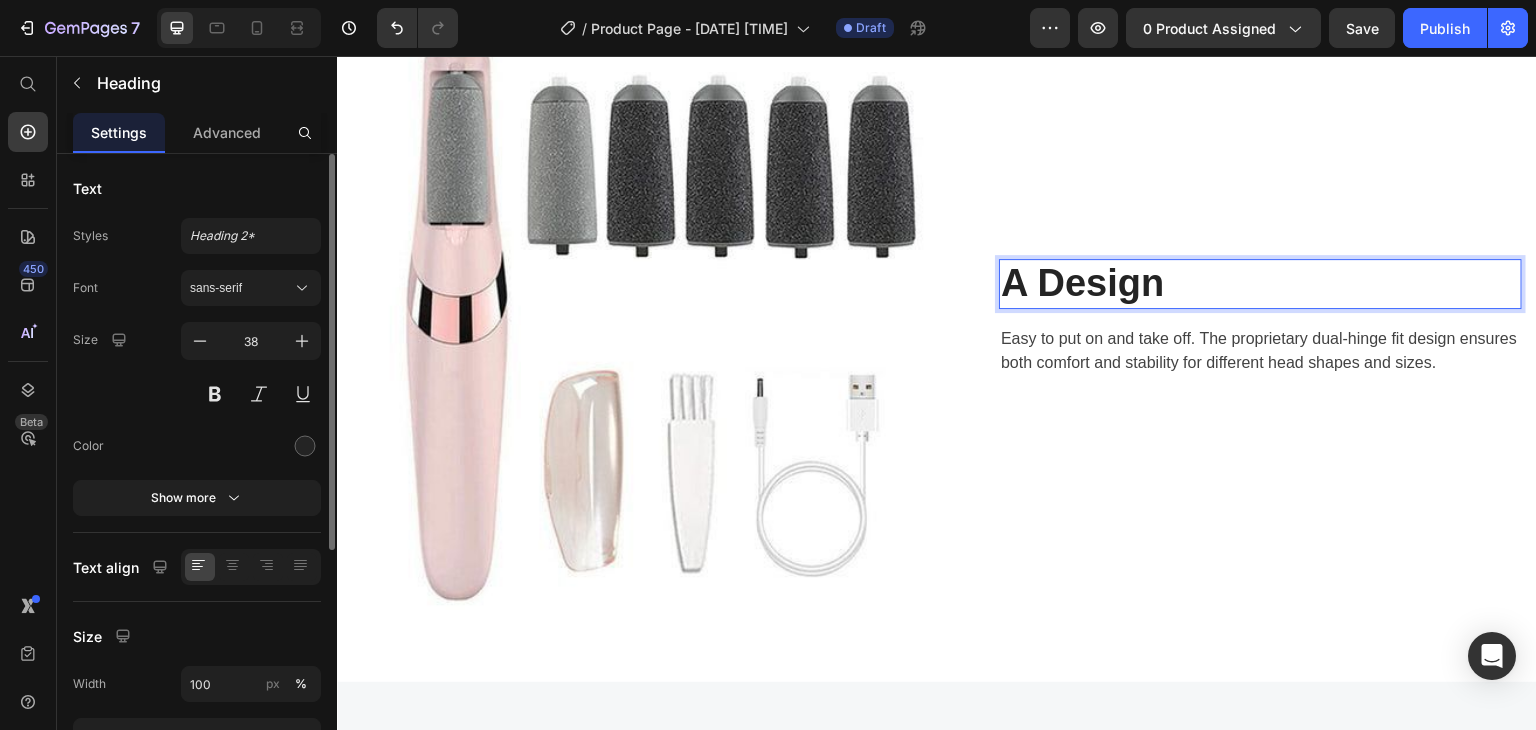 click on "A Design" at bounding box center (1260, 284) 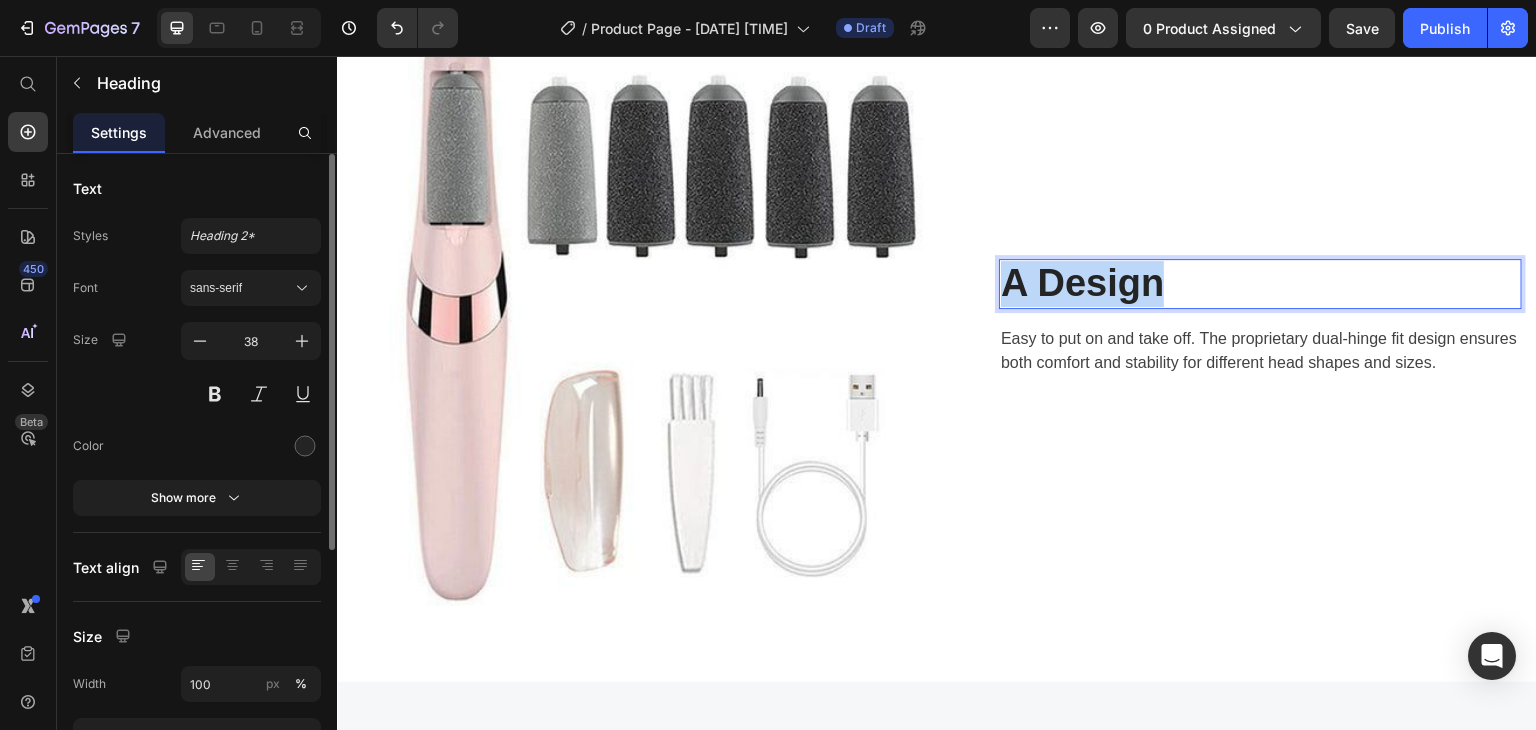 click on "A Design" at bounding box center [1260, 284] 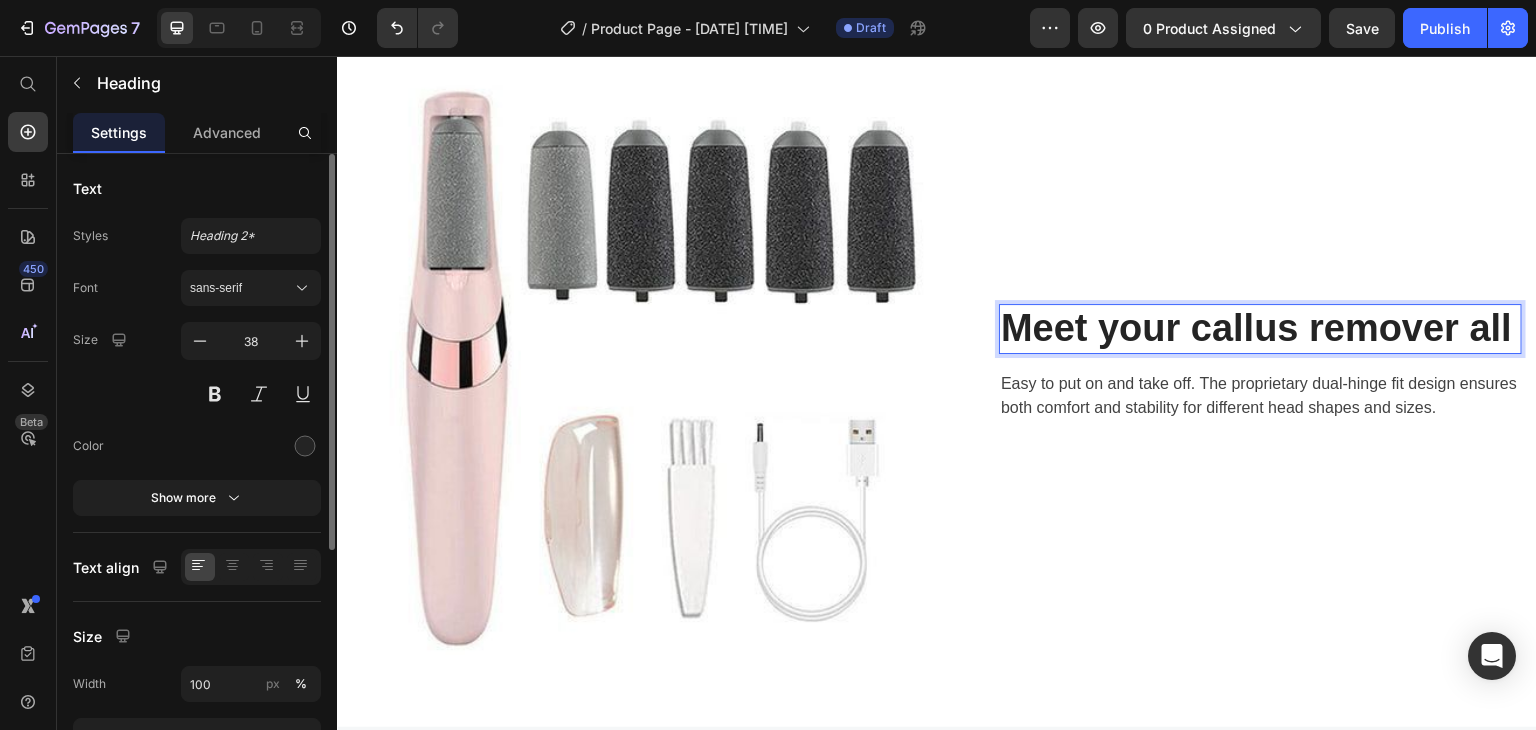 scroll, scrollTop: 3834, scrollLeft: 0, axis: vertical 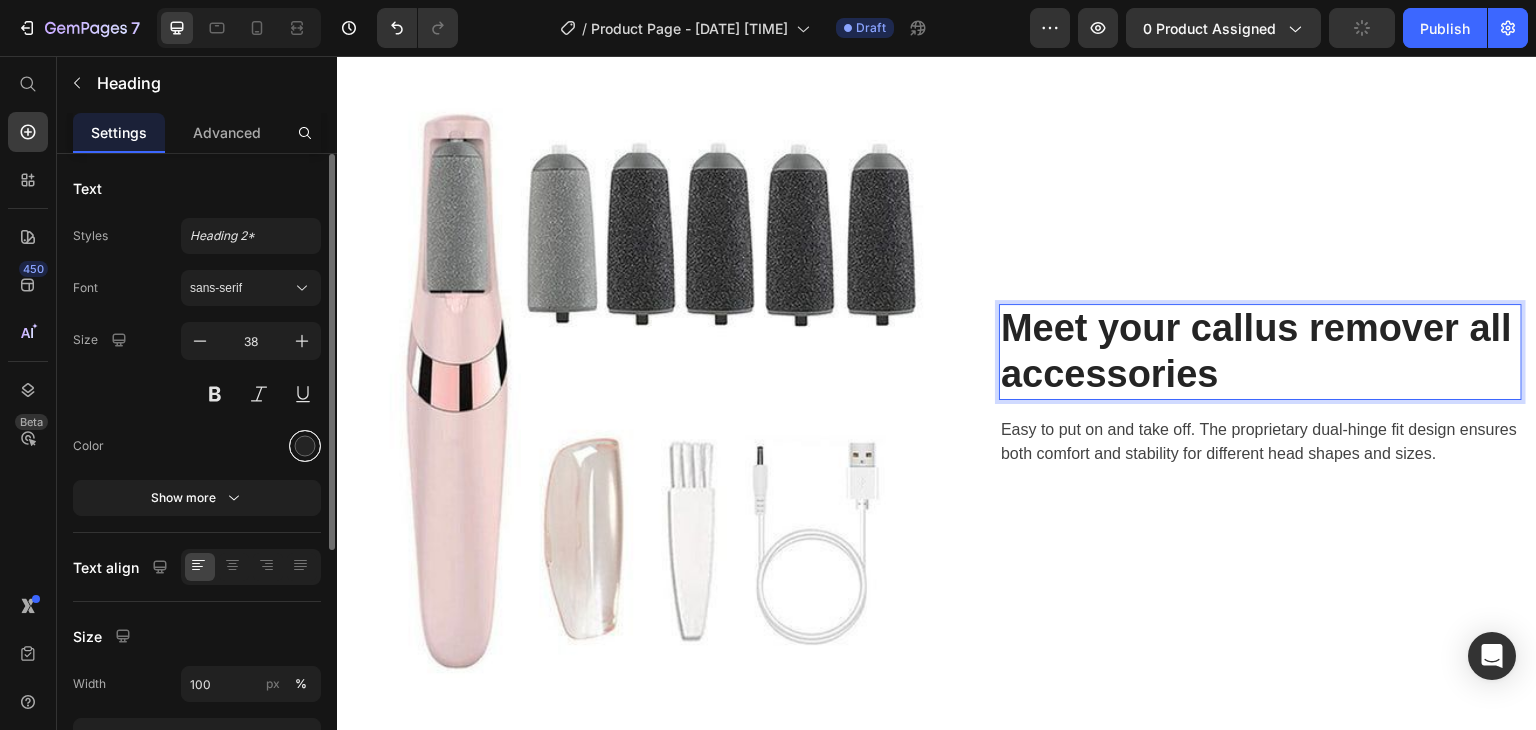 click at bounding box center (305, 446) 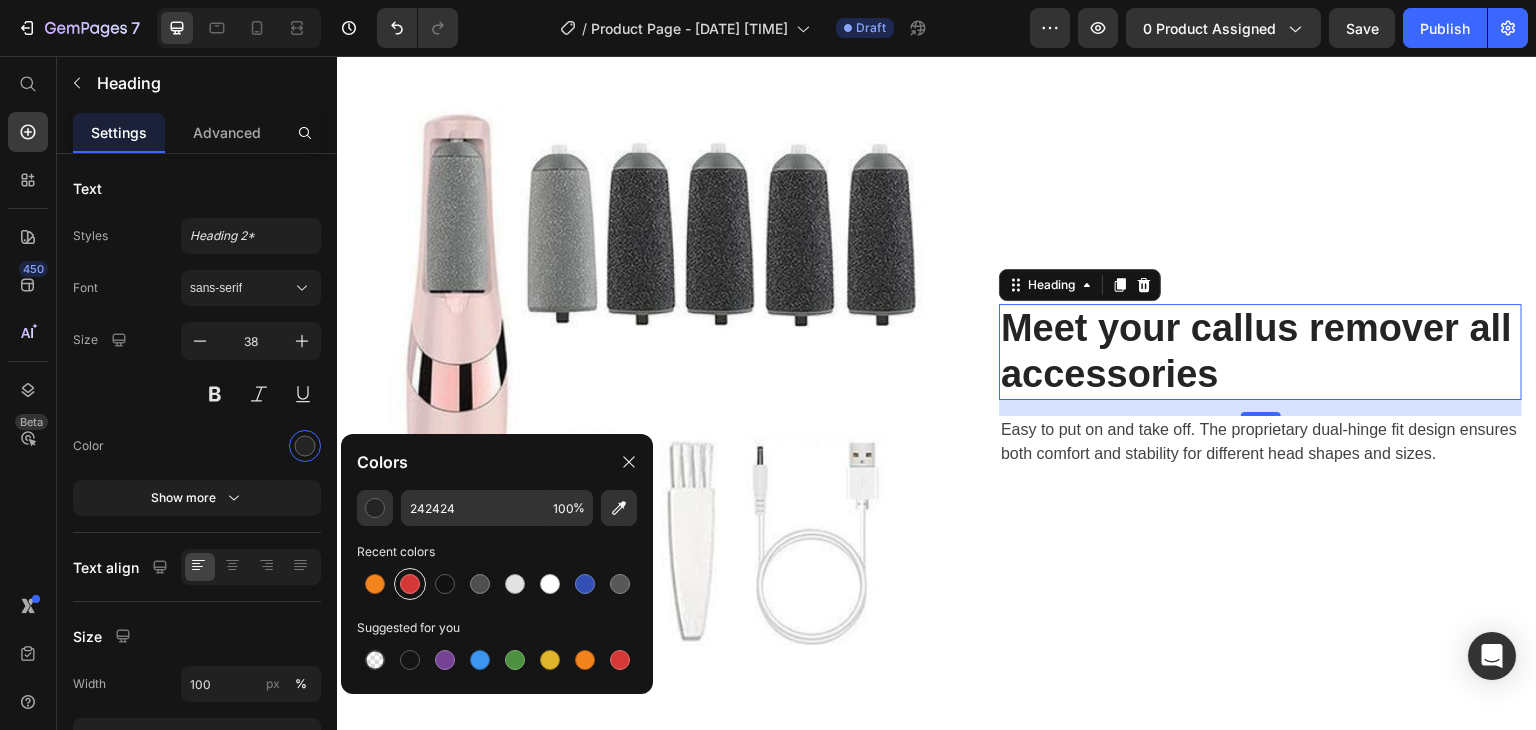 click at bounding box center (410, 584) 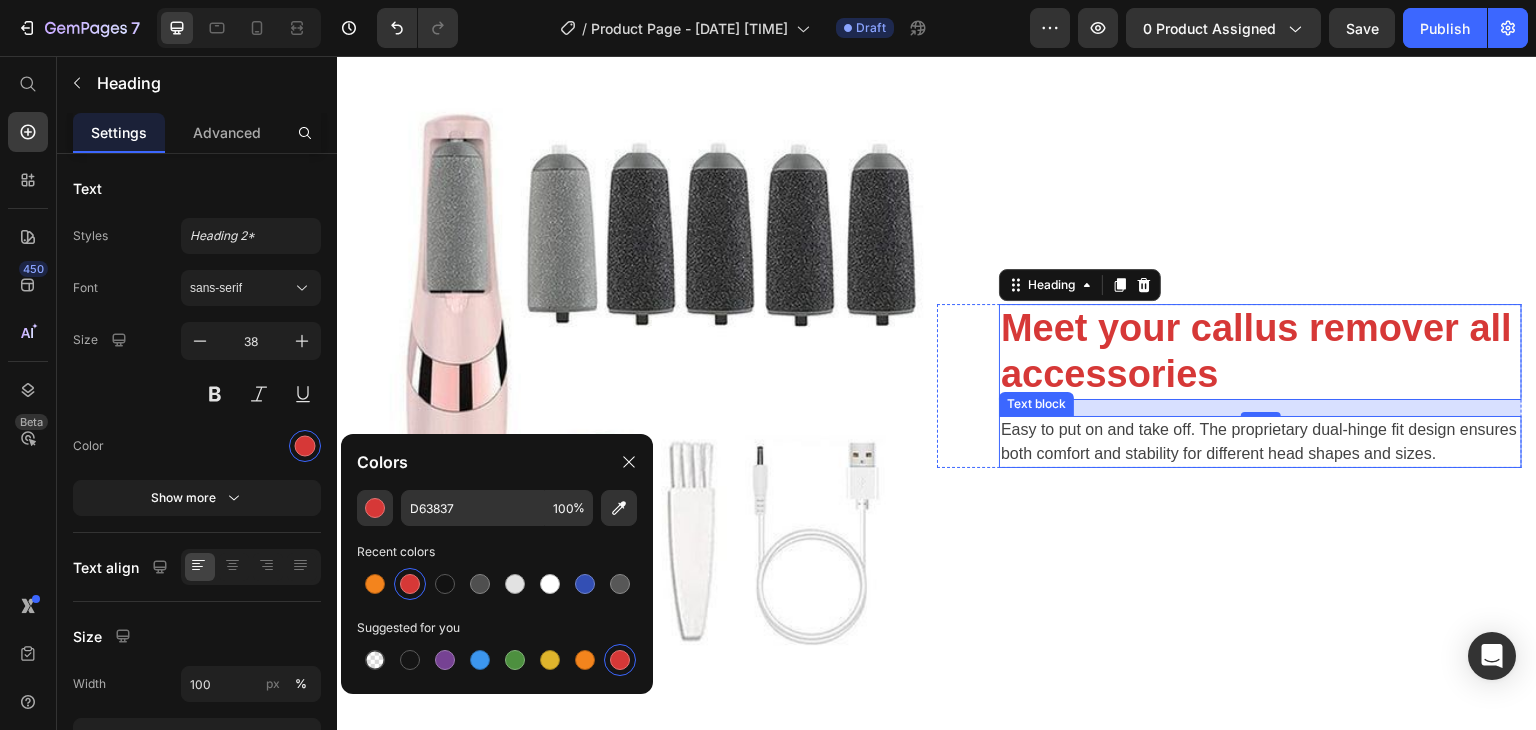 click on "Easy to put on and take off. The proprietary dual-hinge fit design ensures both comfort and stability for different head shapes and sizes." at bounding box center [1260, 442] 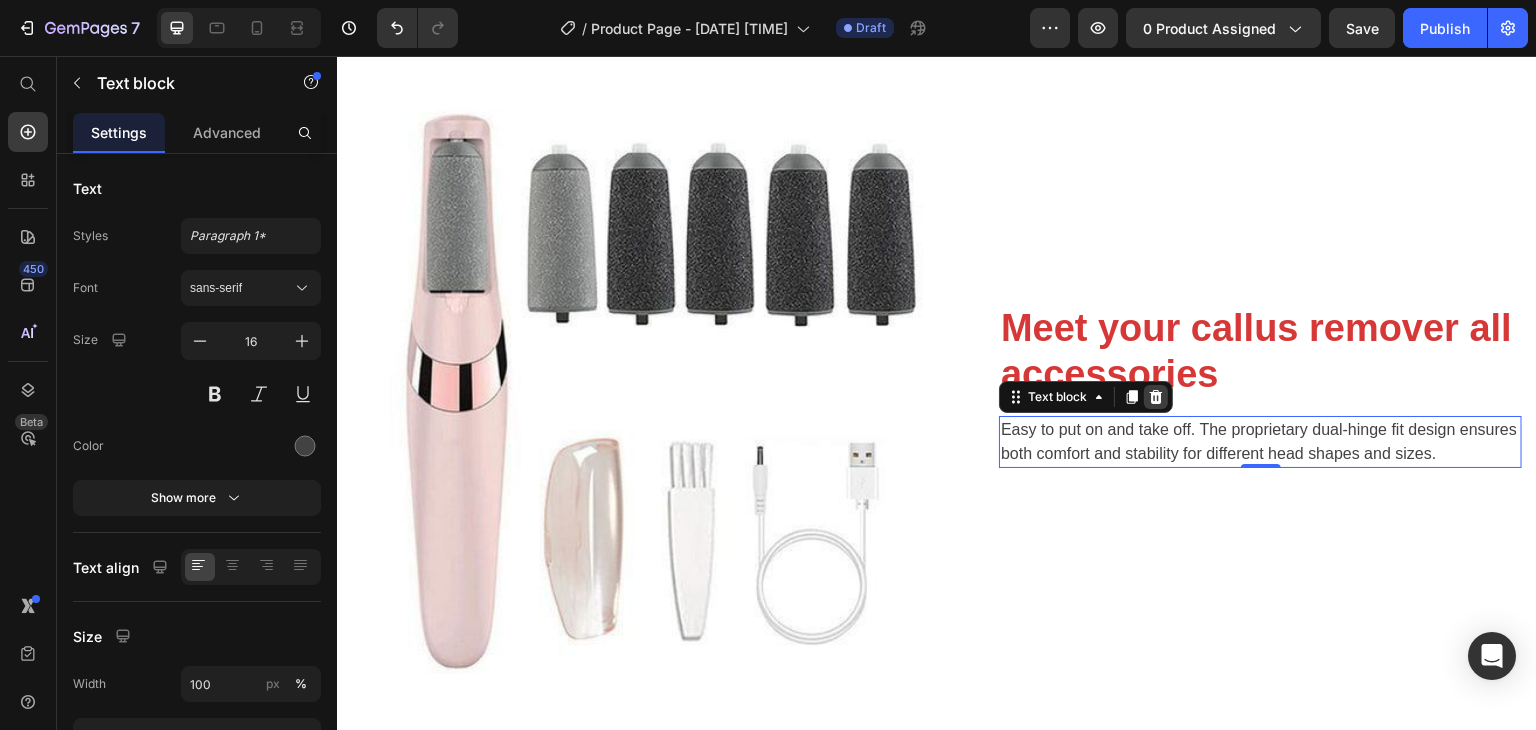 click 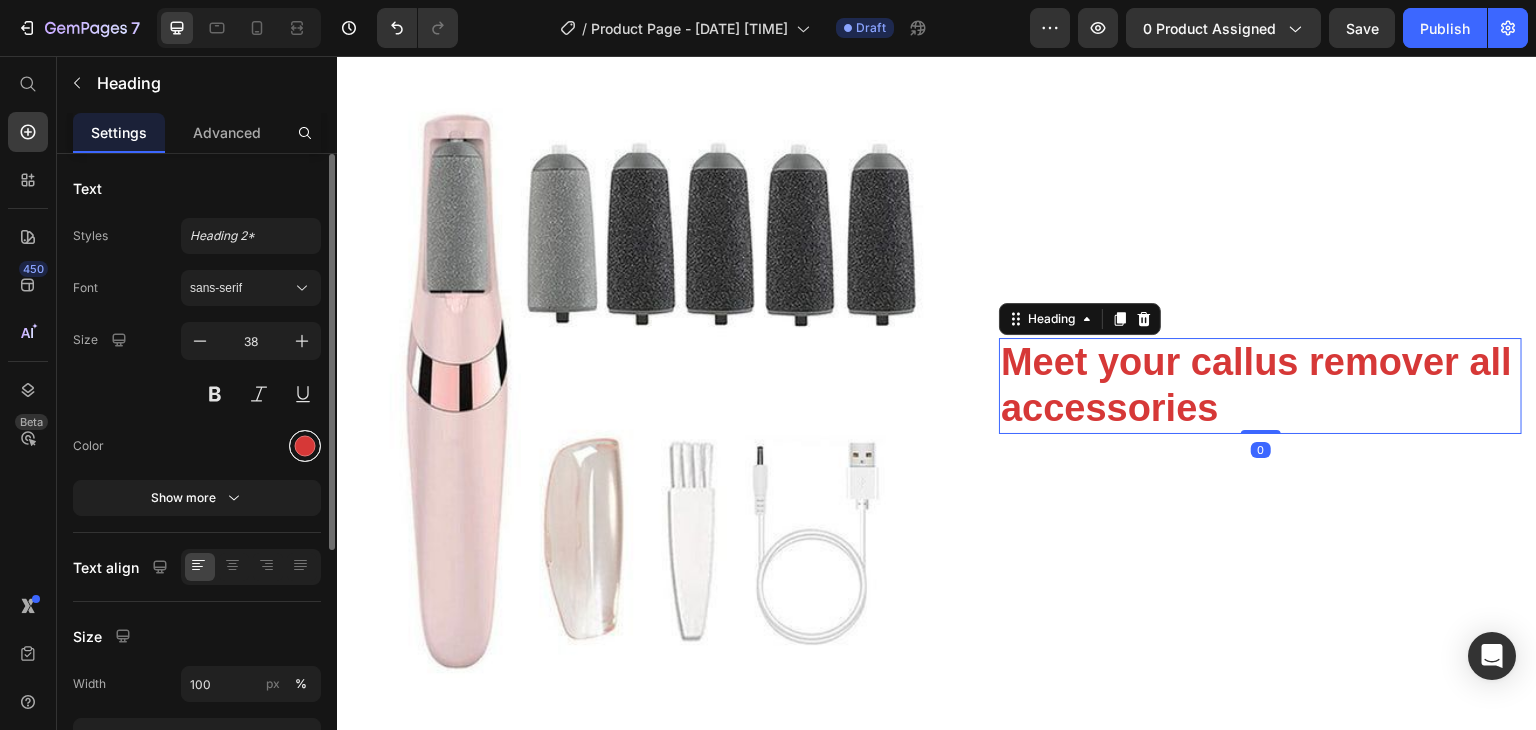 click at bounding box center (305, 446) 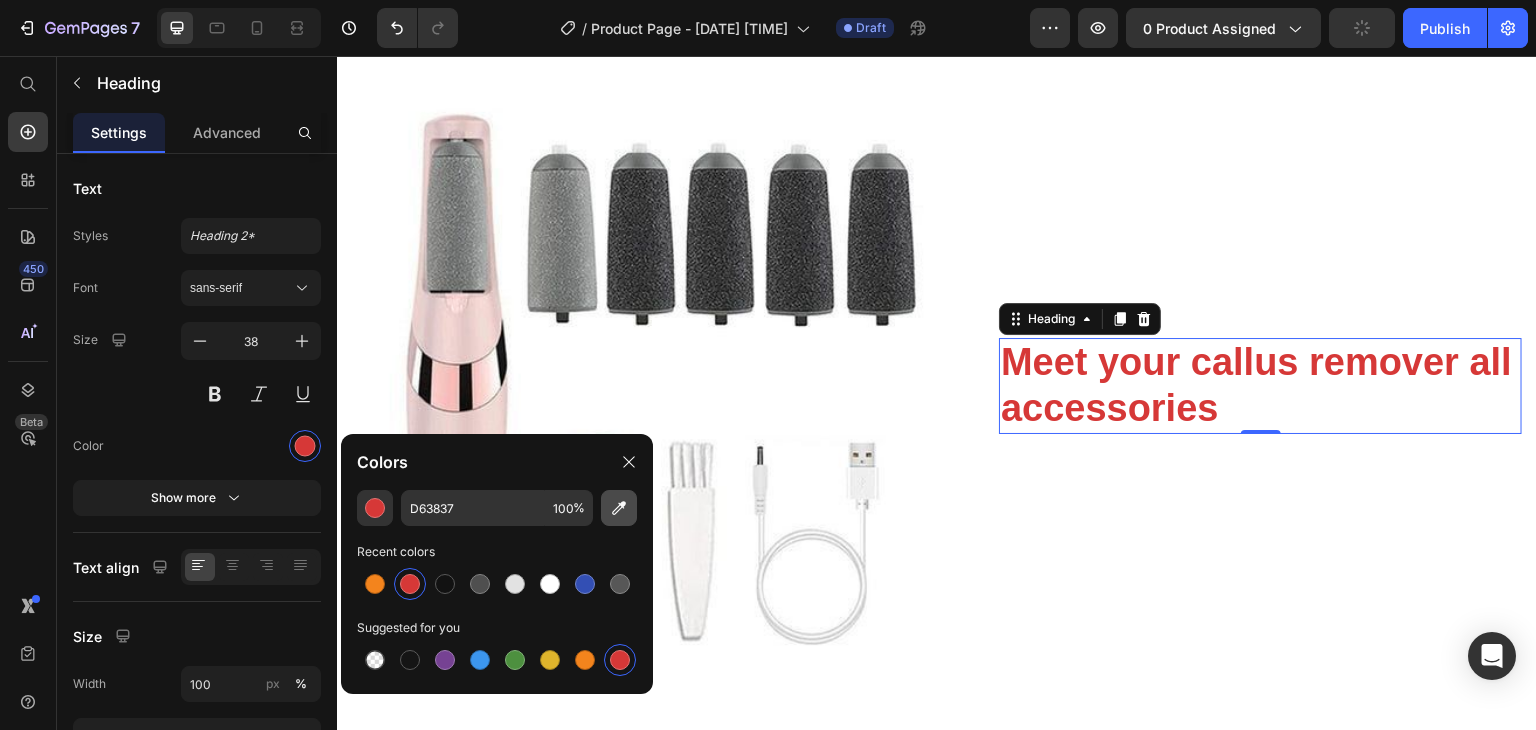 click 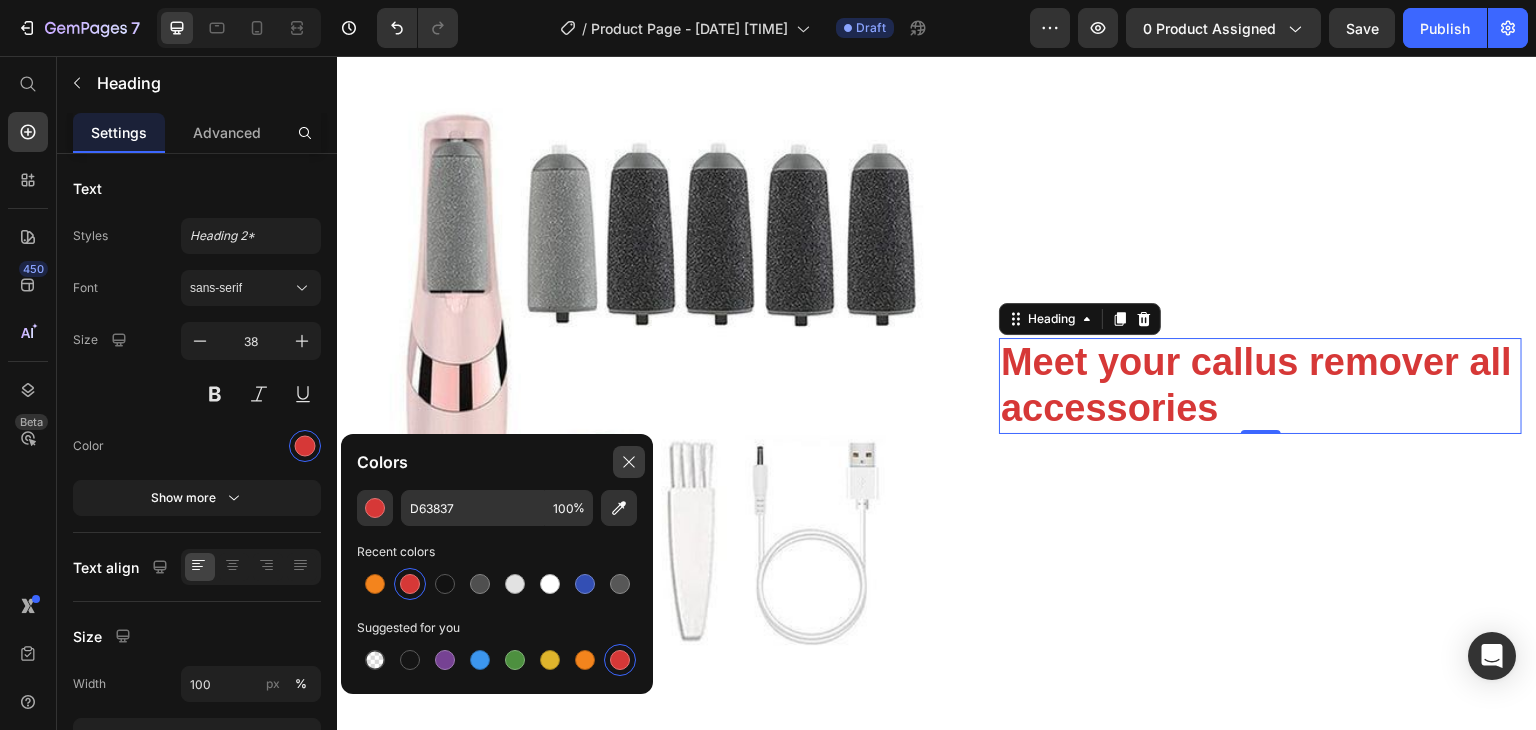 type on "151515" 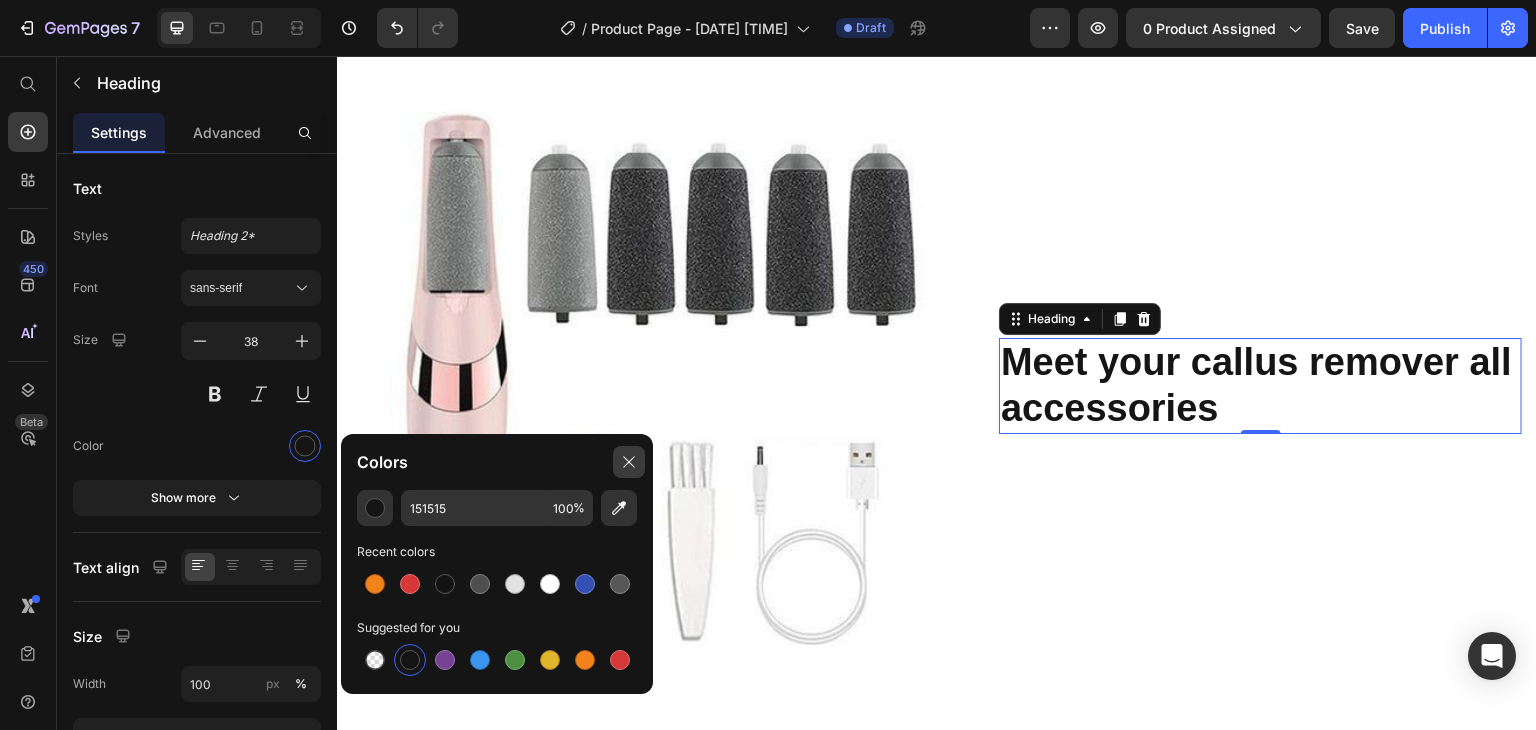 click 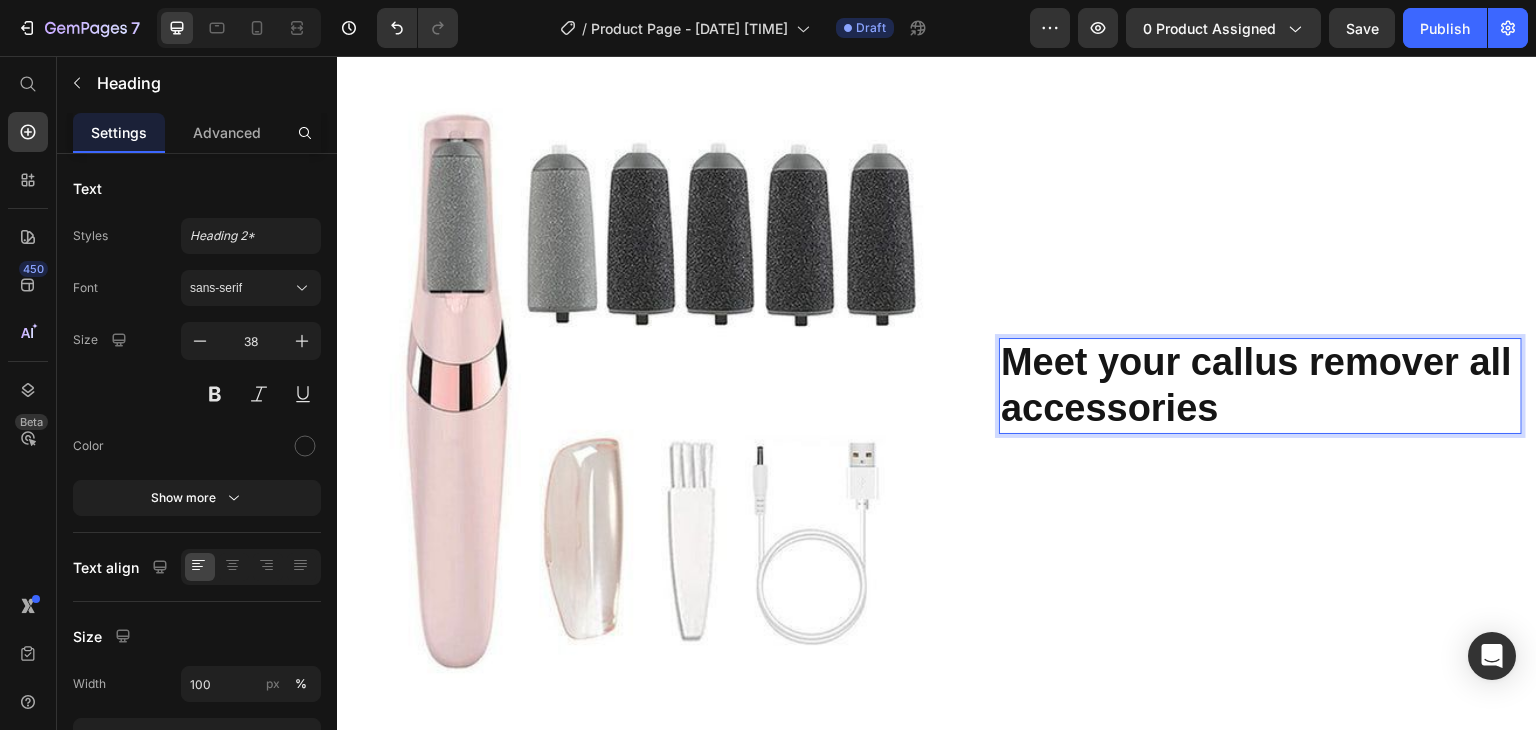 click on "Meet your callus remover all accessories" at bounding box center (1260, 385) 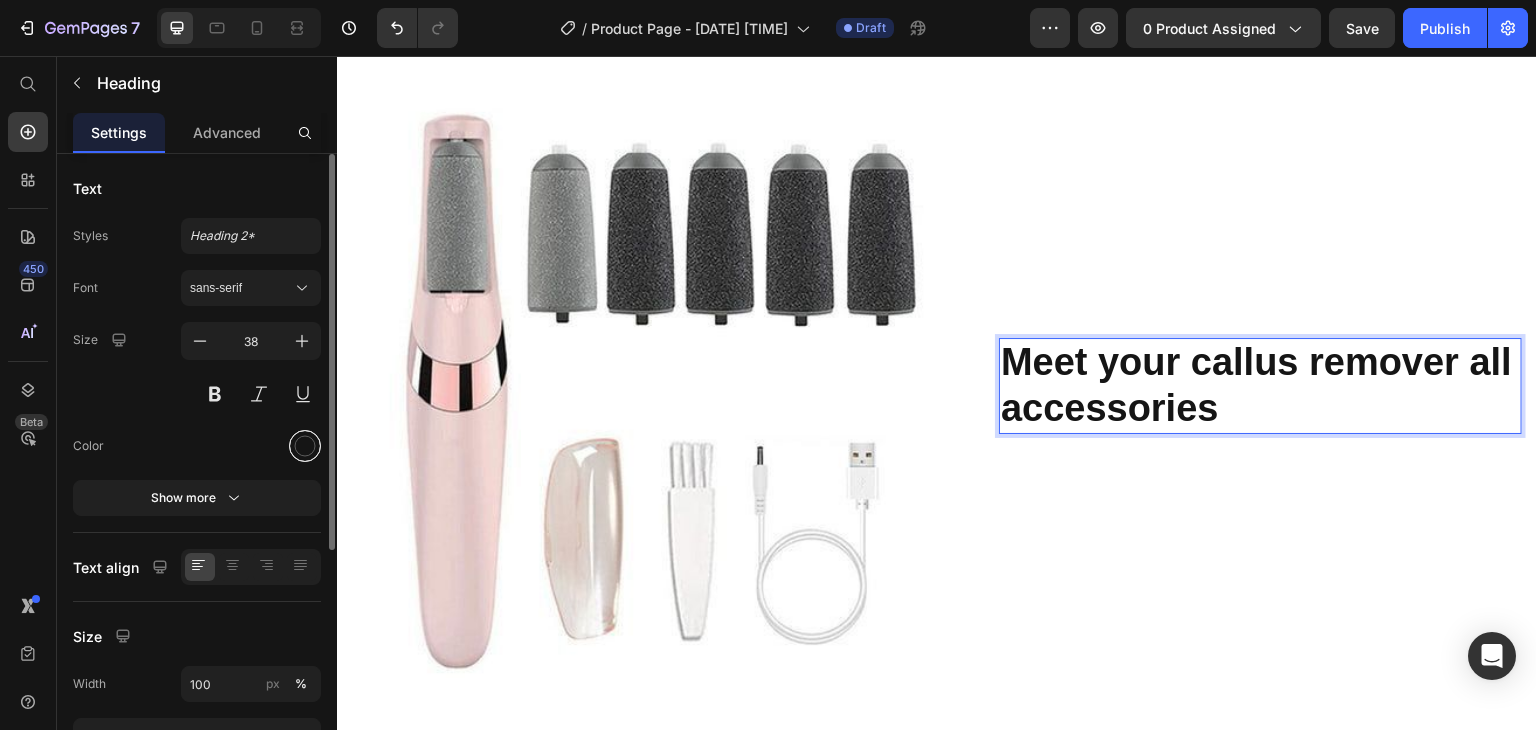 click at bounding box center (305, 446) 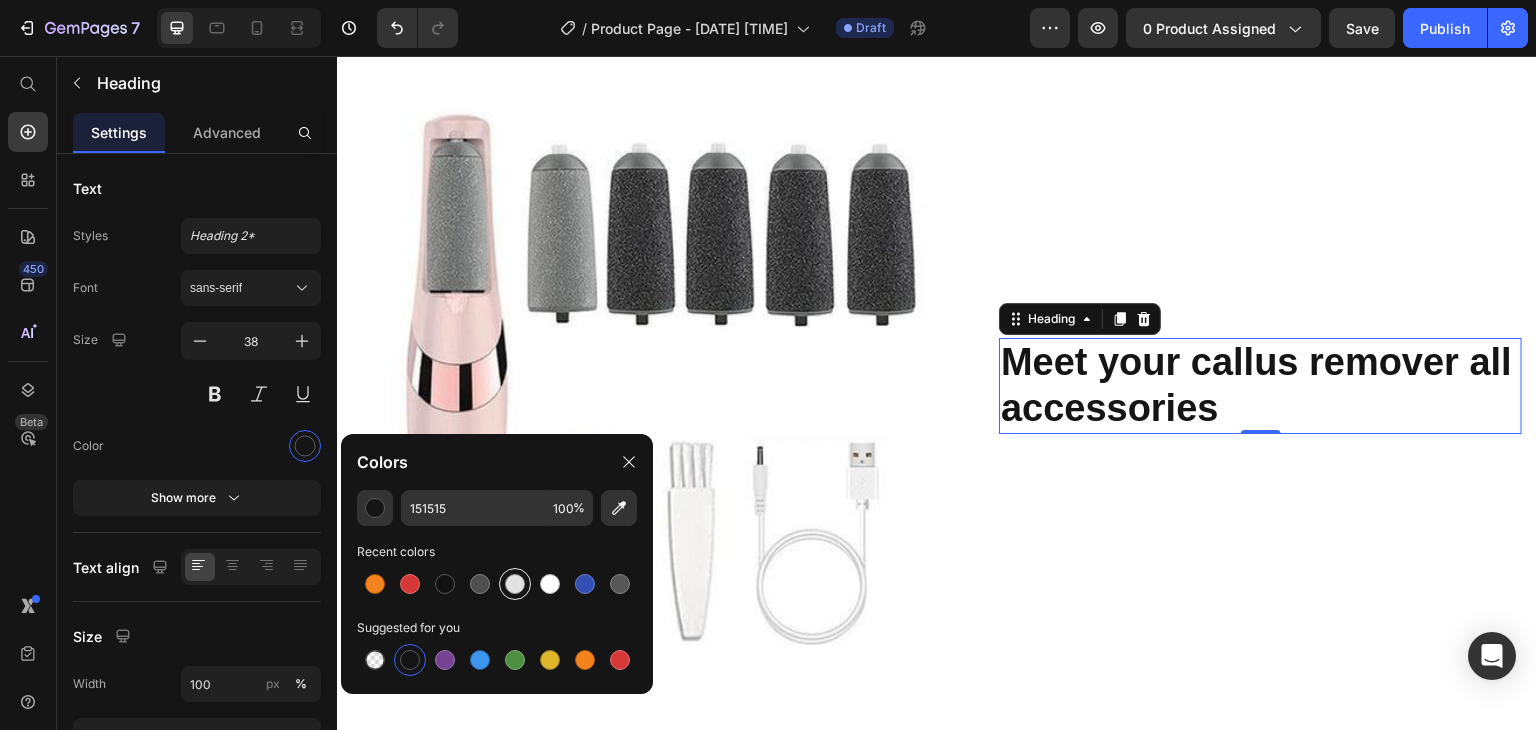 click at bounding box center [515, 584] 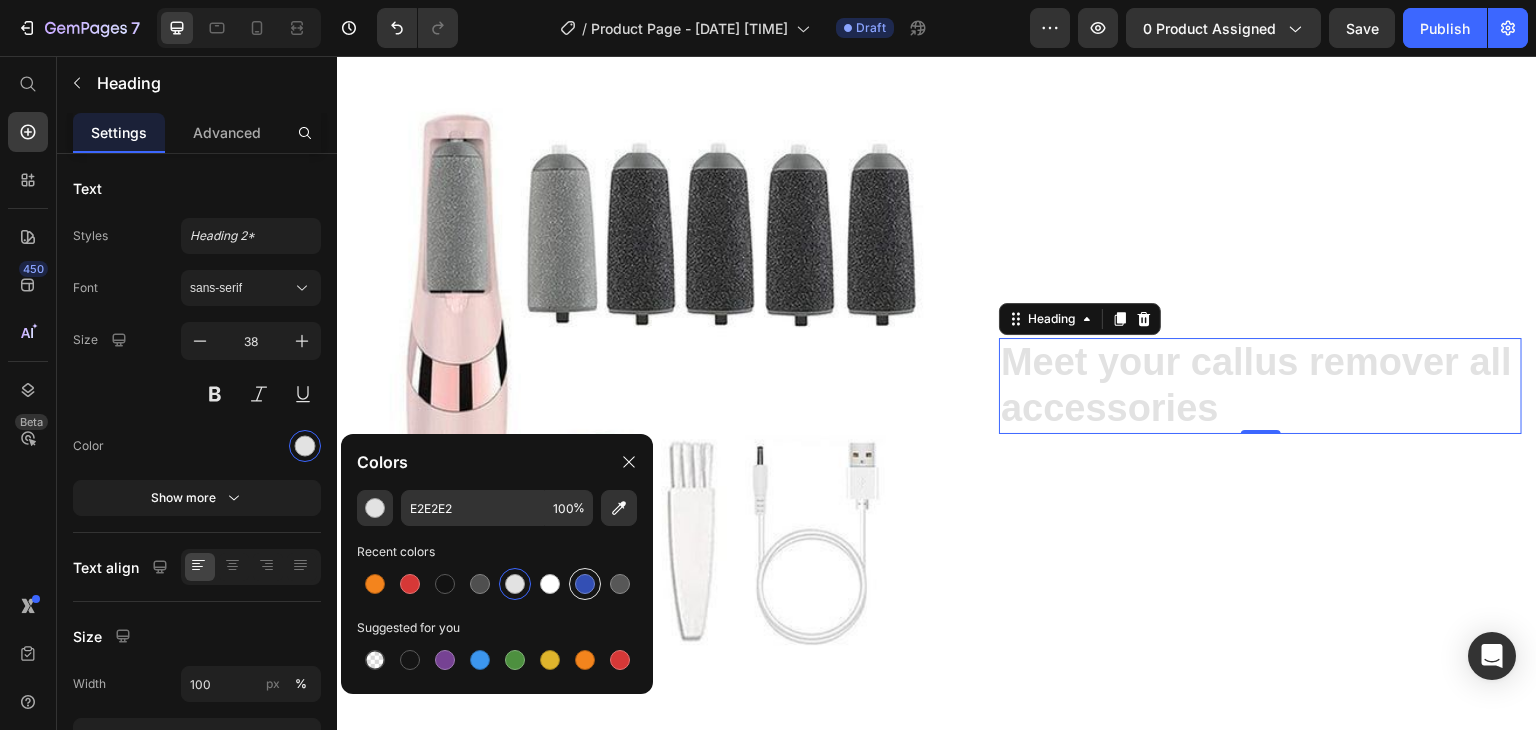 click at bounding box center (585, 584) 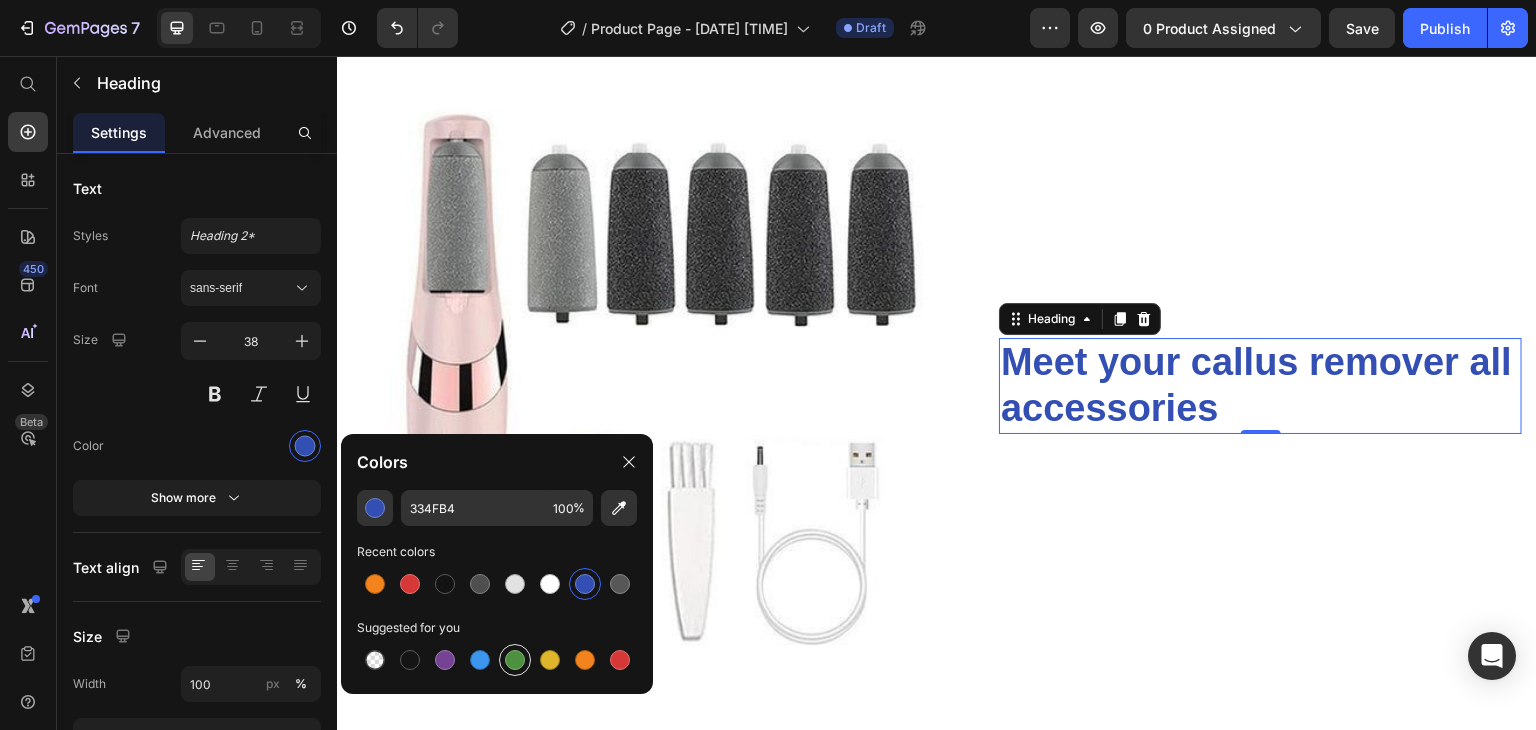 drag, startPoint x: 536, startPoint y: 656, endPoint x: 516, endPoint y: 656, distance: 20 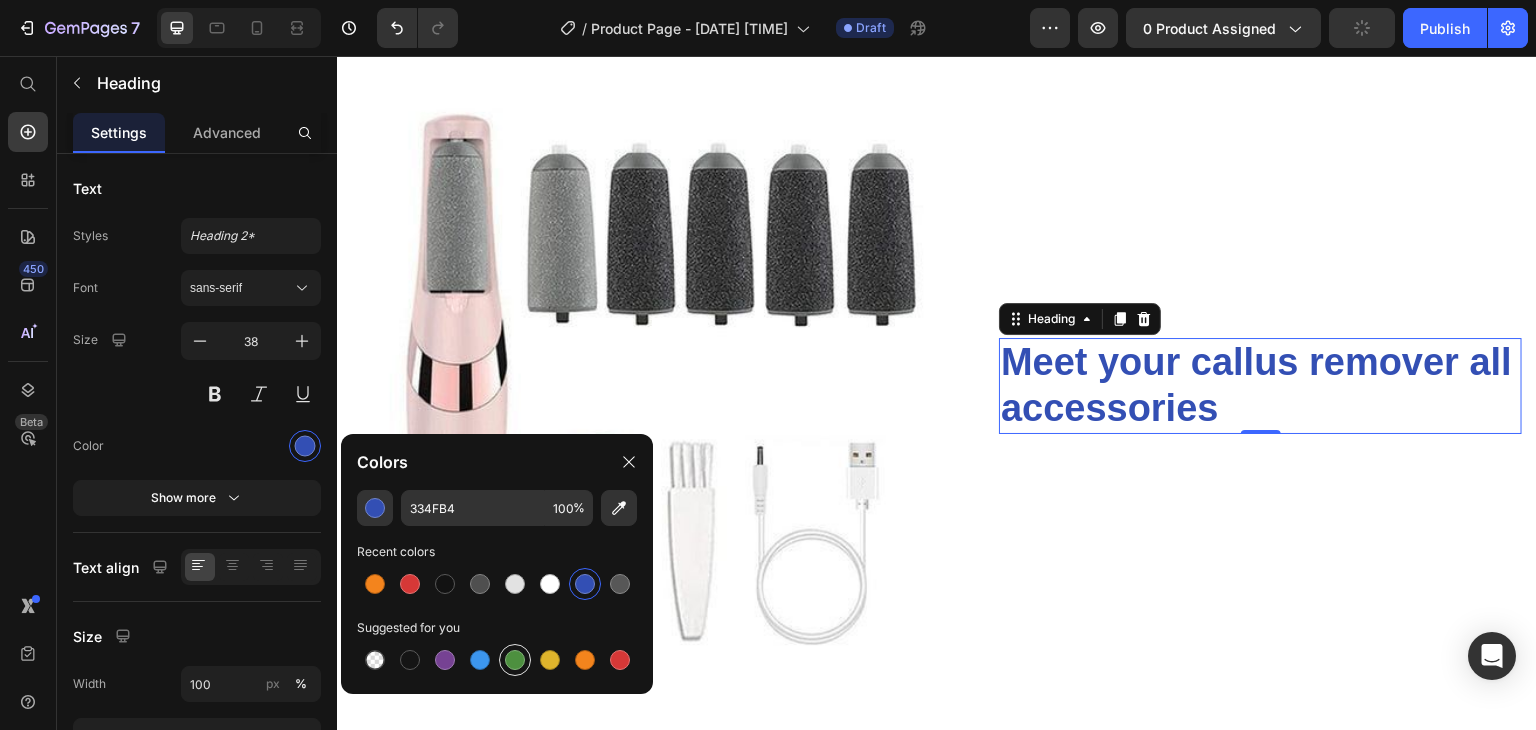 click at bounding box center [515, 660] 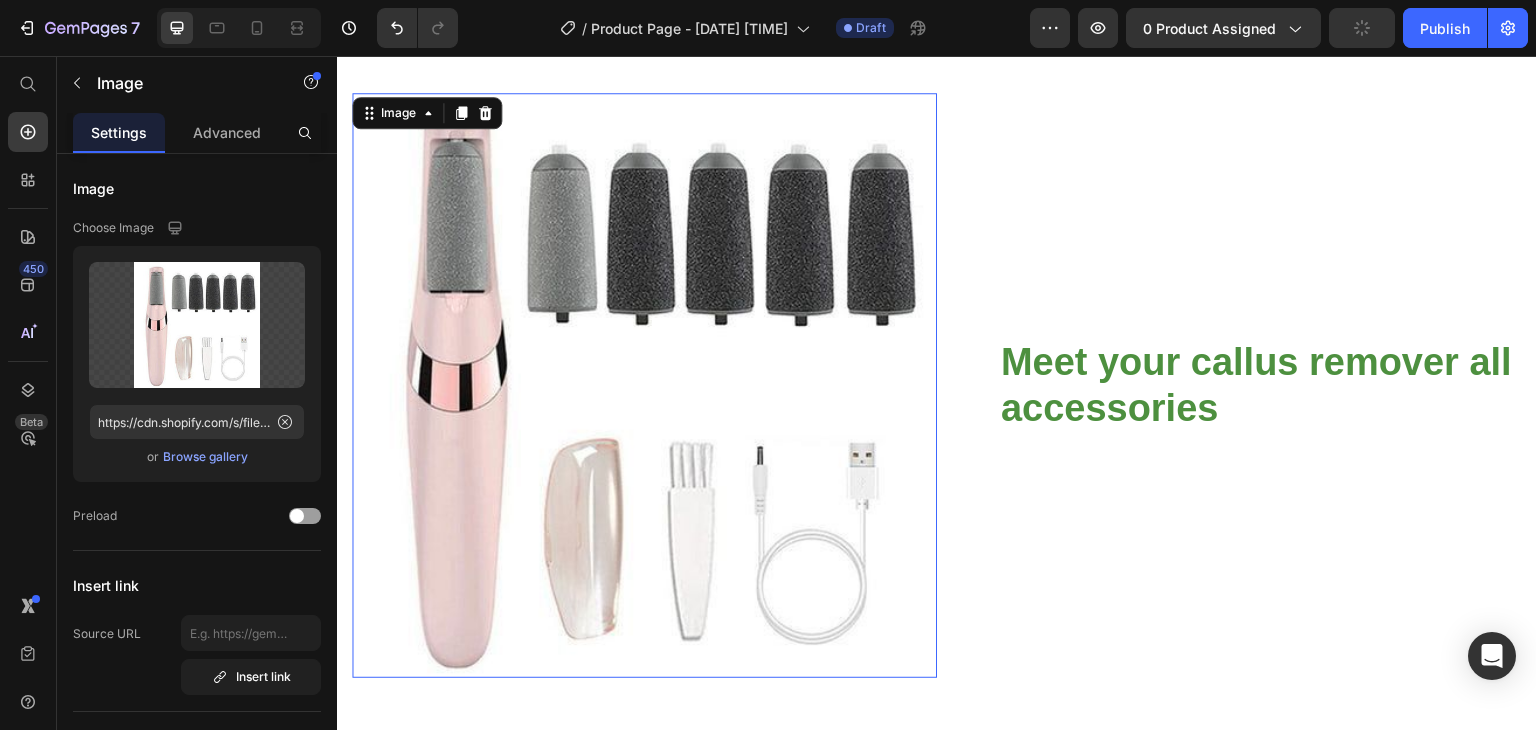 click at bounding box center (644, 385) 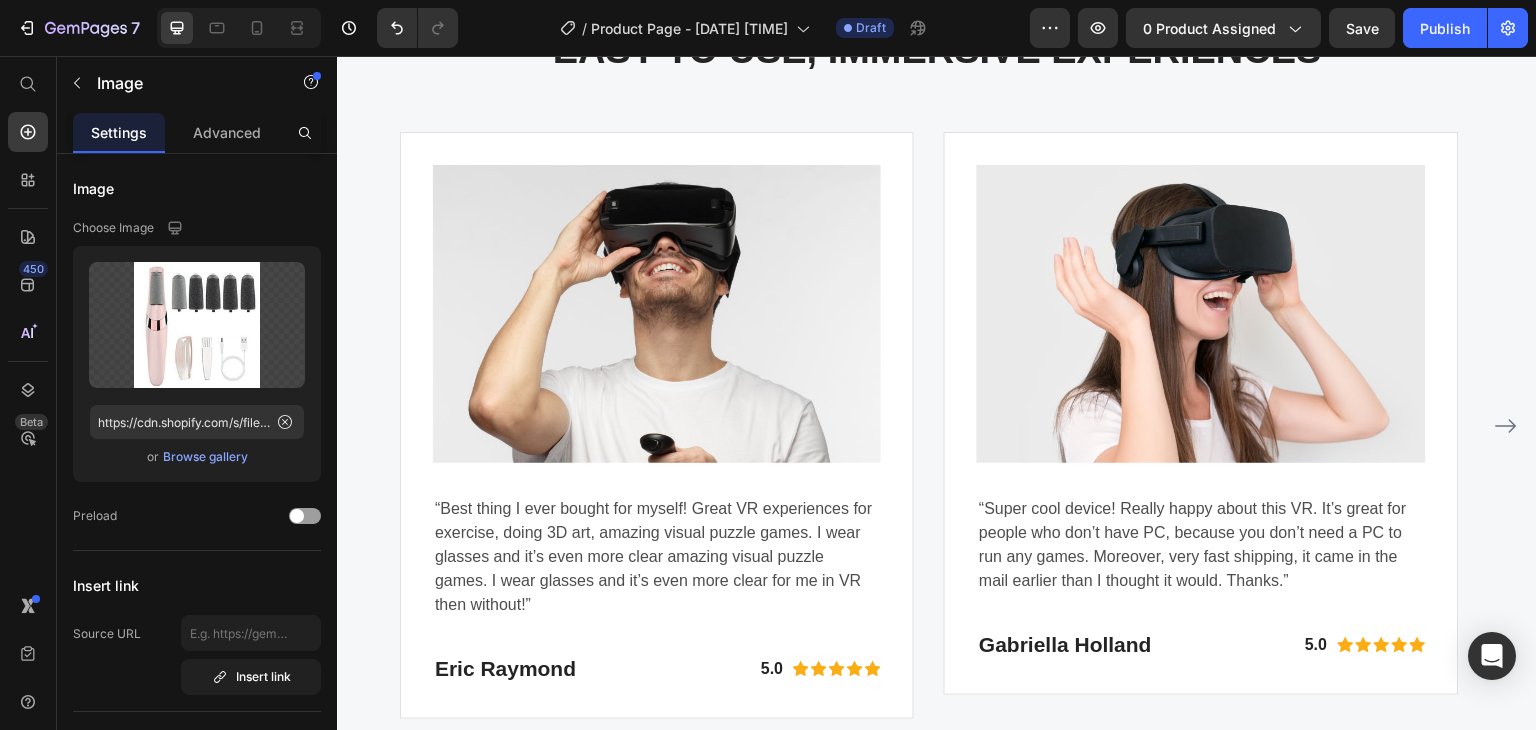 scroll, scrollTop: 4688, scrollLeft: 0, axis: vertical 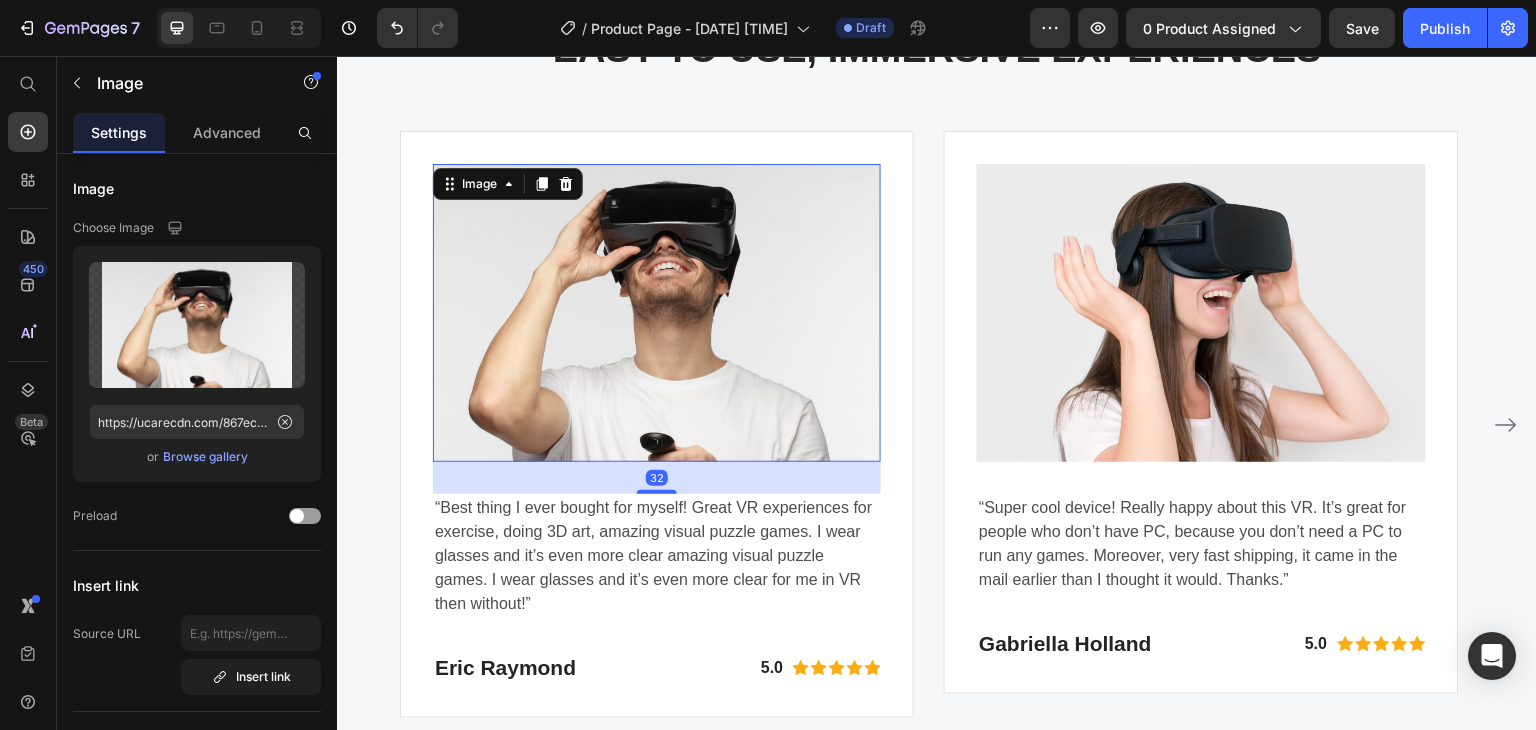 click at bounding box center [657, 313] 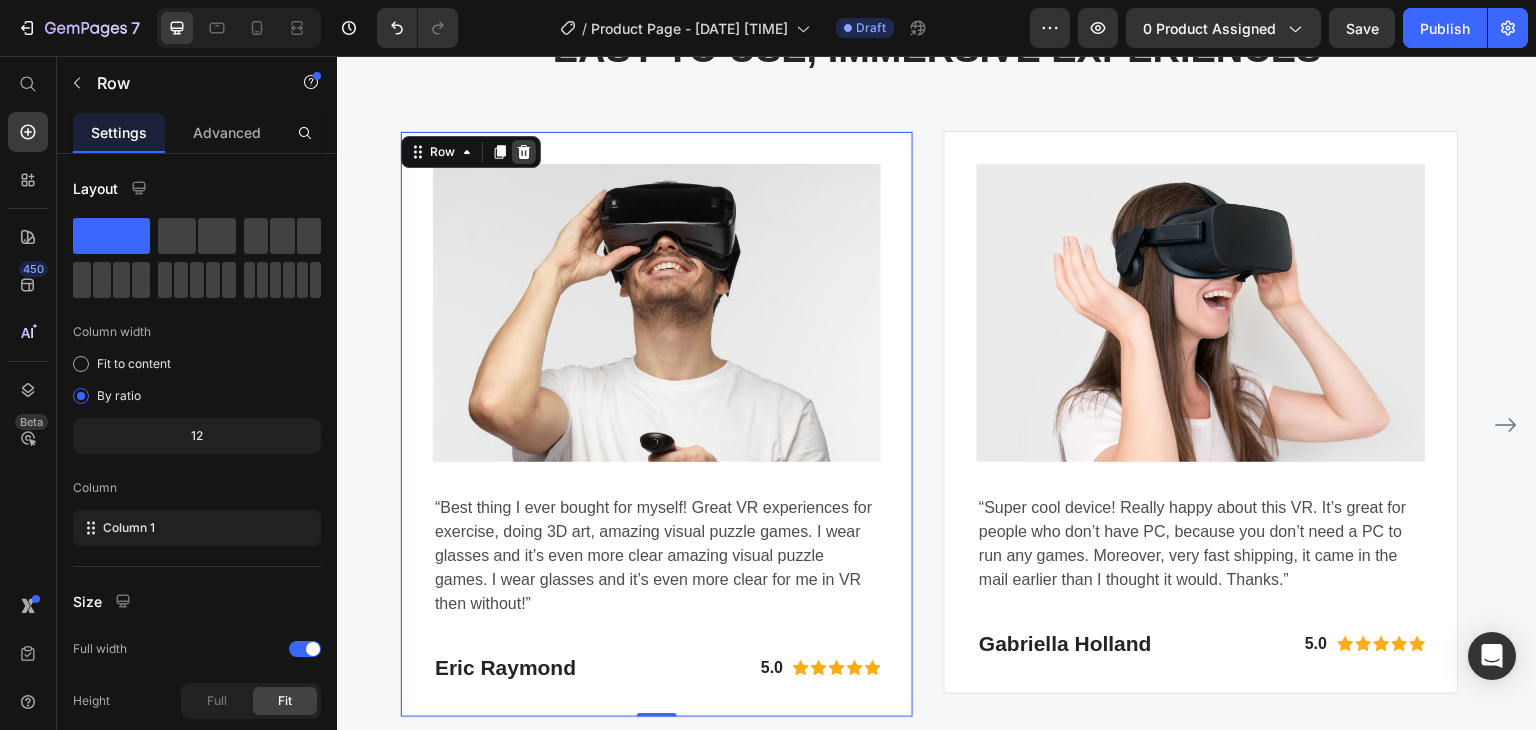 click 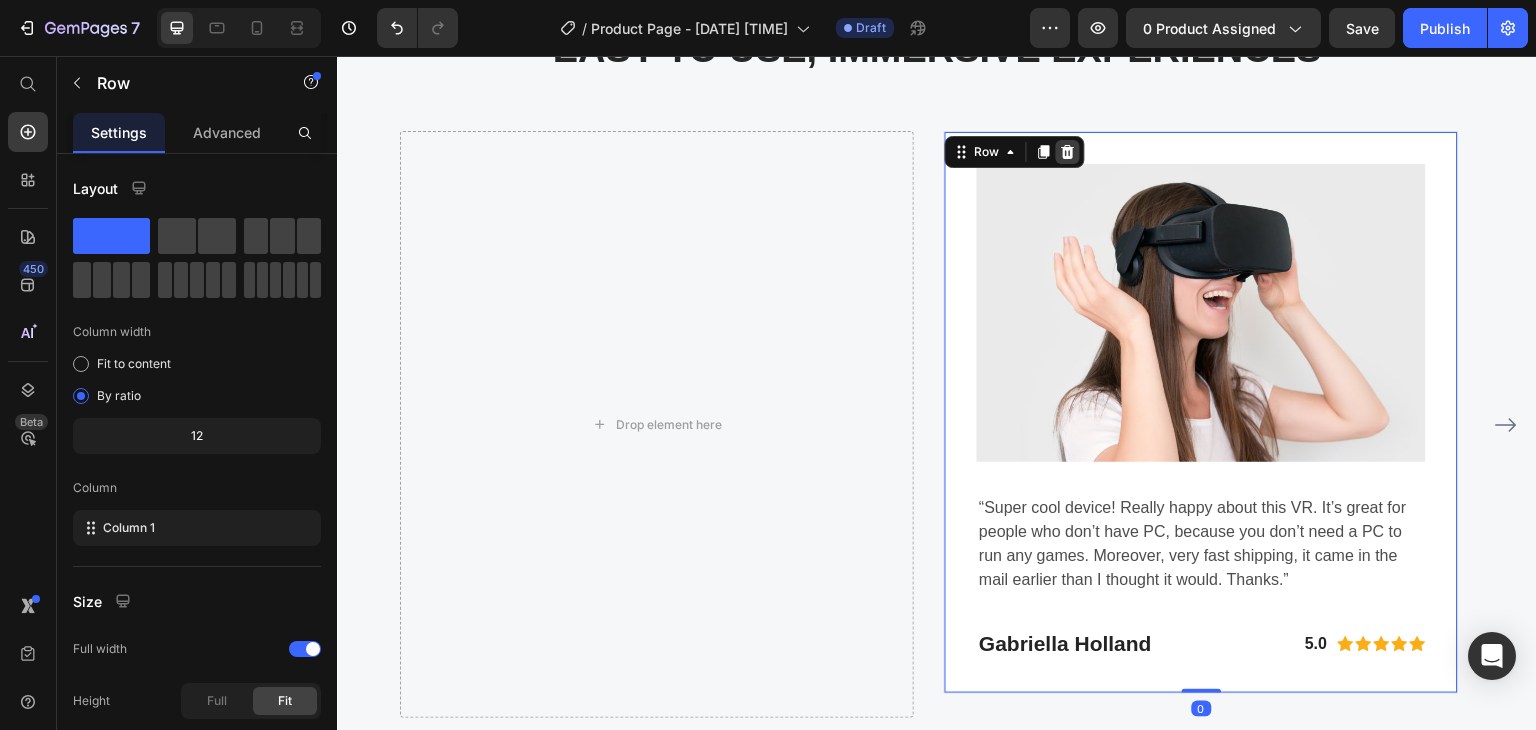 click 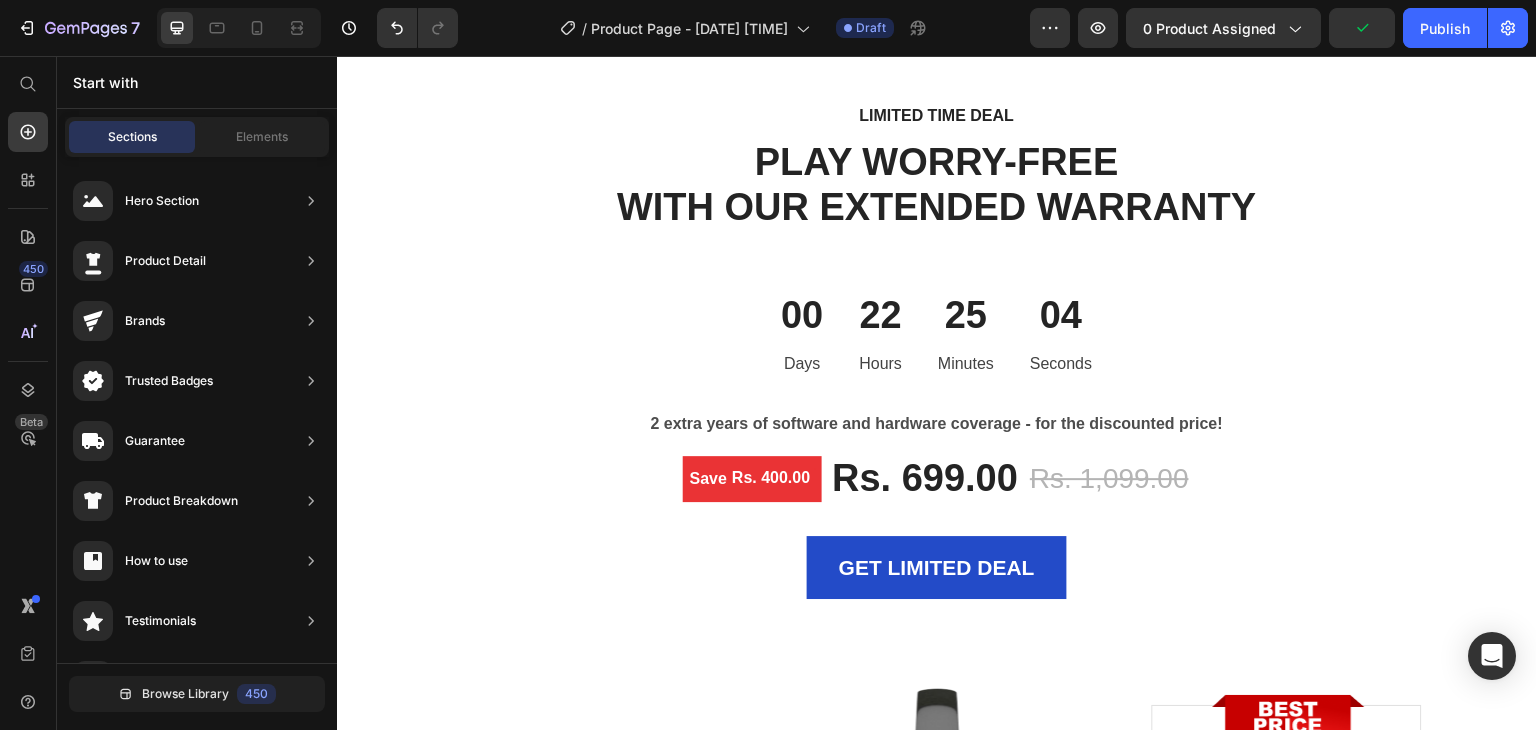 scroll, scrollTop: 5448, scrollLeft: 0, axis: vertical 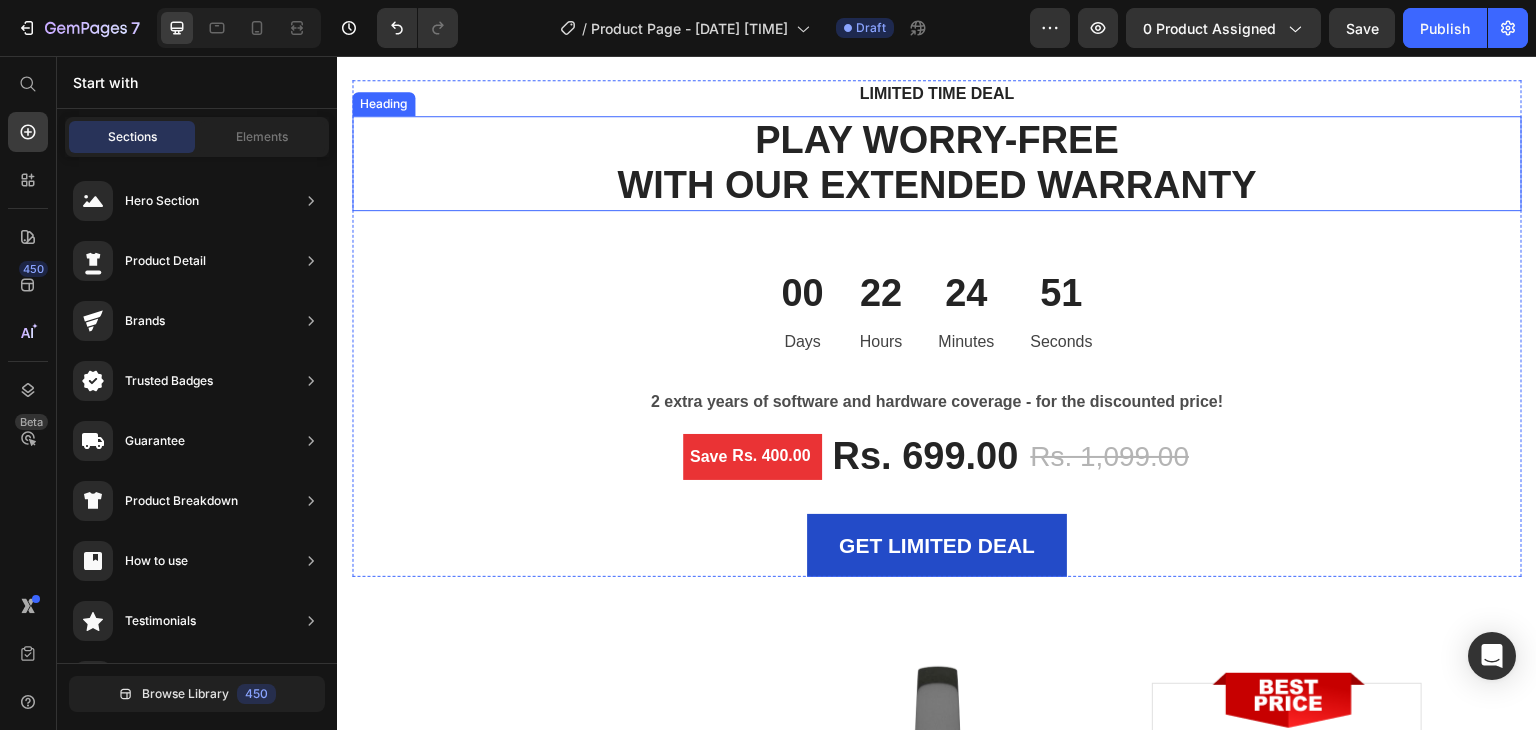 click on "PLAY WORRY-FREE  WITH OUR EXTENDED WARRANTY" at bounding box center (937, 163) 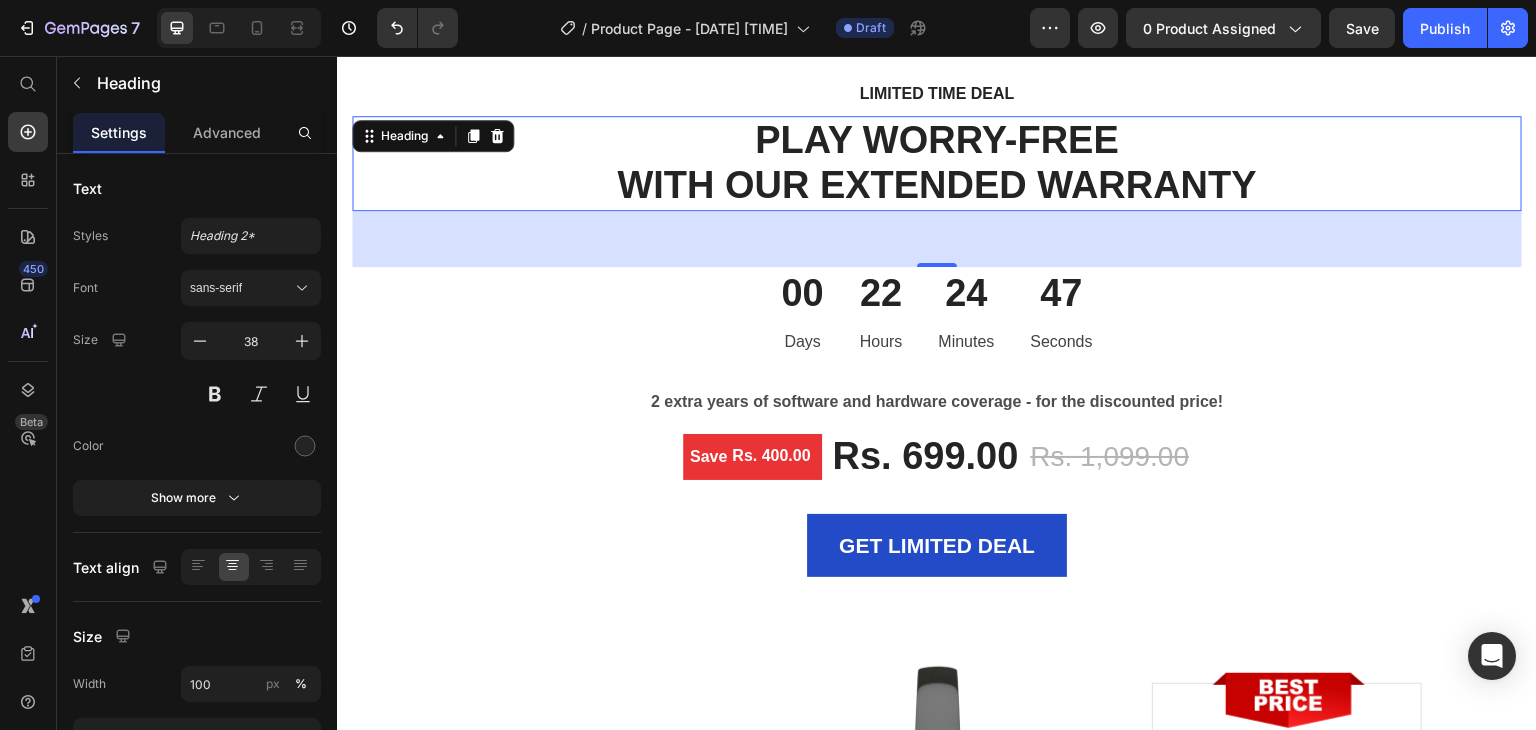 click on "PLAY WORRY-FREE  WITH OUR EXTENDED WARRANTY" at bounding box center [937, 163] 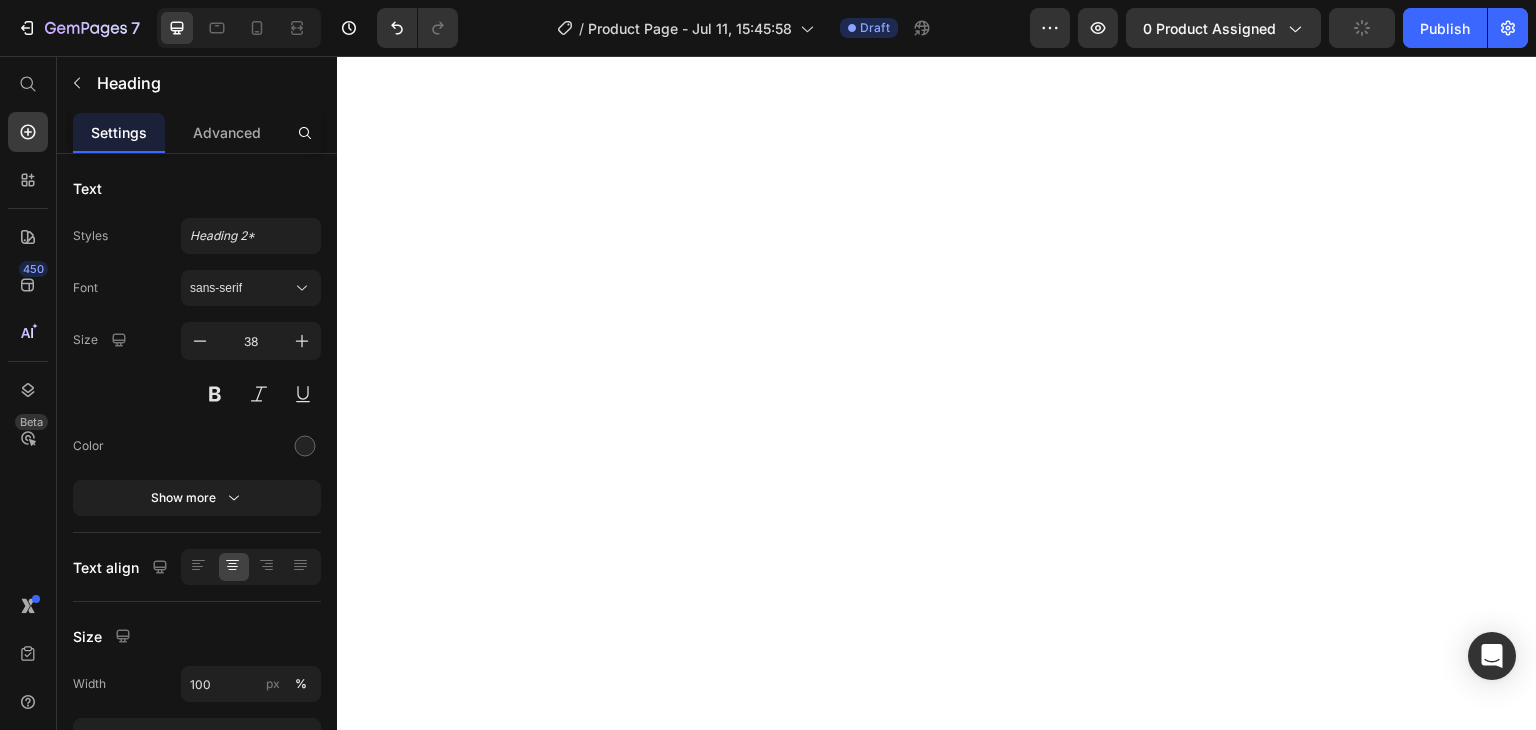 scroll, scrollTop: 0, scrollLeft: 0, axis: both 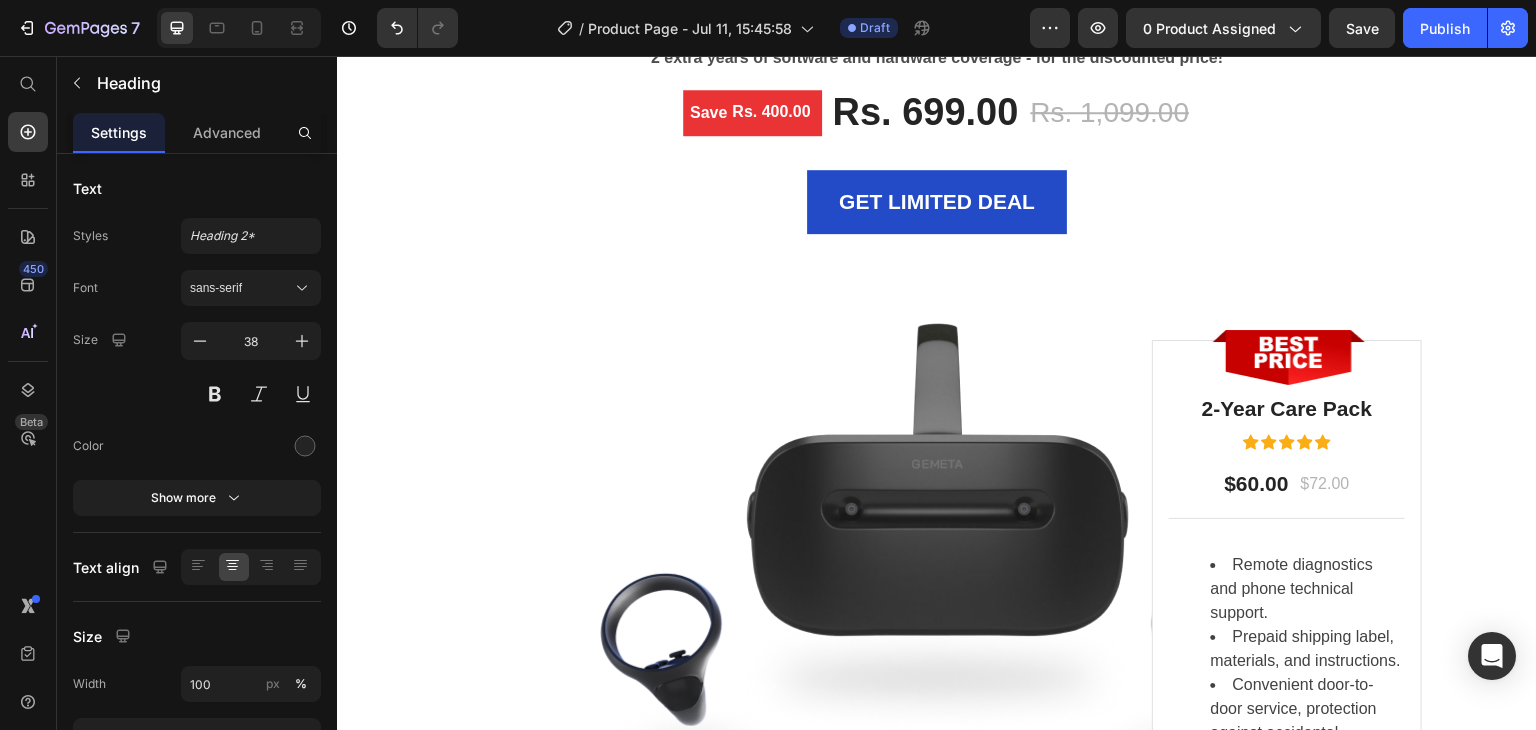 drag, startPoint x: 778, startPoint y: 146, endPoint x: 782, endPoint y: 163, distance: 17.464249 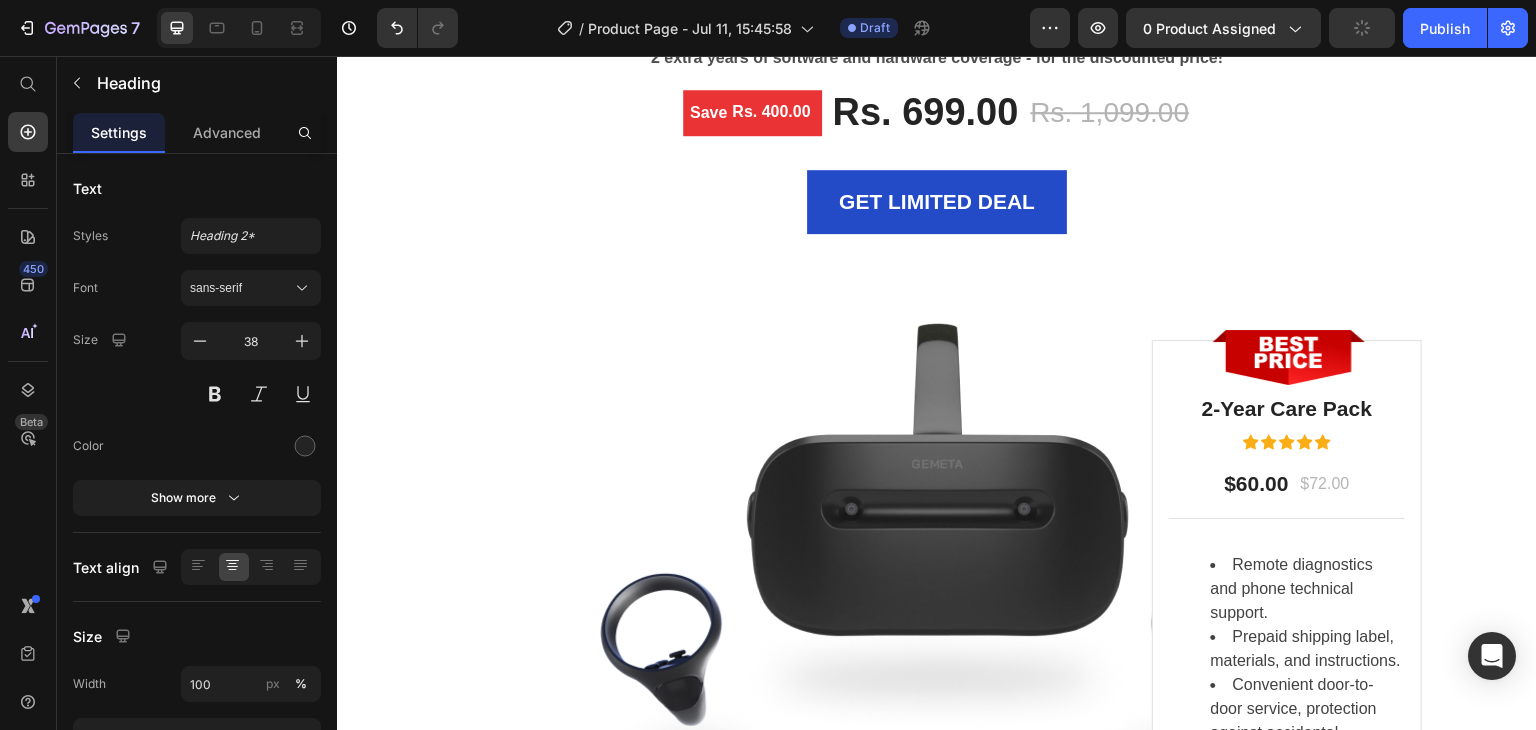 click on "56" at bounding box center [937, -105] 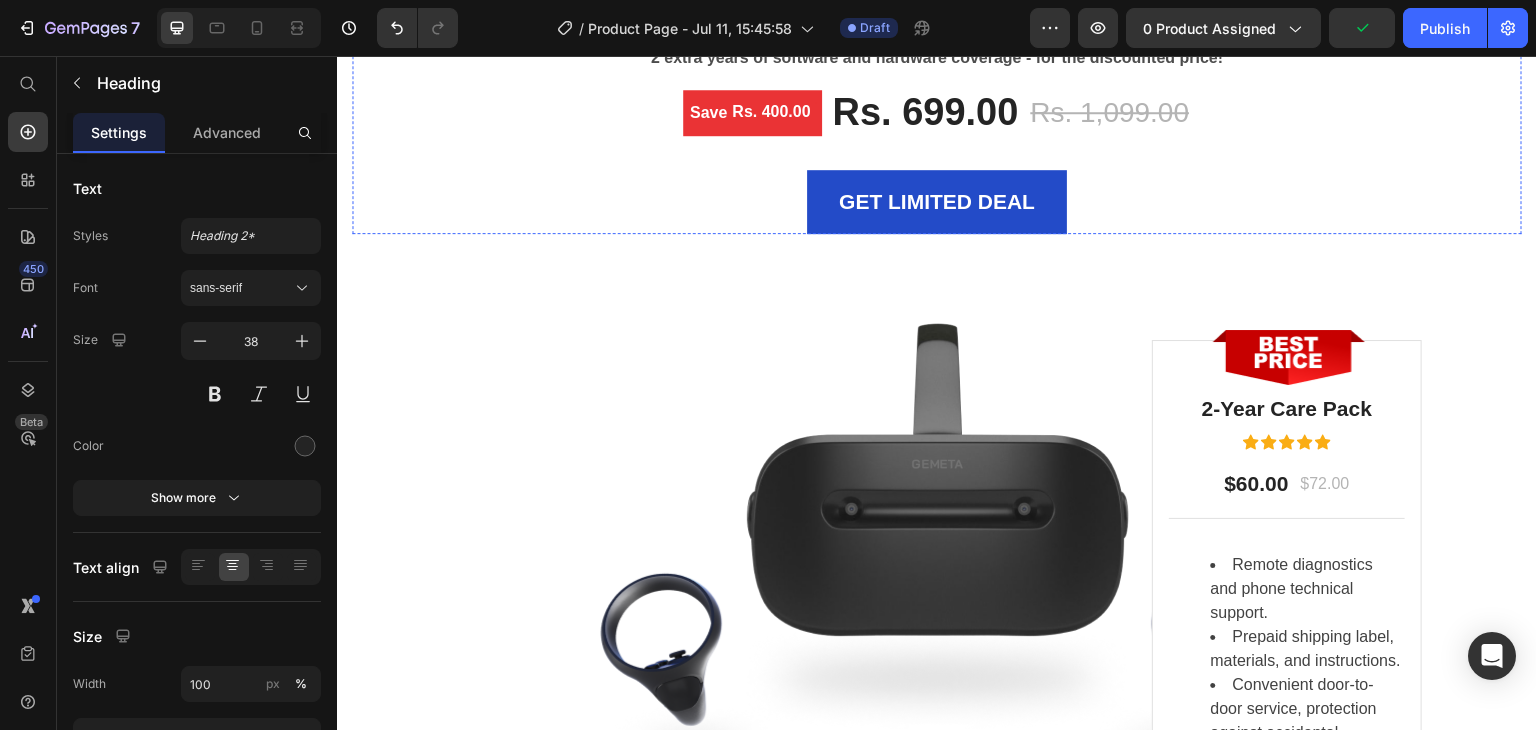 click on "Text block" at bounding box center (389, -180) 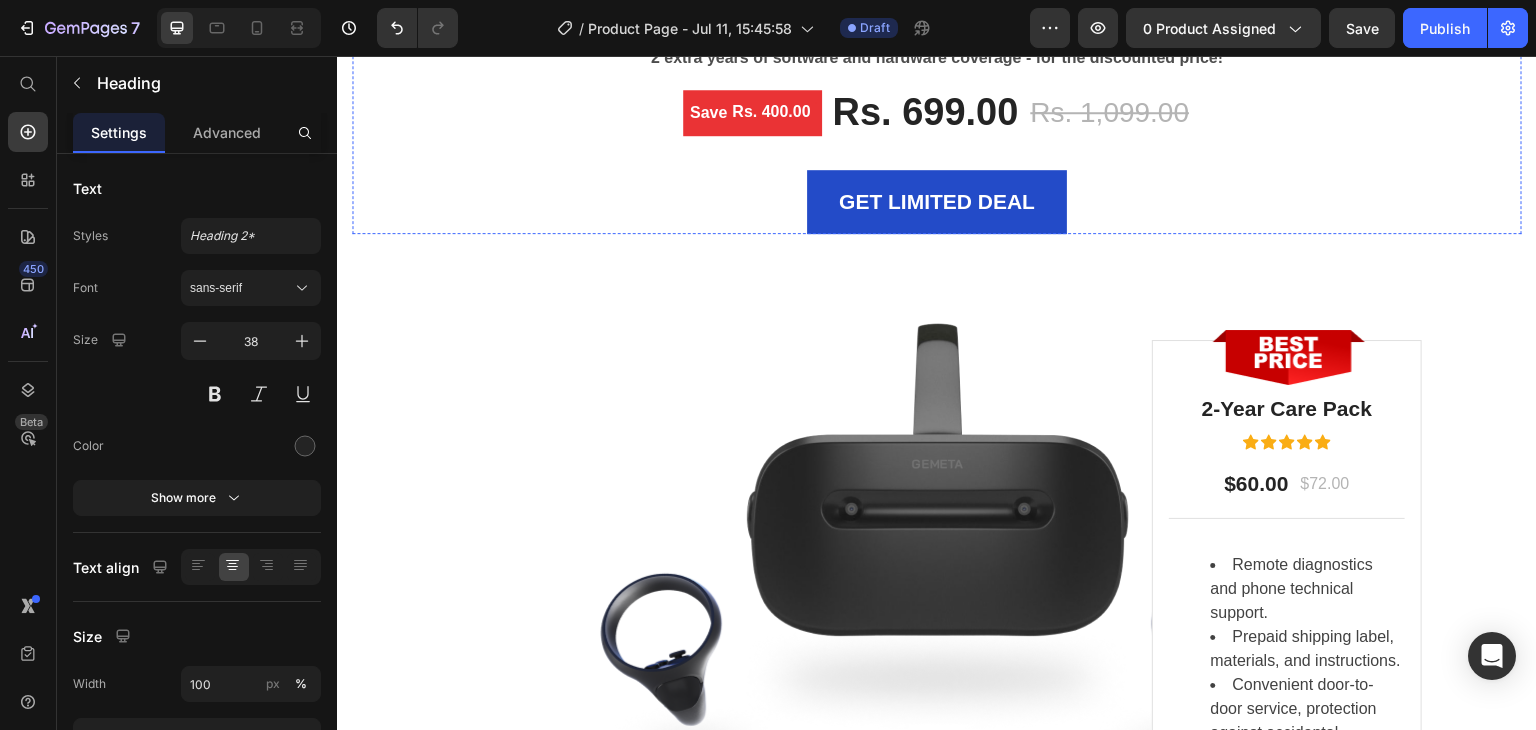 click on "Don't Loose Your Todays Deal" at bounding box center (937, -158) 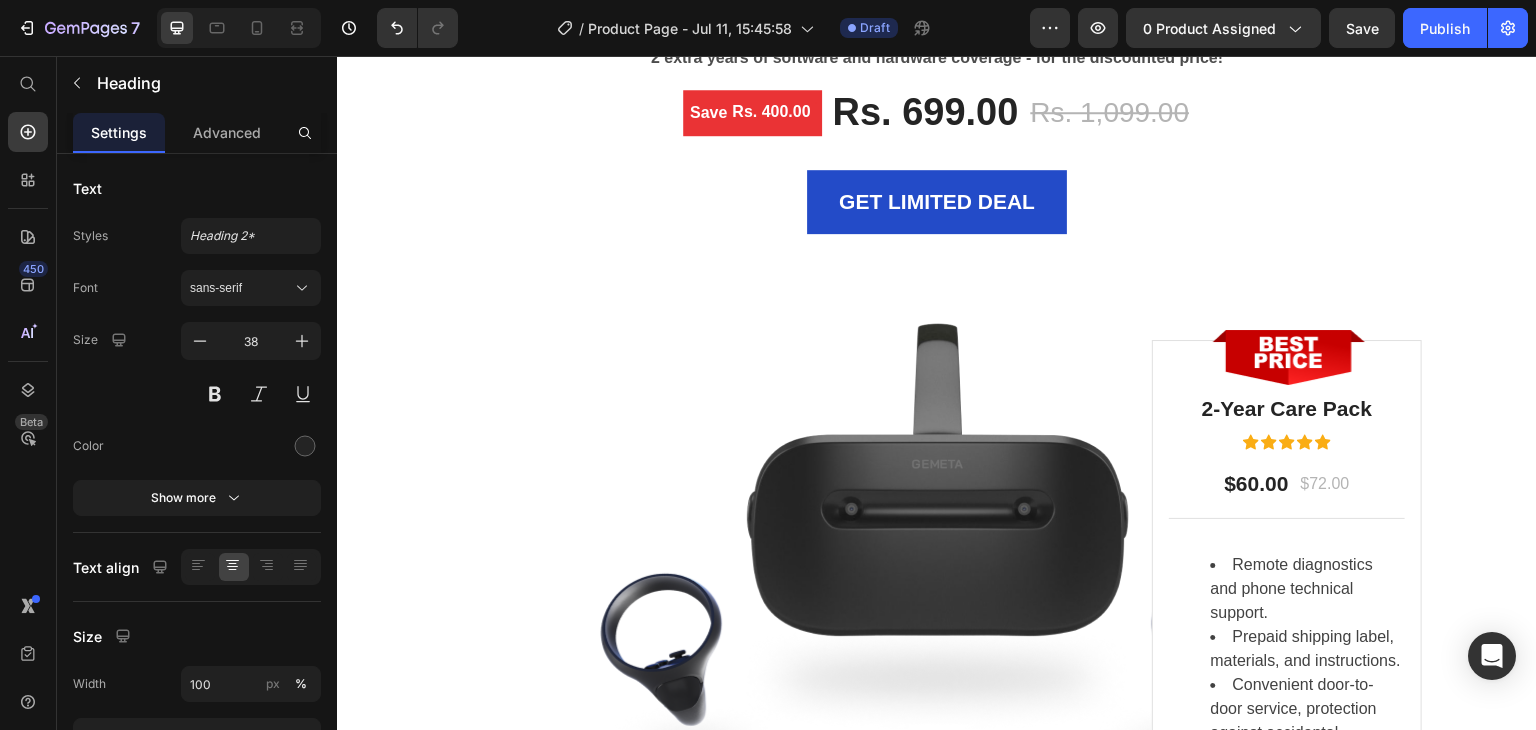 click on "Don't Loose Your Todays Deal" at bounding box center (937, -158) 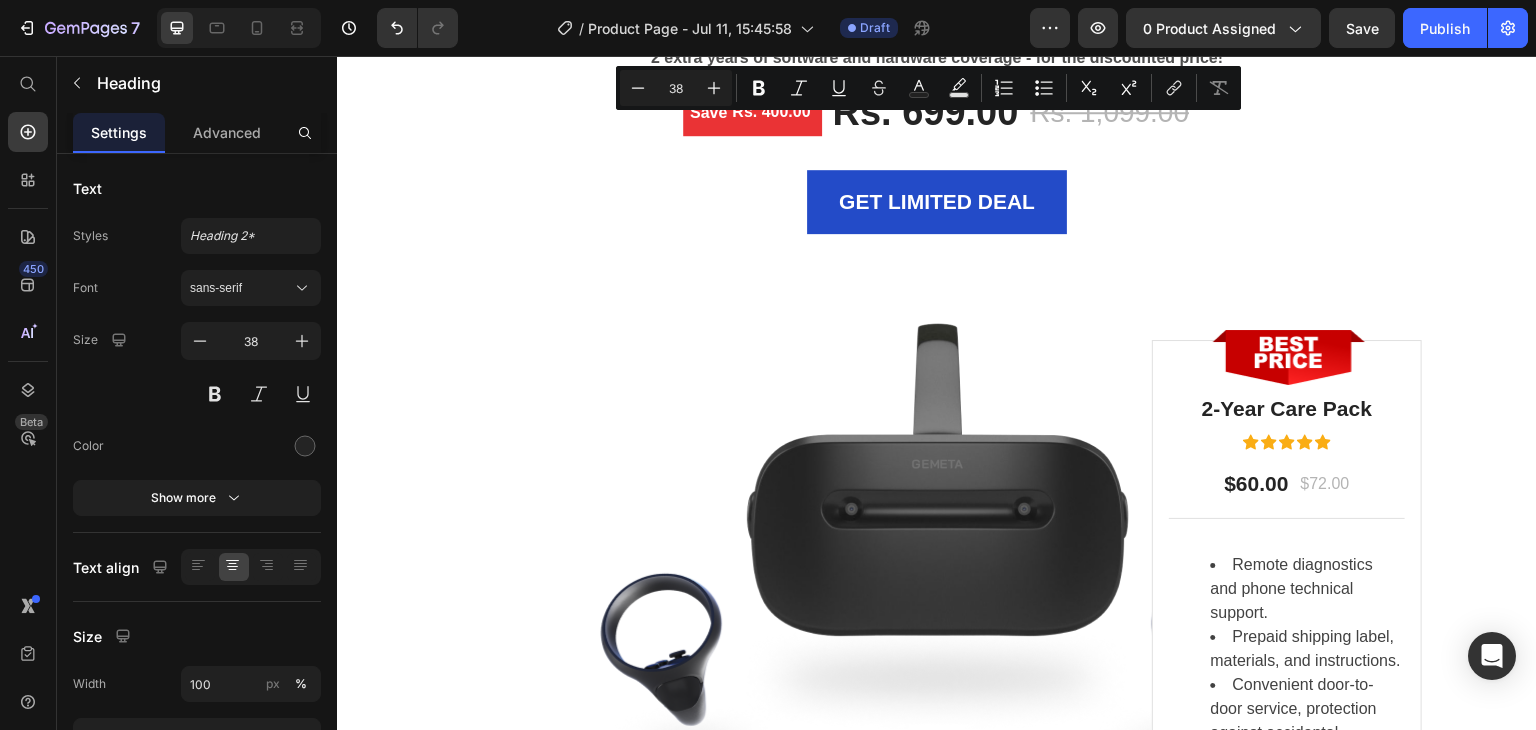 click on "Don't Loose Your Todays Deal" at bounding box center (937, -158) 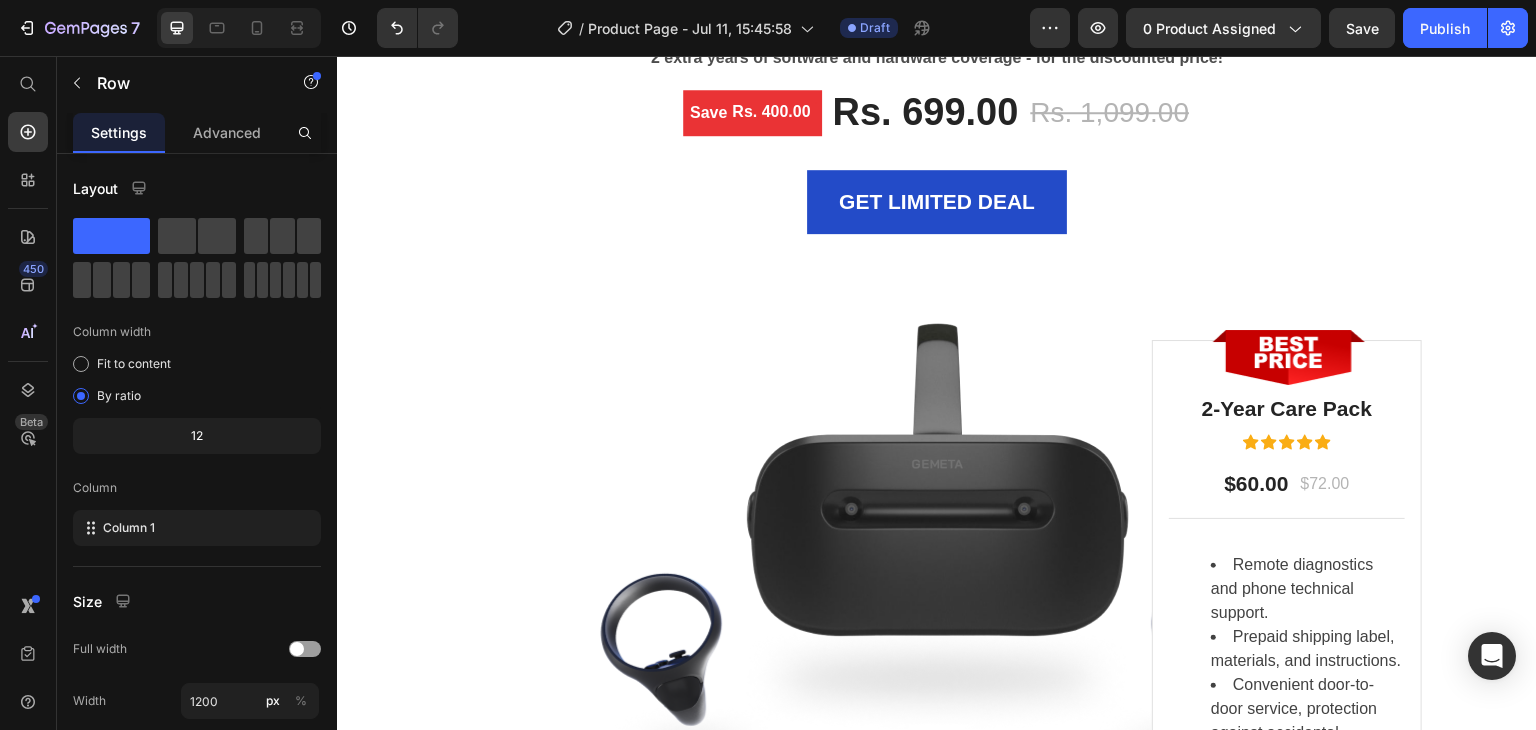 click on "Don't Loose Your Todays Deal" at bounding box center (937, -158) 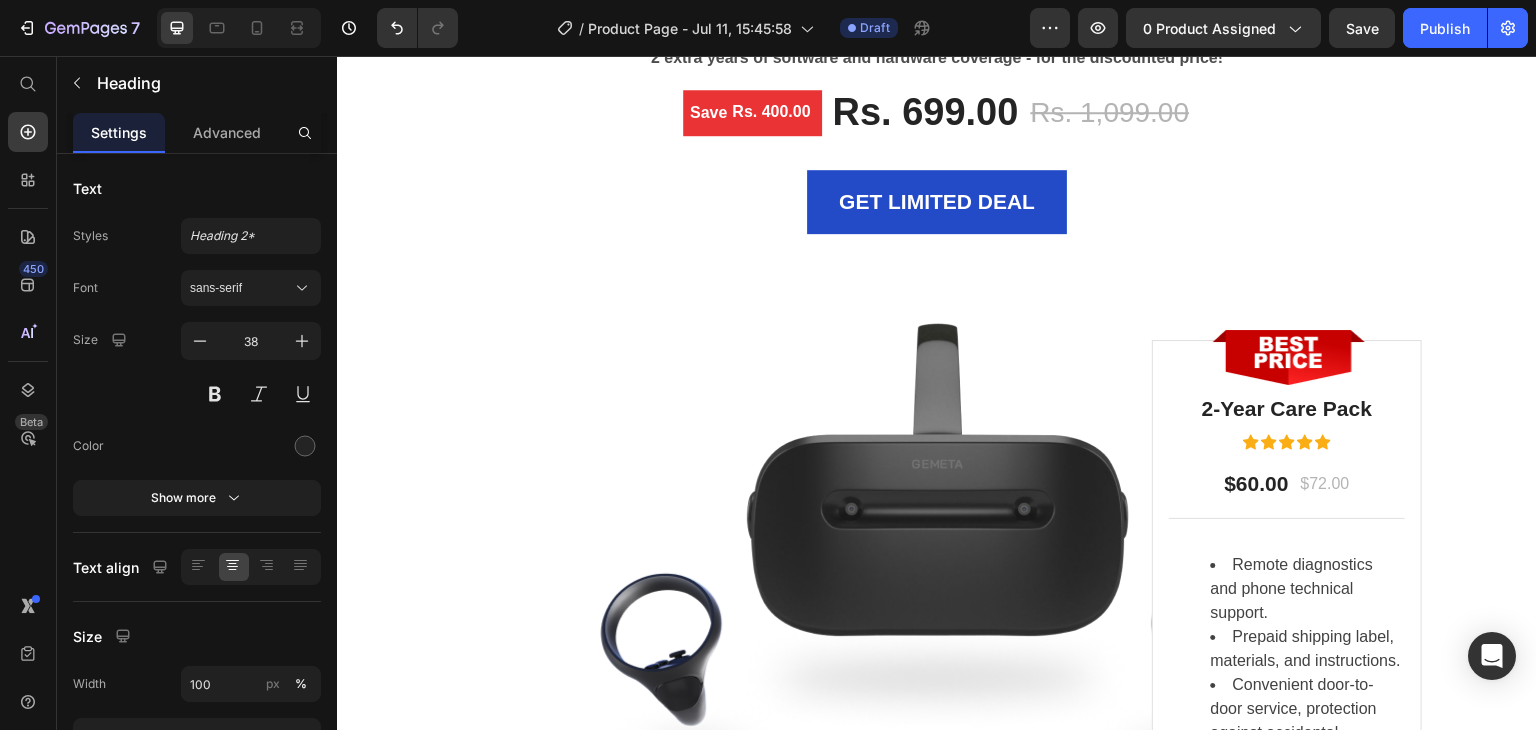 click 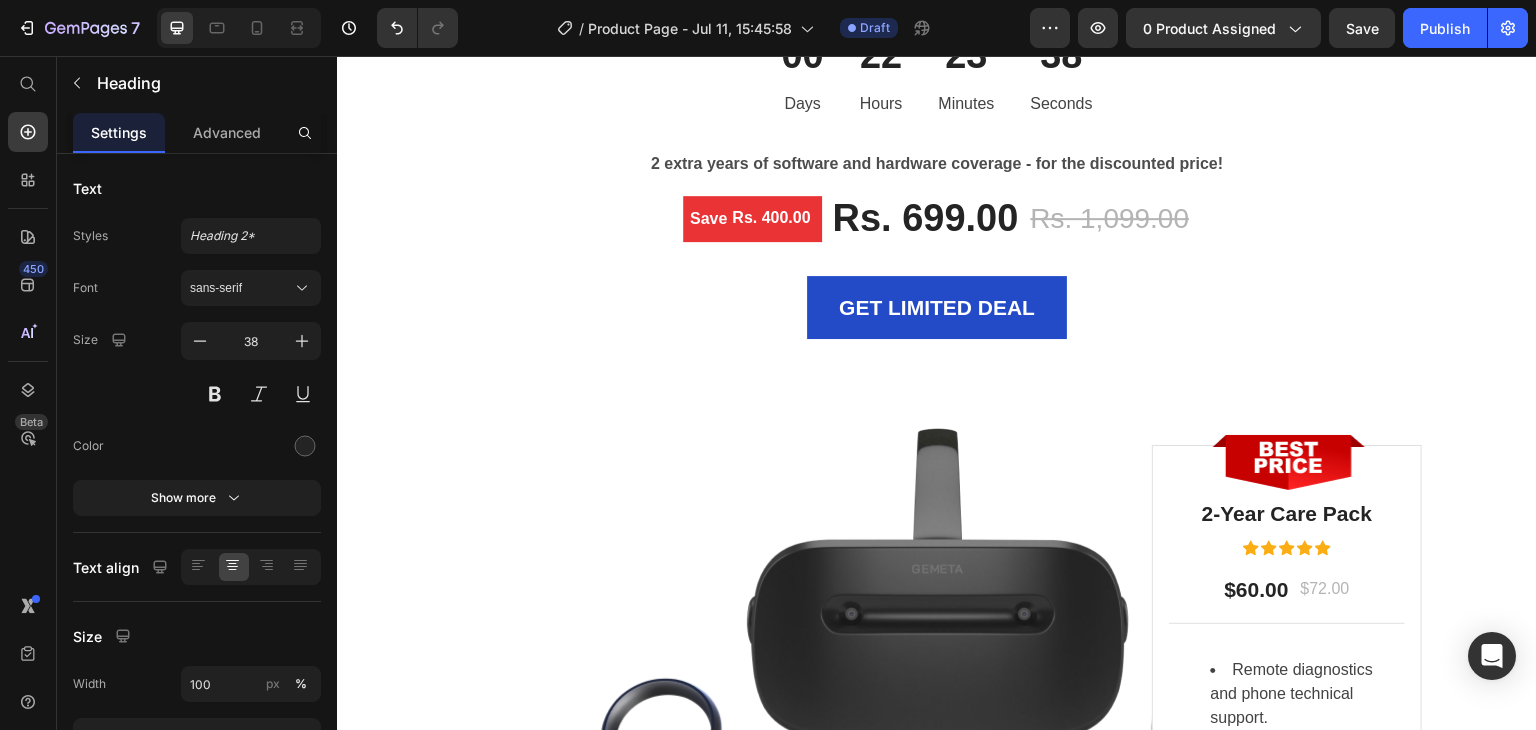 scroll, scrollTop: 5554, scrollLeft: 0, axis: vertical 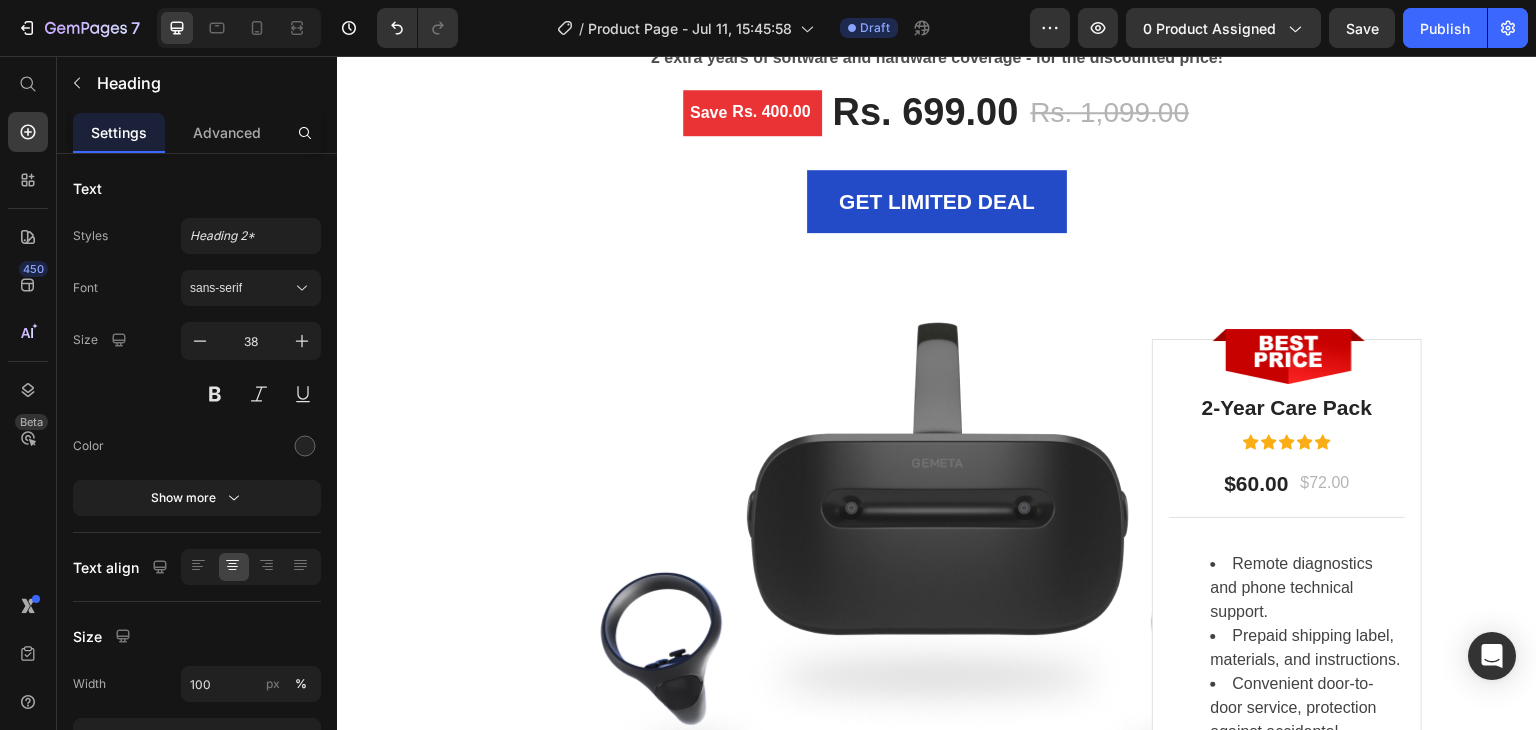 click on "56" at bounding box center (937, -105) 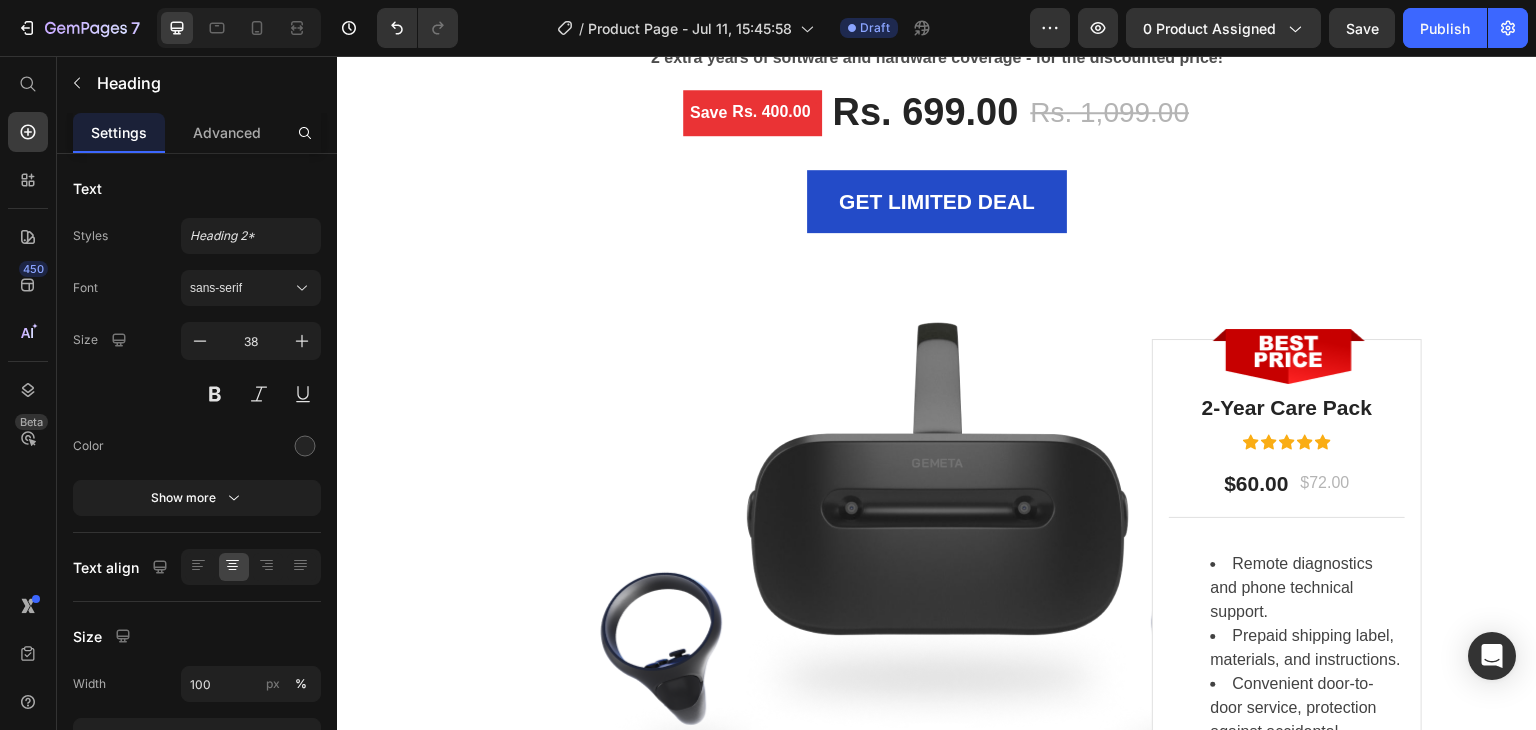 click on "56" at bounding box center (937, -105) 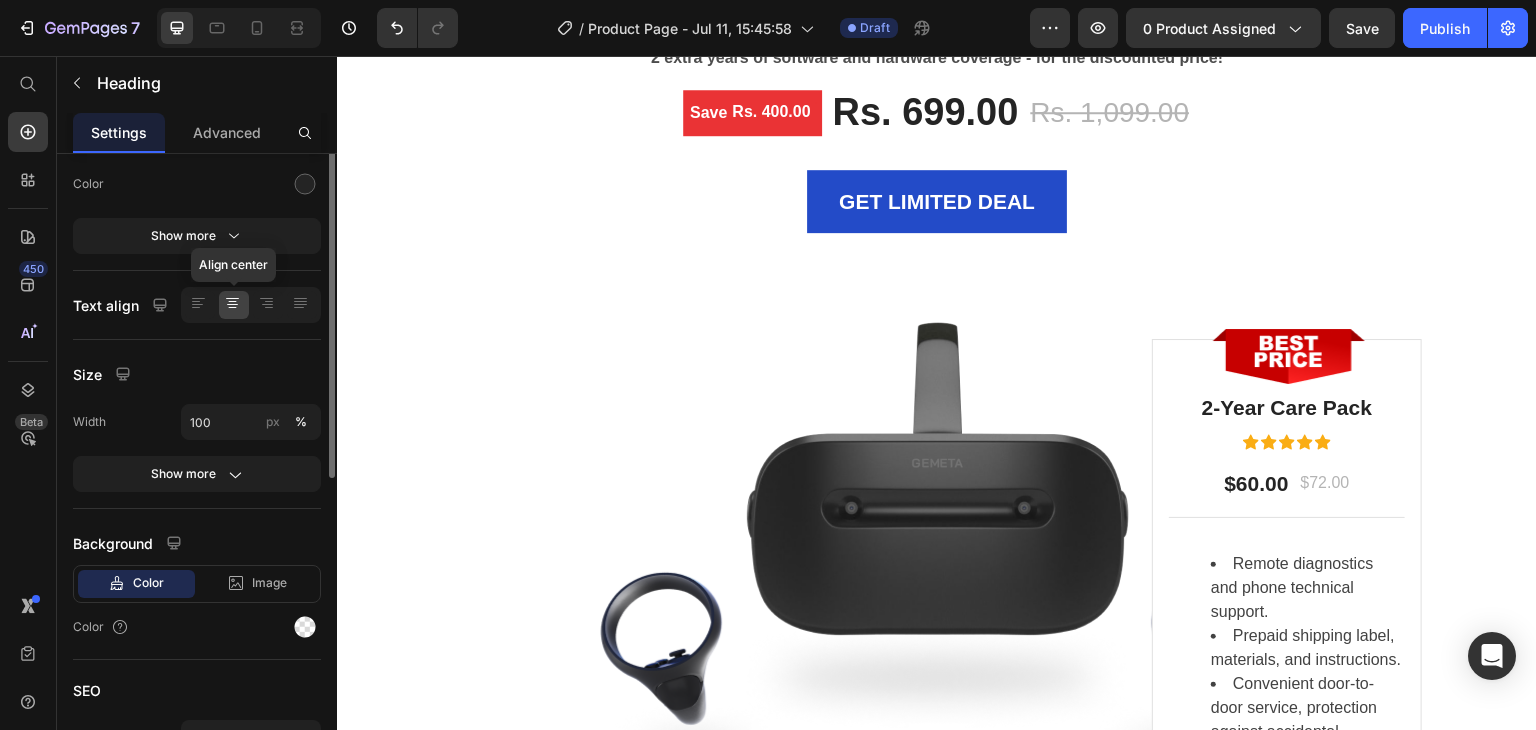 scroll, scrollTop: 0, scrollLeft: 0, axis: both 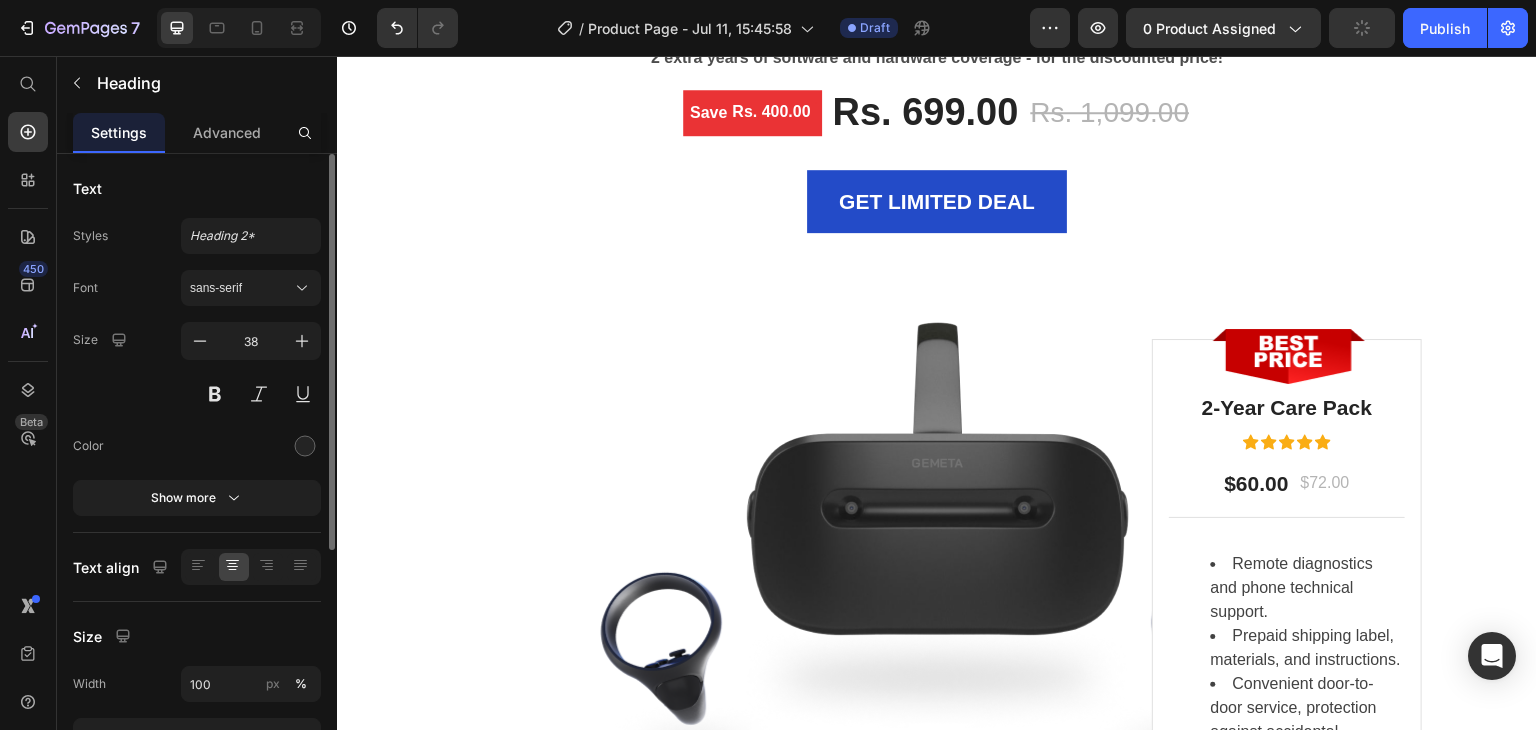 drag, startPoint x: 195, startPoint y: 178, endPoint x: 90, endPoint y: 185, distance: 105.23308 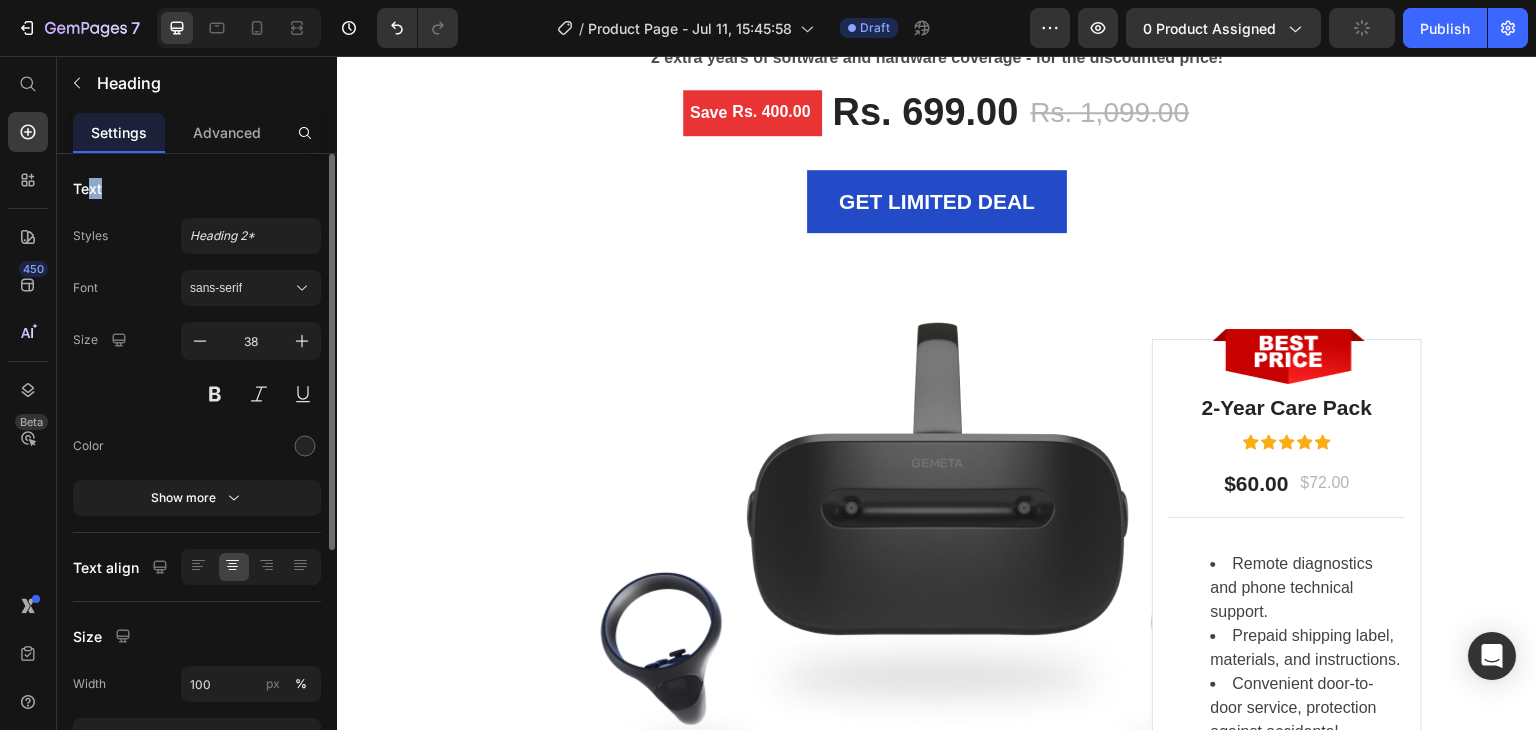 click on "Text" at bounding box center [87, 188] 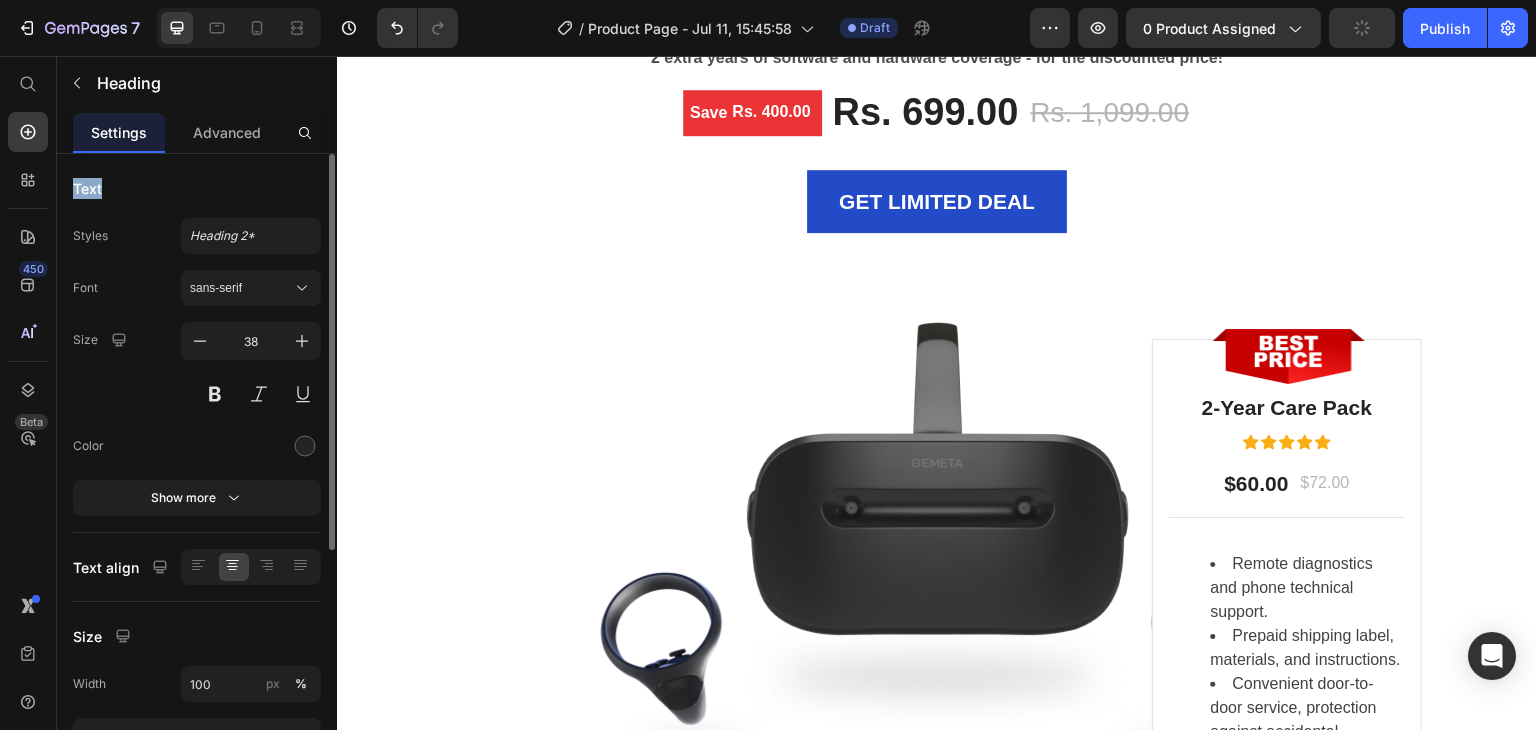 click on "Text" at bounding box center (87, 188) 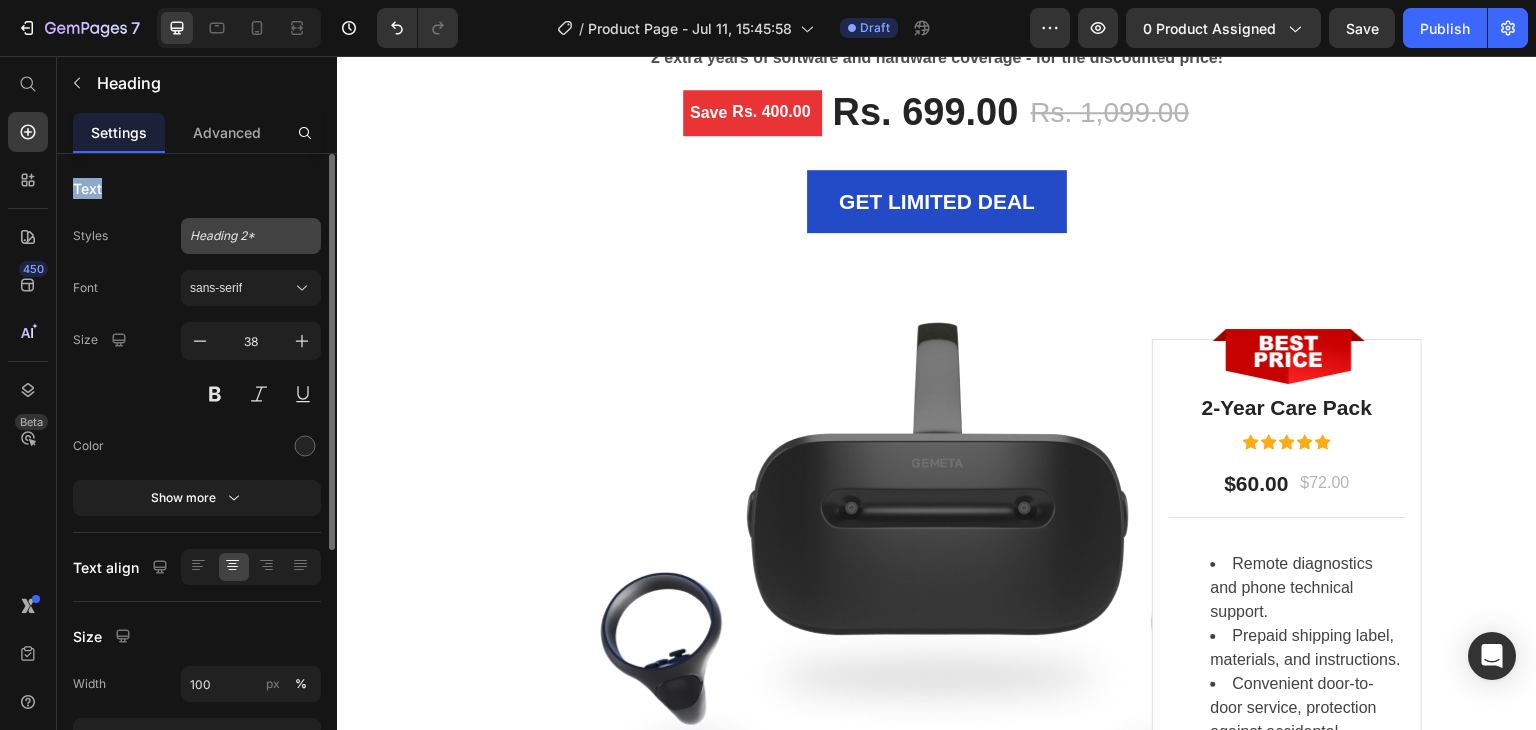 click on "Heading 2*" 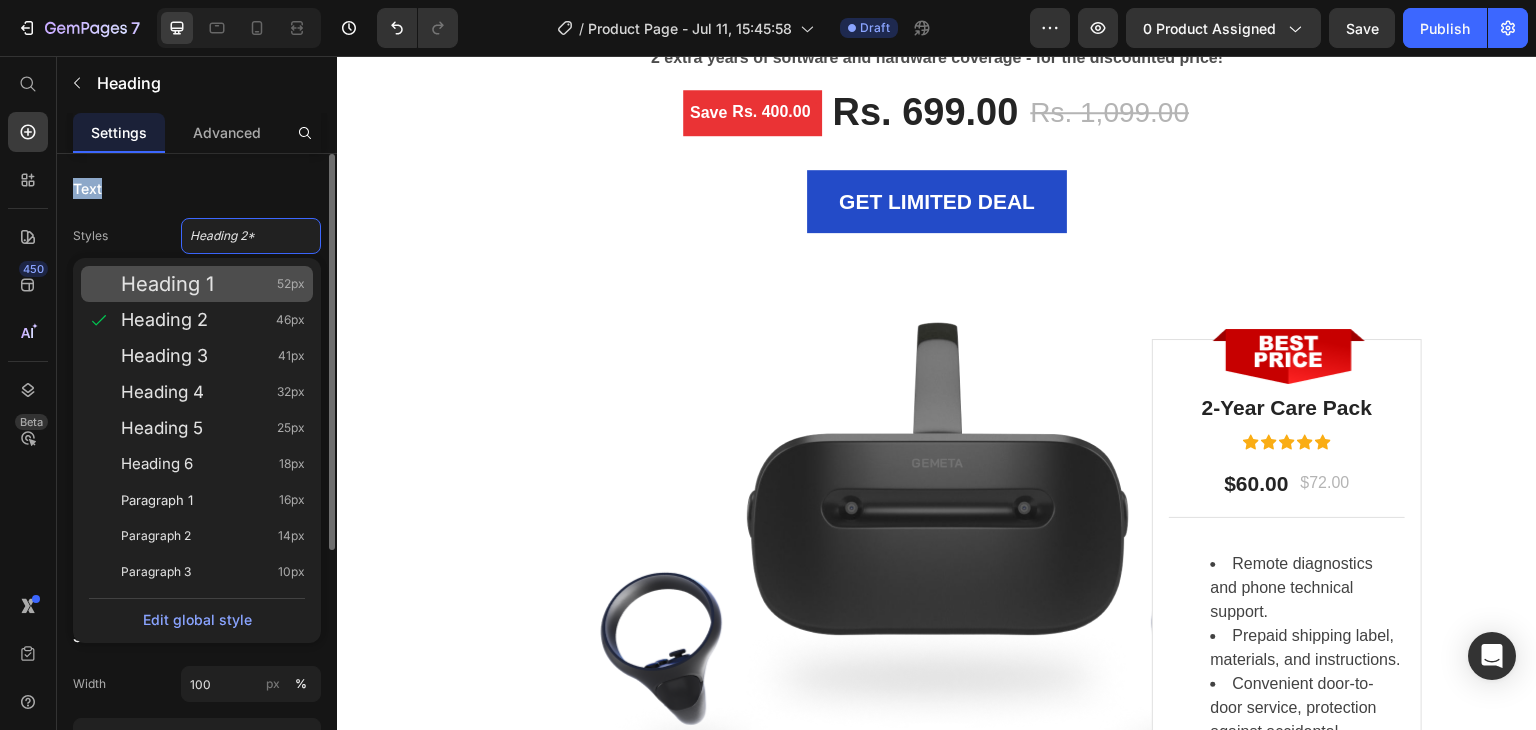 click on "Heading 1 52px" at bounding box center [213, 284] 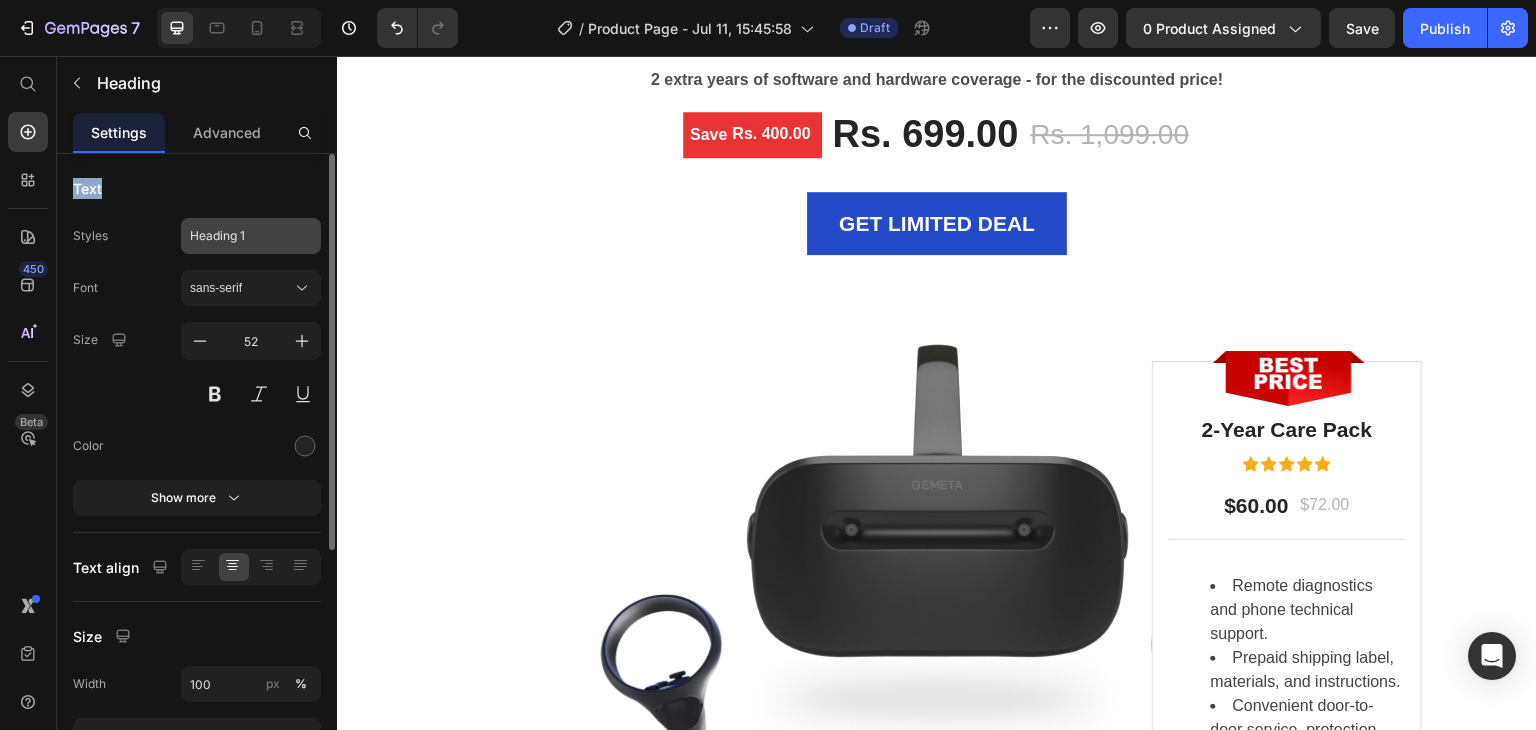 click on "Heading 1" at bounding box center (239, 236) 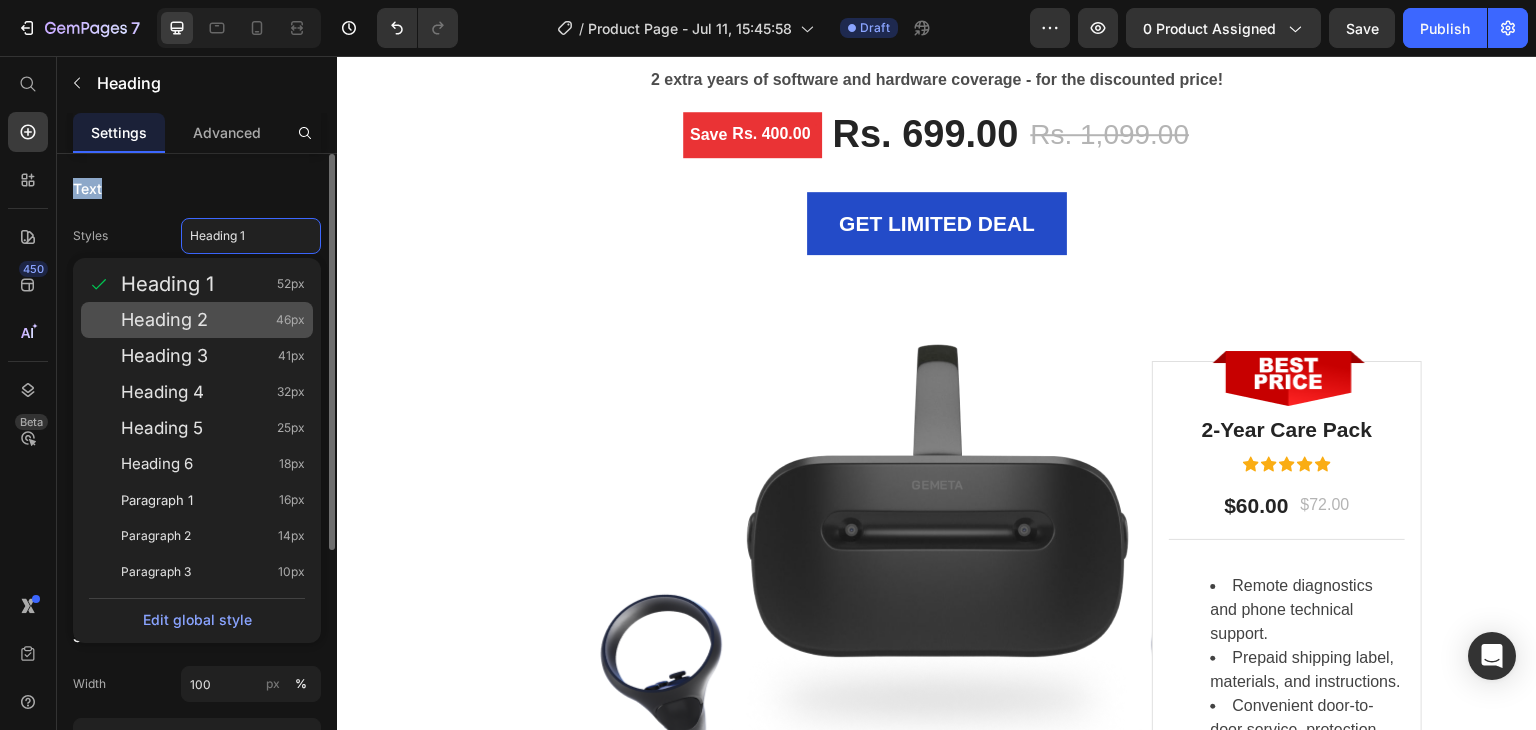 click on "Heading 2 46px" 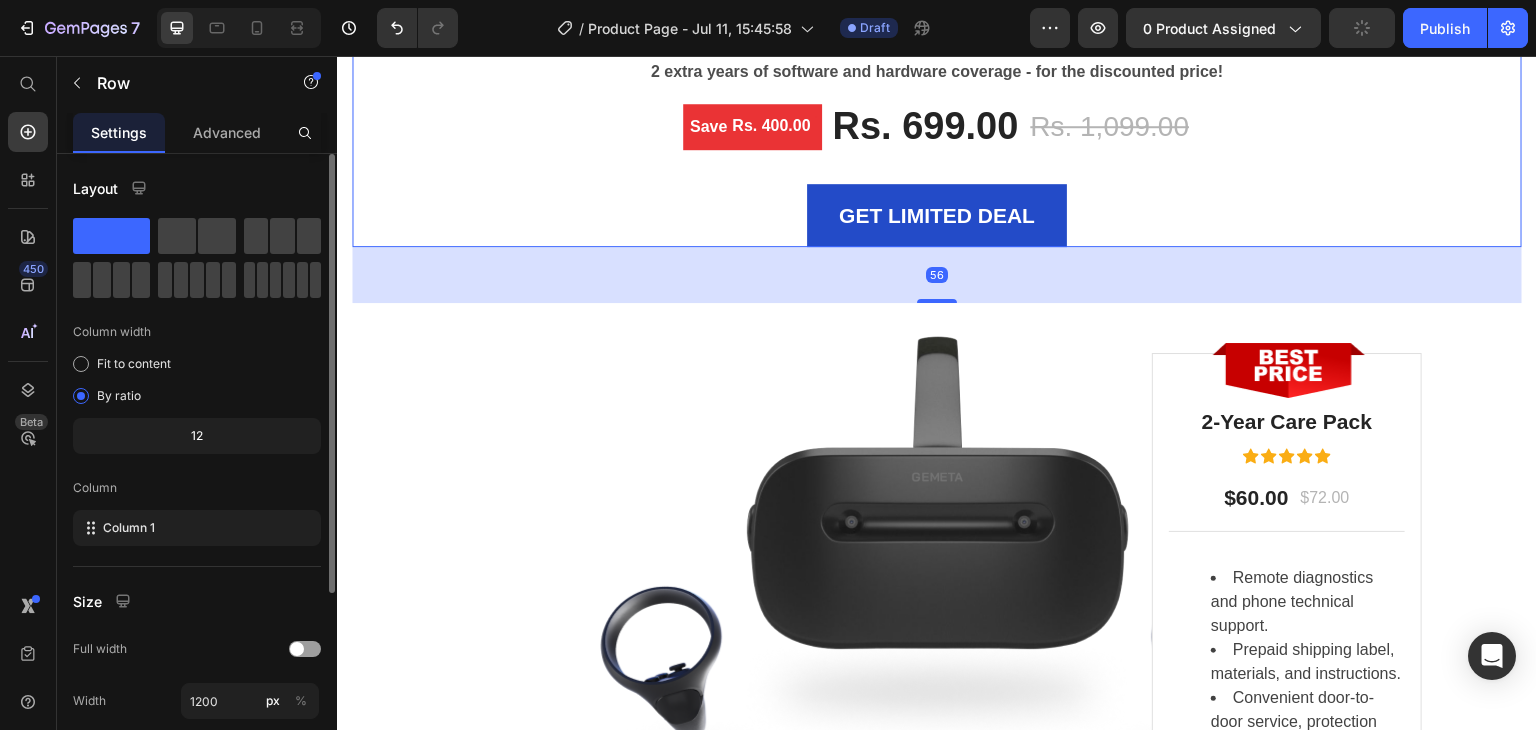 click on "LIMITED TIME DEAL Text block Don't Loose Your Todays Deal Heading Don't Loose Your Todays Deal Heading 00 Days 22 Hours 23 Minutes 14 Seconds CountDown Timer 2 extra years of software and hardware coverage - for the discounted price! Text block Save Rs. 400.00 (P) Tag Rs. 699.00 (P) Price Rs. 1,099.00 (P) Price Row GET LIMITED DEAL (P) Cart Button Product" at bounding box center [937, -39] 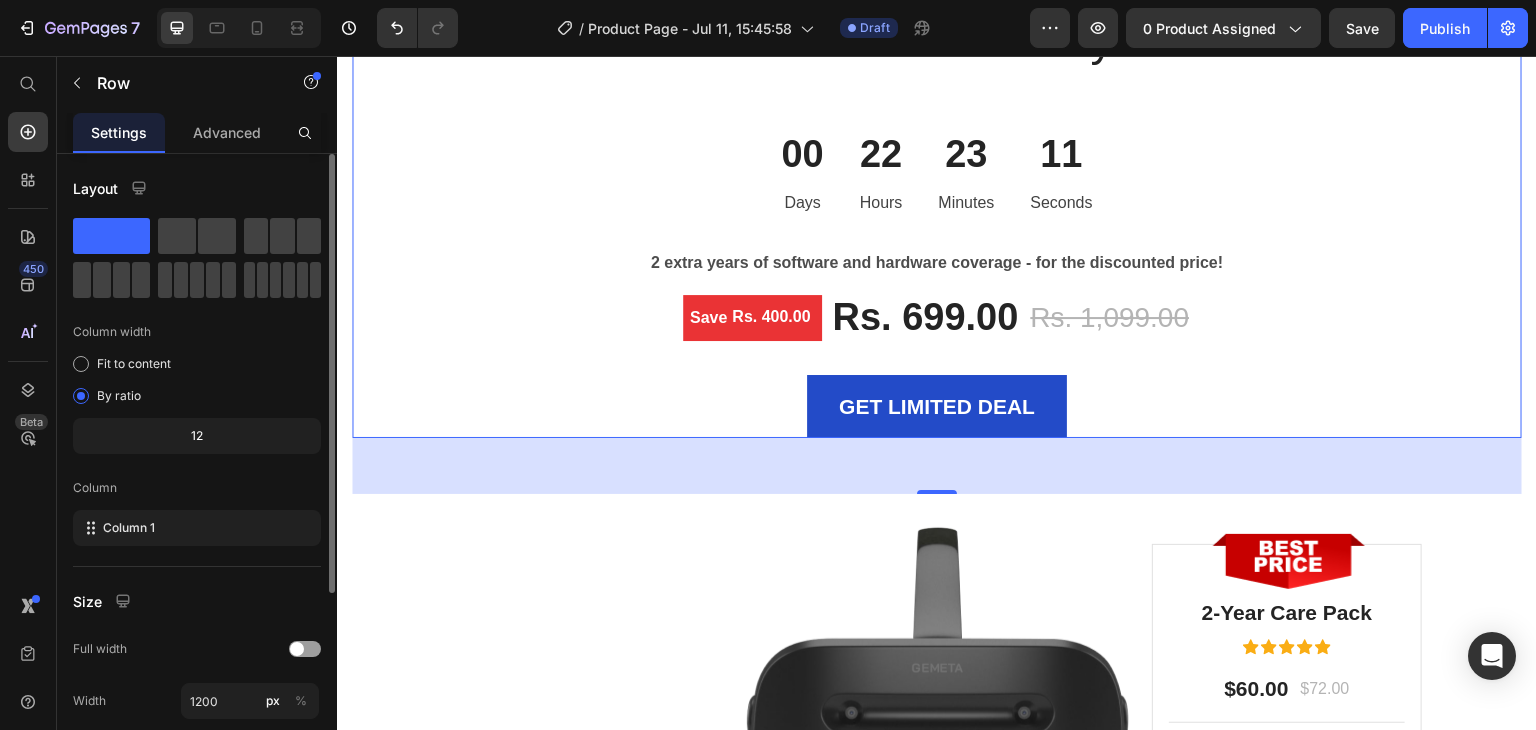 scroll, scrollTop: 5359, scrollLeft: 0, axis: vertical 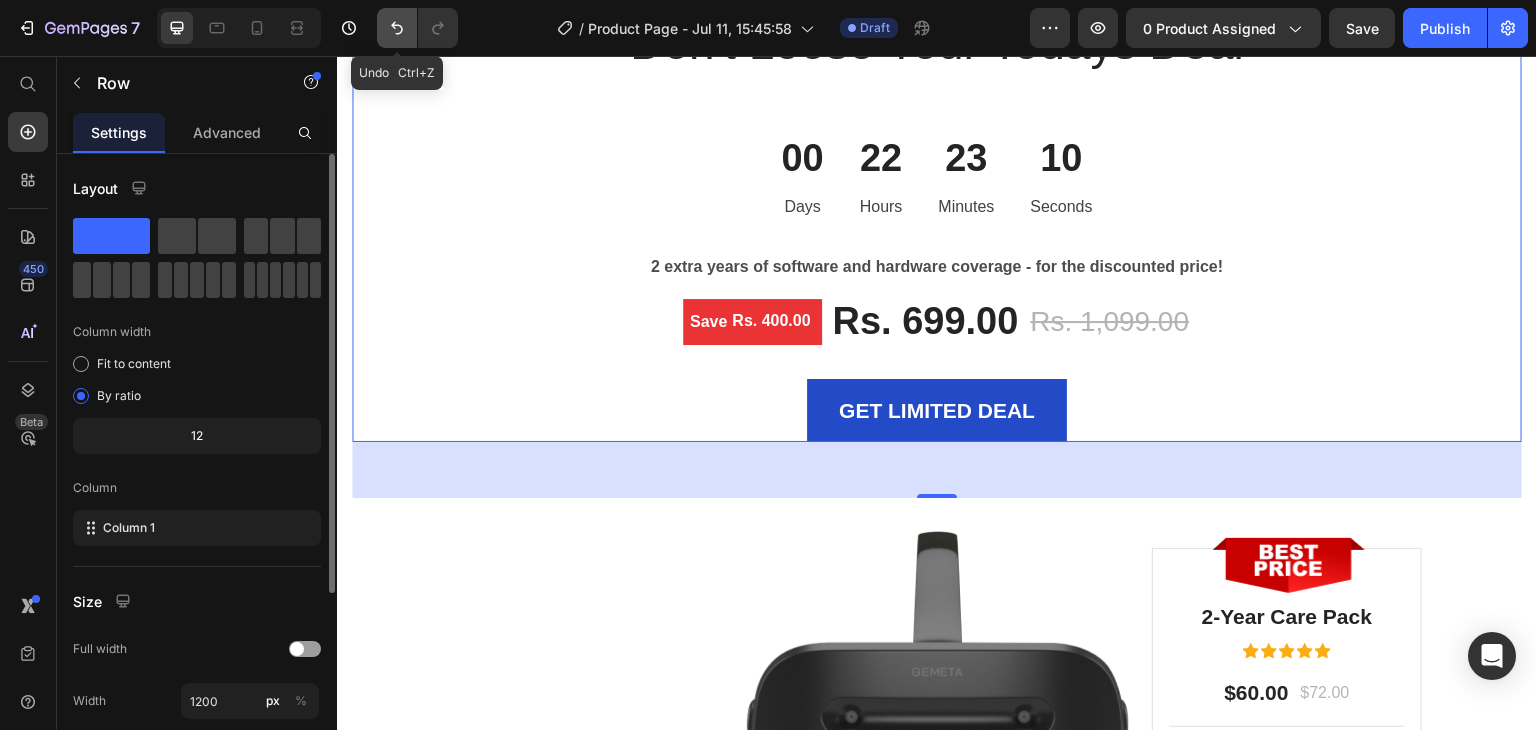click 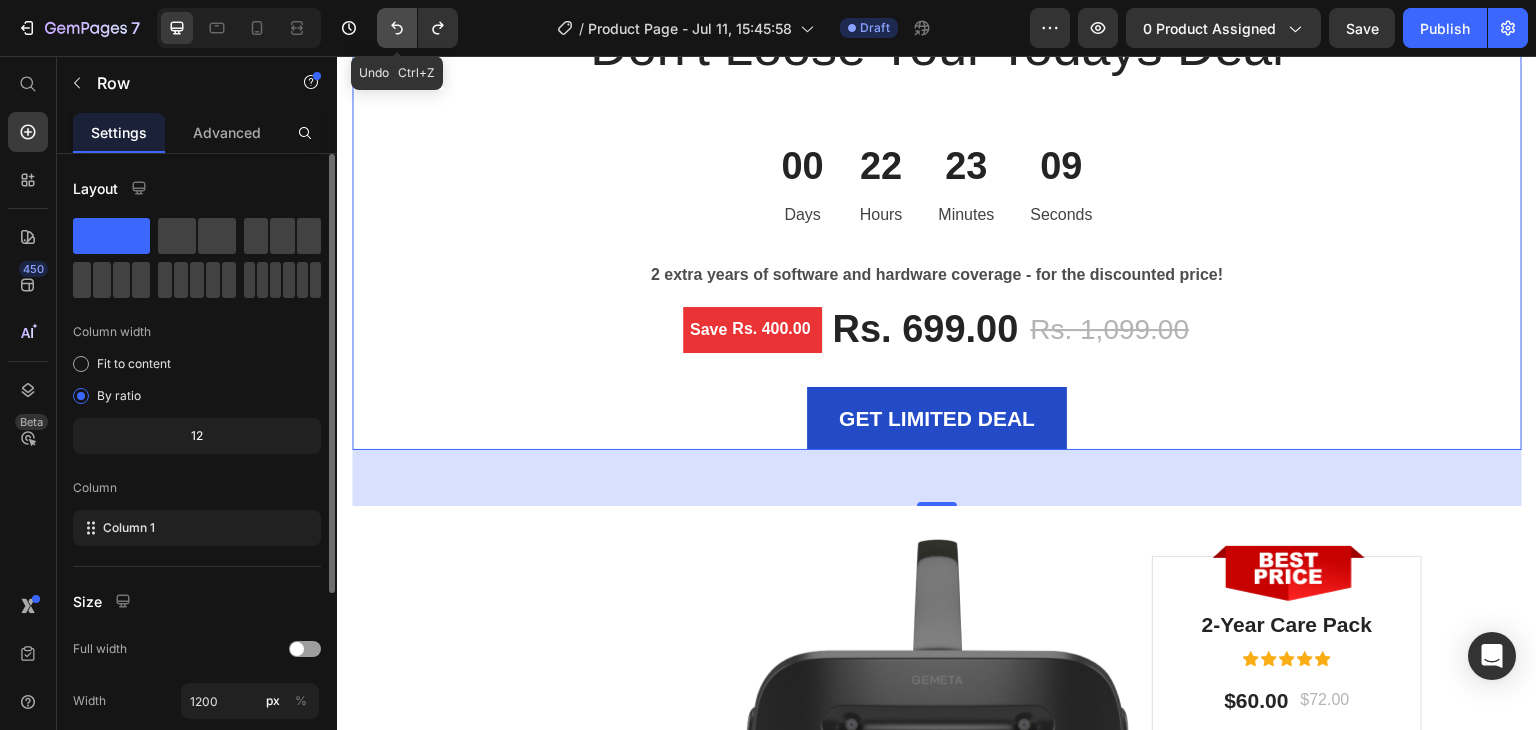 click 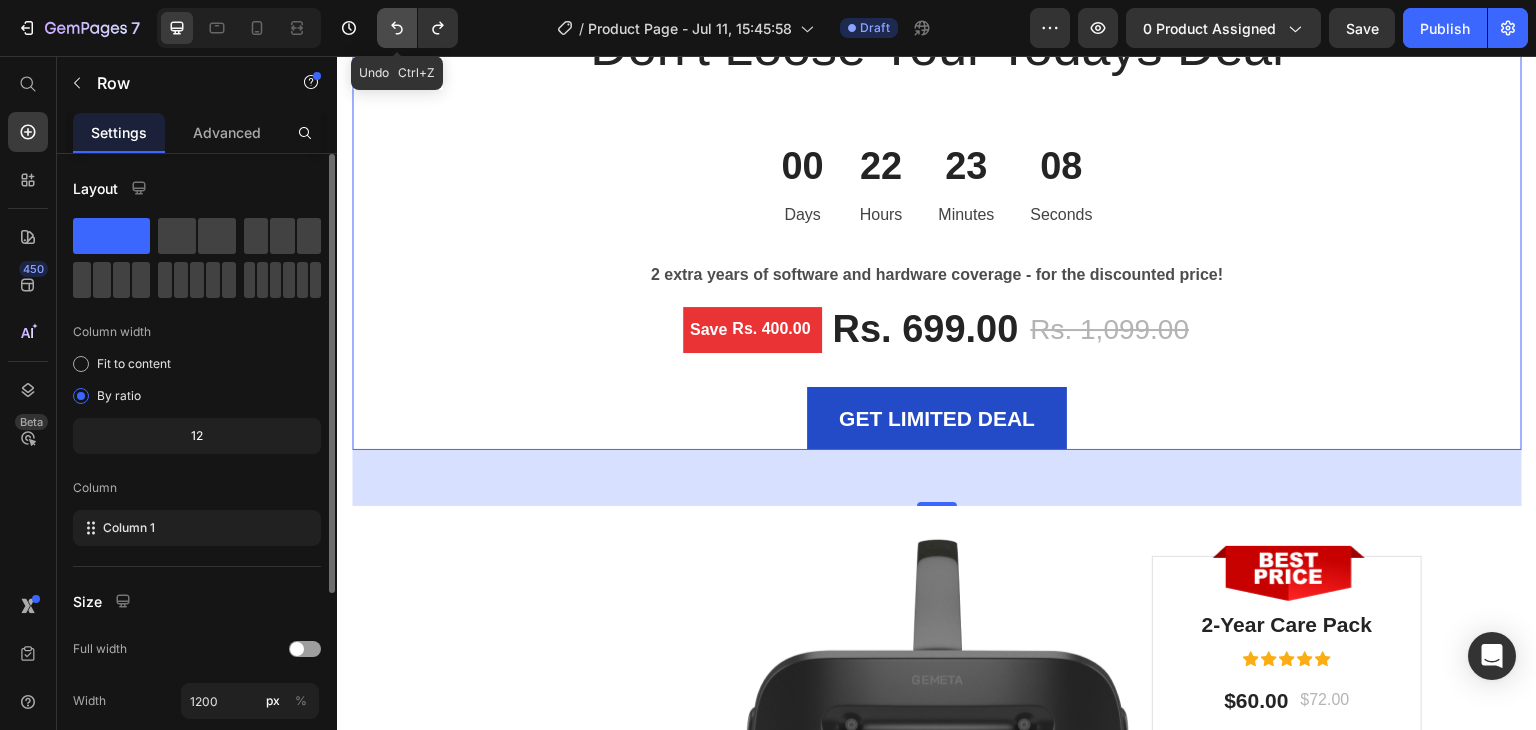 click 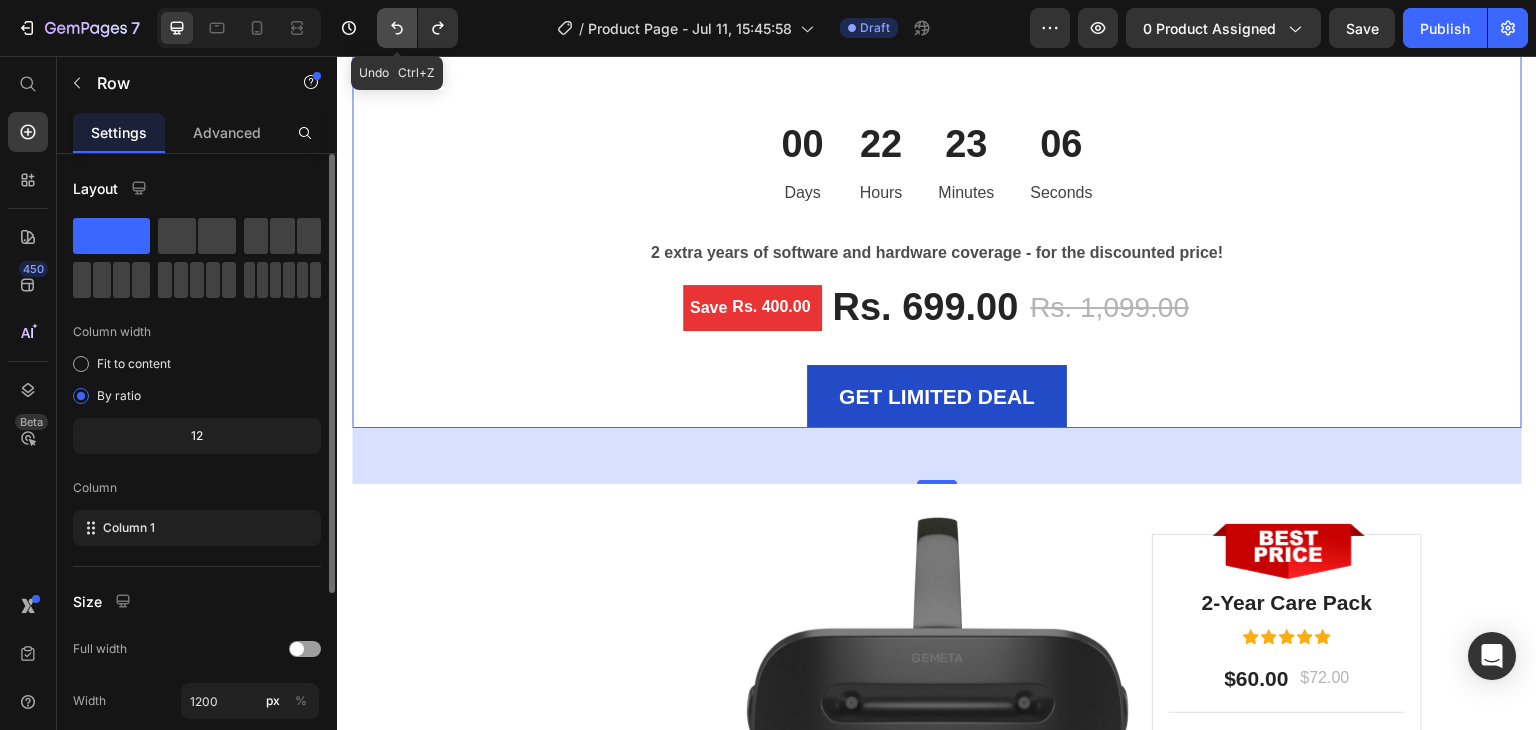 click 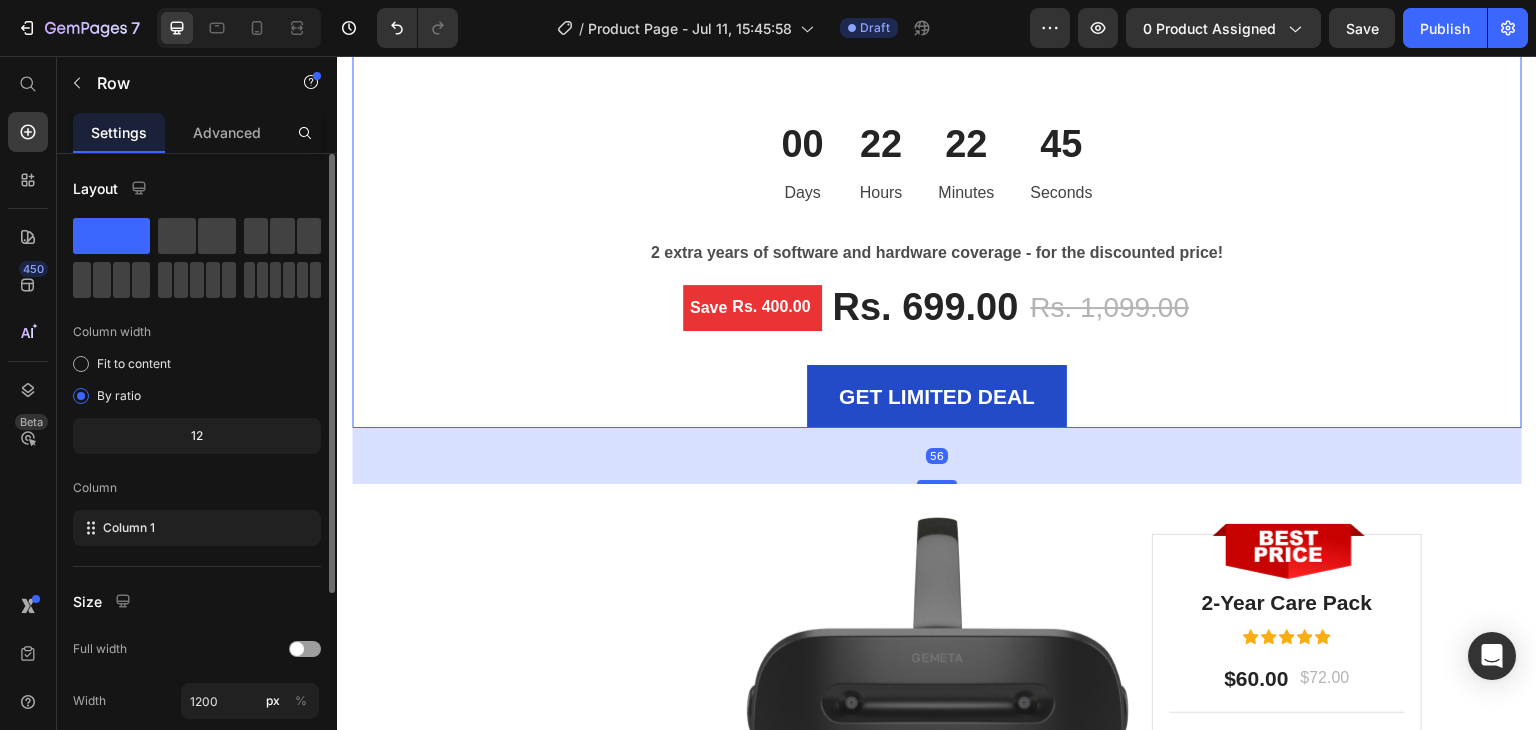 click on "LIMITED TIME DEAL Text block Don't Loose Your Todays Deal Heading Grab IT Right Now Heading 00 Days 22 Hours 22 Minutes 45 Seconds CountDown Timer 2 extra years of software and hardware coverage - for the discounted price! Text block Save Rs. 400.00 (P) Tag Rs. 699.00 (P) Price Rs. 1,099.00 (P) Price Row GET LIMITED DEAL (P) Cart Button Product" at bounding box center [937, 149] 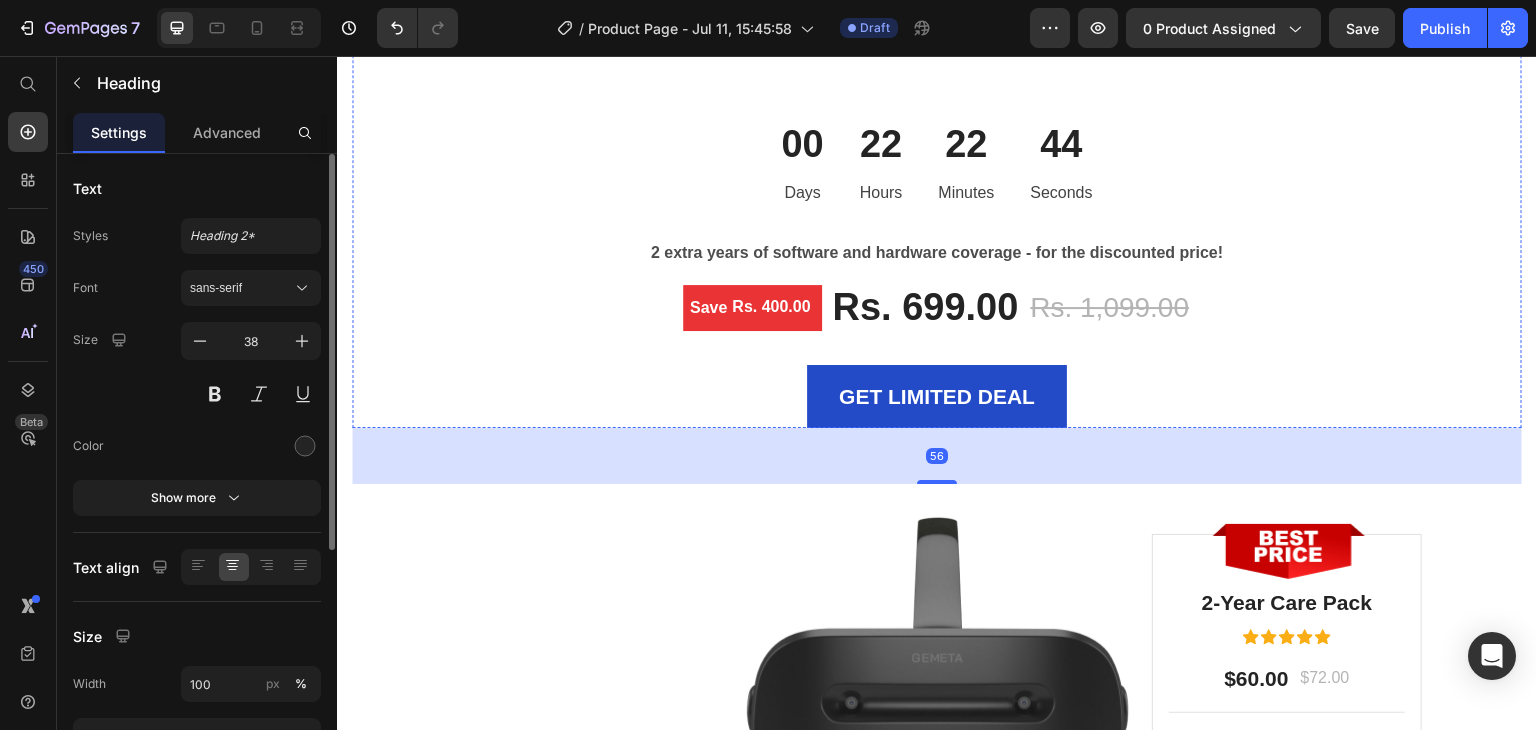 click on "Don't Loose Your Todays Deal" at bounding box center [937, -69] 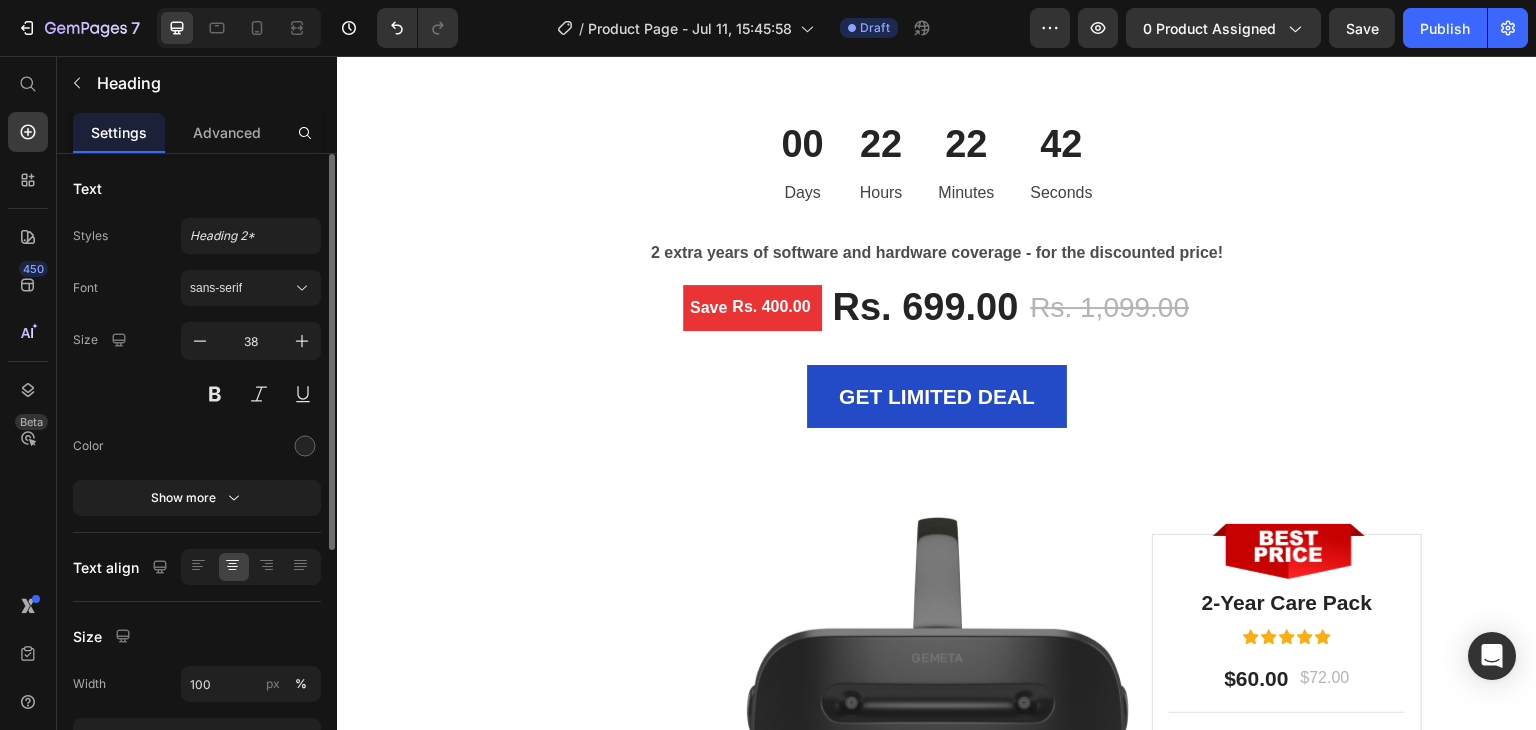 click on "56" at bounding box center [937, -16] 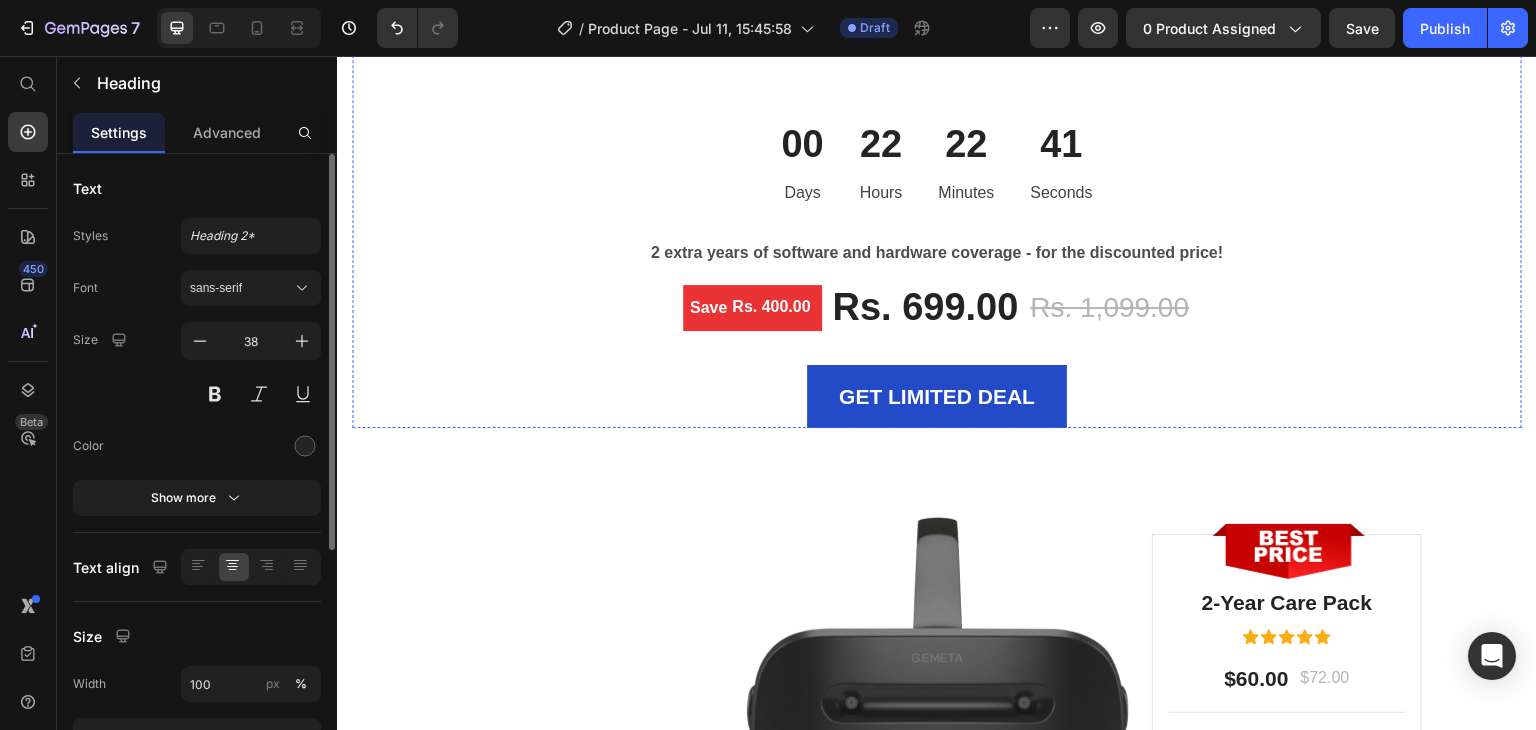 drag, startPoint x: 976, startPoint y: 258, endPoint x: 557, endPoint y: 197, distance: 423.41705 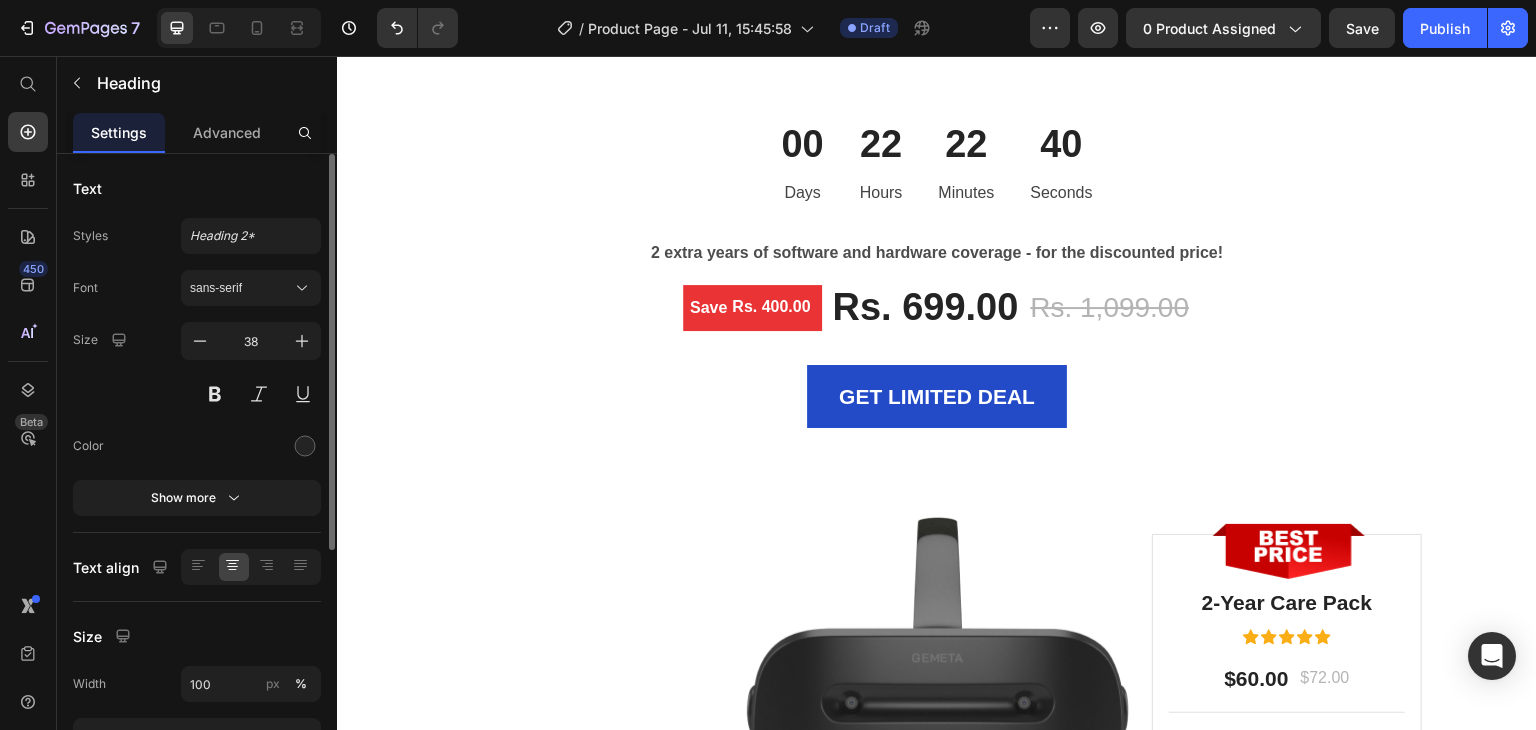 drag, startPoint x: 482, startPoint y: 184, endPoint x: 497, endPoint y: 182, distance: 15.132746 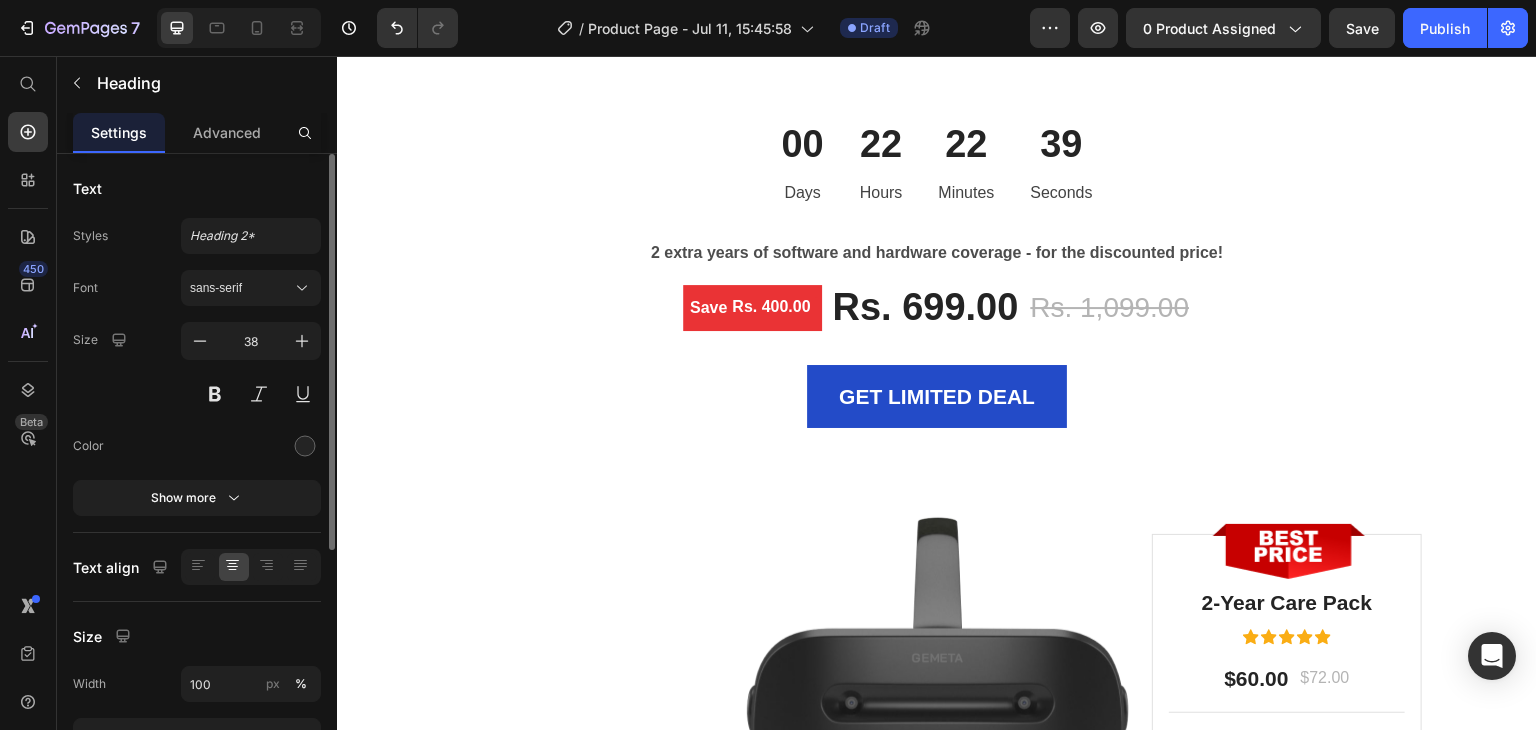 click 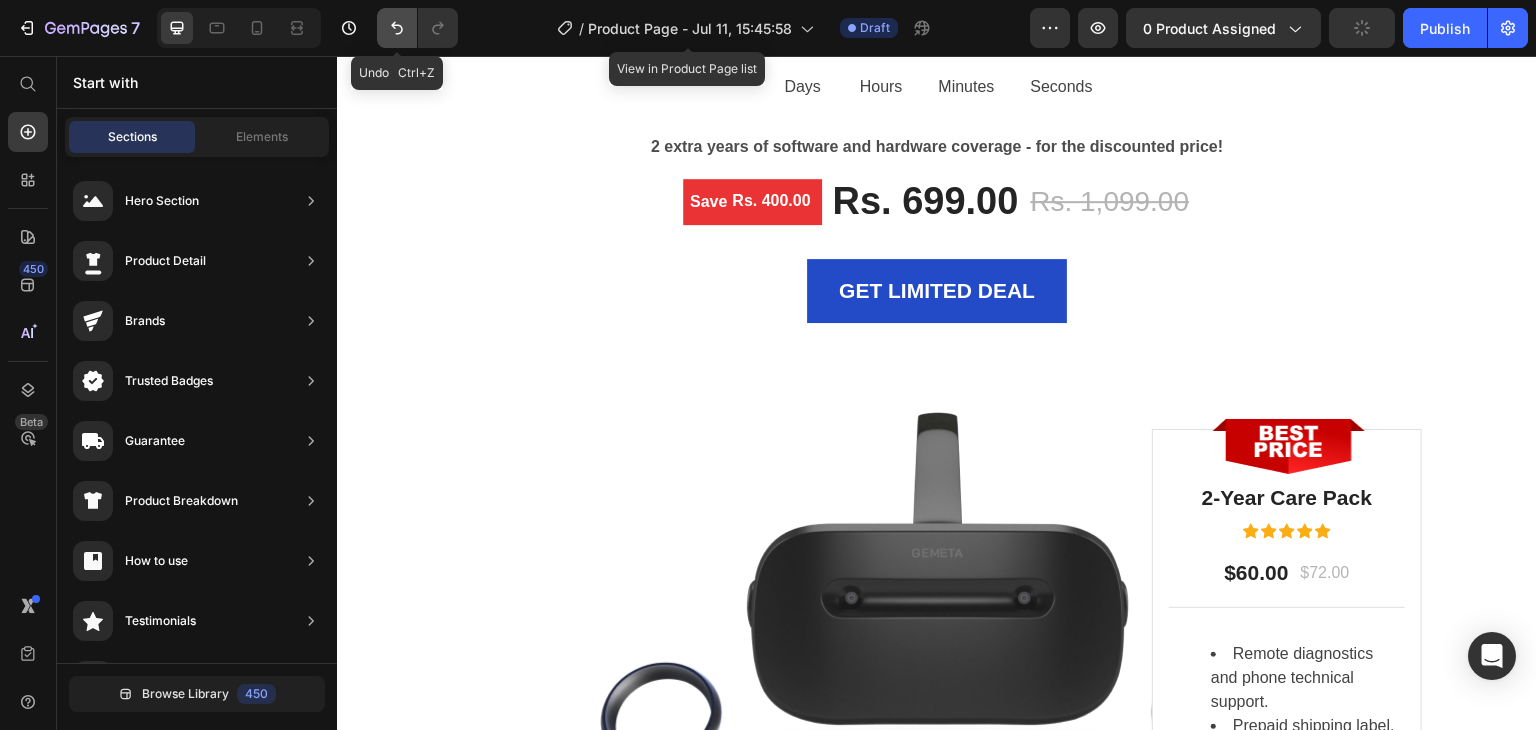 click 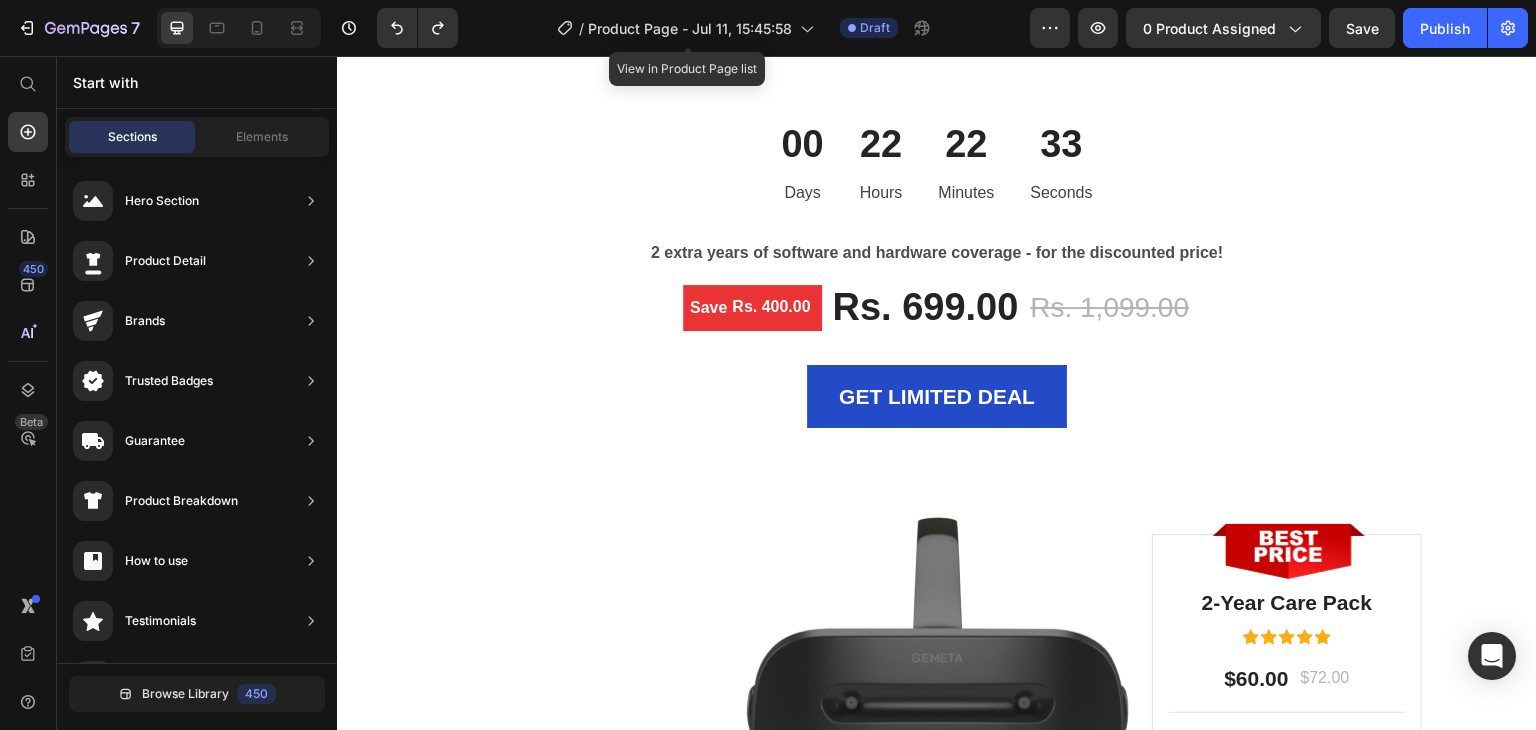 click on "Don't Loose Your Todays Deal" at bounding box center (937, -69) 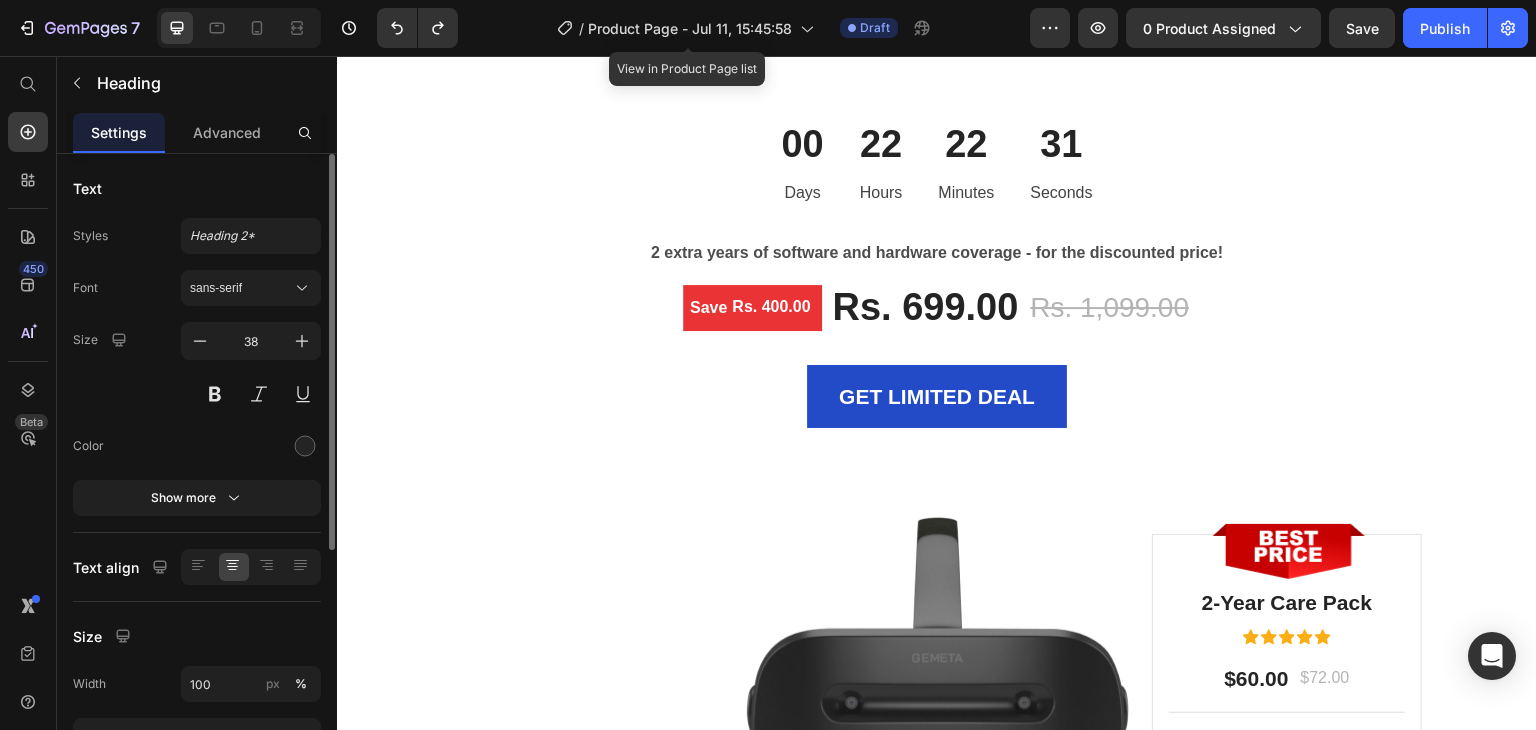 click on "56" at bounding box center [937, -16] 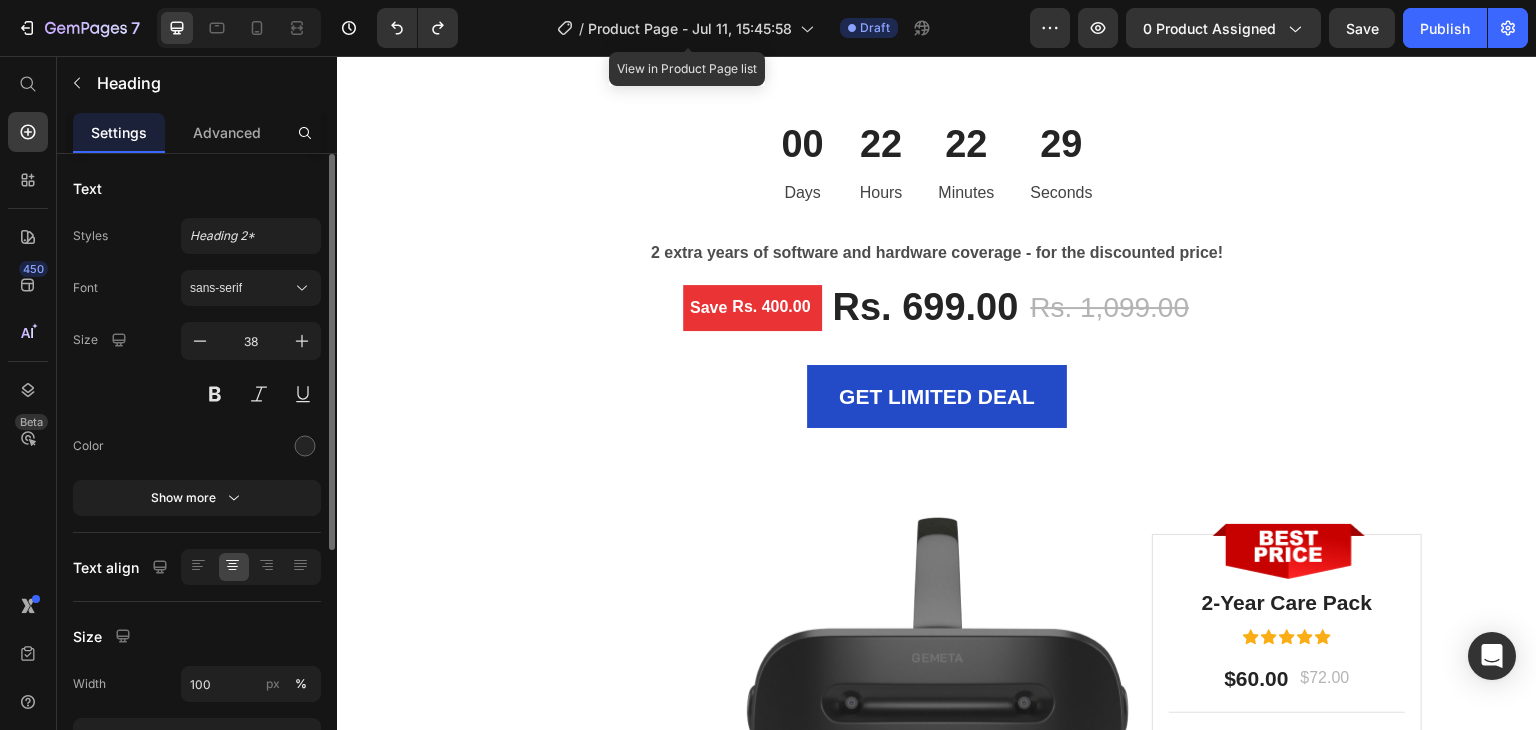 click 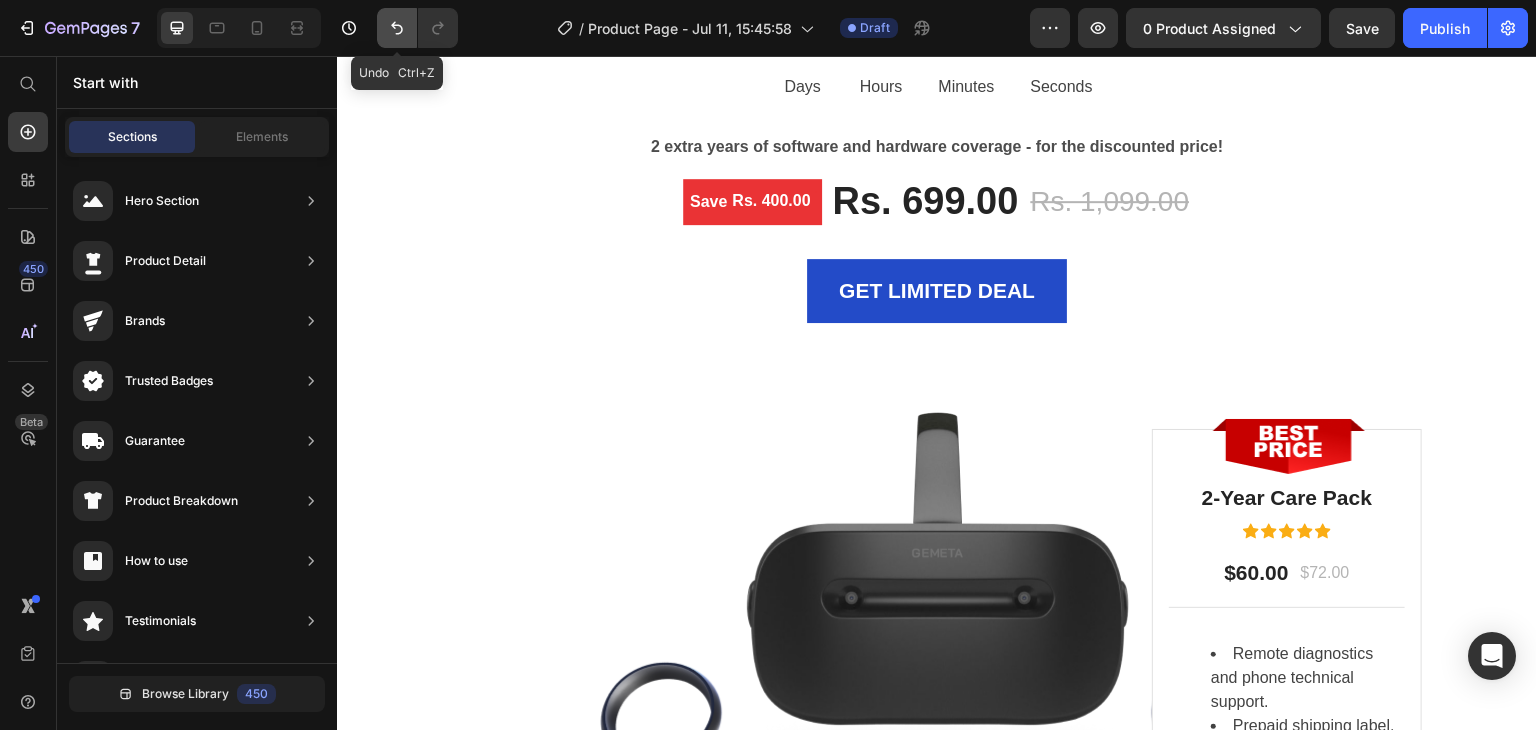 click 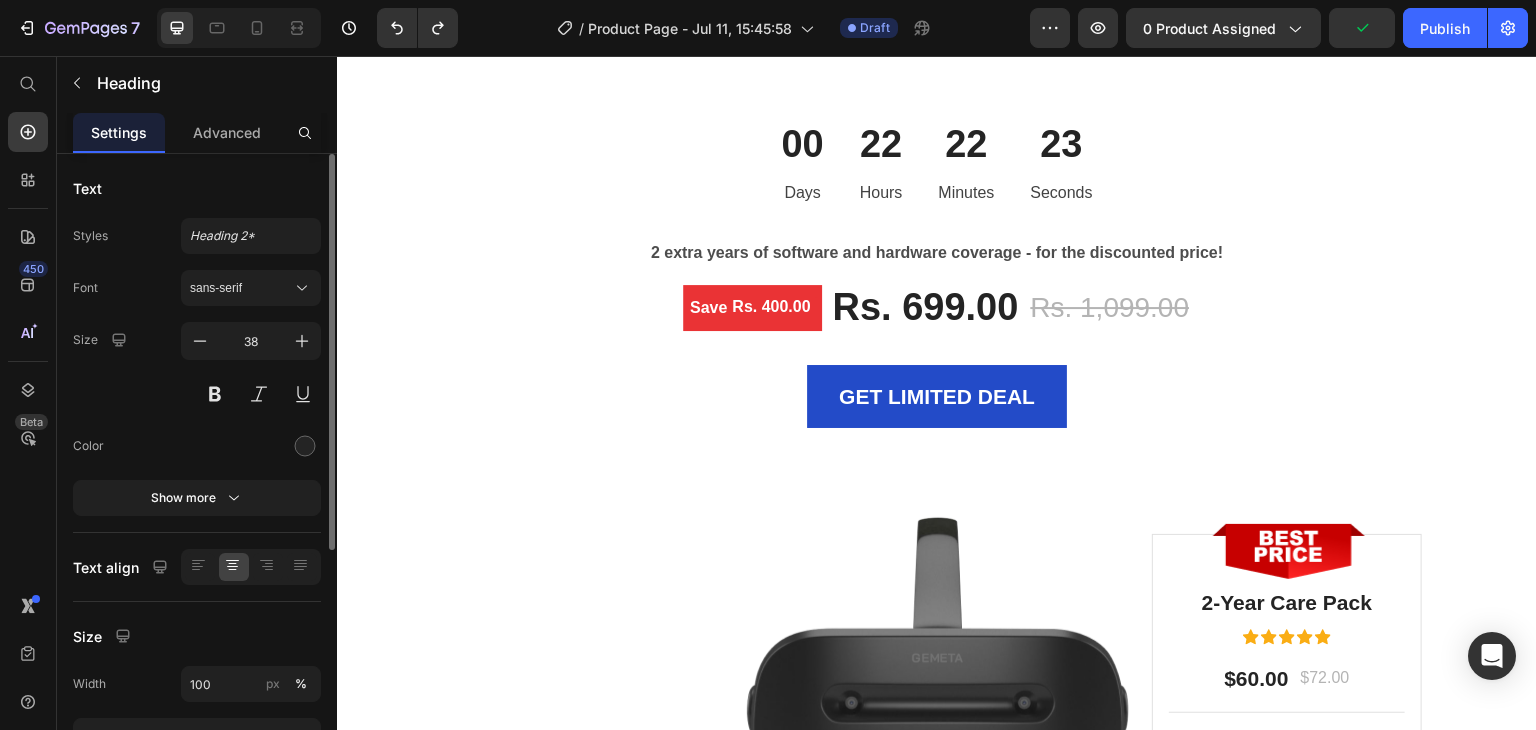 click on "Don't Loose Your Todays Deal" at bounding box center [937, -69] 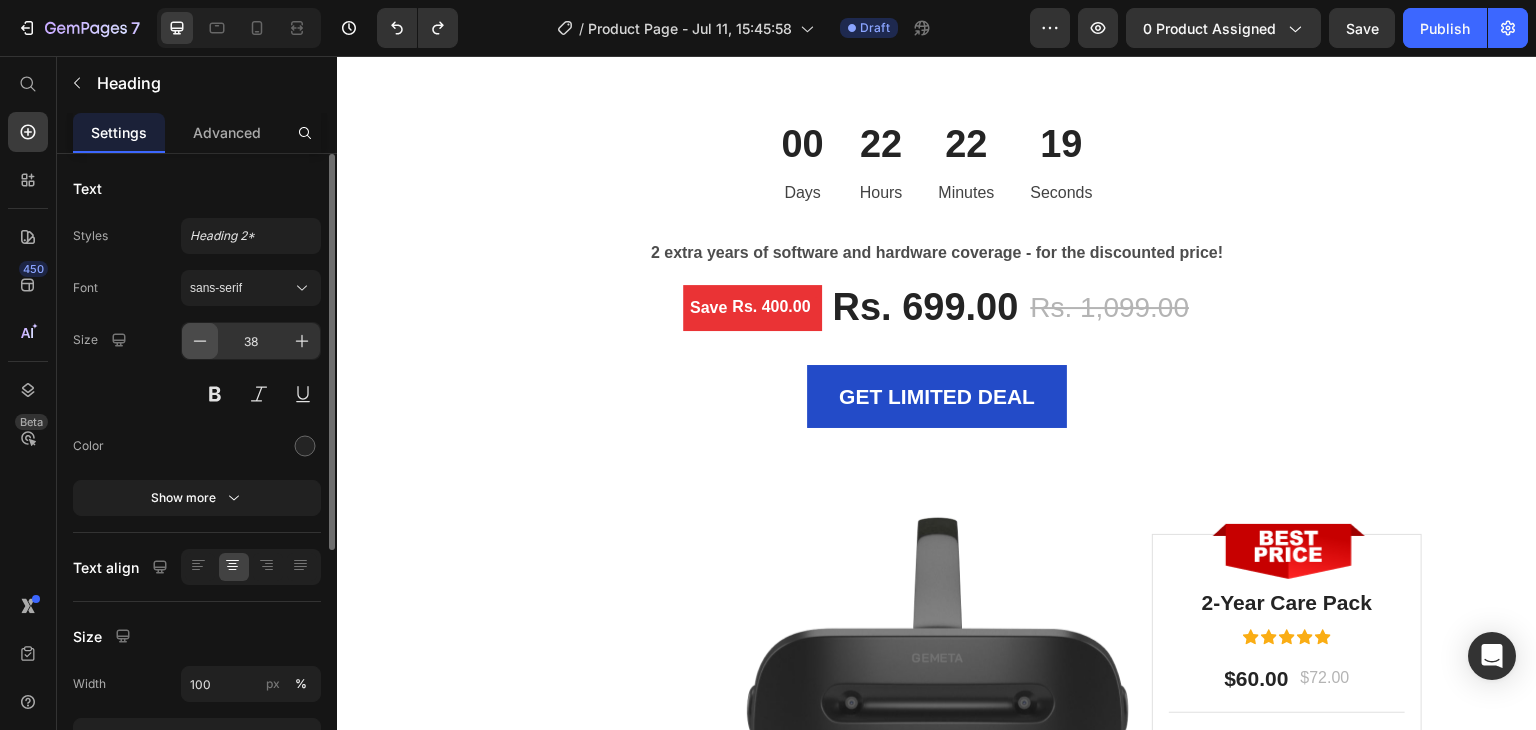 click 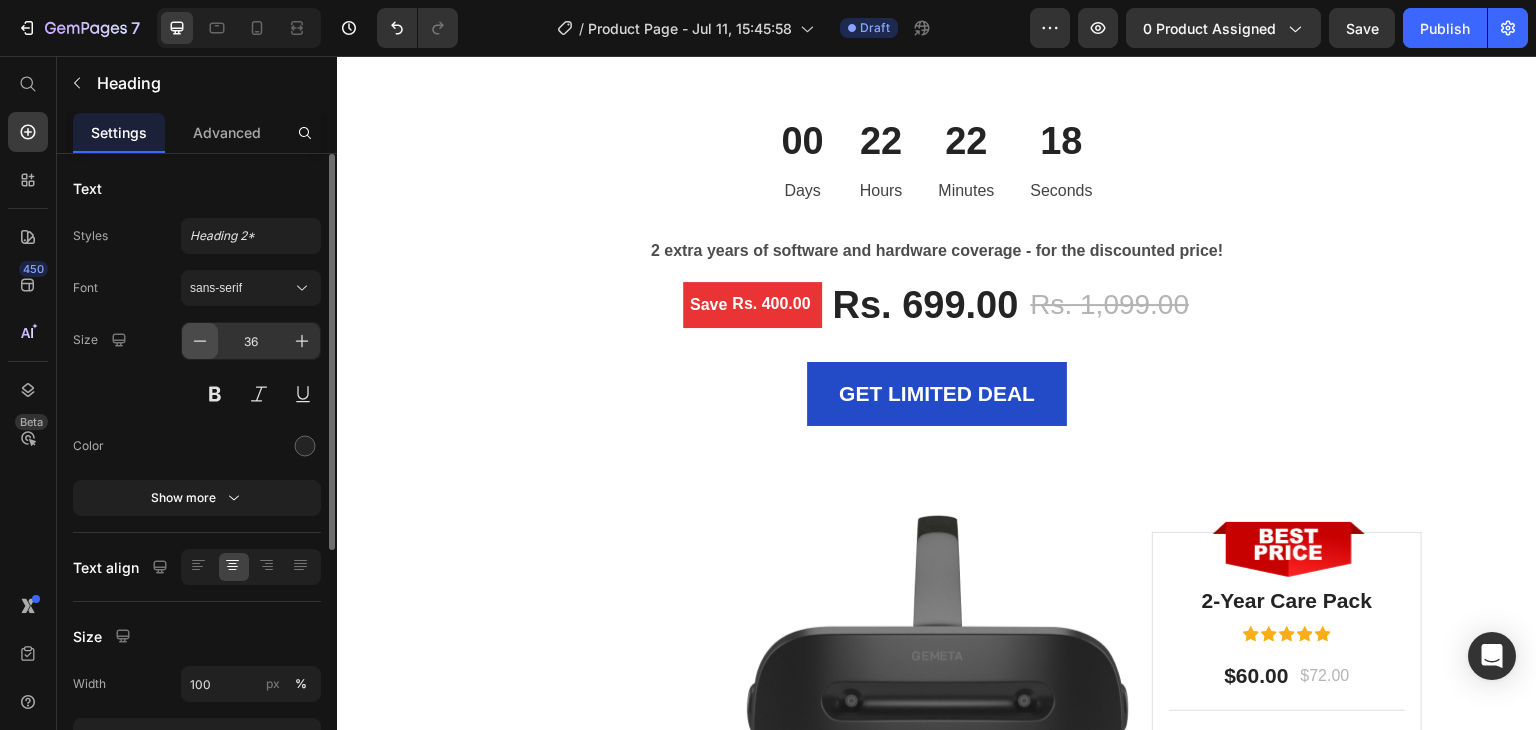 click 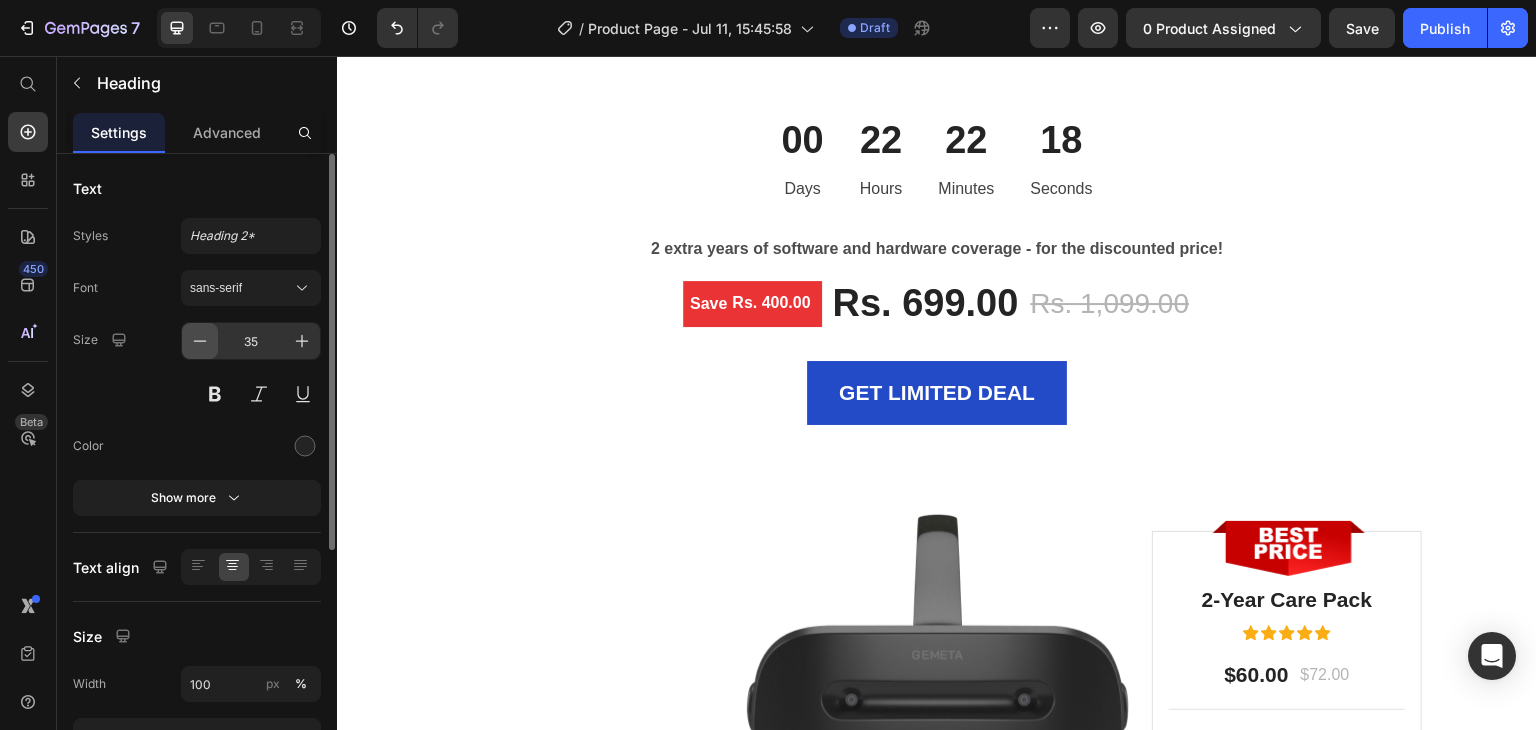 click 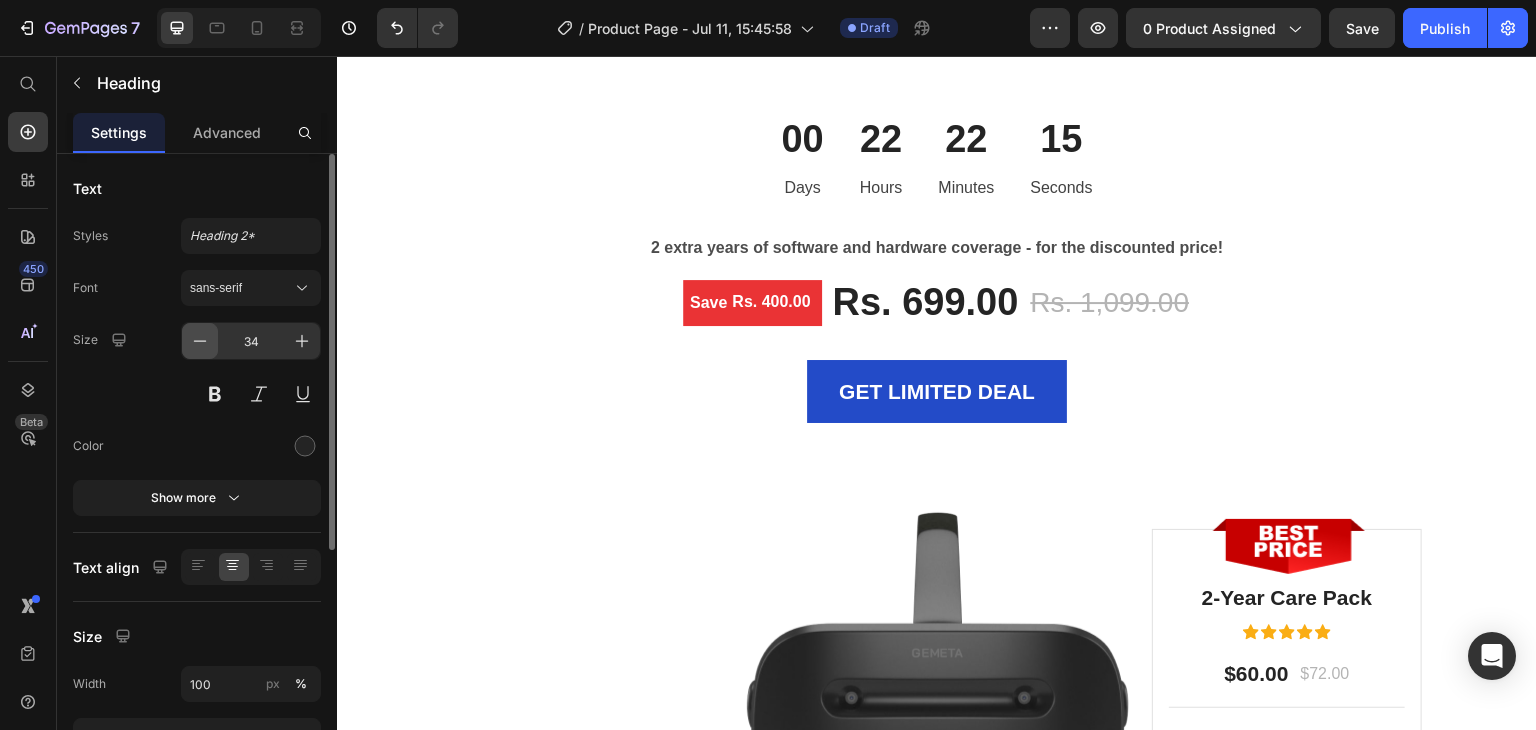 click 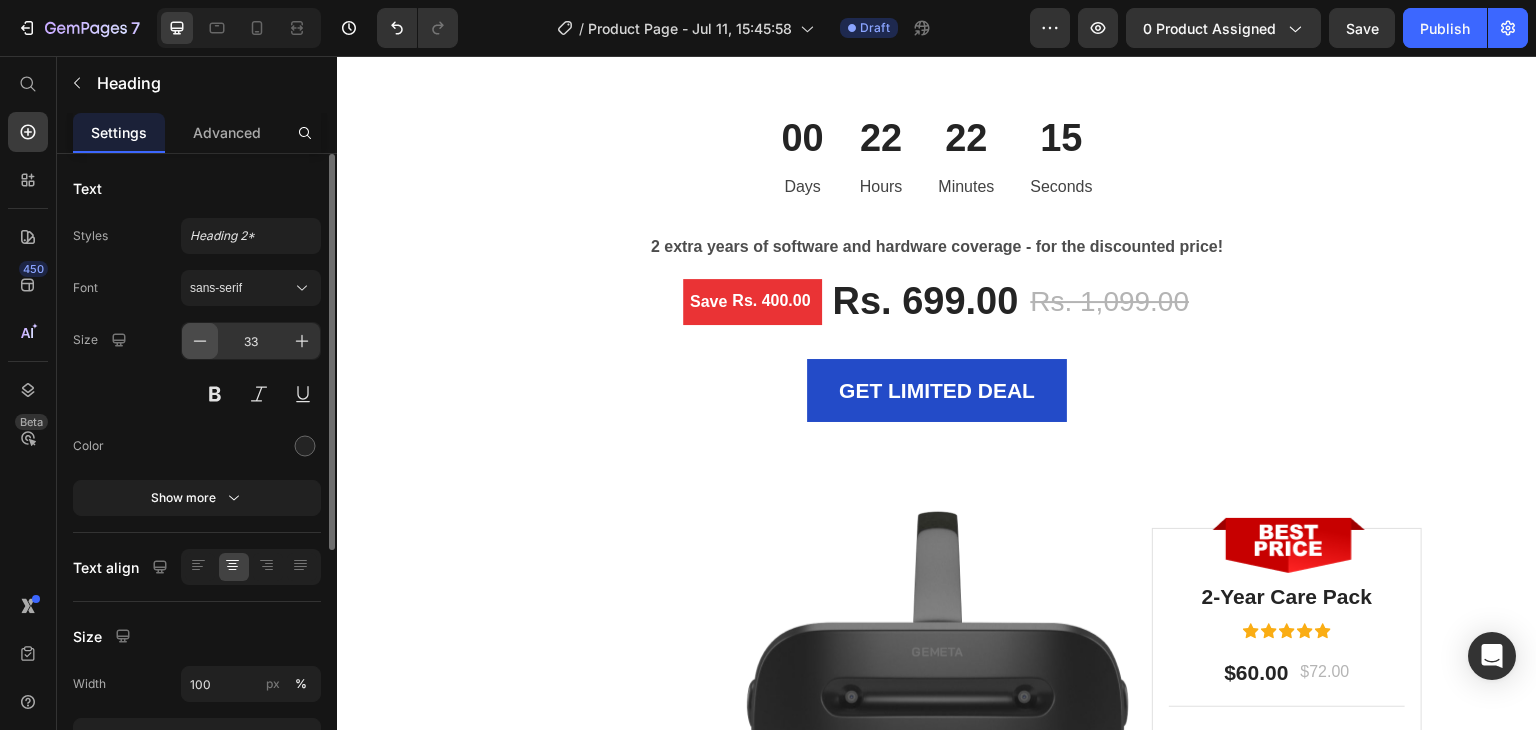 click 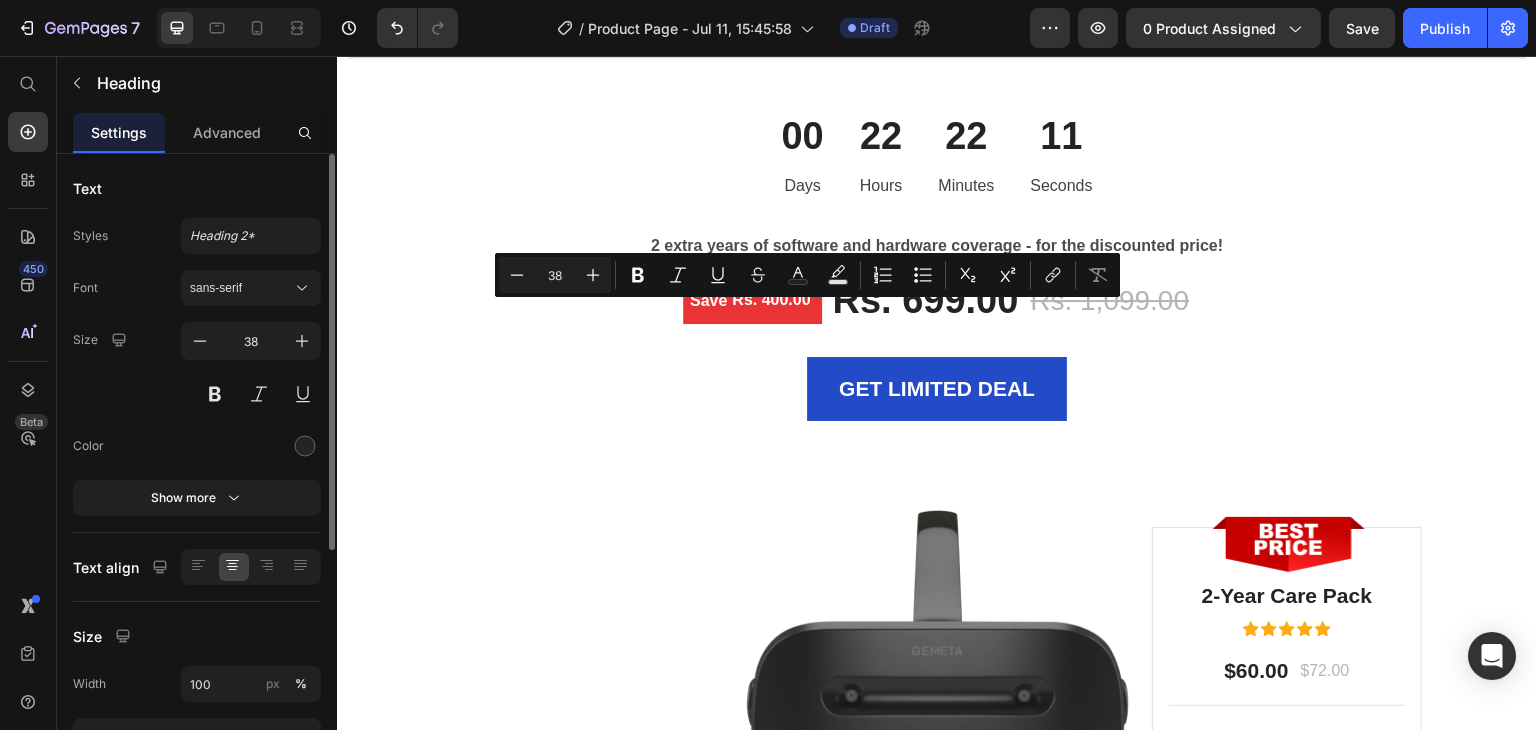 drag, startPoint x: 793, startPoint y: 322, endPoint x: 805, endPoint y: 317, distance: 13 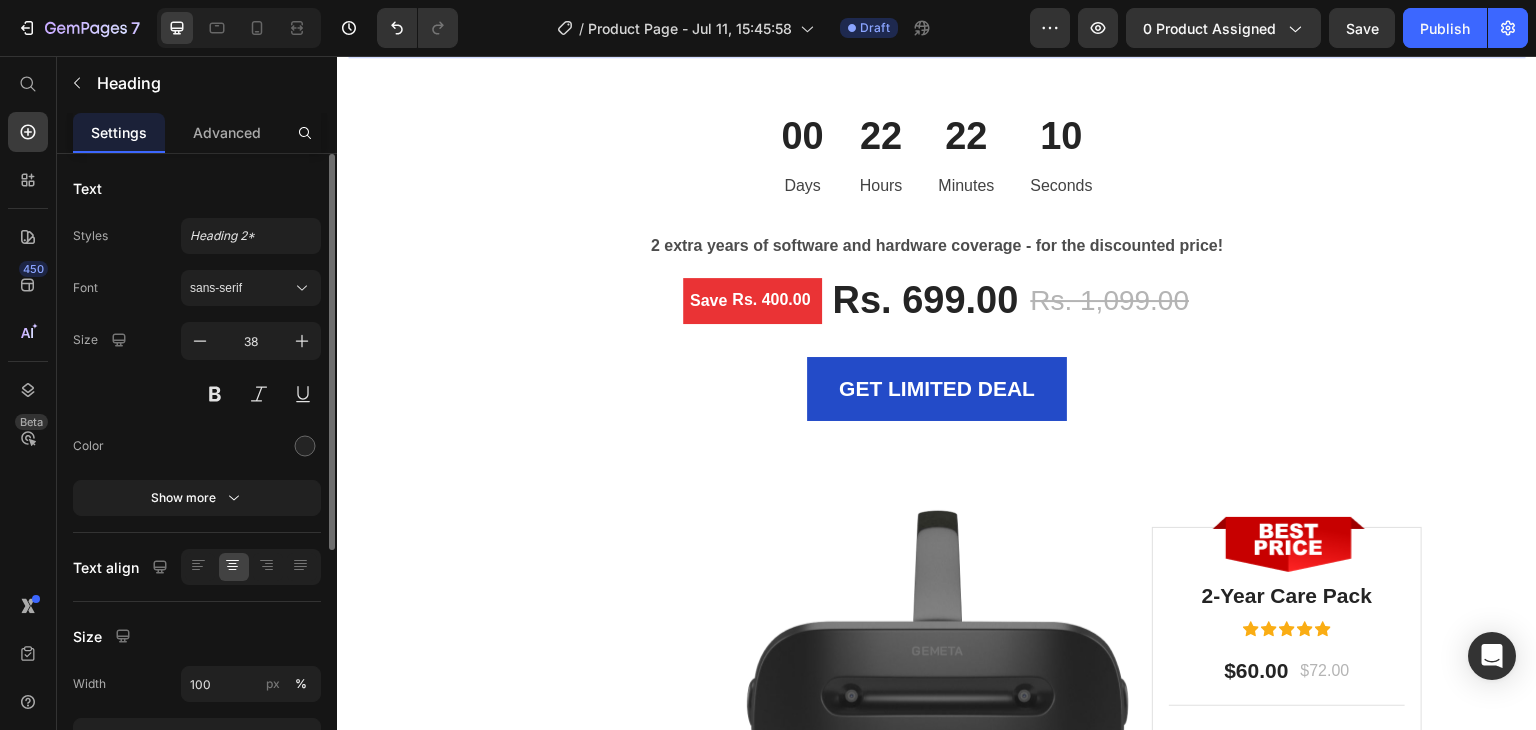 click on "Grab IT Right Now" at bounding box center [937, 30] 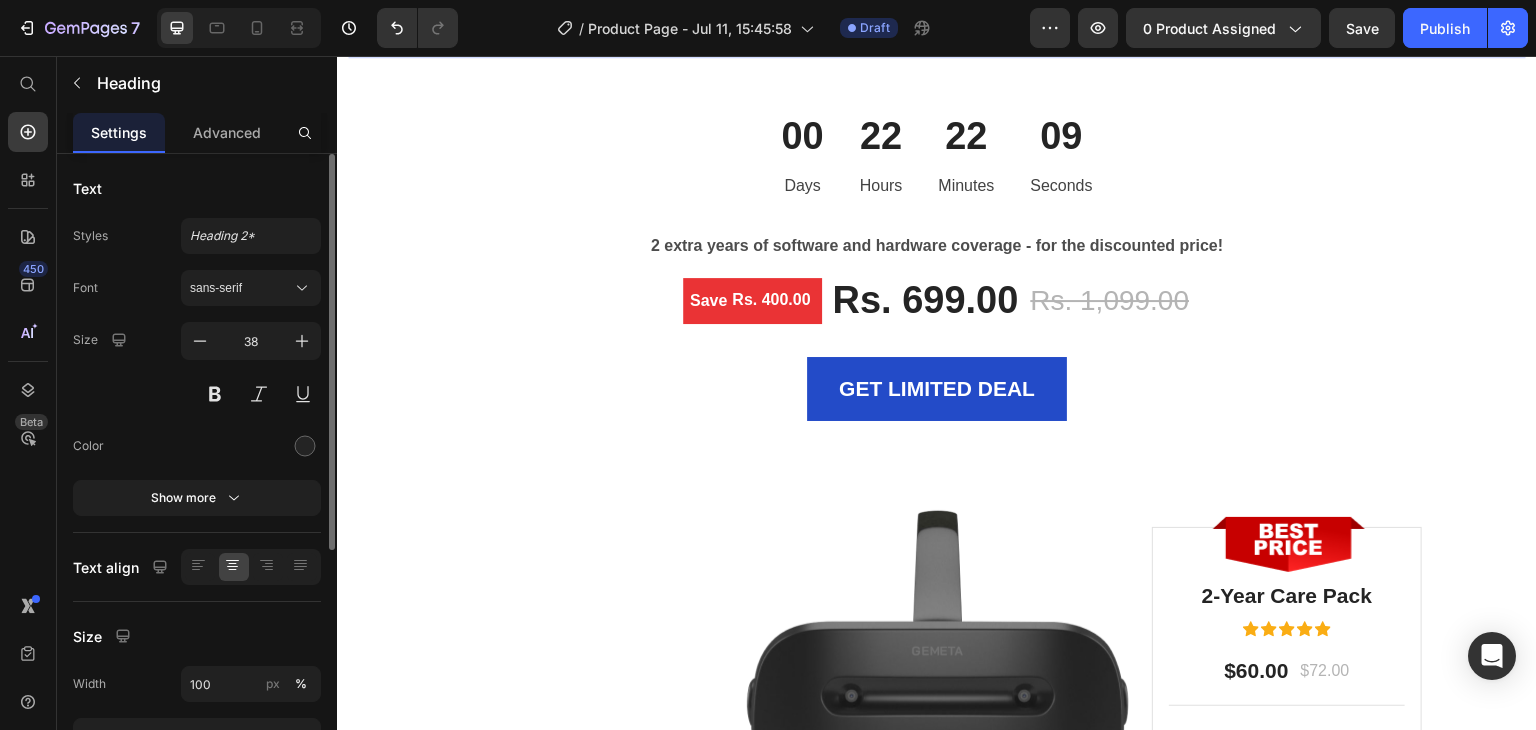 click on "Grab IT Right Now" at bounding box center [937, 30] 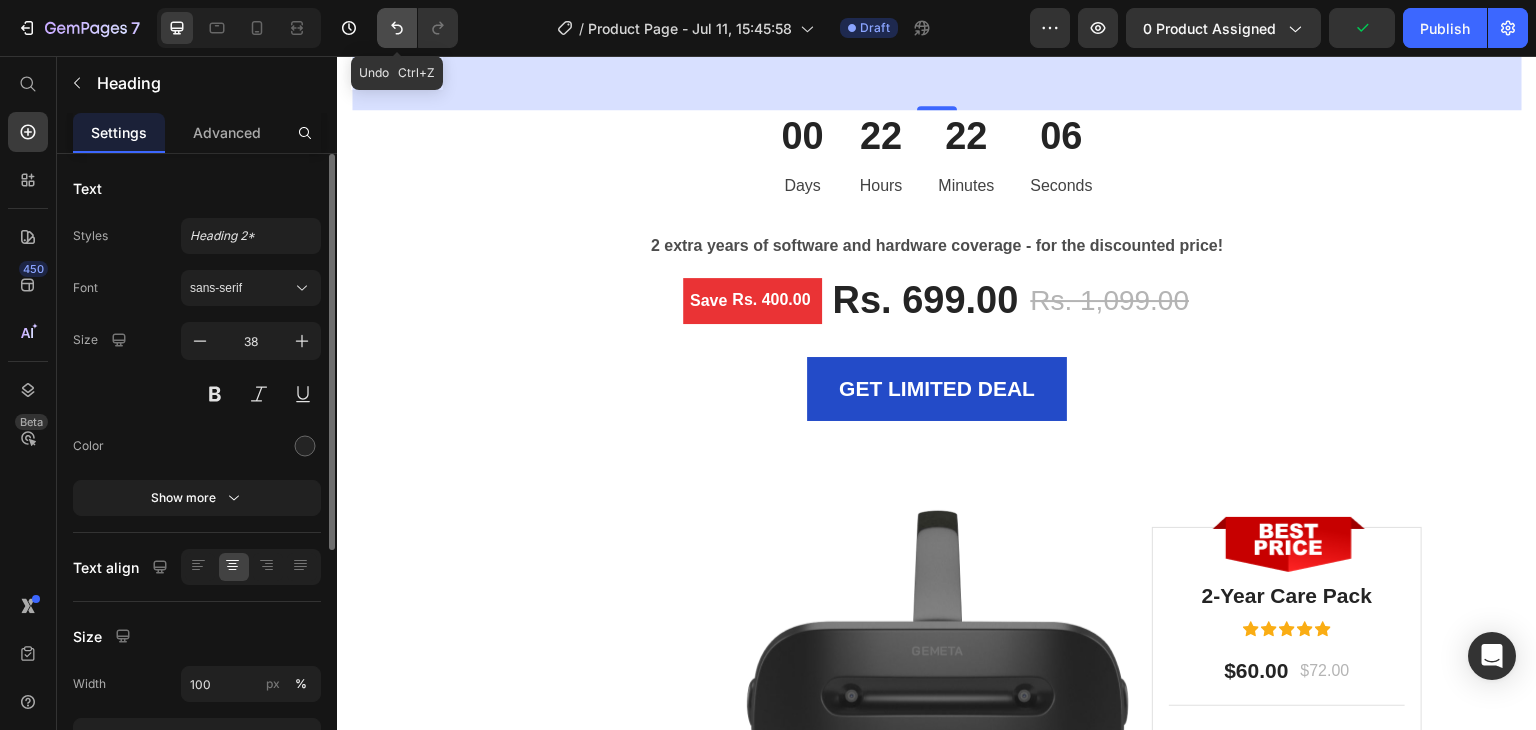 click 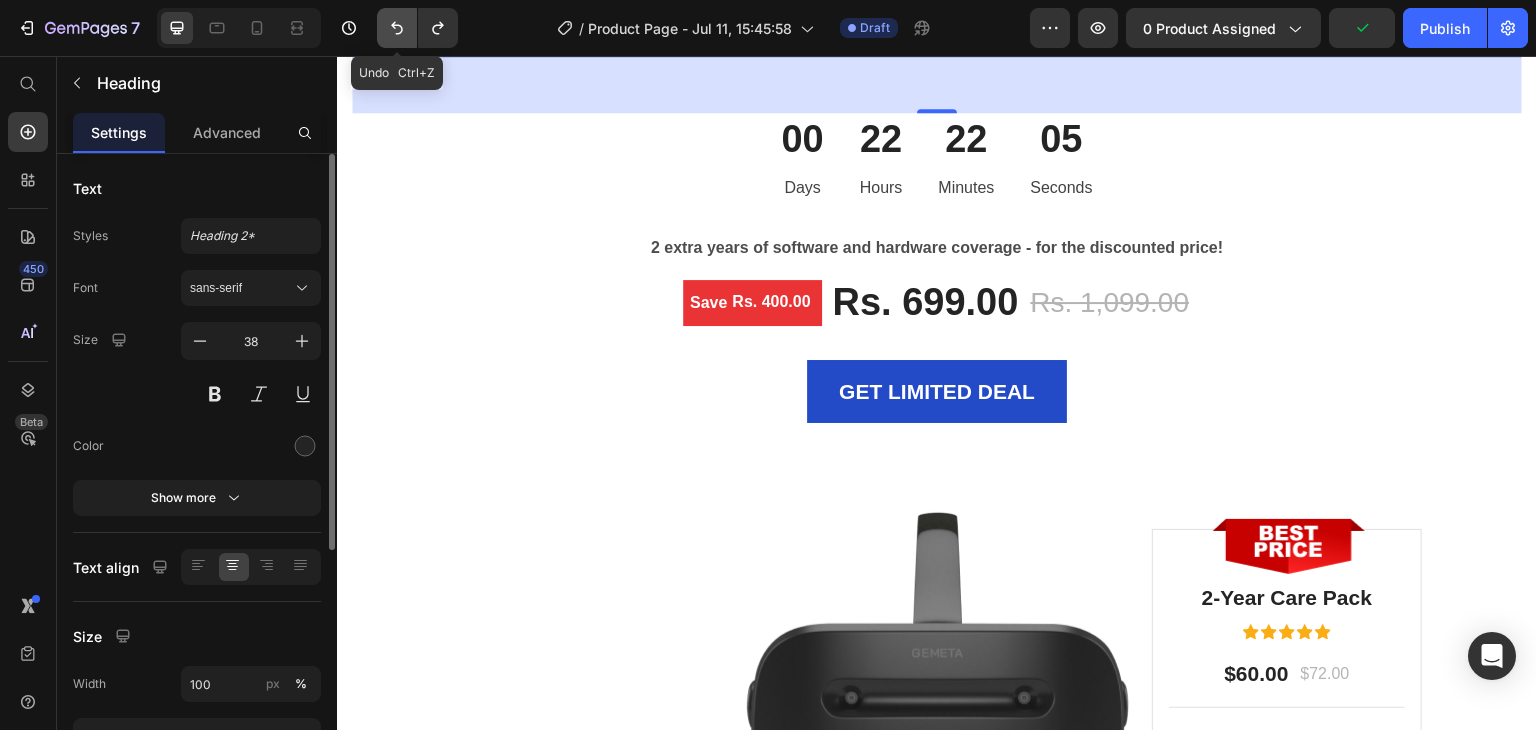 click 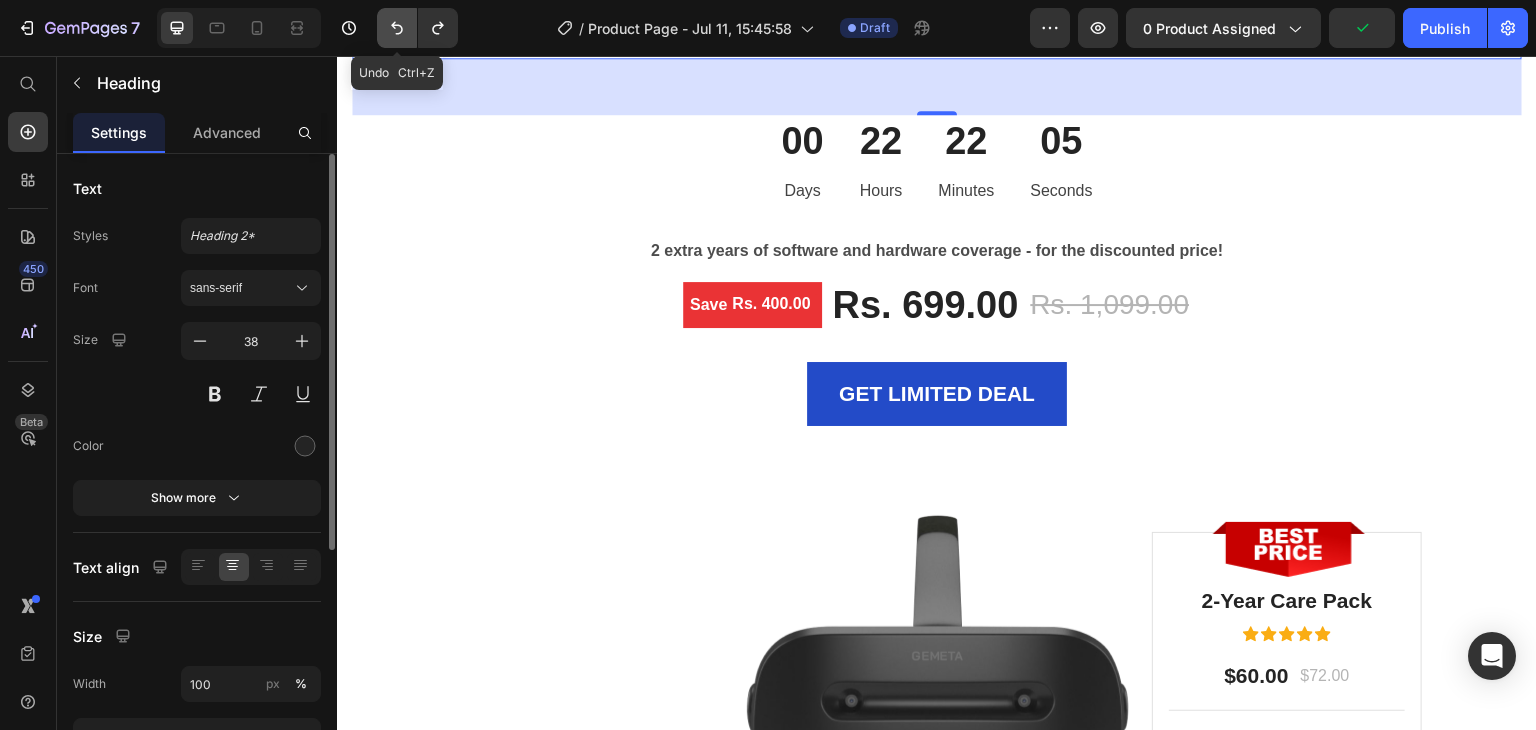 click 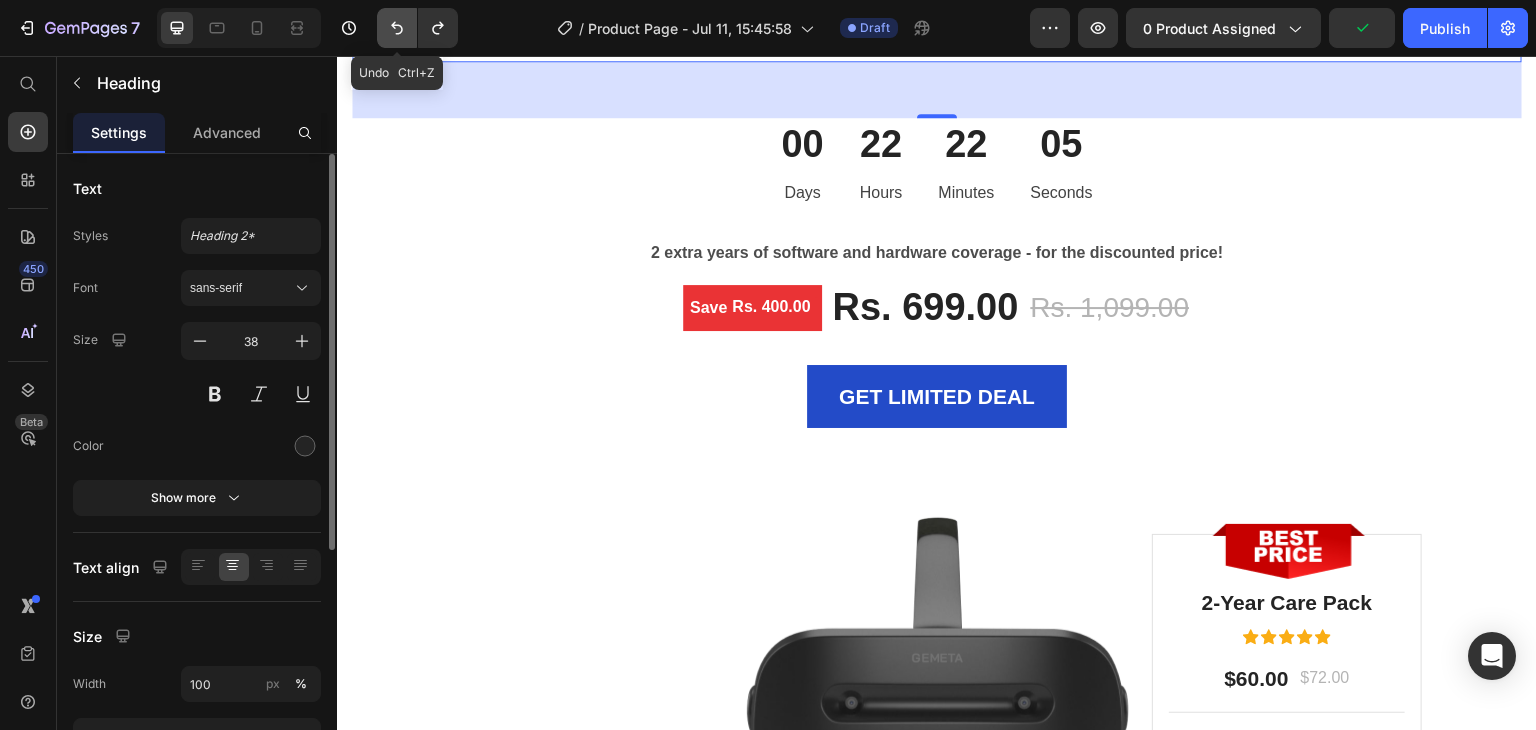 click 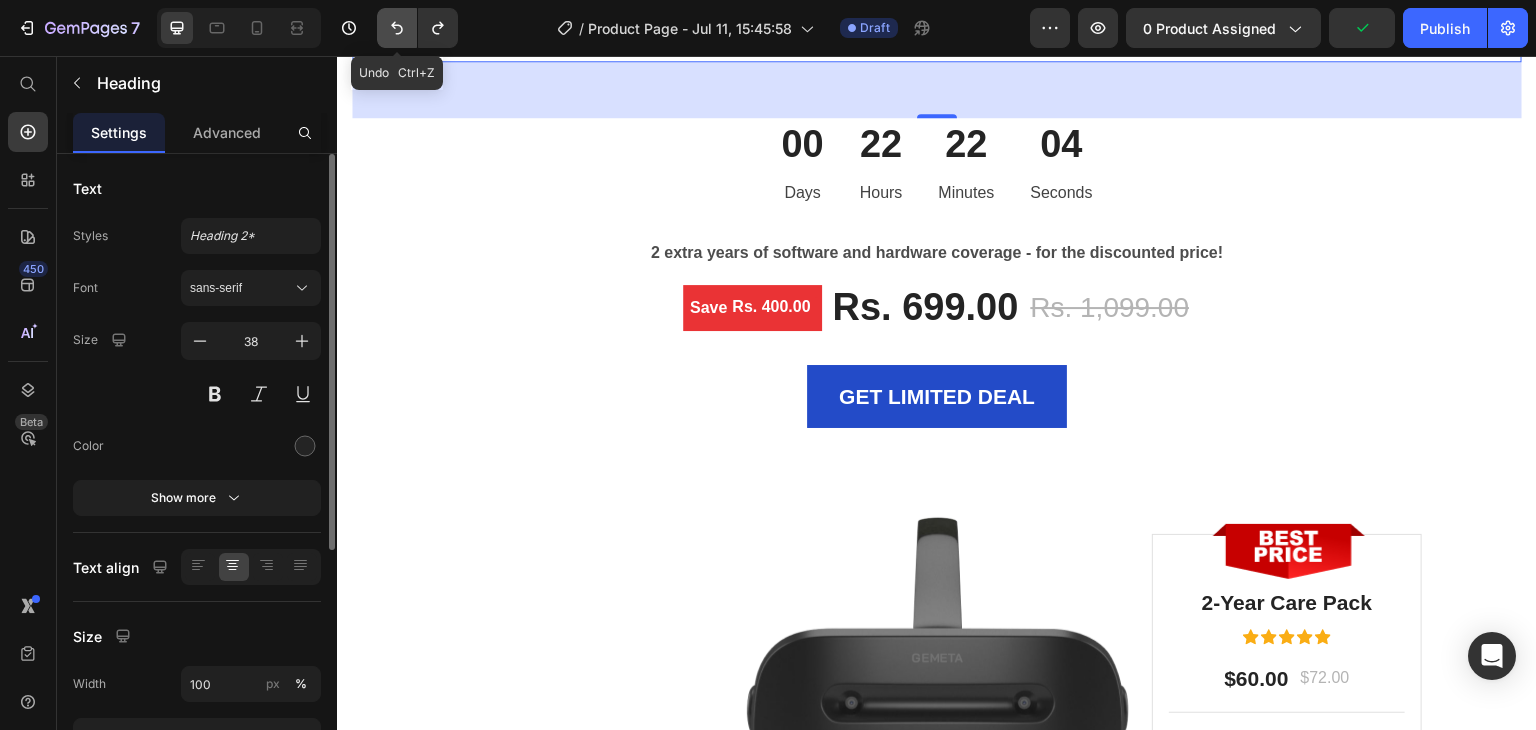 click 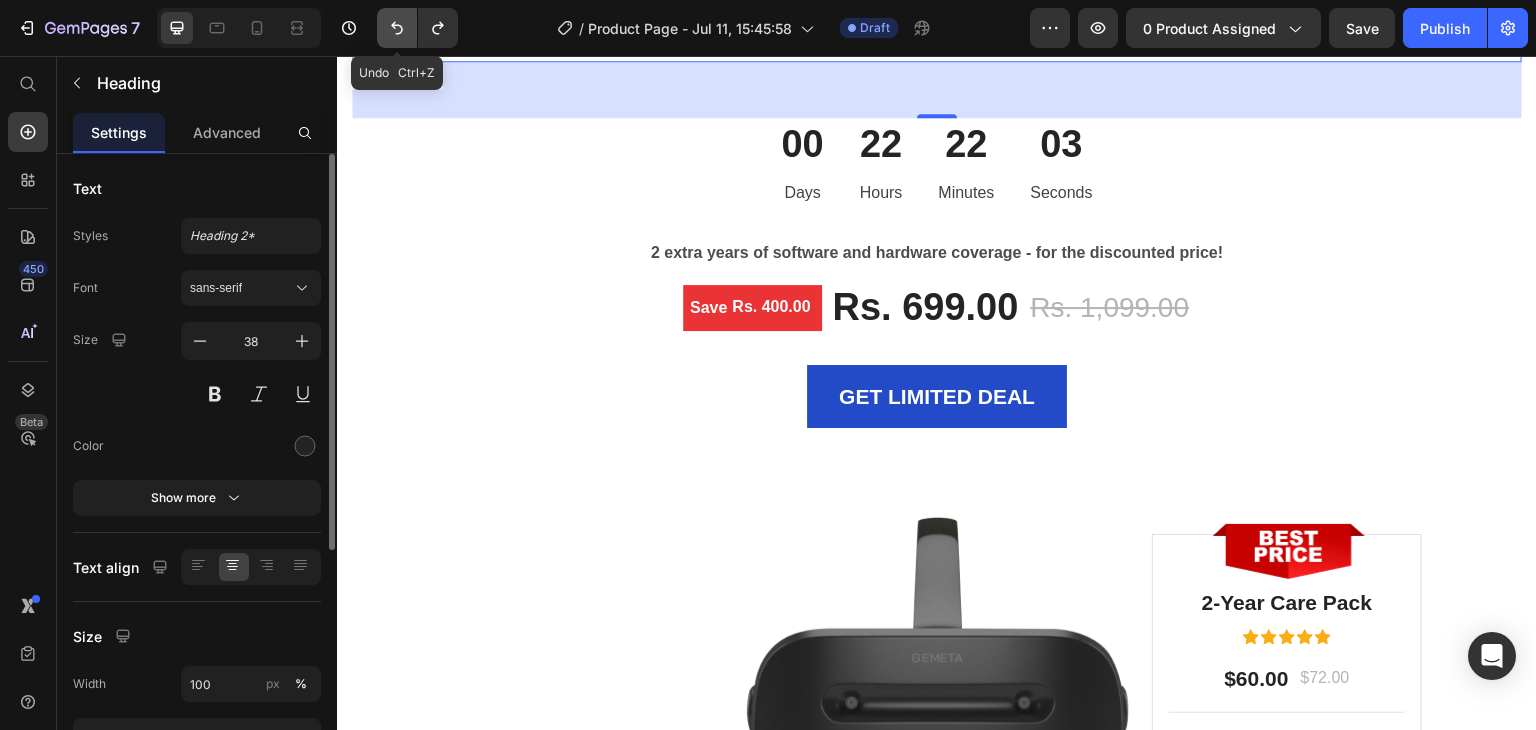 click 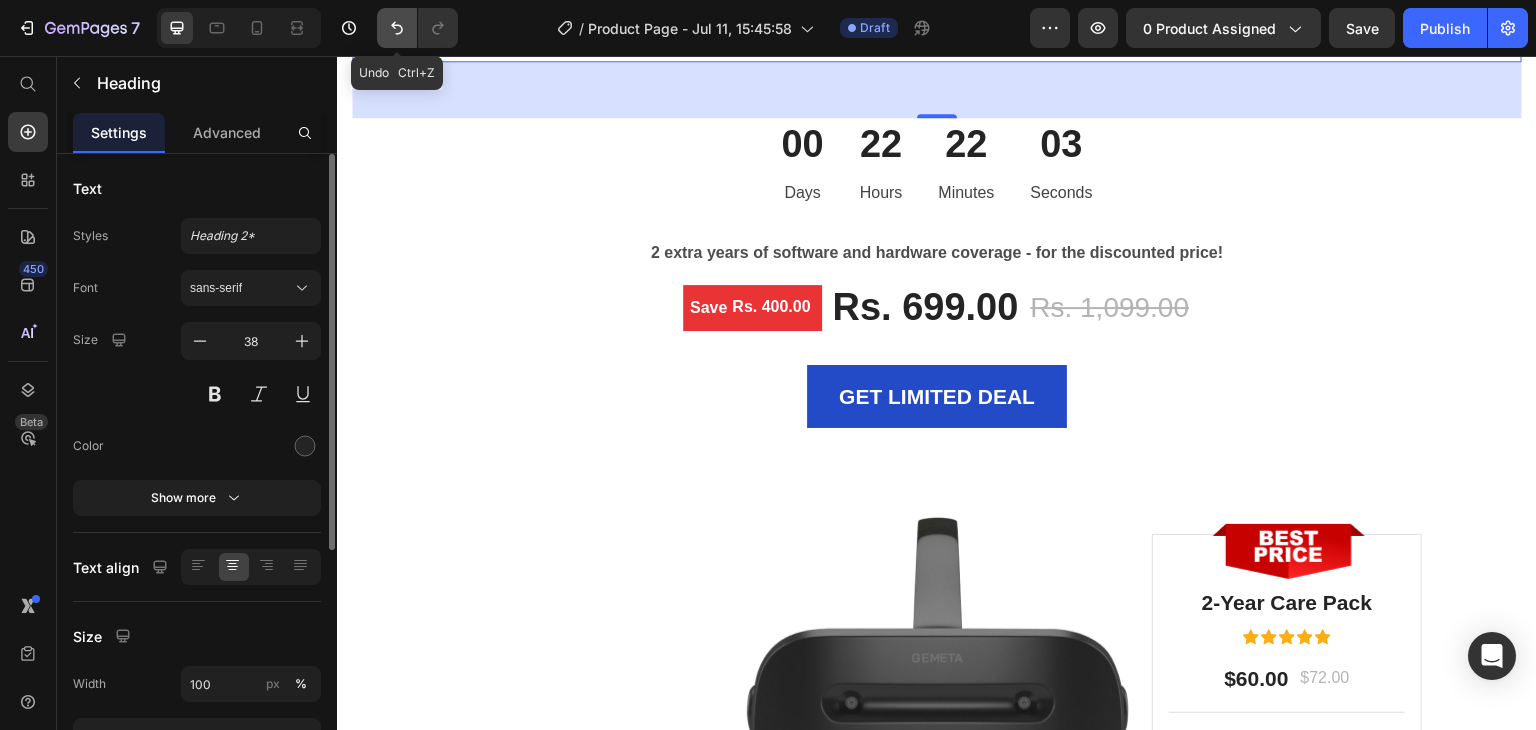 click 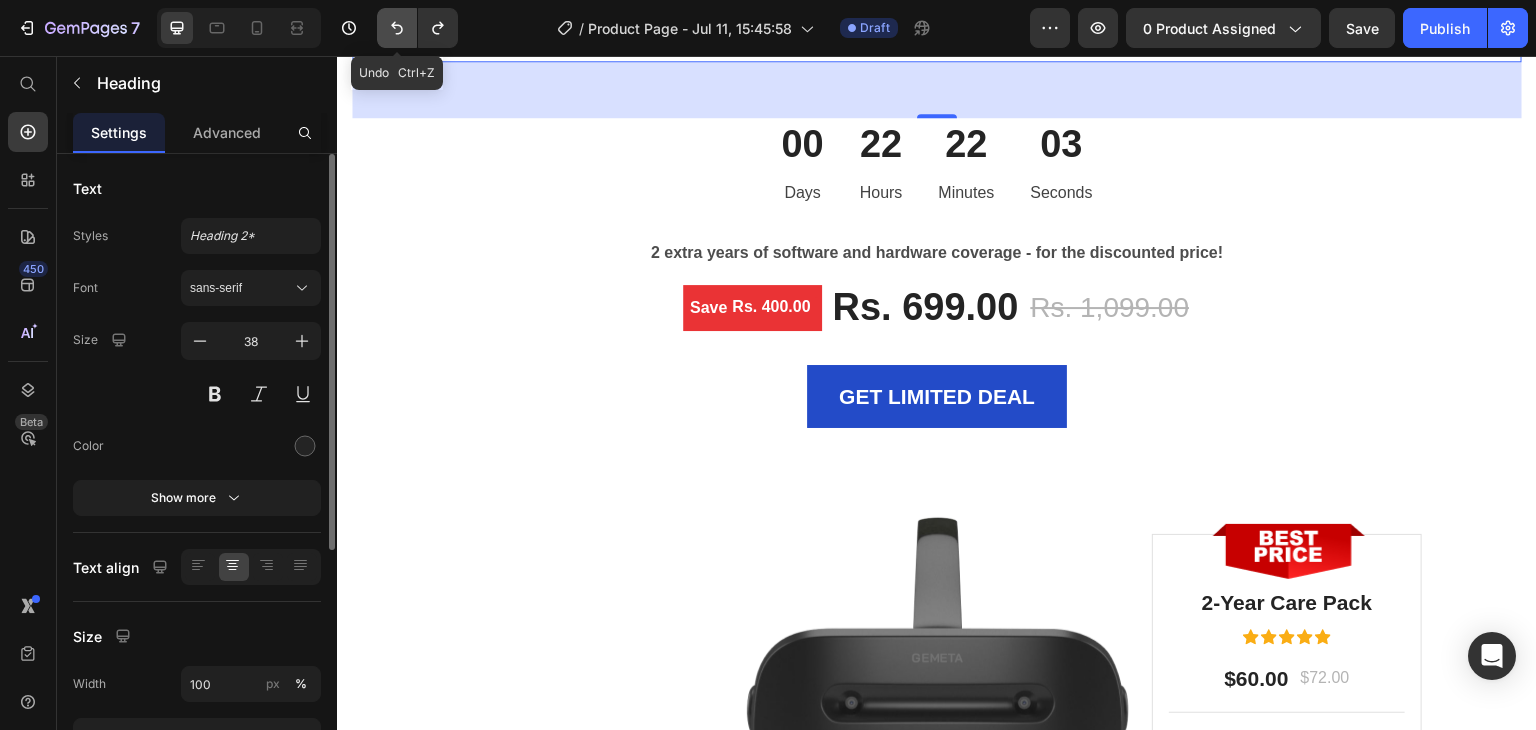 click 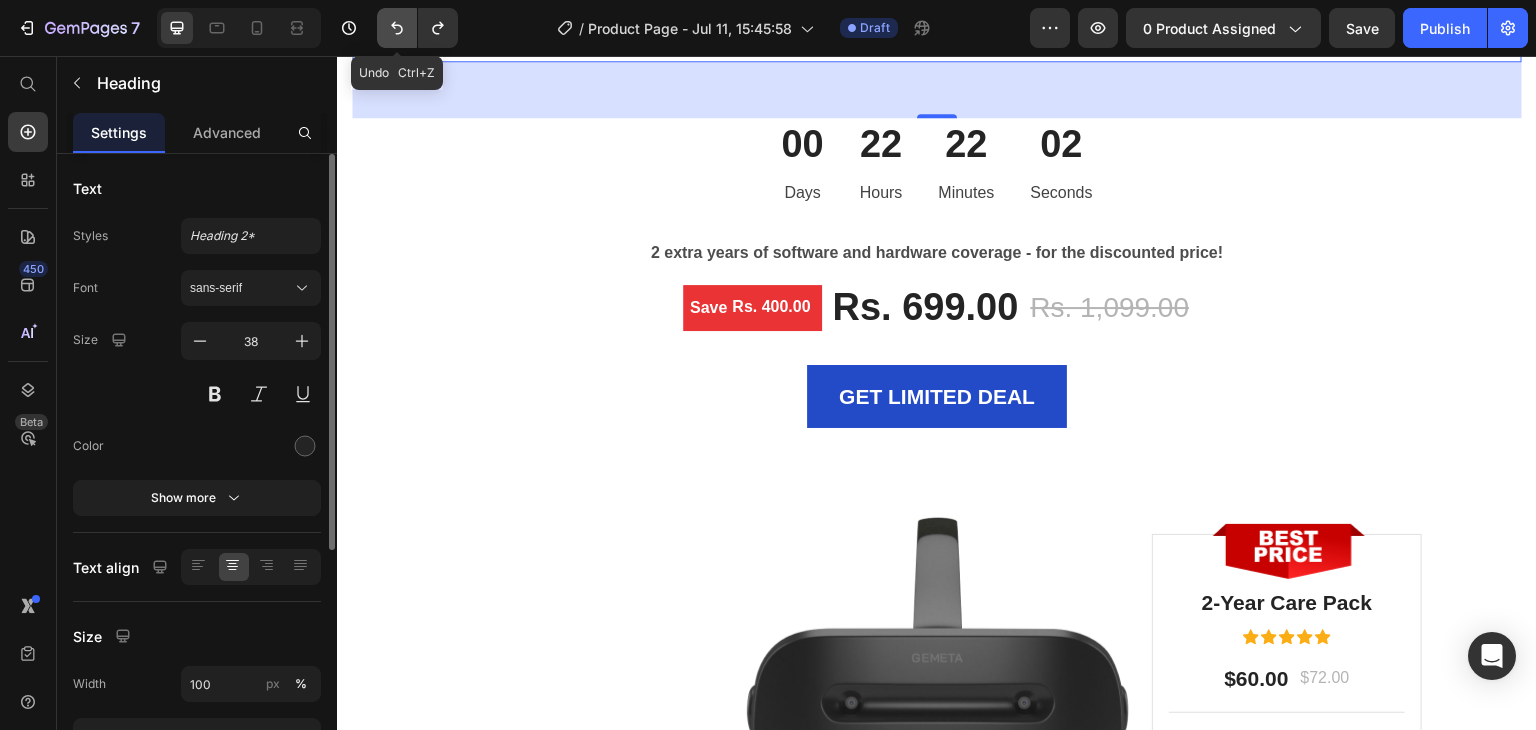 click 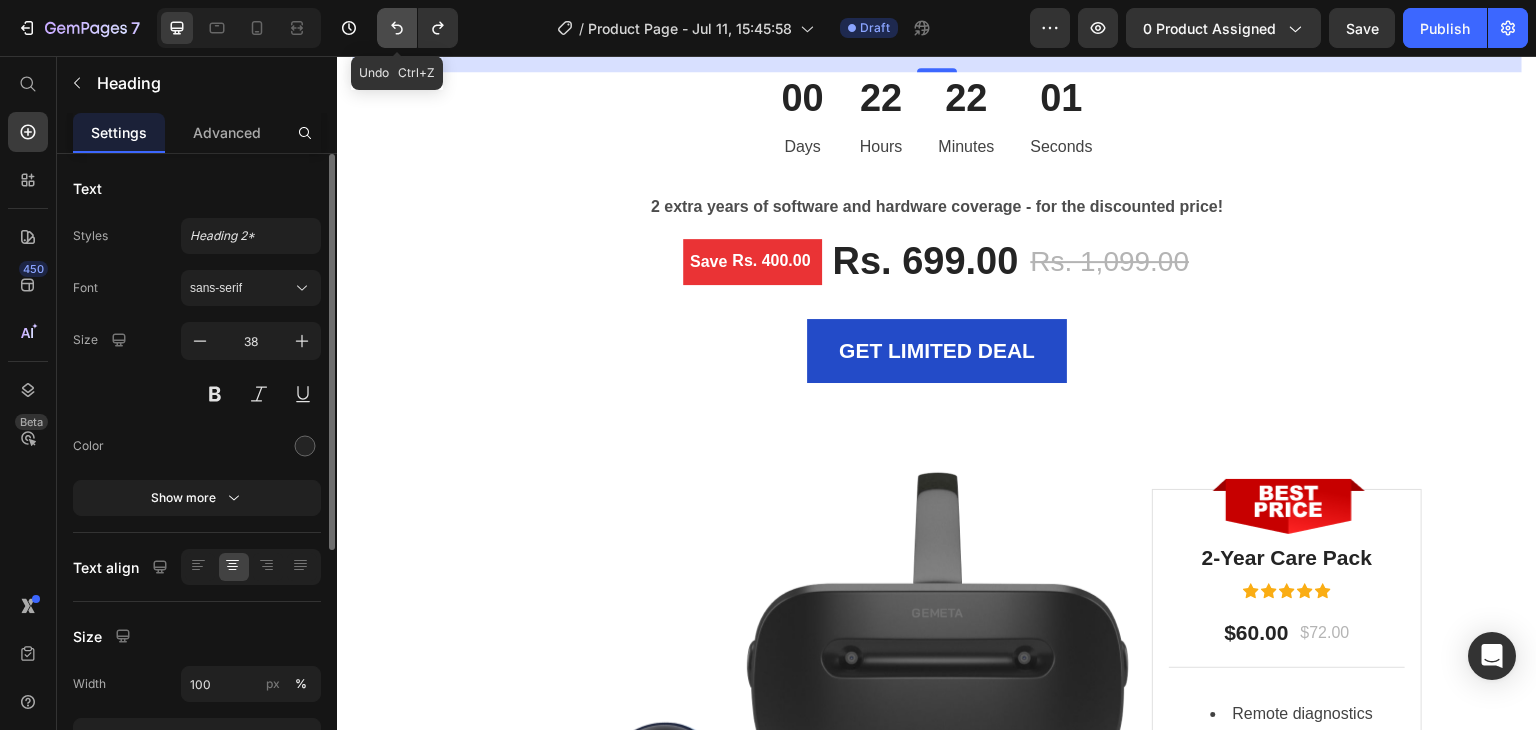 click 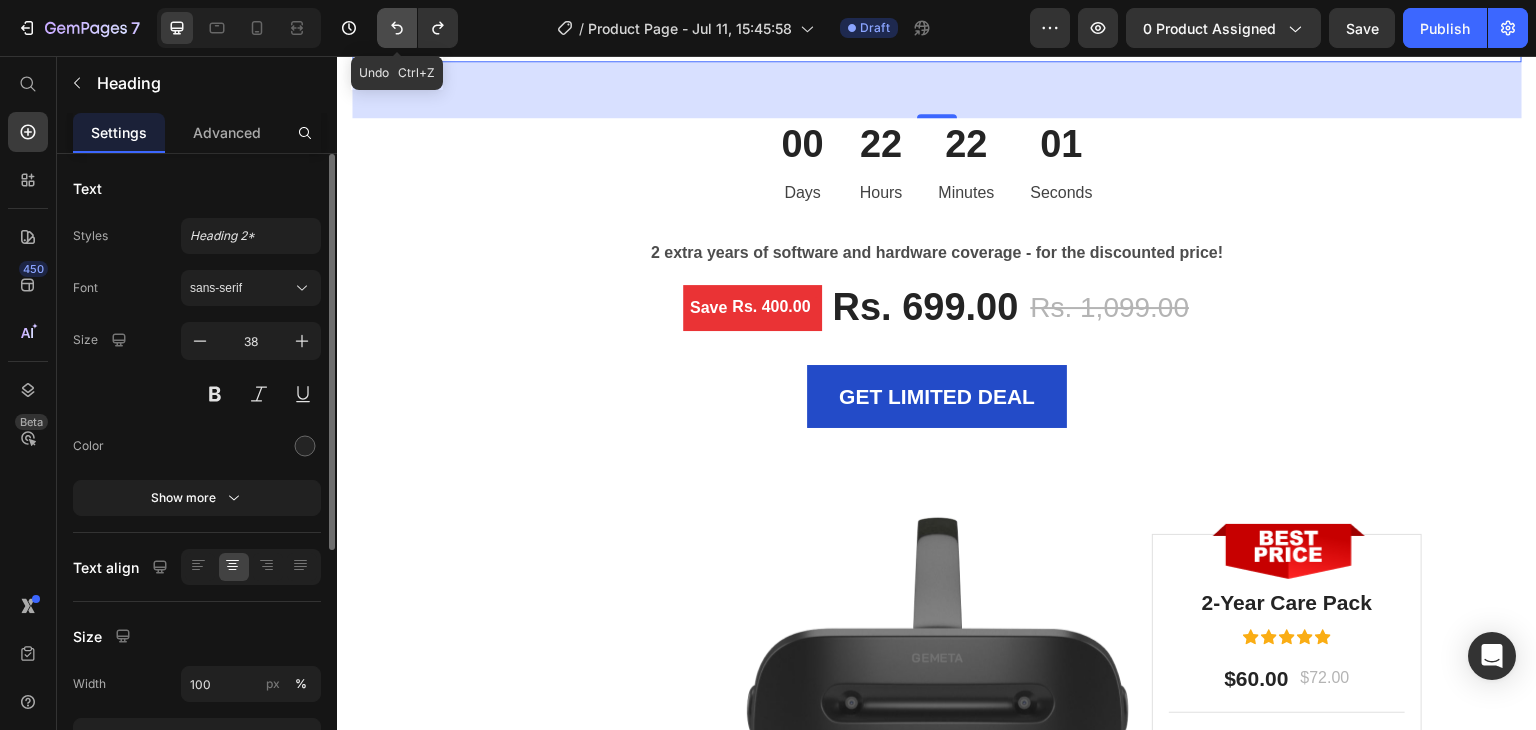 click 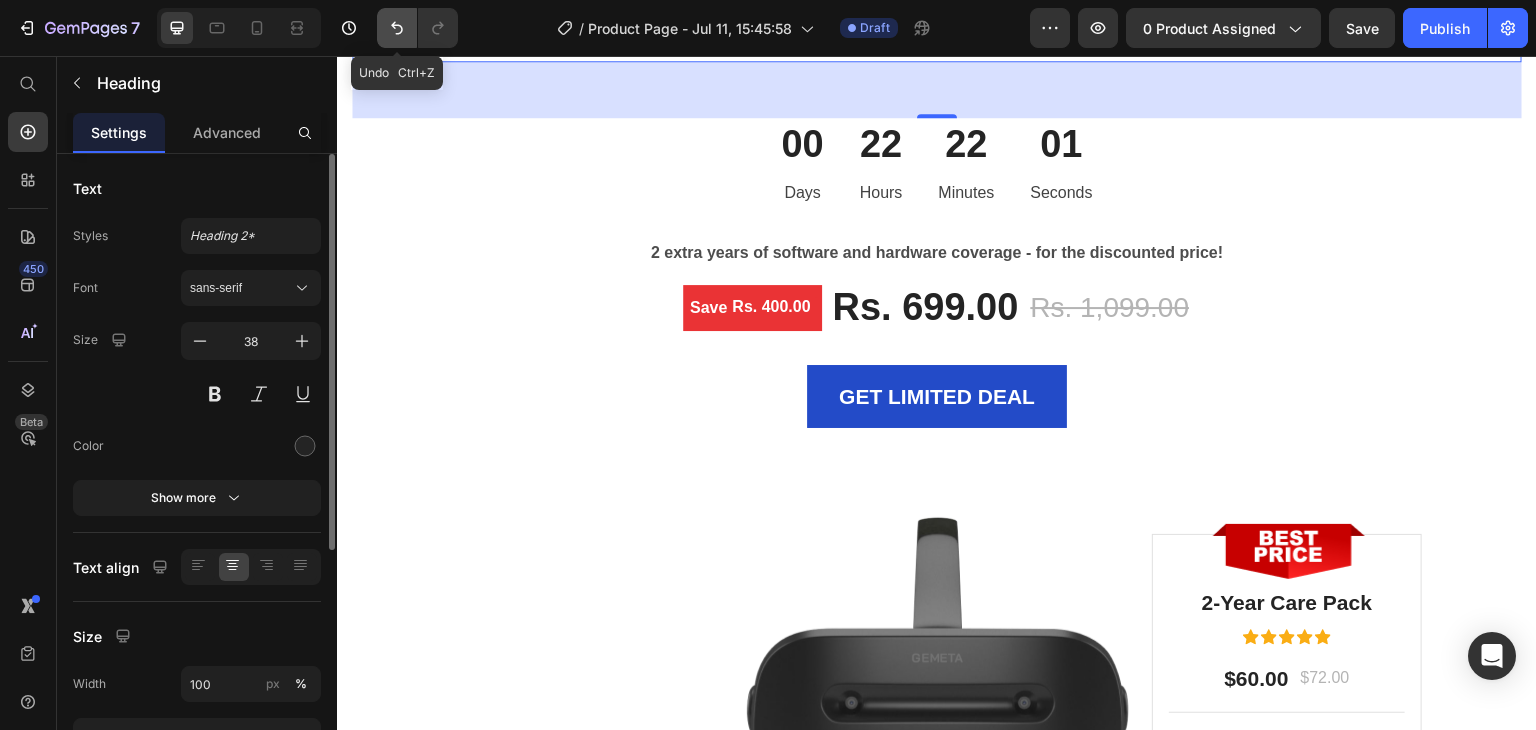 click 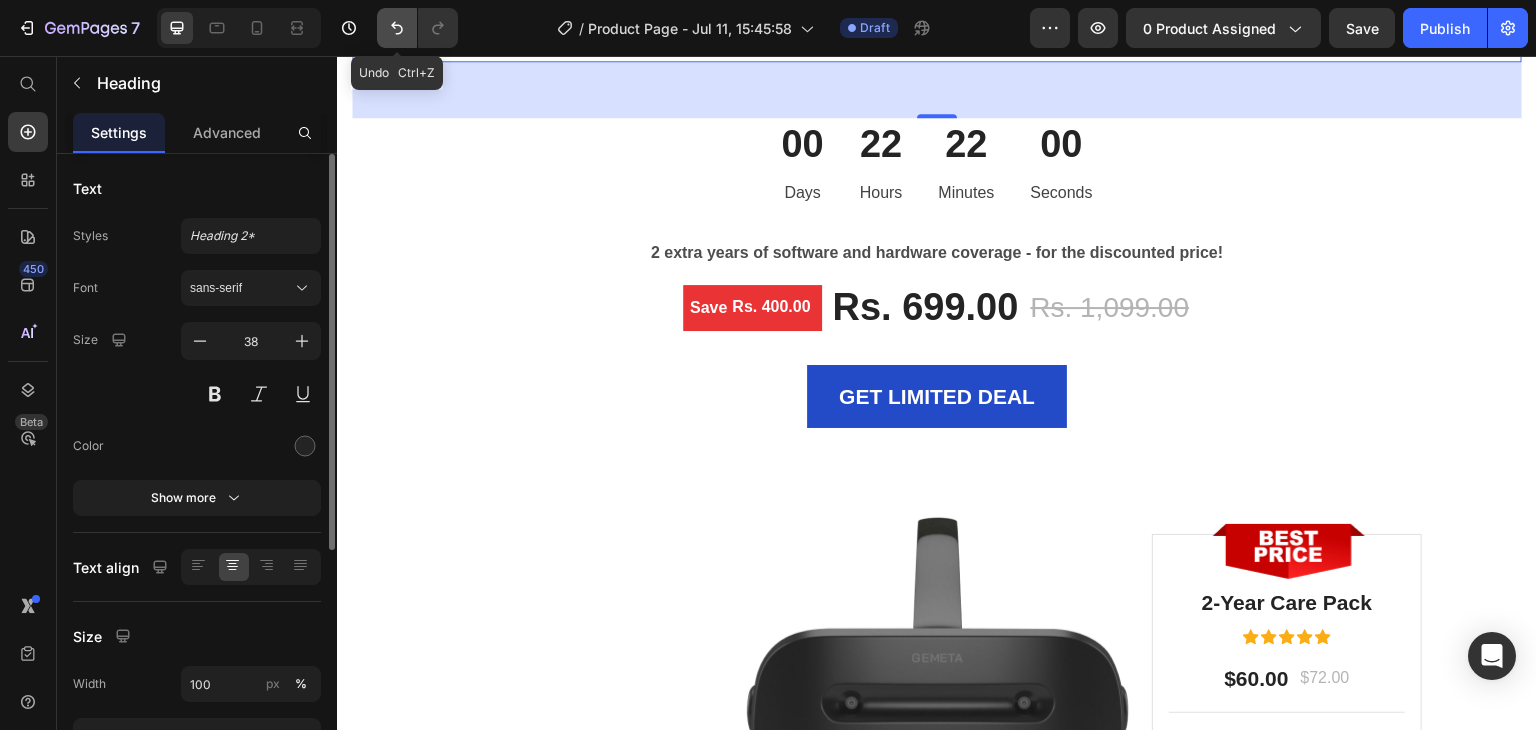 click 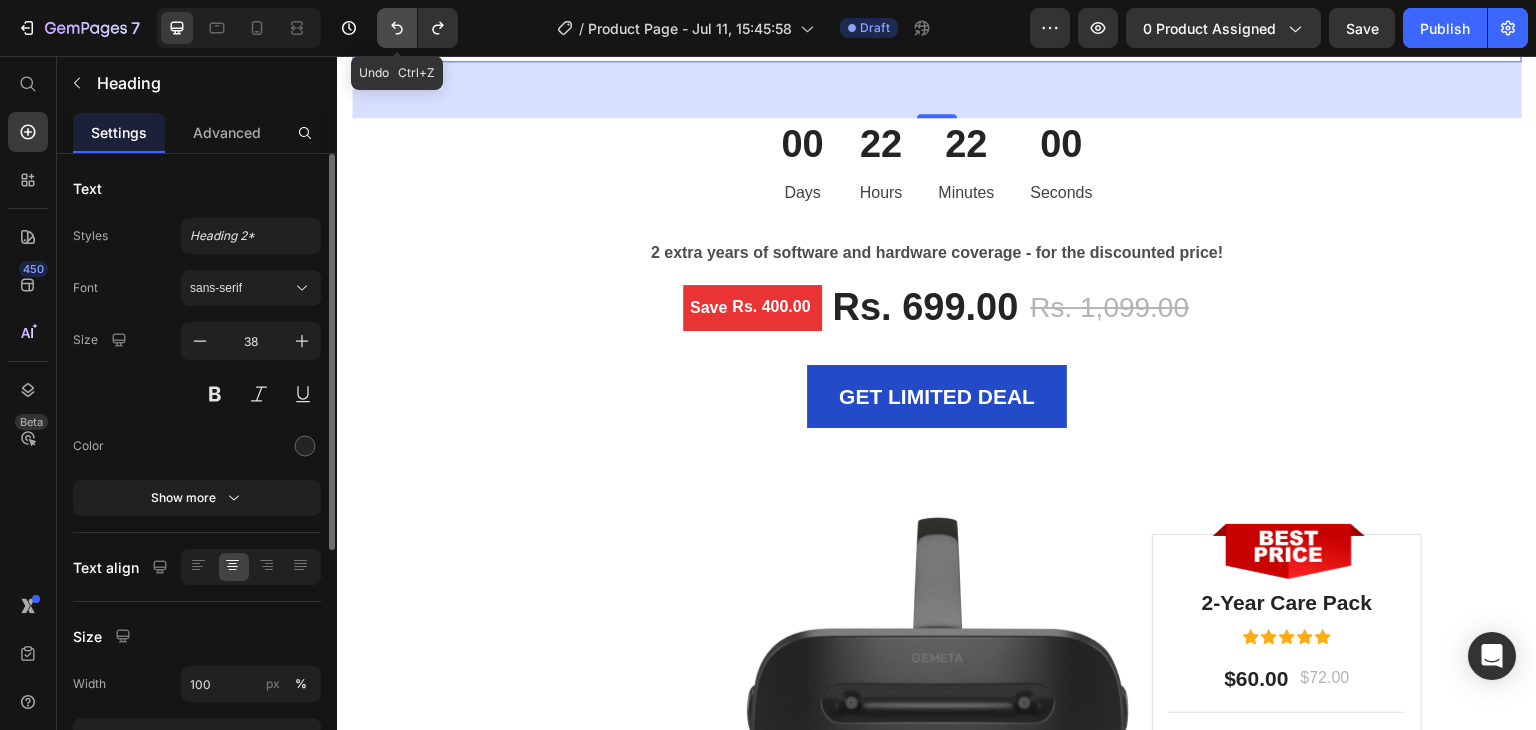 click 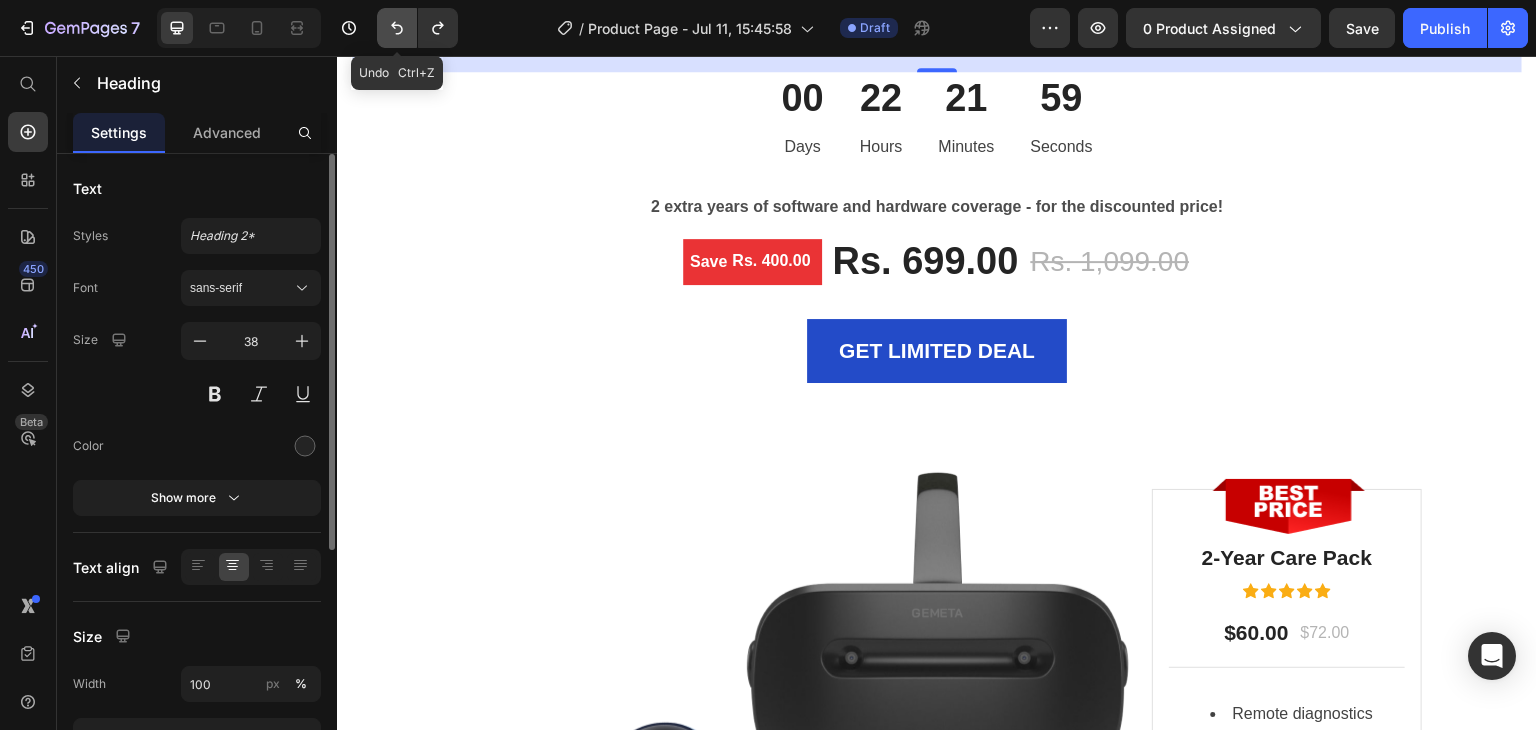 click 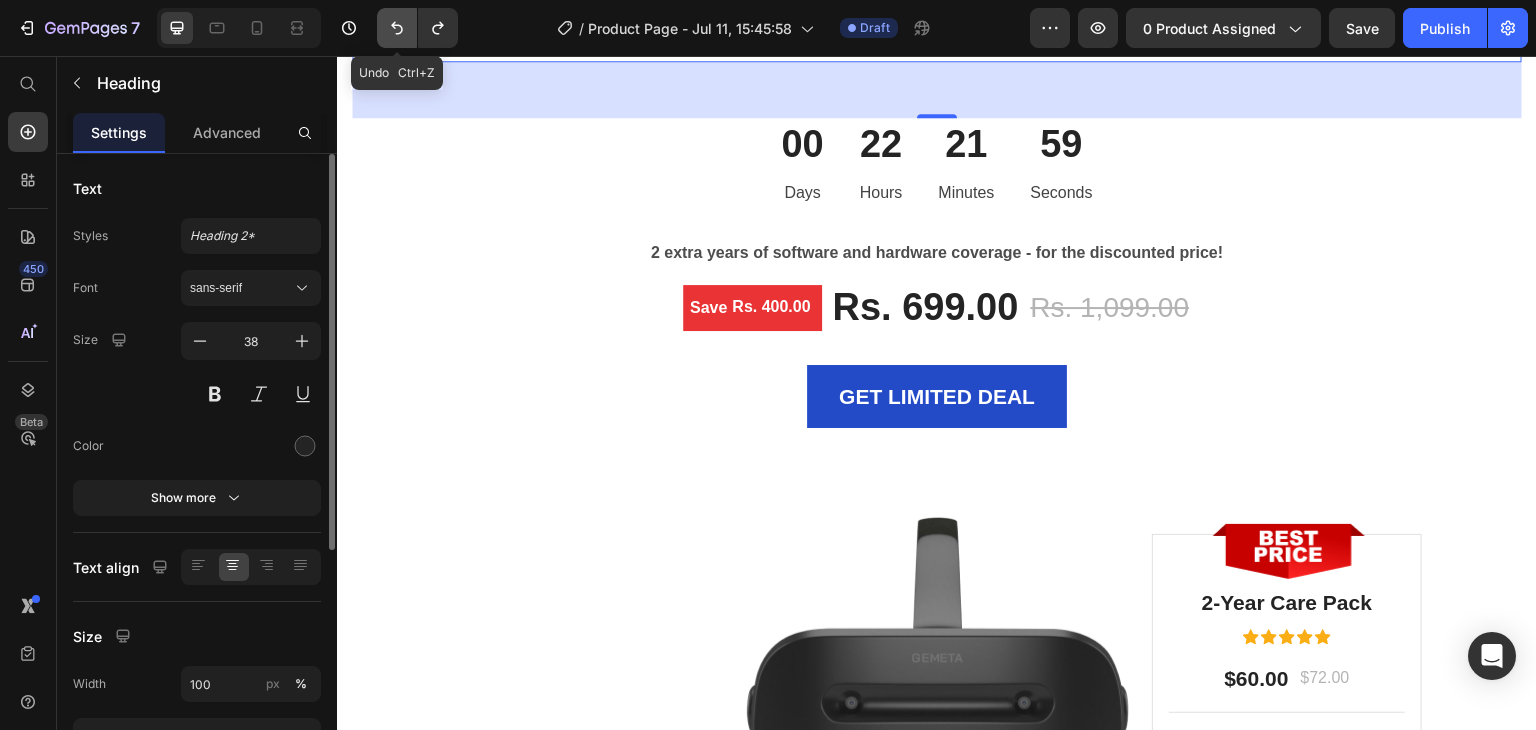 click 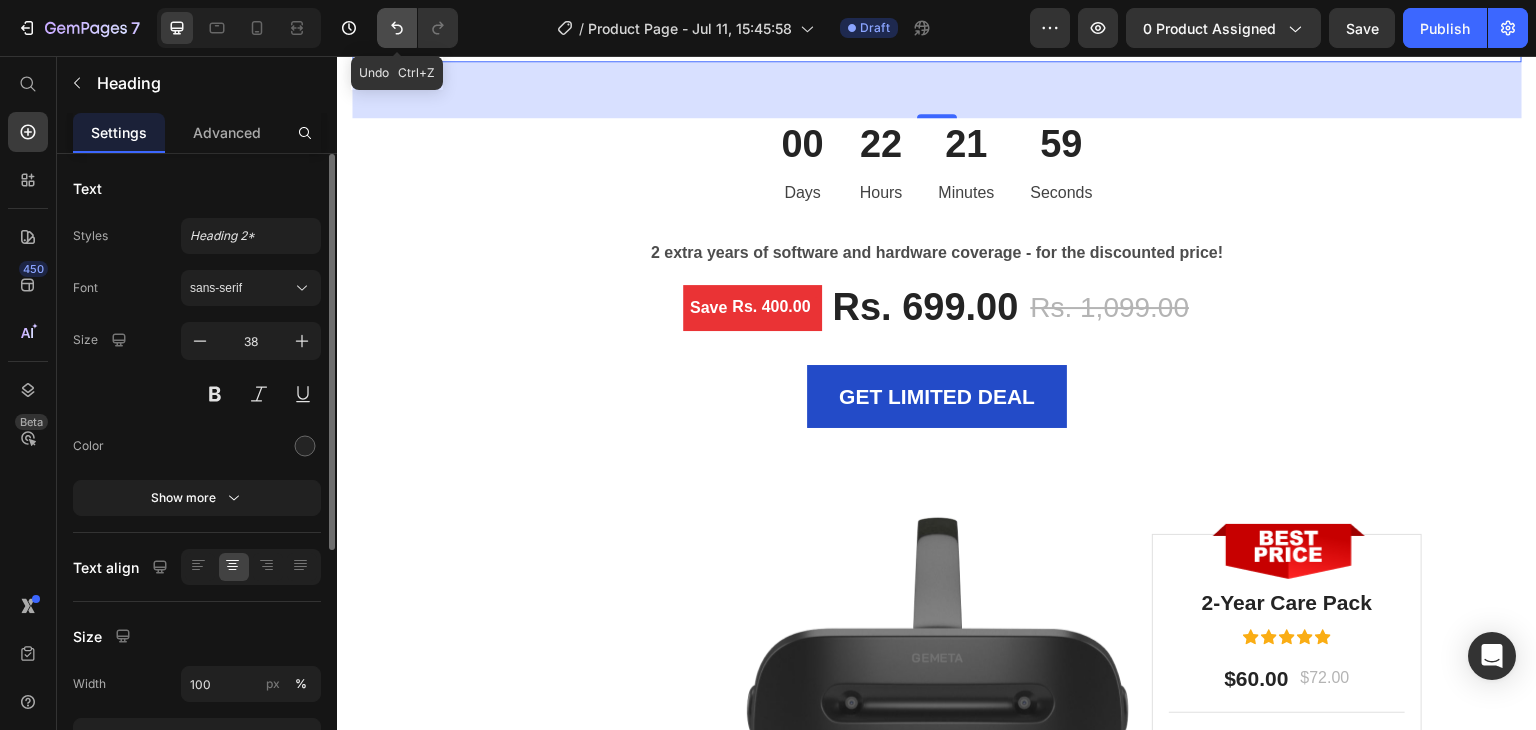 click 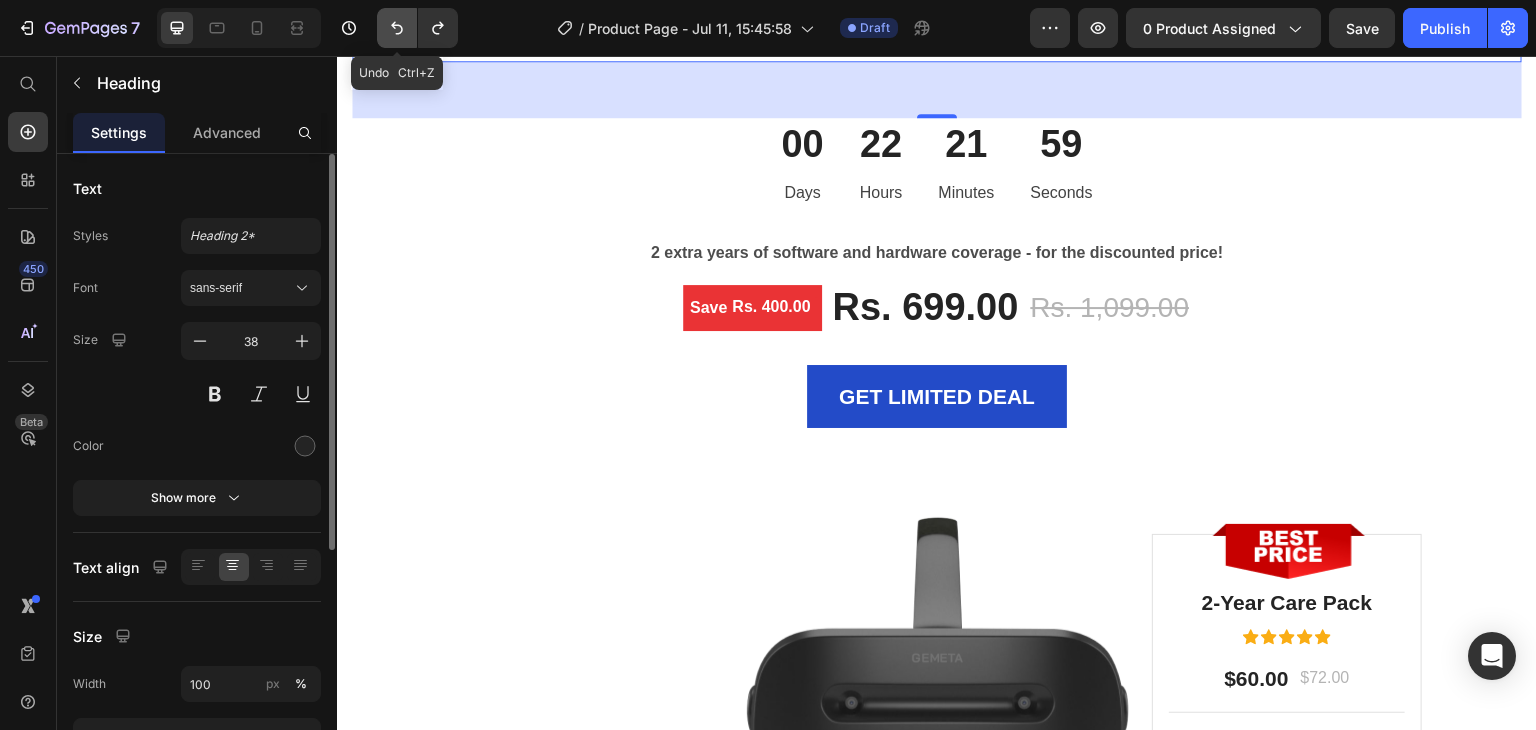 click 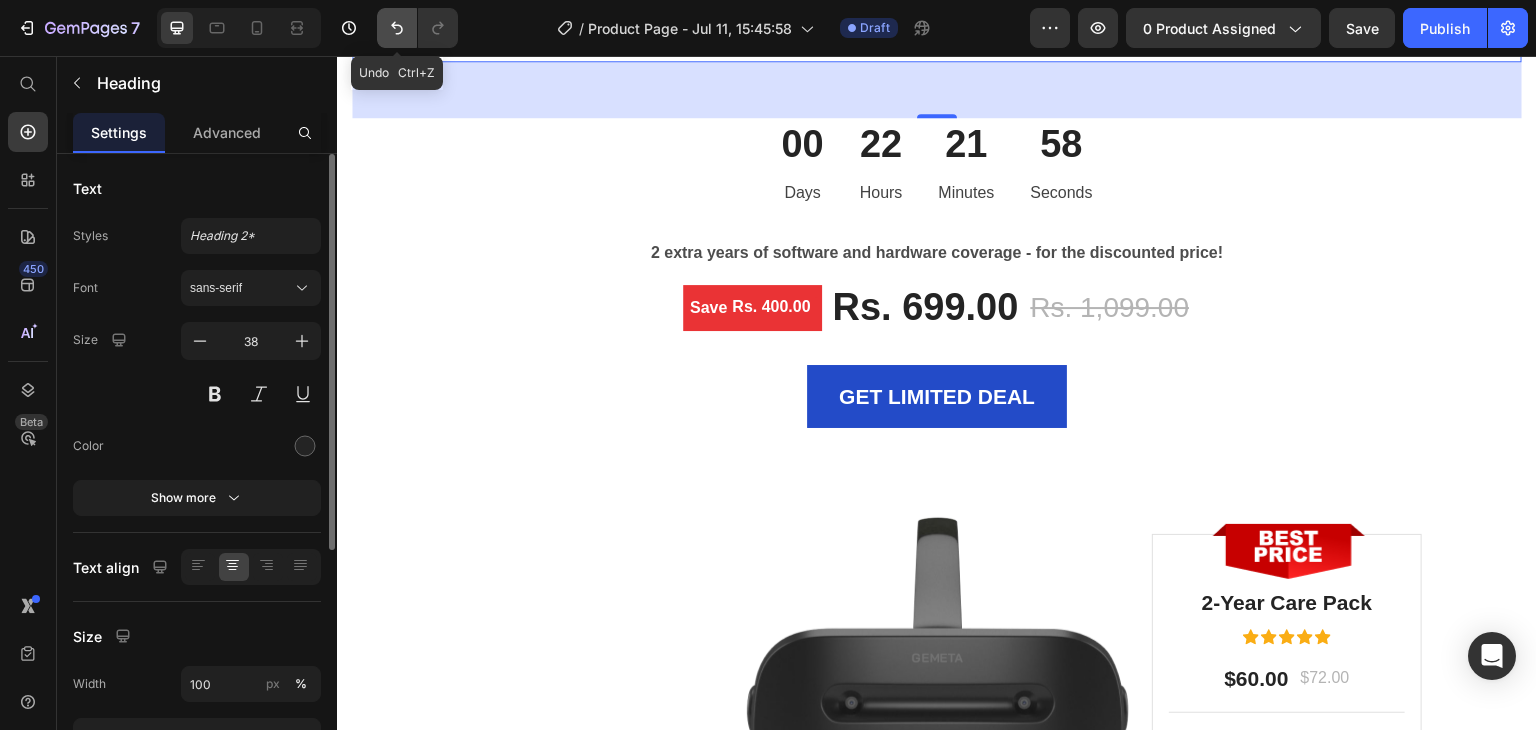 click 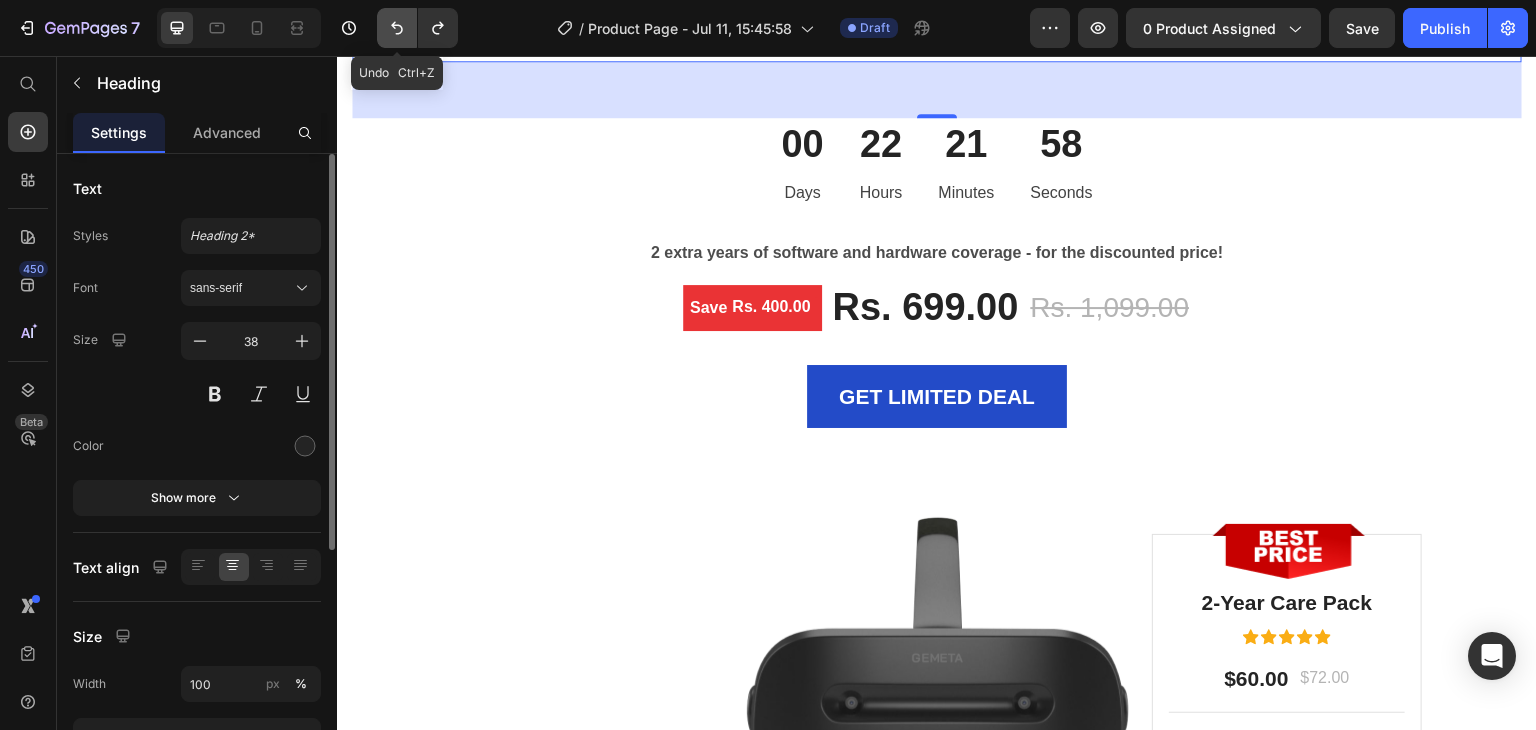 click 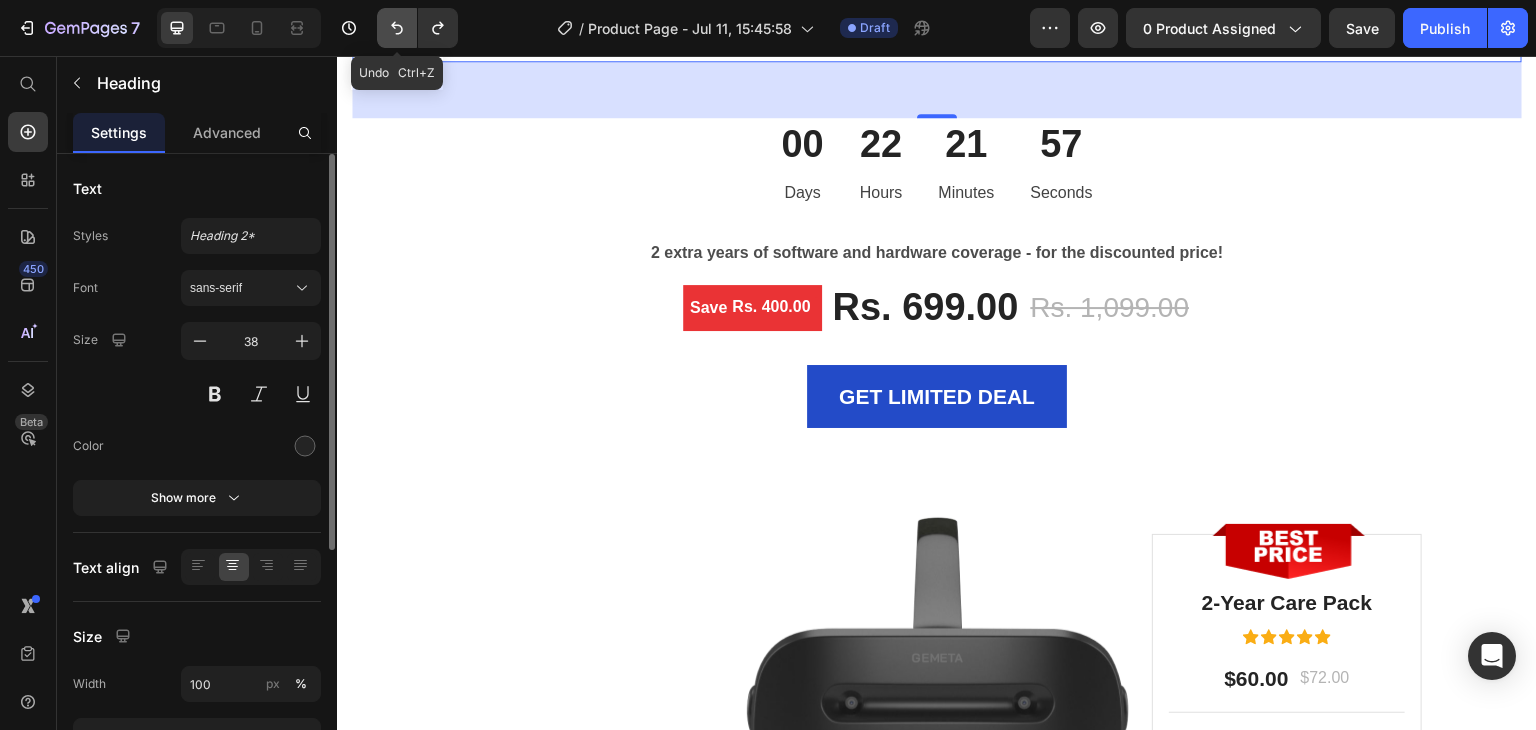 click 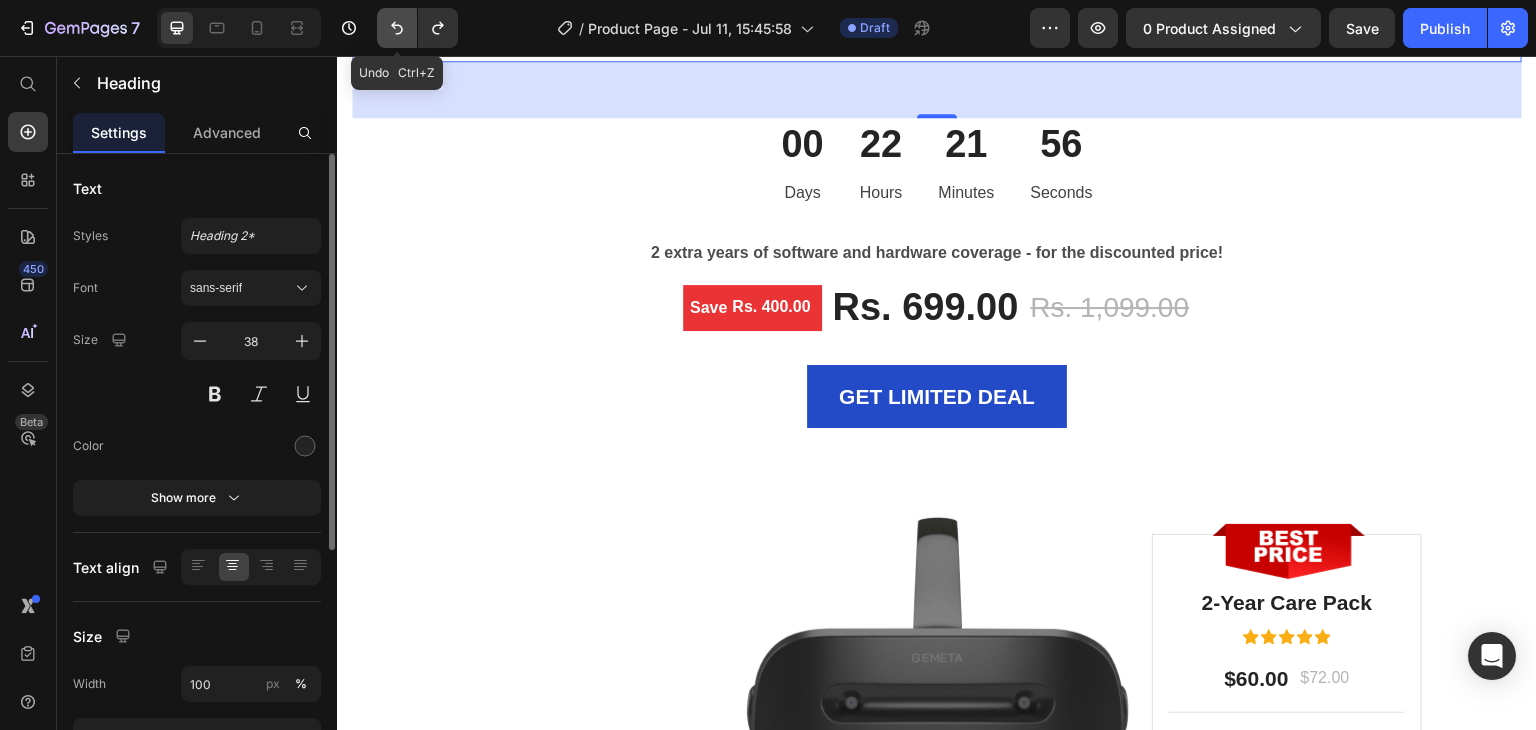 click 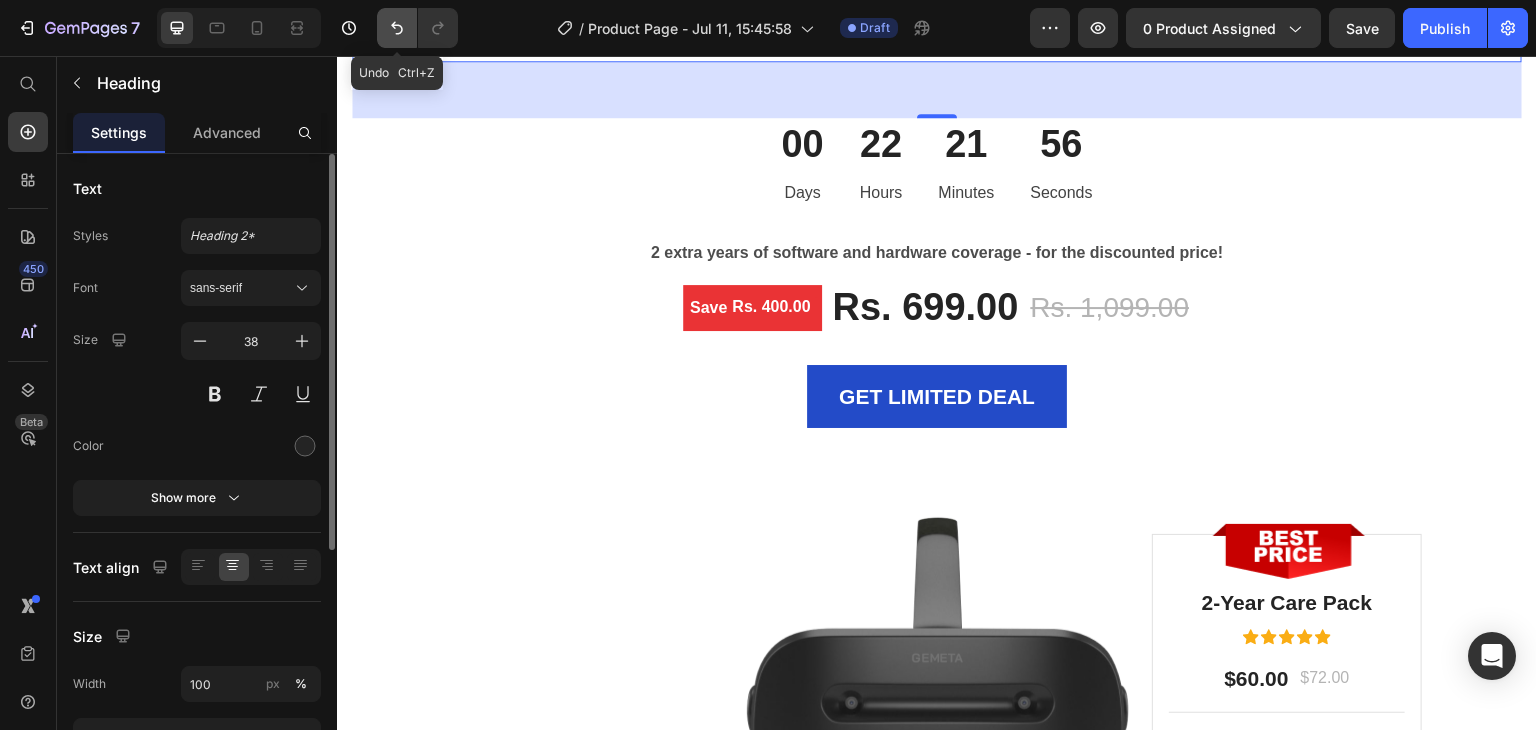 click 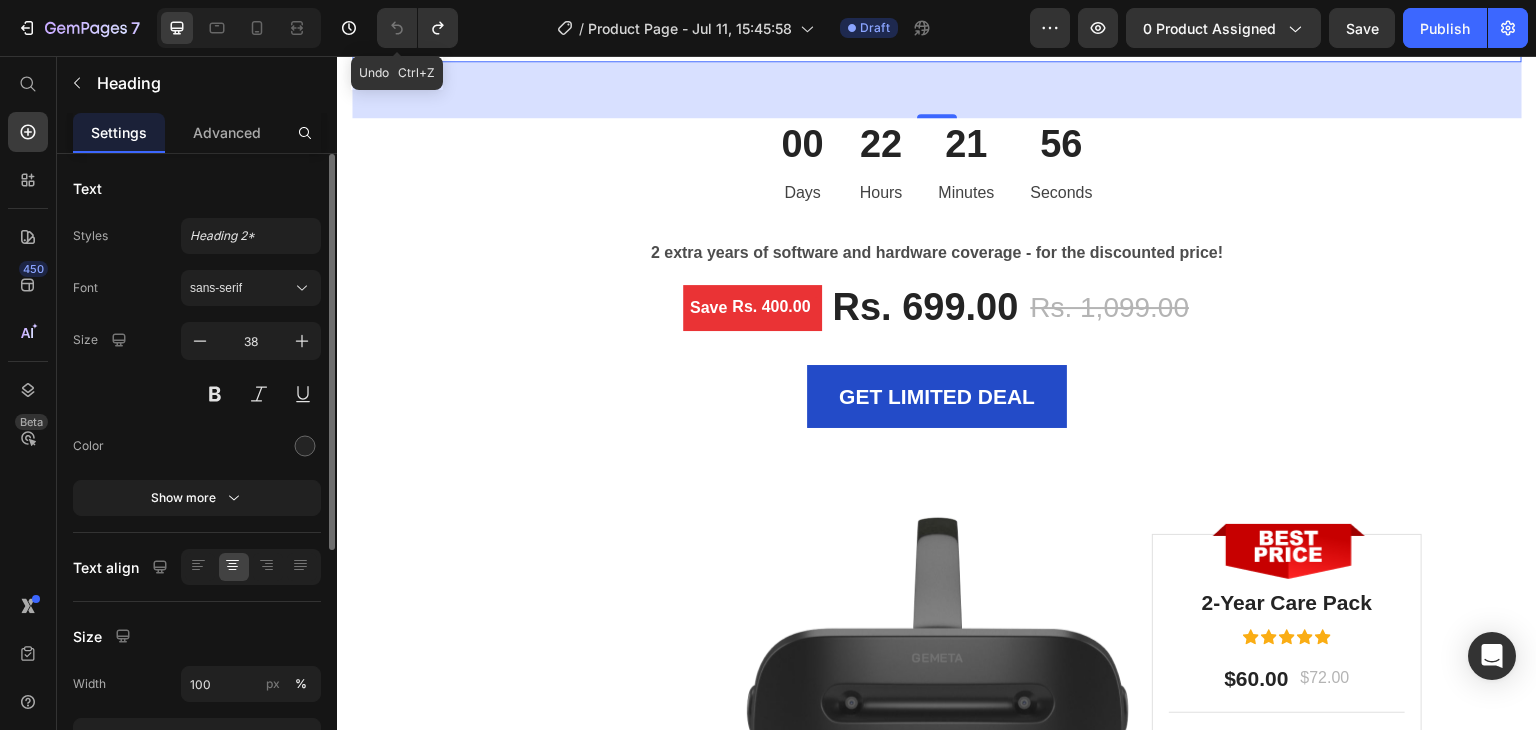 click 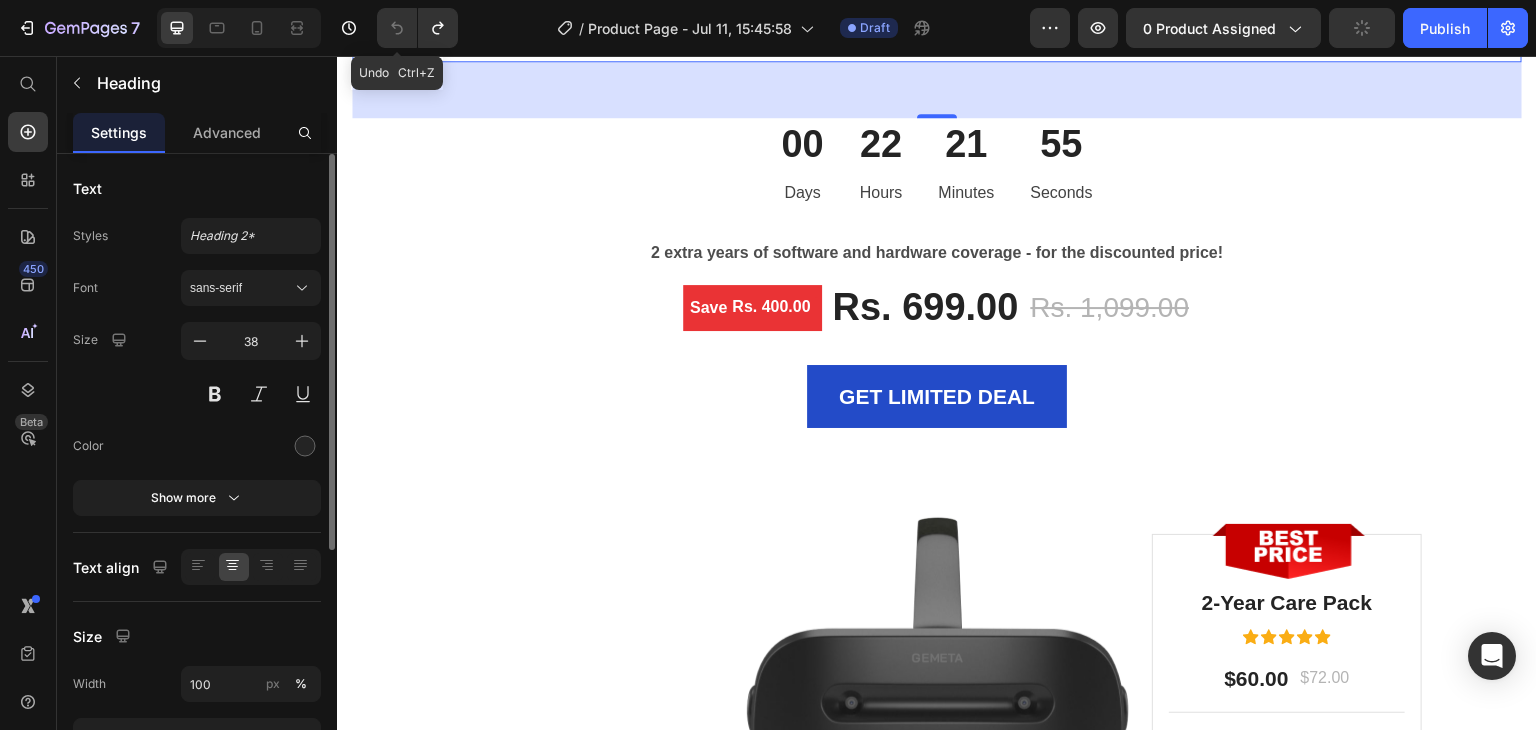 click 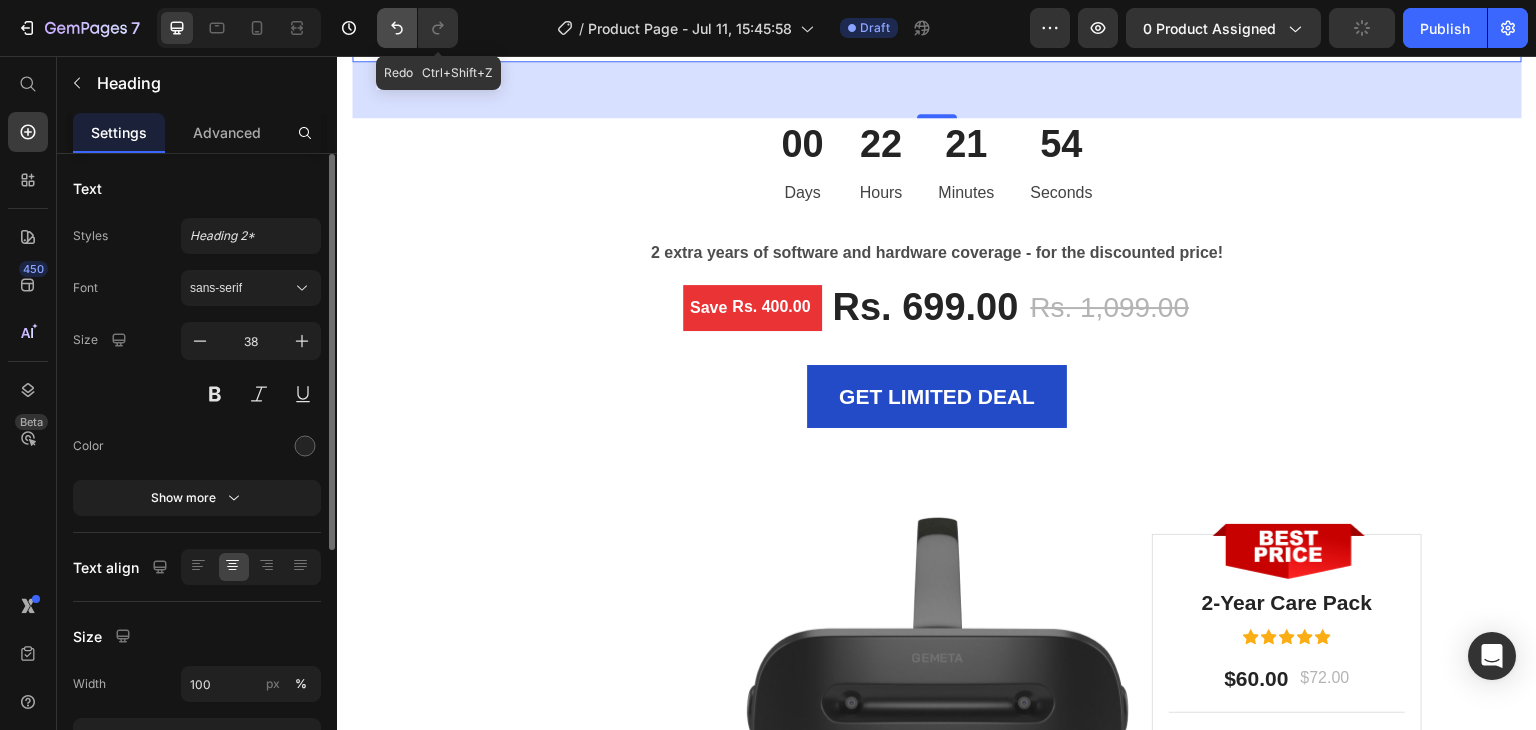 click 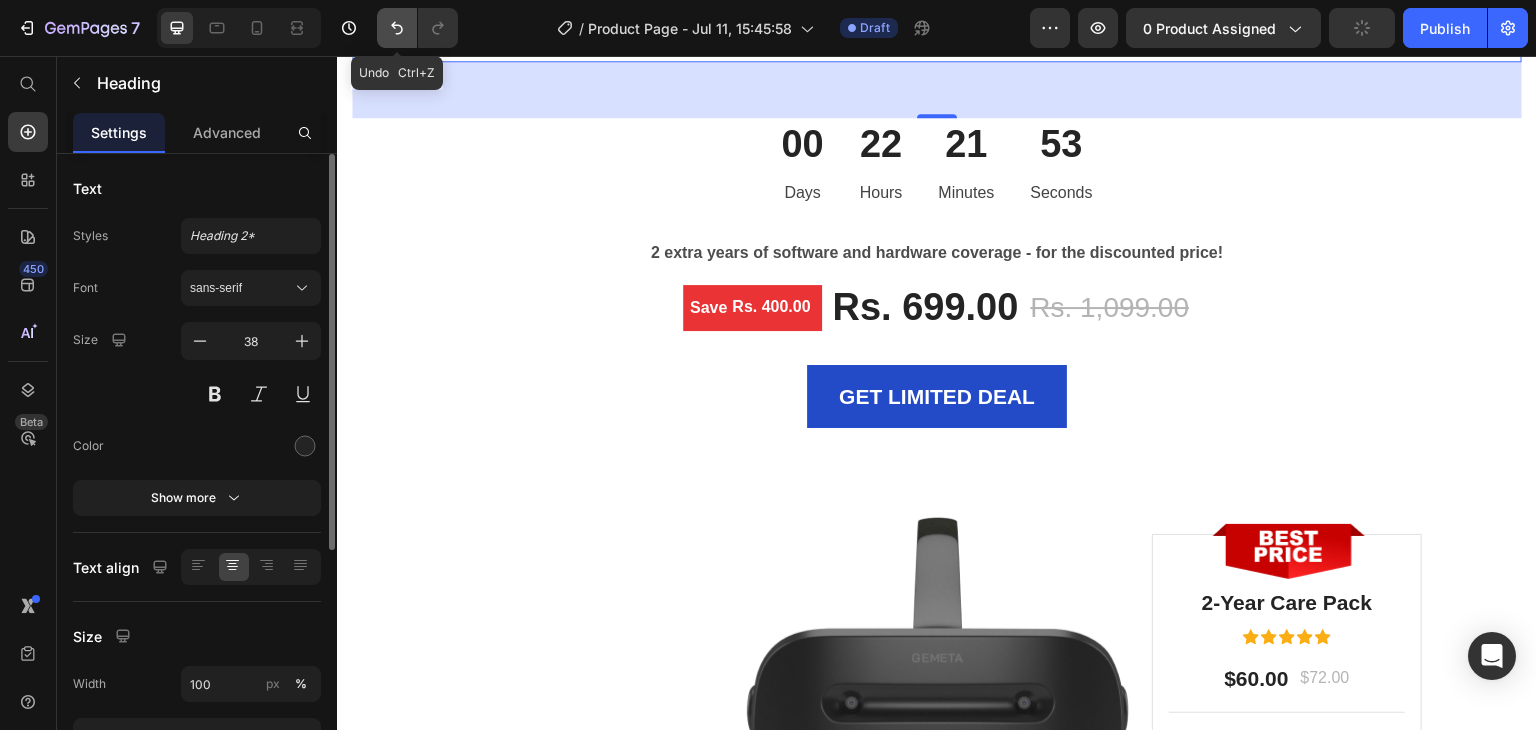 click 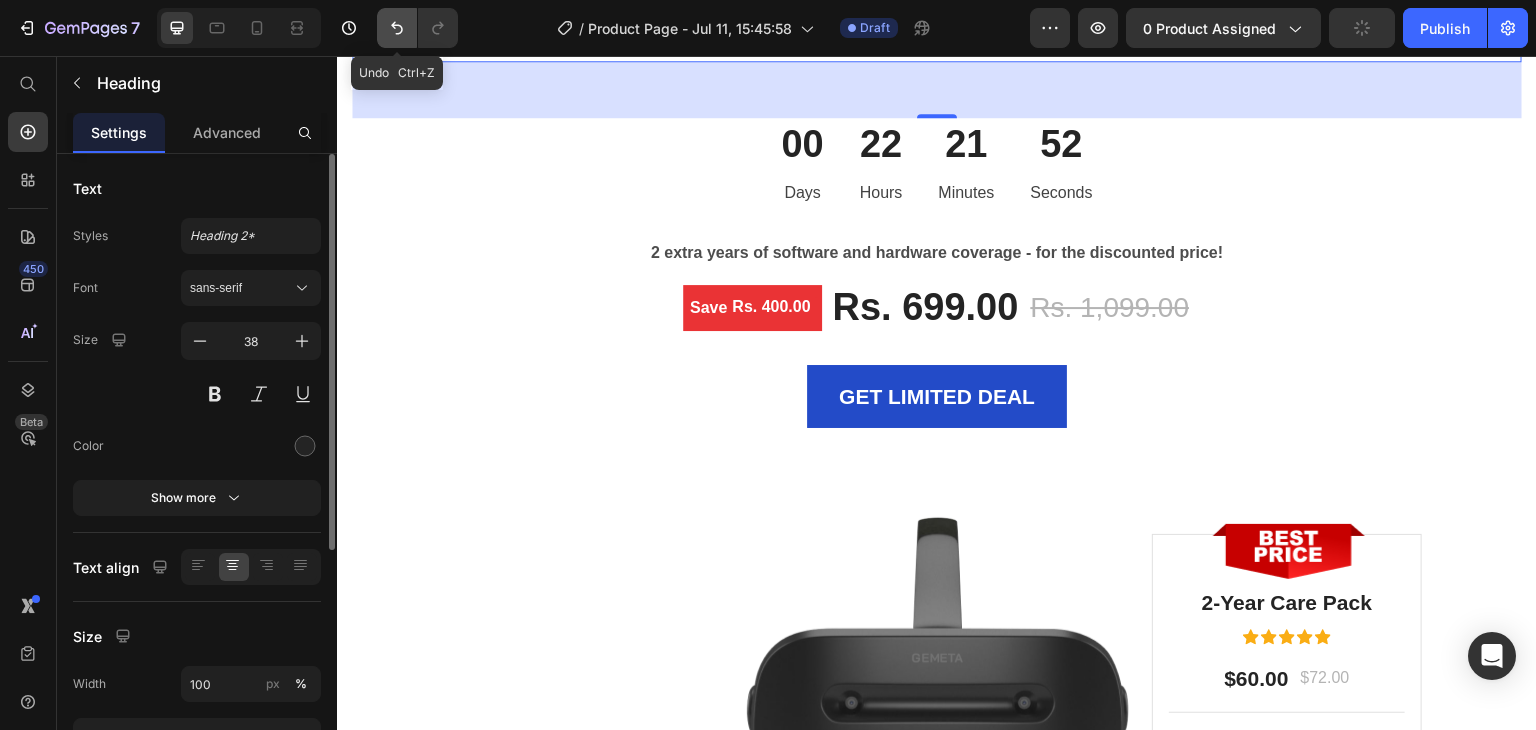 click 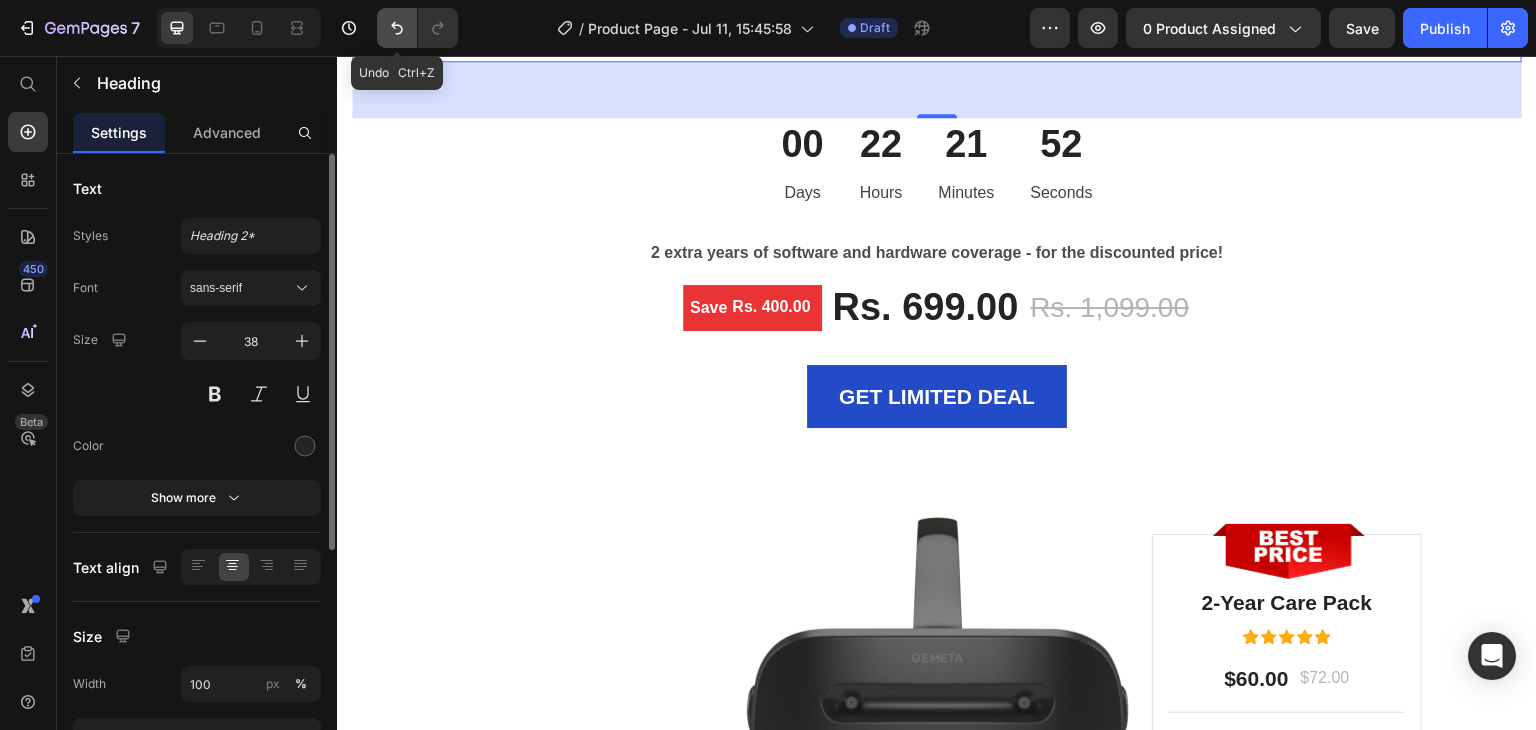 click 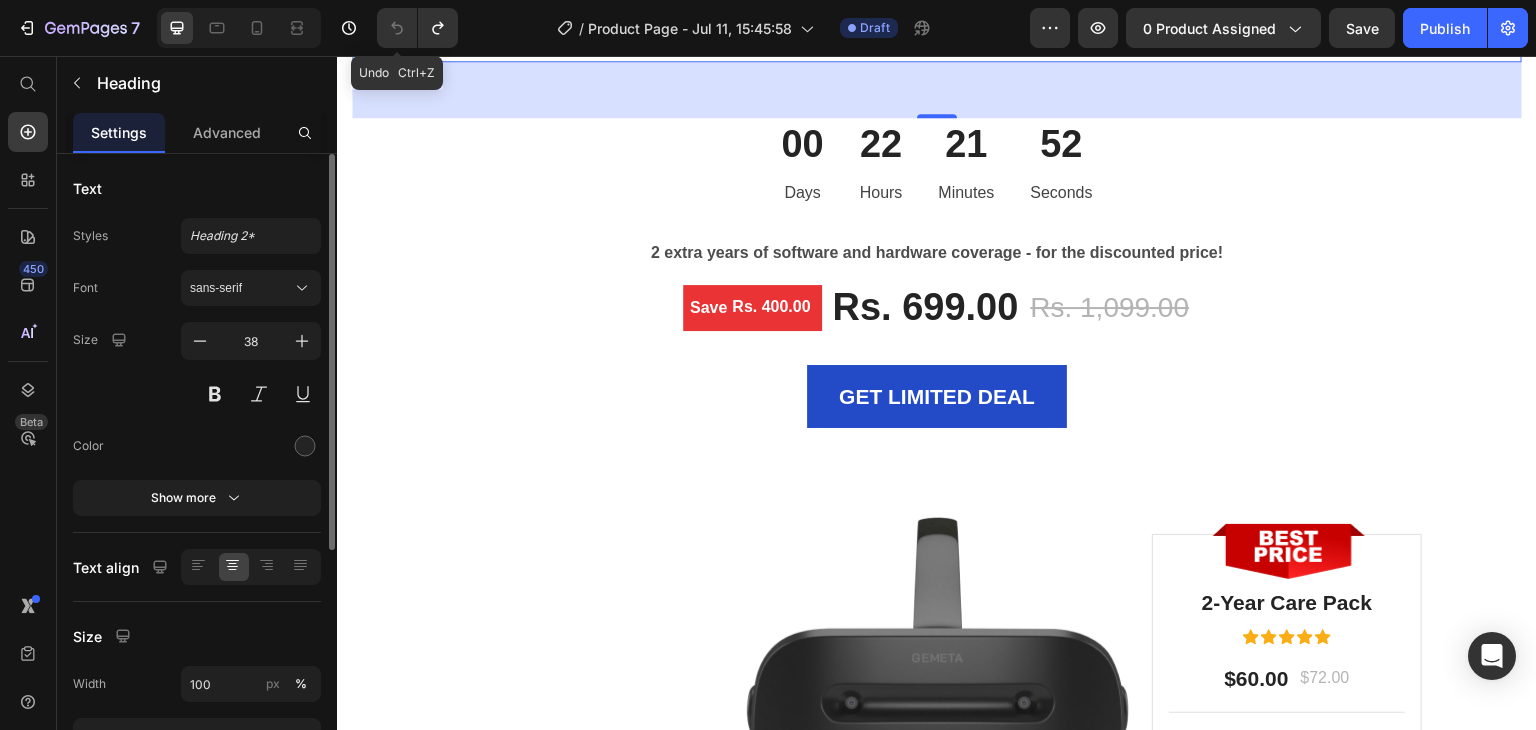 click 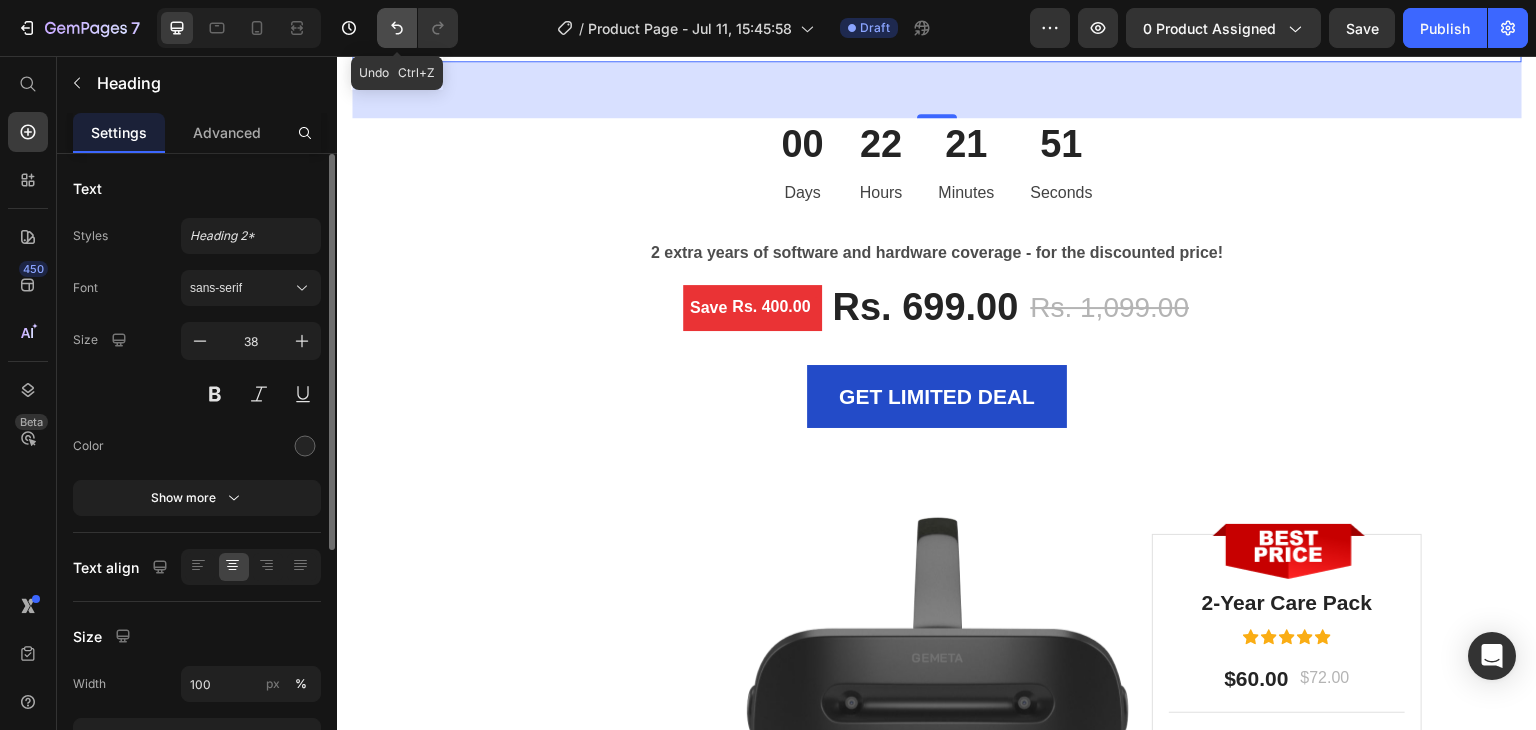 click 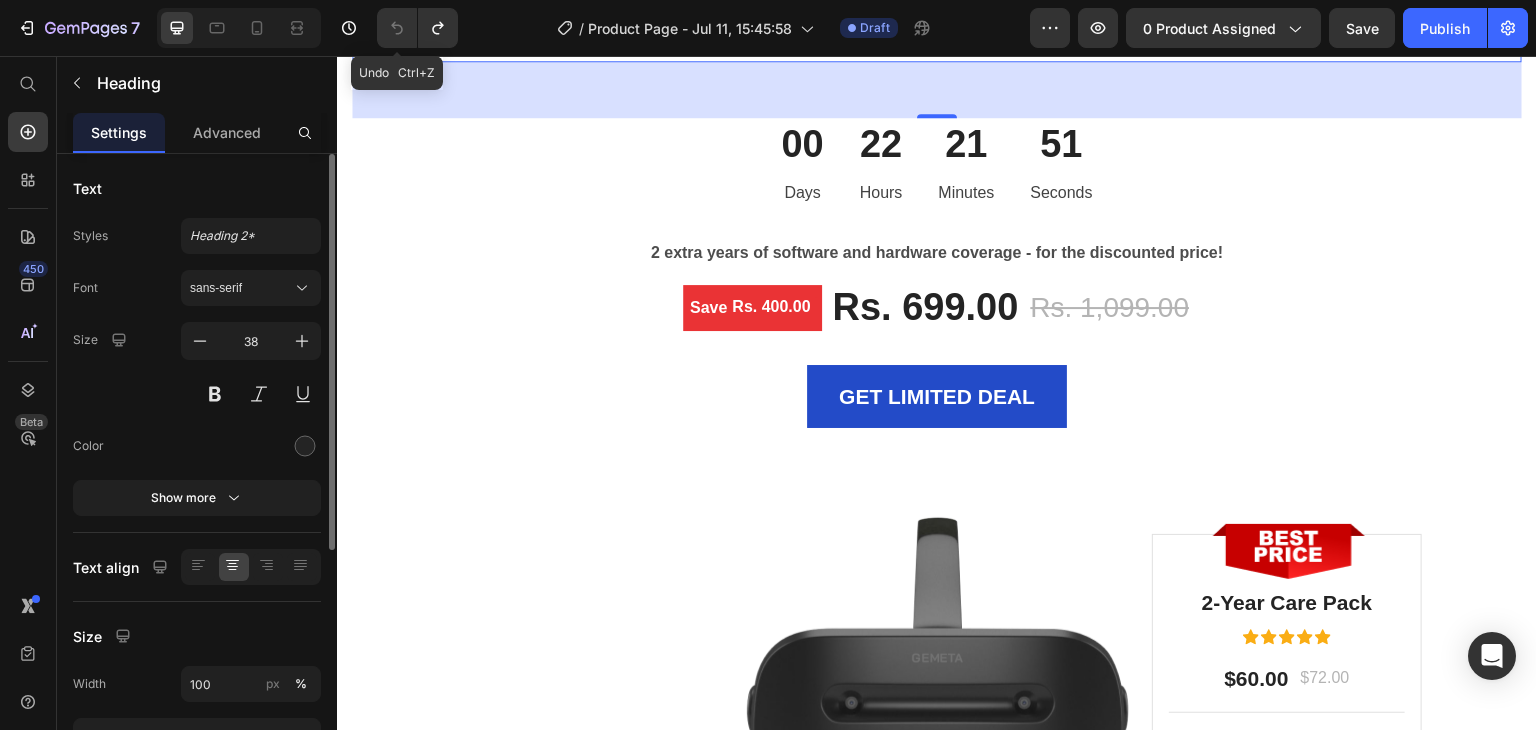 click 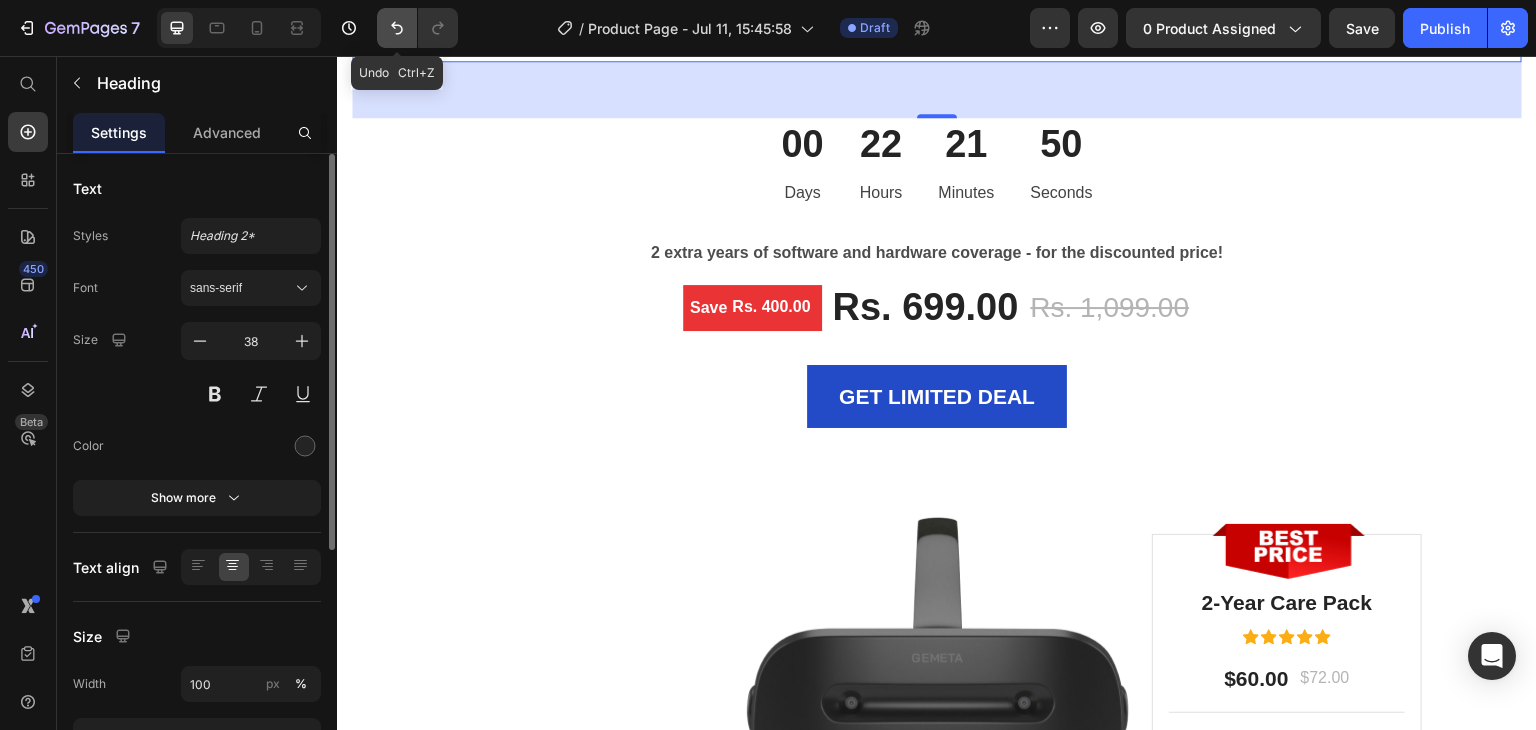 click 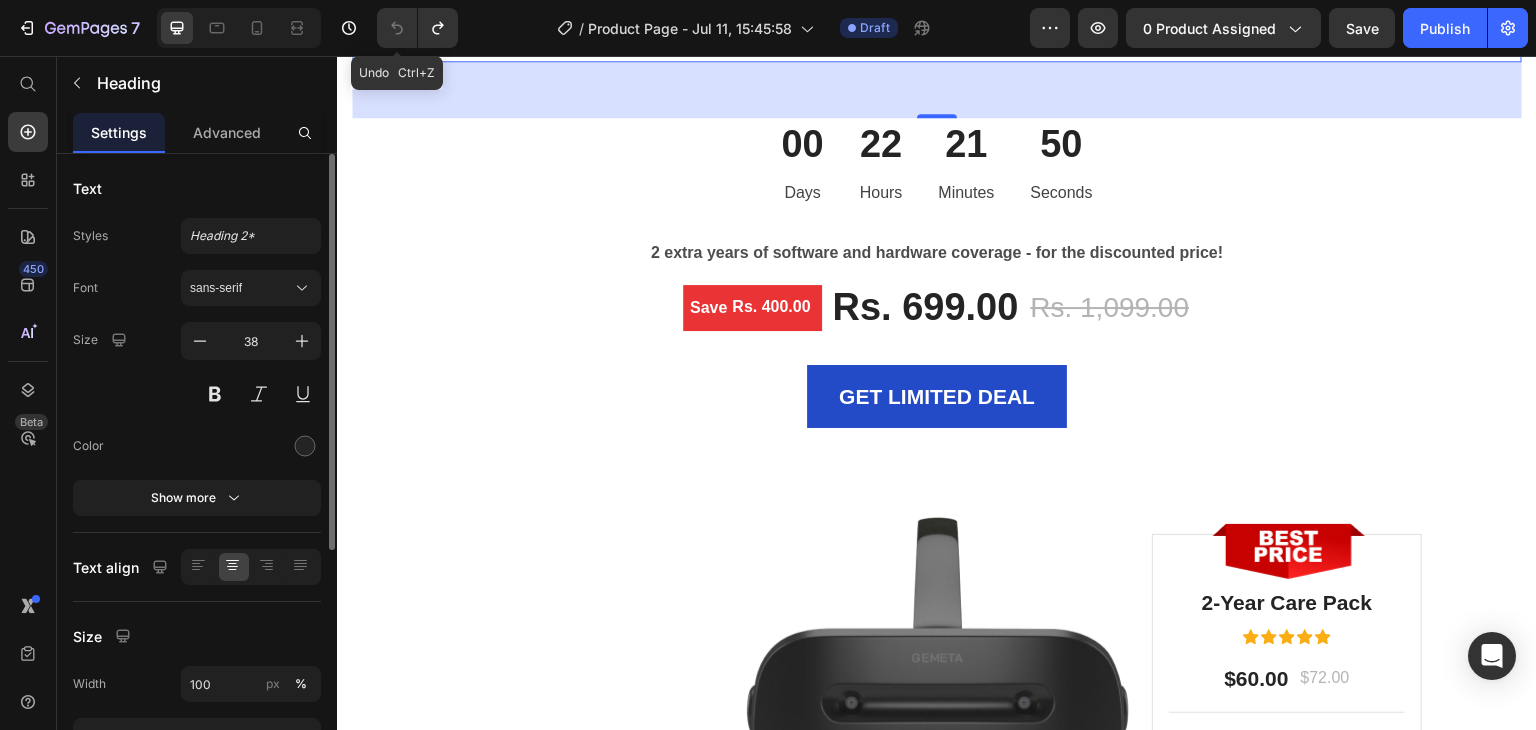 click 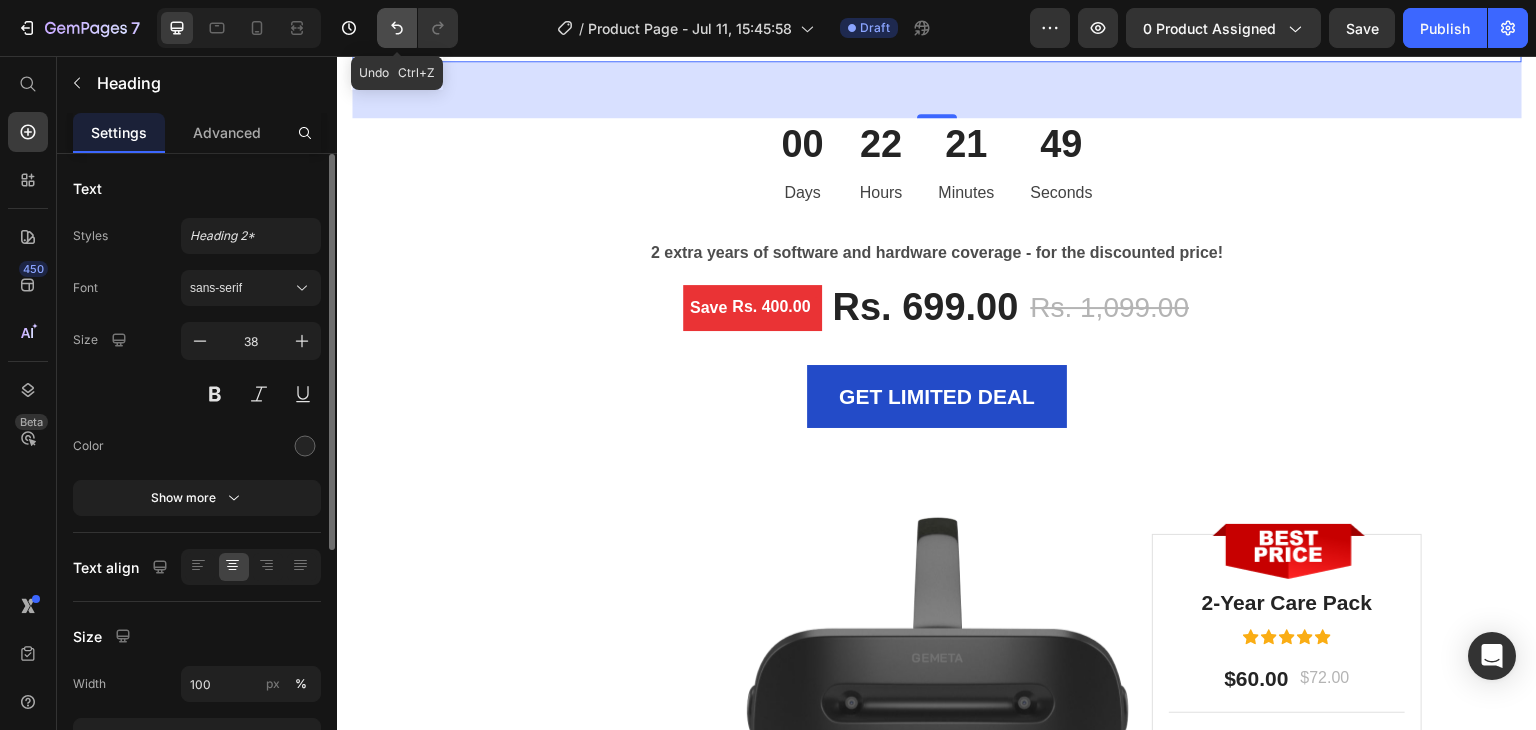 click 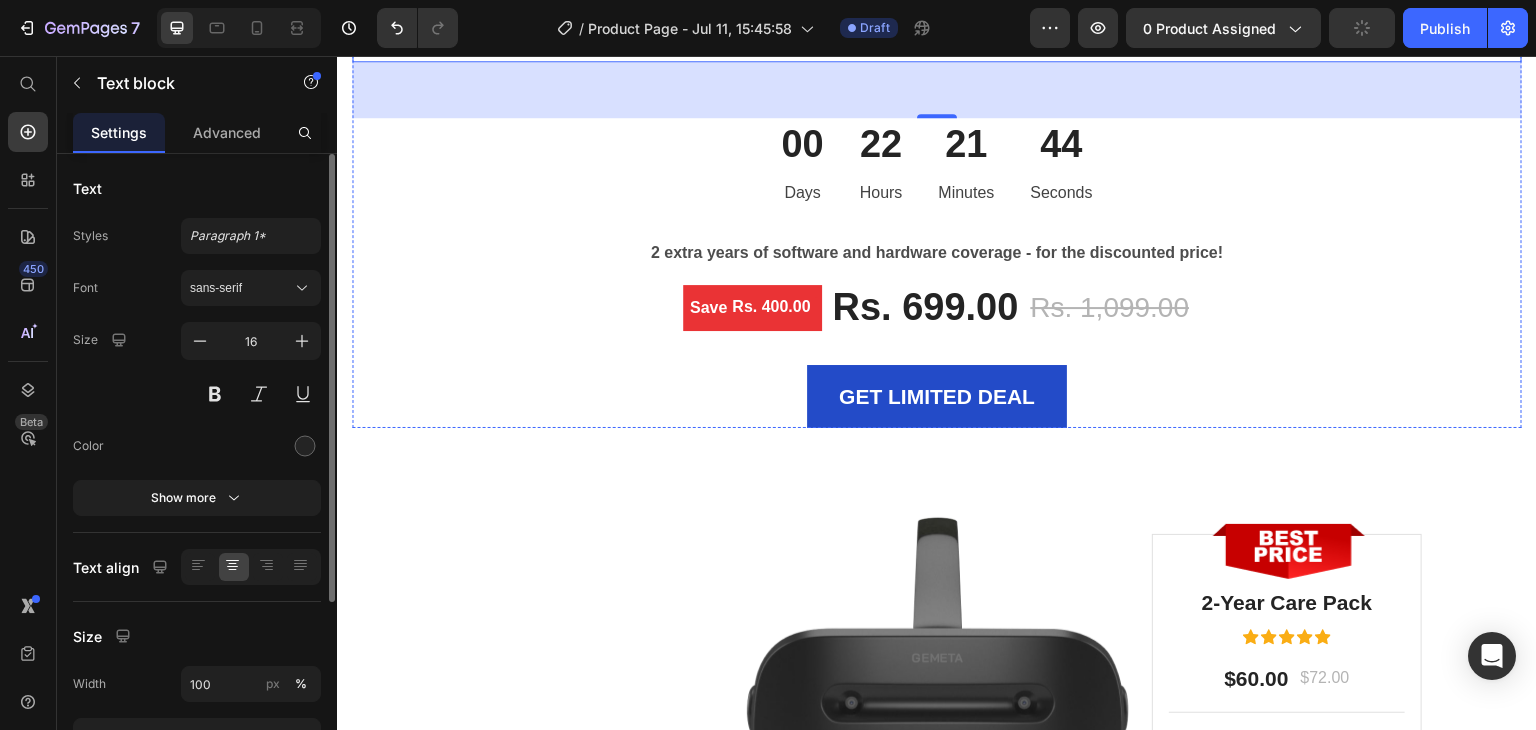 click on "LIMITED TIME DEAL" at bounding box center [937, -116] 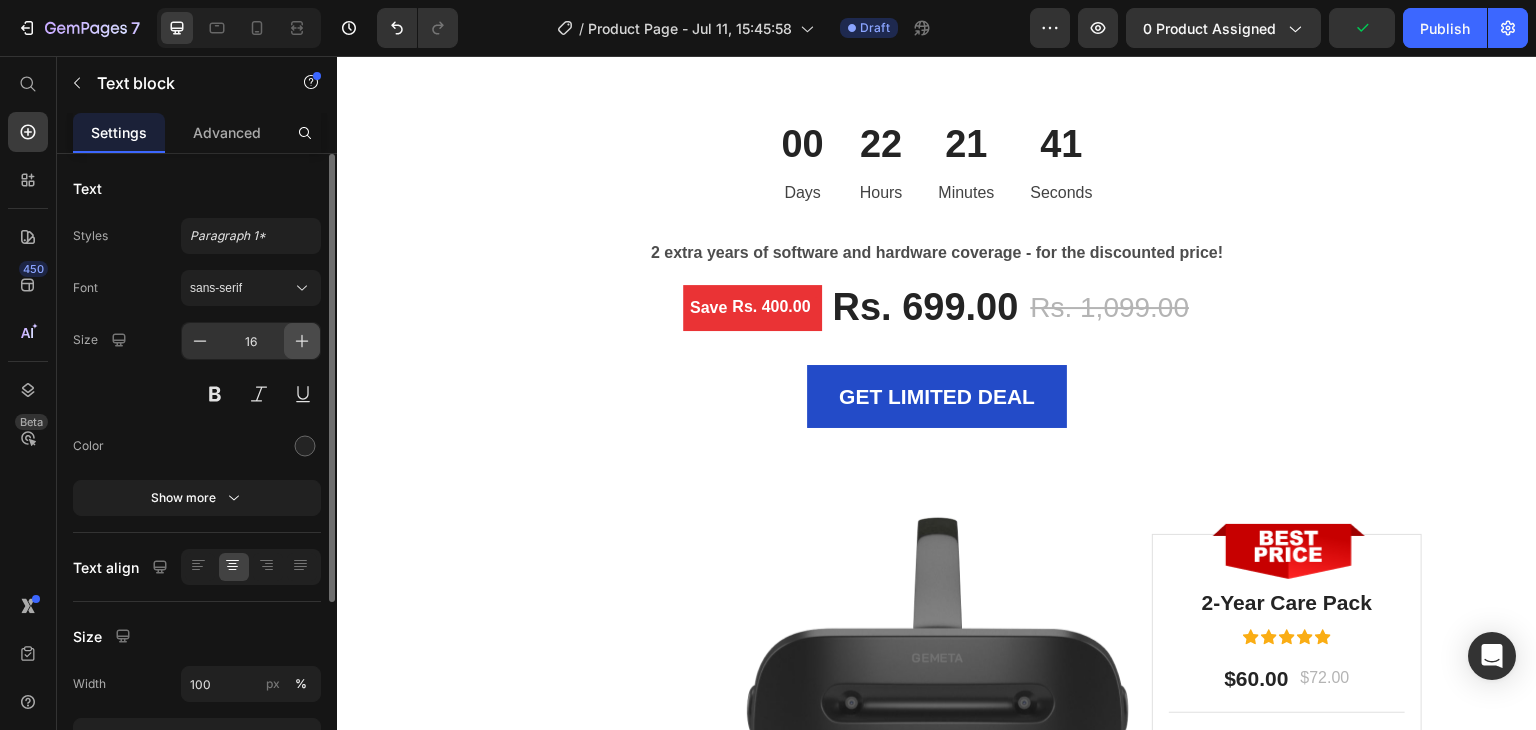 click 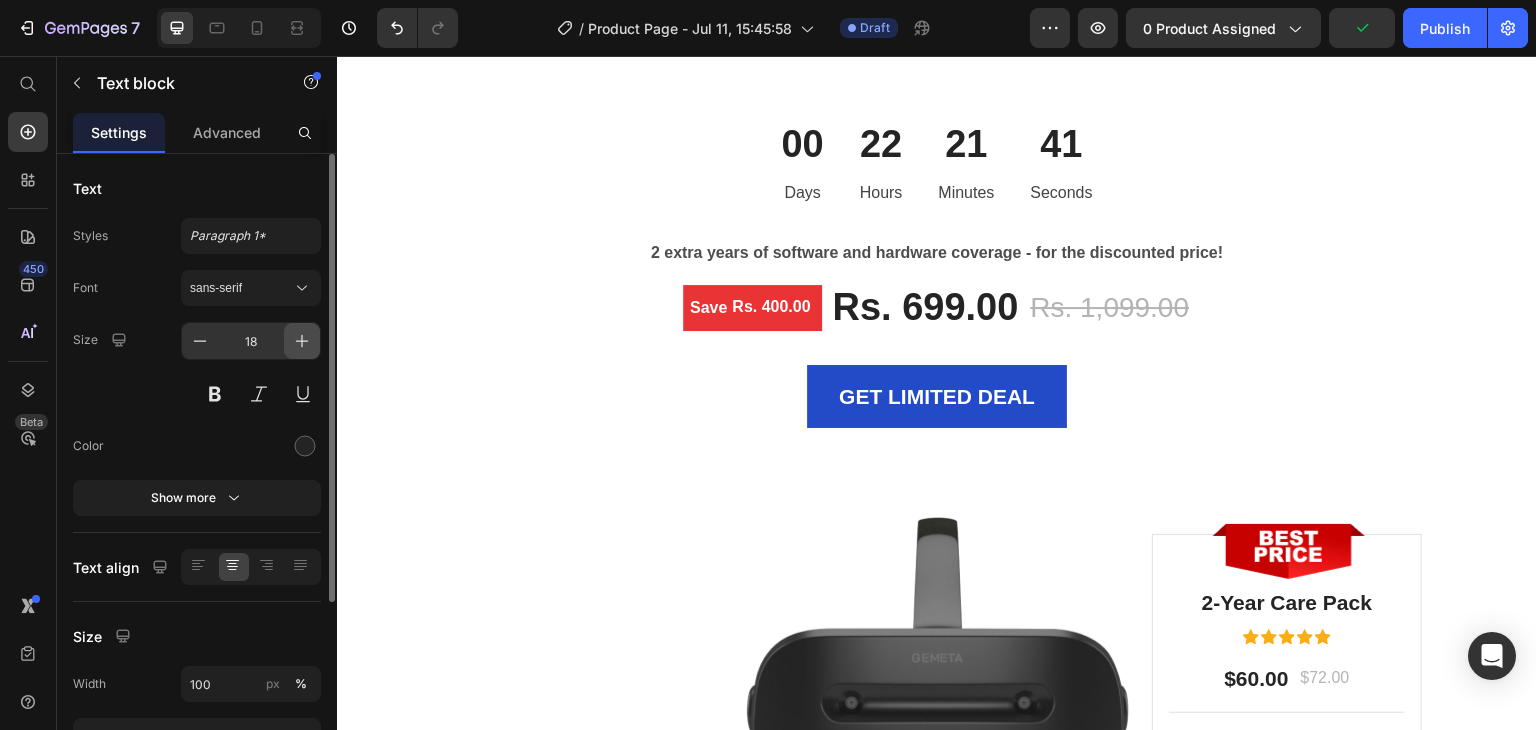 click 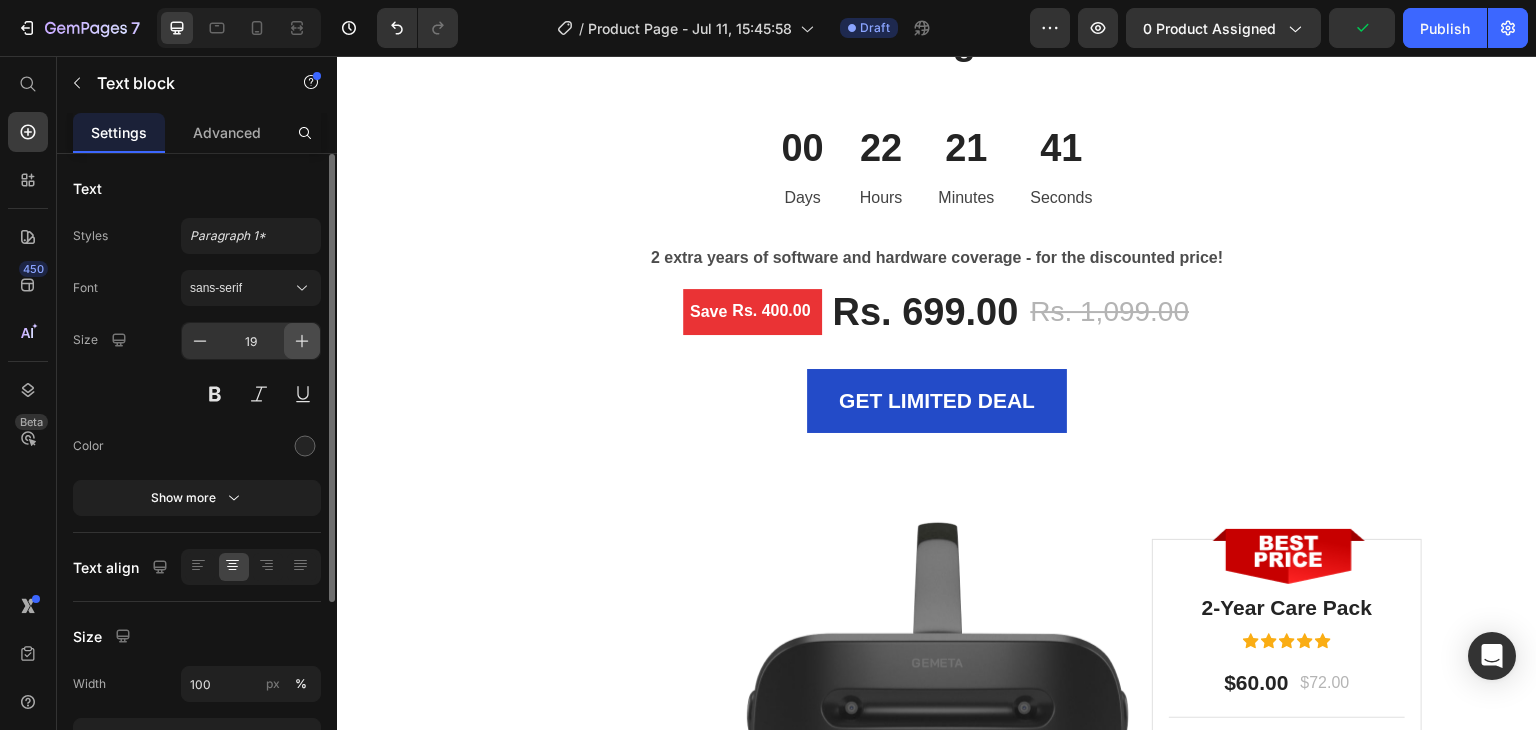 click 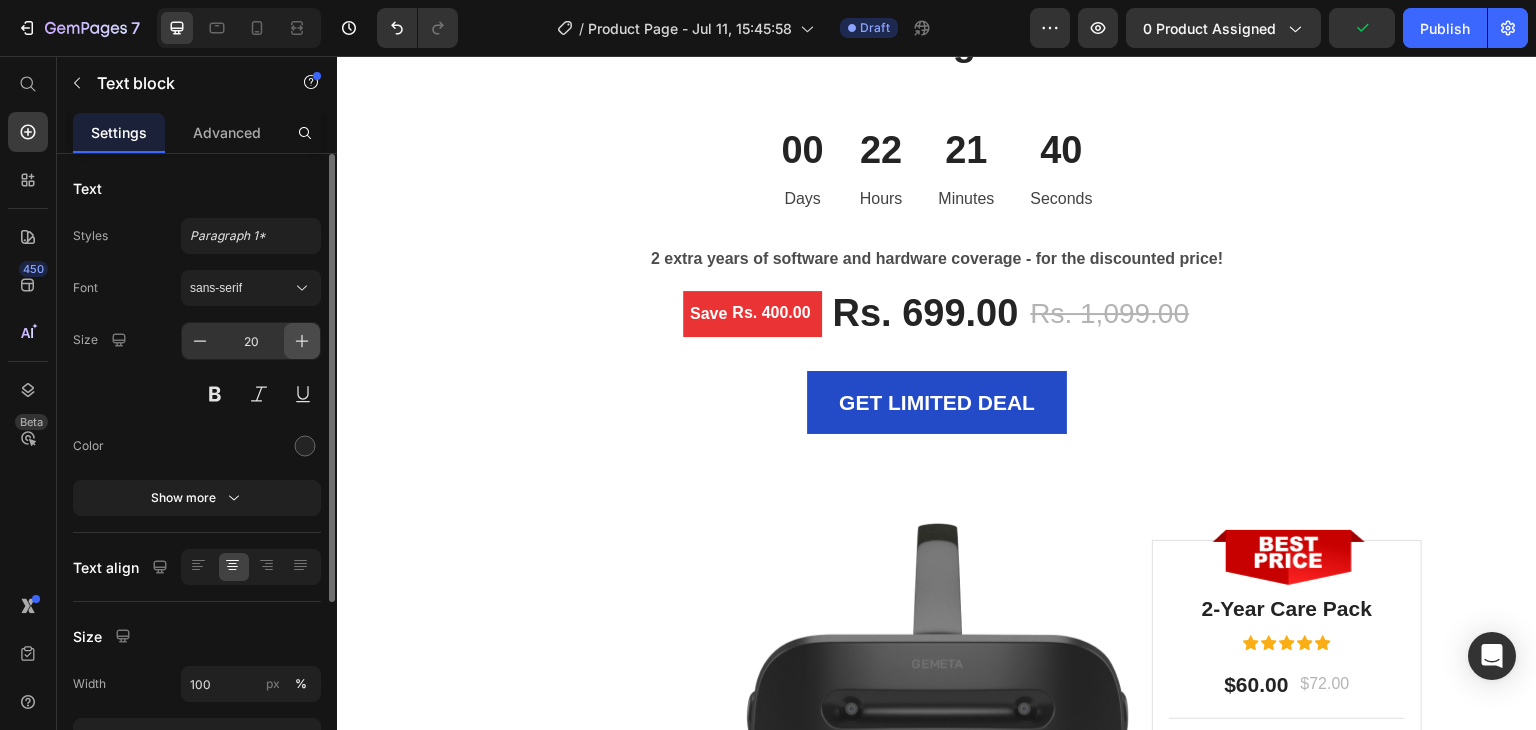 click 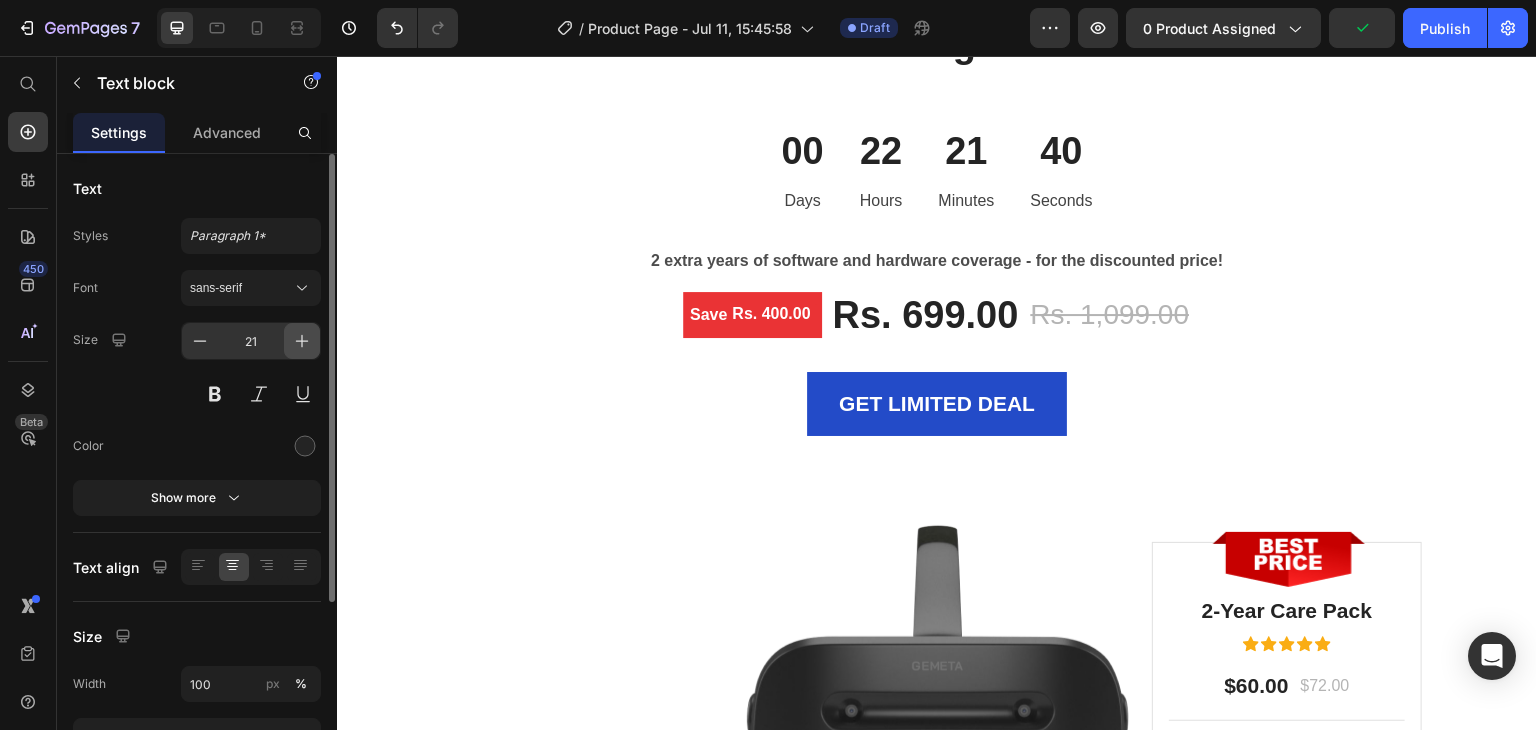 click 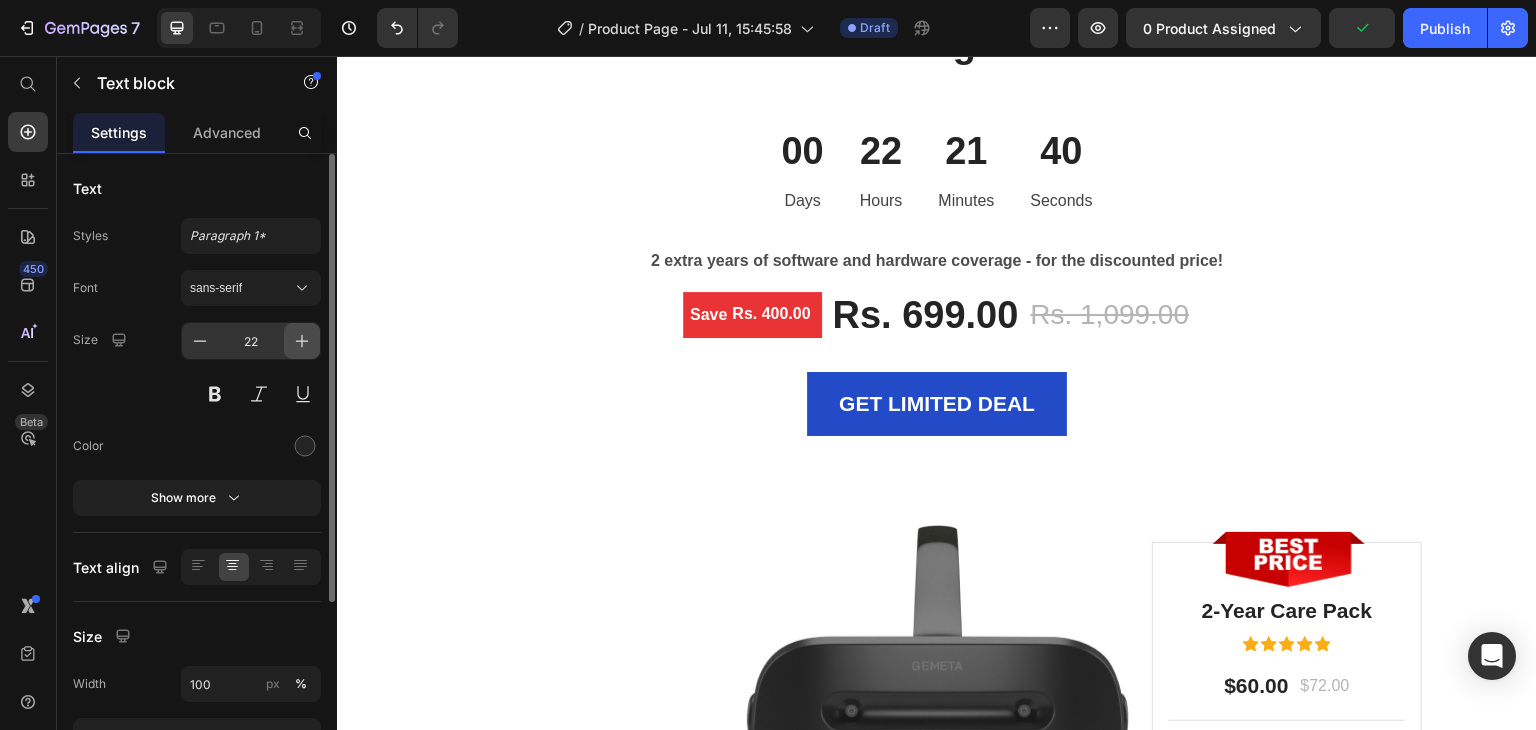 click 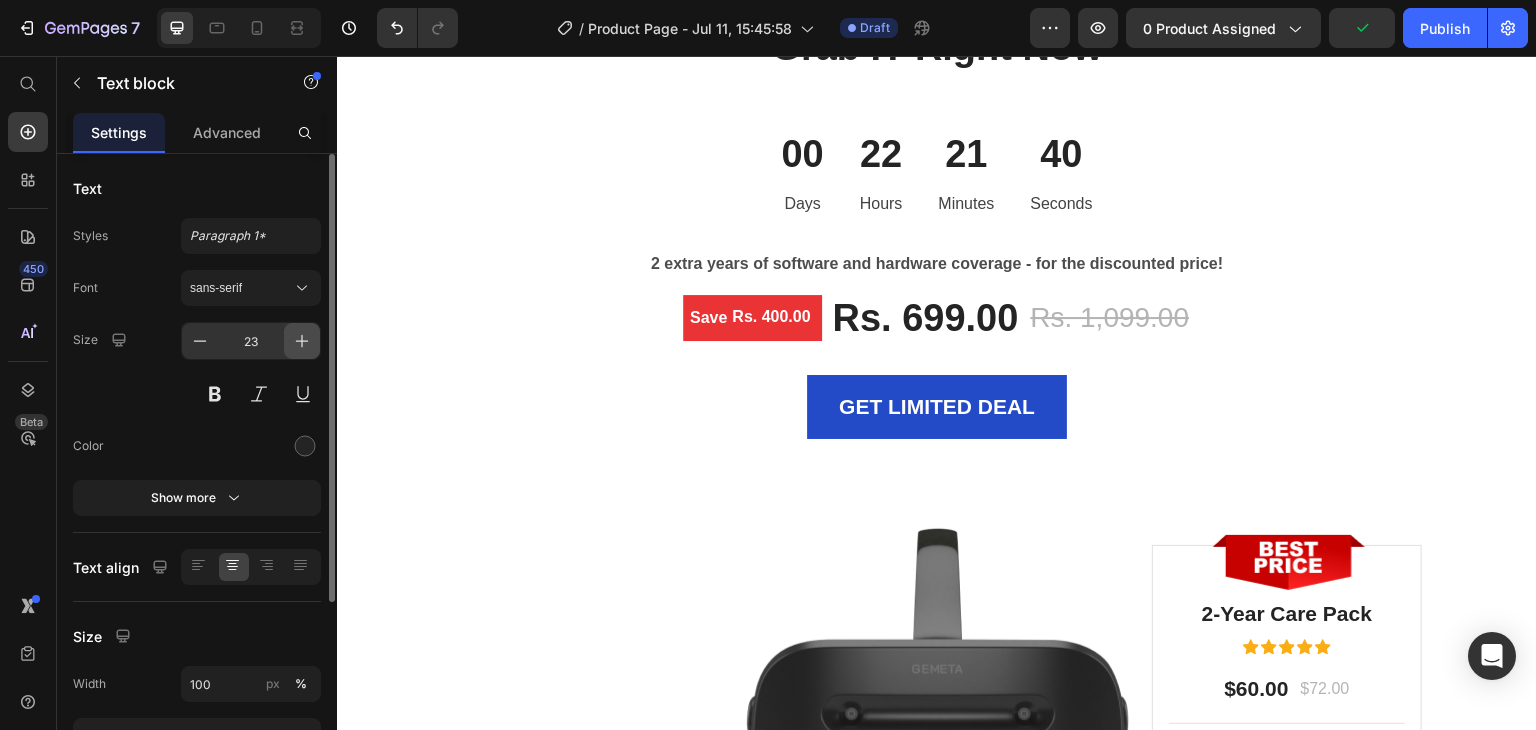 click 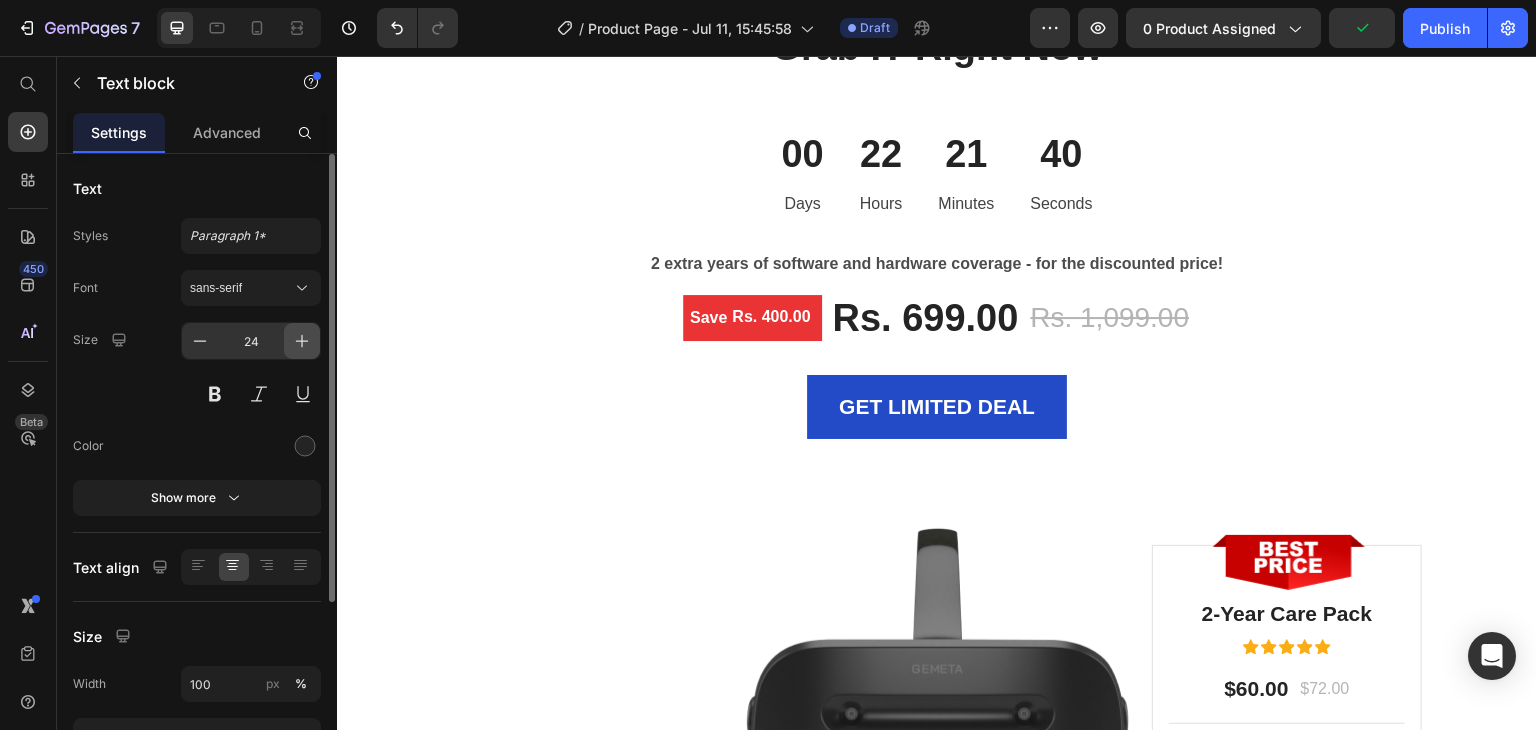 click 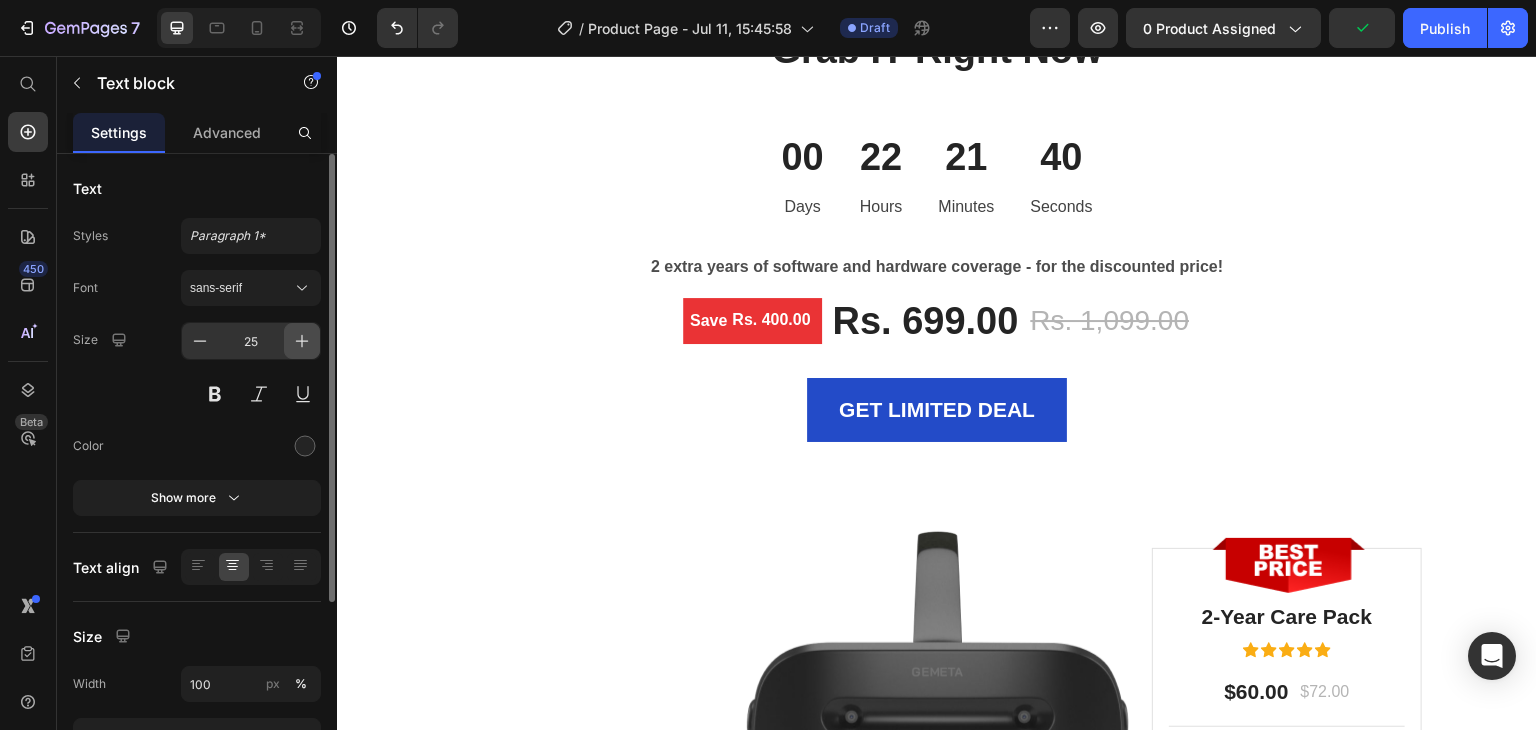 click 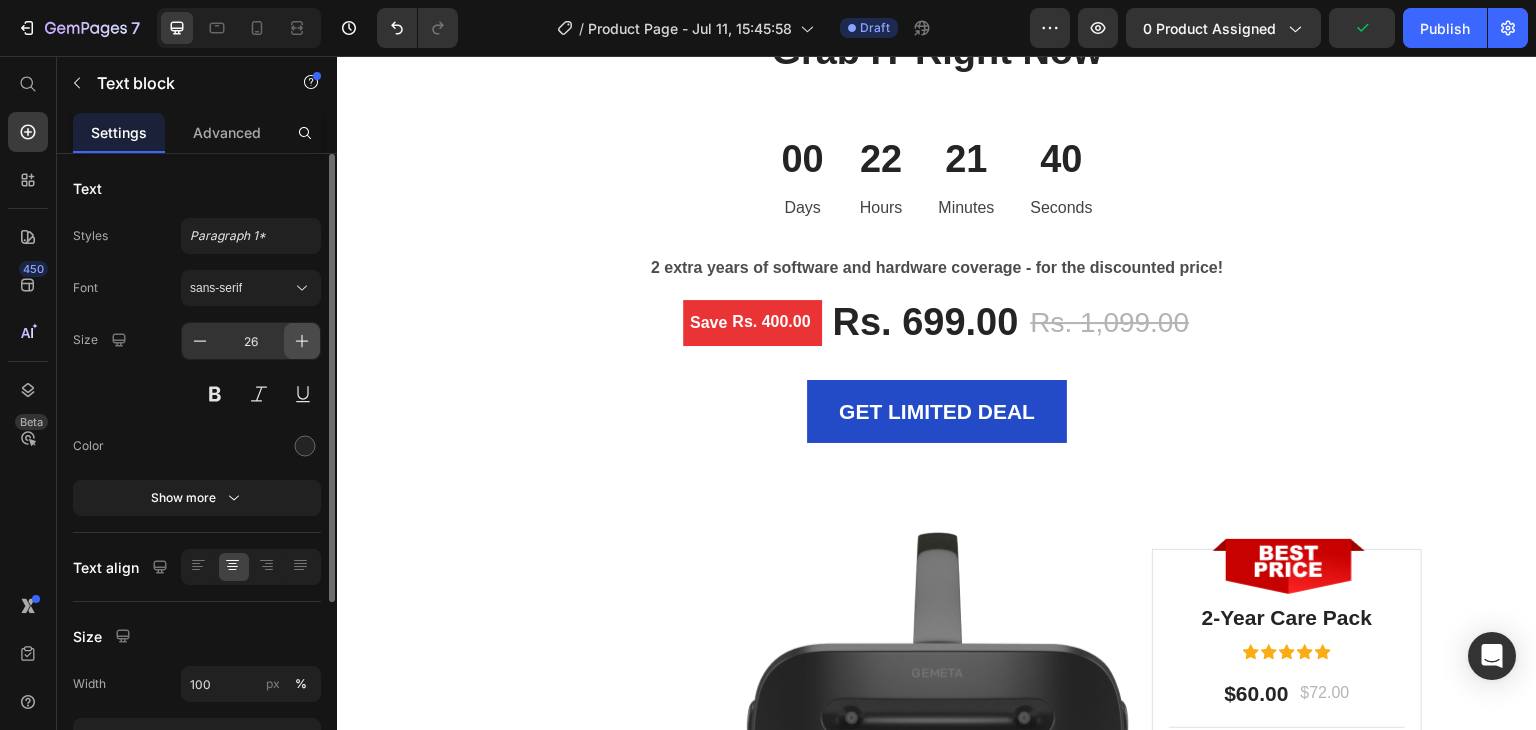 click 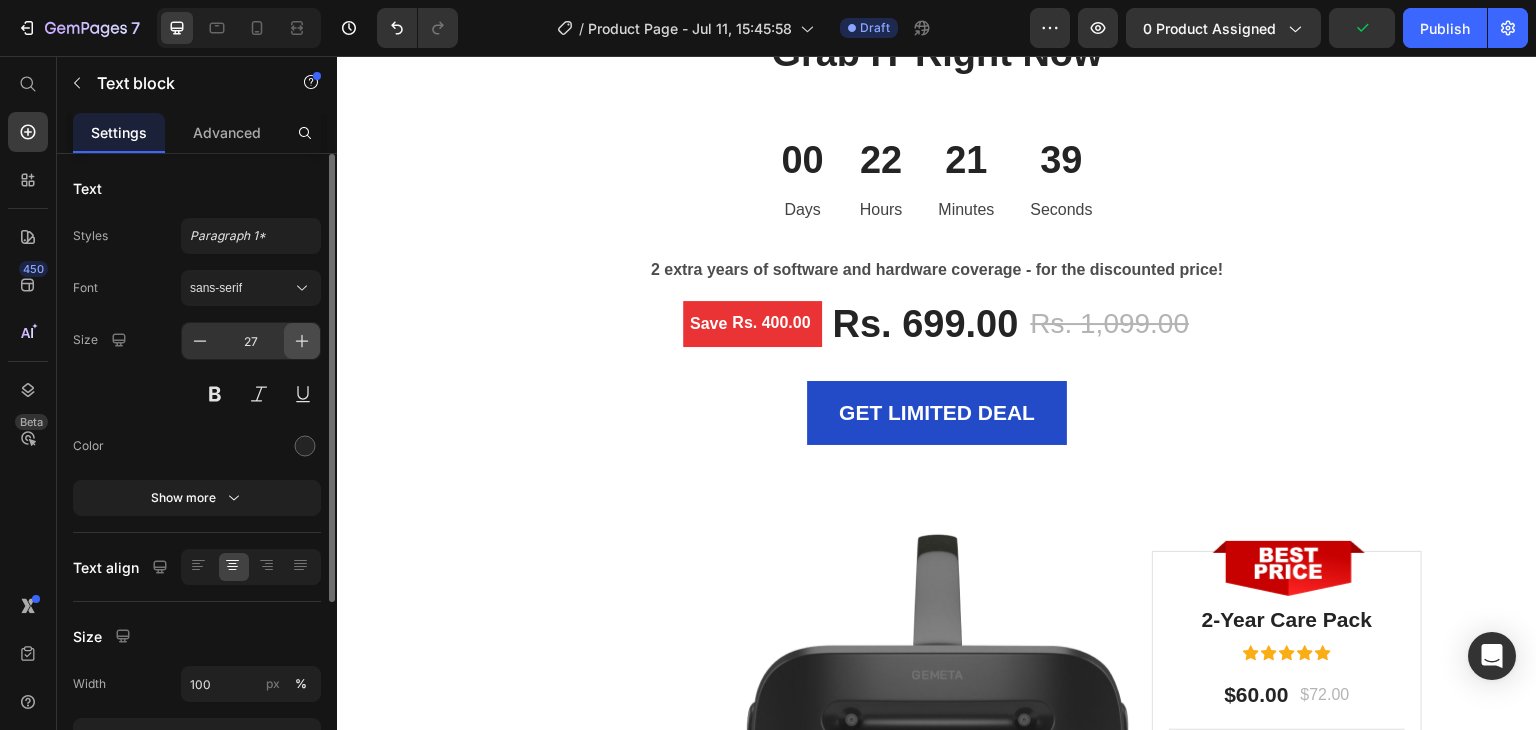 click 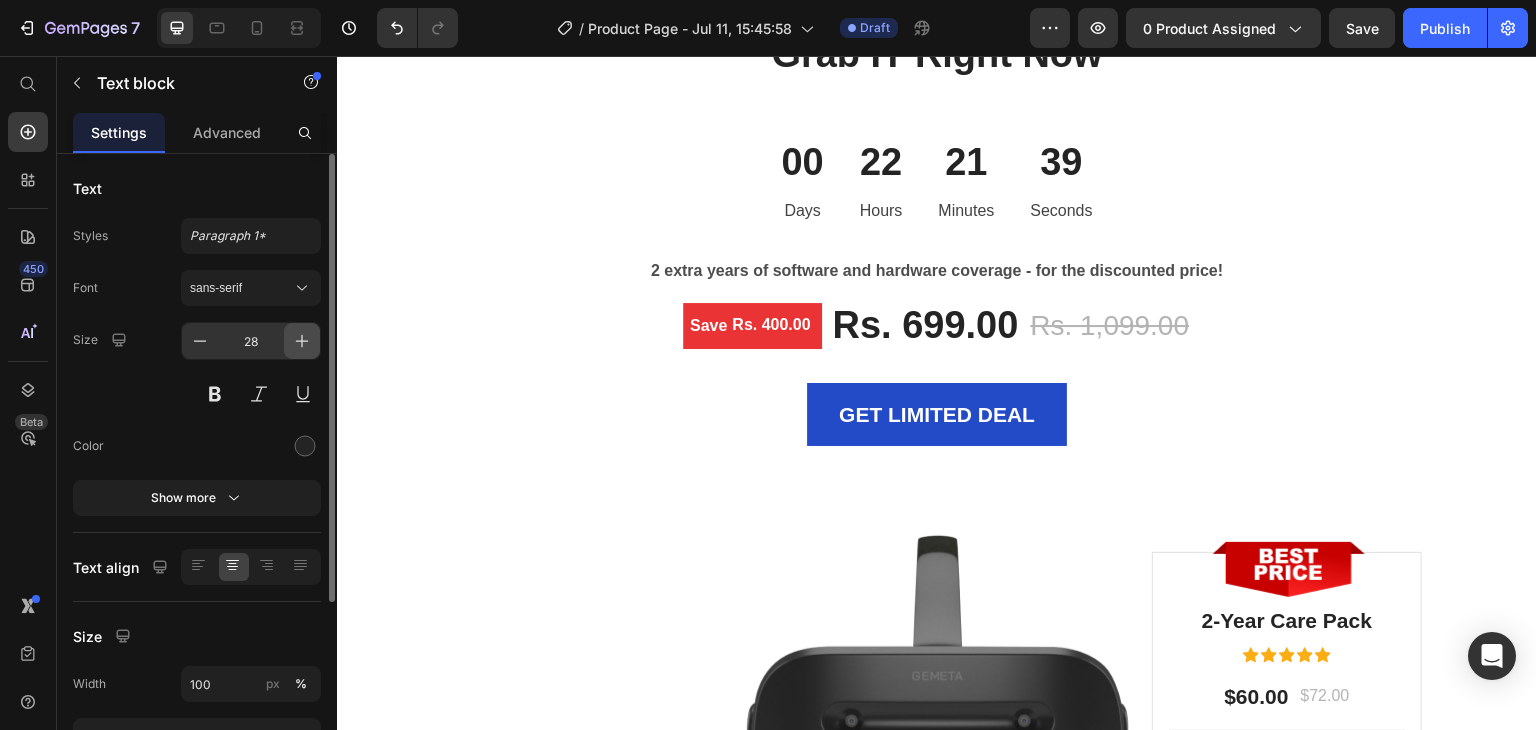 click 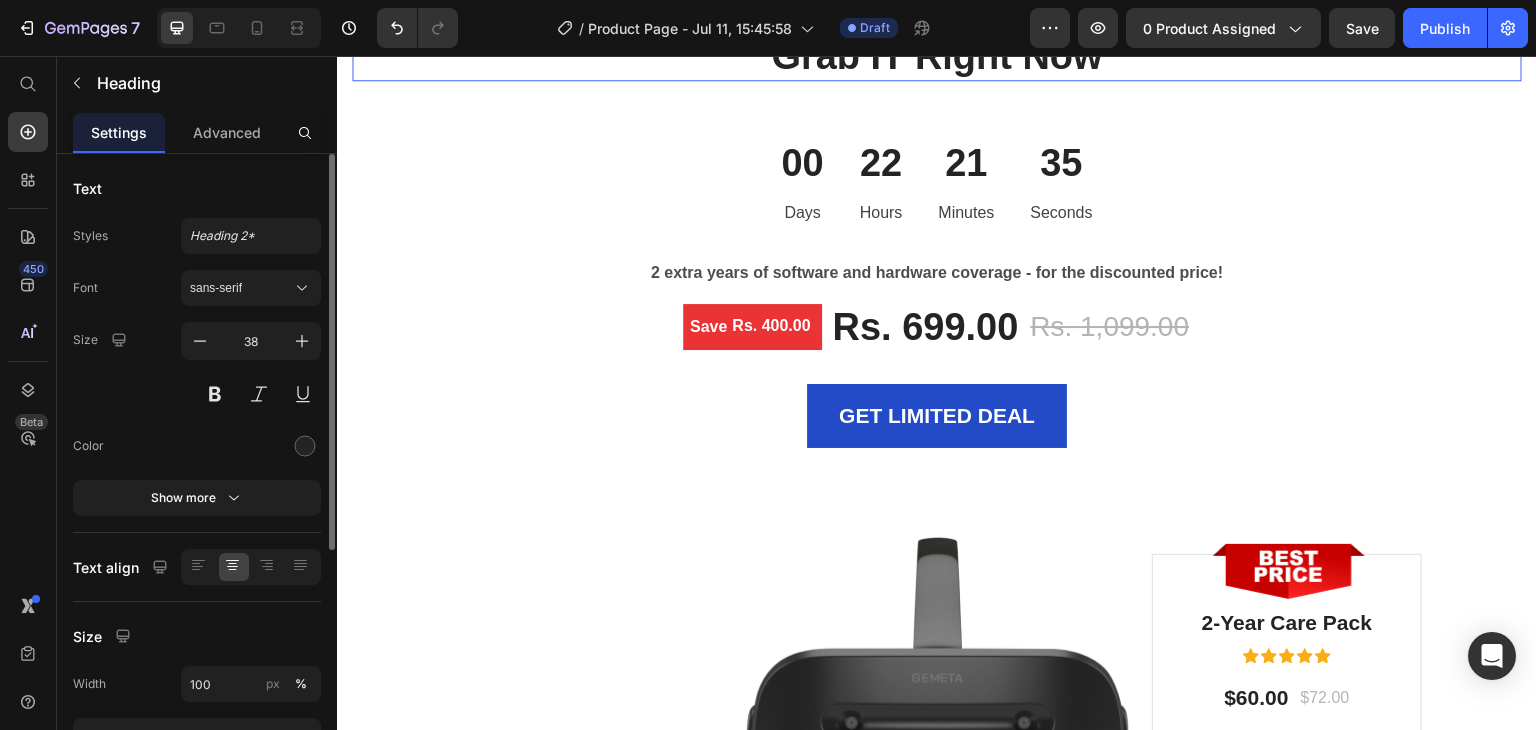 click on "Grab IT Right Now" at bounding box center (937, 57) 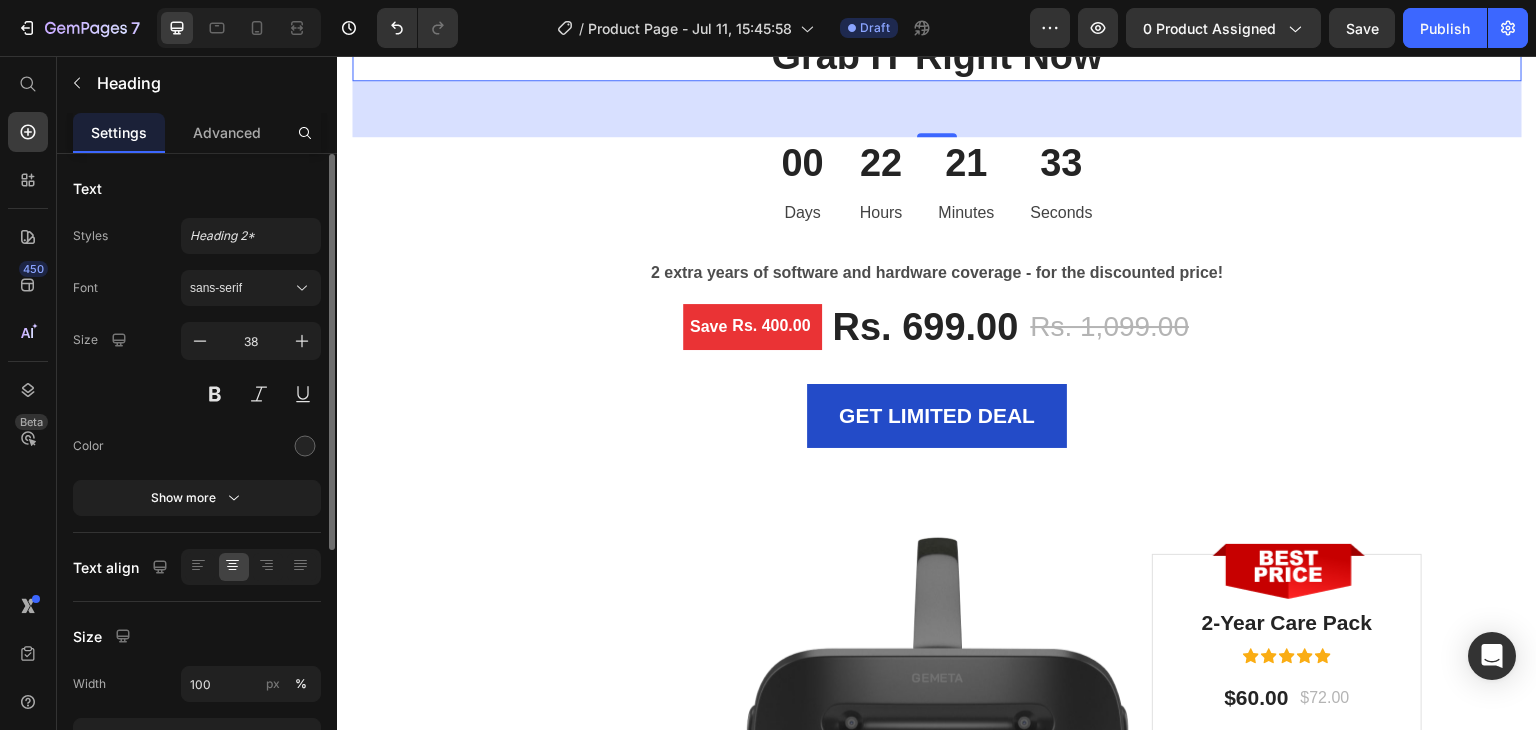 click on "Grab IT Right Now" at bounding box center [937, 57] 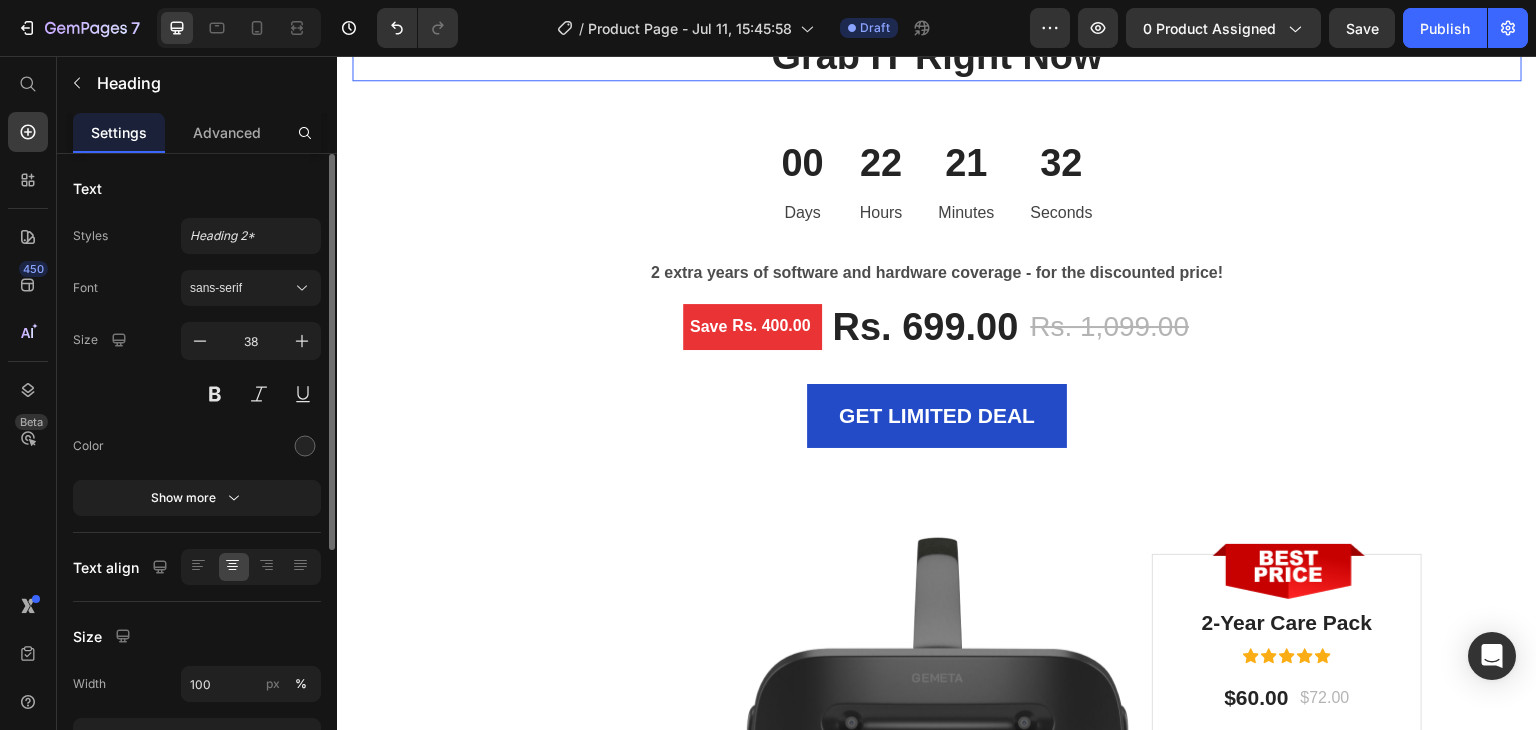 drag, startPoint x: 1171, startPoint y: 341, endPoint x: 1109, endPoint y: 350, distance: 62.649822 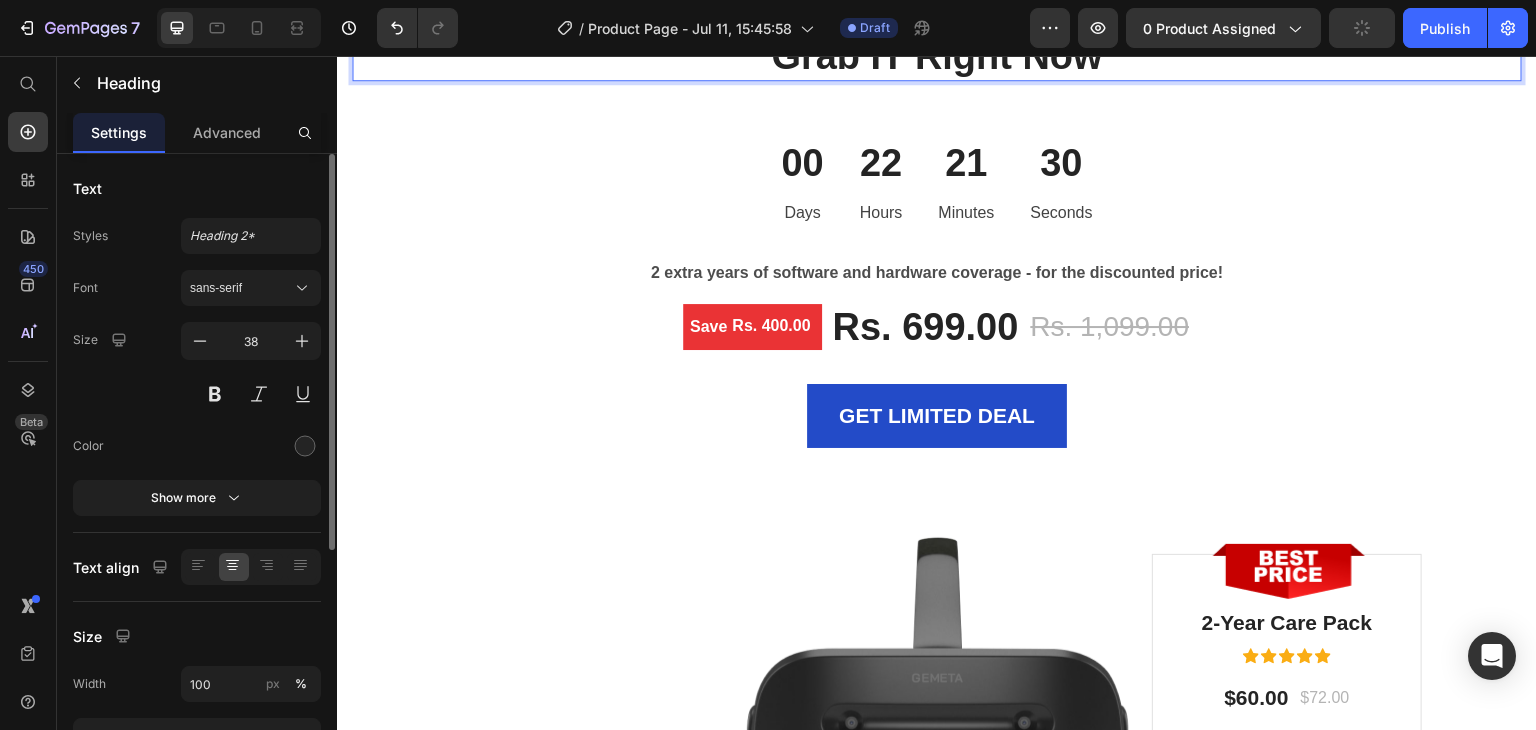 click on "Grab IT Right Now" at bounding box center [937, 57] 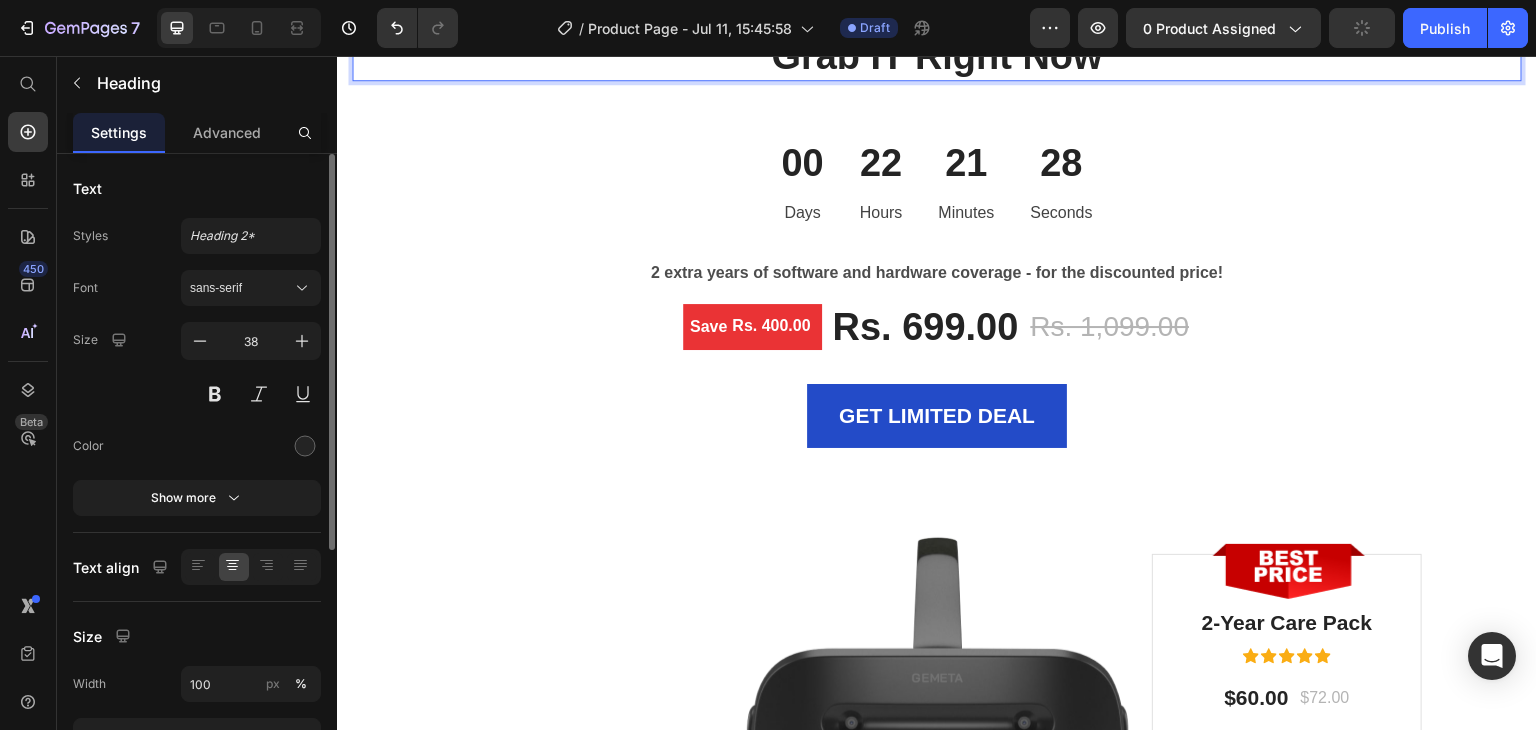 click on "Grab IT Right Now" at bounding box center (937, 57) 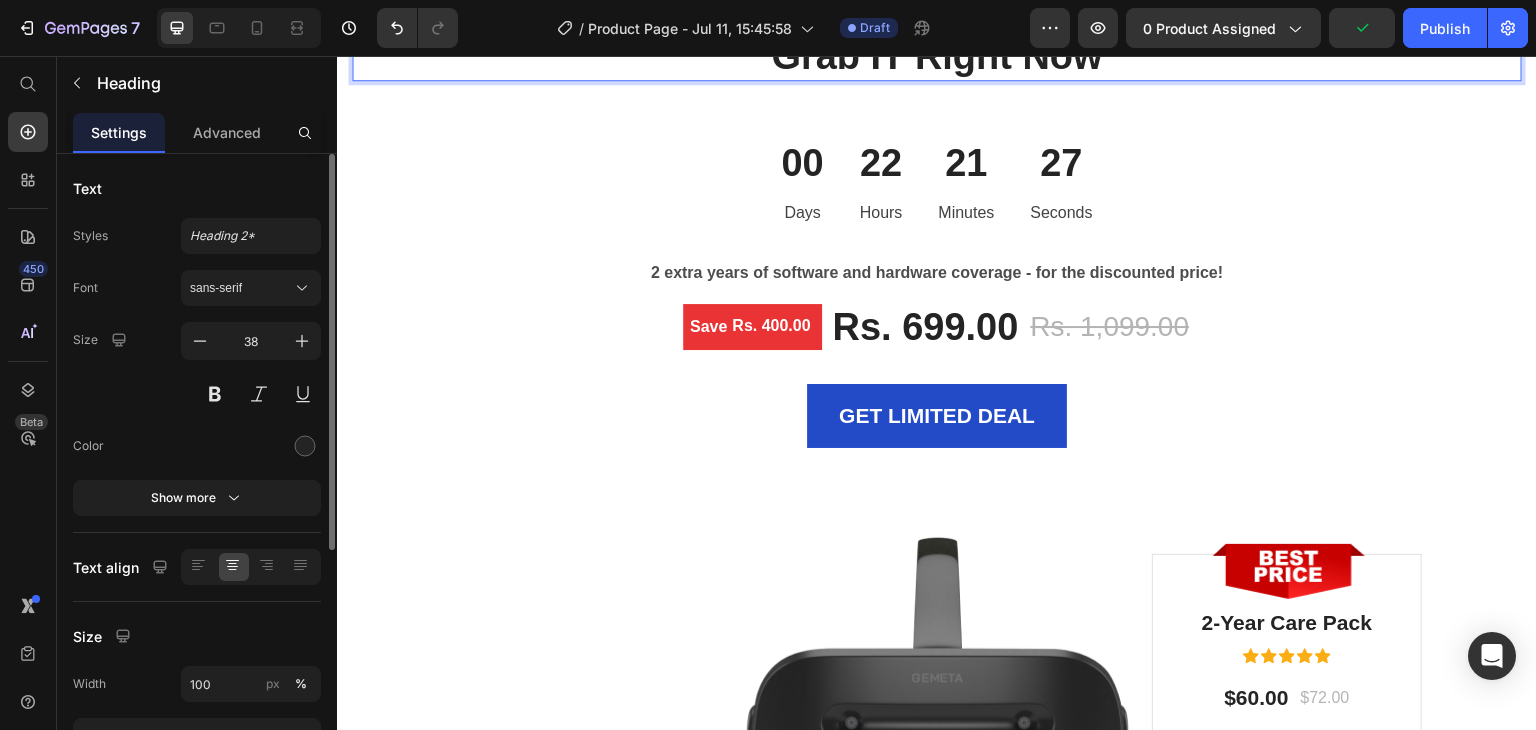 click on "Grab IT Right Now" at bounding box center [937, 57] 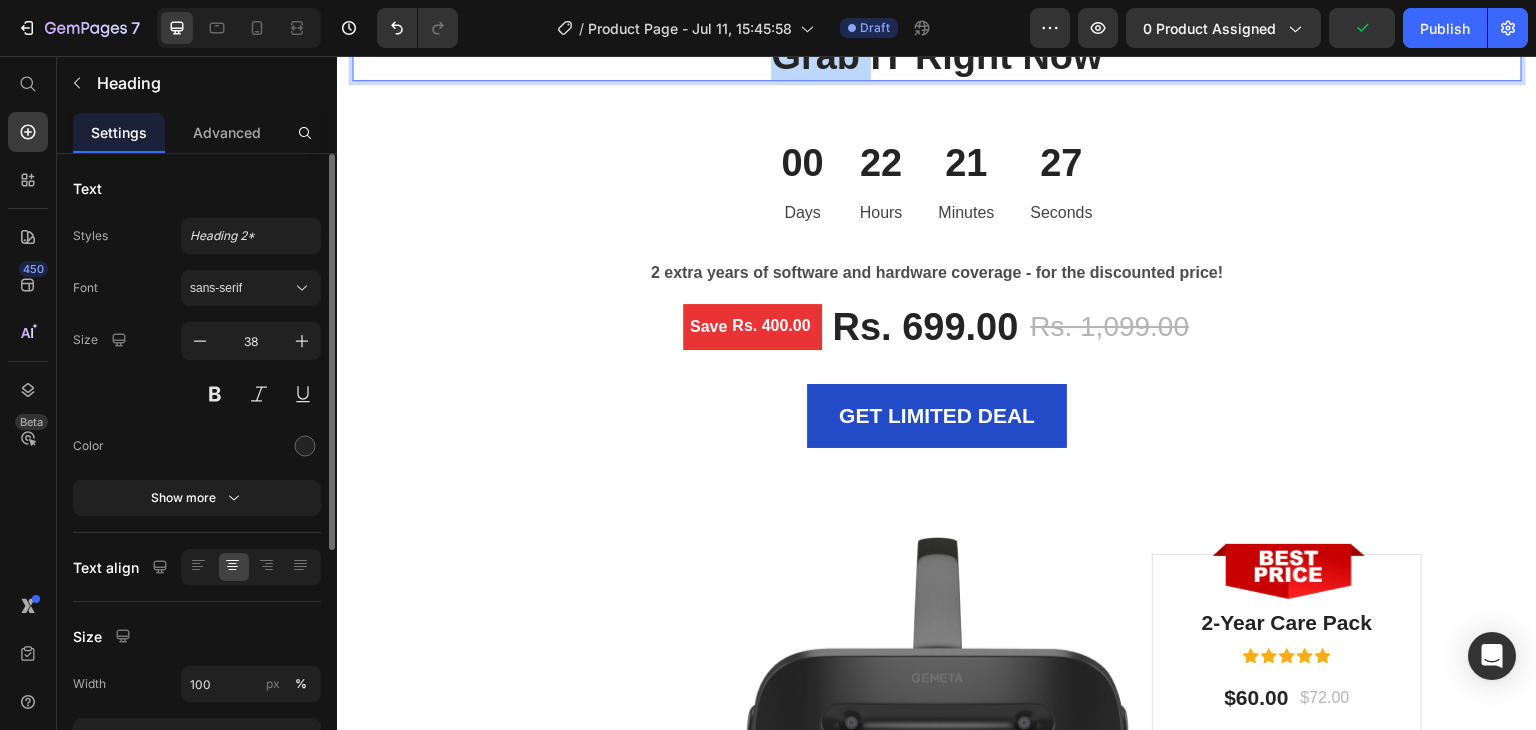 click on "Grab IT Right Now" at bounding box center (937, 57) 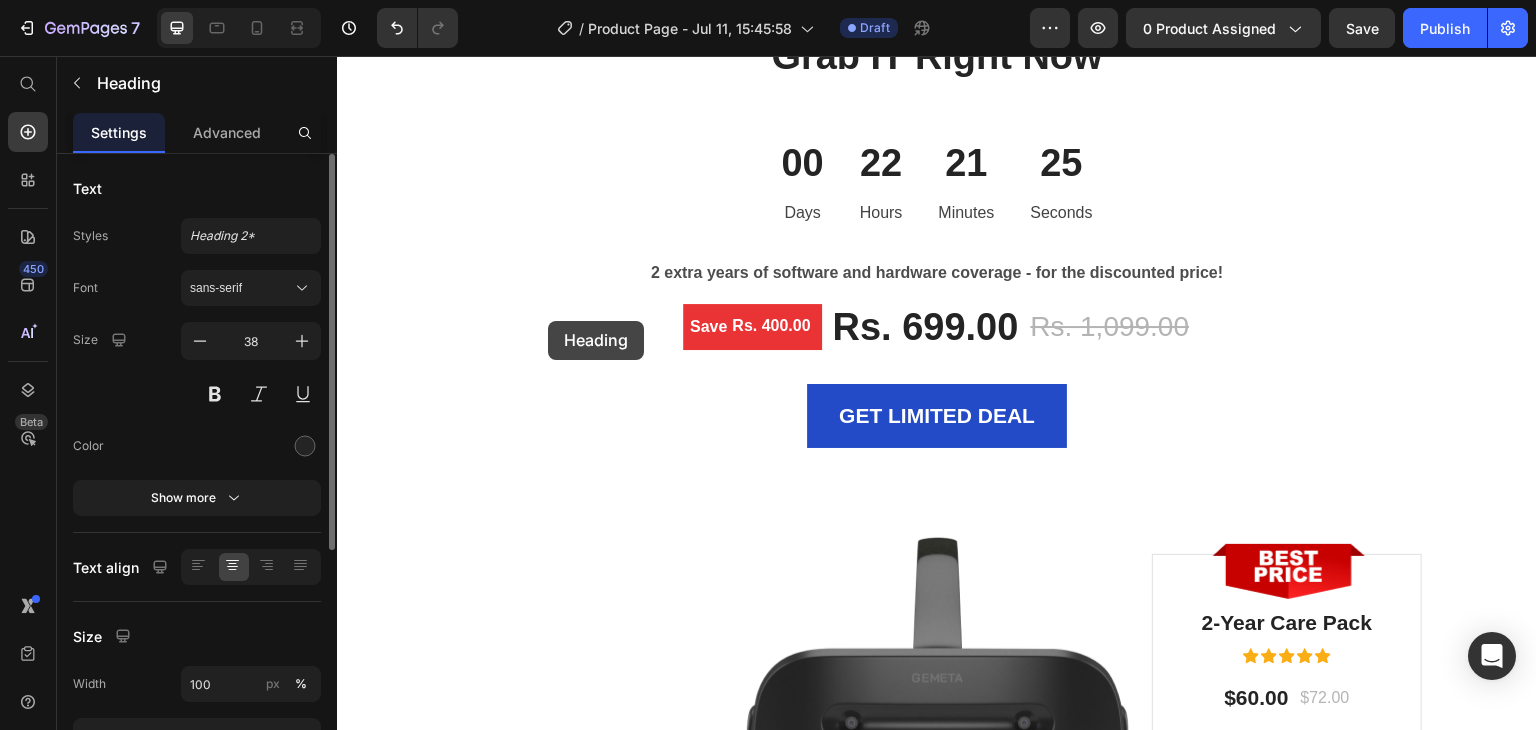 drag, startPoint x: 572, startPoint y: 261, endPoint x: 540, endPoint y: 334, distance: 79.70571 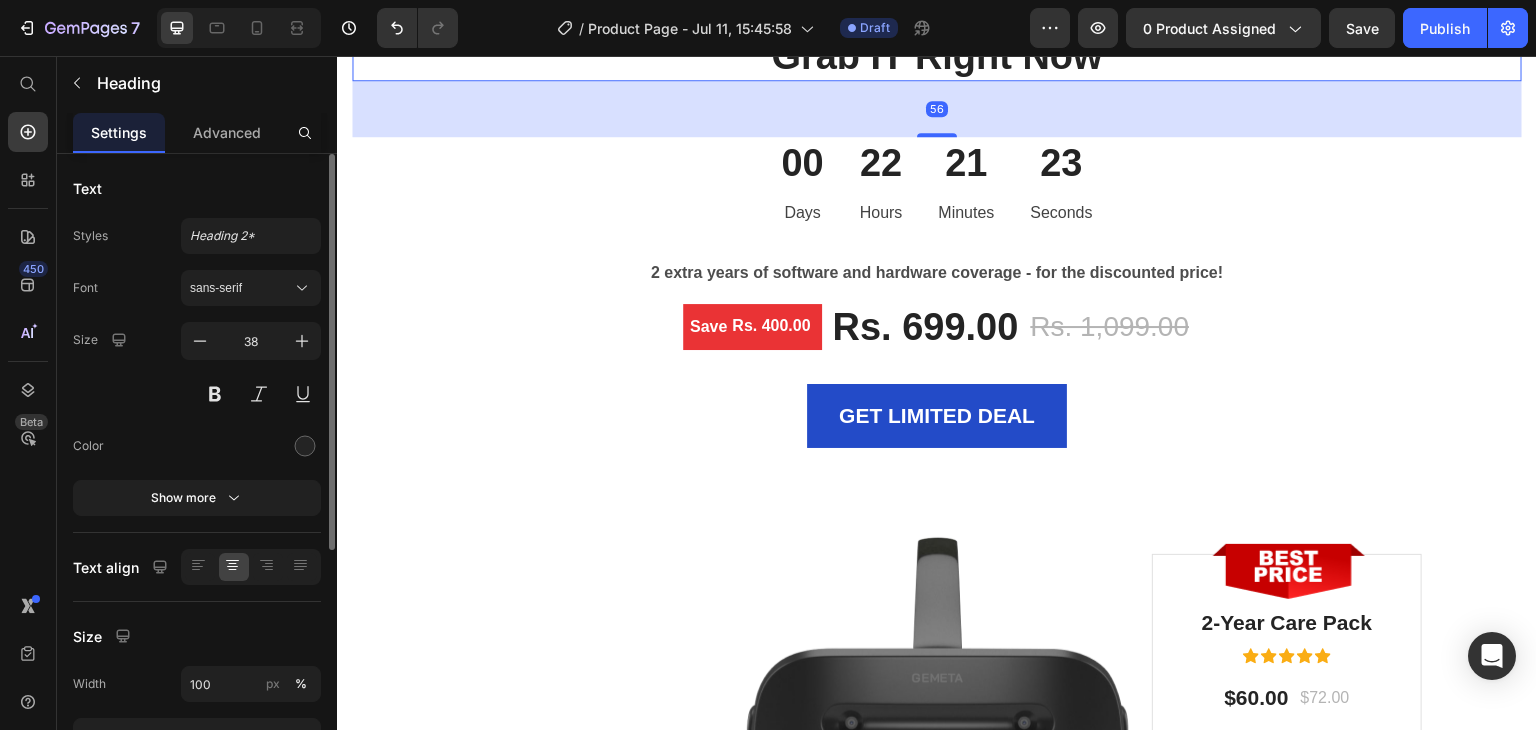 click on "Heading" at bounding box center [433, 13] 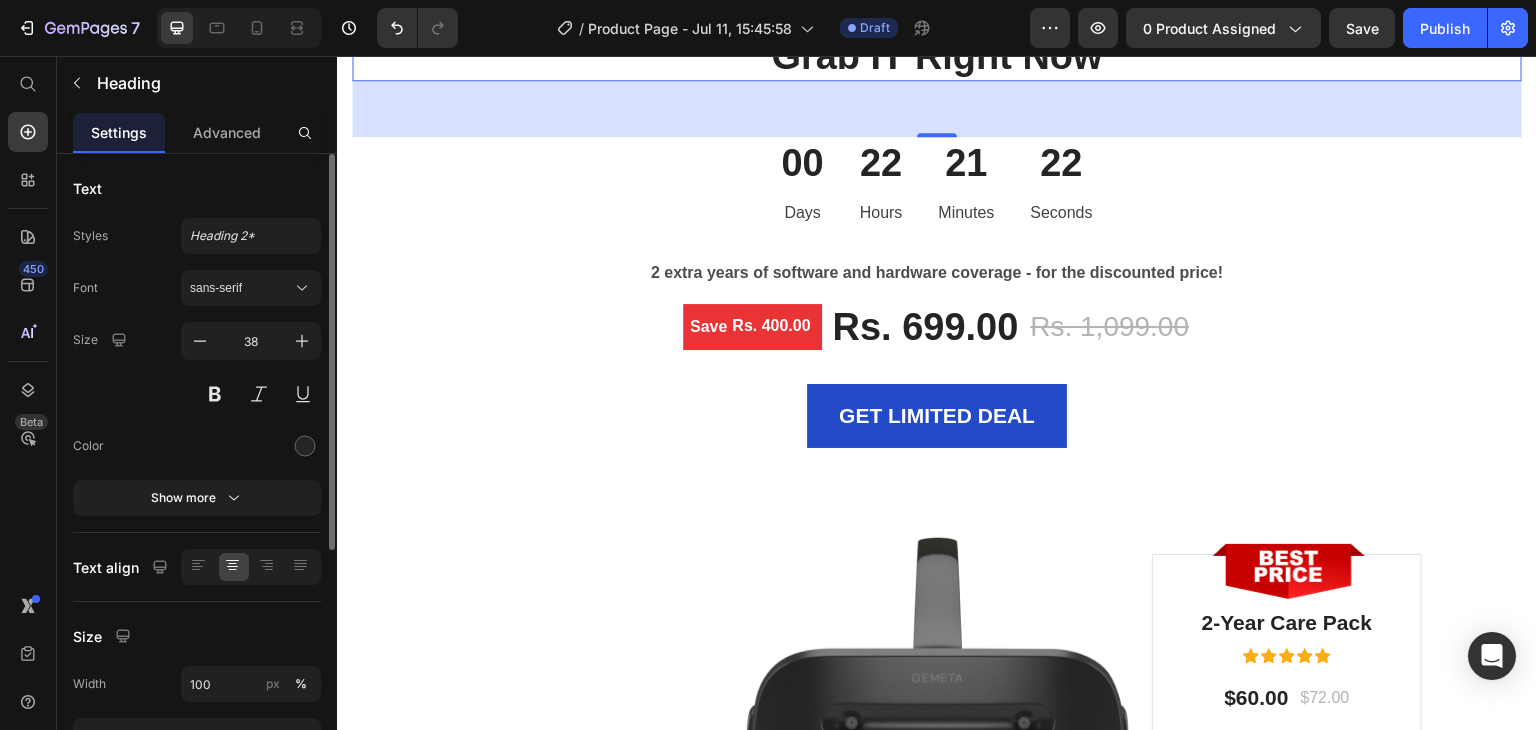 click 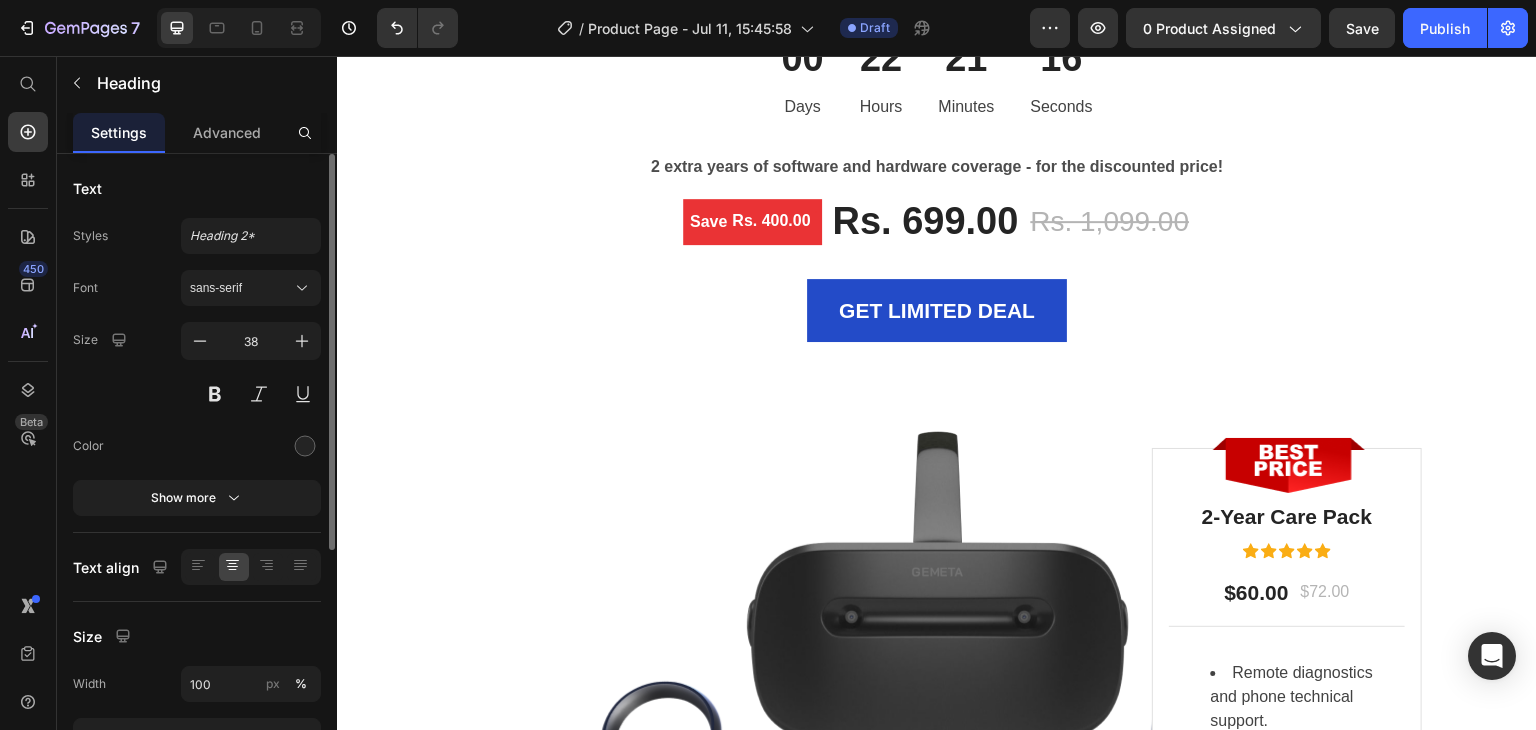 click on "Don't Loose Your Todays Deal" at bounding box center (937, -49) 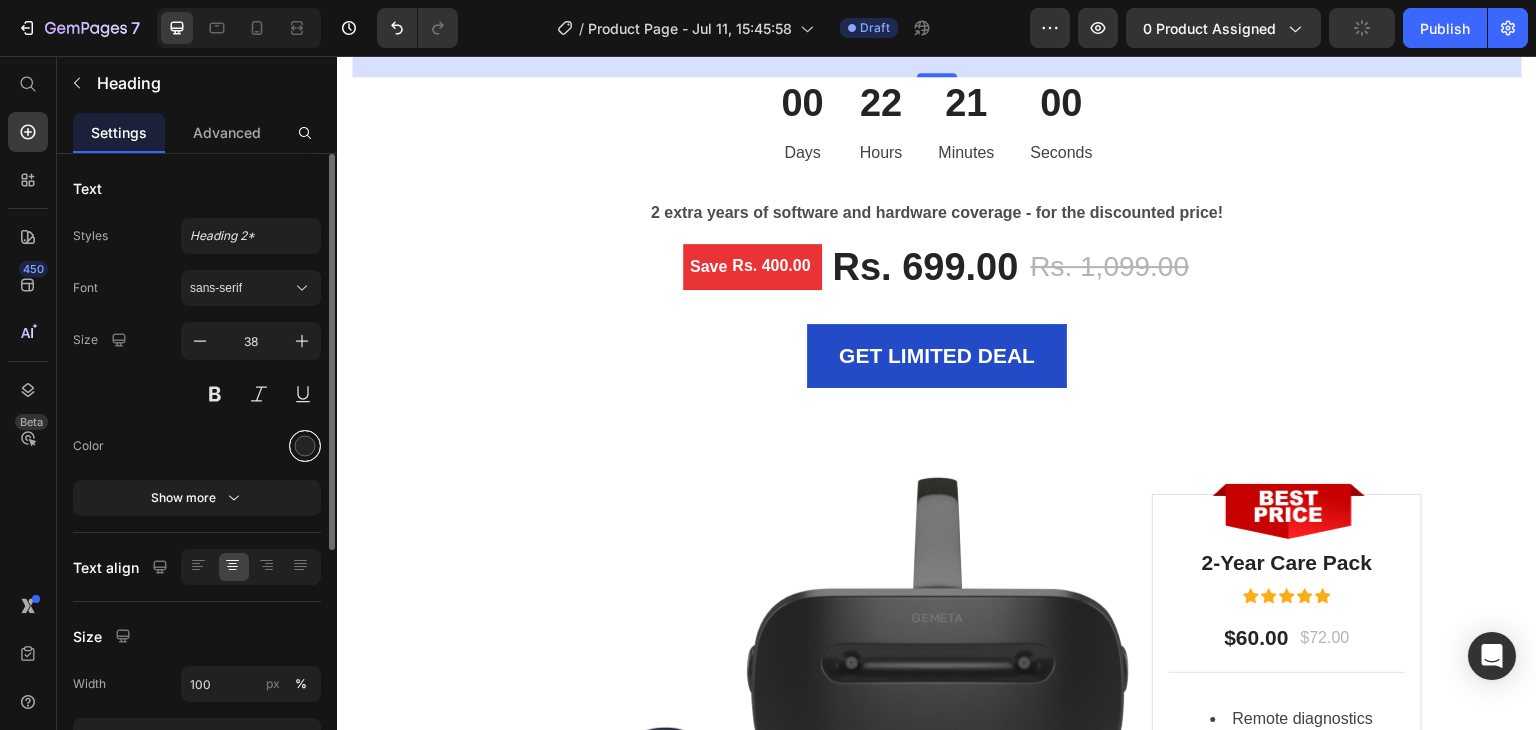 click at bounding box center (305, 446) 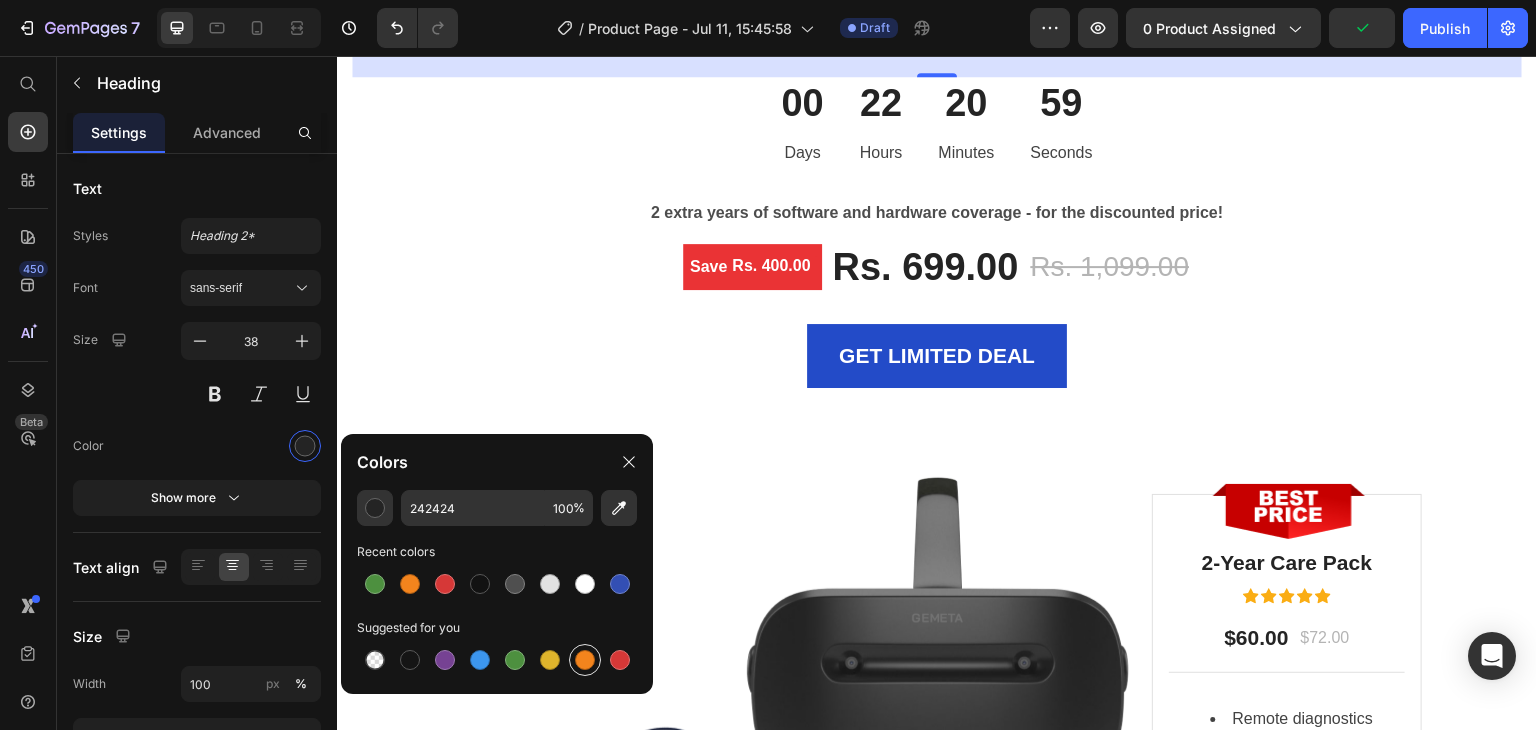 click at bounding box center [585, 660] 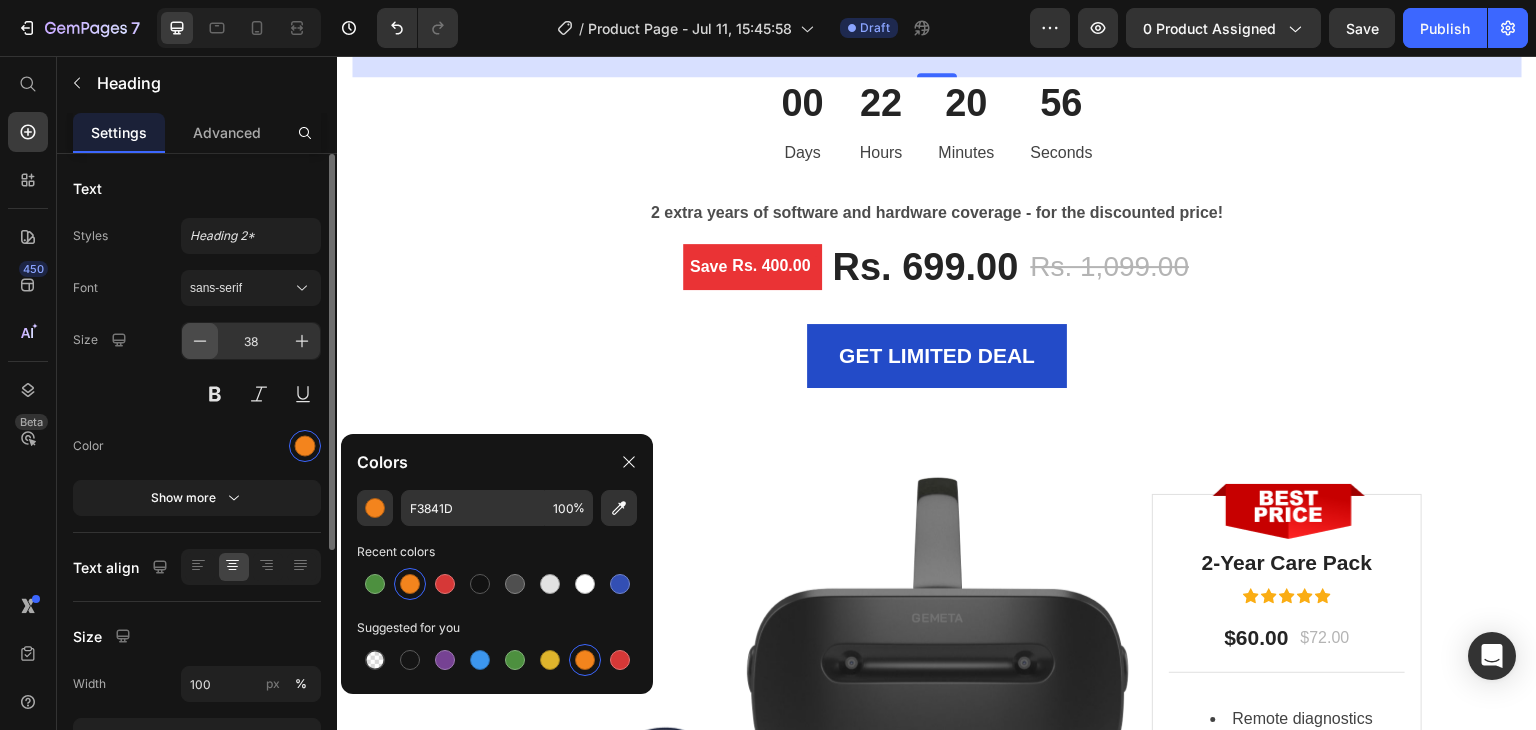 click at bounding box center [200, 341] 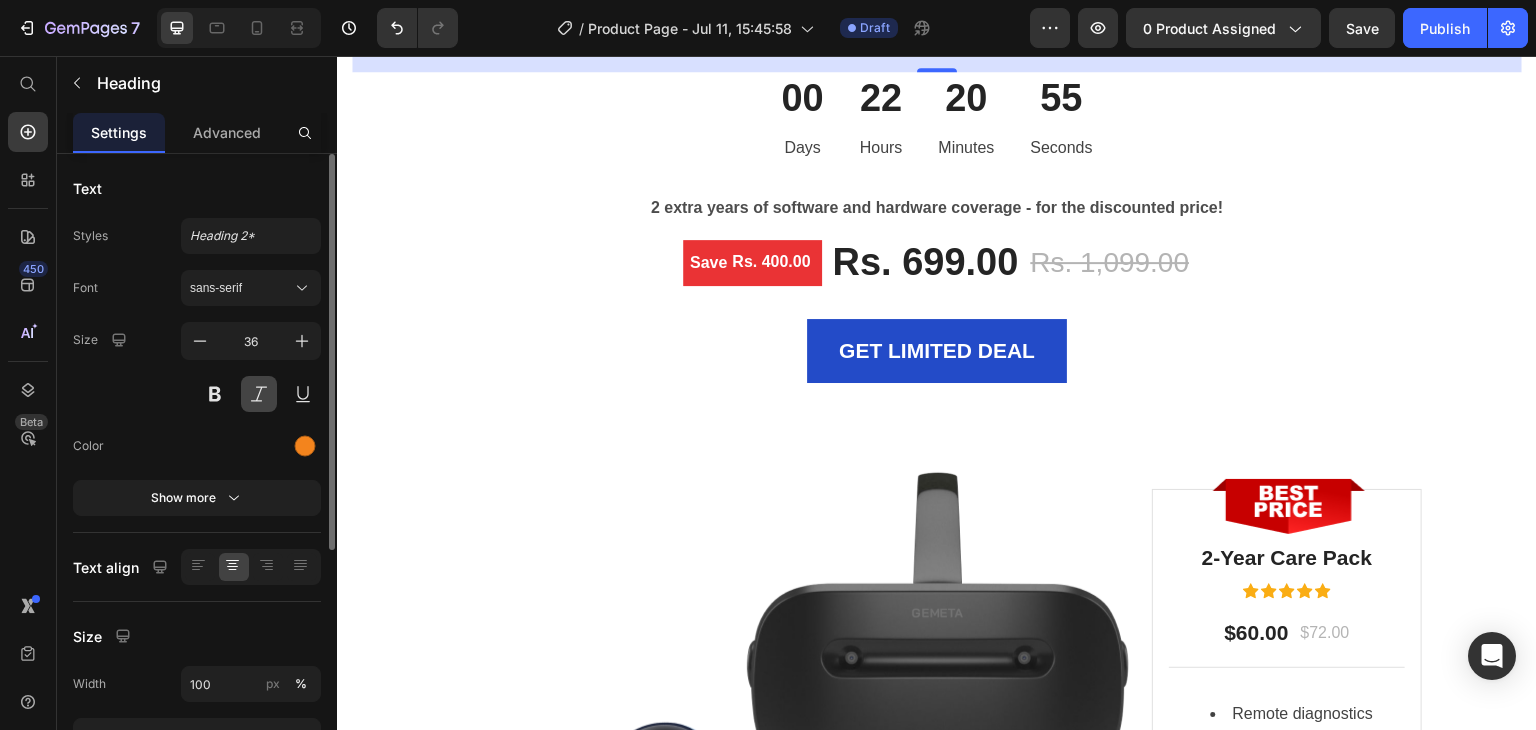 drag, startPoint x: 205, startPoint y: 350, endPoint x: 257, endPoint y: 403, distance: 74.24958 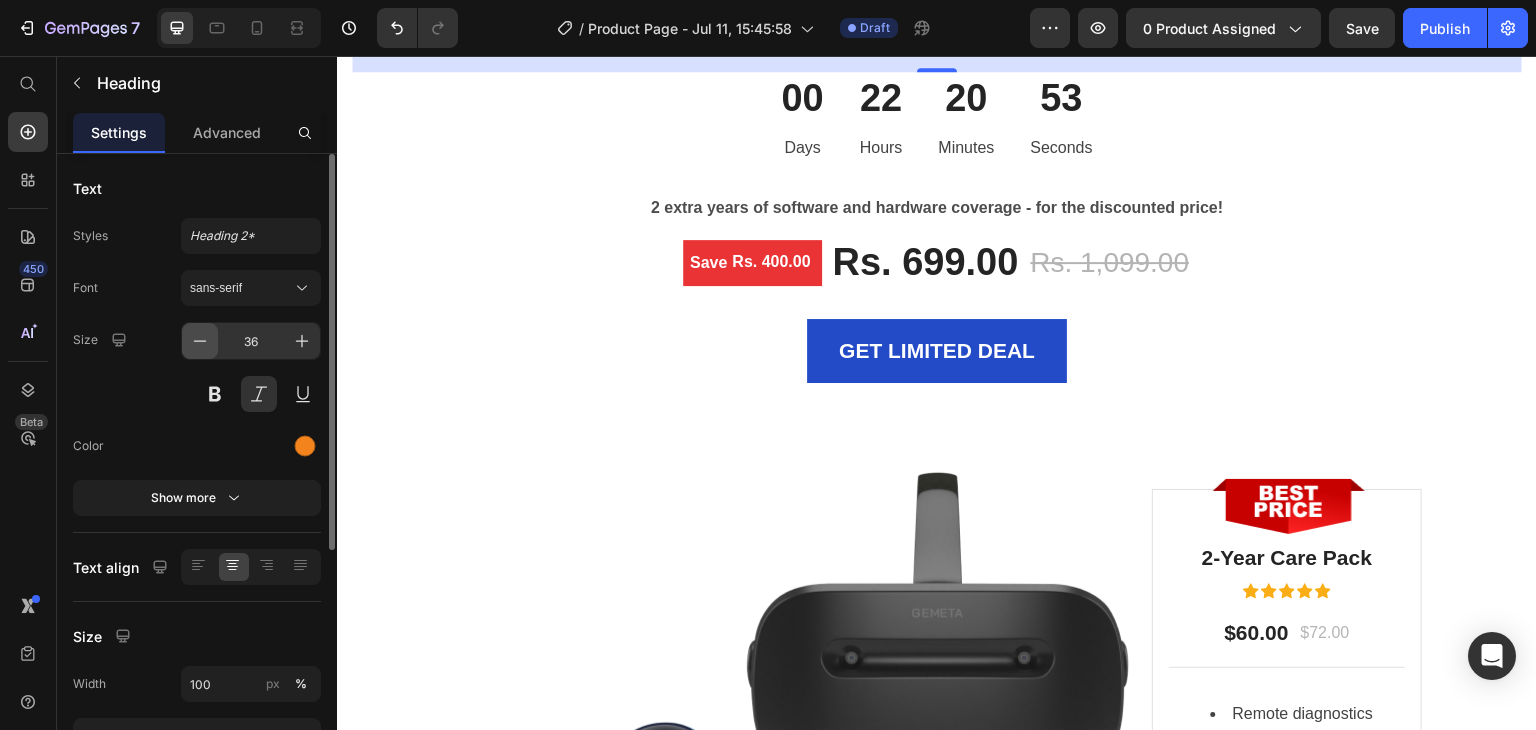 click at bounding box center [200, 341] 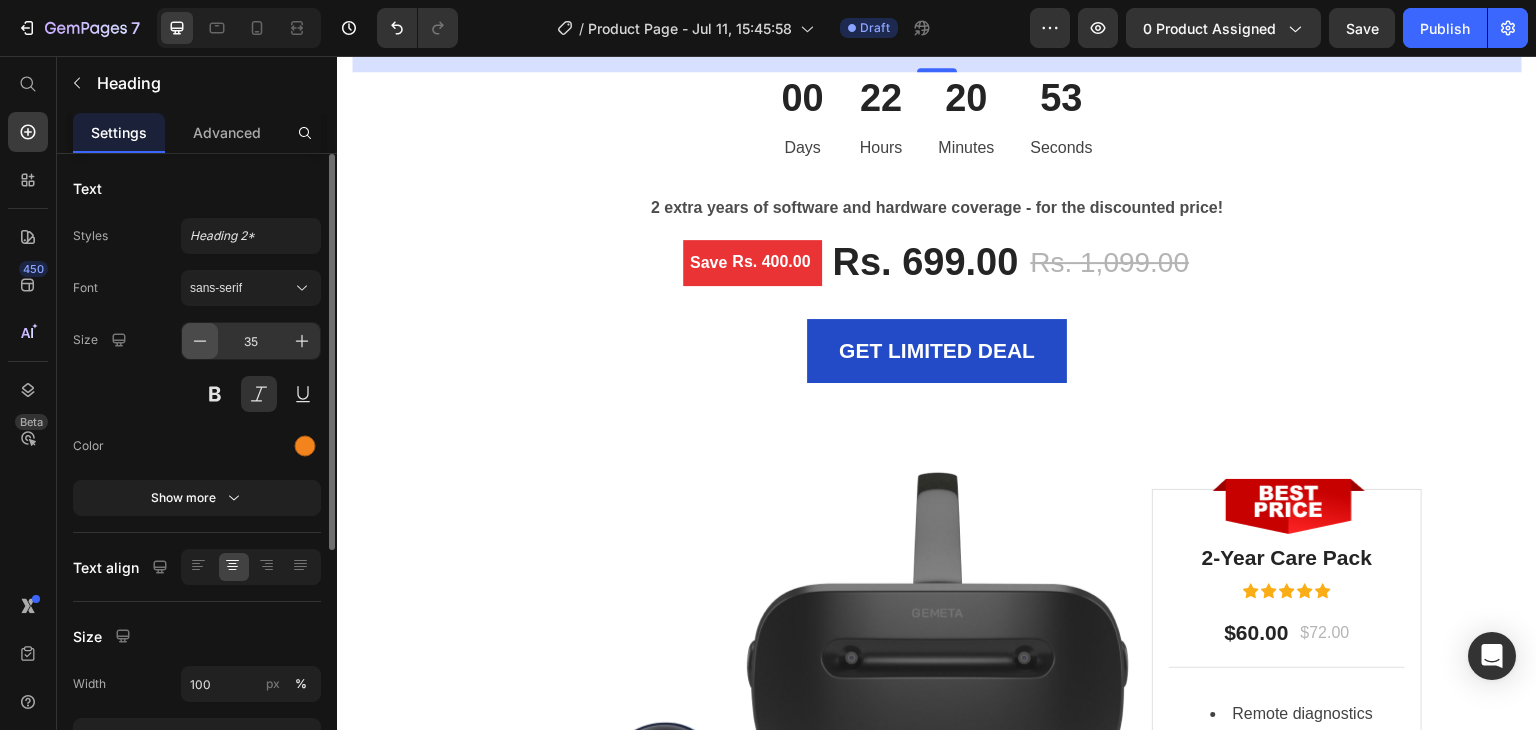 click at bounding box center [200, 341] 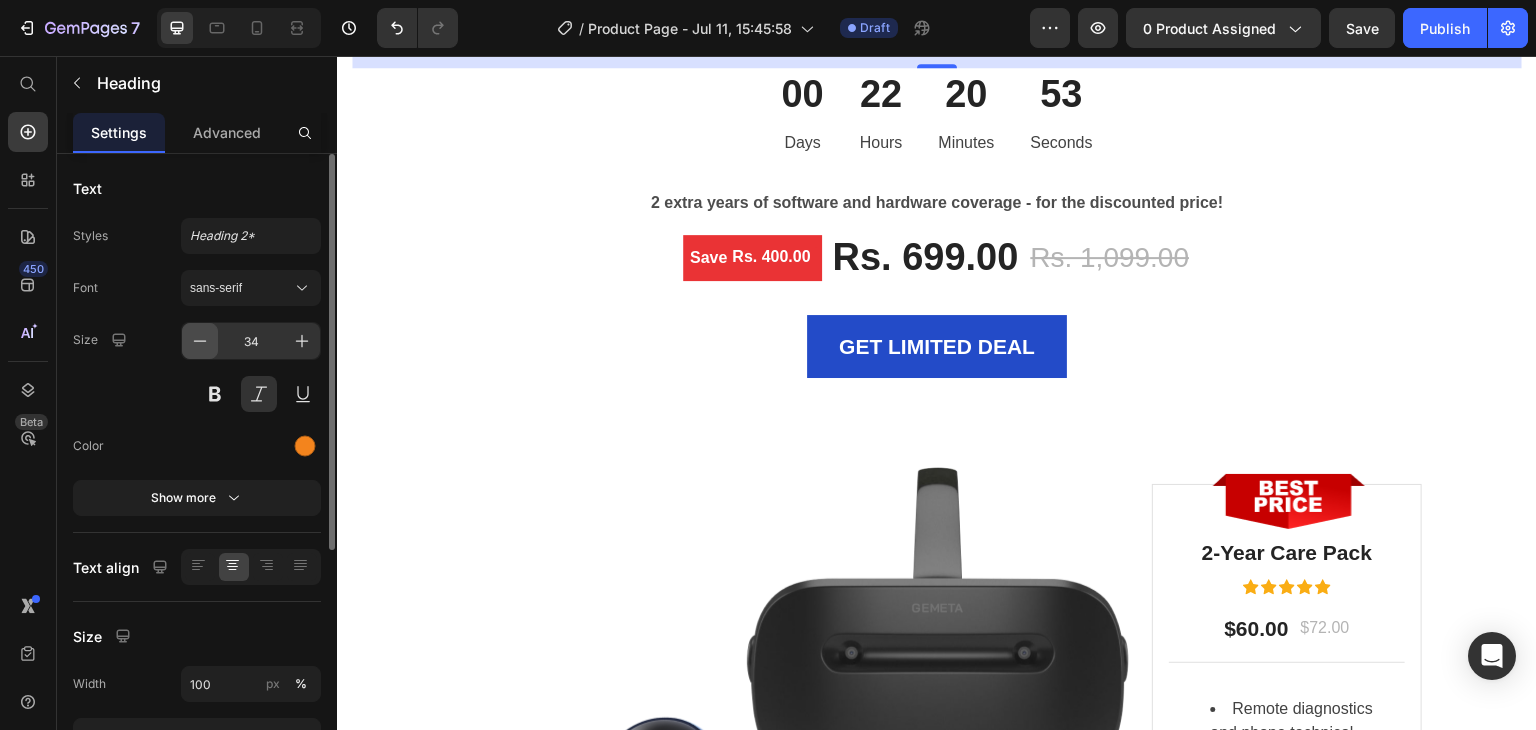 click at bounding box center (200, 341) 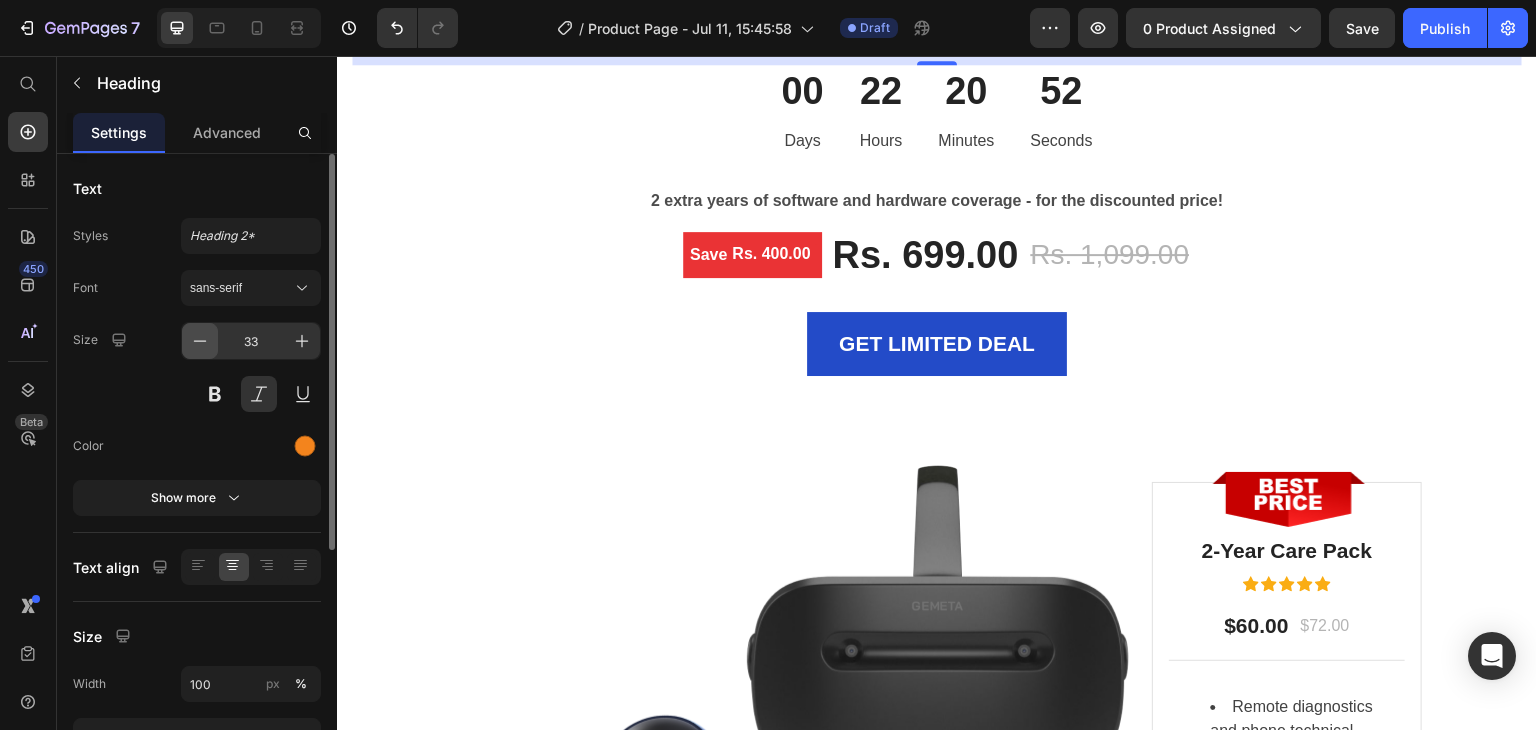click at bounding box center [200, 341] 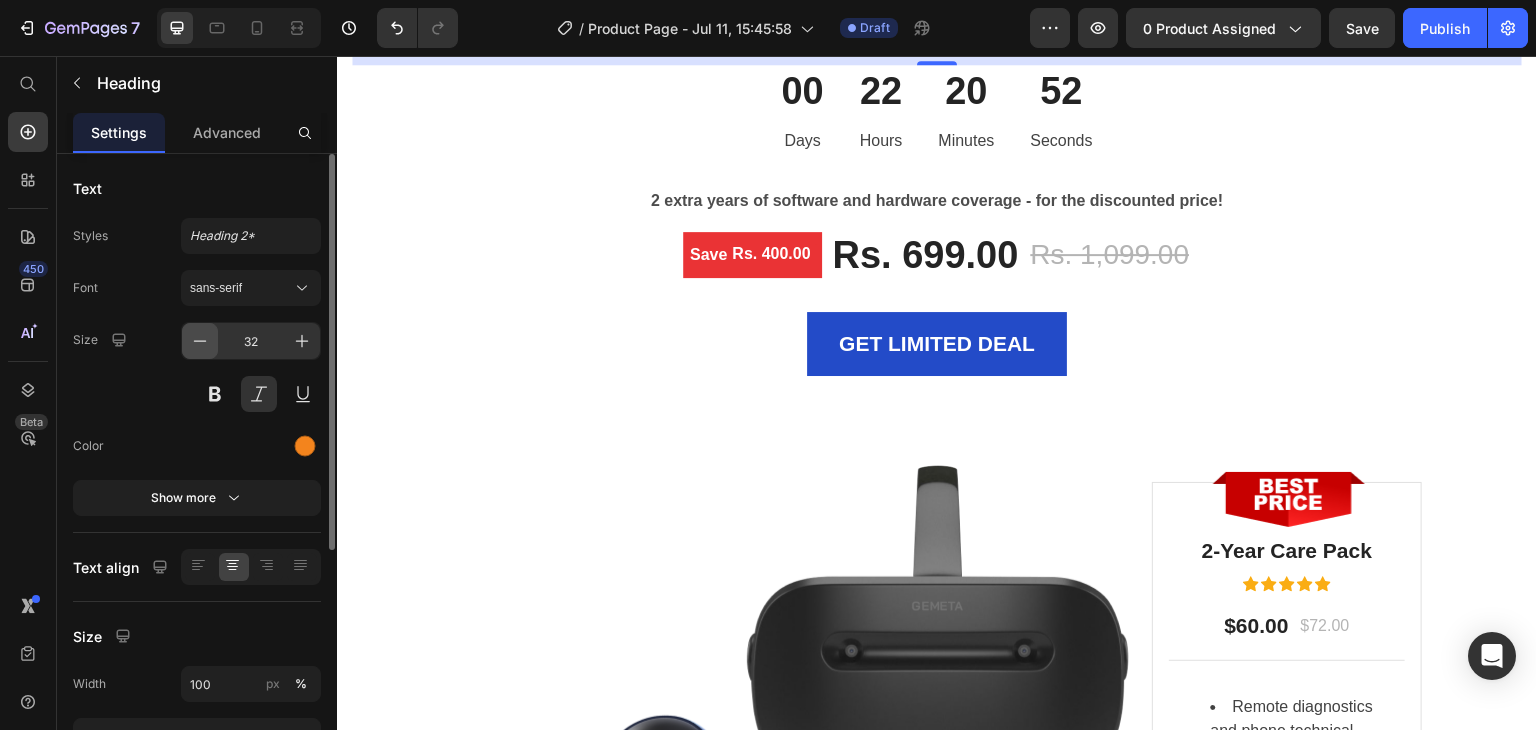 click at bounding box center [200, 341] 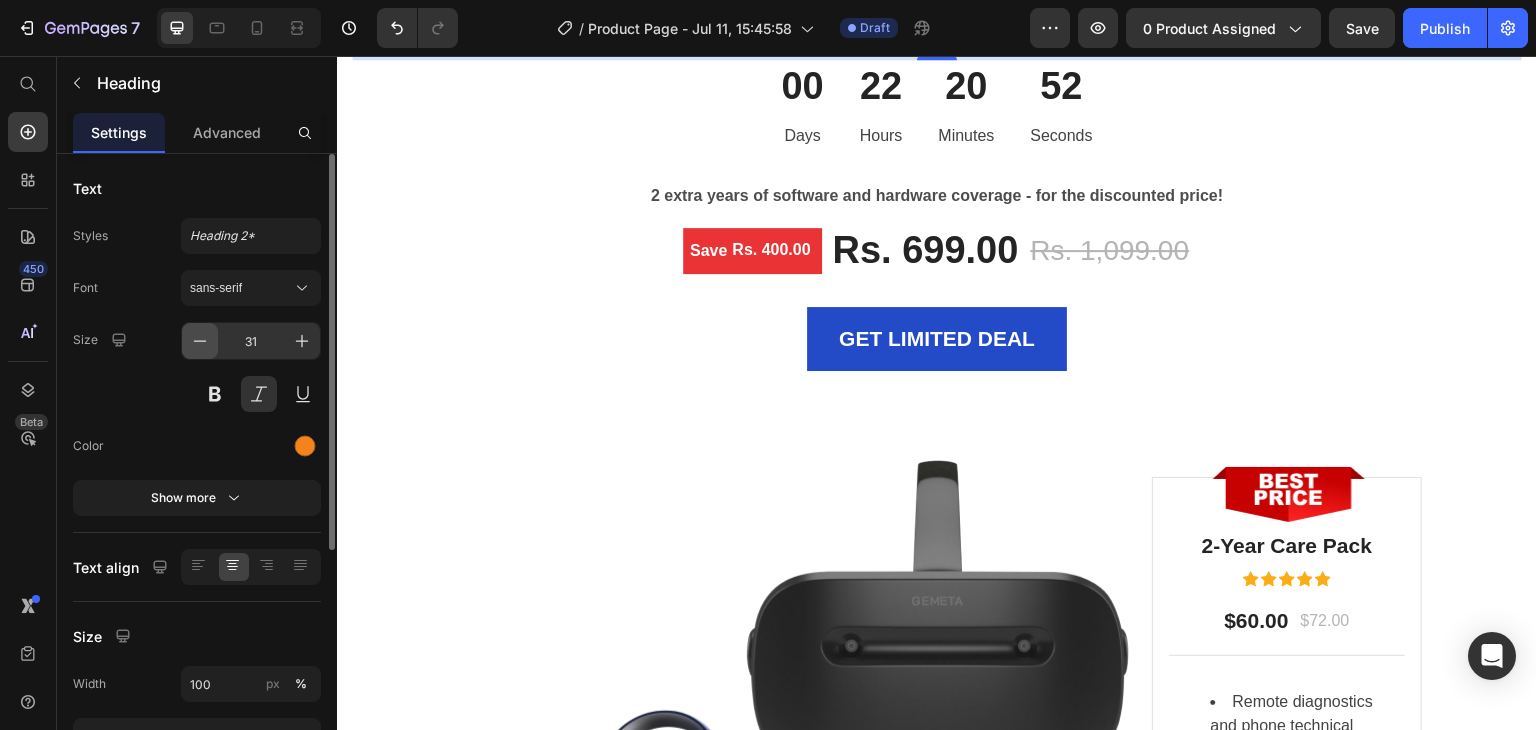 click at bounding box center (200, 341) 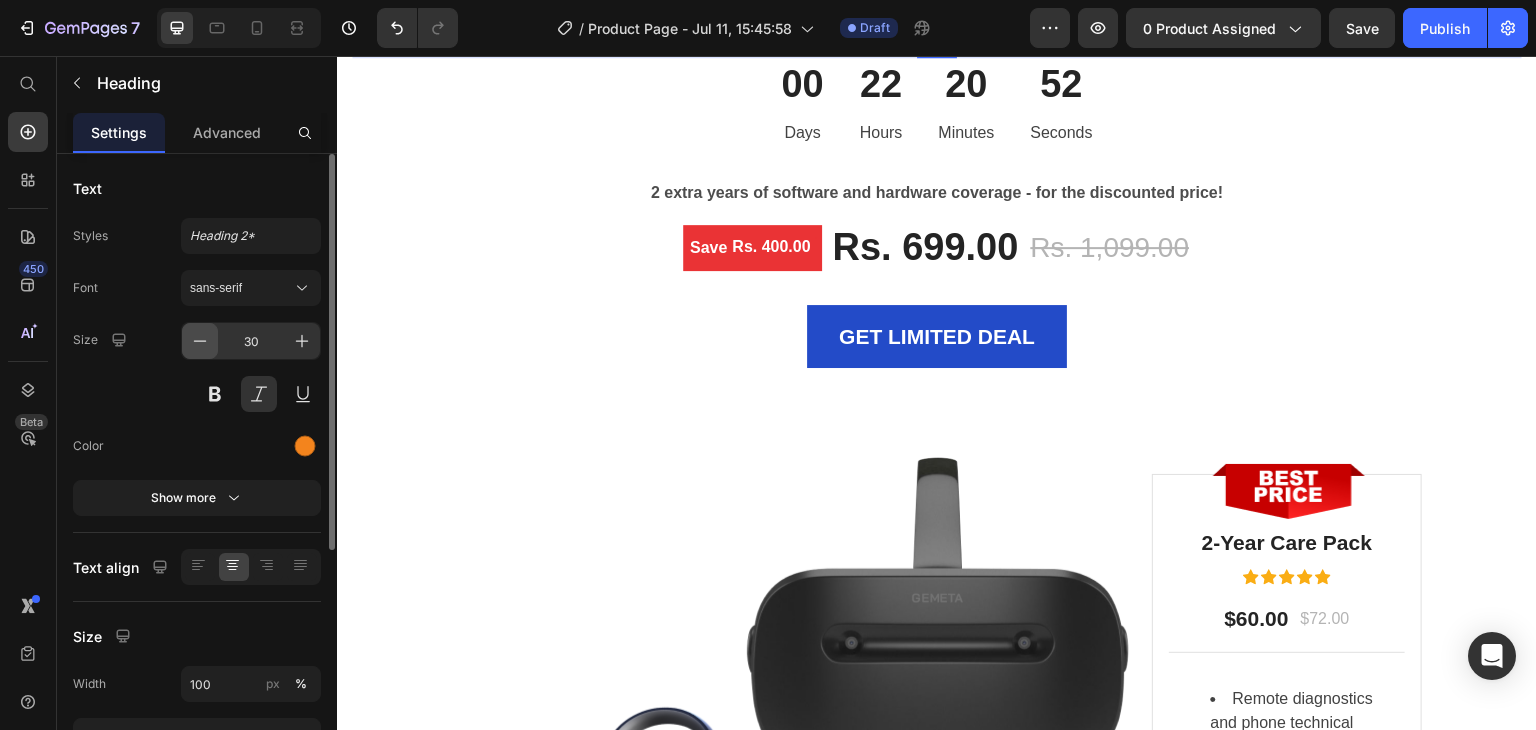 click at bounding box center [200, 341] 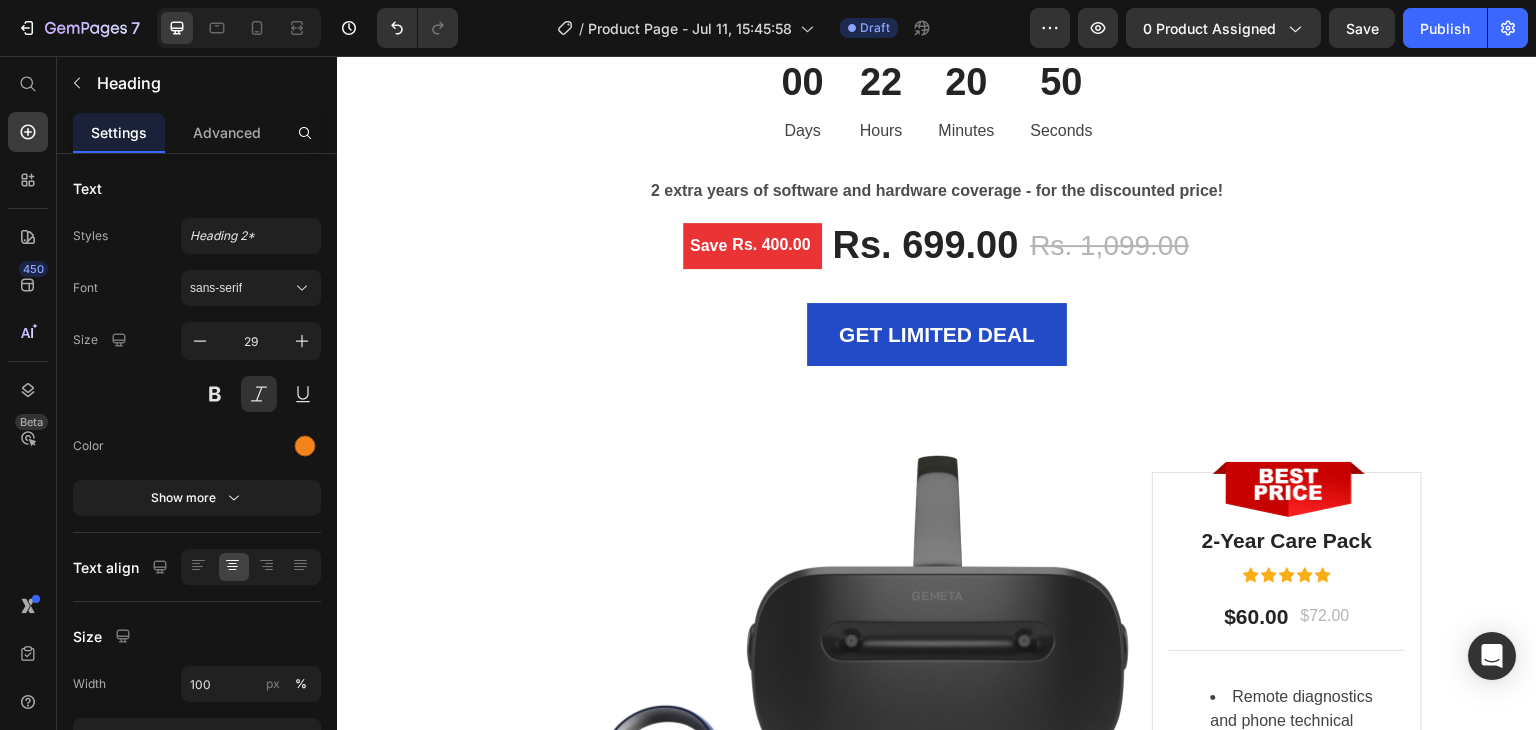 click on "LIMITED TIME DEAL" at bounding box center (937, -106) 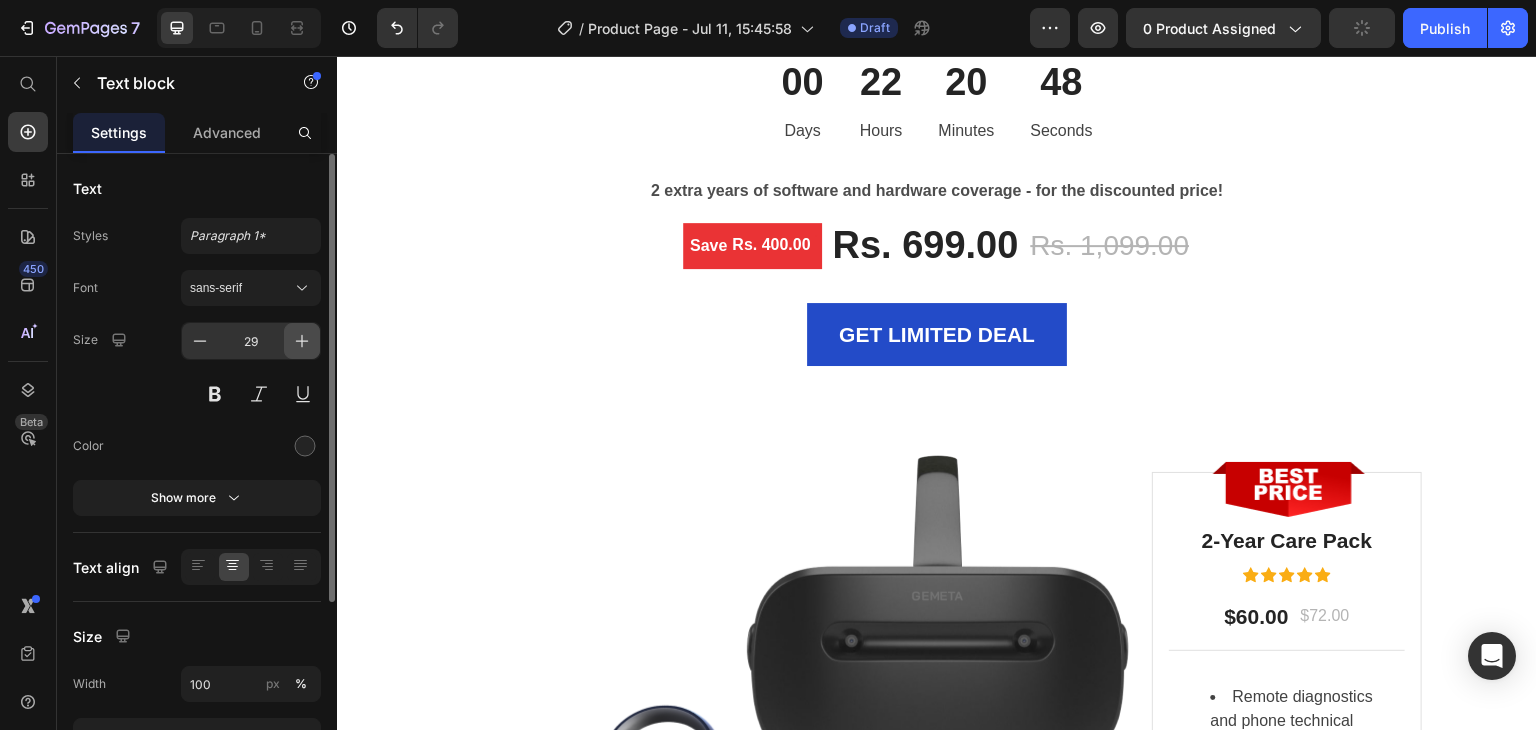 click 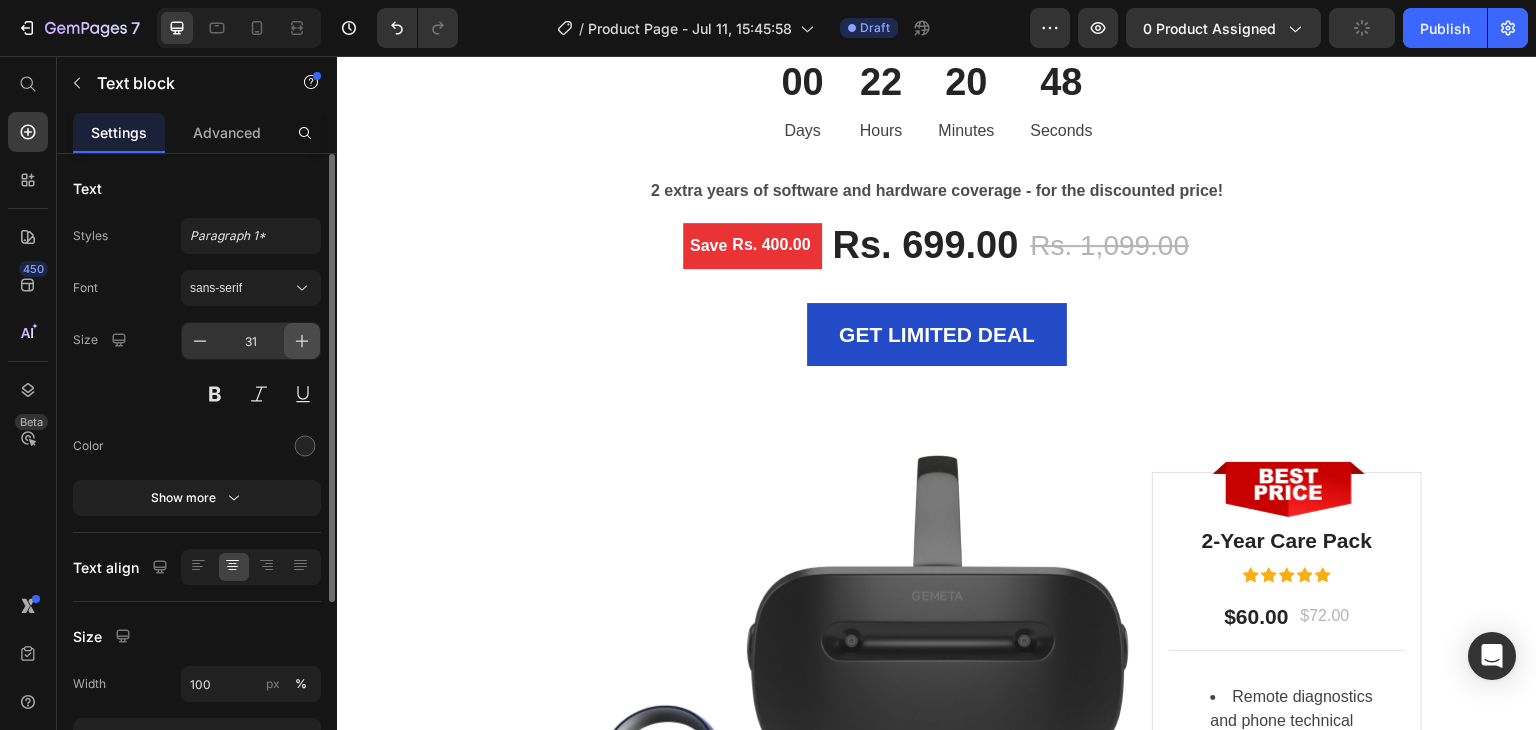 click 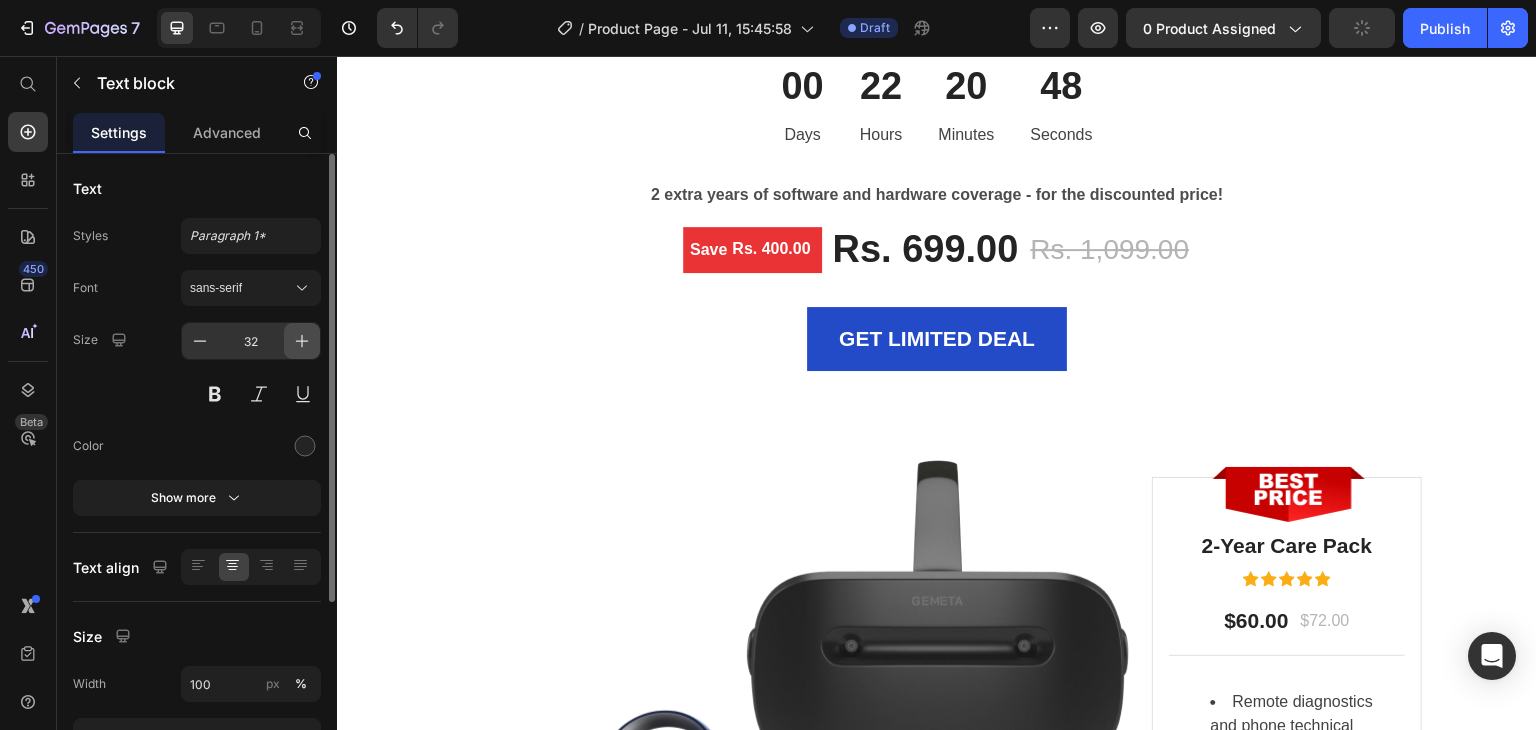 click 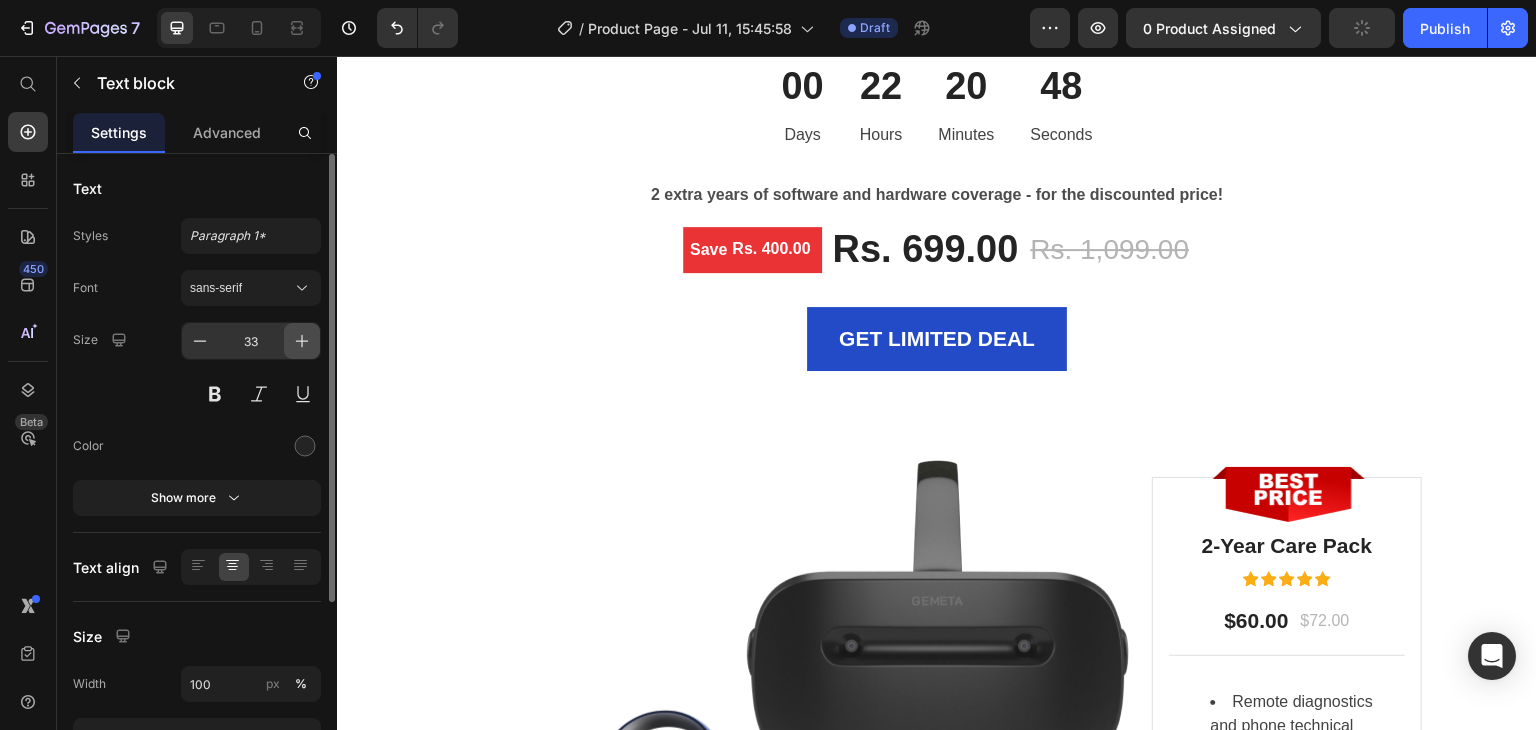 click 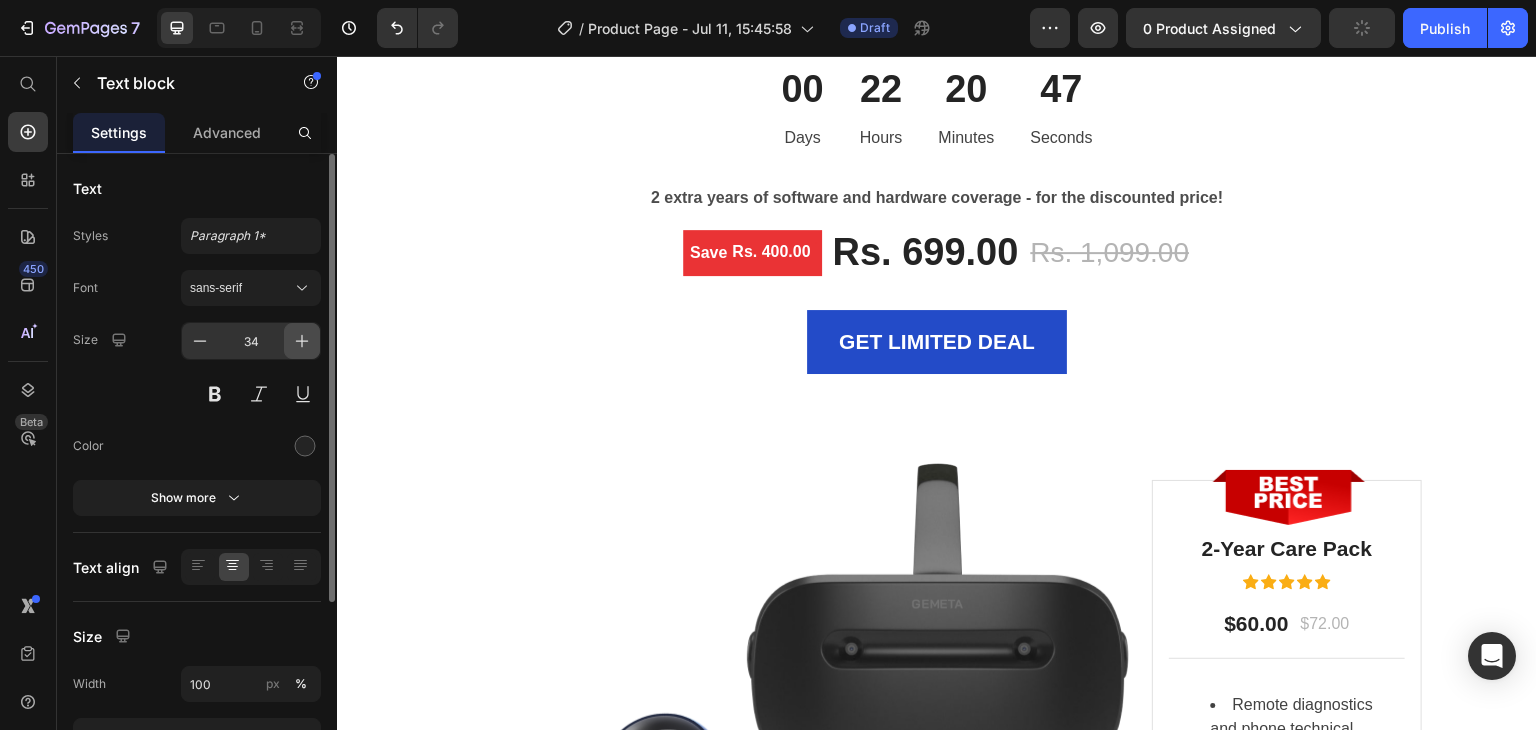 click 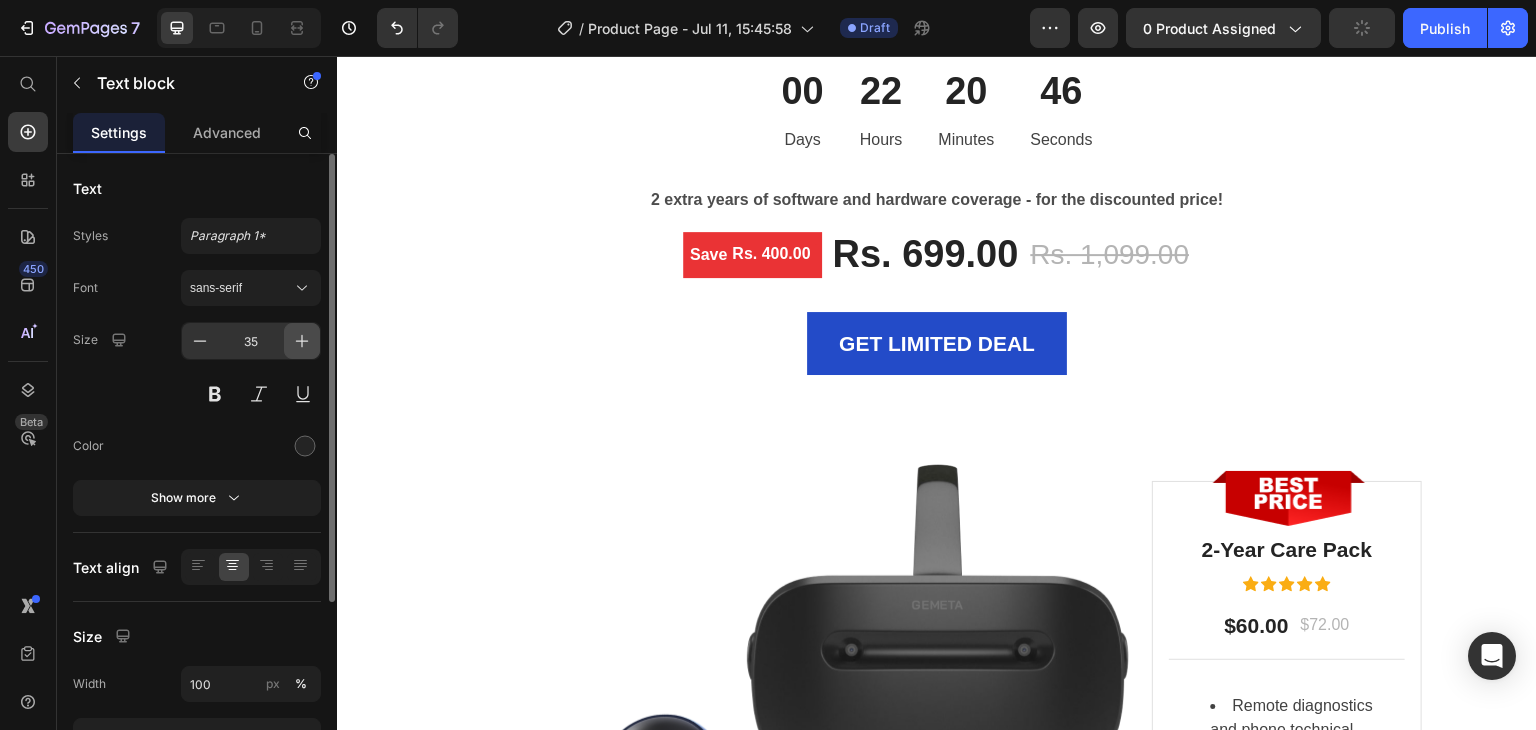 click 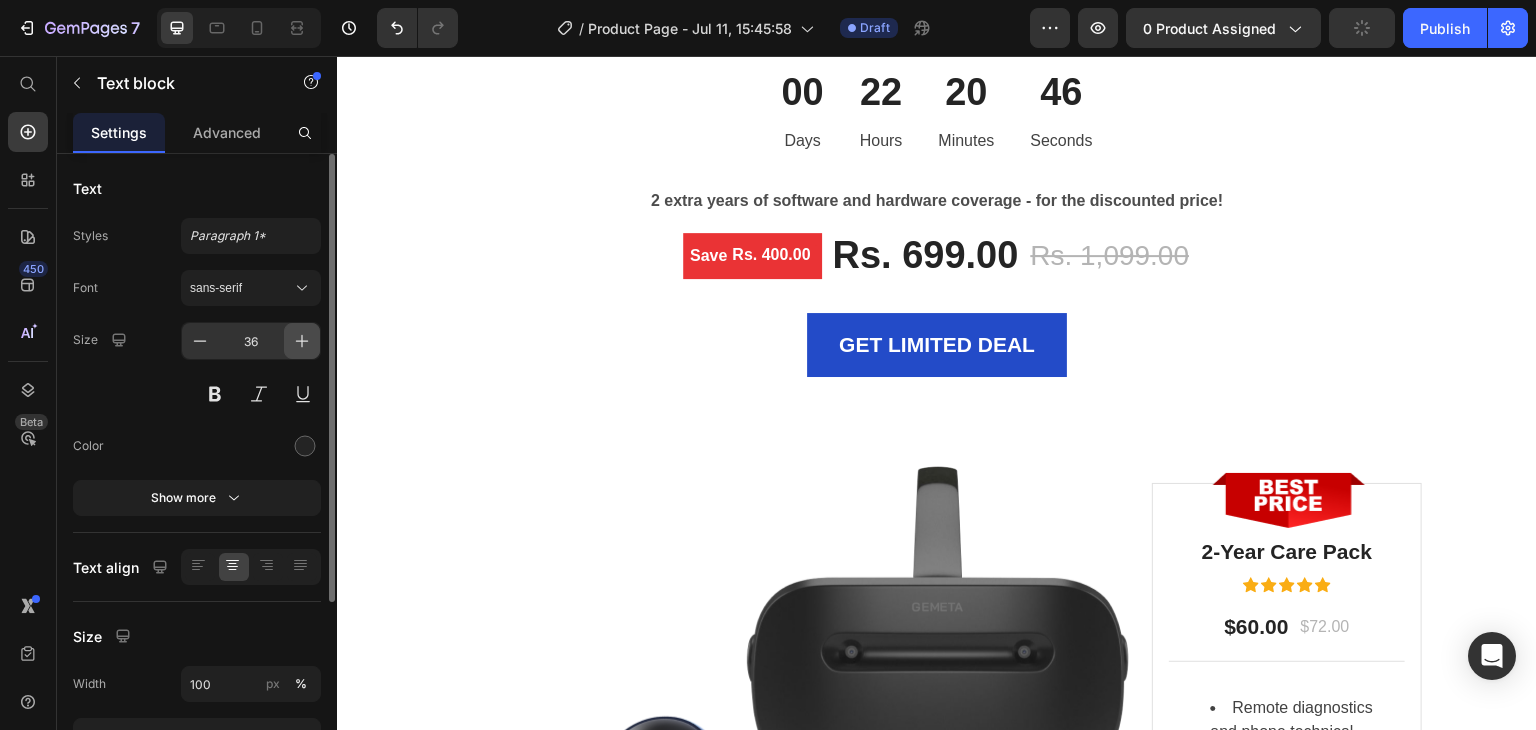 click 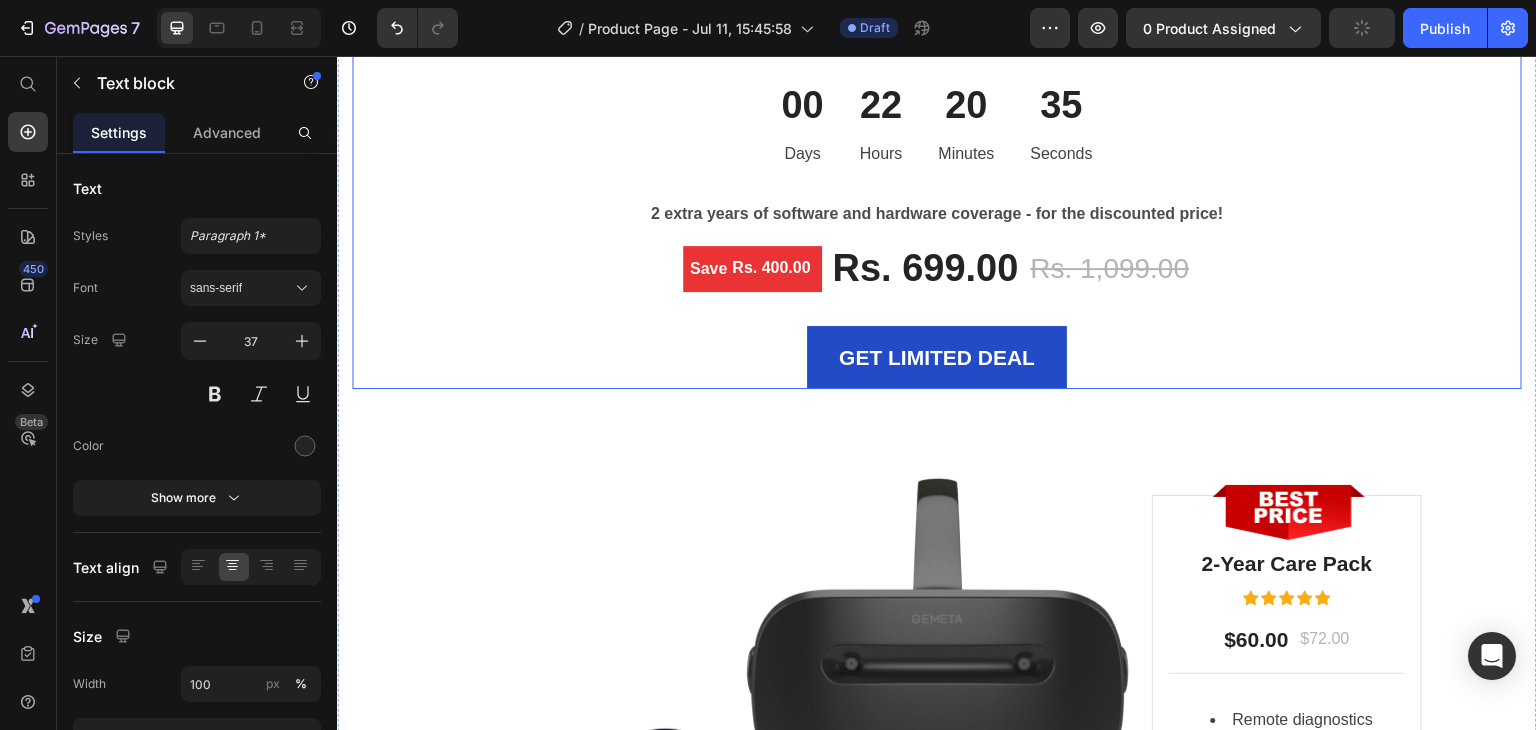 scroll, scrollTop: 5348, scrollLeft: 0, axis: vertical 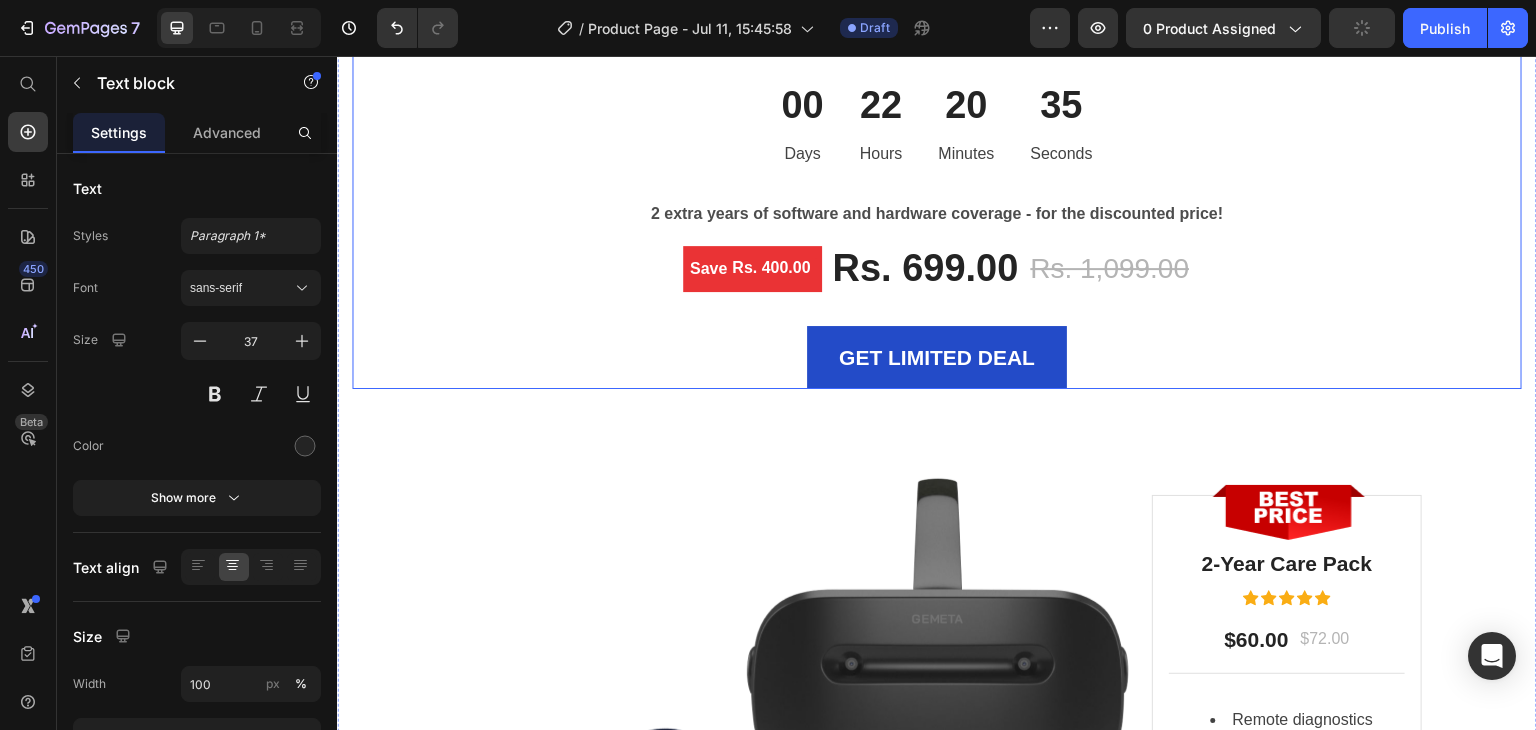 click on "Hours" at bounding box center (881, 154) 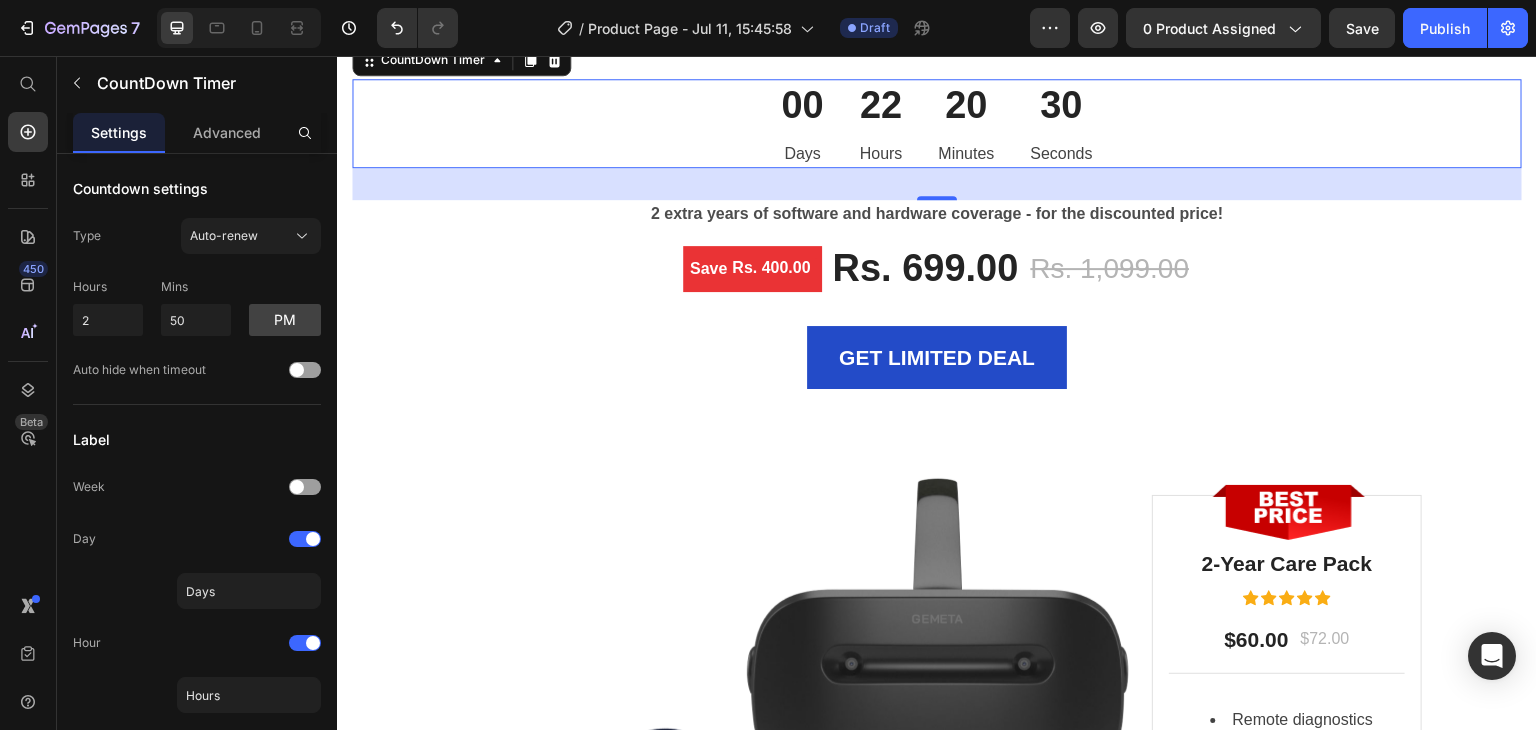 click on "22" at bounding box center [881, 105] 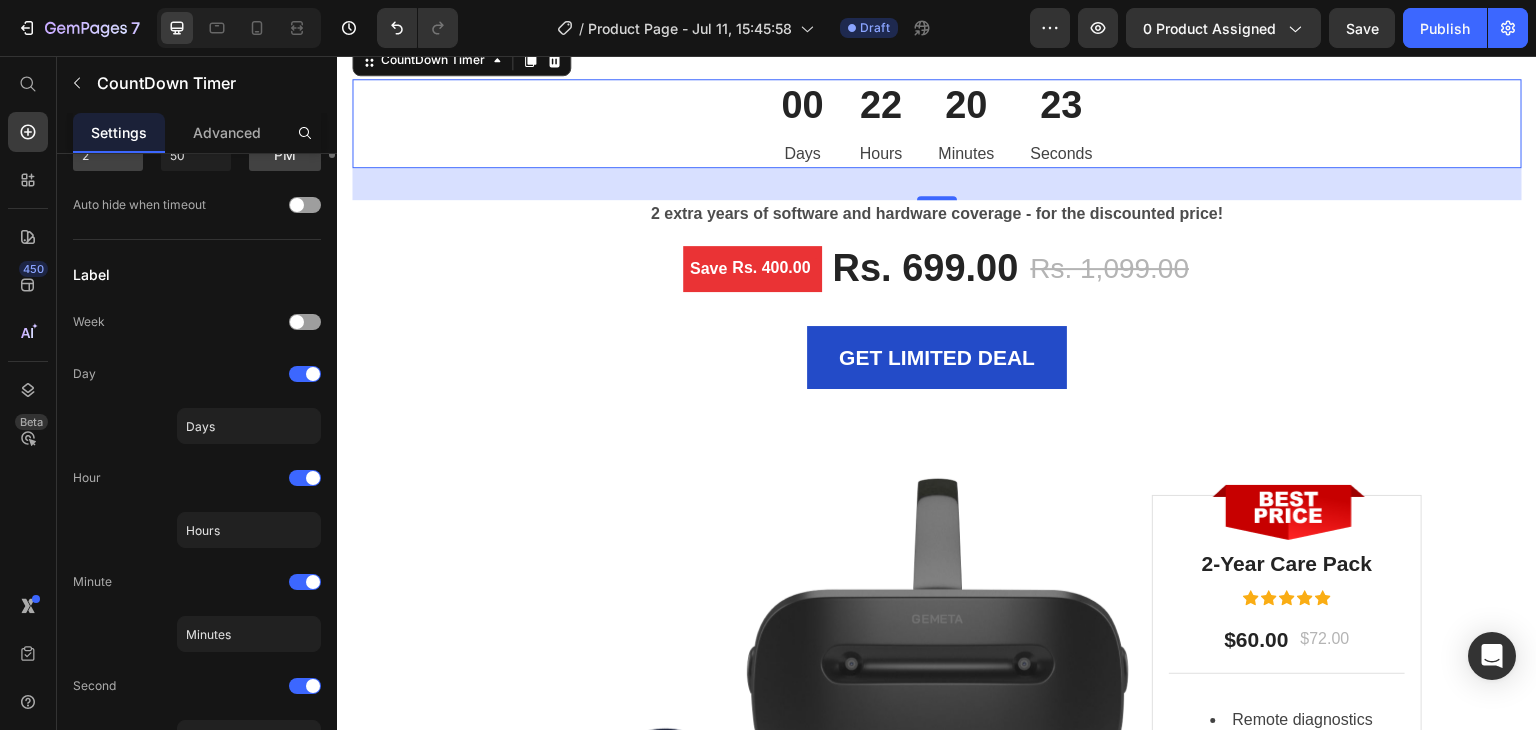 scroll, scrollTop: 4, scrollLeft: 0, axis: vertical 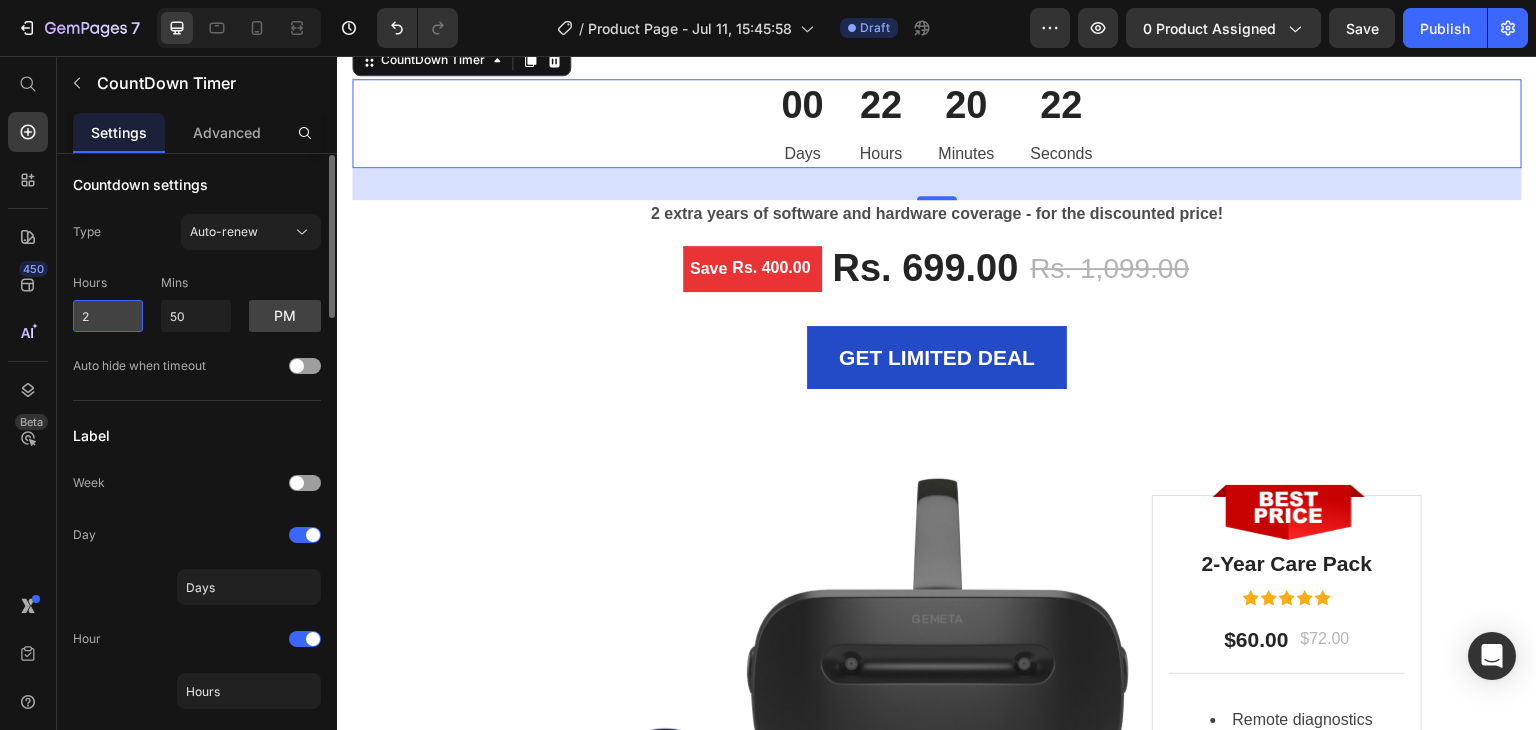 click on "2" at bounding box center [108, 316] 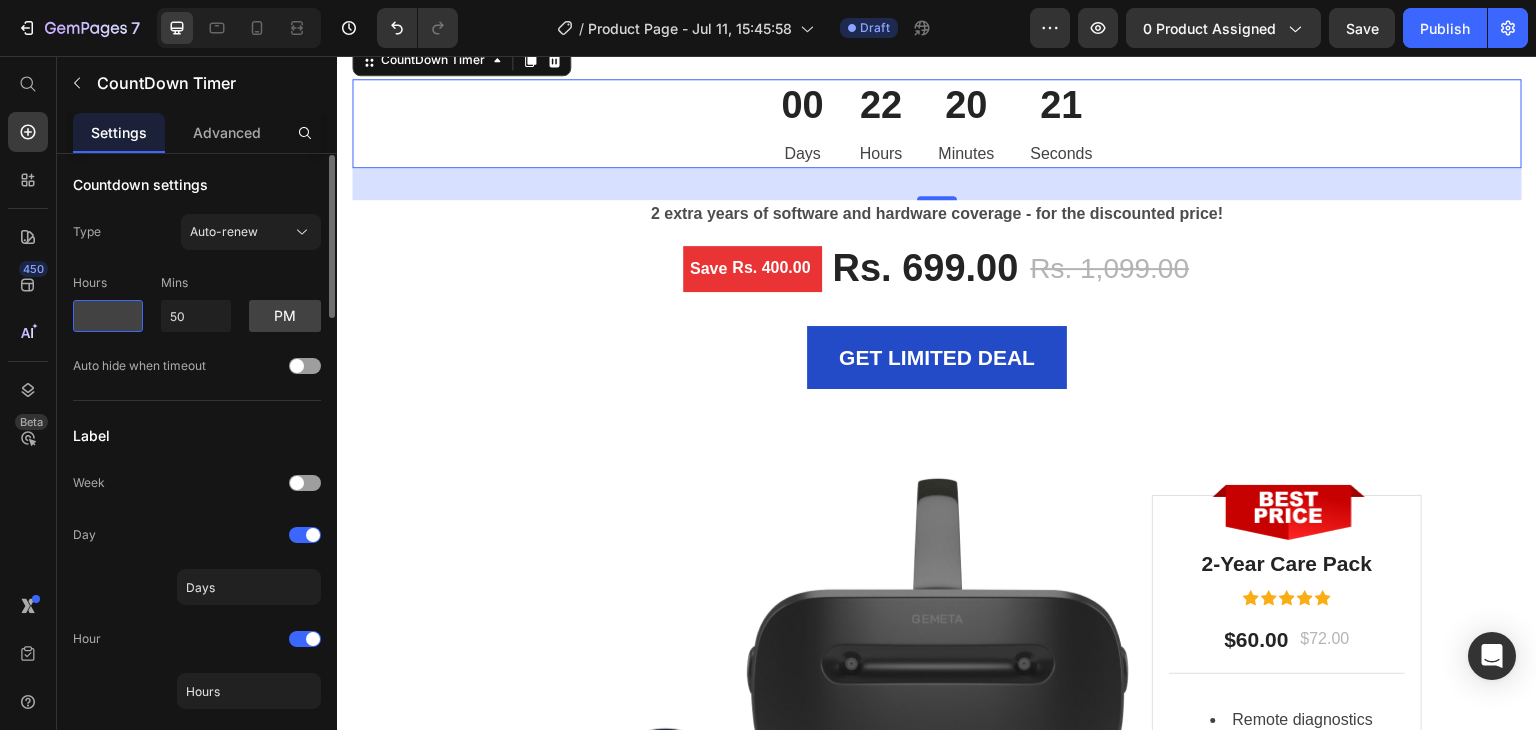 type on "5" 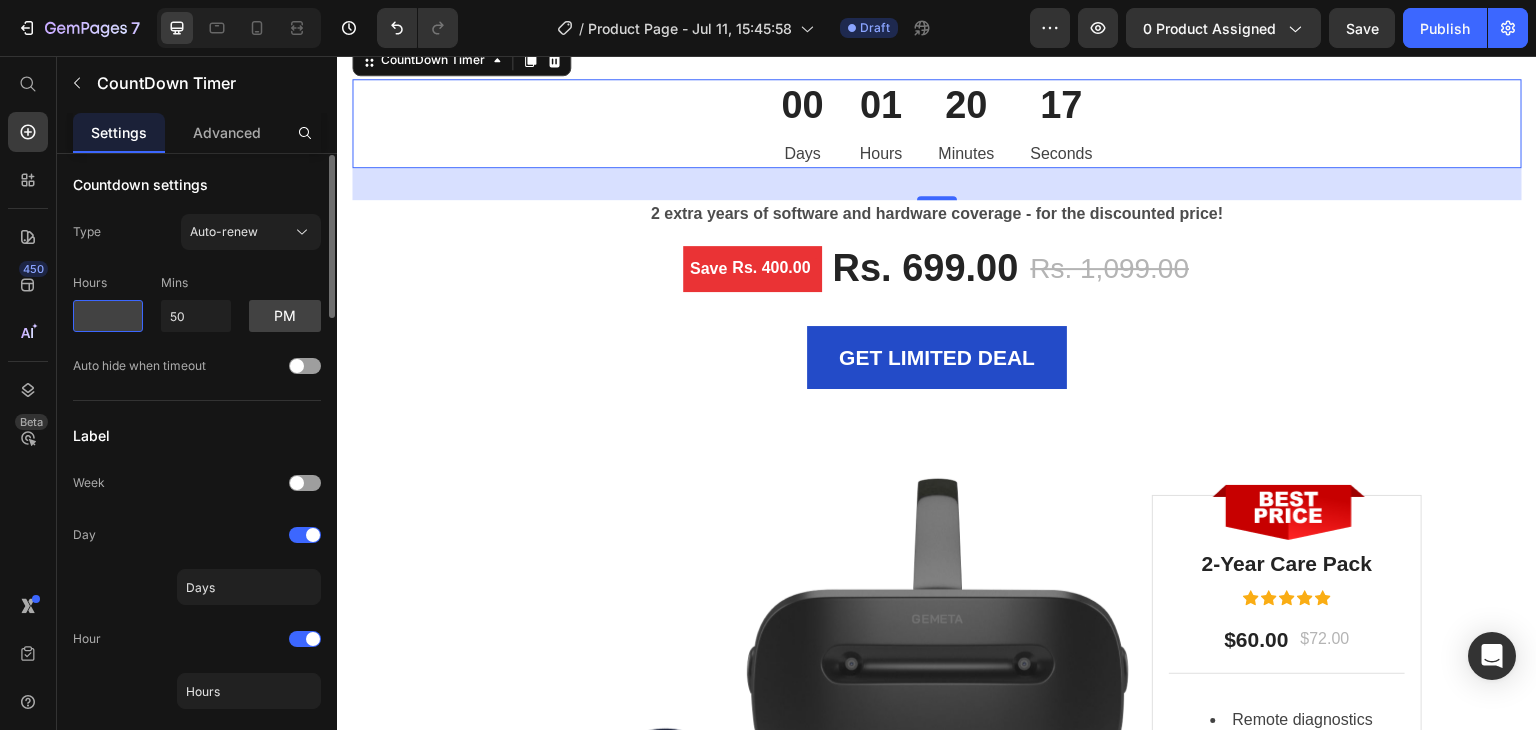 type on "2" 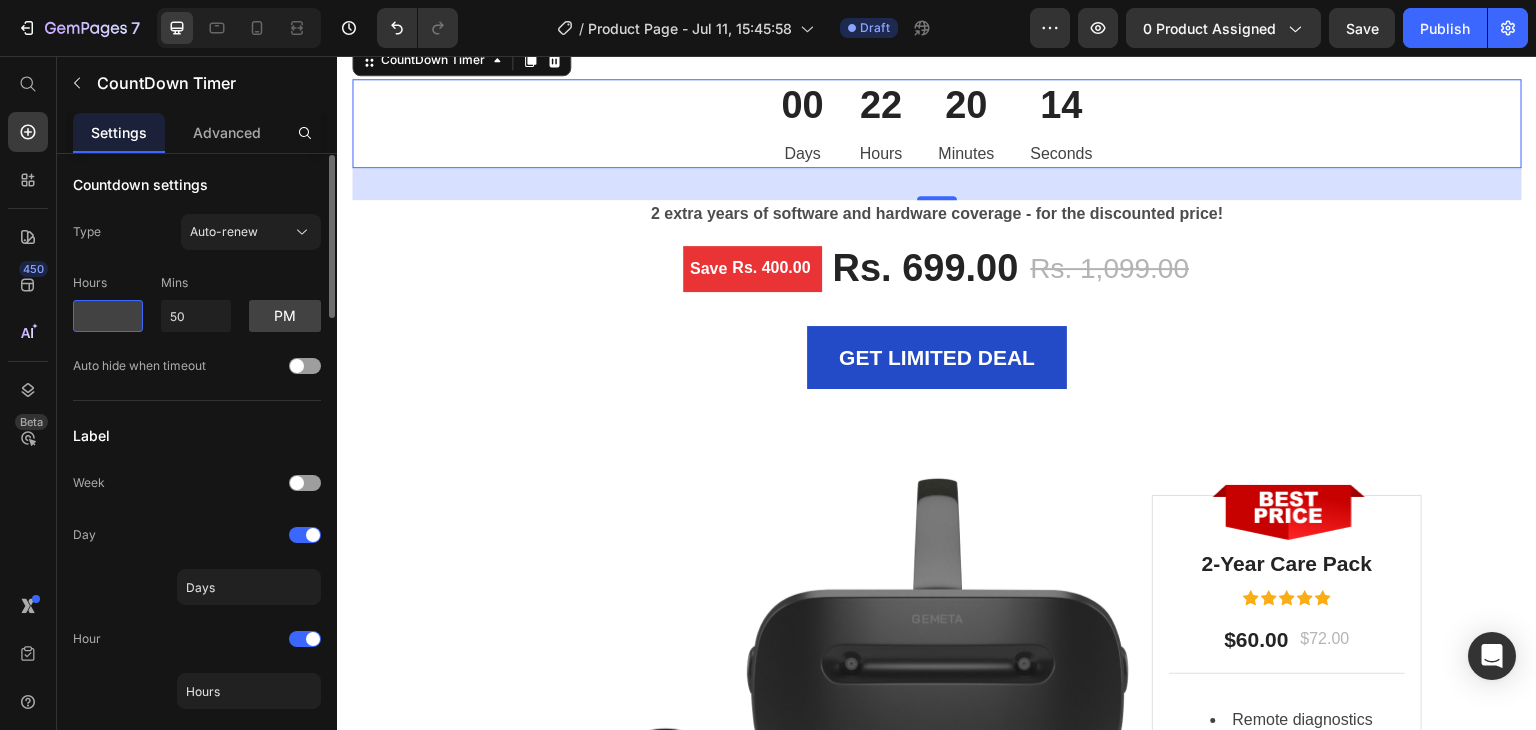 type on "3" 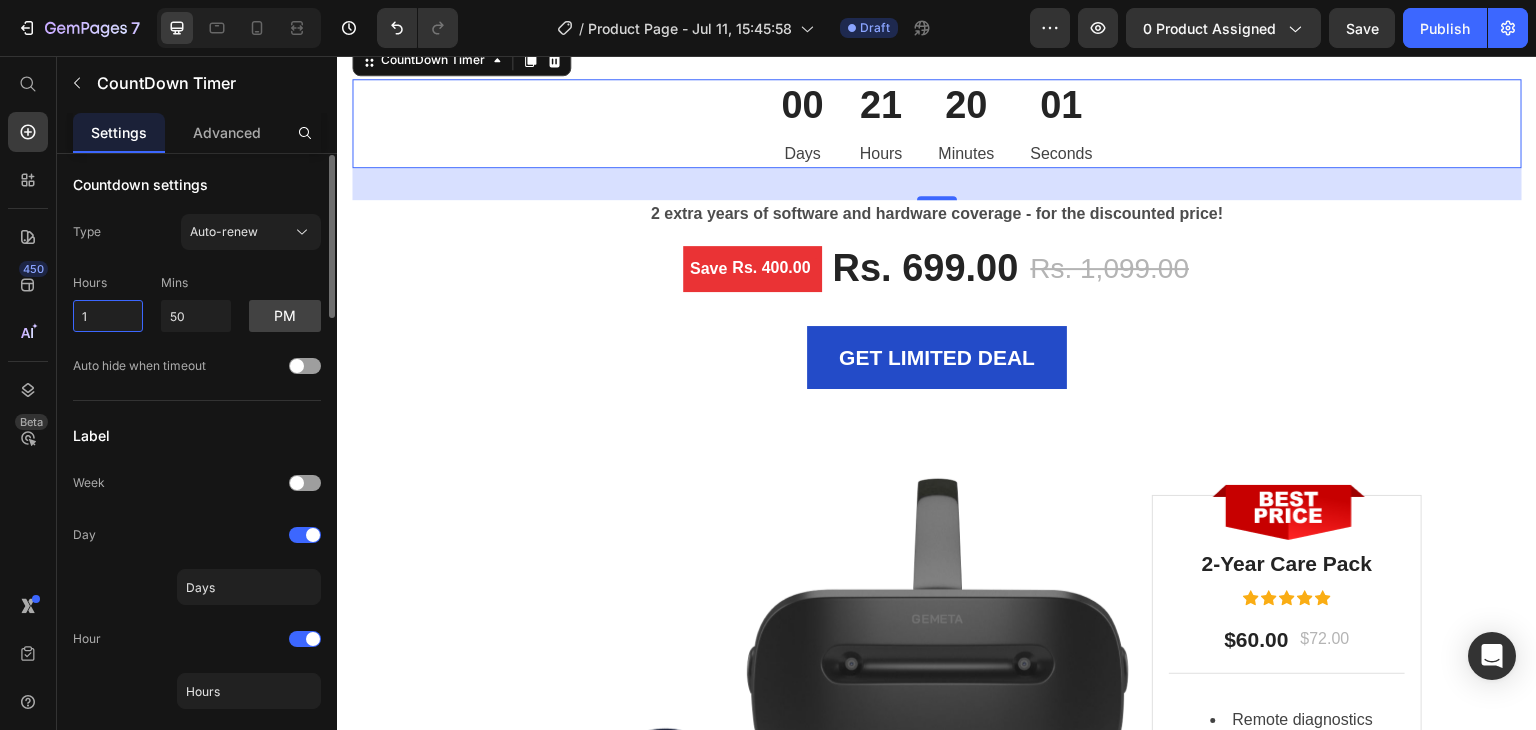 type on "1" 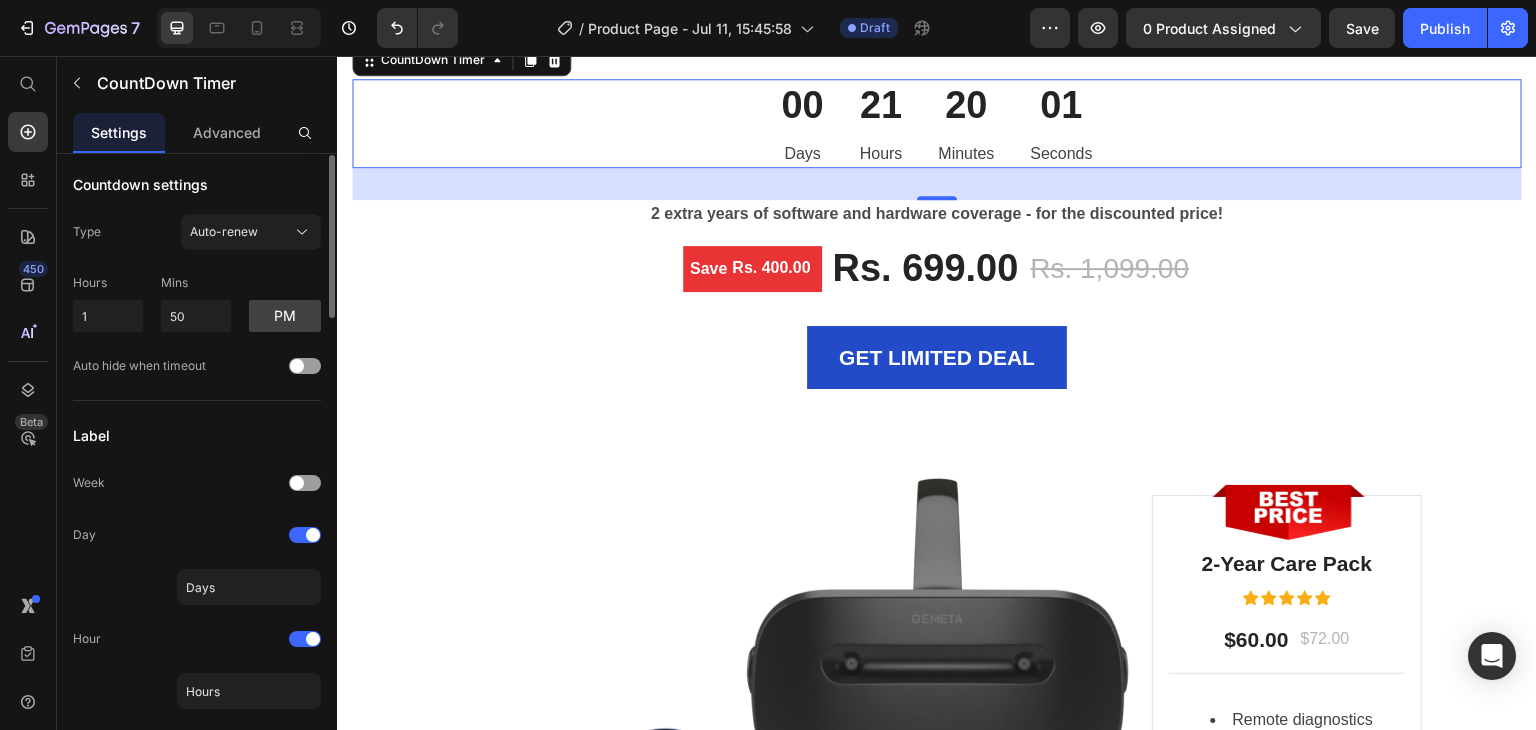 click on "Label" at bounding box center [197, 435] 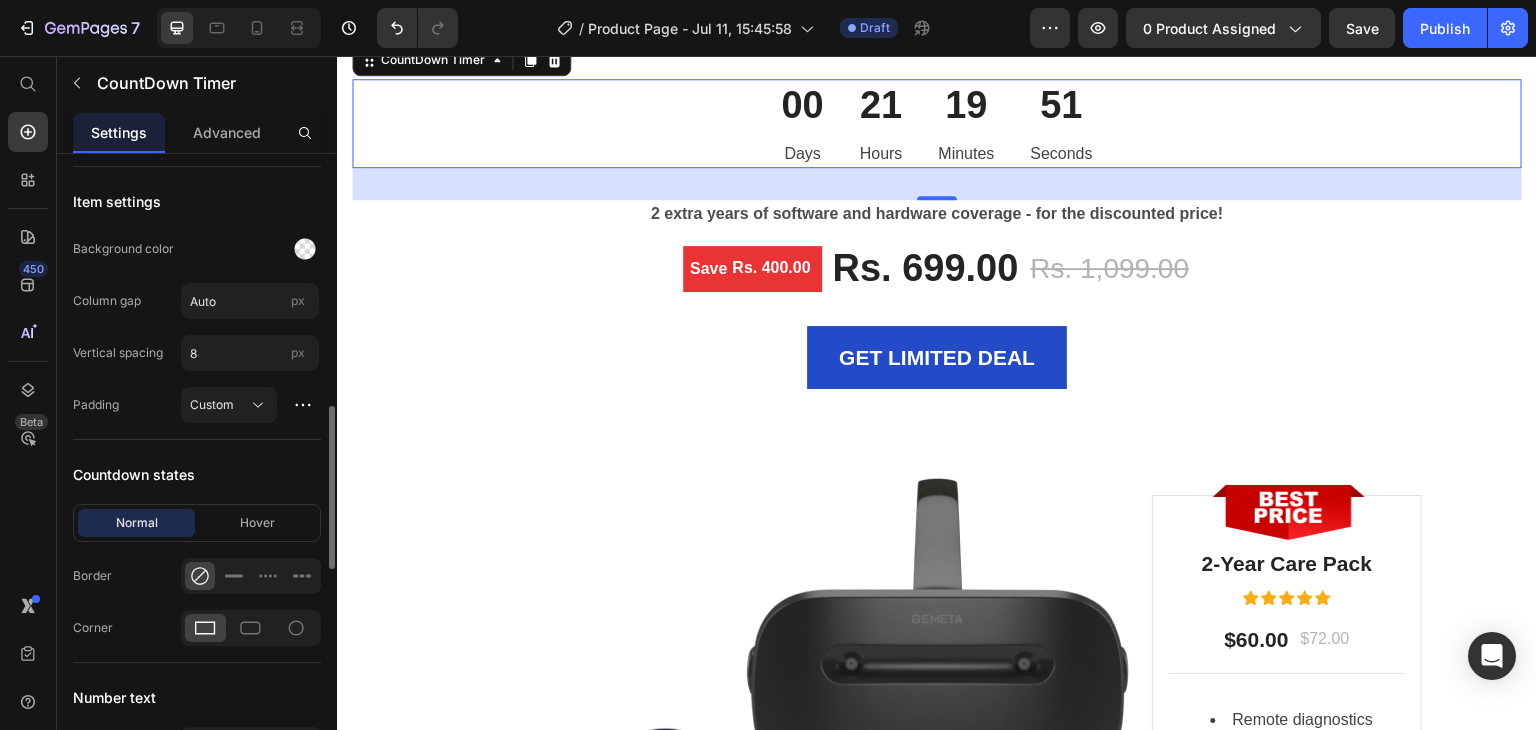 scroll, scrollTop: 984, scrollLeft: 0, axis: vertical 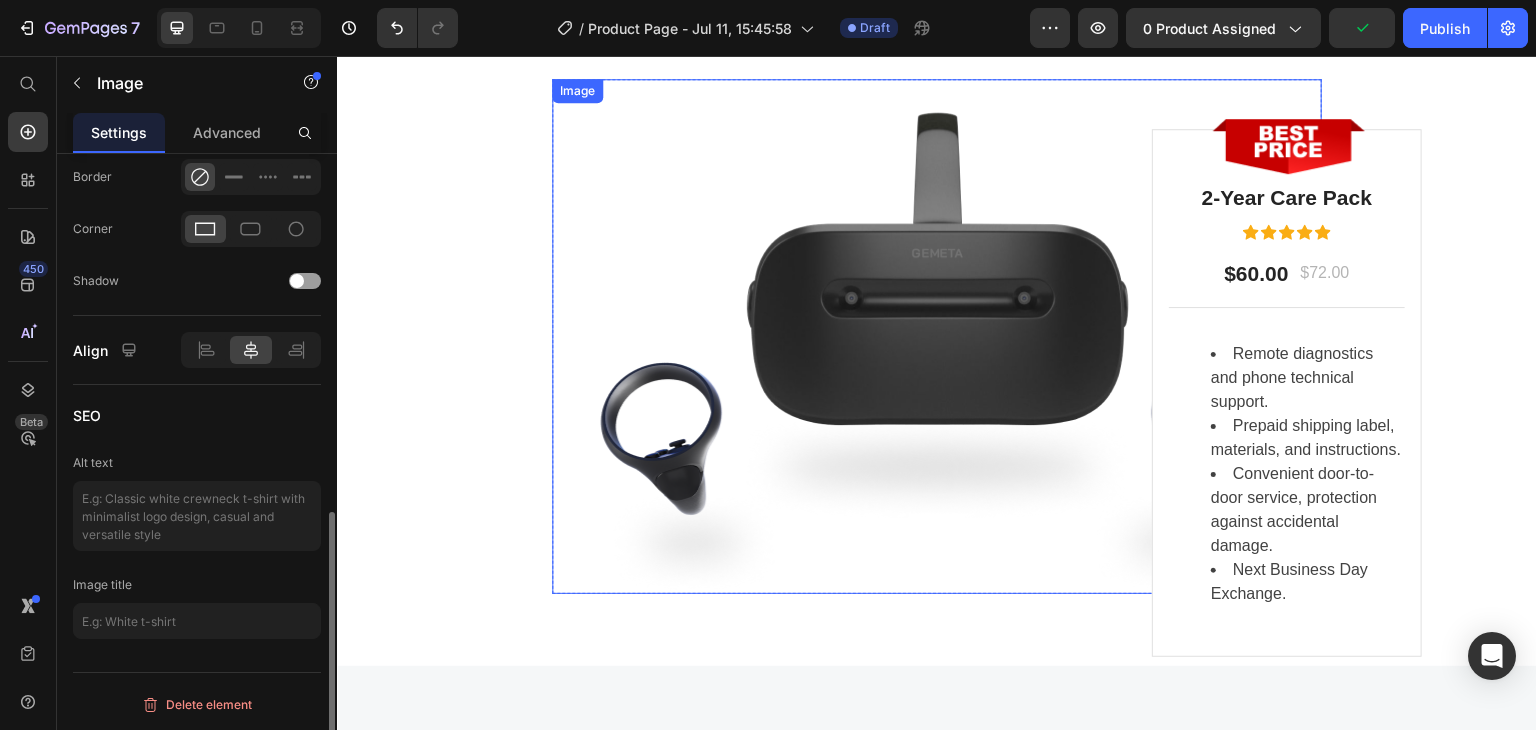 click at bounding box center [937, 336] 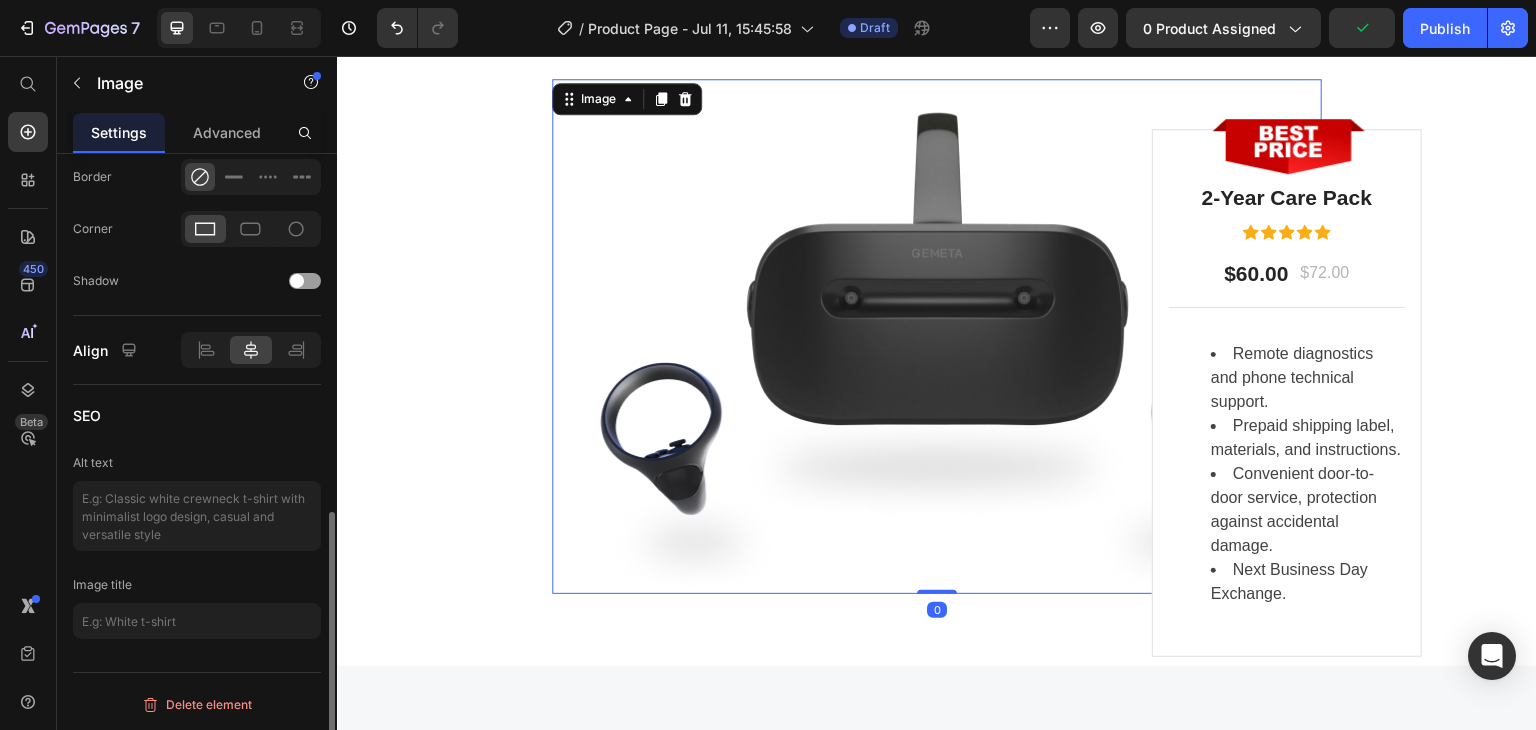 scroll, scrollTop: 0, scrollLeft: 0, axis: both 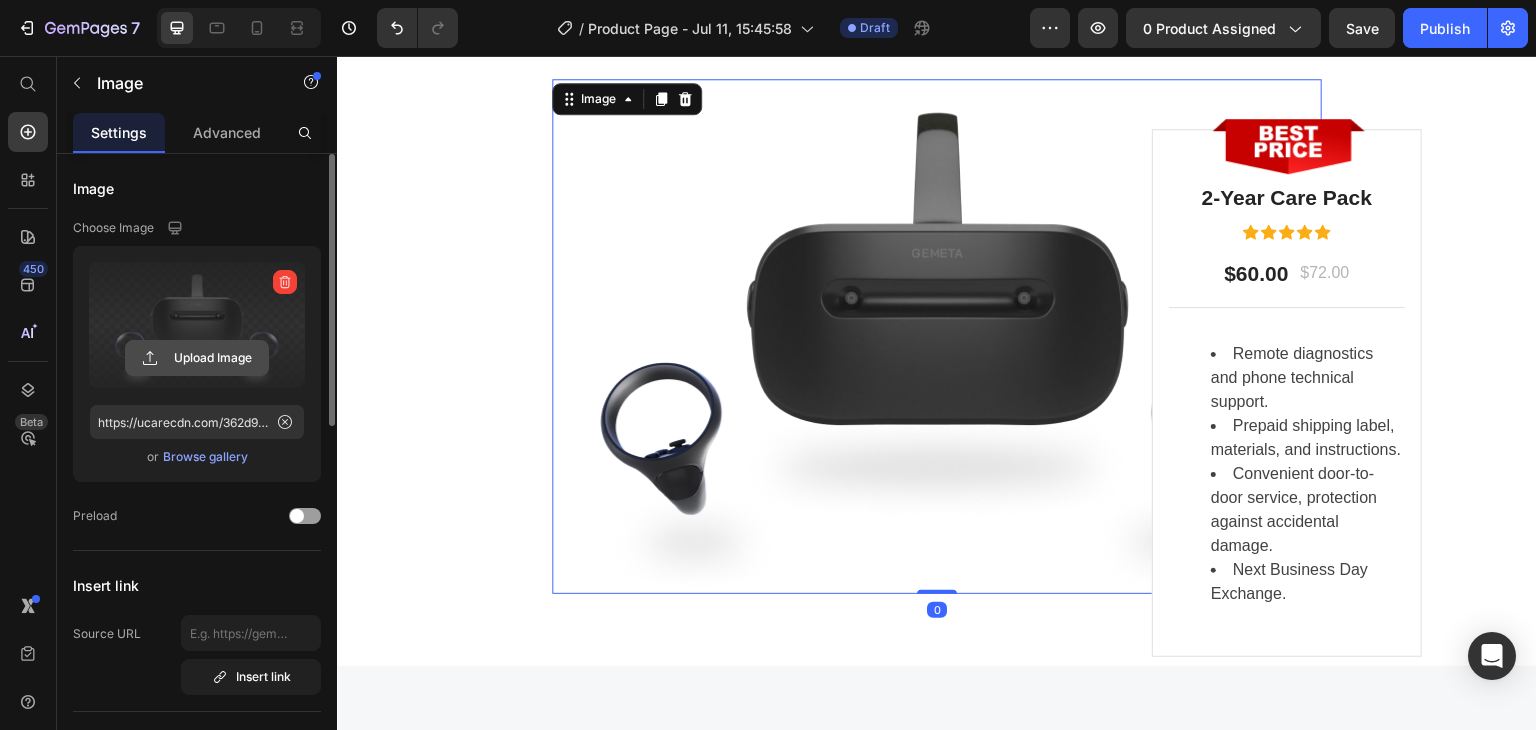 click 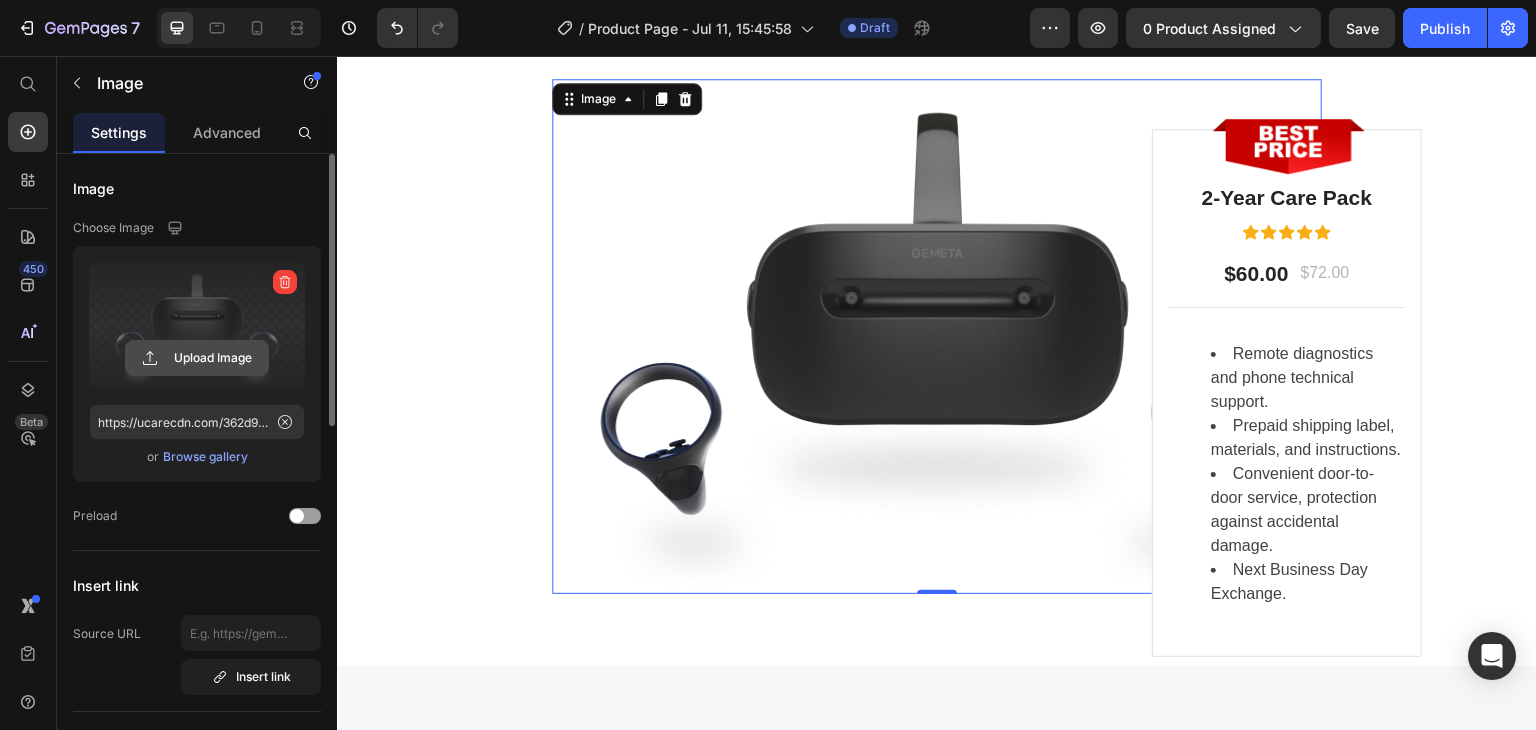 click 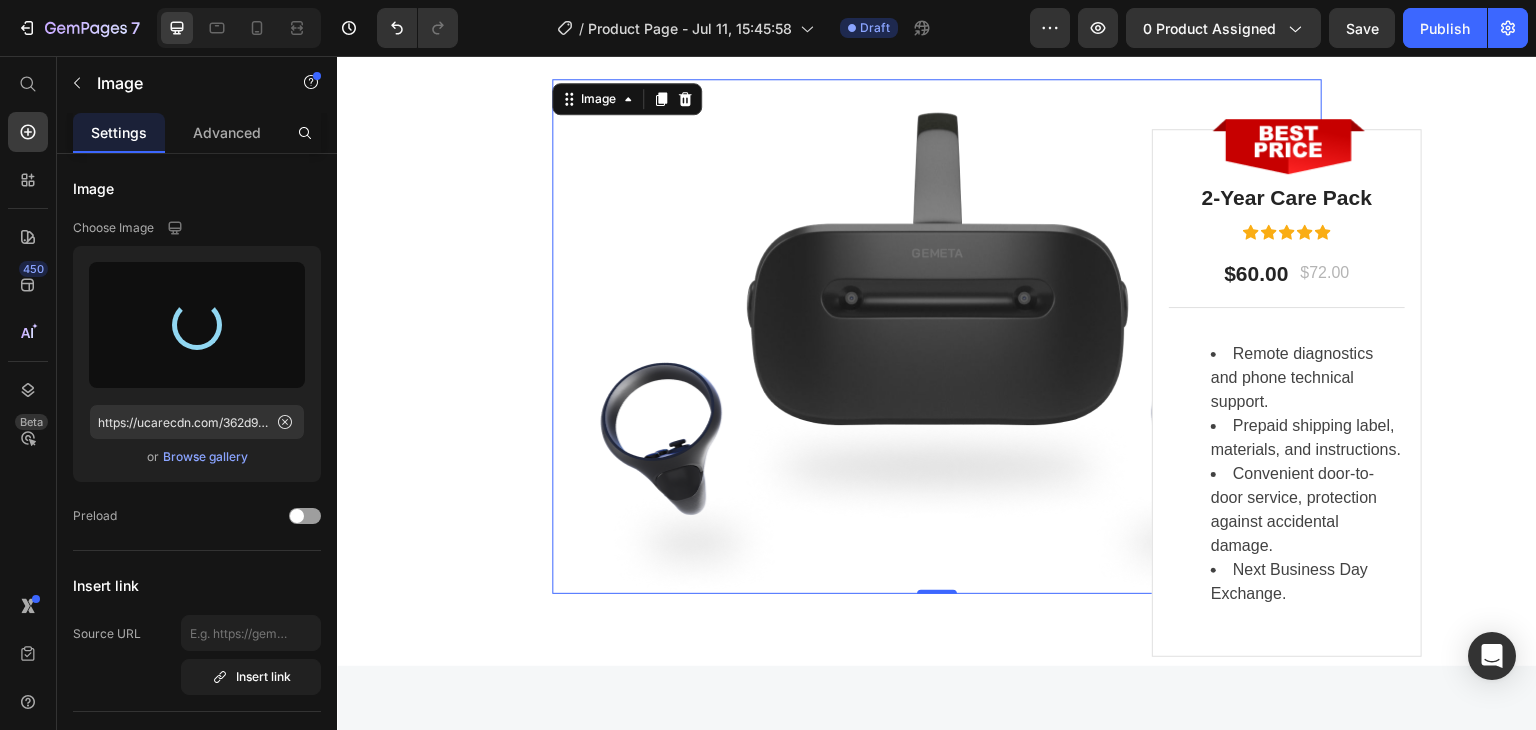 type on "https://cdn.shopify.com/s/files/1/0758/7243/6481/files/gempages_574950970216154224-5cac5487-8bc5-4ac7-8a1e-6ae93b6603a1.jpg" 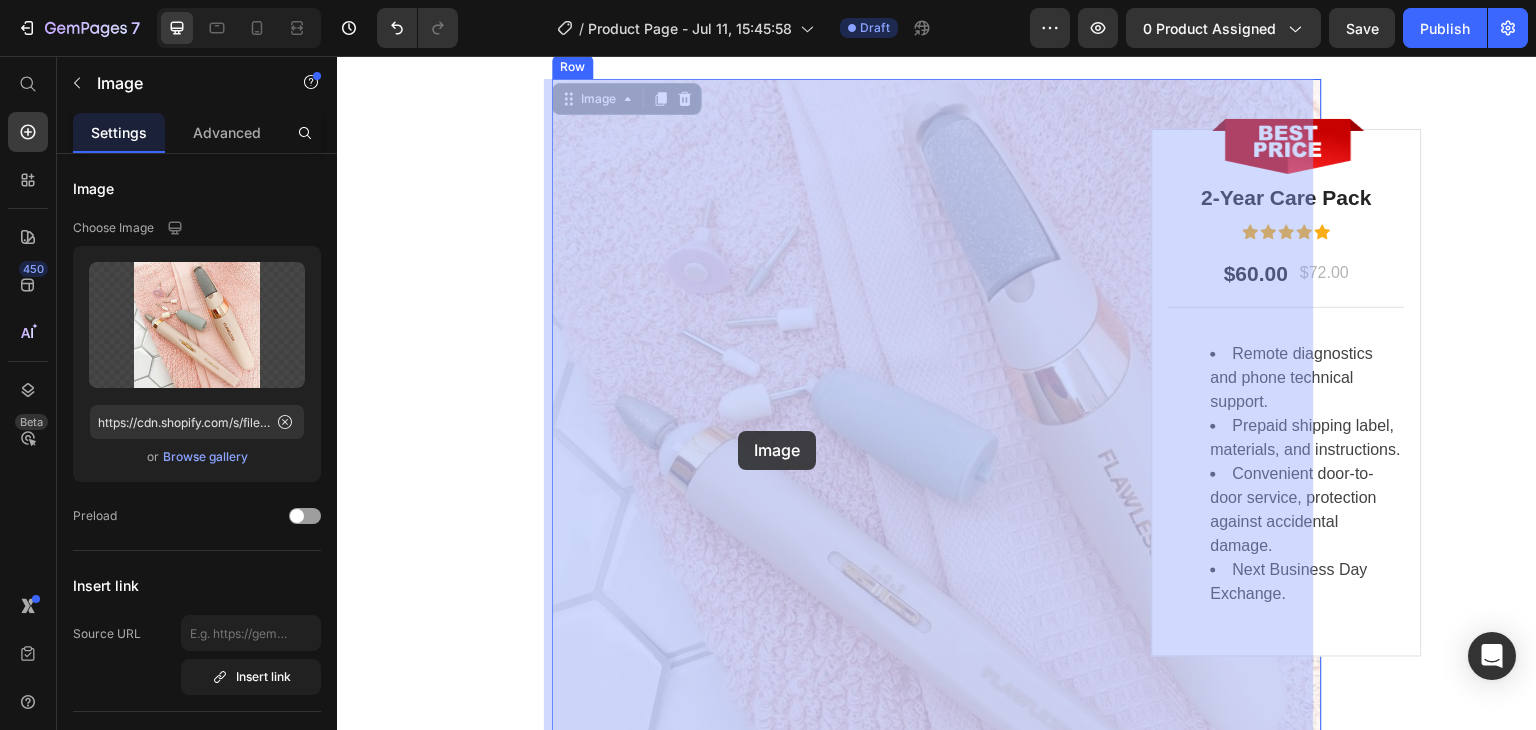 drag, startPoint x: 782, startPoint y: 437, endPoint x: 786, endPoint y: 399, distance: 38.209946 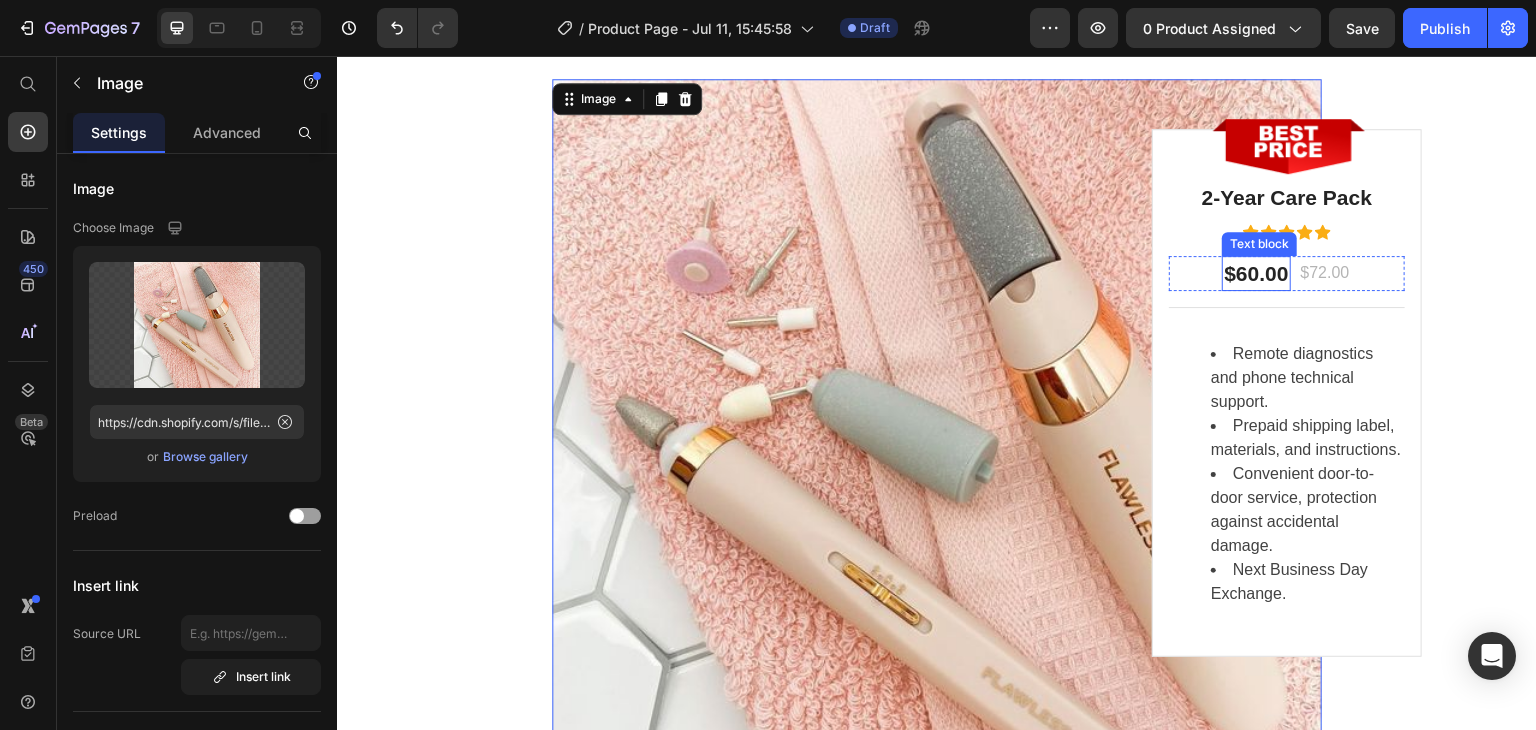 click on "$60.00" at bounding box center [1256, 274] 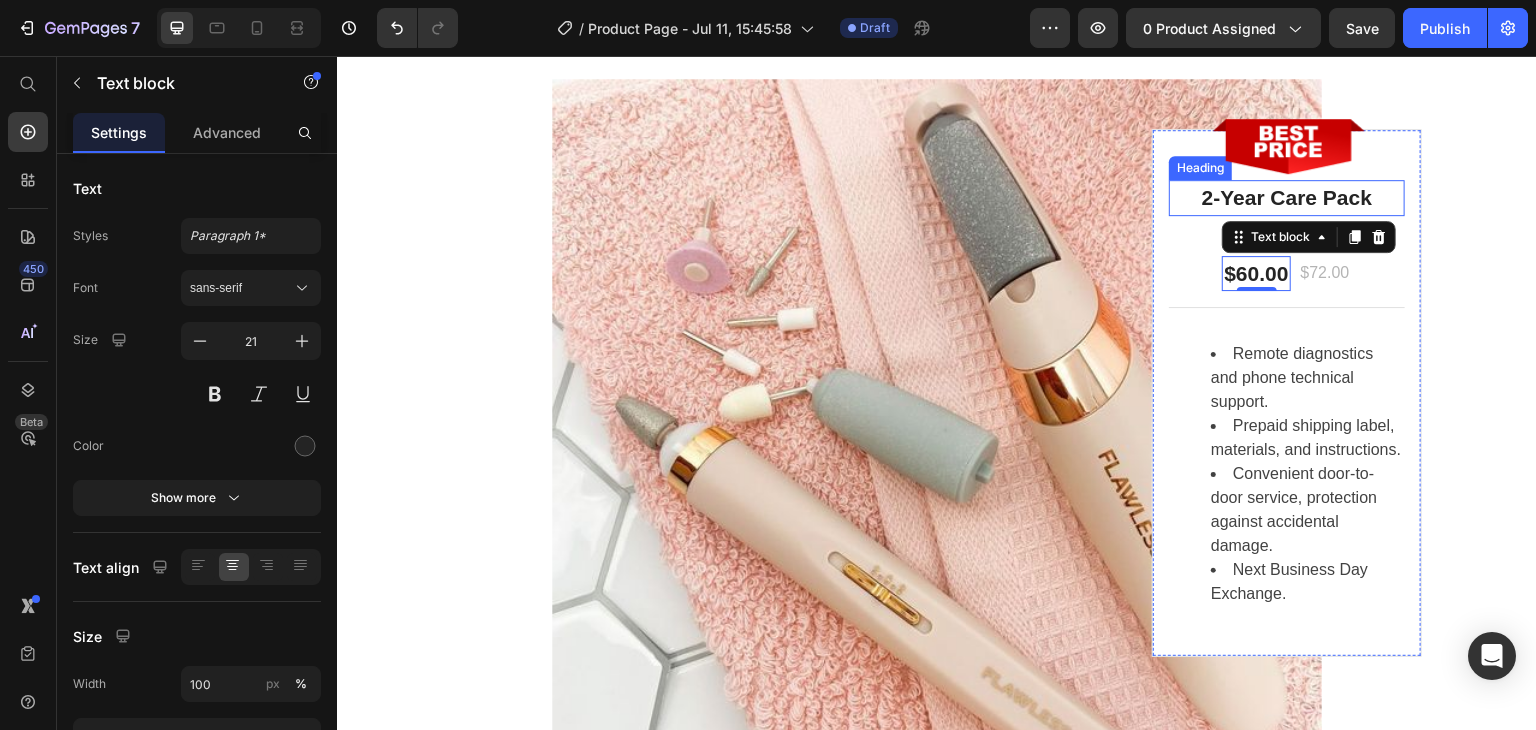 click on "2-Year Care Pack" at bounding box center [1287, 198] 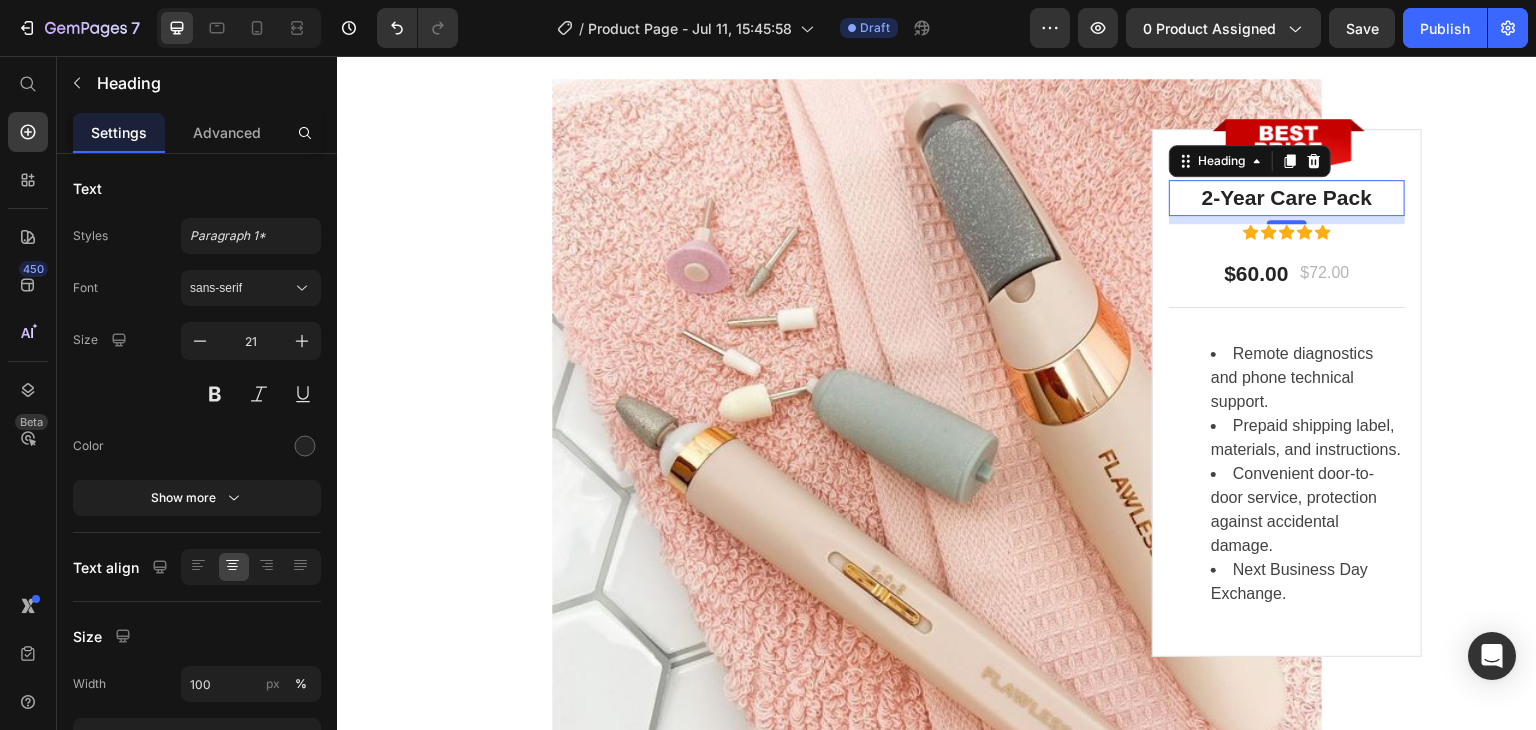 click on "2-Year Care Pack" at bounding box center [1287, 198] 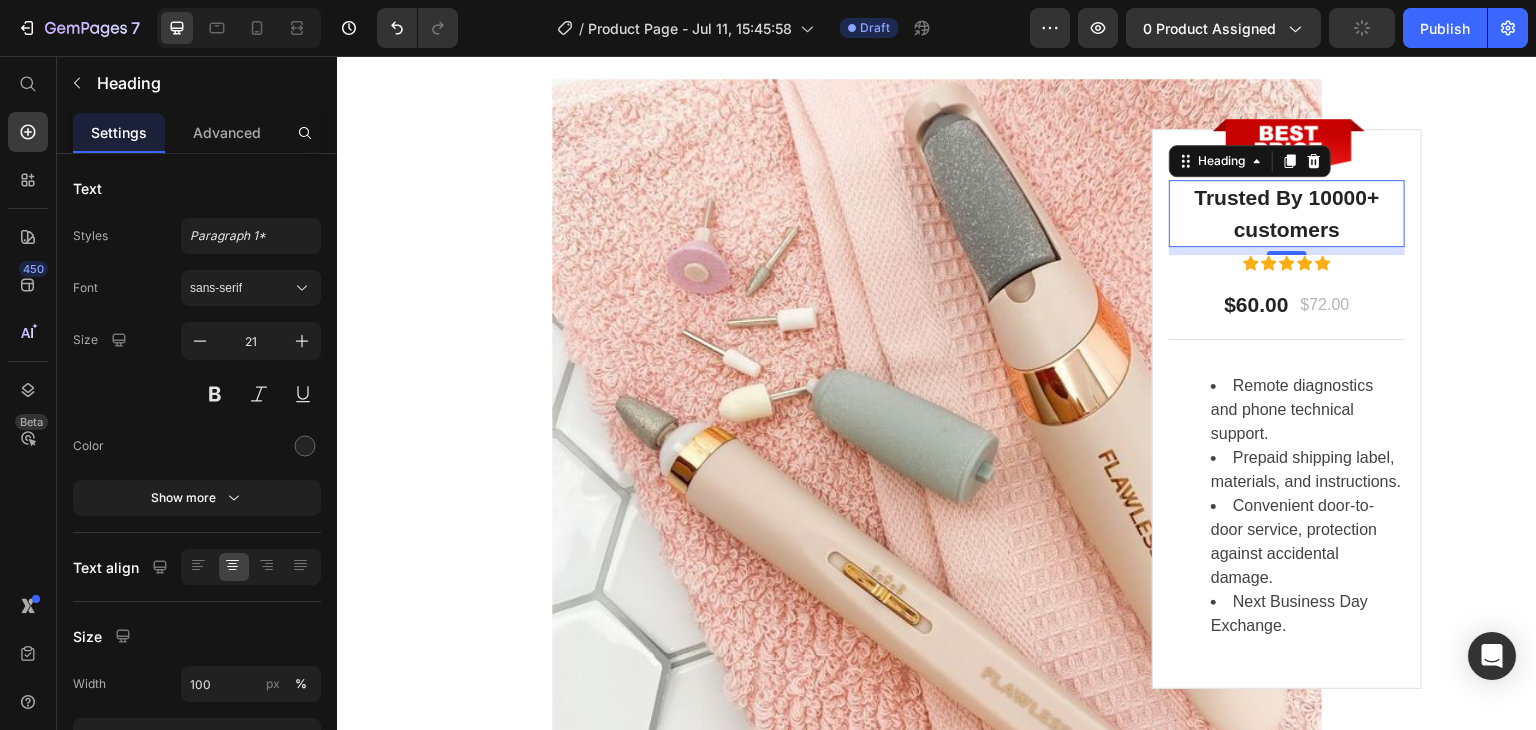 click on "Trusted By 10000+ customers" at bounding box center (1287, 213) 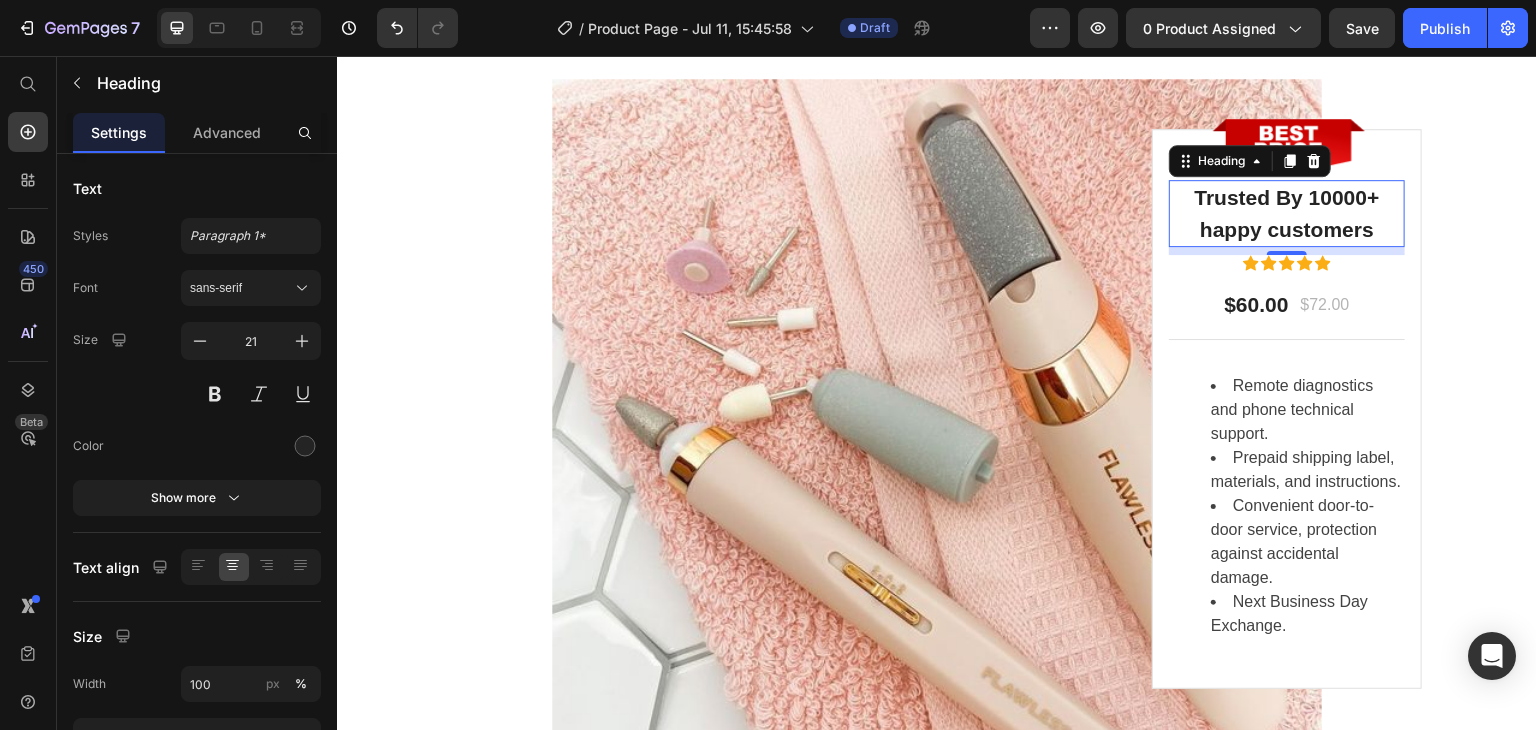 click on "Trusted By 10000+ happy customers" at bounding box center (1287, 213) 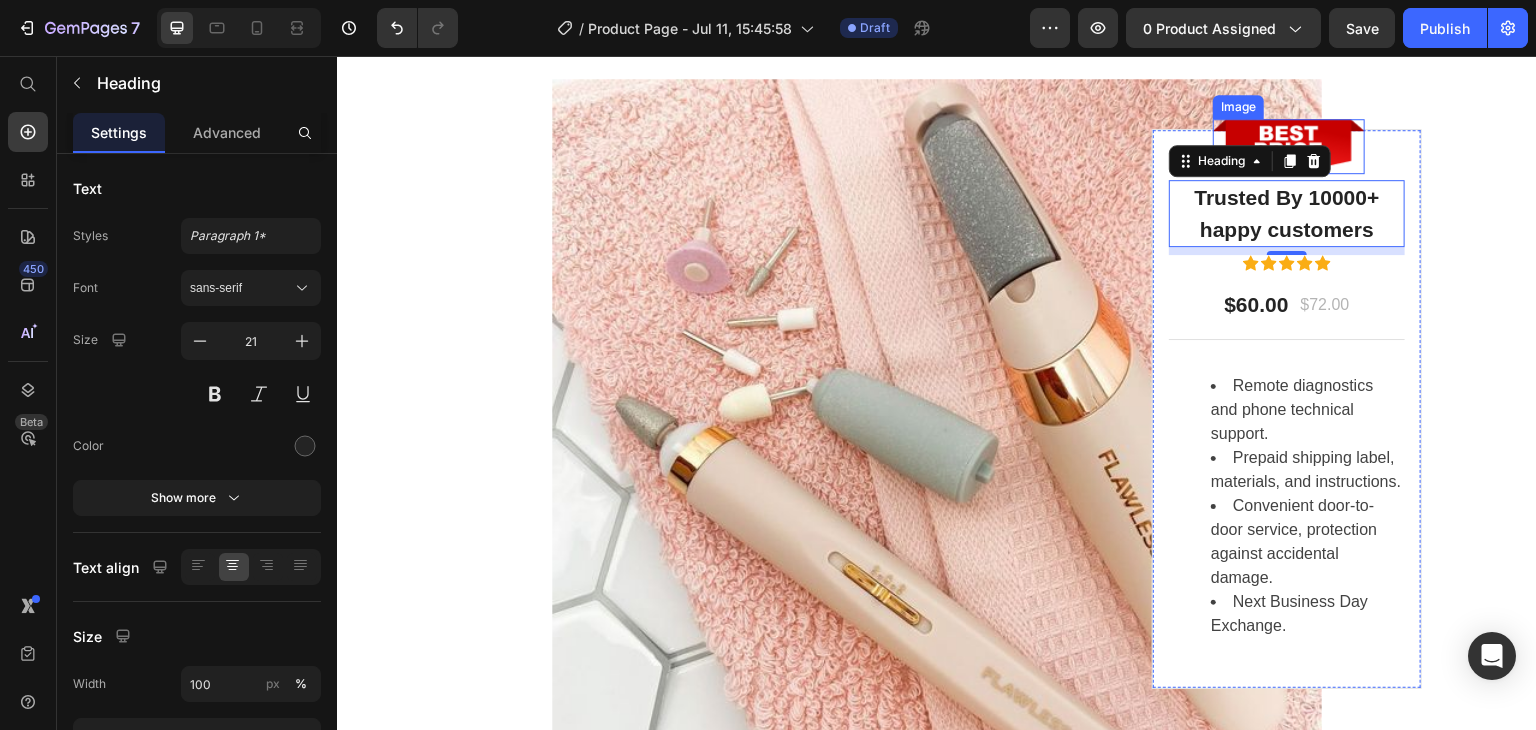 click at bounding box center [1289, 146] 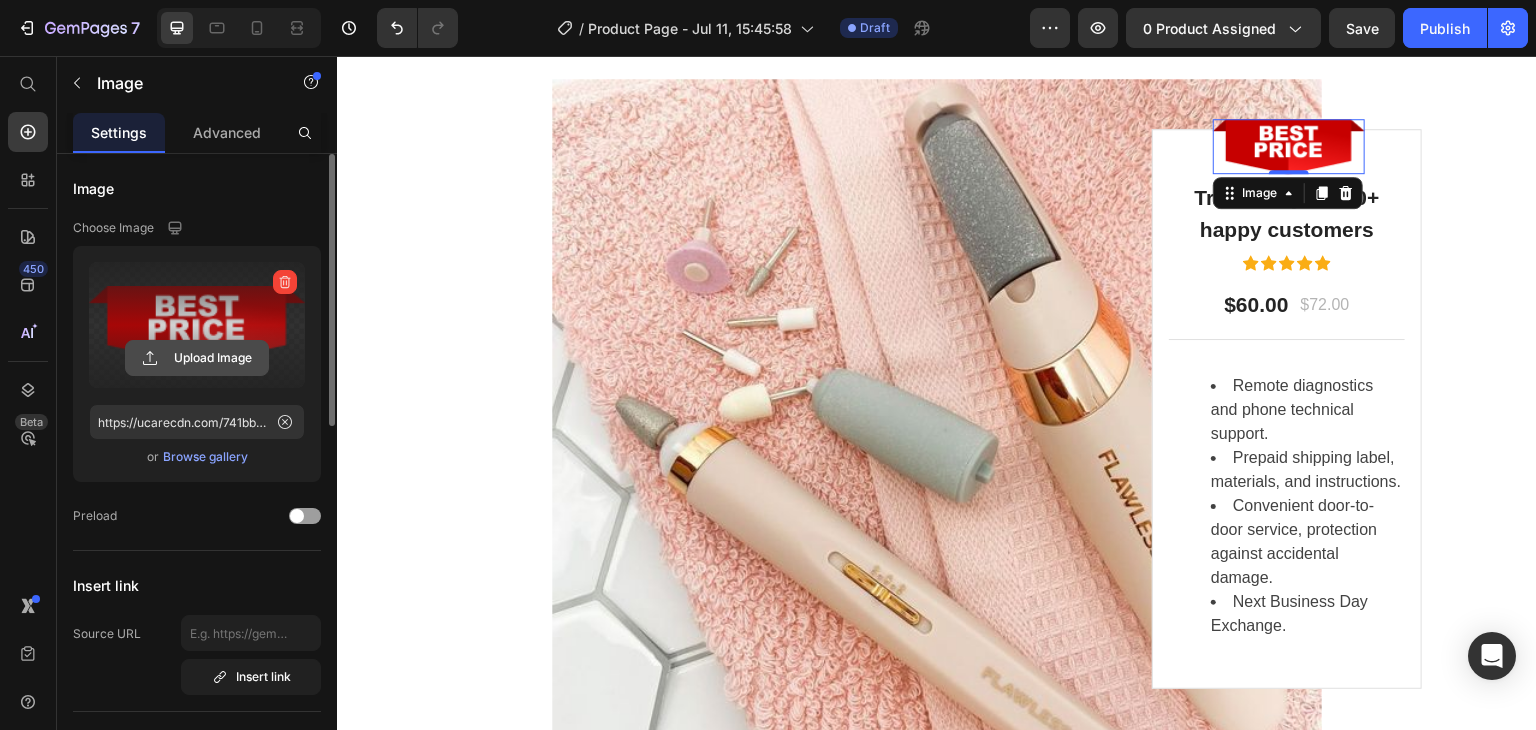 click 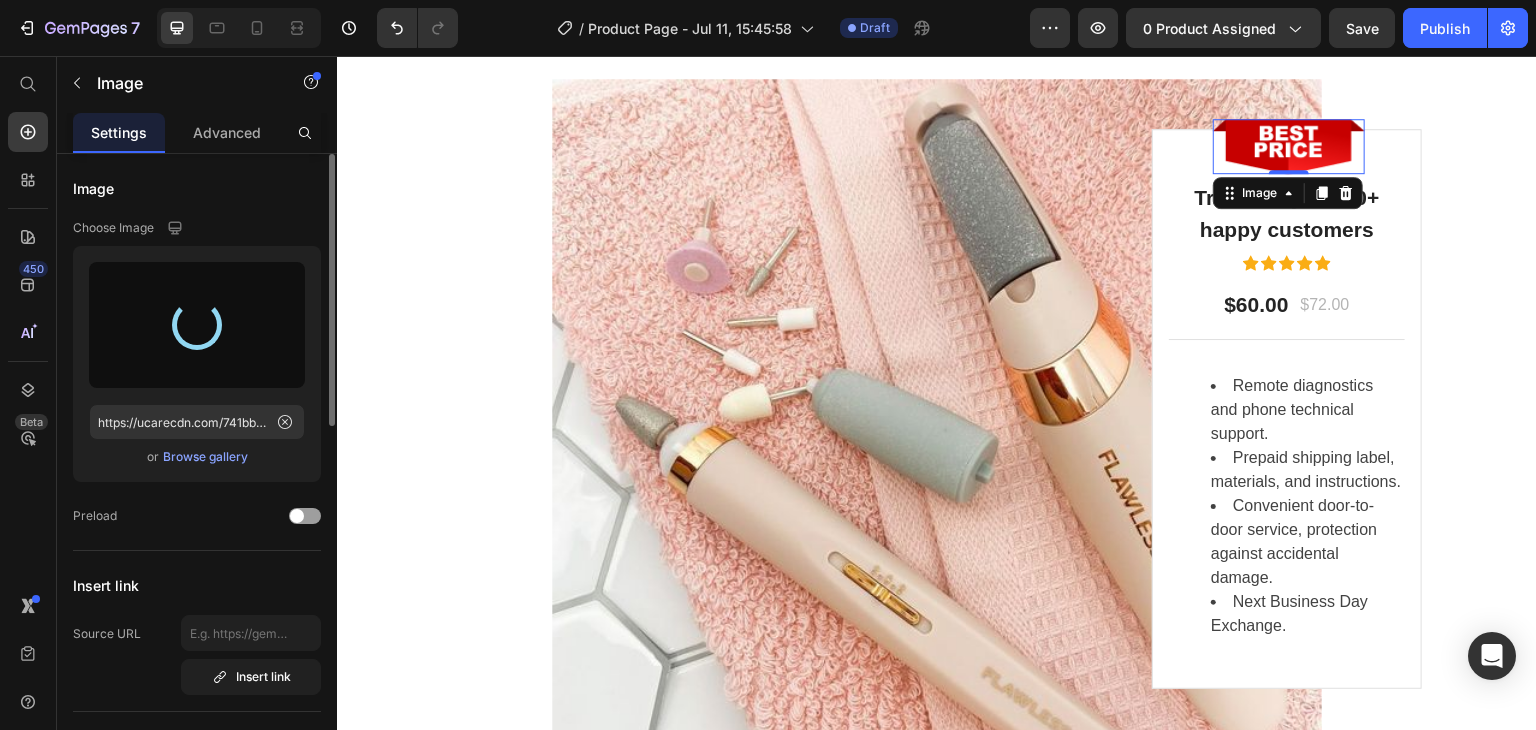 type on "https://cdn.shopify.com/s/files/1/0758/7243/6481/files/gempages_574950970216154224-20db26c7-fe1a-4c93-a274-aba391a88ad6.jpg" 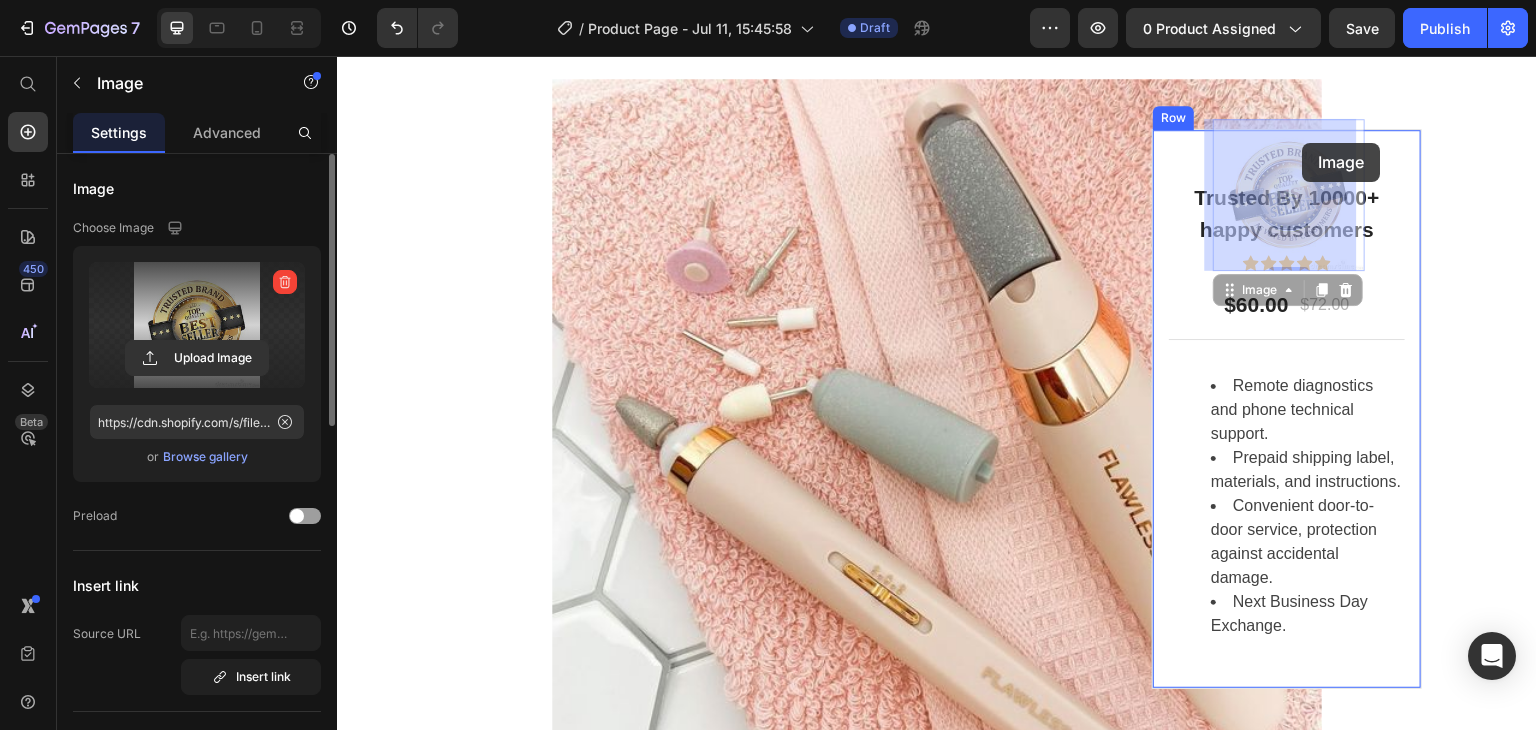 drag, startPoint x: 1276, startPoint y: 190, endPoint x: 1302, endPoint y: 144, distance: 52.83938 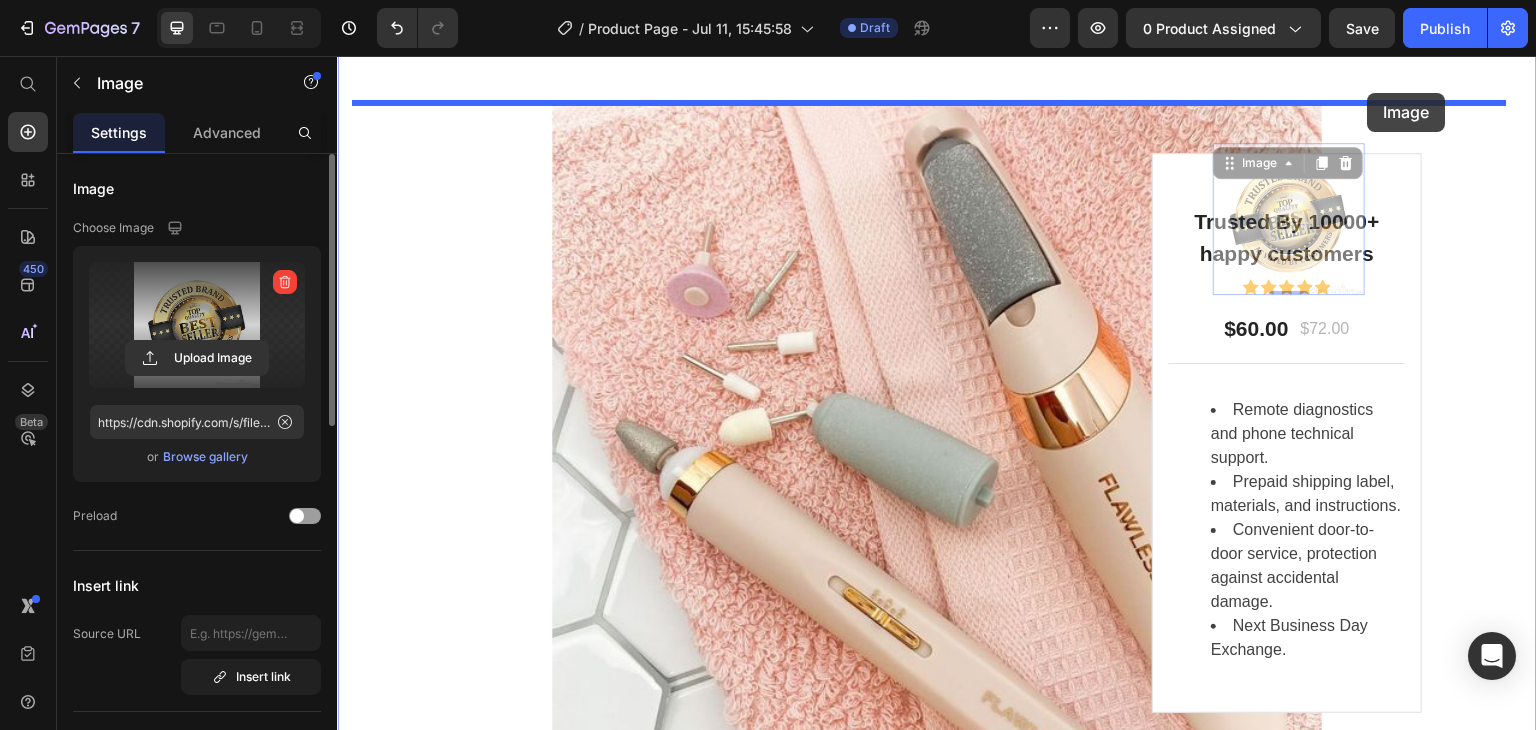 drag, startPoint x: 1354, startPoint y: 159, endPoint x: 1368, endPoint y: 93, distance: 67.46851 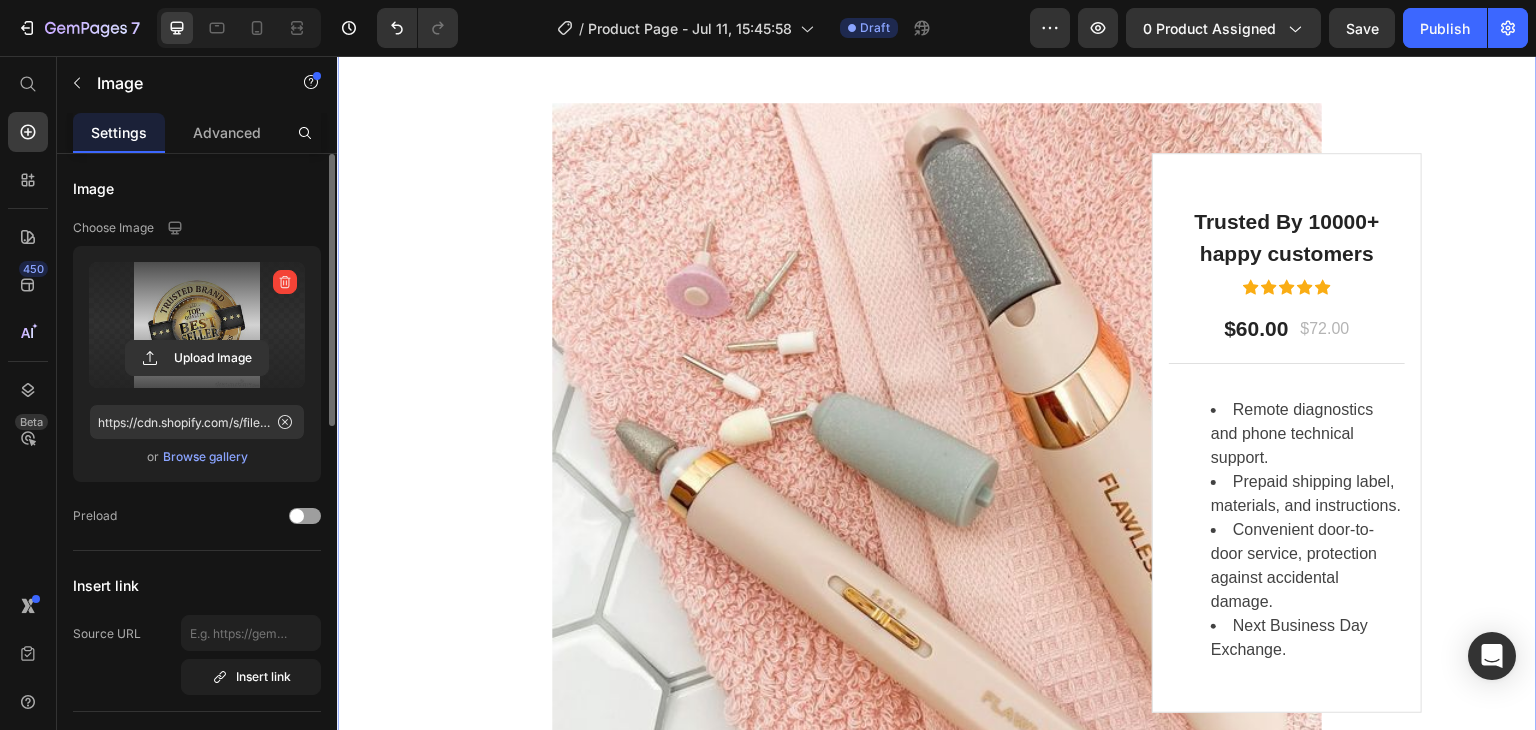 scroll, scrollTop: 5952, scrollLeft: 0, axis: vertical 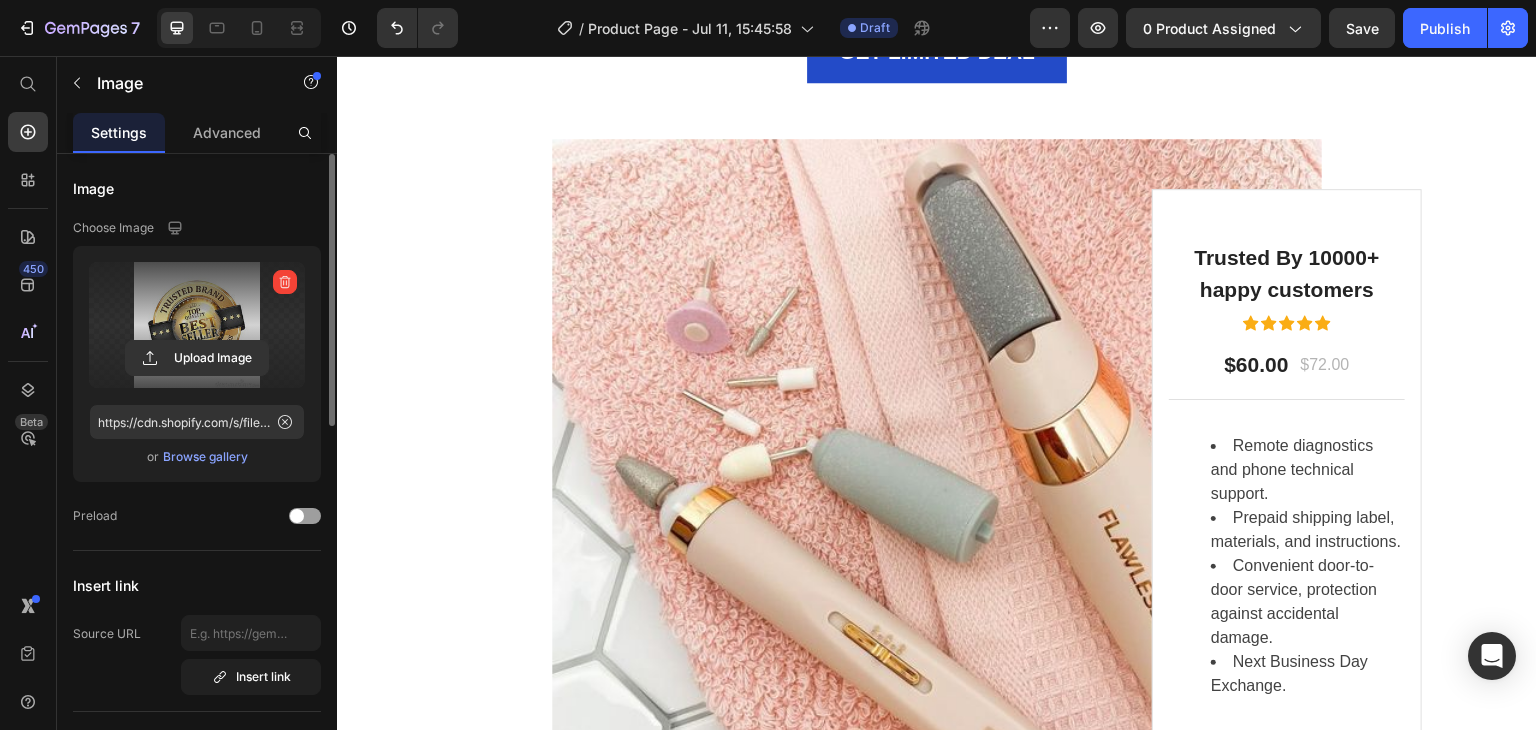 click at bounding box center (197, 325) 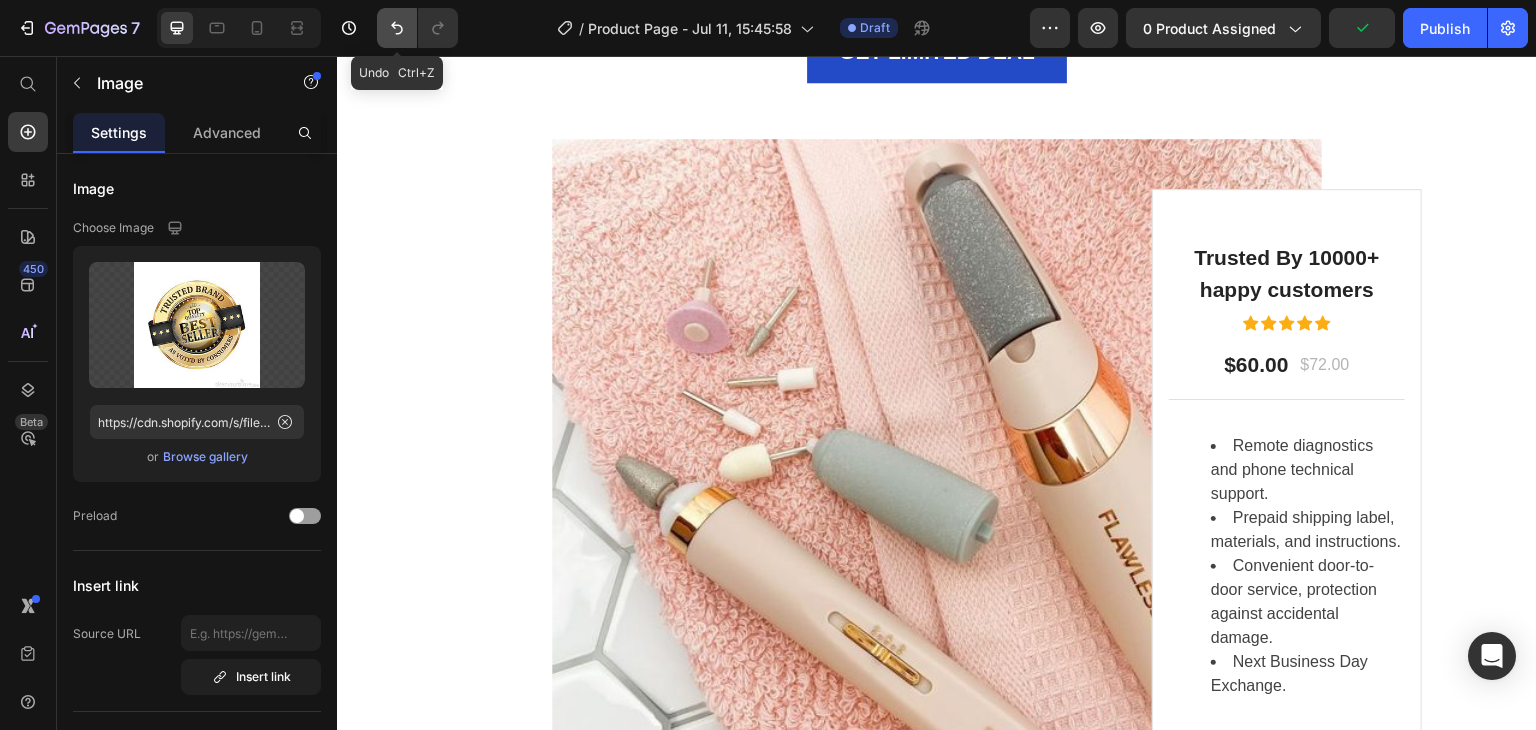 click 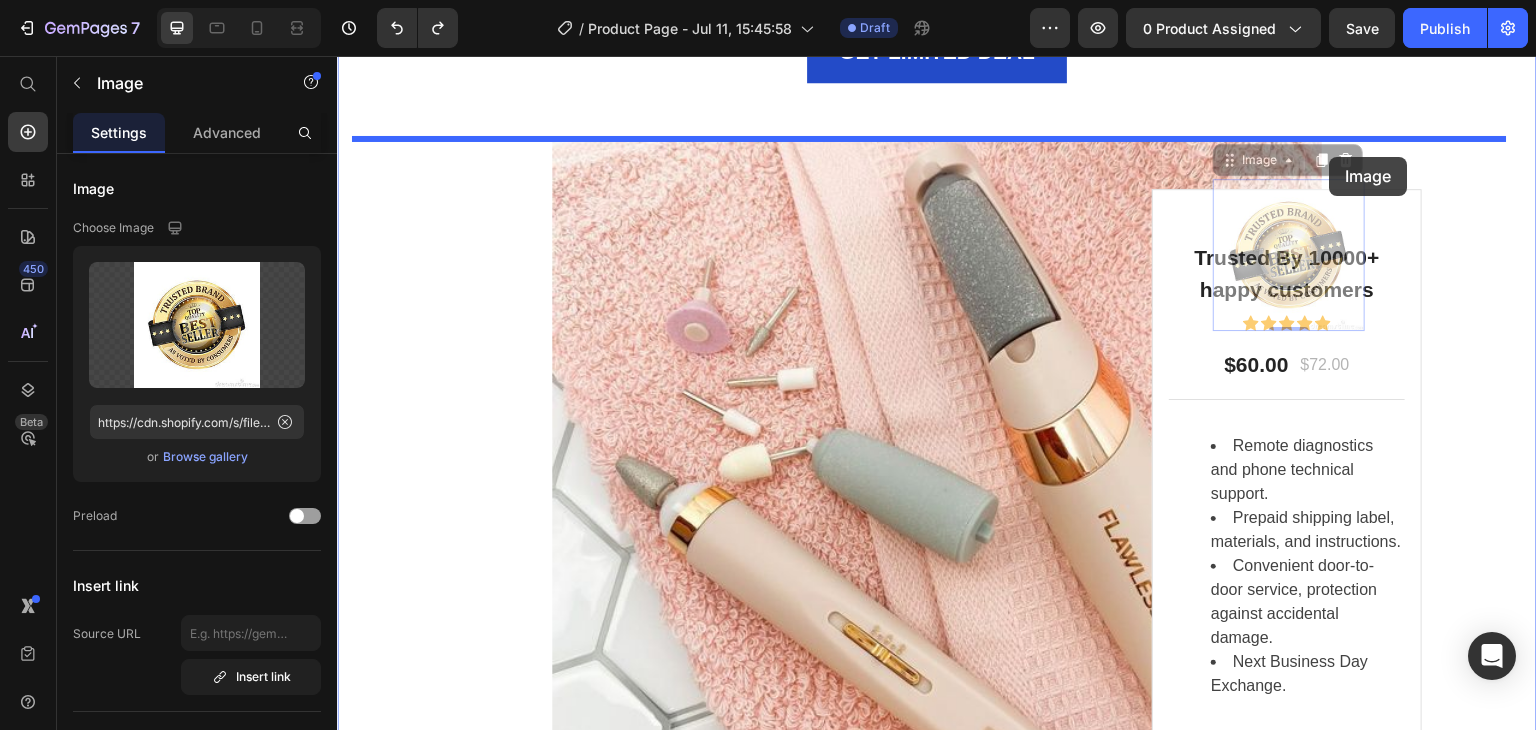 drag, startPoint x: 1312, startPoint y: 181, endPoint x: 1330, endPoint y: 156, distance: 30.805843 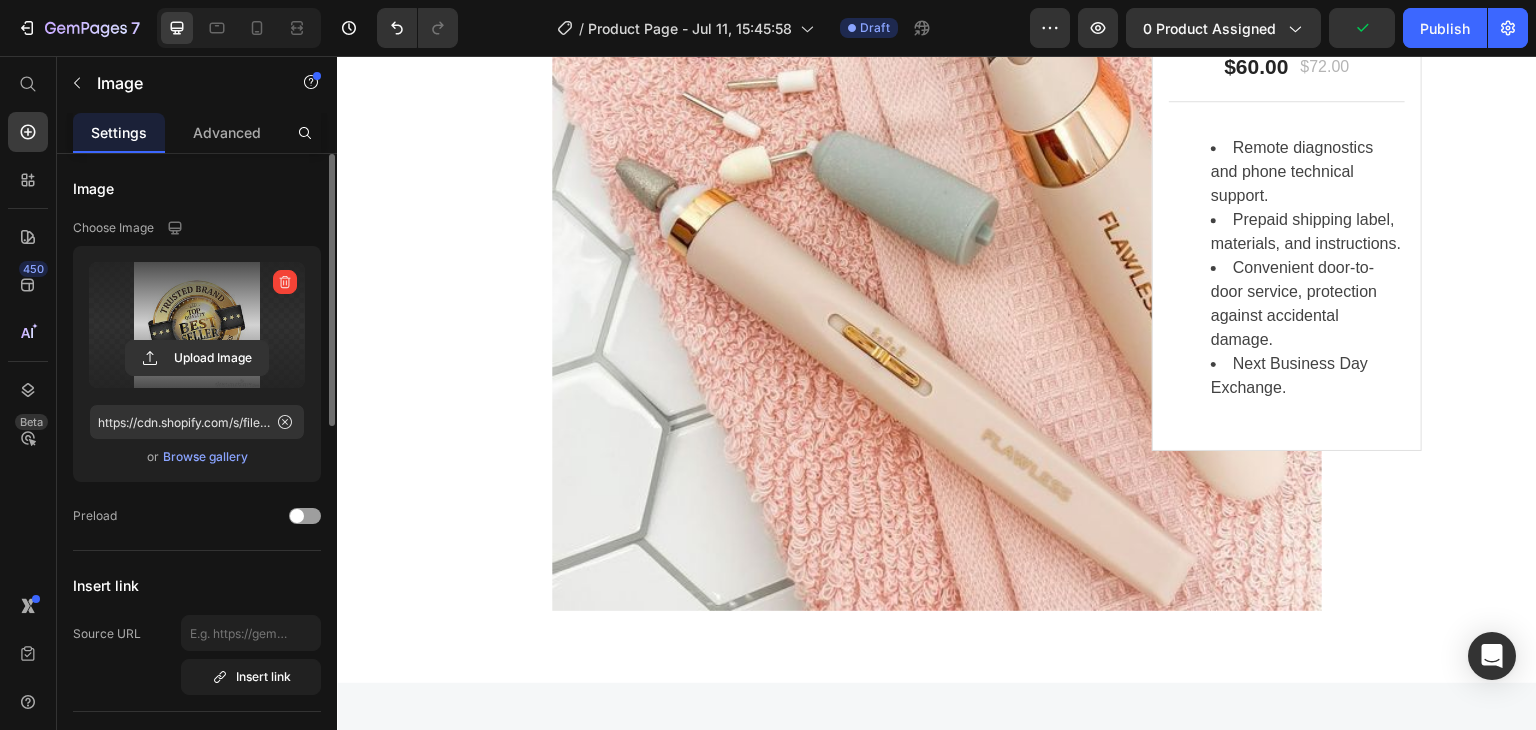 scroll, scrollTop: 5069, scrollLeft: 0, axis: vertical 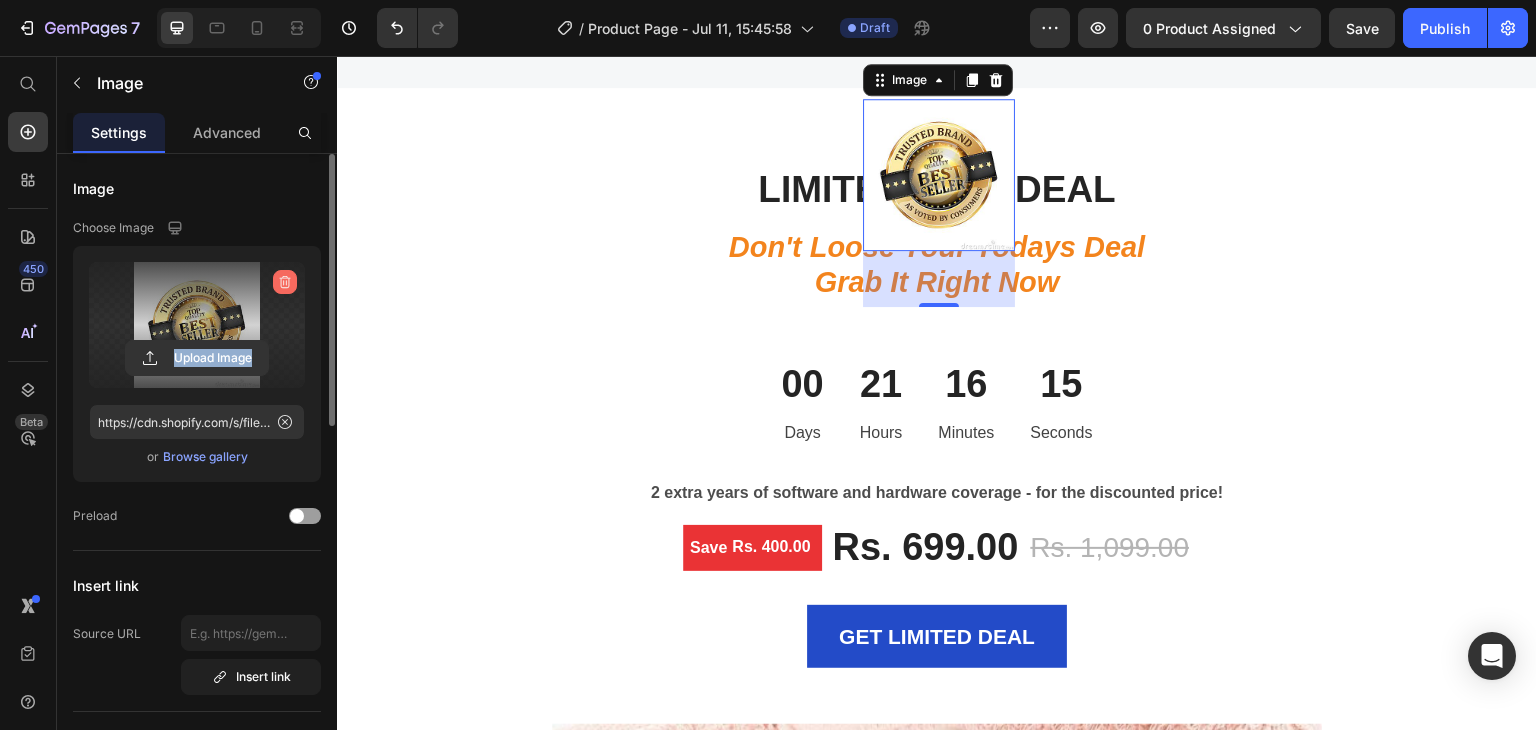 drag, startPoint x: 276, startPoint y: 354, endPoint x: 288, endPoint y: 272, distance: 82.8734 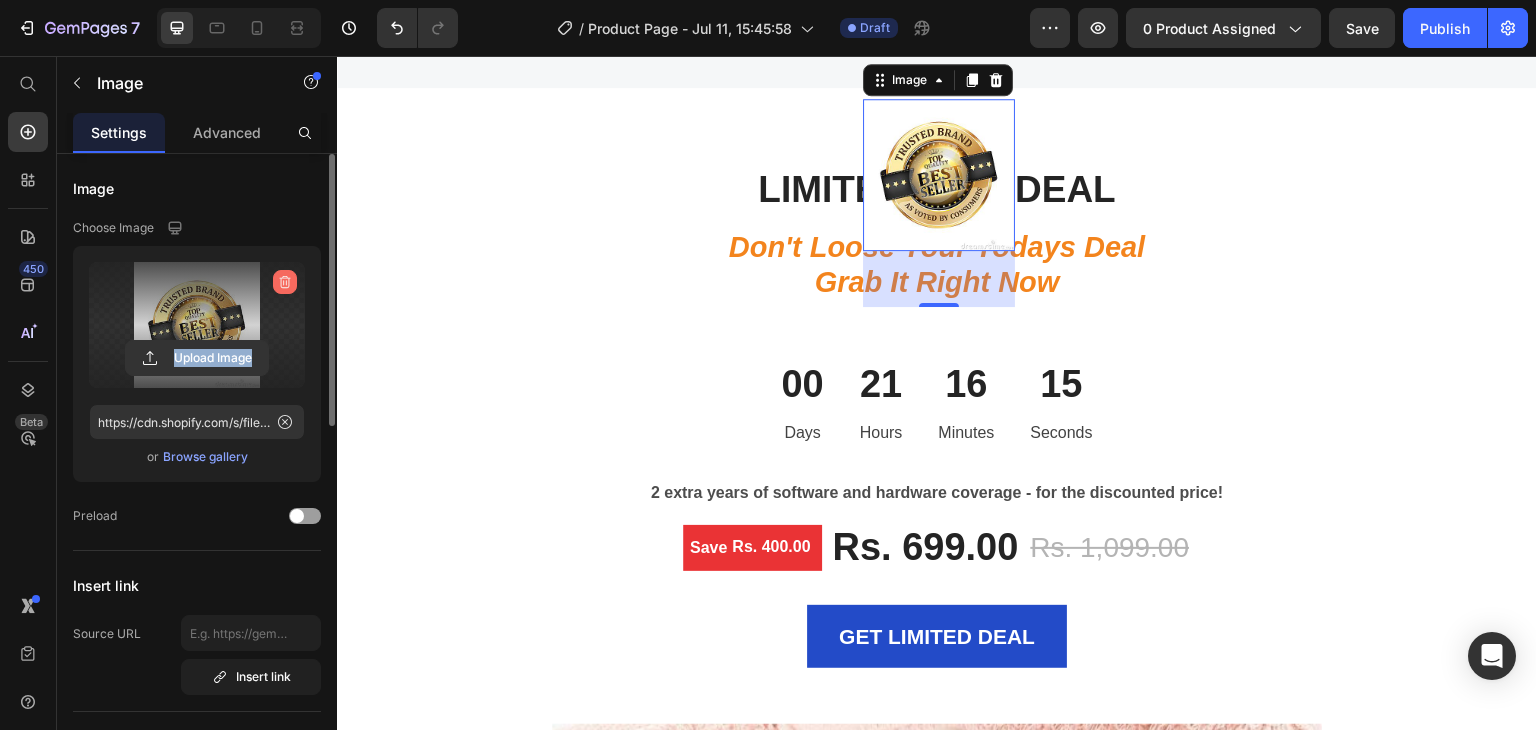 click on "Upload Image" at bounding box center (197, 325) 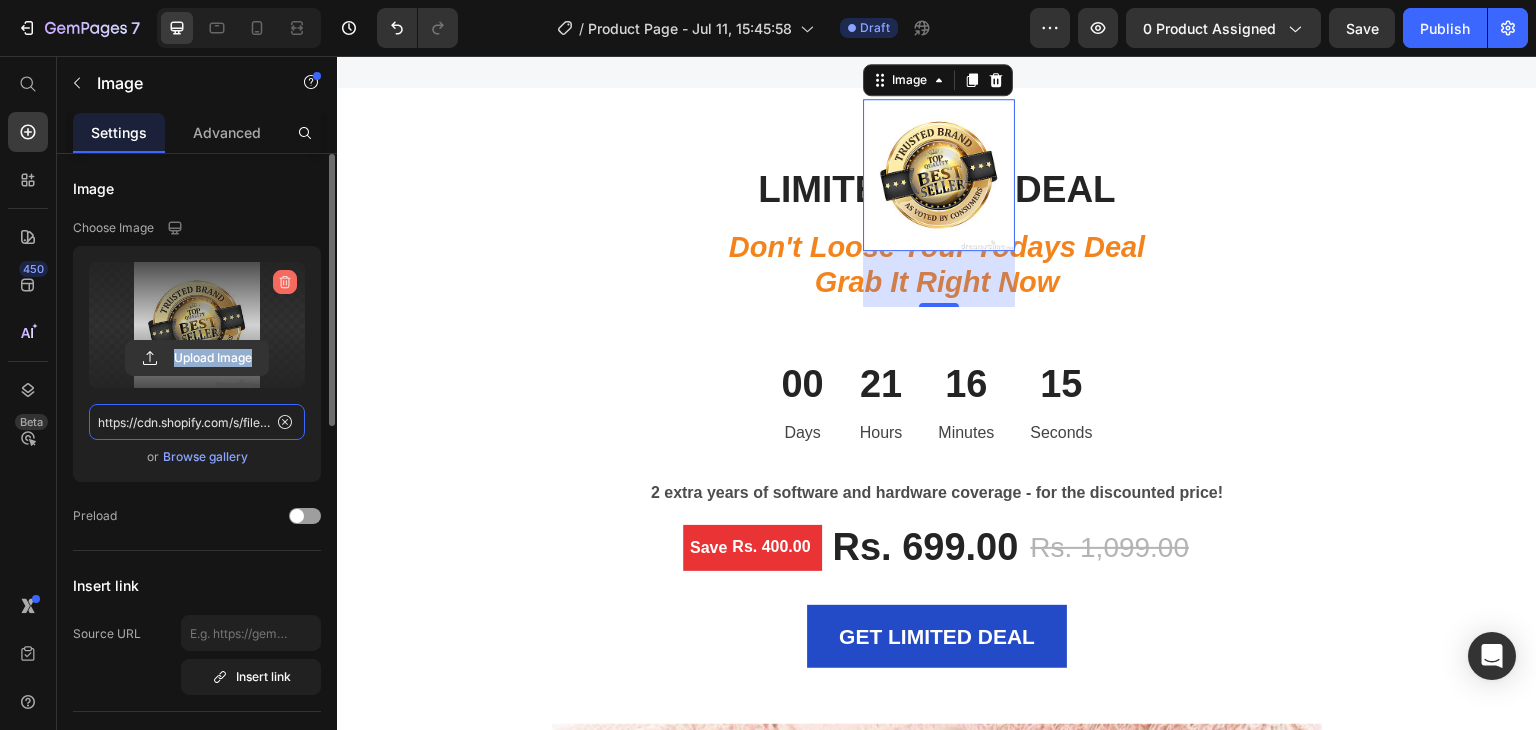 type 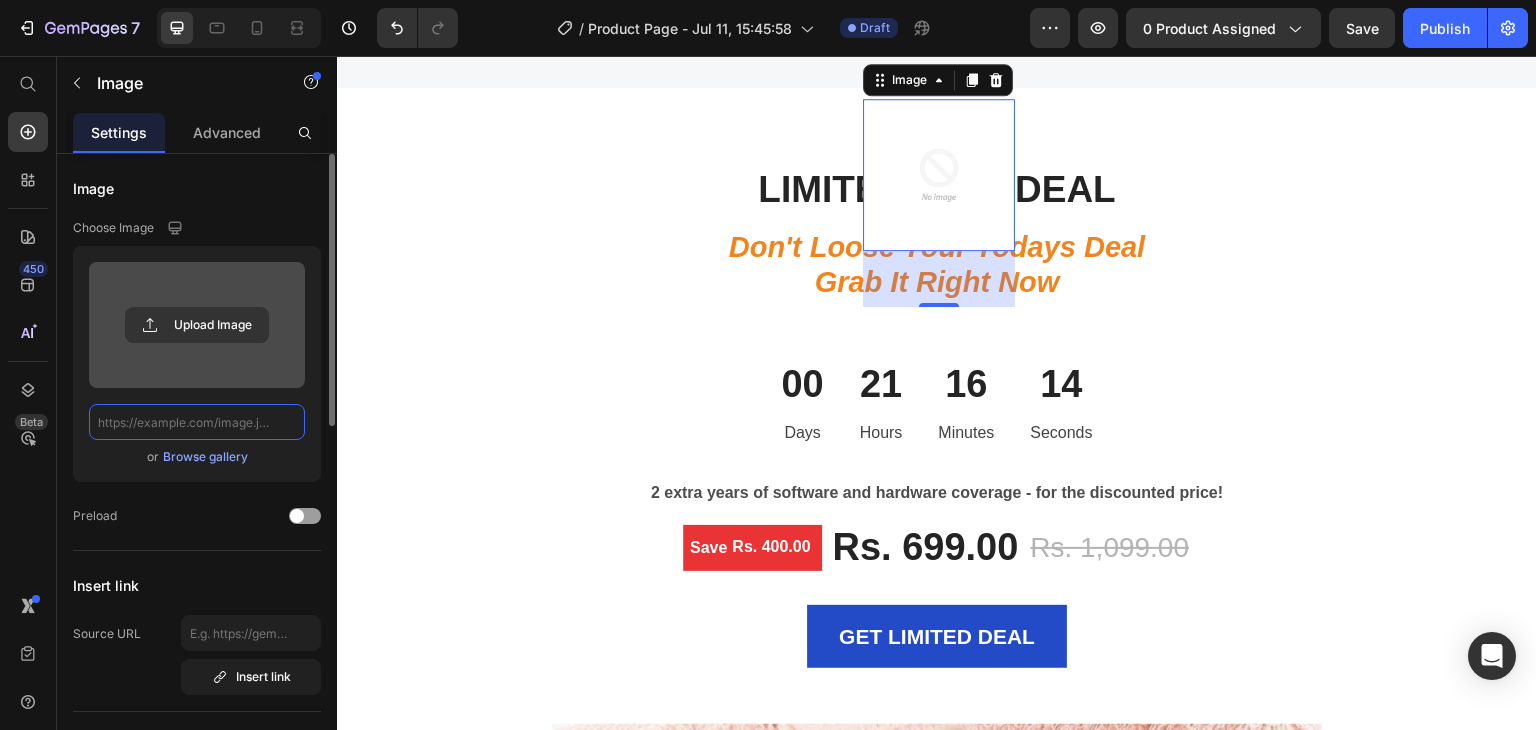 scroll, scrollTop: 0, scrollLeft: 0, axis: both 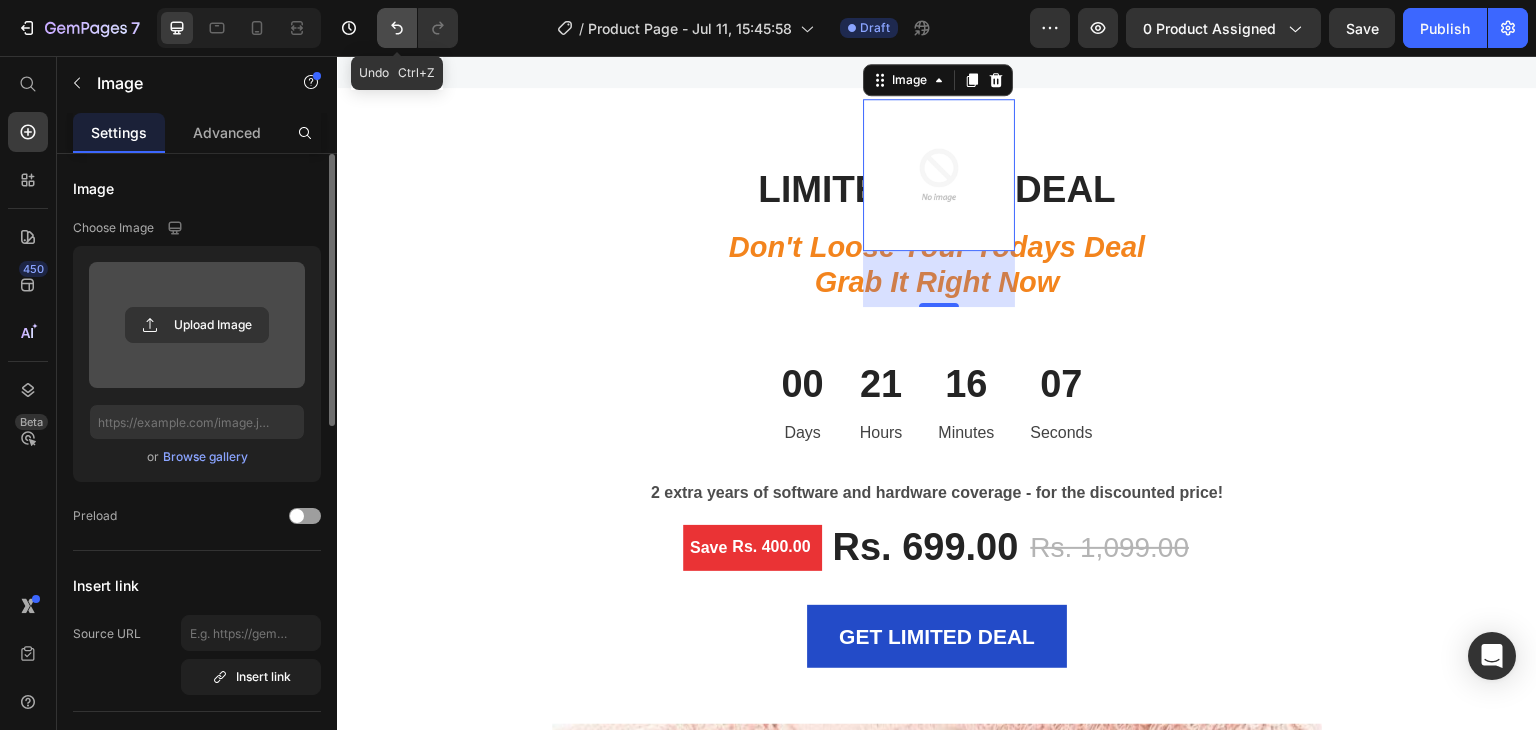 click 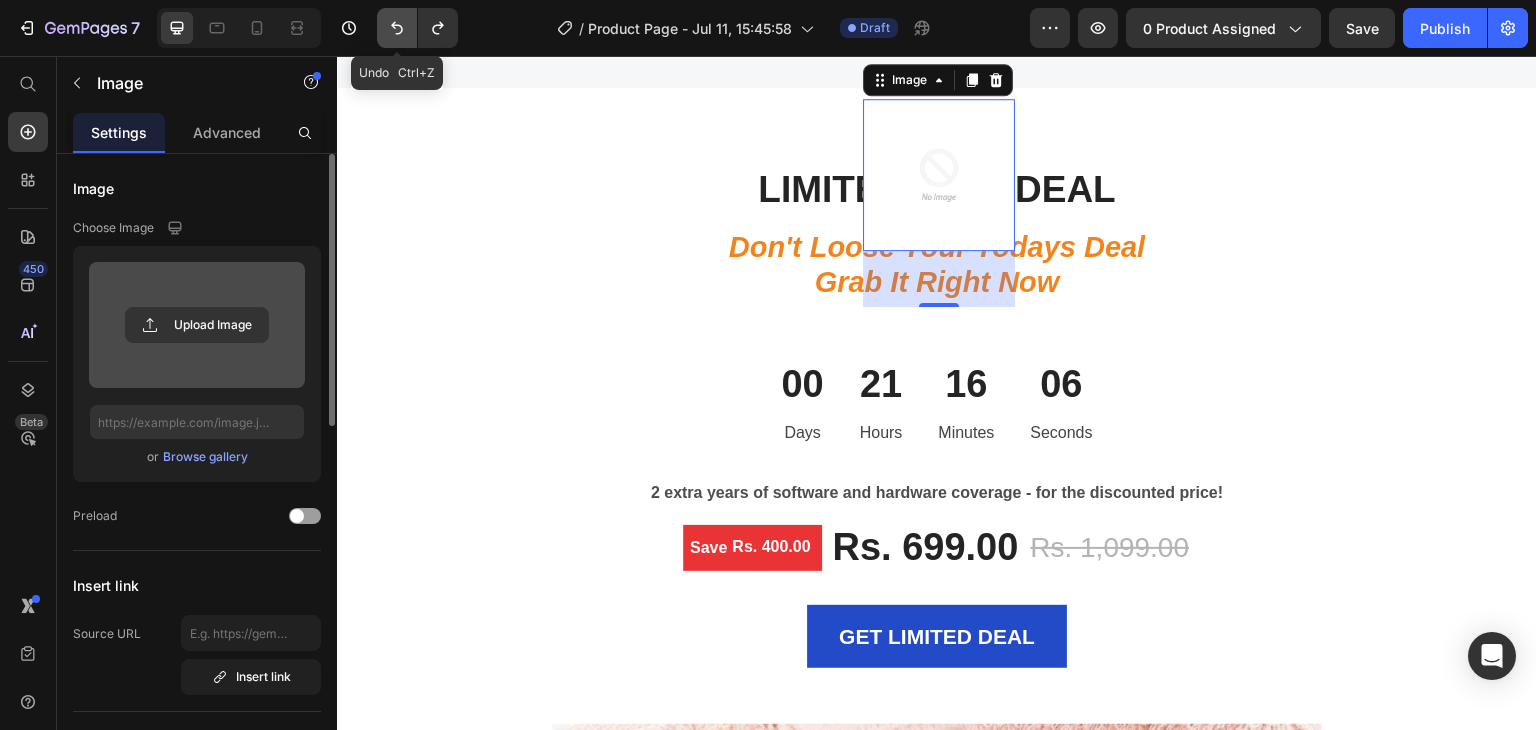 click 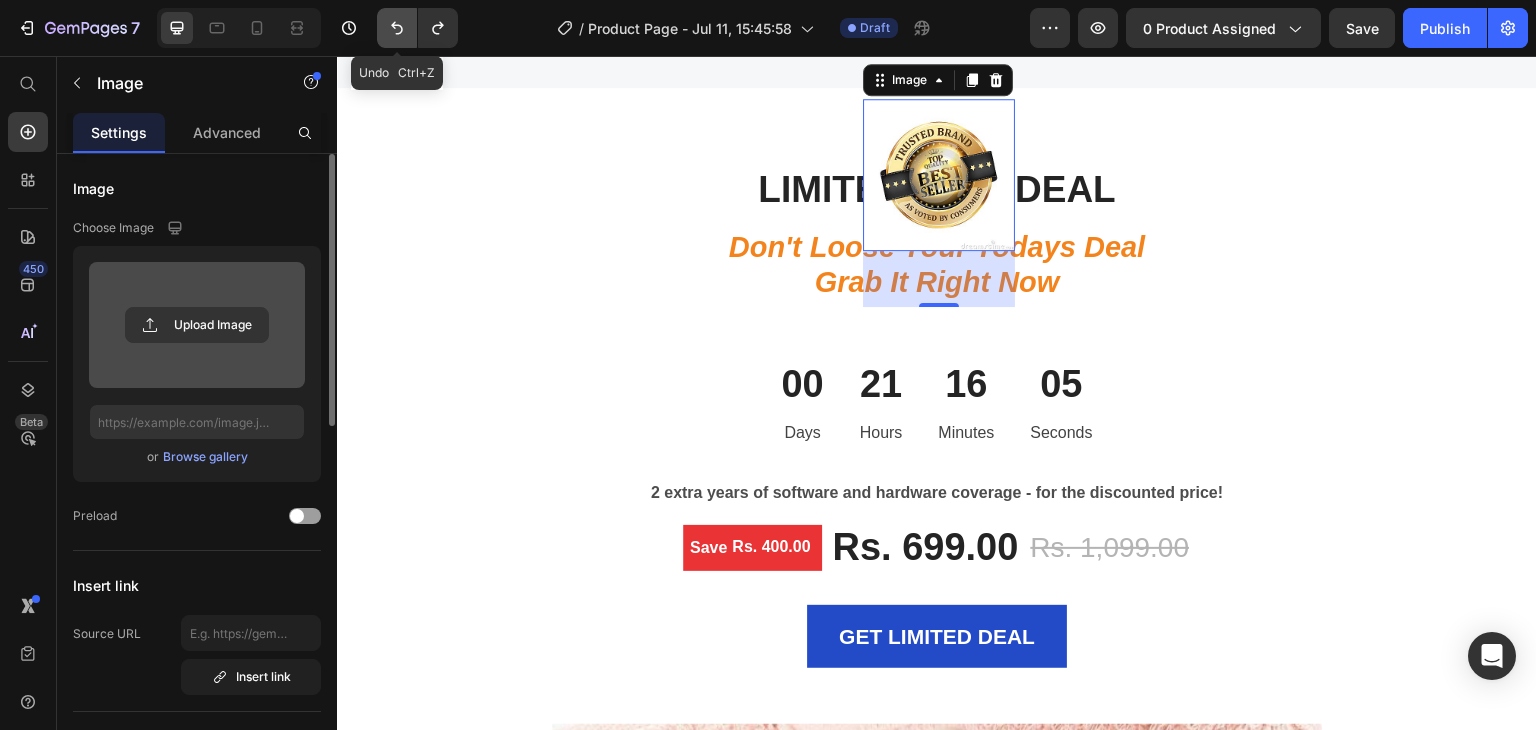 click 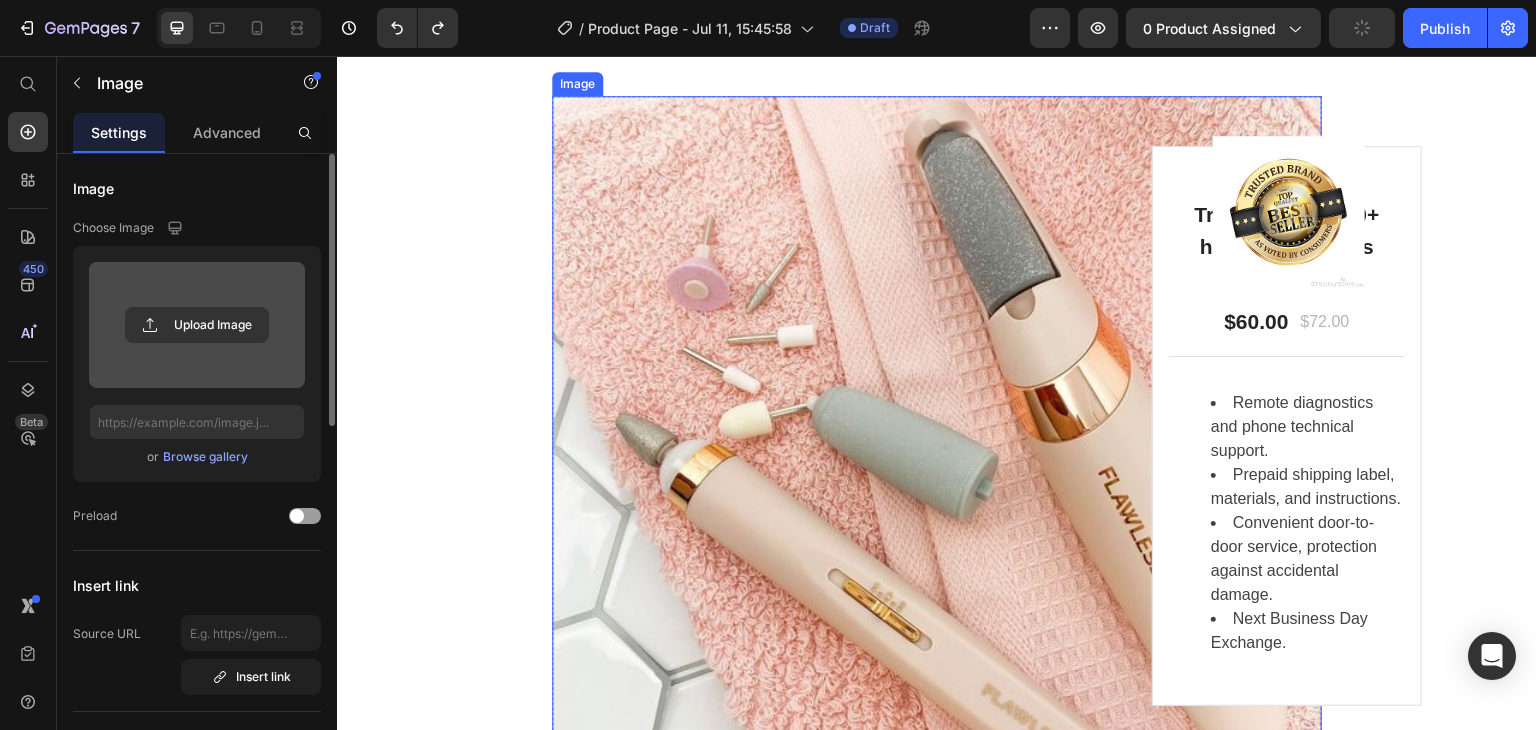 scroll, scrollTop: 5798, scrollLeft: 0, axis: vertical 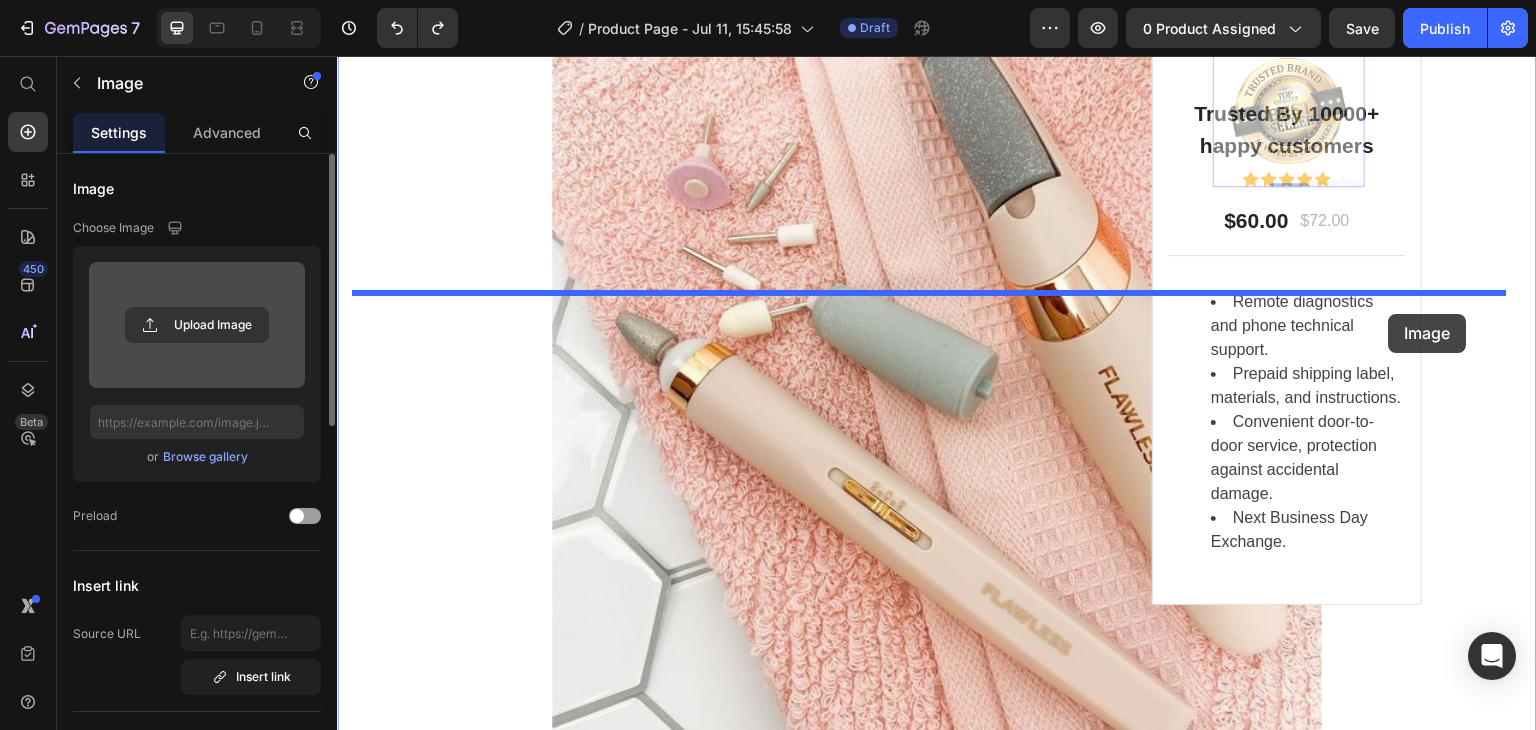 drag, startPoint x: 1349, startPoint y: 335, endPoint x: 1388, endPoint y: 315, distance: 43.829212 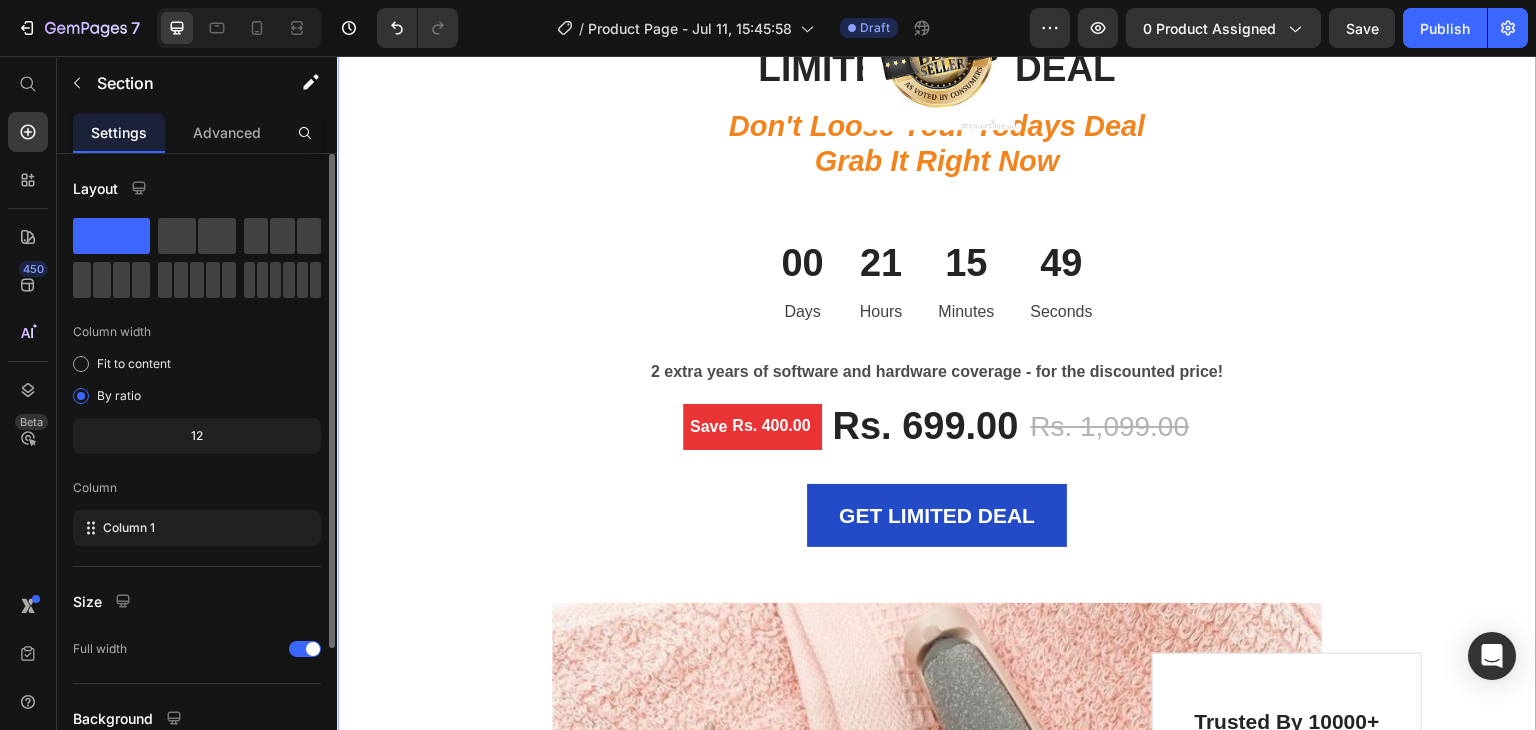 scroll, scrollTop: 5189, scrollLeft: 0, axis: vertical 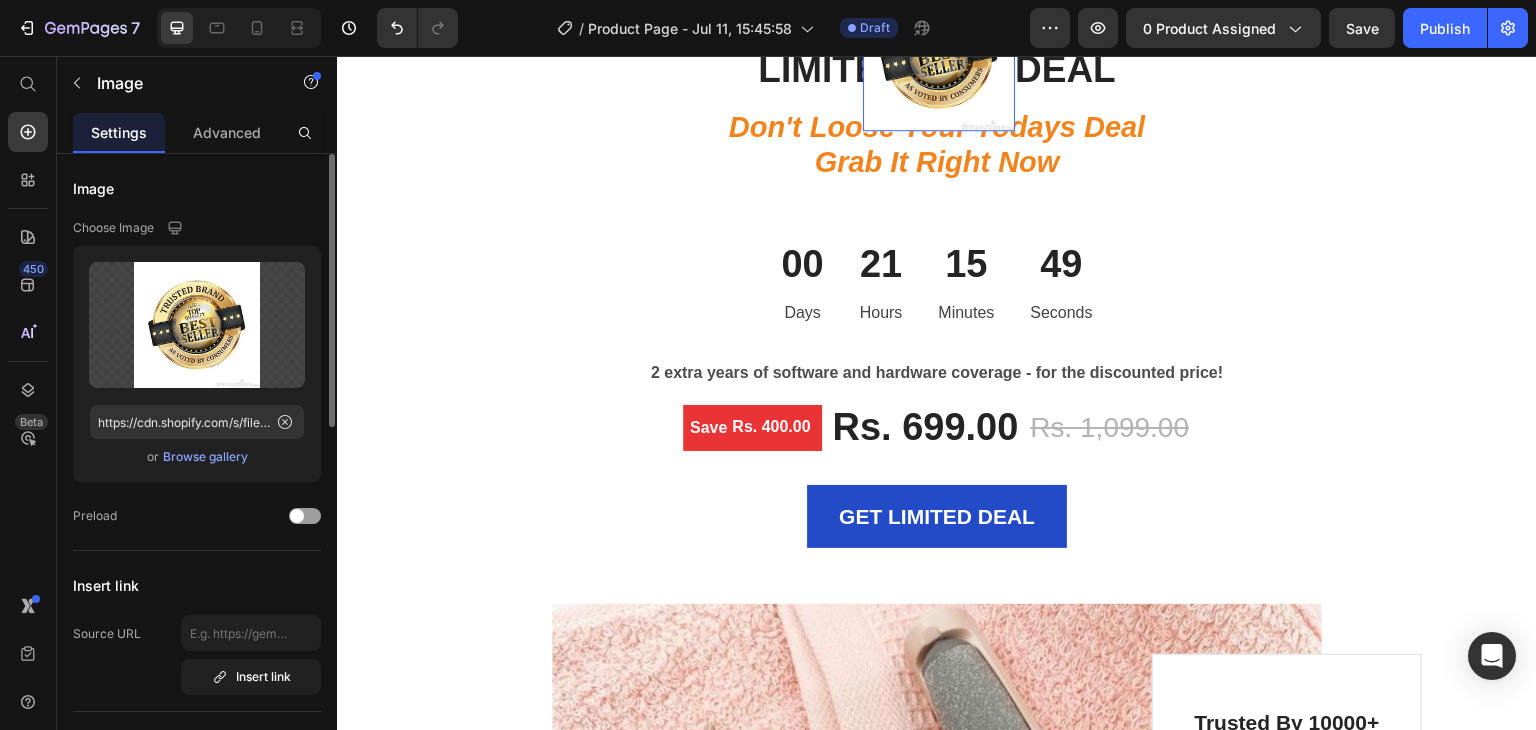 click at bounding box center (939, 55) 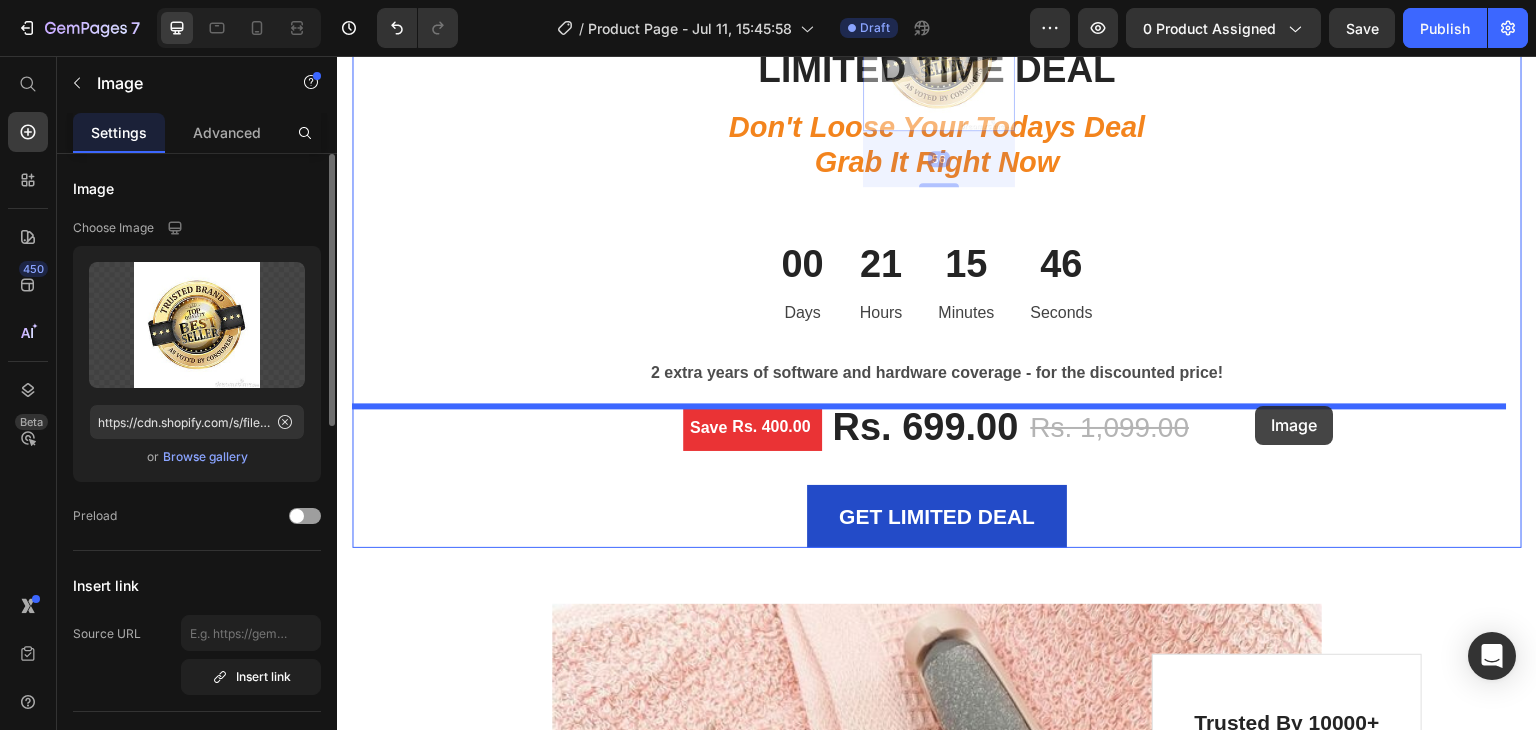 drag, startPoint x: 903, startPoint y: 330, endPoint x: 1262, endPoint y: 406, distance: 366.9564 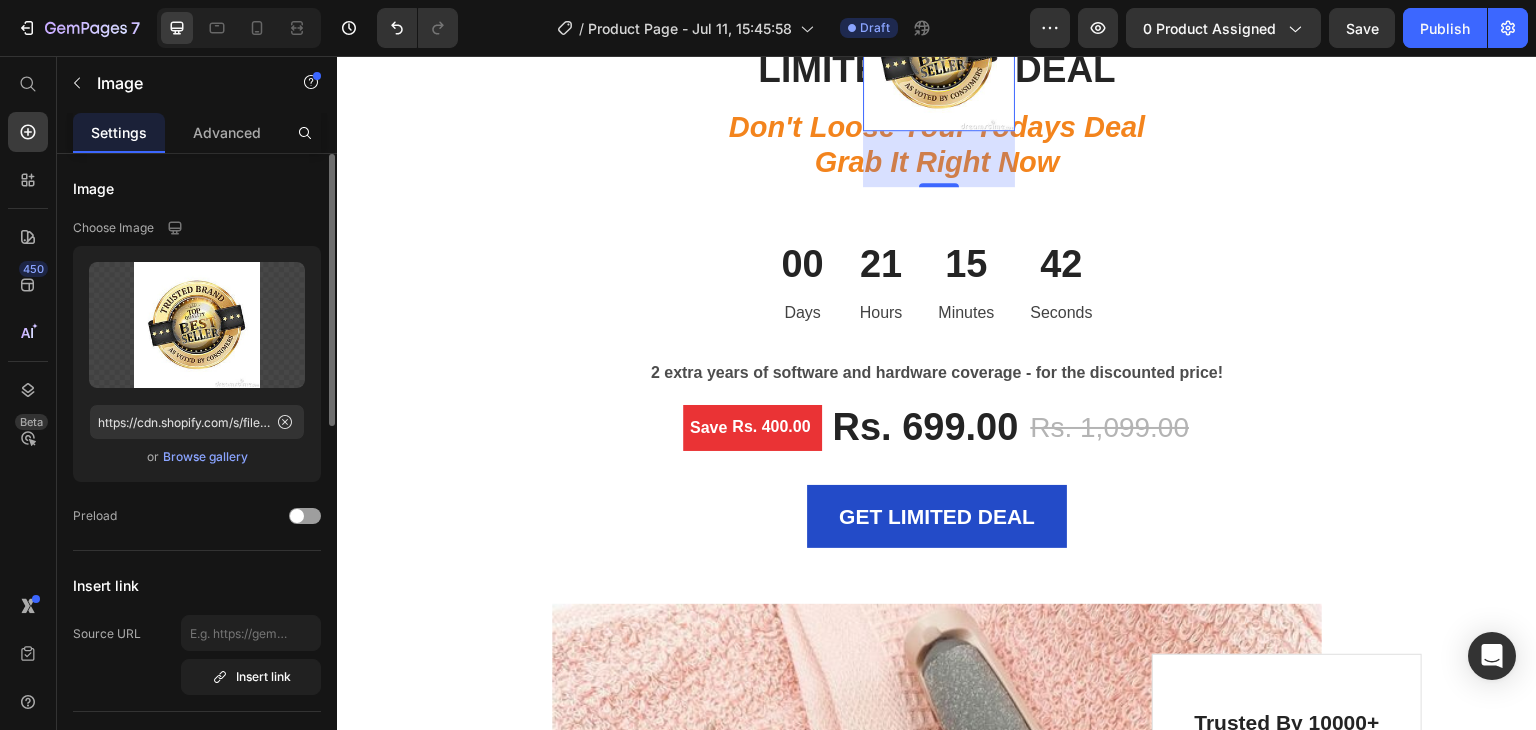 click 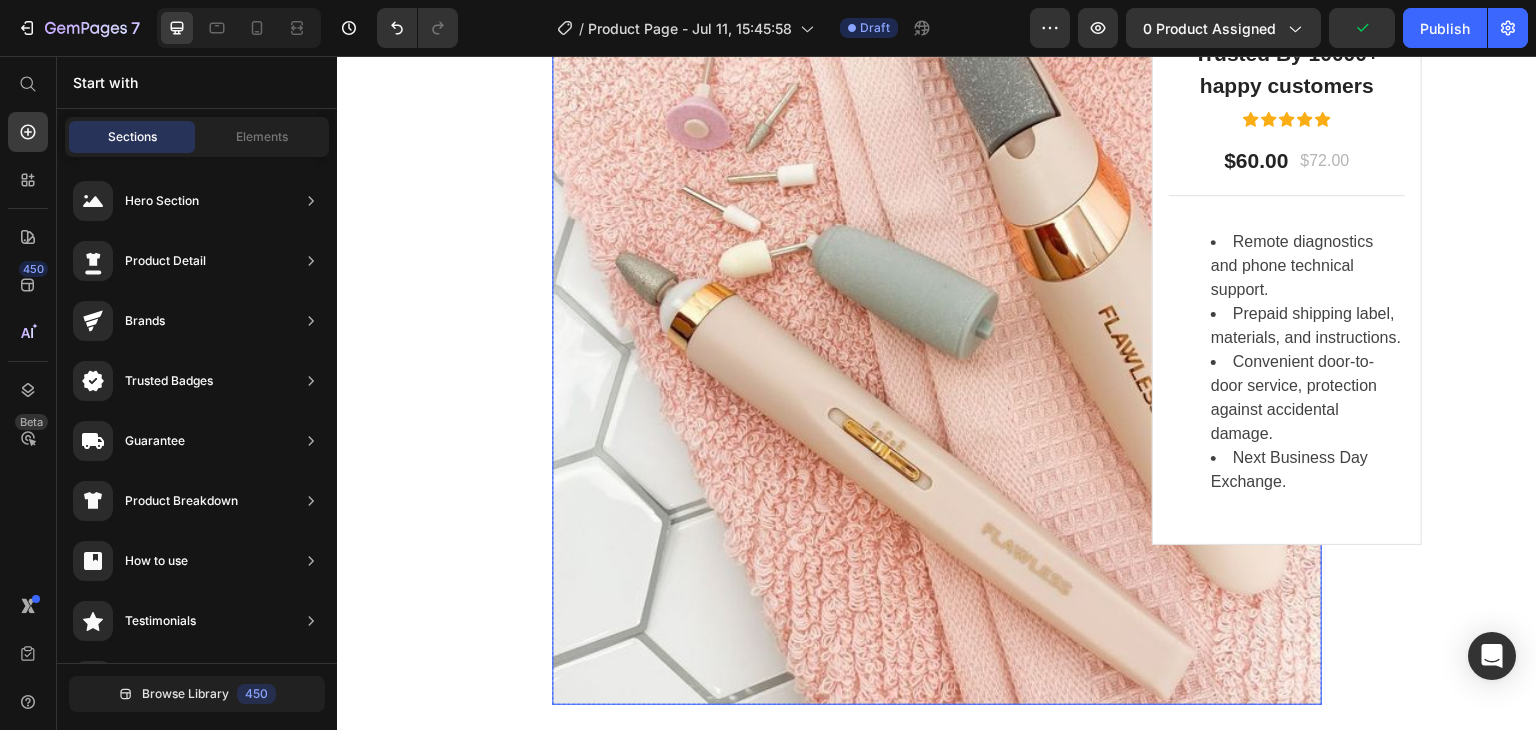 scroll, scrollTop: 6104, scrollLeft: 0, axis: vertical 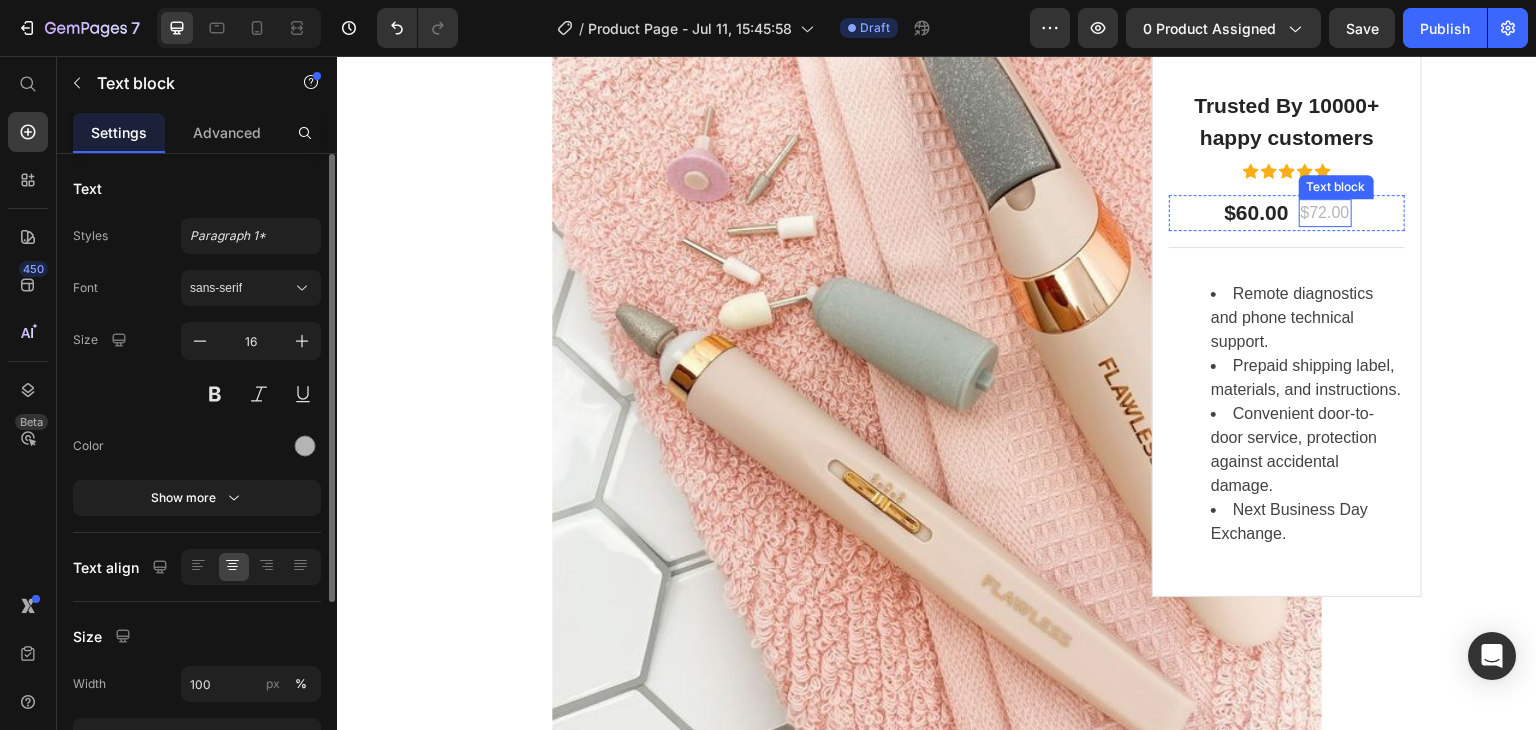 click on "$72.00" at bounding box center [1325, 213] 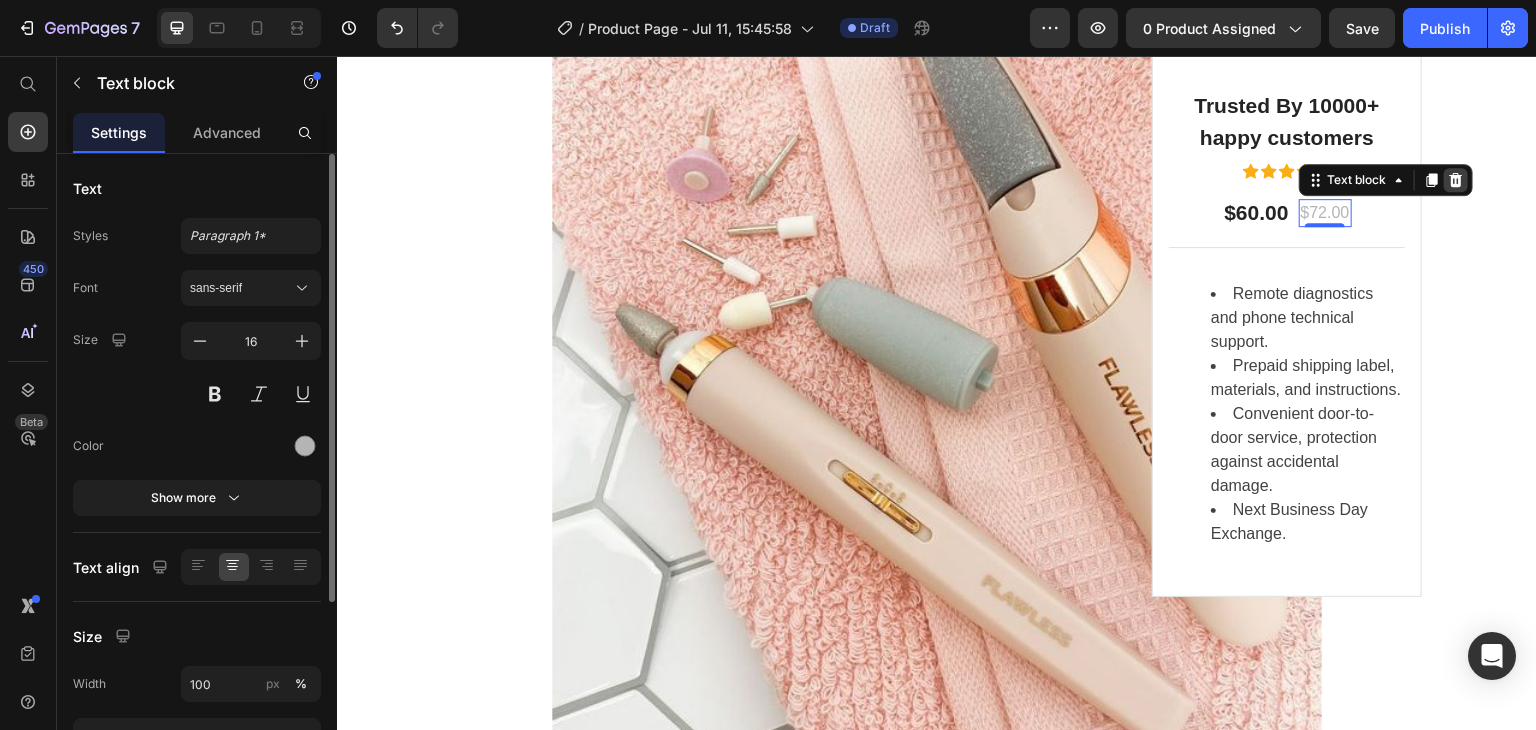 click 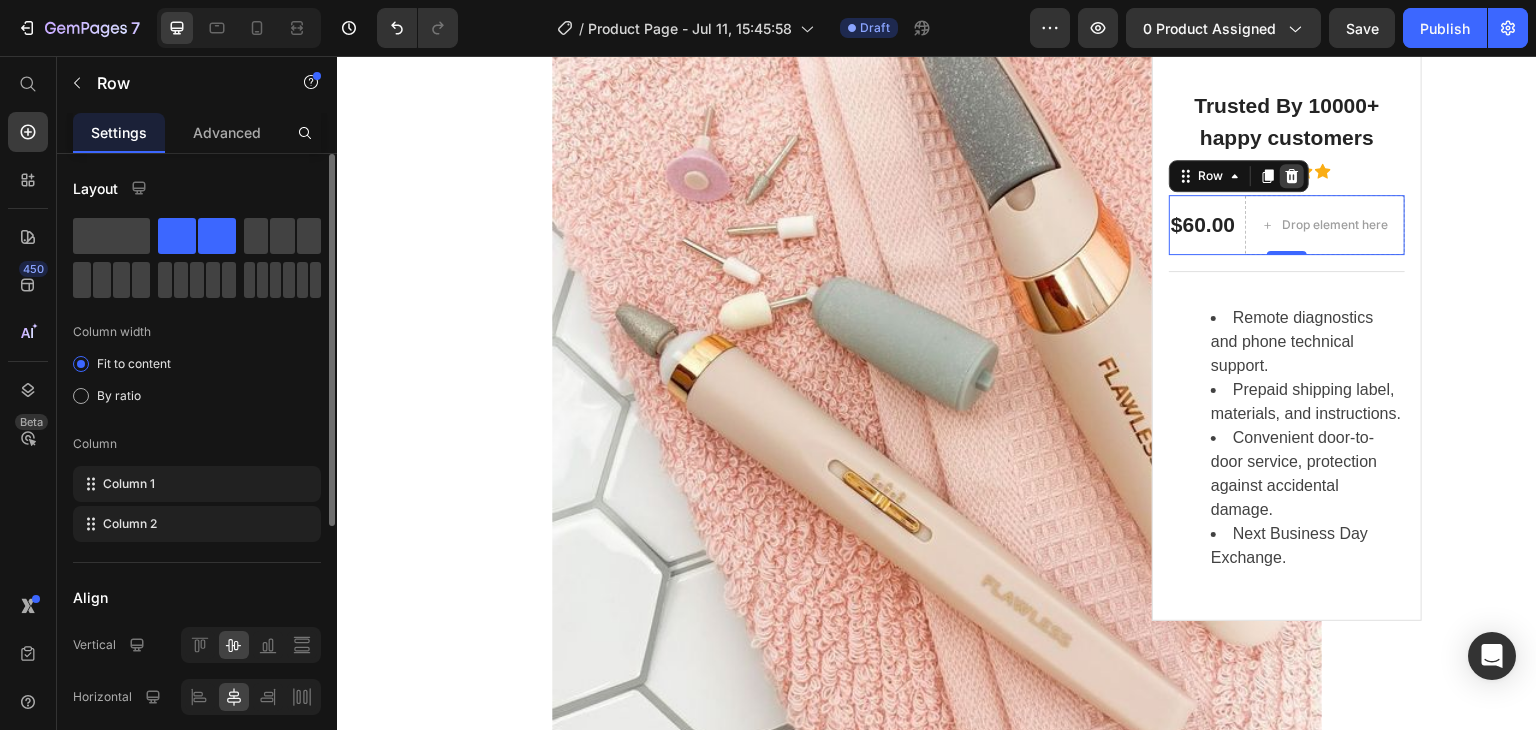 click 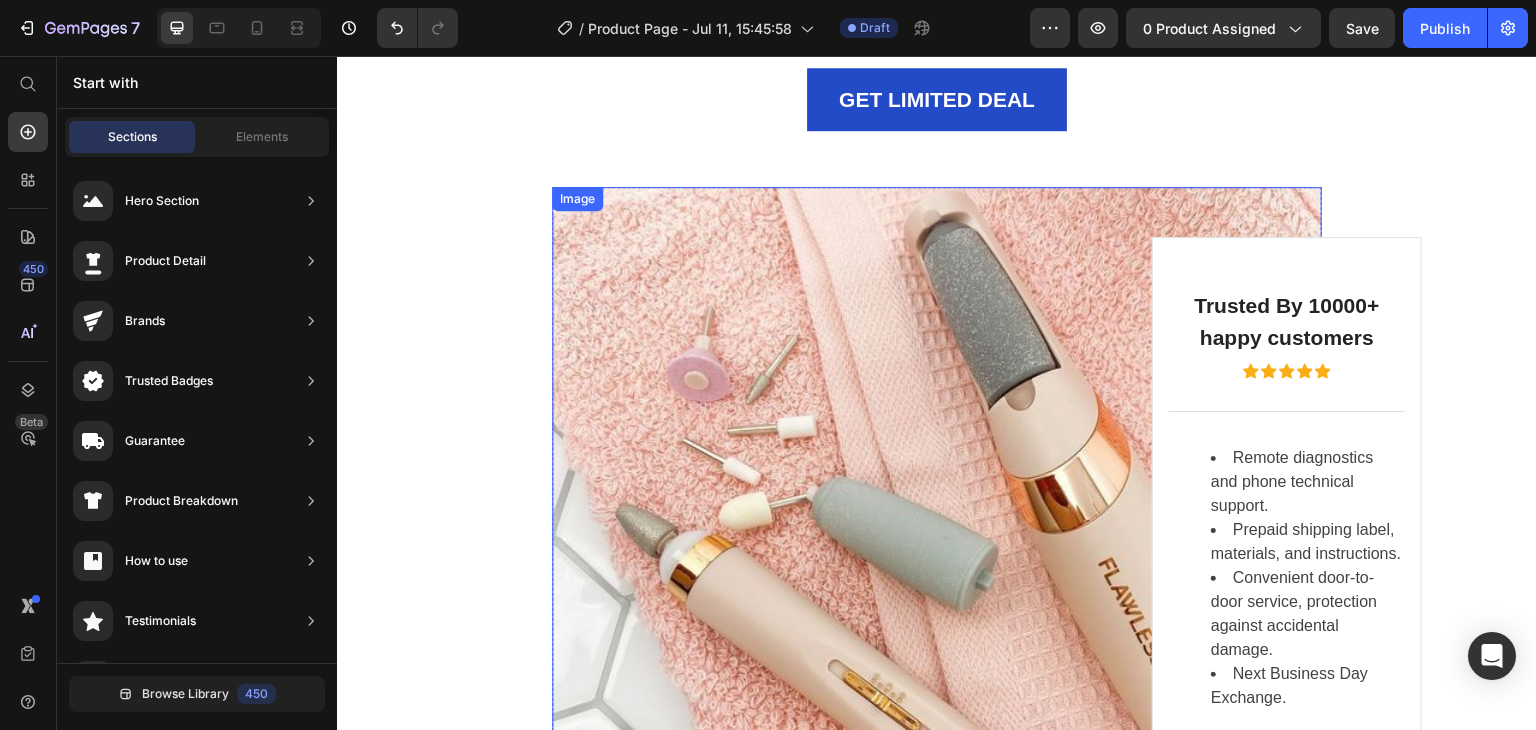 scroll, scrollTop: 5902, scrollLeft: 0, axis: vertical 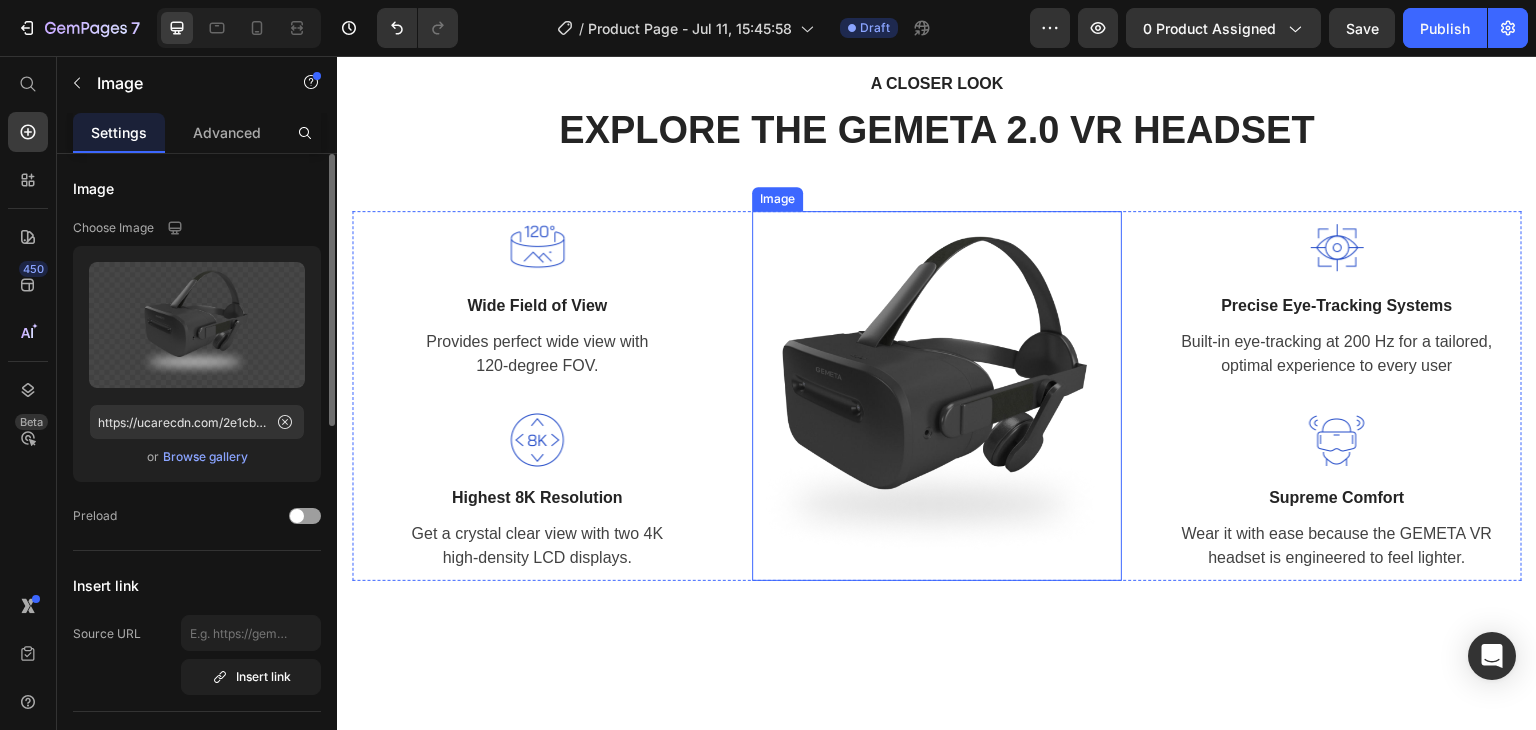 click at bounding box center [937, 396] 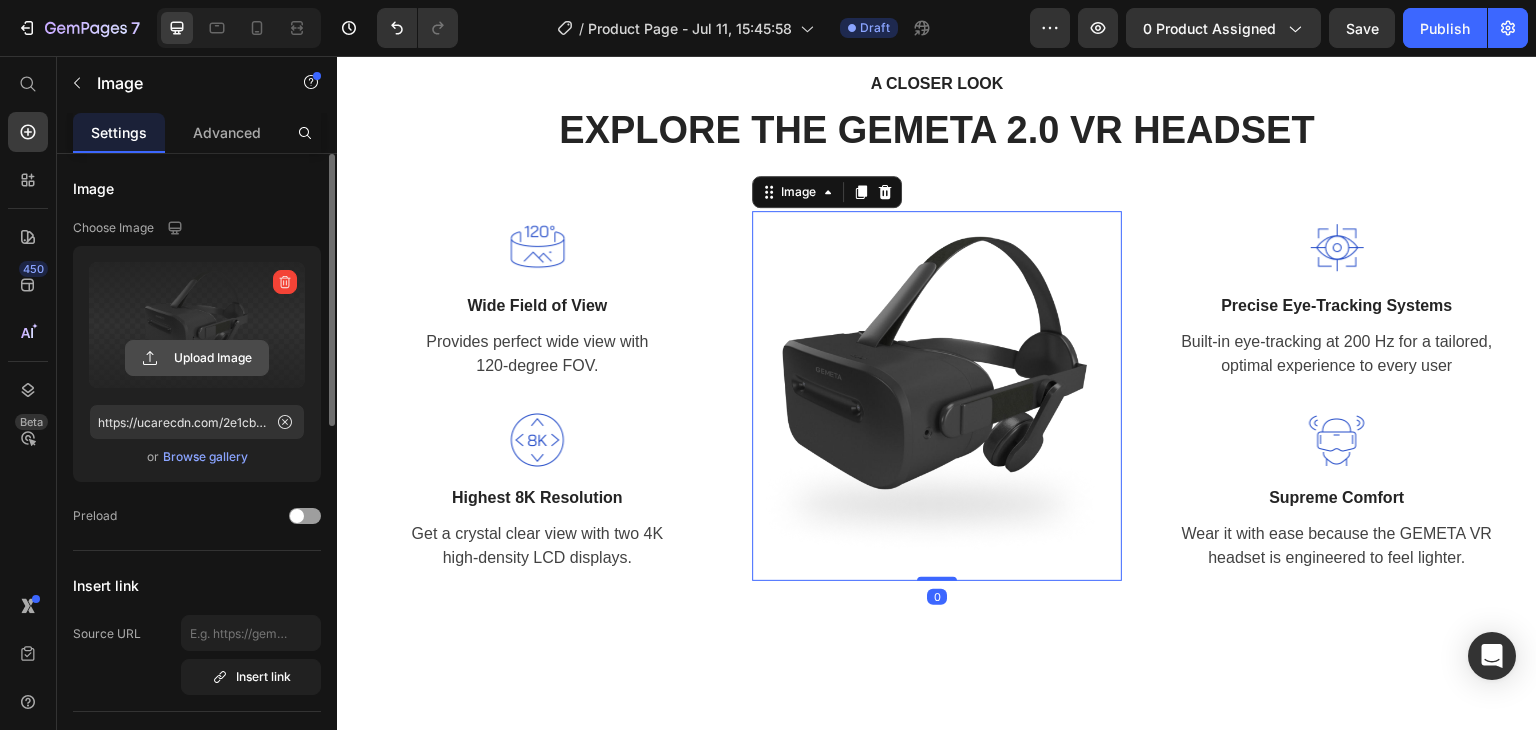 click 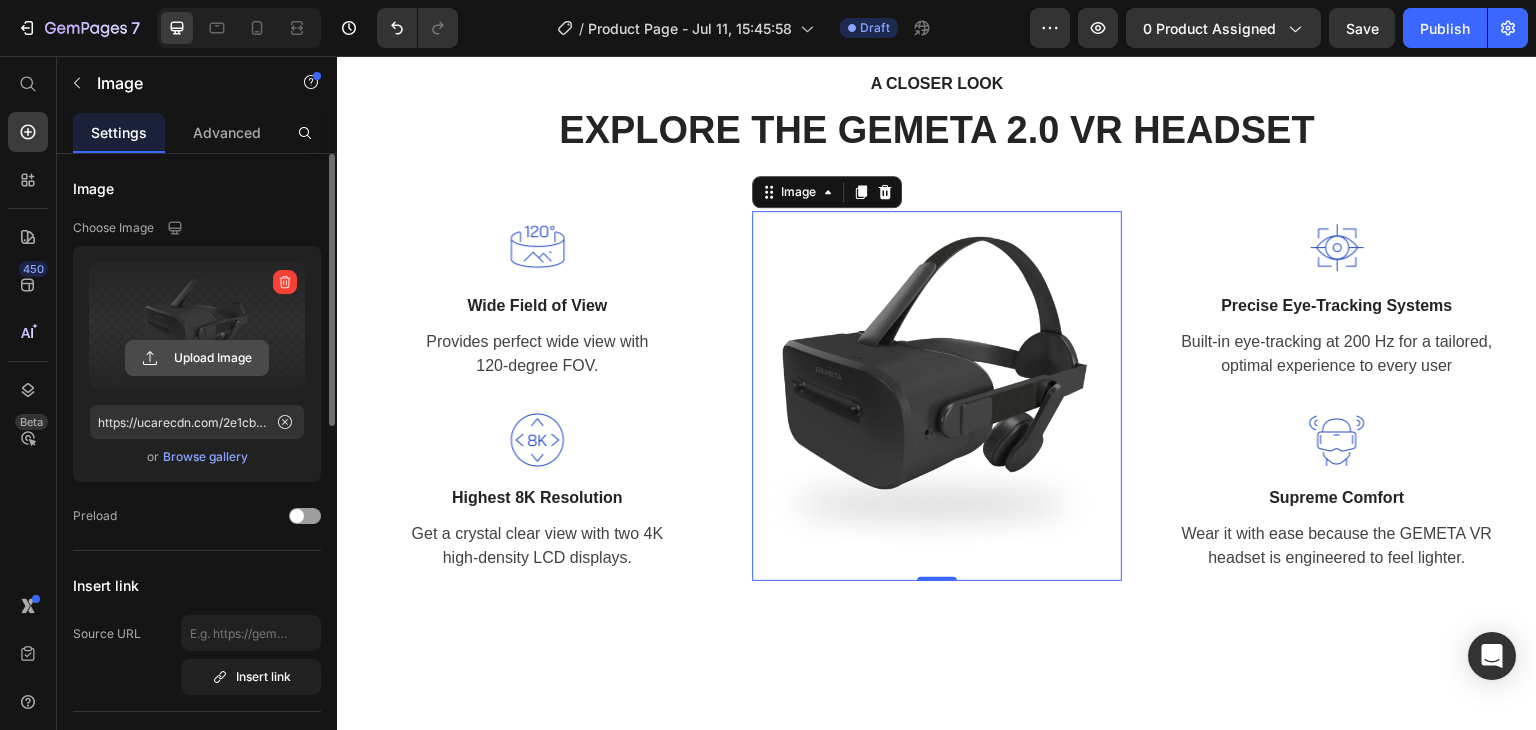 click 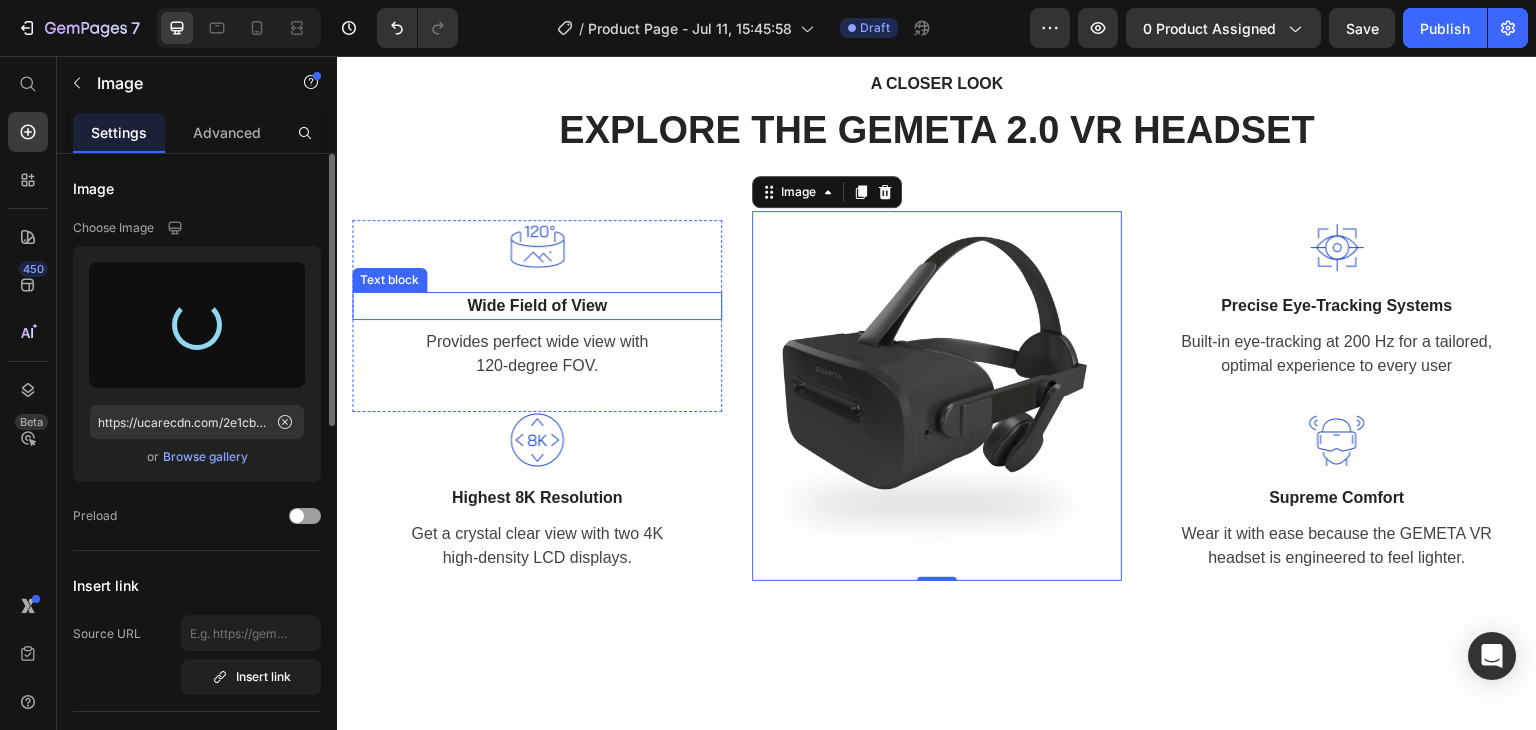 type on "https://cdn.shopify.com/s/files/1/0758/7243/6481/files/gempages_574950970216154224-826bf138-e66c-4d82-a1b0-c72c89b232f1.png" 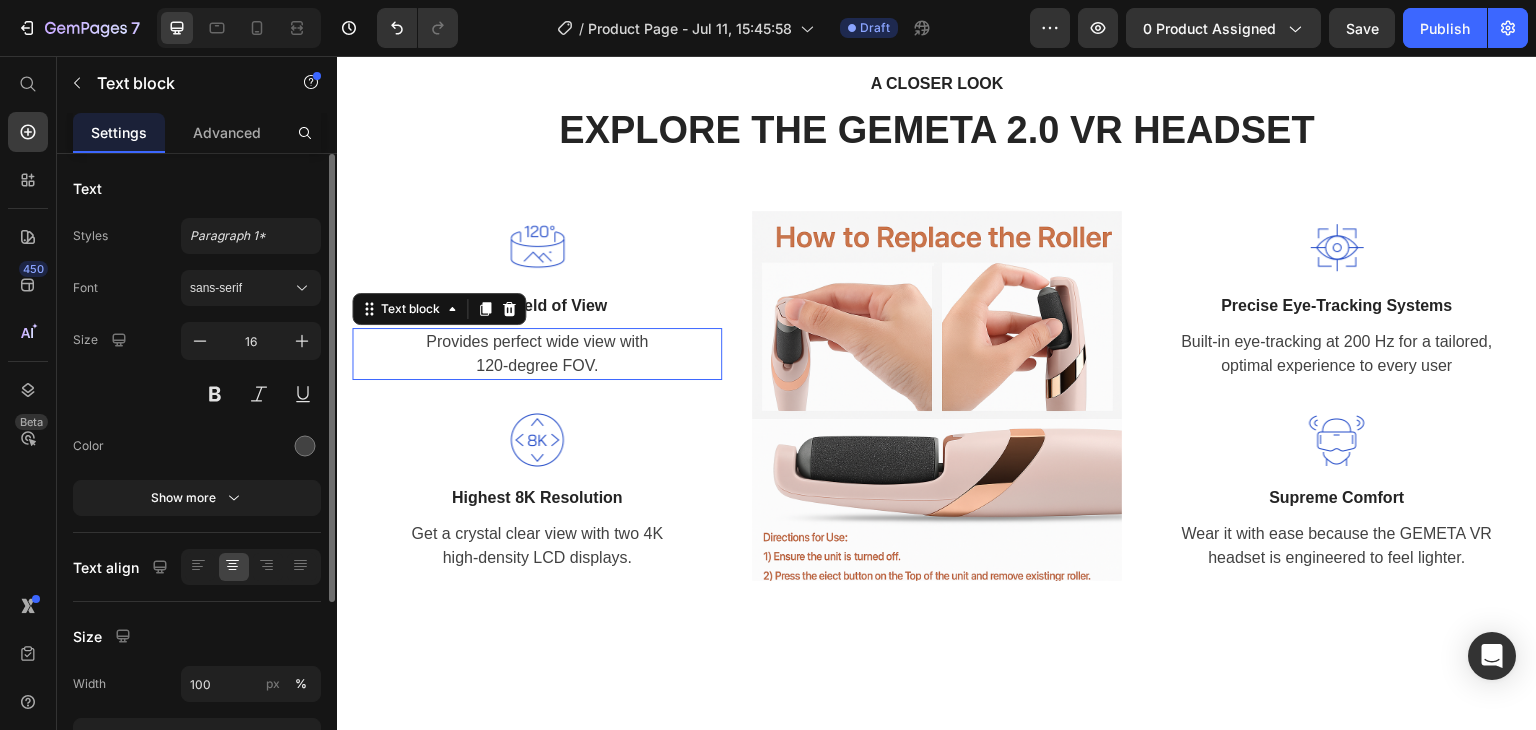 click on "Provides perfect wide view with  120-degree FOV." at bounding box center (537, 354) 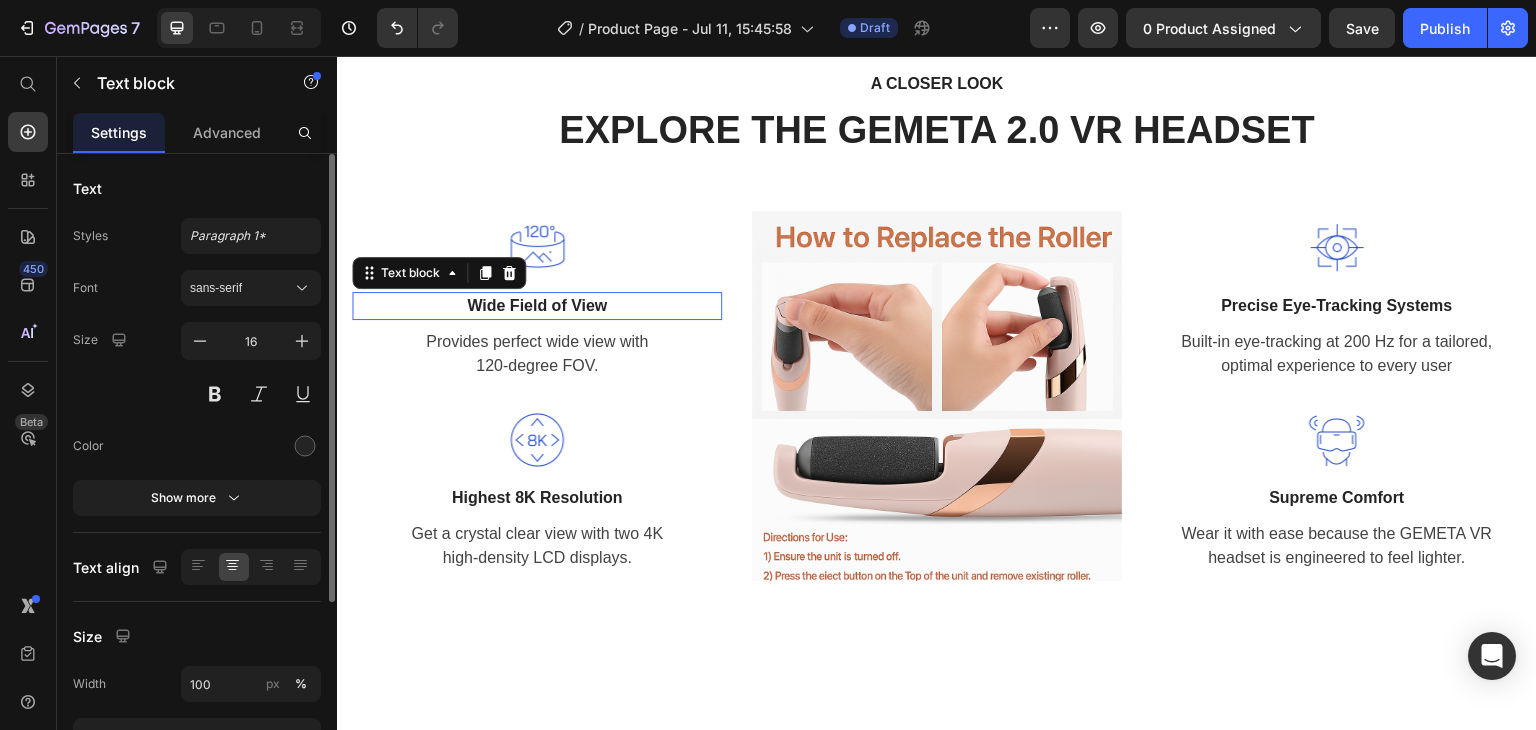 click on "Wide Field of View" at bounding box center [537, 306] 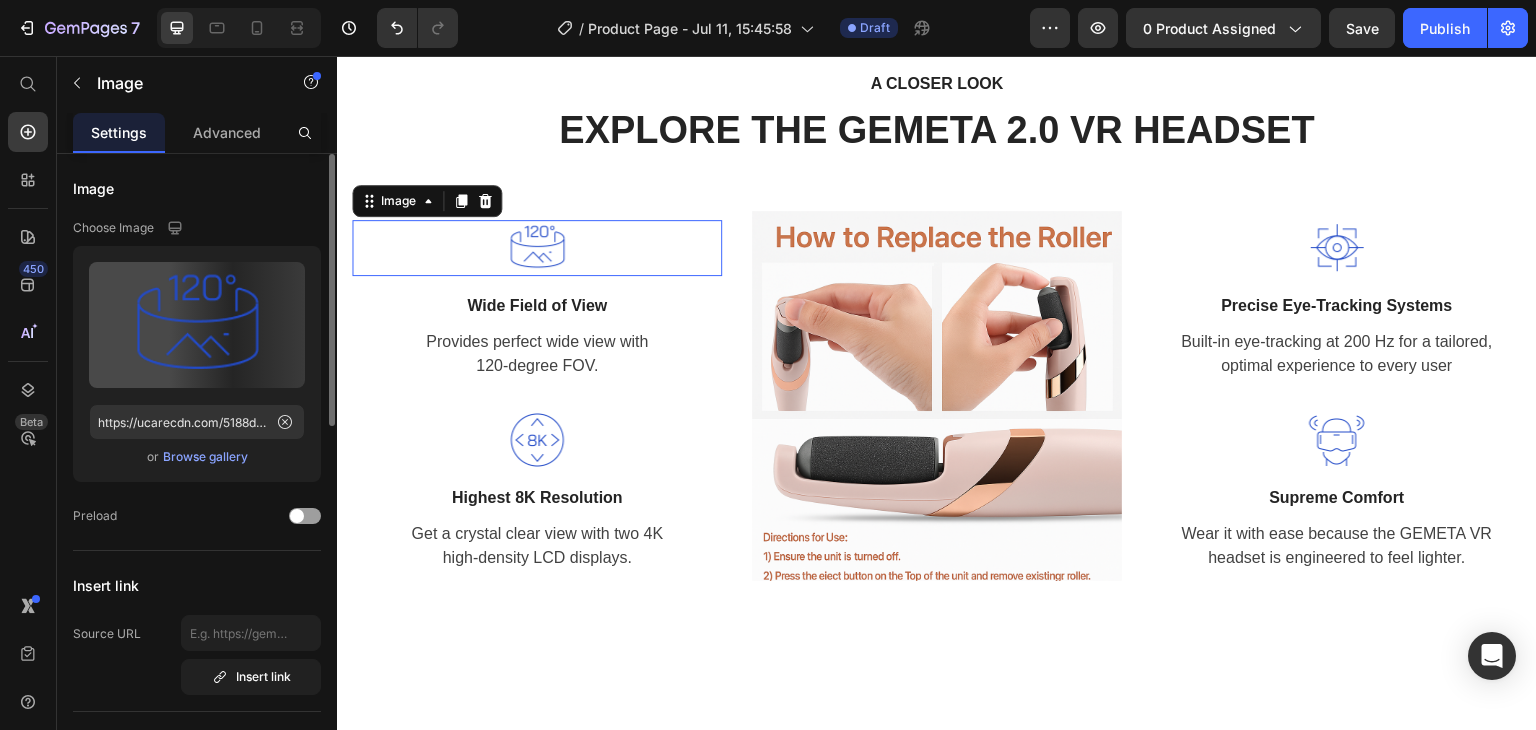 click at bounding box center [537, 248] 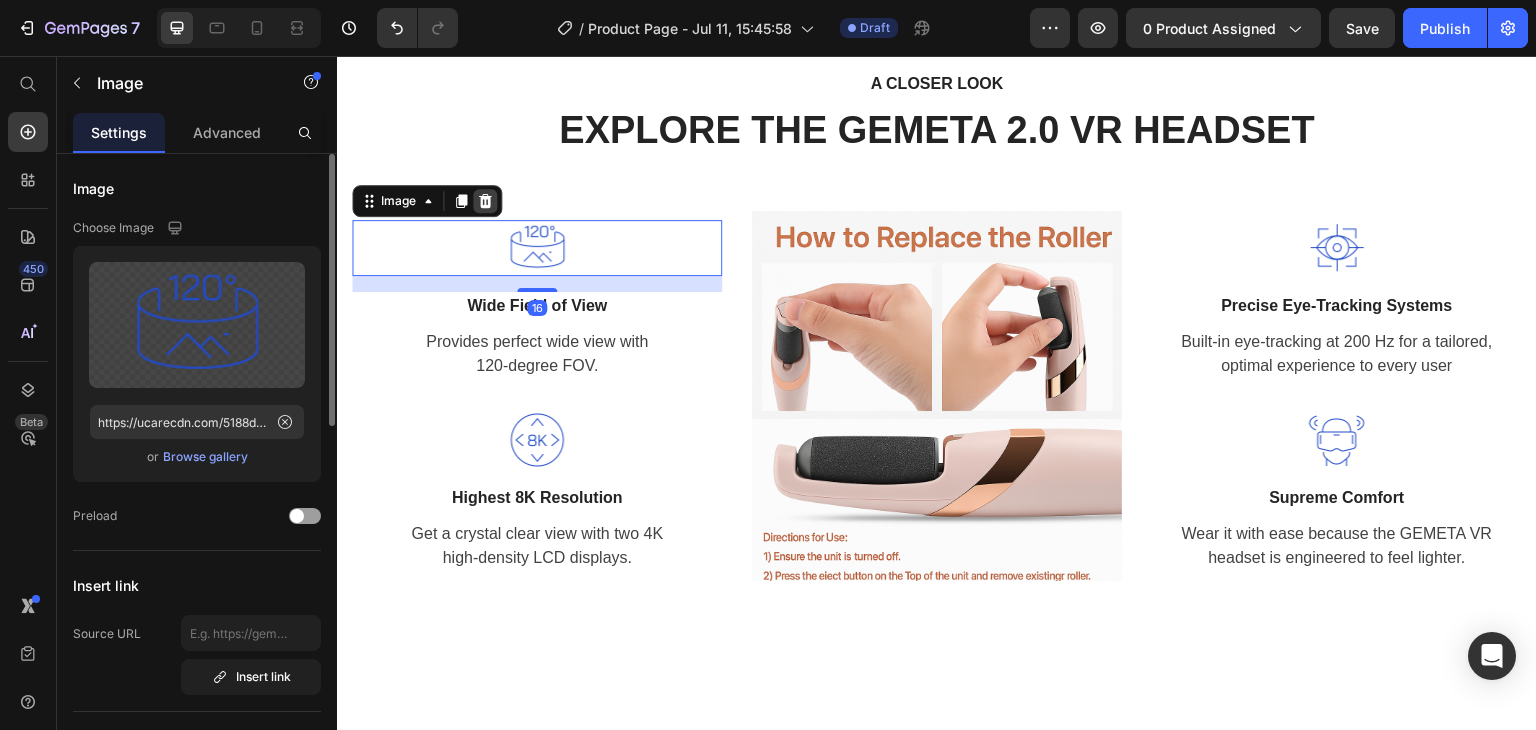 click 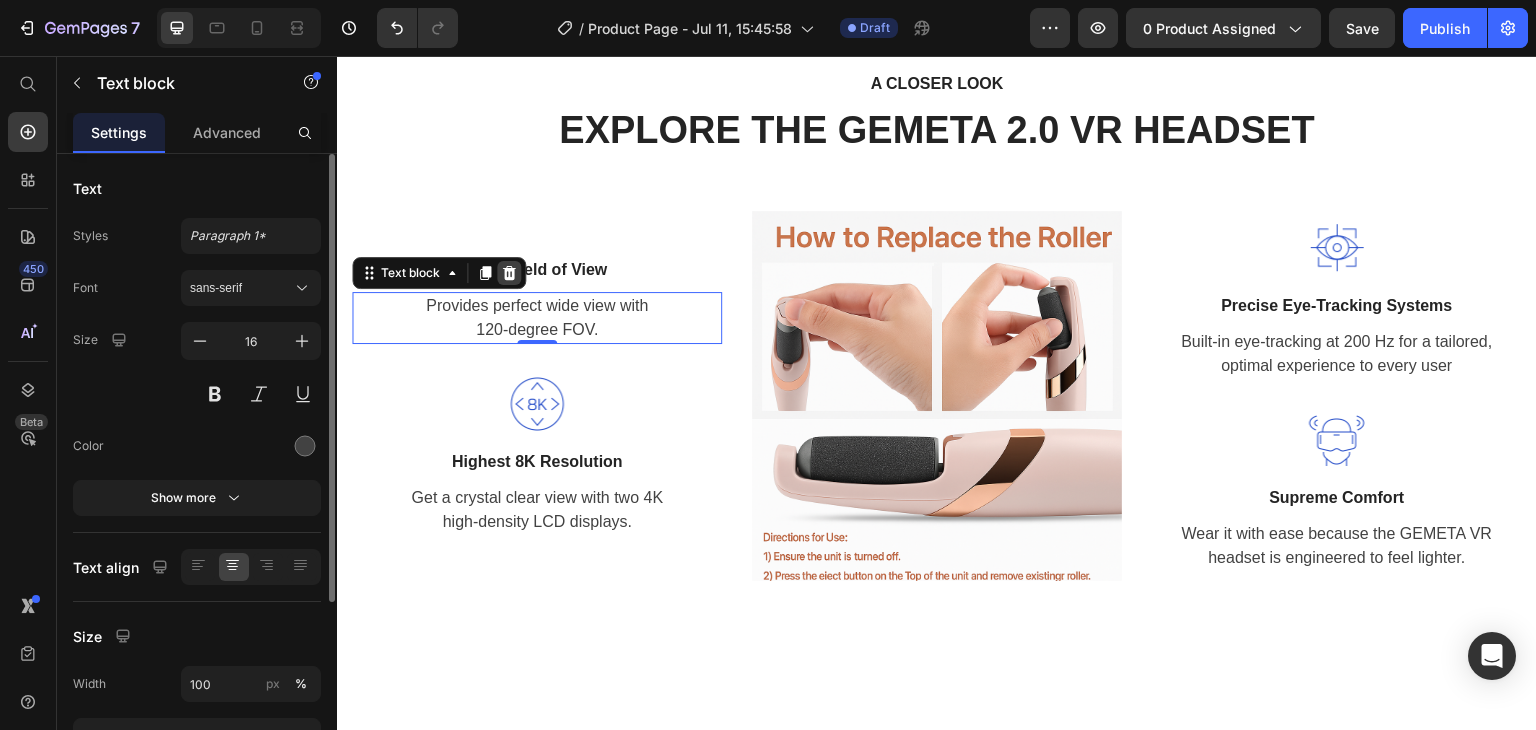 click 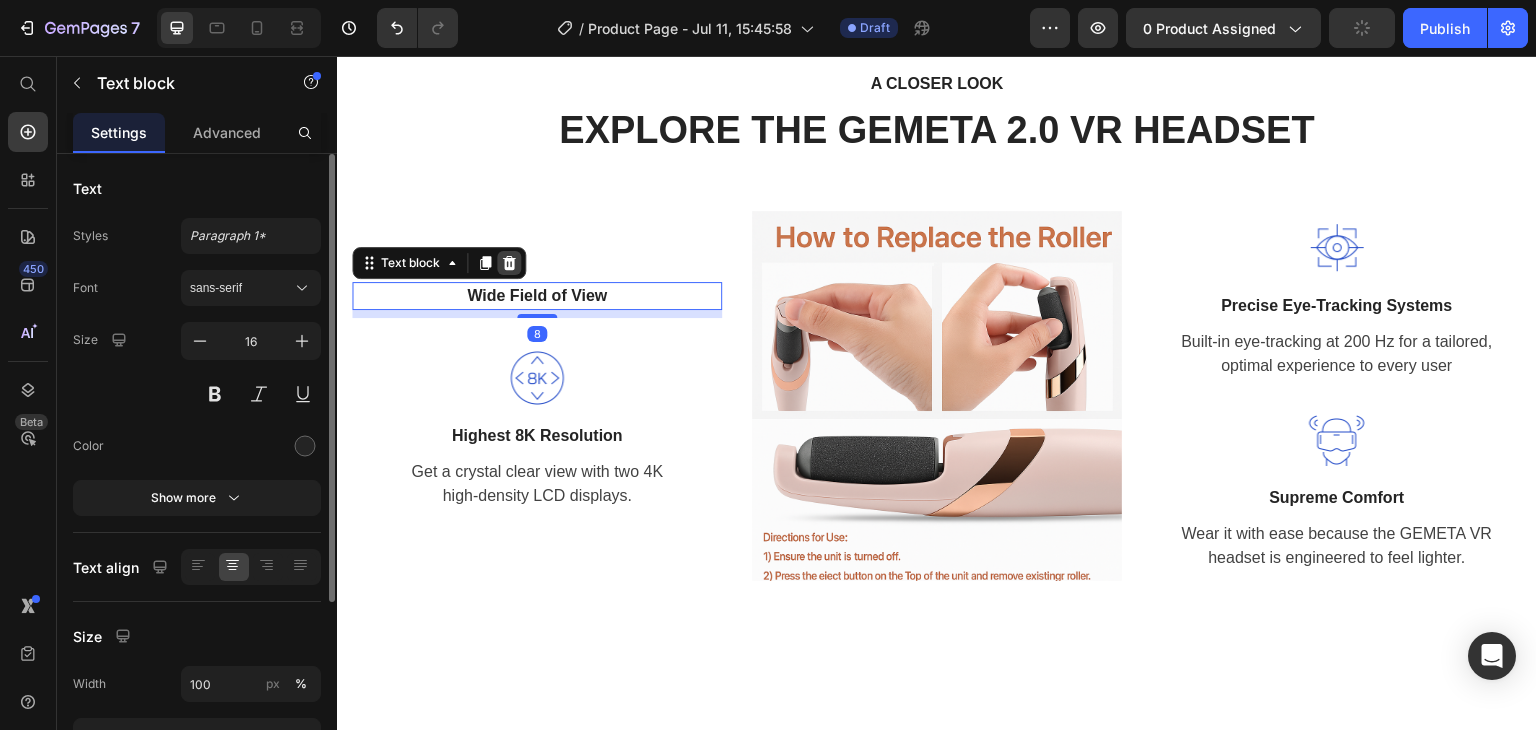click 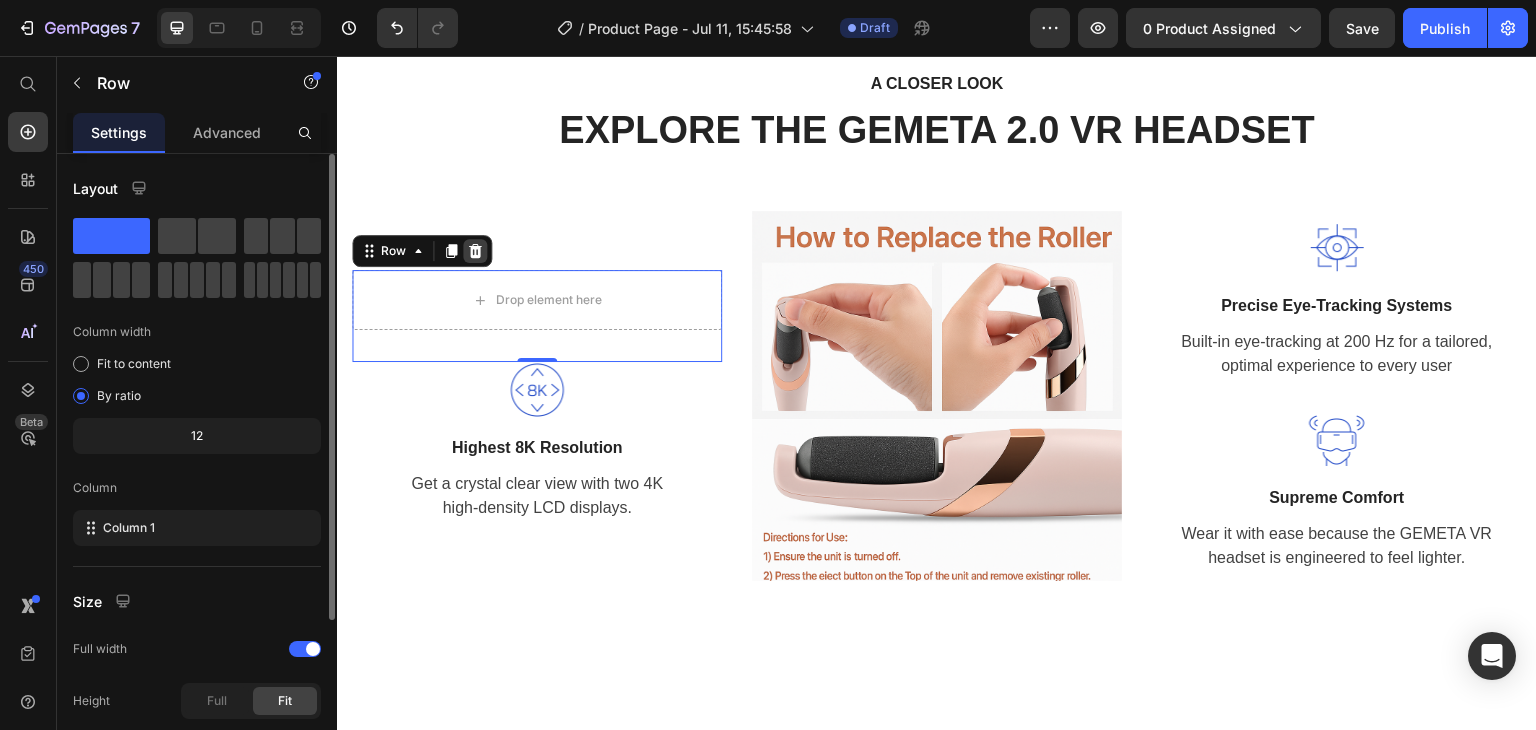 click 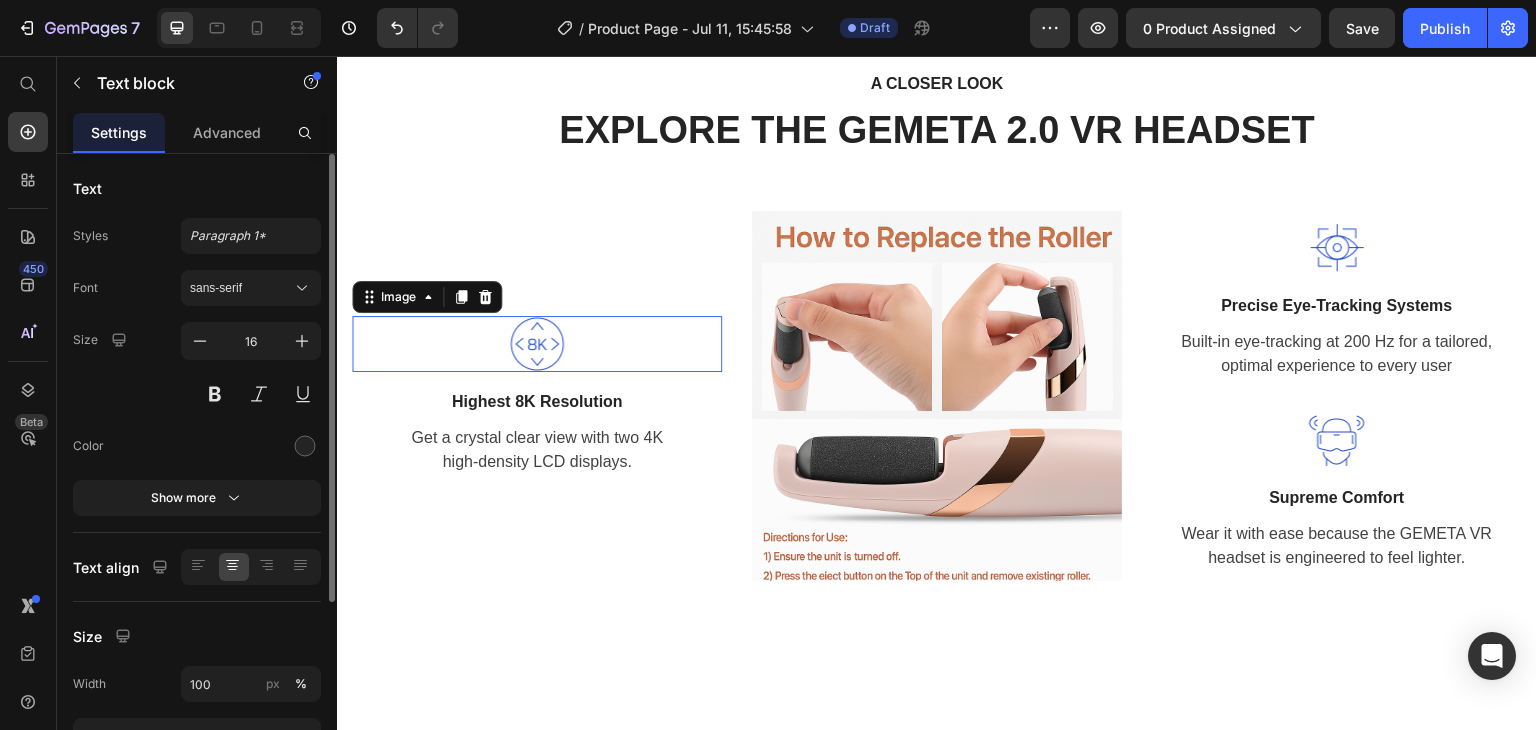 click at bounding box center (537, 344) 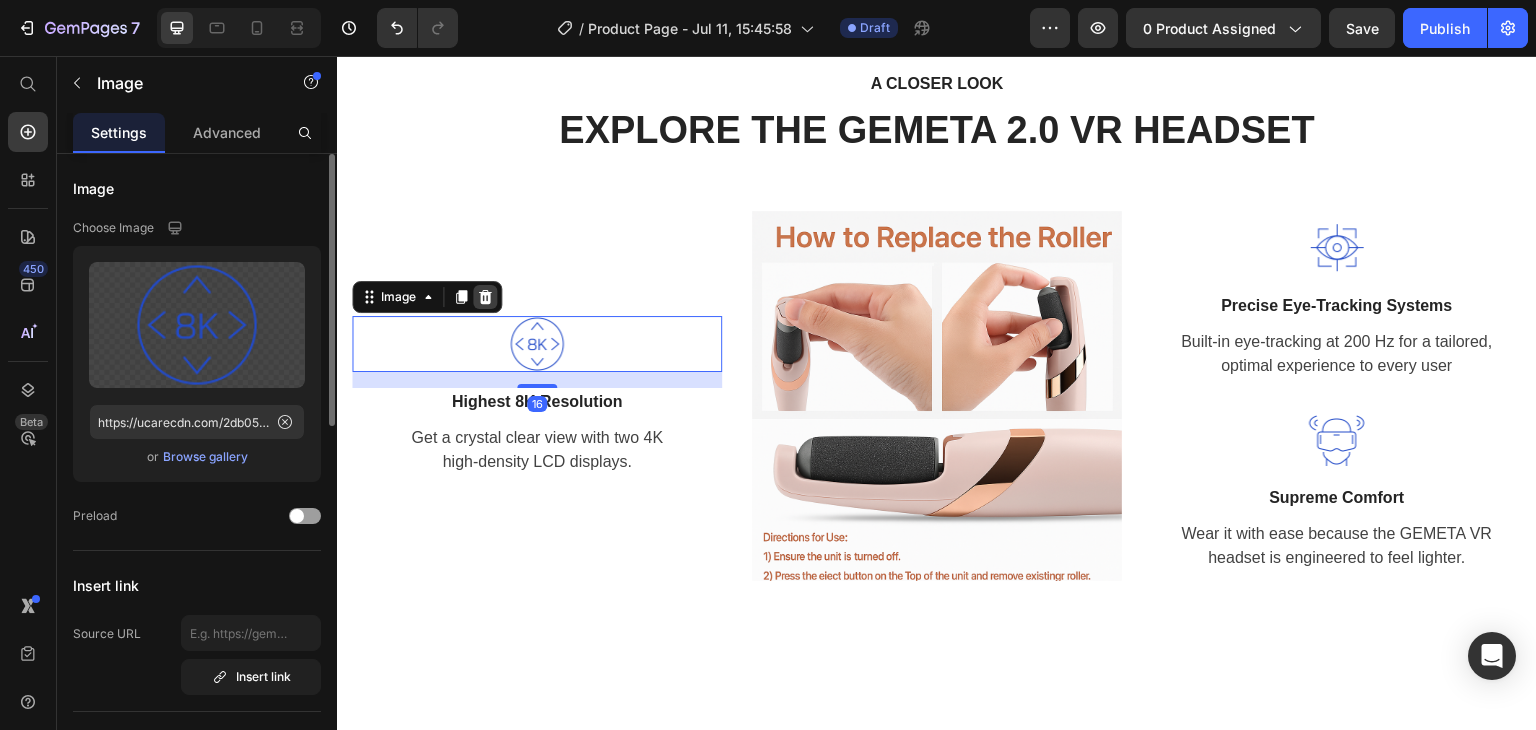 click at bounding box center [485, 297] 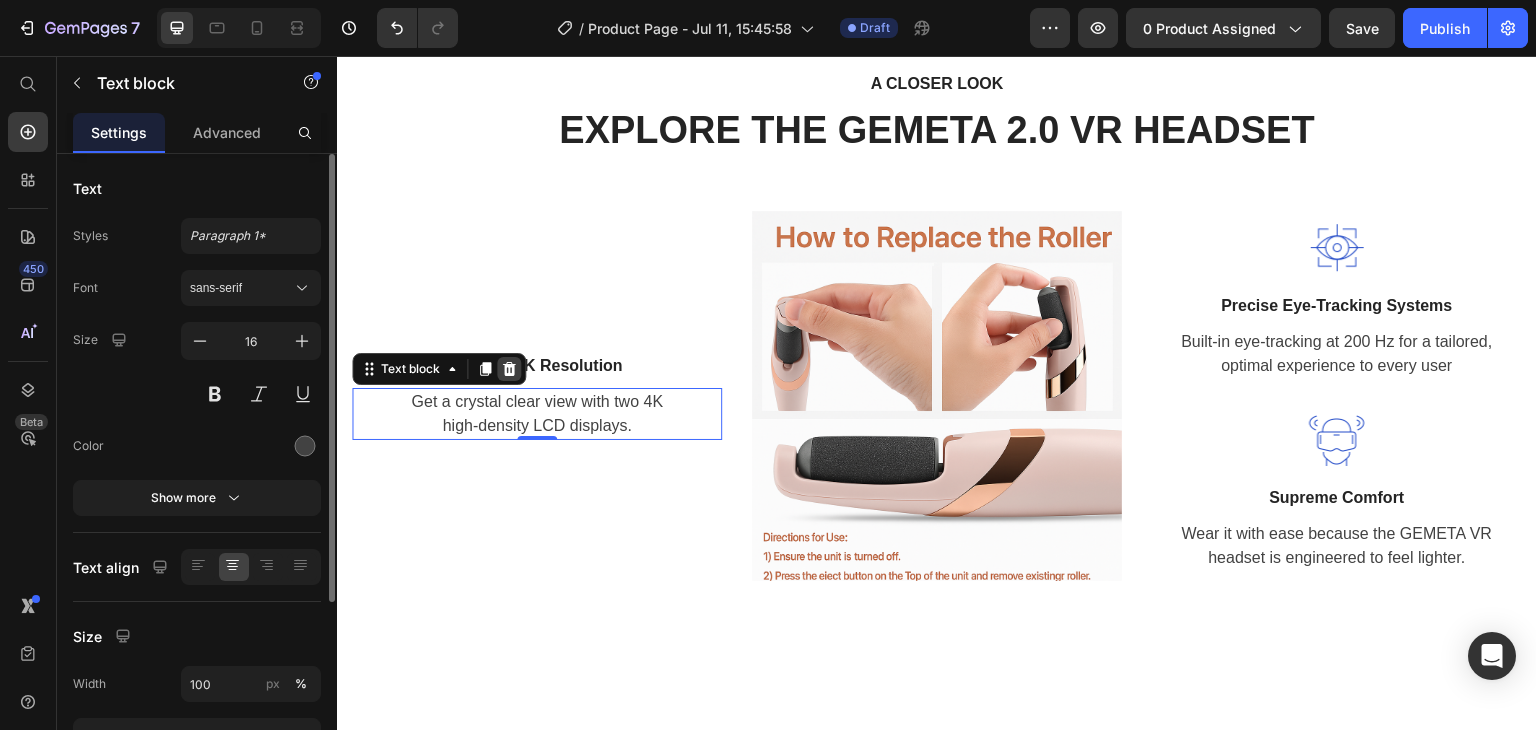 click 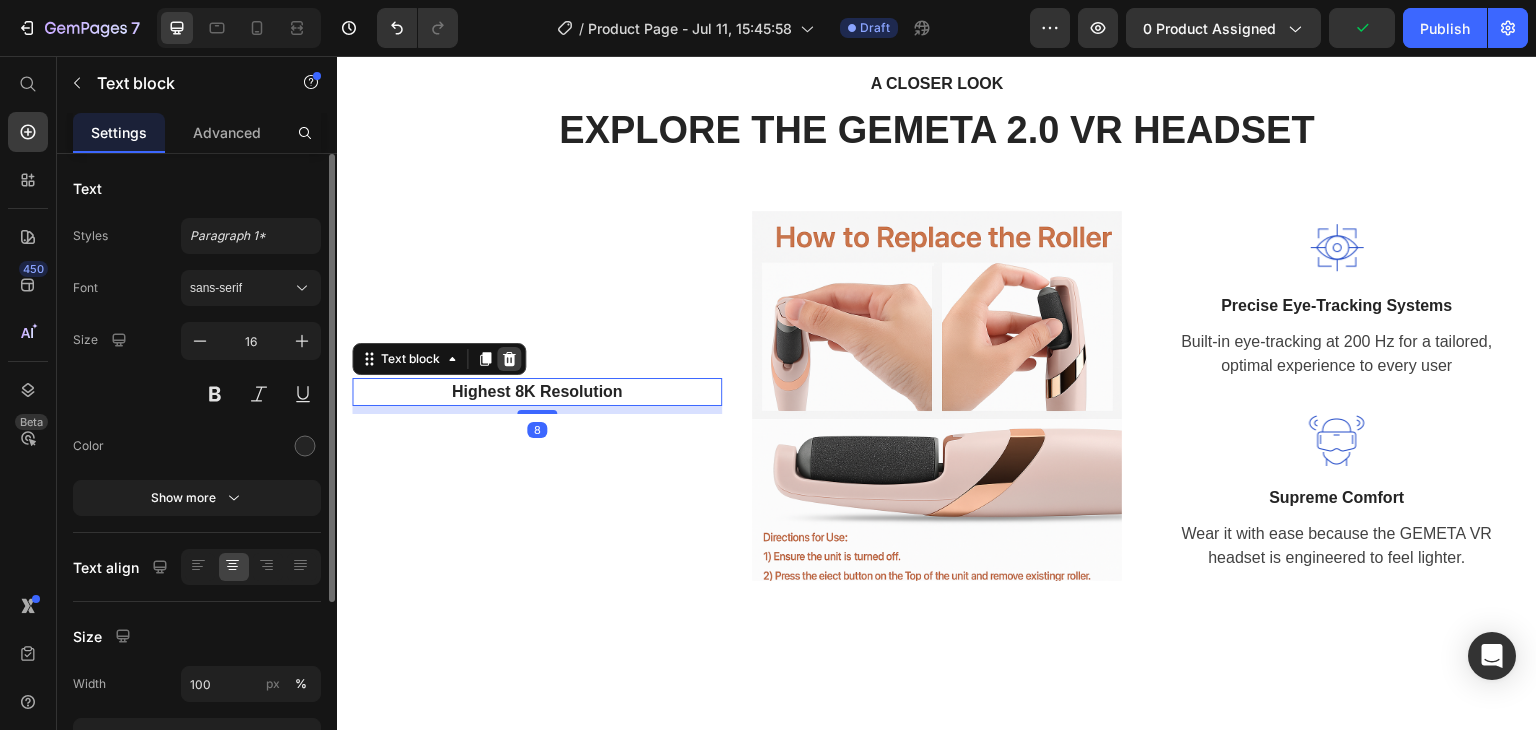 click 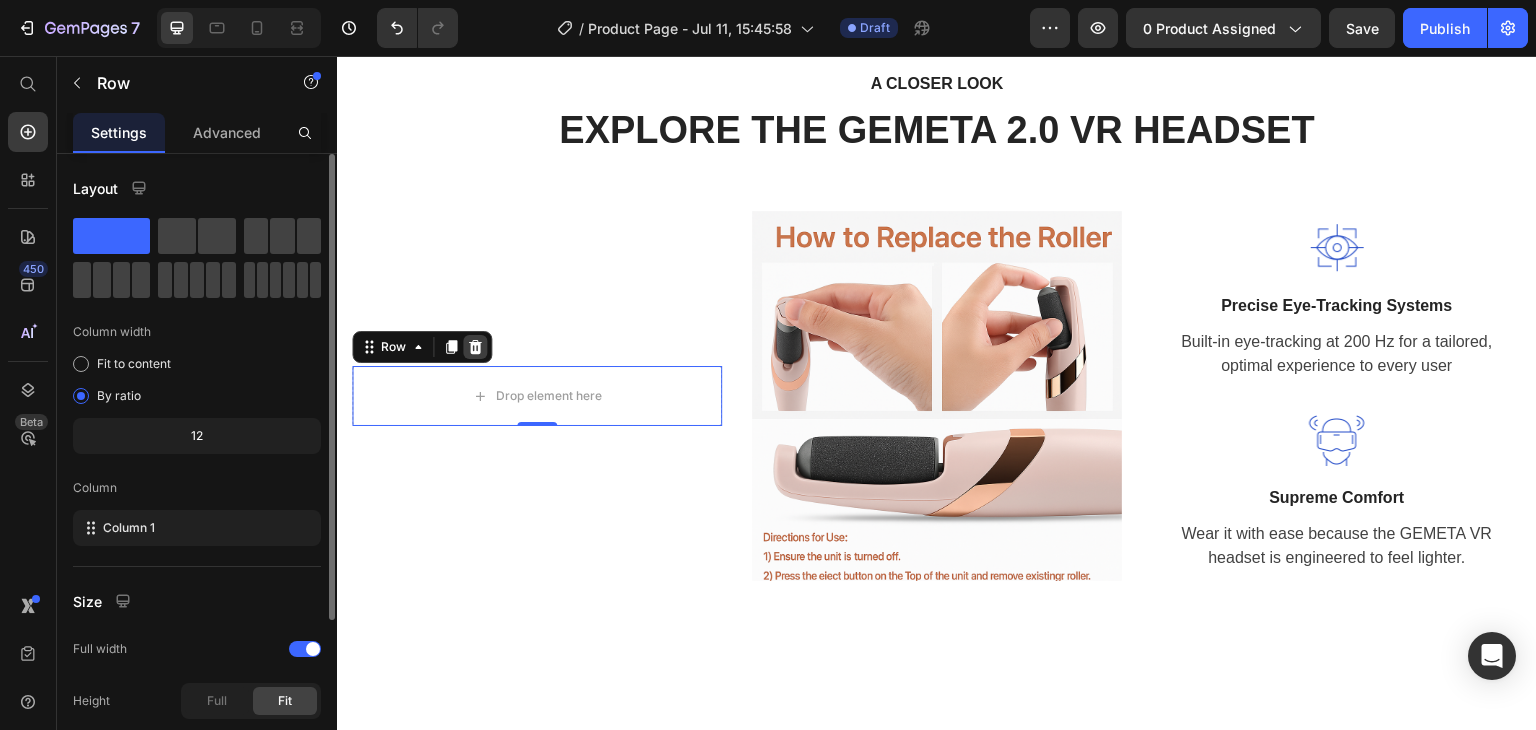 click 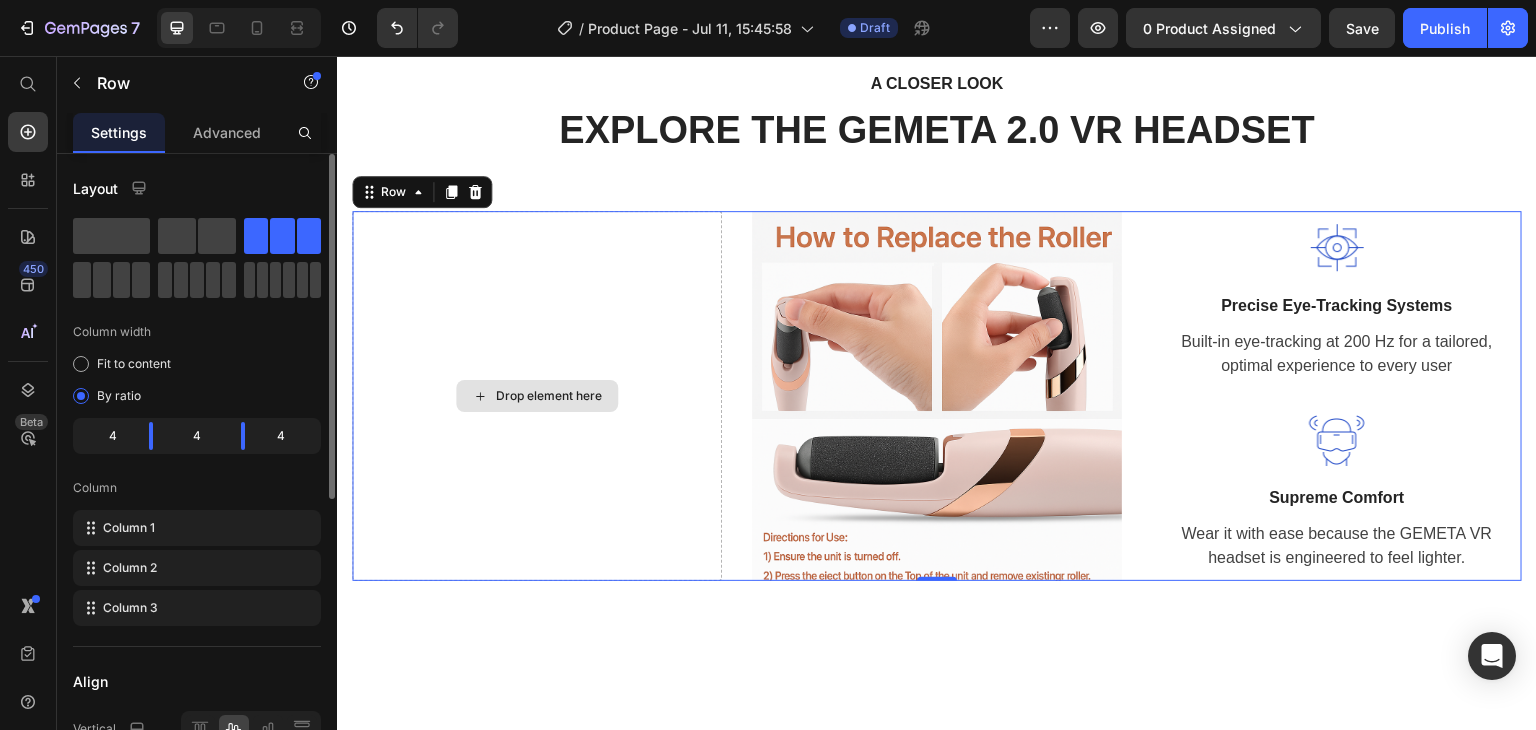 click on "Drop element here" at bounding box center (537, 396) 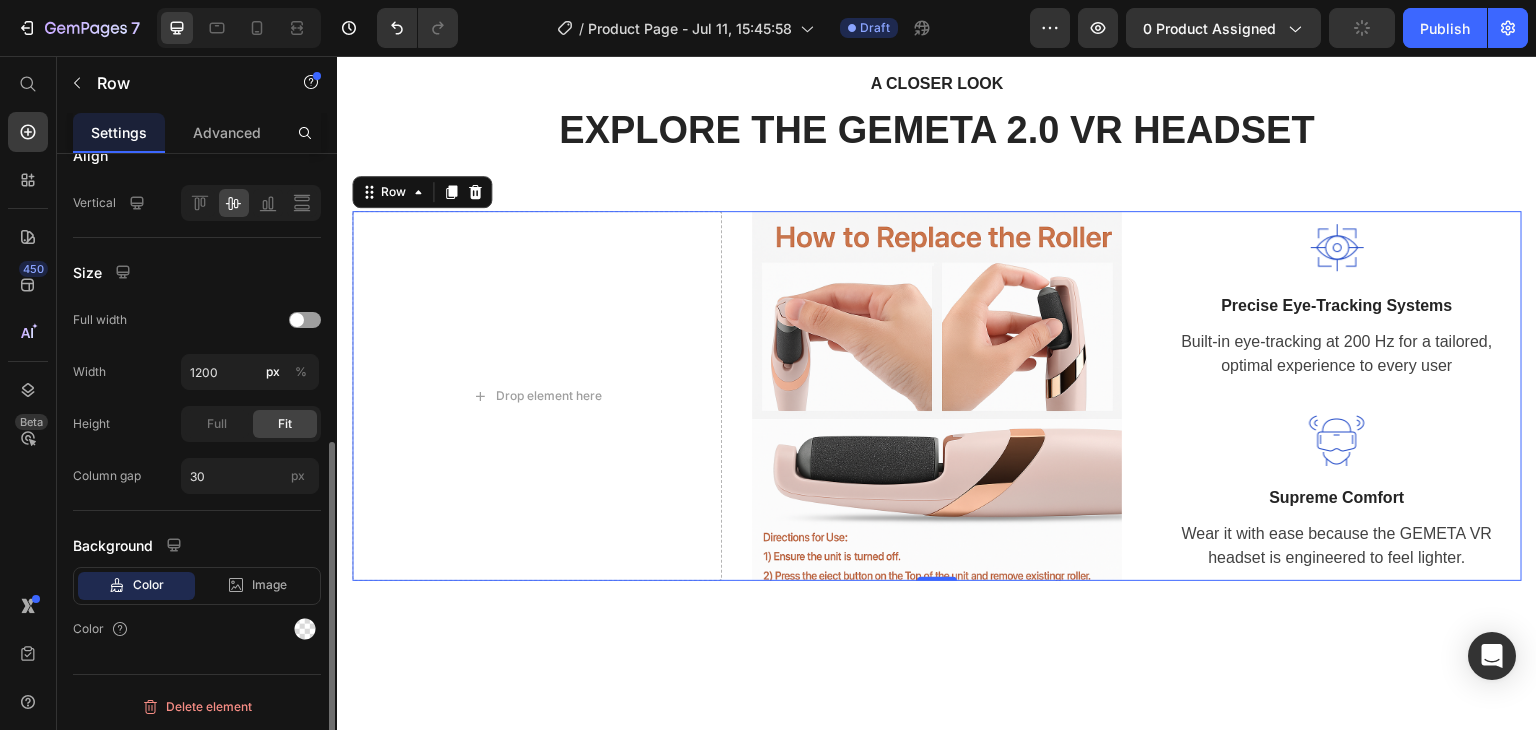 scroll, scrollTop: 525, scrollLeft: 0, axis: vertical 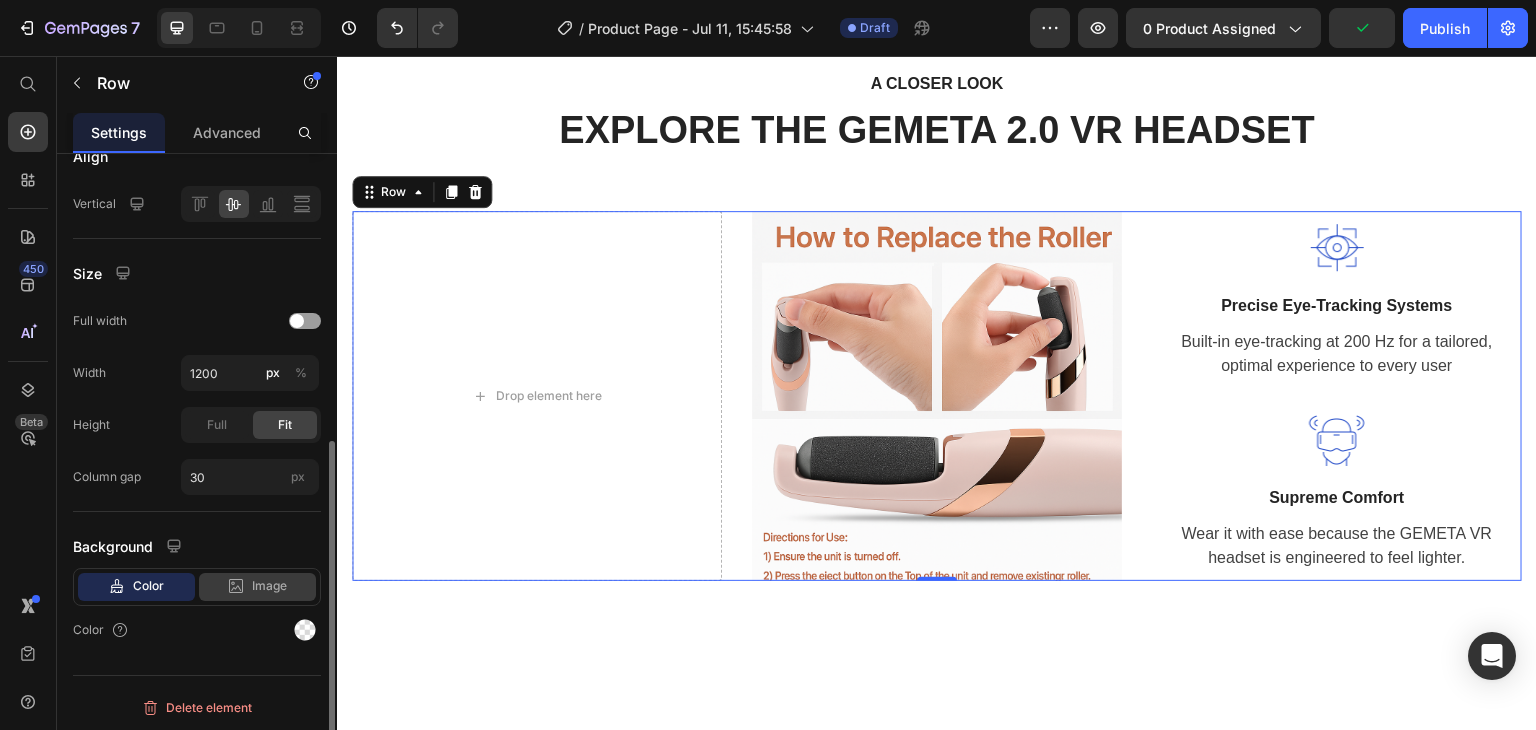 click on "Image" at bounding box center [269, 586] 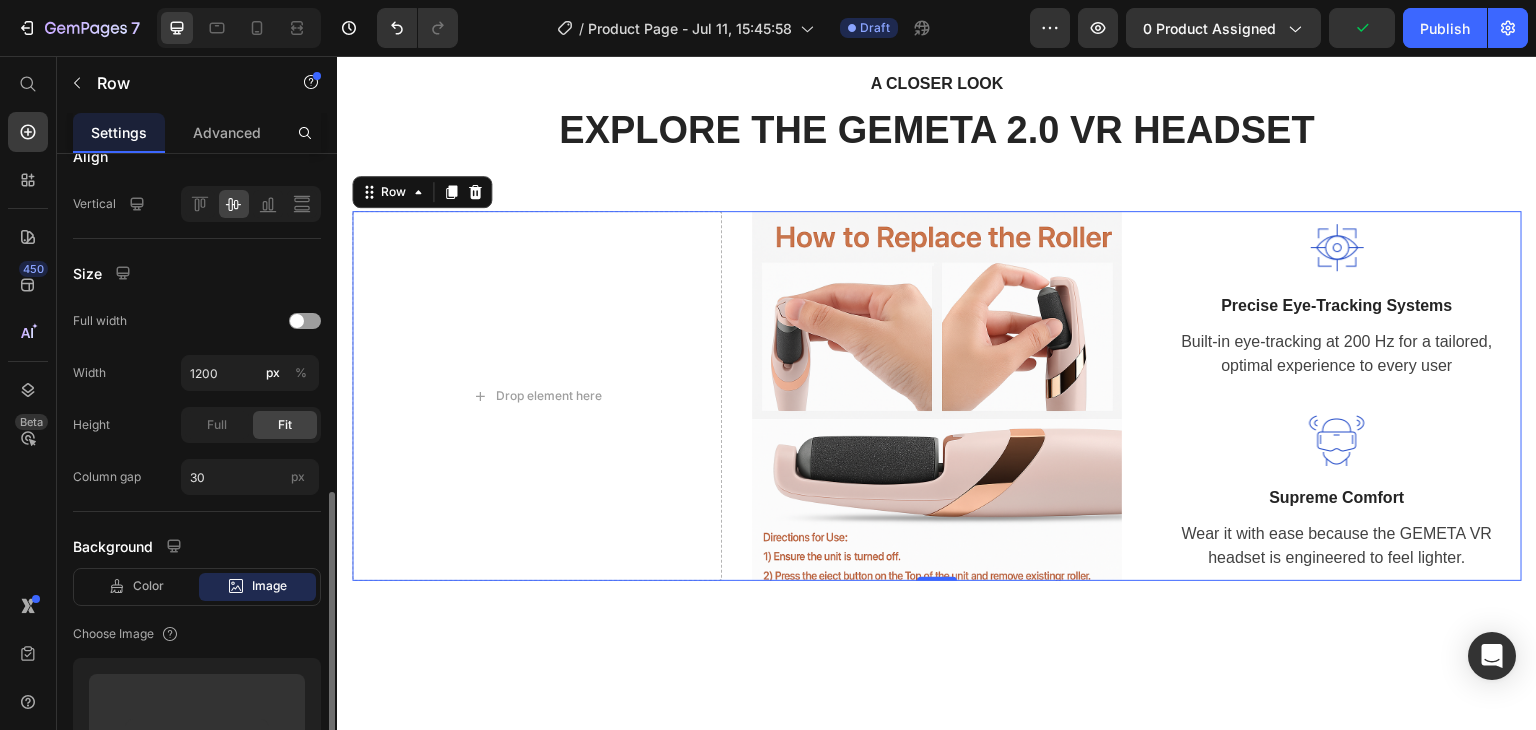 scroll, scrollTop: 651, scrollLeft: 0, axis: vertical 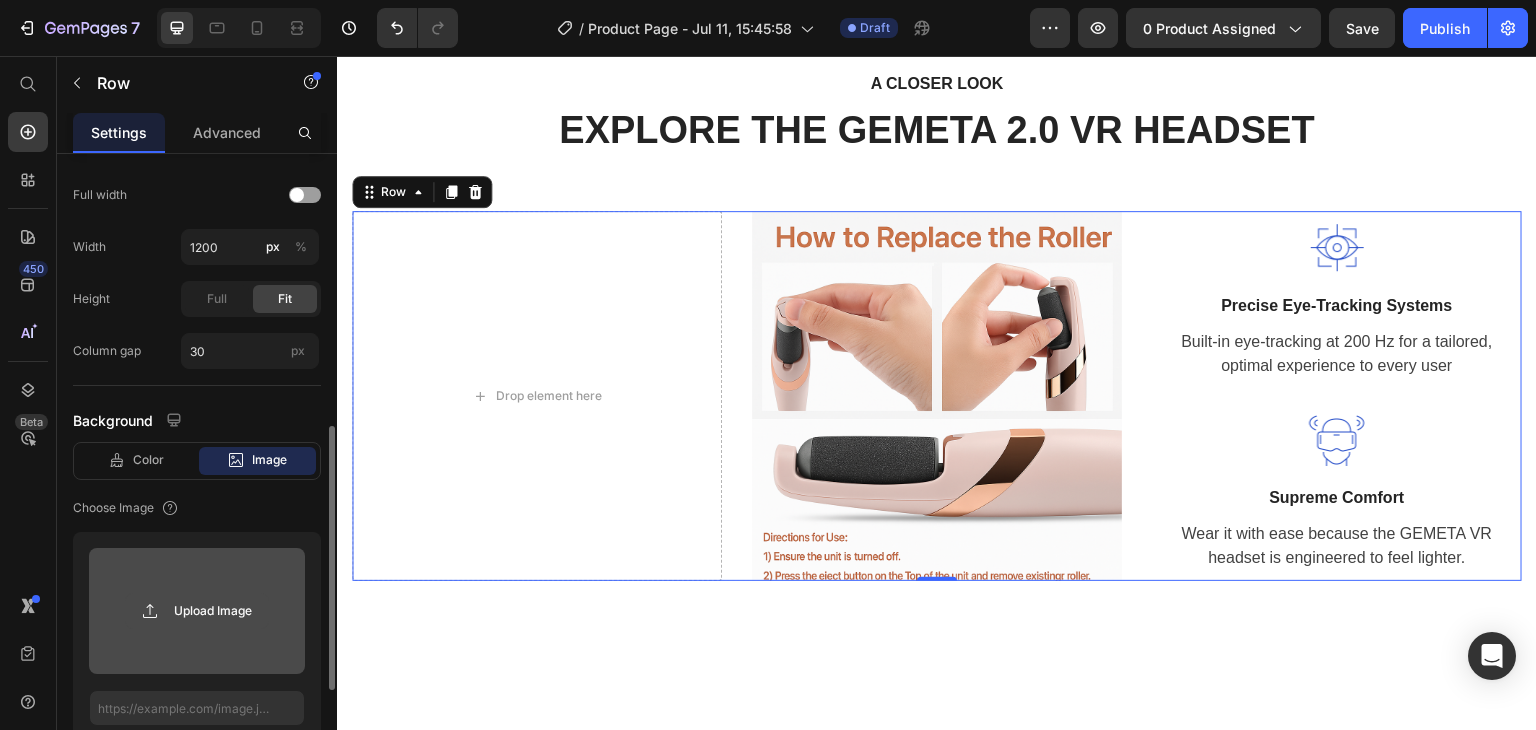 click 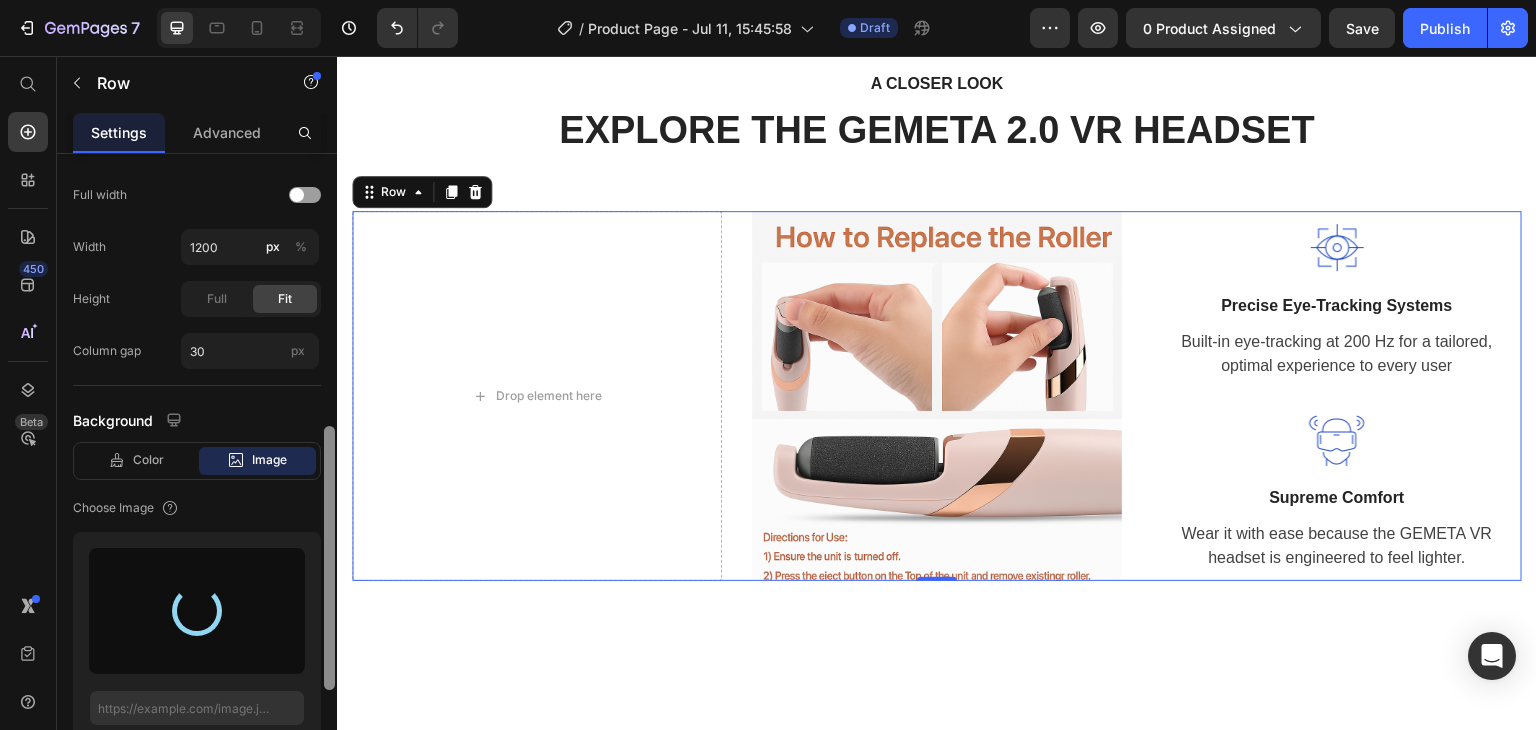 type on "https://cdn.shopify.com/s/files/1/0758/7243/6481/files/gempages_574950970216154224-20db26c7-fe1a-4c93-a274-aba391a88ad6.jpg" 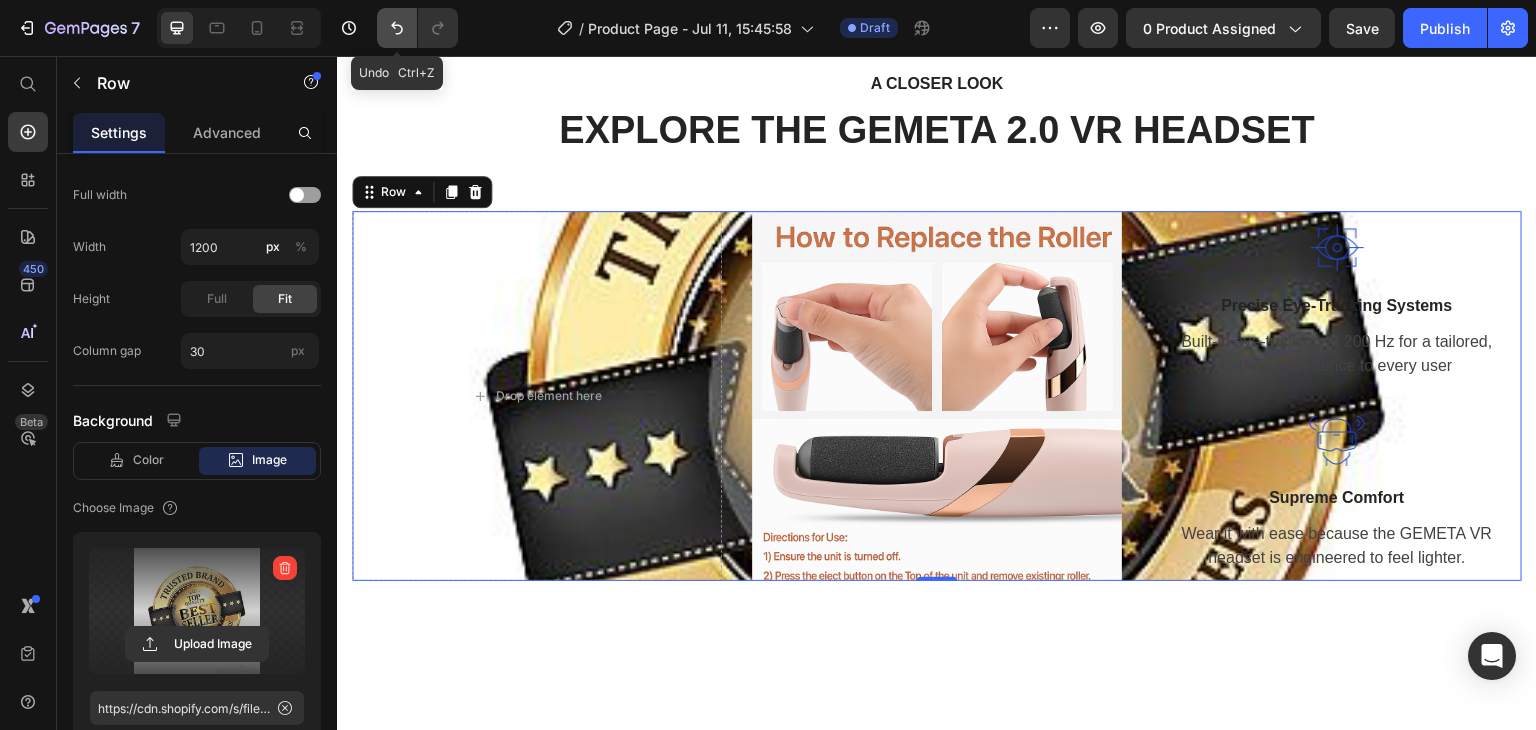 click 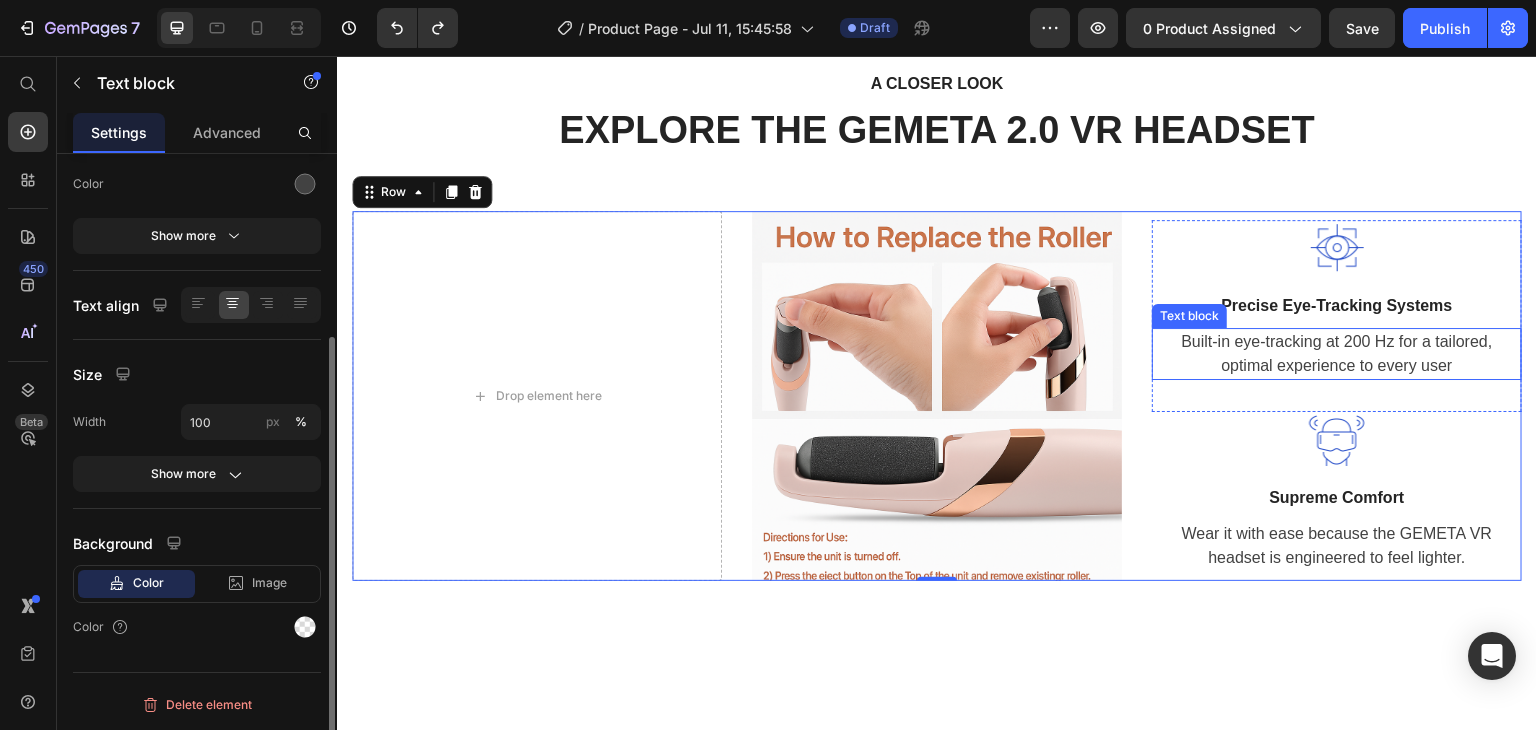 click on "Built-in eye-tracking at 200 Hz for a tailored, optimal experience to every user" at bounding box center (1337, 354) 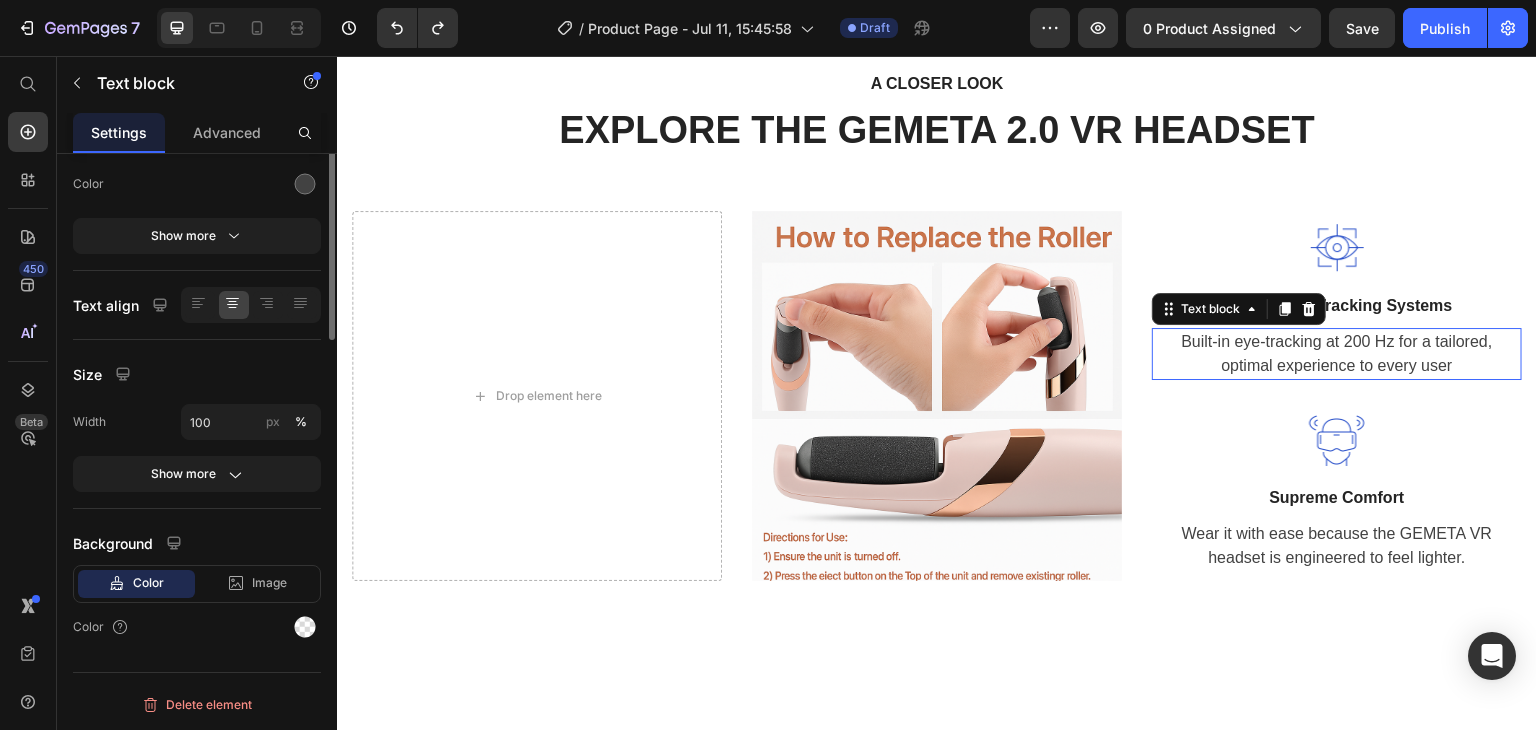 scroll, scrollTop: 0, scrollLeft: 0, axis: both 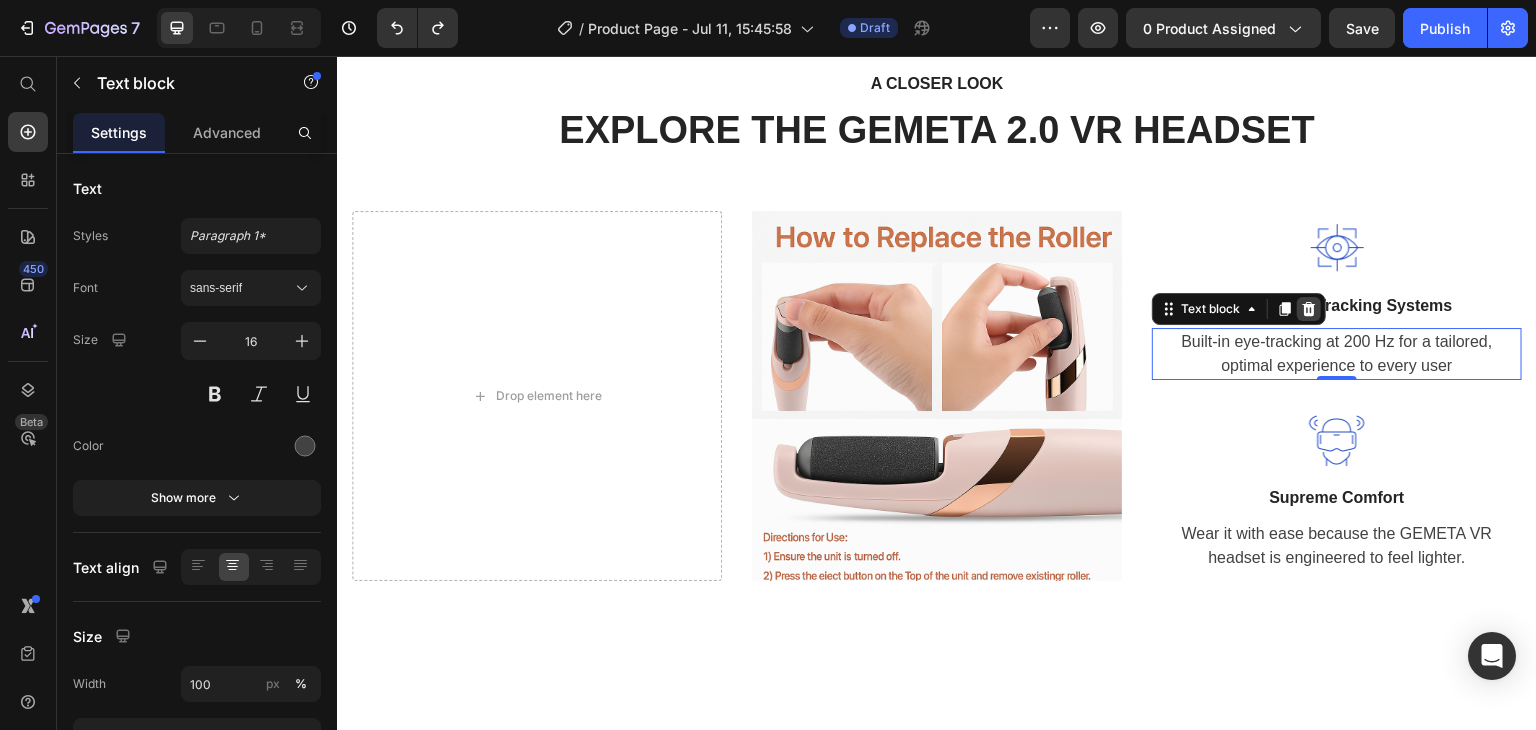 click 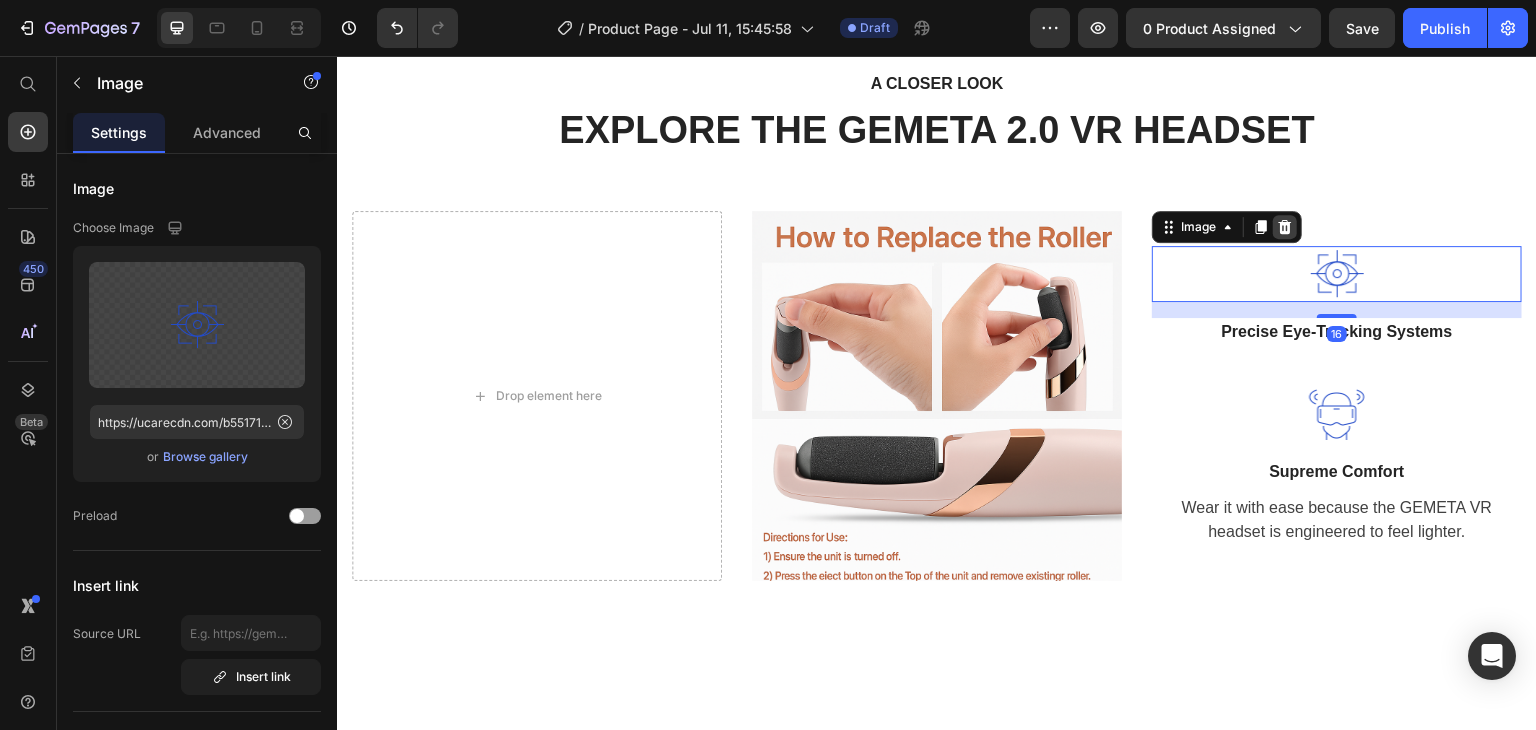 click at bounding box center [1285, 227] 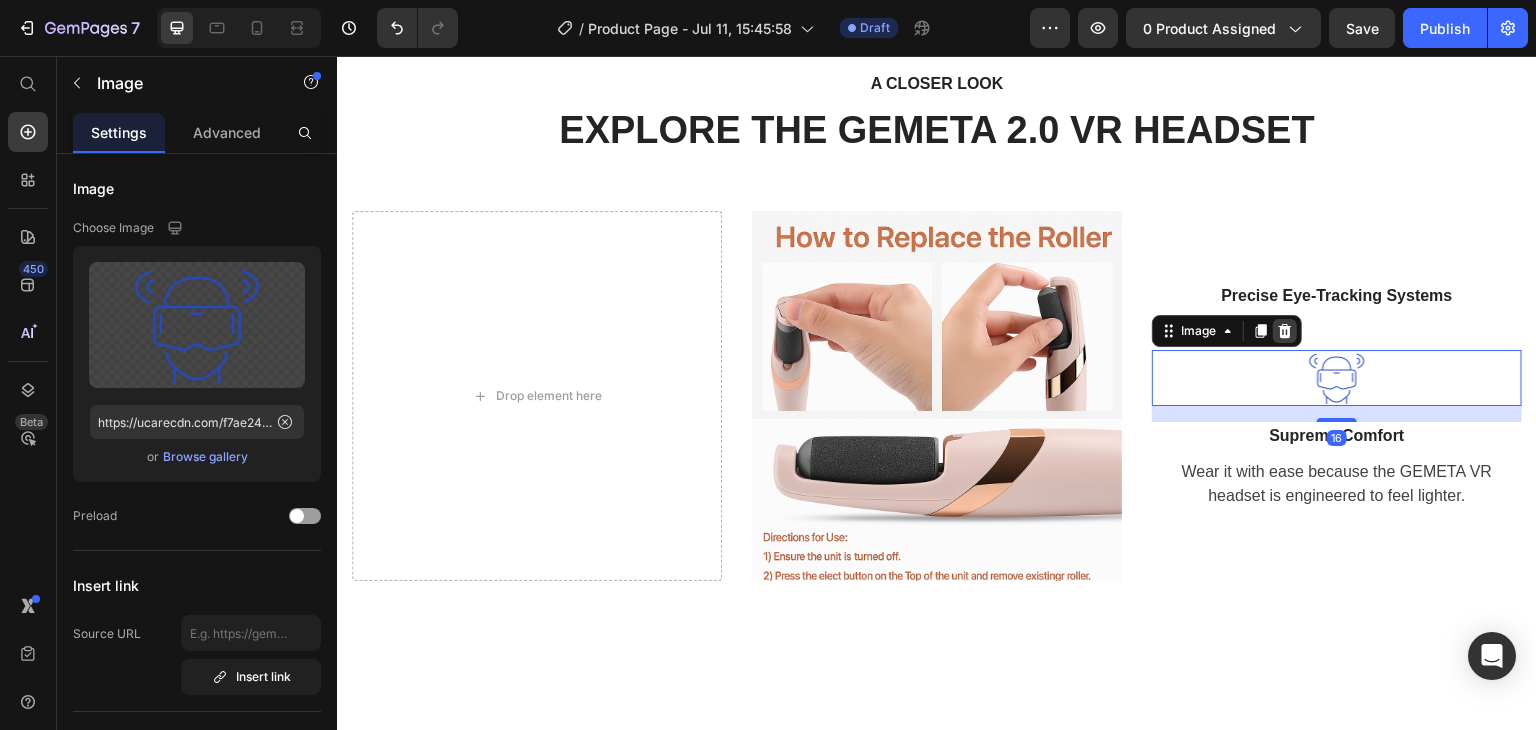 click at bounding box center [1285, 331] 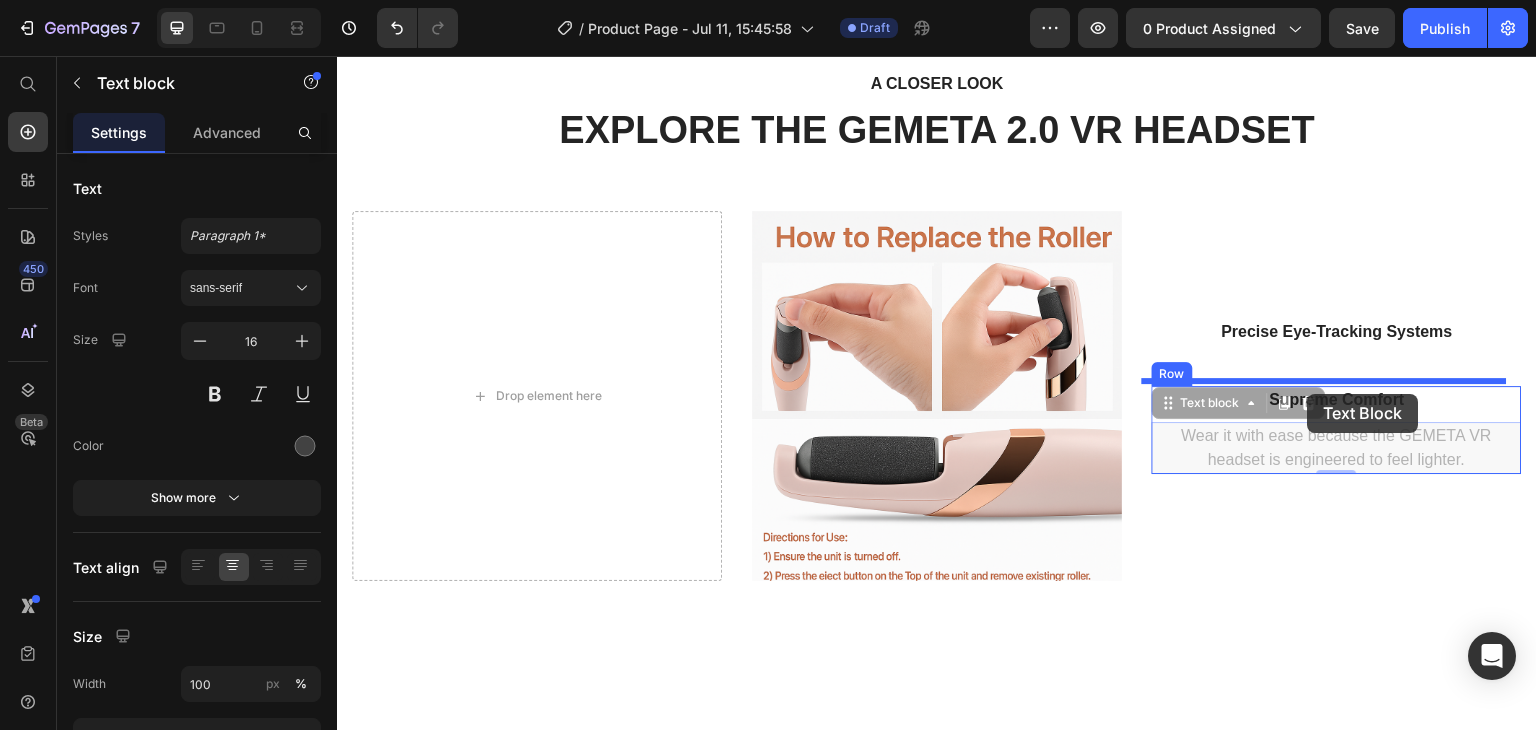 drag, startPoint x: 1298, startPoint y: 434, endPoint x: 1306, endPoint y: 389, distance: 45.705578 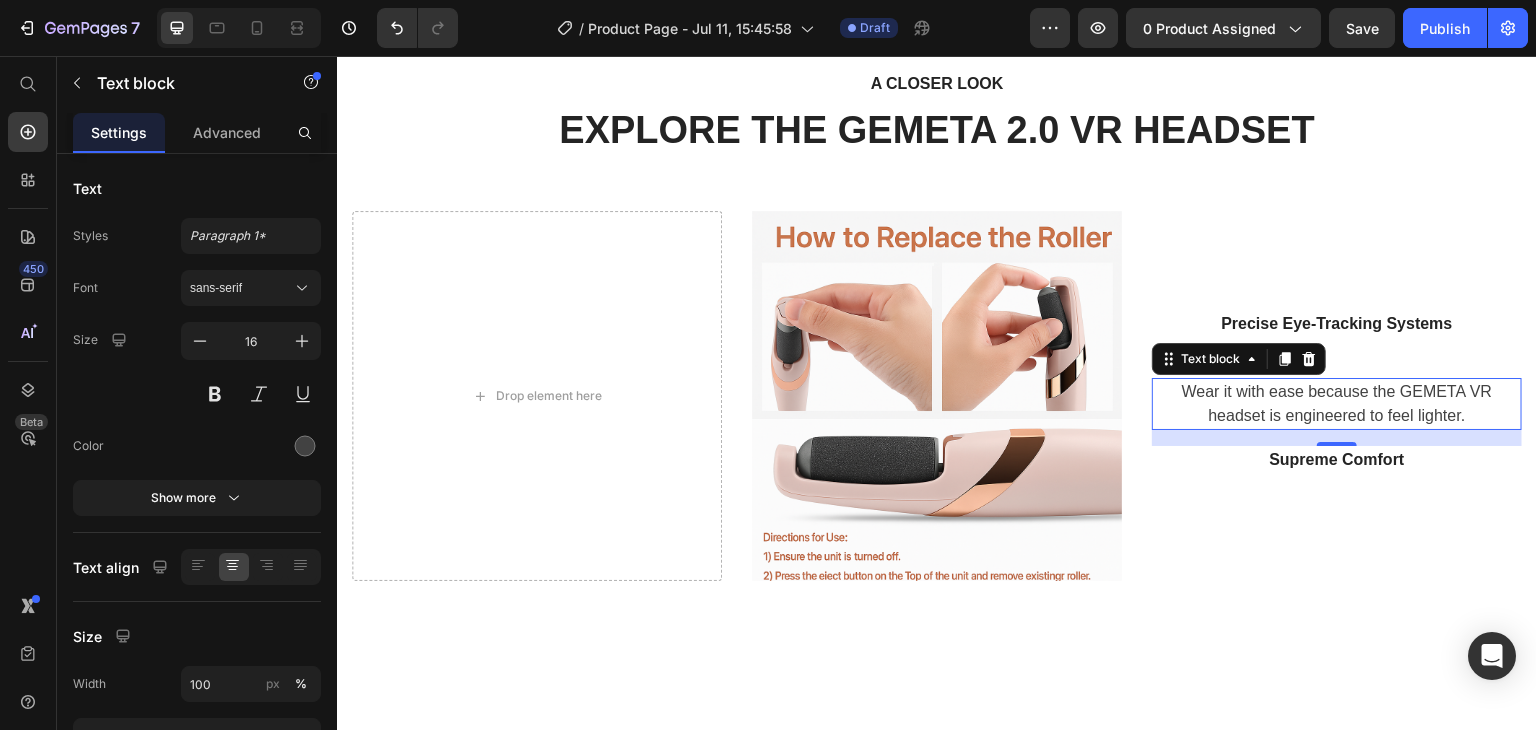 click on "Wear it with ease because the GEMETA VR headset is engineered to feel lighter." at bounding box center [1337, 404] 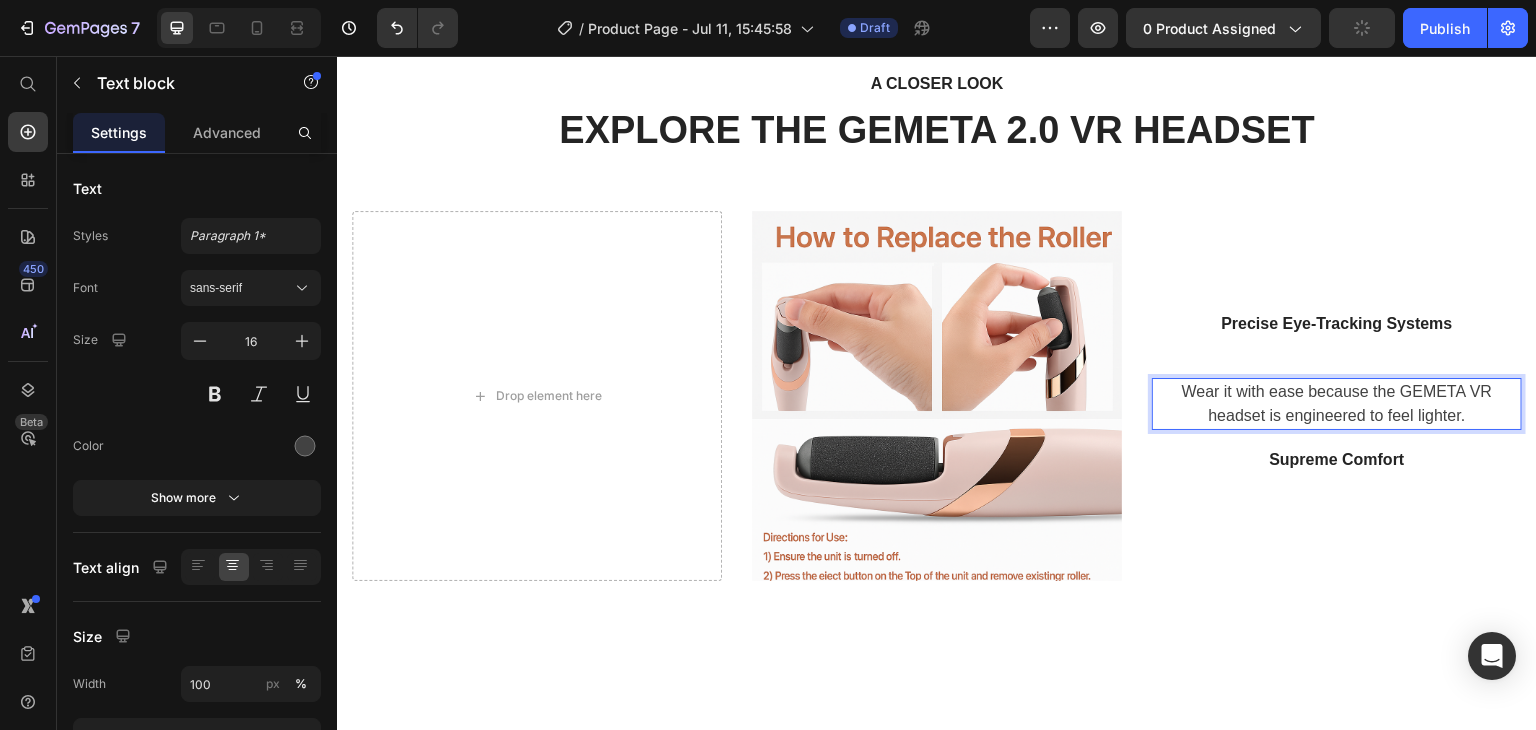 click on "Wear it with ease because the GEMETA VR headset is engineered to feel lighter." at bounding box center [1337, 404] 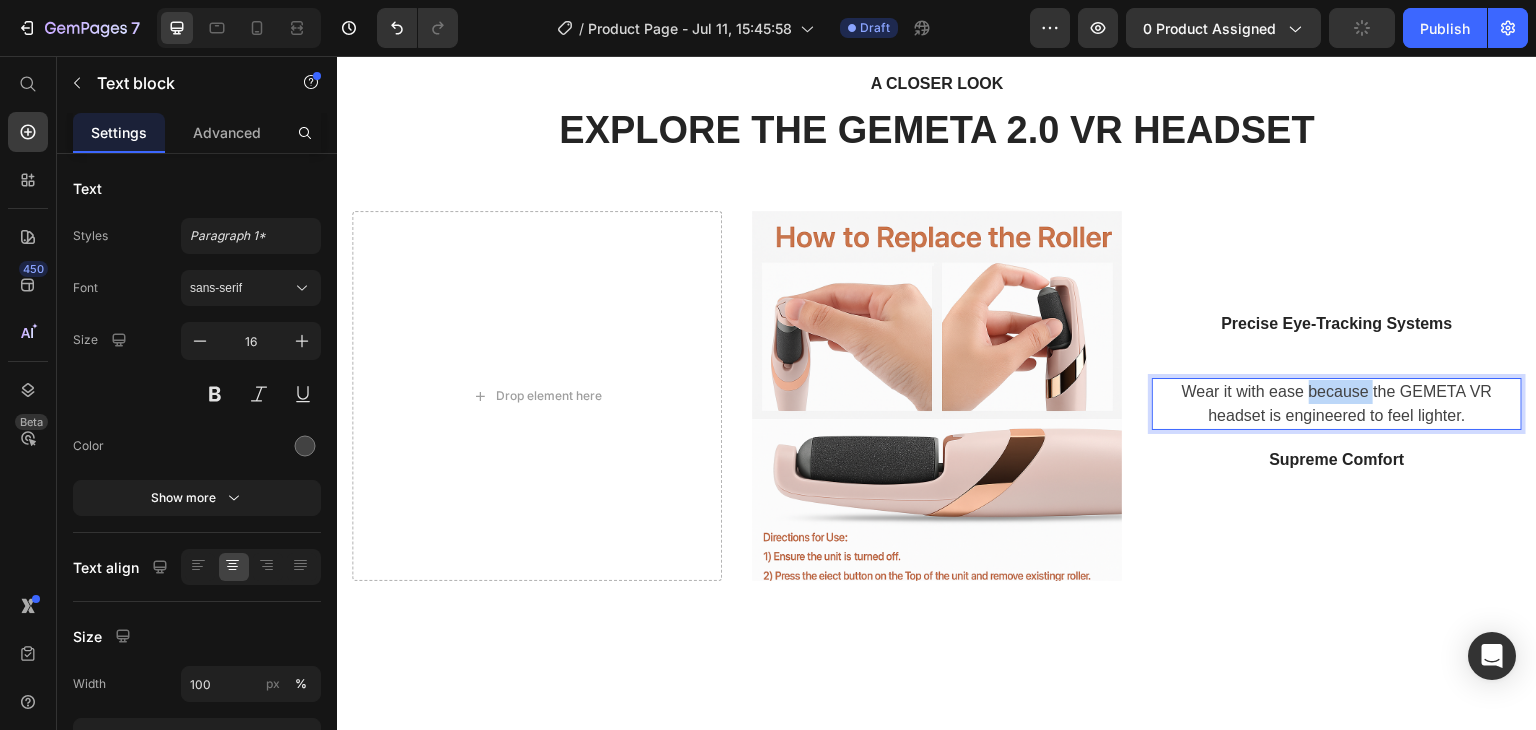 click on "Wear it with ease because the GEMETA VR headset is engineered to feel lighter." at bounding box center [1337, 404] 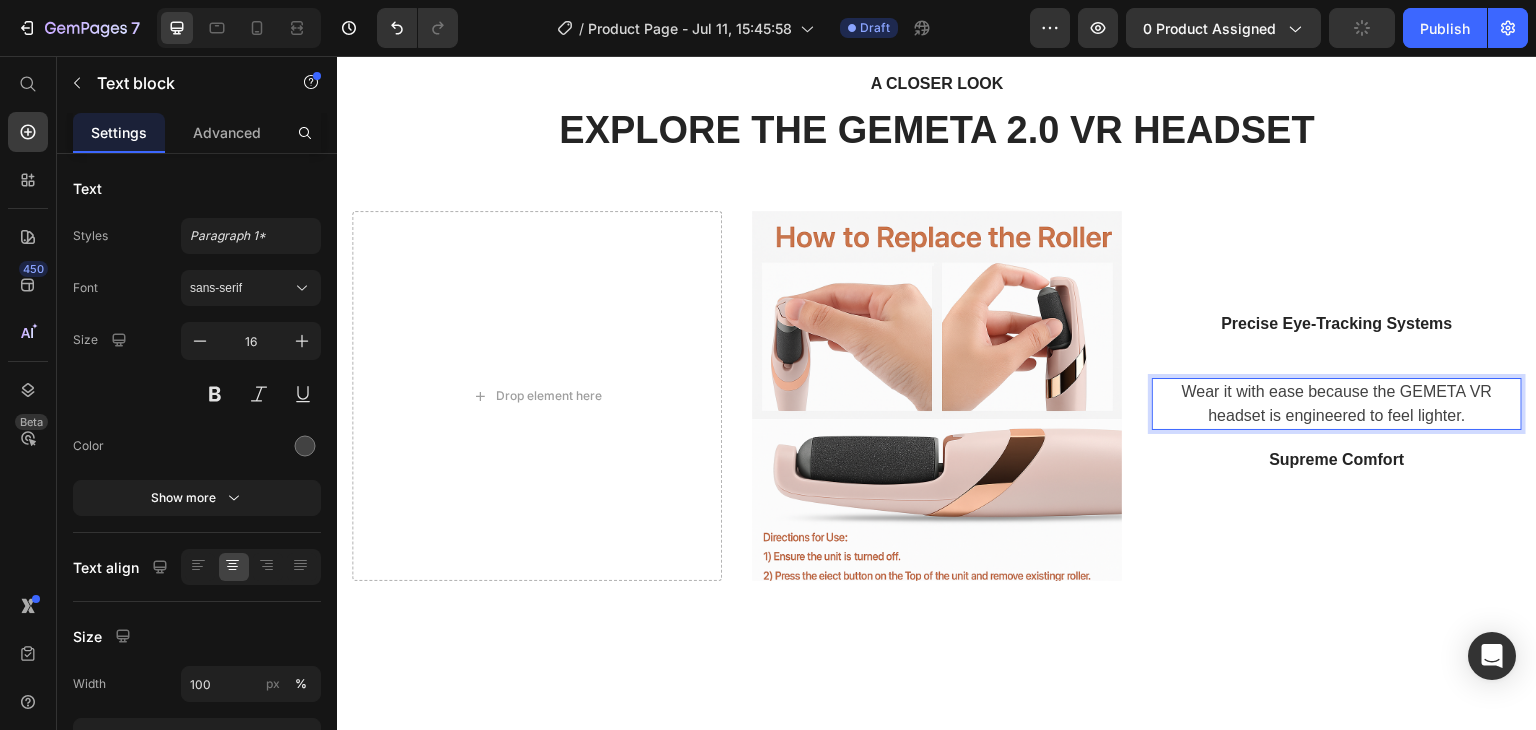 click on "Wear it with ease because the GEMETA VR headset is engineered to feel lighter." at bounding box center [1337, 404] 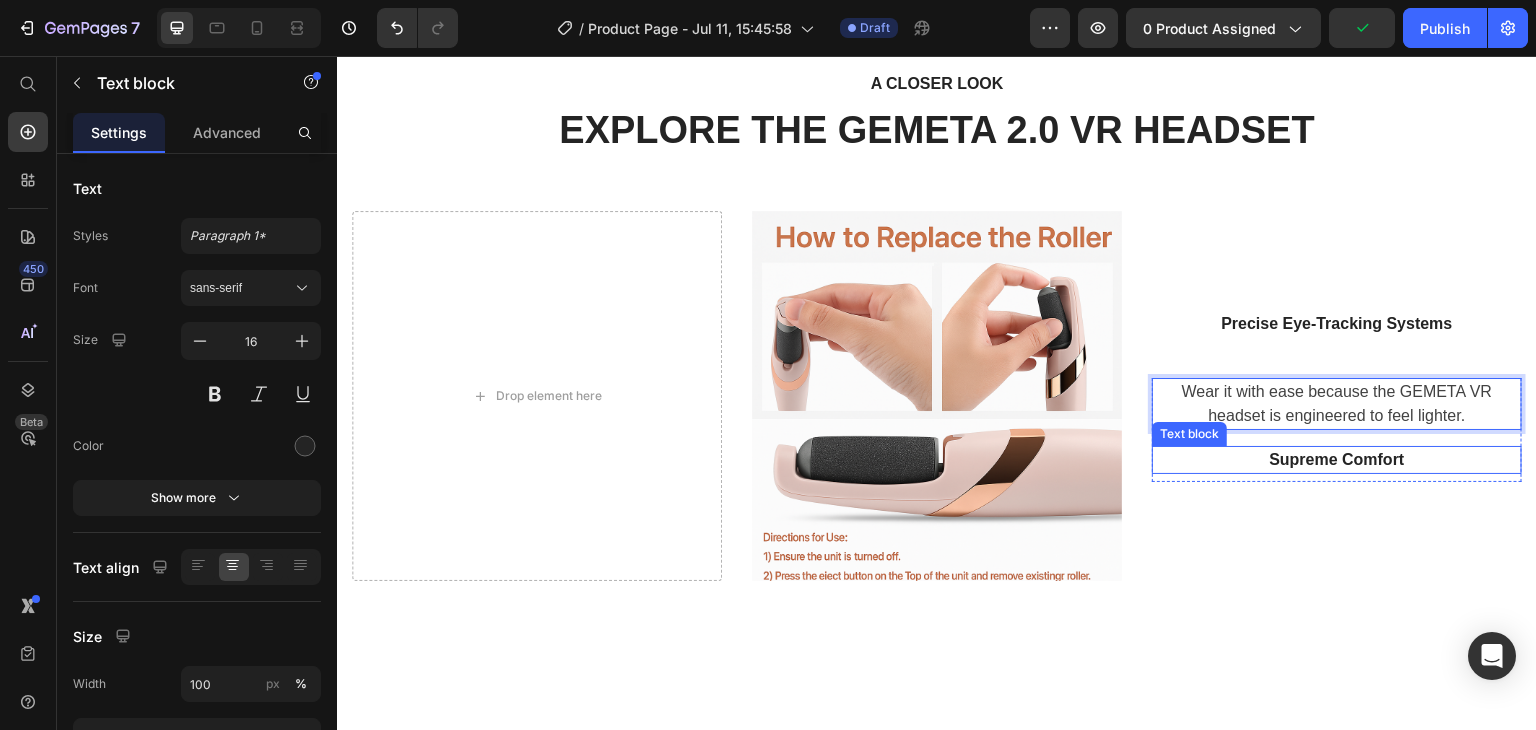 click on "Supreme Comfort" at bounding box center (1337, 460) 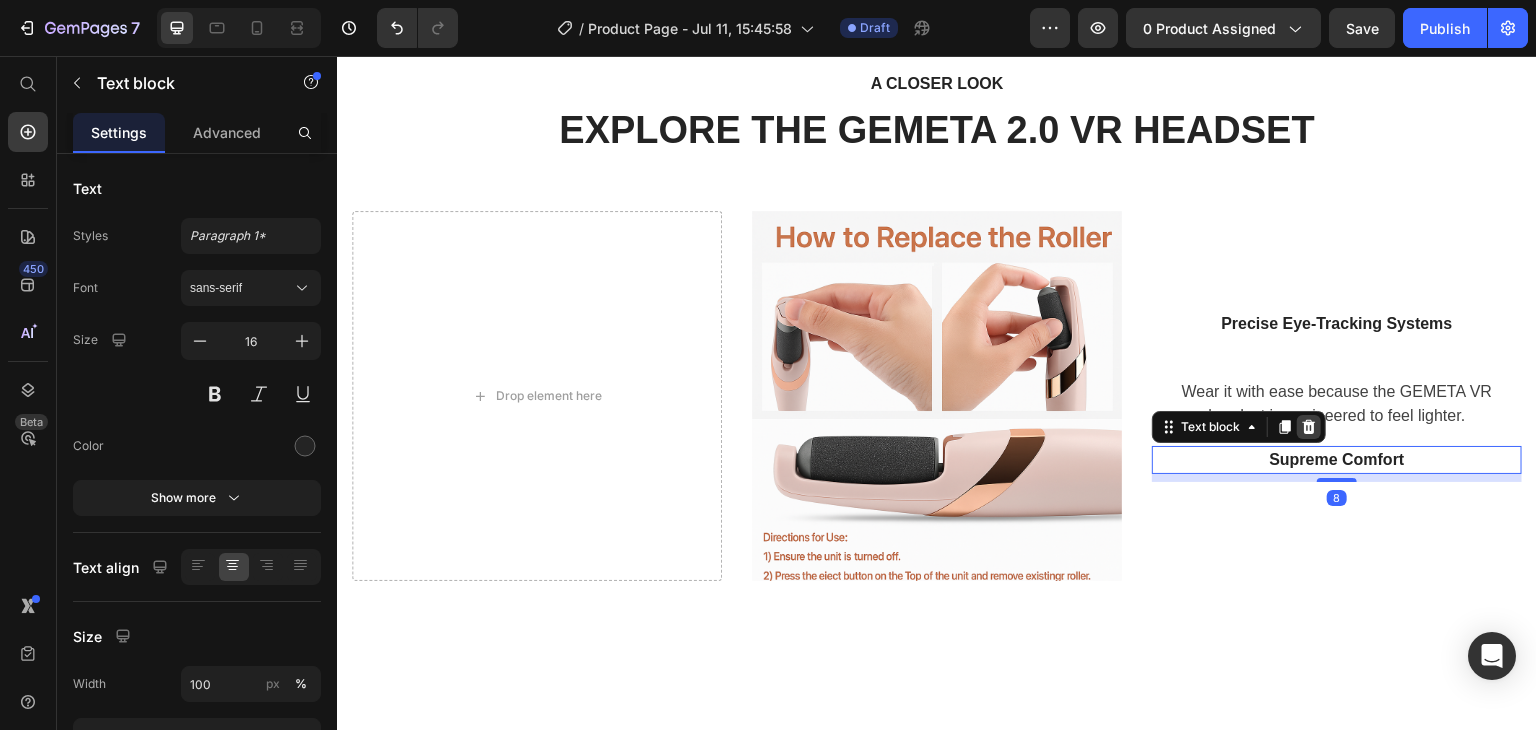 click at bounding box center [1309, 427] 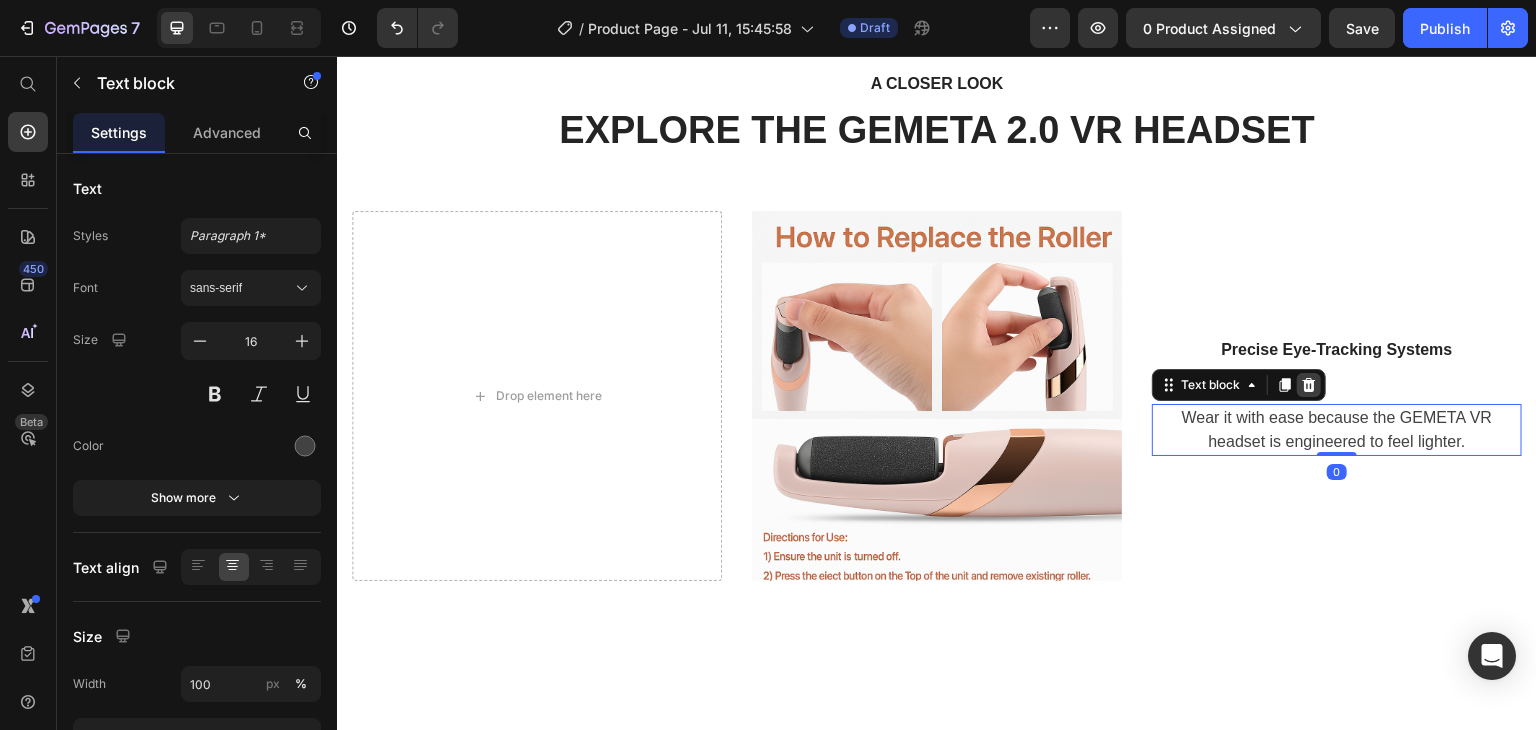 click 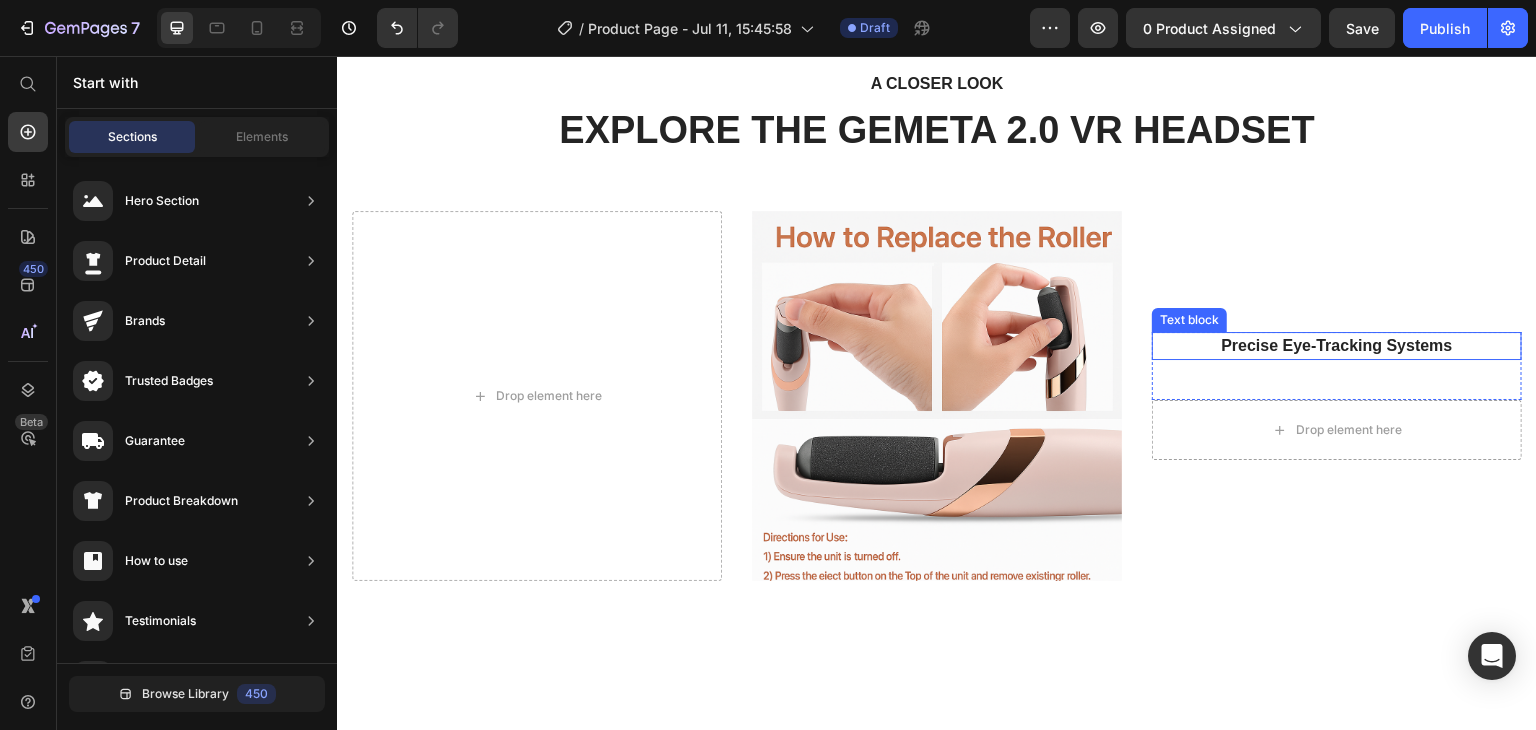 click on "Precise Eye-Tracking Systems" at bounding box center (1337, 346) 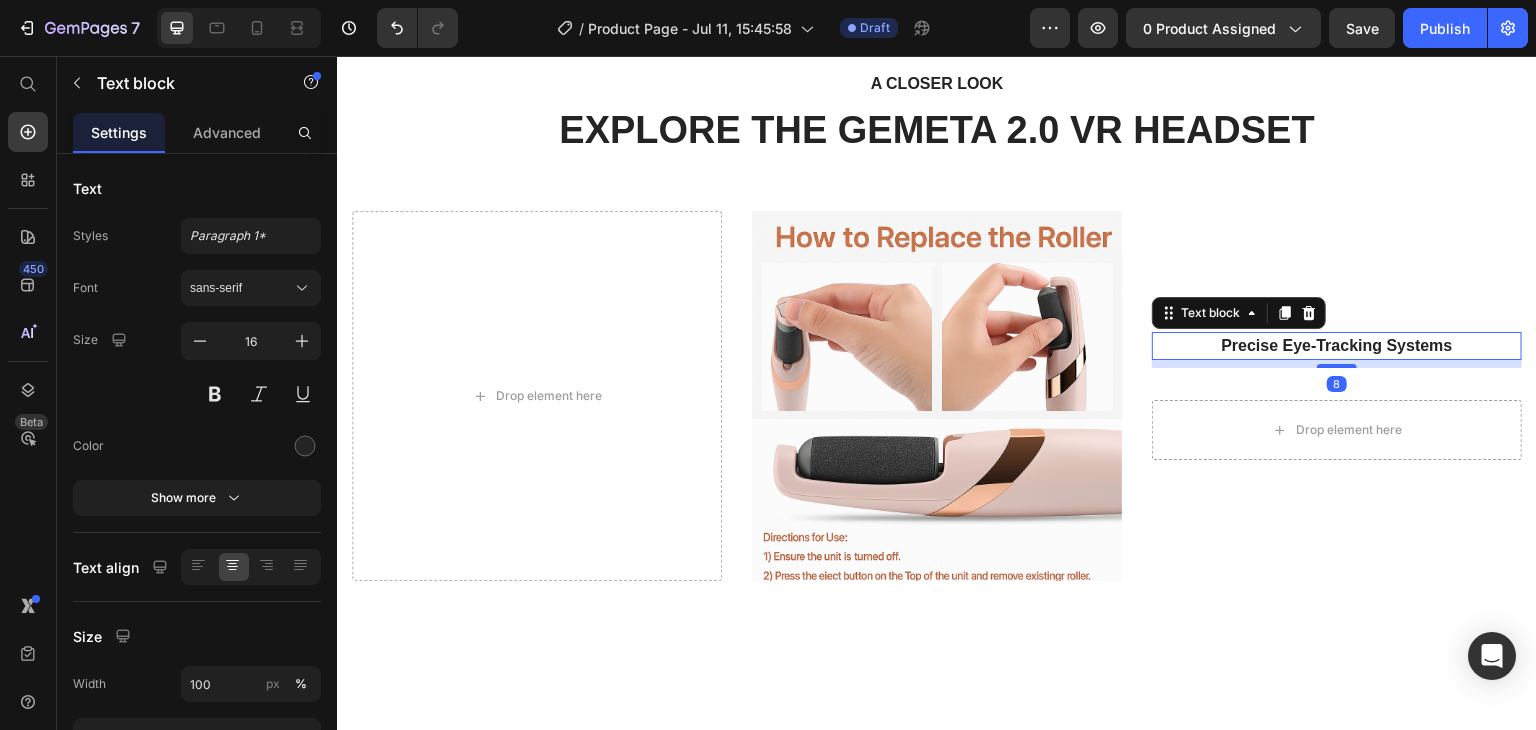 click on "8" at bounding box center (1337, 364) 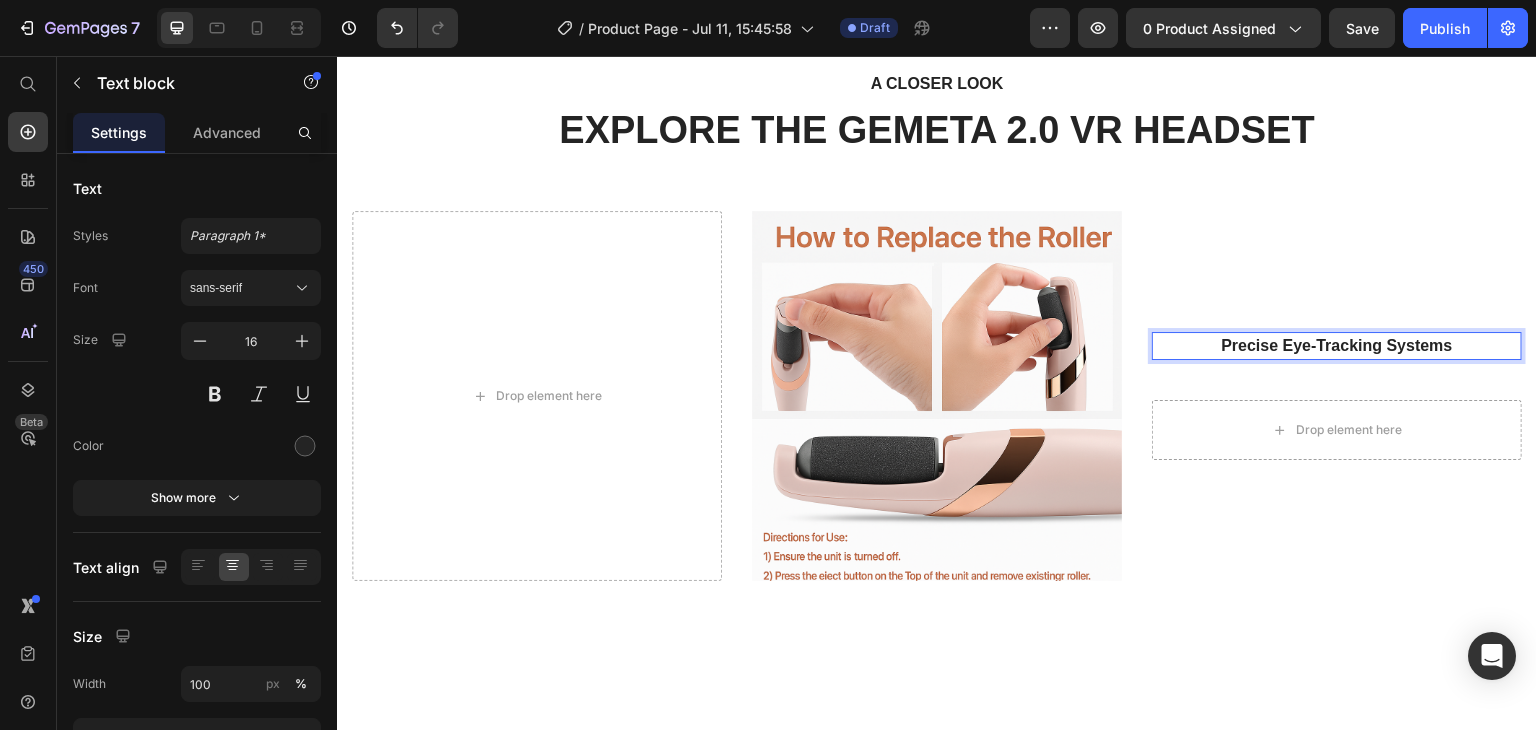 scroll, scrollTop: 1931, scrollLeft: 0, axis: vertical 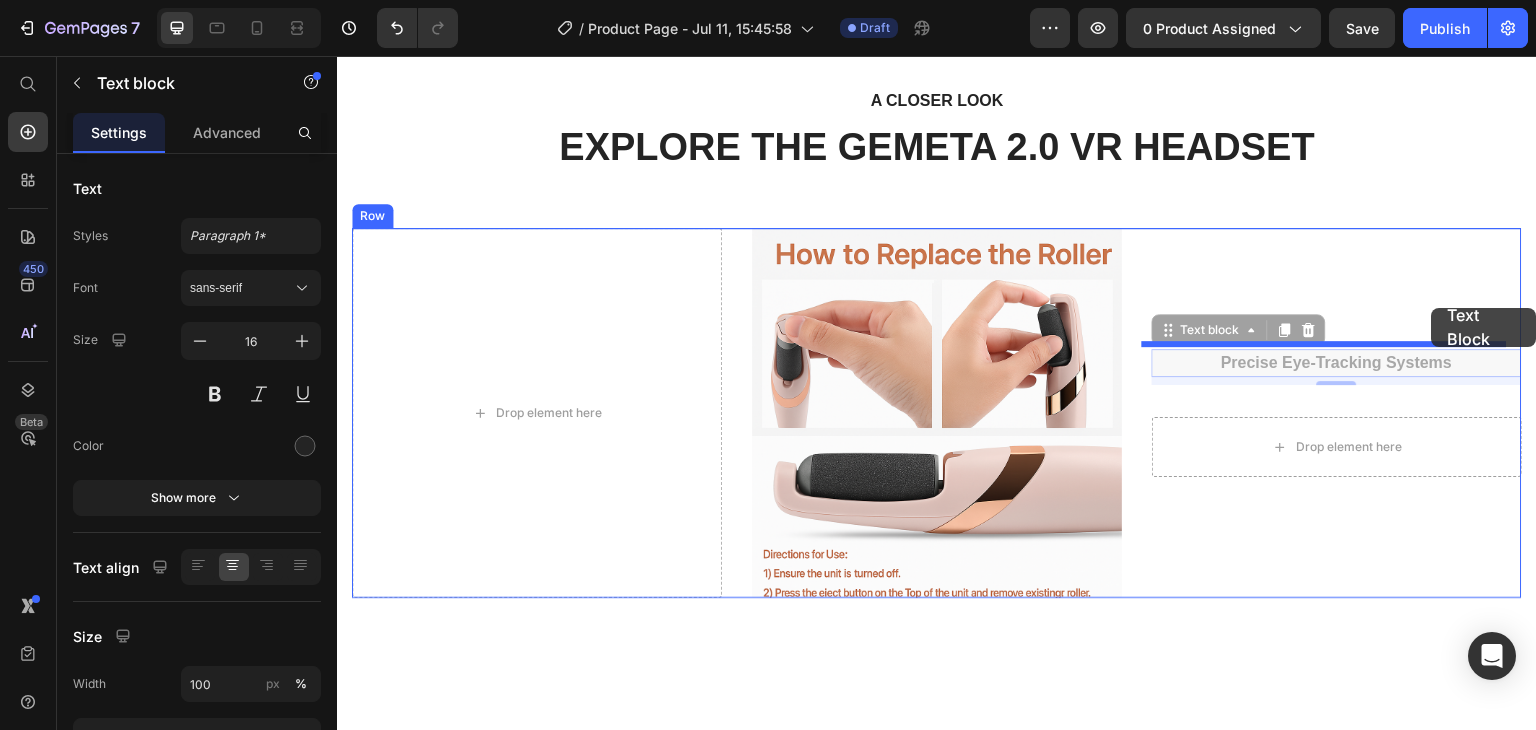 drag, startPoint x: 1204, startPoint y: 341, endPoint x: 1413, endPoint y: 330, distance: 209.28928 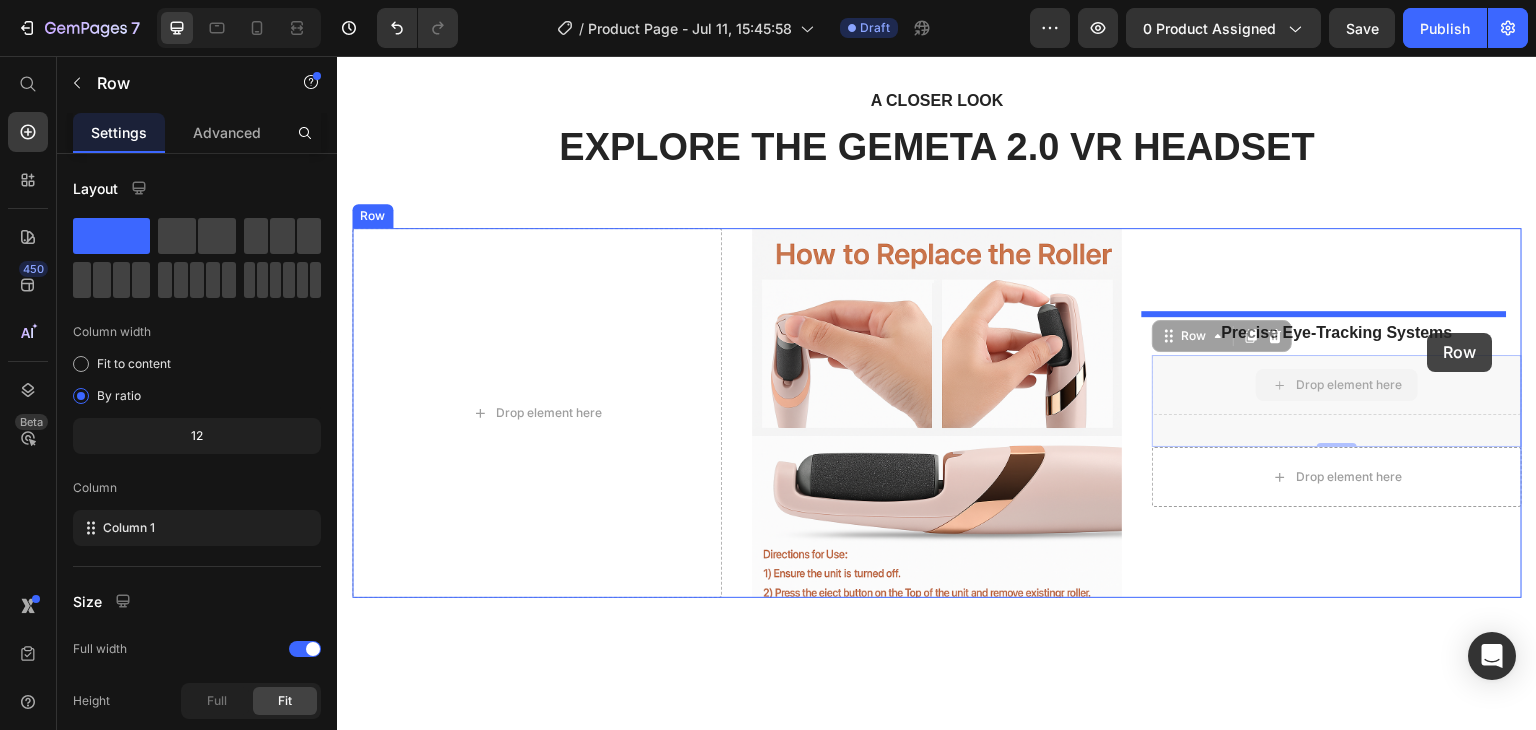 drag, startPoint x: 1424, startPoint y: 356, endPoint x: 1428, endPoint y: 333, distance: 23.345236 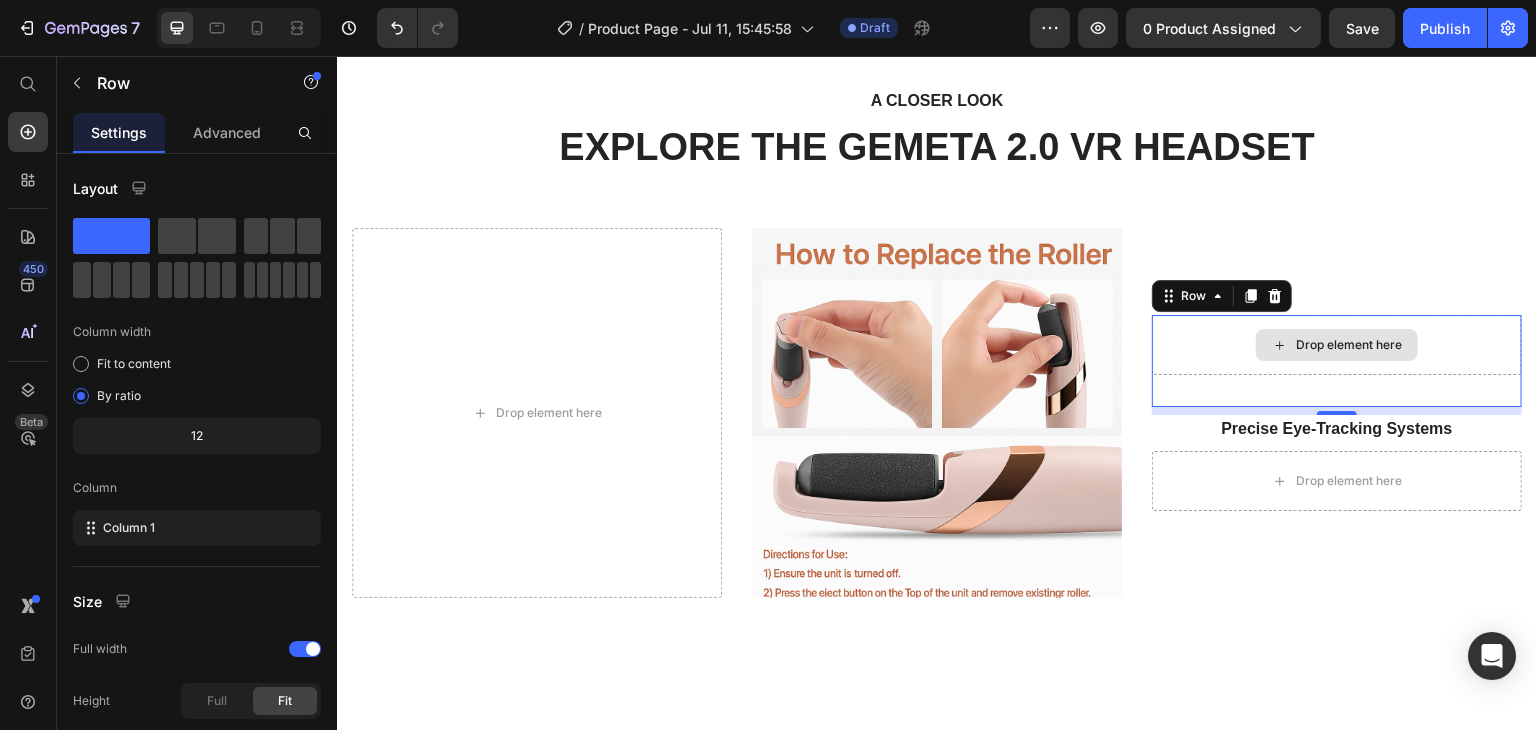 click on "Drop element here" at bounding box center [1337, 345] 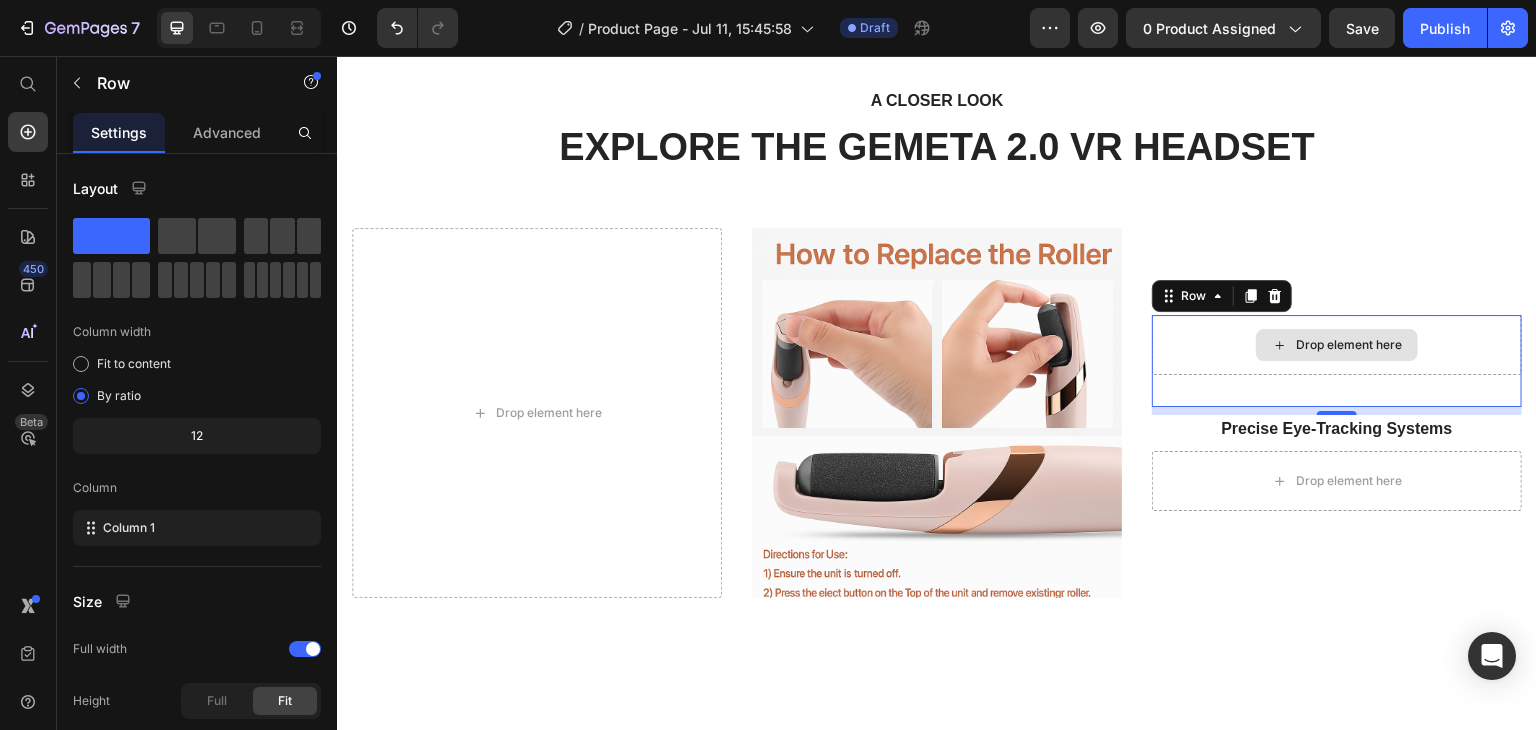 drag, startPoint x: 1451, startPoint y: 328, endPoint x: 1393, endPoint y: 452, distance: 136.89412 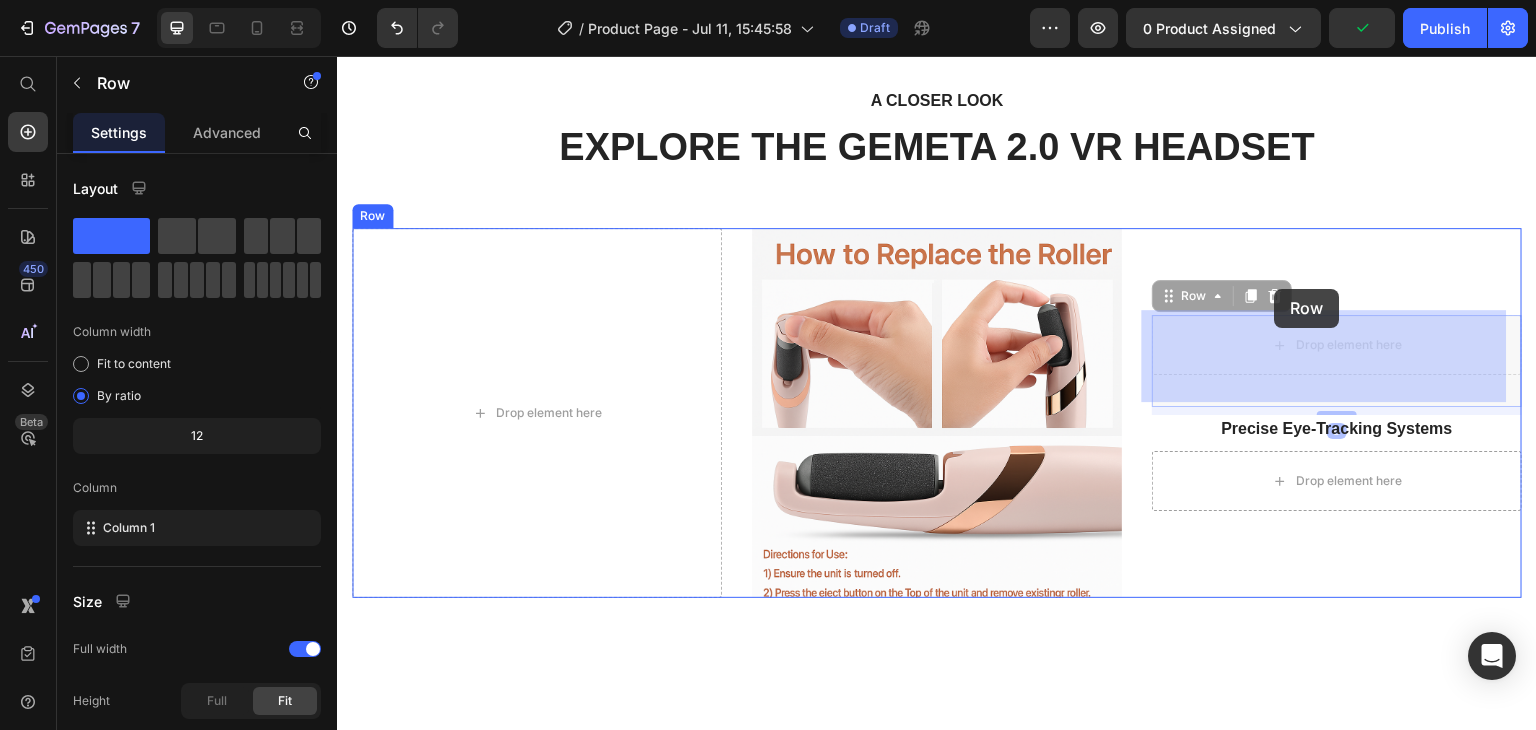drag, startPoint x: 1384, startPoint y: 370, endPoint x: 1267, endPoint y: 283, distance: 145.80124 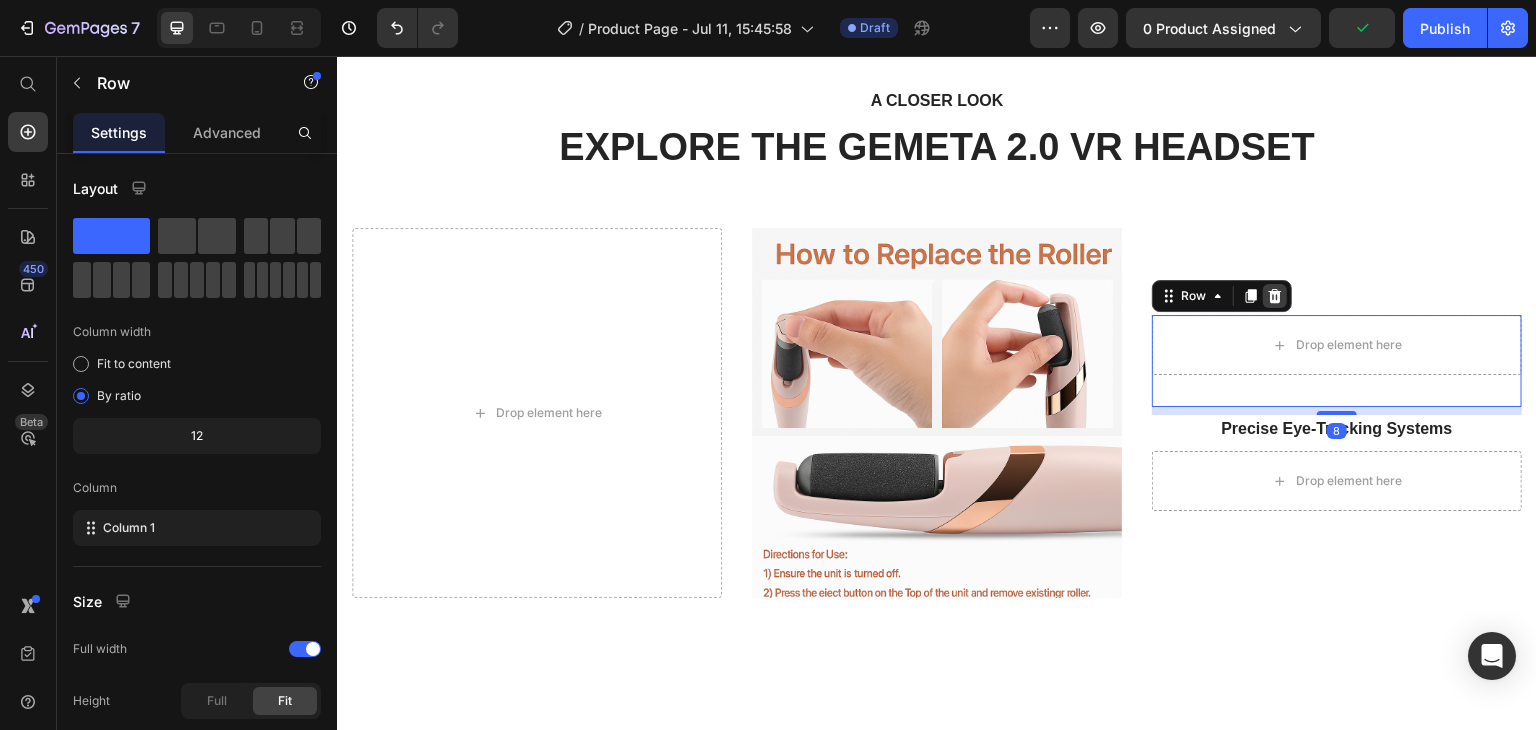 click 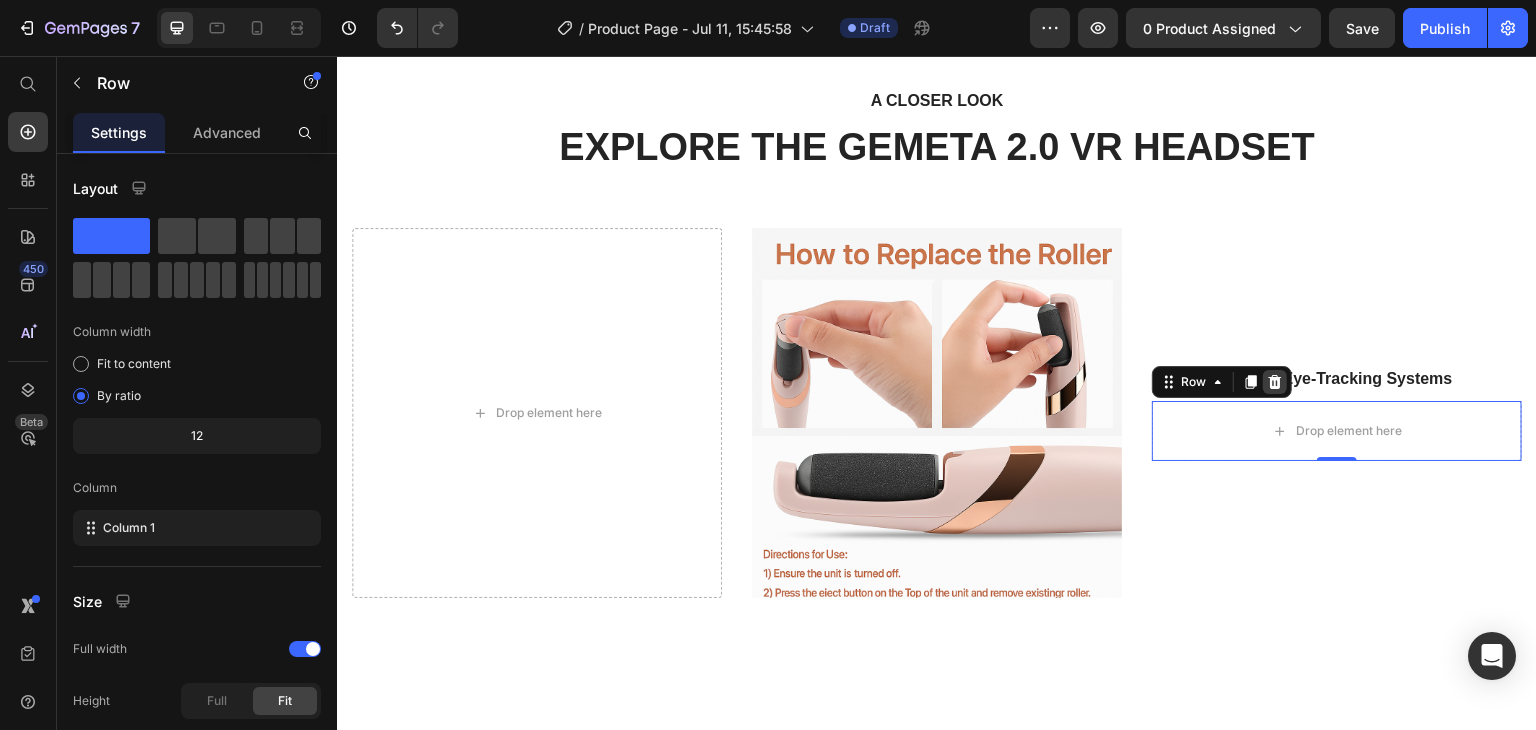 click 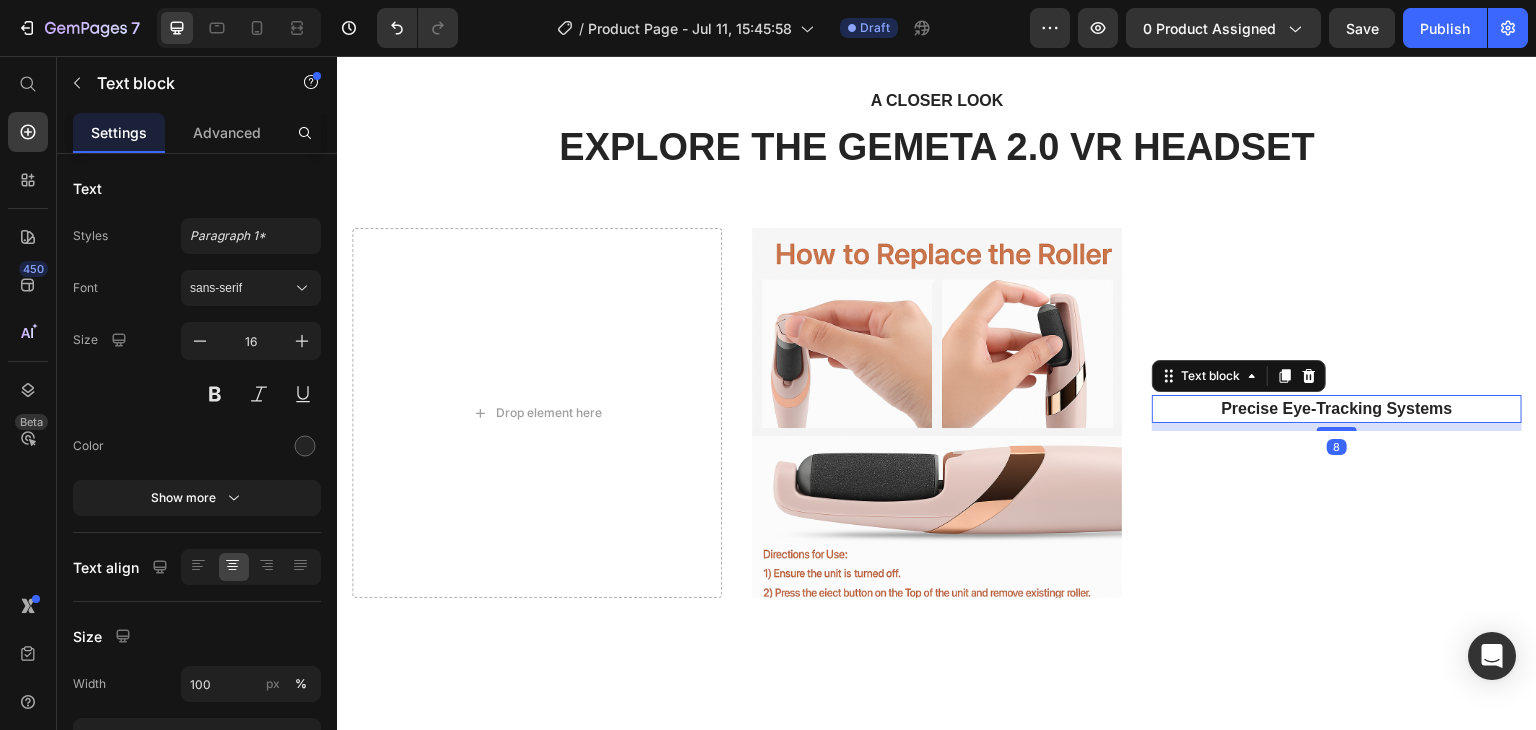 click on "Precise Eye-Tracking Systems" at bounding box center [1337, 409] 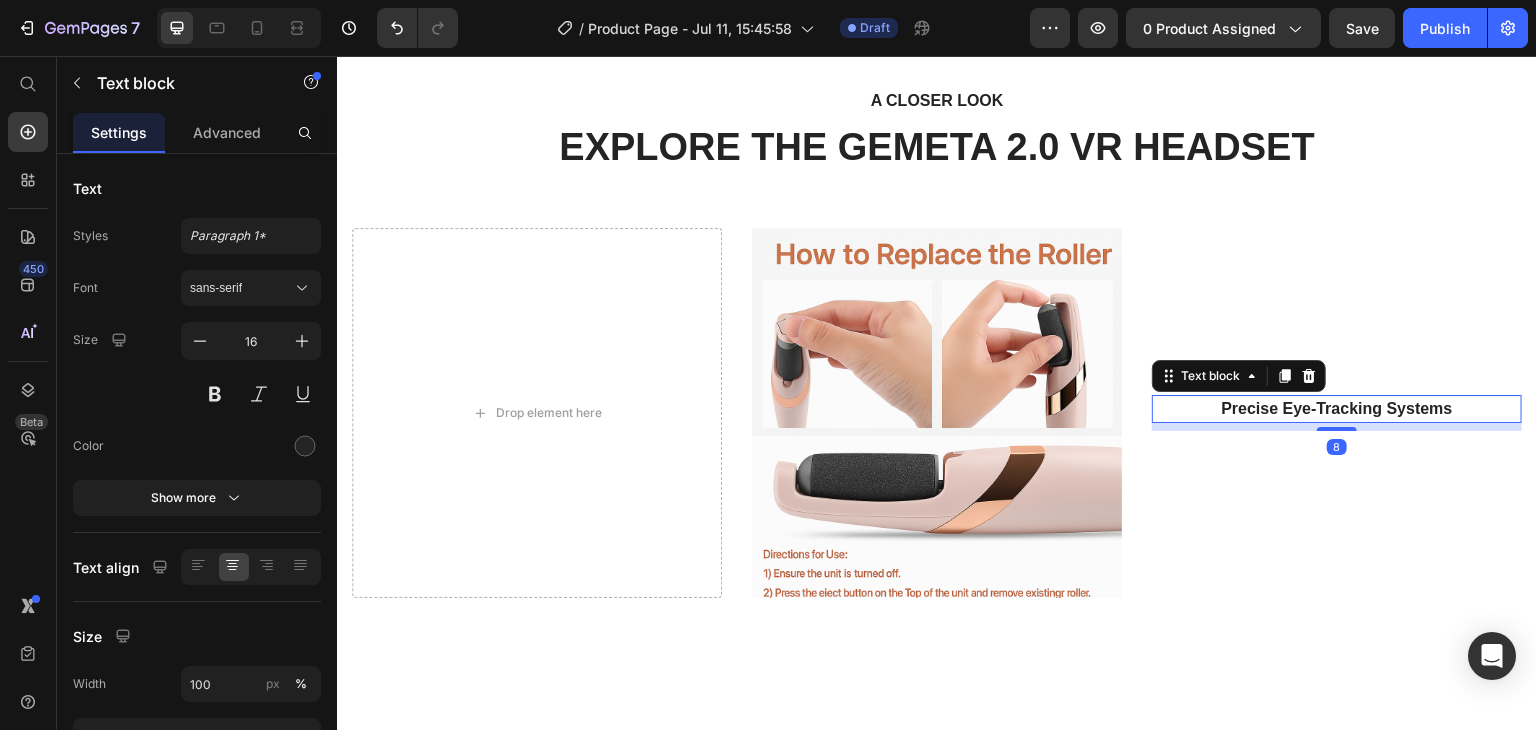 click on "Precise Eye-Tracking Systems Text block   8" at bounding box center (1337, 413) 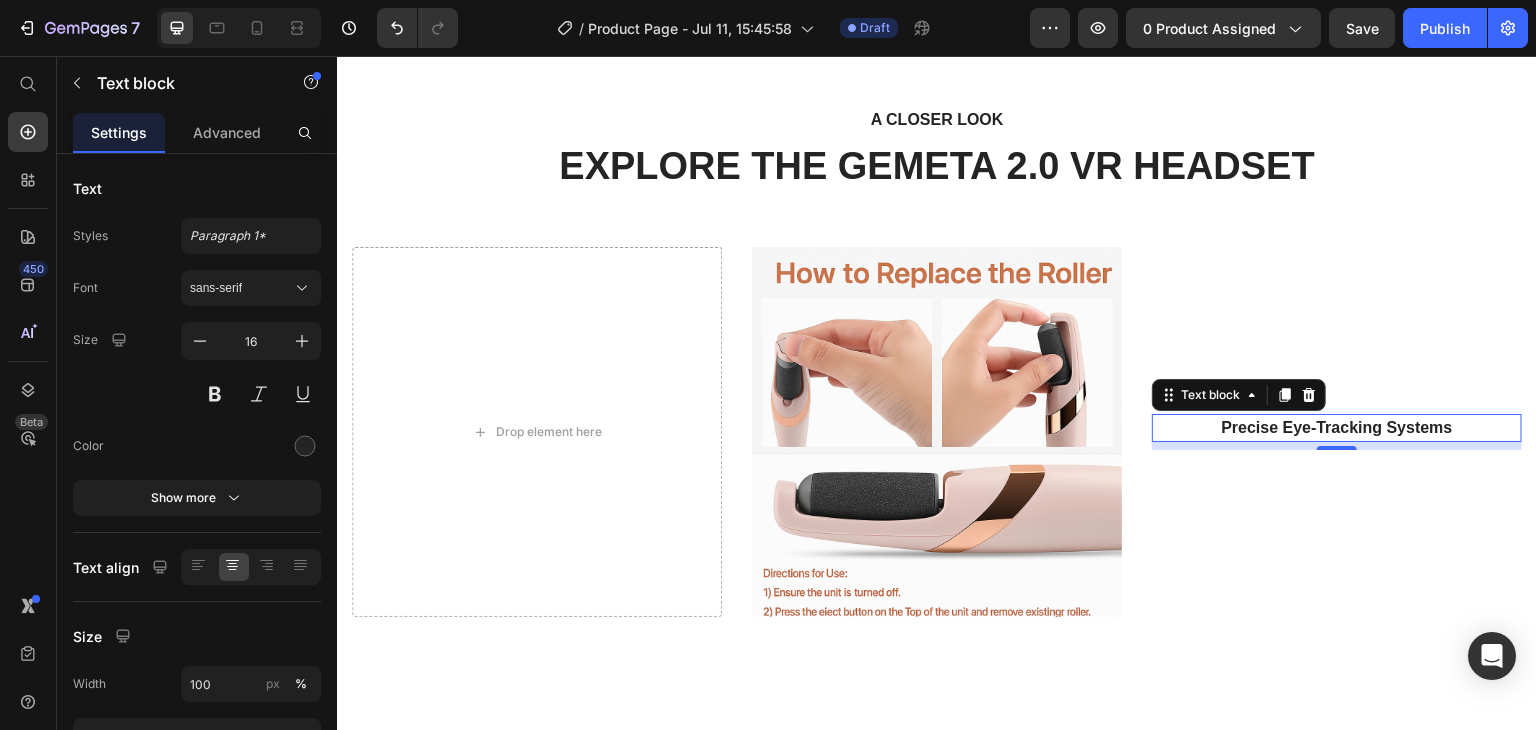 click on "Precise Eye-Tracking Systems" at bounding box center (1337, 428) 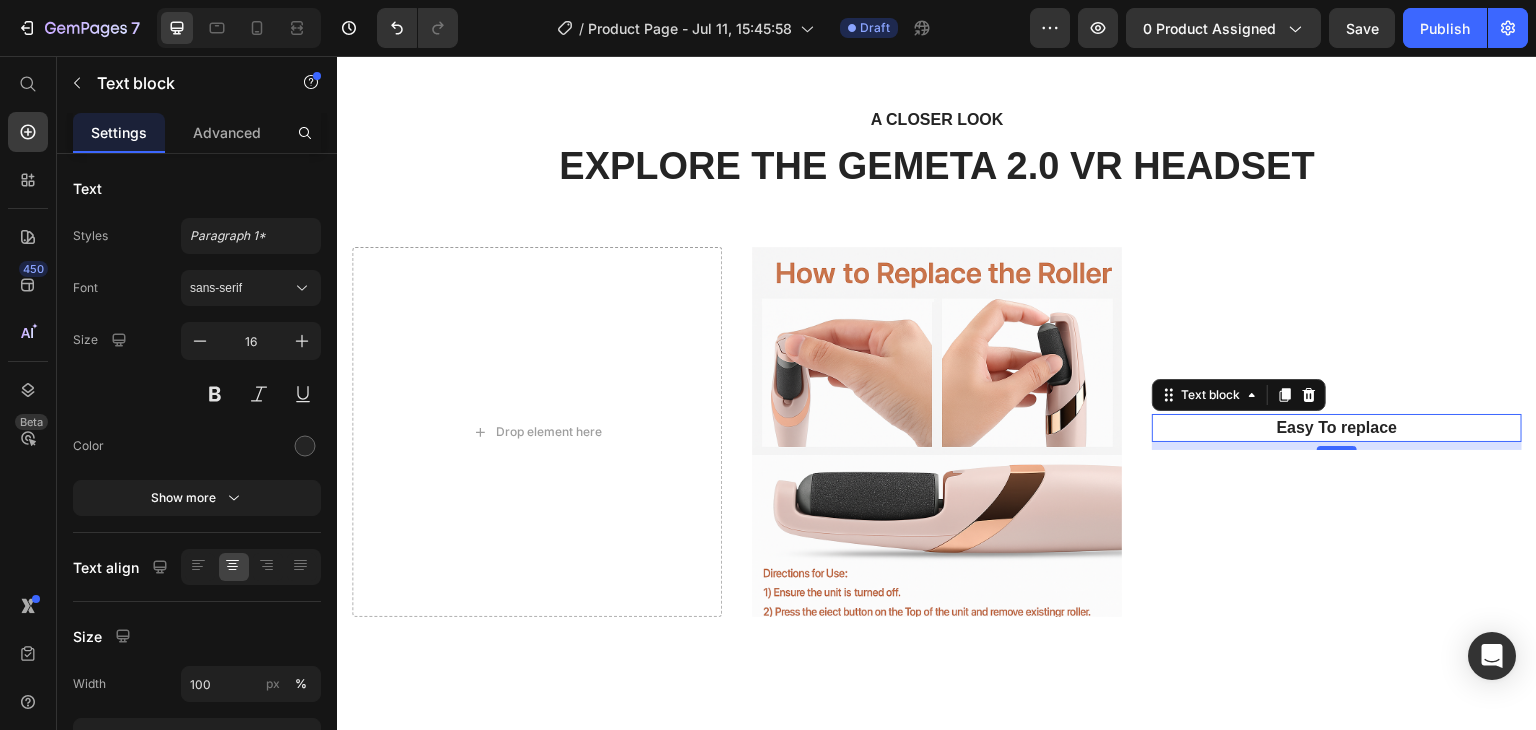 click on "Easy To replace" at bounding box center [1337, 428] 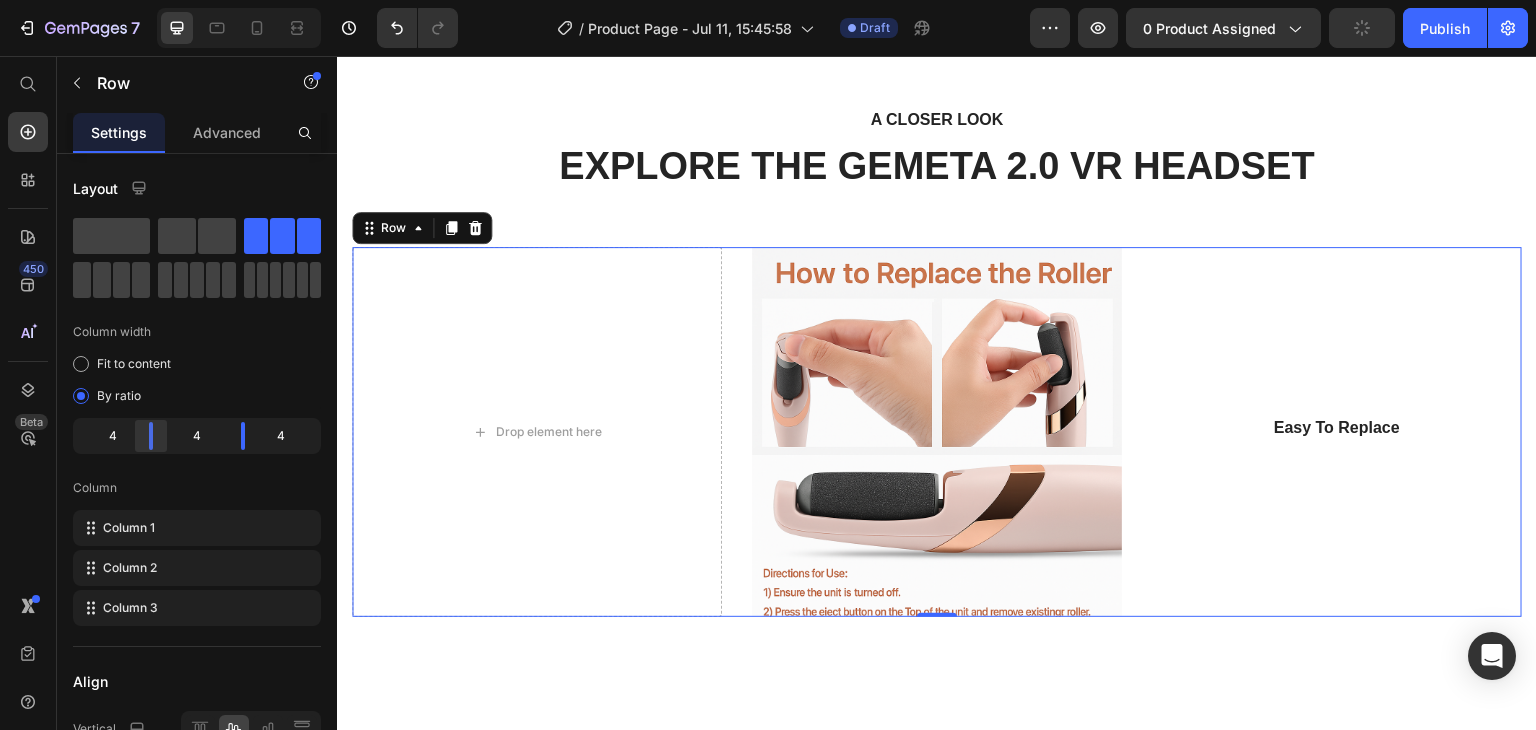 drag, startPoint x: 148, startPoint y: 425, endPoint x: 121, endPoint y: 431, distance: 27.658634 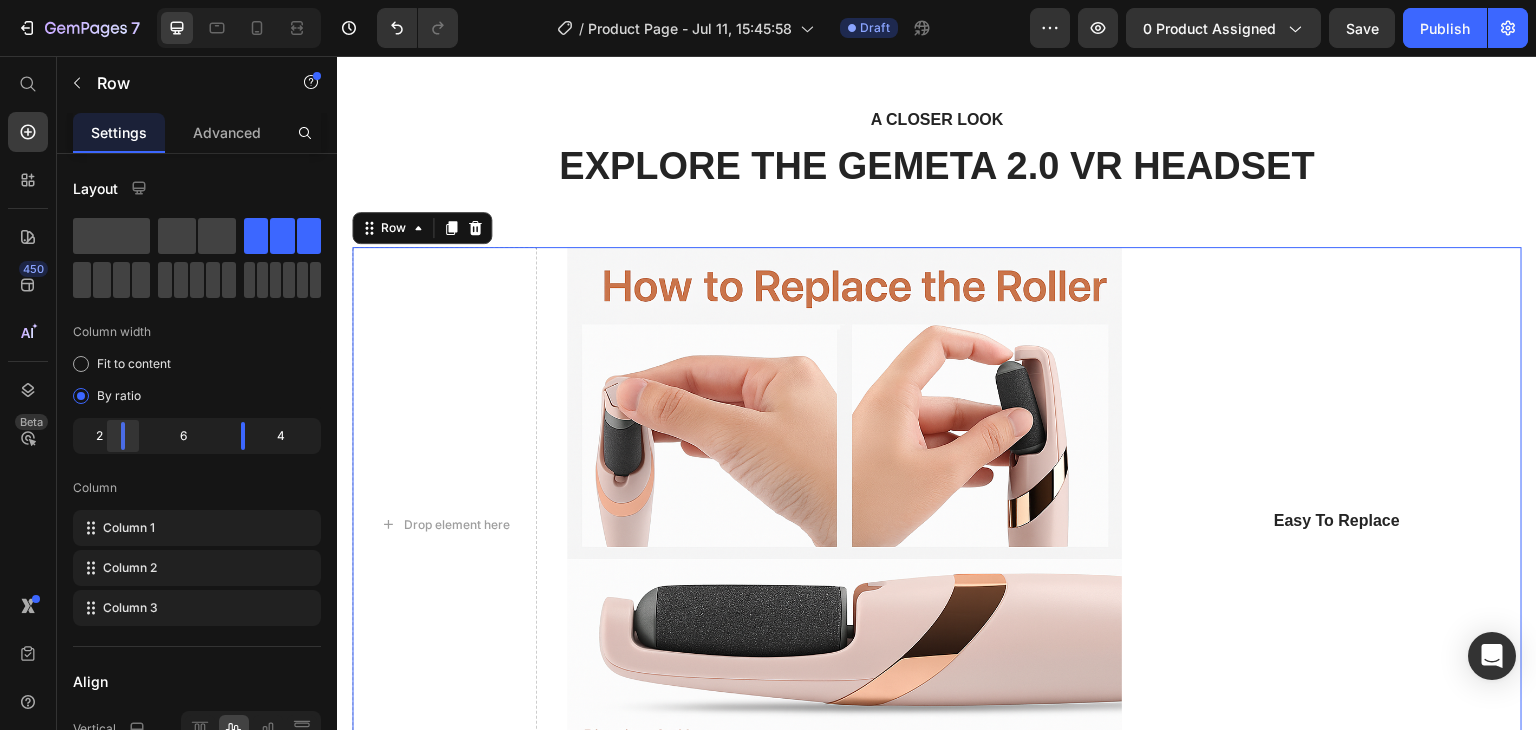 drag, startPoint x: 122, startPoint y: 433, endPoint x: 103, endPoint y: 430, distance: 19.235384 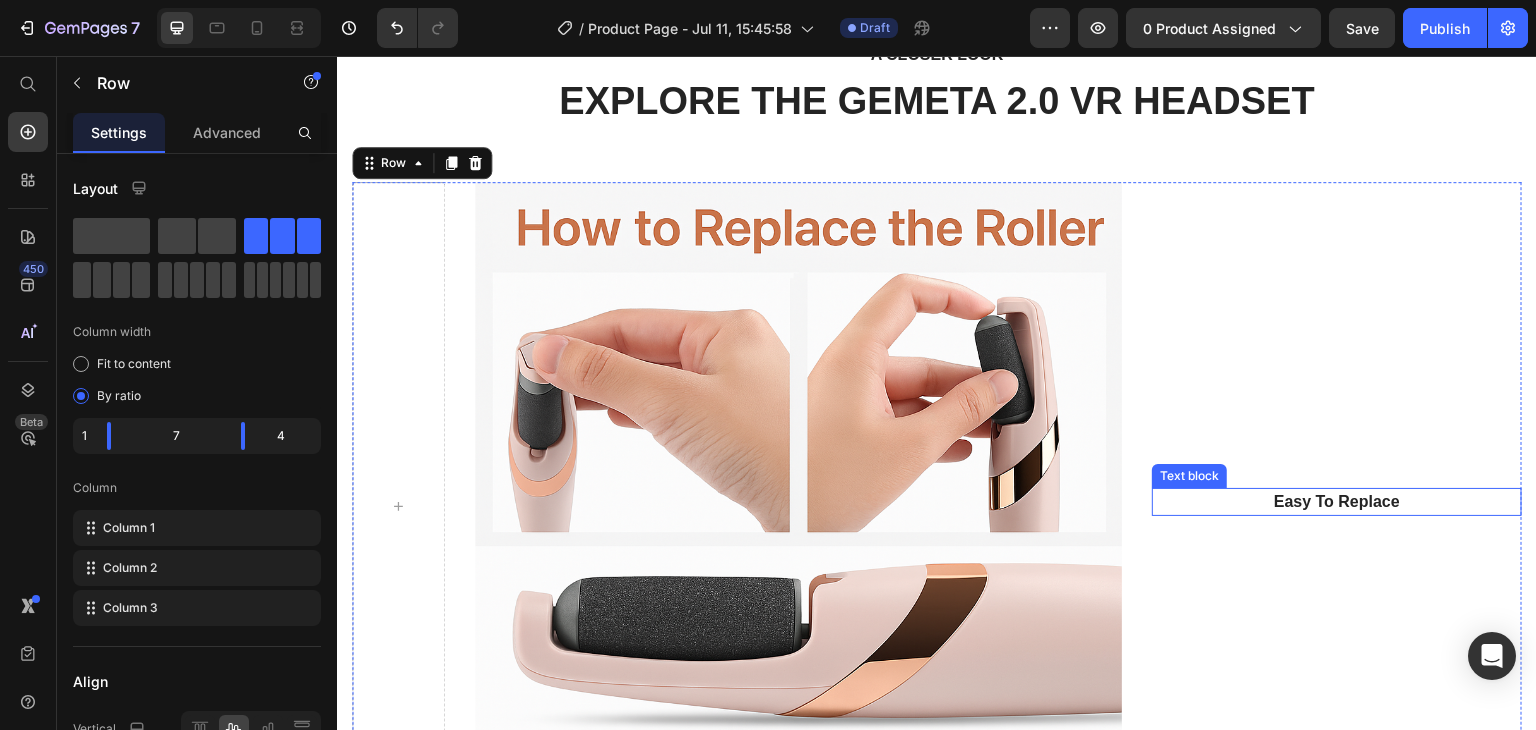 scroll, scrollTop: 1979, scrollLeft: 0, axis: vertical 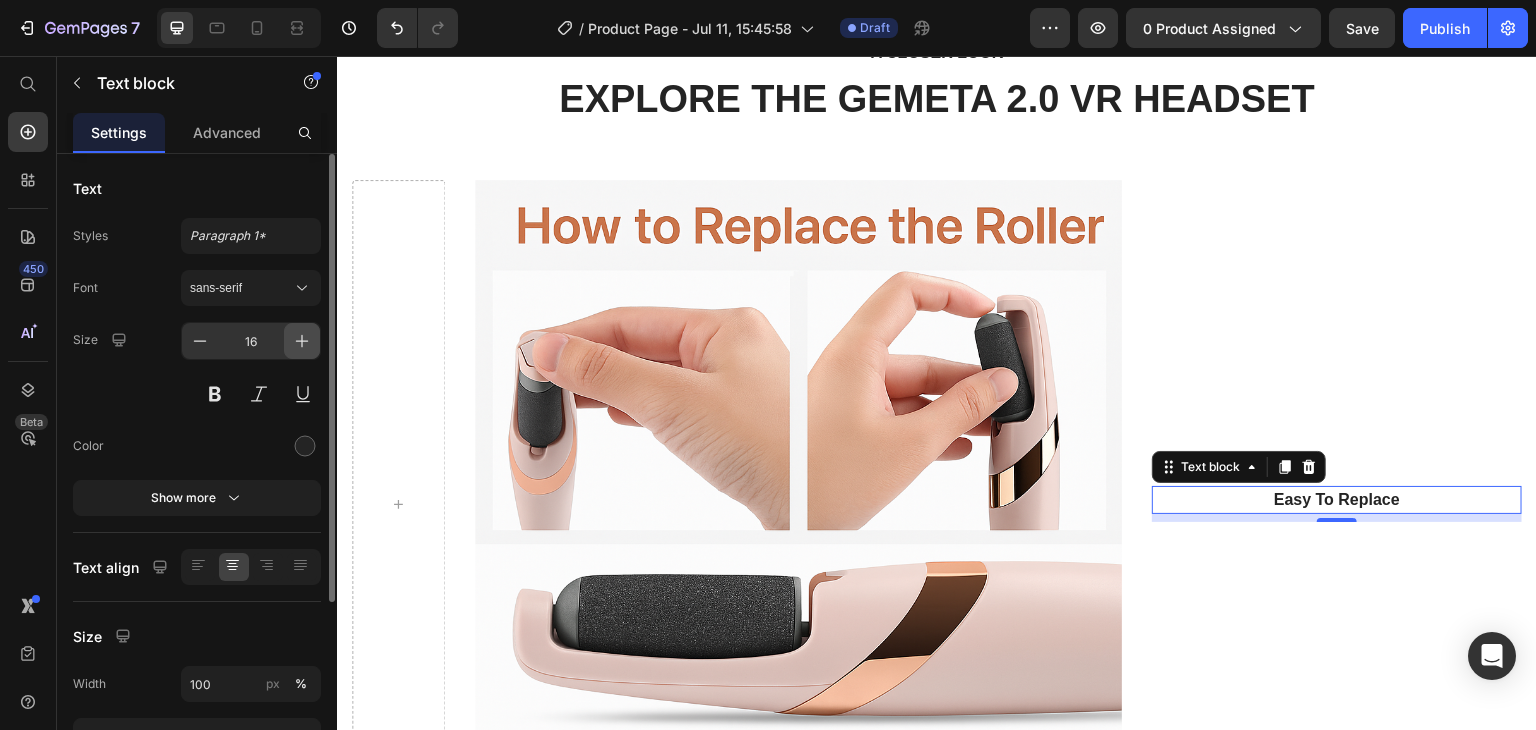 click at bounding box center (302, 341) 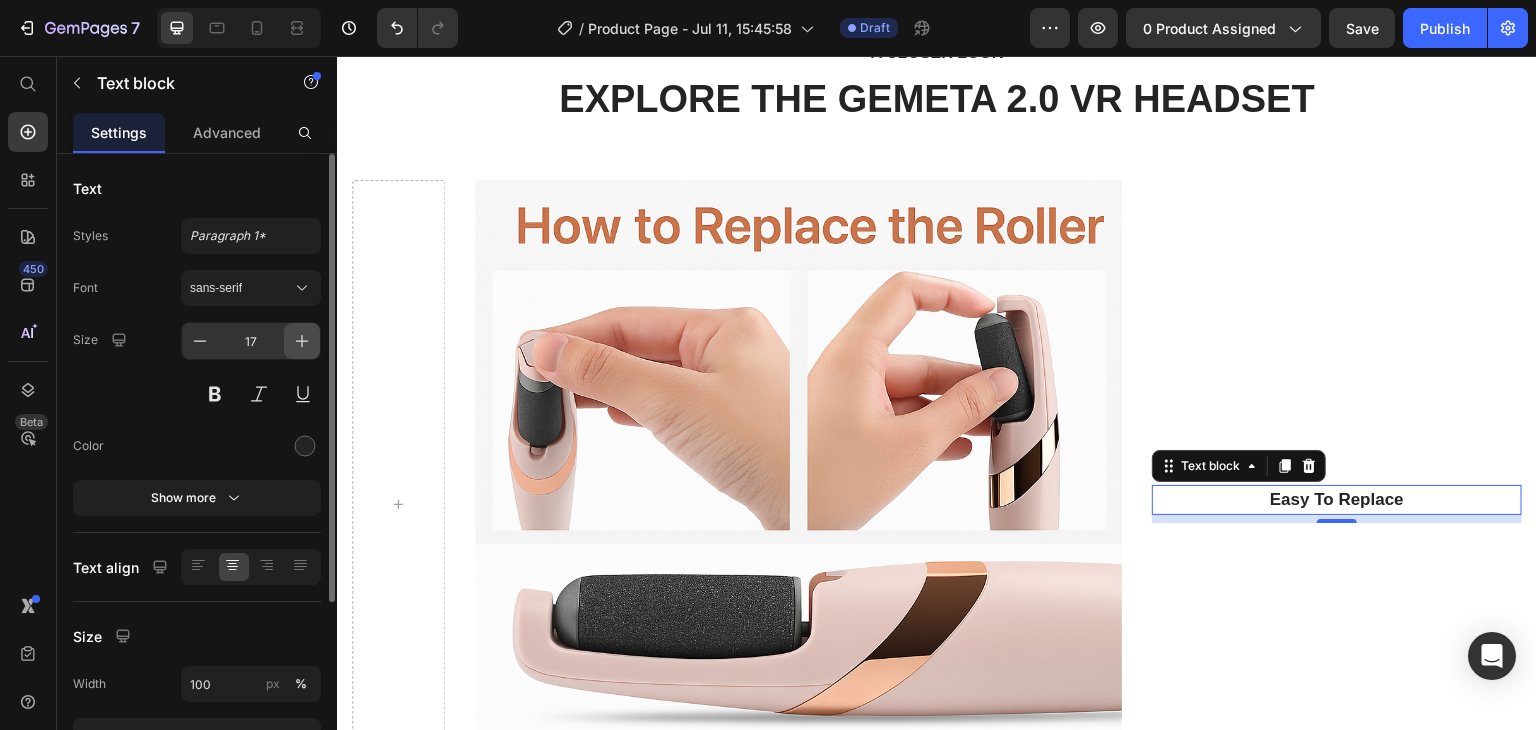 click at bounding box center (302, 341) 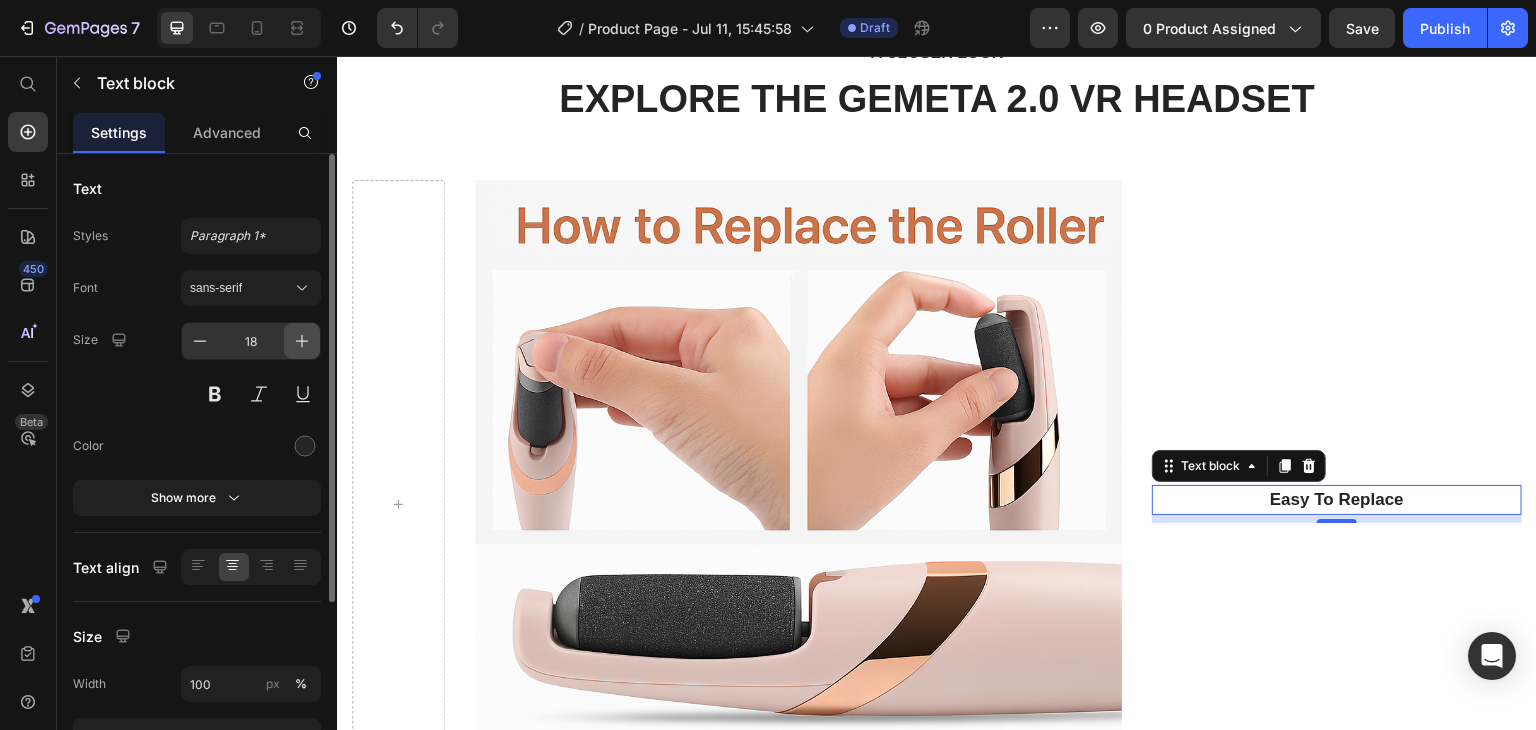 click at bounding box center (302, 341) 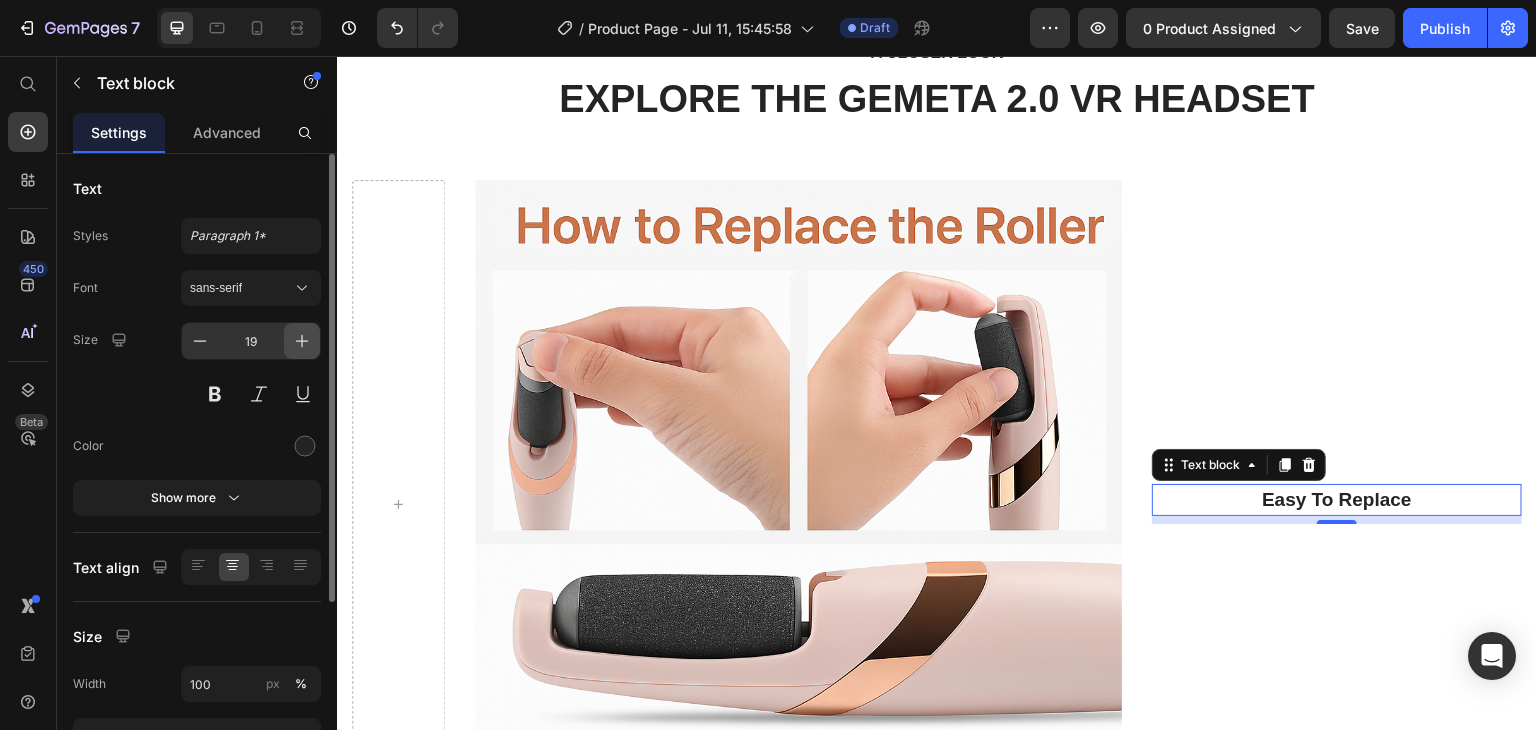 click at bounding box center (302, 341) 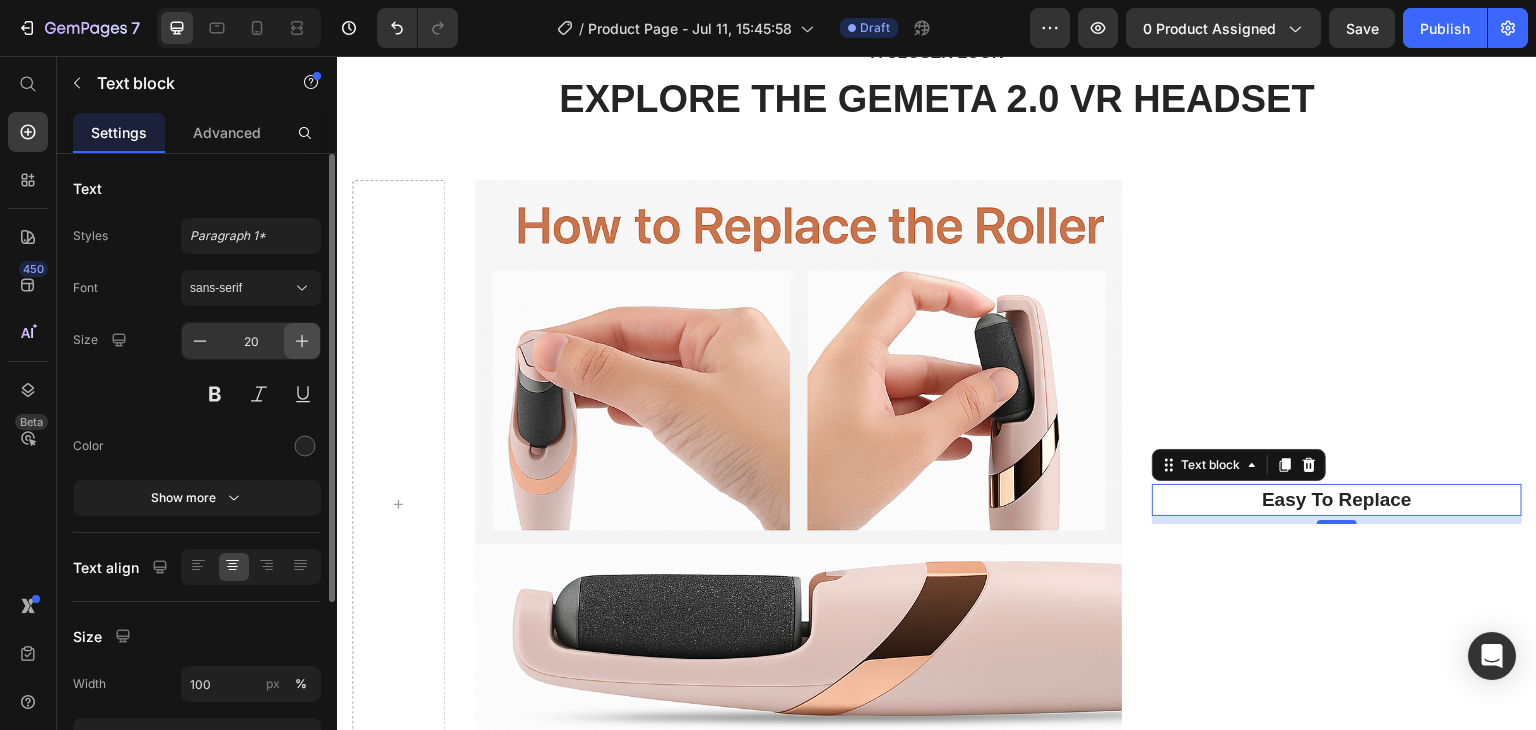 click at bounding box center [302, 341] 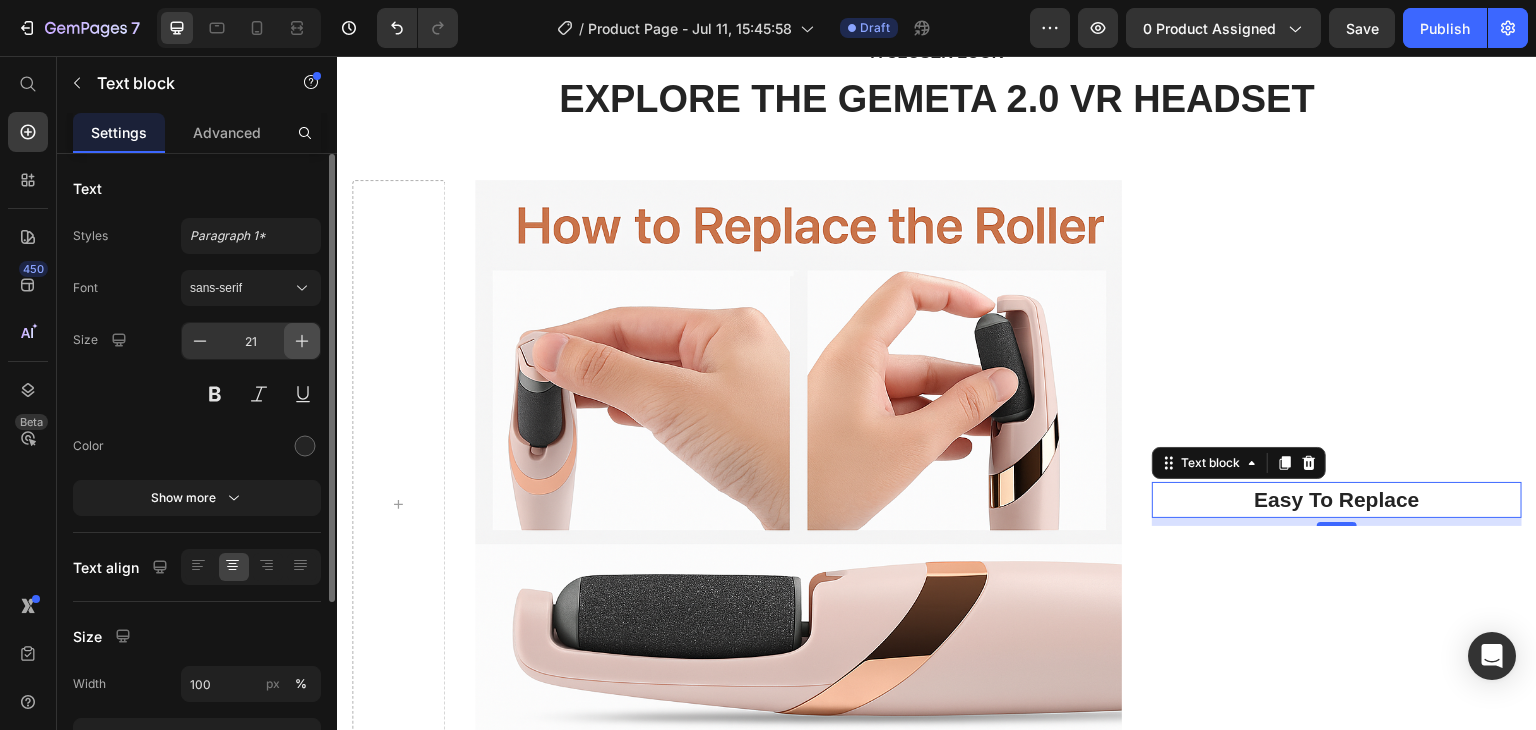 click at bounding box center [302, 341] 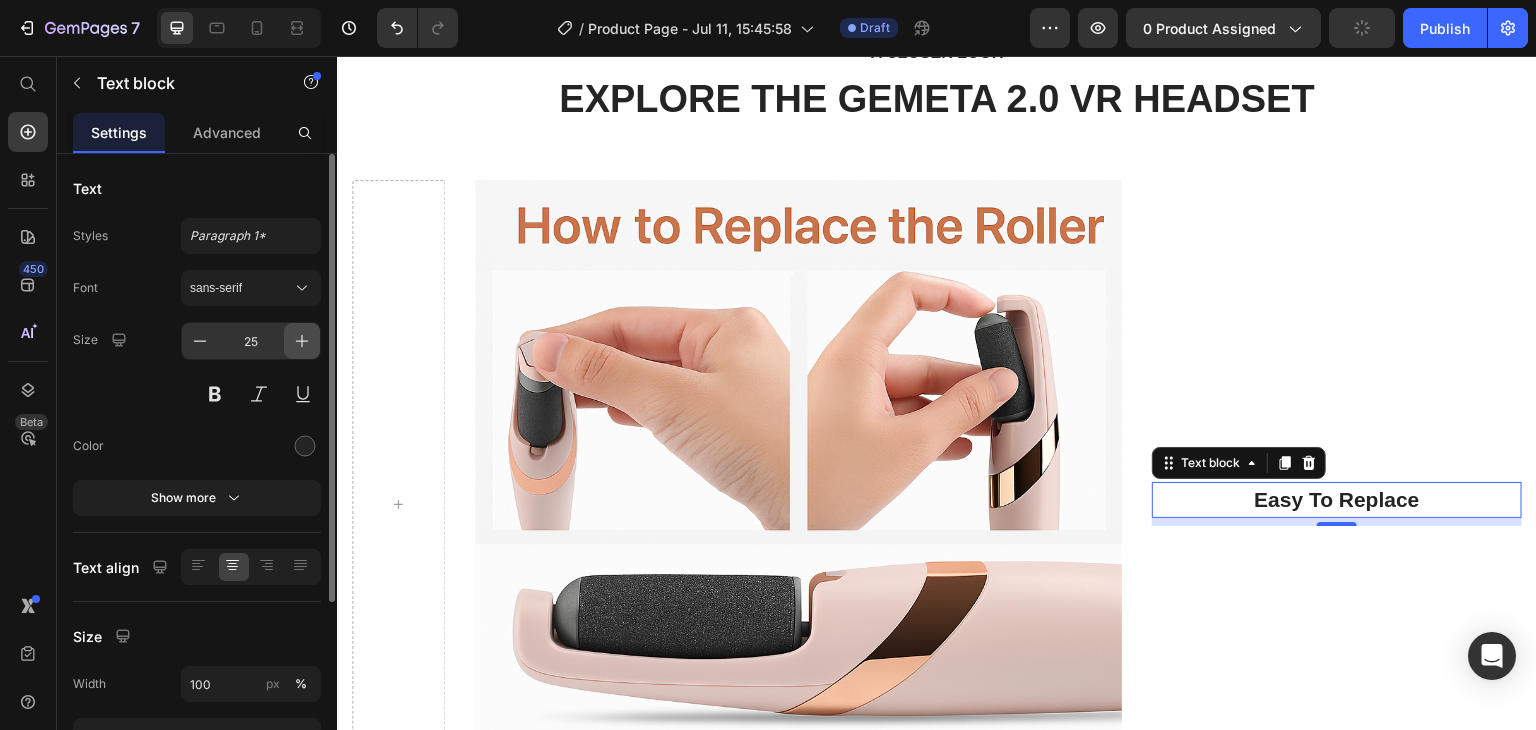 click at bounding box center [302, 341] 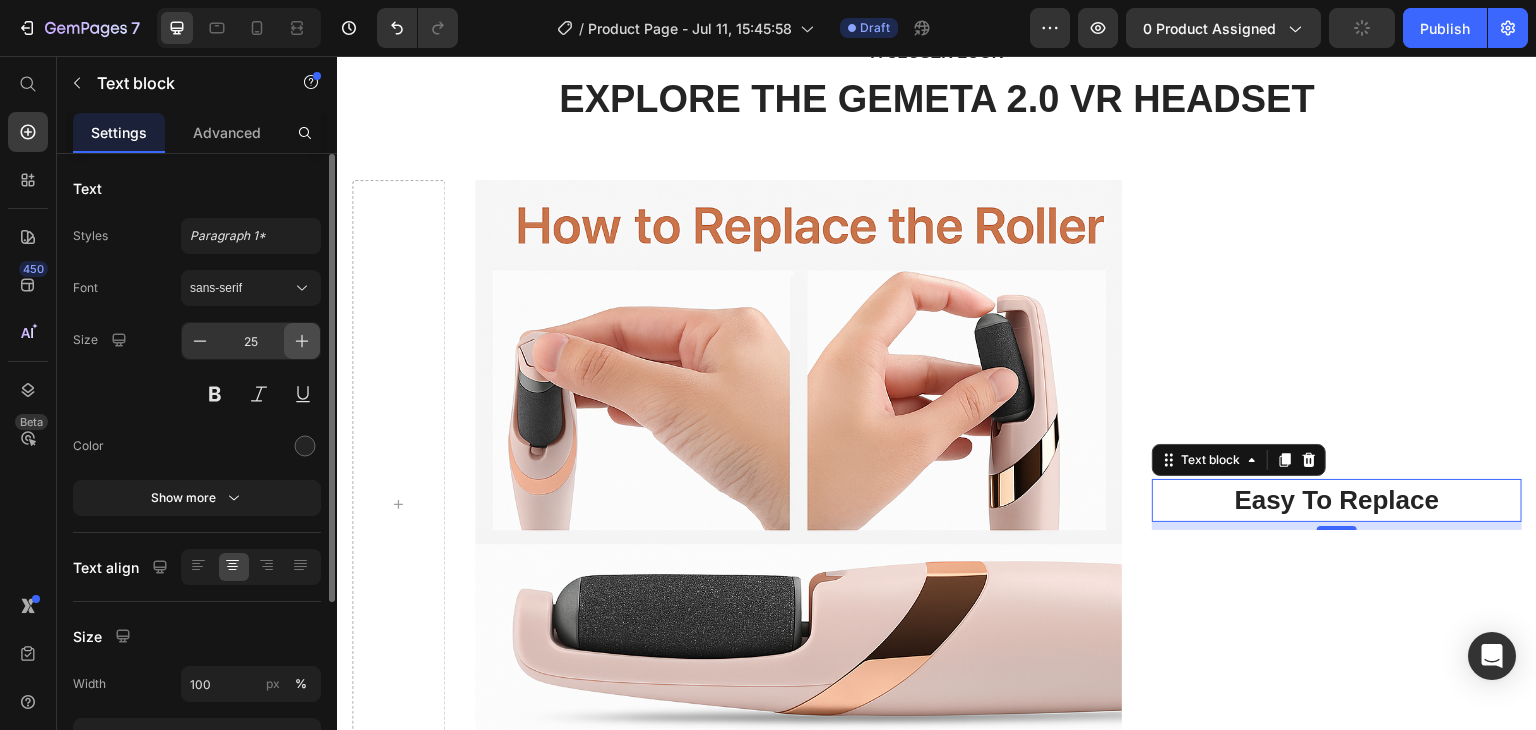 click at bounding box center [302, 341] 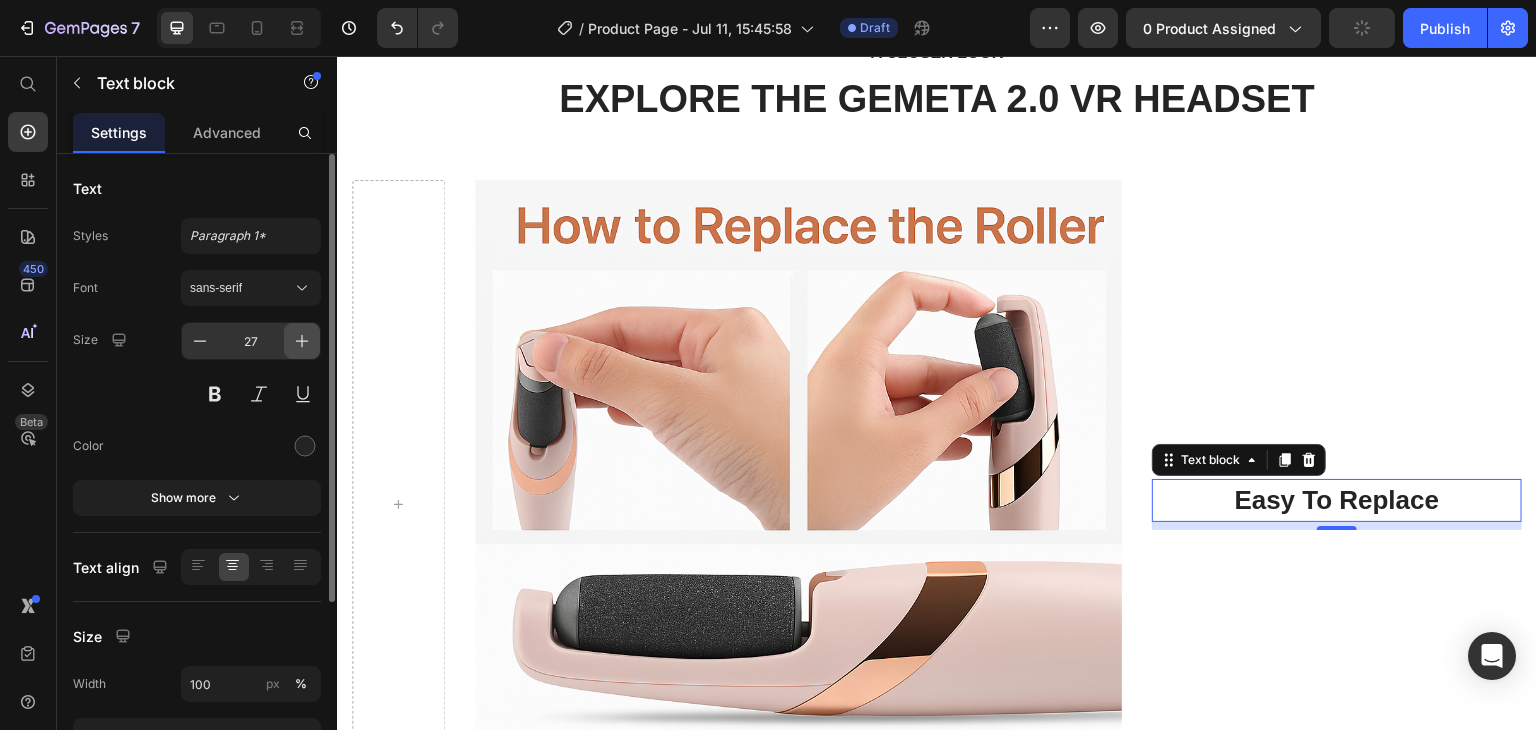 click at bounding box center (302, 341) 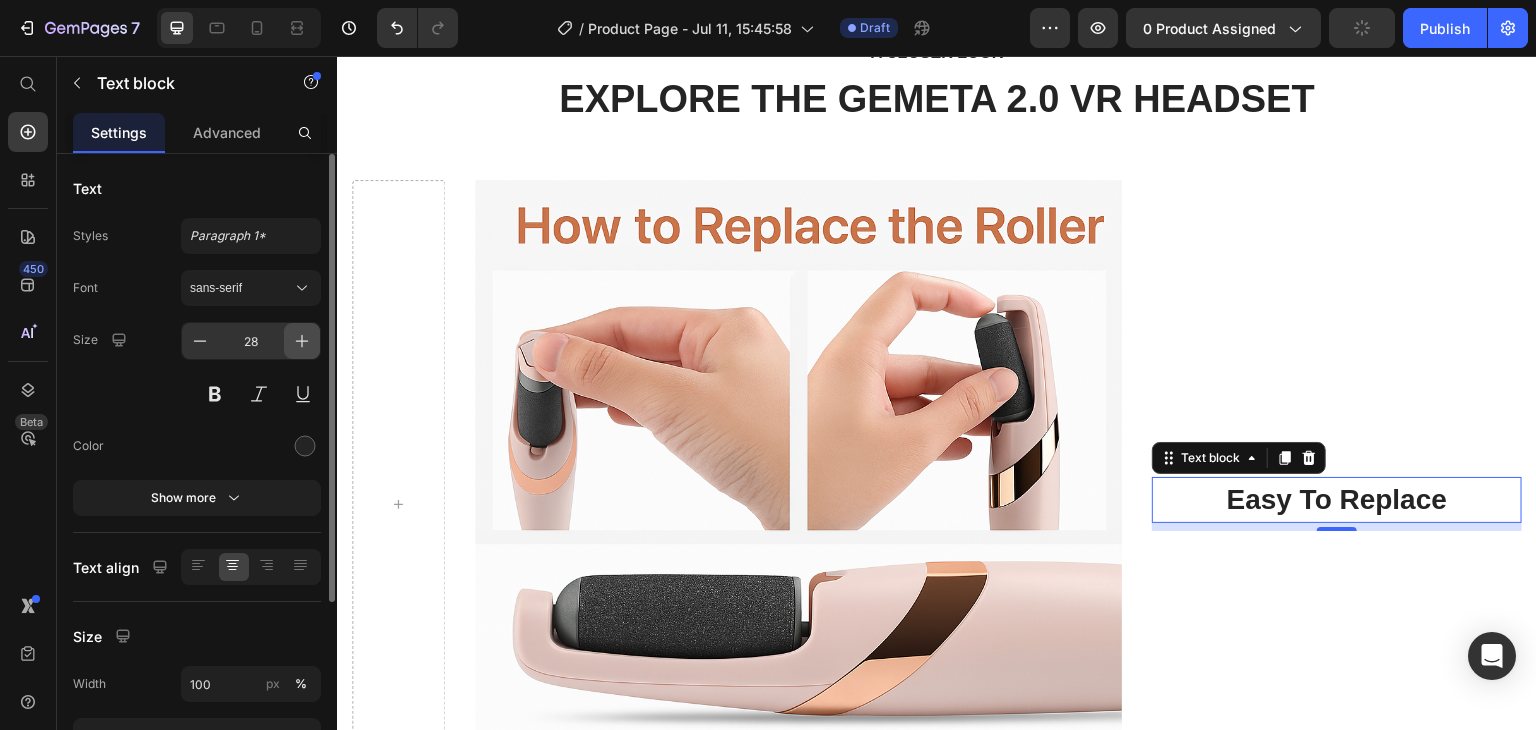 click at bounding box center [302, 341] 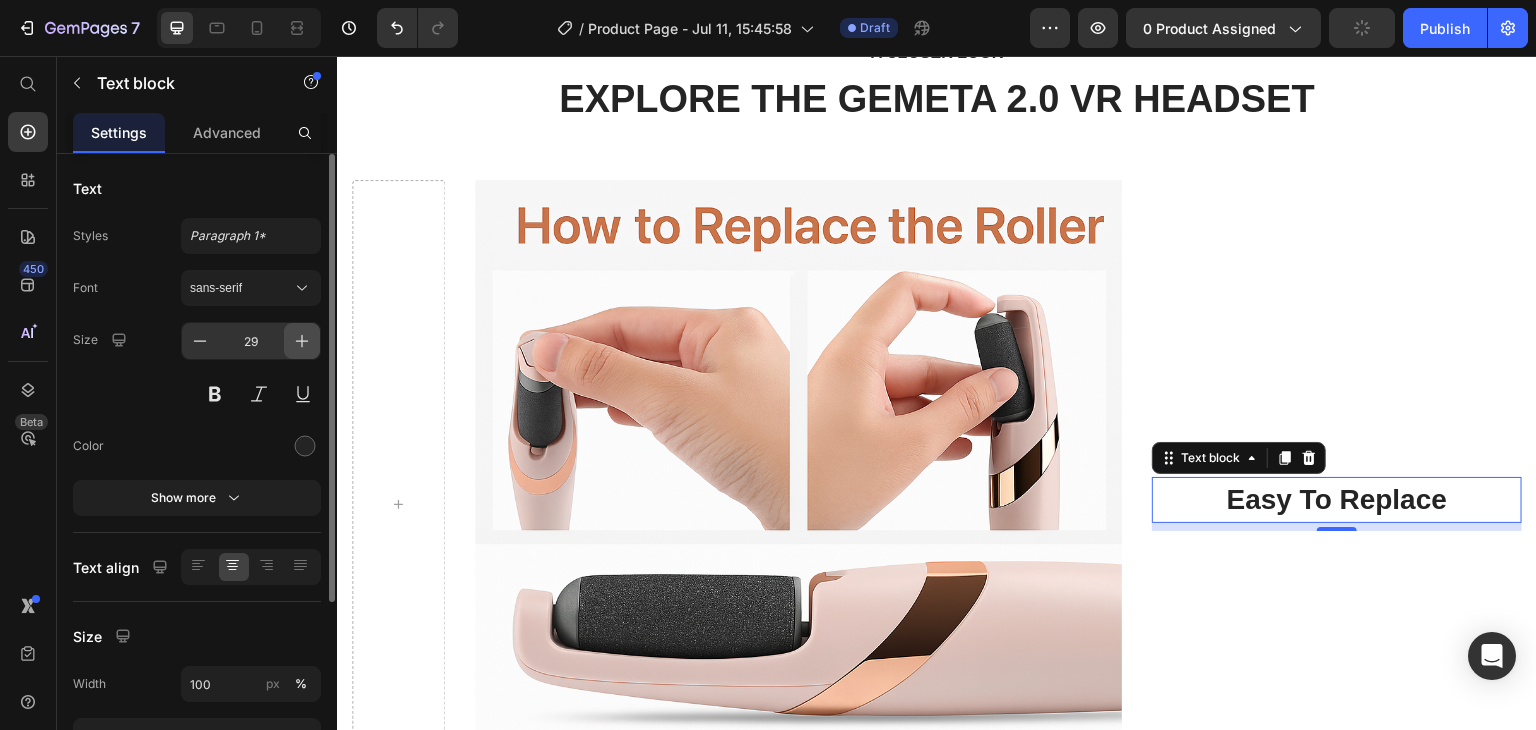 click at bounding box center (302, 341) 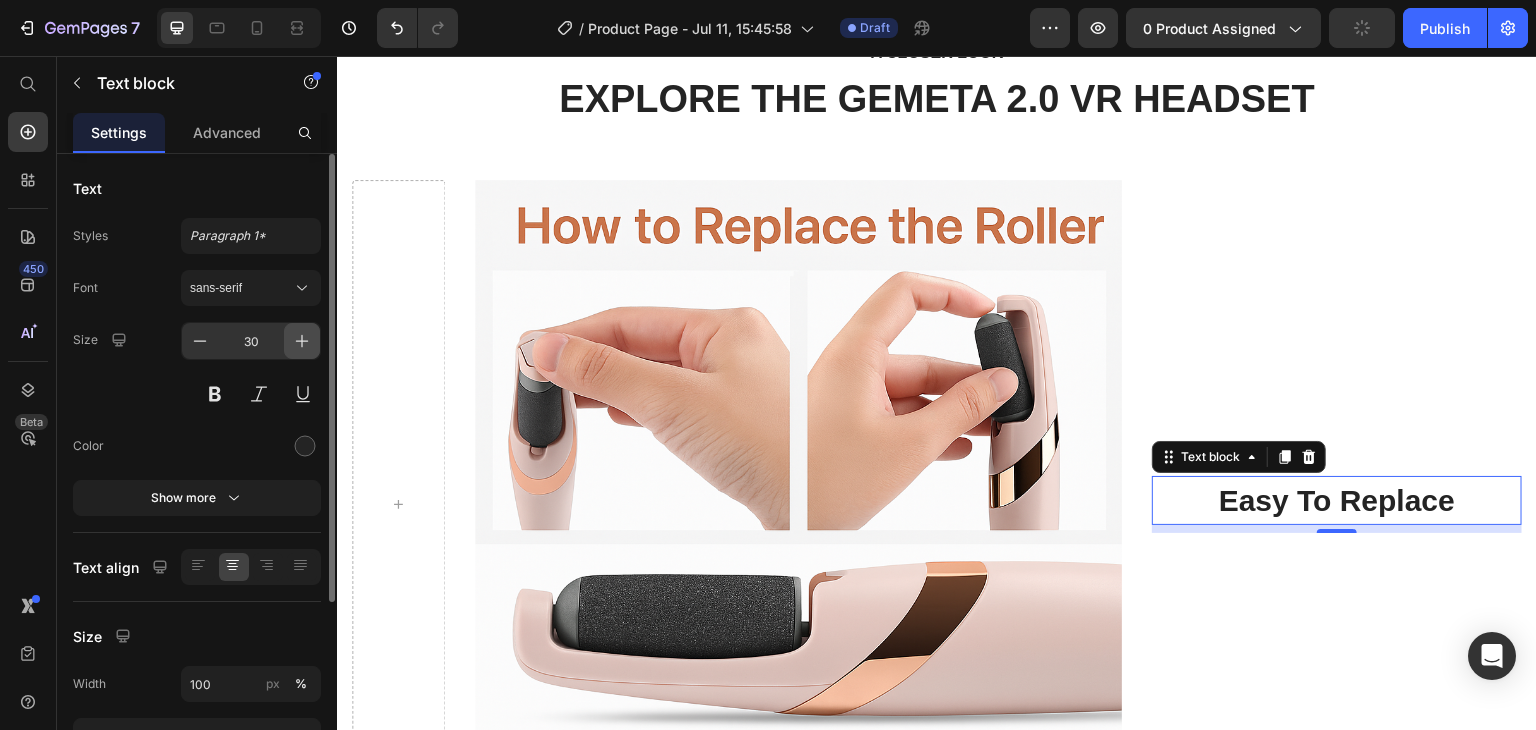 click at bounding box center [302, 341] 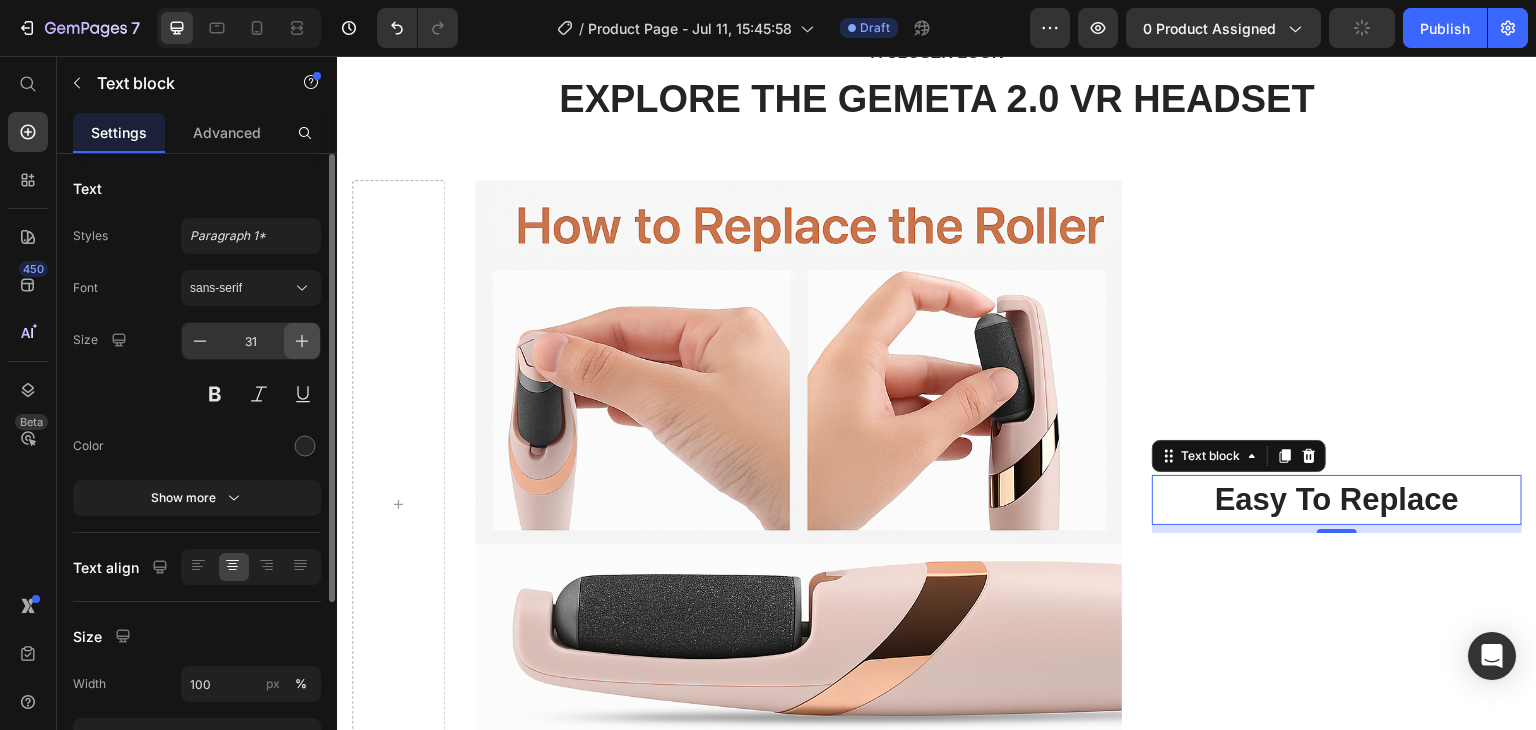 click at bounding box center (302, 341) 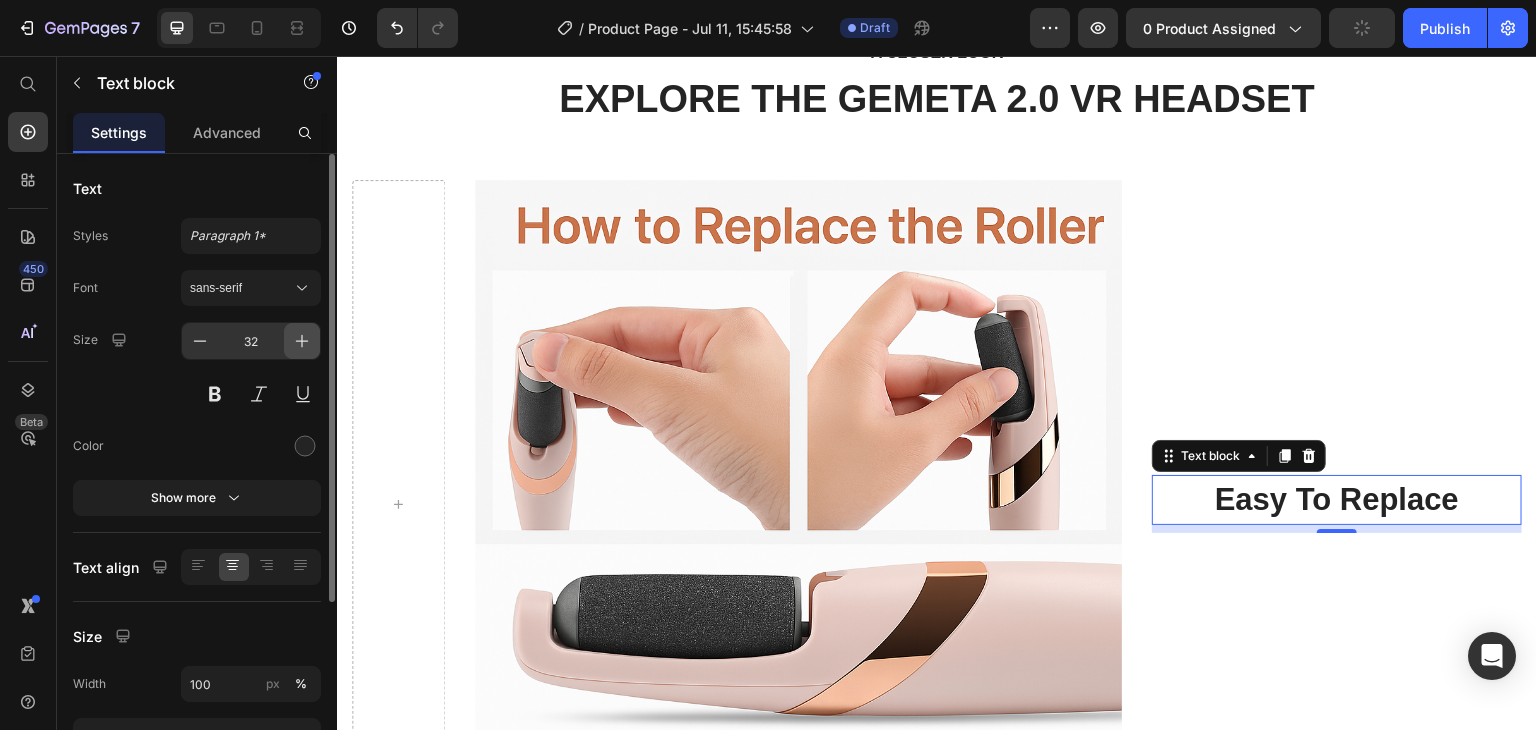 click at bounding box center (302, 341) 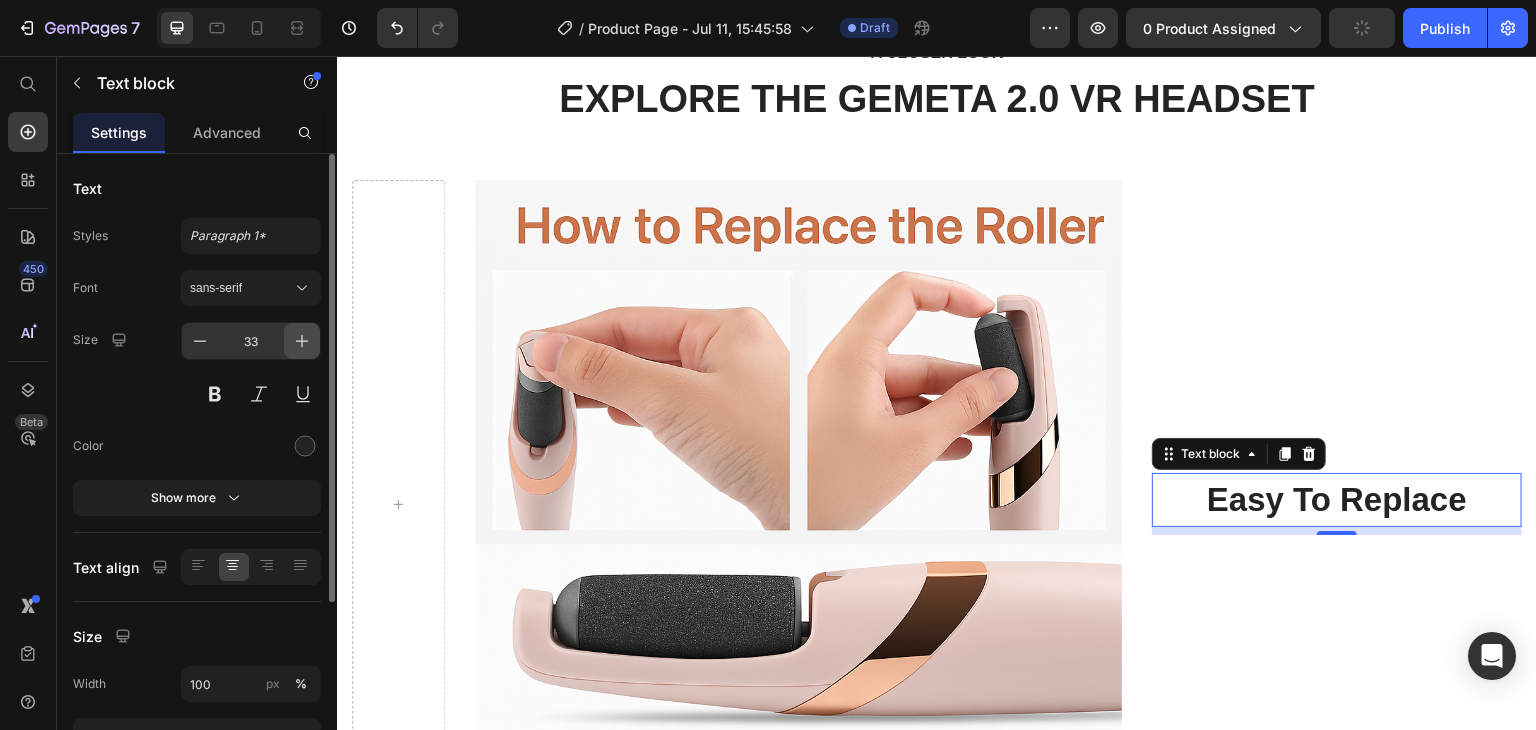 click at bounding box center (302, 341) 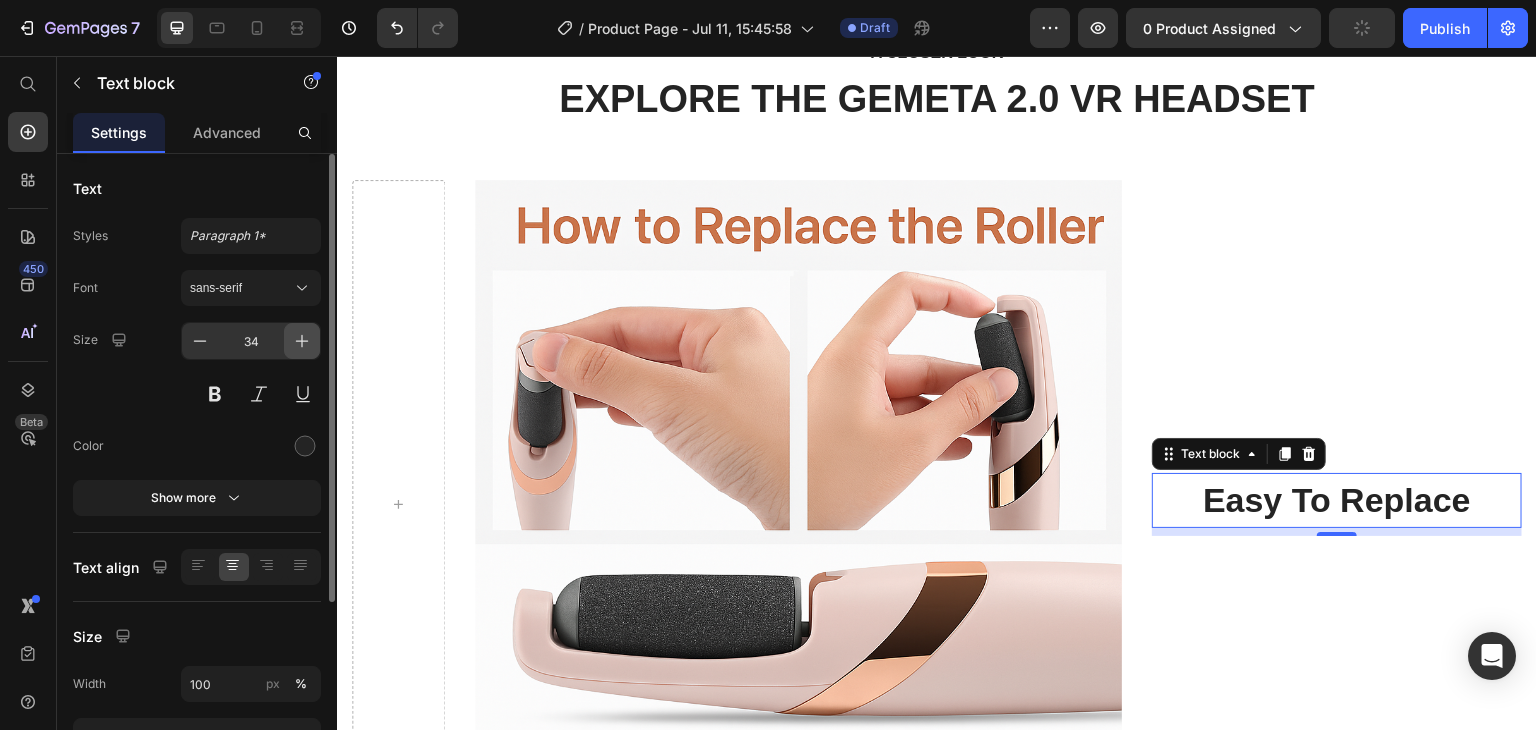 click at bounding box center (302, 341) 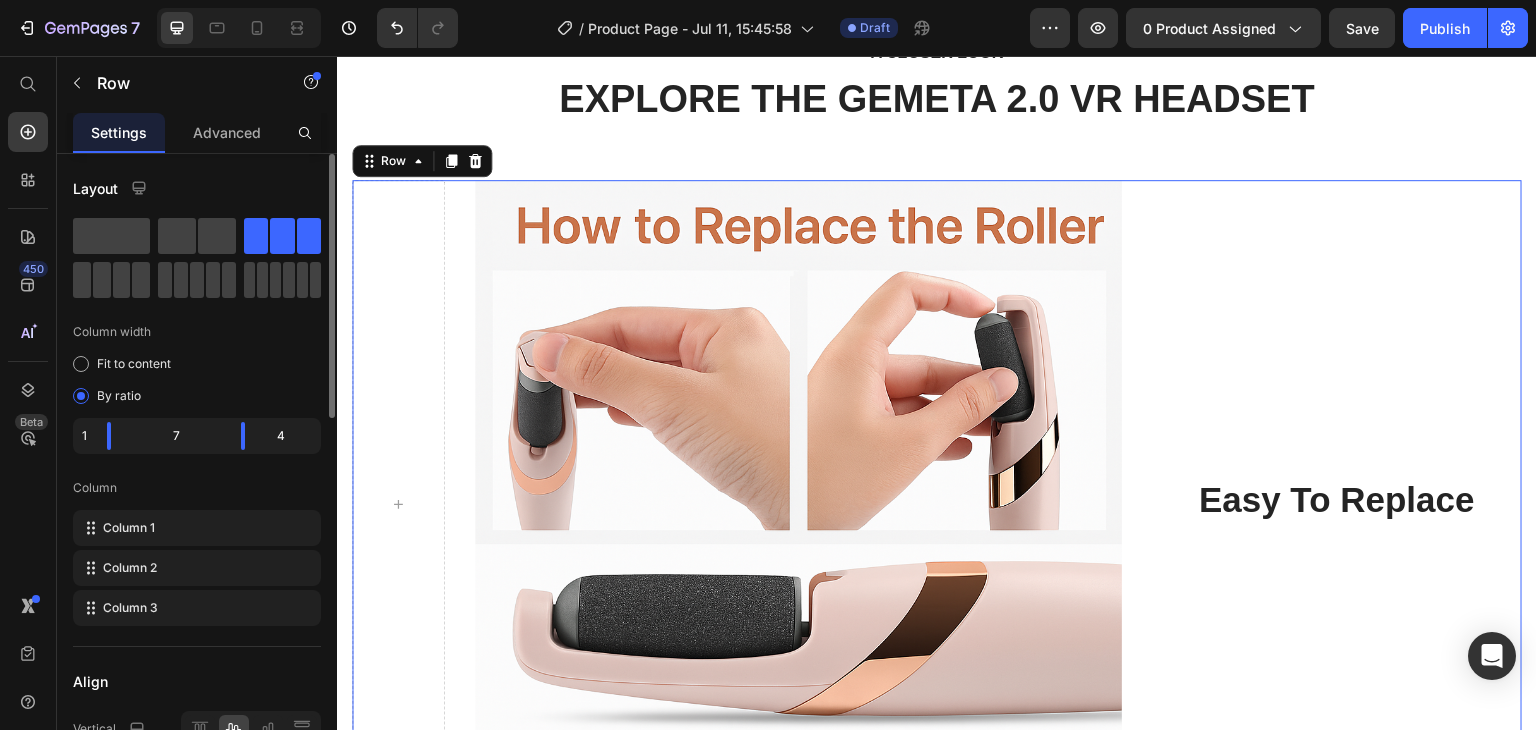 click on "Easy To Replace Text block" at bounding box center (1337, 504) 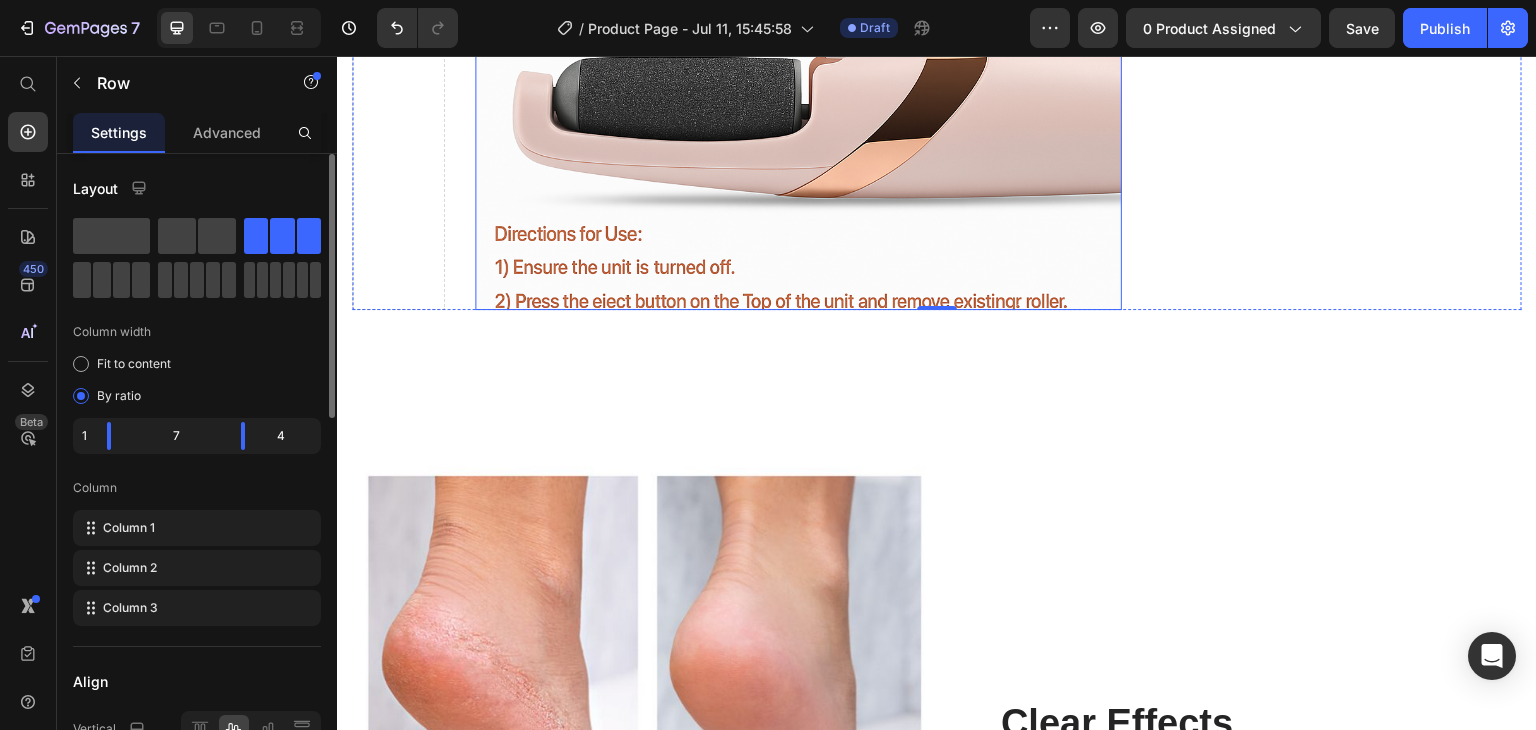 scroll, scrollTop: 2494, scrollLeft: 0, axis: vertical 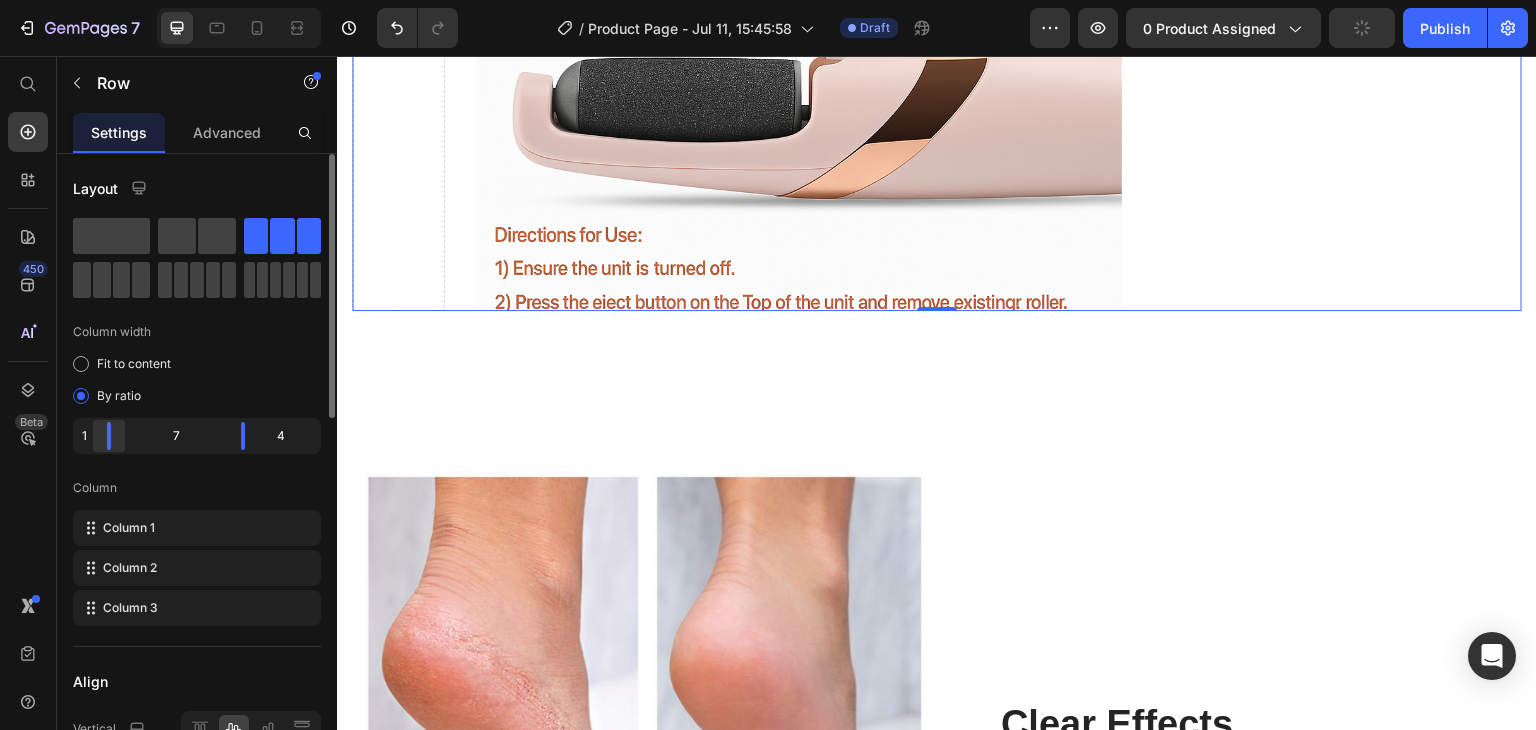 click on "7   /  Product Page - Jul 11, 15:45:58 Draft Preview 0 product assigned  Publish  450 Beta Start with Sections Elements Hero Section Product Detail Brands Trusted Badges Guarantee Product Breakdown How to use Testimonials Compare Bundle FAQs Social Proof Brand Story Product List Collection Blog List Contact Sticky Add to Cart Custom Footer Browse Library 450 Layout
Row
Row
Row
Row Text
Heading
Text Block Button
Button
Button
Sticky Back to top Media
Image" at bounding box center [768, 0] 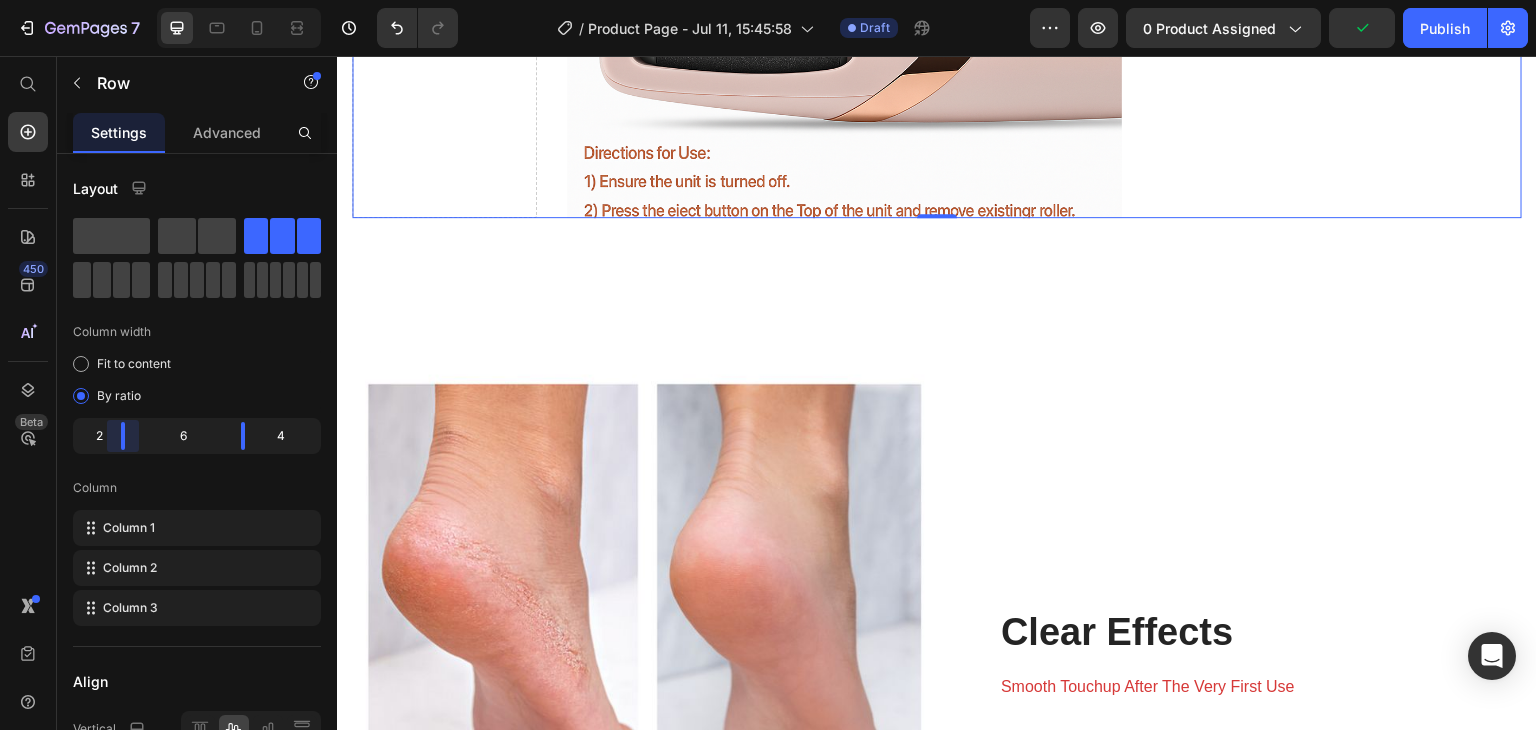 click on "7   /  Product Page - Jul 11, 15:45:58 Draft Preview 0 product assigned  Publish  450 Beta Start with Sections Elements Hero Section Product Detail Brands Trusted Badges Guarantee Product Breakdown How to use Testimonials Compare Bundle FAQs Social Proof Brand Story Product List Collection Blog List Contact Sticky Add to Cart Custom Footer Browse Library 450 Layout
Row
Row
Row
Row Text
Heading
Text Block Button
Button
Button
Sticky Back to top Media
Image" at bounding box center (768, 0) 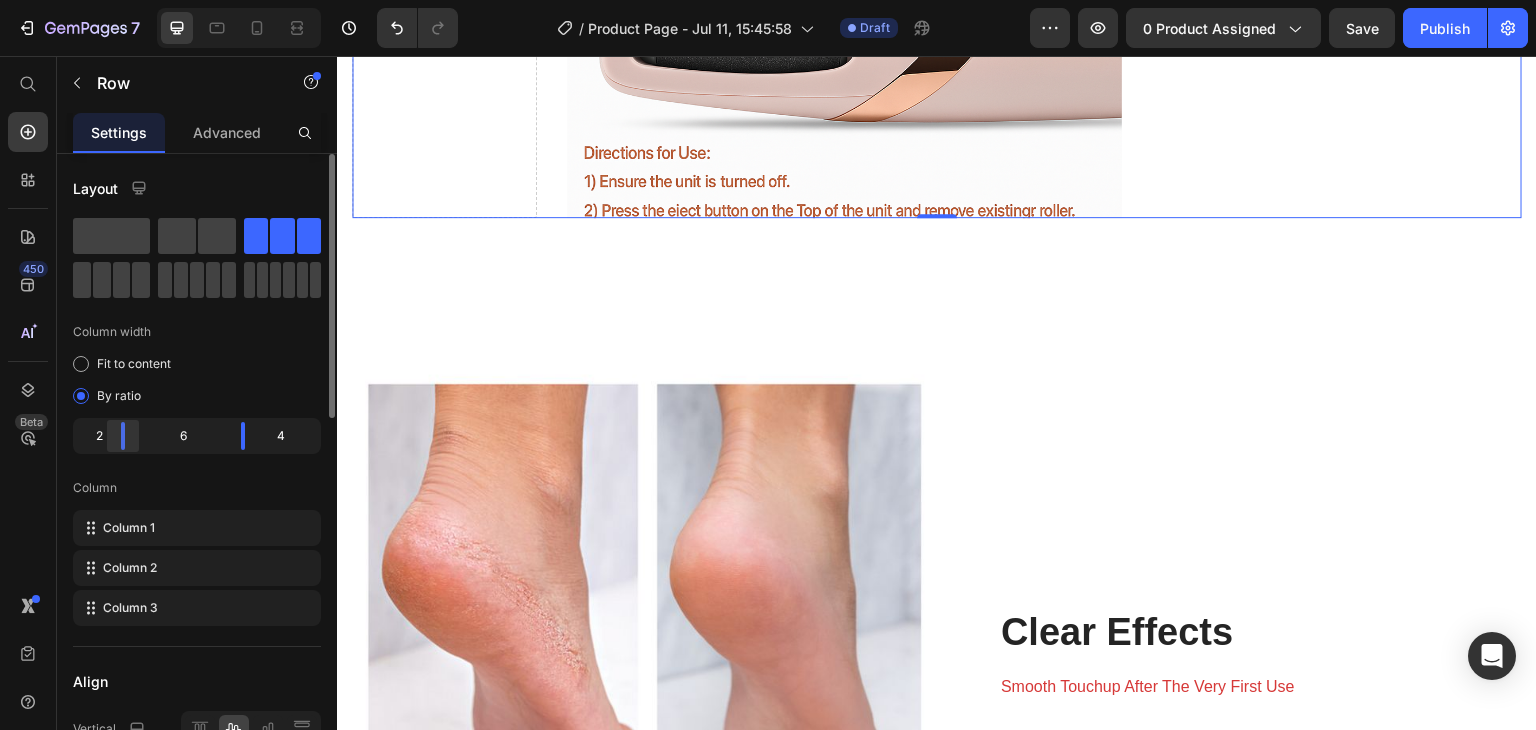 click on "7   /  Product Page - Jul 11, 15:45:58 Draft Preview 0 product assigned  Save   Publish  450 Beta Start with Sections Elements Hero Section Product Detail Brands Trusted Badges Guarantee Product Breakdown How to use Testimonials Compare Bundle FAQs Social Proof Brand Story Product List Collection Blog List Contact Sticky Add to Cart Custom Footer Browse Library 450 Layout
Row
Row
Row
Row Text
Heading
Text Block Button
Button
Button
Sticky Back to top Media
Image Image" at bounding box center [768, 0] 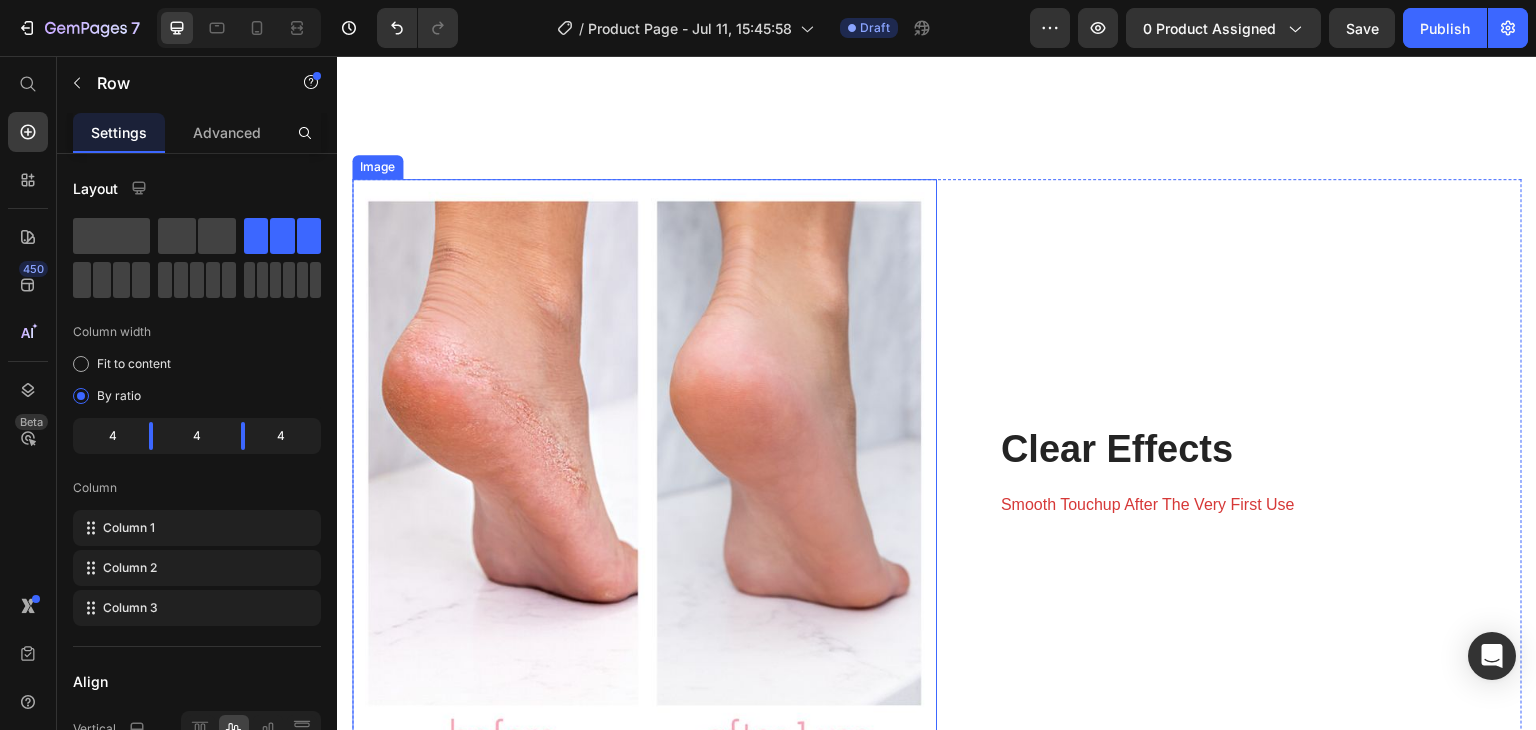scroll, scrollTop: 2057, scrollLeft: 0, axis: vertical 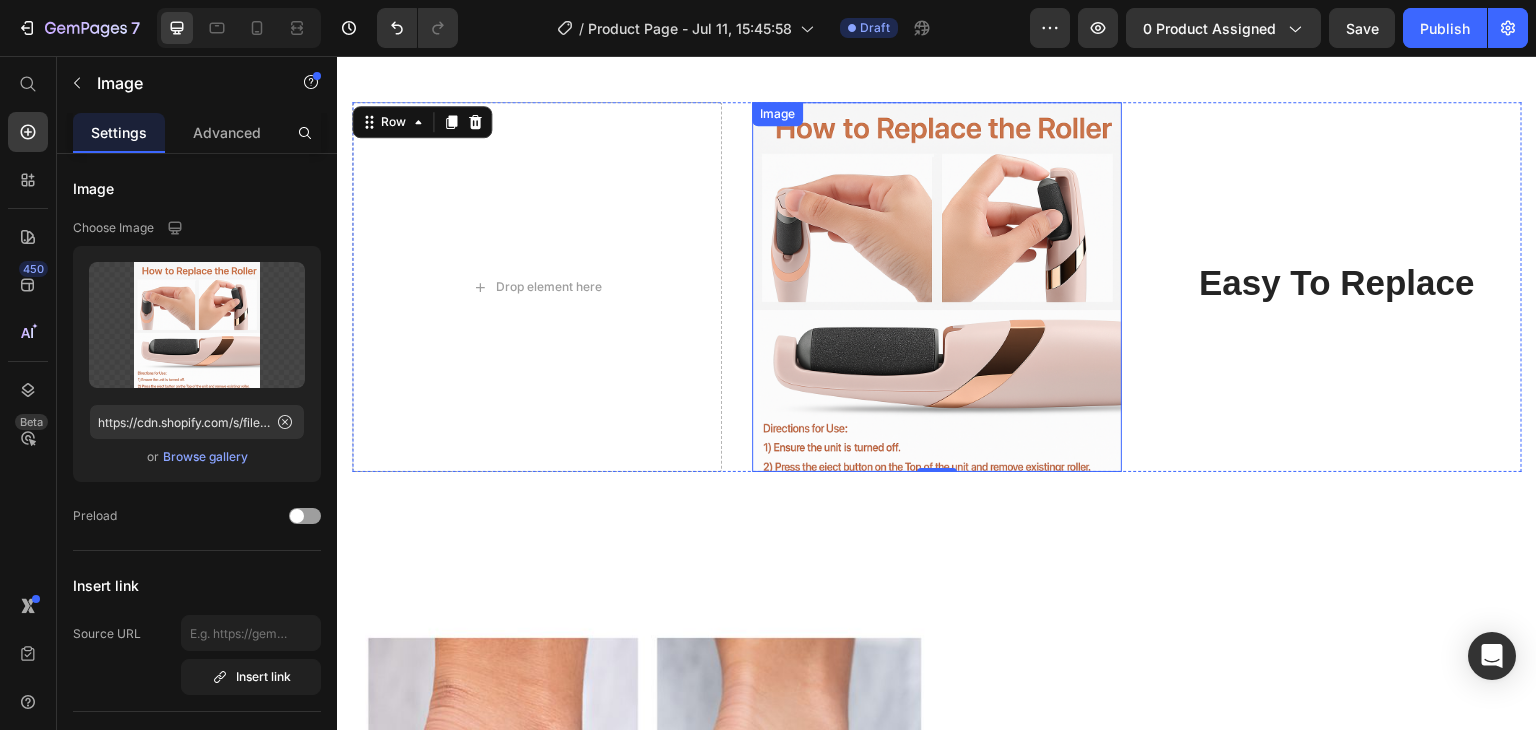 click at bounding box center (937, 287) 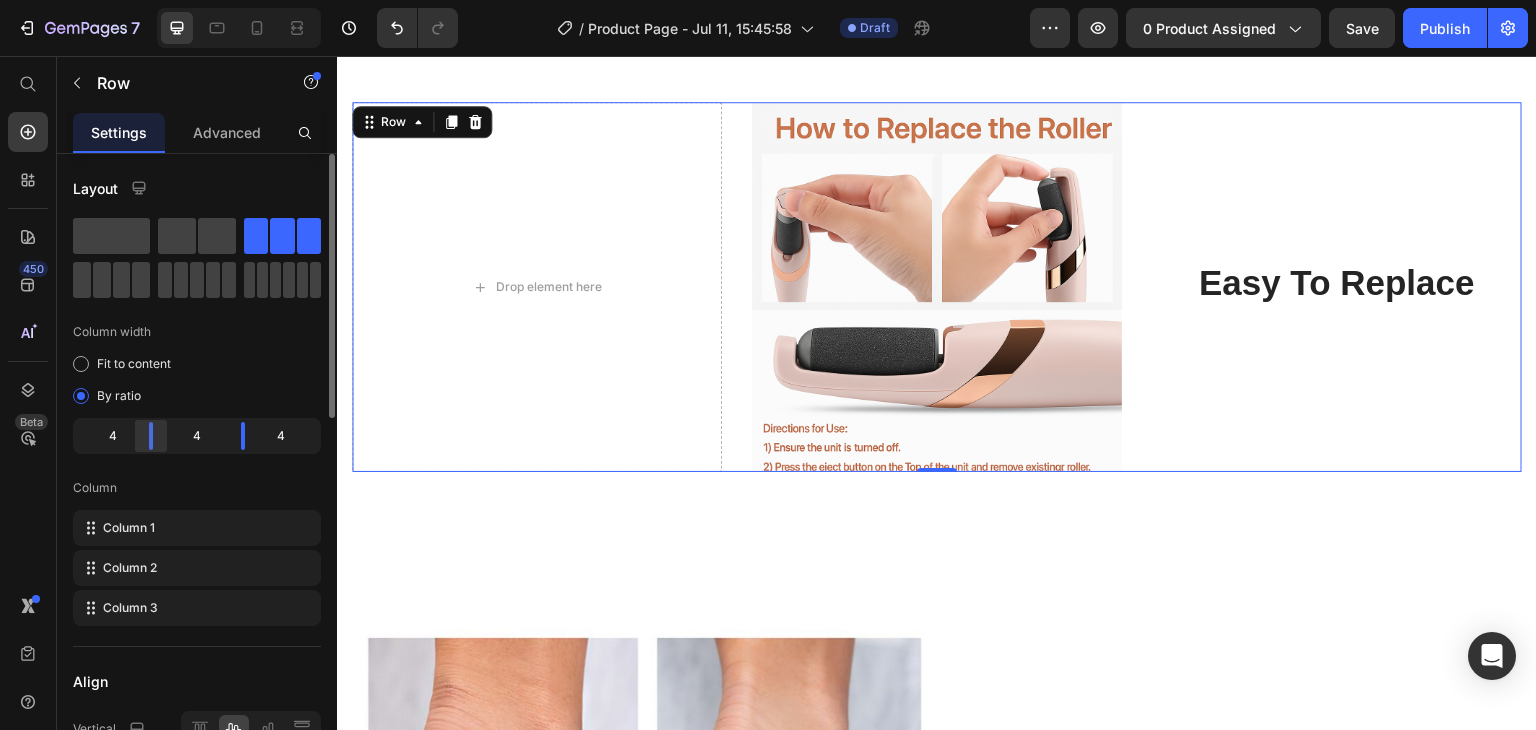 click on "7   /  Product Page - Jul 11, 15:45:58 Draft Preview 0 product assigned  Save   Publish  450 Beta Start with Sections Elements Hero Section Product Detail Brands Trusted Badges Guarantee Product Breakdown How to use Testimonials Compare Bundle FAQs Social Proof Brand Story Product List Collection Blog List Contact Sticky Add to Cart Custom Footer Browse Library 450 Layout
Row
Row
Row
Row Text
Heading
Text Block Button
Button
Button
Sticky Back to top Media
Image Image" at bounding box center (768, 0) 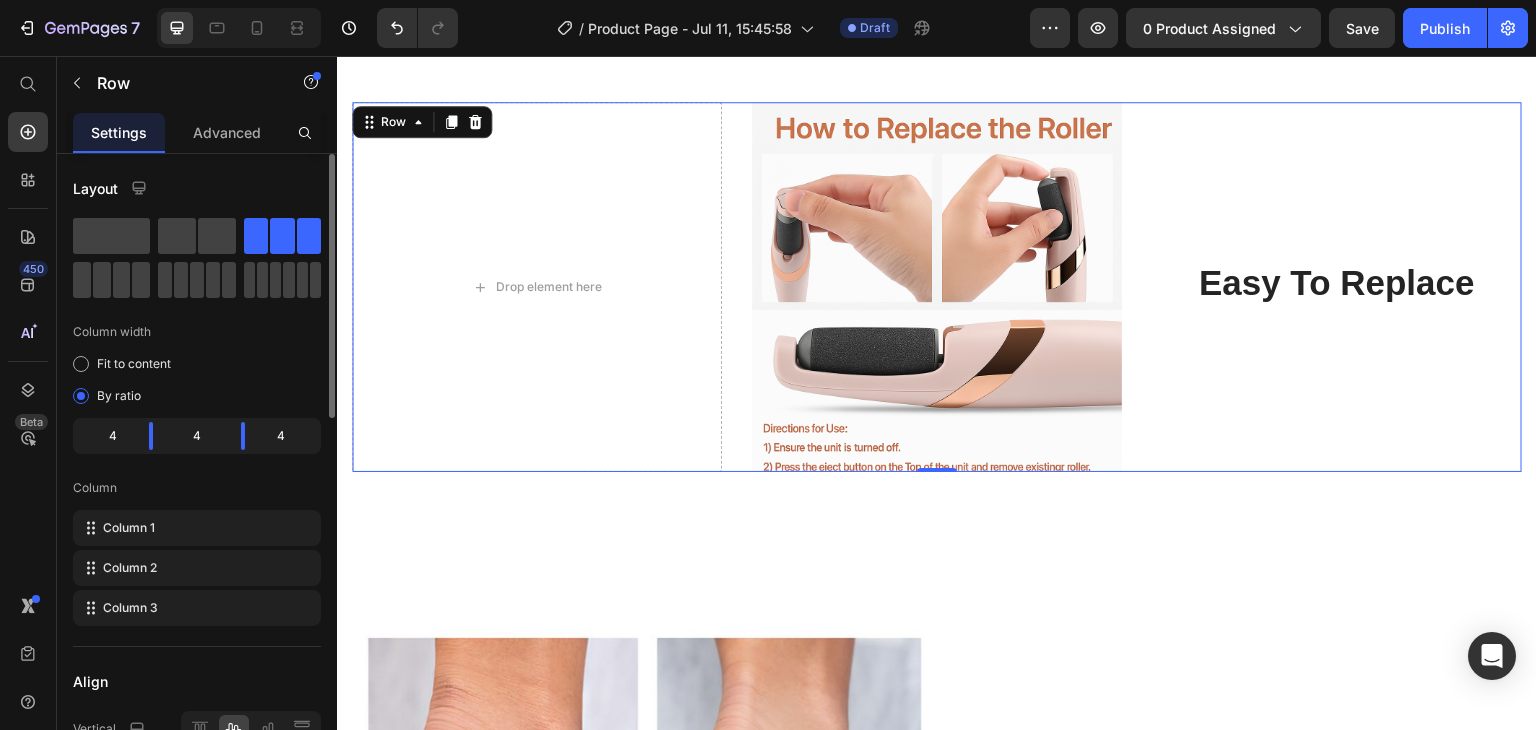 click on "4" 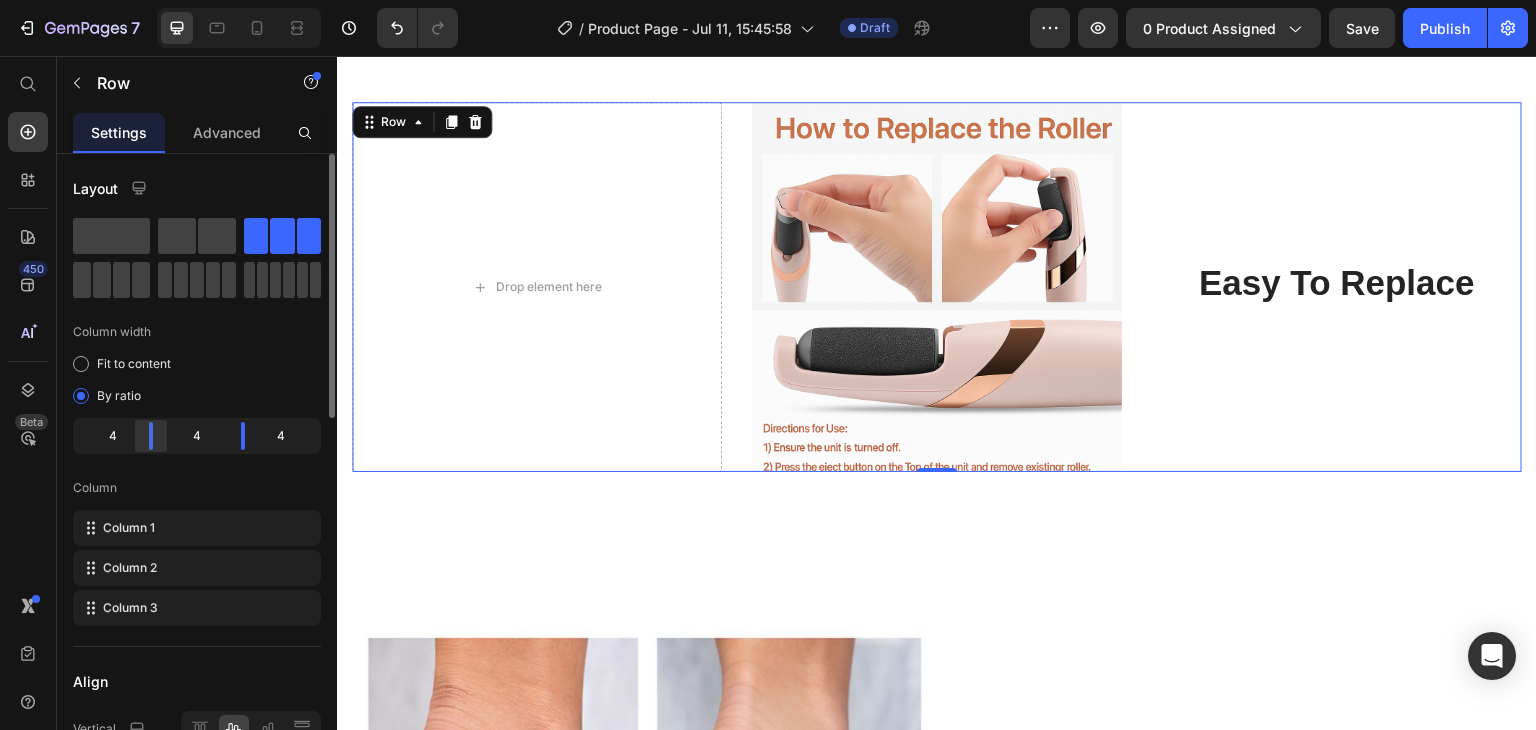 click on "4 4 4" at bounding box center (197, 436) 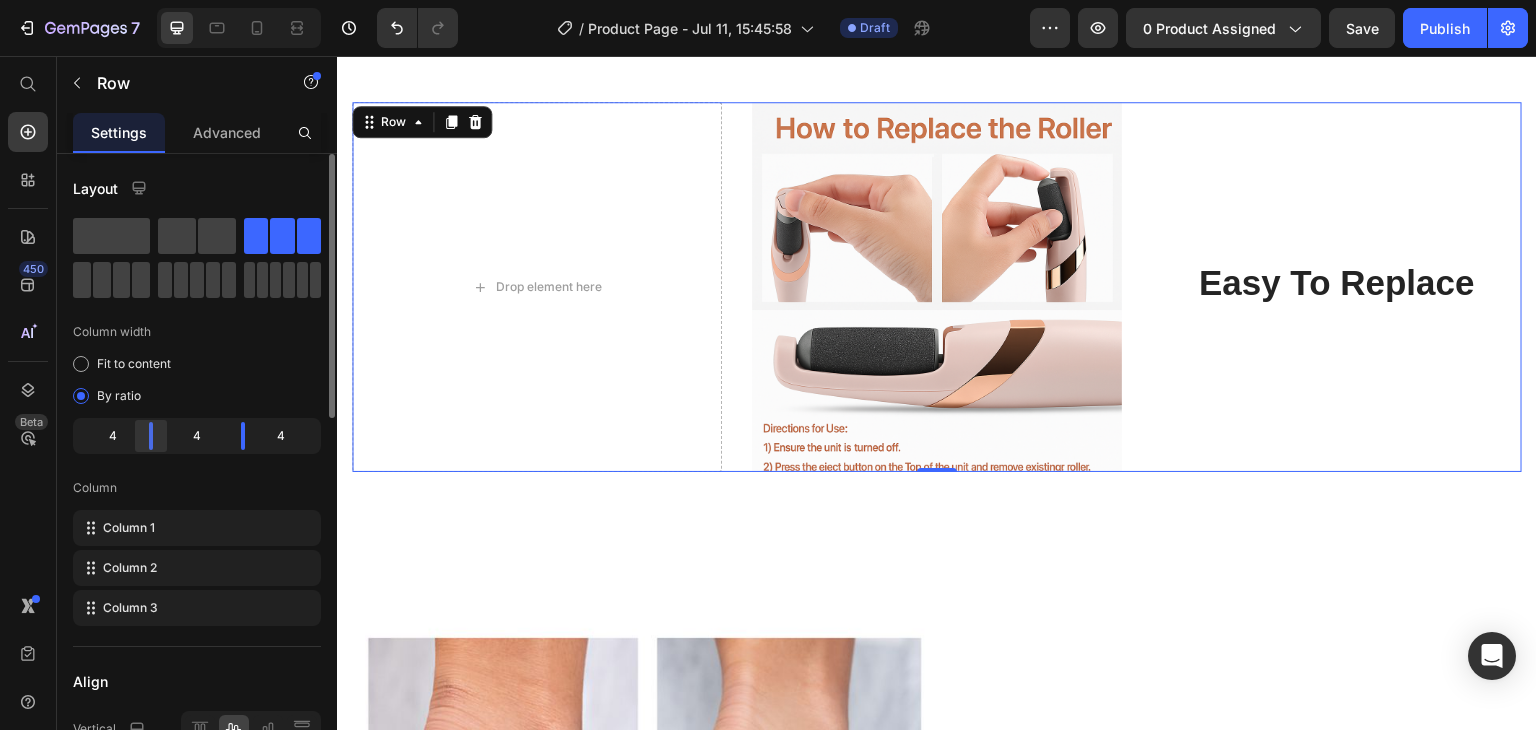 drag, startPoint x: 136, startPoint y: 438, endPoint x: 106, endPoint y: 435, distance: 30.149628 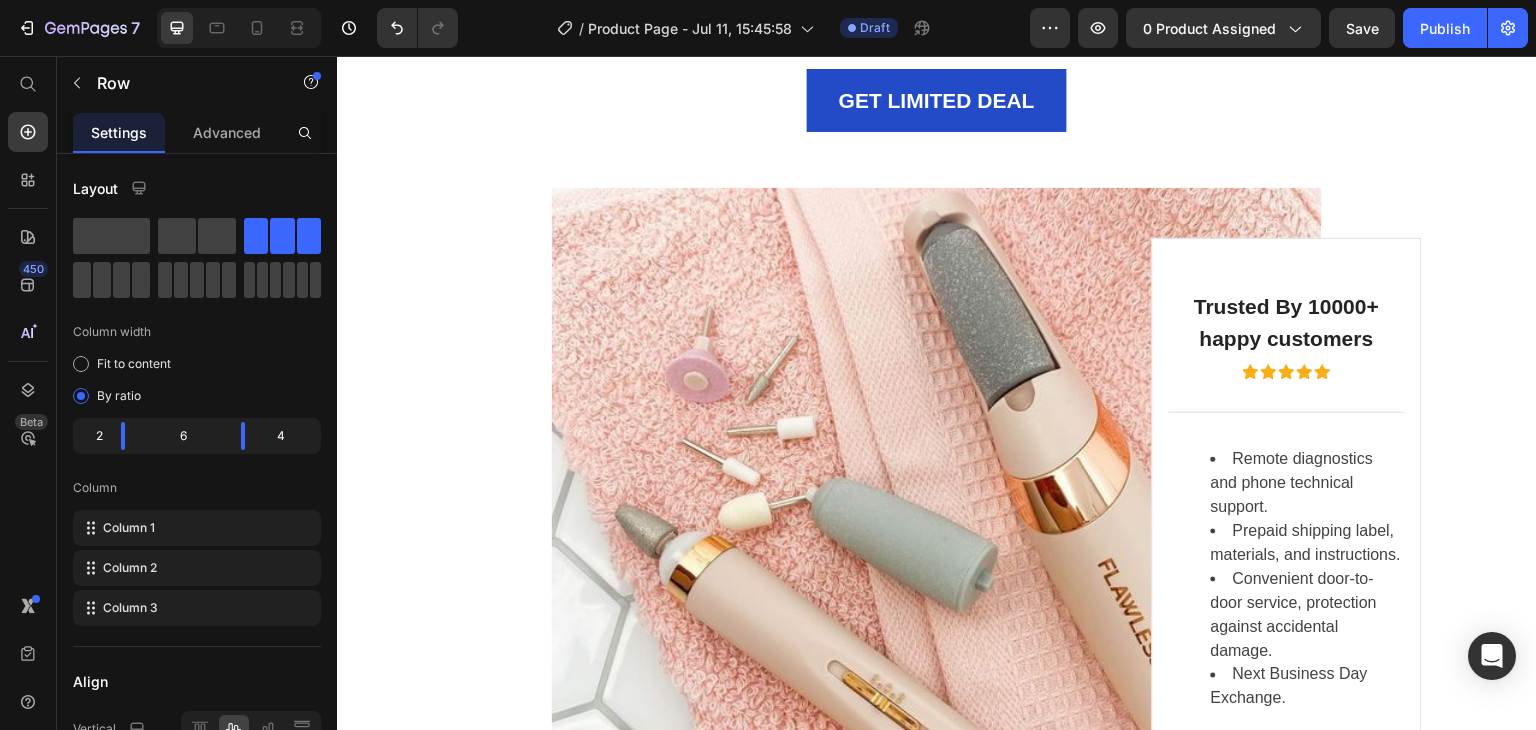 scroll, scrollTop: 4834, scrollLeft: 0, axis: vertical 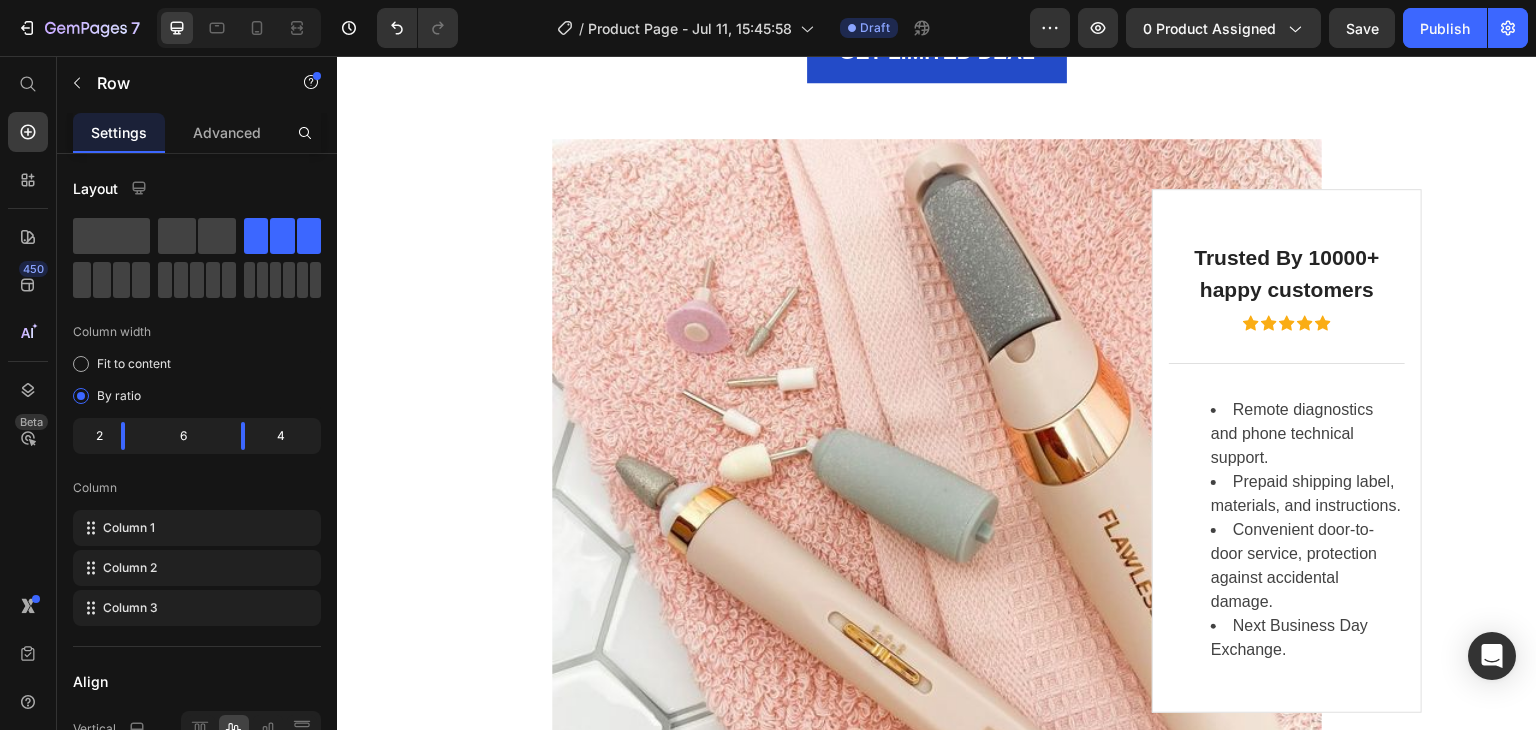 click on "Drop element here" at bounding box center [657, -713] 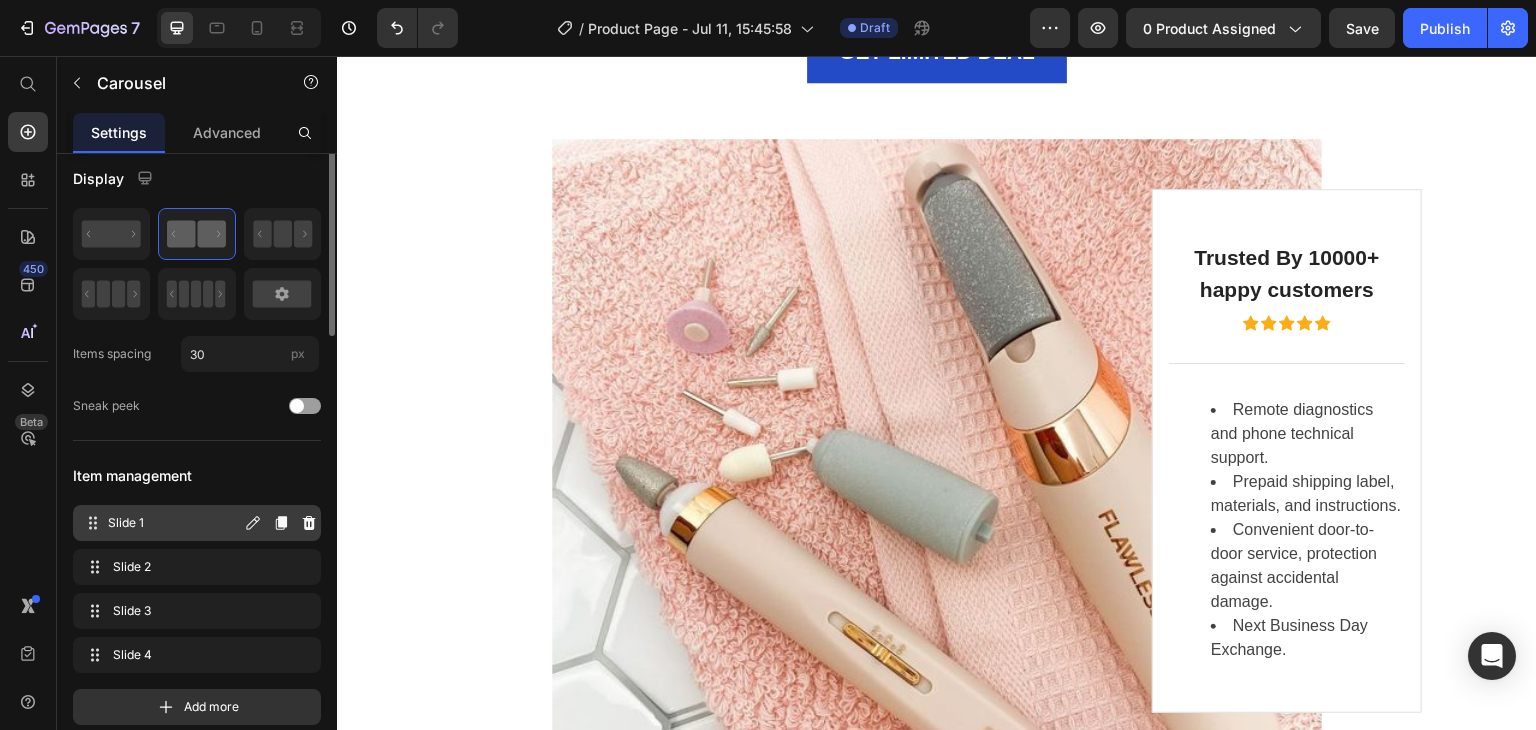 scroll, scrollTop: 0, scrollLeft: 0, axis: both 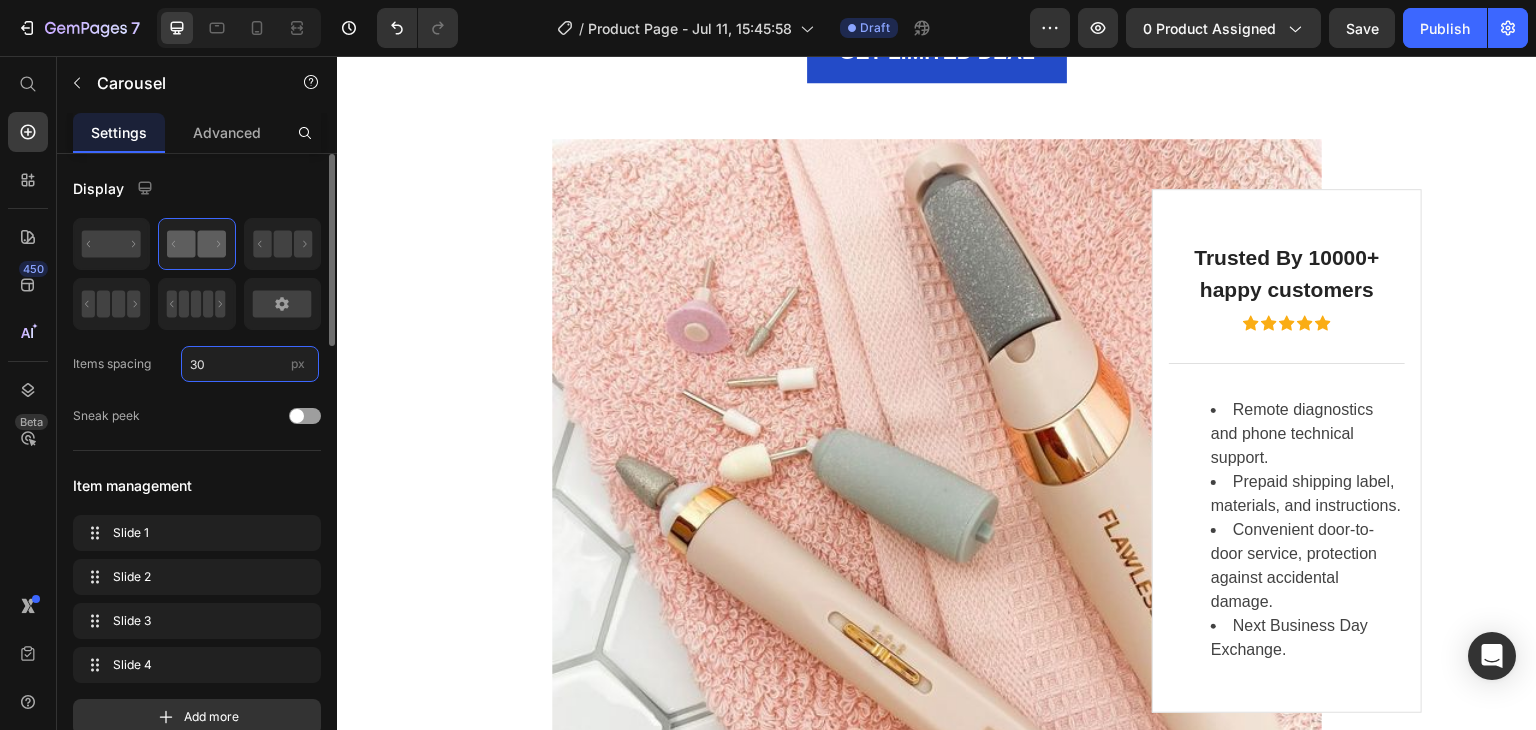 click on "30" at bounding box center [250, 364] 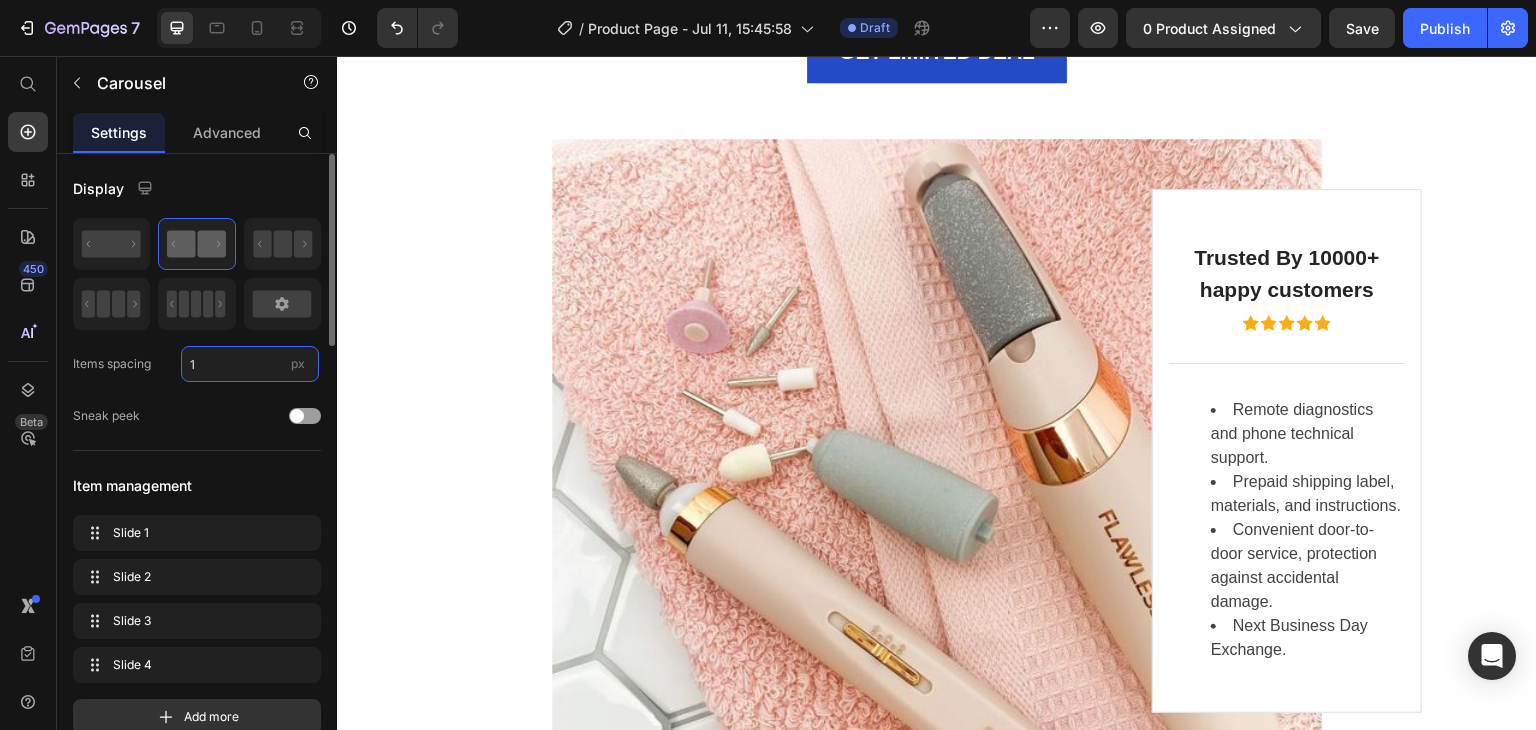 type on "10" 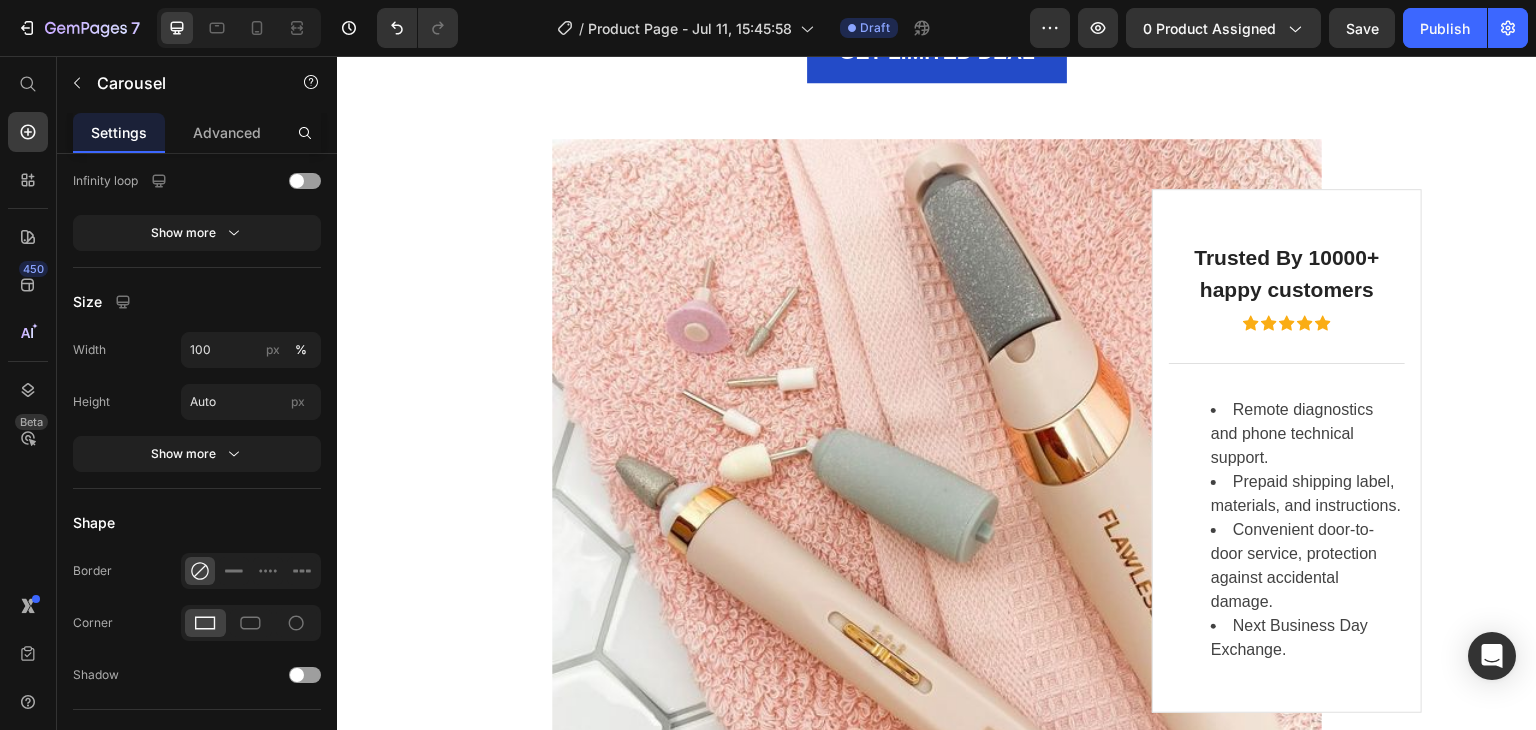 scroll, scrollTop: 1444, scrollLeft: 0, axis: vertical 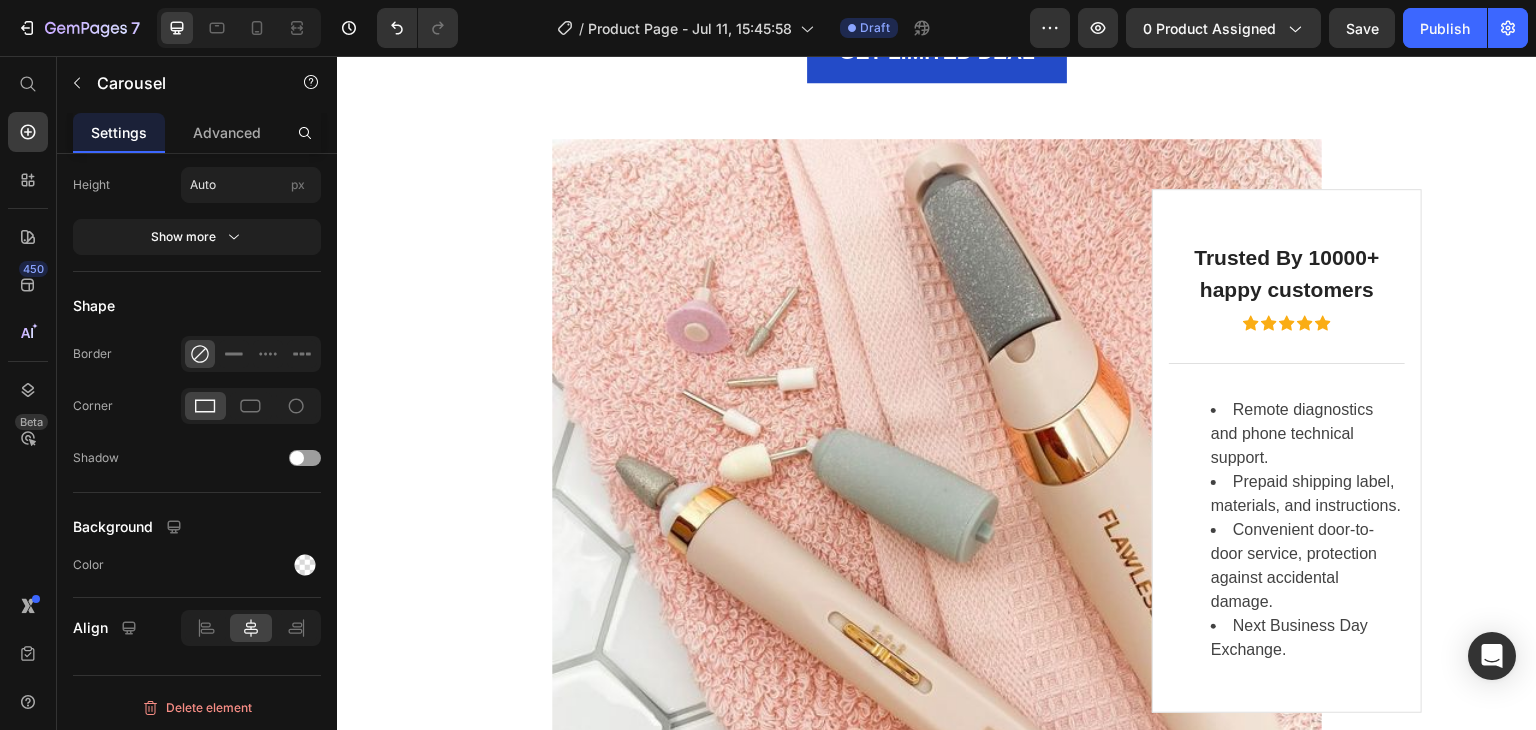 click on "Drop element here" at bounding box center [662, -713] 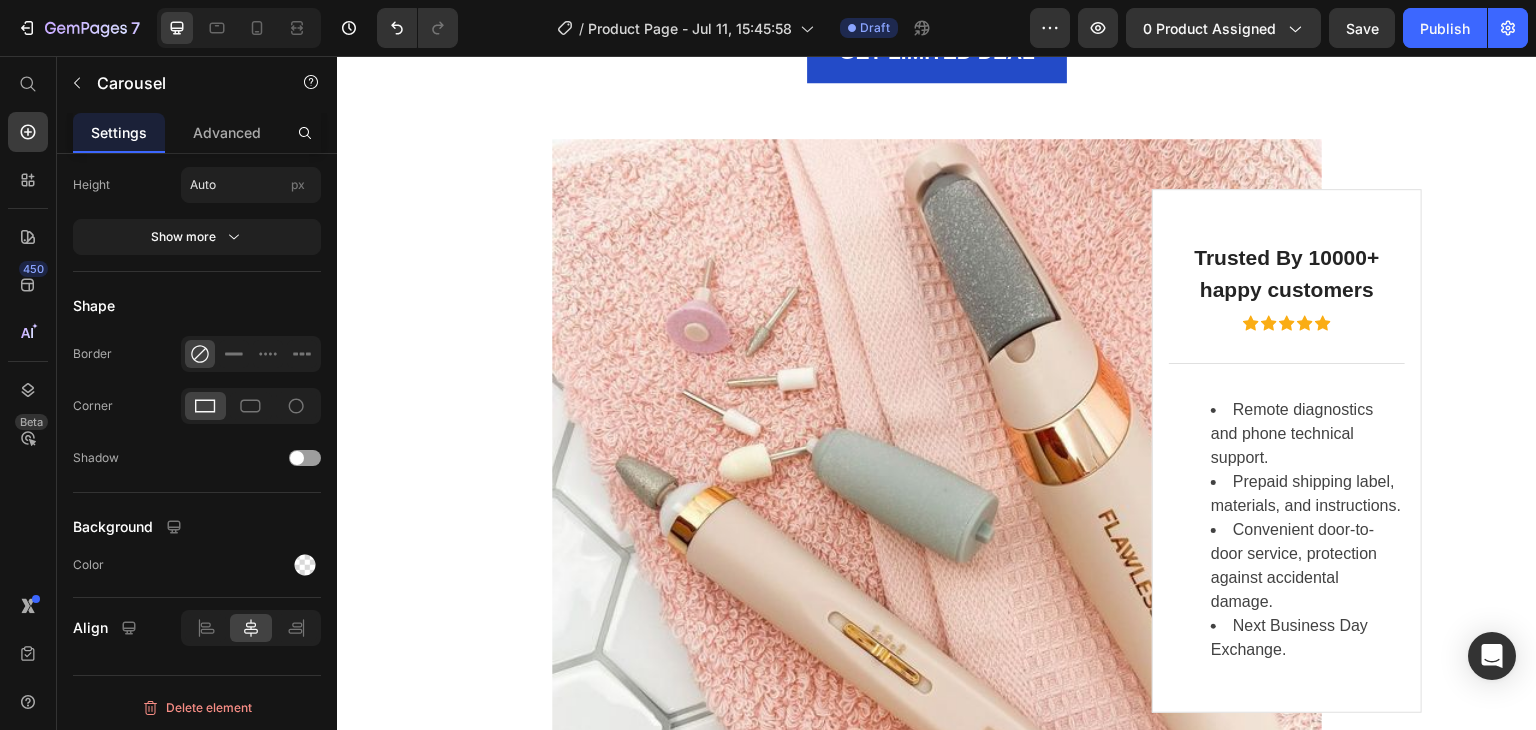 click 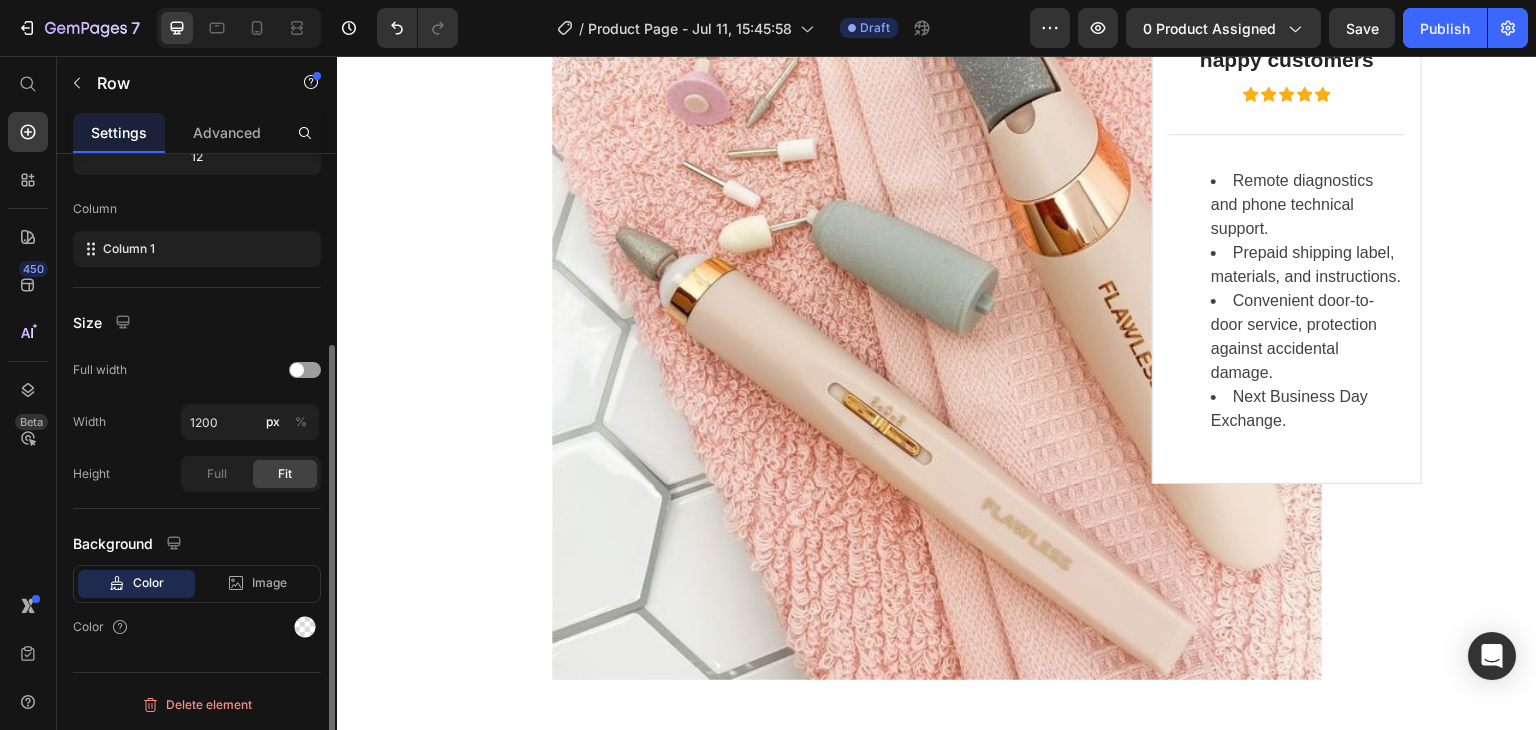 scroll, scrollTop: 0, scrollLeft: 0, axis: both 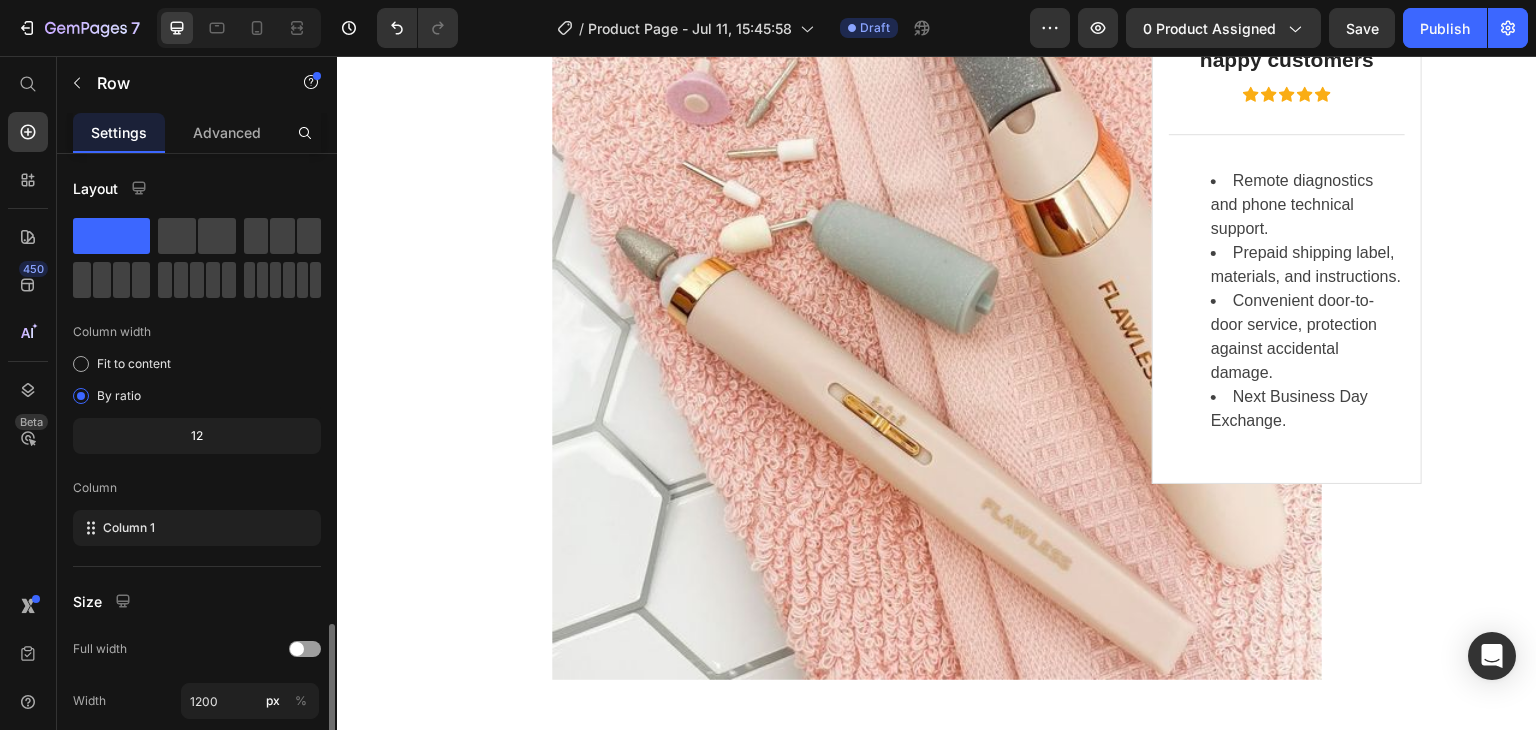 click on "Drop element here" at bounding box center [937, -828] 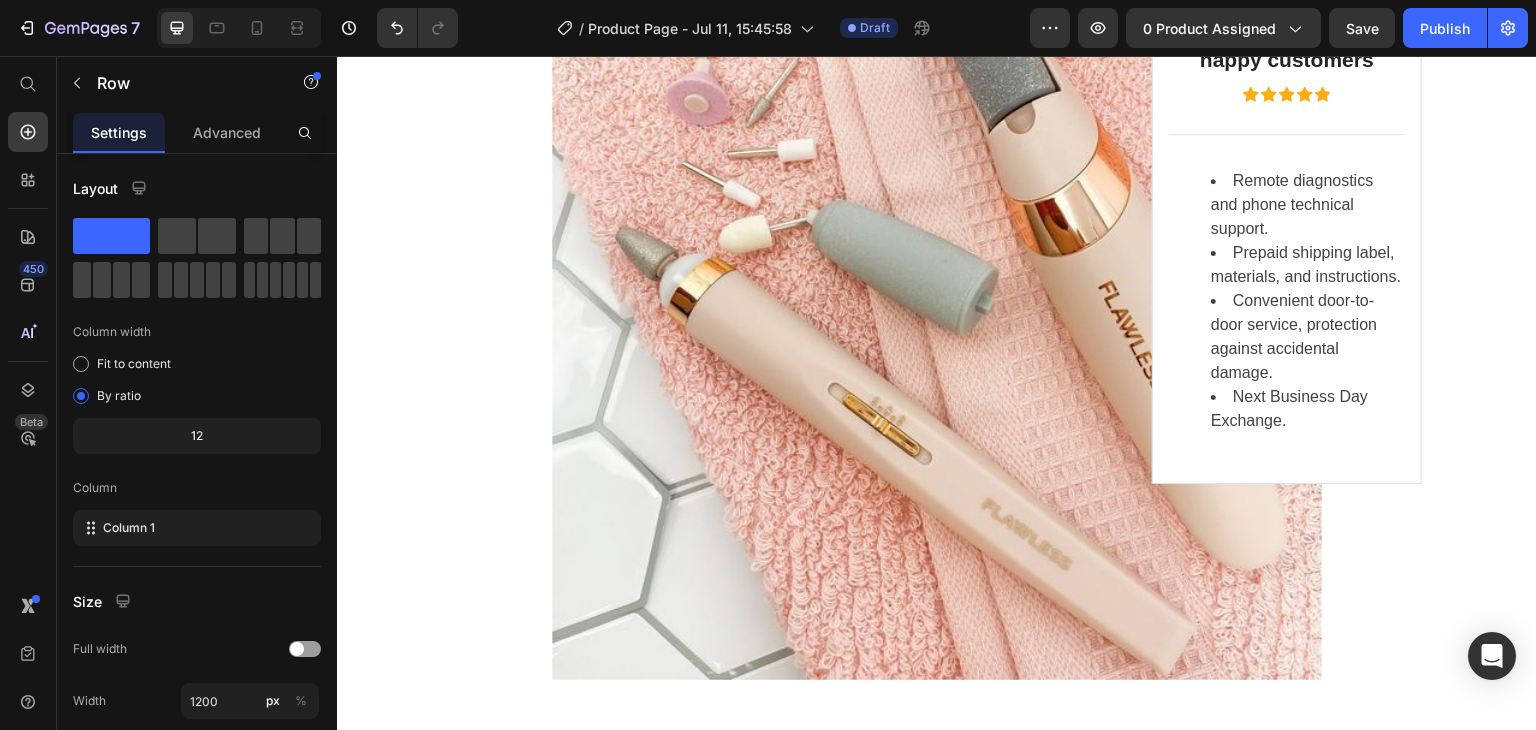click 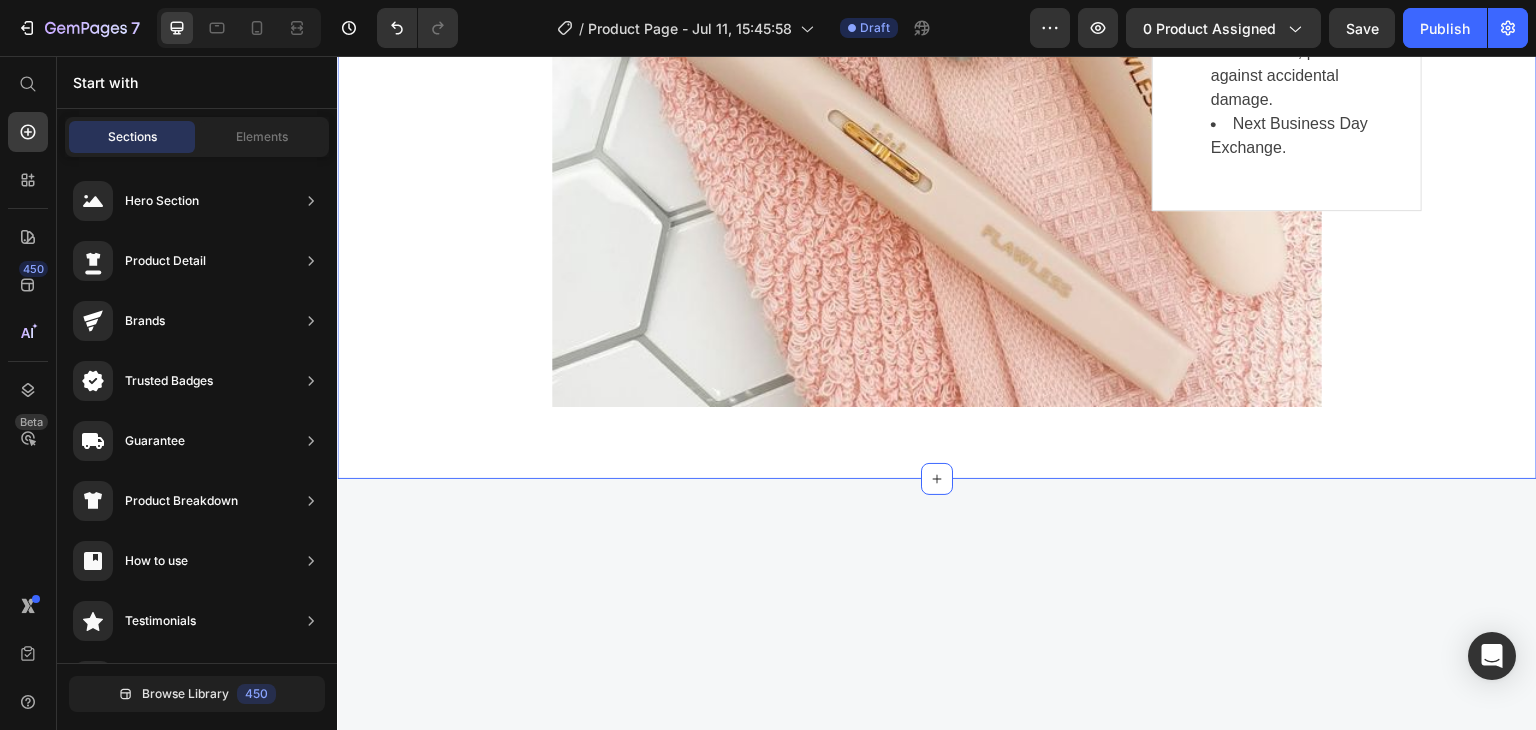 scroll, scrollTop: 5048, scrollLeft: 0, axis: vertical 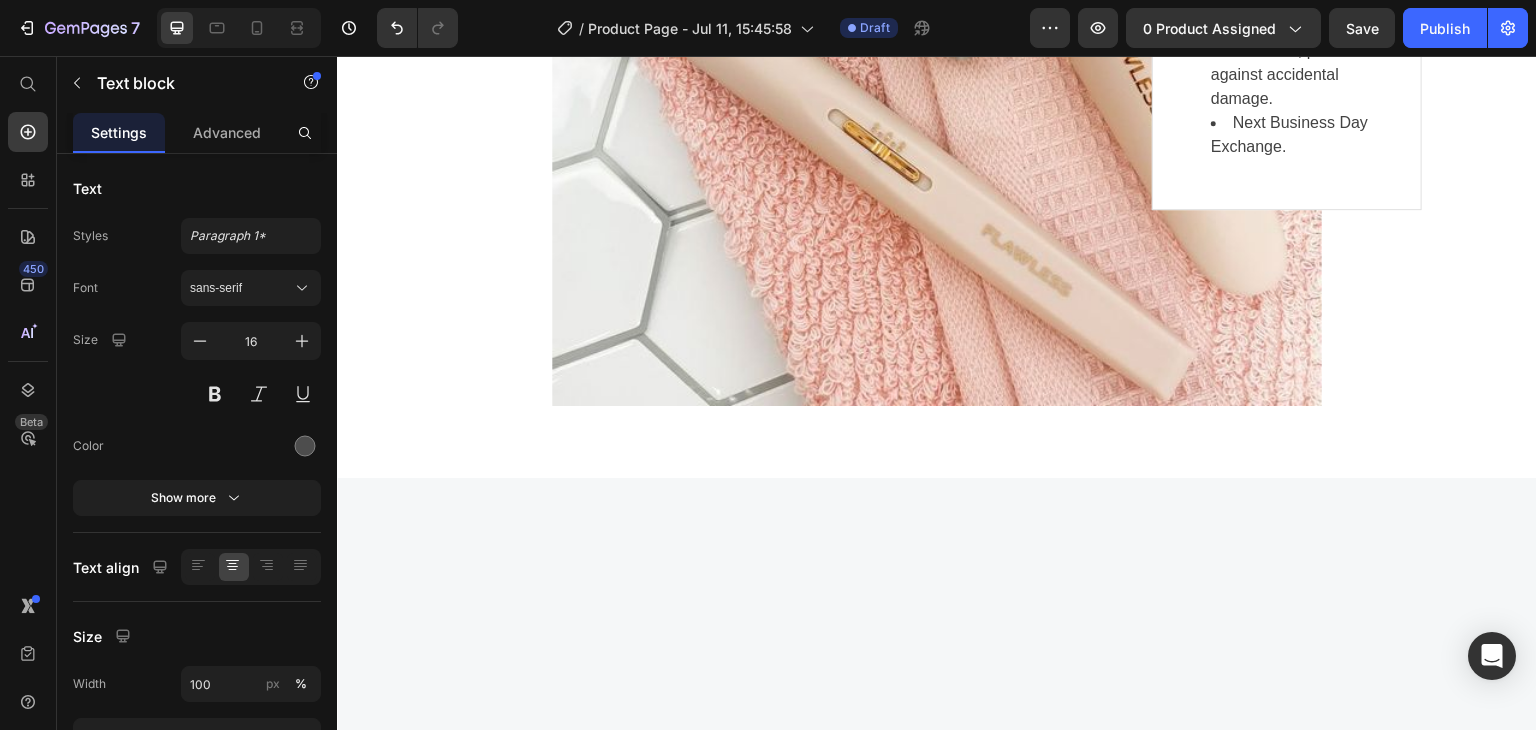 click on "2 extra years of software and hardware coverage - for the discounted price!" at bounding box center (937, -596) 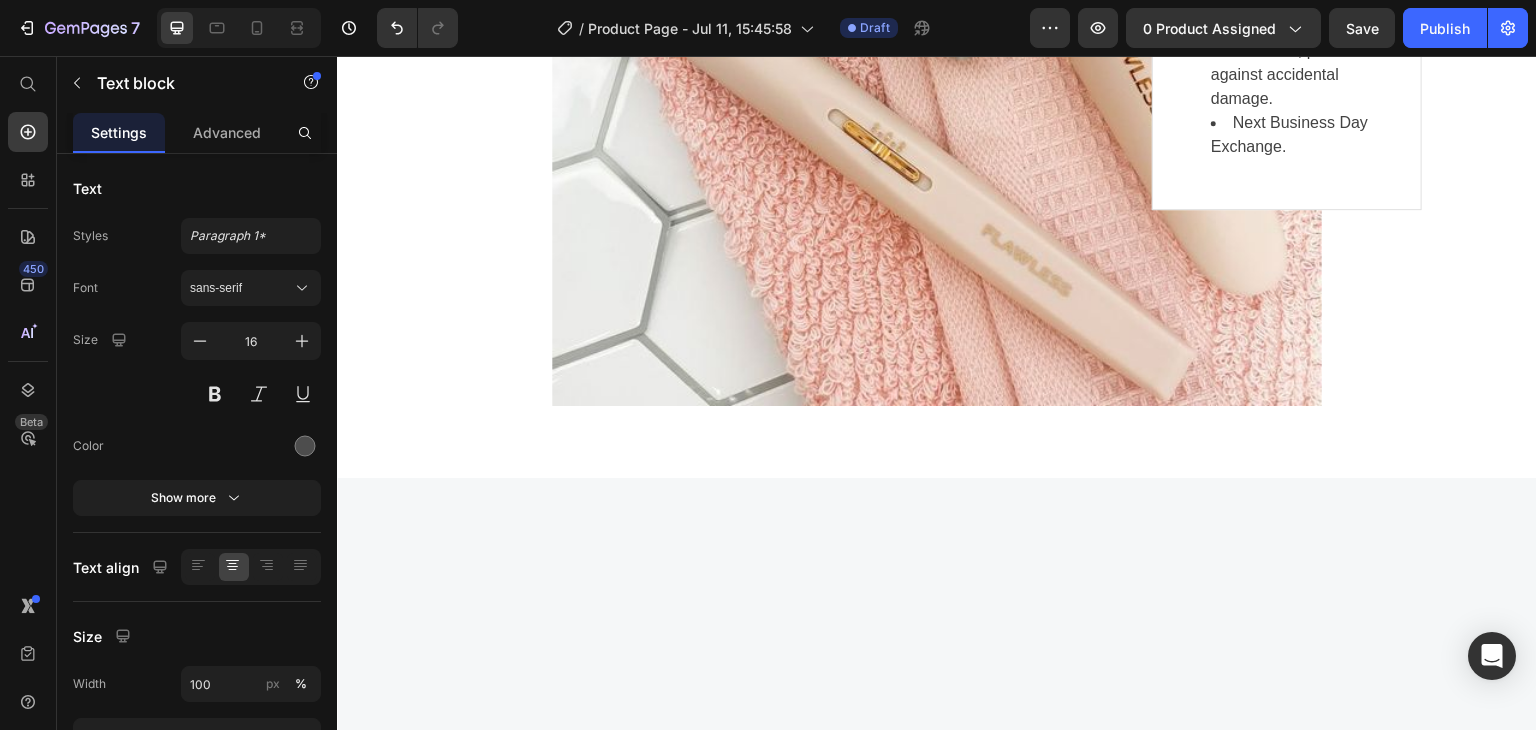 click 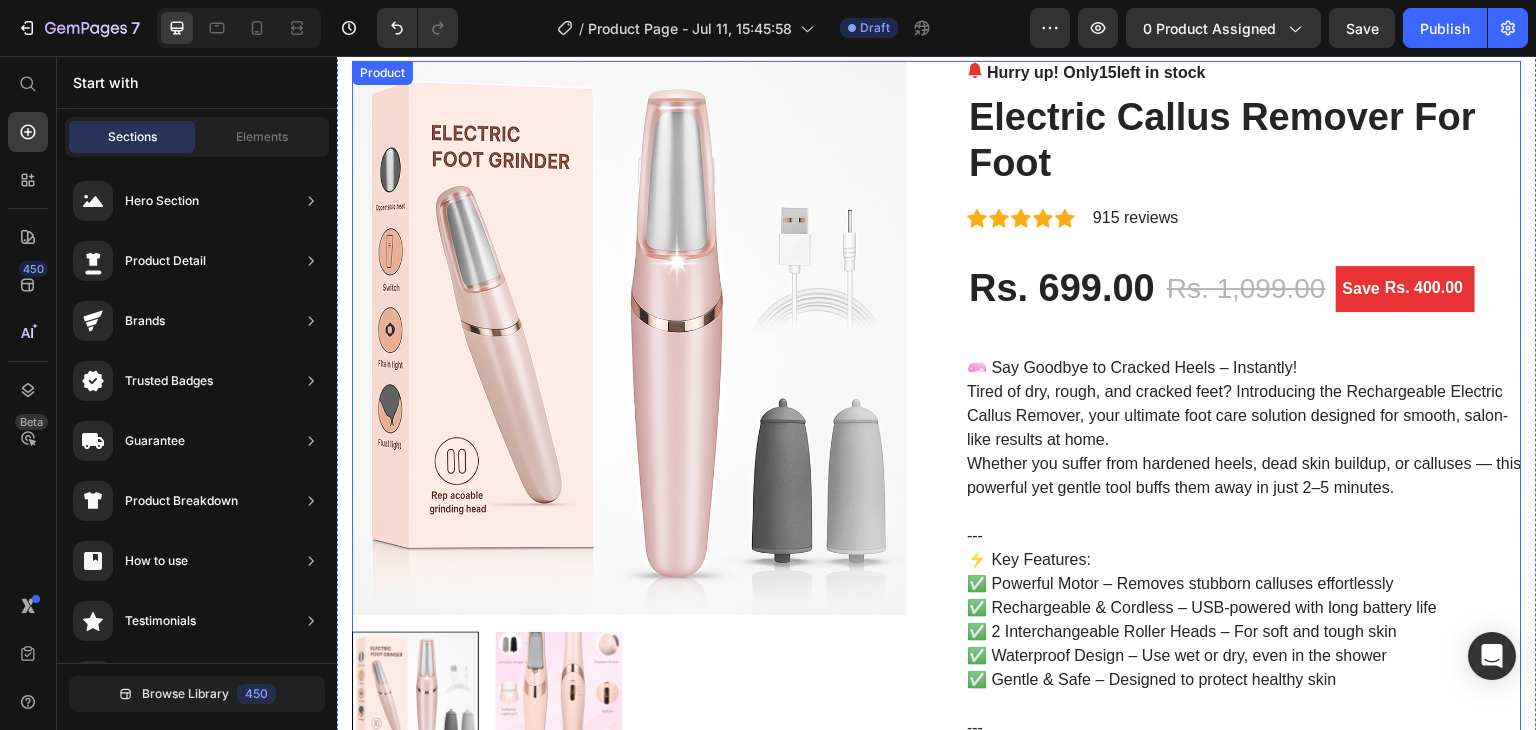 scroll, scrollTop: 0, scrollLeft: 0, axis: both 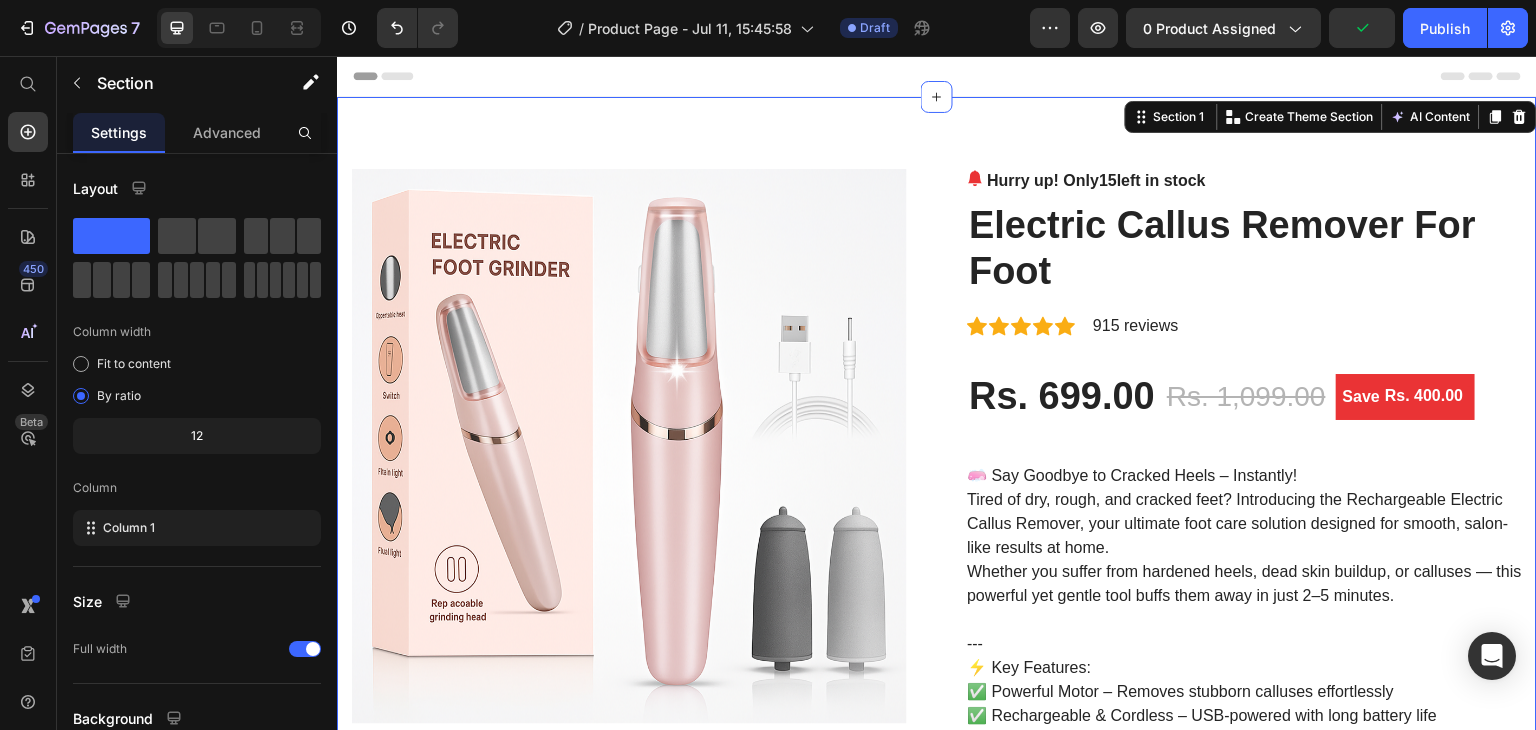 click on "Header" at bounding box center (937, 76) 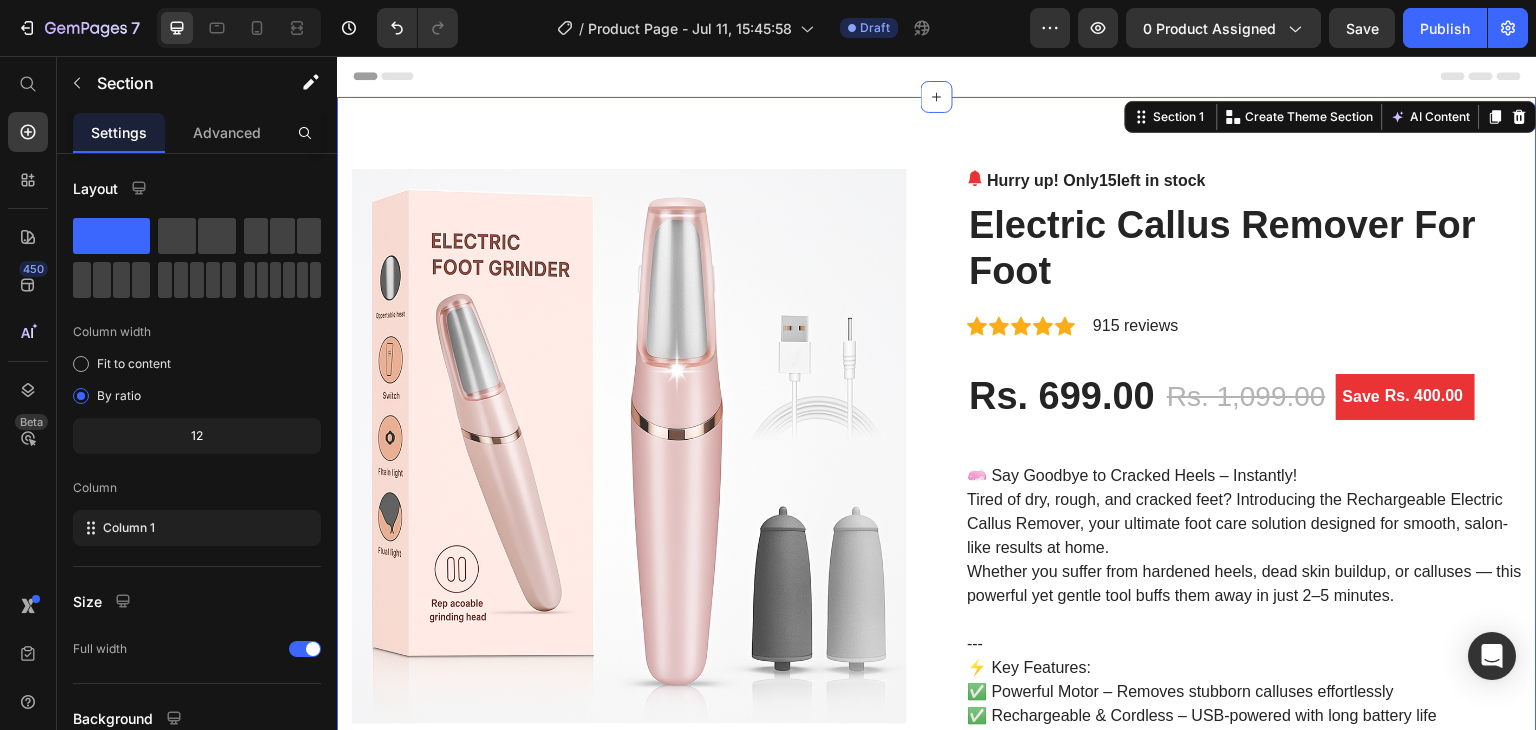 click on "Header" at bounding box center [937, 76] 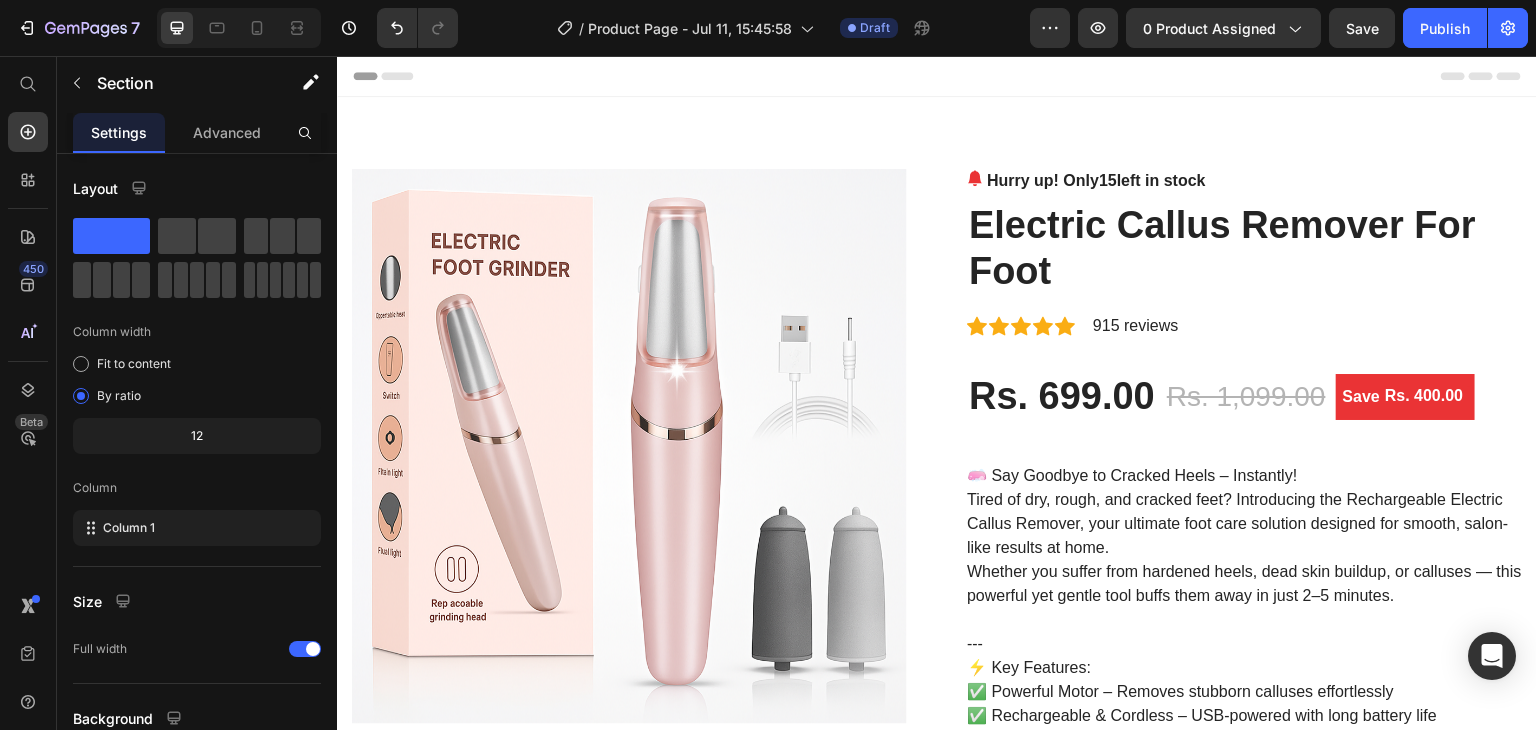 click on "Header" at bounding box center (937, 76) 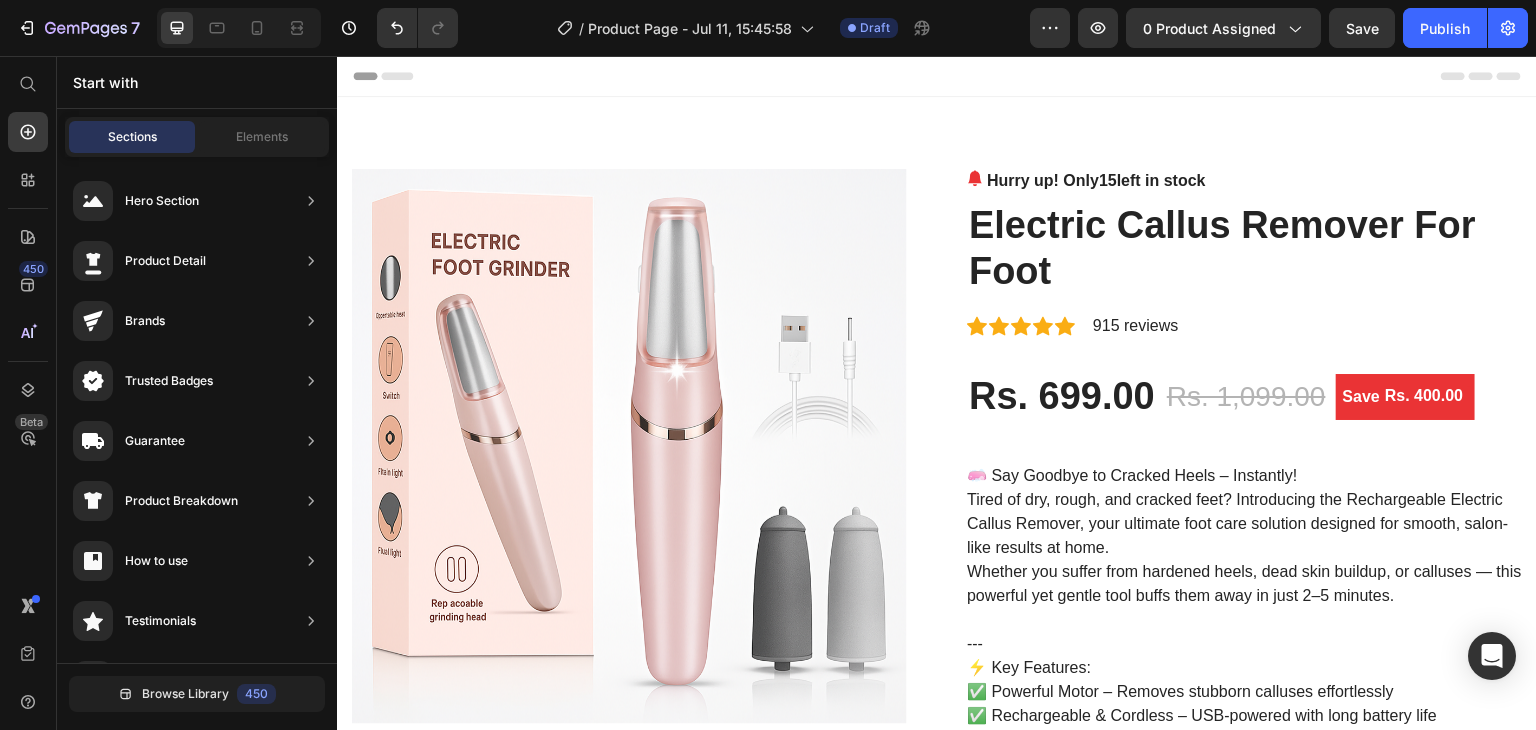 click on "Header" at bounding box center (937, 76) 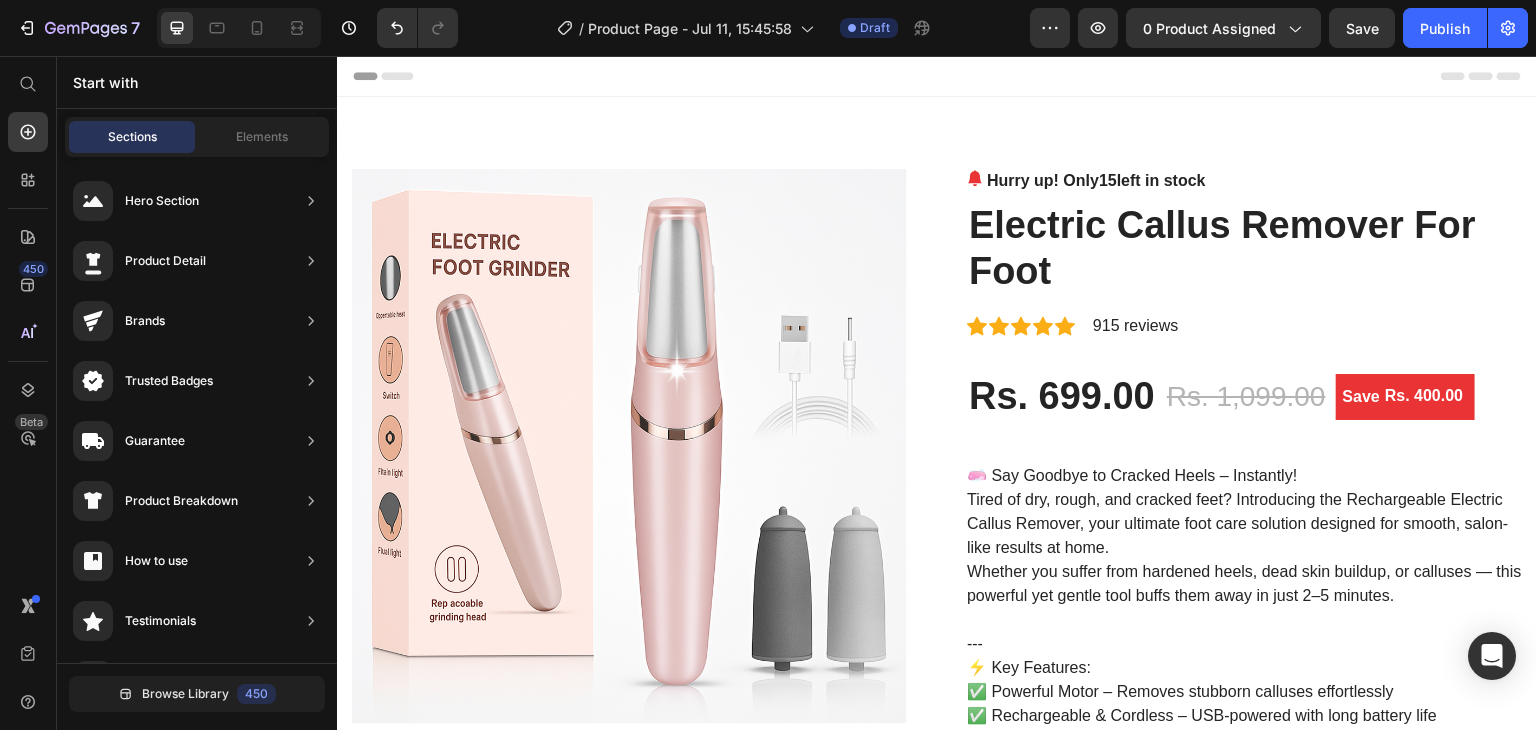 click on "Header" at bounding box center (394, 76) 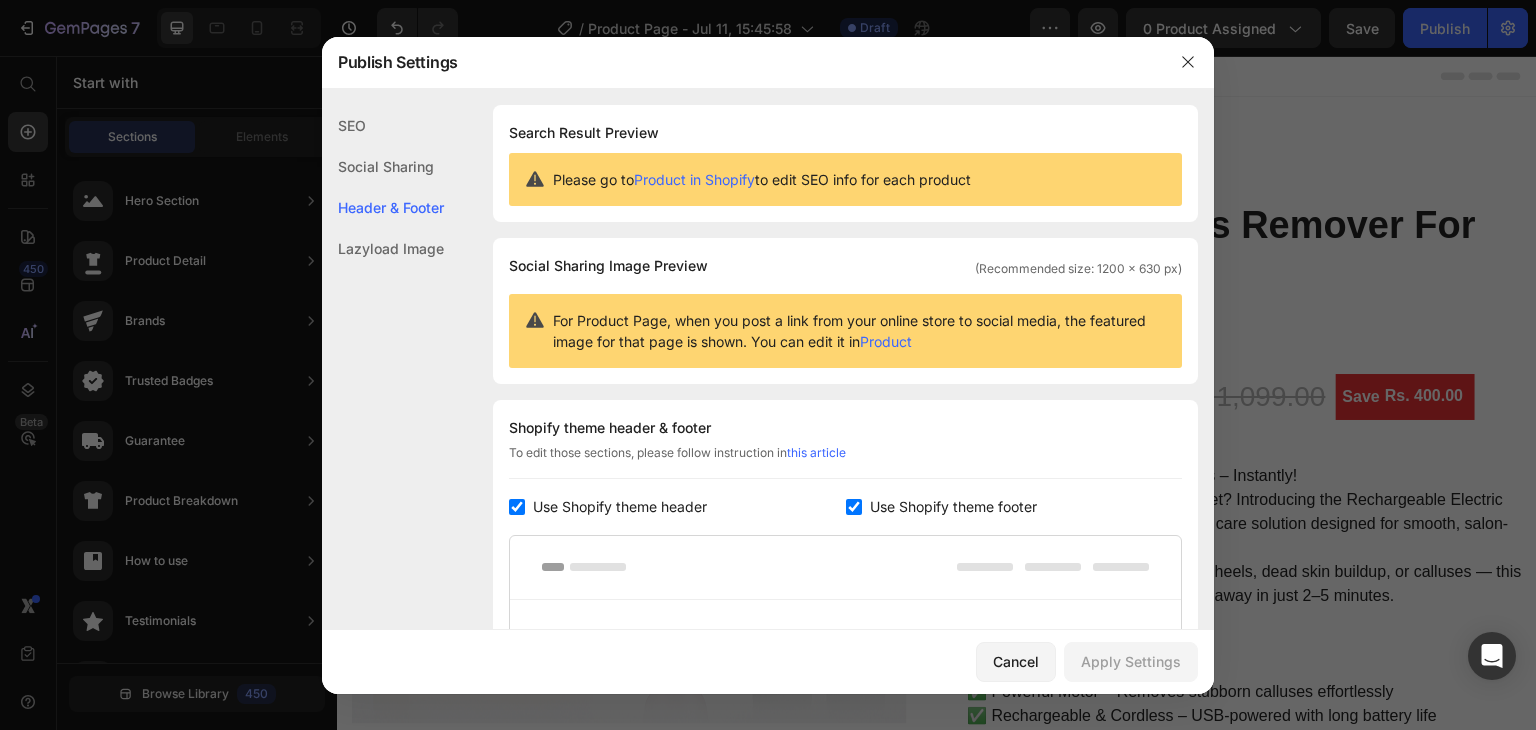 scroll, scrollTop: 291, scrollLeft: 0, axis: vertical 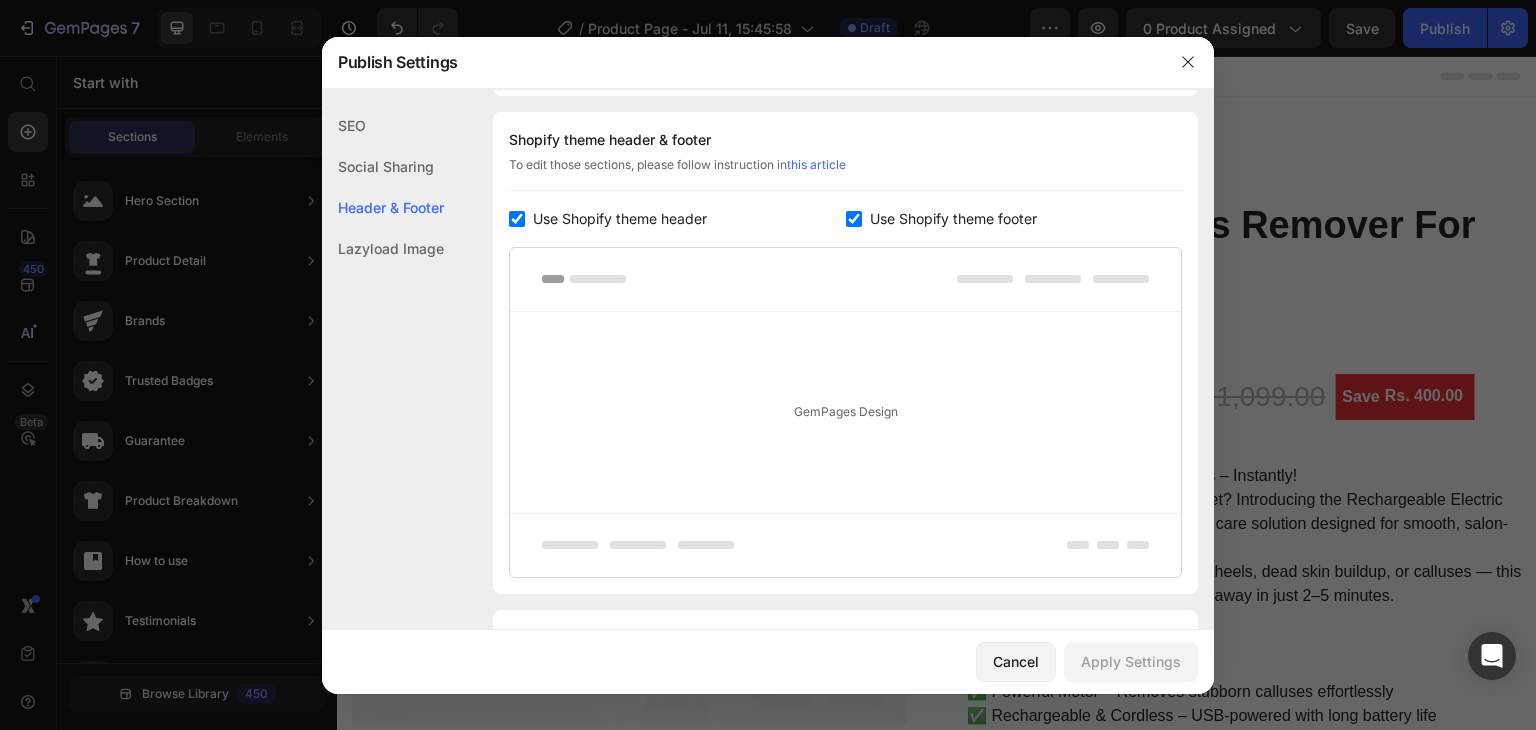 click on "Publish Settings" at bounding box center (742, 62) 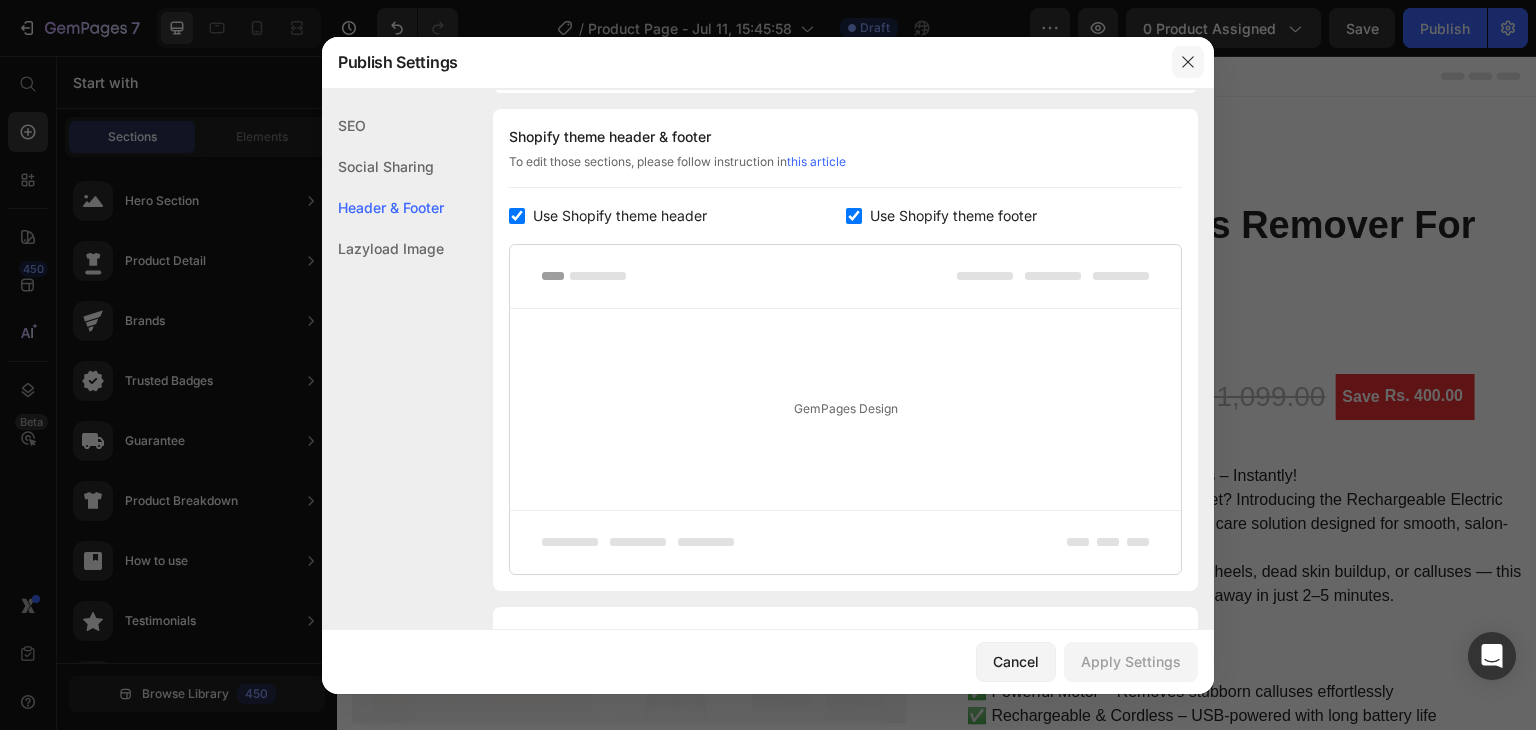 click at bounding box center (1188, 62) 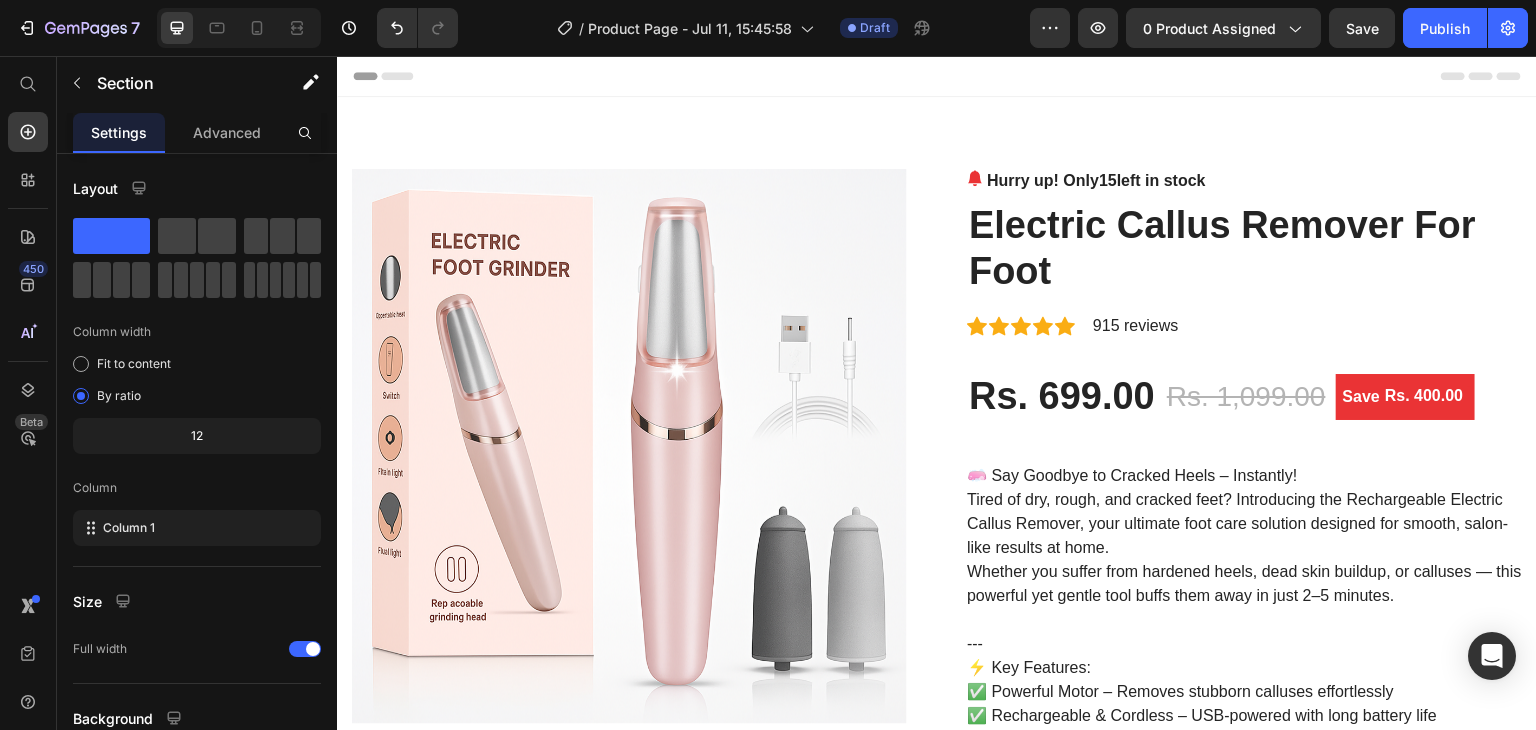 click on "Header" at bounding box center [937, 76] 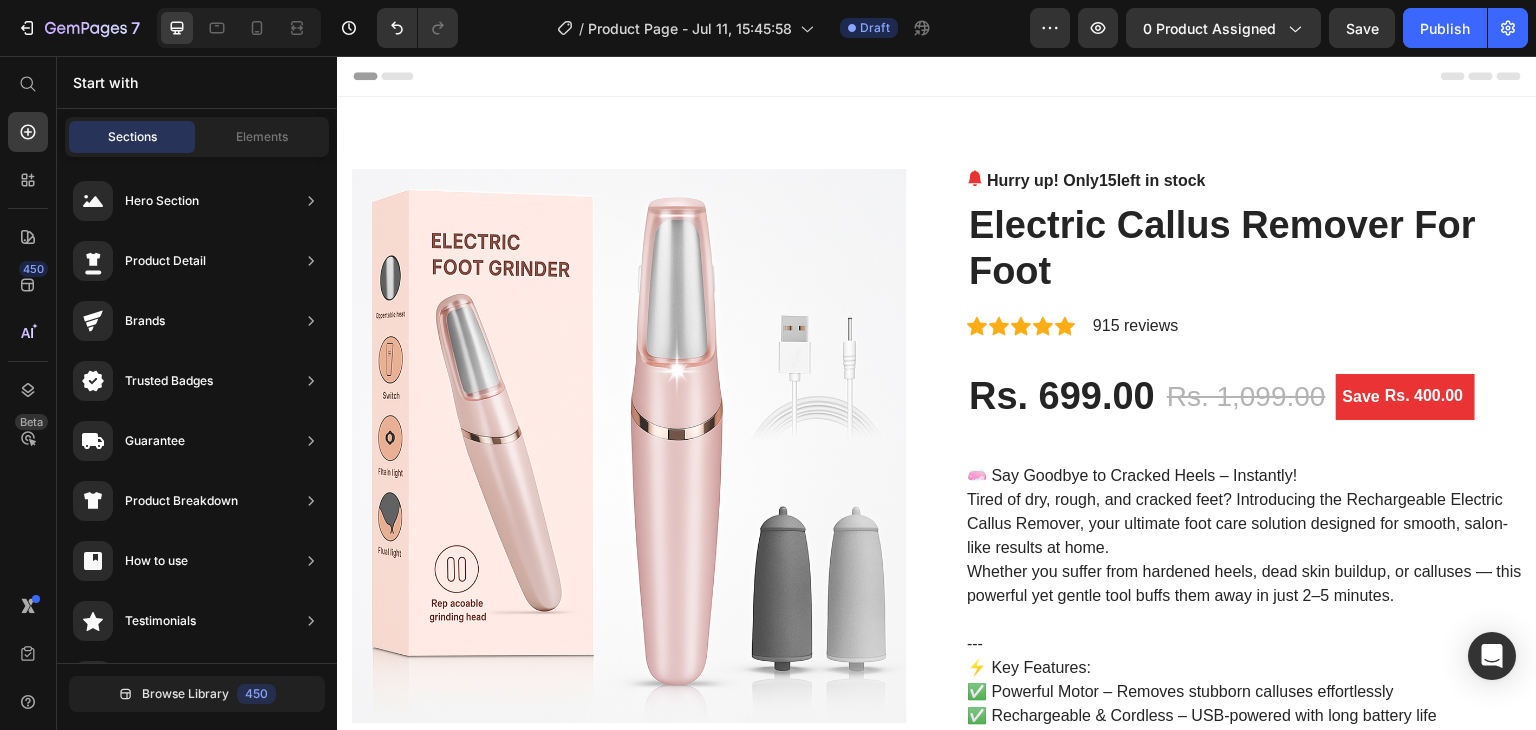 click on "Header" at bounding box center [937, 76] 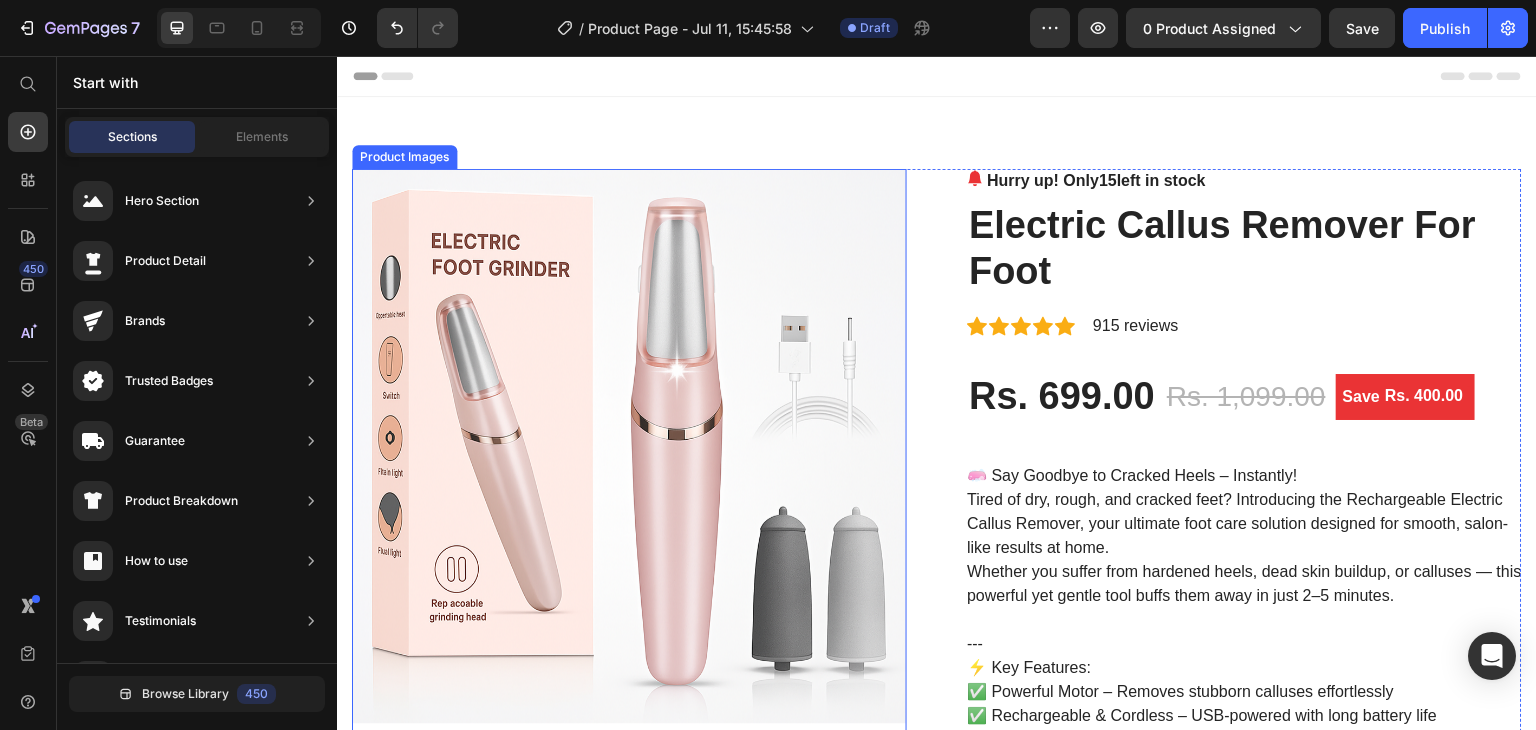 scroll, scrollTop: 0, scrollLeft: 0, axis: both 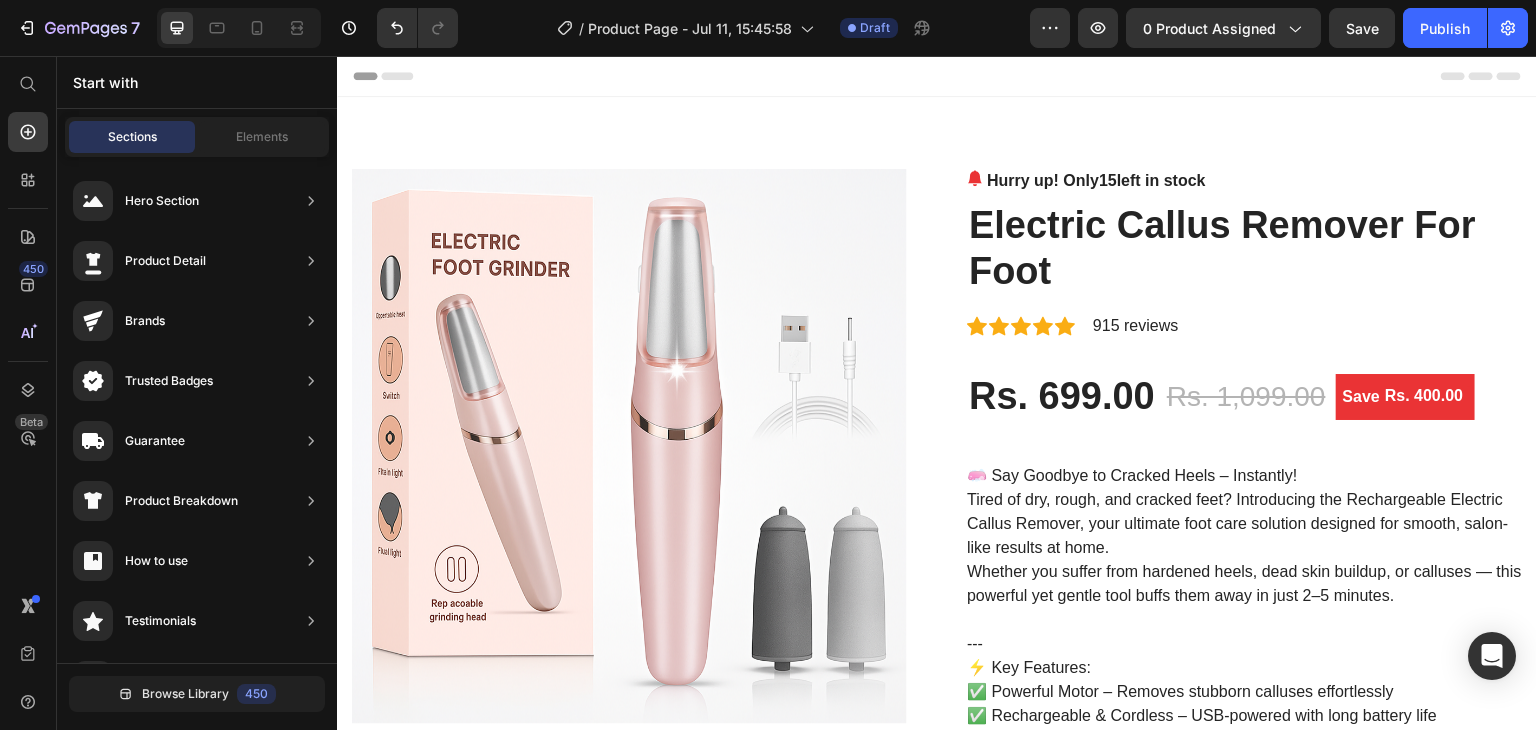 click on "Header" at bounding box center (937, 76) 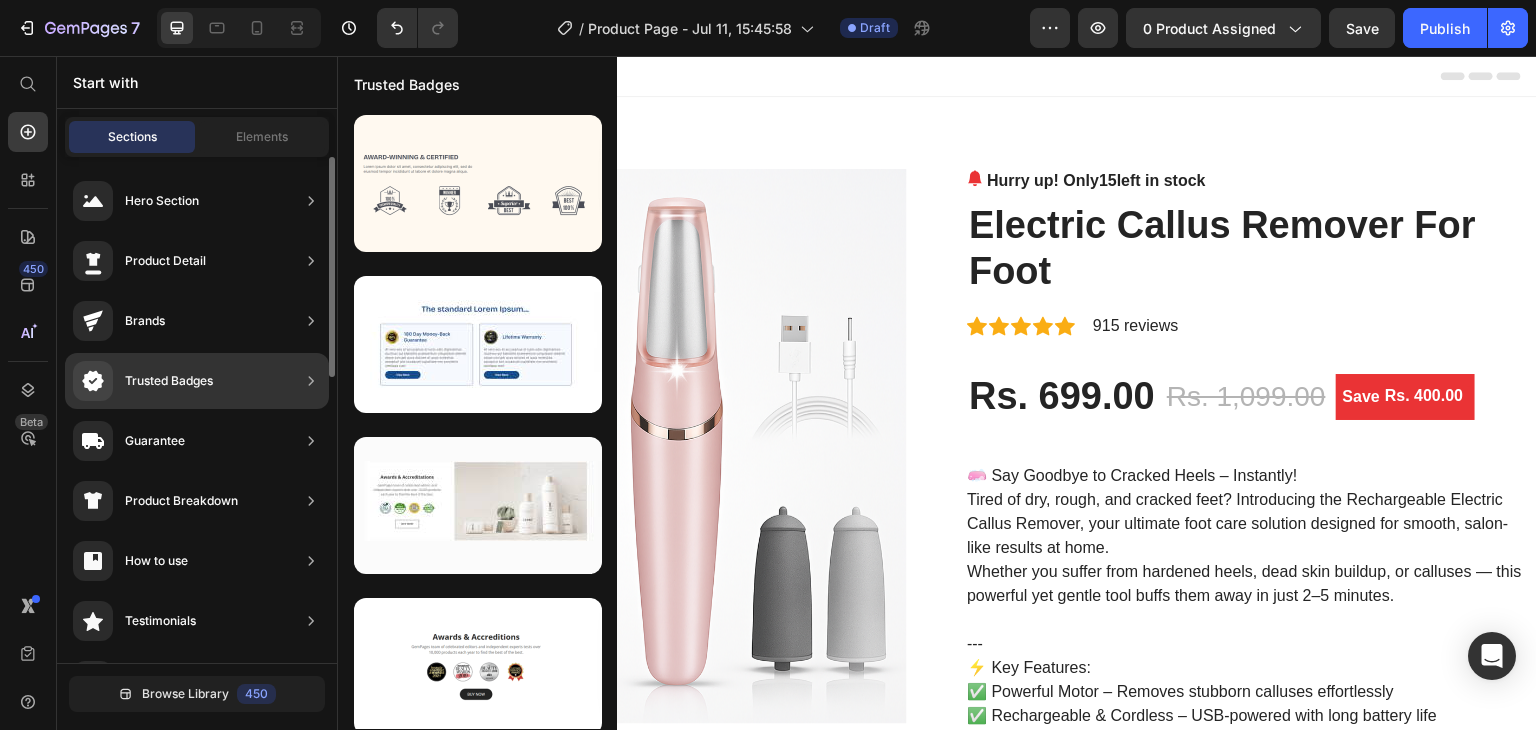 click on "Guarantee" 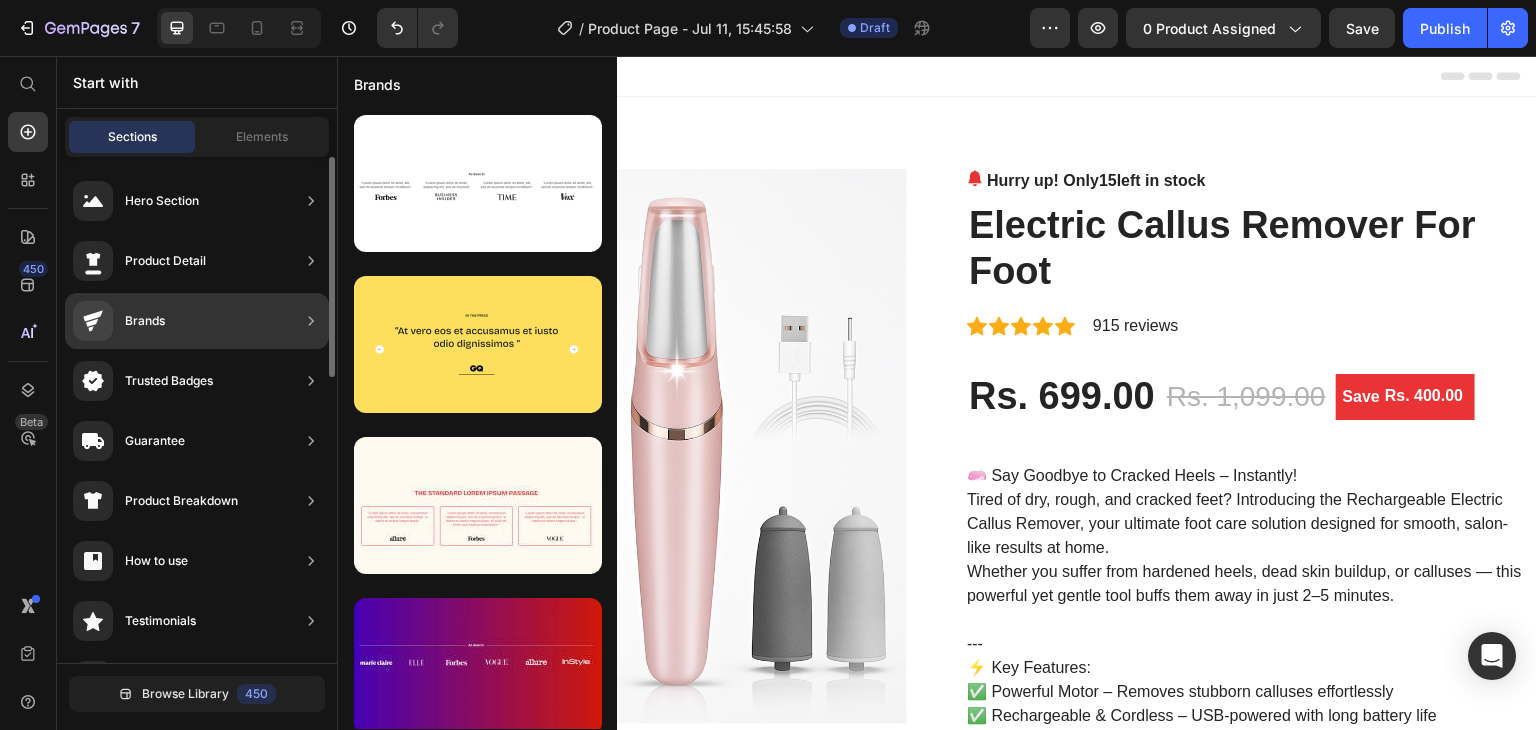 click on "Brands" 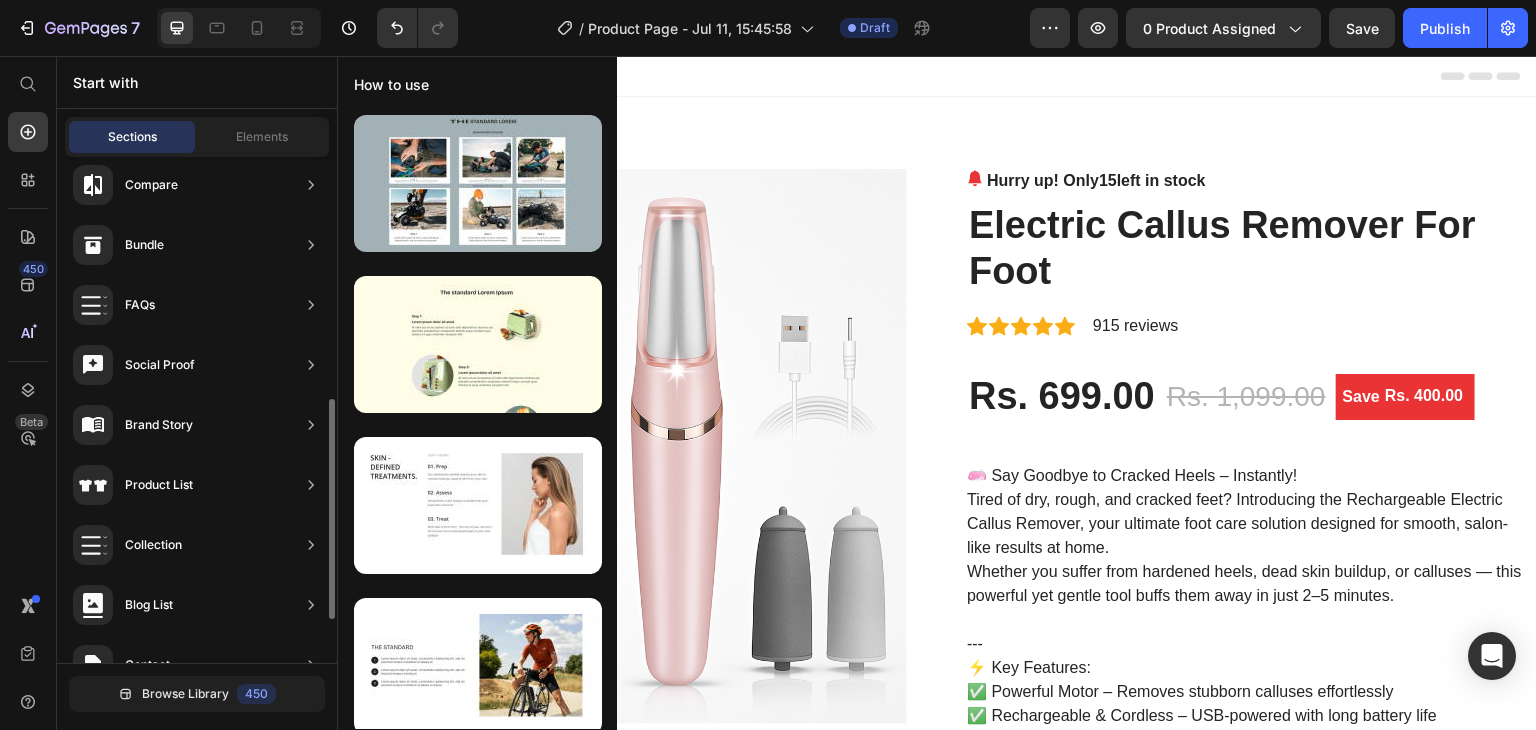 scroll, scrollTop: 524, scrollLeft: 0, axis: vertical 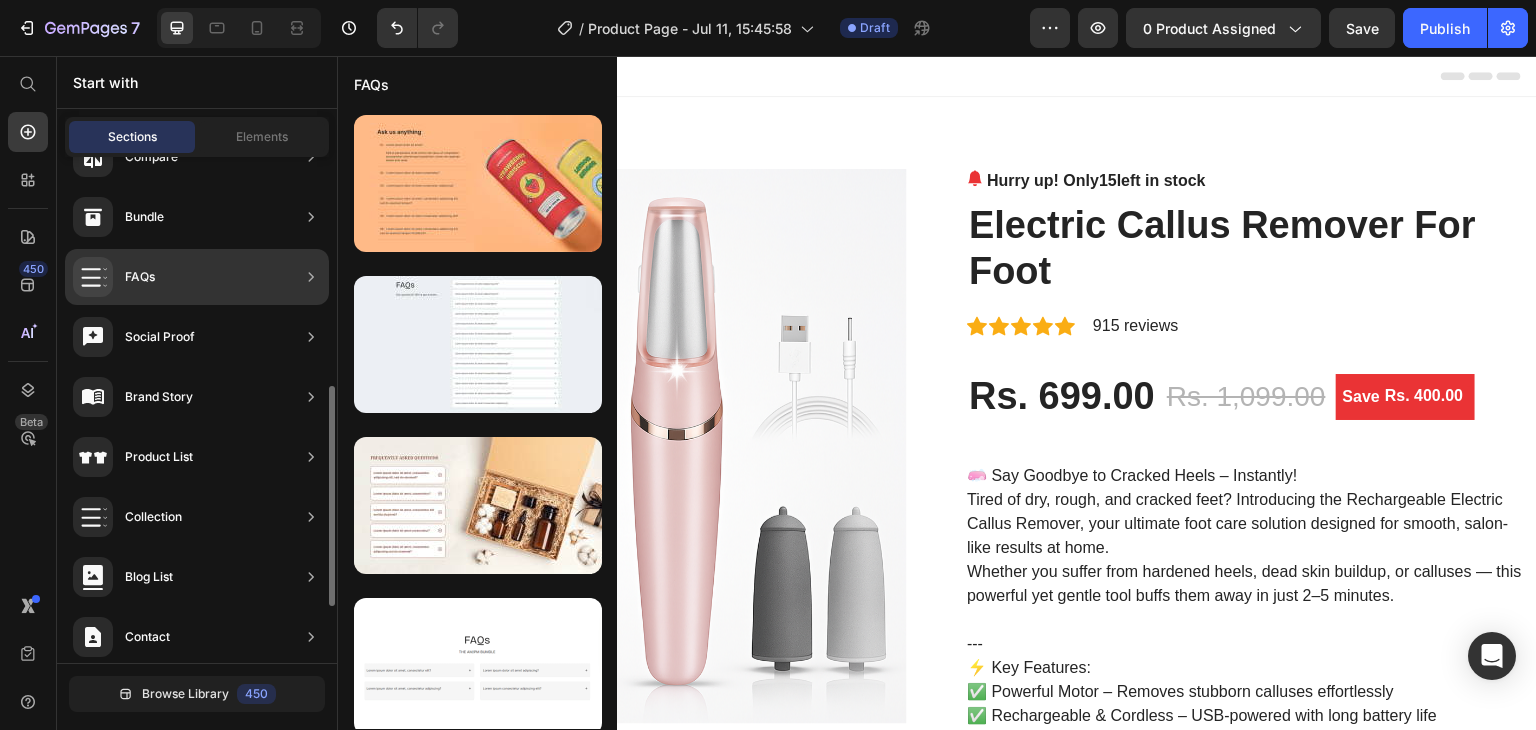 click on "FAQs" 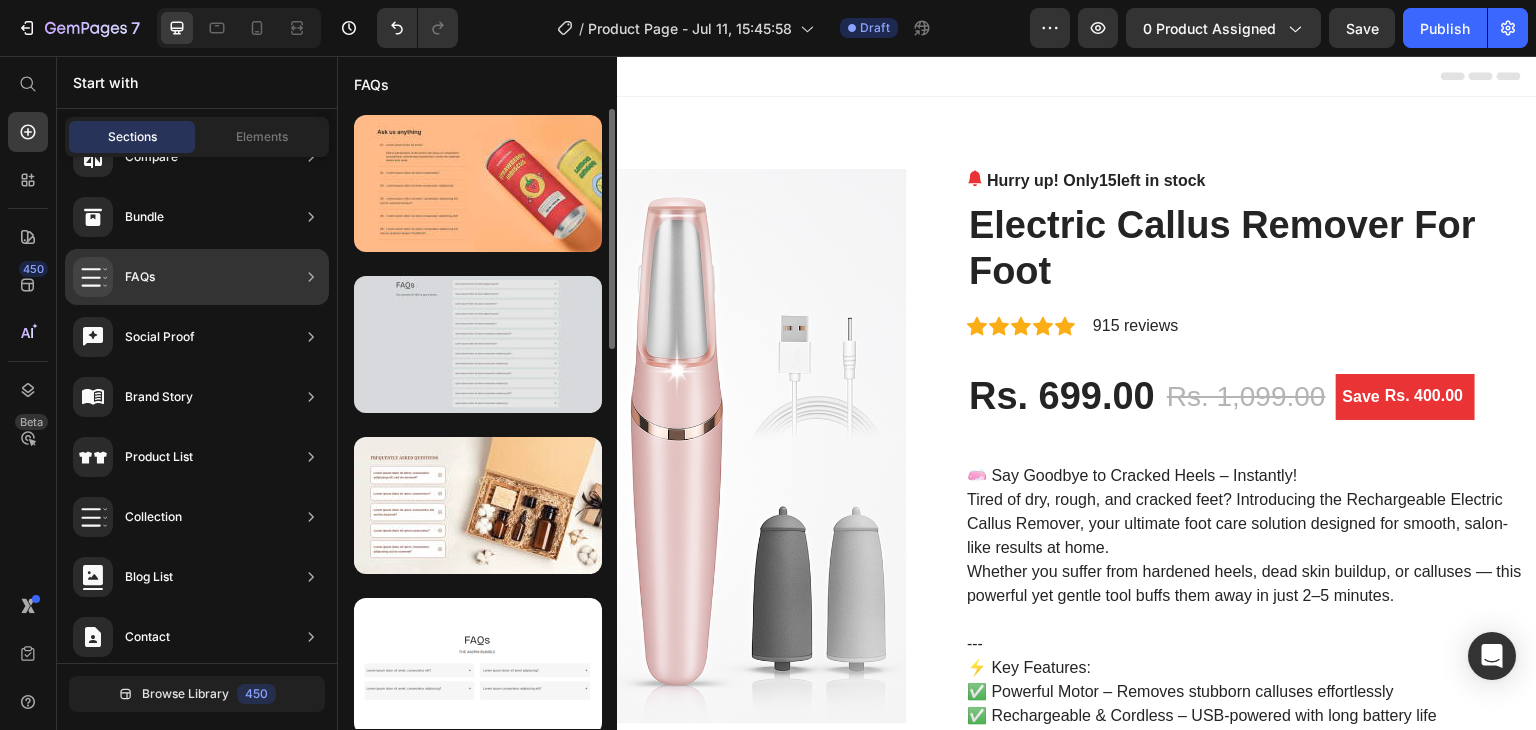 click at bounding box center (478, 344) 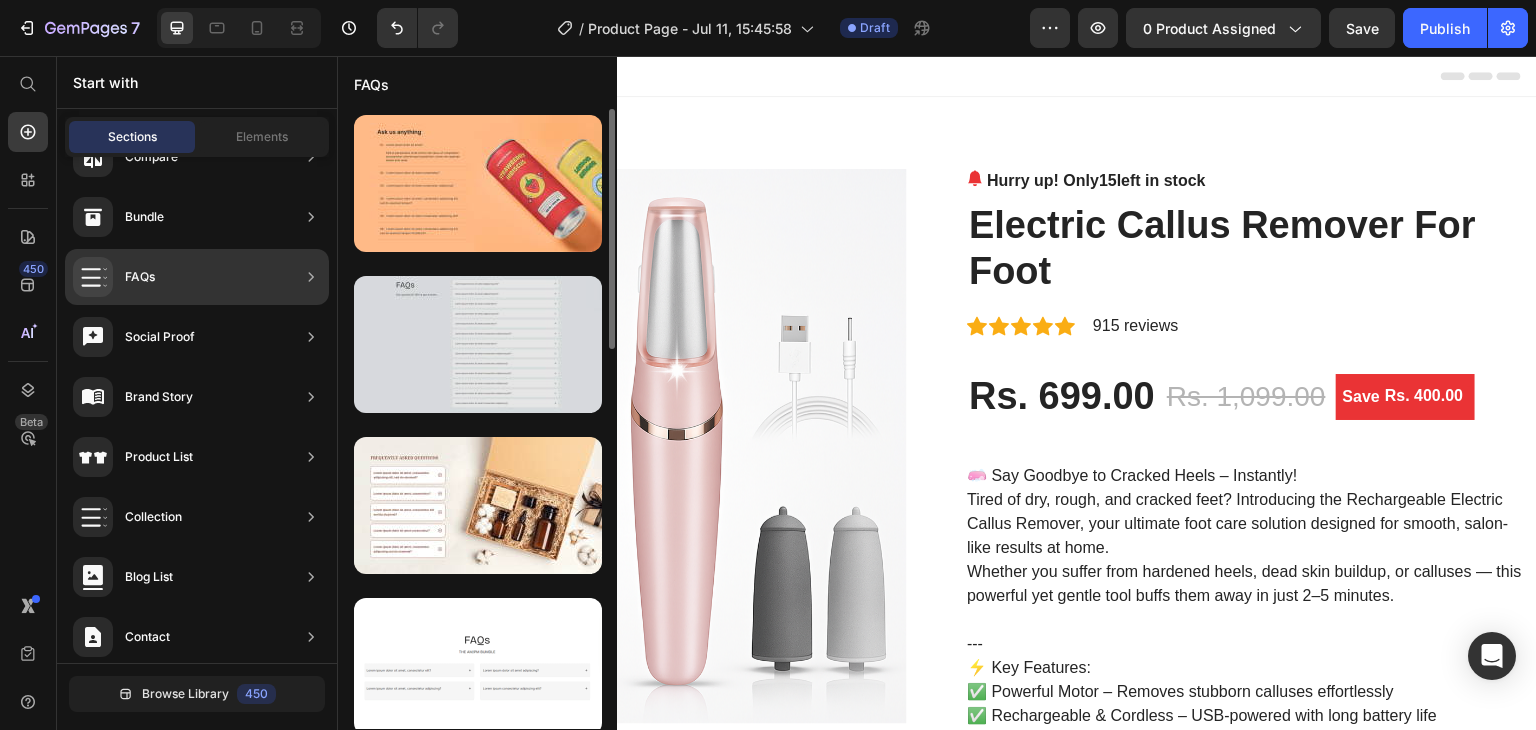 click at bounding box center [478, 344] 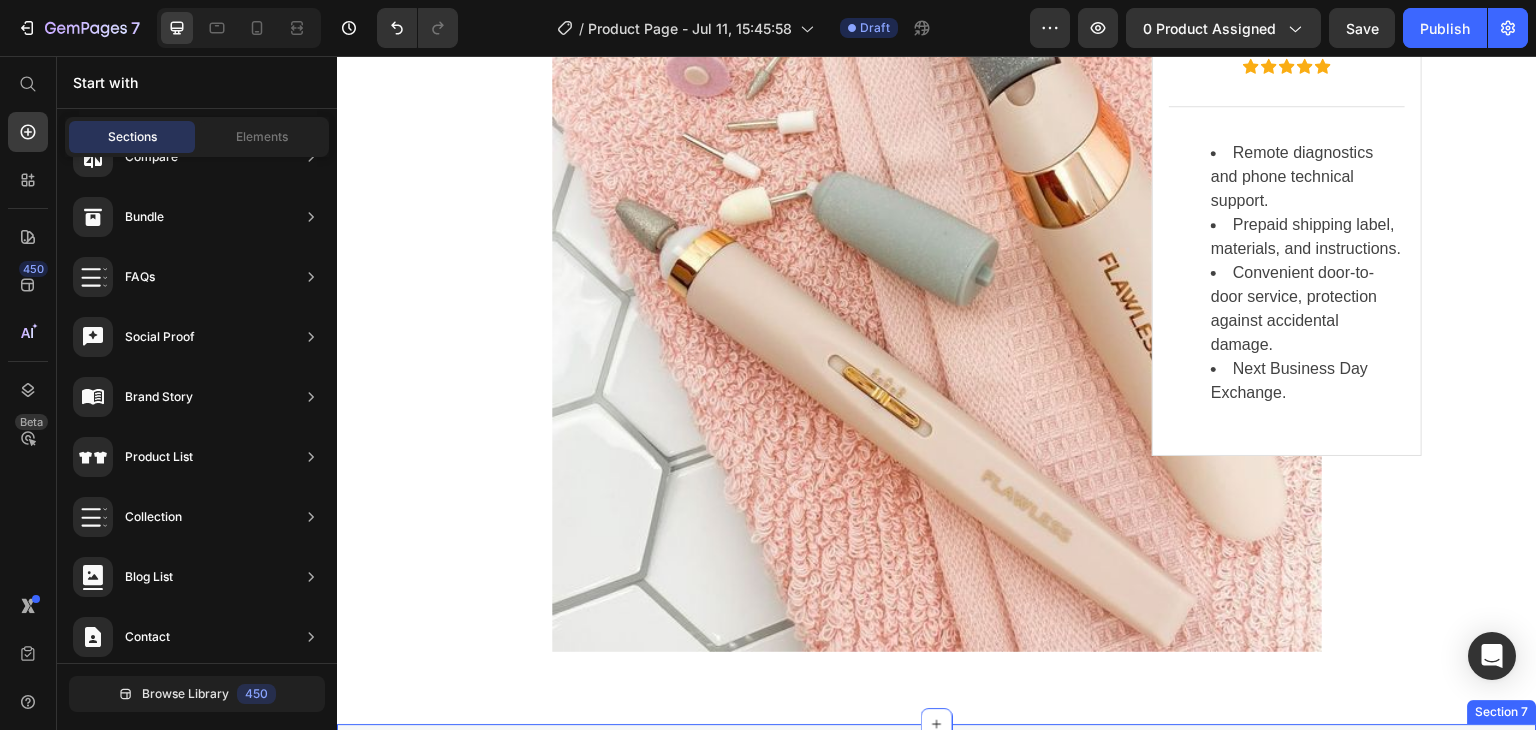 scroll, scrollTop: 6416, scrollLeft: 0, axis: vertical 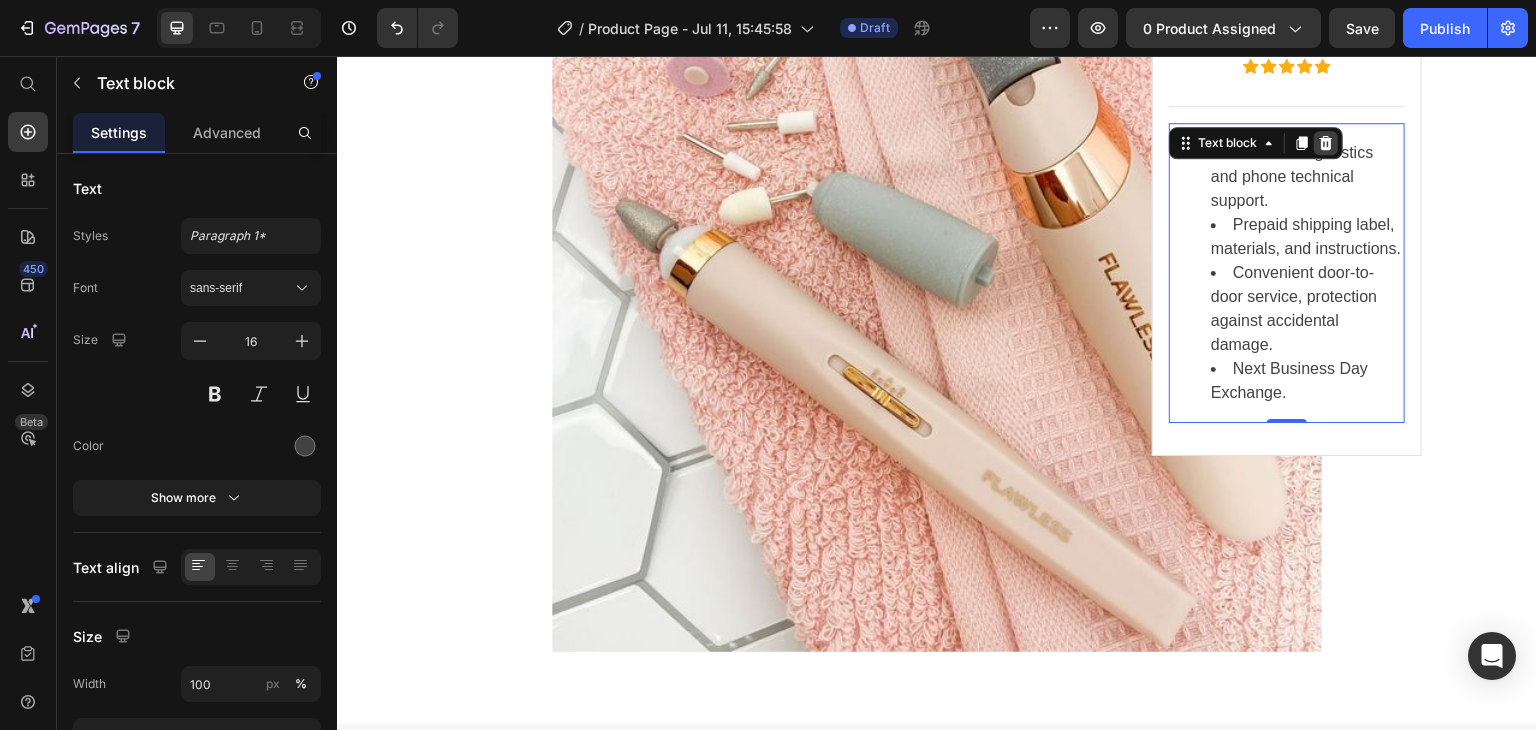 click 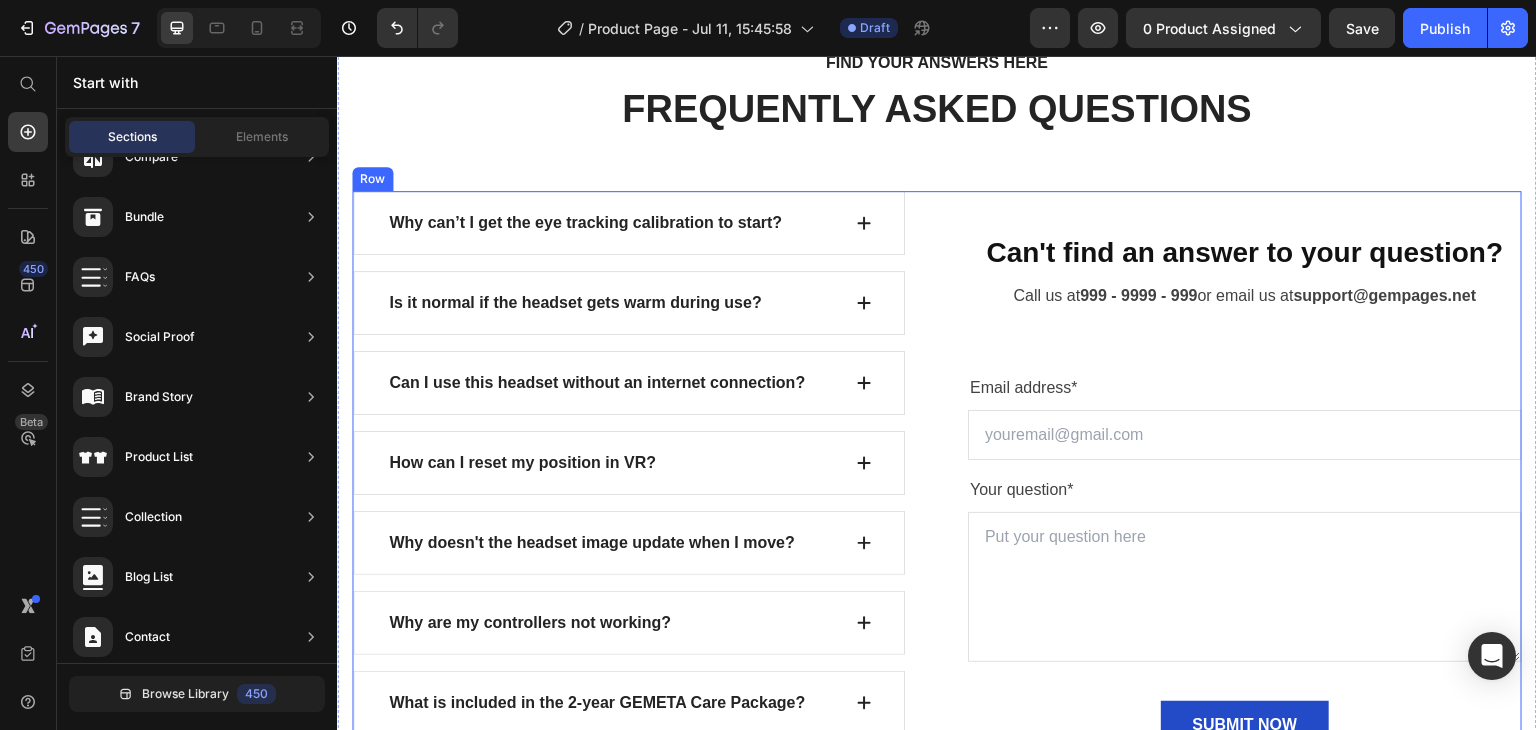scroll, scrollTop: 8182, scrollLeft: 0, axis: vertical 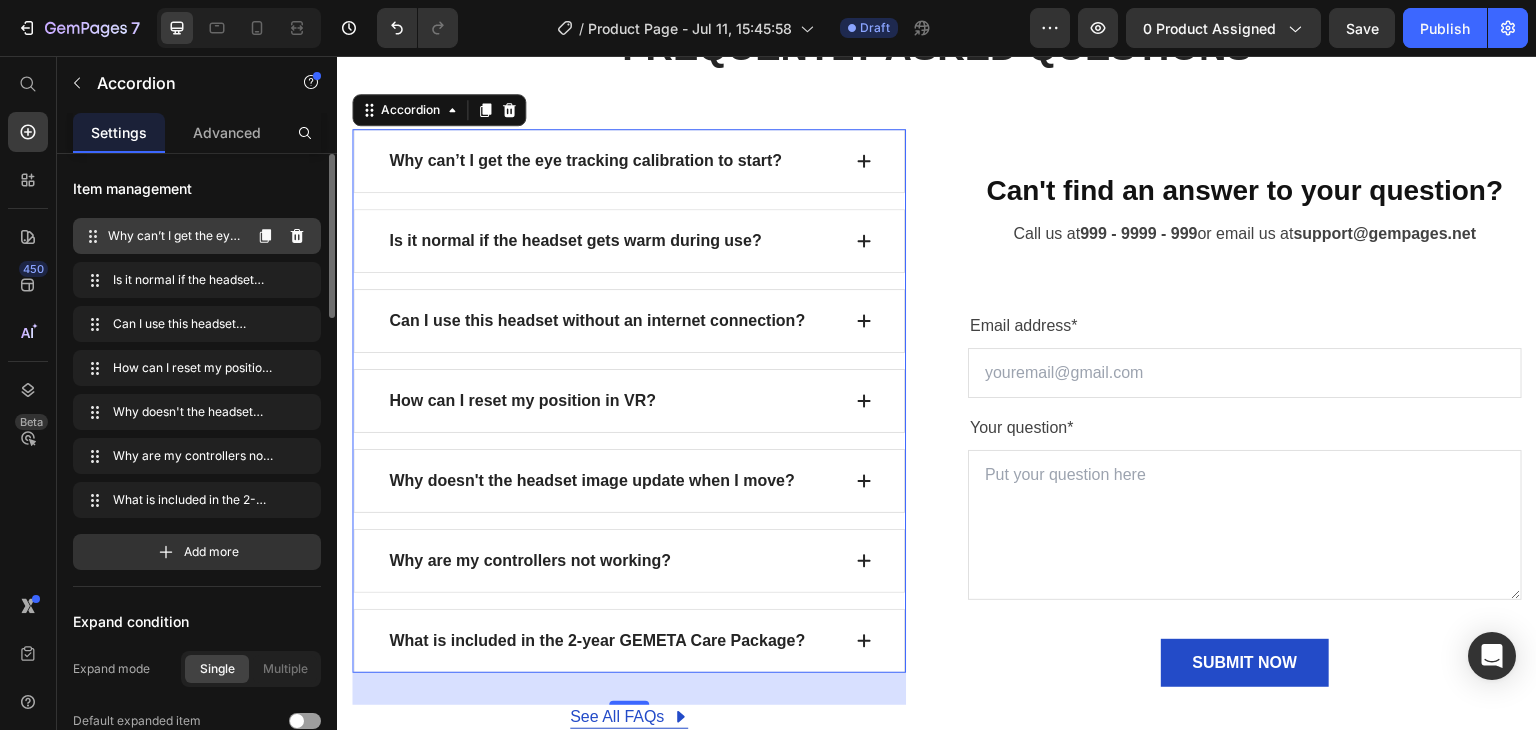 click on "Why can’t I get the eye tracking calibration to start?" at bounding box center (174, 236) 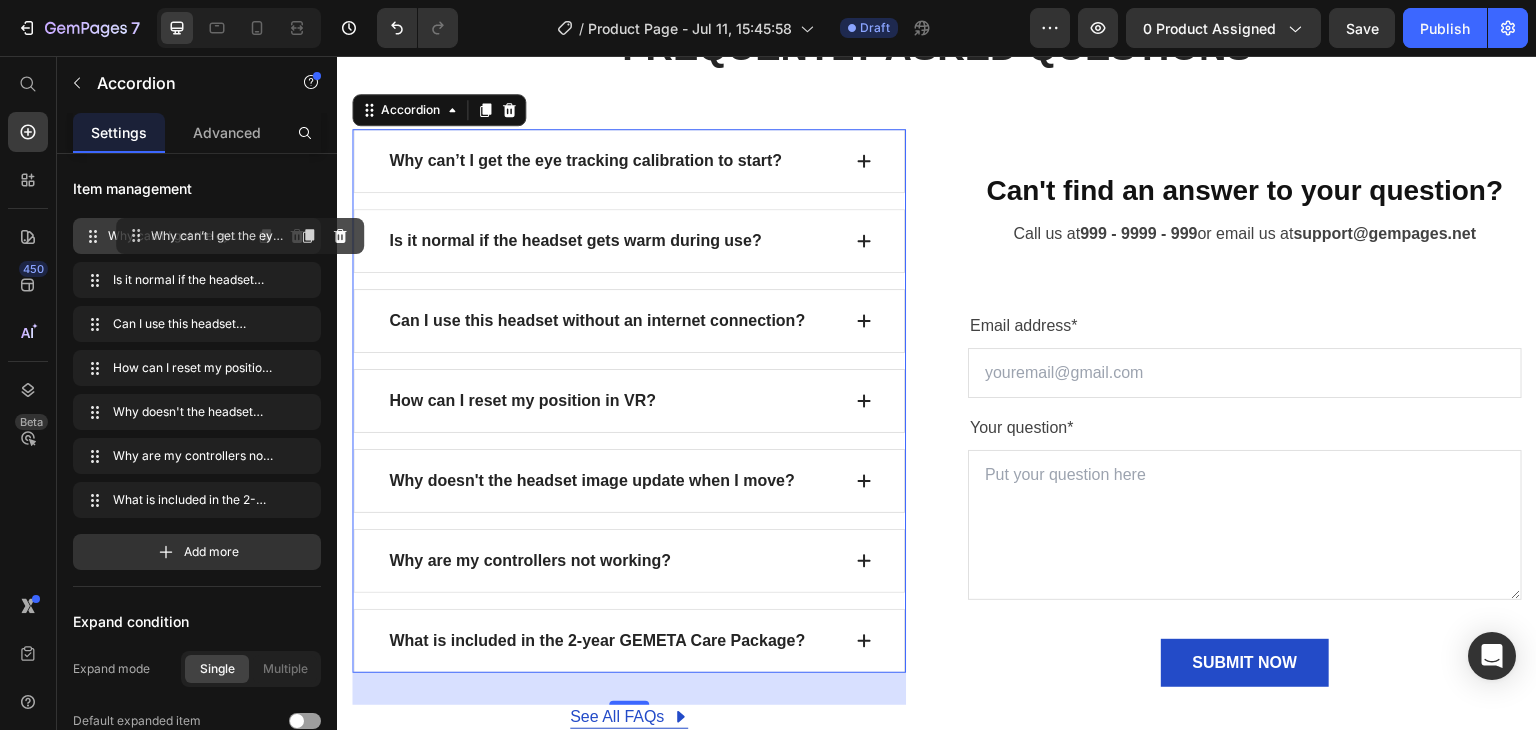 type 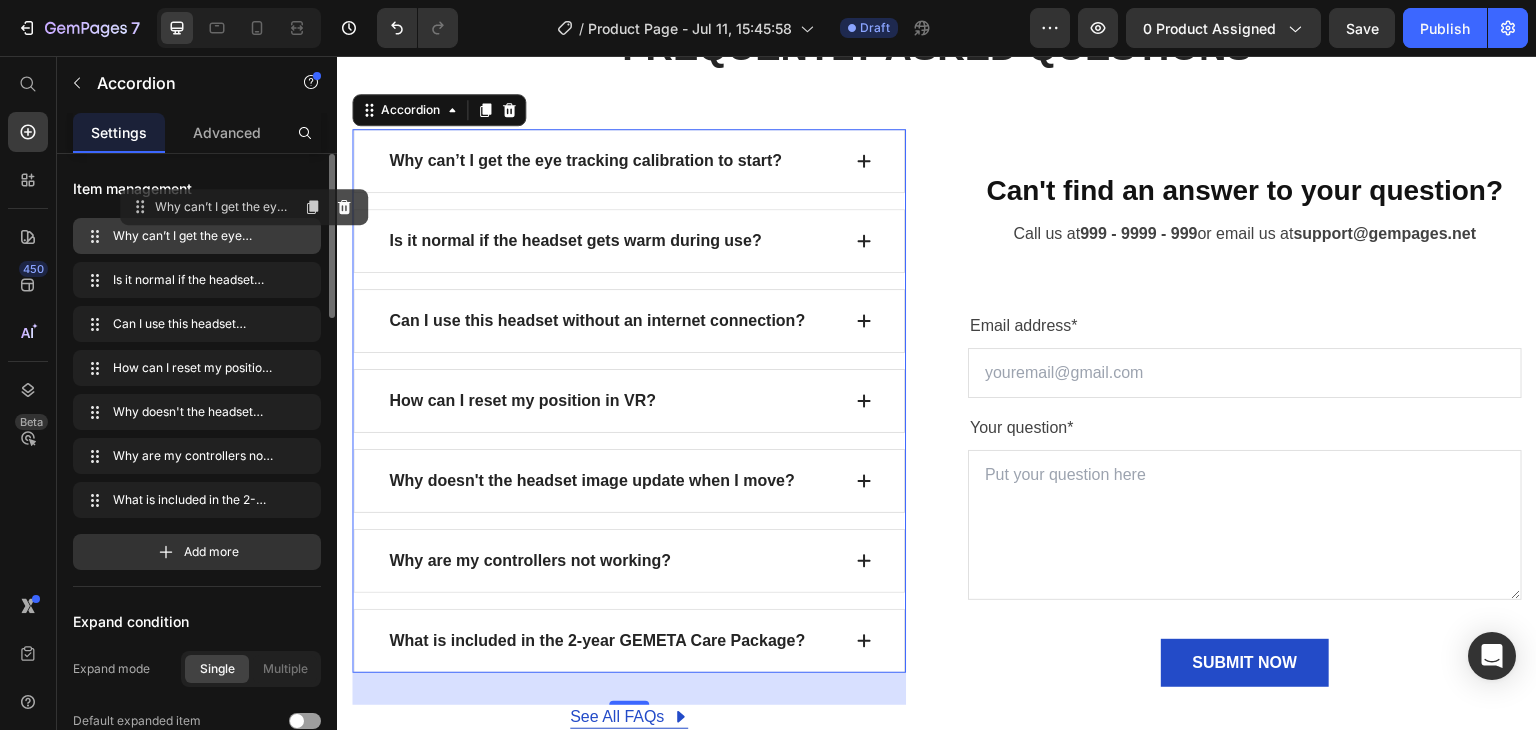 drag, startPoint x: 199, startPoint y: 237, endPoint x: 246, endPoint y: 208, distance: 55.226807 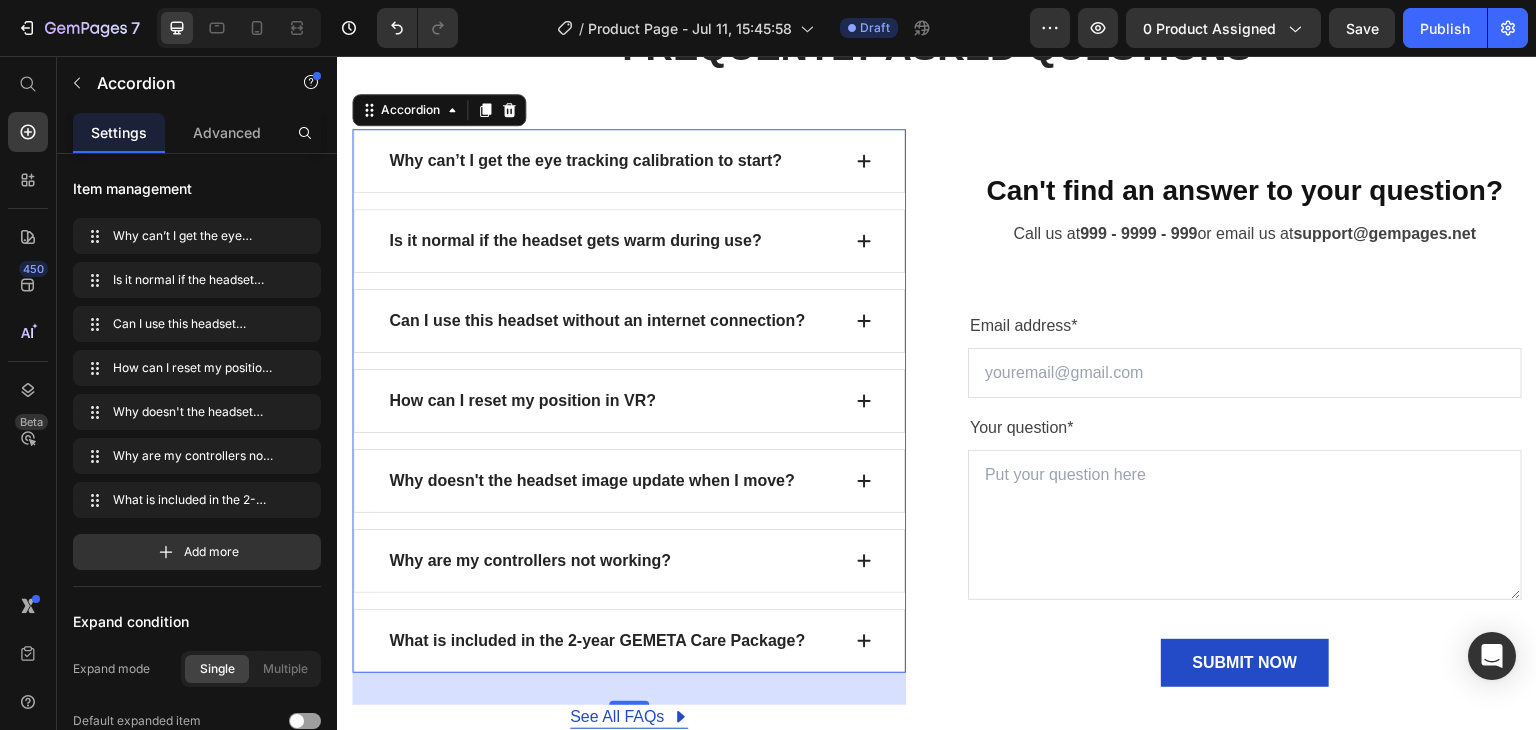 click on "Why can’t I get the eye tracking calibration to start?" at bounding box center [585, 161] 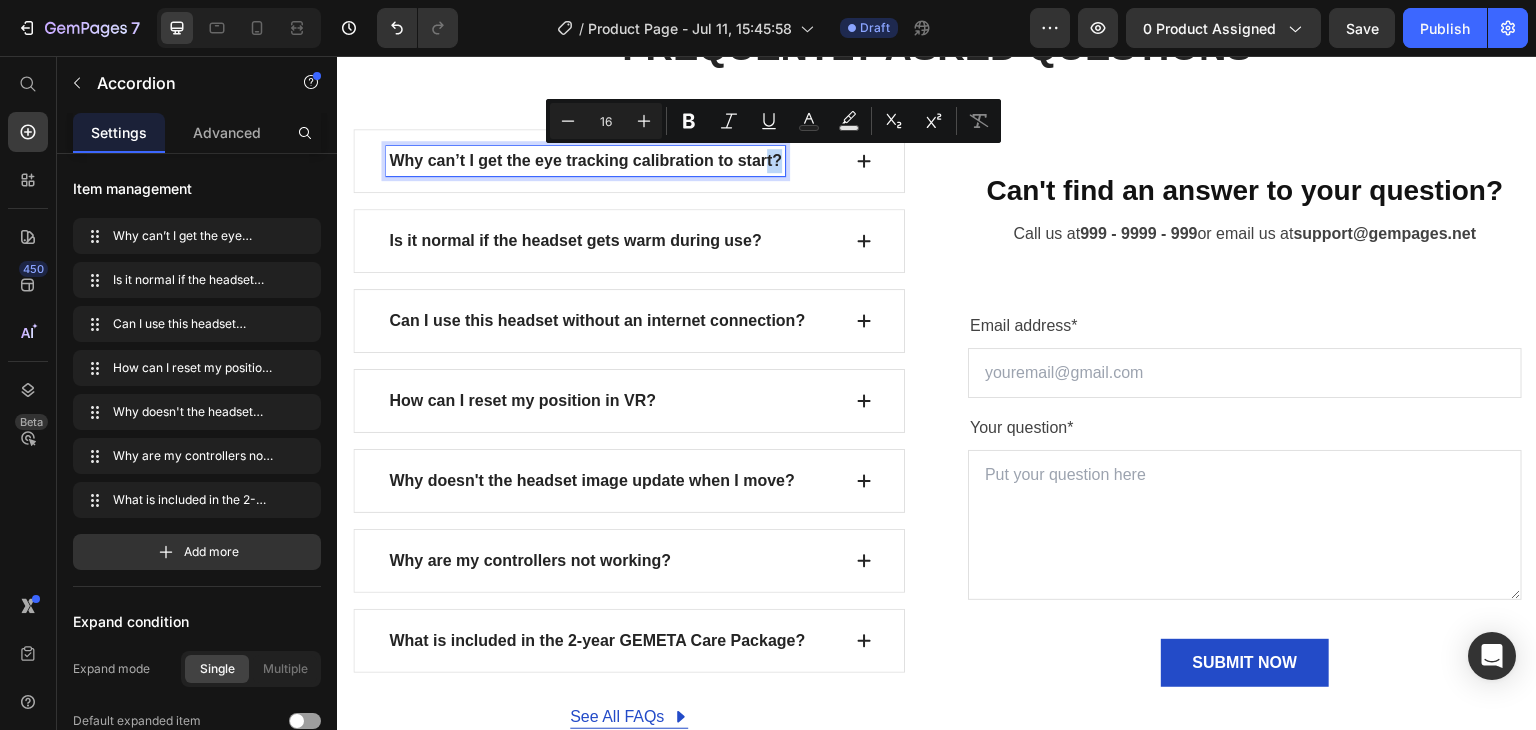 drag, startPoint x: 763, startPoint y: 153, endPoint x: 778, endPoint y: 158, distance: 15.811388 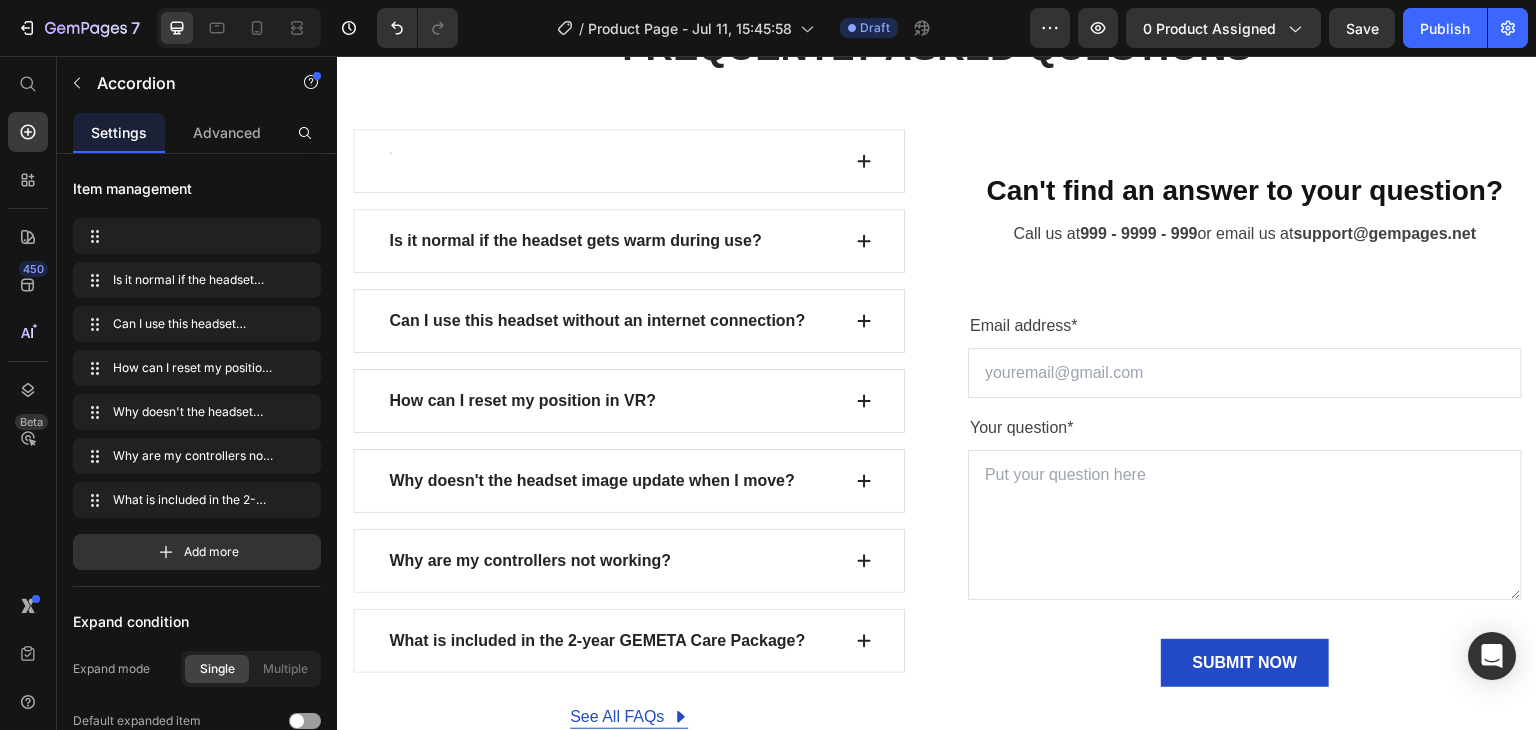 scroll, scrollTop: 8176, scrollLeft: 0, axis: vertical 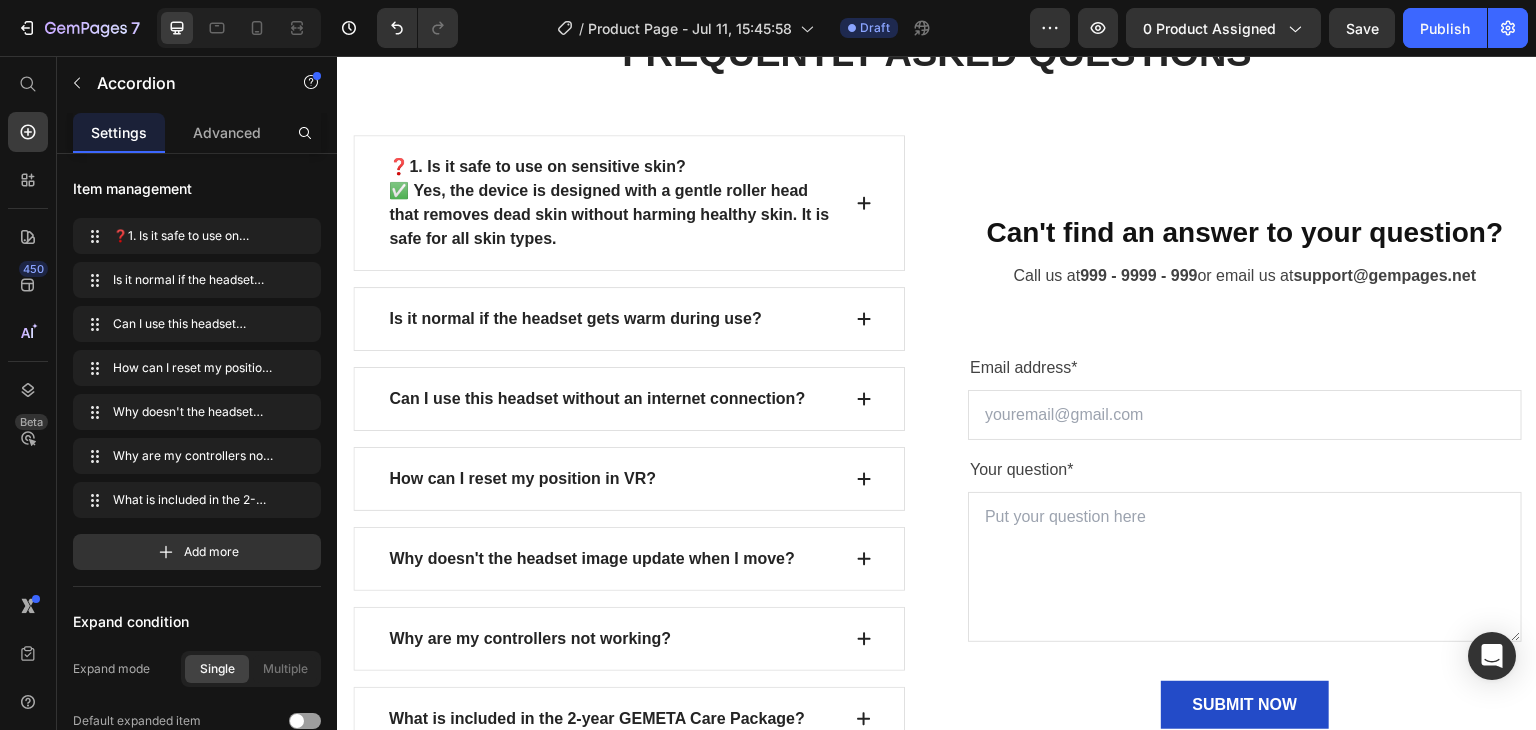 click on "Is it normal if the headset gets warm during use?" at bounding box center (629, 319) 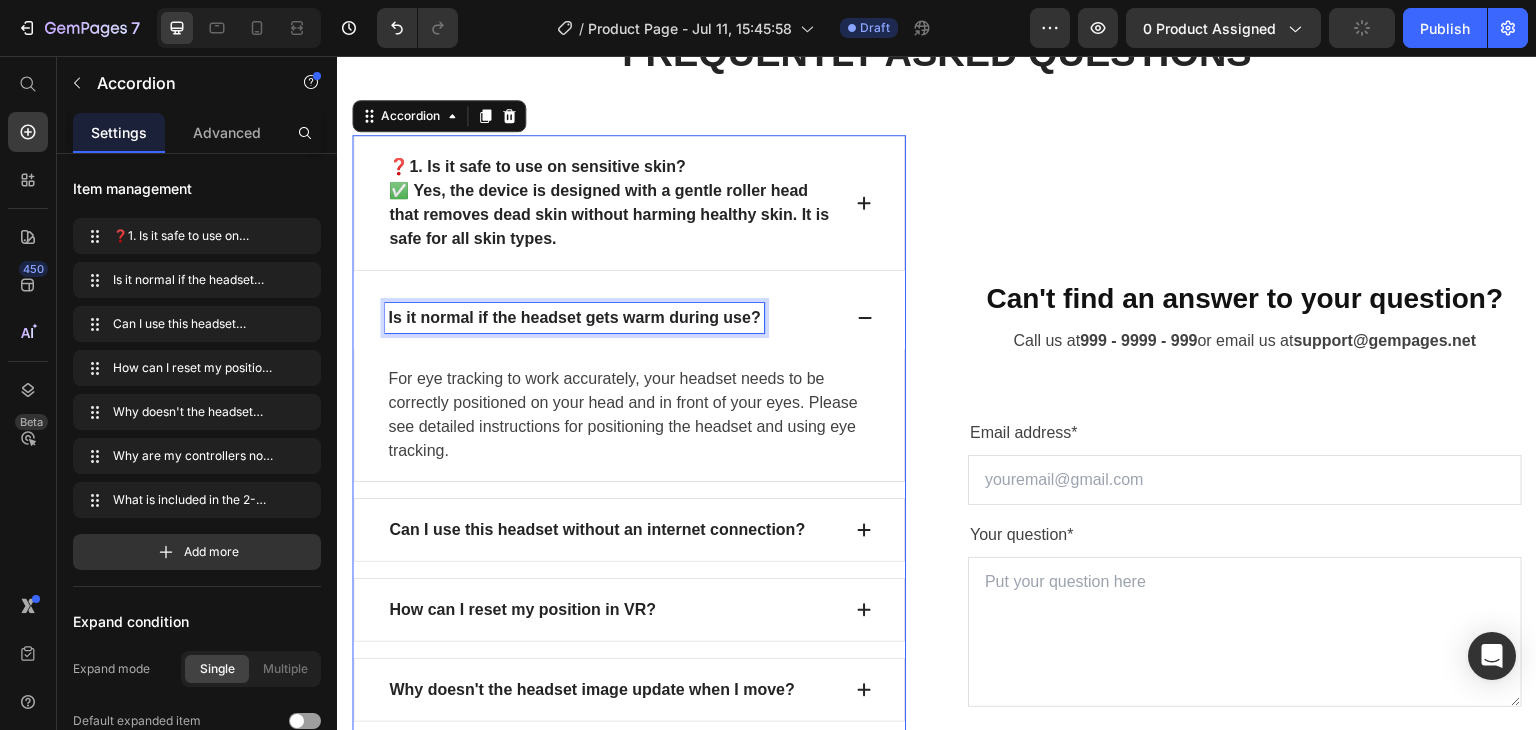 click on "Is it normal if the headset gets warm during use?" at bounding box center [574, 318] 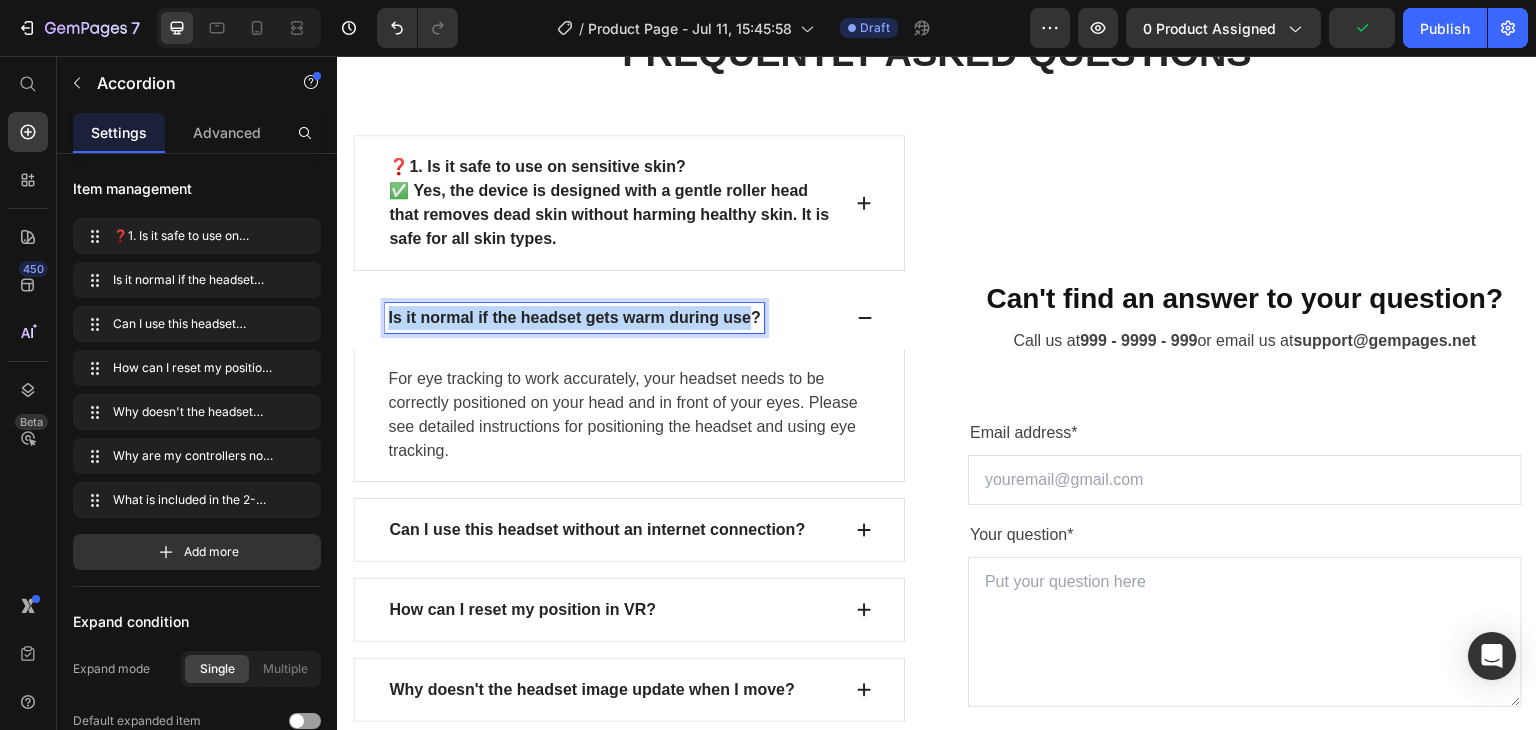 drag, startPoint x: 386, startPoint y: 308, endPoint x: 752, endPoint y: 285, distance: 366.72195 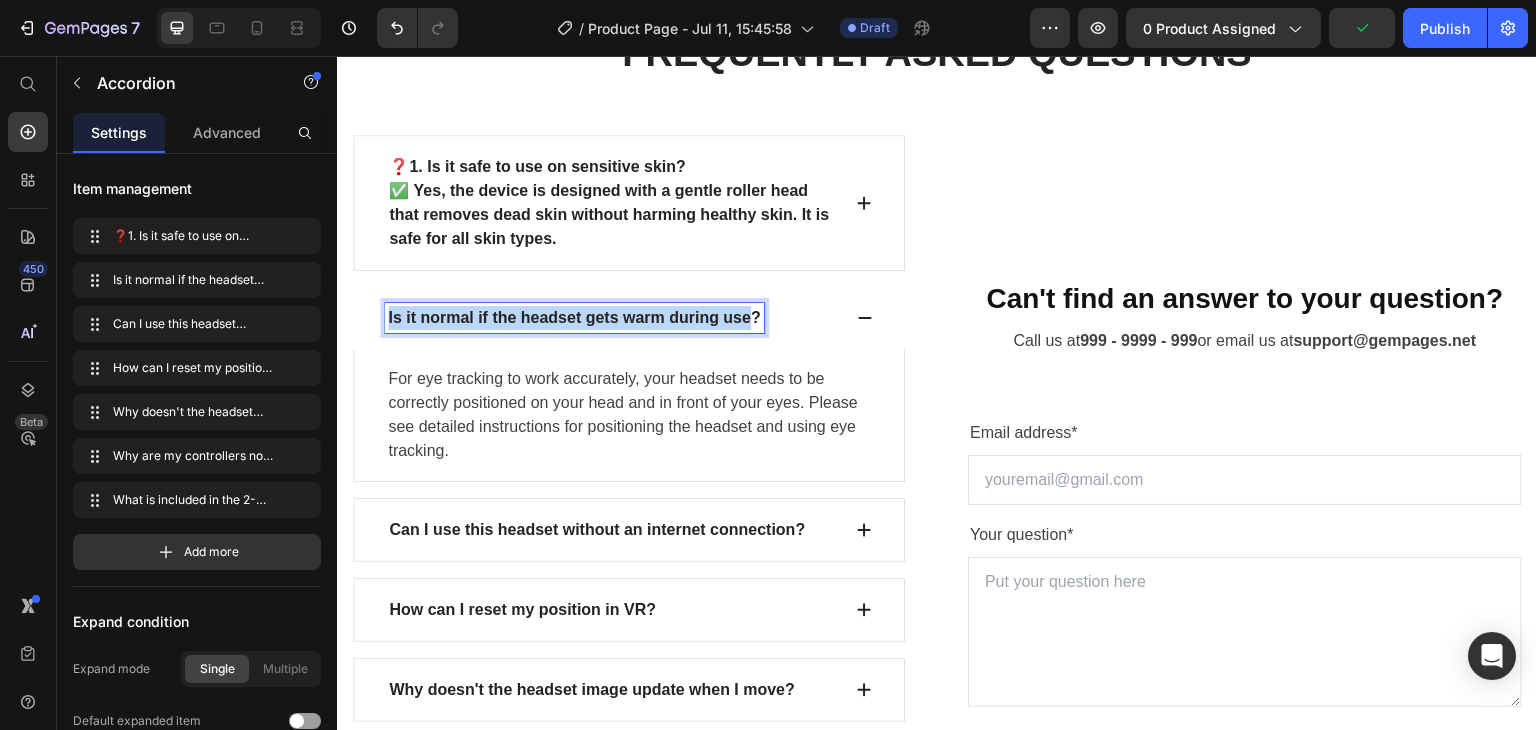 click on "Is it normal if the headset gets warm during use?" at bounding box center (629, 318) 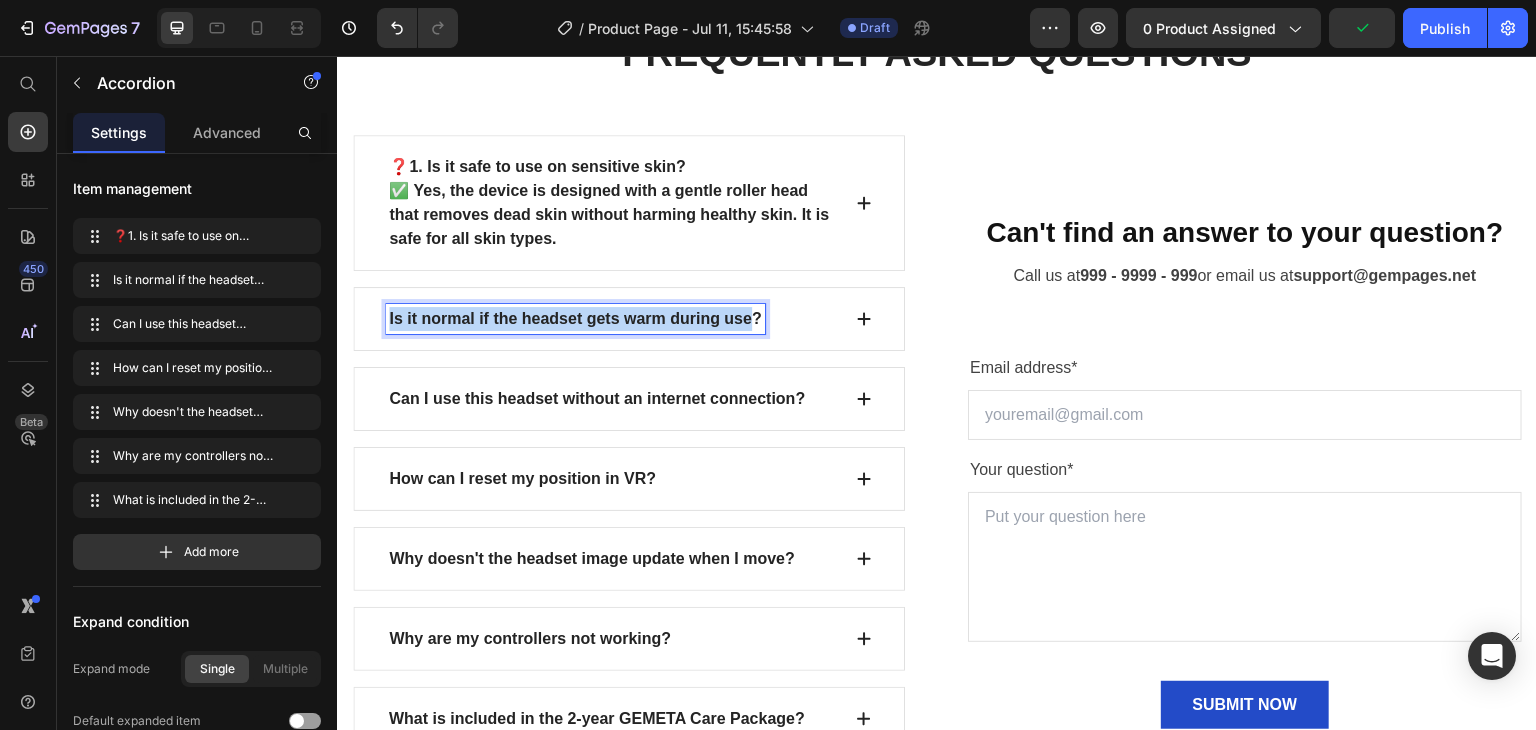 scroll, scrollTop: 8177, scrollLeft: 0, axis: vertical 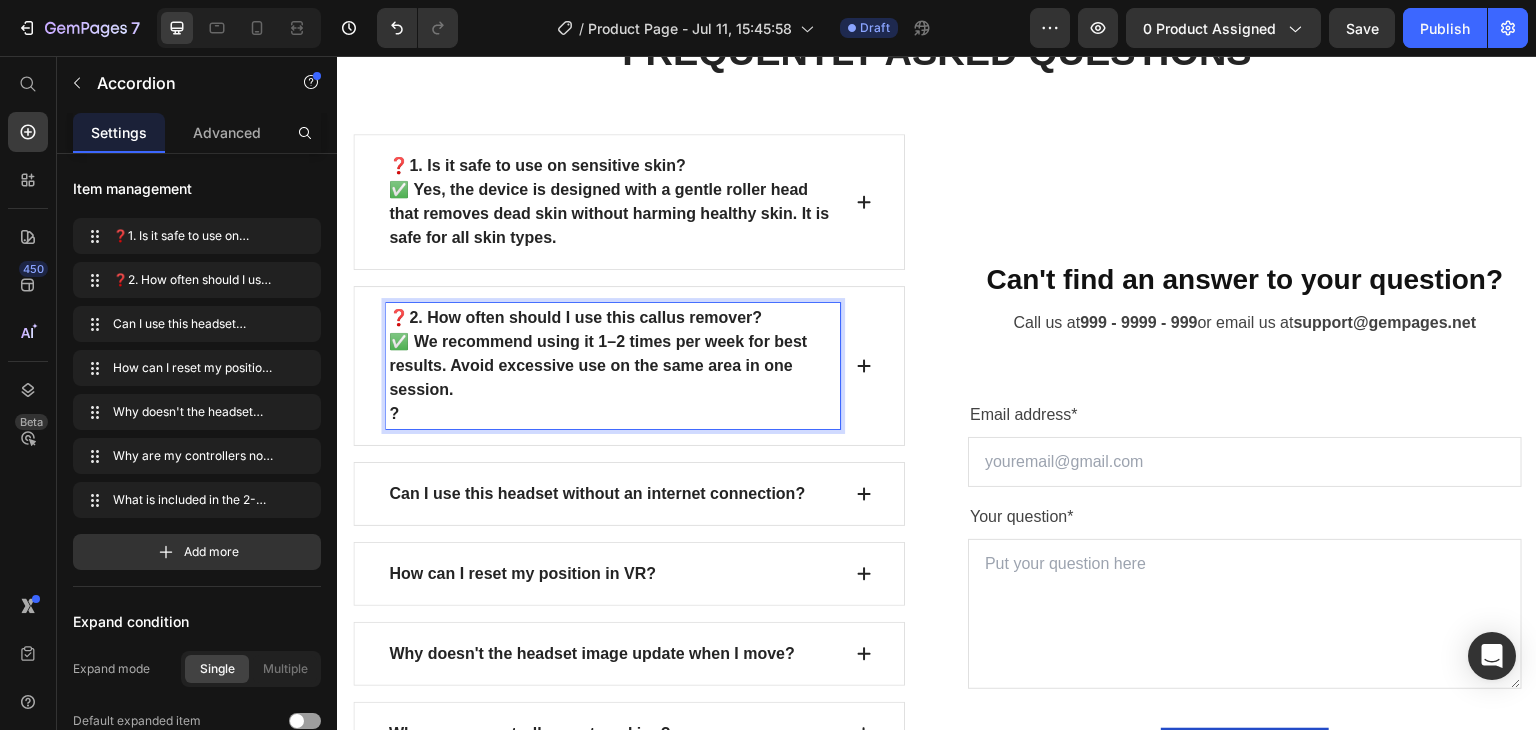 click on "✅ We recommend using it 1–2 times per week for best results. Avoid excessive use on the same area in one session. ?" at bounding box center (613, 378) 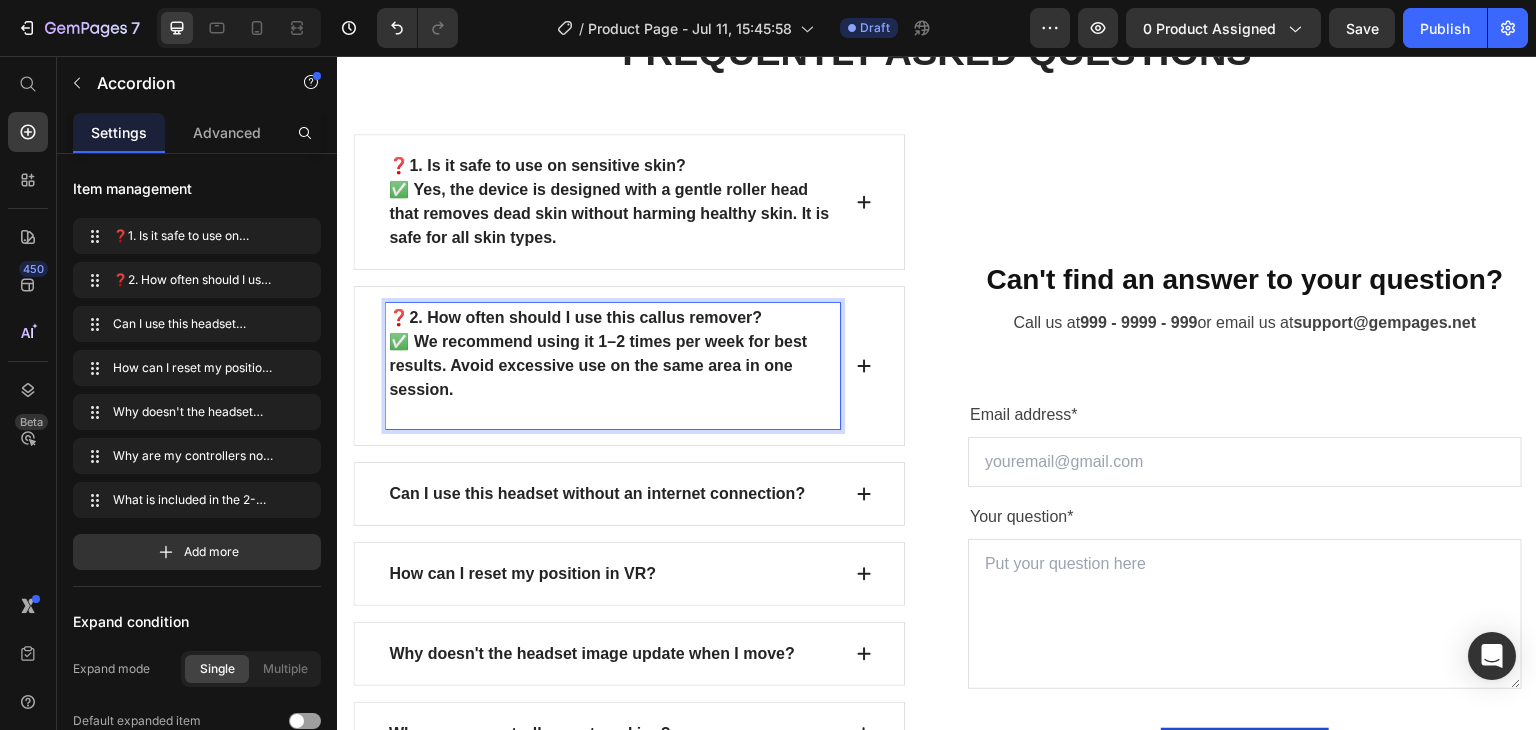 click on "✅ We recommend using it 1–2 times per week for best results. Avoid excessive use on the same area in one session." at bounding box center (613, 378) 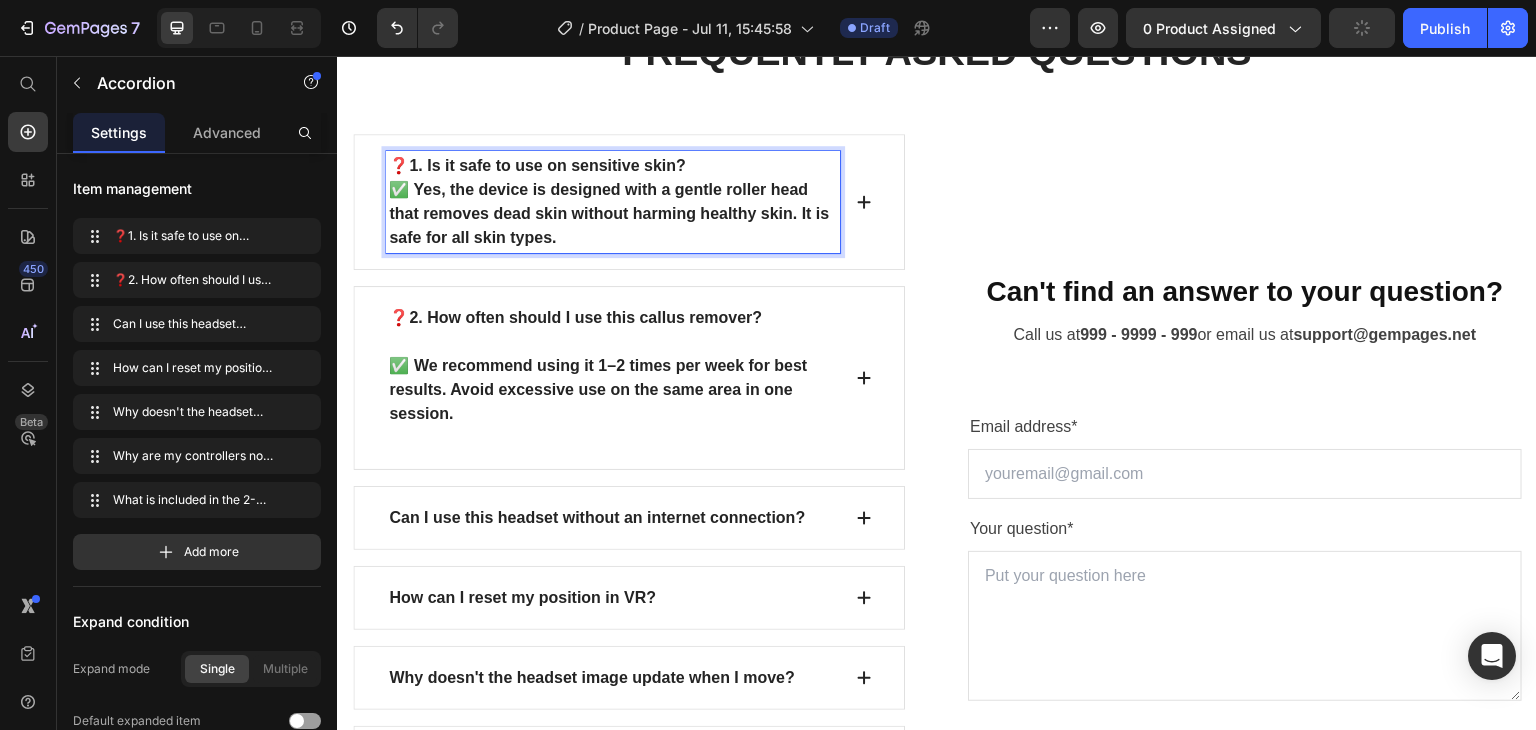 click on "✅ Yes, the device is designed with a gentle roller head that removes dead skin without harming healthy skin. It is safe for all skin types." at bounding box center (613, 214) 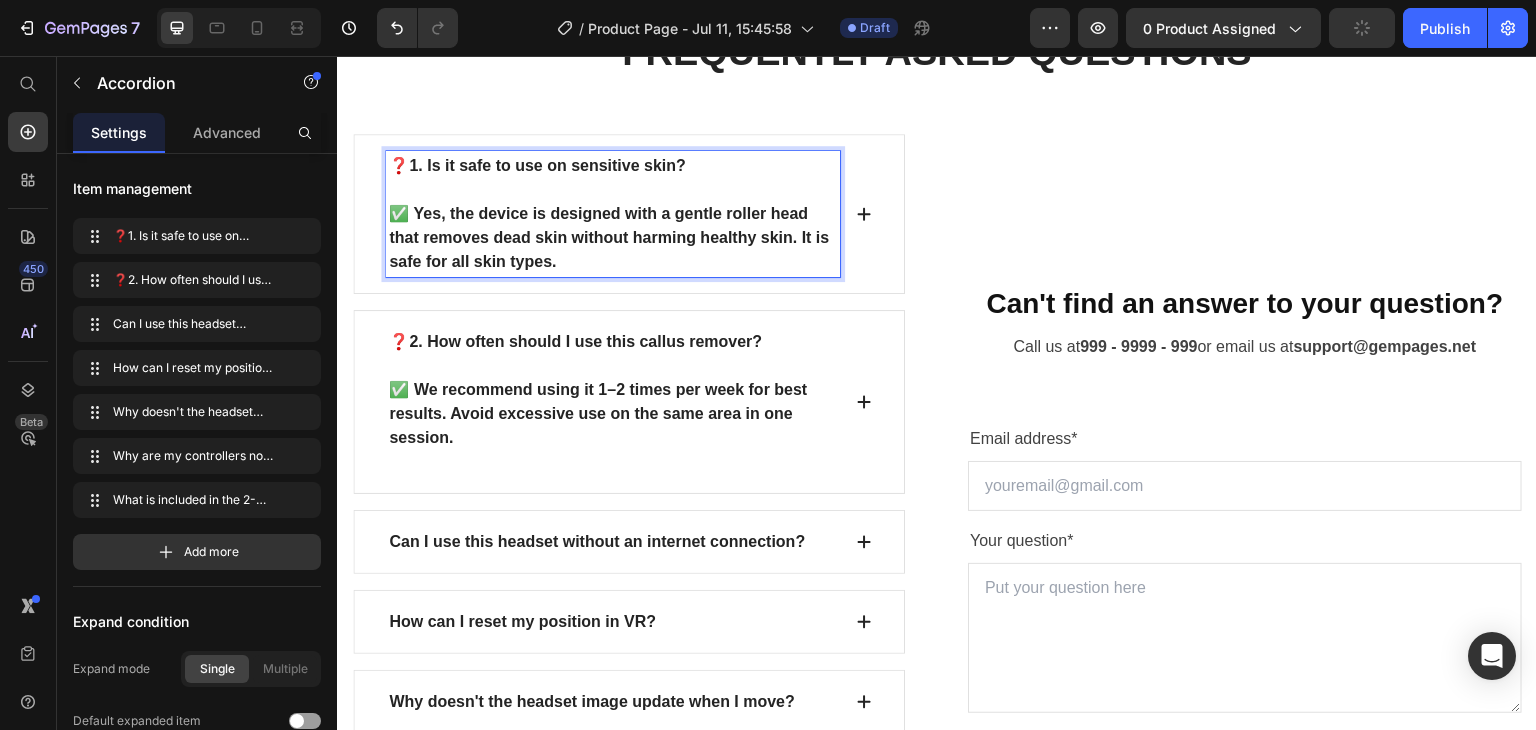 scroll, scrollTop: 8287, scrollLeft: 0, axis: vertical 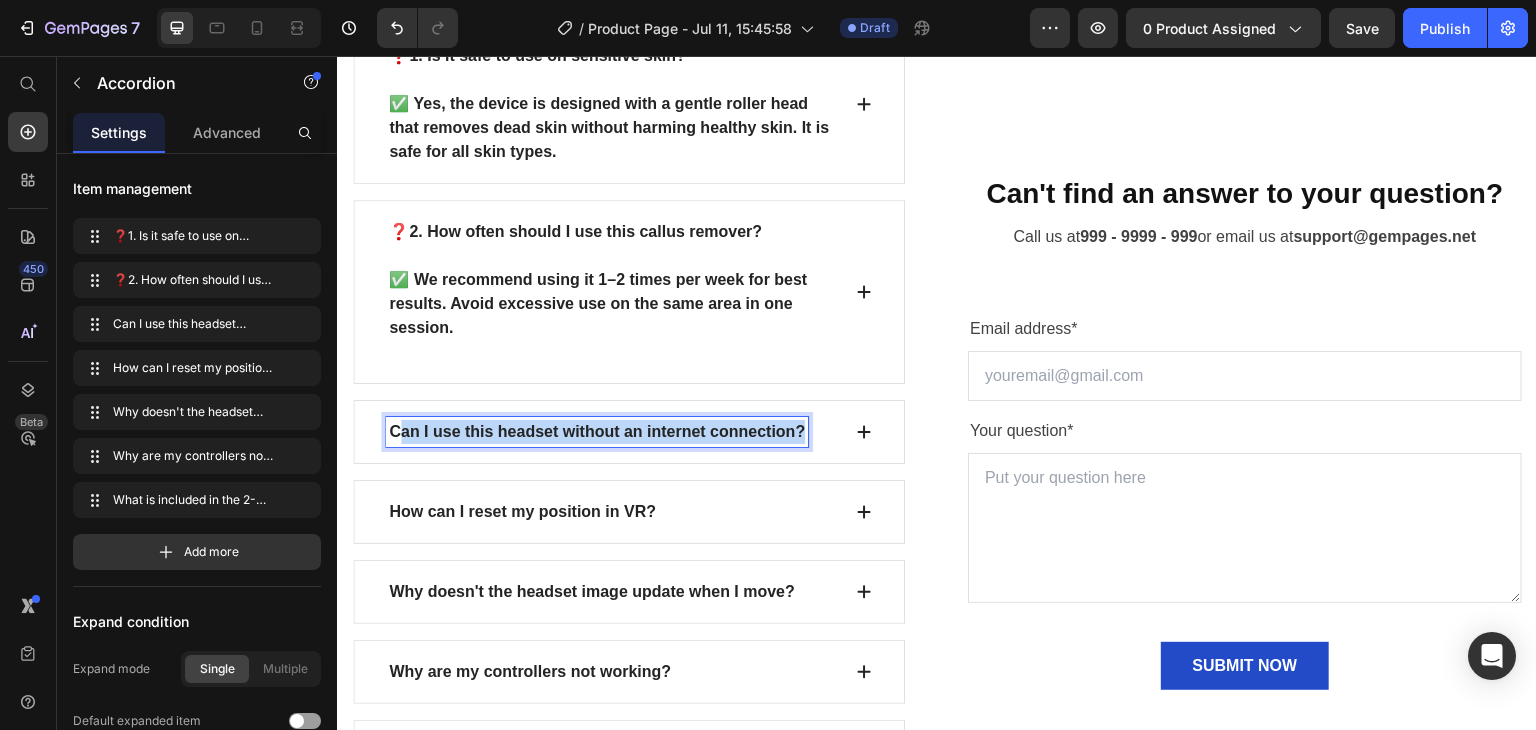 drag, startPoint x: 400, startPoint y: 419, endPoint x: 840, endPoint y: 417, distance: 440.00455 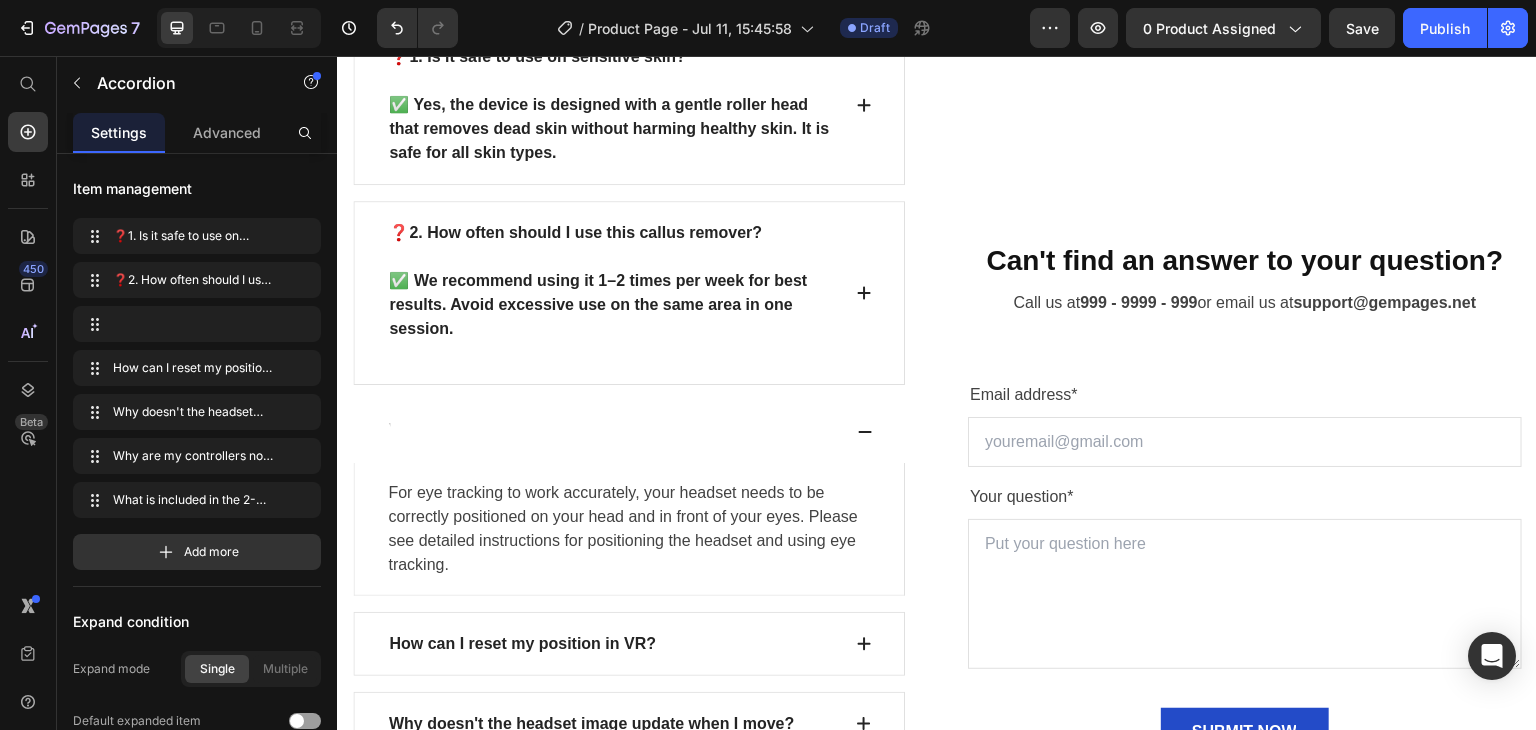 scroll, scrollTop: 8280, scrollLeft: 0, axis: vertical 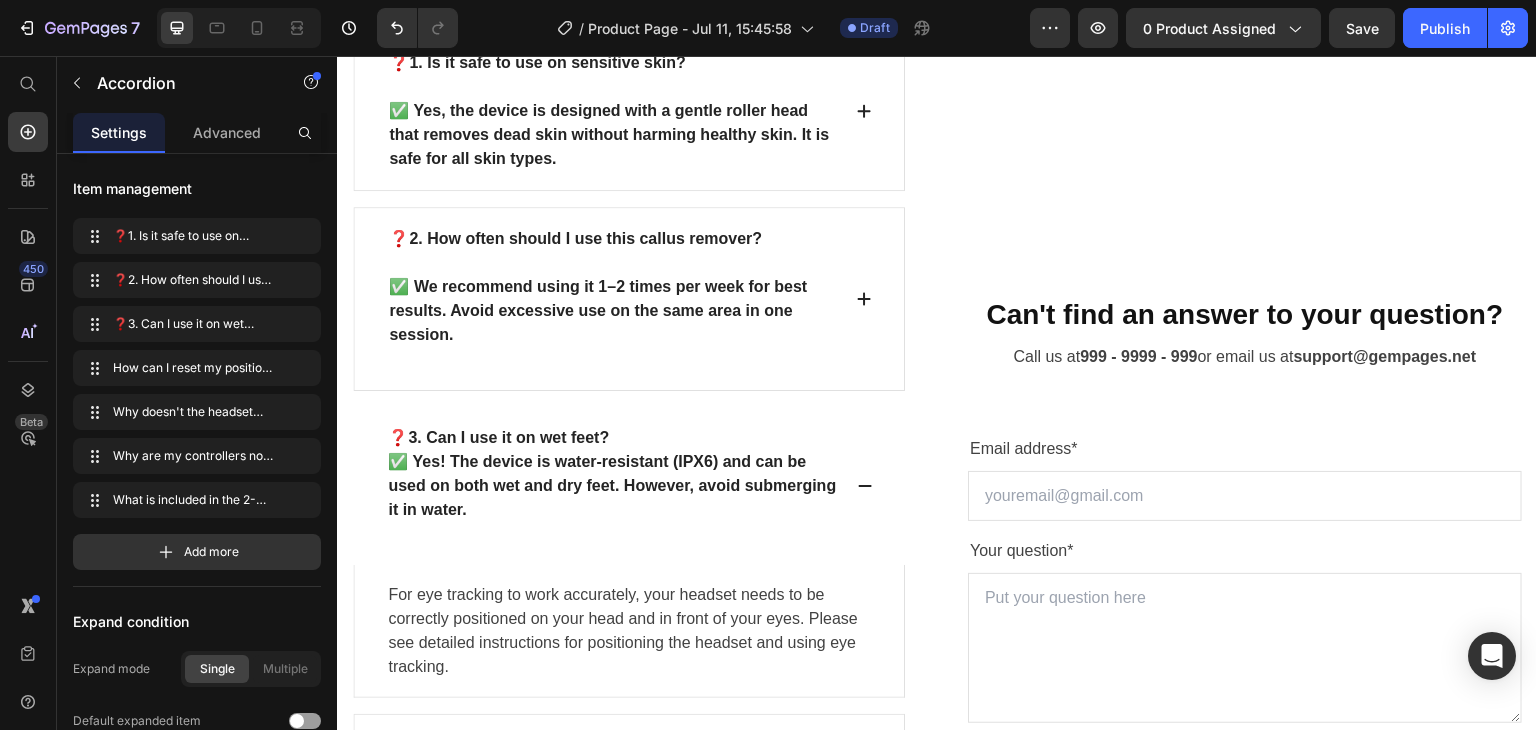 click on "✅ Yes! The device is water-resistant (IPX6) and can be used on both wet and dry feet. However, avoid submerging it in water." at bounding box center (613, 486) 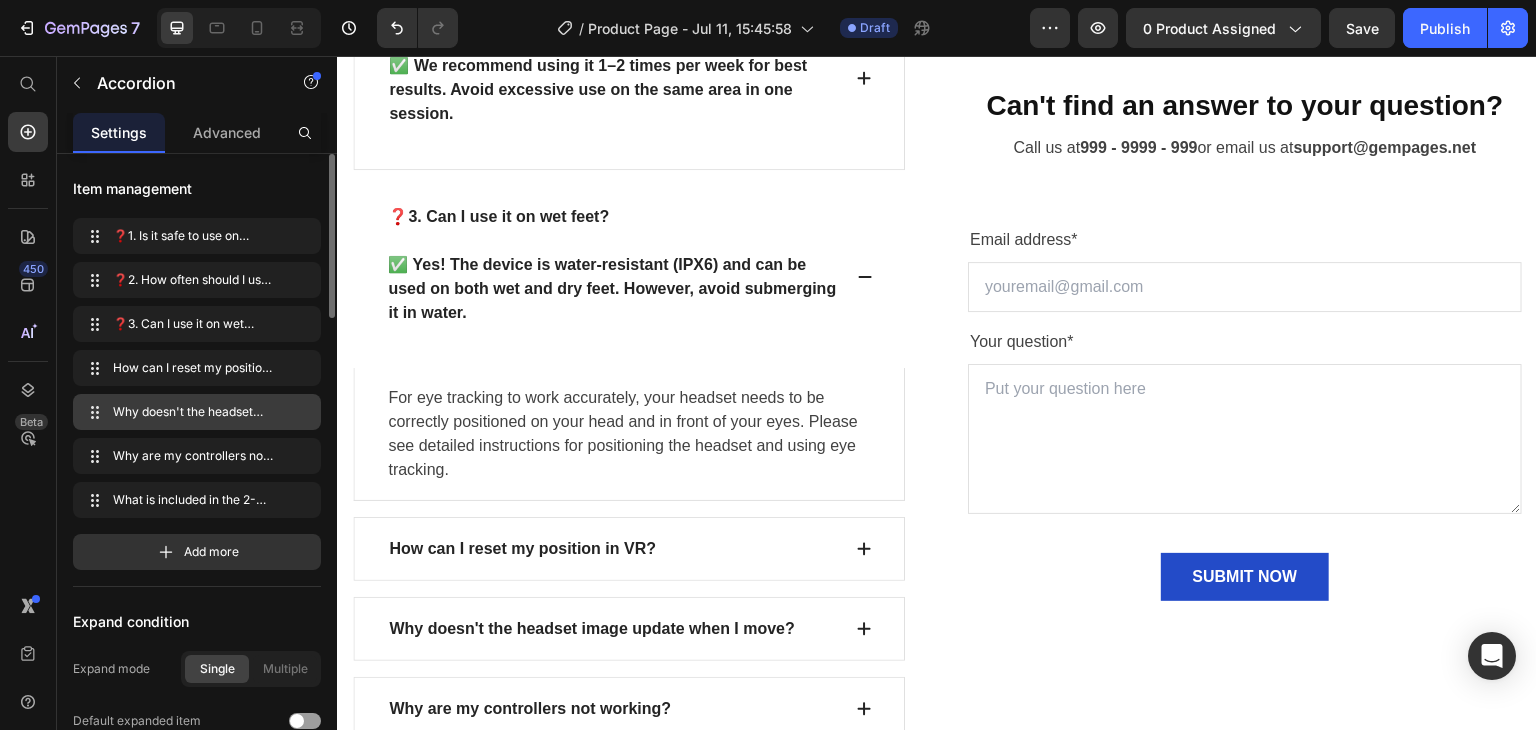 scroll, scrollTop: 8514, scrollLeft: 0, axis: vertical 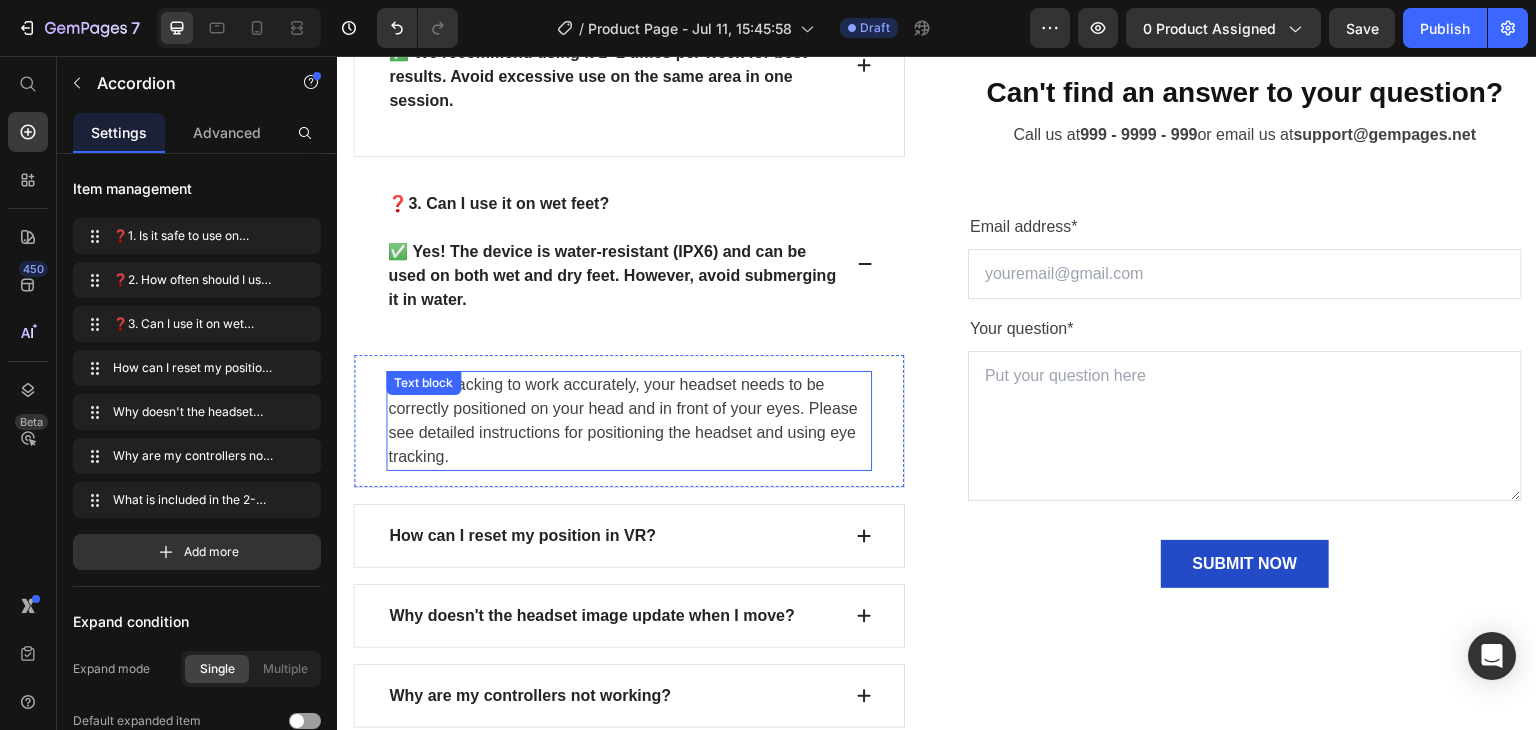 click on "For eye tracking to work accurately, your headset needs to be correctly positioned on your head and in front of your eyes. Please see detailed instructions for positioning the headset and using eye tracking." at bounding box center (629, 421) 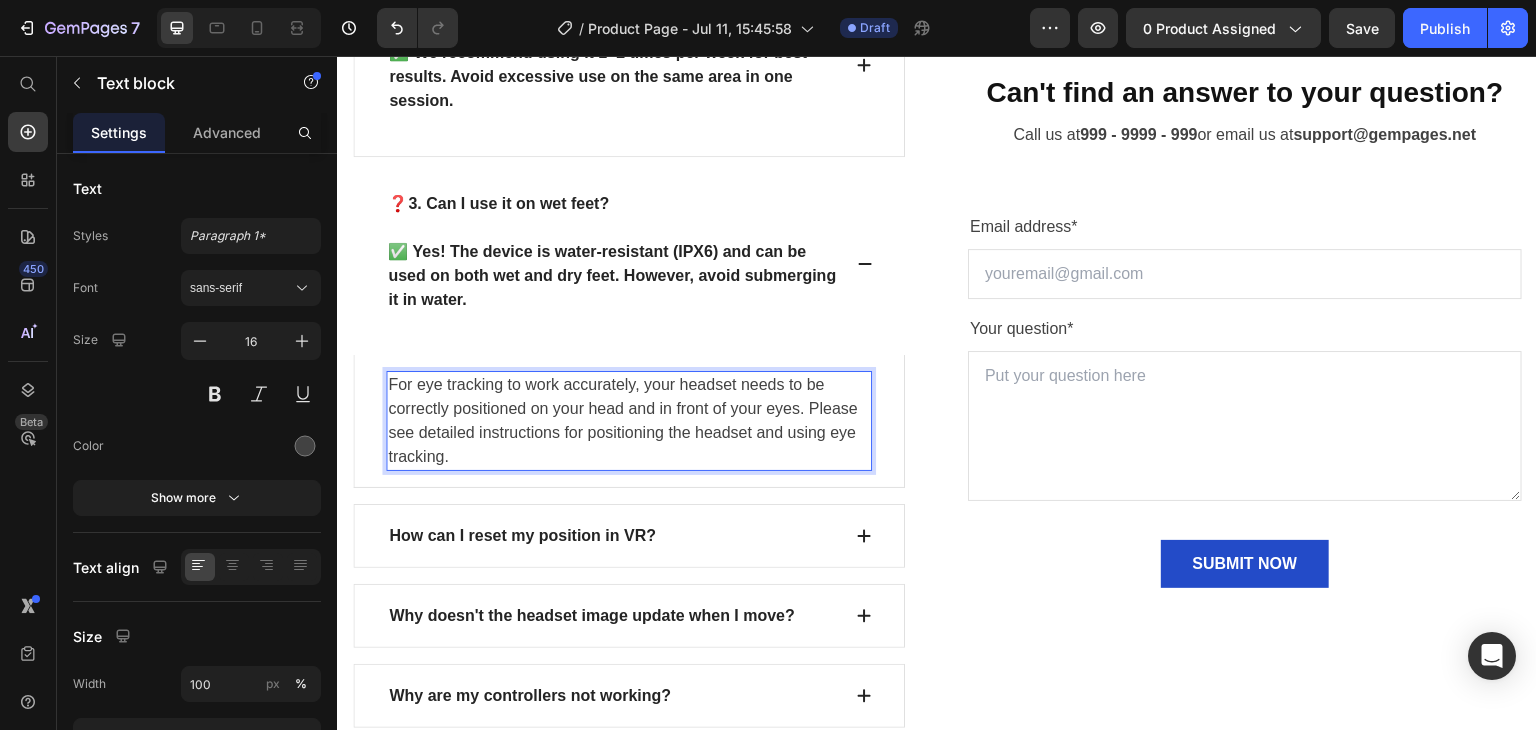 click on "For eye tracking to work accurately, your headset needs to be correctly positioned on your head and in front of your eyes. Please see detailed instructions for positioning the headset and using eye tracking." at bounding box center (629, 421) 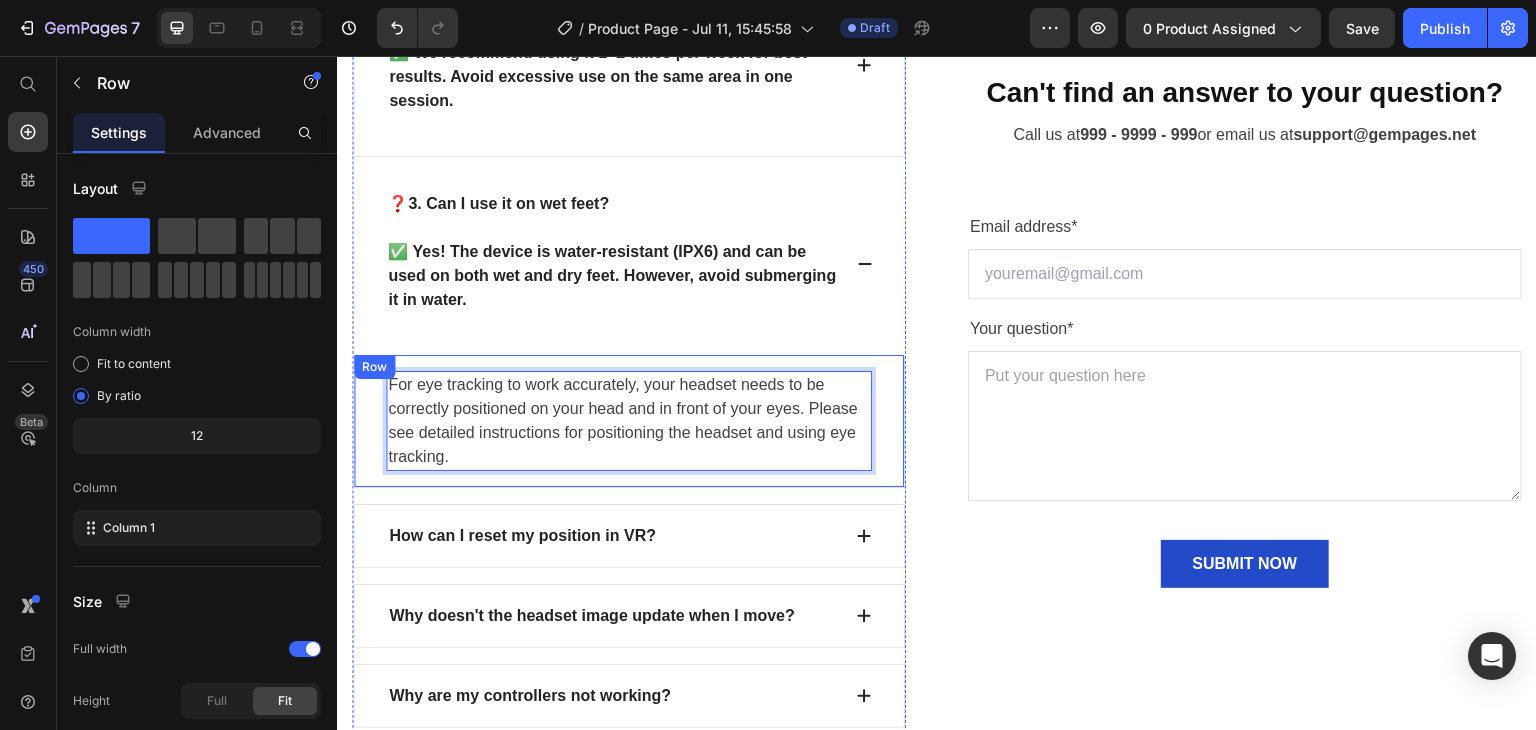 click on "For eye tracking to work accurately, your headset needs to be correctly positioned on your head and in front of your eyes. Please see detailed instructions for positioning the headset and using eye tracking. Text block   0 Row" at bounding box center (629, 421) 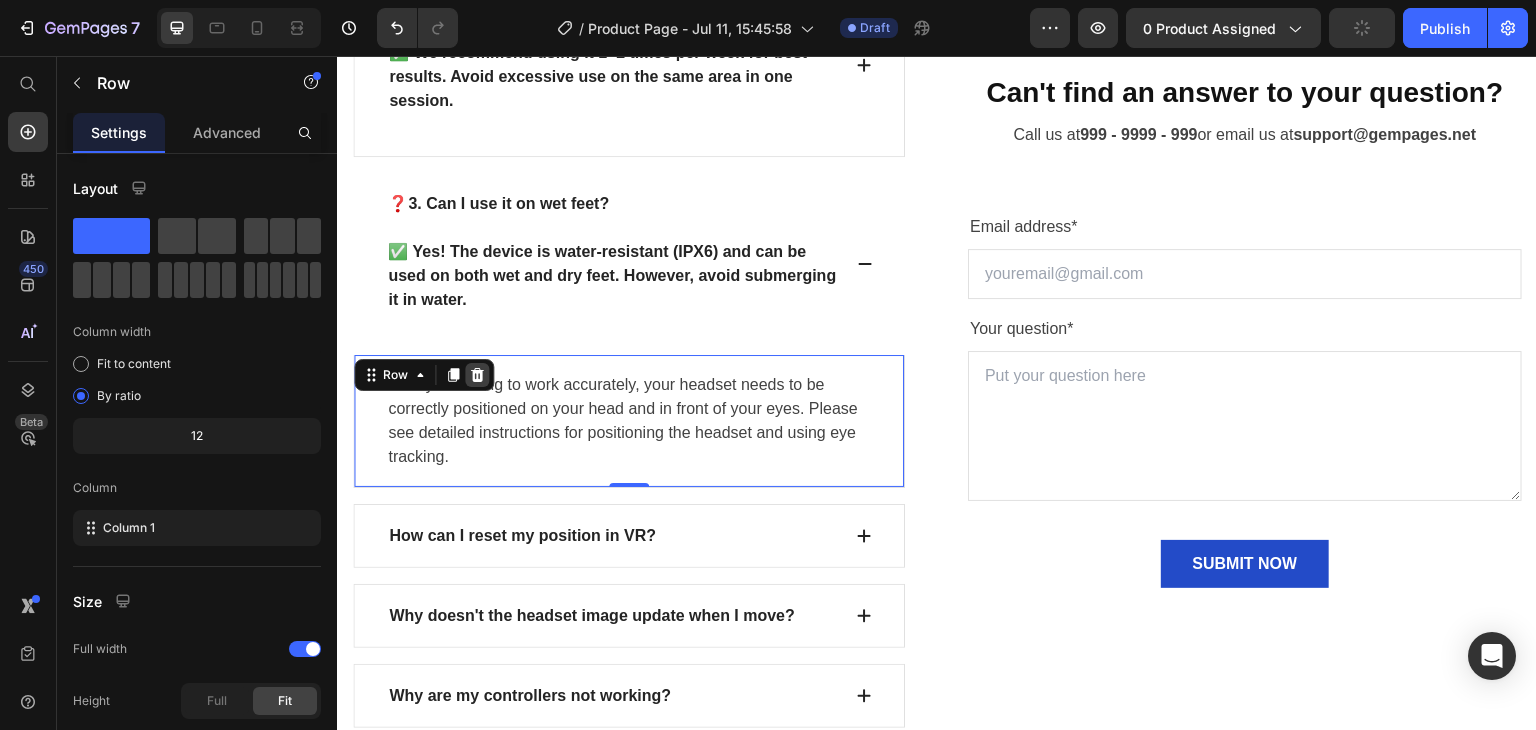 click at bounding box center (477, 375) 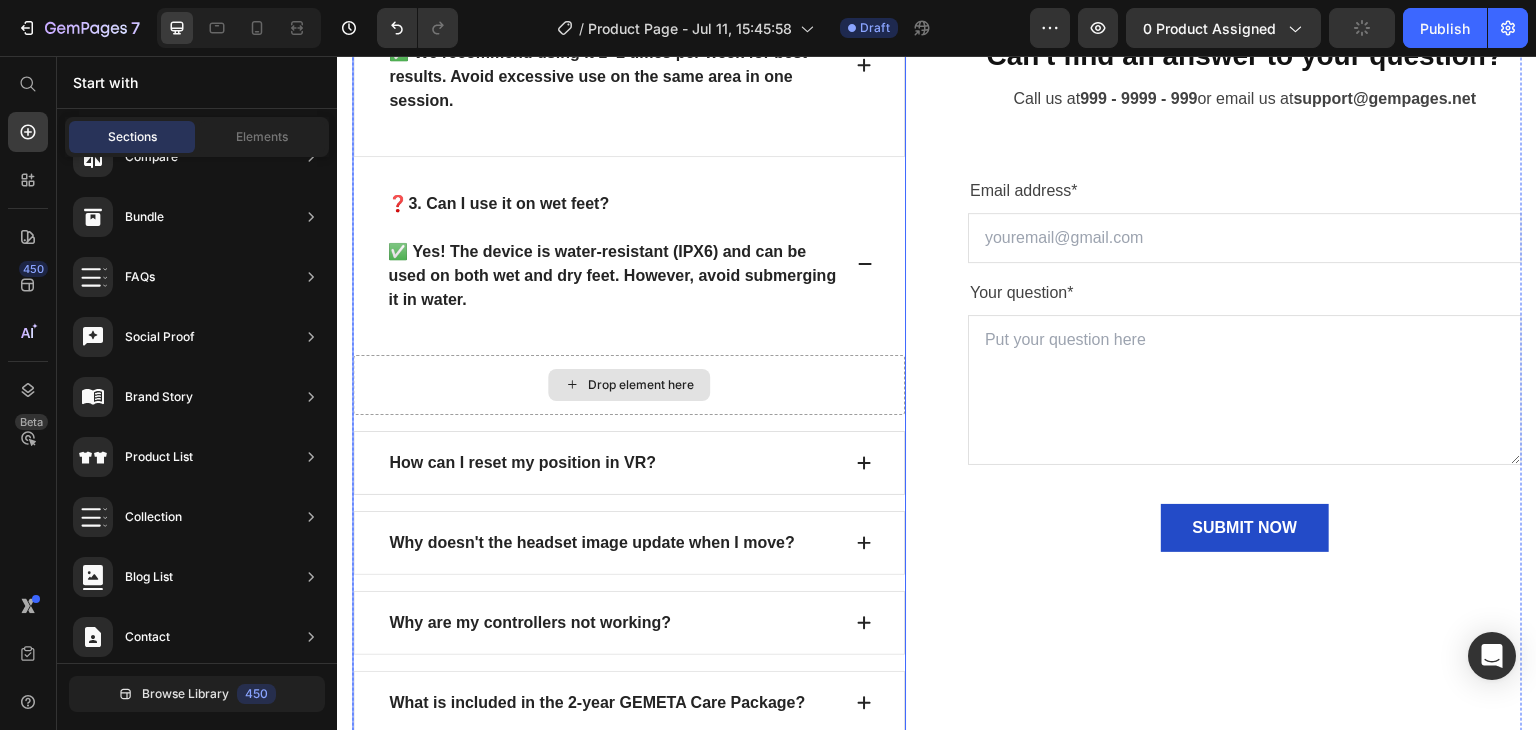 click on "Drop element here" at bounding box center (629, 385) 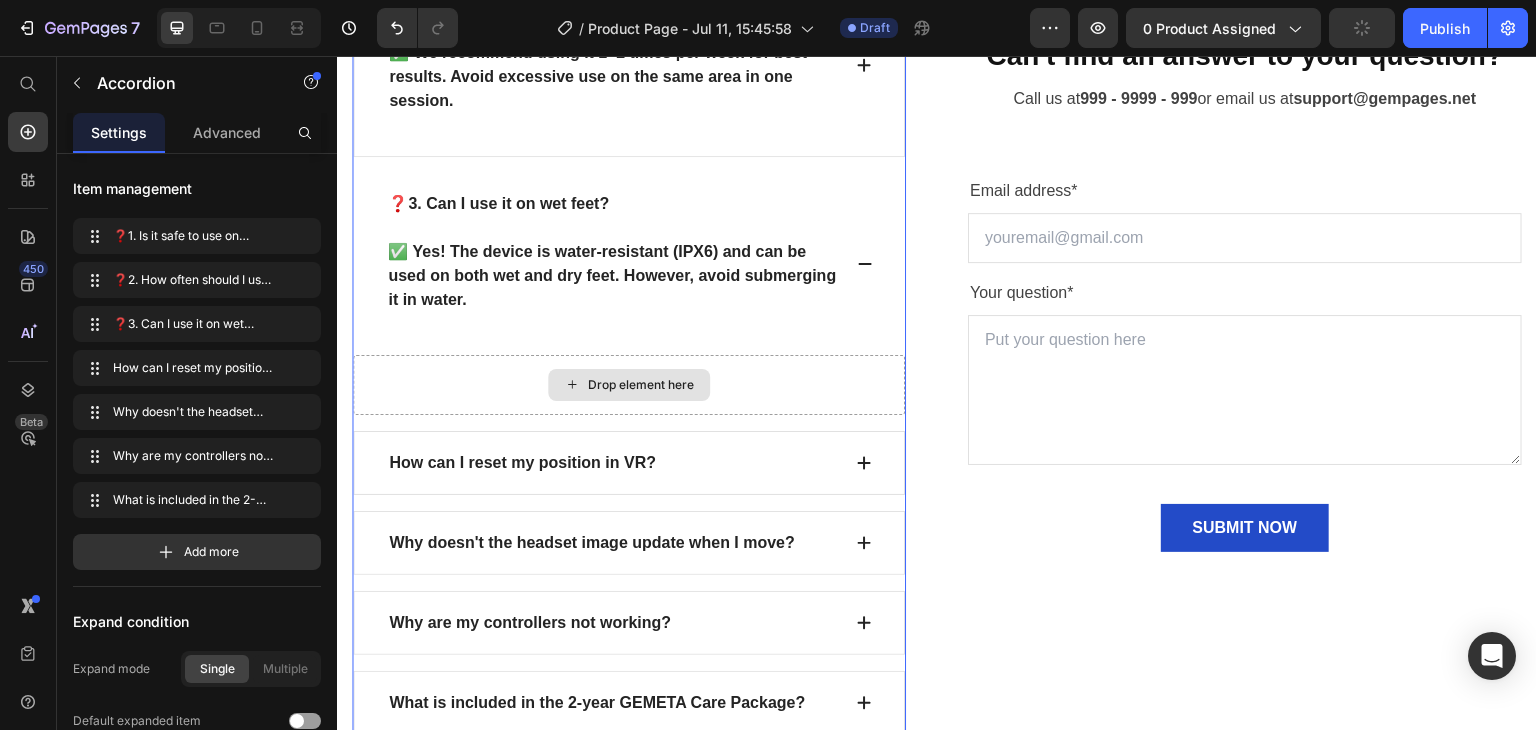 click on "Drop element here" at bounding box center (629, 385) 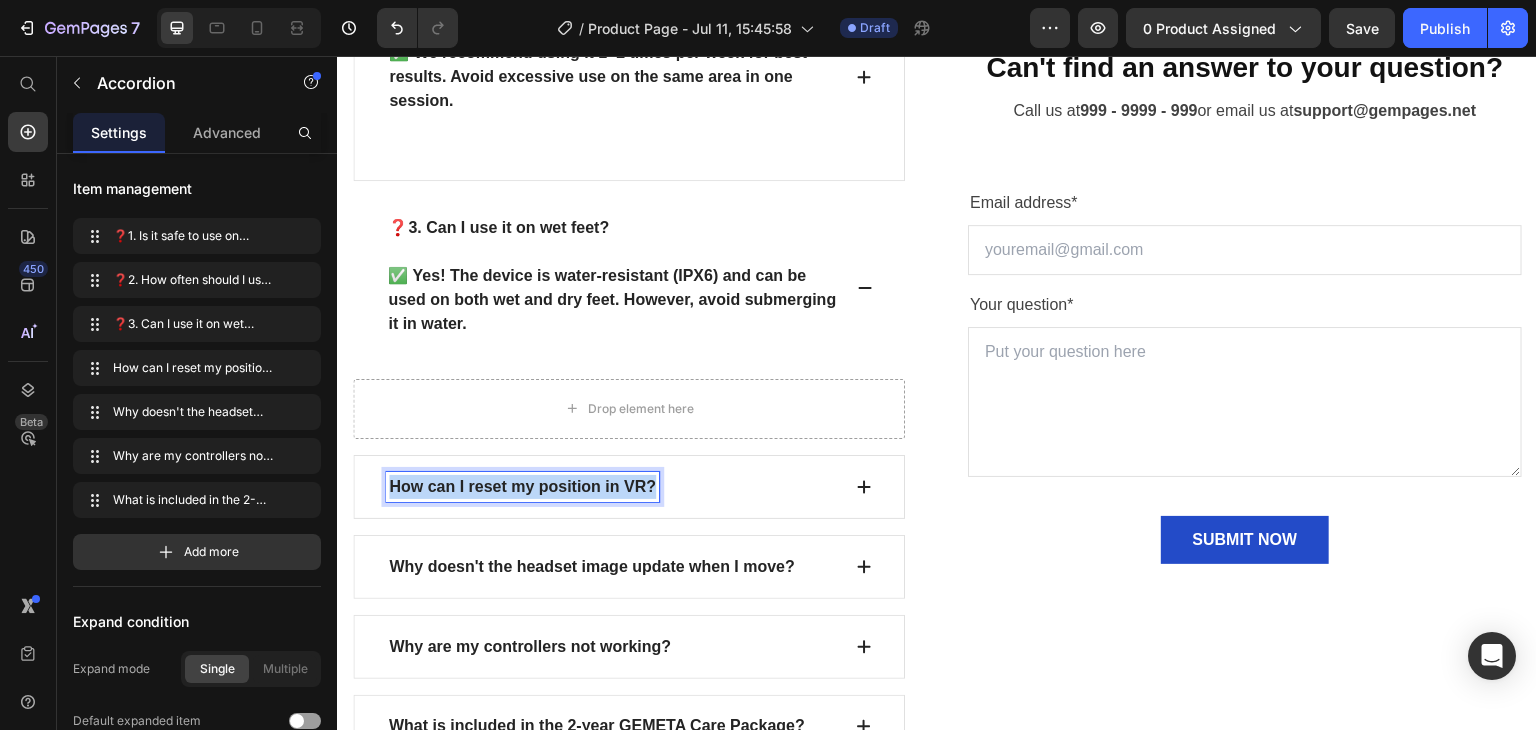 drag, startPoint x: 390, startPoint y: 477, endPoint x: 700, endPoint y: 522, distance: 313.2491 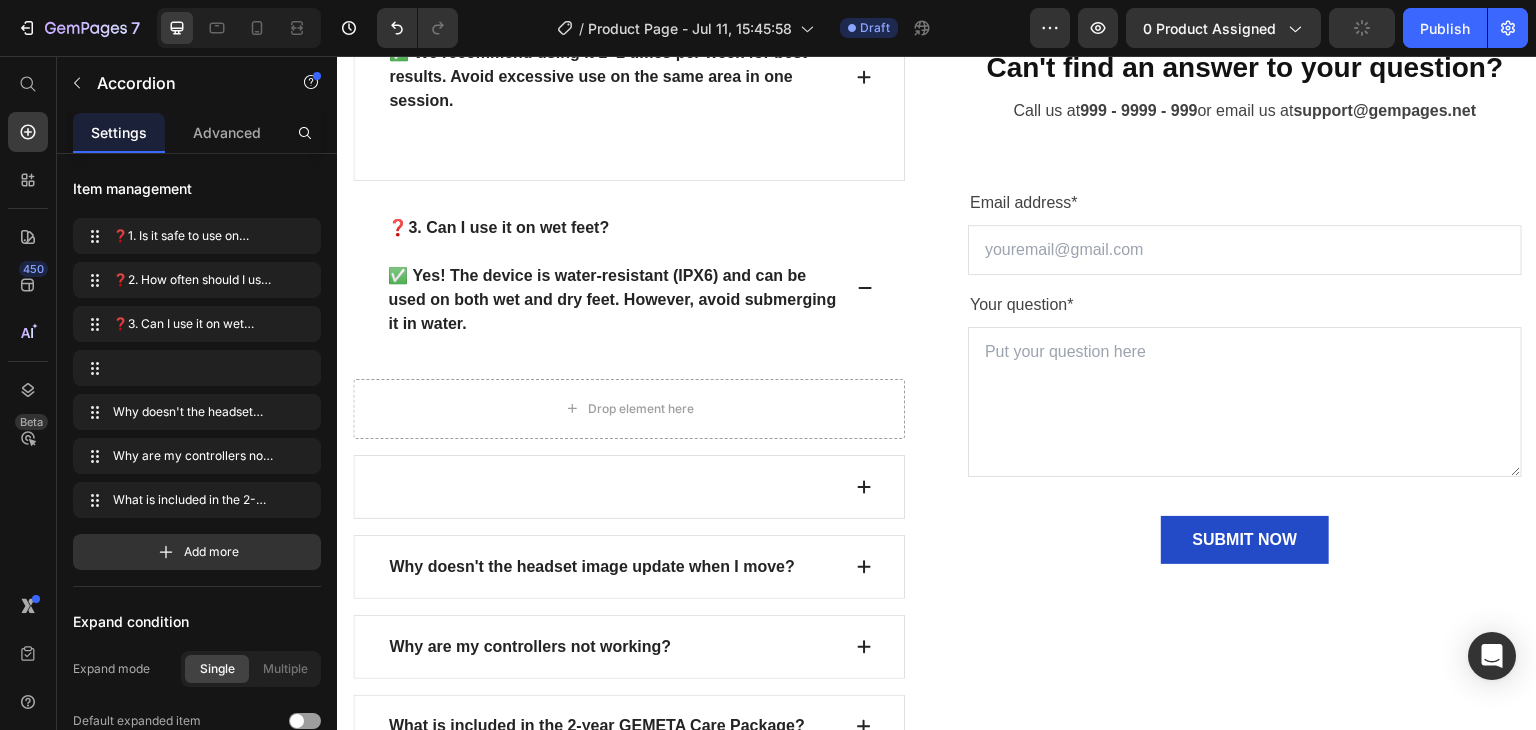 scroll, scrollTop: 8508, scrollLeft: 0, axis: vertical 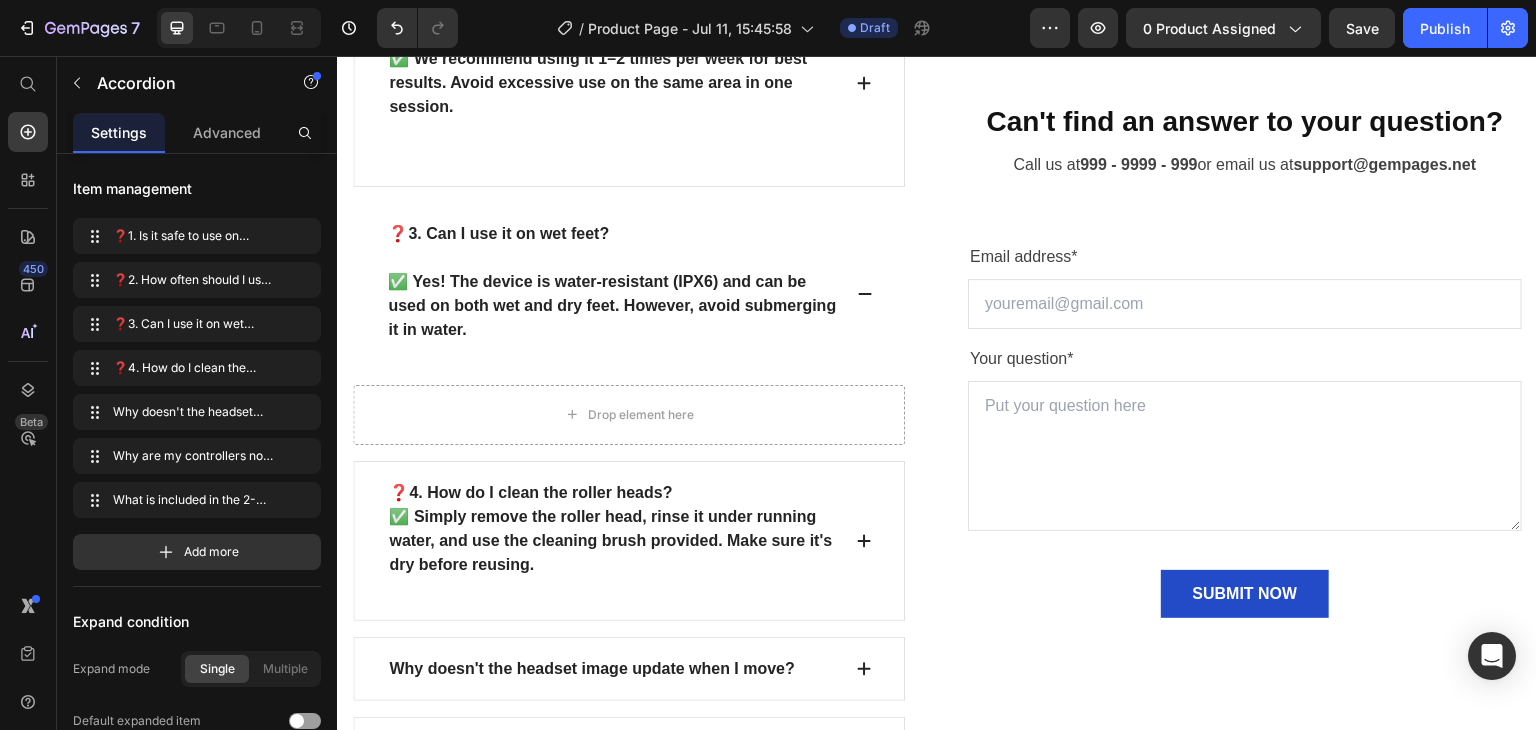 click on "❓4. How do I clean the roller heads? ✅ Simply remove the roller head, rinse it under running water, and use the cleaning brush provided. Make sure it's dry before reusing." at bounding box center (629, 541) 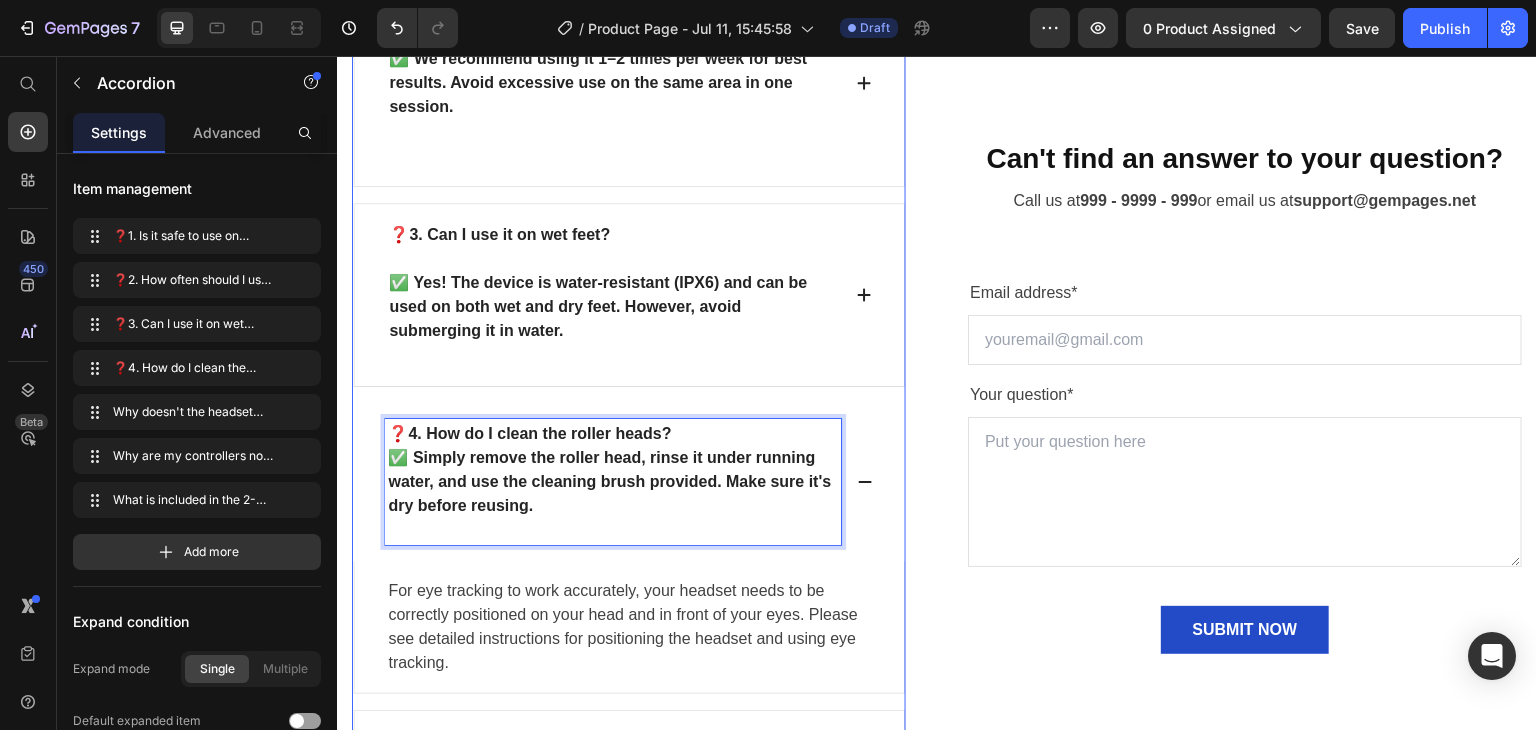 click on "✅ Simply remove the roller head, rinse it under running water, and use the cleaning brush provided. Make sure it's dry before reusing." at bounding box center (613, 482) 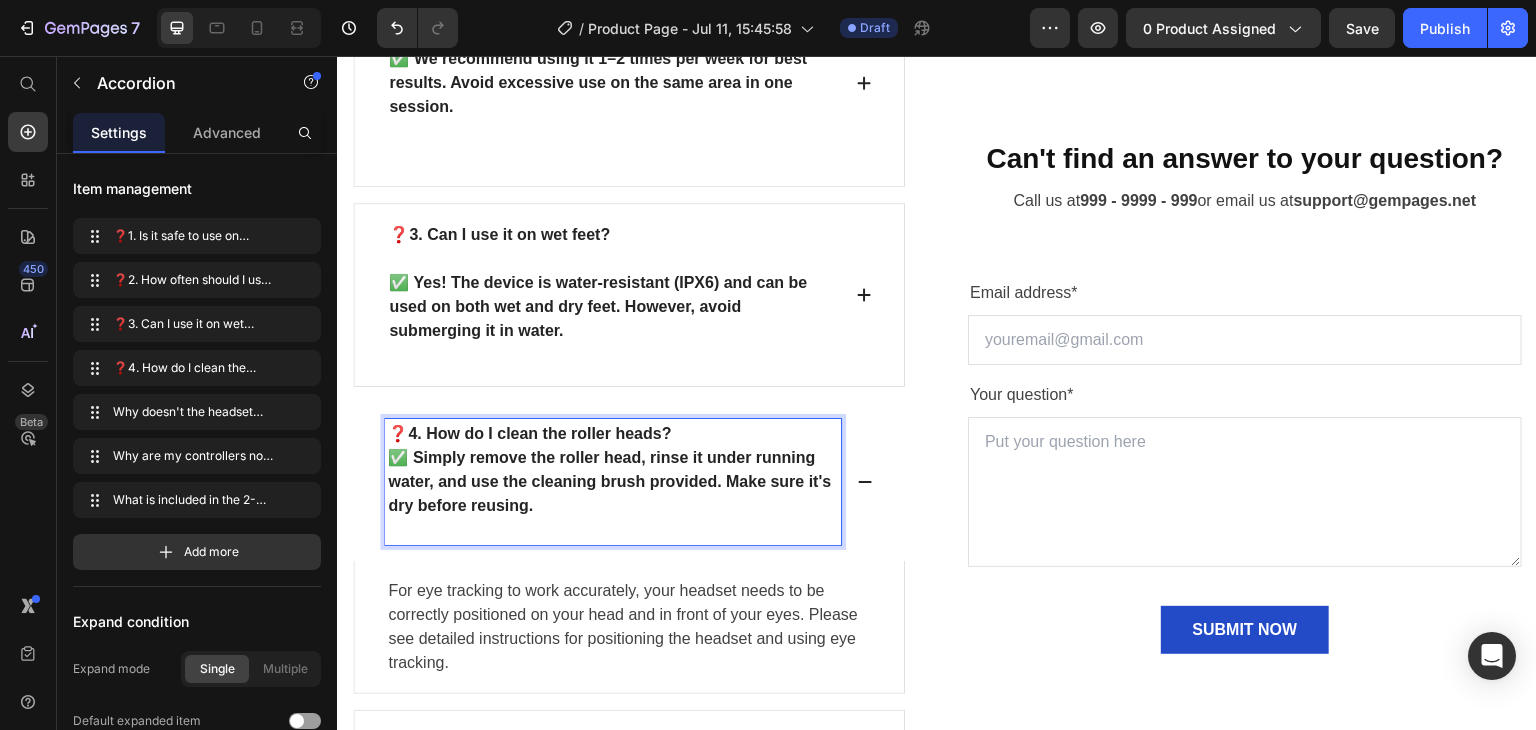 click on "✅ Simply remove the roller head, rinse it under running water, and use the cleaning brush provided. Make sure it's dry before reusing." at bounding box center [613, 482] 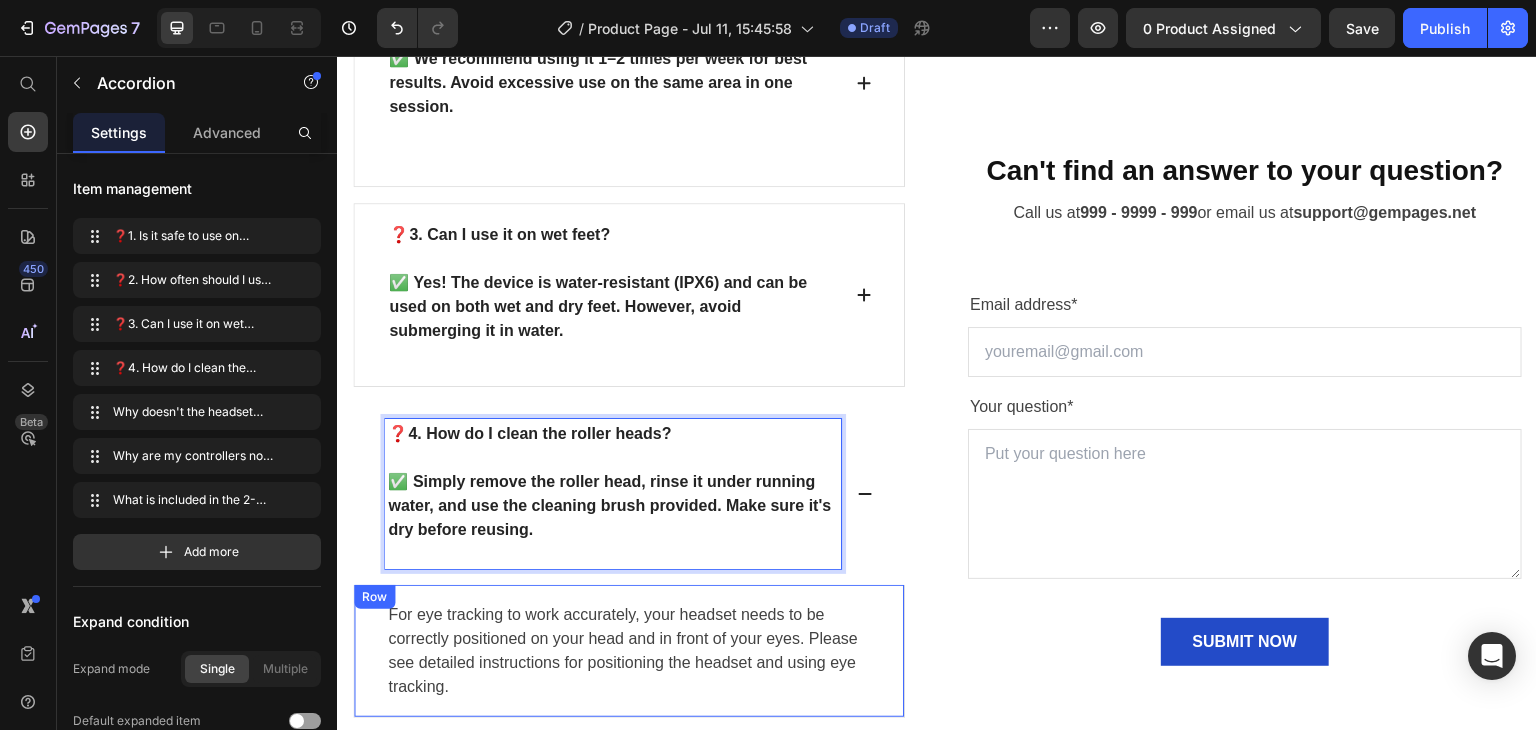 click on "For eye tracking to work accurately, your headset needs to be correctly positioned on your head and in front of your eyes. Please see detailed instructions for positioning the headset and using eye tracking. Text block Row" at bounding box center (629, 651) 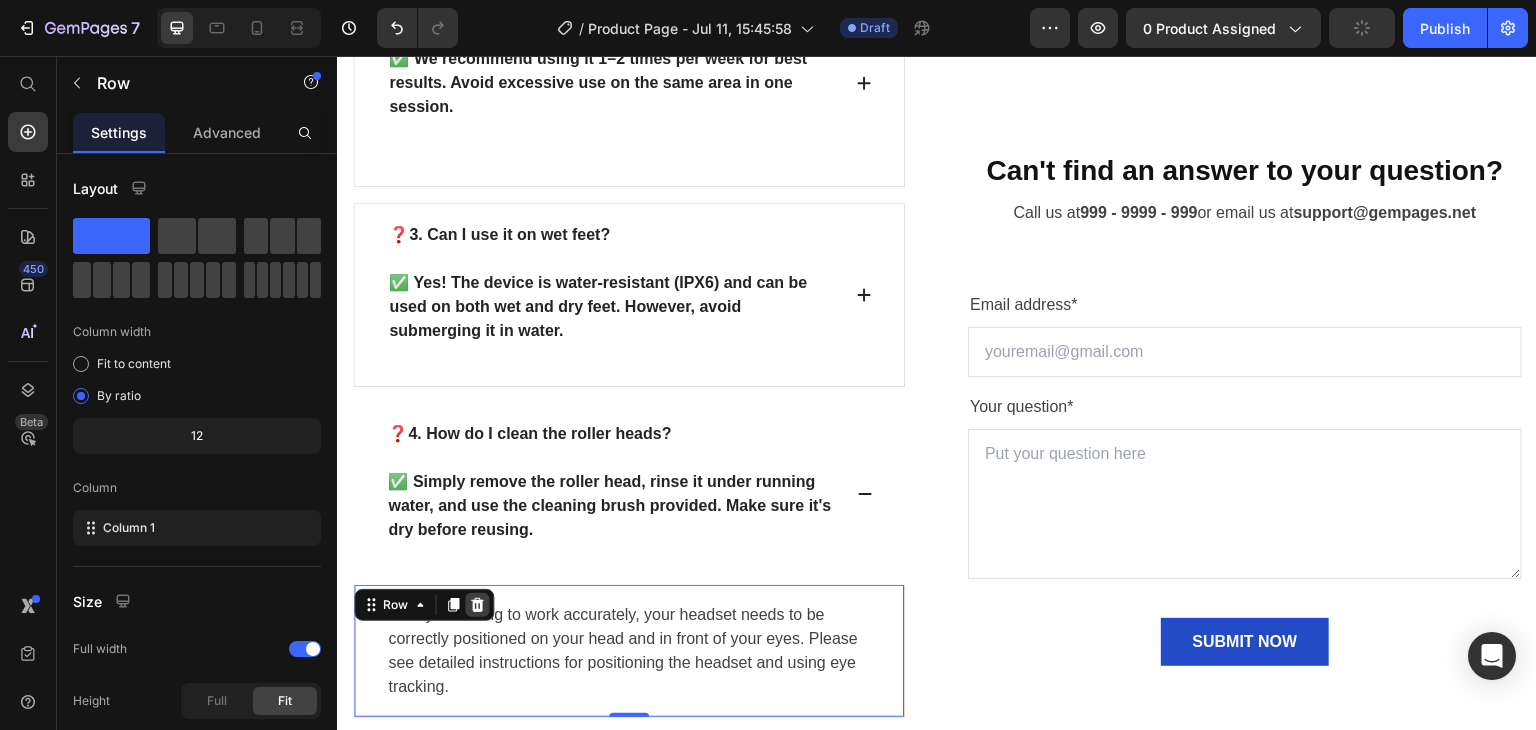click 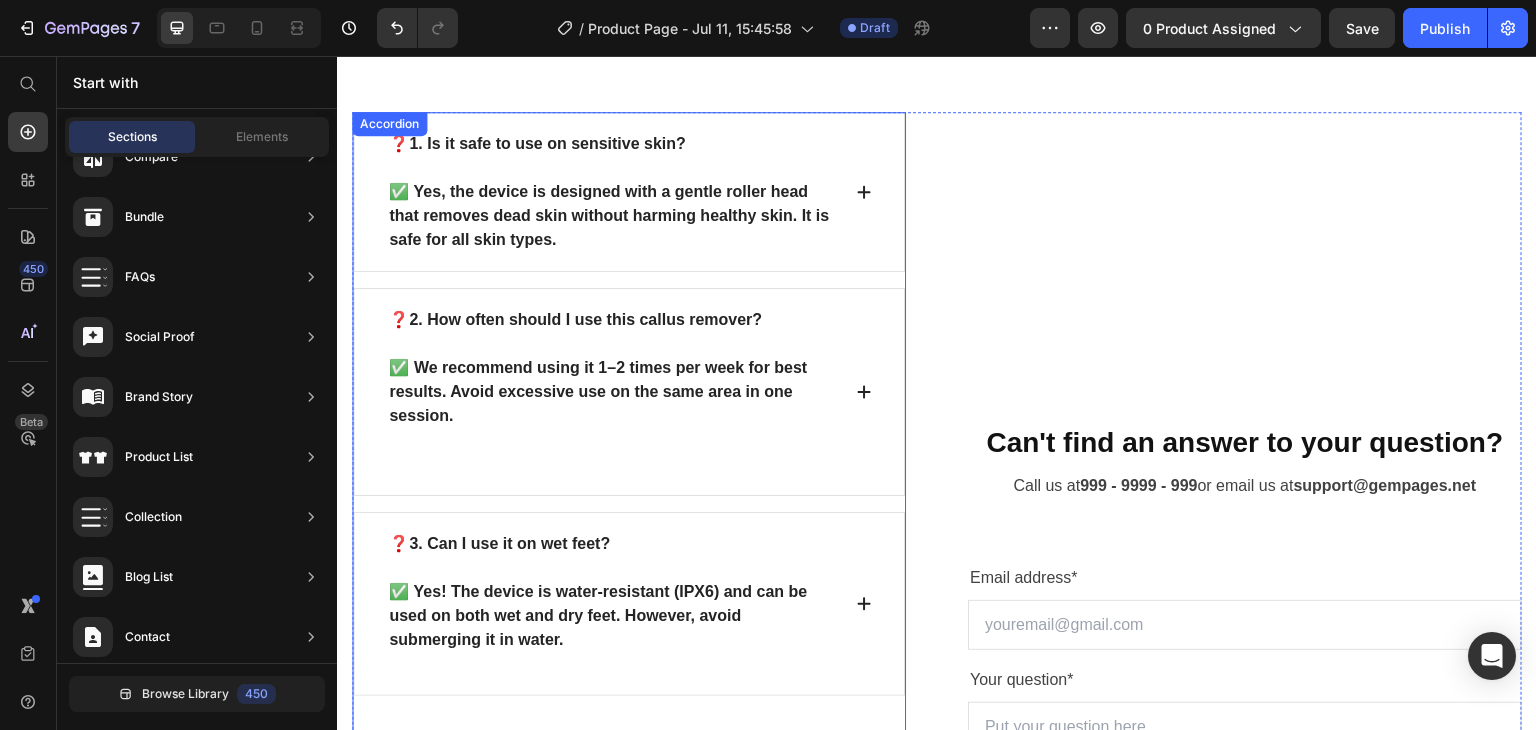scroll, scrollTop: 8196, scrollLeft: 0, axis: vertical 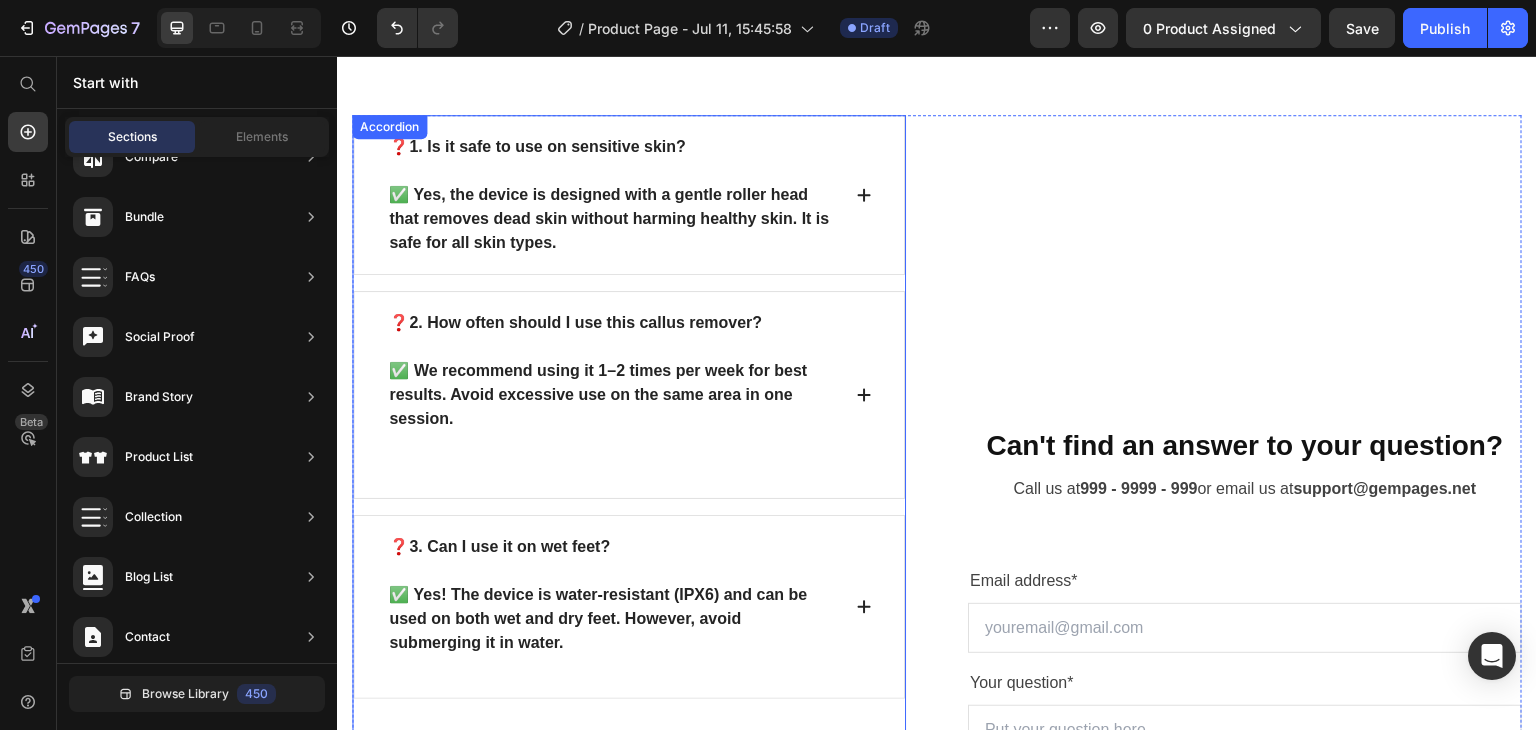 click on "✅ We recommend using it 1–2 times per week for best results. Avoid excessive use on the same area in one session." at bounding box center [613, 419] 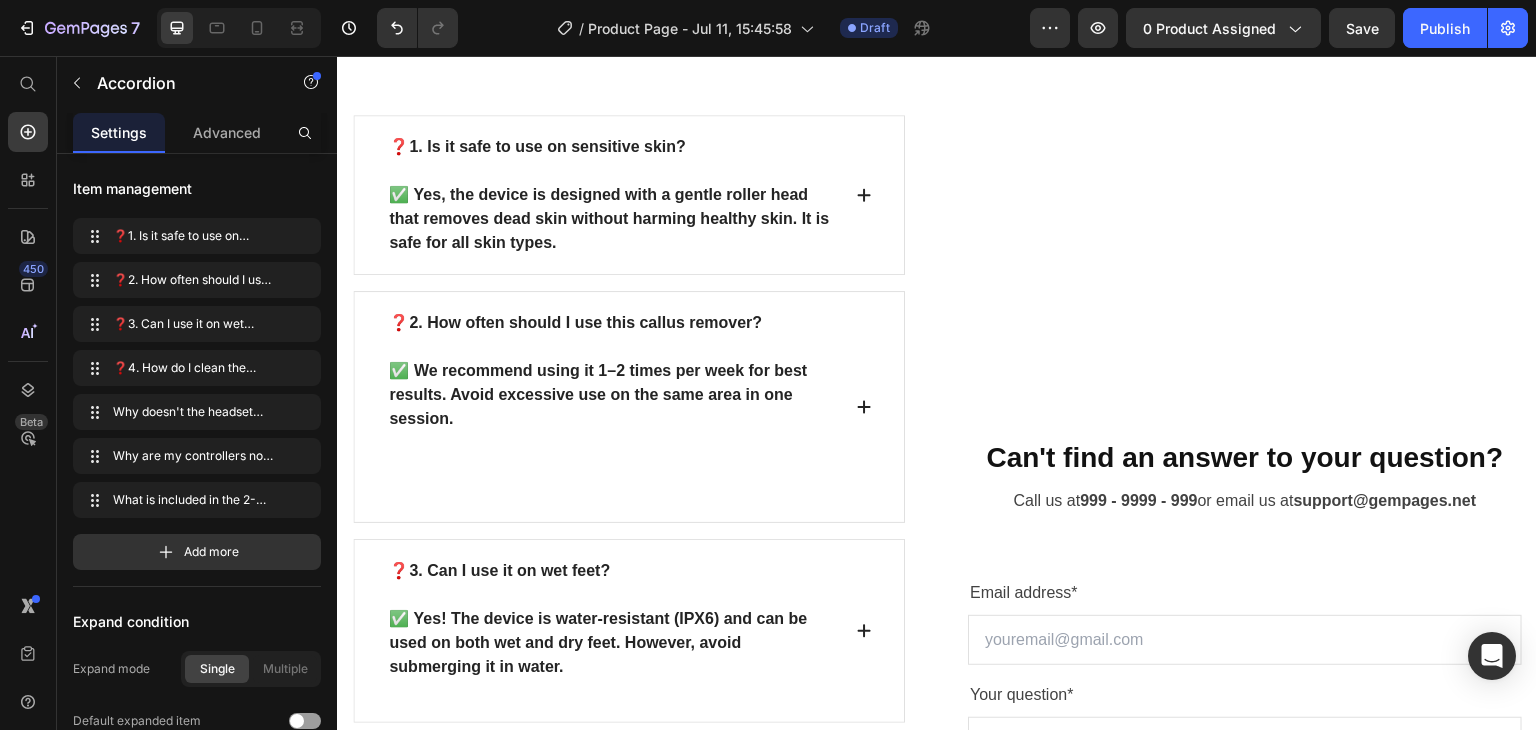 click on "❓2. How often should I use this callus remover? ✅ We recommend using it 1–2 times per week for best results. Avoid excessive use on the same area in one session." at bounding box center [629, 407] 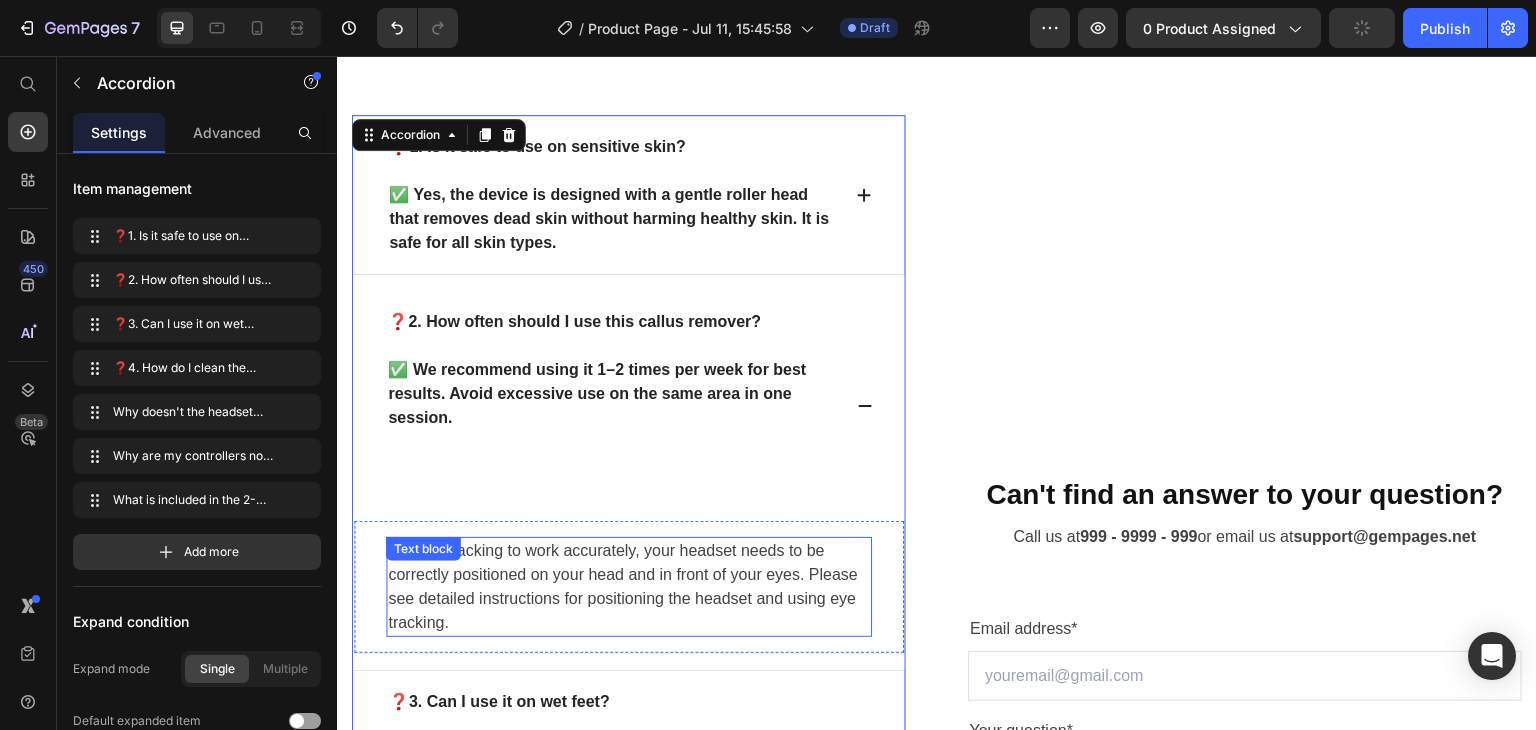 scroll, scrollTop: 8292, scrollLeft: 0, axis: vertical 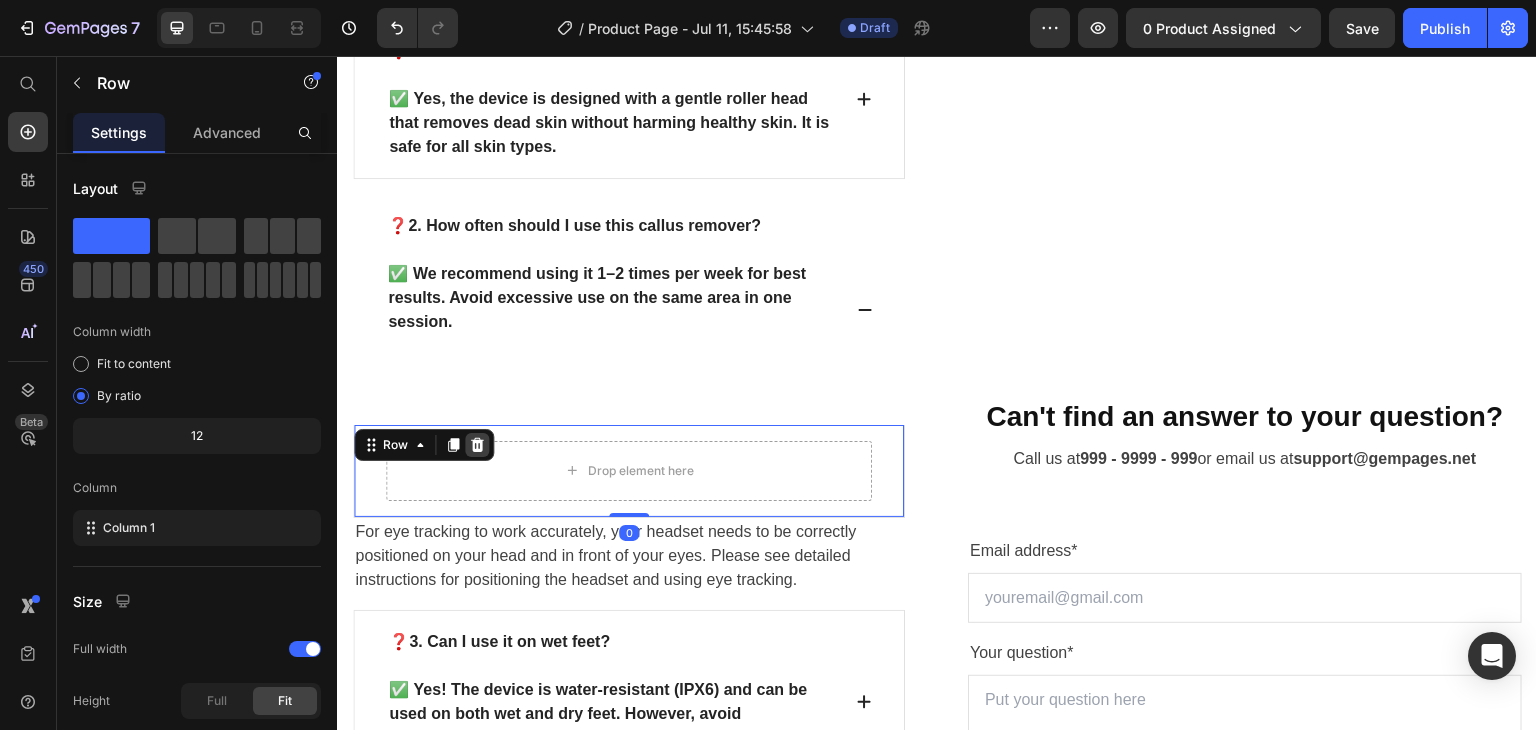 click at bounding box center (477, 445) 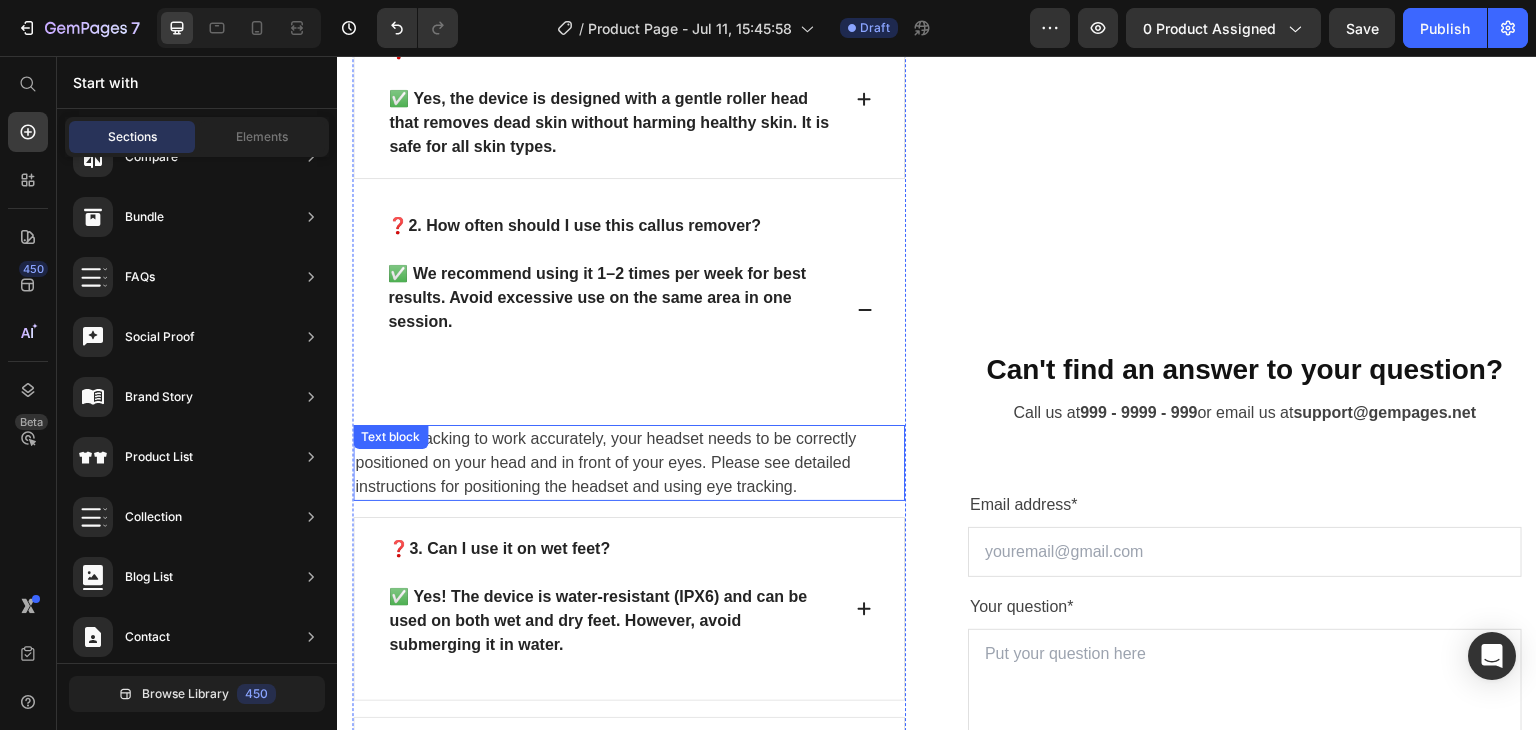 click on "For eye tracking to work accurately, your headset needs to be correctly positioned on your head and in front of your eyes. Please see detailed instructions for positioning the headset and using eye tracking. Text block" at bounding box center [629, 463] 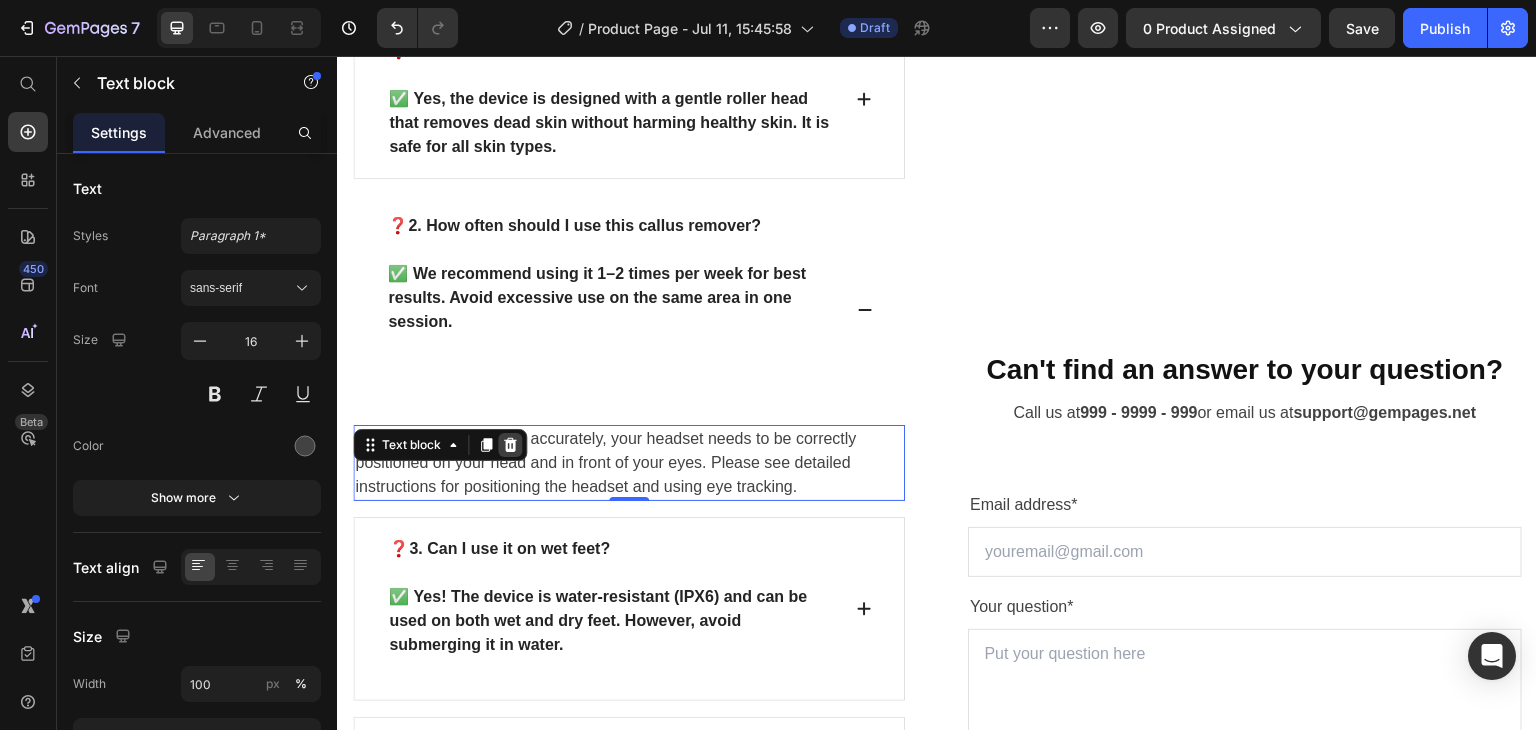 click 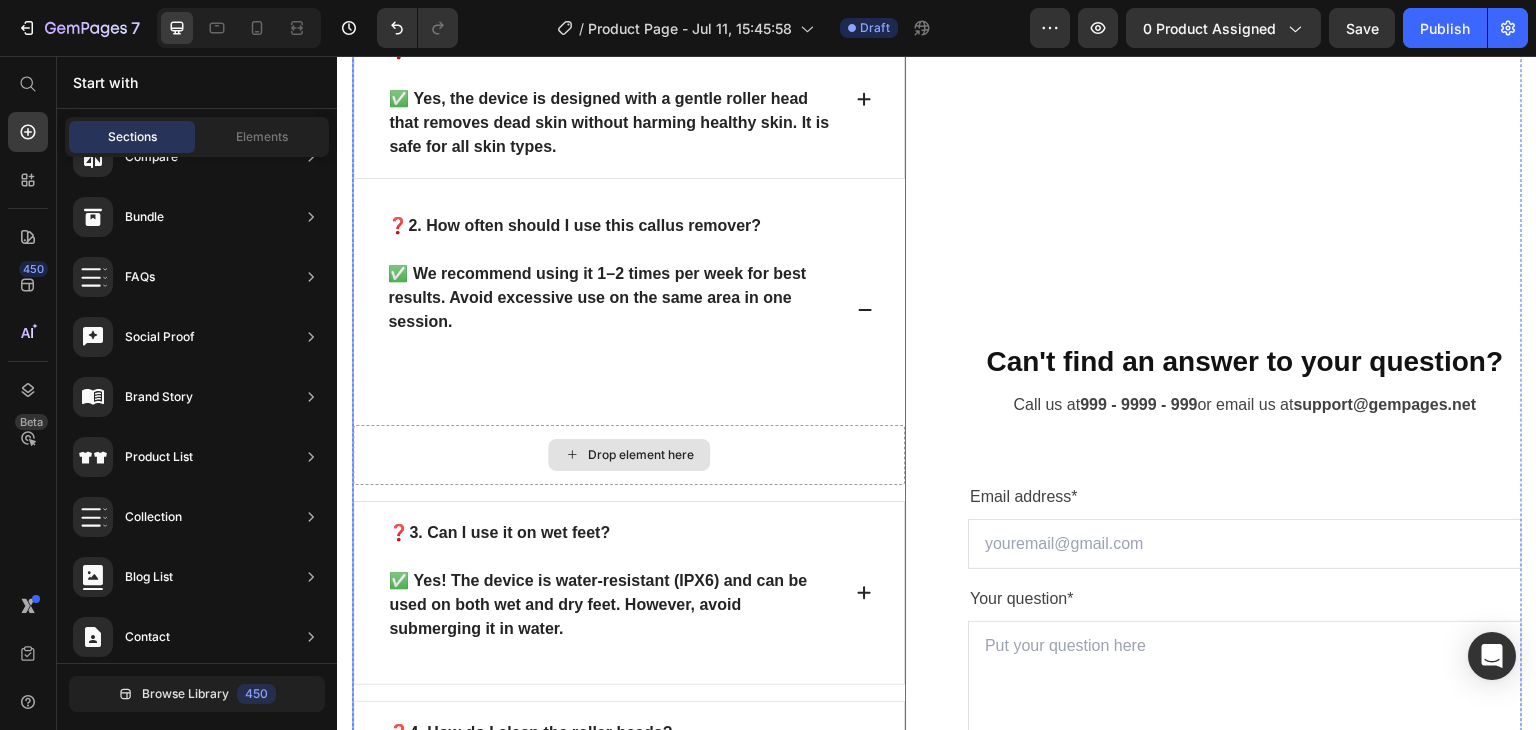 click on "Drop element here" at bounding box center [629, 455] 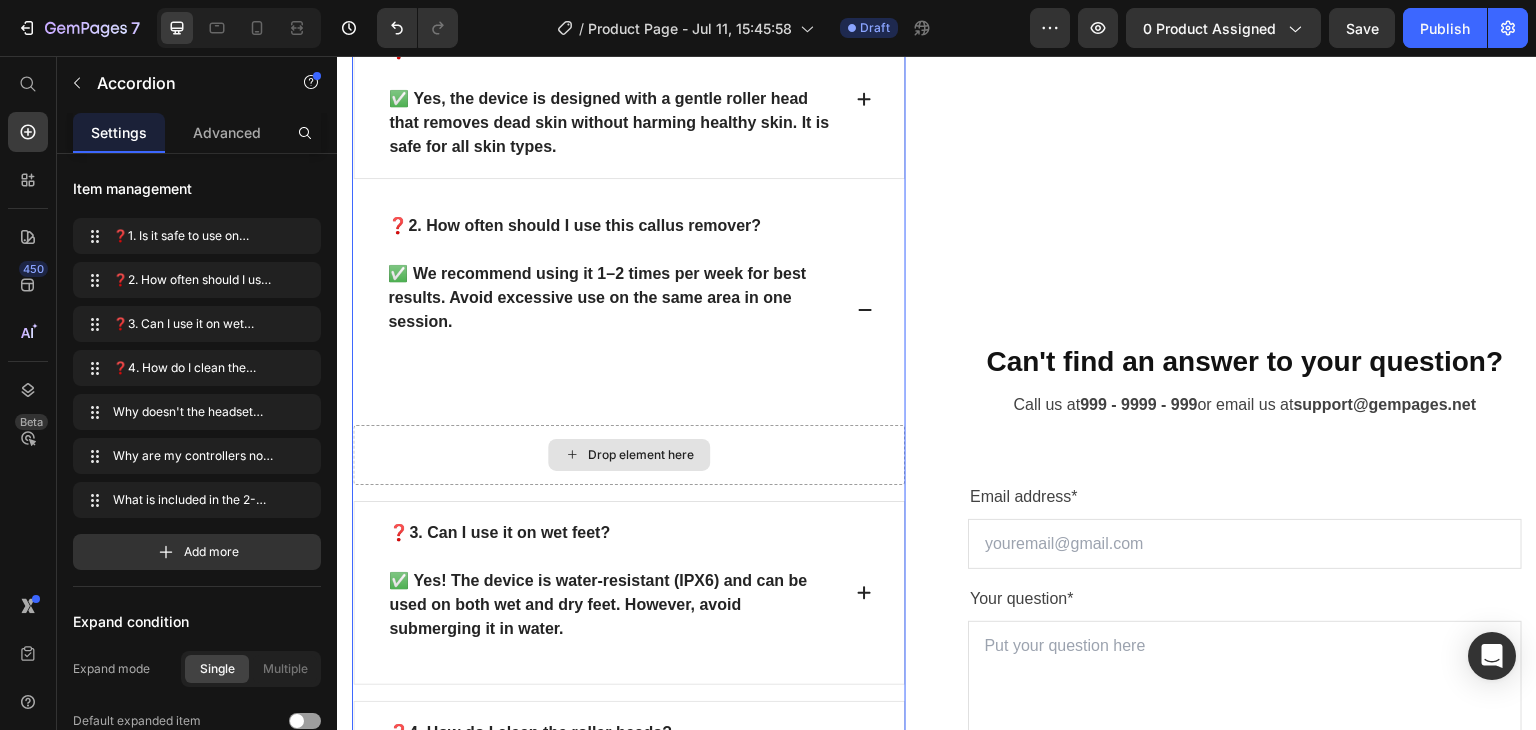 click on "Drop element here" at bounding box center (629, 455) 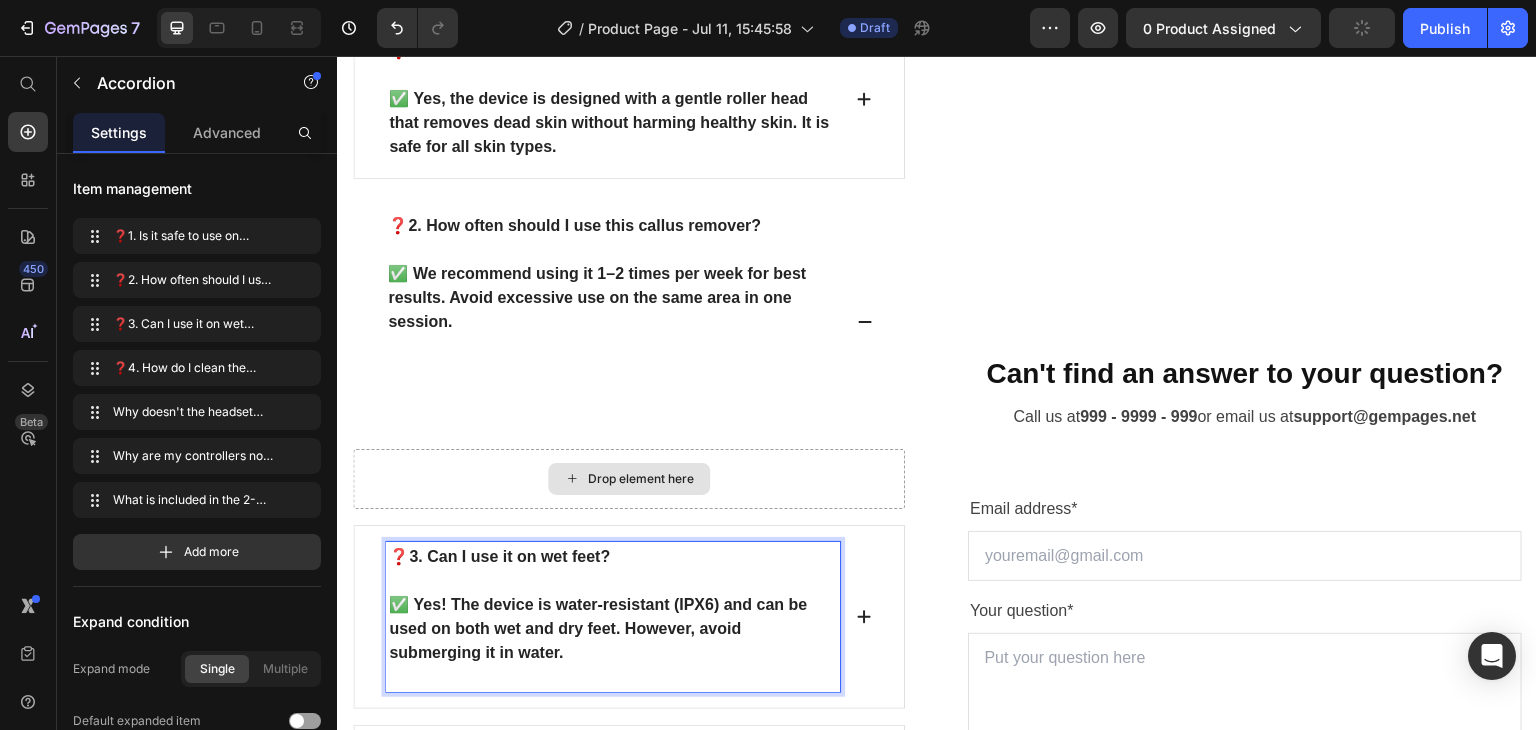 click on "Drop element here" at bounding box center [629, 479] 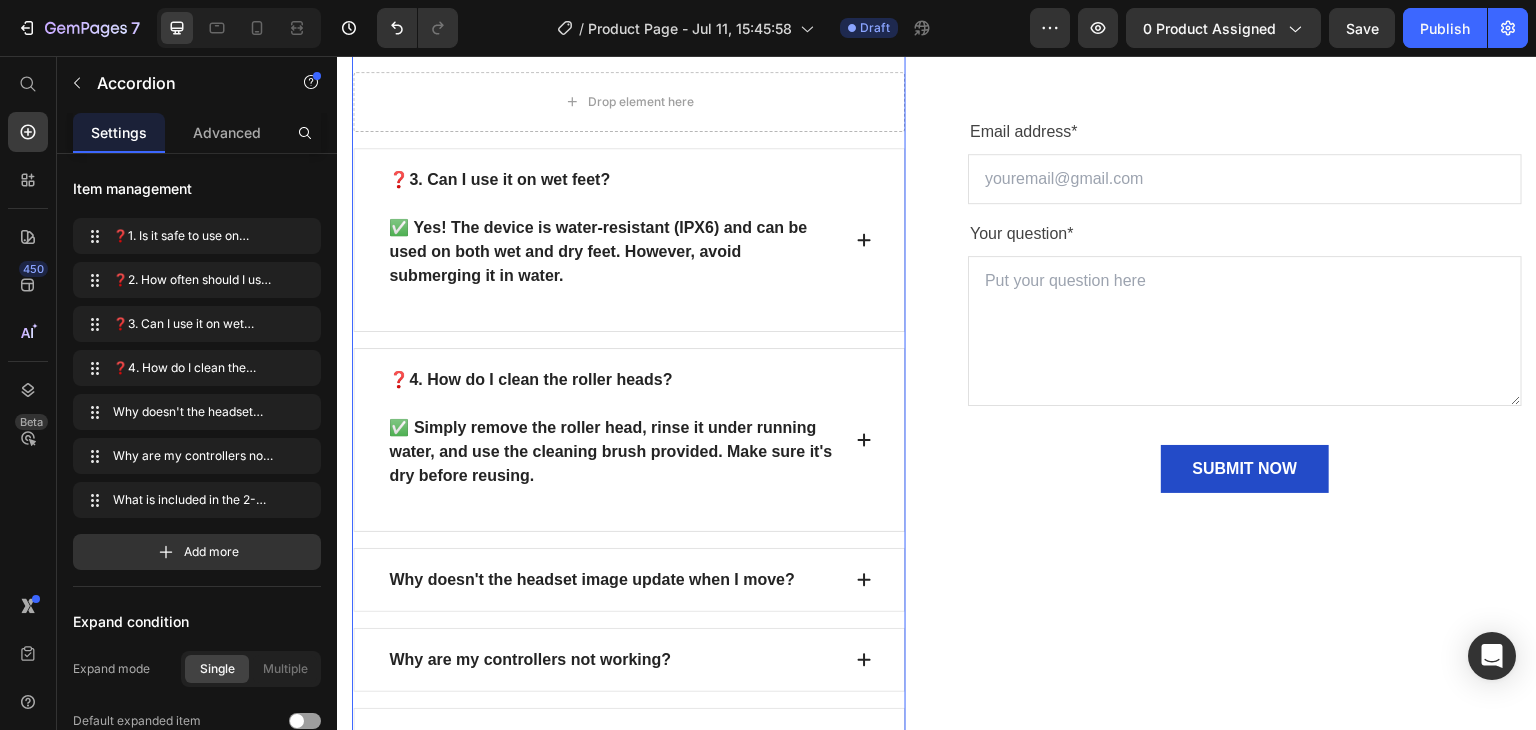 scroll, scrollTop: 8575, scrollLeft: 0, axis: vertical 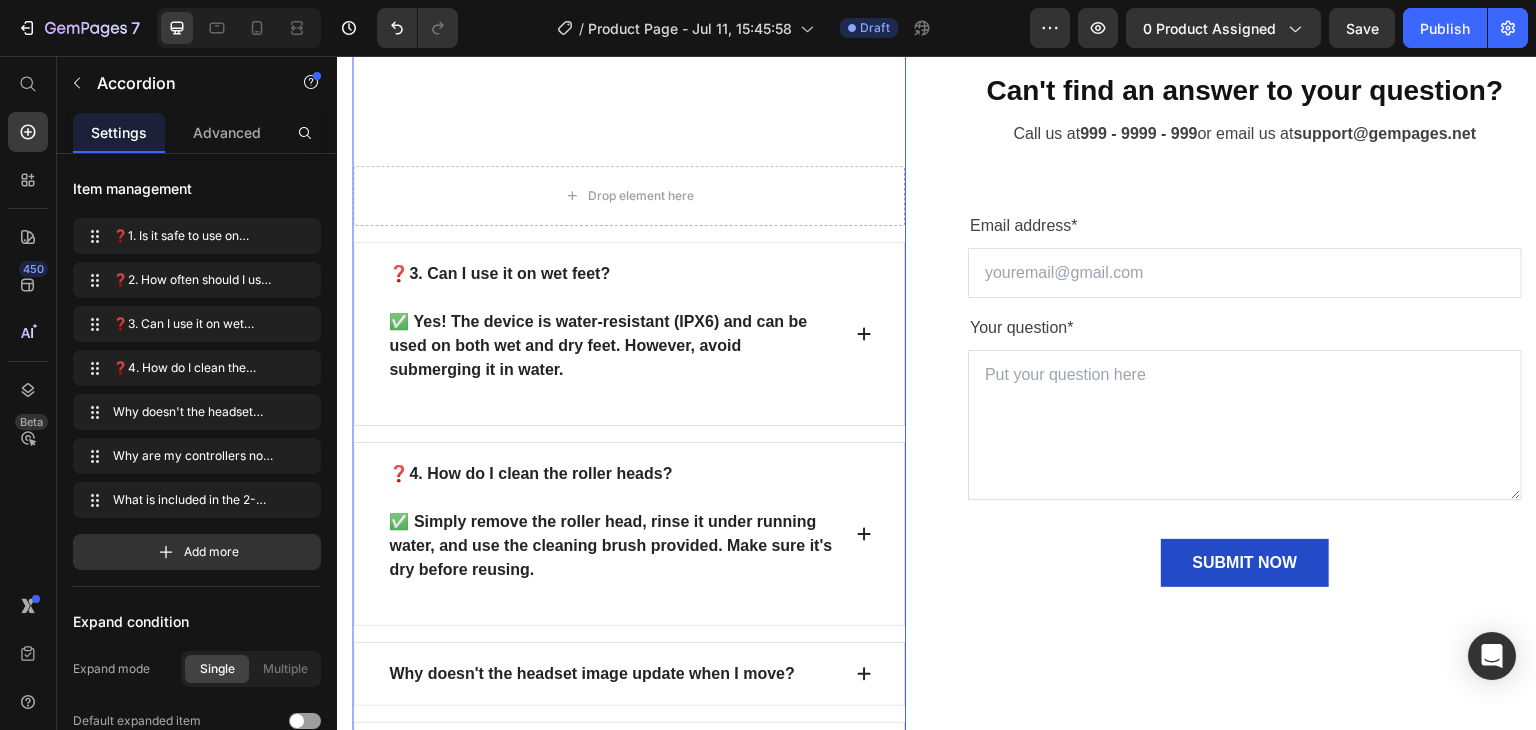 click on "❓3. Can I use it on wet feet? ✅ Yes! The device is water-resistant (IPX6) and can be used on both wet and dry feet. However, avoid submerging it in water." at bounding box center (629, 334) 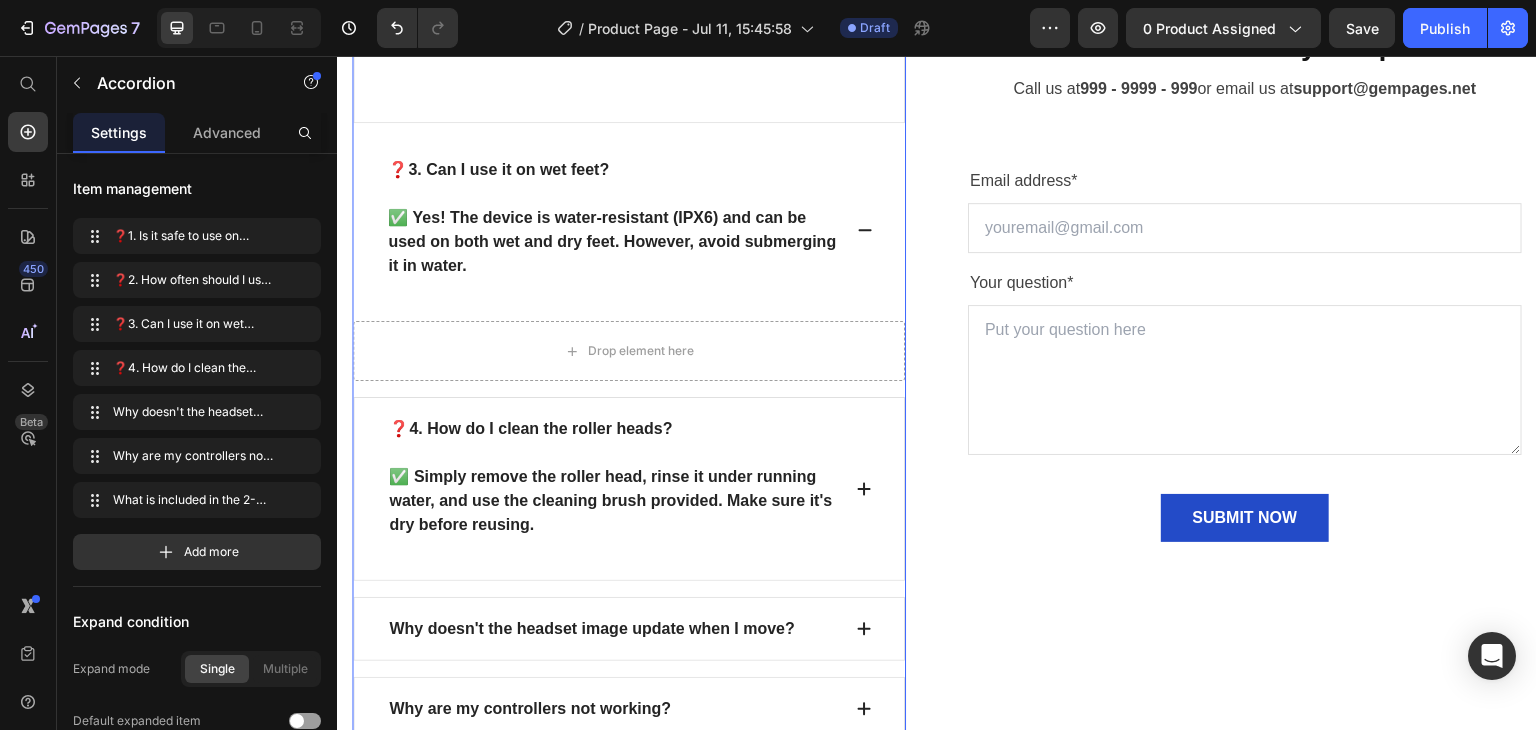 scroll, scrollTop: 8512, scrollLeft: 0, axis: vertical 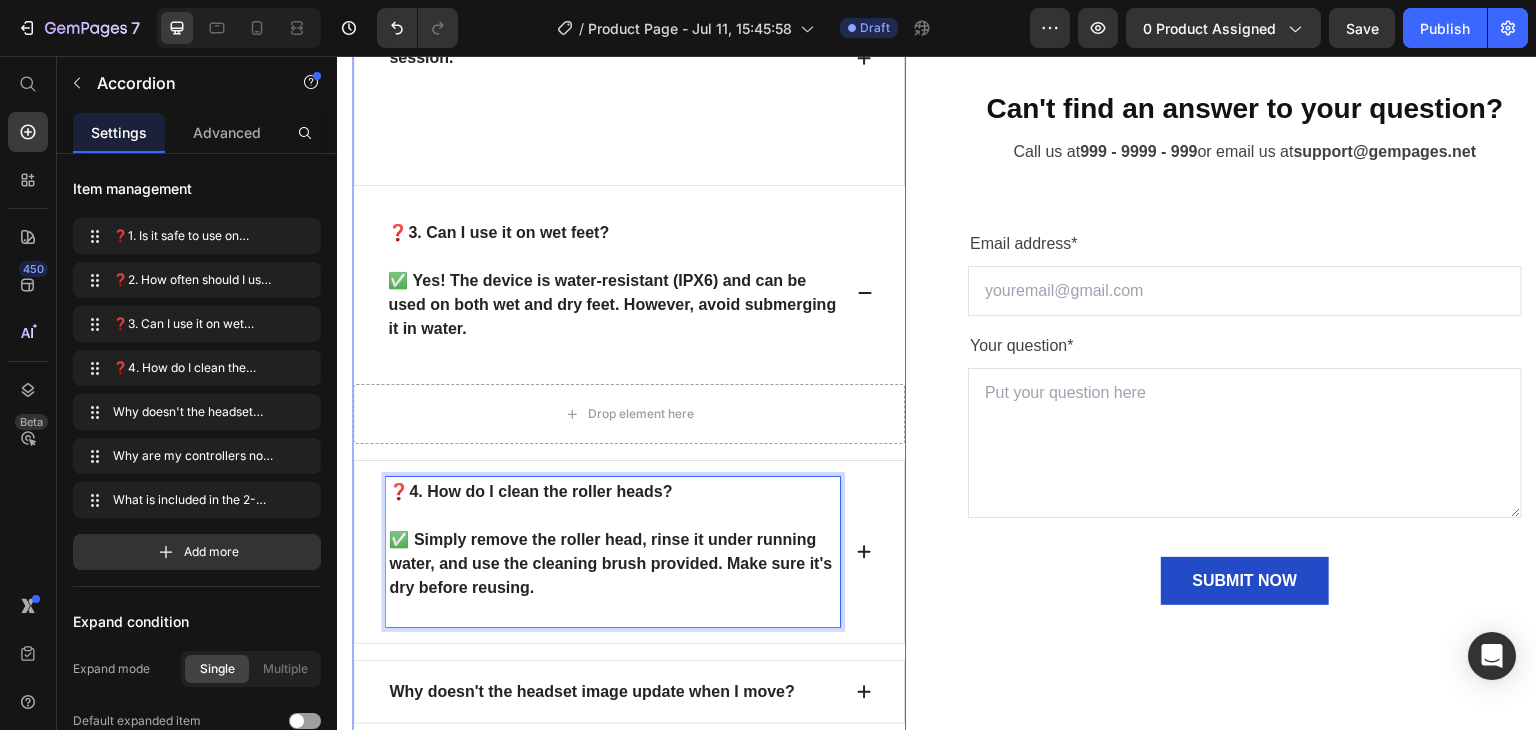 click on "❓4. How do I clean the roller heads?" at bounding box center (613, 492) 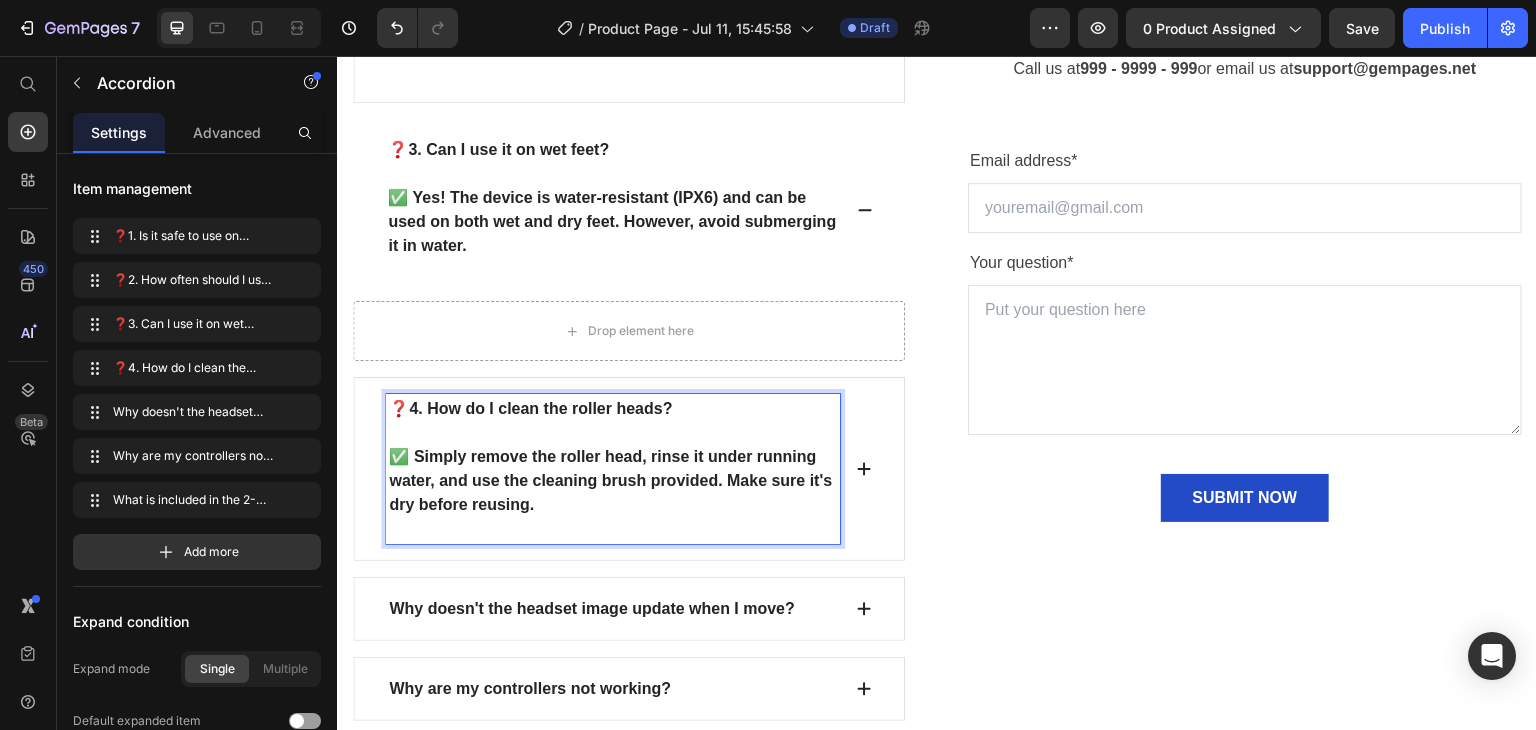 scroll, scrollTop: 8596, scrollLeft: 0, axis: vertical 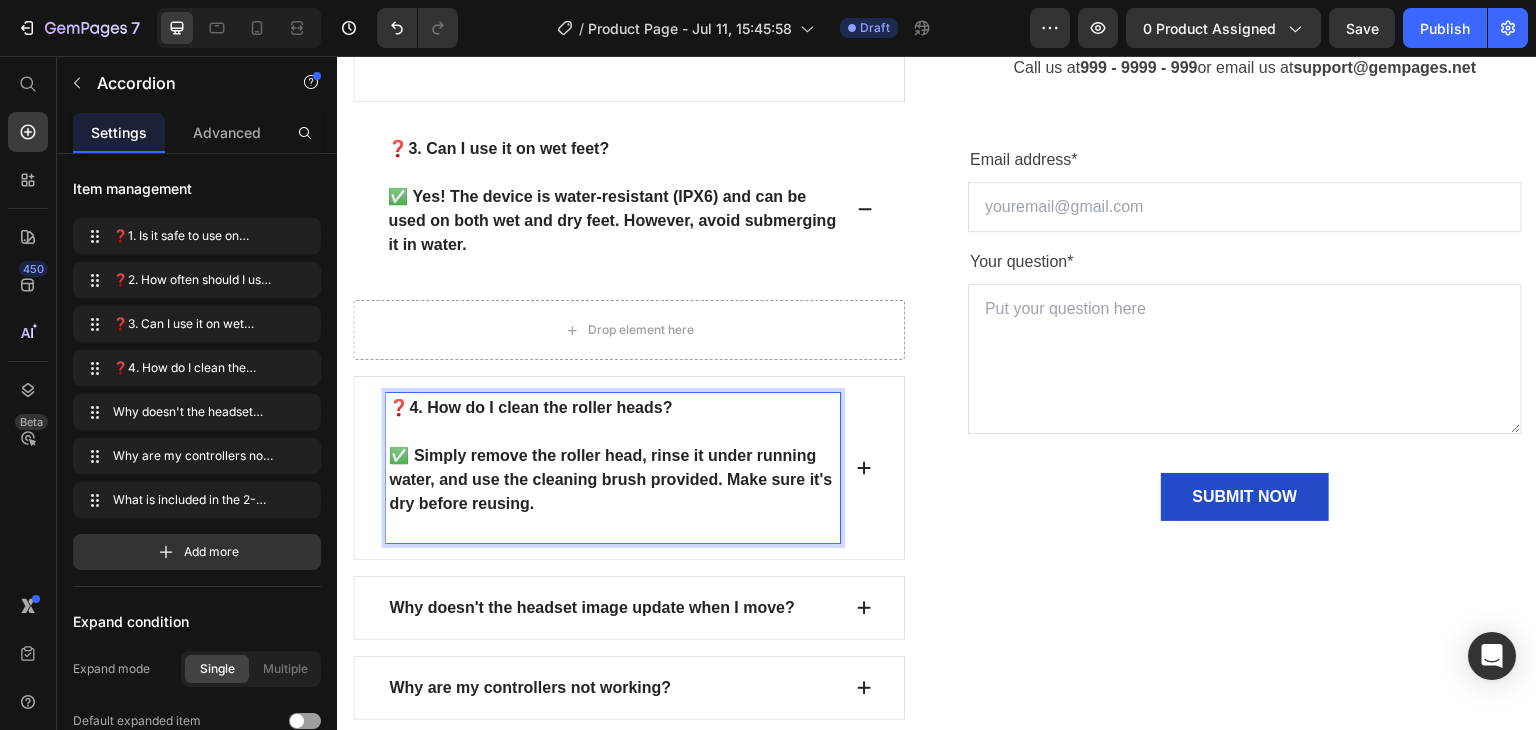 click at bounding box center (613, 432) 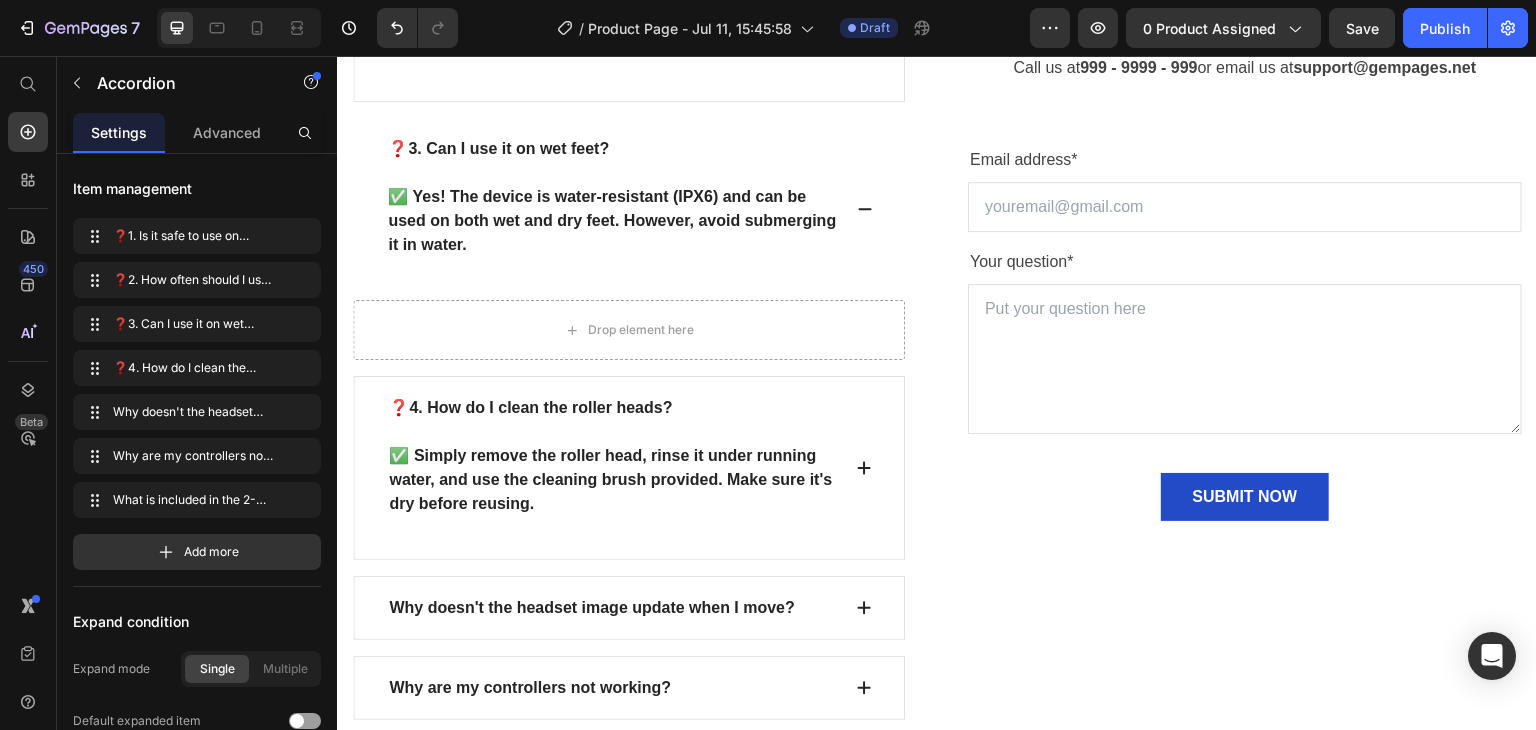 click on "❓4. How do I clean the roller heads? ✅ Simply remove the roller head, rinse it under running water, and use the cleaning brush provided. Make sure it's dry before reusing." at bounding box center (629, 468) 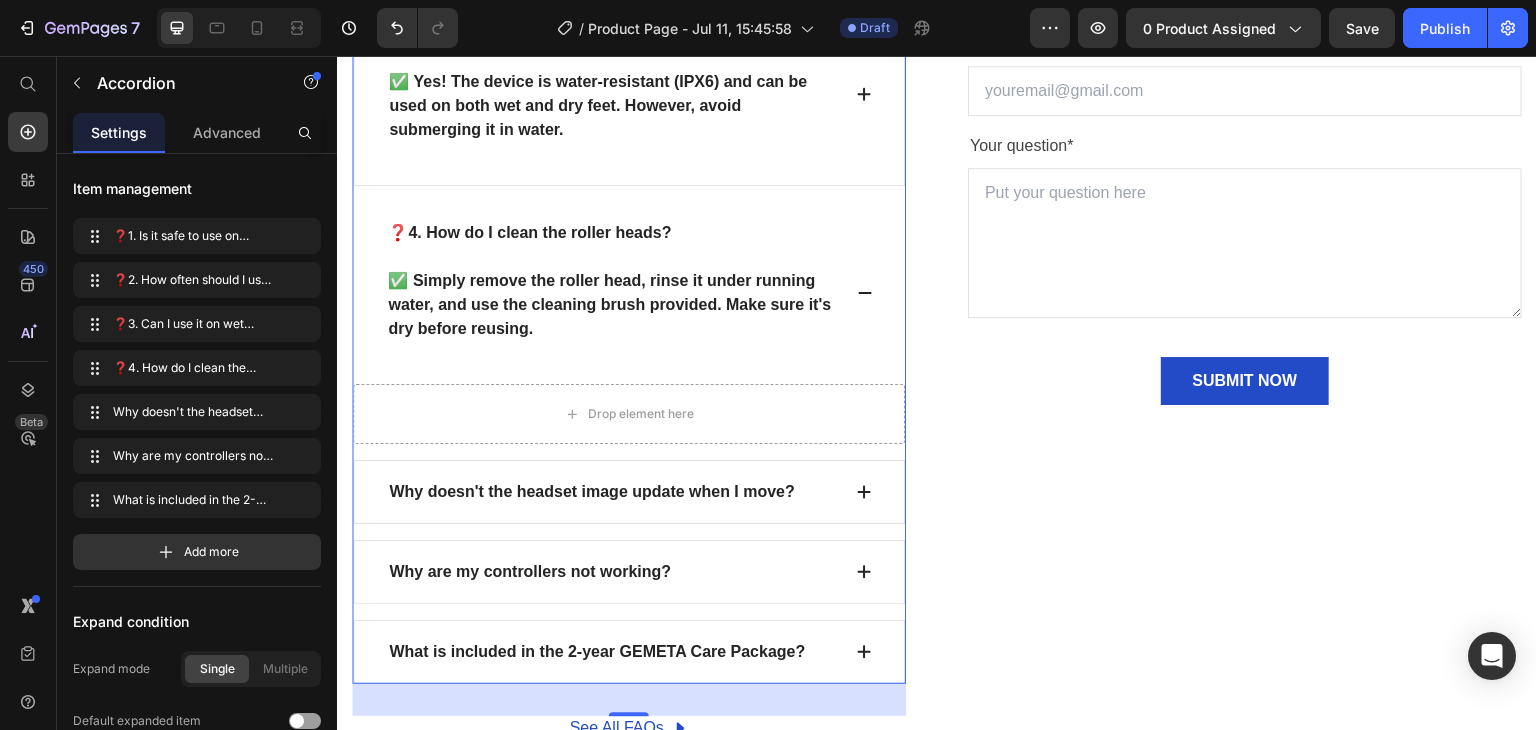 scroll, scrollTop: 8676, scrollLeft: 0, axis: vertical 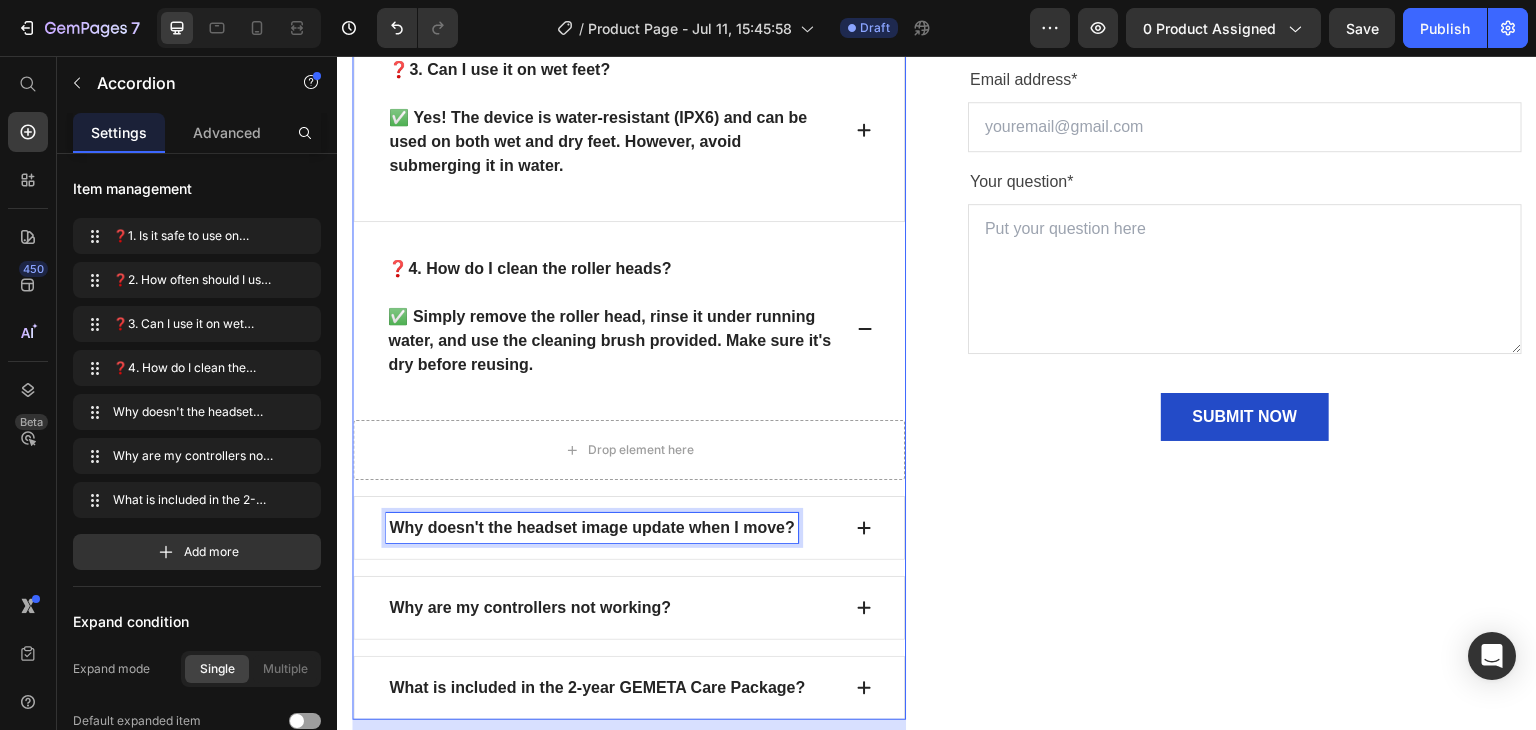 click on "Why doesn't the headset image update when I move?" at bounding box center (592, 528) 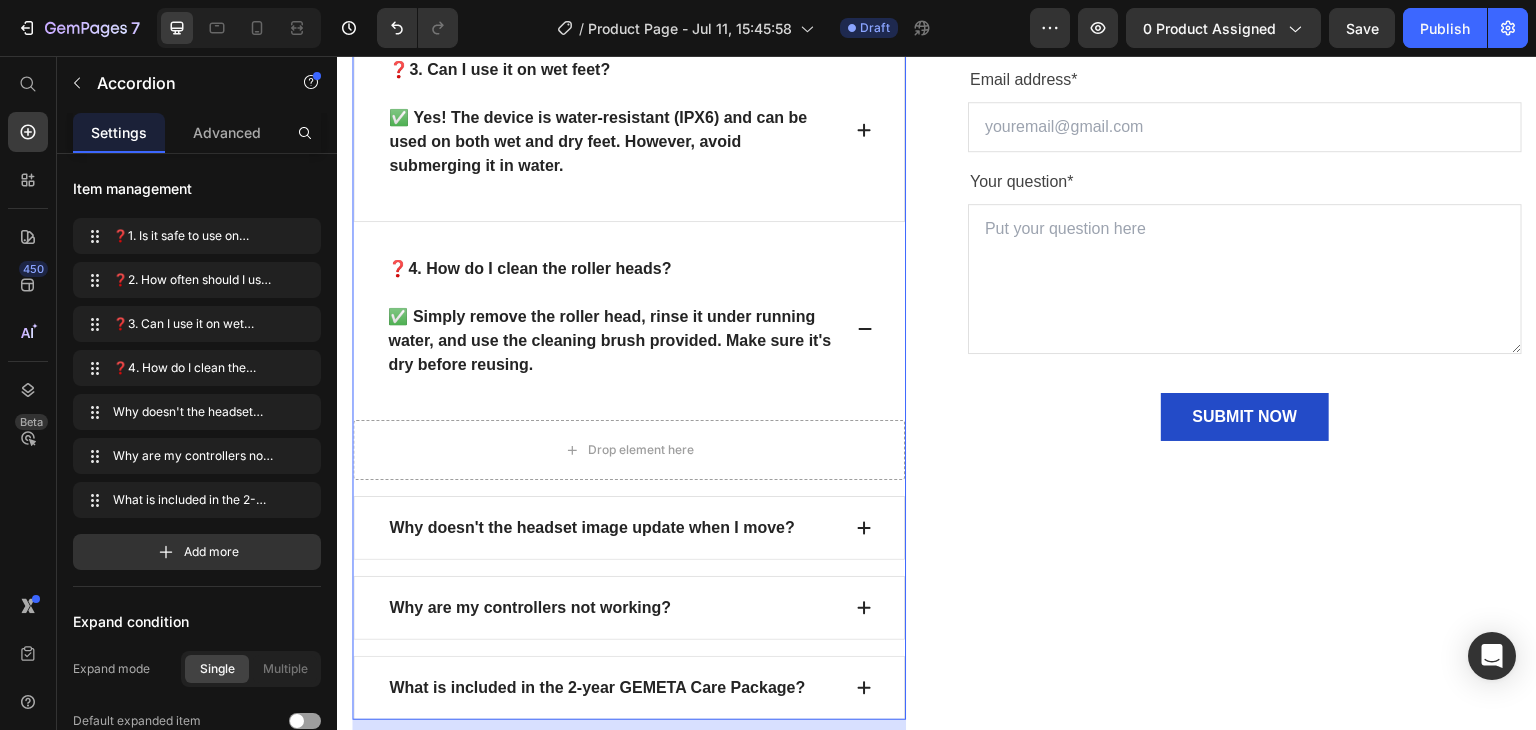 click on "Why doesn't the headset image update when I move?" at bounding box center (629, 528) 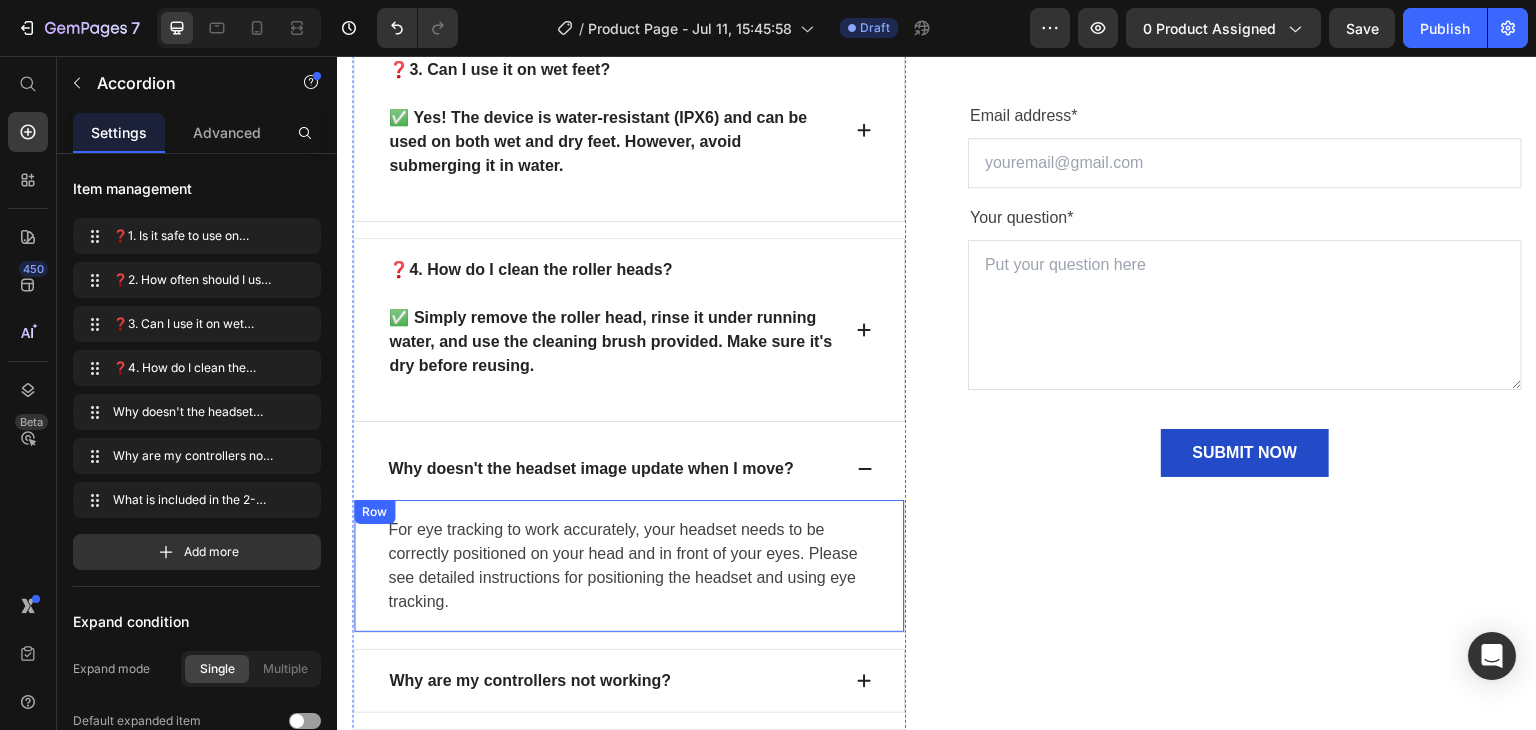 click on "Row" at bounding box center (374, 512) 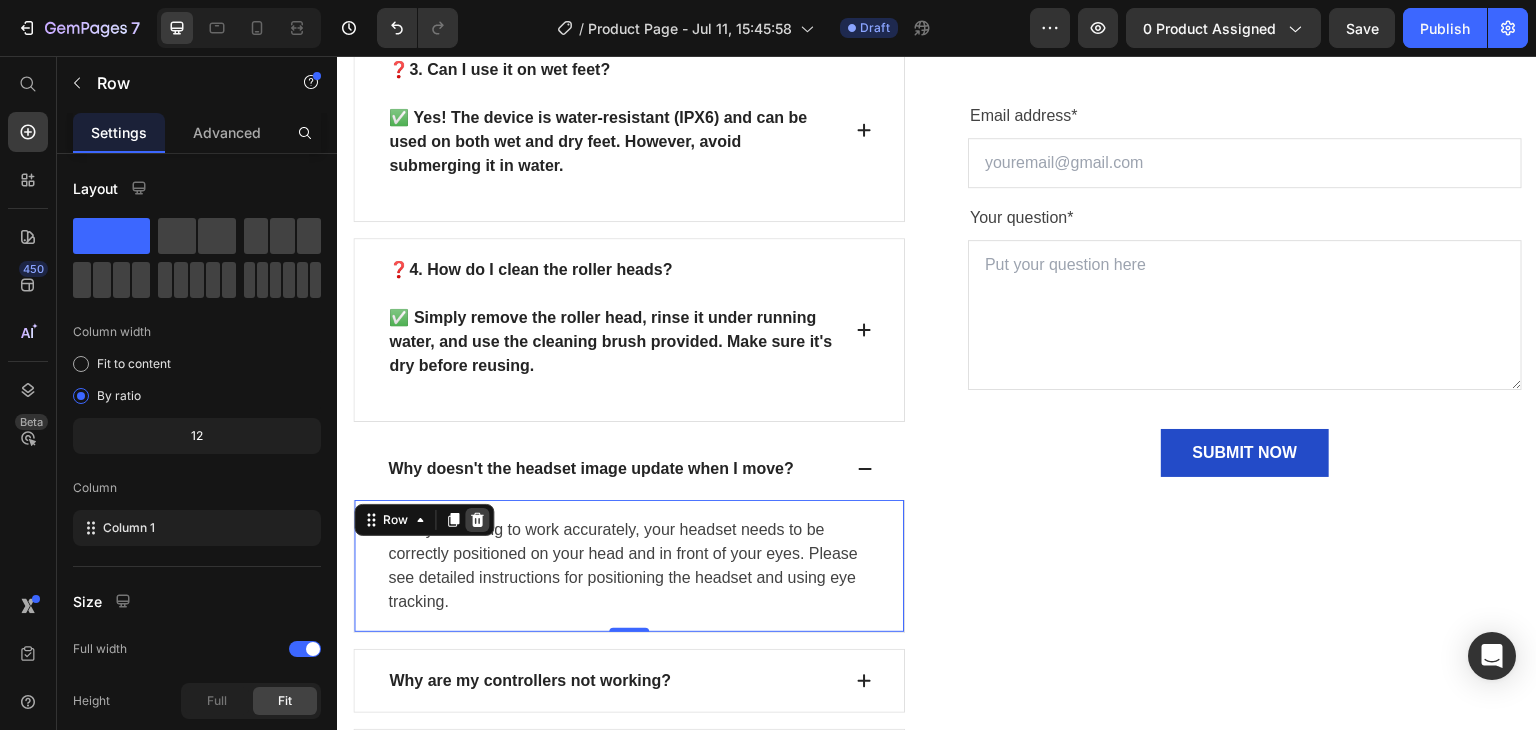 click 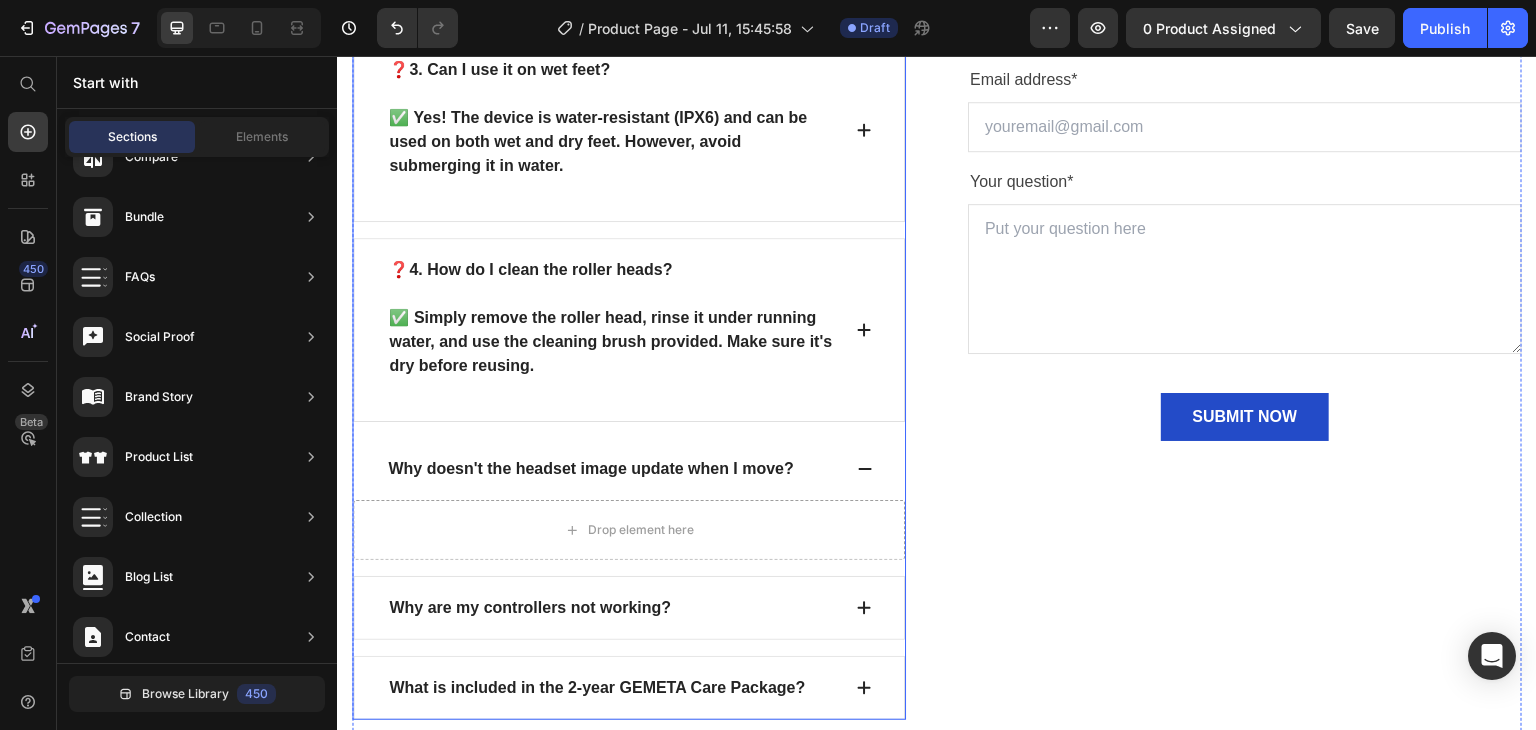 click on "Why doesn't the headset image update when I move?" at bounding box center (591, 469) 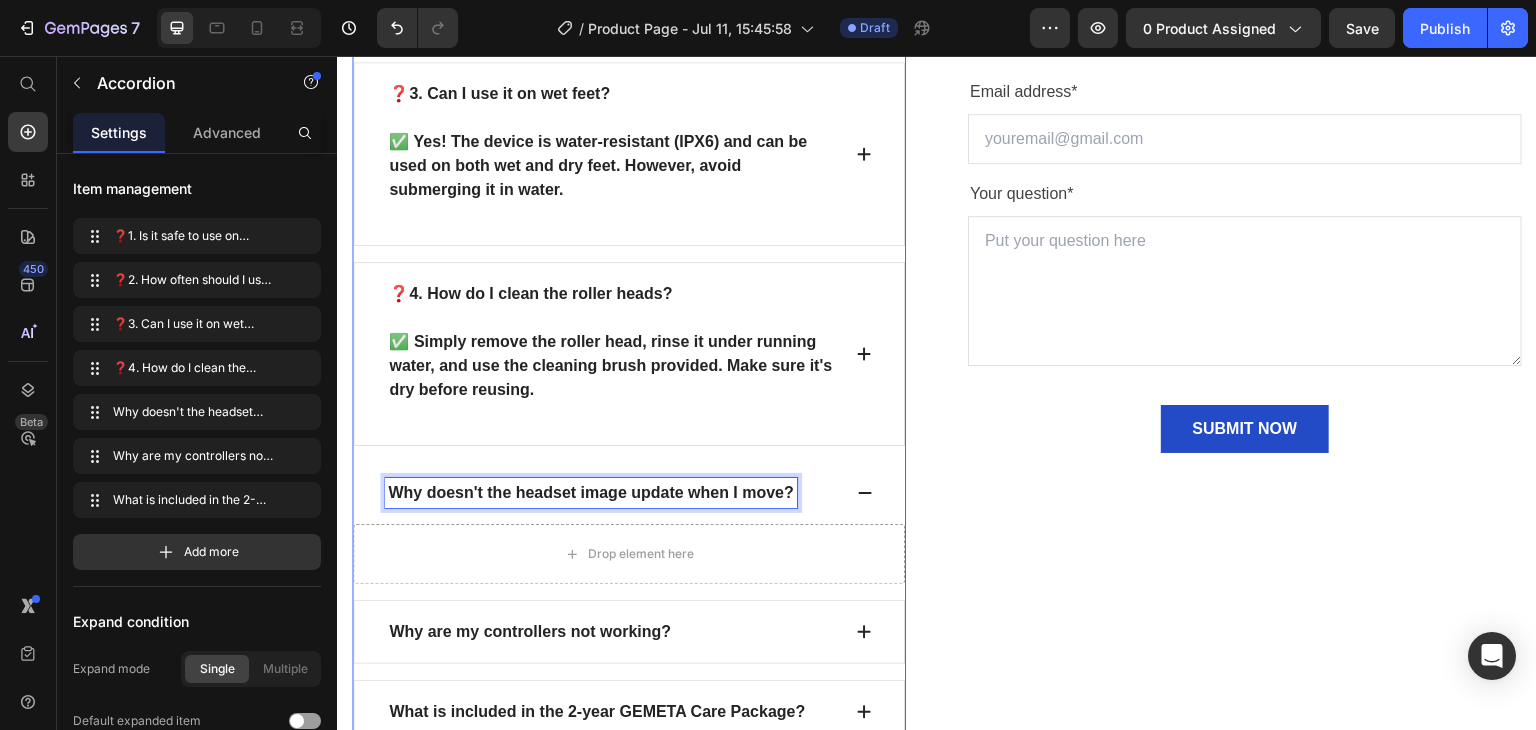scroll, scrollTop: 8700, scrollLeft: 0, axis: vertical 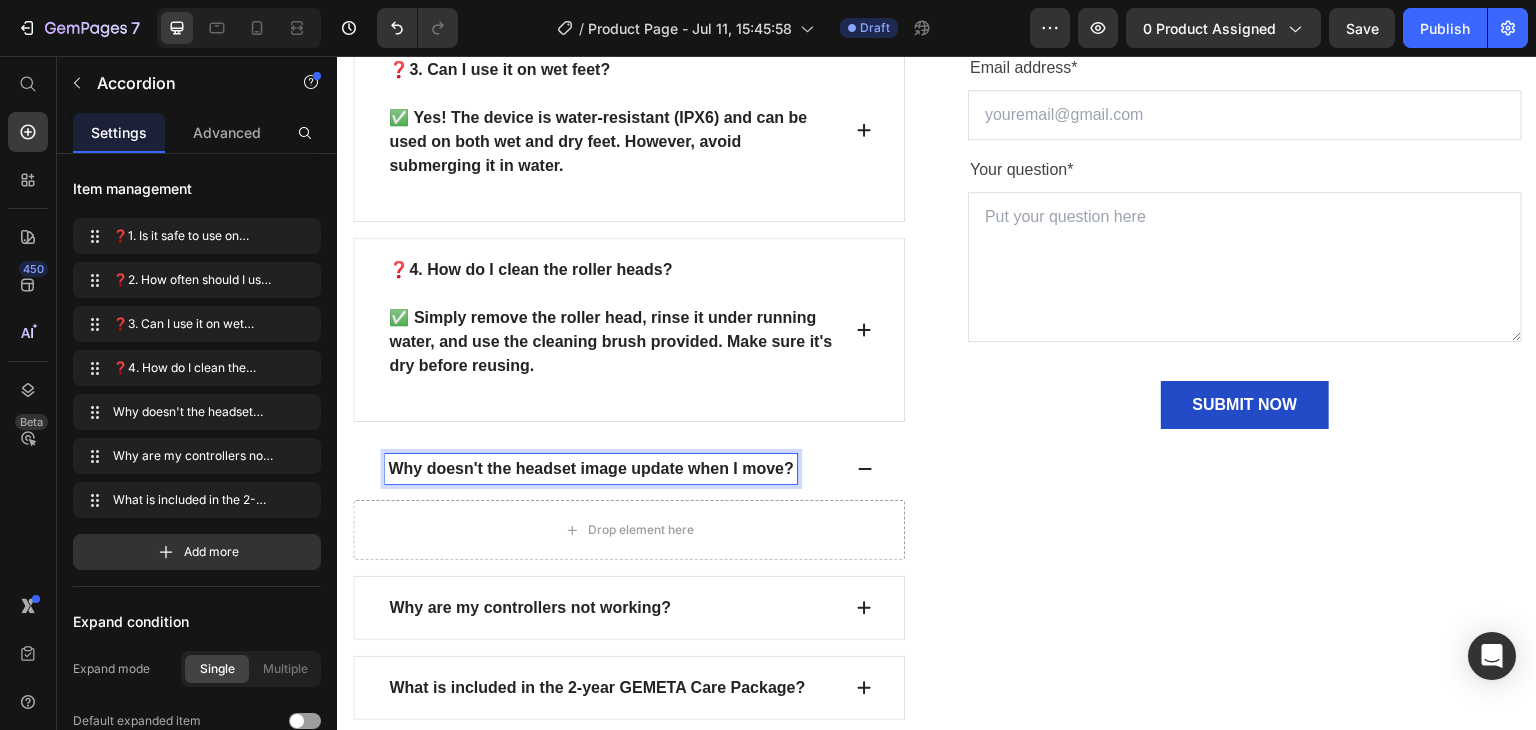 click on "Why doesn't the headset image update when I move?" at bounding box center (591, 469) 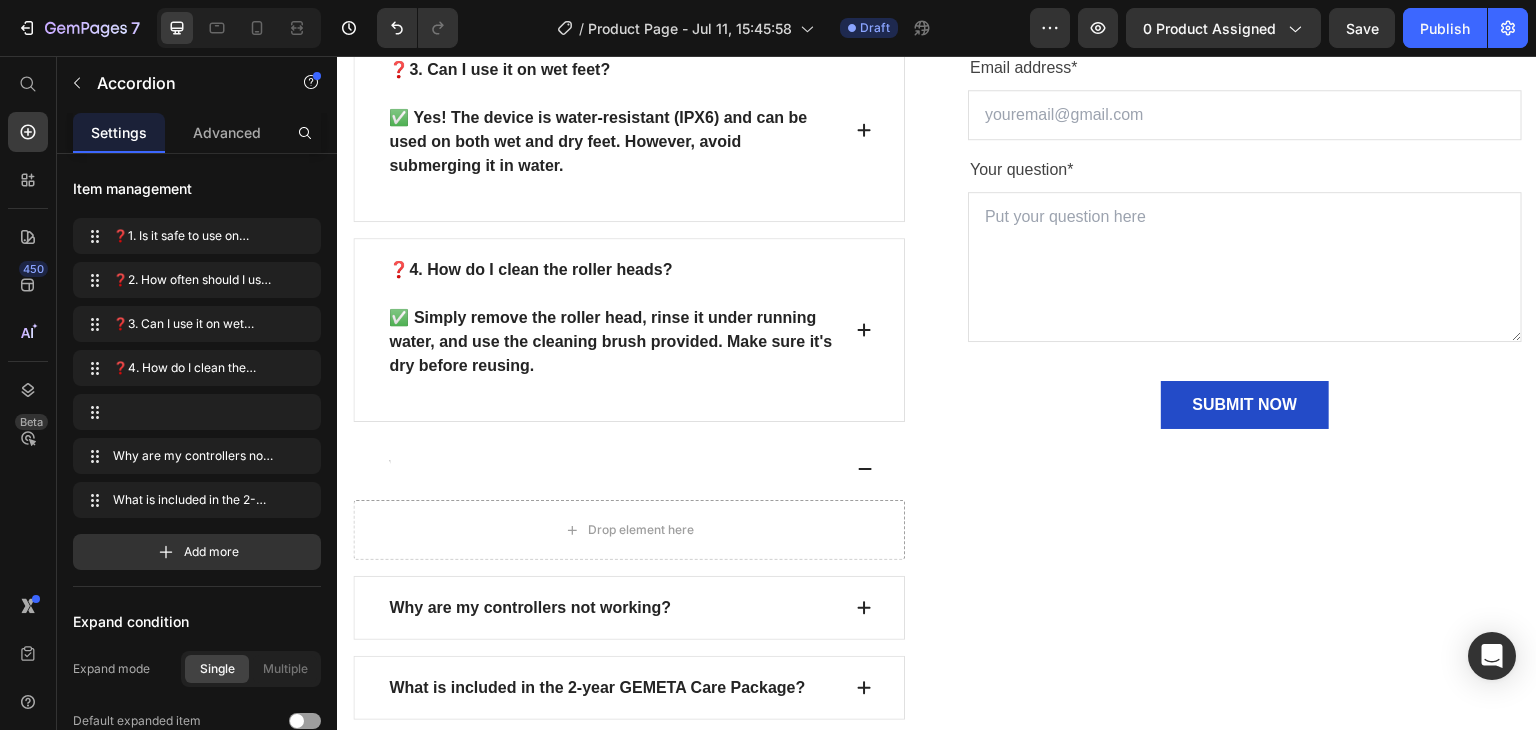 scroll, scrollTop: 8694, scrollLeft: 0, axis: vertical 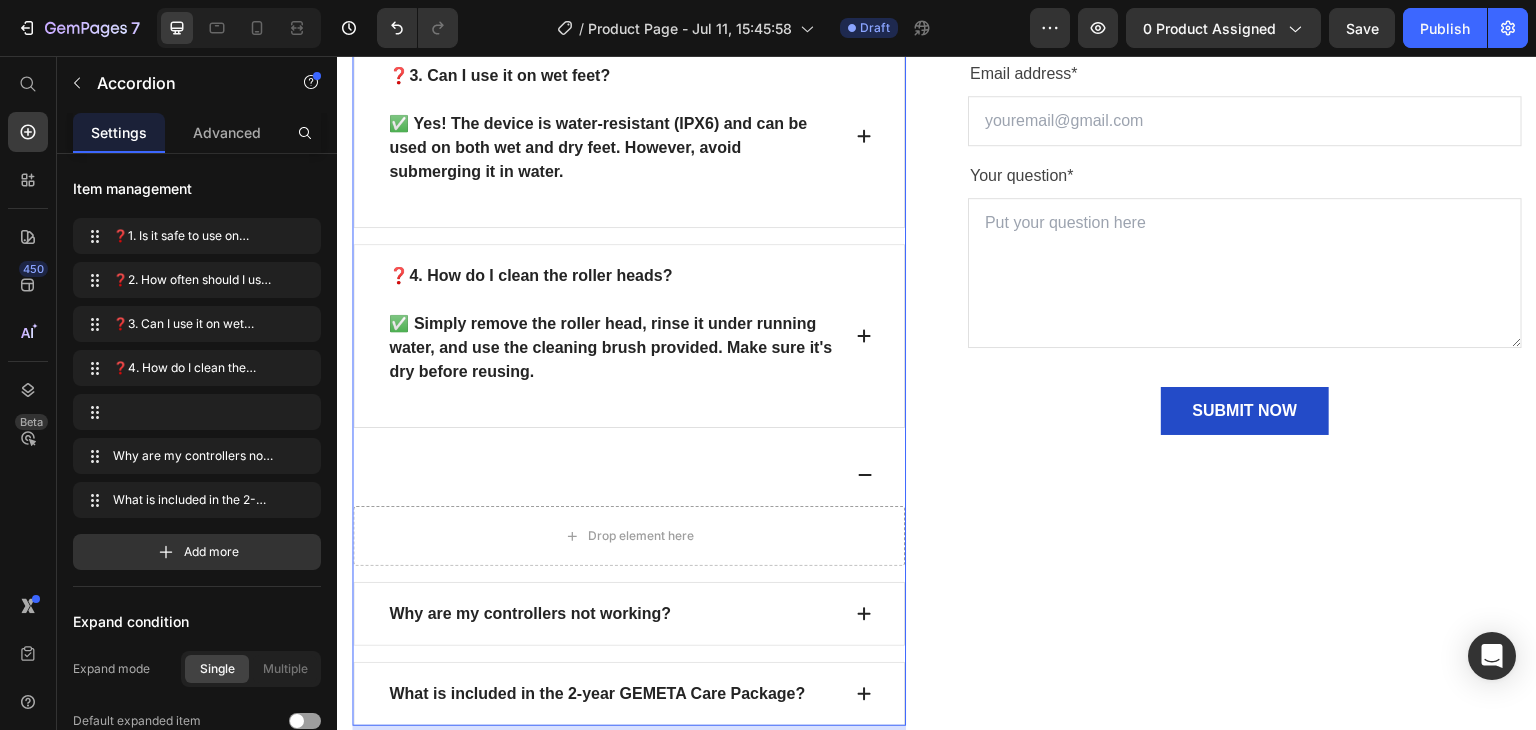 click at bounding box center [629, 475] 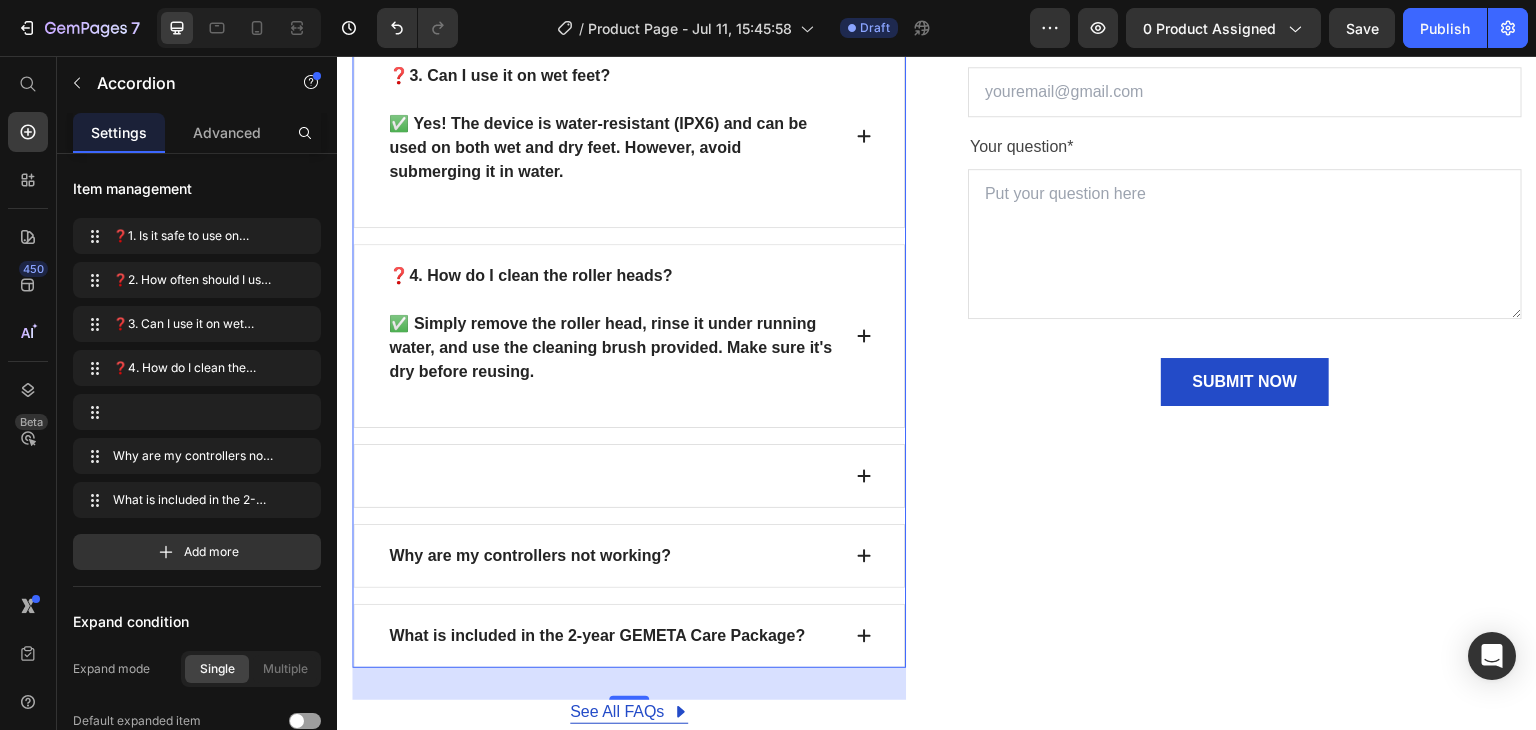 click at bounding box center [629, 476] 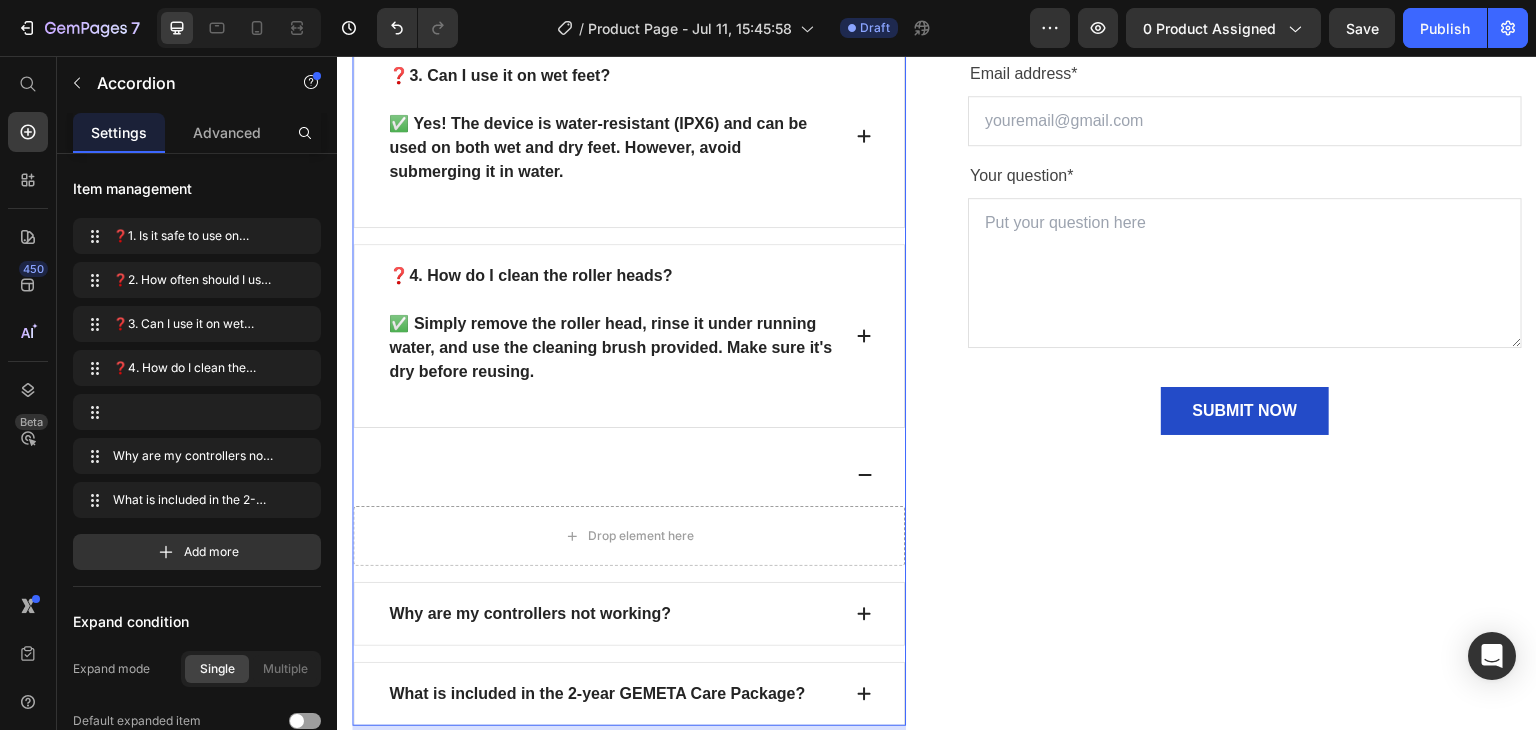 click at bounding box center (613, 475) 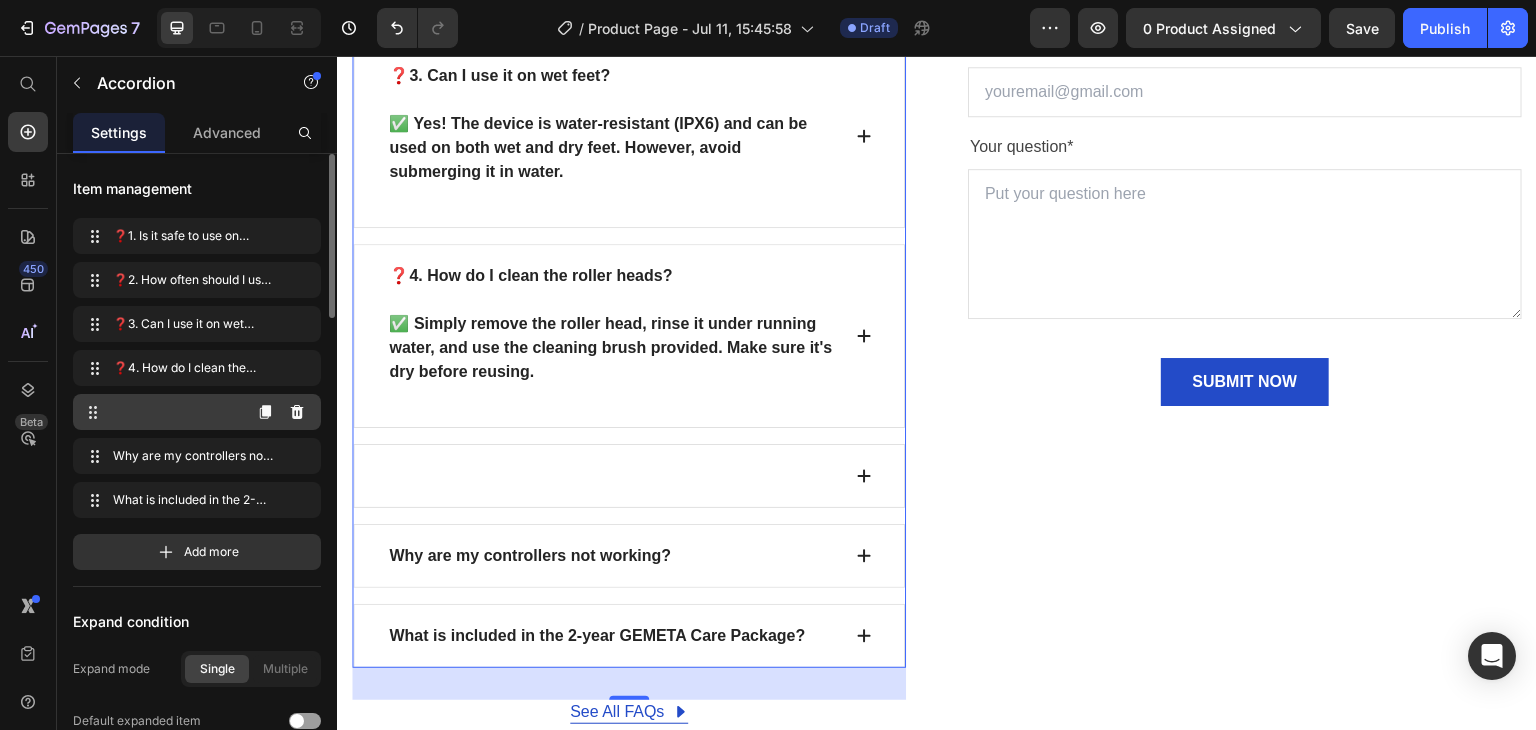 click at bounding box center [161, 412] 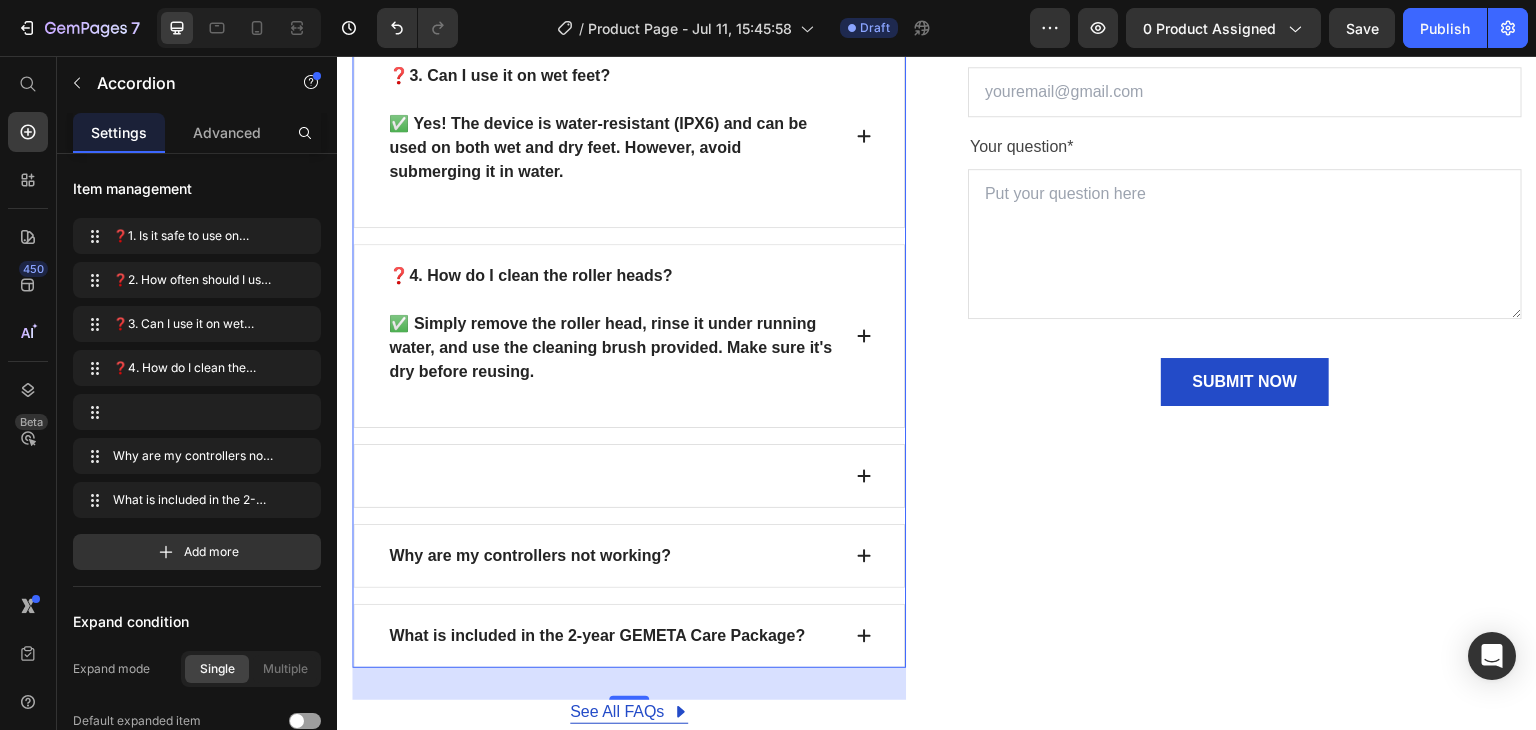 click at bounding box center (629, 476) 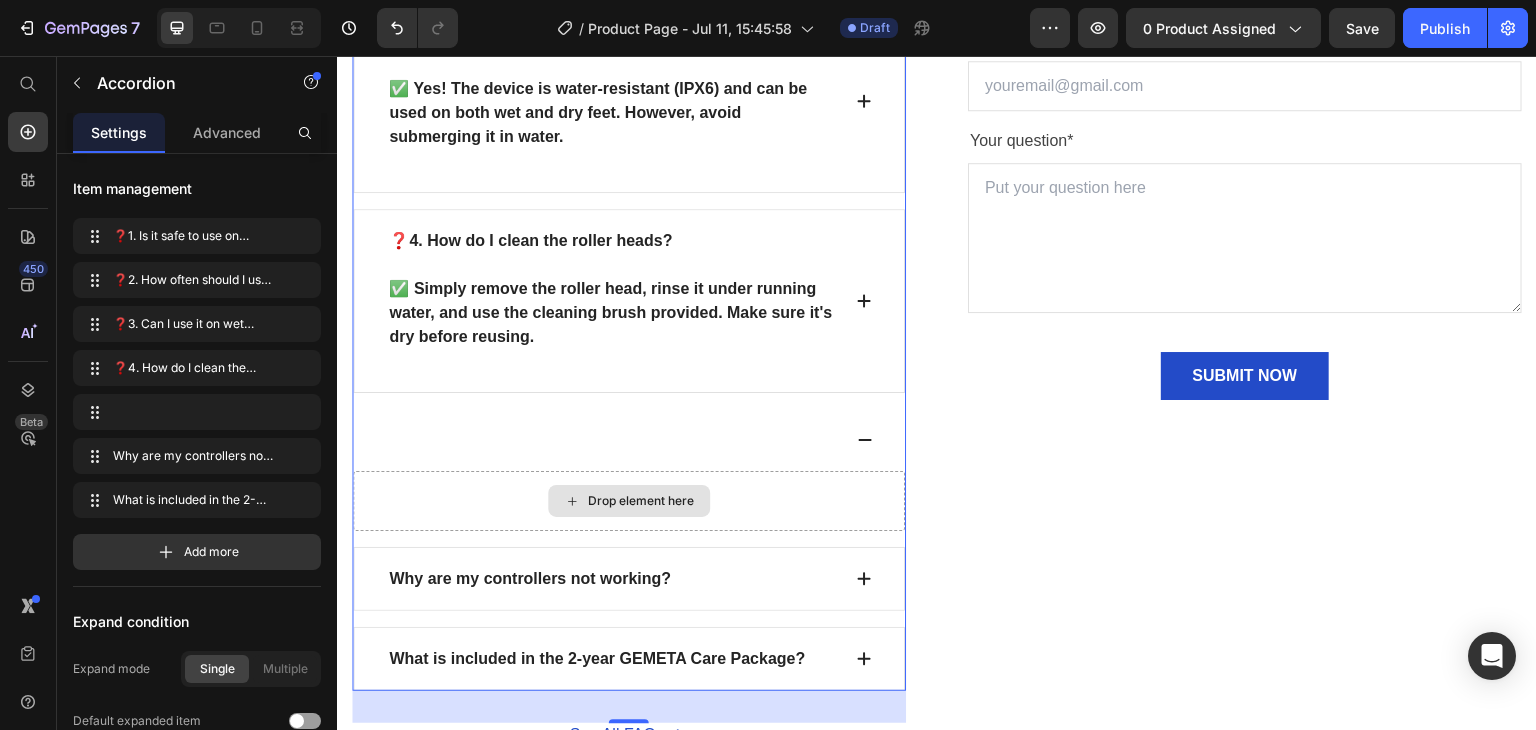 scroll, scrollTop: 8752, scrollLeft: 0, axis: vertical 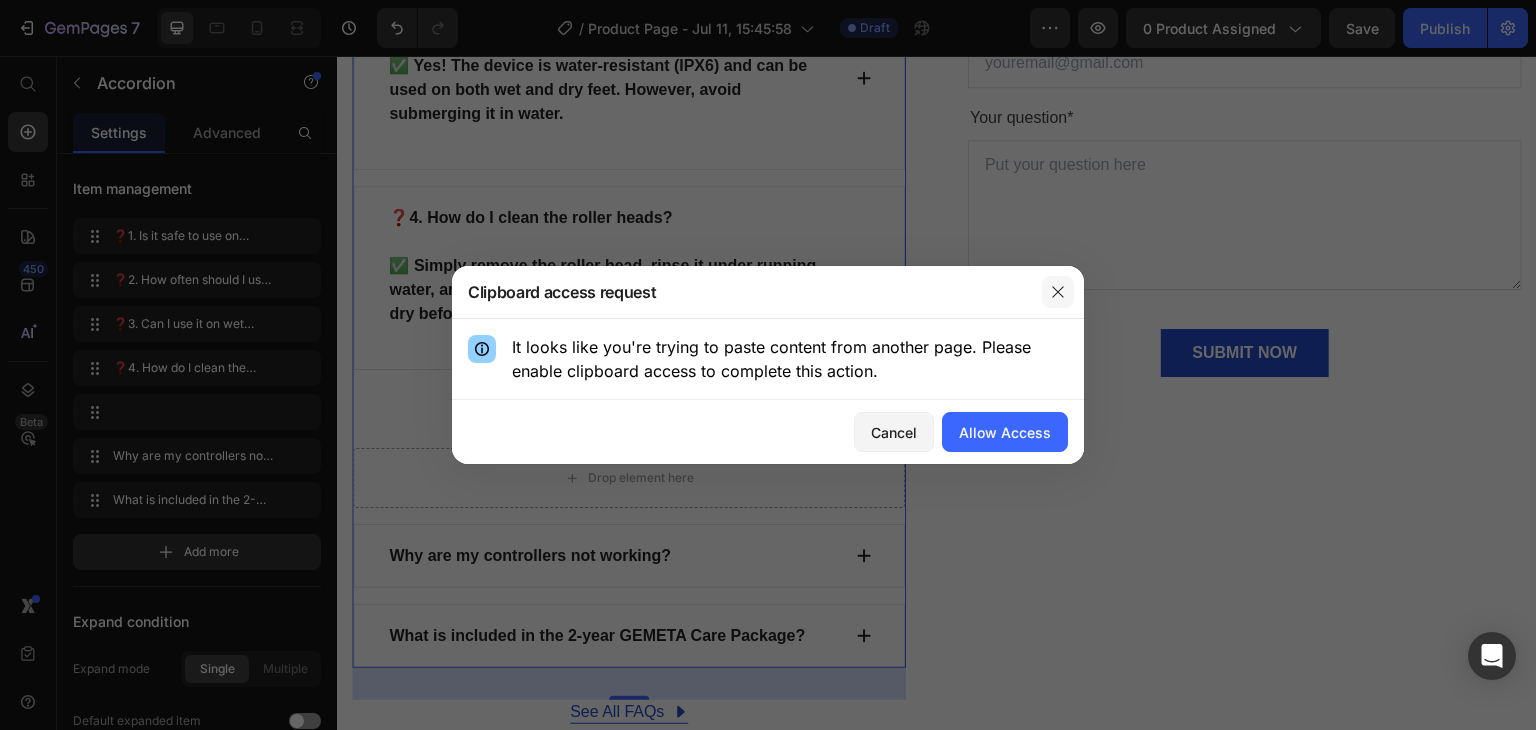 click at bounding box center [1058, 292] 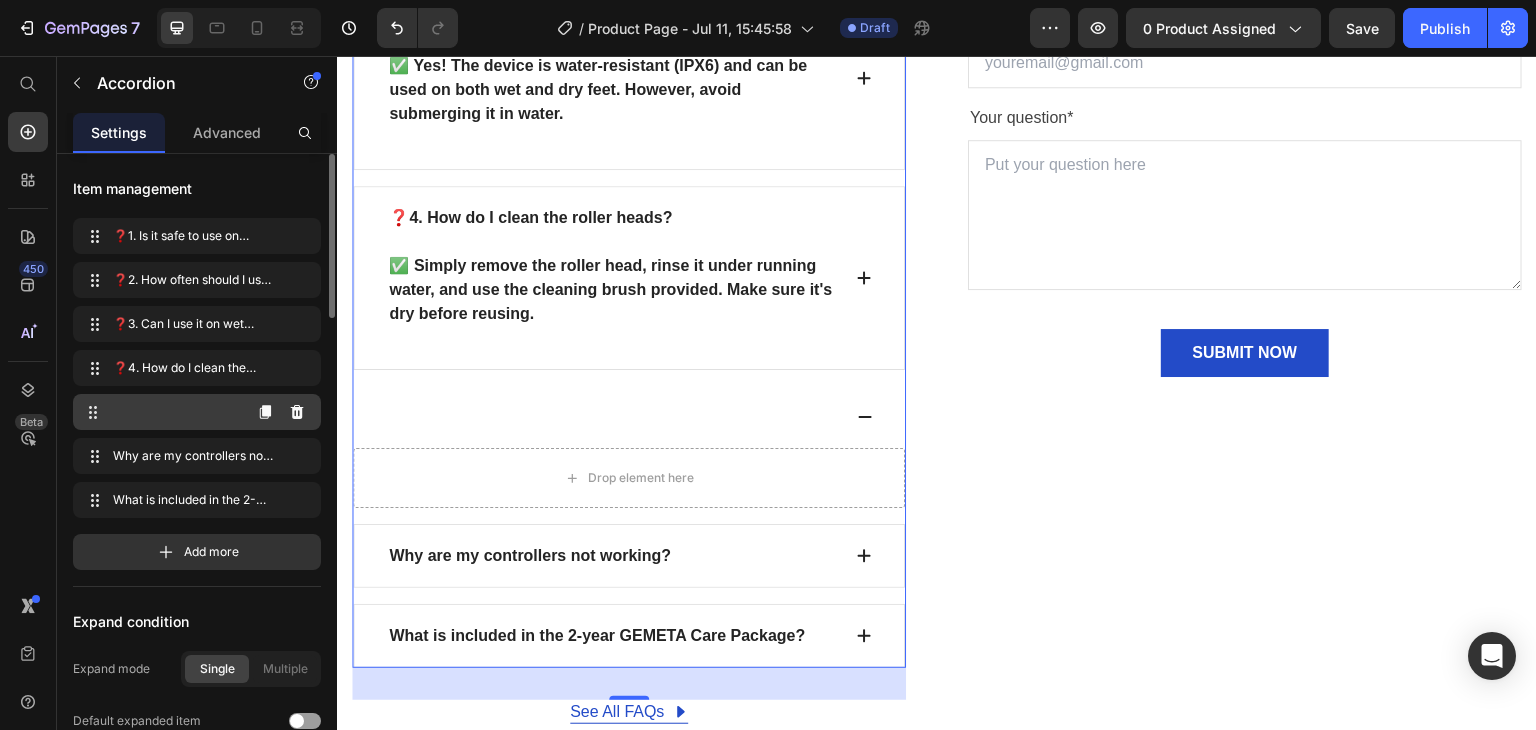 click at bounding box center (197, 412) 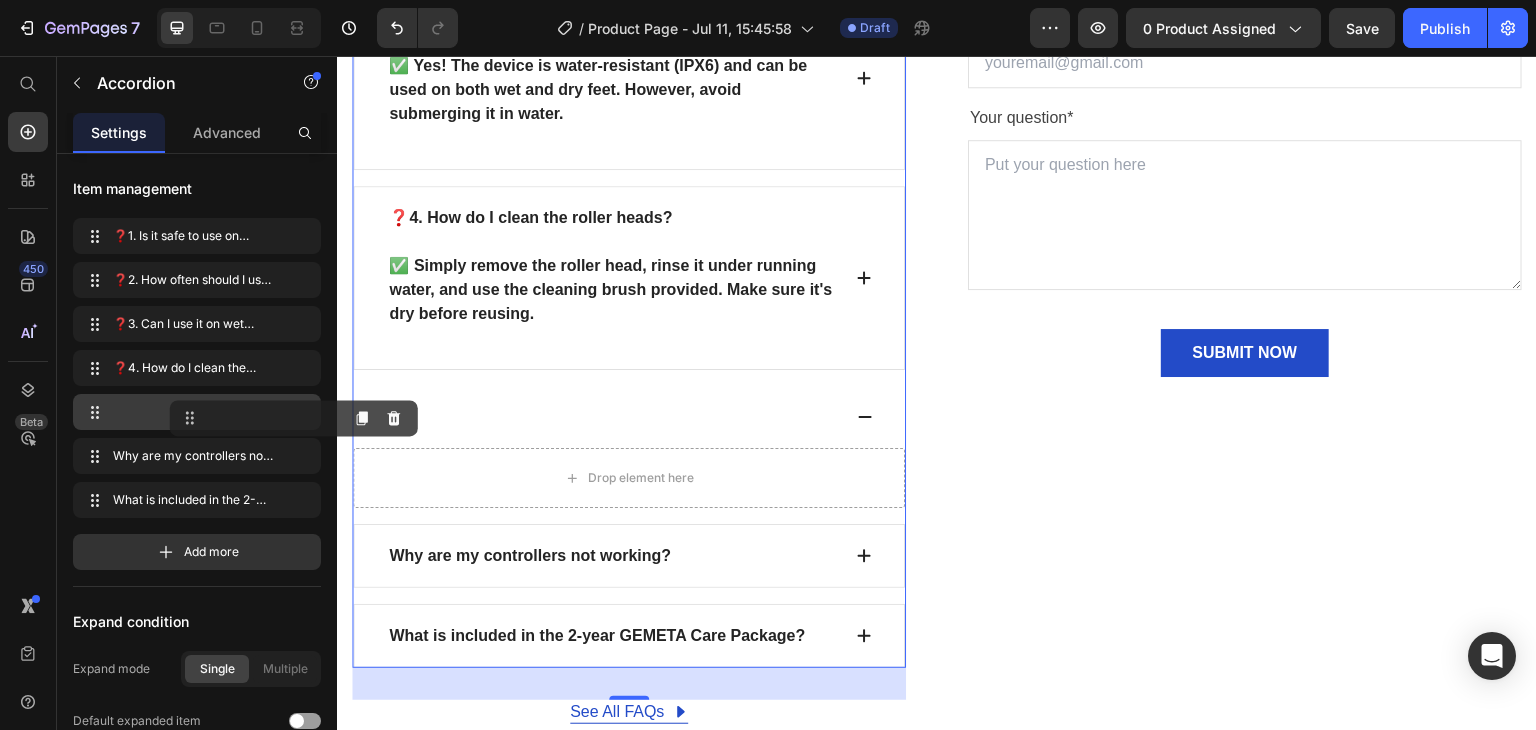 drag, startPoint x: 564, startPoint y: 451, endPoint x: 432, endPoint y: 404, distance: 140.11781 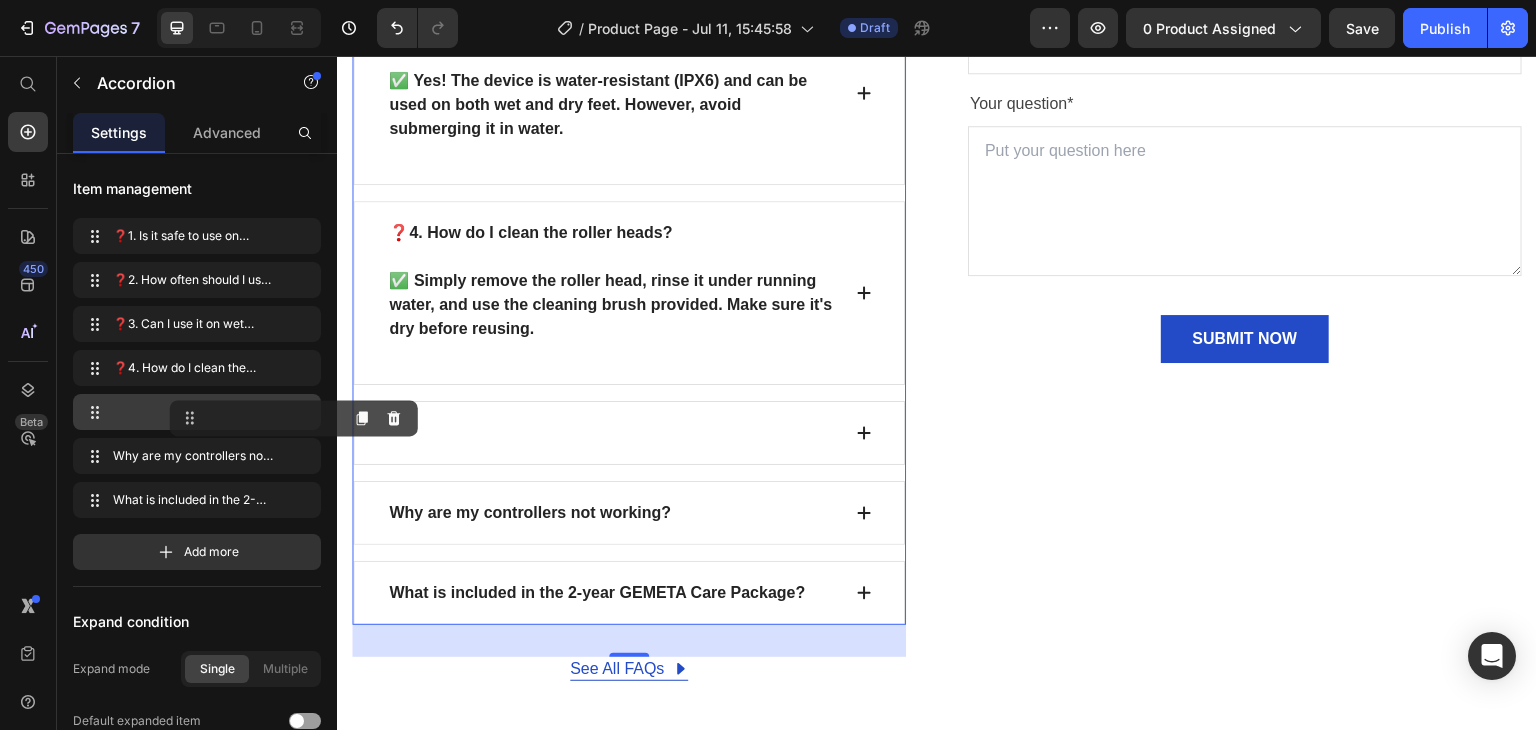 click at bounding box center (629, 433) 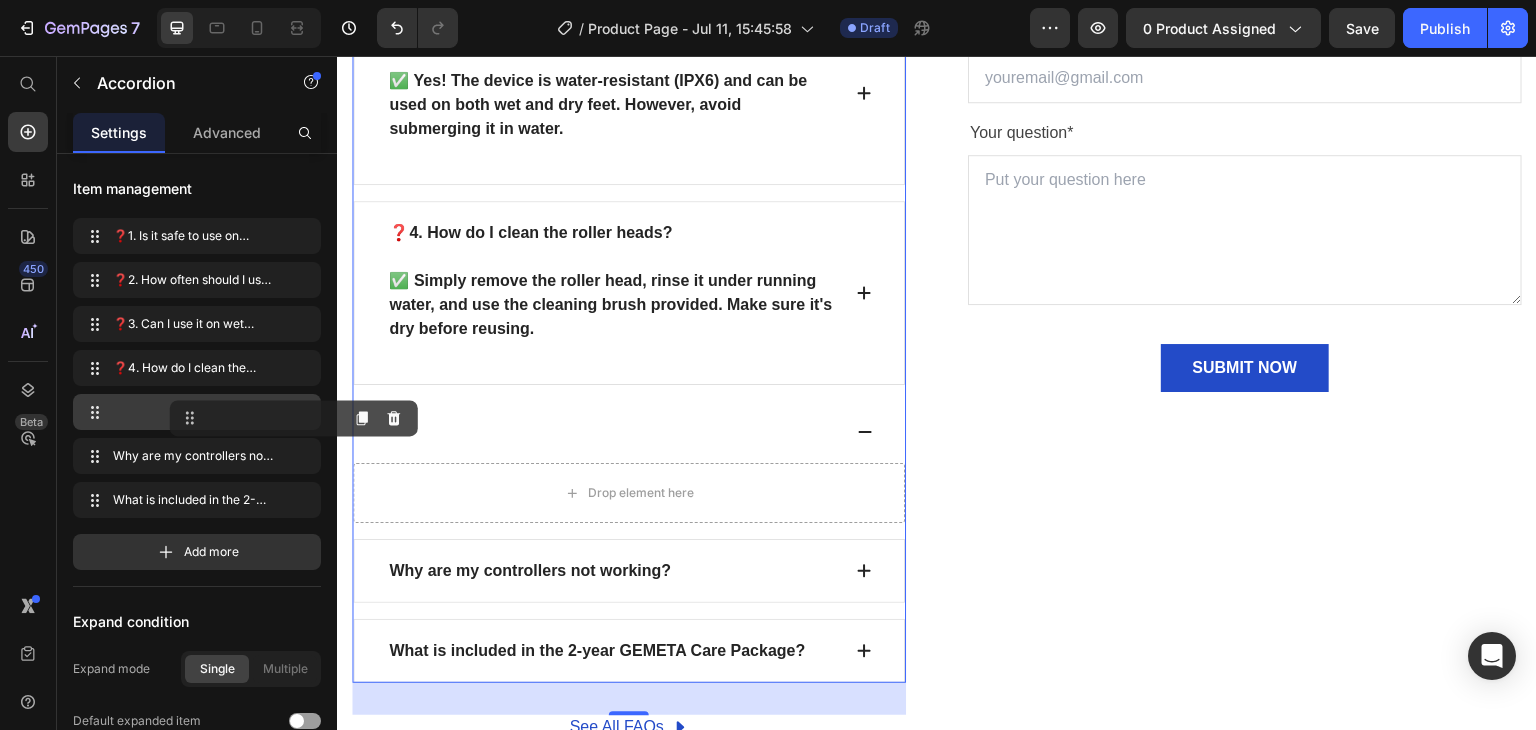 scroll, scrollTop: 8752, scrollLeft: 0, axis: vertical 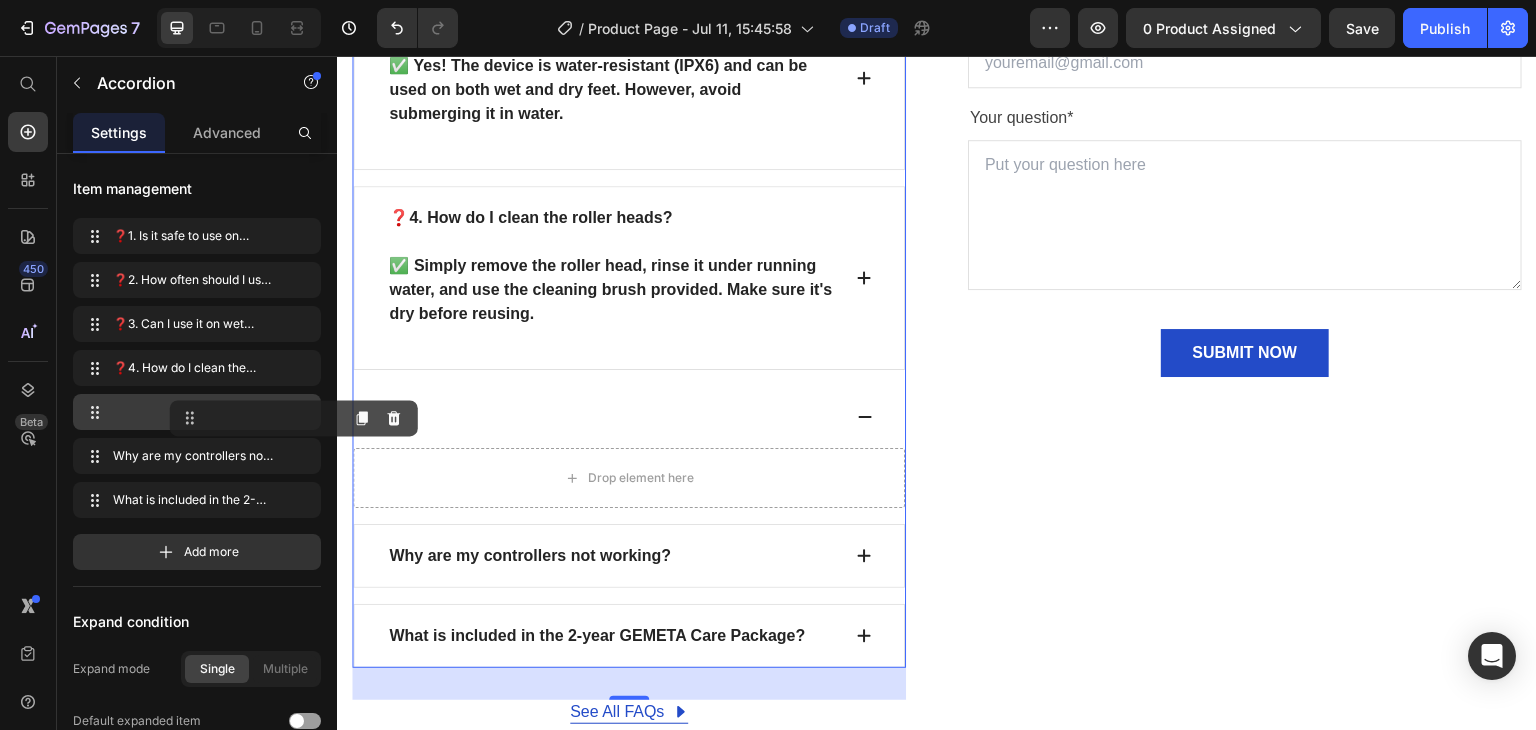 click at bounding box center (629, 417) 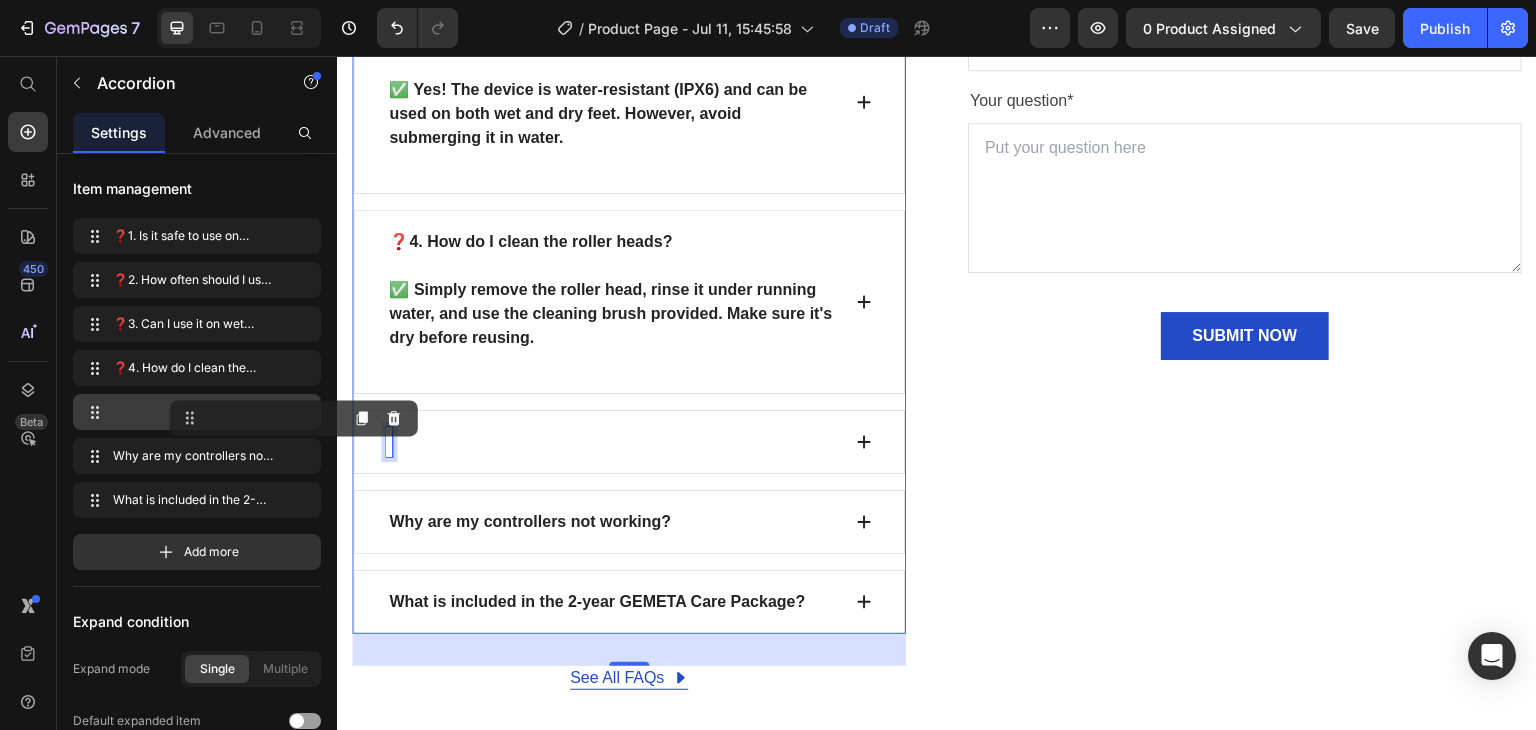 click at bounding box center (389, 442) 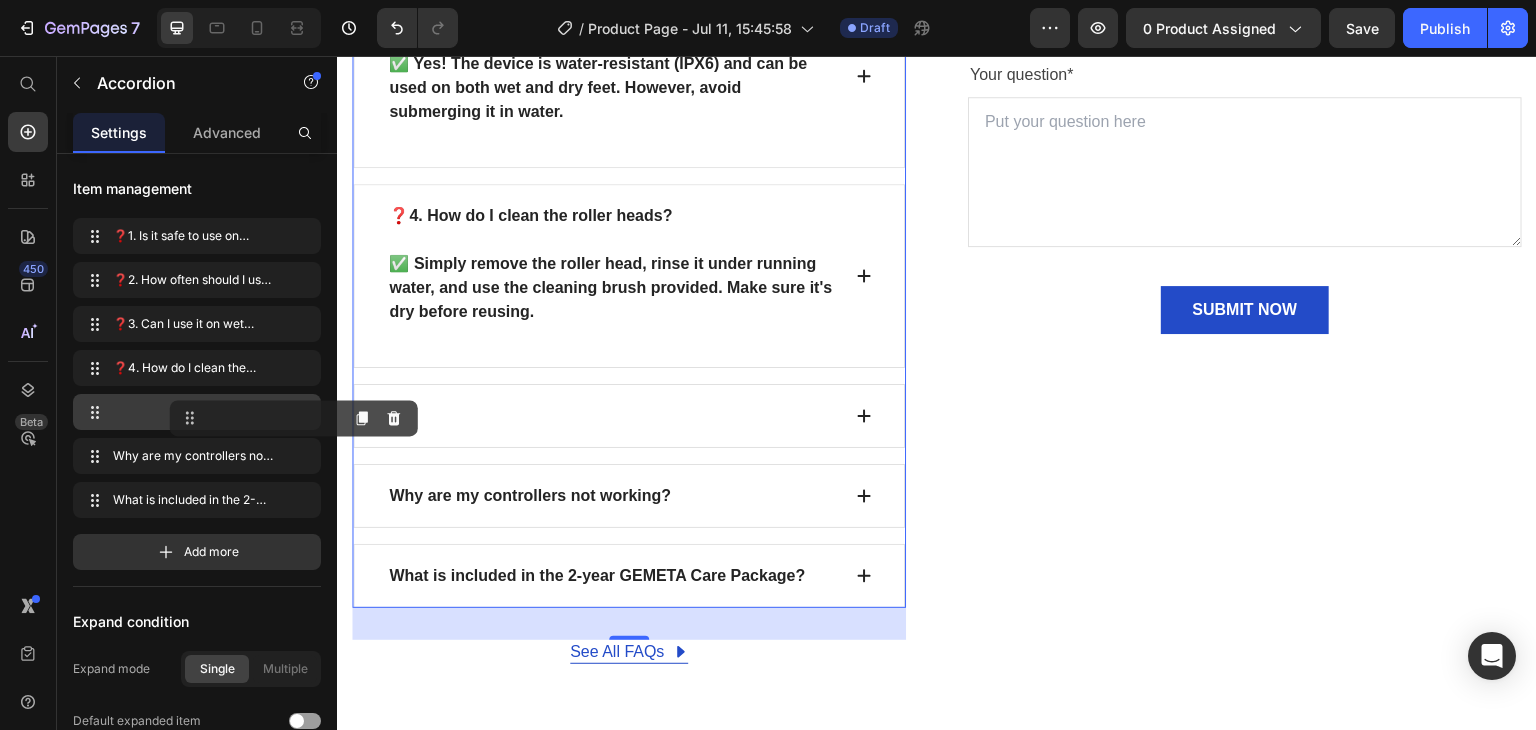 click on "❓1. Is it safe to use on sensitive skin? ✅ Yes, the device is designed with a gentle roller head that removes dead skin without harming healthy skin. It is safe for all skin types. ❓2. How often should I use this callus remover? ✅ We recommend using it 1–2 times per week for best results. Avoid excessive use on the same area in one session. ❓3. Can I use it on wet feet? ✅ Yes! The device is water-resistant (IPX6) and can be used on both wet and dry feet. However, avoid submerging it in water. ❓4. How do I clean the roller heads? ✅ Simply remove the roller head, rinse it under running water, and use the cleaning brush provided. Make sure it's dry before reusing. Why are my controllers not working? What is included in the 2-year GEMETA Care Package?" at bounding box center [629, 48] 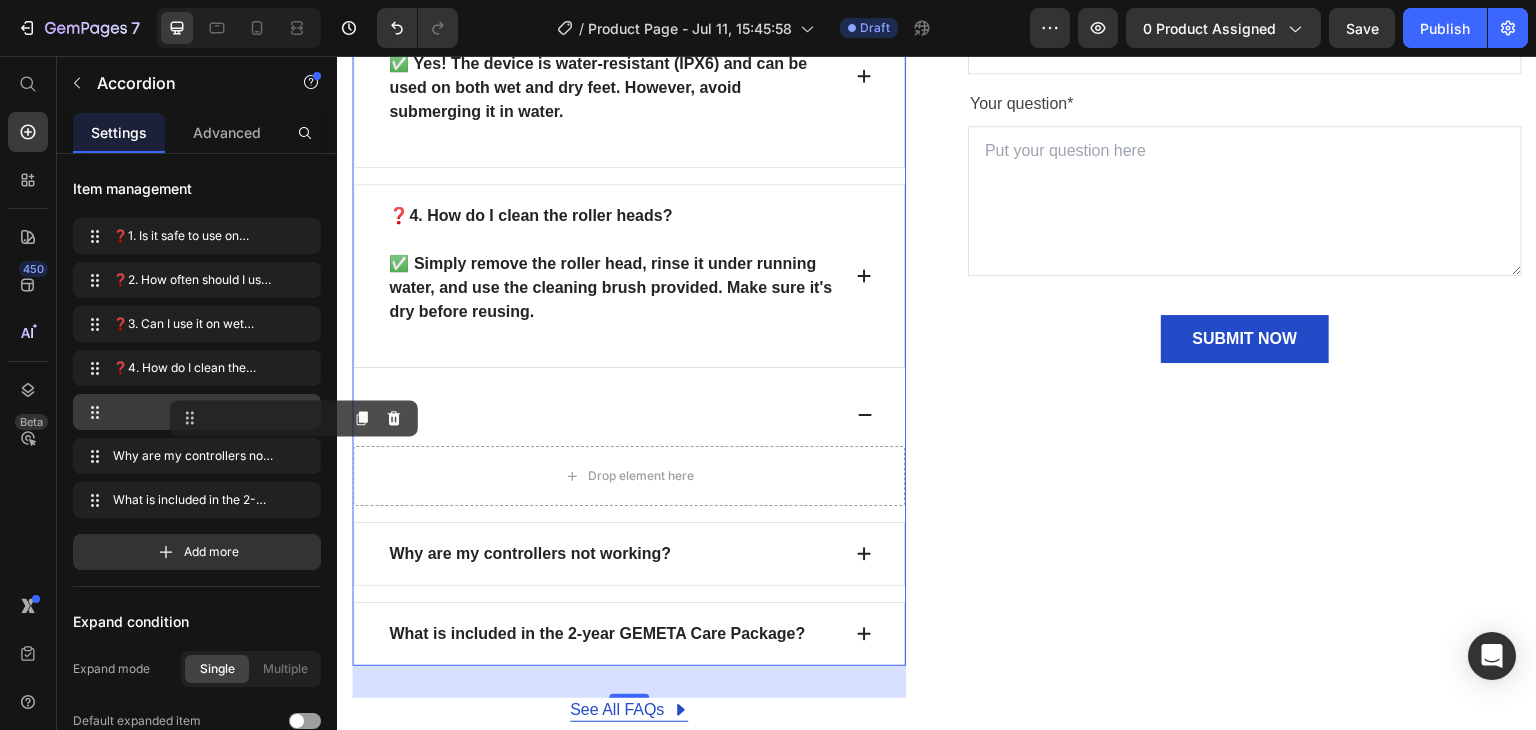 click at bounding box center (613, 415) 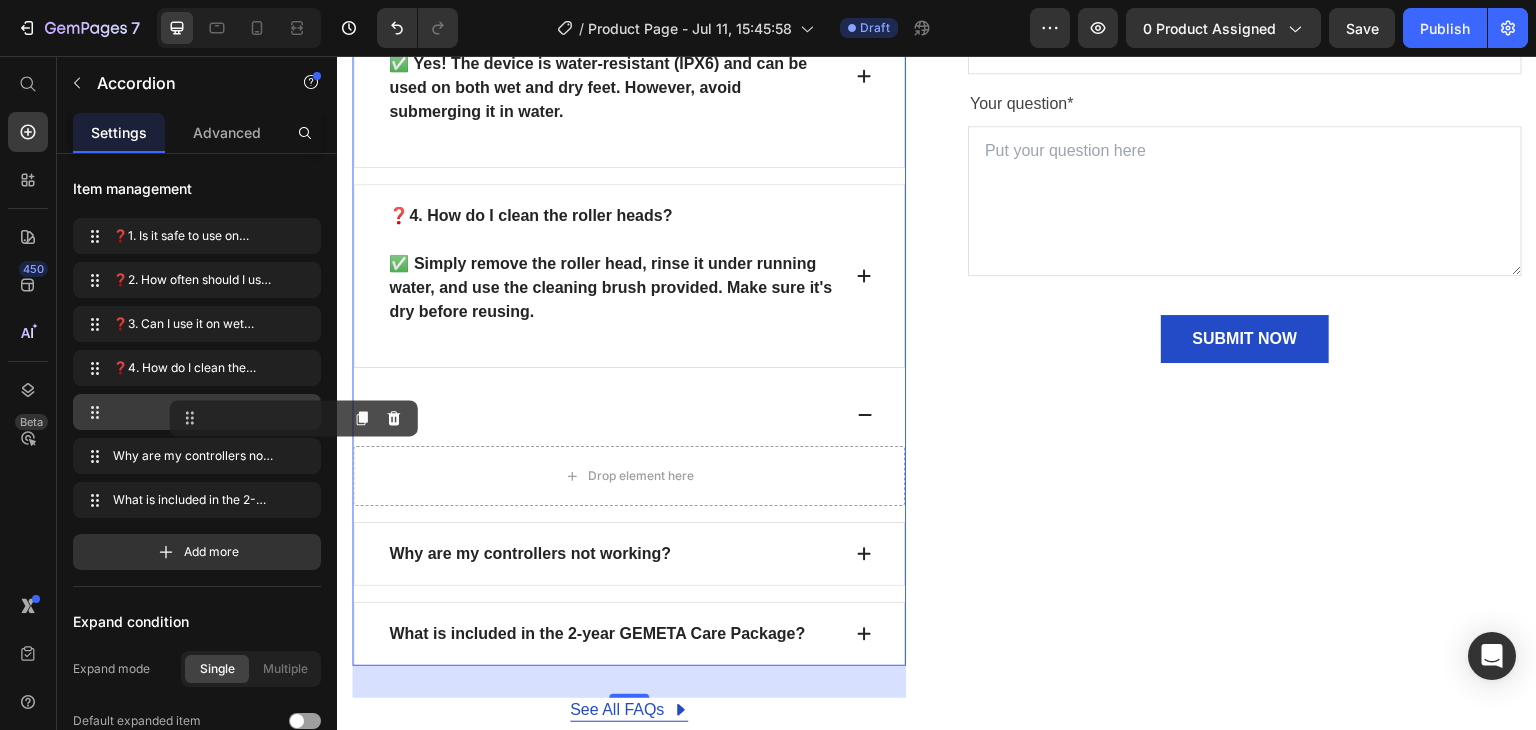 click at bounding box center (613, 415) 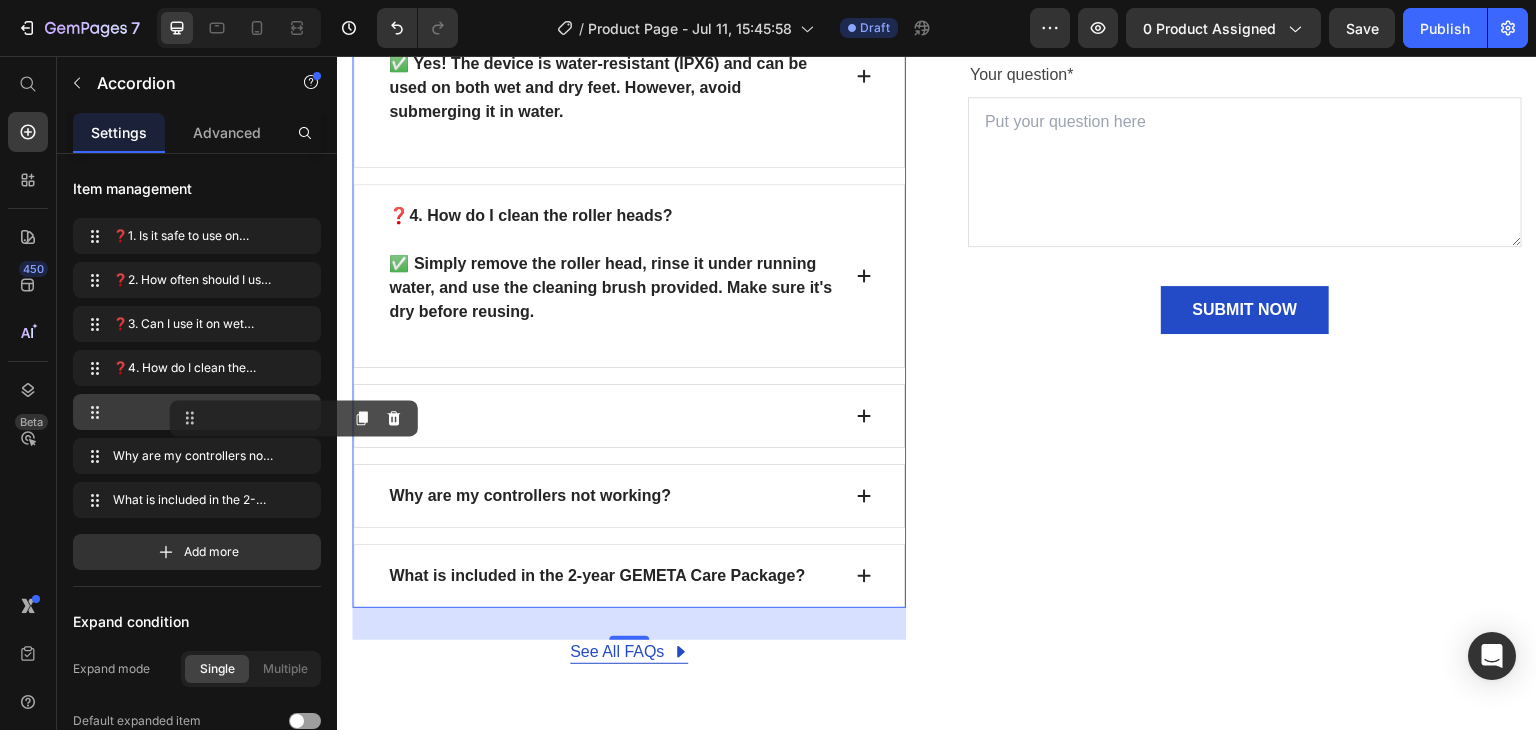 click at bounding box center [613, 416] 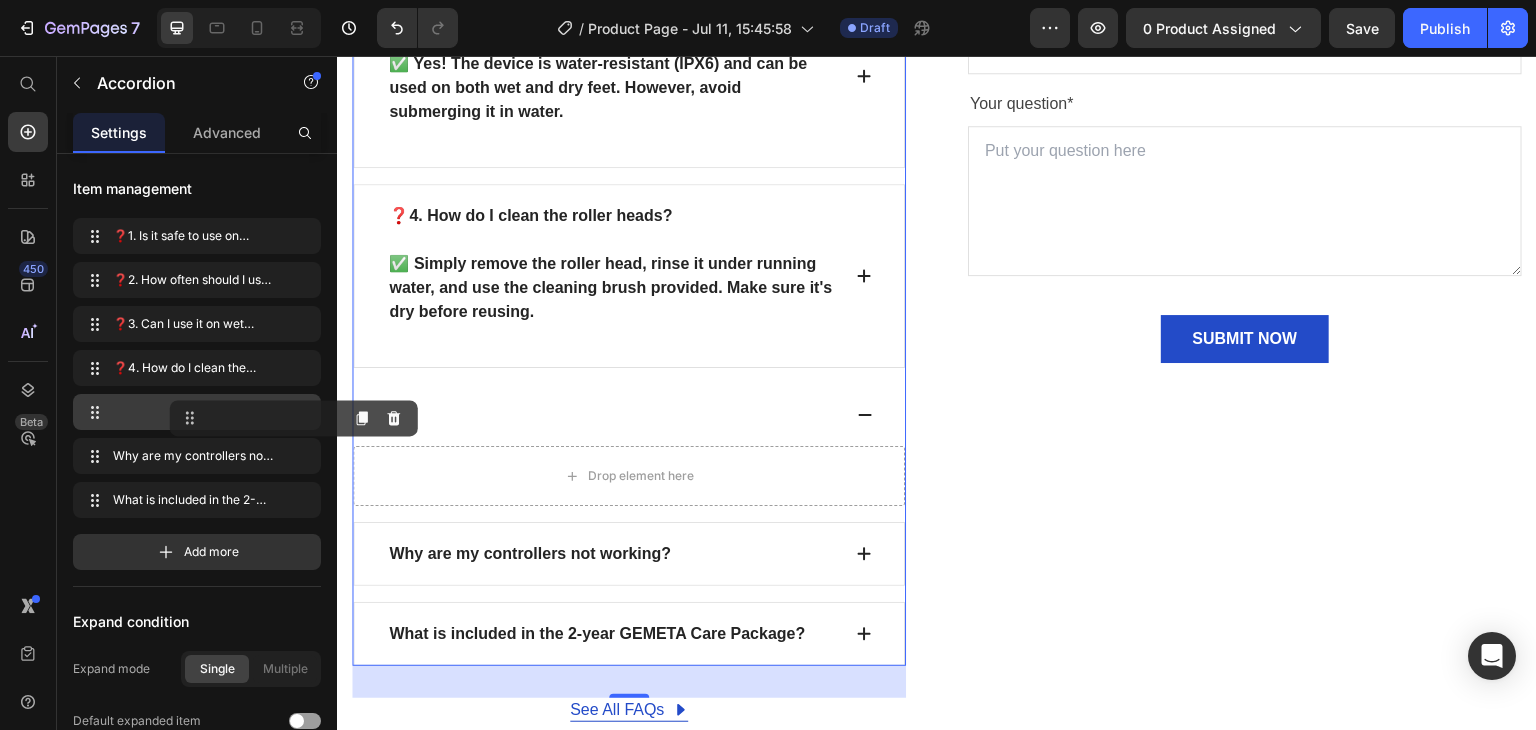 click at bounding box center (613, 415) 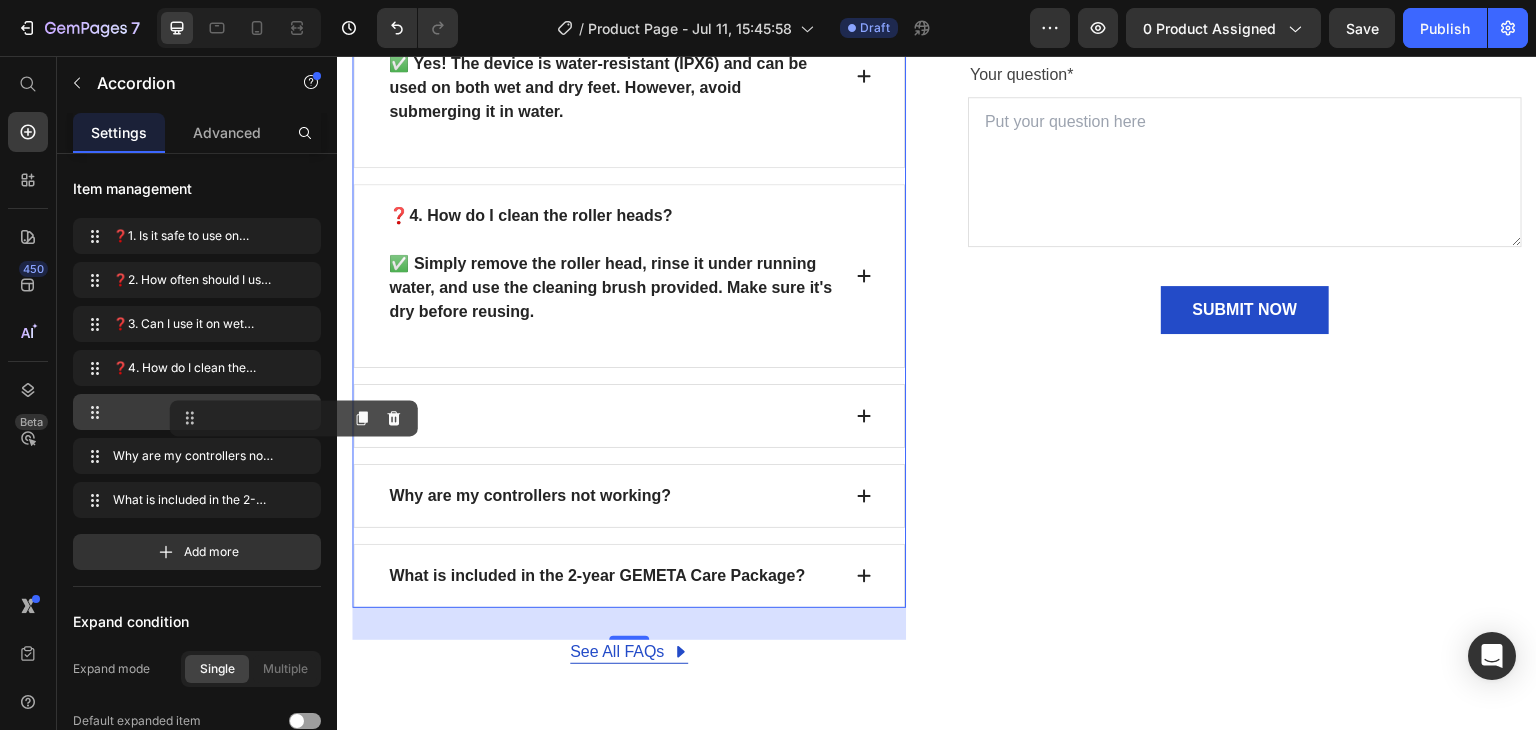 click at bounding box center (613, 416) 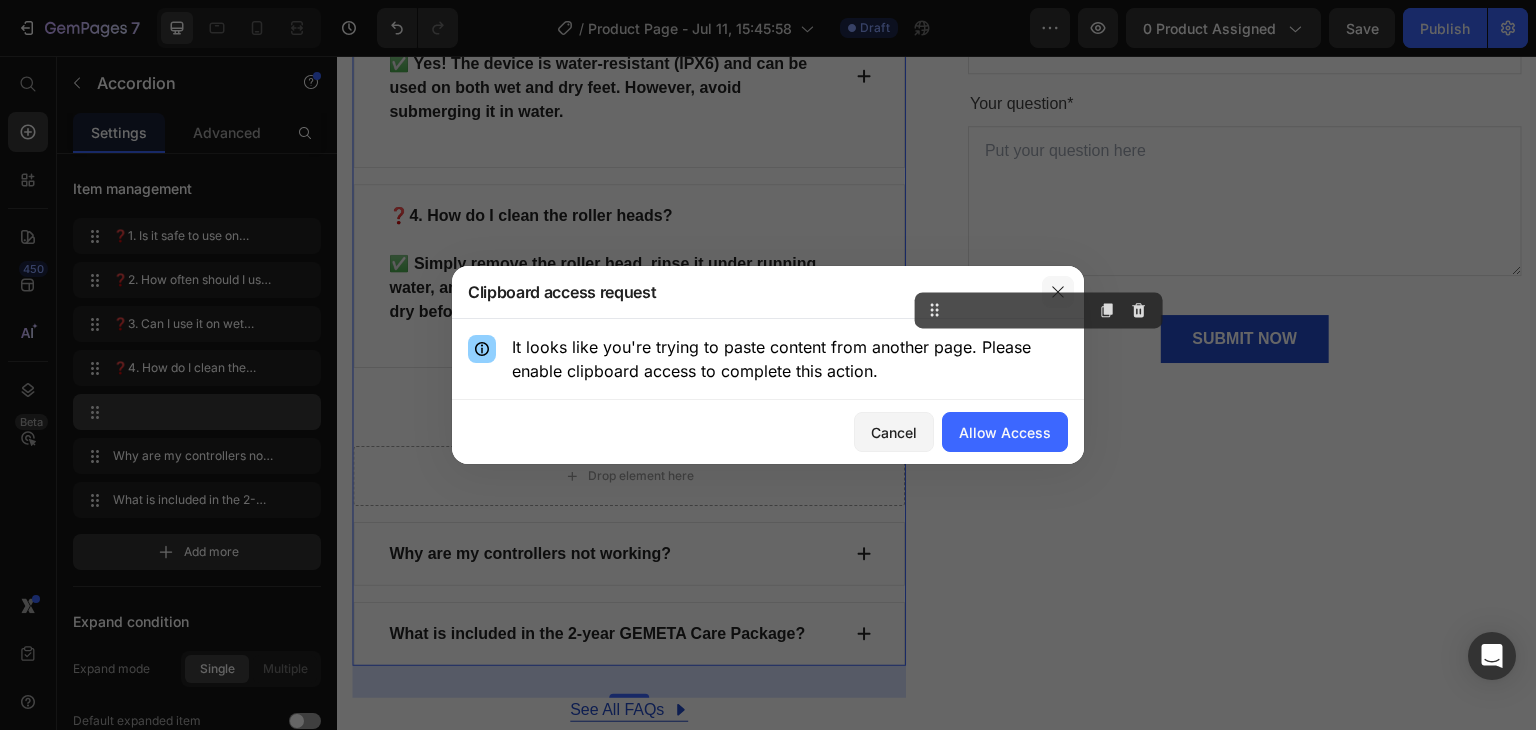 click at bounding box center [1058, 292] 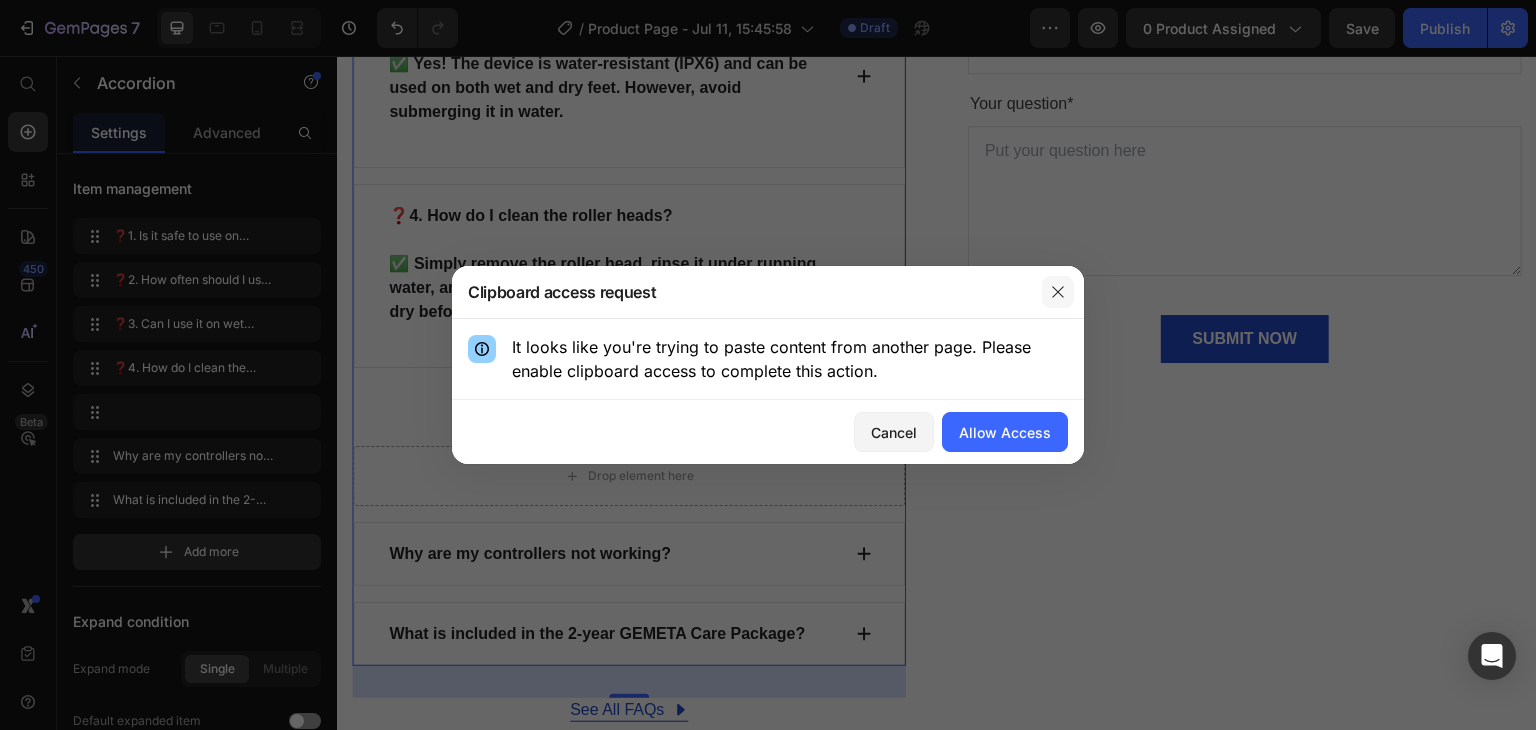 click at bounding box center [1058, 292] 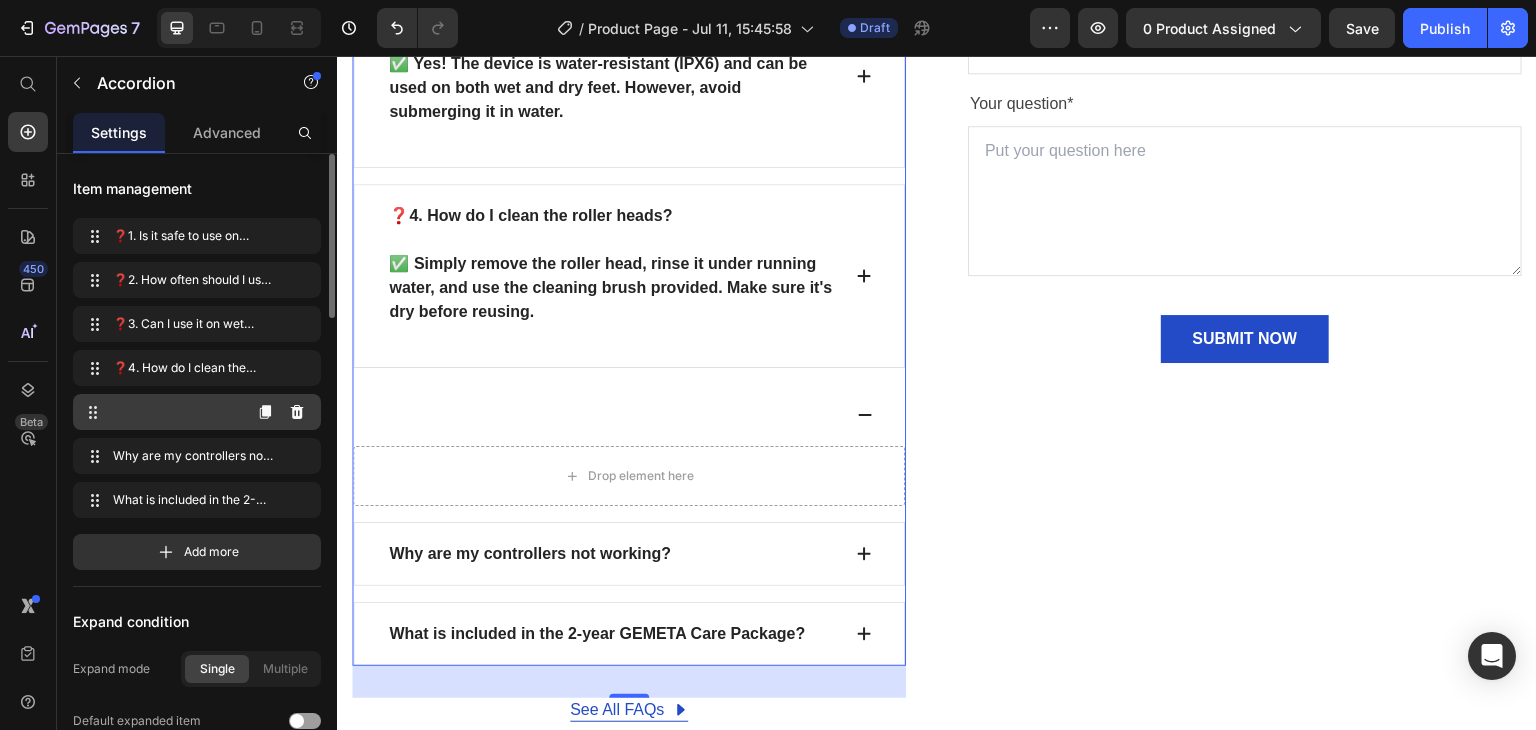 click at bounding box center [161, 412] 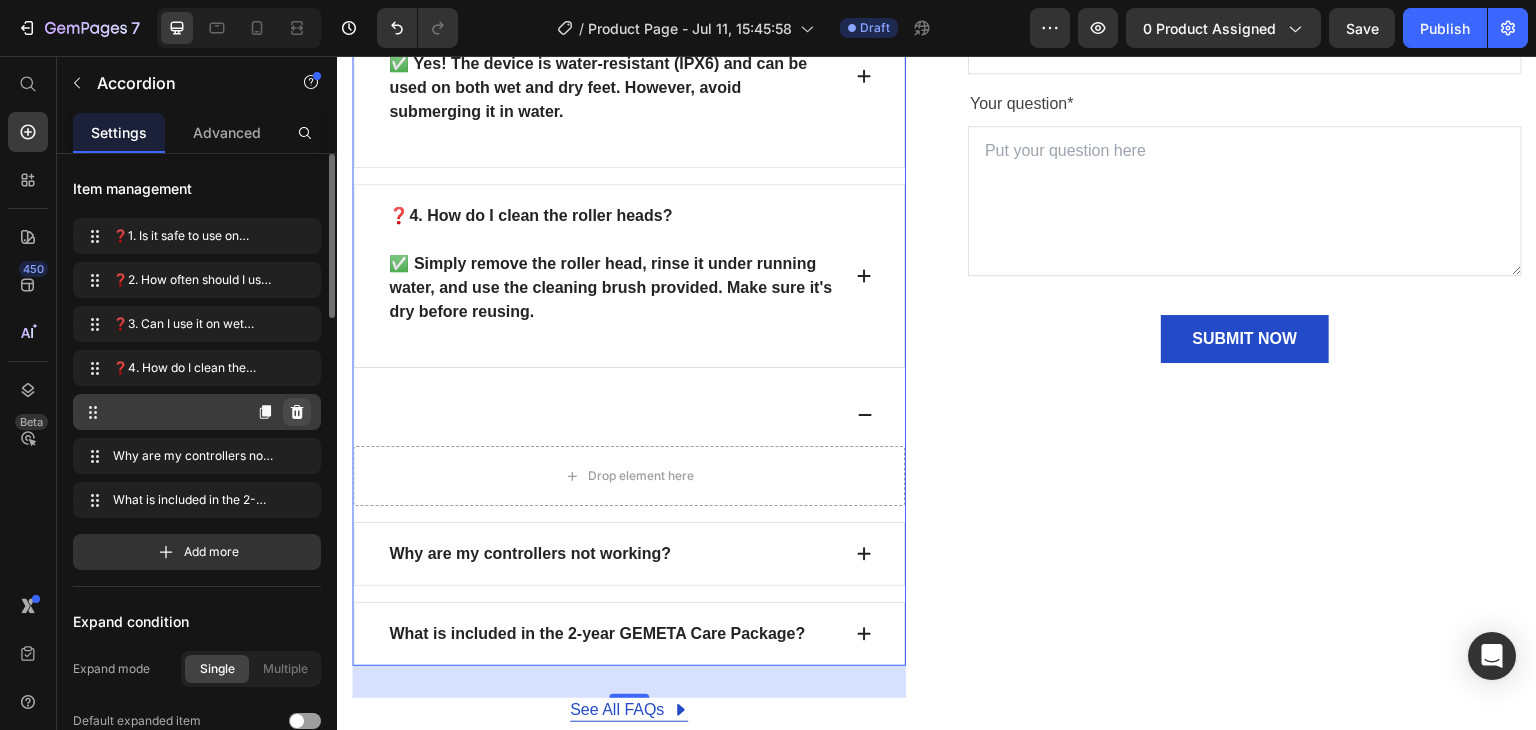 click 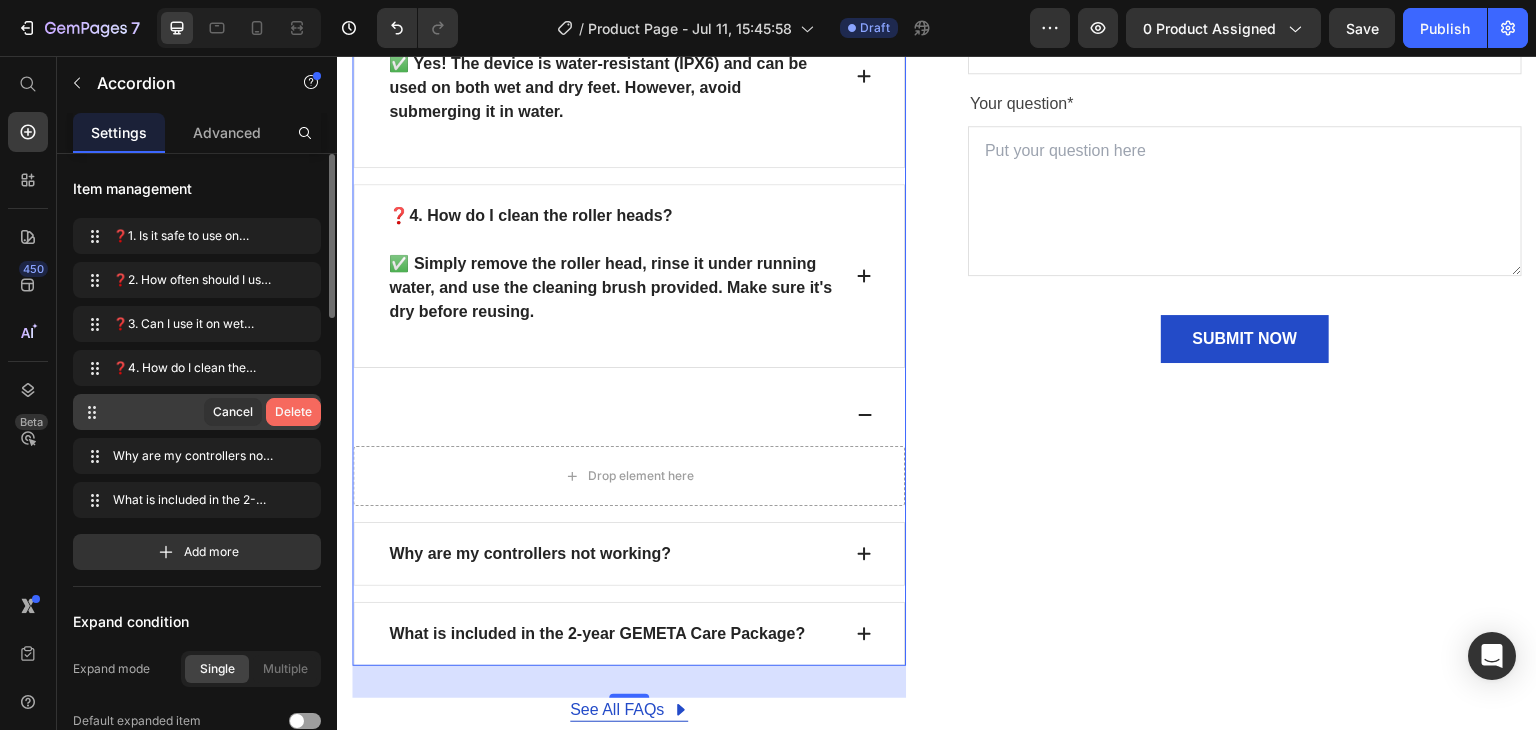 click on "Delete" at bounding box center [293, 412] 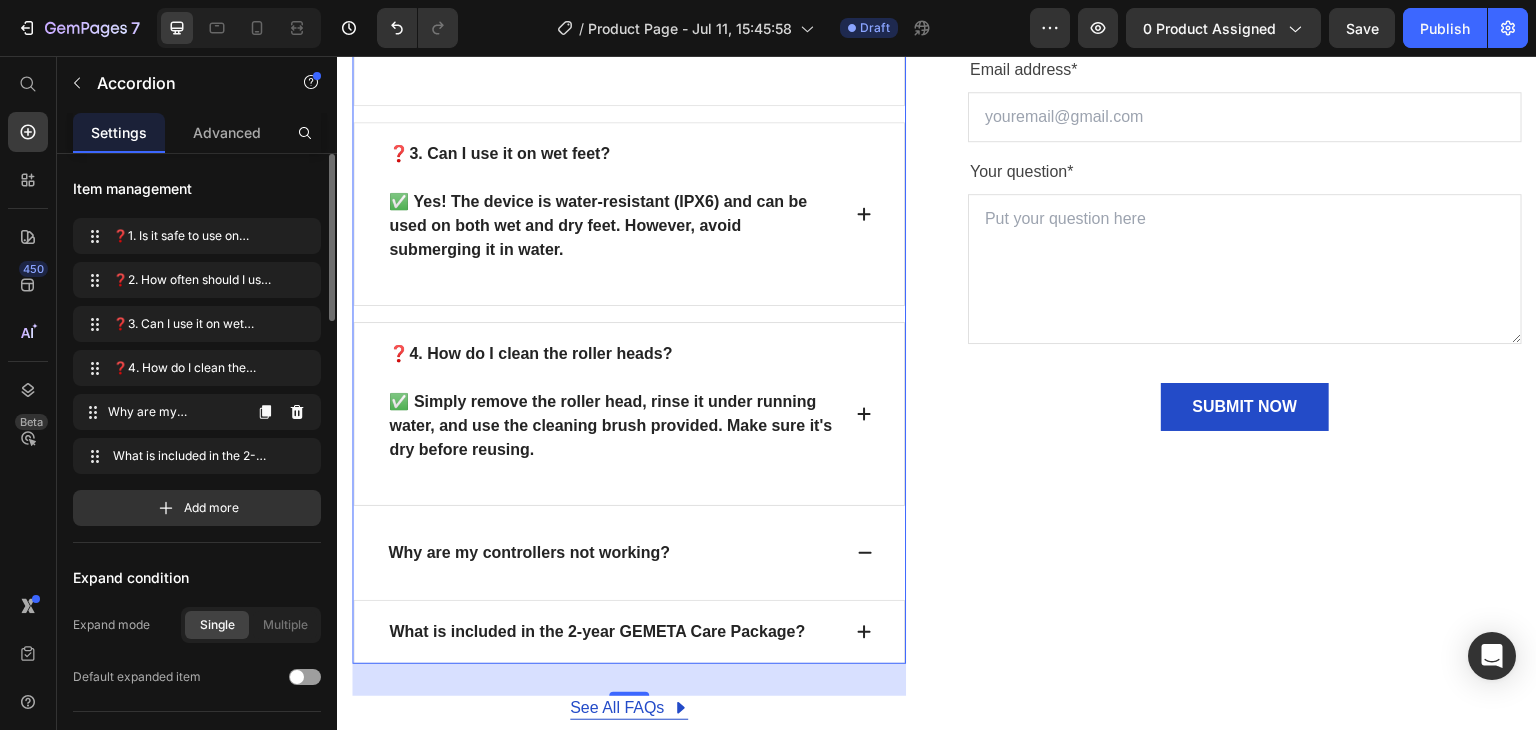 click 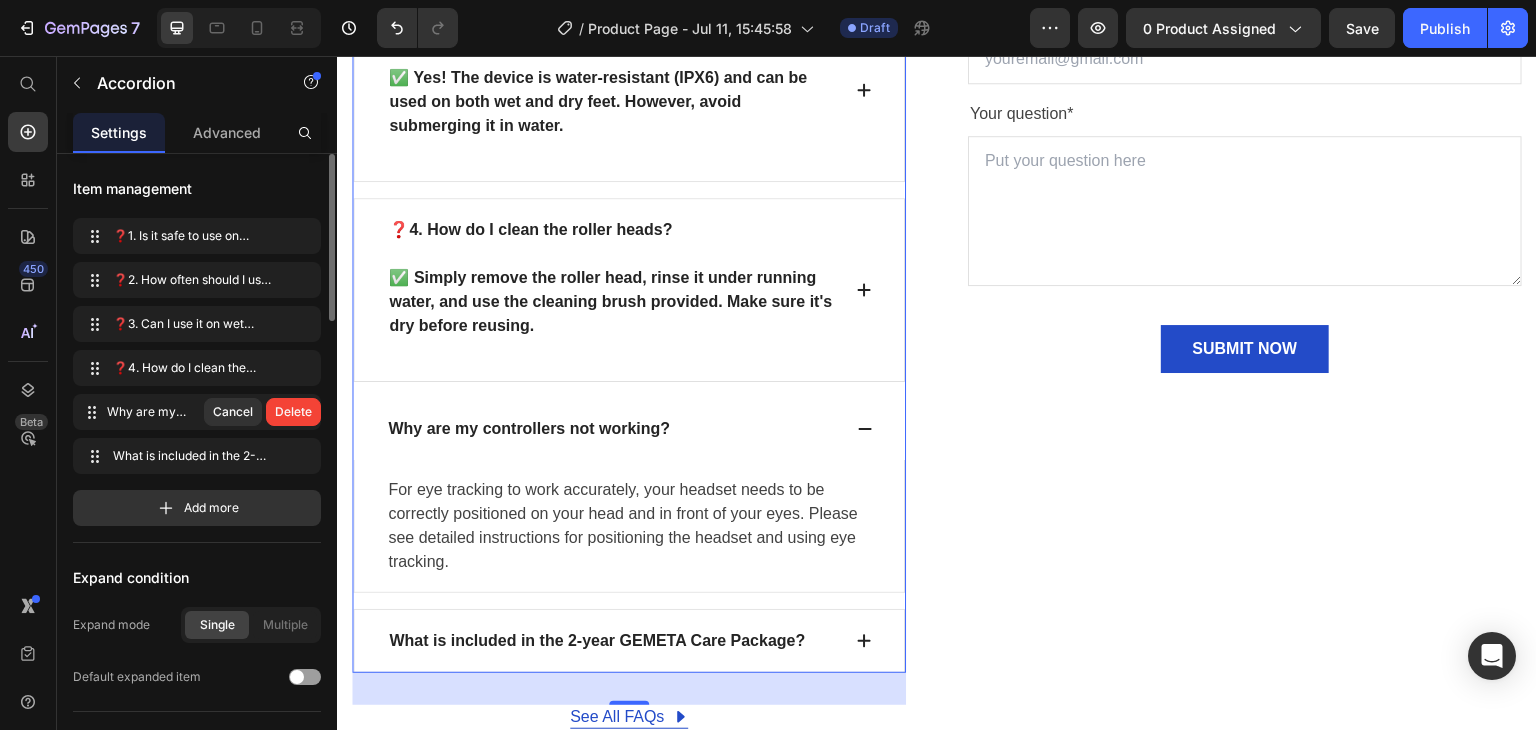 scroll, scrollTop: 8772, scrollLeft: 0, axis: vertical 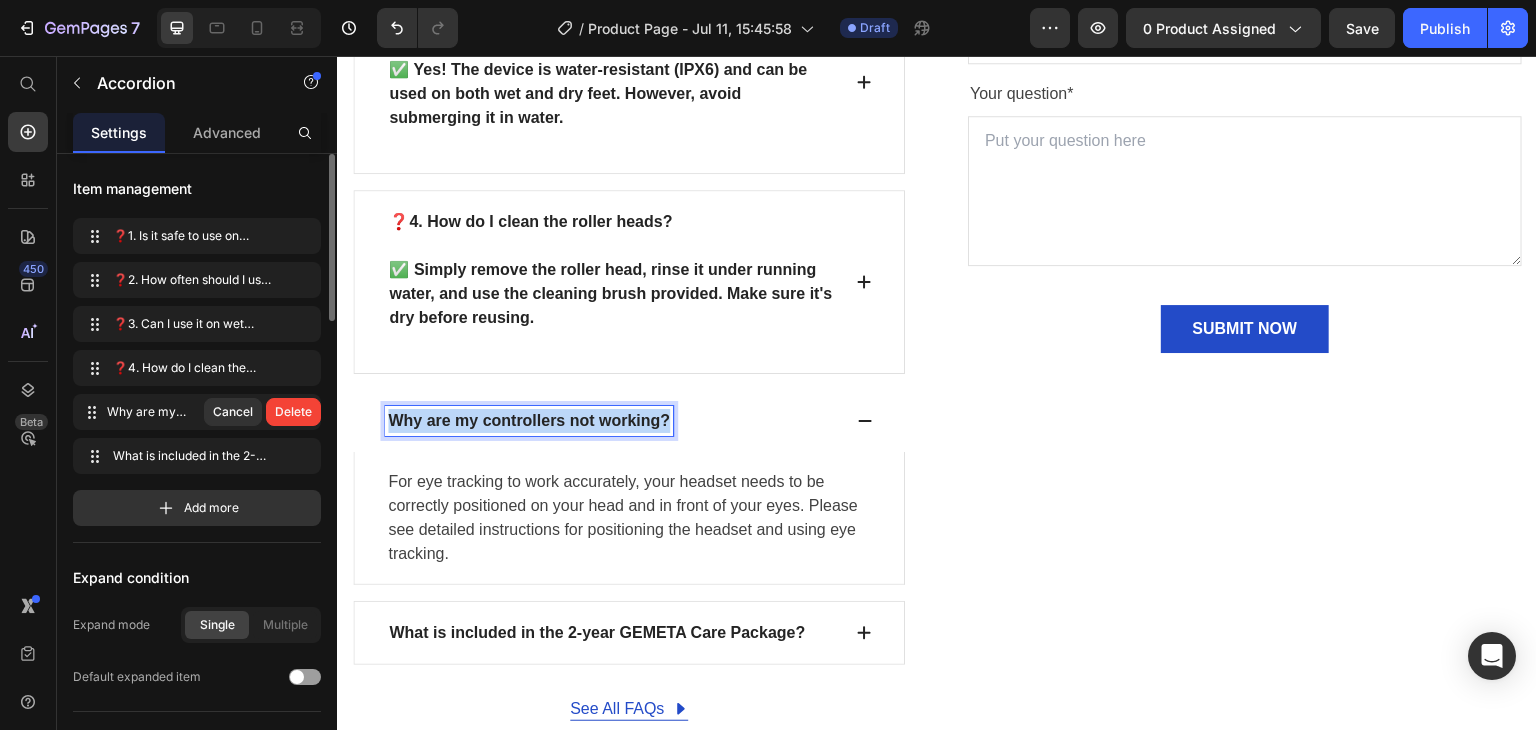 drag, startPoint x: 664, startPoint y: 409, endPoint x: 253, endPoint y: 403, distance: 411.0438 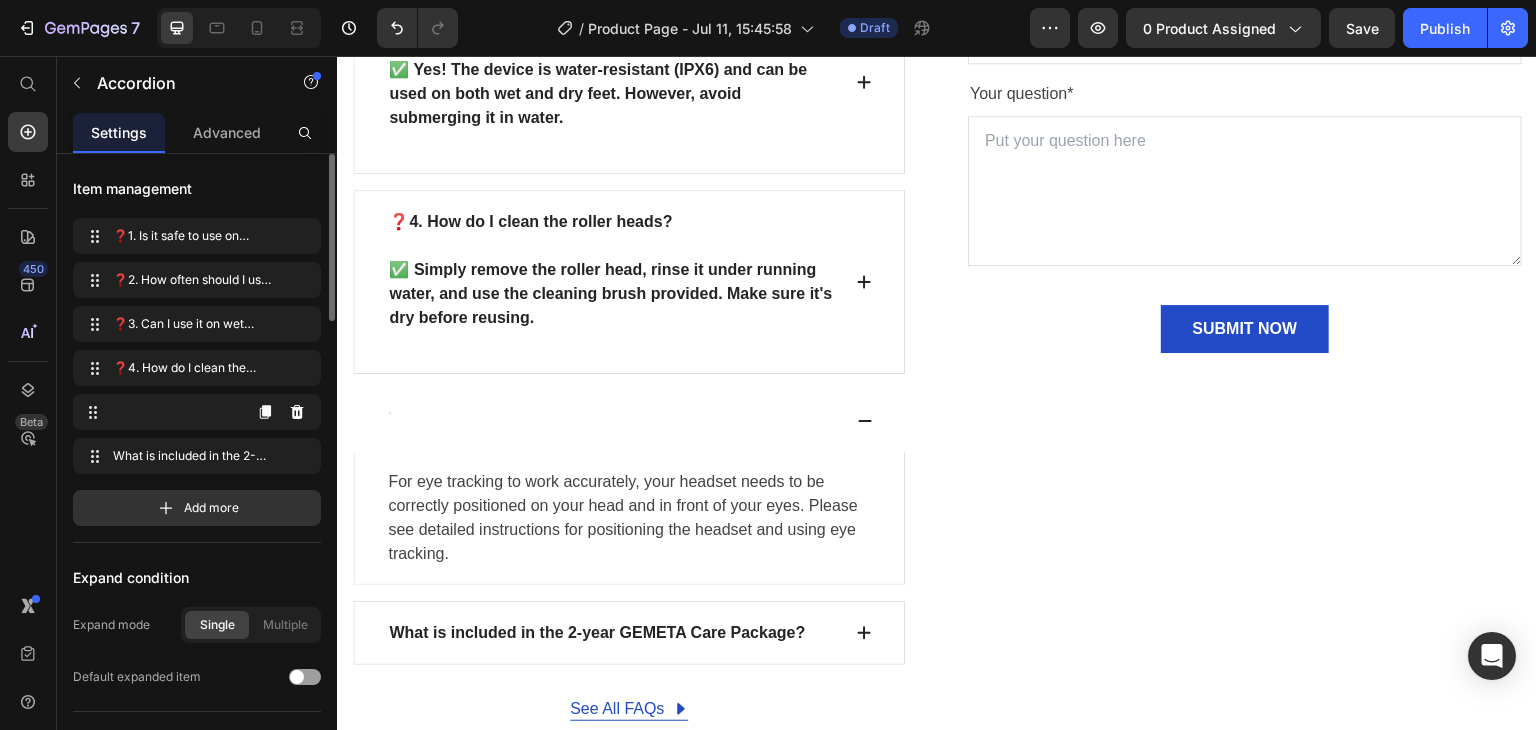 scroll, scrollTop: 8790, scrollLeft: 0, axis: vertical 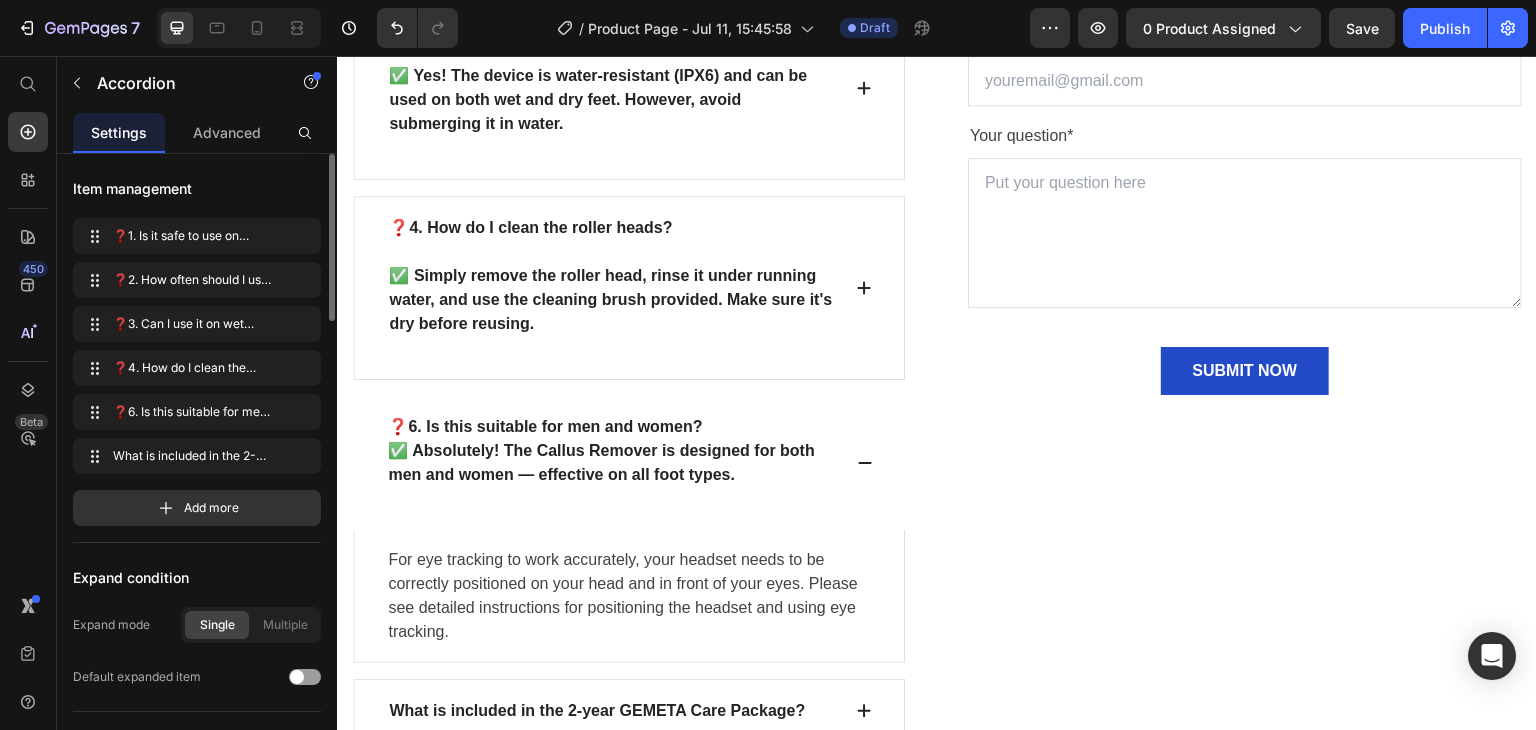 click on "❓6. Is this suitable for men and women?" at bounding box center [613, 427] 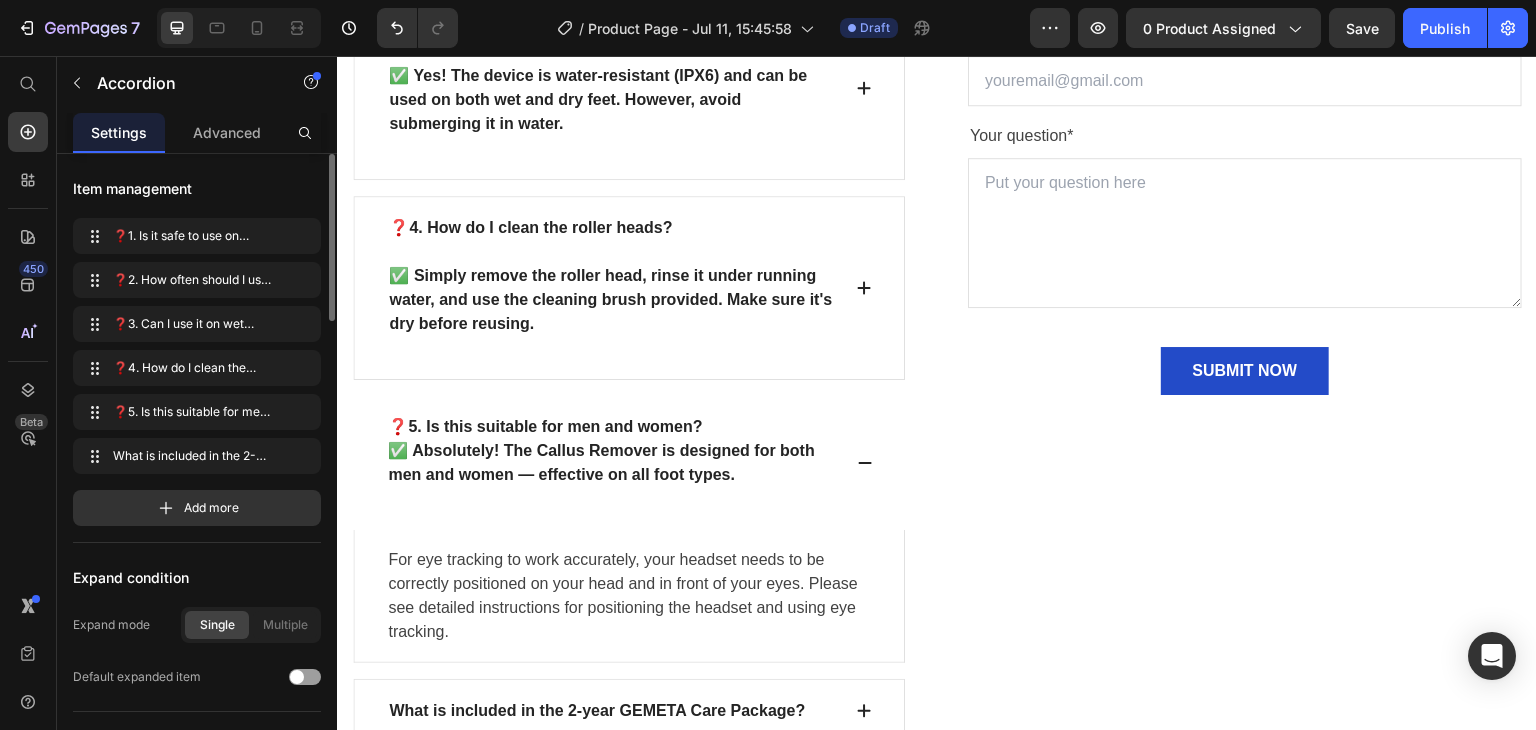 click on "✅ Absolutely! The Callus Remover is designed for both men and women — effective on all foot types." at bounding box center (613, 463) 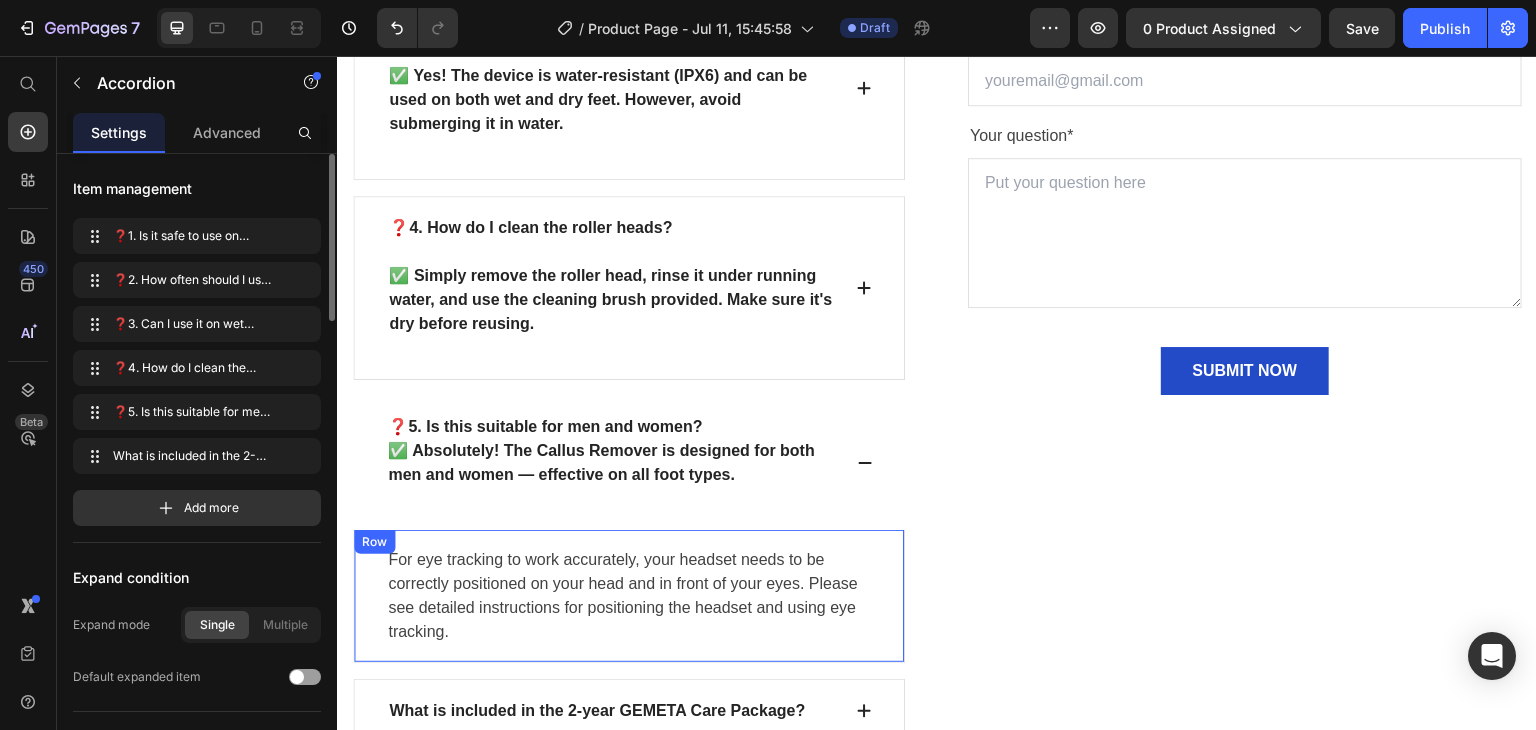 click on "Row" at bounding box center (374, 542) 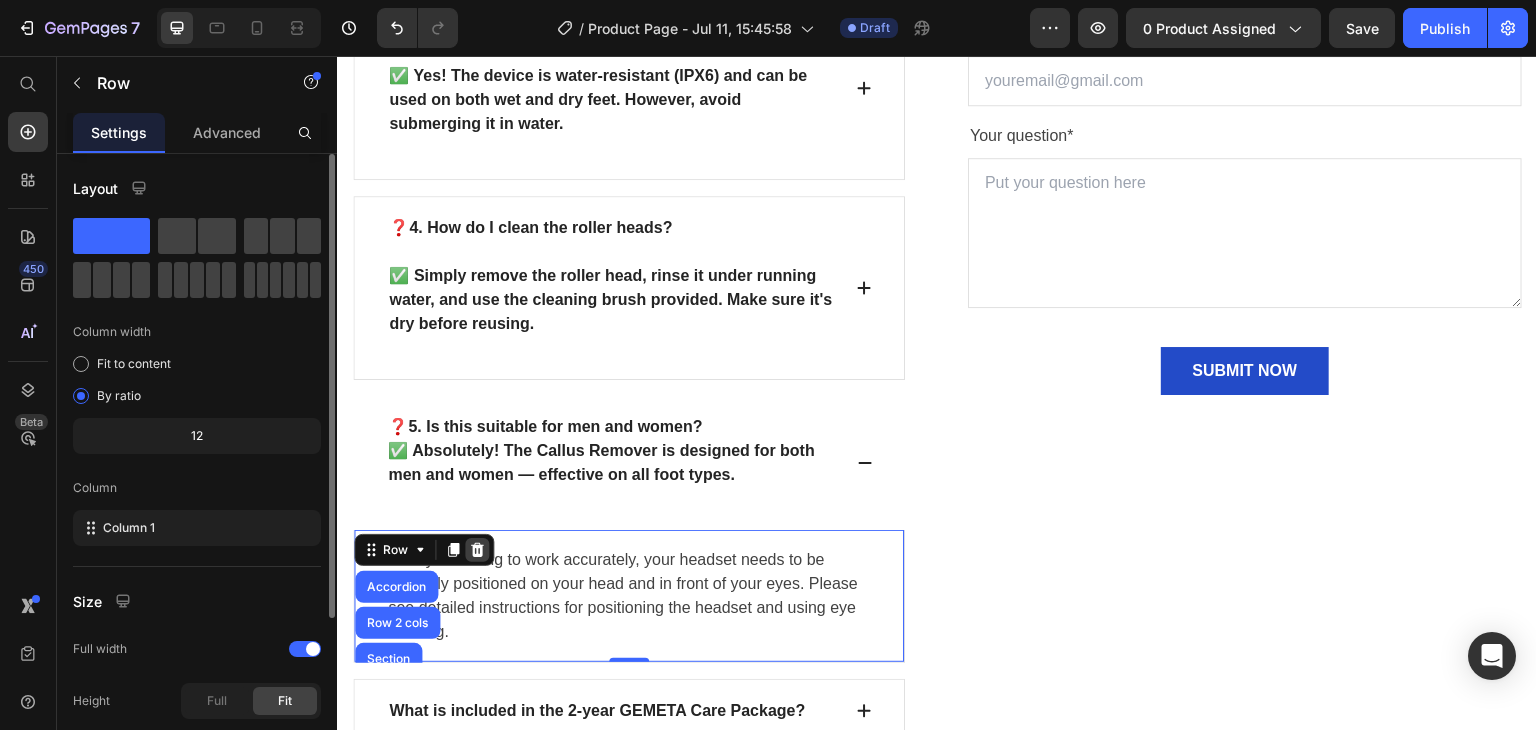 click 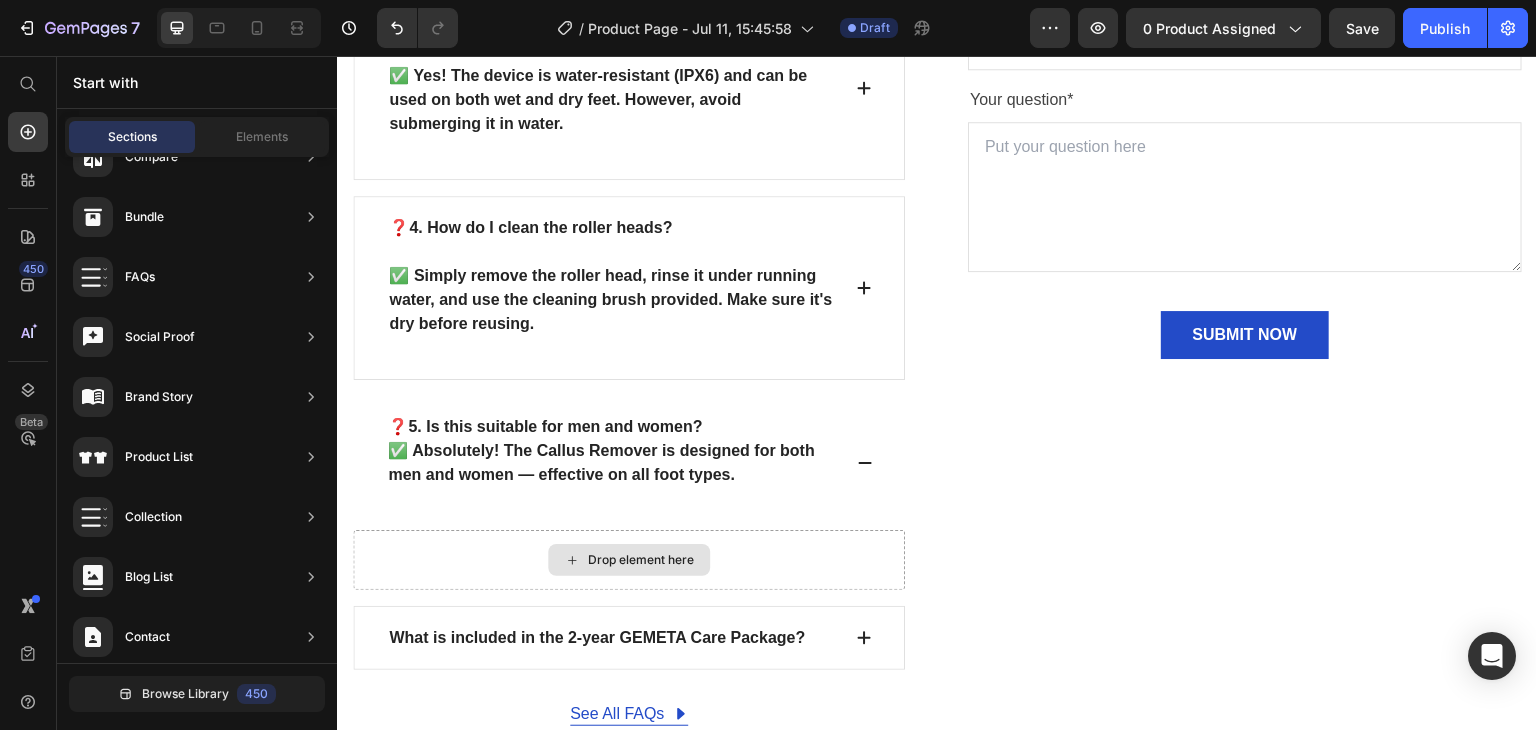 scroll, scrollTop: 8881, scrollLeft: 0, axis: vertical 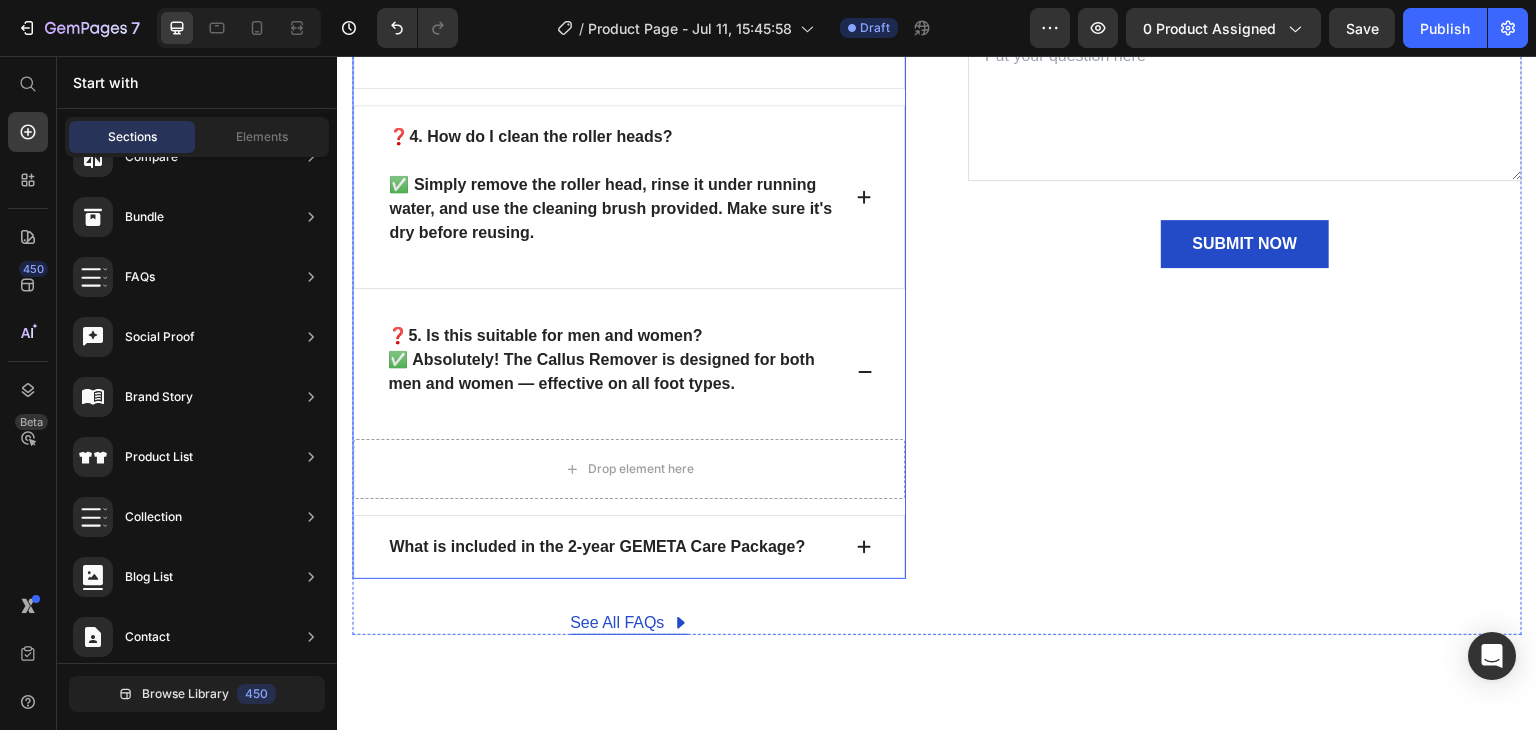 click on "What is included in the 2-year GEMETA Care Package?" at bounding box center (597, 547) 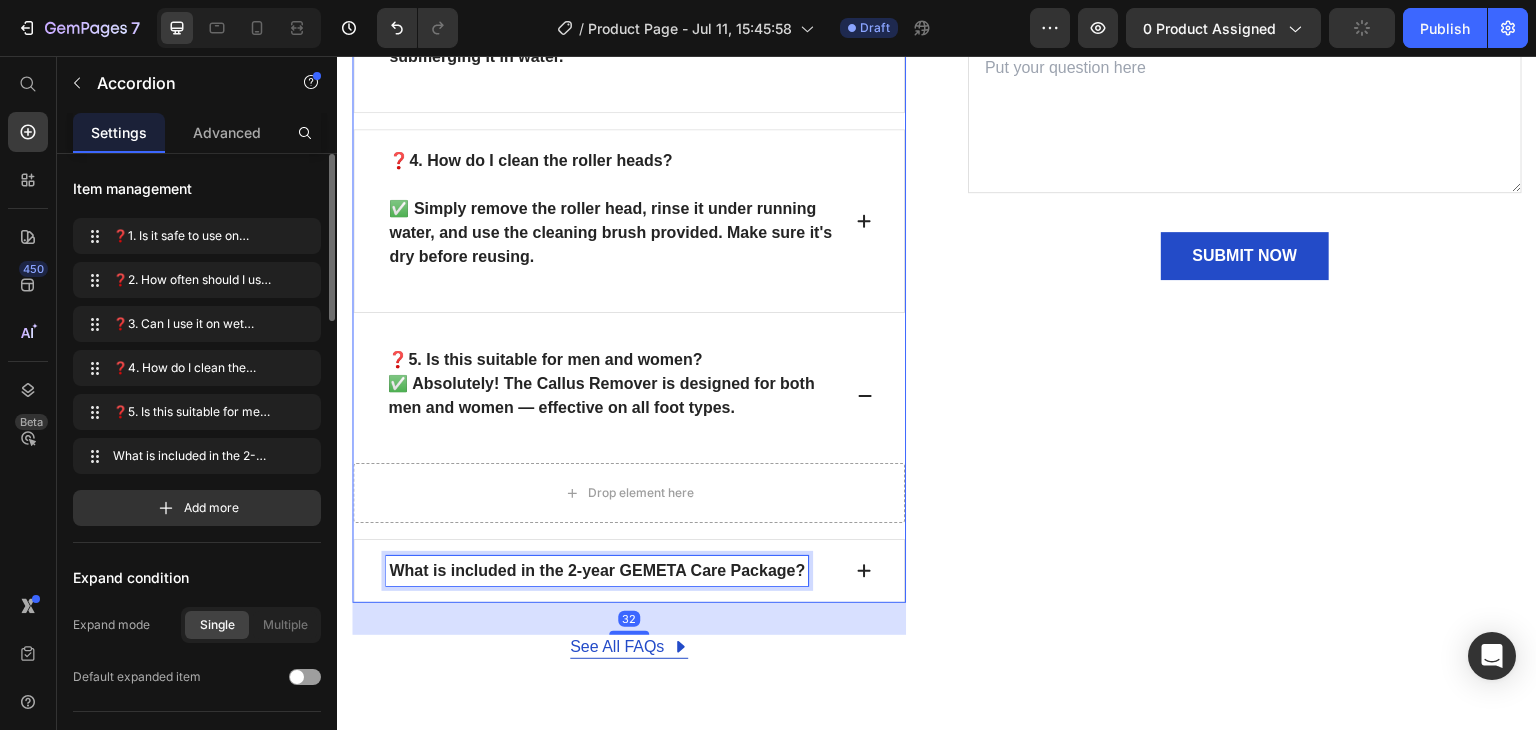 scroll, scrollTop: 8905, scrollLeft: 0, axis: vertical 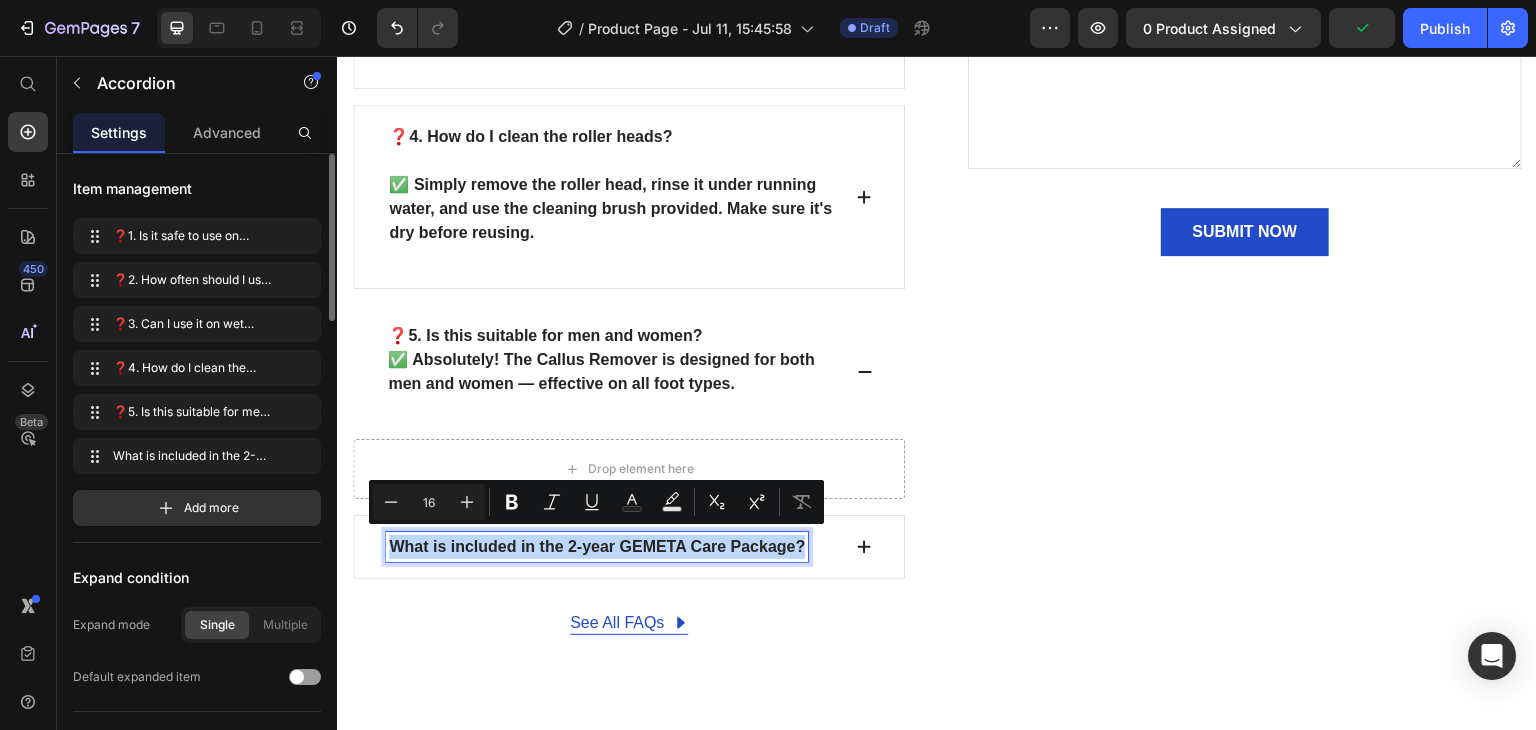 drag, startPoint x: 389, startPoint y: 529, endPoint x: 804, endPoint y: 511, distance: 415.39017 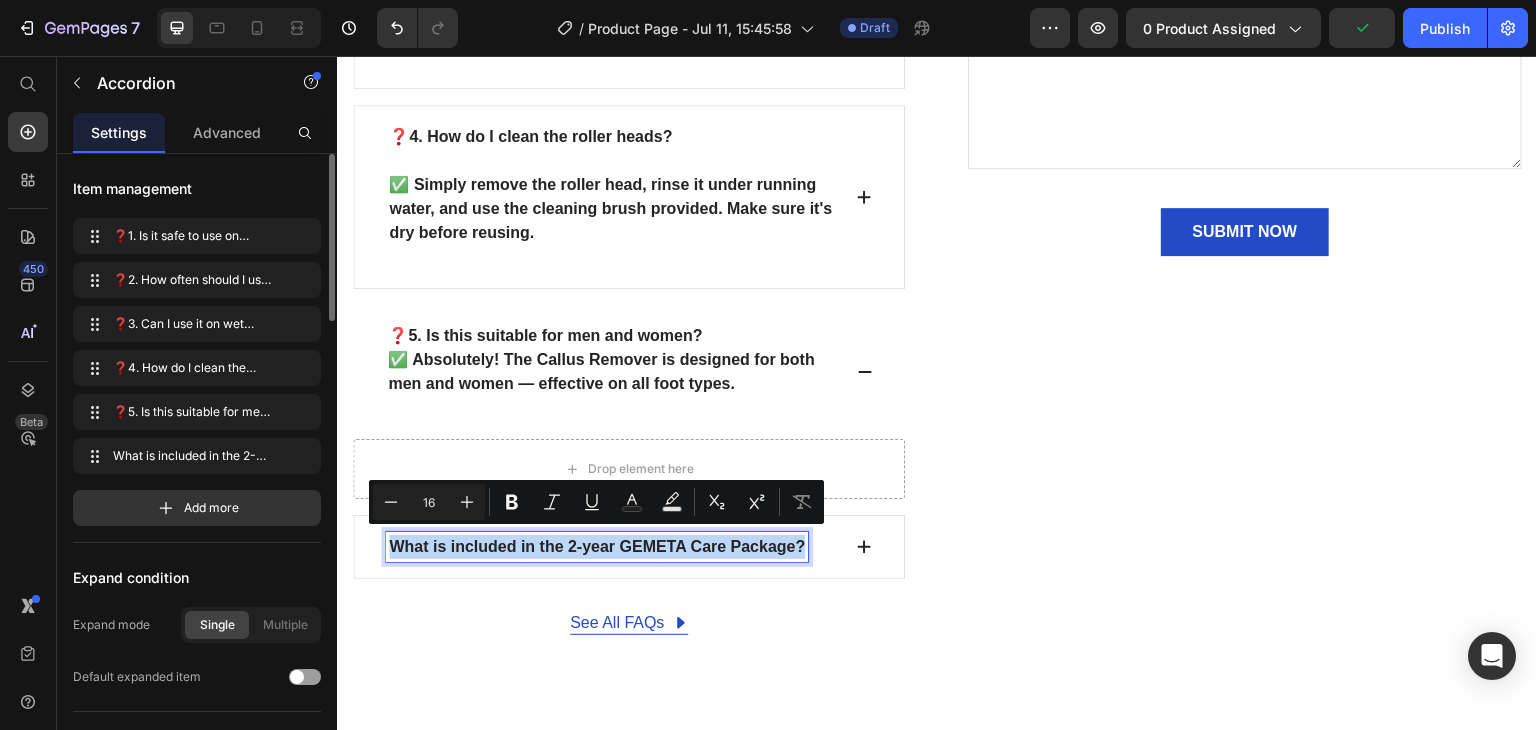 click on "What is included in the 2-year GEMETA Care Package?" at bounding box center (629, 547) 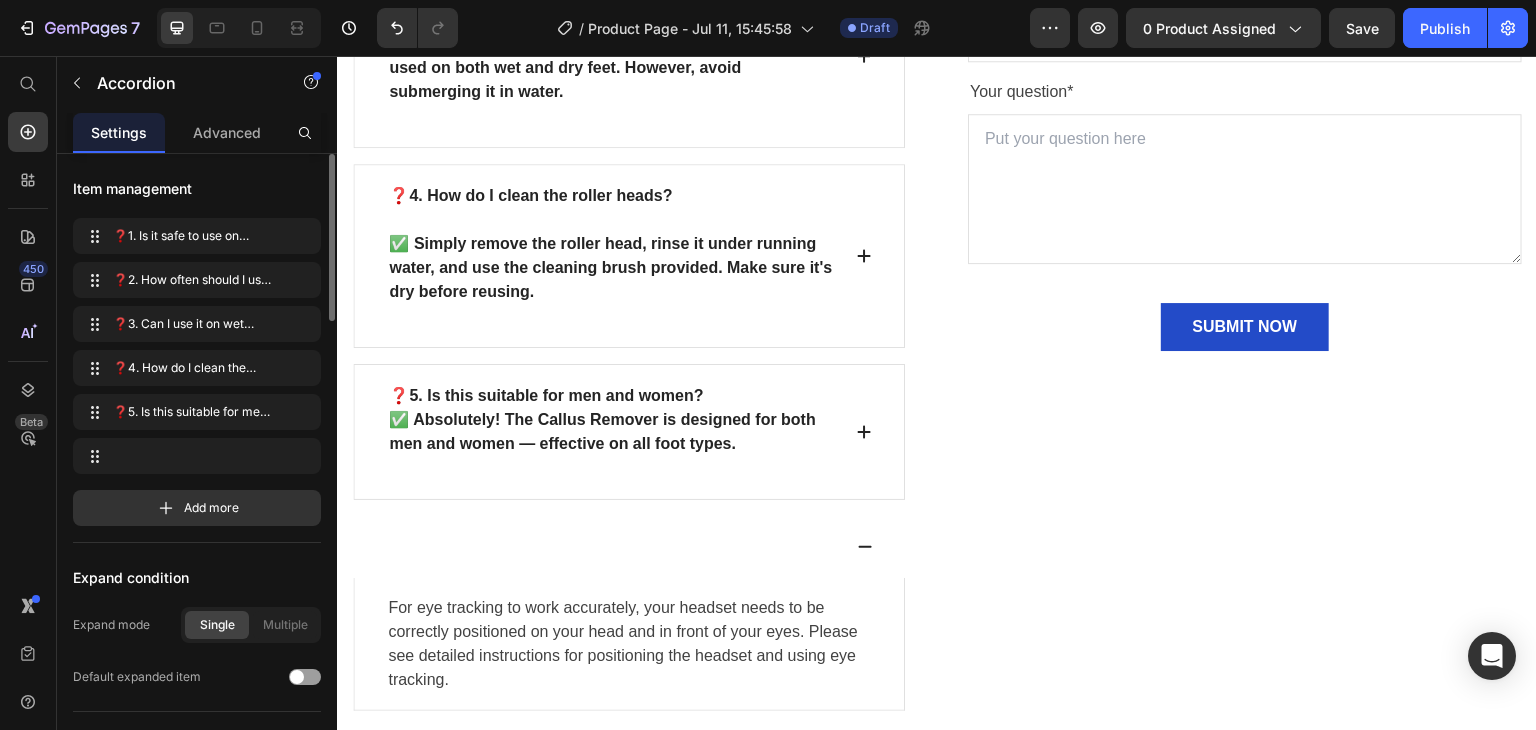 scroll, scrollTop: 8840, scrollLeft: 0, axis: vertical 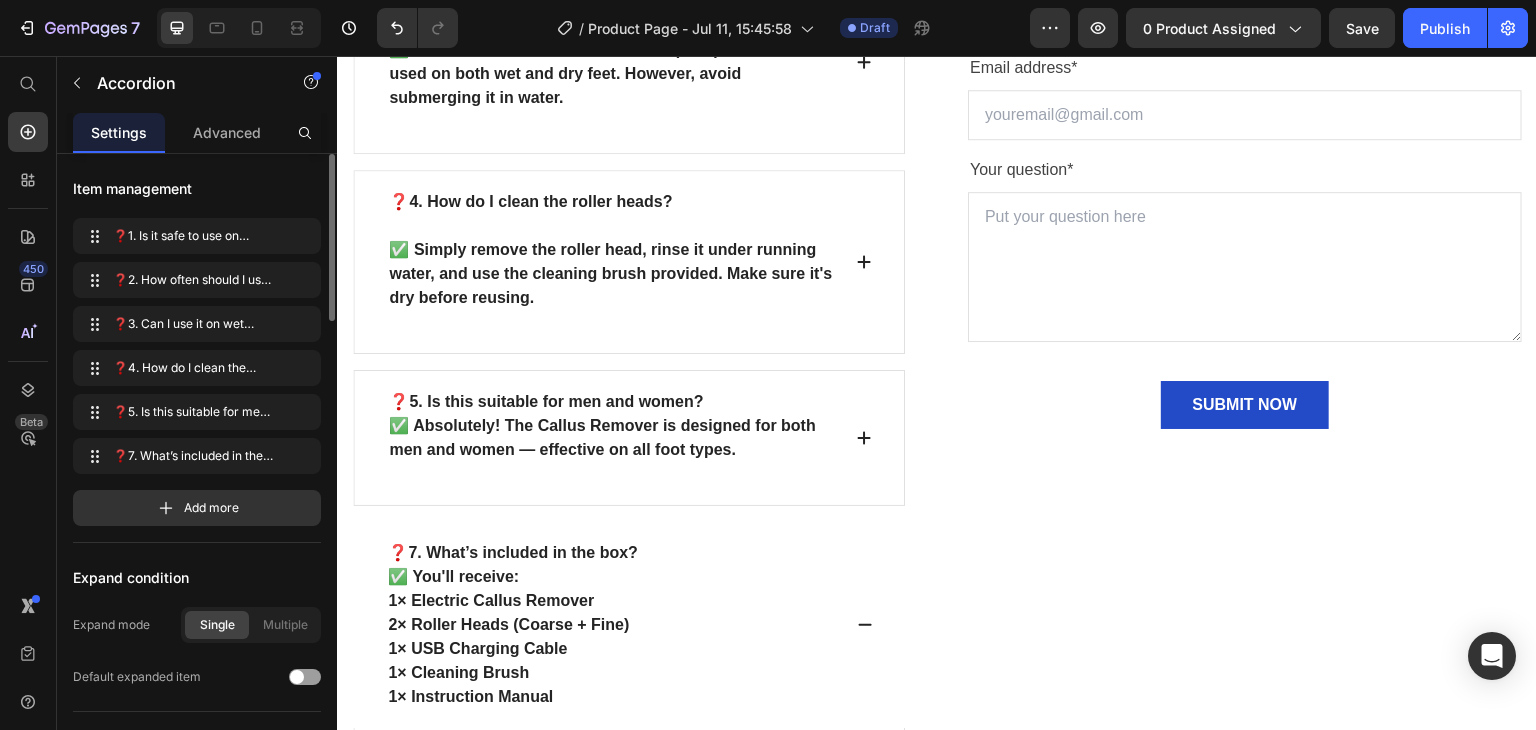 click on "❓7. What’s included in the box?" at bounding box center (513, 553) 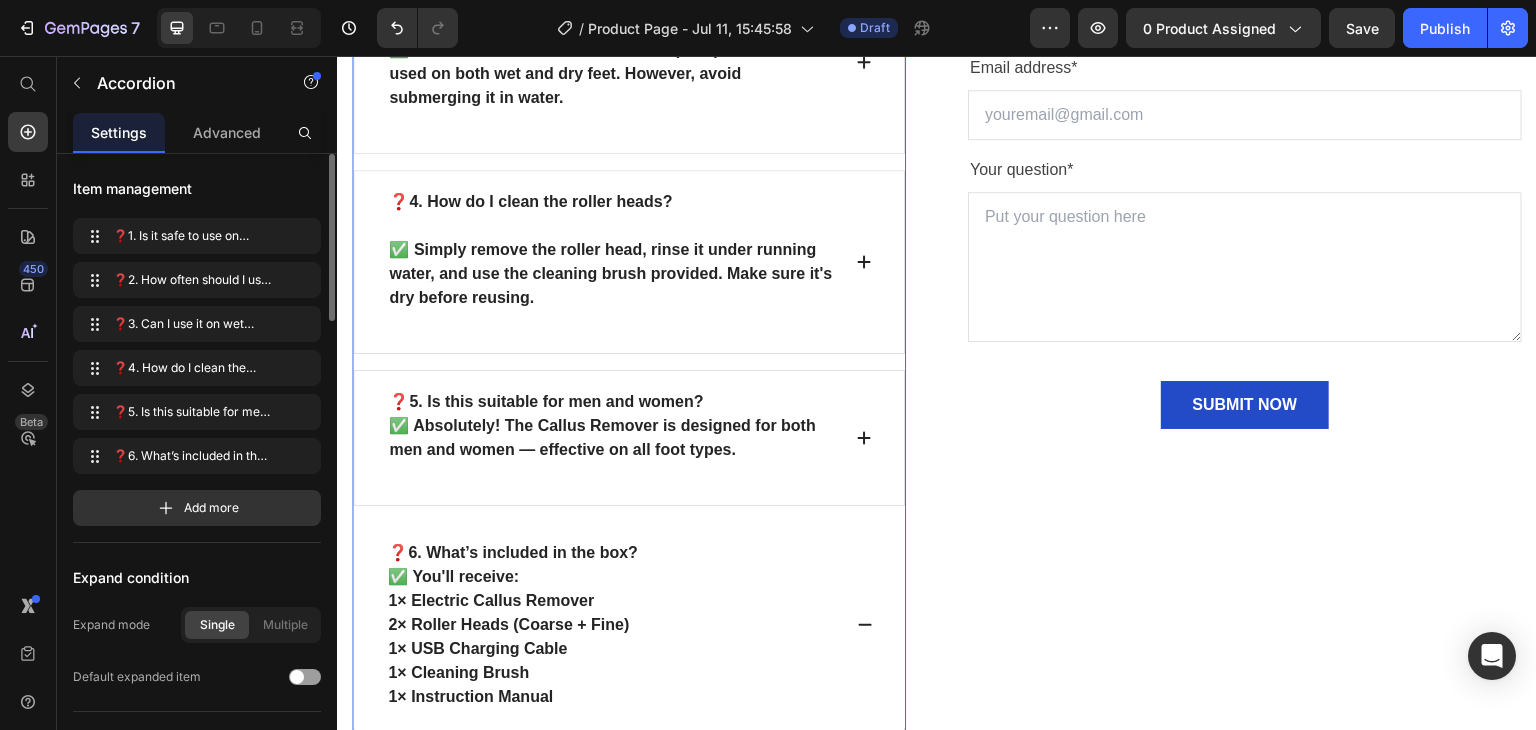 drag, startPoint x: 384, startPoint y: 566, endPoint x: 396, endPoint y: 566, distance: 12 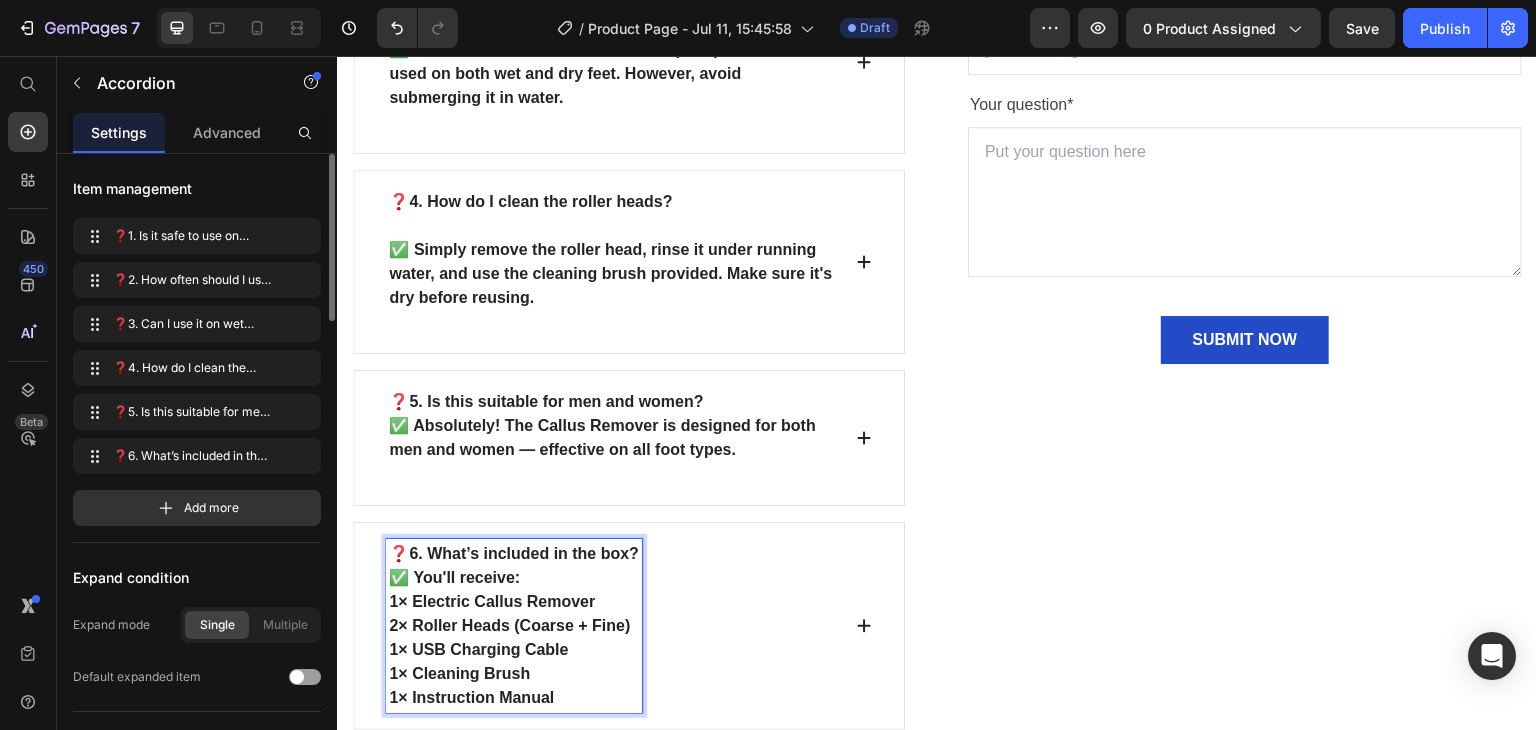 click on "✅ You'll receive:" at bounding box center (514, 578) 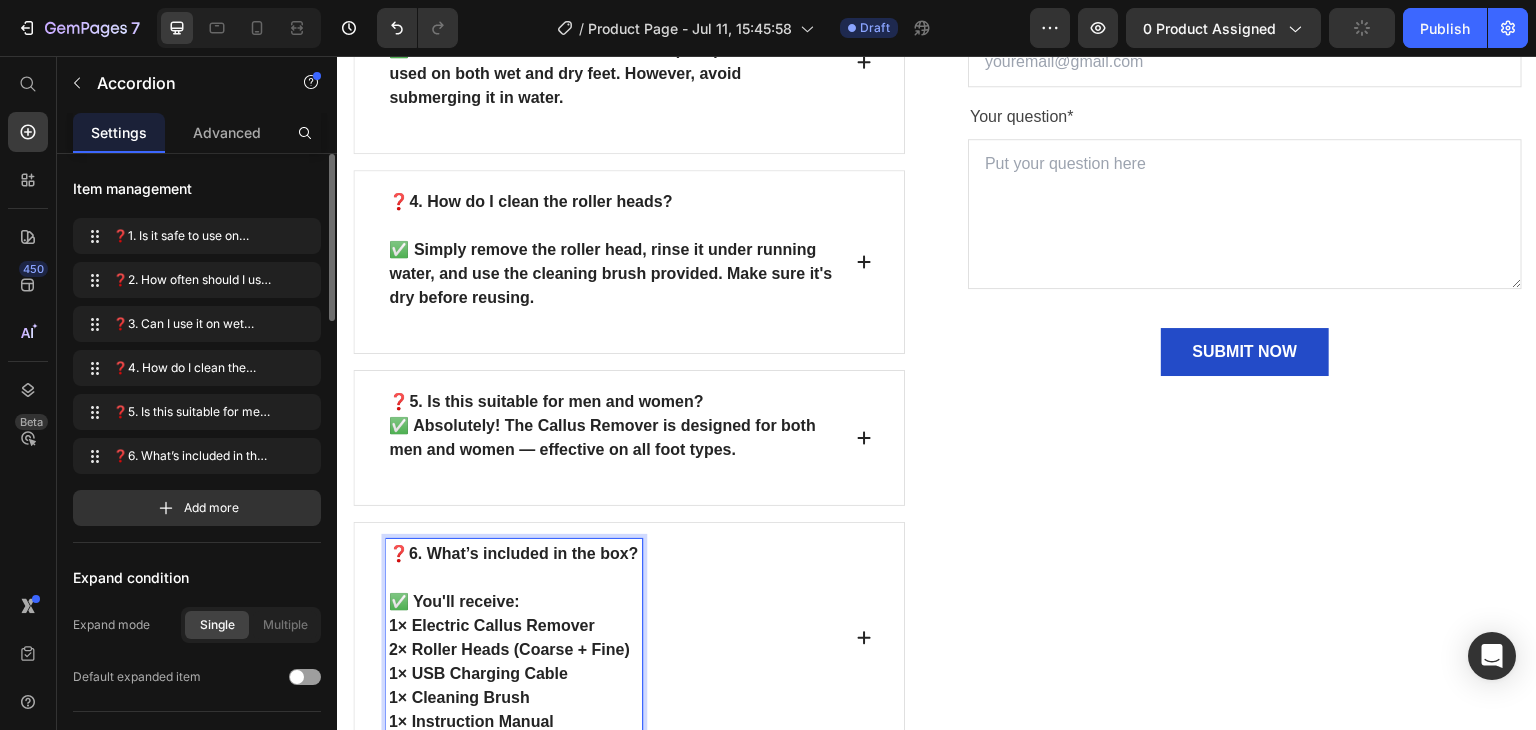 click on "✅ Absolutely! The Callus Remover is designed for both men and women — effective on all foot types." at bounding box center (613, 438) 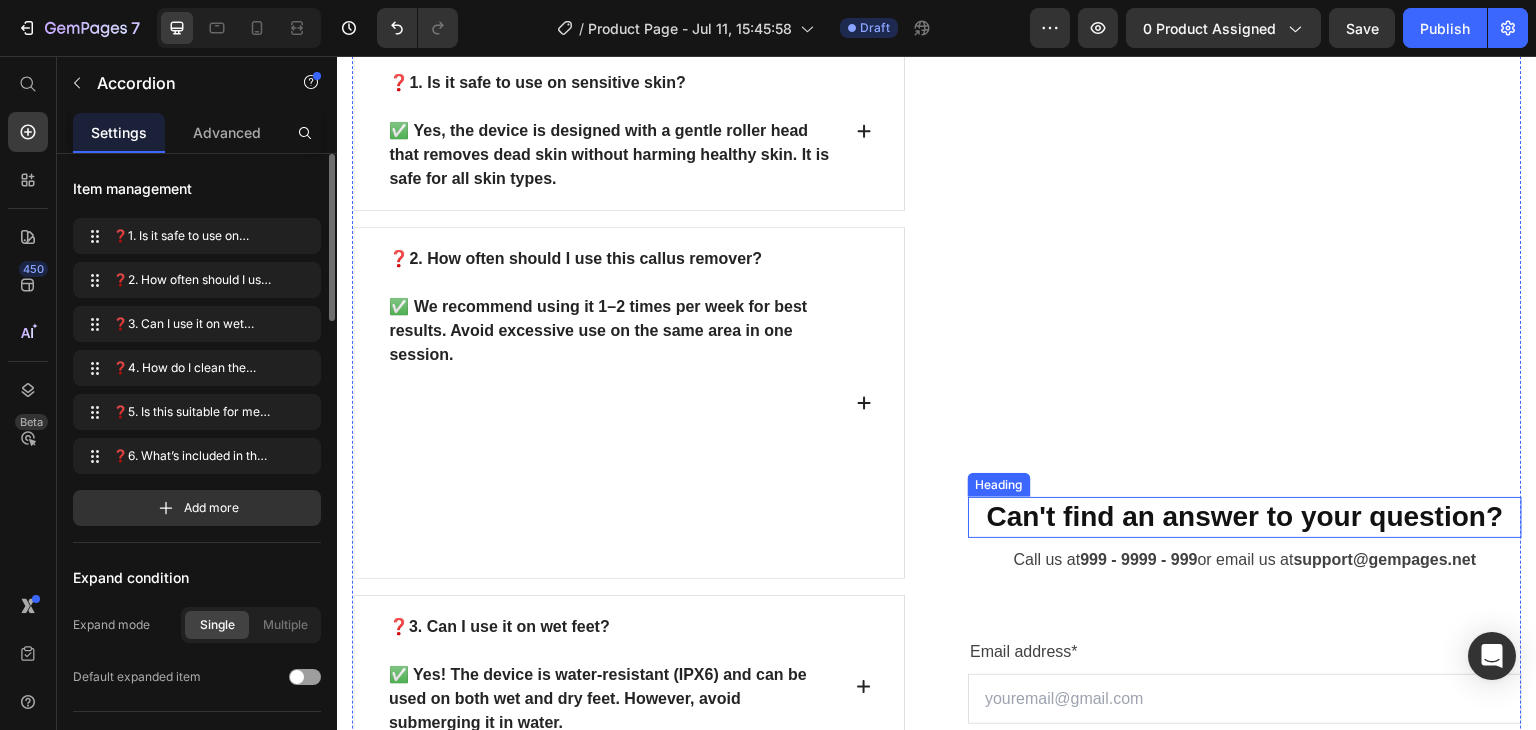 scroll, scrollTop: 8259, scrollLeft: 0, axis: vertical 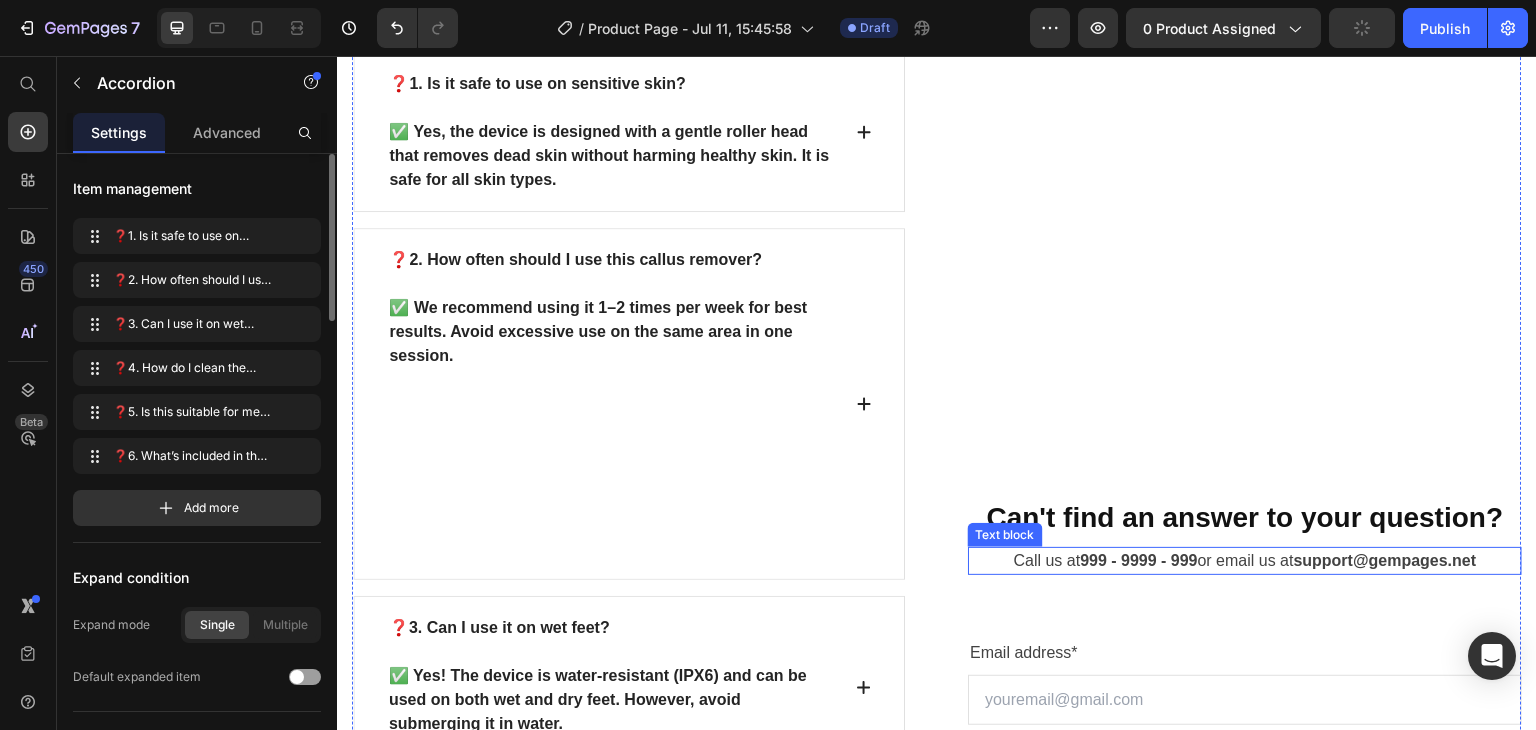 click on "Call us at  999 - 9999 - 999  or email us at  support@gempages.net" at bounding box center [1245, 561] 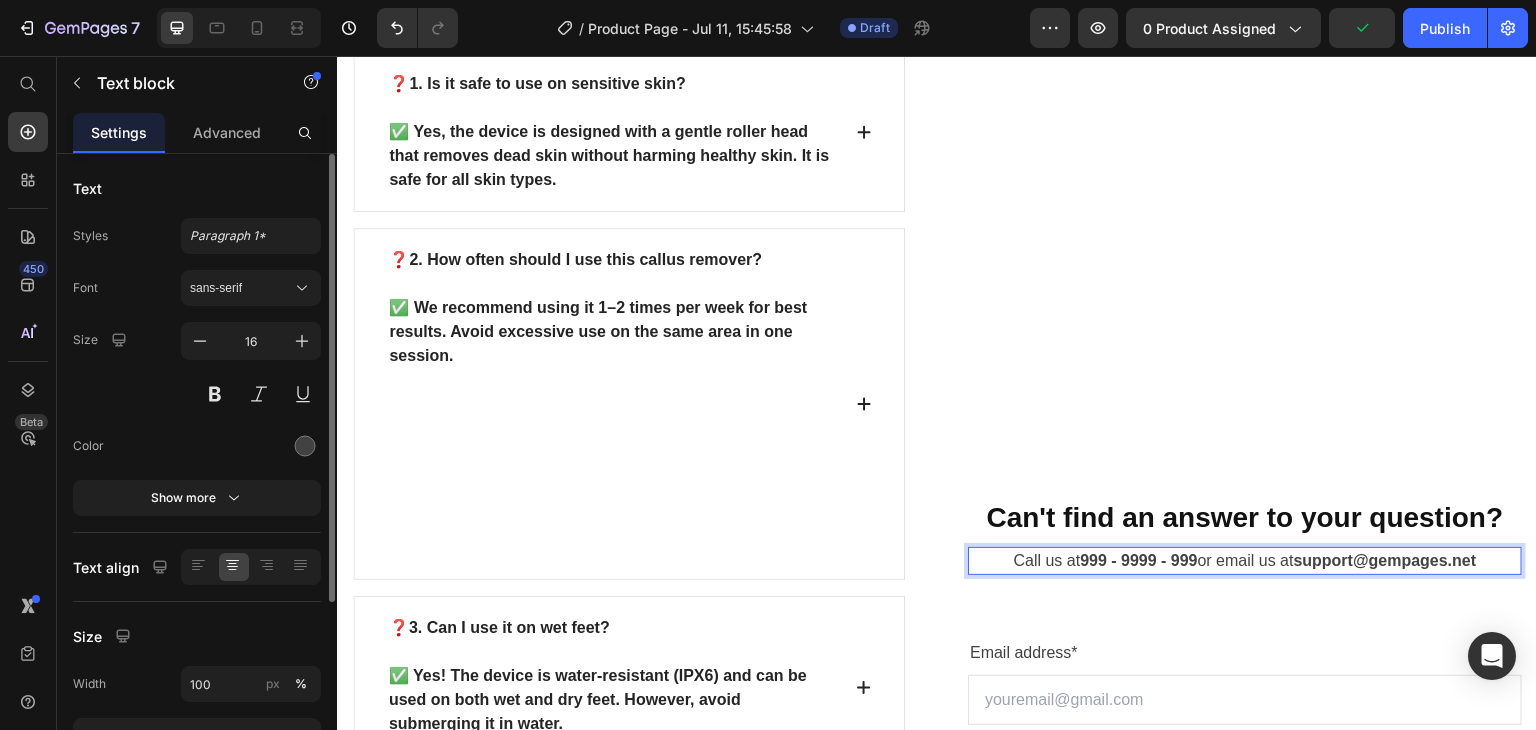 click on "Call us at  999 - 9999 - 999  or email us at  support@gempages.net" at bounding box center [1245, 561] 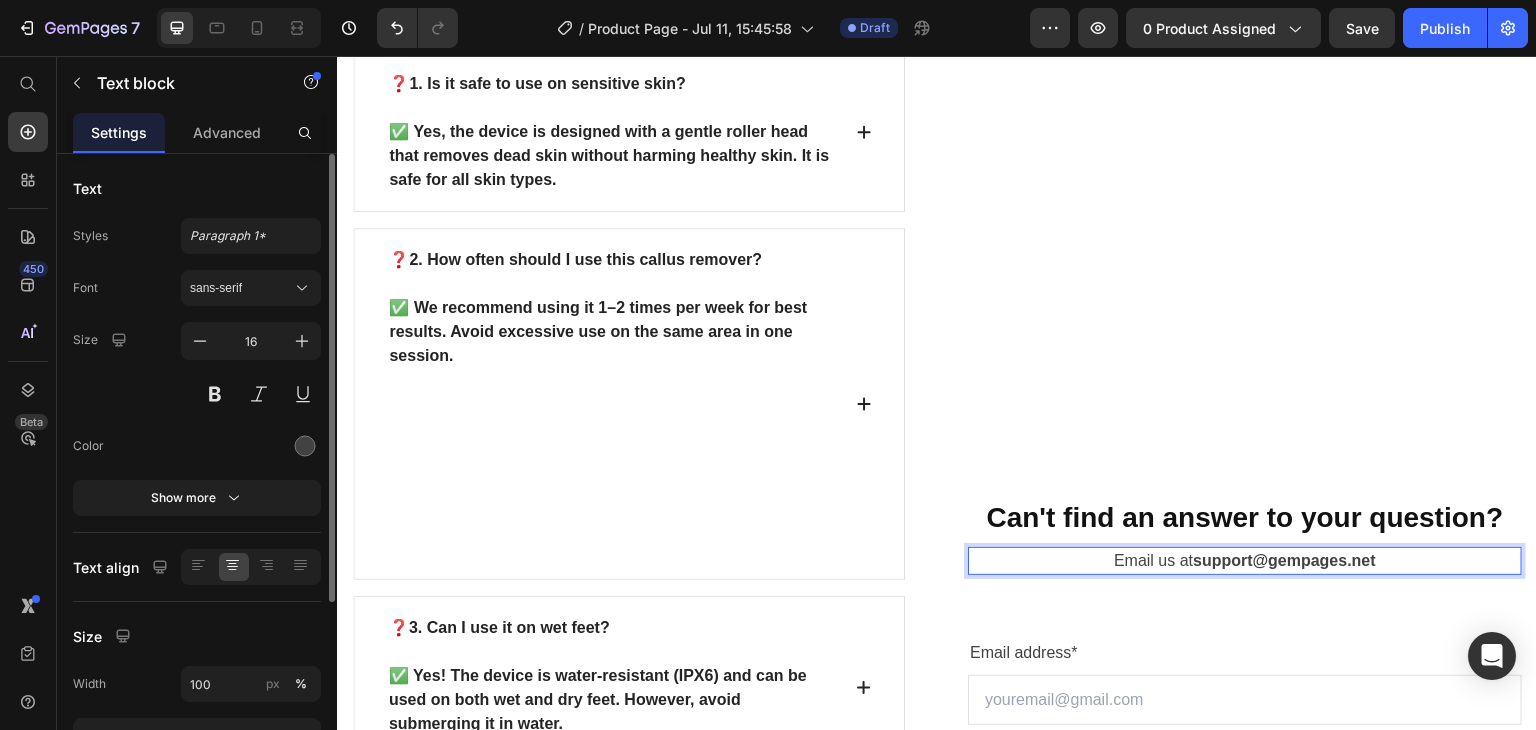 click on "Email us at  support@gempages.net" at bounding box center [1245, 561] 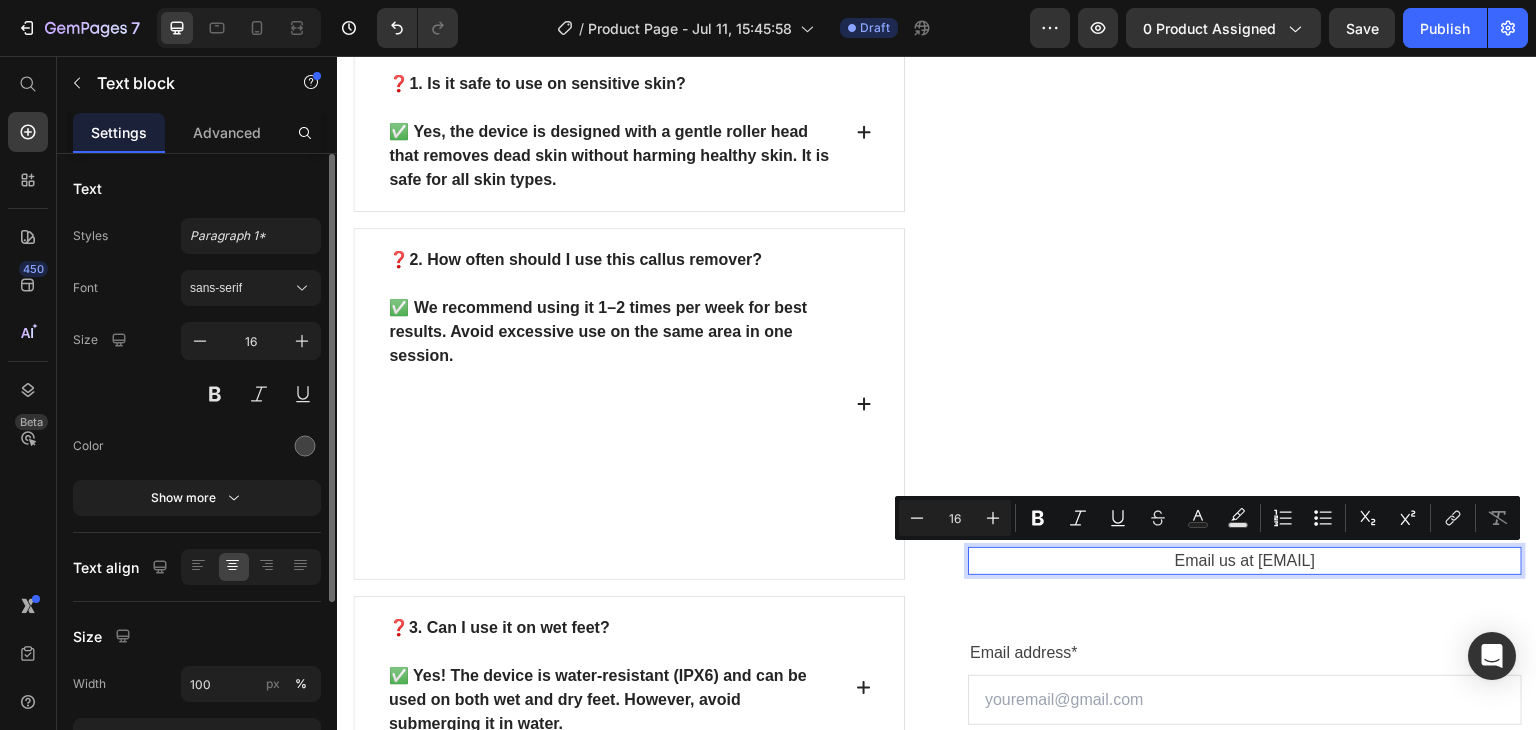 drag, startPoint x: 1189, startPoint y: 551, endPoint x: 1372, endPoint y: 558, distance: 183.13383 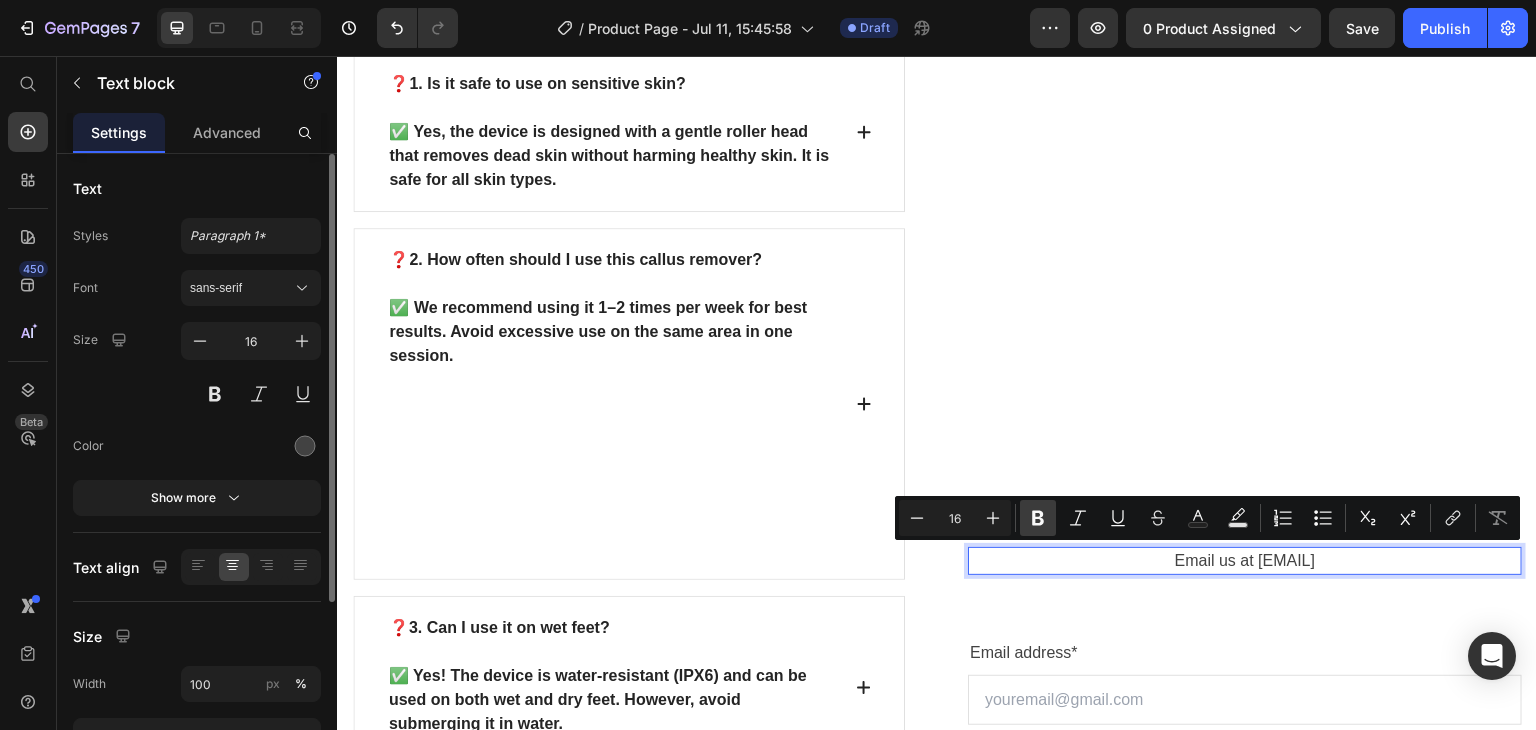 click on "Bold" at bounding box center [1038, 518] 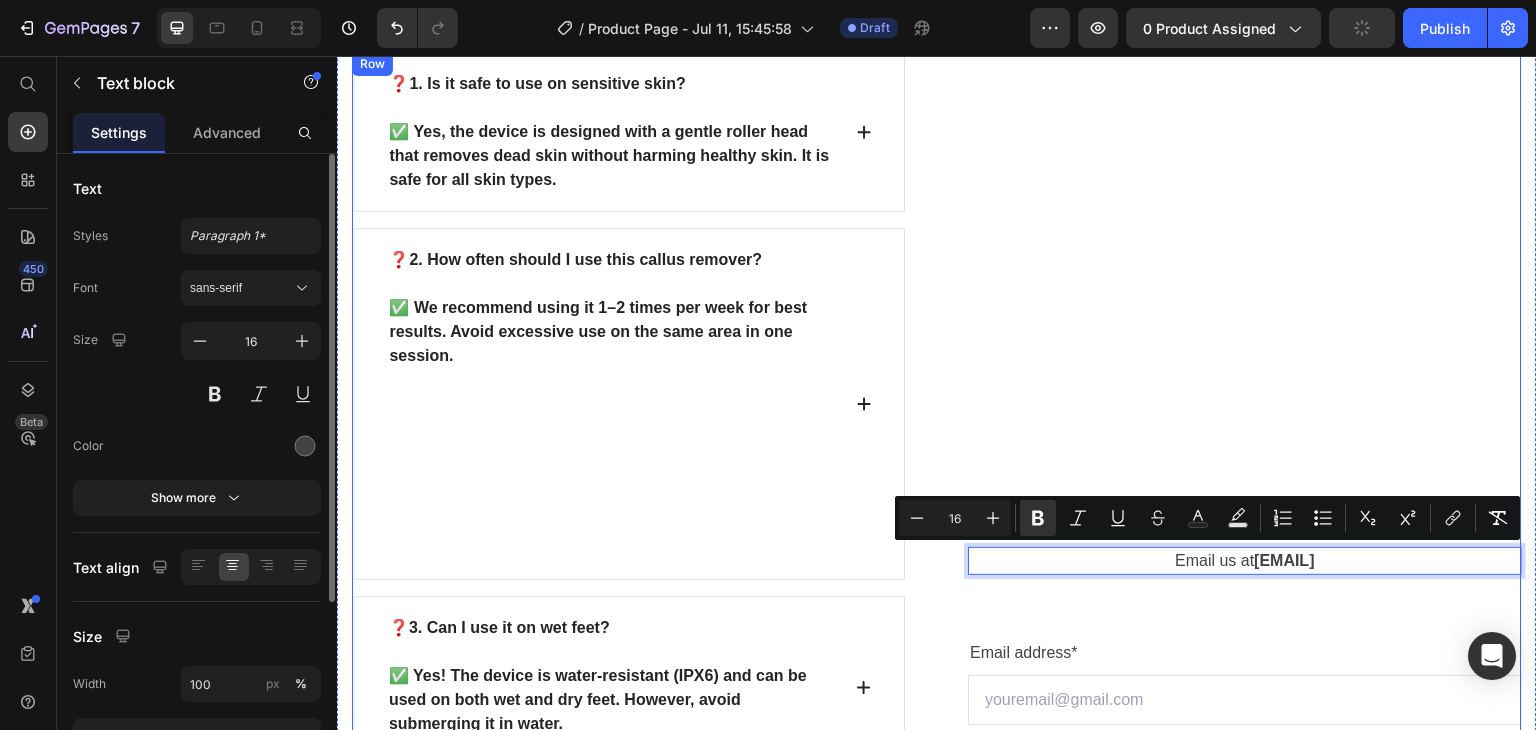 click on "Can't find an answer to your question? Heading Email us at  heyluxvia16@gmail.com Text block   32 Email address* Text block Email Field Your question* Text block Text Area SUBMIT NOW Submit Button Contact Form" at bounding box center (1245, 756) 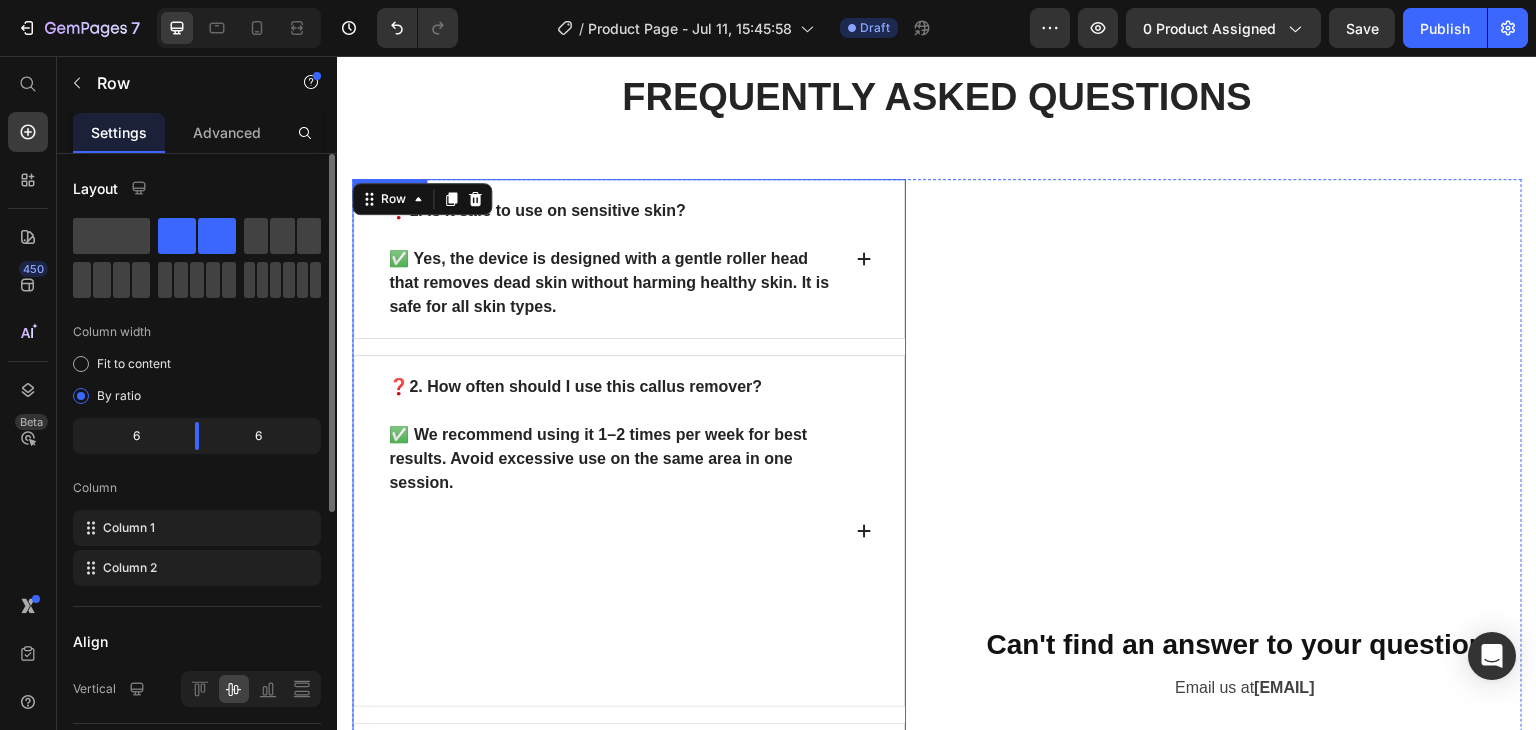 scroll, scrollTop: 8199, scrollLeft: 0, axis: vertical 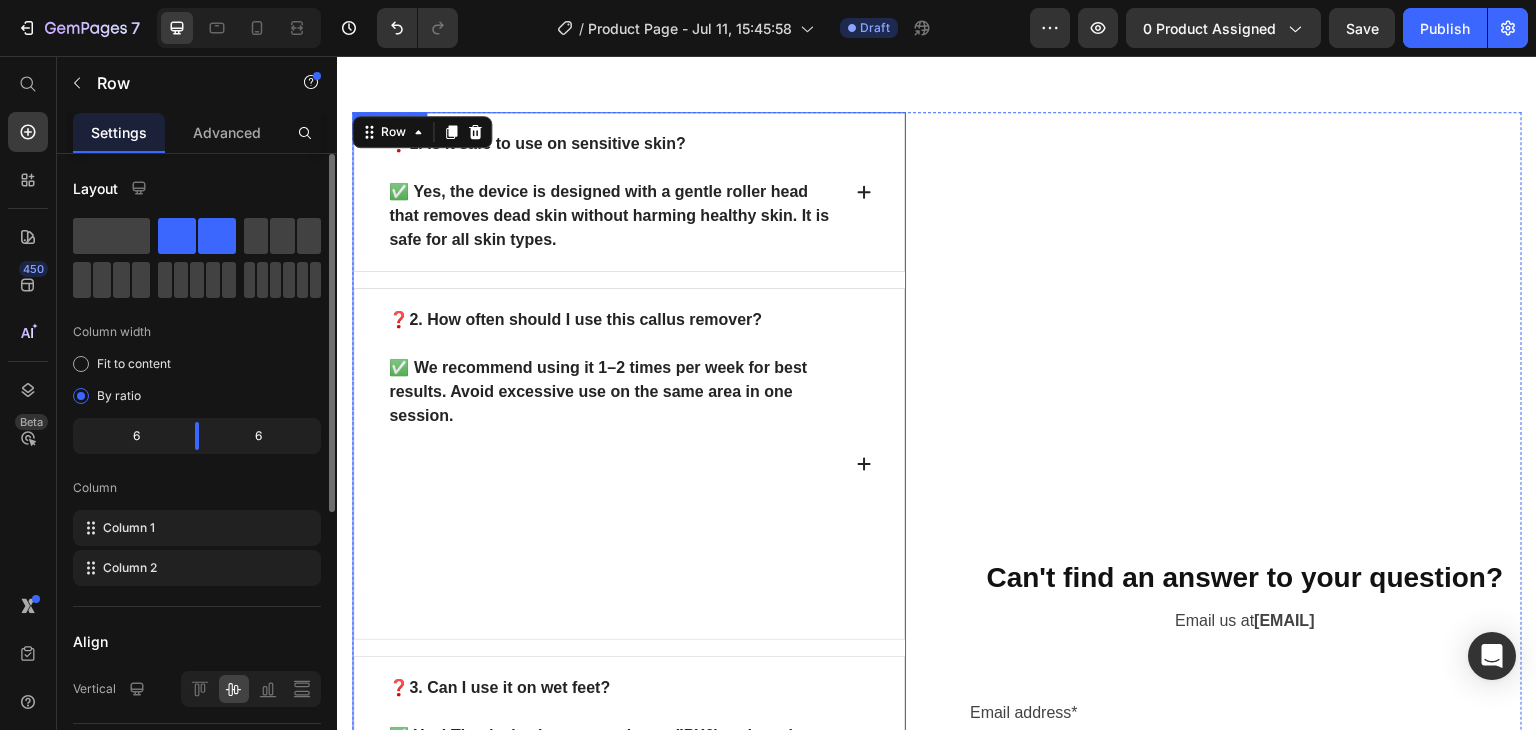 click on "✅ We recommend using it 1–2 times per week for best results. Avoid excessive use on the same area in one session." at bounding box center [613, 488] 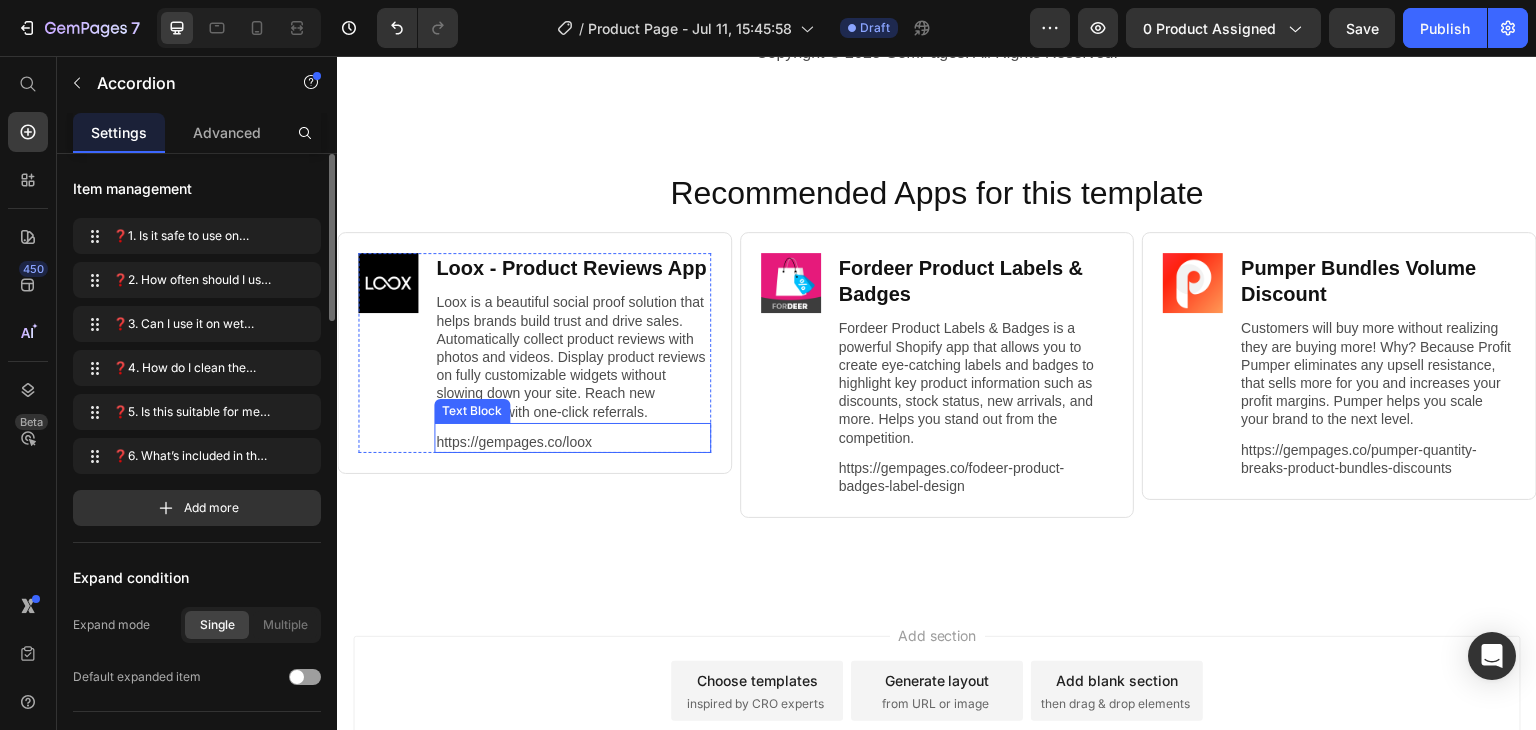 scroll, scrollTop: 9804, scrollLeft: 0, axis: vertical 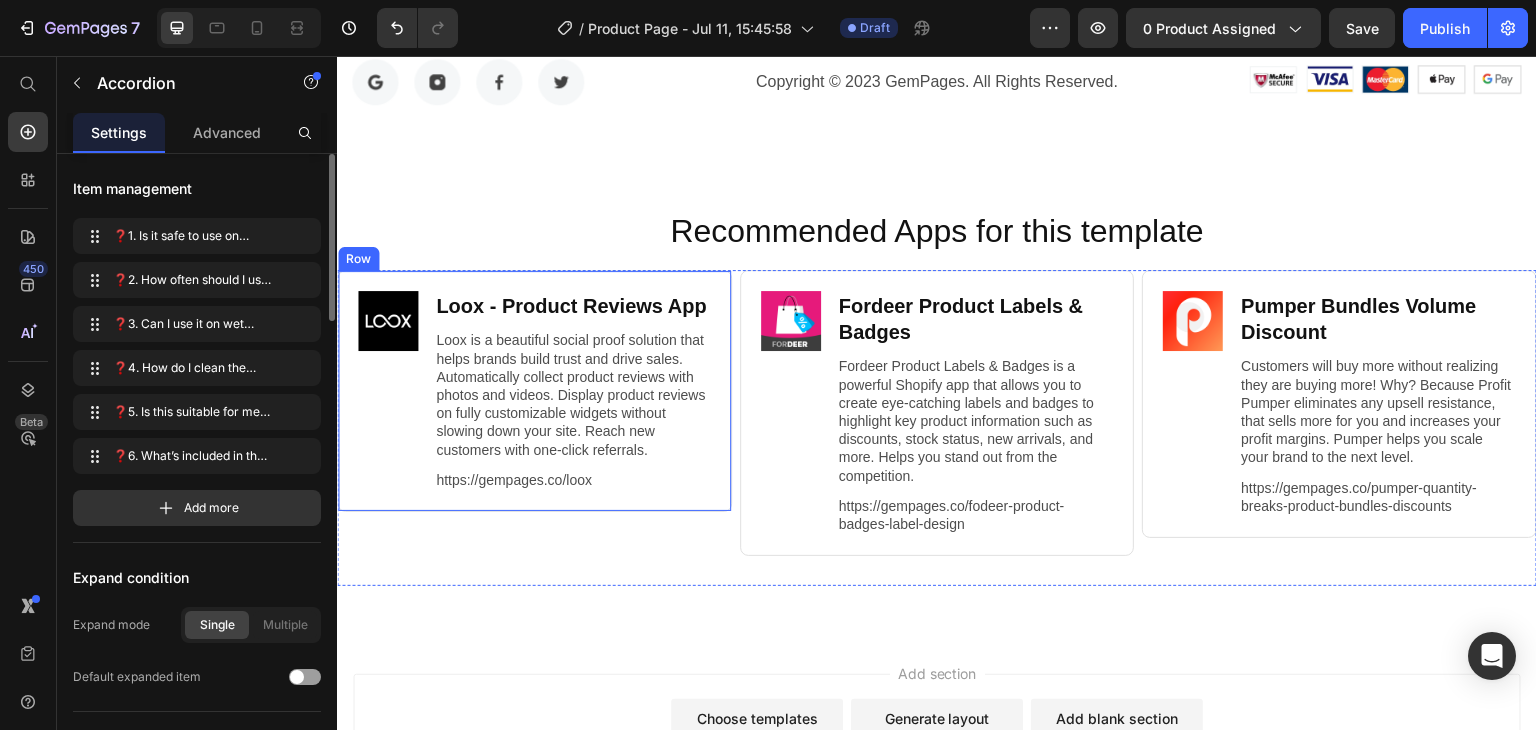 click on "Image Loox ‑ Product Reviews App Heading Loox is a beautiful social proof solution that helps brands build trust and drive sales. Automatically collect product reviews with photos and videos. Display product reviews on fully customizable widgets without slowing down your site. Reach new customers with one-click referrals. Text Block https://gempages.co/loox Text Block Row Row" at bounding box center [534, 391] 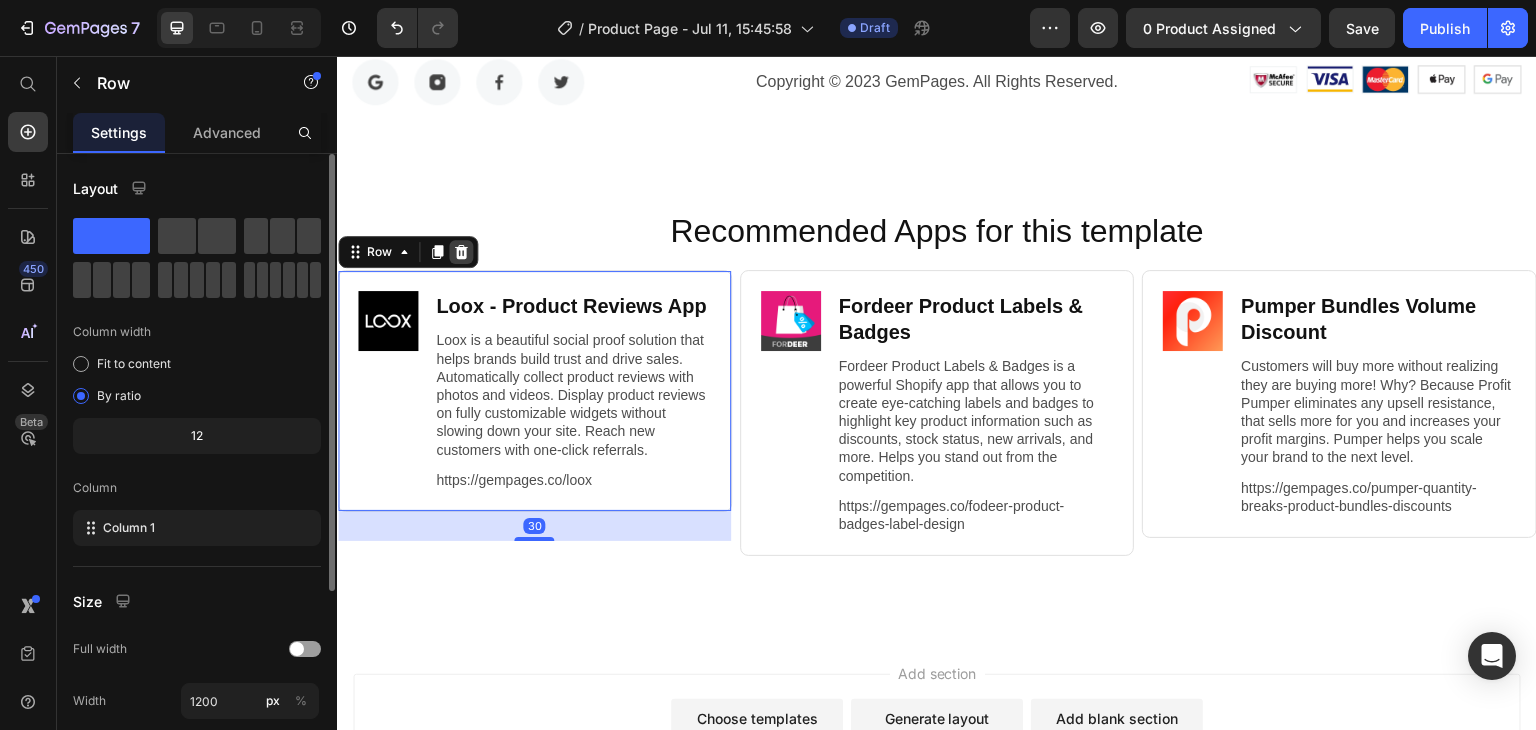 click 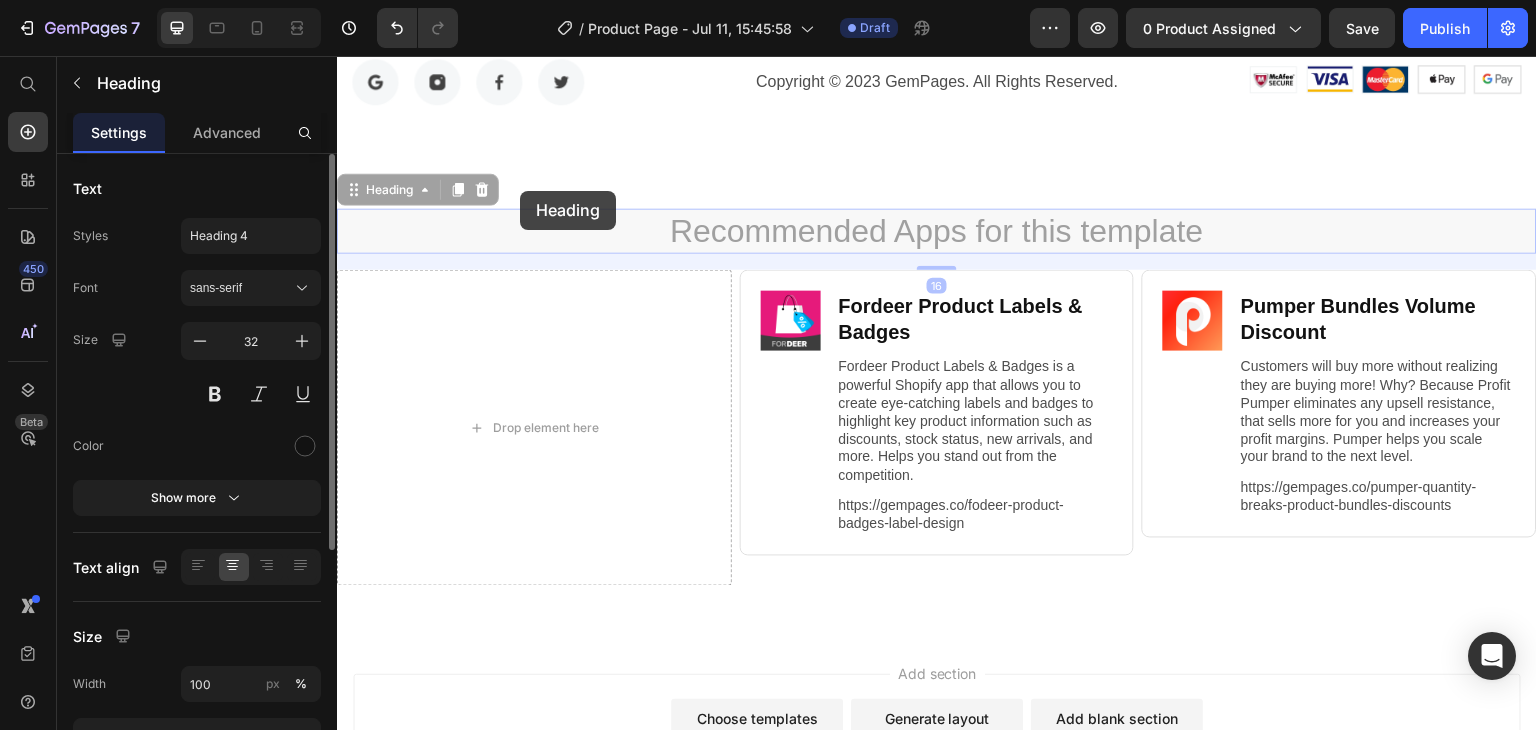 drag, startPoint x: 524, startPoint y: 216, endPoint x: 517, endPoint y: 192, distance: 25 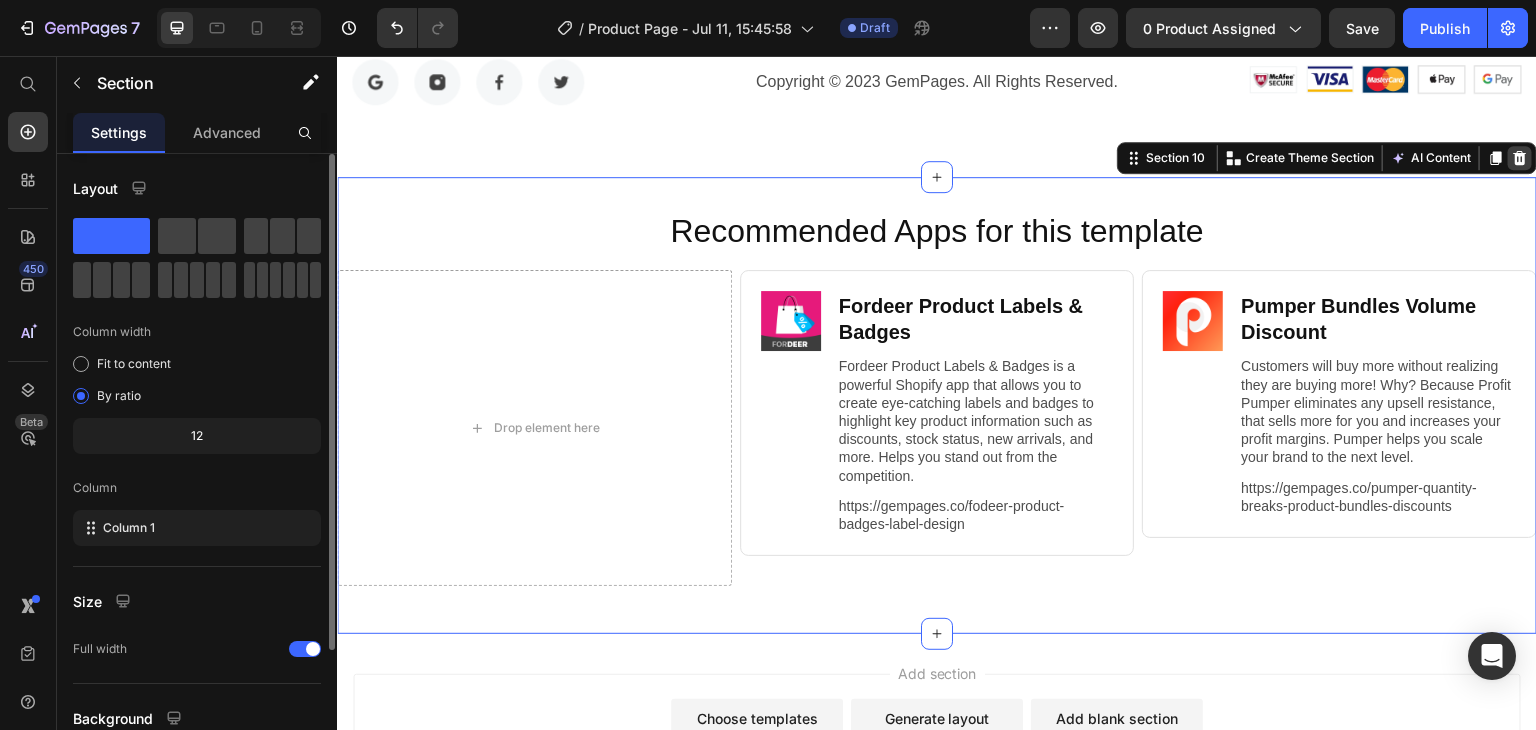 click 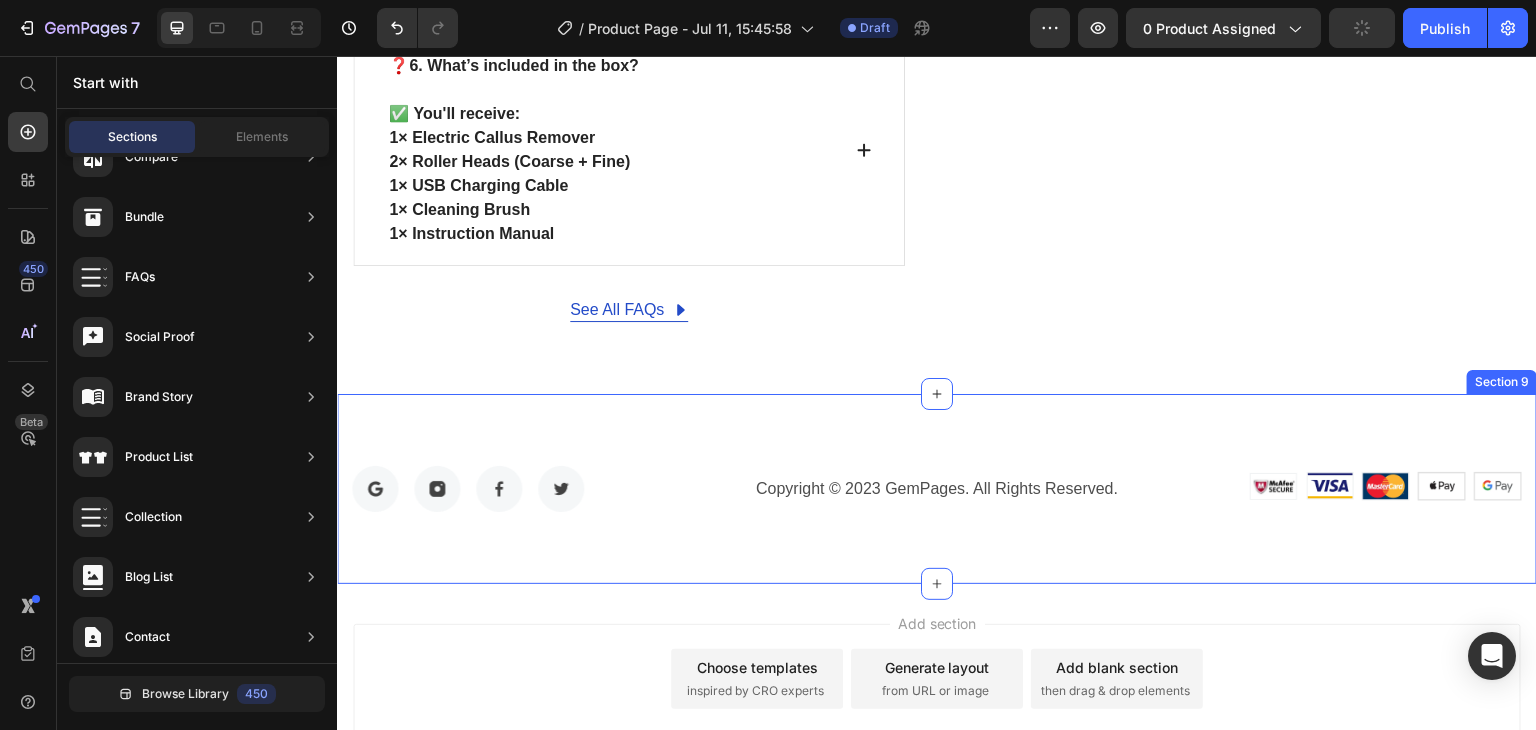 scroll, scrollTop: 9403, scrollLeft: 0, axis: vertical 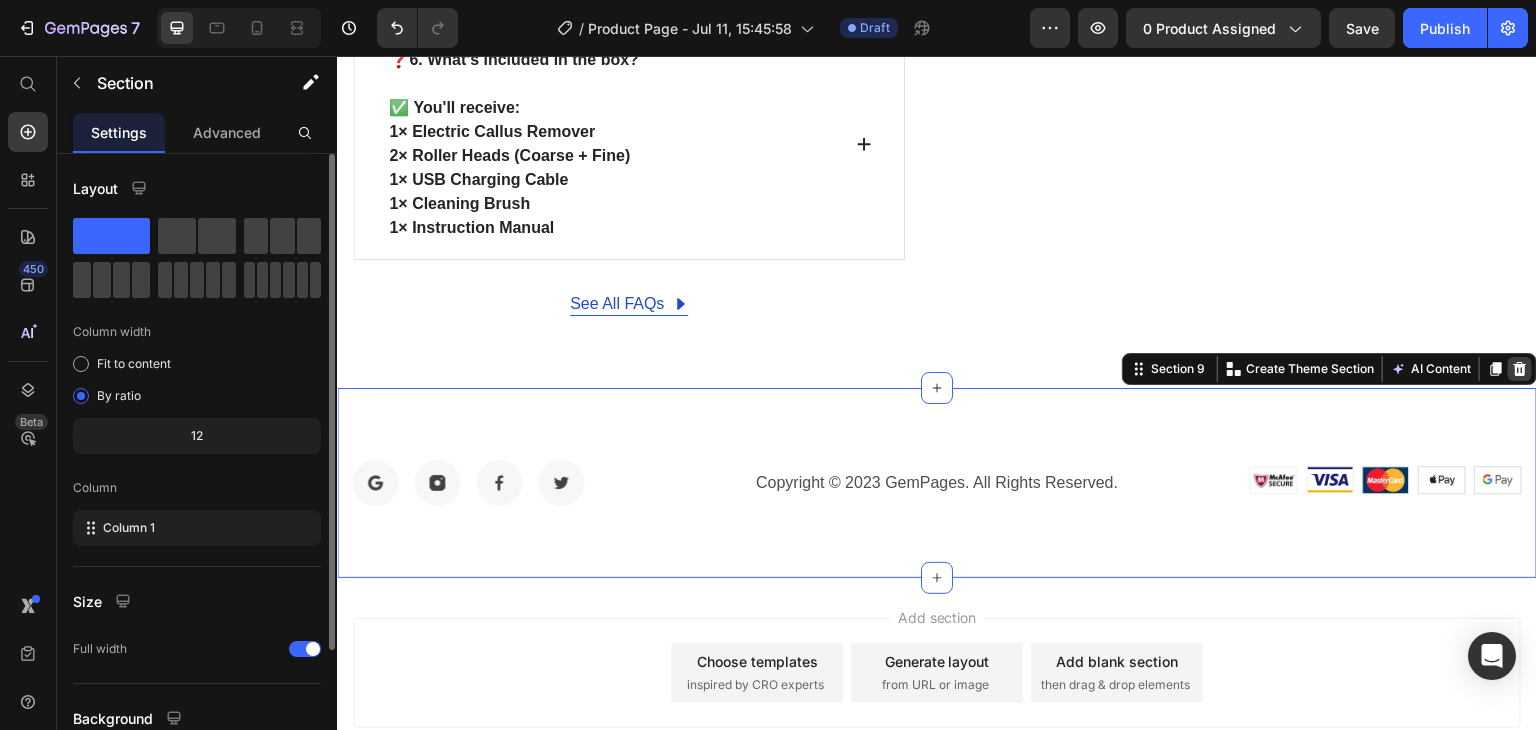 click 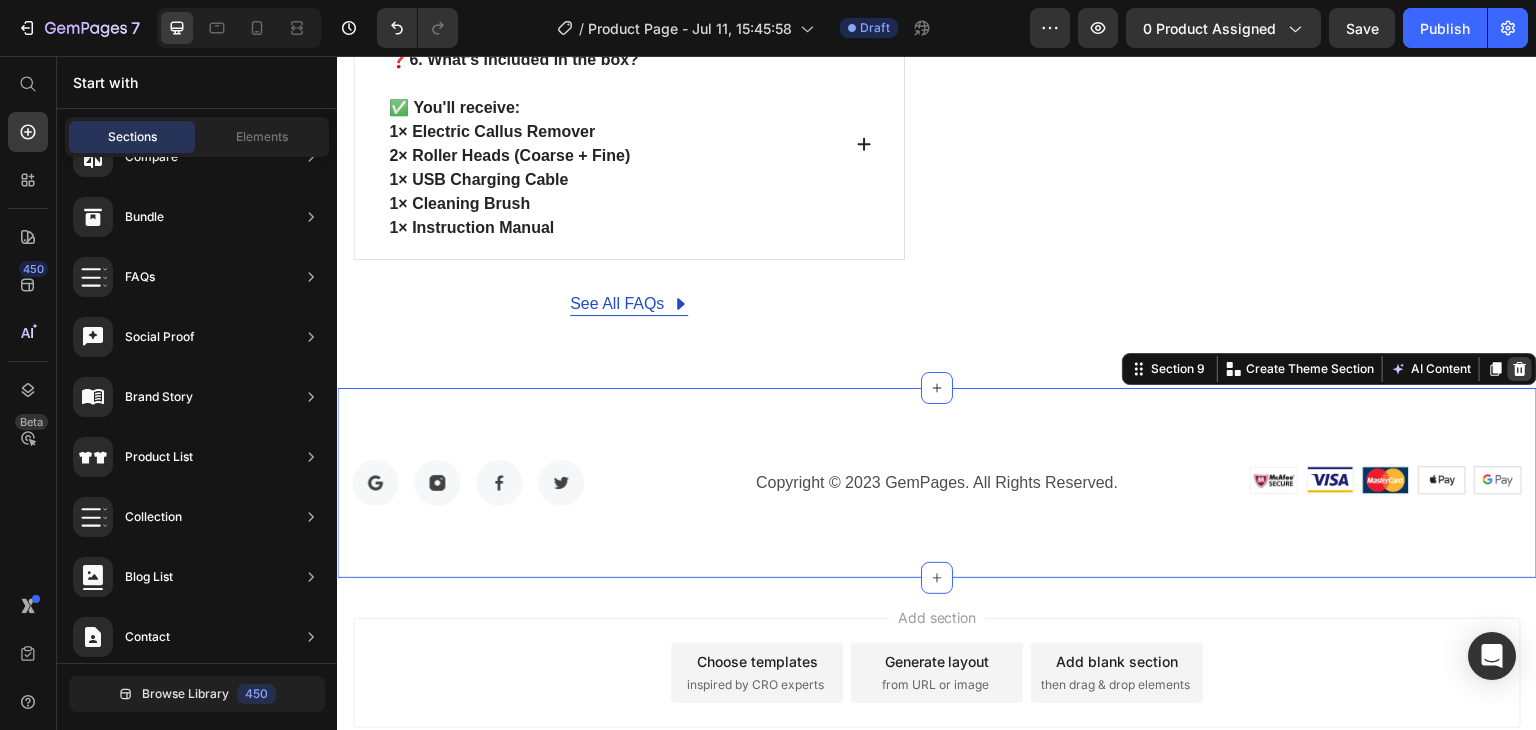 scroll, scrollTop: 9342, scrollLeft: 0, axis: vertical 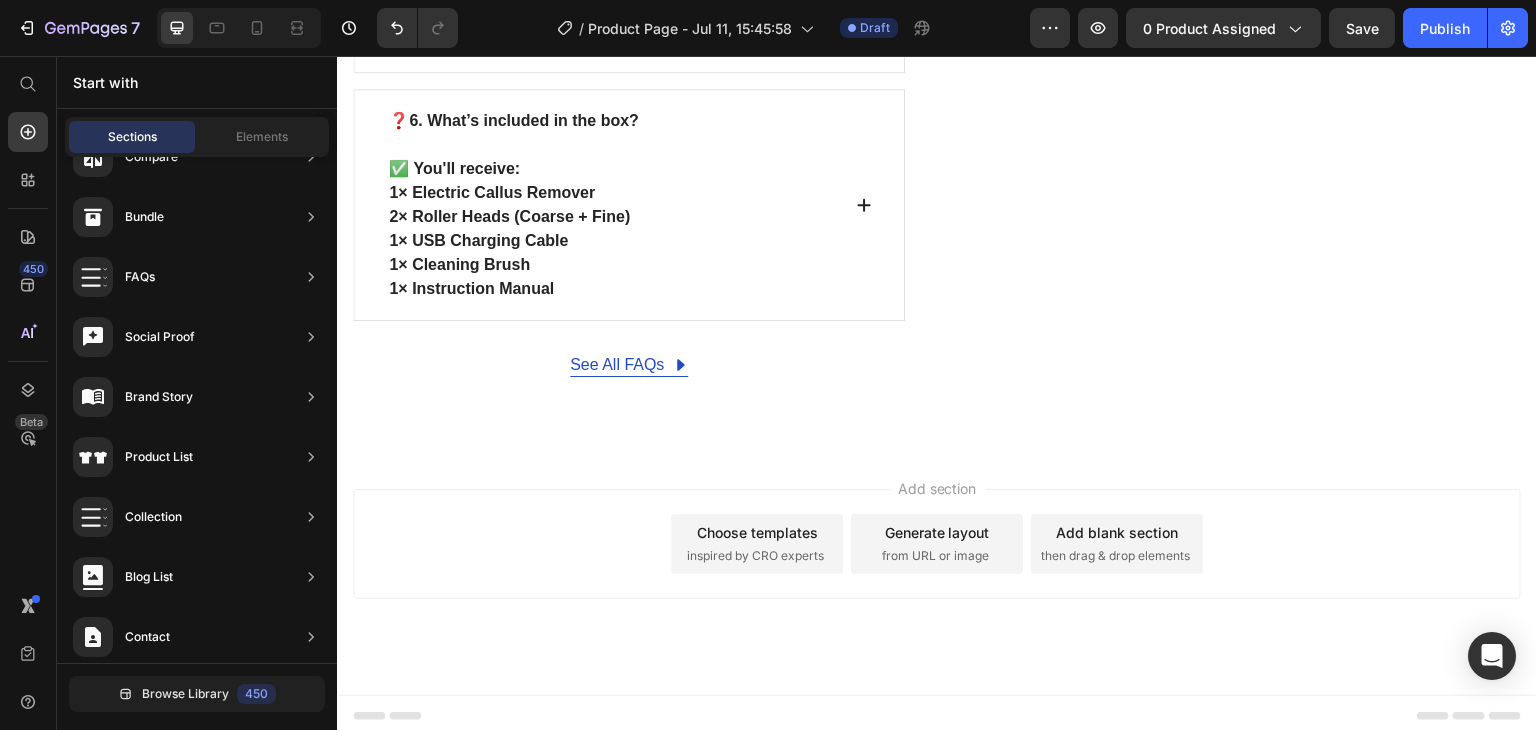 click on "Add section Choose templates inspired by CRO experts Generate layout from URL or image Add blank section then drag & drop elements" at bounding box center [937, 544] 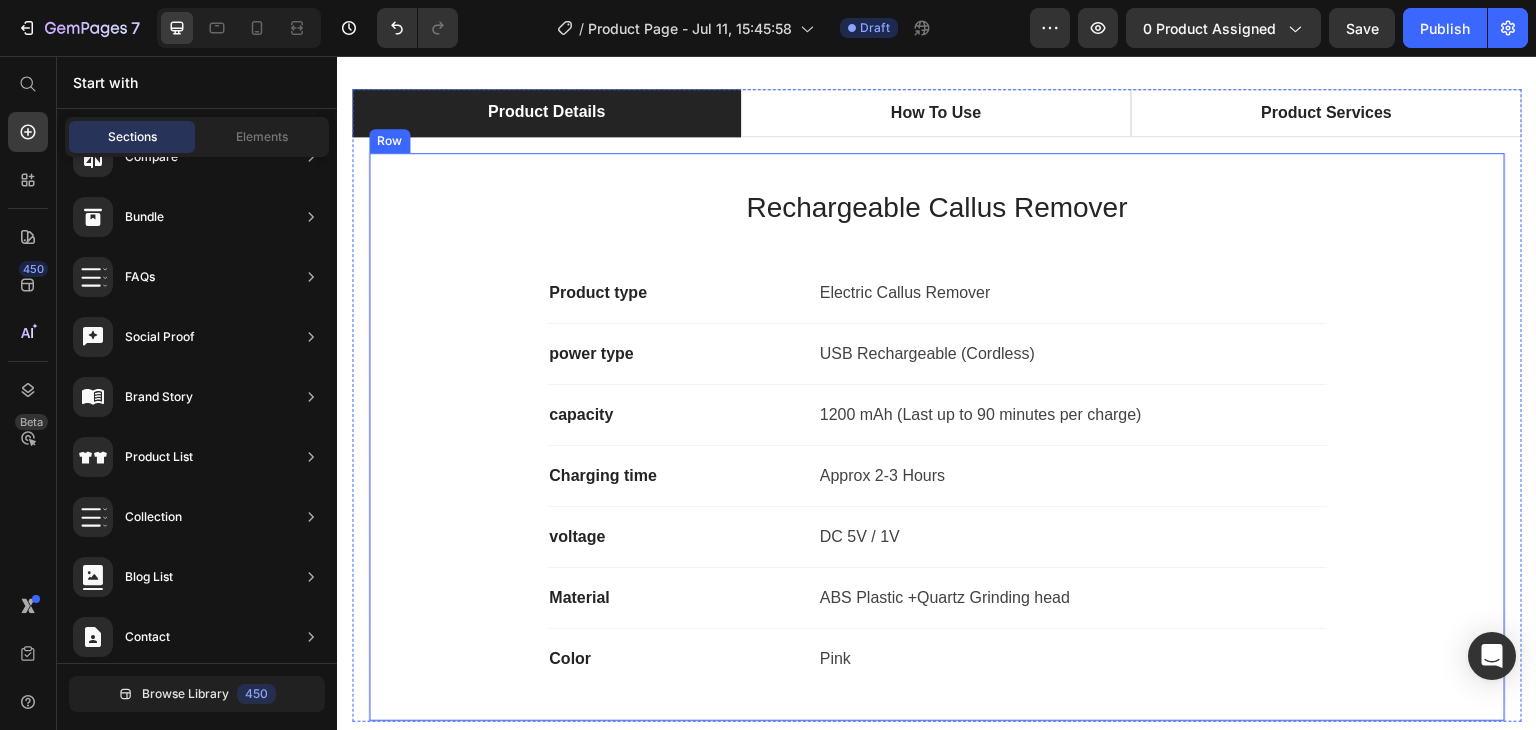 scroll, scrollTop: 1810, scrollLeft: 0, axis: vertical 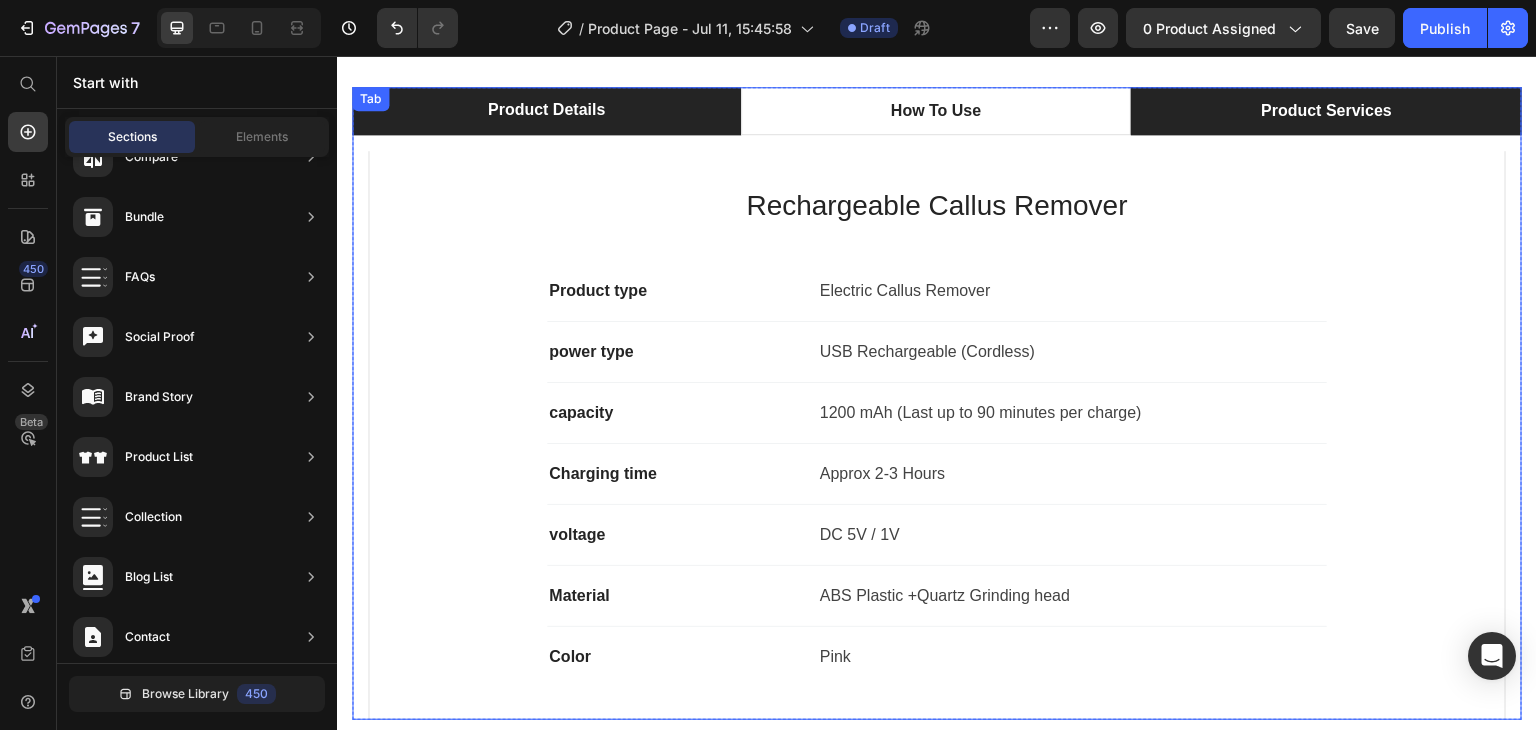 click on "Product Services" at bounding box center (1326, 111) 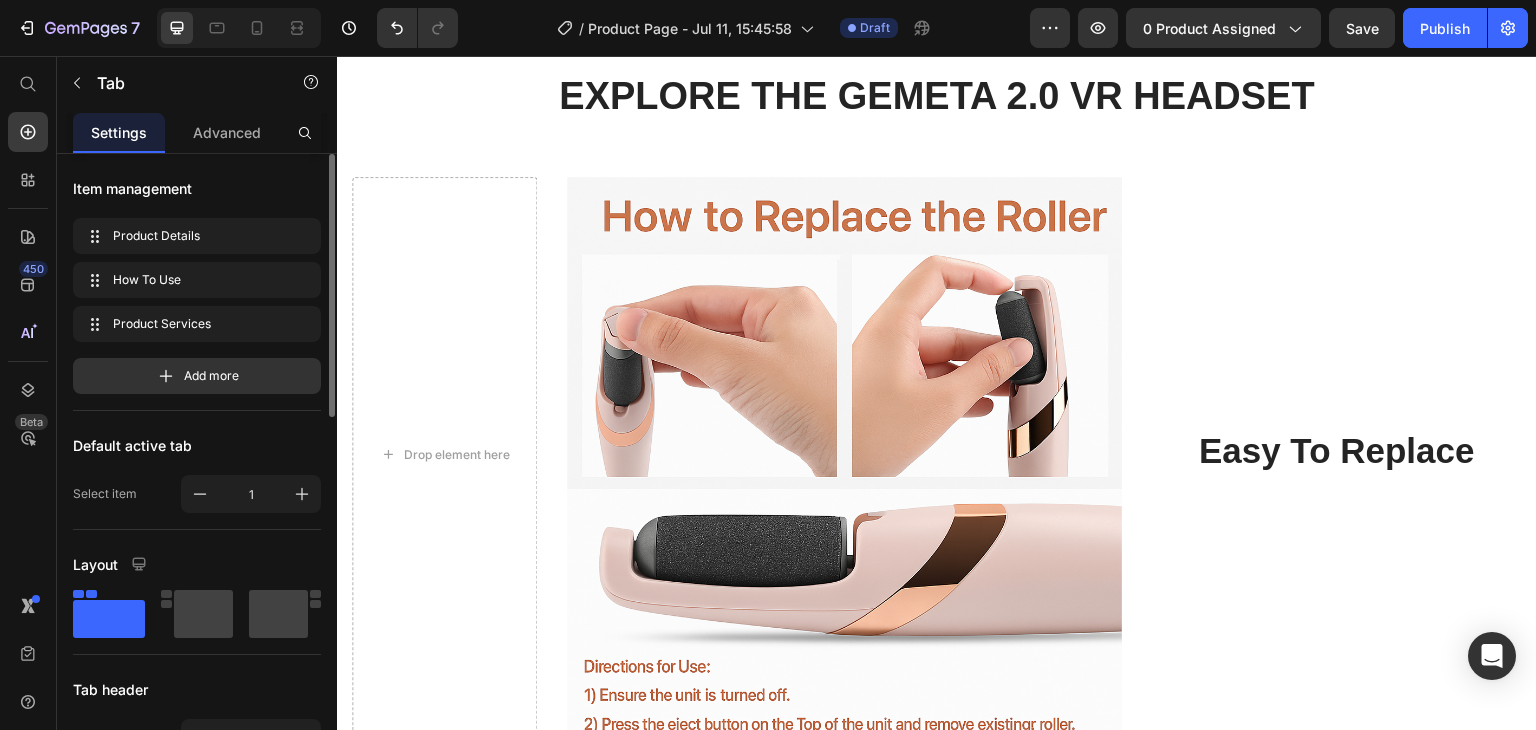scroll, scrollTop: 2548, scrollLeft: 0, axis: vertical 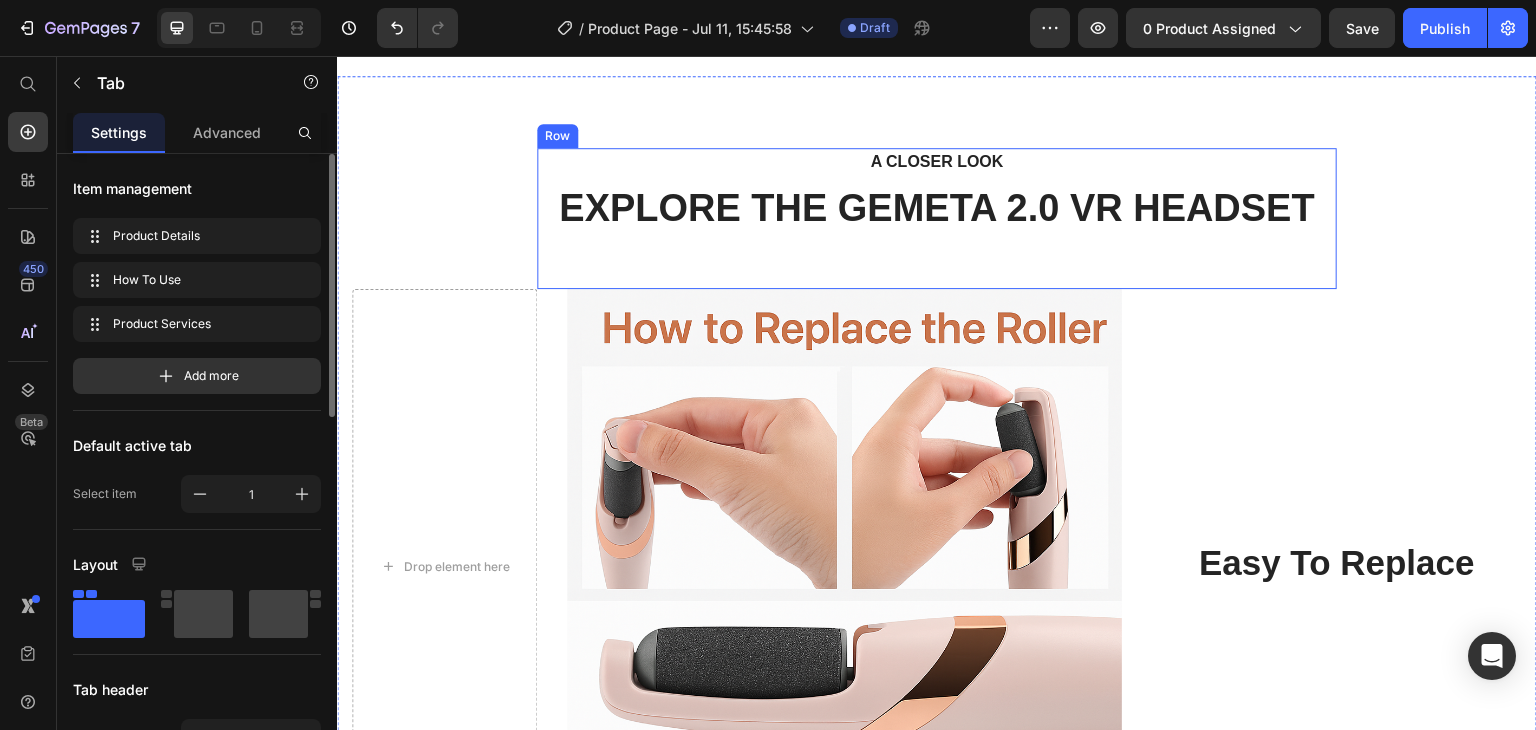 click on "A CLOSER LOOK Text block EXPLORE THE GEMETA 2.0 VR HEADSET Heading" at bounding box center [937, 219] 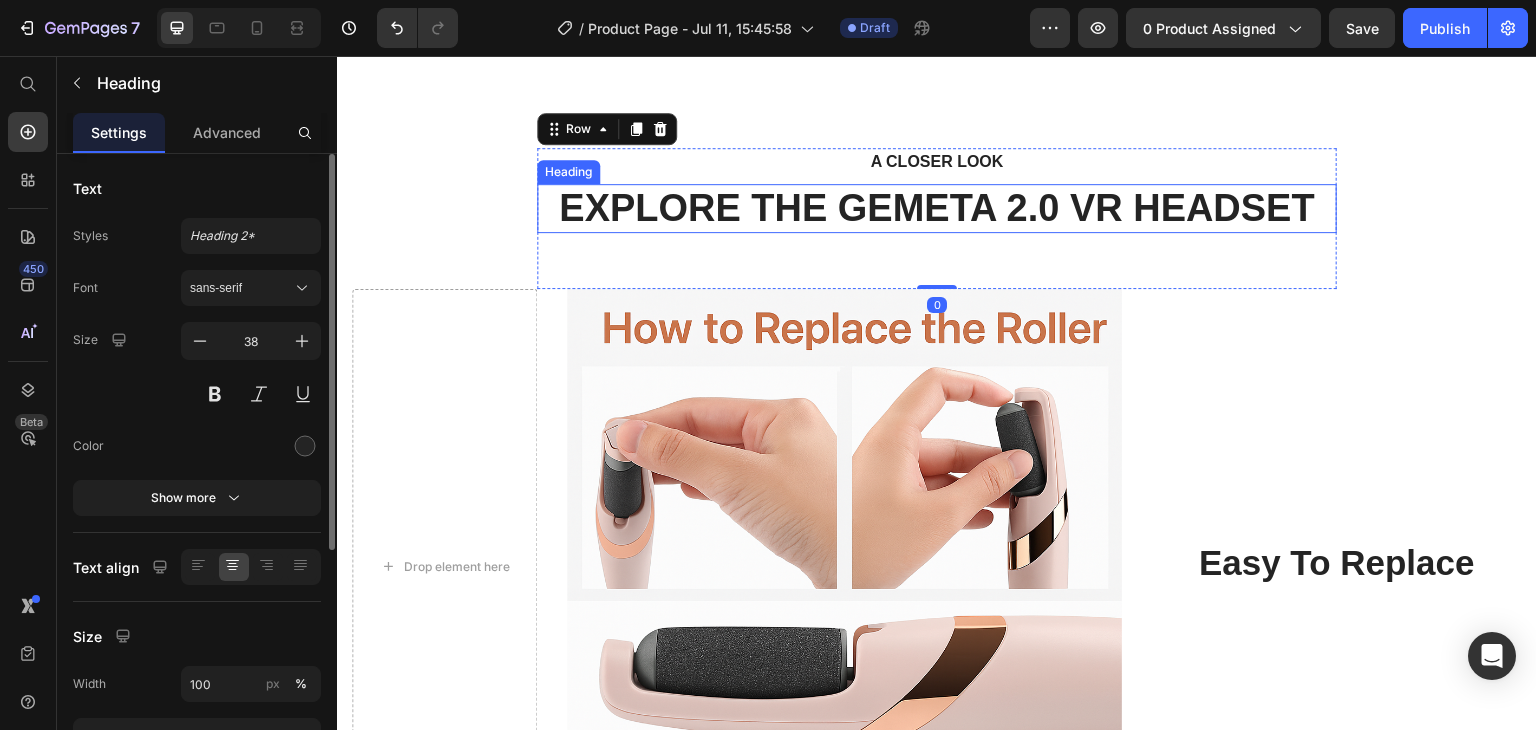 click on "EXPLORE THE GEMETA 2.0 VR HEADSET" at bounding box center (937, 209) 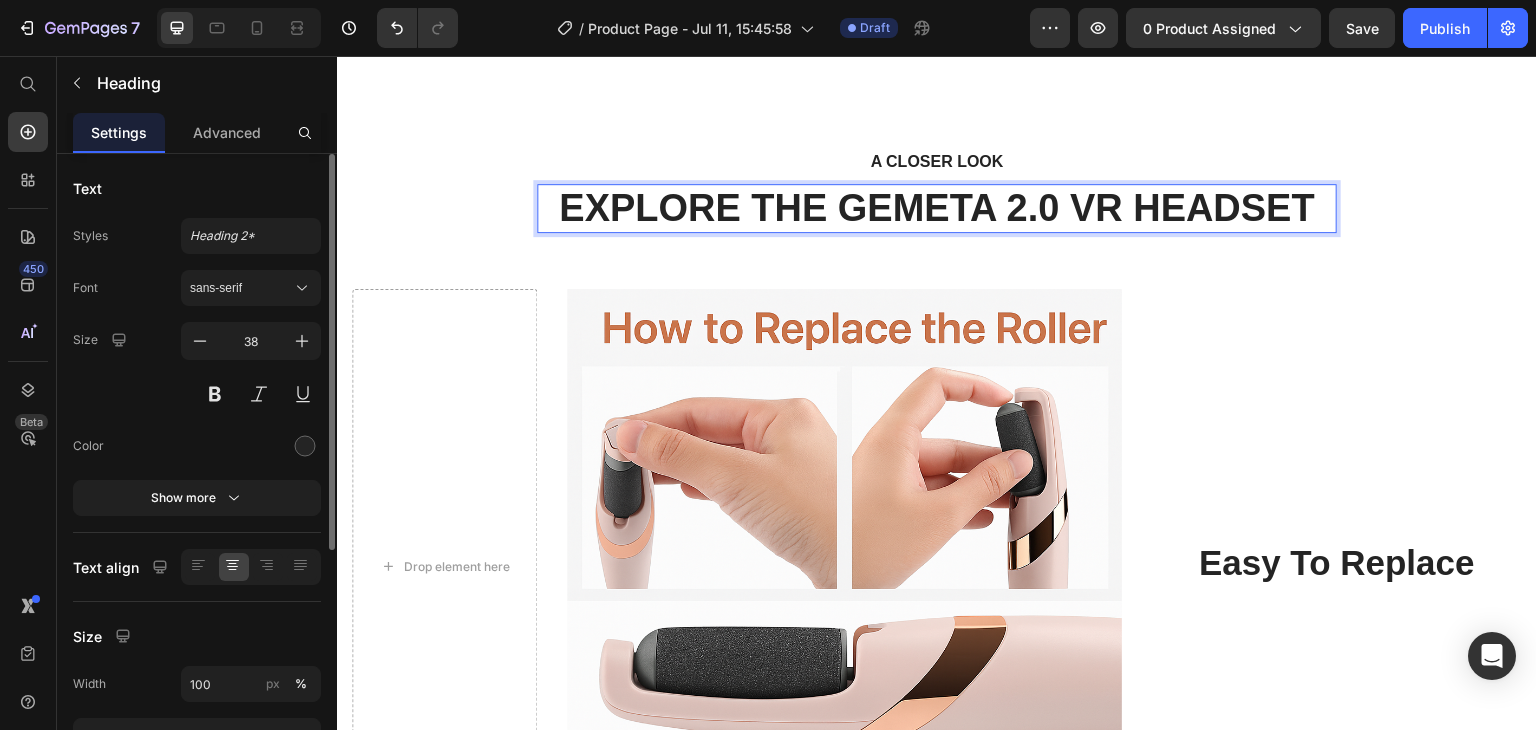 click on "EXPLORE THE GEMETA 2.0 VR HEADSET" at bounding box center [937, 209] 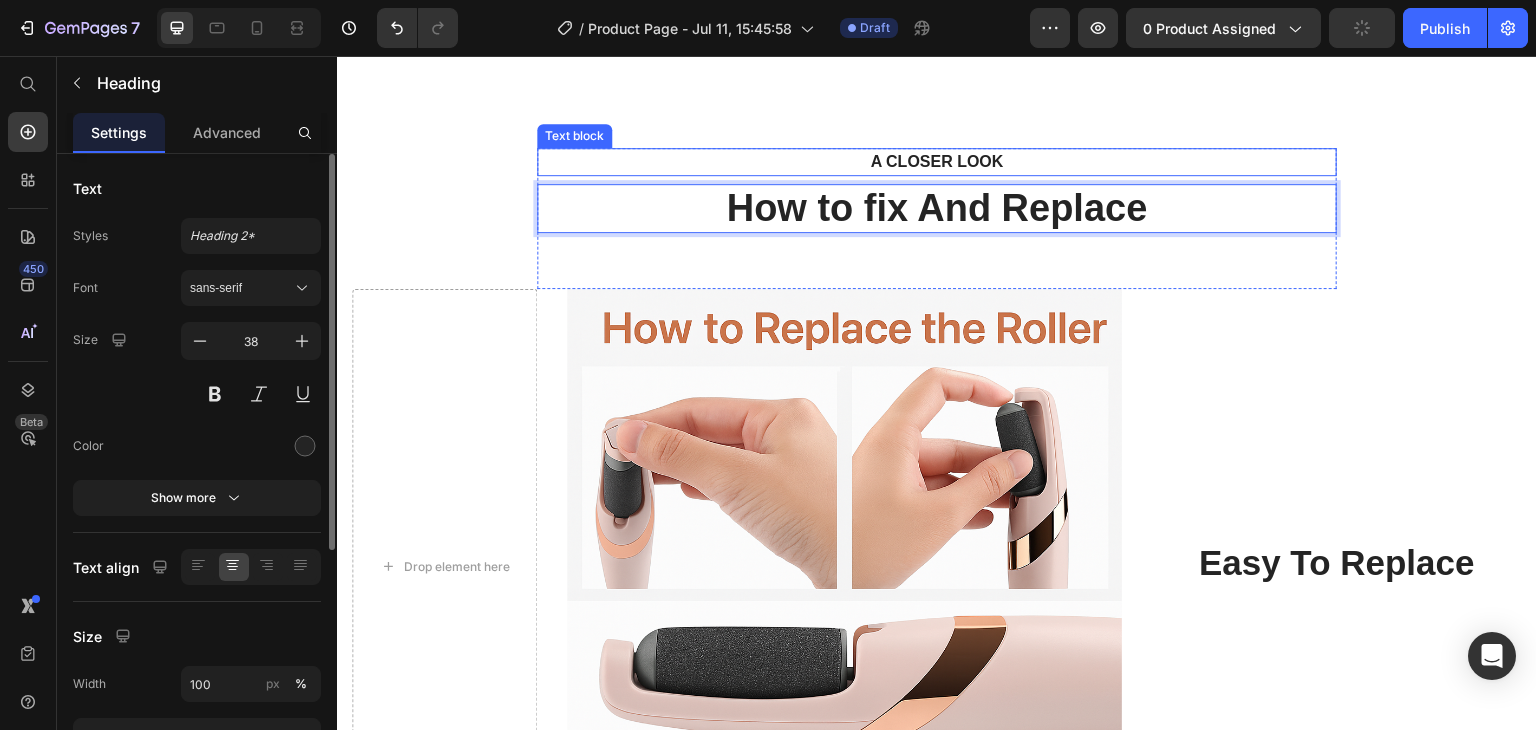 click on "A CLOSER LOOK" at bounding box center (937, 162) 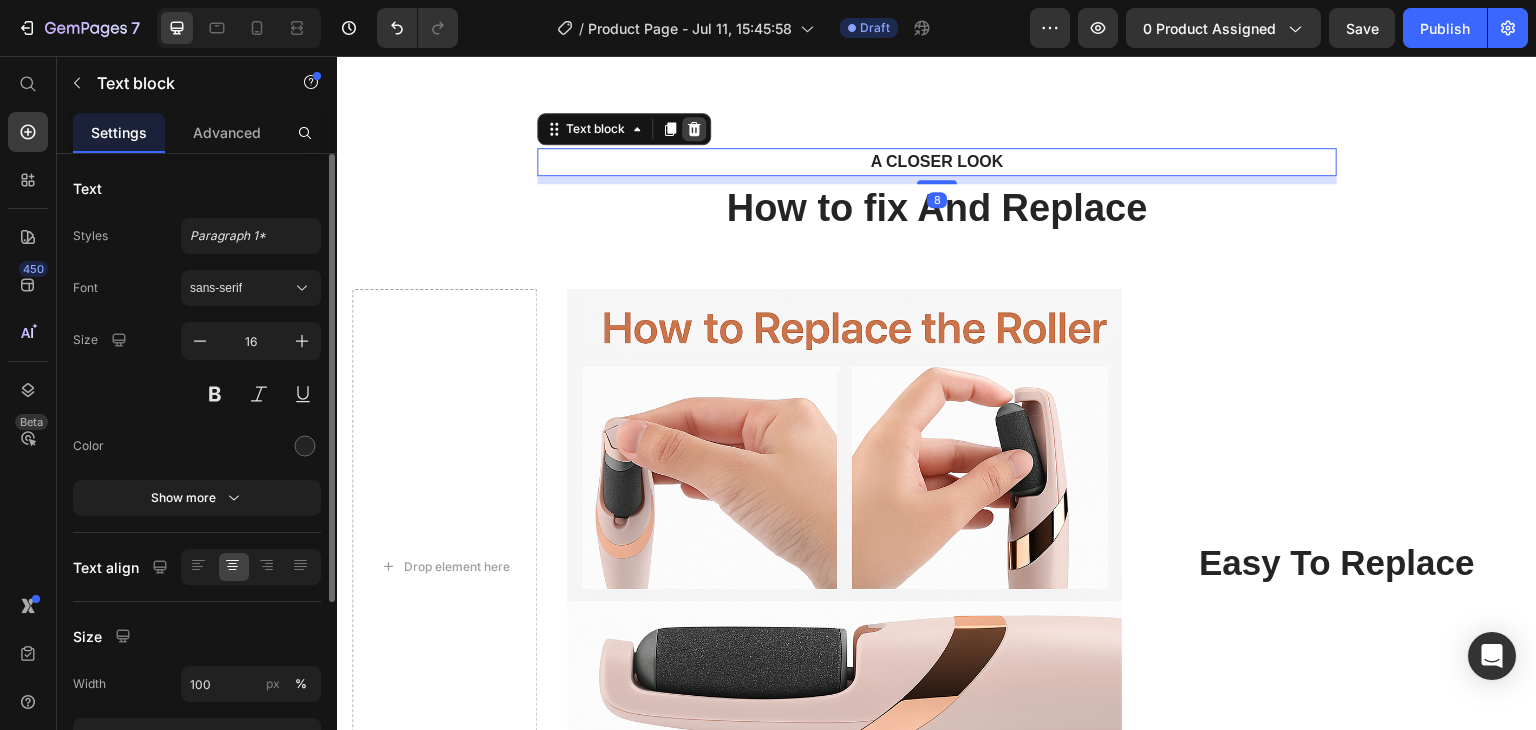 click 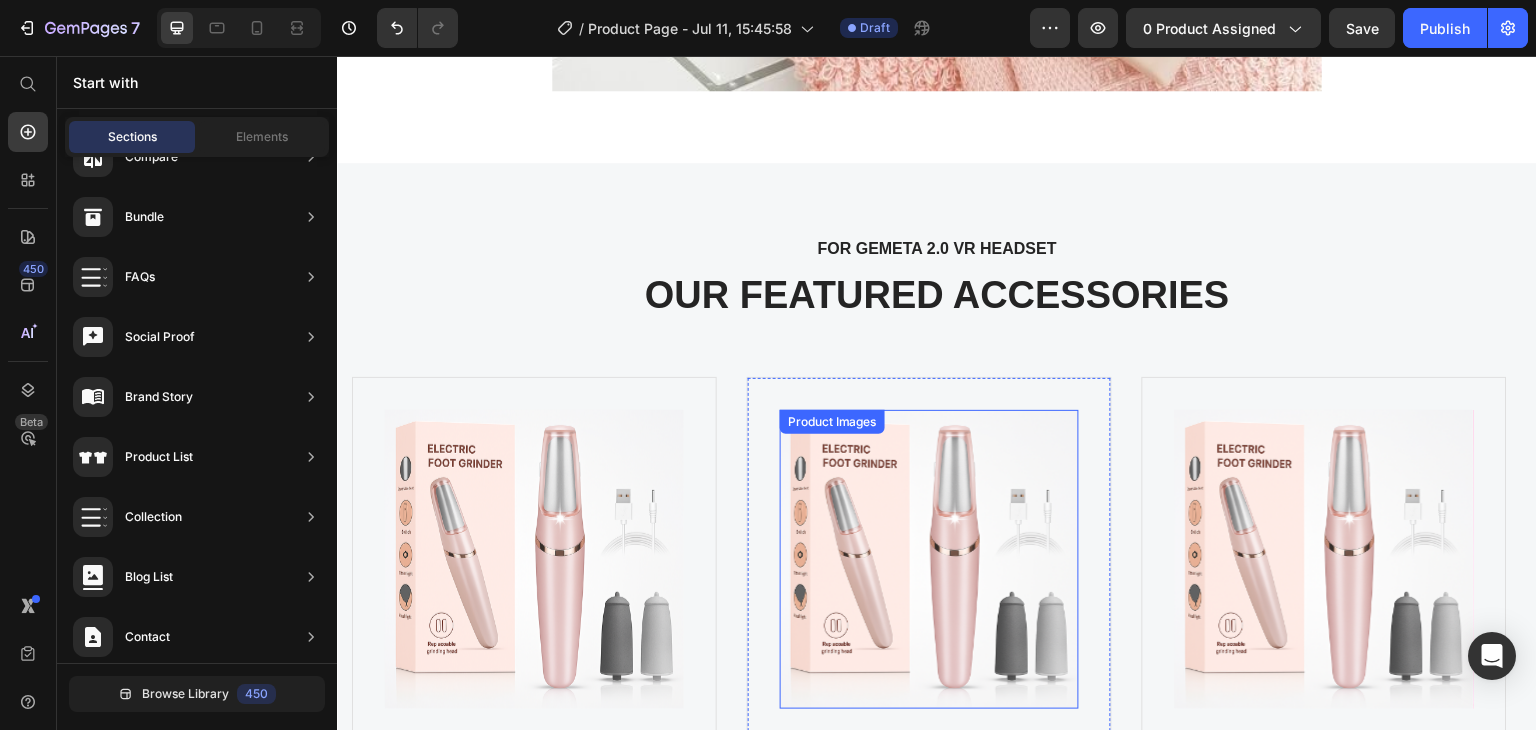 scroll, scrollTop: 7019, scrollLeft: 0, axis: vertical 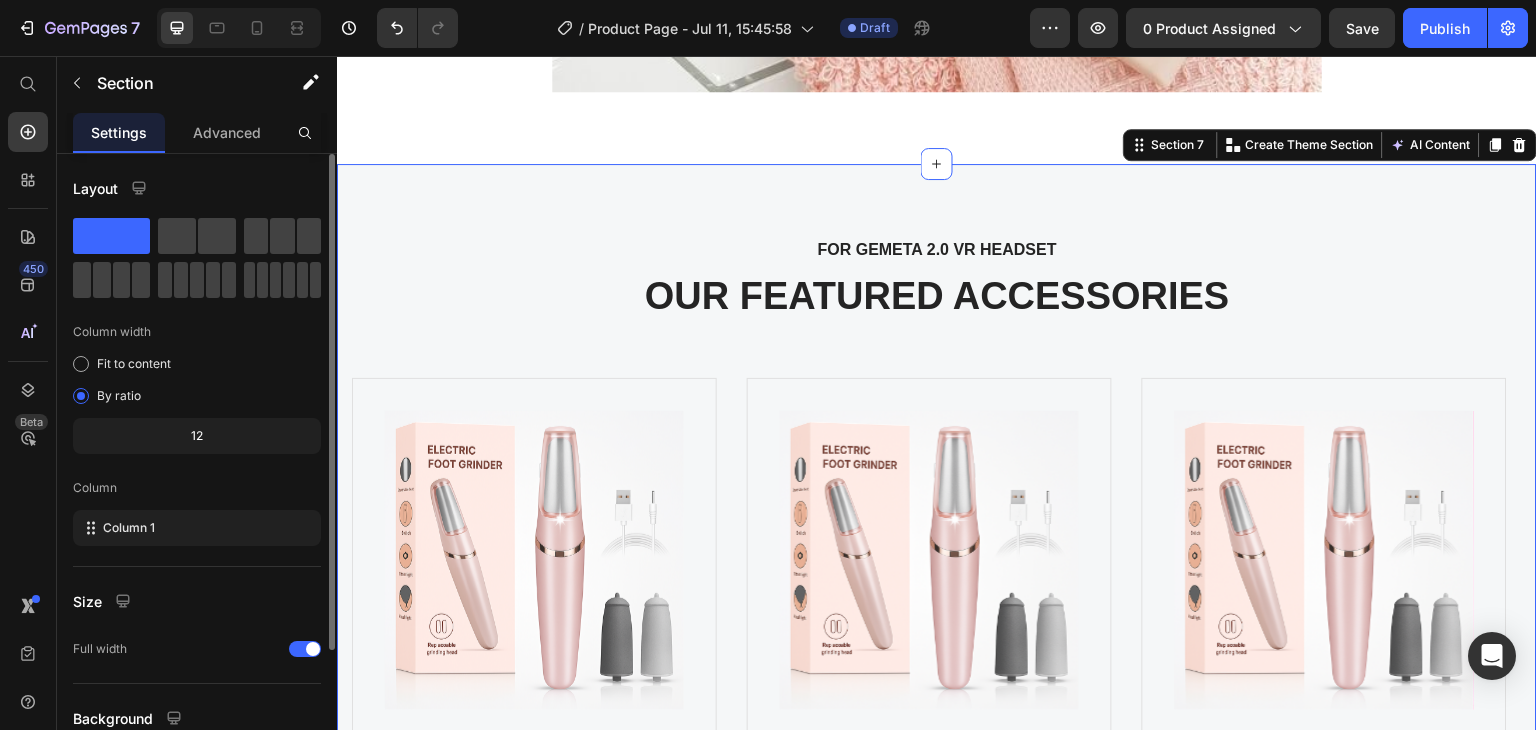 click on "FOR GEMETA 2.0 VR HEADSET" at bounding box center (937, 250) 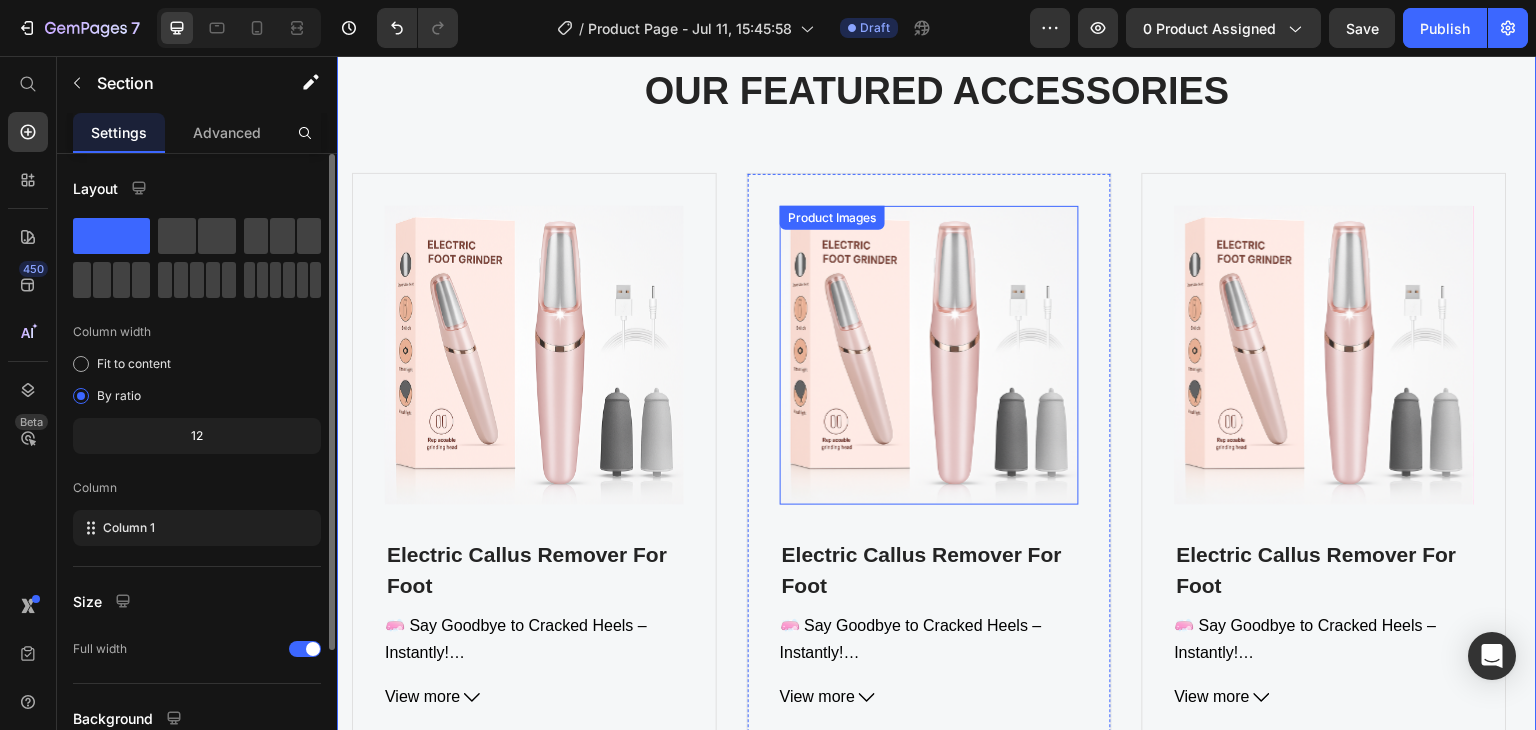 scroll, scrollTop: 7224, scrollLeft: 0, axis: vertical 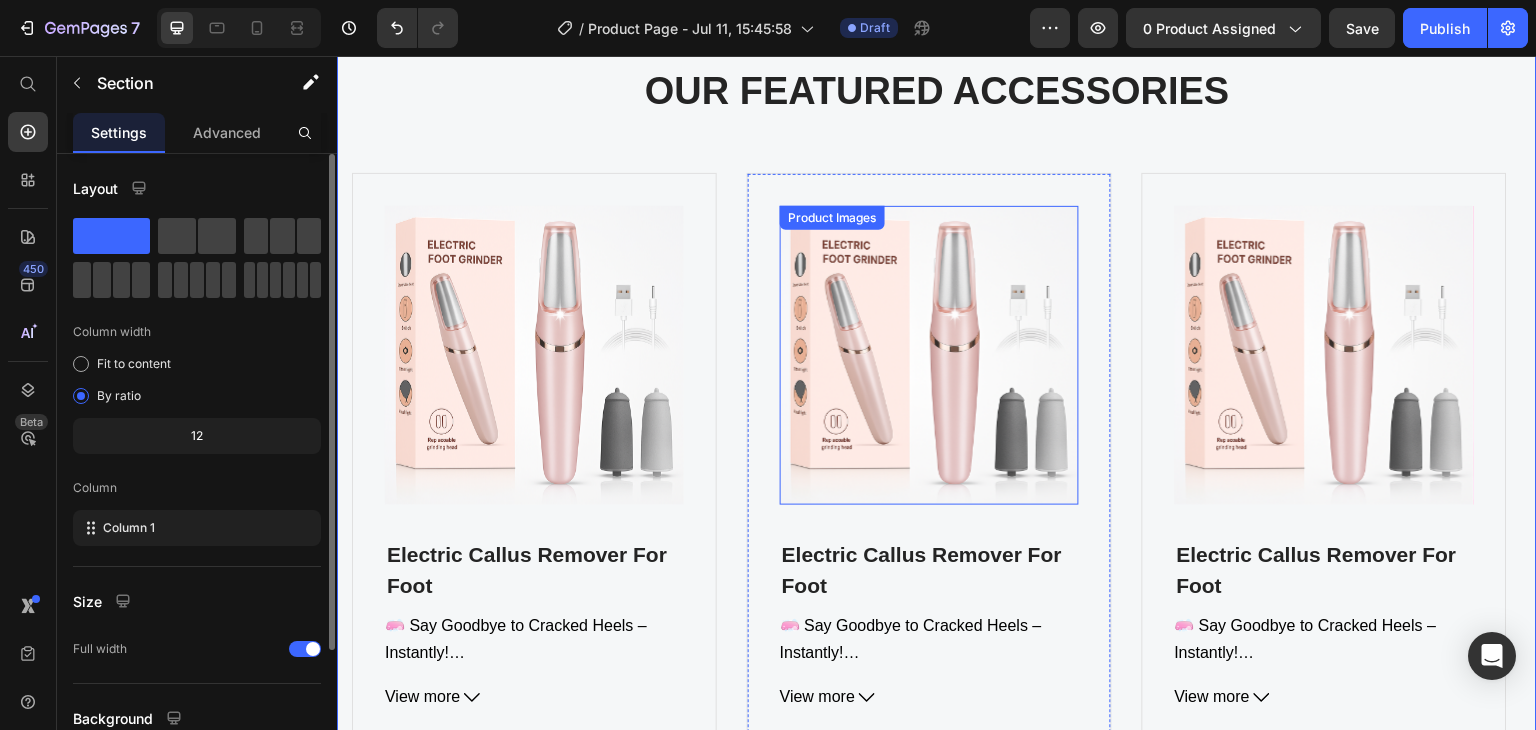 click at bounding box center [929, 355] 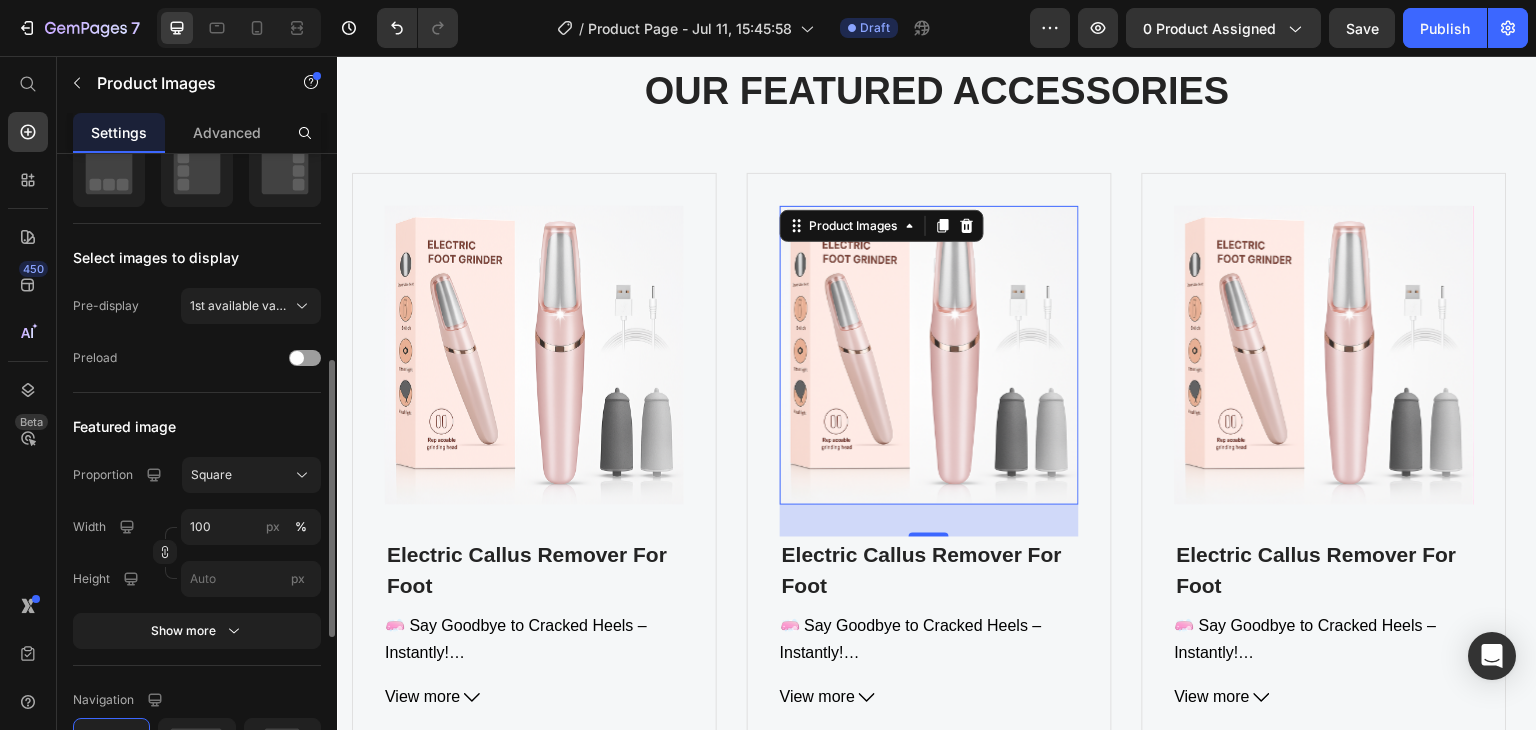 scroll, scrollTop: 576, scrollLeft: 0, axis: vertical 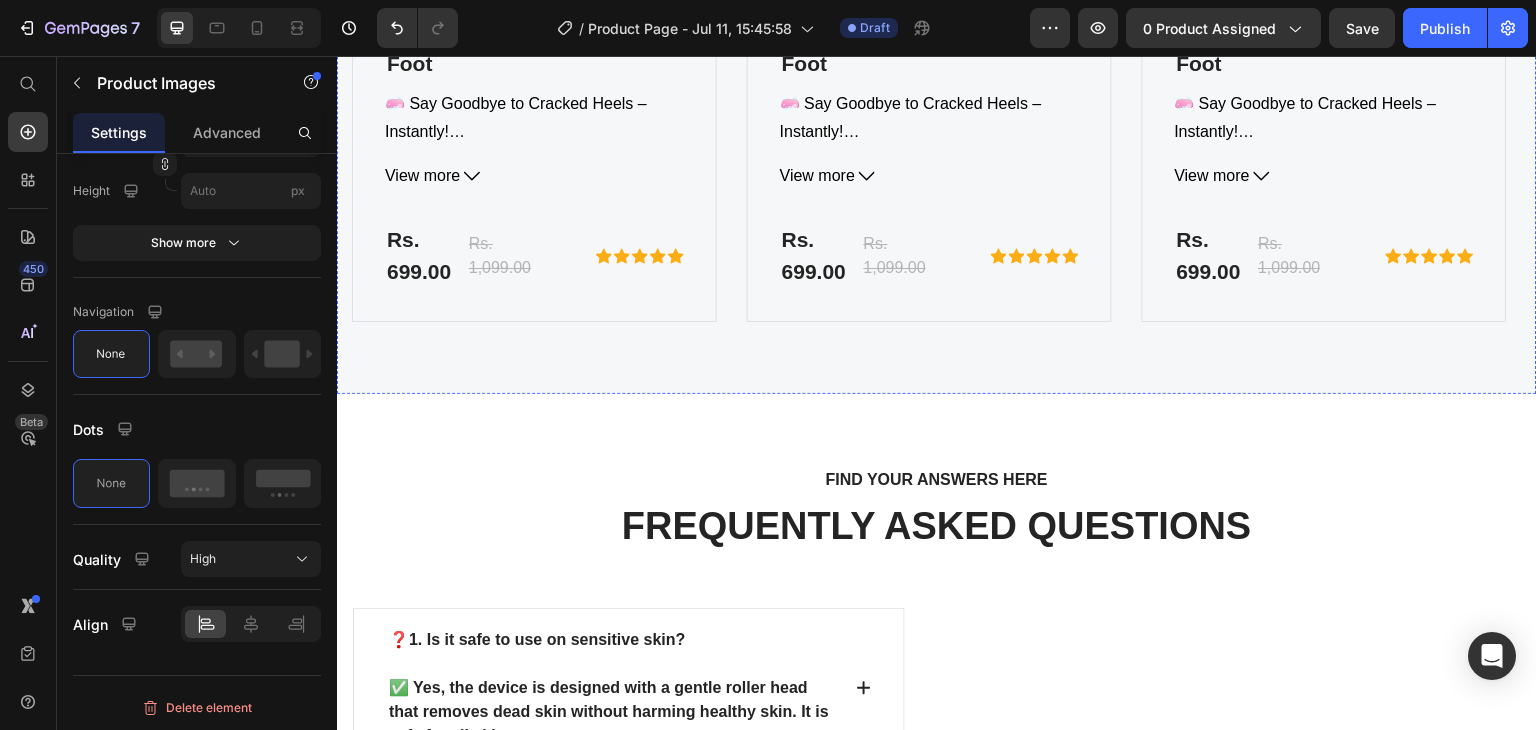 click on "FOR GEMETA 2.0 VR HEADSET" at bounding box center (937, -477) 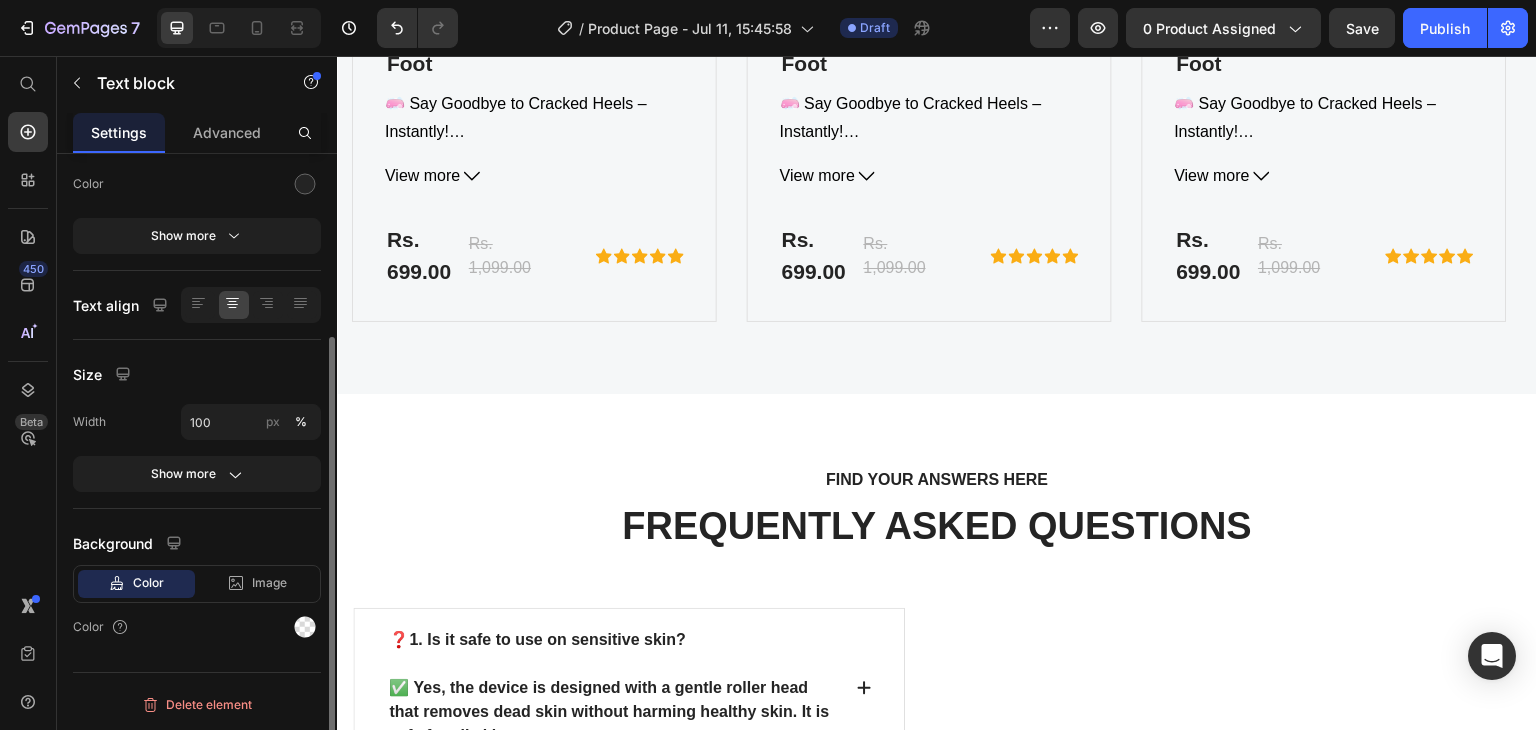scroll, scrollTop: 0, scrollLeft: 0, axis: both 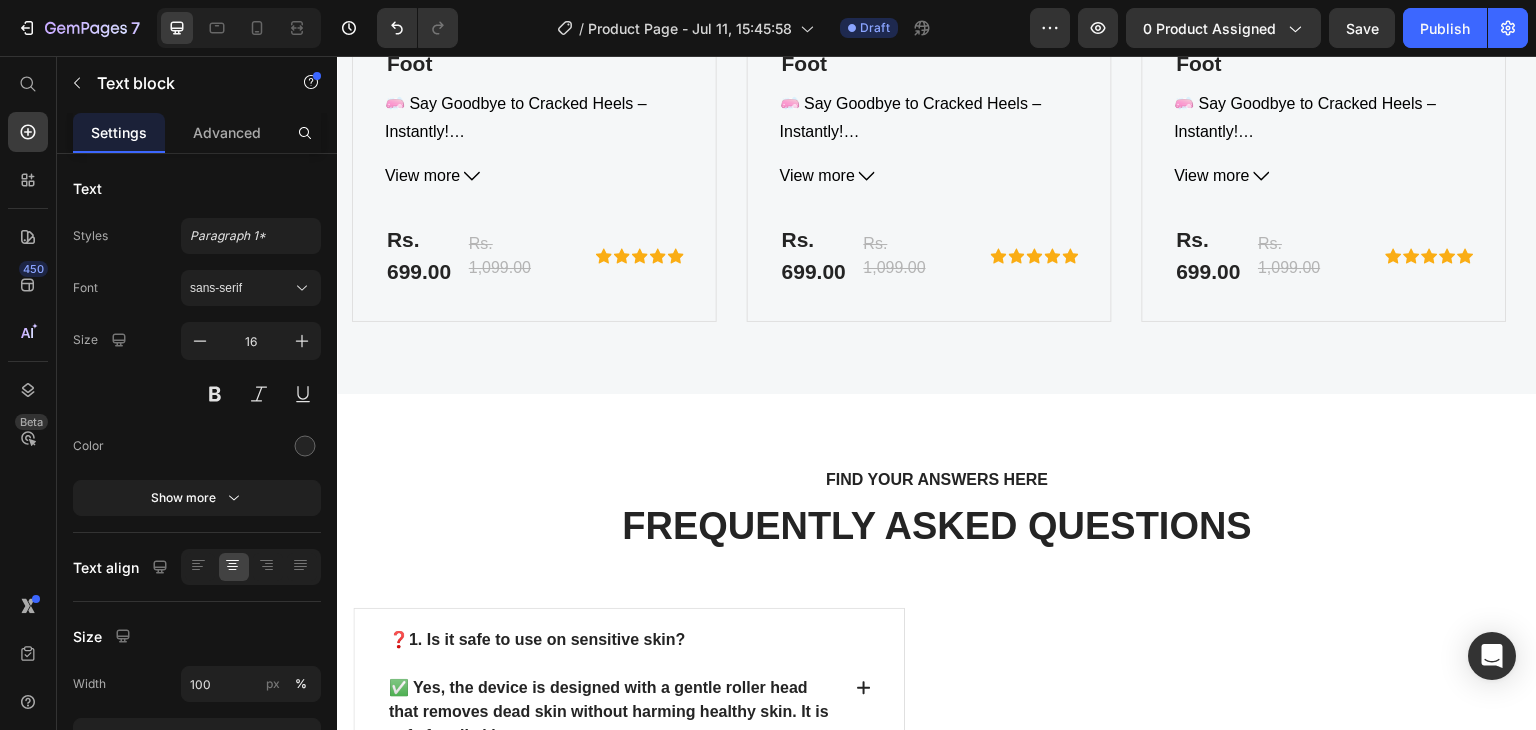 click at bounding box center [509, -510] 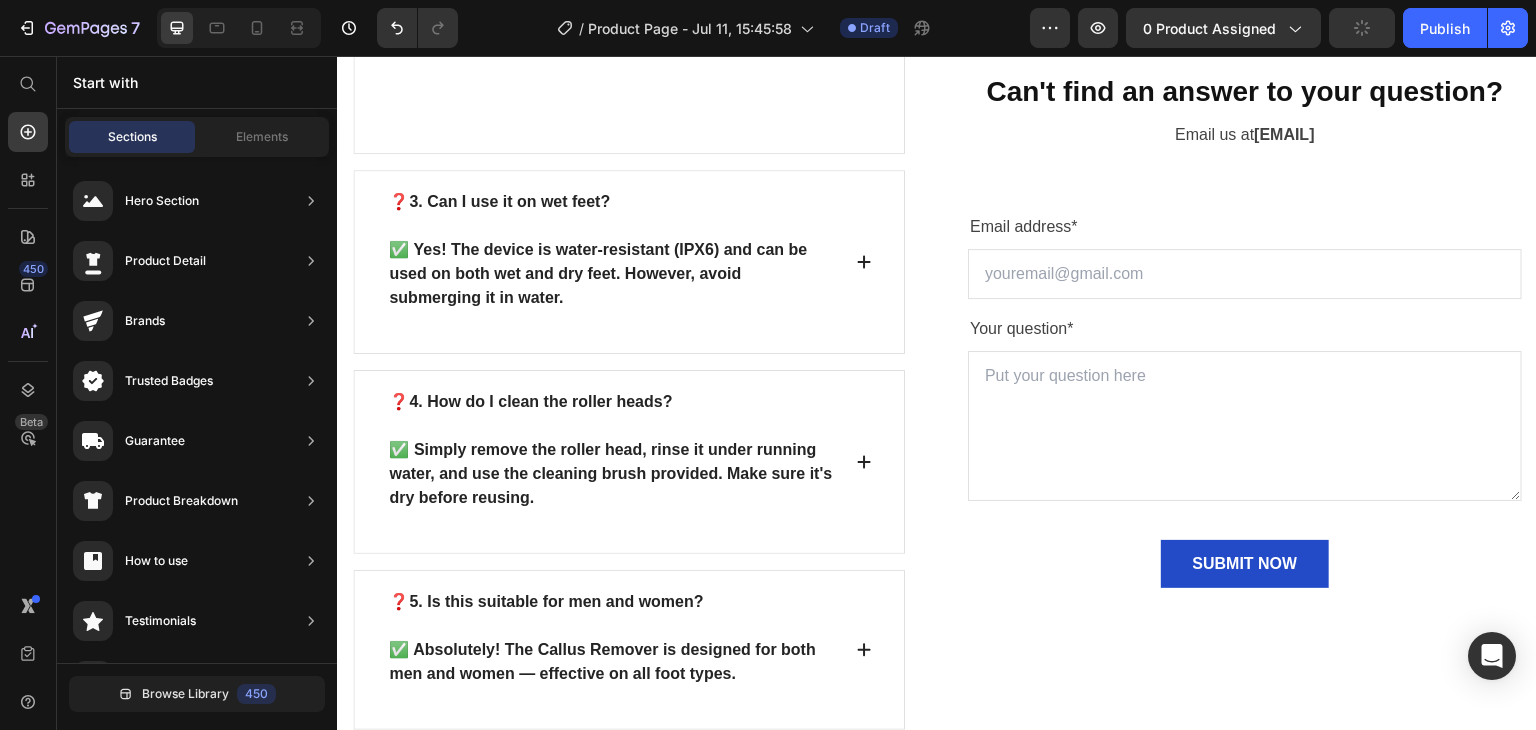 scroll, scrollTop: 8652, scrollLeft: 0, axis: vertical 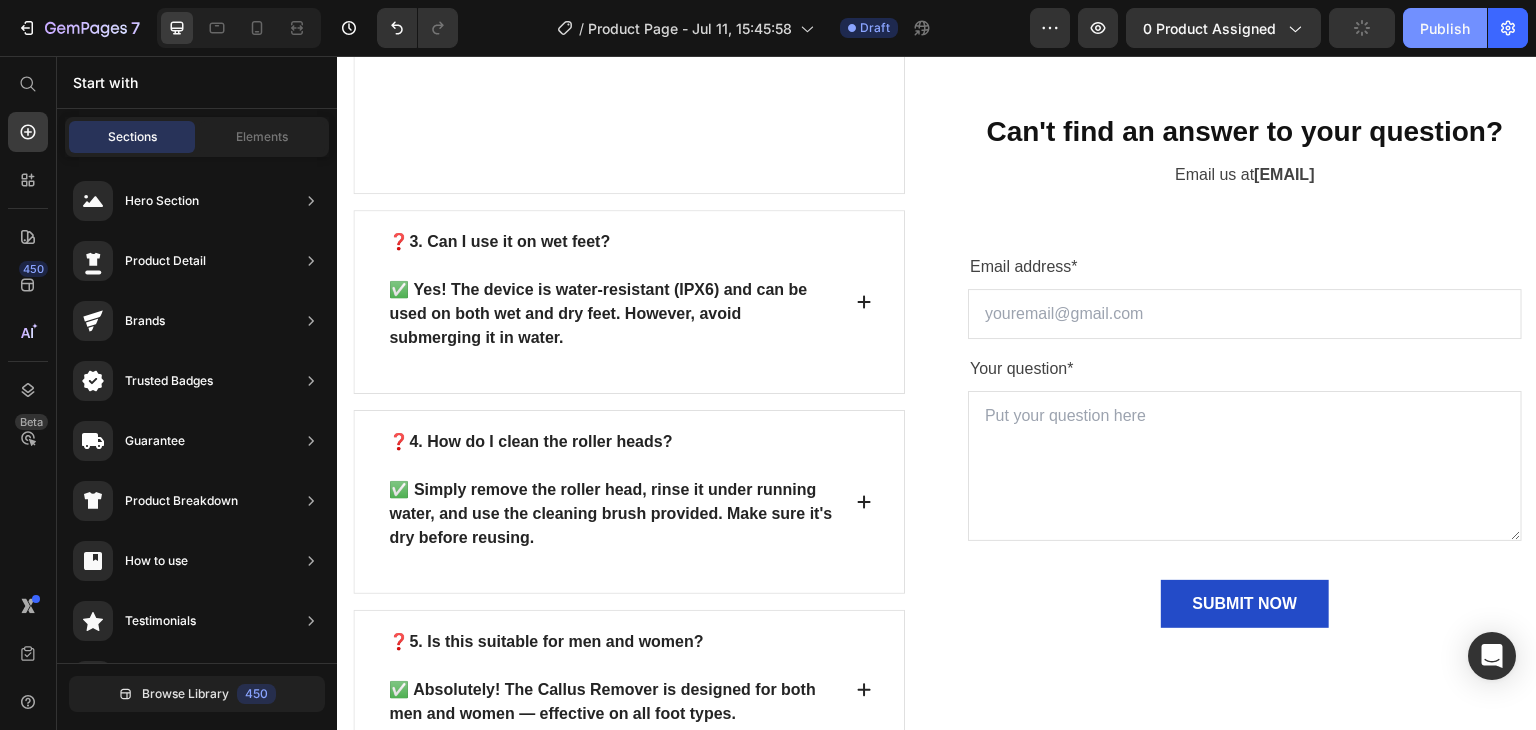 click on "Publish" 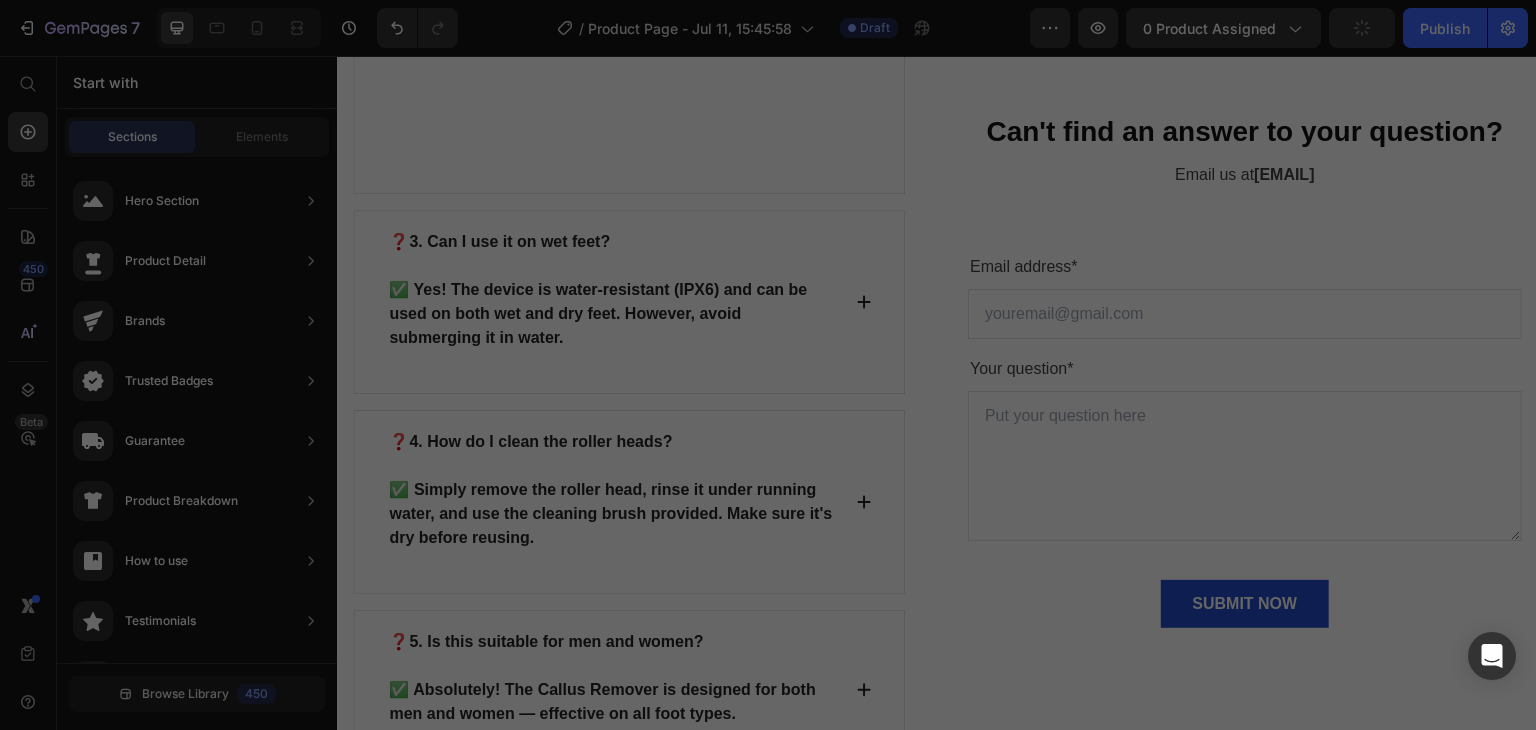 scroll, scrollTop: 8168, scrollLeft: 0, axis: vertical 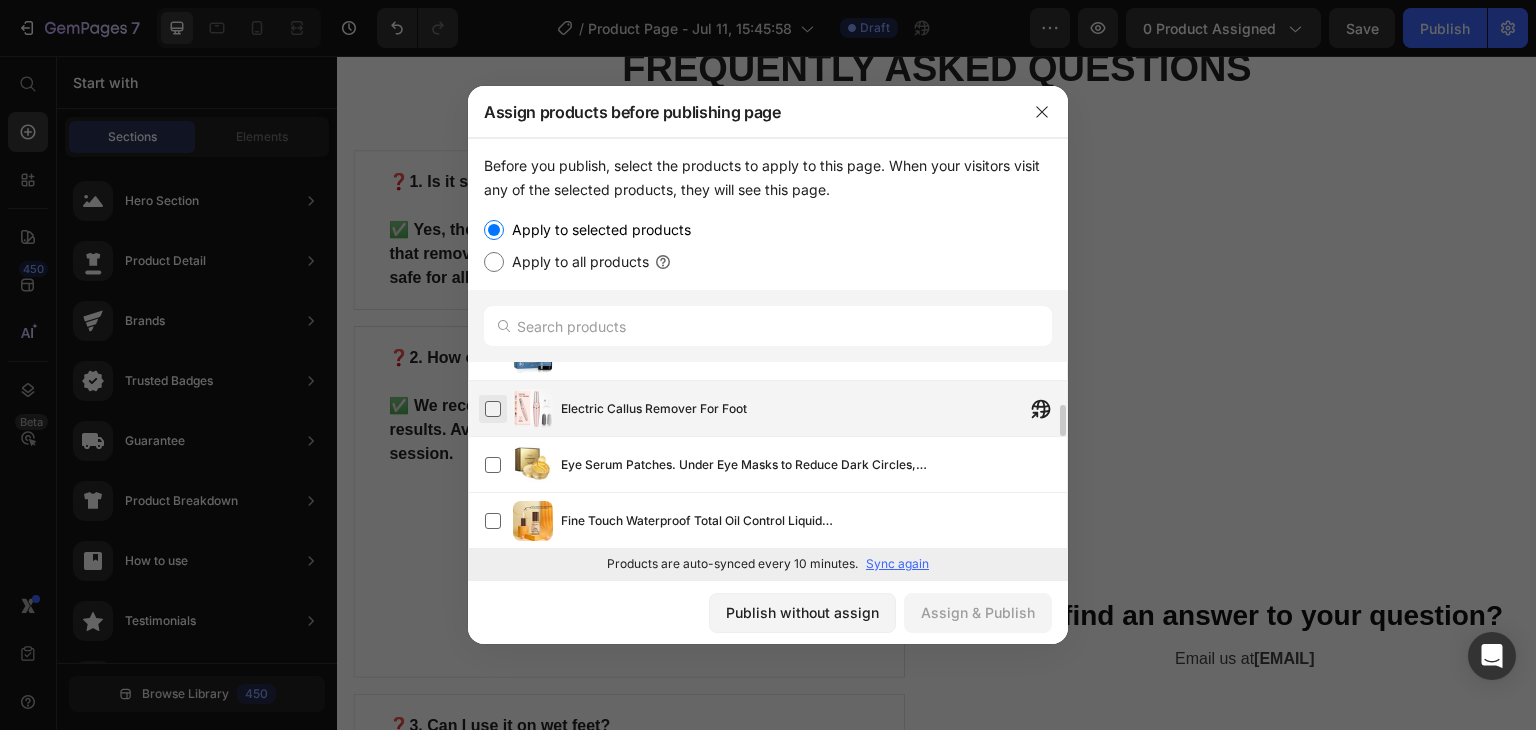 click at bounding box center [493, 409] 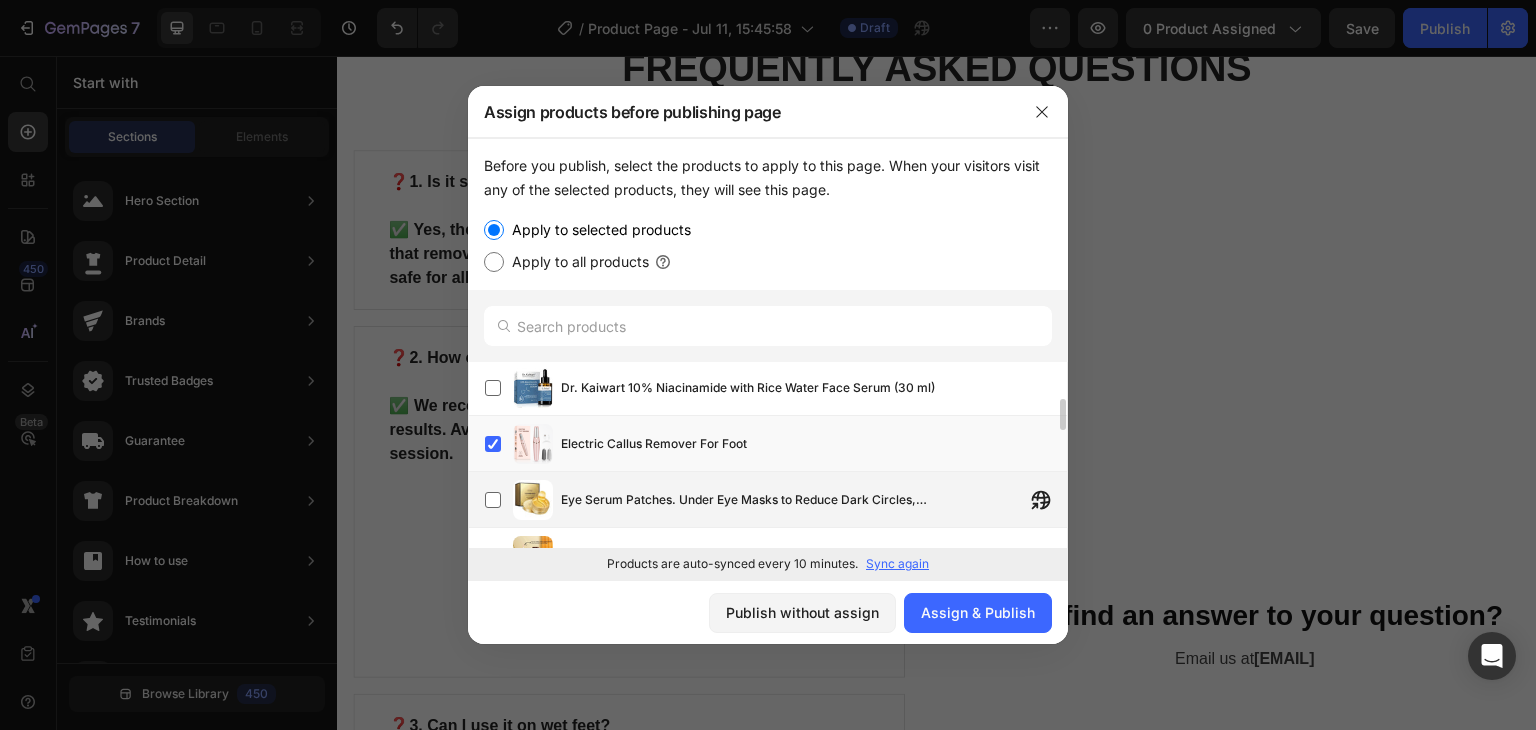 scroll, scrollTop: 226, scrollLeft: 0, axis: vertical 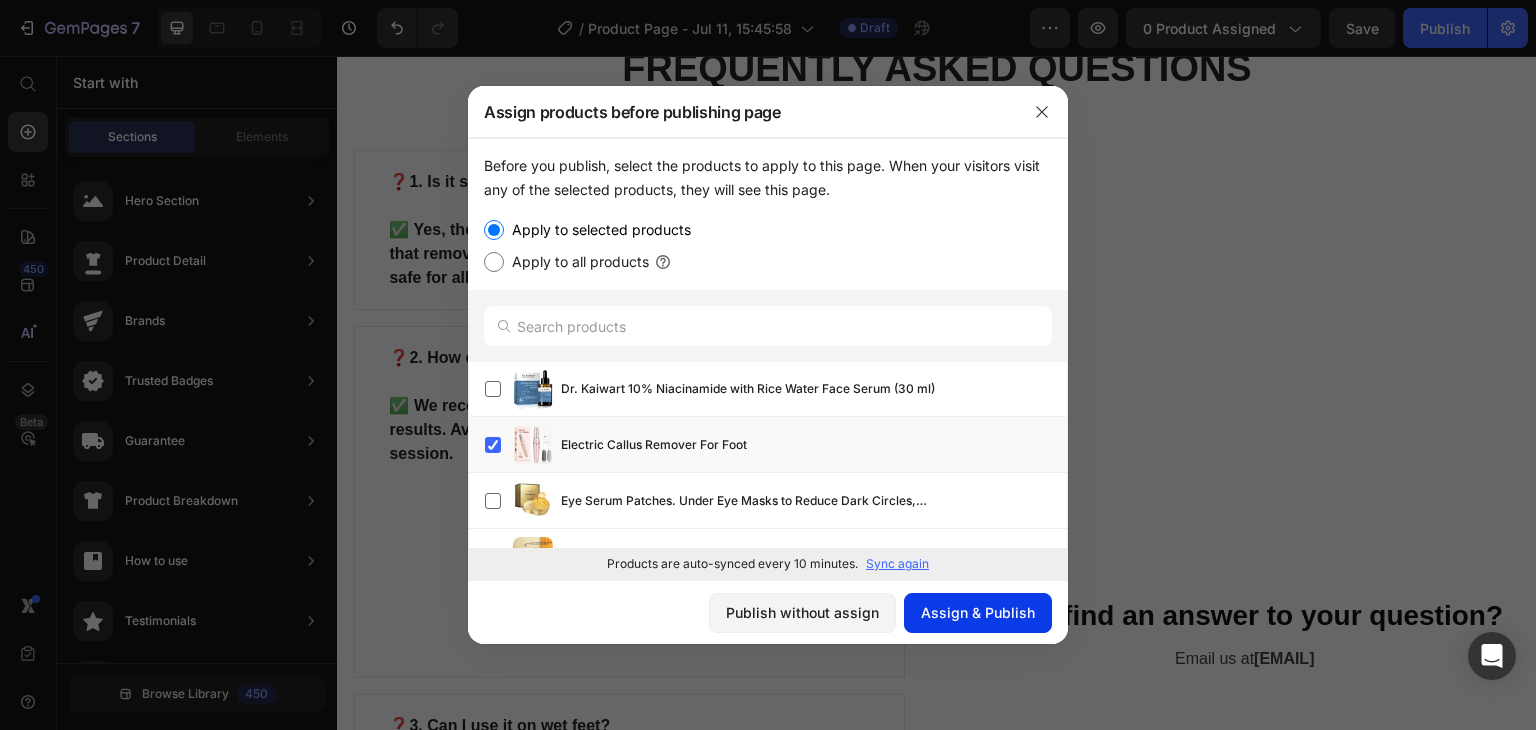click on "Assign & Publish" at bounding box center (978, 612) 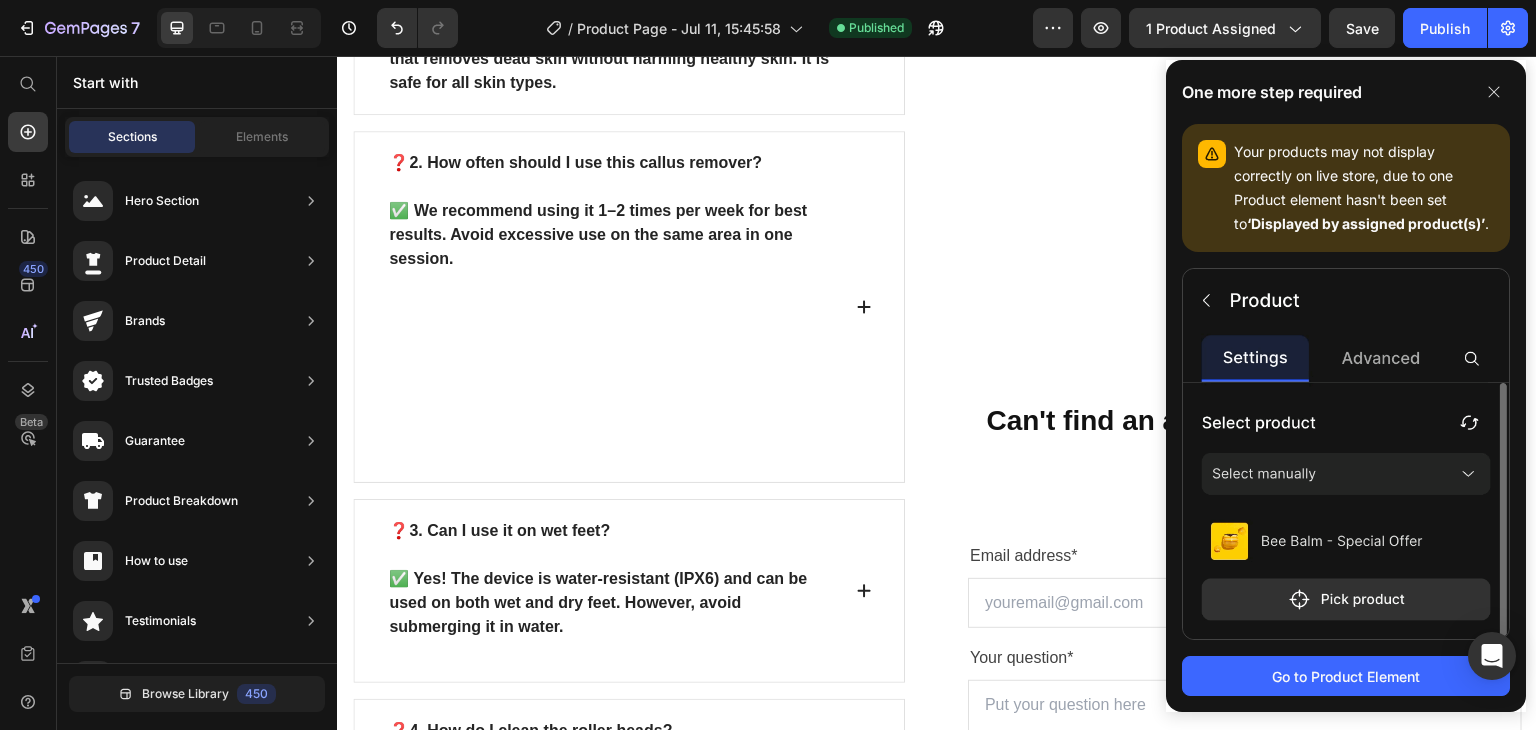 scroll, scrollTop: 7569, scrollLeft: 0, axis: vertical 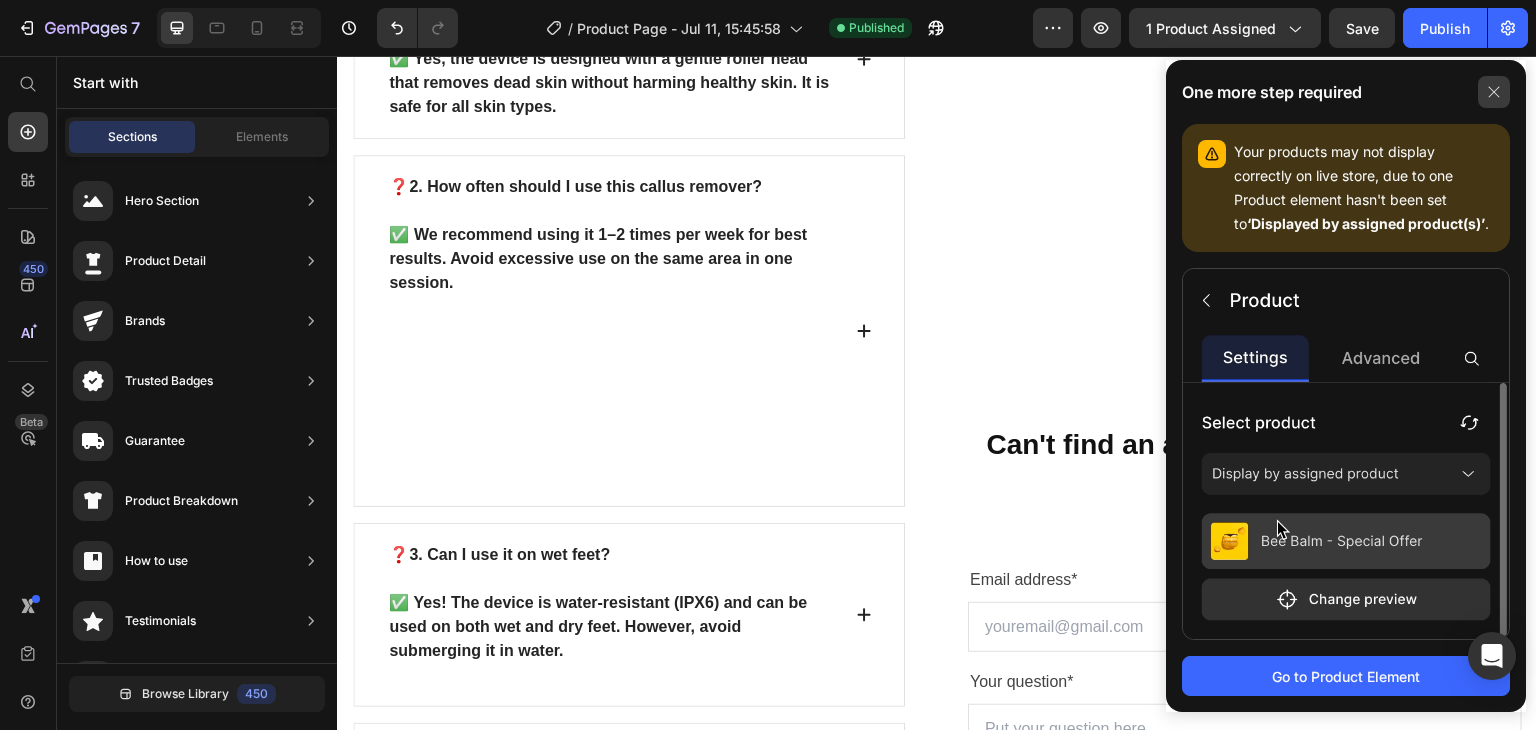 click 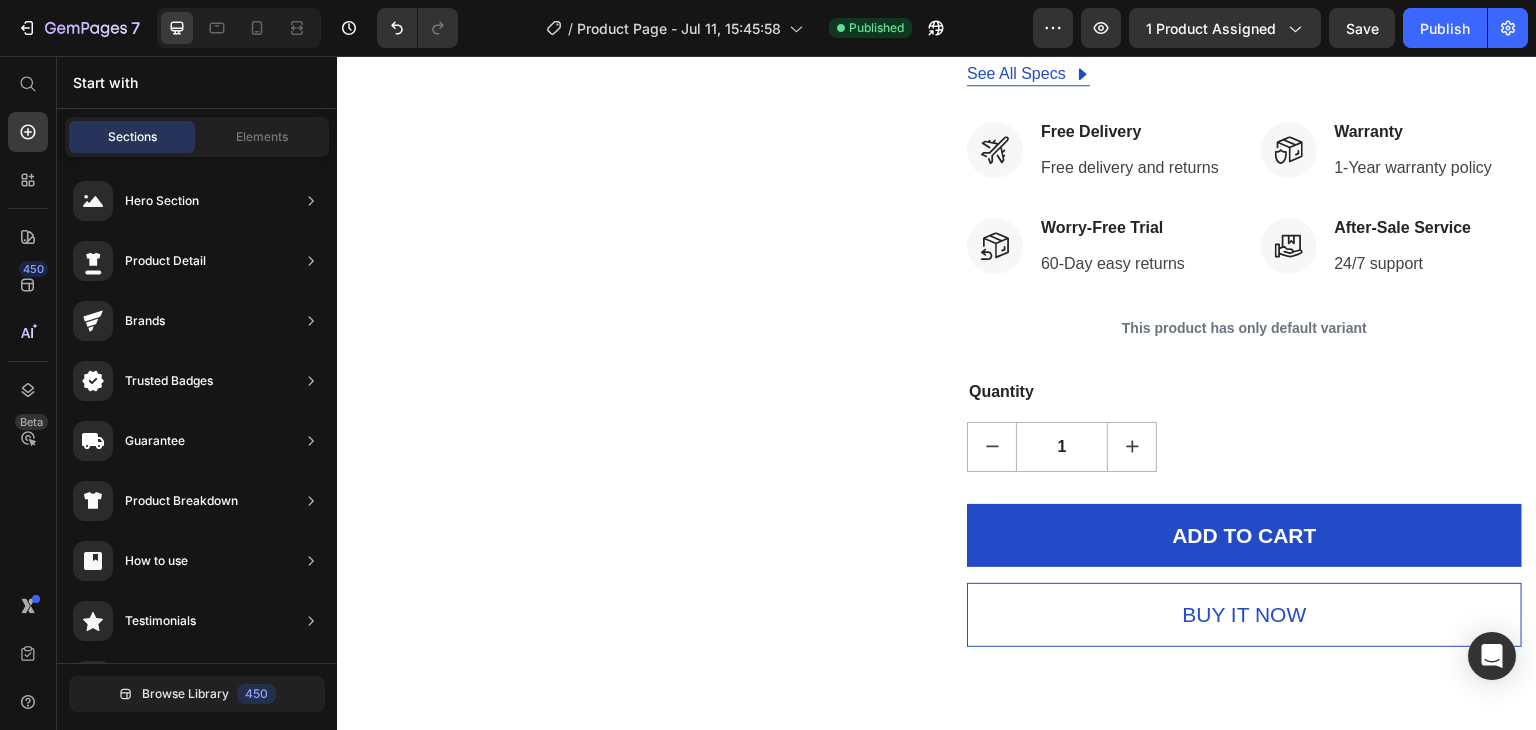 scroll, scrollTop: 1112, scrollLeft: 0, axis: vertical 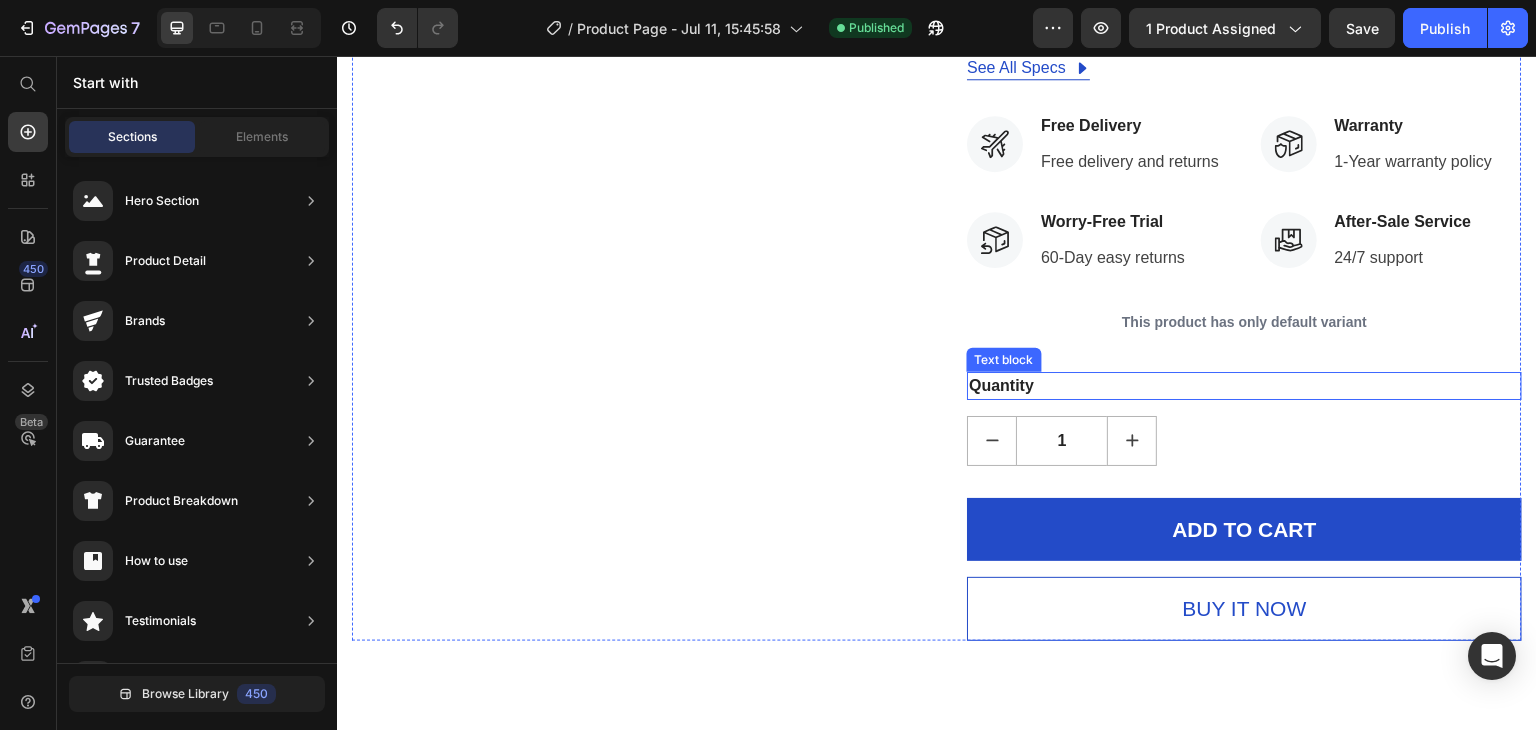 click on "Quantity" at bounding box center [1244, 386] 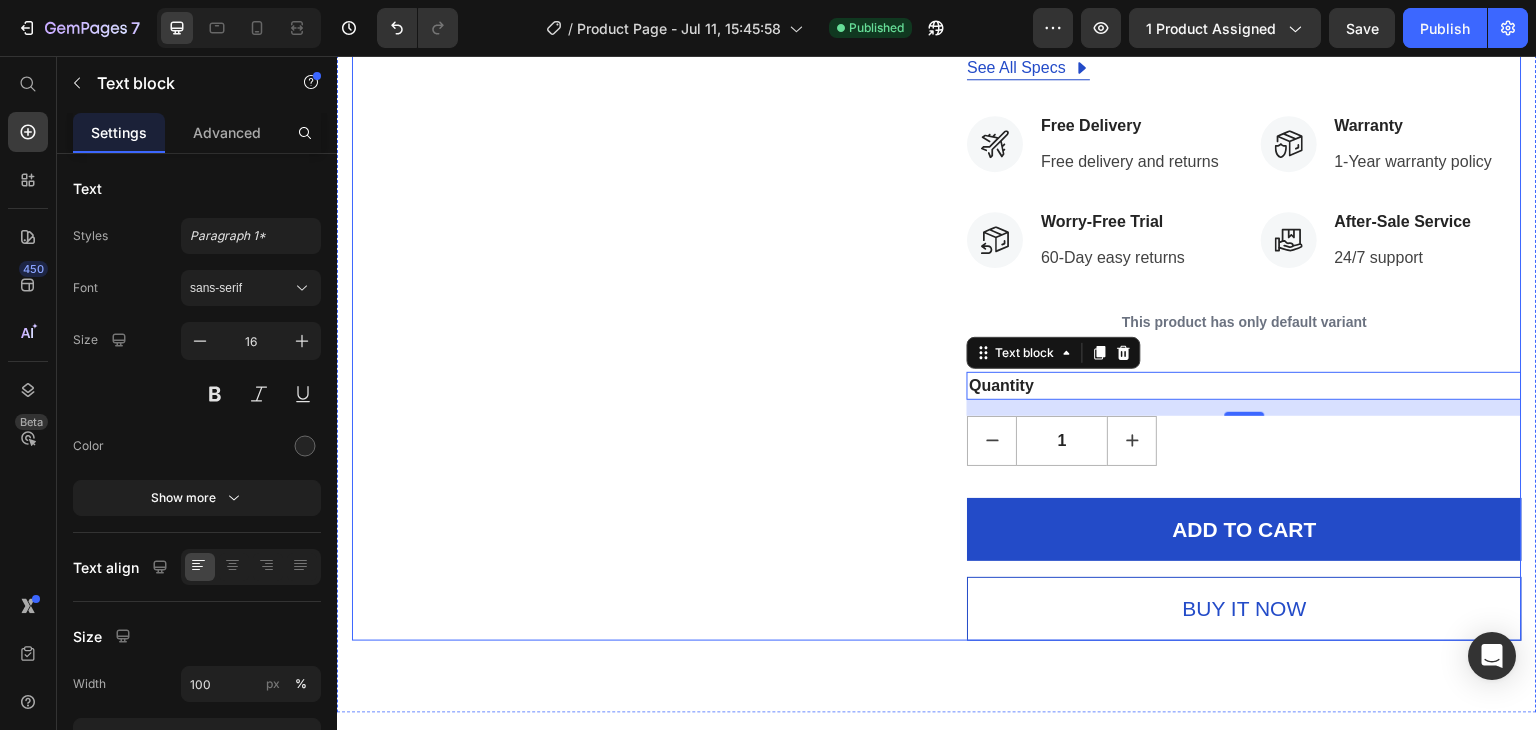 click on "Hurry up! Only  15  left in stock (P) Stock Counter Electric Callus Remover For Foot (P) Title
Icon
Icon
Icon
Icon
Icon Icon List Hoz 915 reviews Text block Row Rs. 699.00 (P) Price Rs. 1,099.00 (P) Price Save Rs. 400.00 (P) Tag Row 🧼 Say Goodbye to Cracked Heels – Instantly!
Tired of dry, rough, and cracked feet? Introducing the Rechargeable Electric Callus Remover, your ultimate foot care solution designed for smooth, salon-like results at home.
Whether you suffer from hardened heels, dead skin buildup, or calluses — this powerful yet gentle tool buffs them away in just 2–5 minutes.
---
⚡ Key Features:
✅ Powerful Motor – Removes stubborn calluses effortlessly ✅ Rechargeable & Cordless – USB-powered with long battery life ✅ 2 Interchangeable Roller Heads – For soft and tough skin ✅ Waterproof Design – Use wet or dry, even in the shower
---
📦 What's In The Box?" at bounding box center (1244, -151) 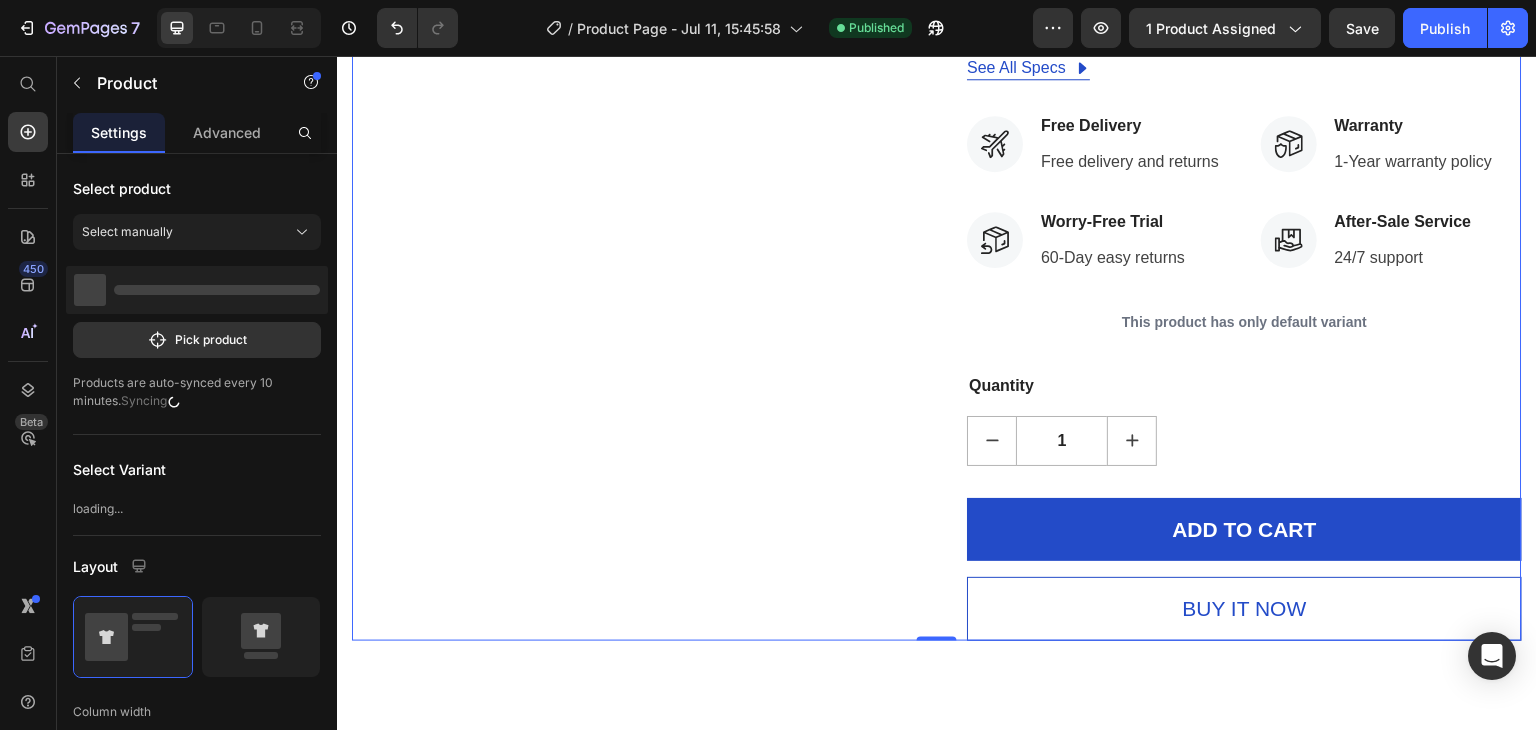 click on "Product Images
Hurry up! Only  15  left in stock (P) Stock Counter Electric Callus Remover For Foot (P) Title
Icon
Icon
Icon
Icon
Icon Icon List Hoz 915 reviews Text block Row Rs. 699.00 (P) Price Rs. 1,099.00 (P) Price Save Rs. 400.00 (P) Tag Row 🧼 Say Goodbye to Cracked Heels – Instantly!
Tired of dry, rough, and cracked feet? Introducing the Rechargeable Electric Callus Remover, your ultimate foot care solution designed for smooth, salon-like results at home.
Whether you suffer from hardened heels, dead skin buildup, or calluses — this powerful yet gentle tool buffs them away in just 2–5 minutes.
---
⚡ Key Features:
✅ Powerful Motor – Removes stubborn calluses effortlessly ✅ Rechargeable & Cordless – USB-powered with long battery life ✅ 2 Interchangeable Roller Heads – For soft and tough skin ✅ Waterproof Design – Use wet or dry, even in the shower
---" at bounding box center (937, -151) 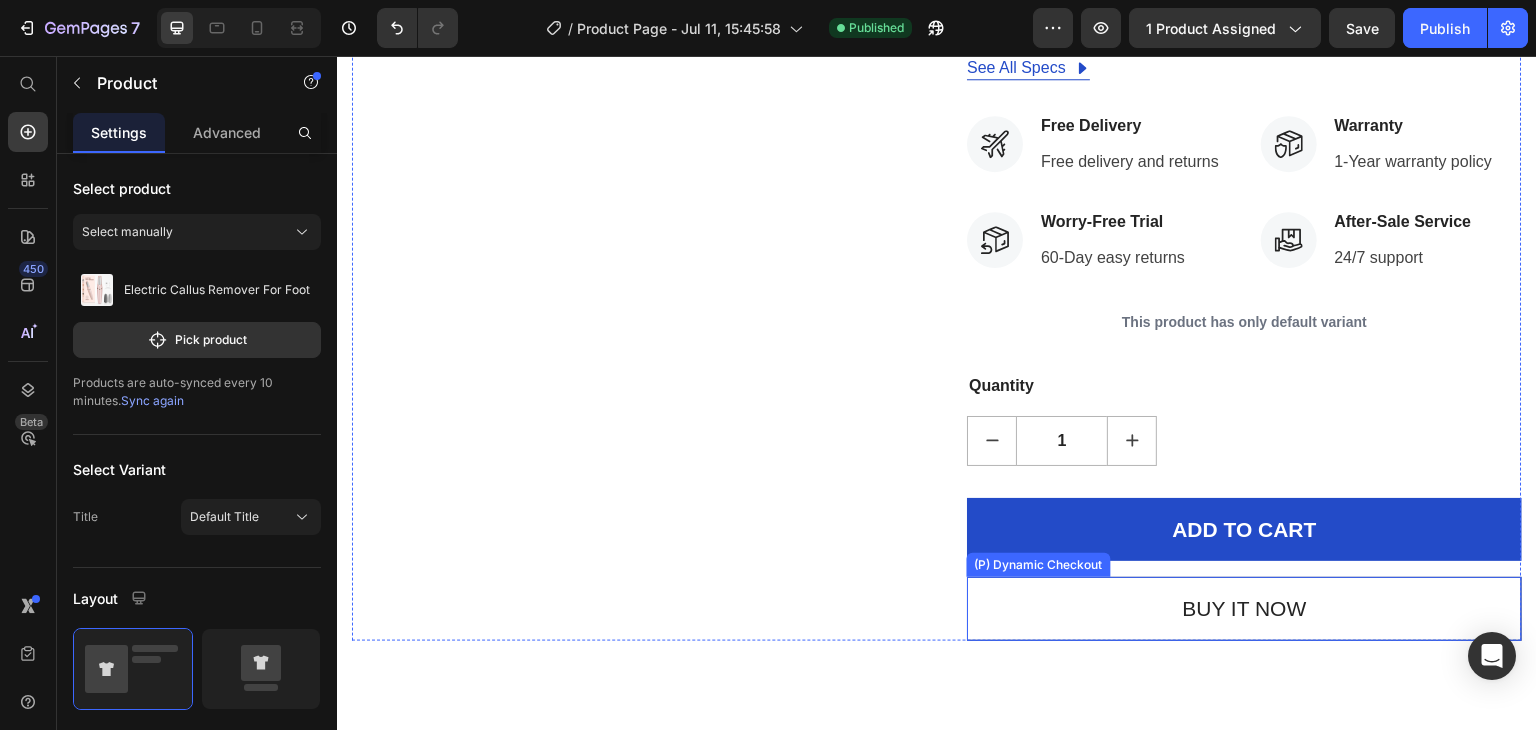 click on "Buy it now" at bounding box center (1244, 609) 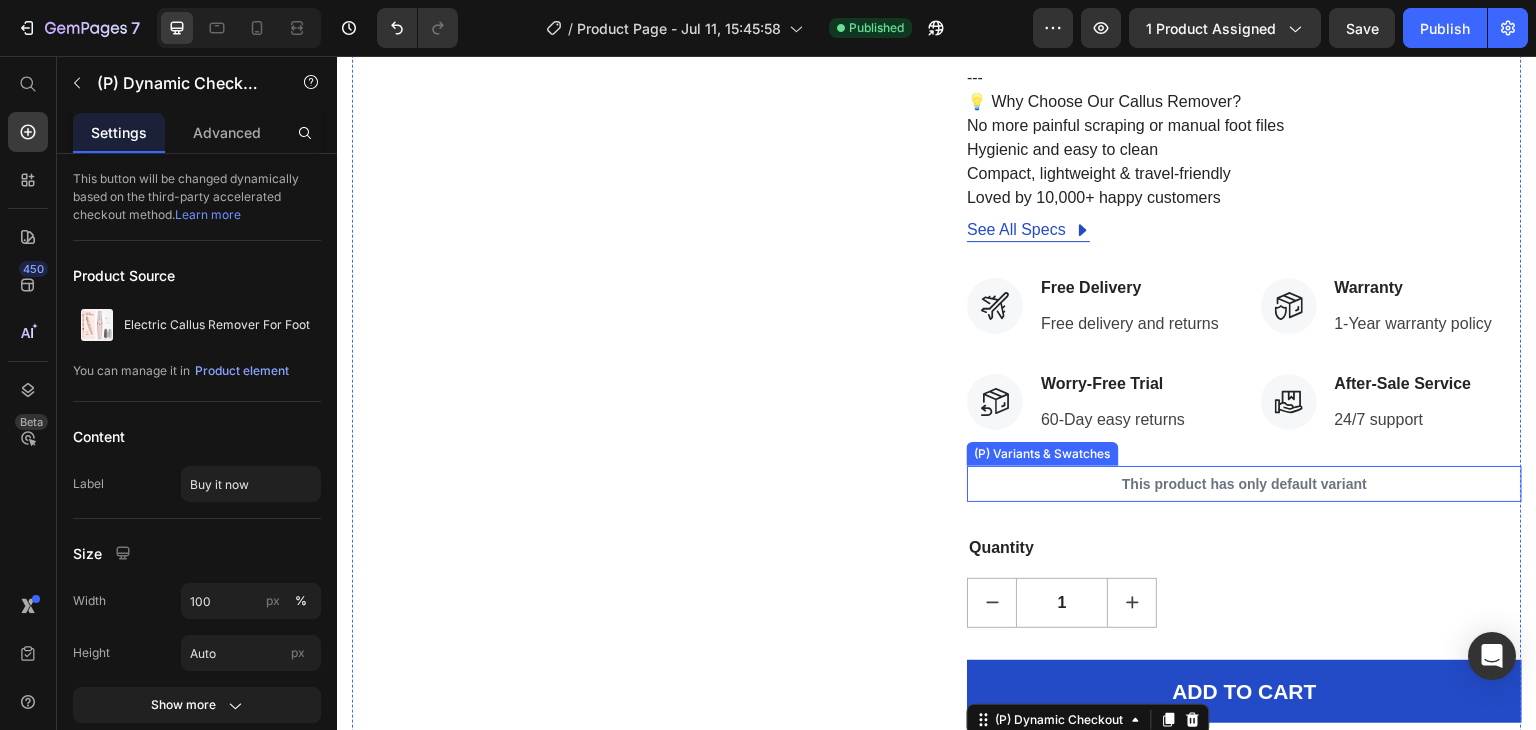 scroll, scrollTop: 948, scrollLeft: 0, axis: vertical 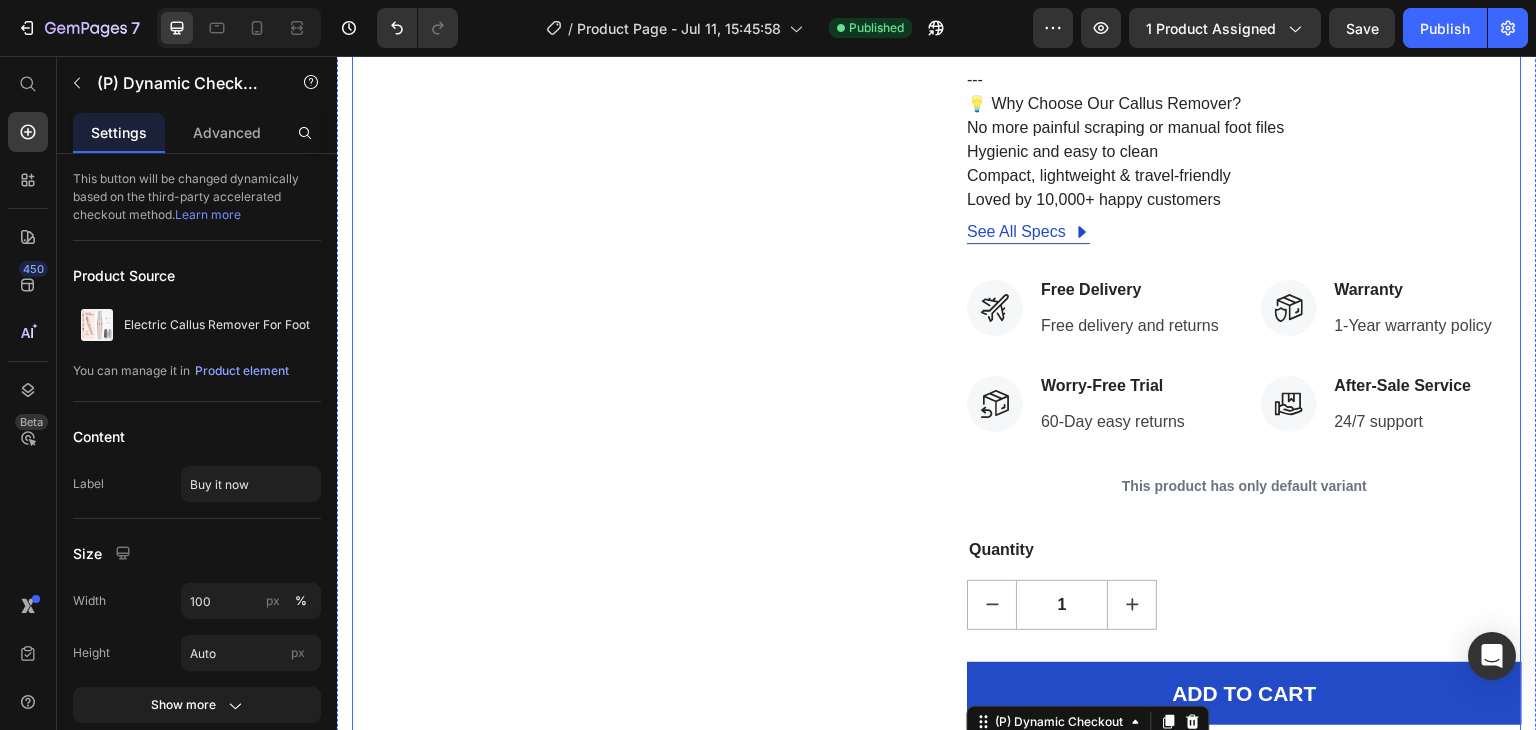 click on "Product Images
Hurry up! Only  15  left in stock (P) Stock Counter Electric Callus Remover For Foot (P) Title
Icon
Icon
Icon
Icon
Icon Icon List Hoz 915 reviews Text block Row Rs. 699.00 (P) Price Rs. 1,099.00 (P) Price Save Rs. 400.00 (P) Tag Row 🧼 Say Goodbye to Cracked Heels – Instantly!
Tired of dry, rough, and cracked feet? Introducing the Rechargeable Electric Callus Remover, your ultimate foot care solution designed for smooth, salon-like results at home.
Whether you suffer from hardened heels, dead skin buildup, or calluses — this powerful yet gentle tool buffs them away in just 2–5 minutes.
---
⚡ Key Features:
✅ Powerful Motor – Removes stubborn calluses effortlessly ✅ Rechargeable & Cordless – USB-powered with long battery life ✅ 2 Interchangeable Roller Heads – For soft and tough skin ✅ Waterproof Design – Use wet or dry, even in the shower
---" at bounding box center (937, 13) 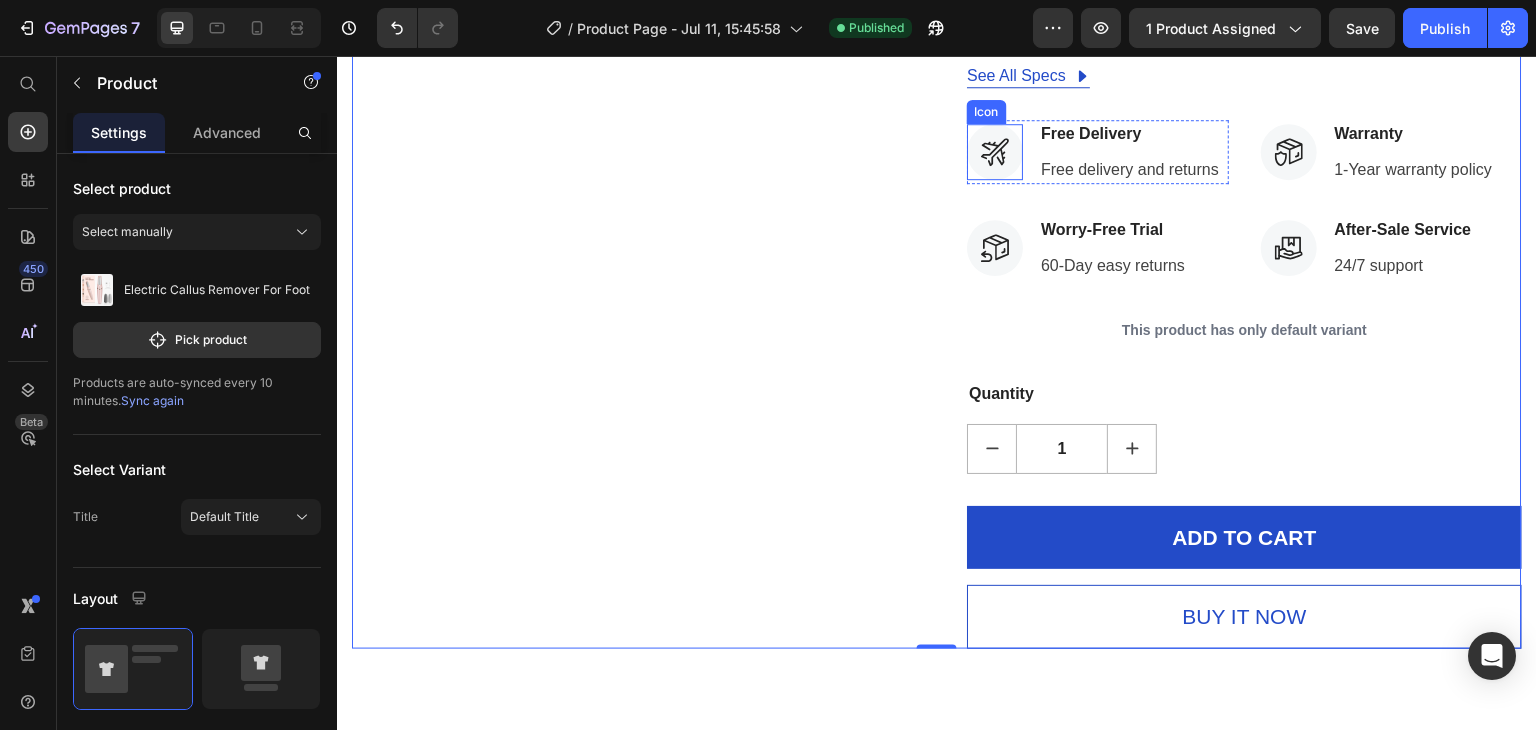scroll, scrollTop: 1108, scrollLeft: 0, axis: vertical 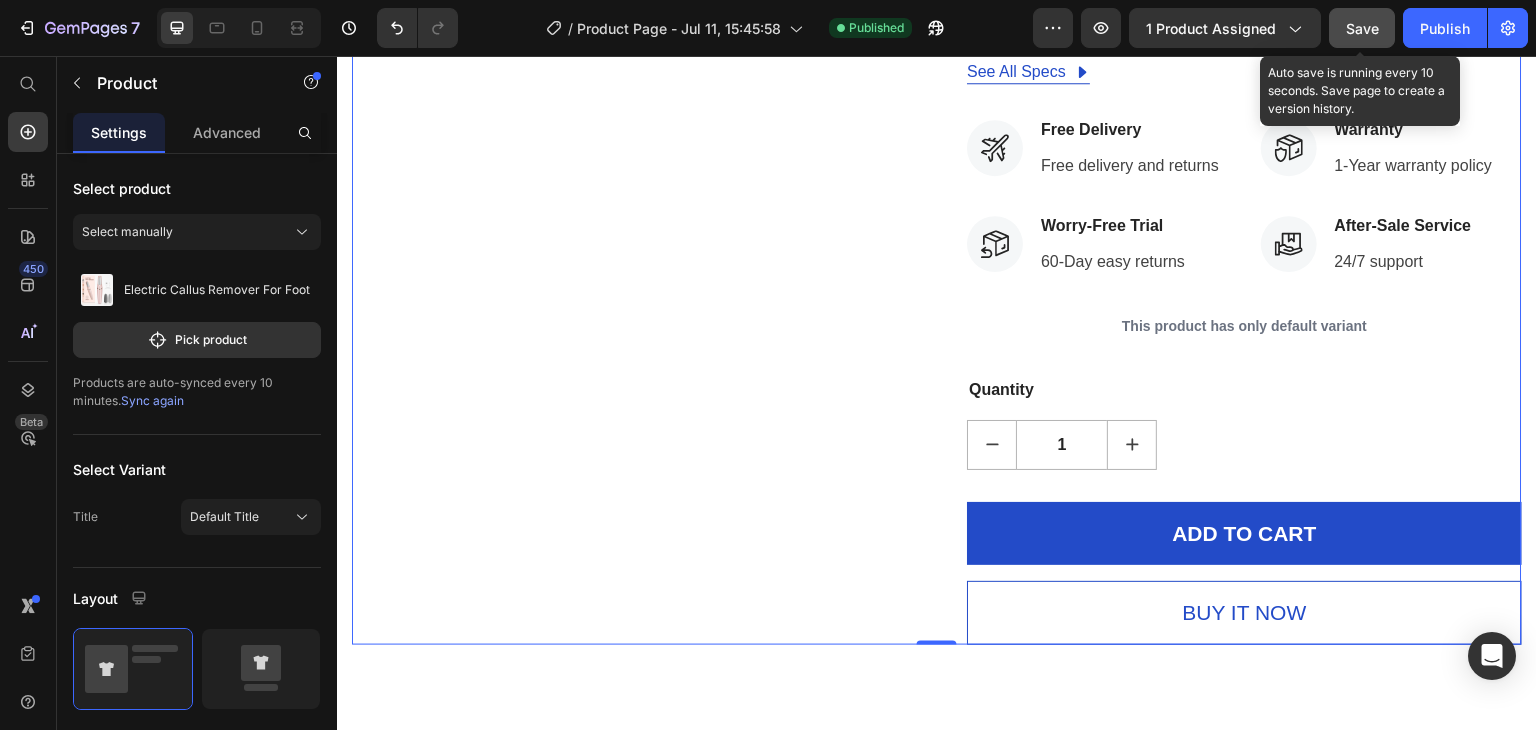 click on "Save" at bounding box center (1362, 28) 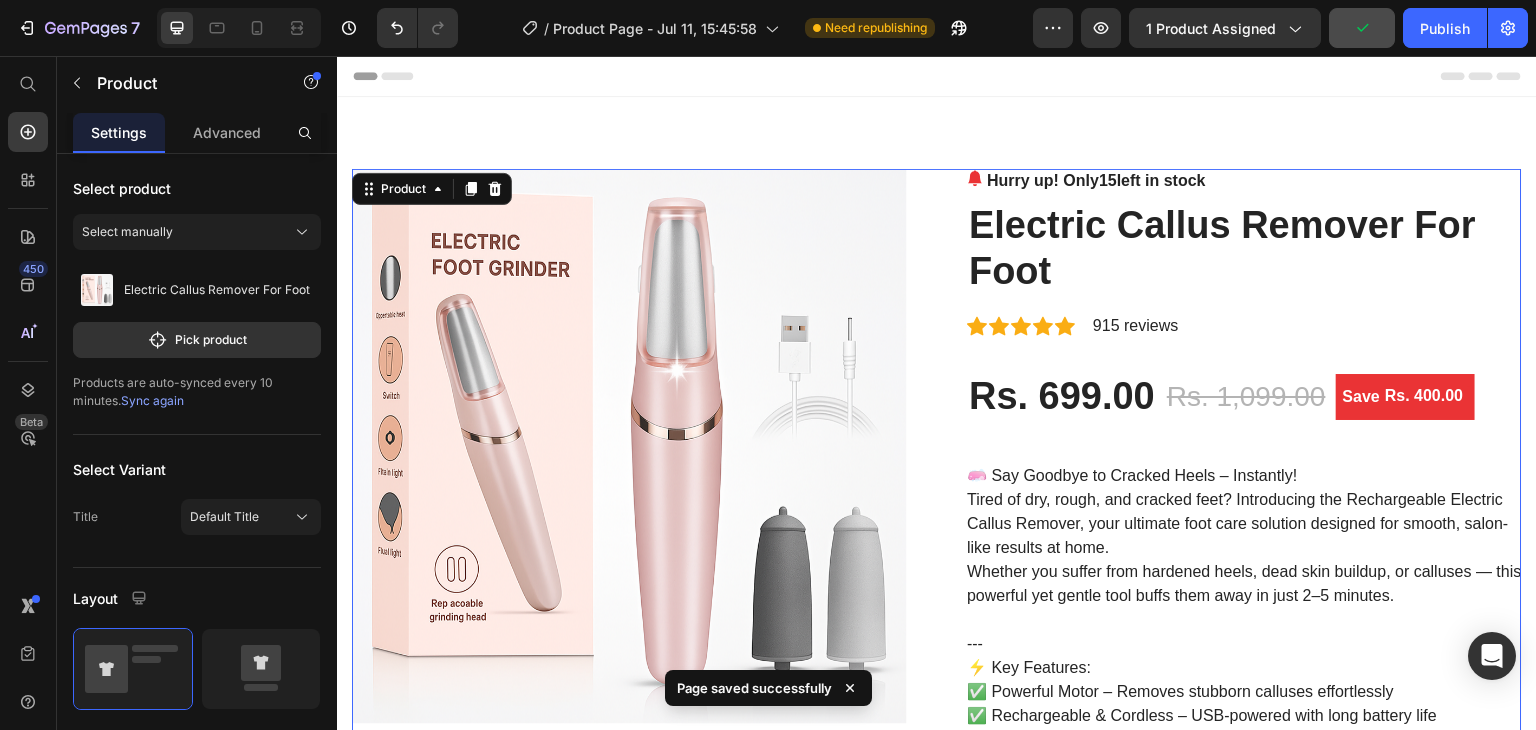 scroll, scrollTop: 0, scrollLeft: 0, axis: both 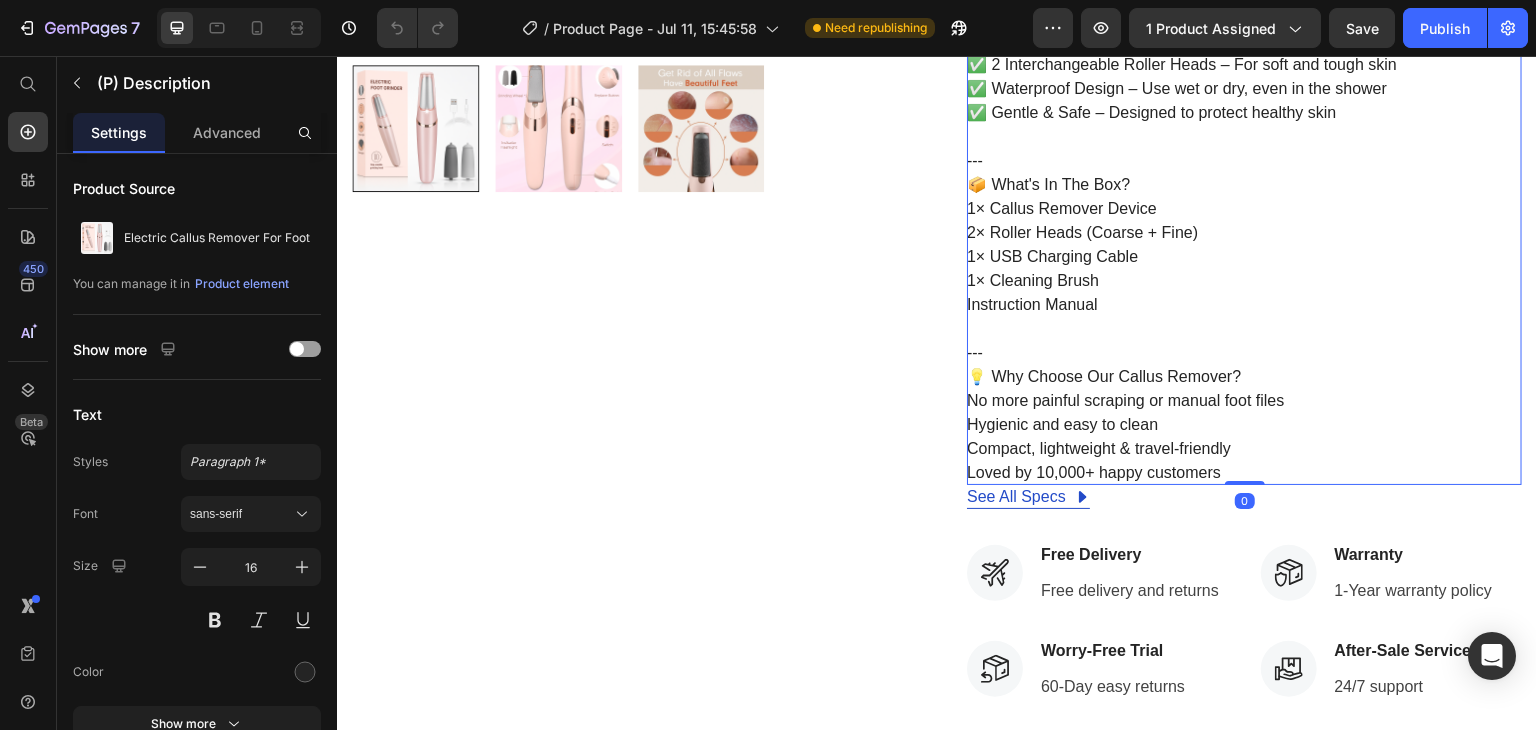 drag, startPoint x: 1235, startPoint y: 490, endPoint x: 1211, endPoint y: 380, distance: 112.587746 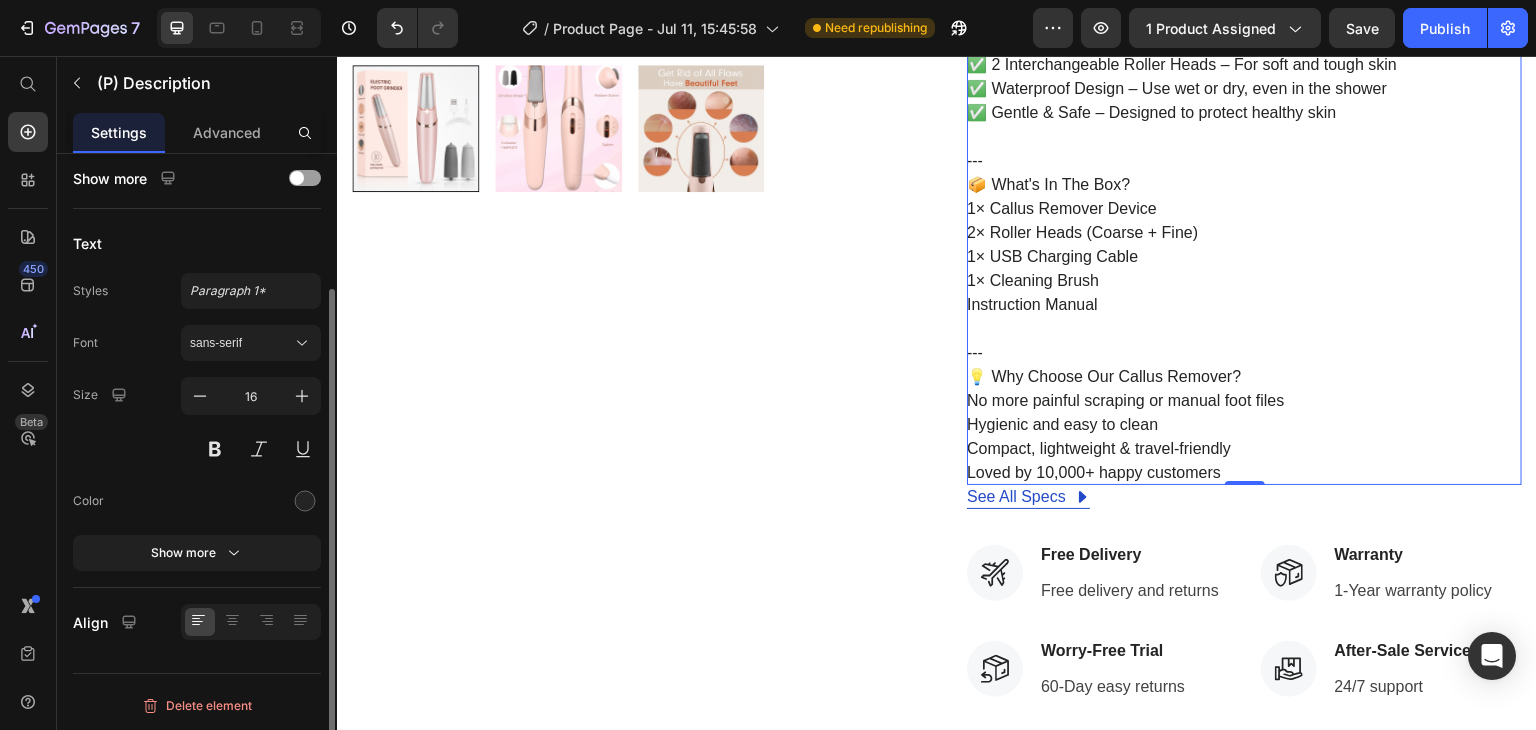 scroll, scrollTop: 0, scrollLeft: 0, axis: both 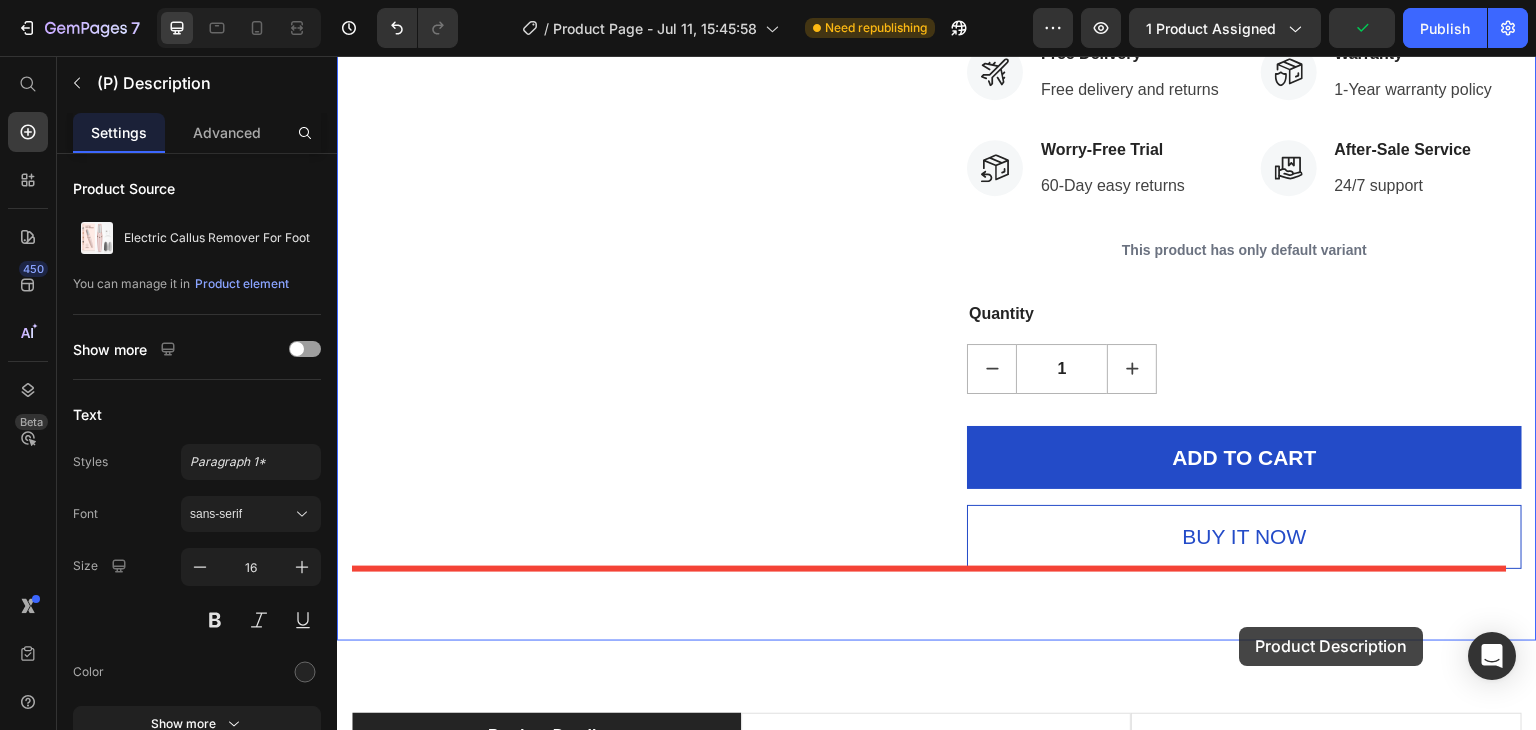 drag, startPoint x: 1295, startPoint y: 375, endPoint x: 1239, endPoint y: 624, distance: 255.21951 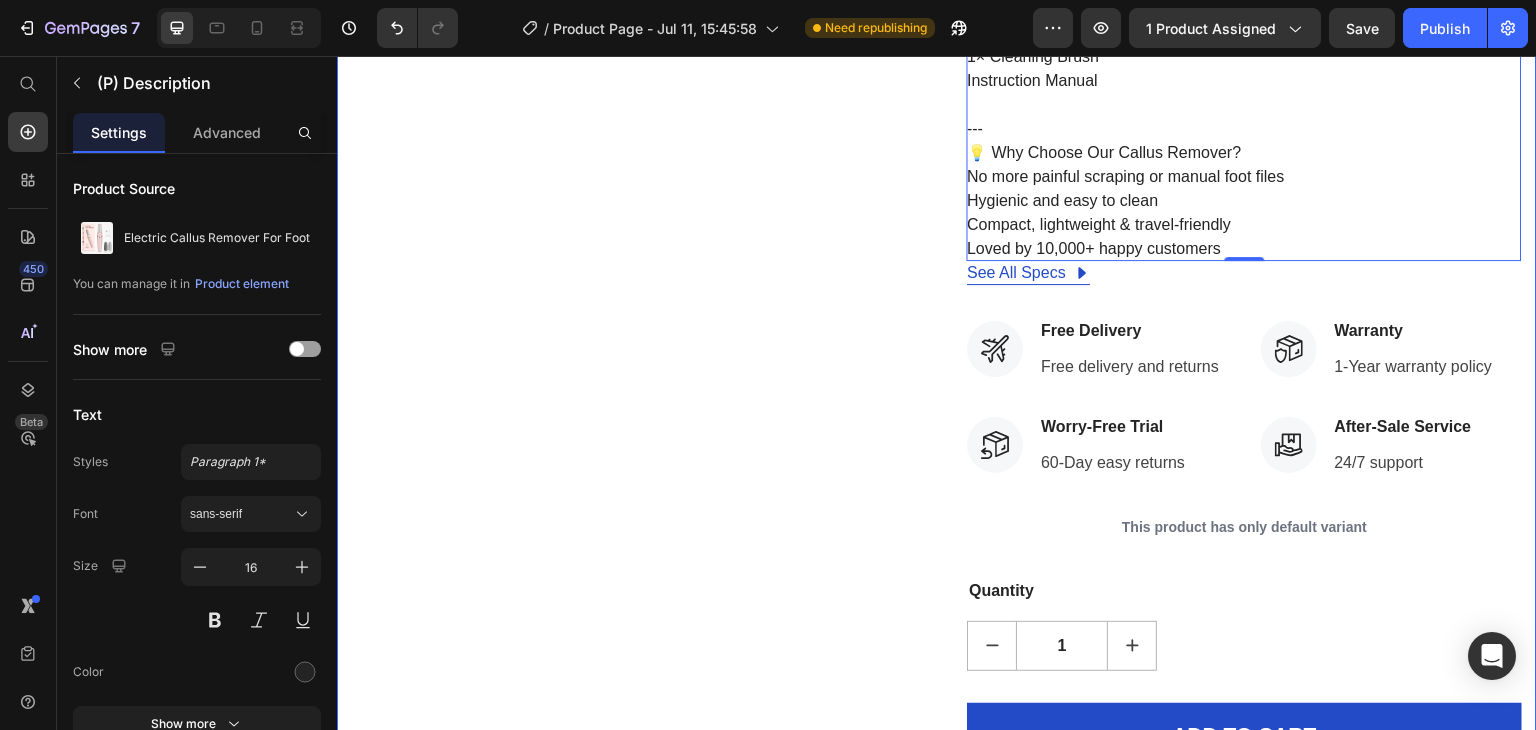 scroll, scrollTop: 900, scrollLeft: 0, axis: vertical 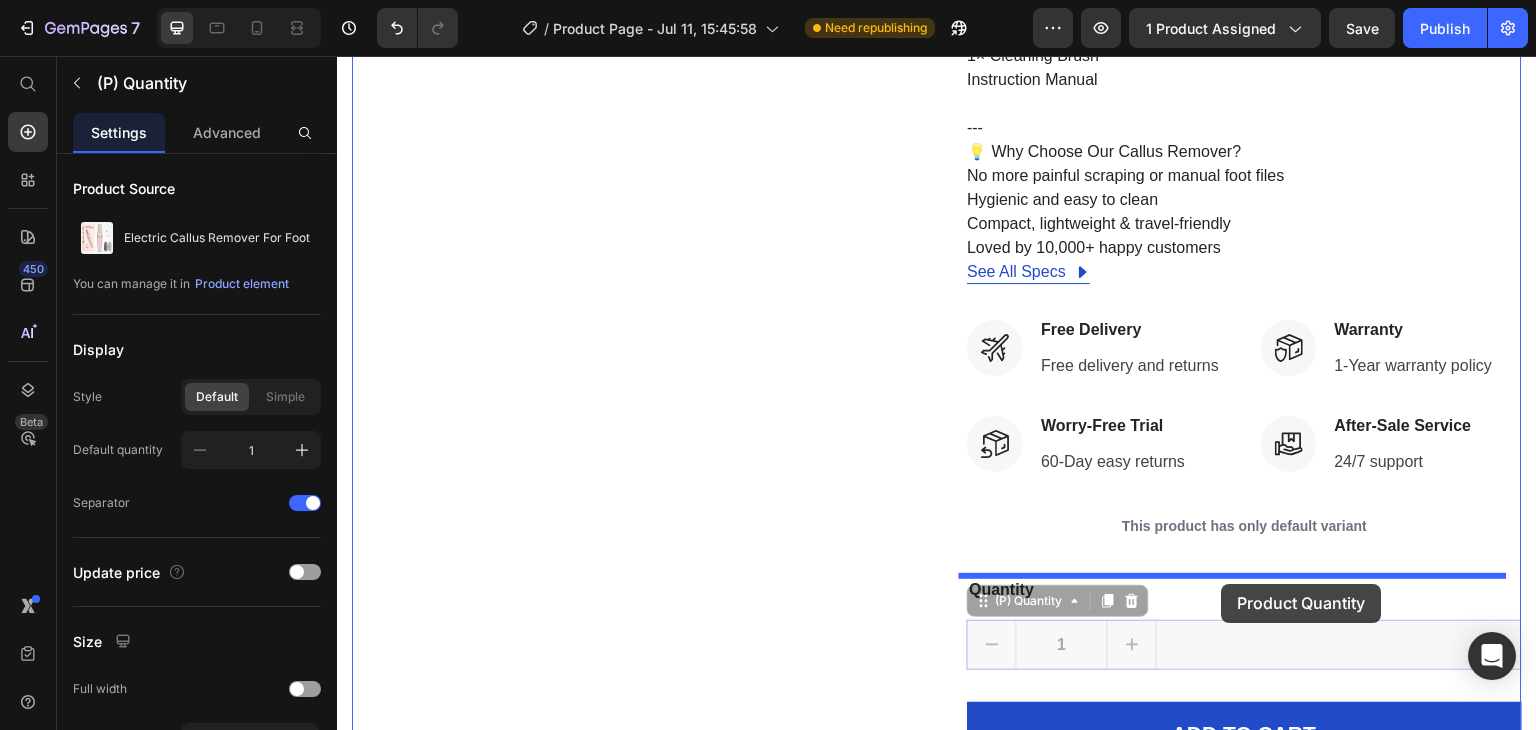 drag, startPoint x: 1238, startPoint y: 621, endPoint x: 1222, endPoint y: 585, distance: 39.39543 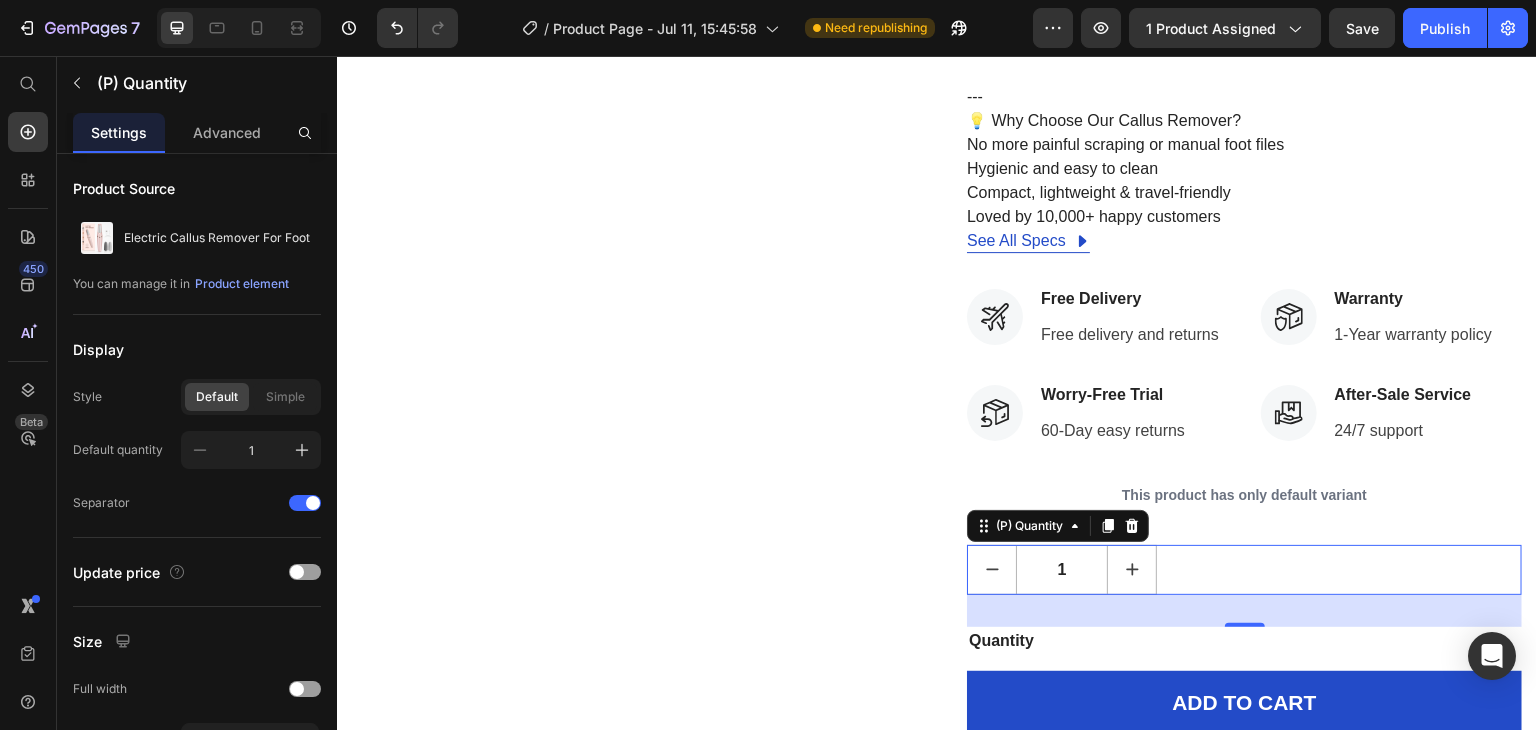 scroll, scrollTop: 930, scrollLeft: 0, axis: vertical 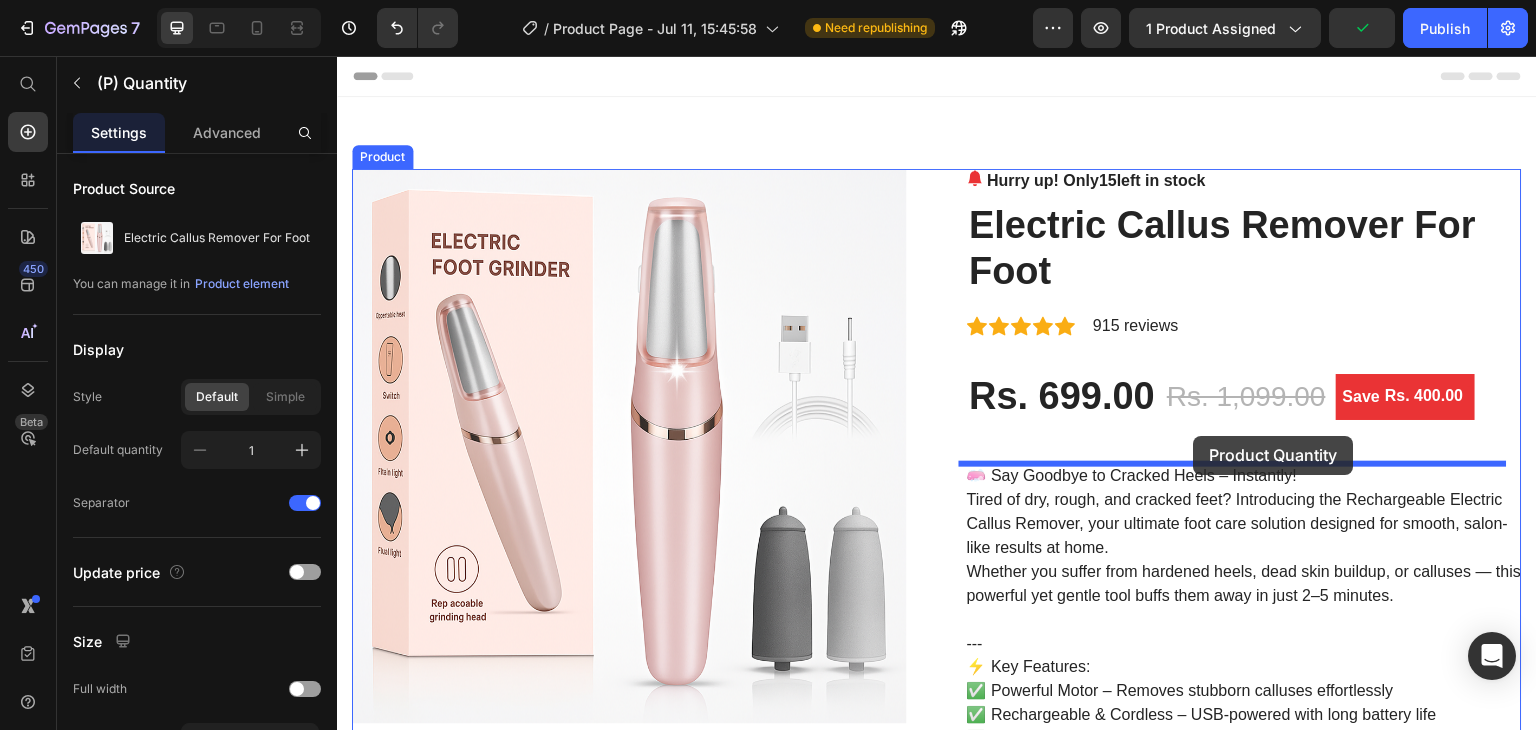 drag, startPoint x: 1207, startPoint y: 575, endPoint x: 1194, endPoint y: 436, distance: 139.60658 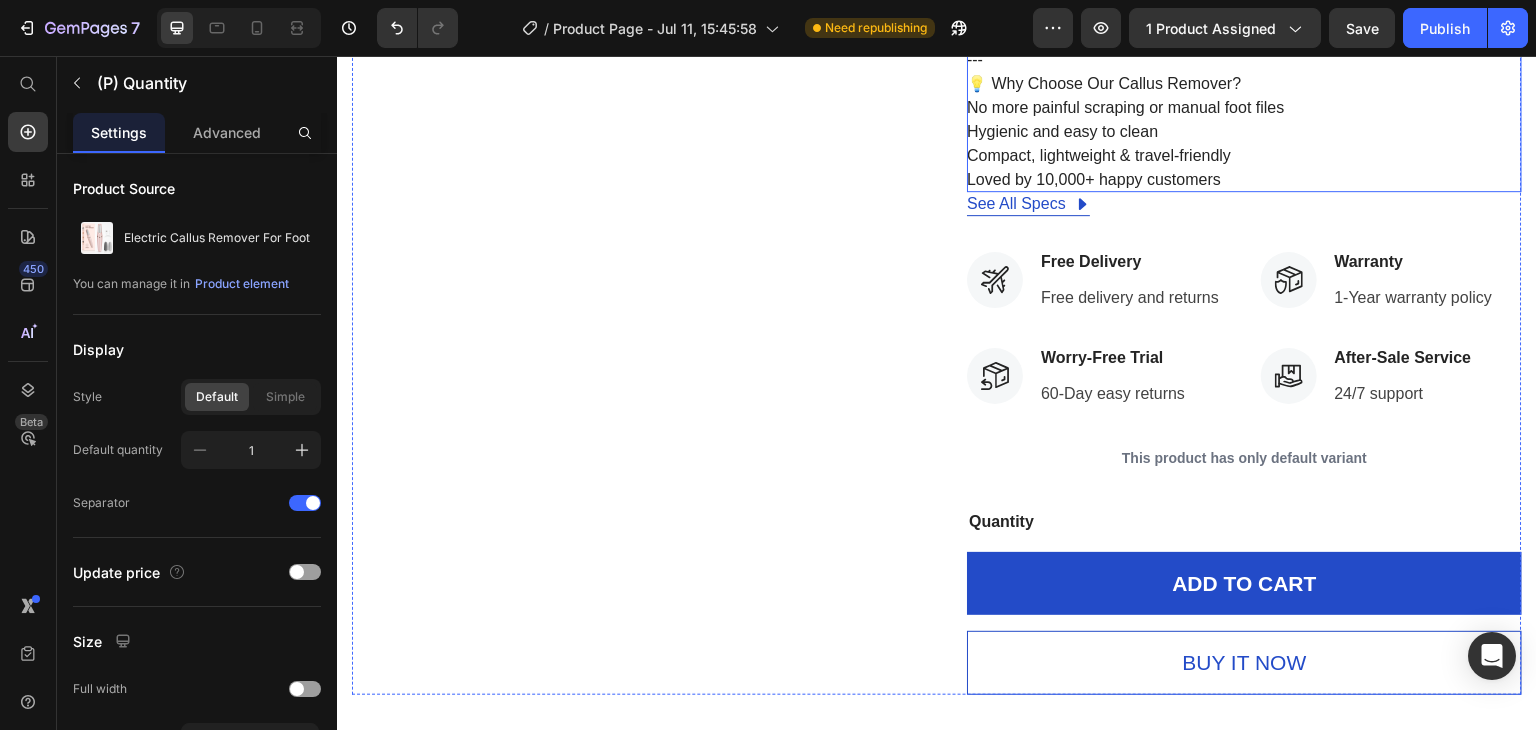 scroll, scrollTop: 1051, scrollLeft: 0, axis: vertical 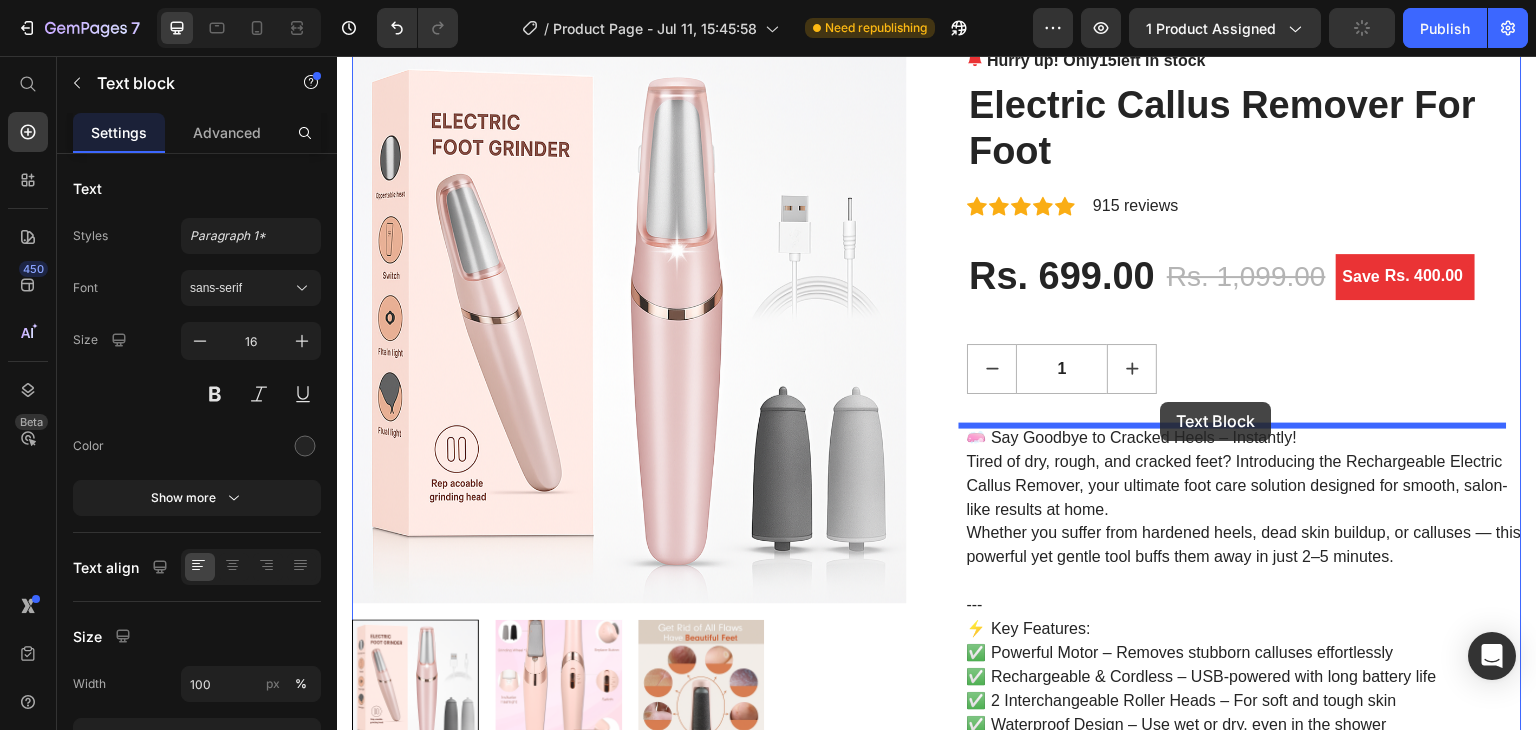 drag, startPoint x: 1095, startPoint y: 526, endPoint x: 1161, endPoint y: 405, distance: 137.8296 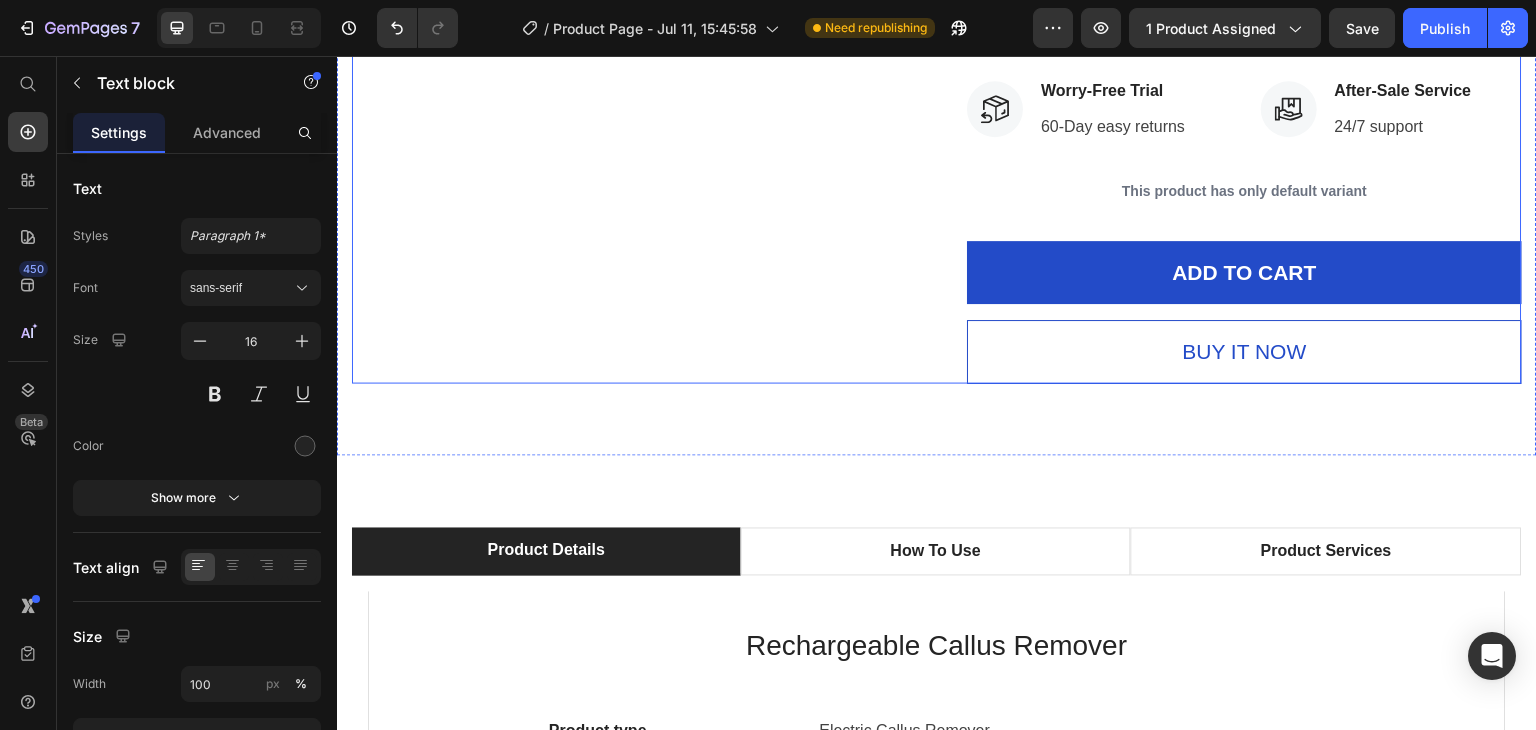 scroll, scrollTop: 1394, scrollLeft: 0, axis: vertical 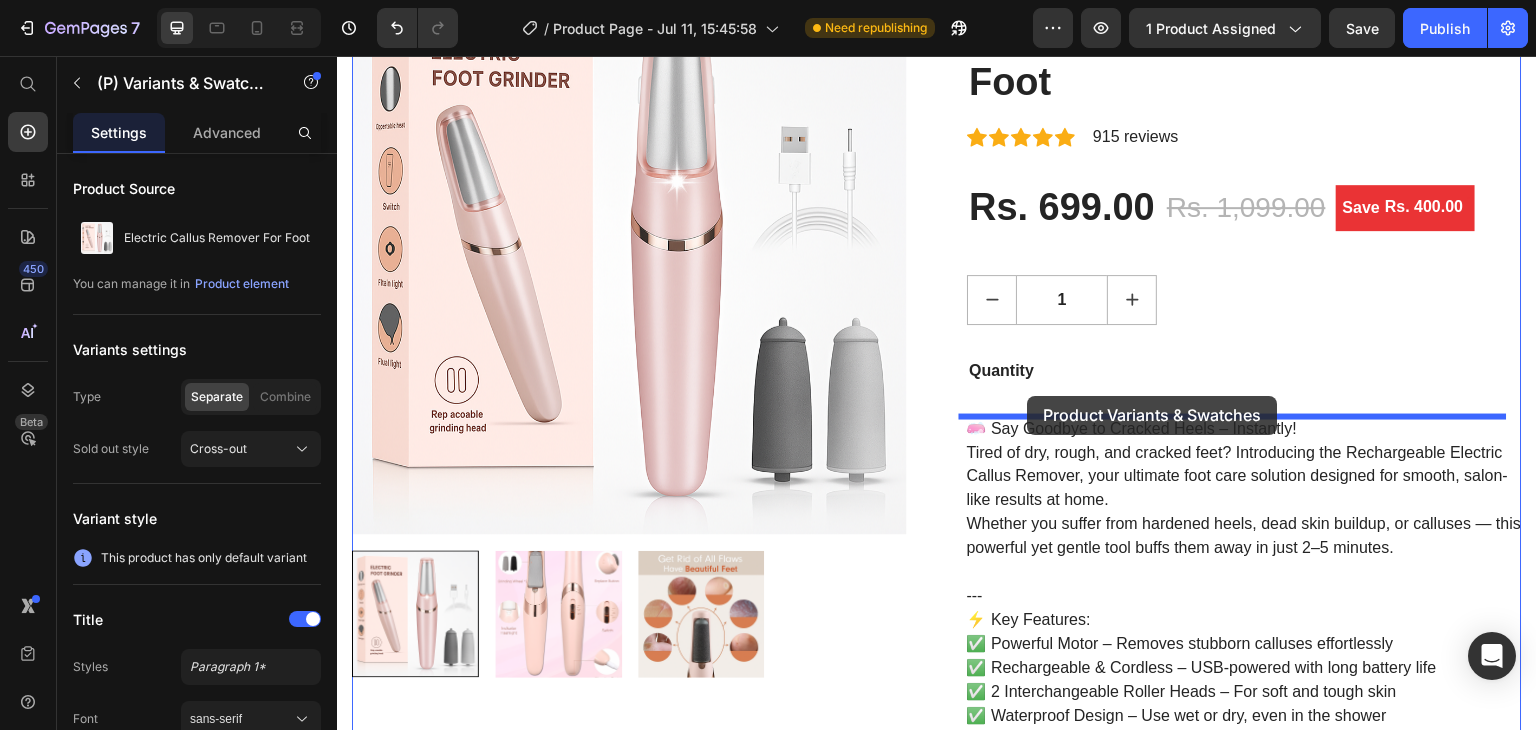 drag, startPoint x: 962, startPoint y: 178, endPoint x: 1028, endPoint y: 396, distance: 227.77182 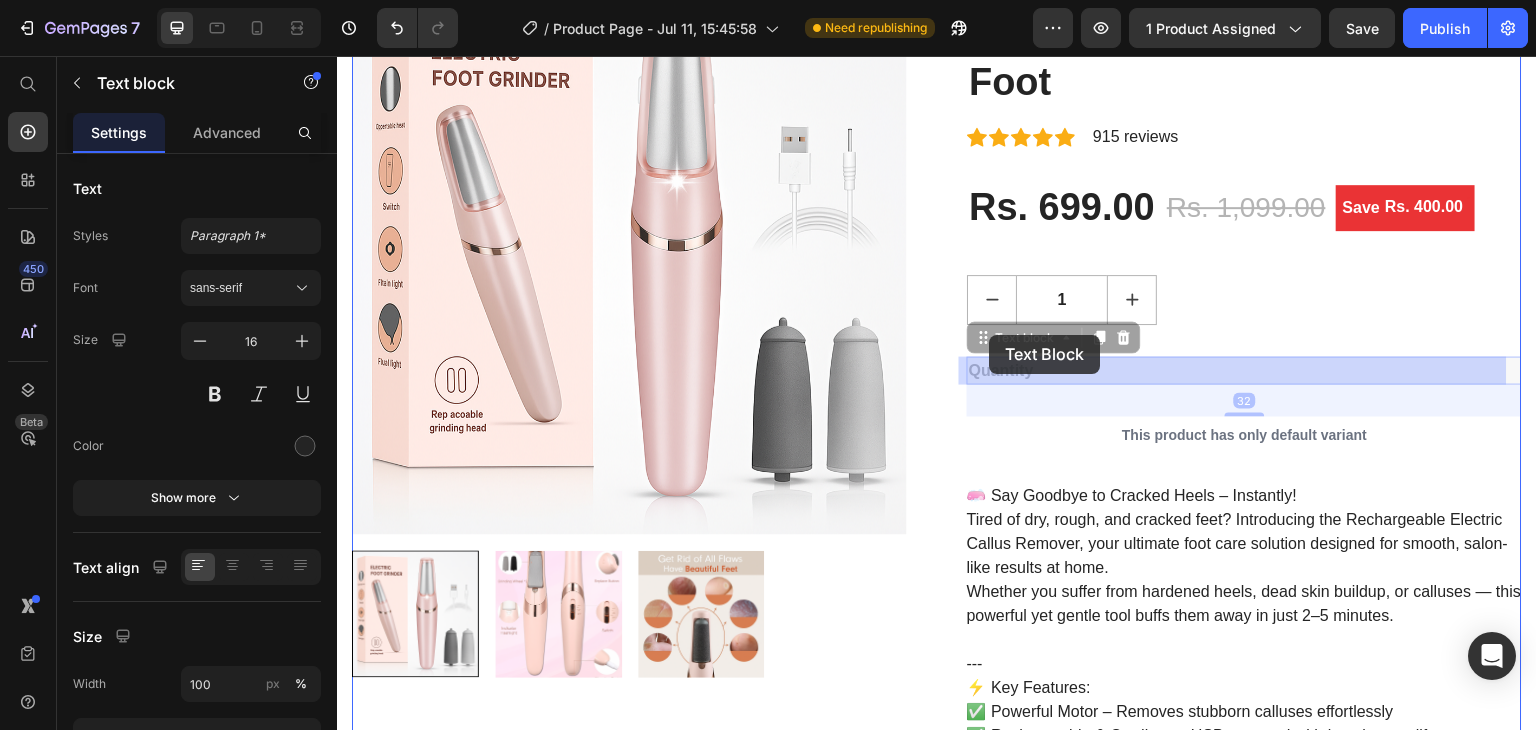 drag, startPoint x: 993, startPoint y: 365, endPoint x: 990, endPoint y: 336, distance: 29.15476 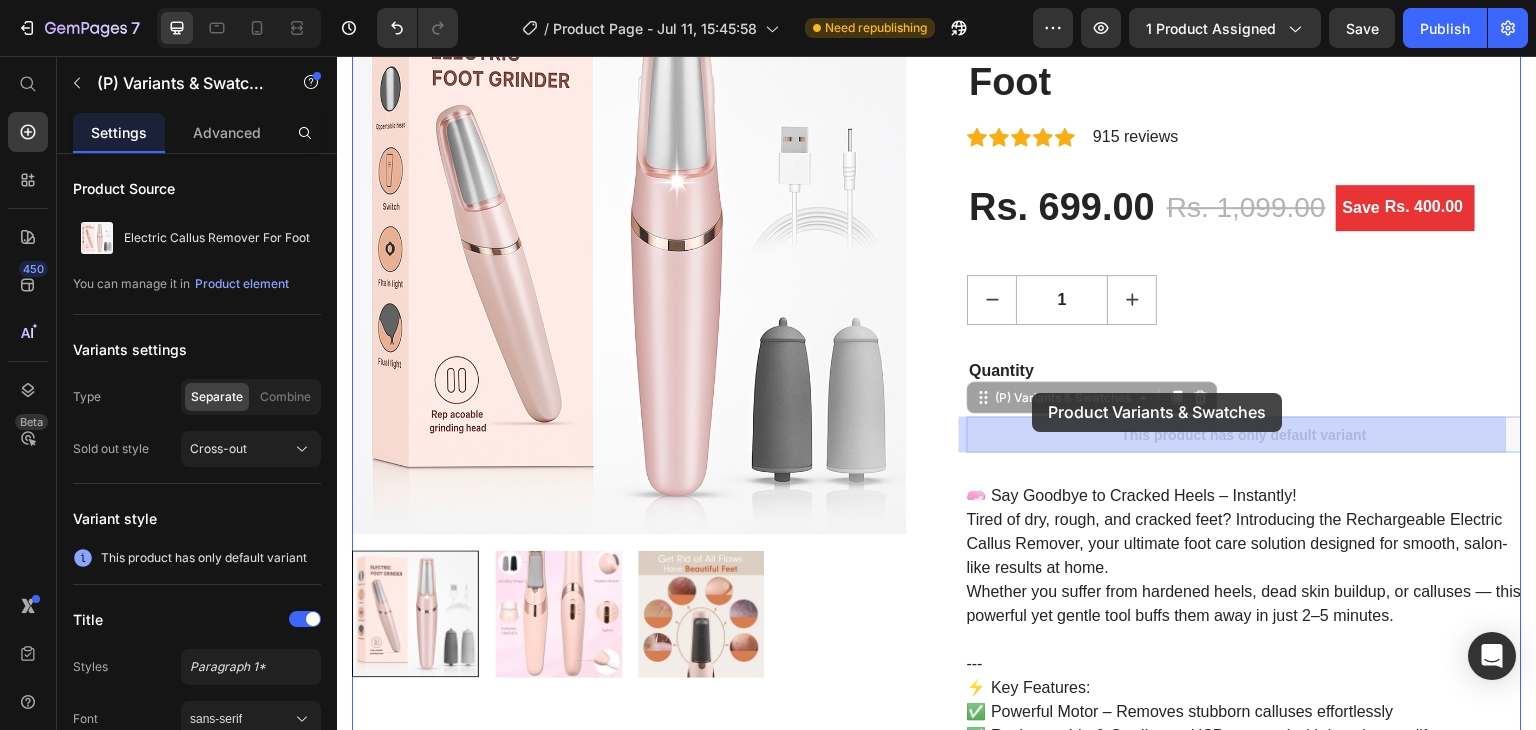 drag, startPoint x: 1038, startPoint y: 420, endPoint x: 1033, endPoint y: 391, distance: 29.427877 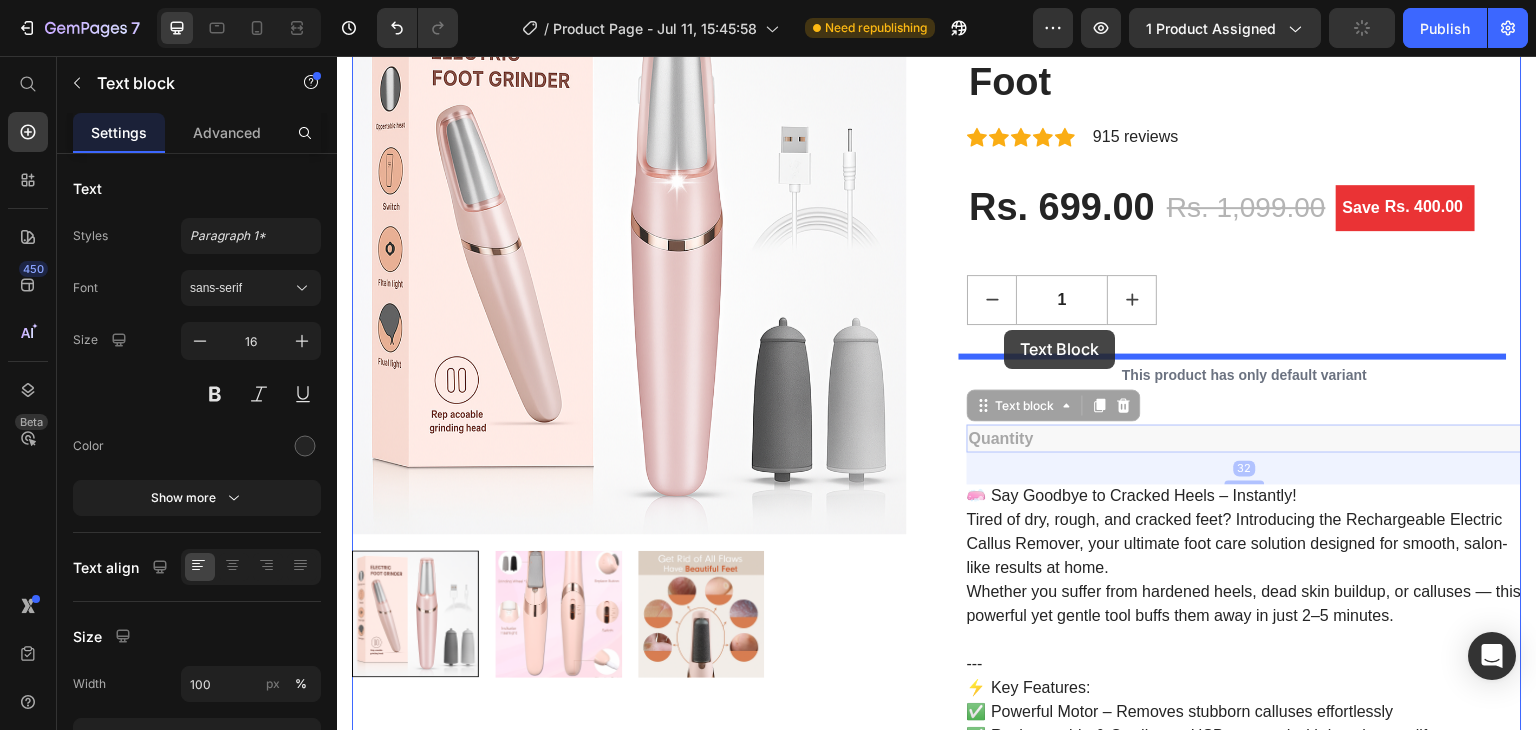 drag, startPoint x: 1026, startPoint y: 434, endPoint x: 1005, endPoint y: 330, distance: 106.09901 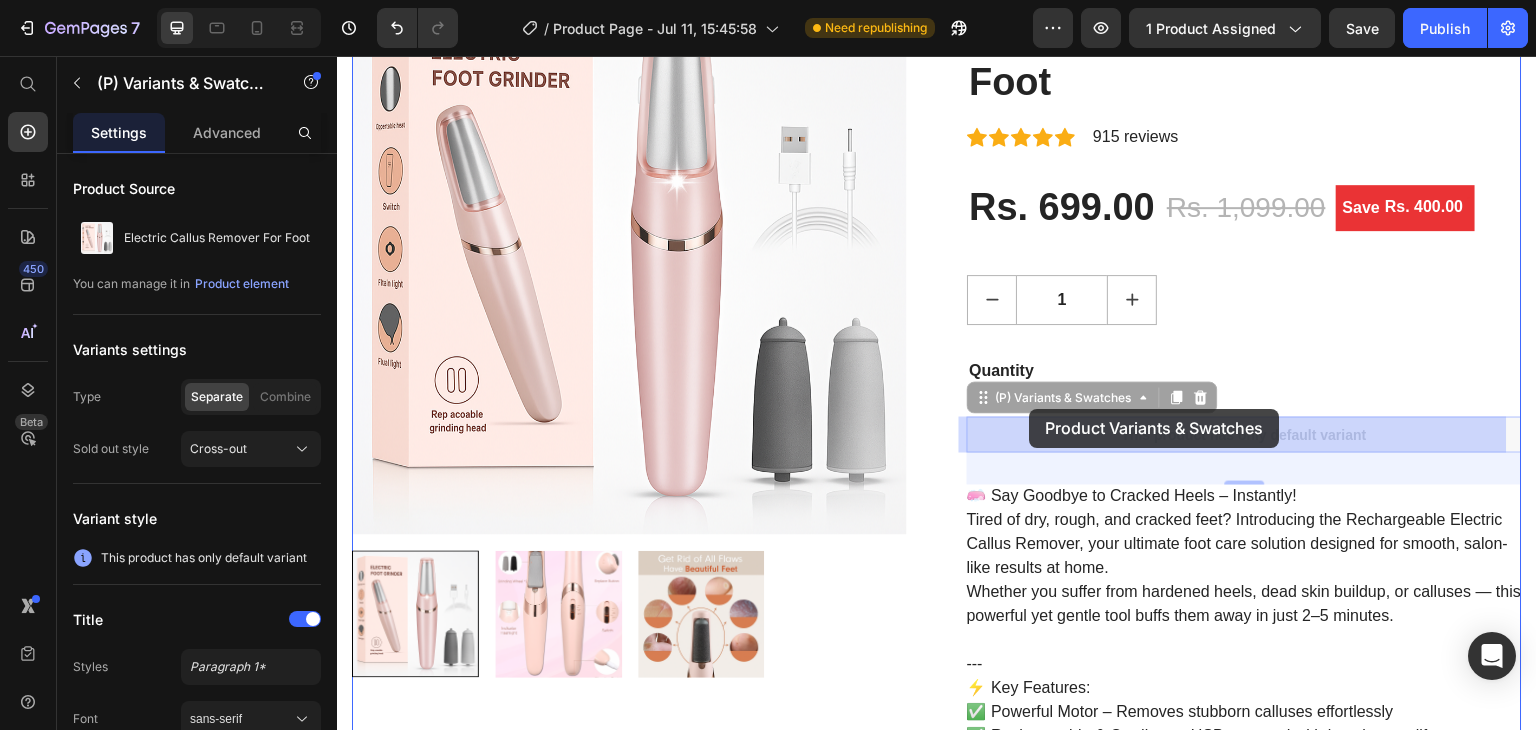 drag, startPoint x: 1048, startPoint y: 432, endPoint x: 1030, endPoint y: 409, distance: 29.206163 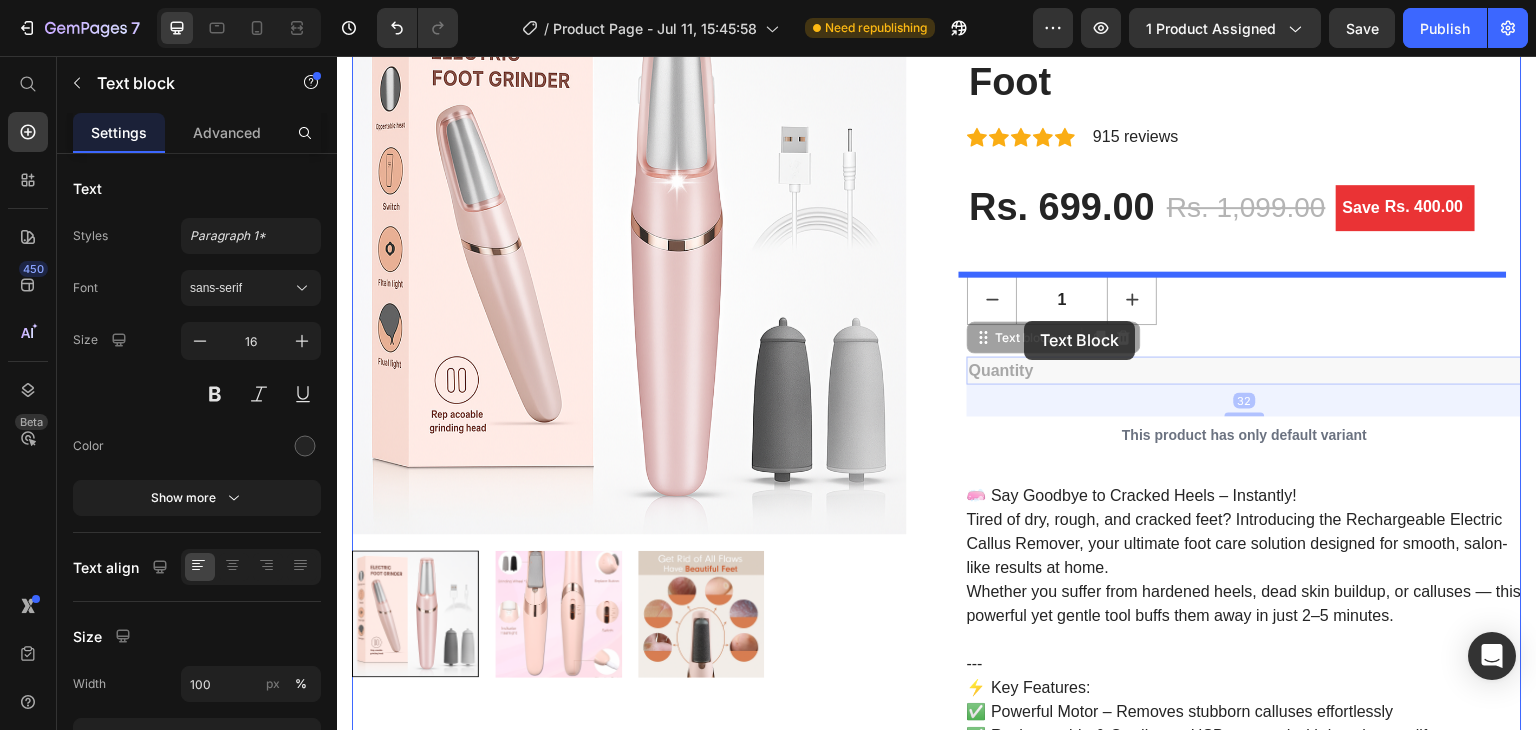 drag, startPoint x: 1025, startPoint y: 370, endPoint x: 1025, endPoint y: 321, distance: 49 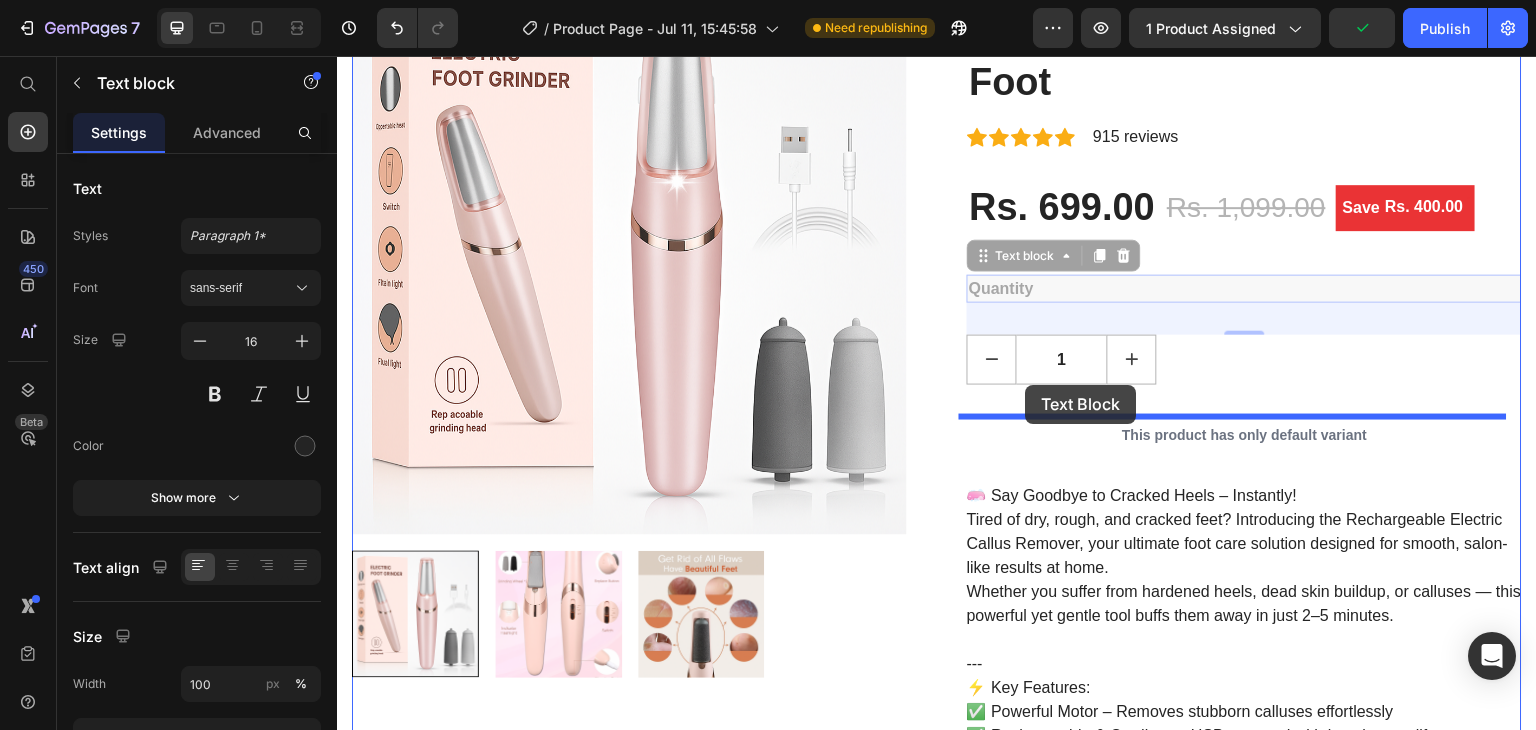 drag, startPoint x: 1079, startPoint y: 289, endPoint x: 1026, endPoint y: 385, distance: 109.65856 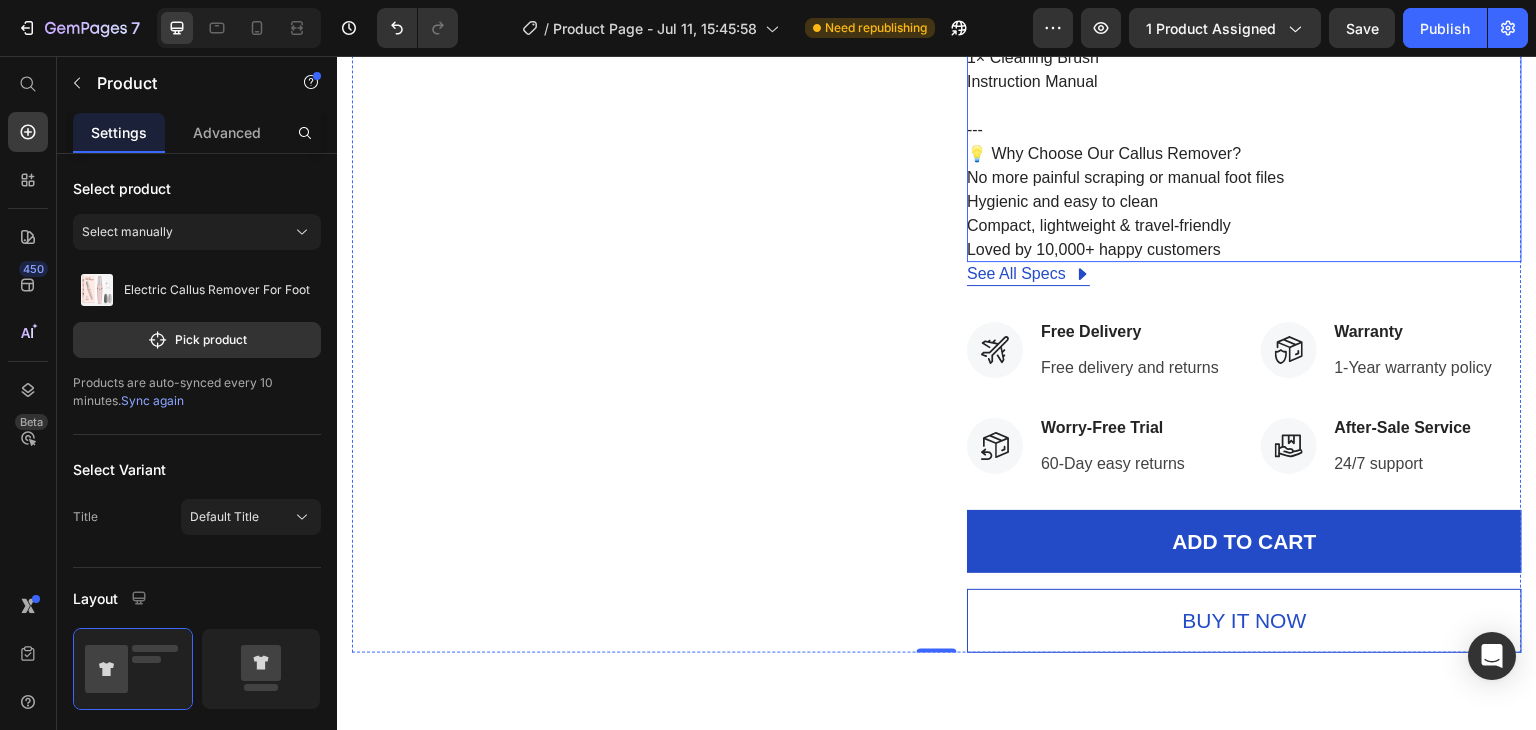 scroll, scrollTop: 1113, scrollLeft: 0, axis: vertical 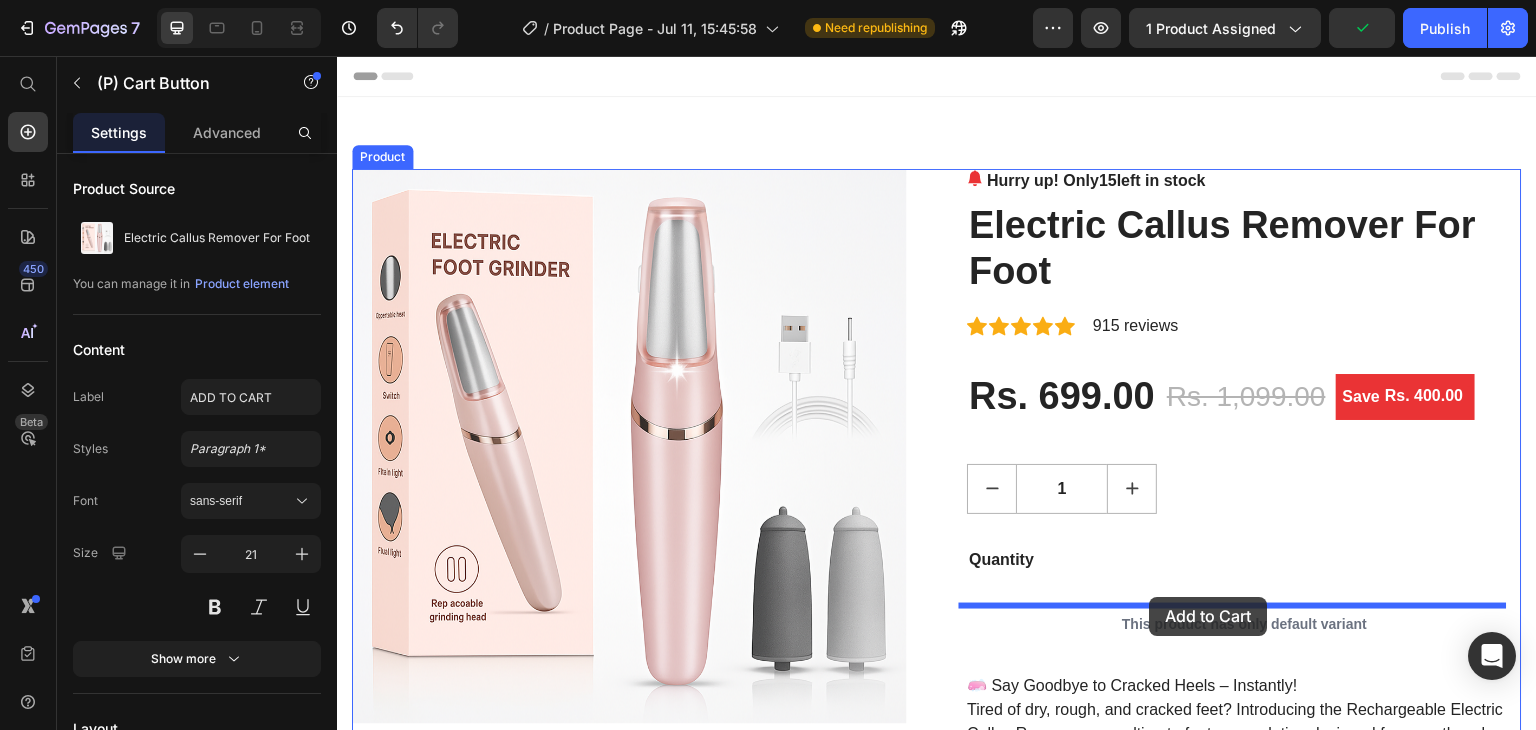 drag, startPoint x: 1132, startPoint y: 504, endPoint x: 1150, endPoint y: 597, distance: 94.72592 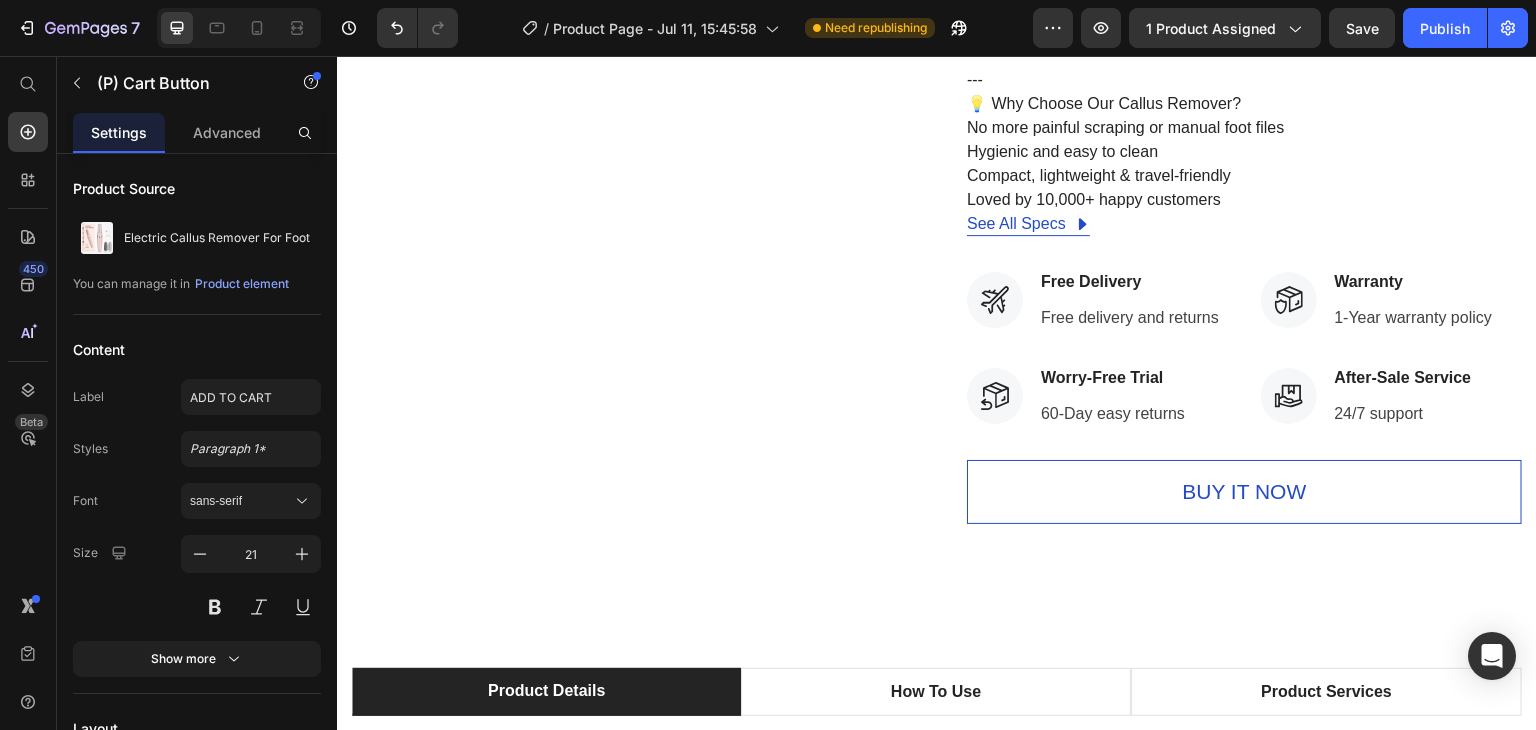 scroll, scrollTop: 1256, scrollLeft: 0, axis: vertical 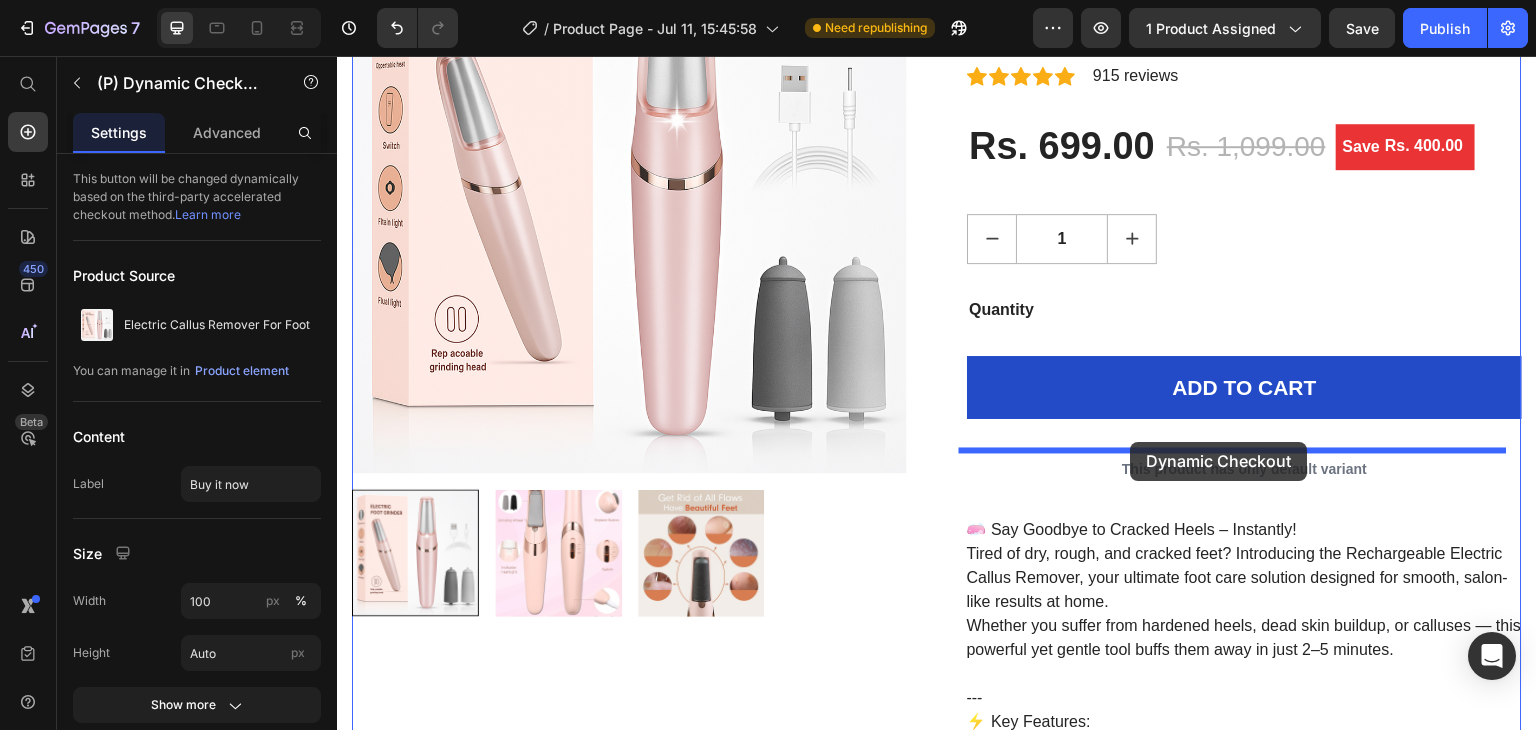 drag, startPoint x: 1096, startPoint y: 498, endPoint x: 1131, endPoint y: 442, distance: 66.037865 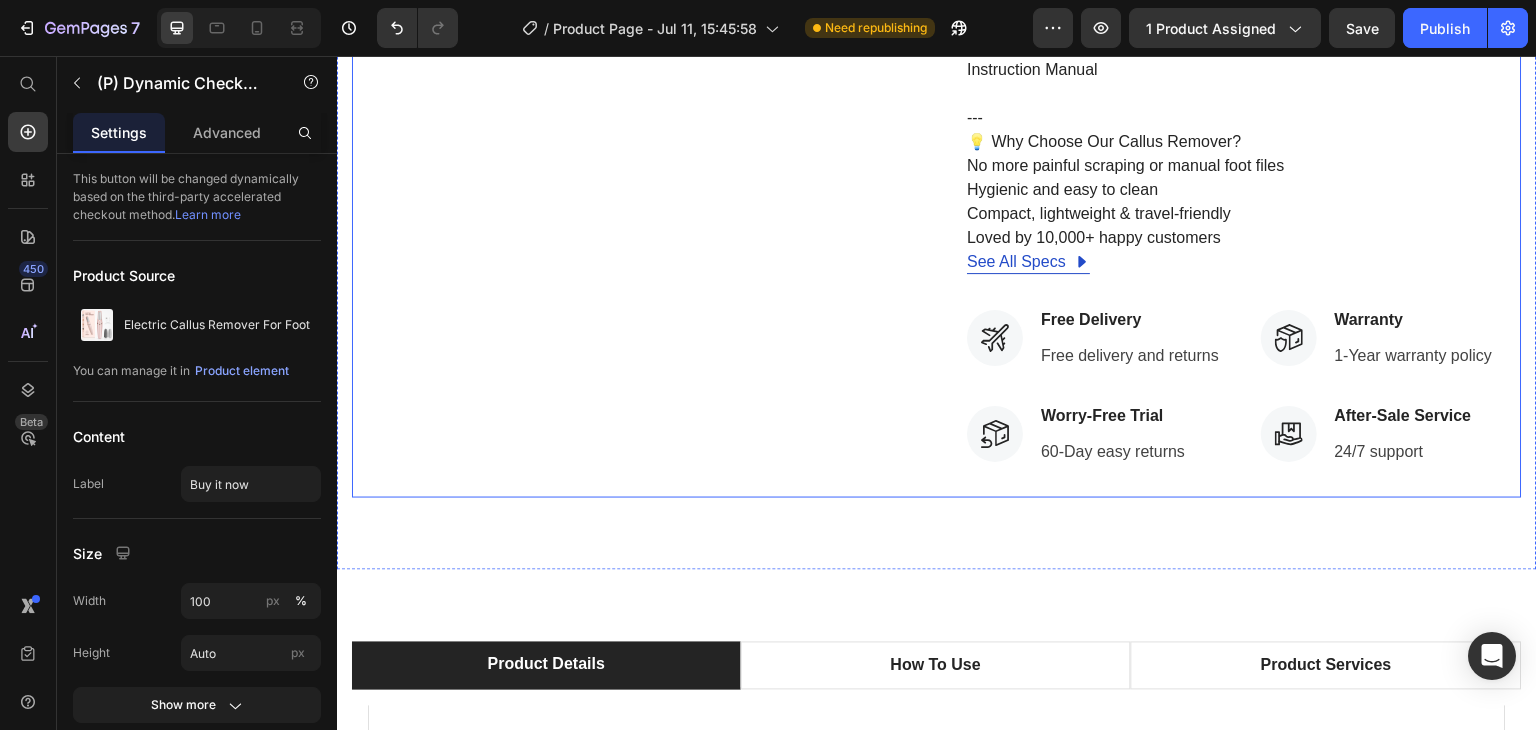scroll, scrollTop: 1310, scrollLeft: 0, axis: vertical 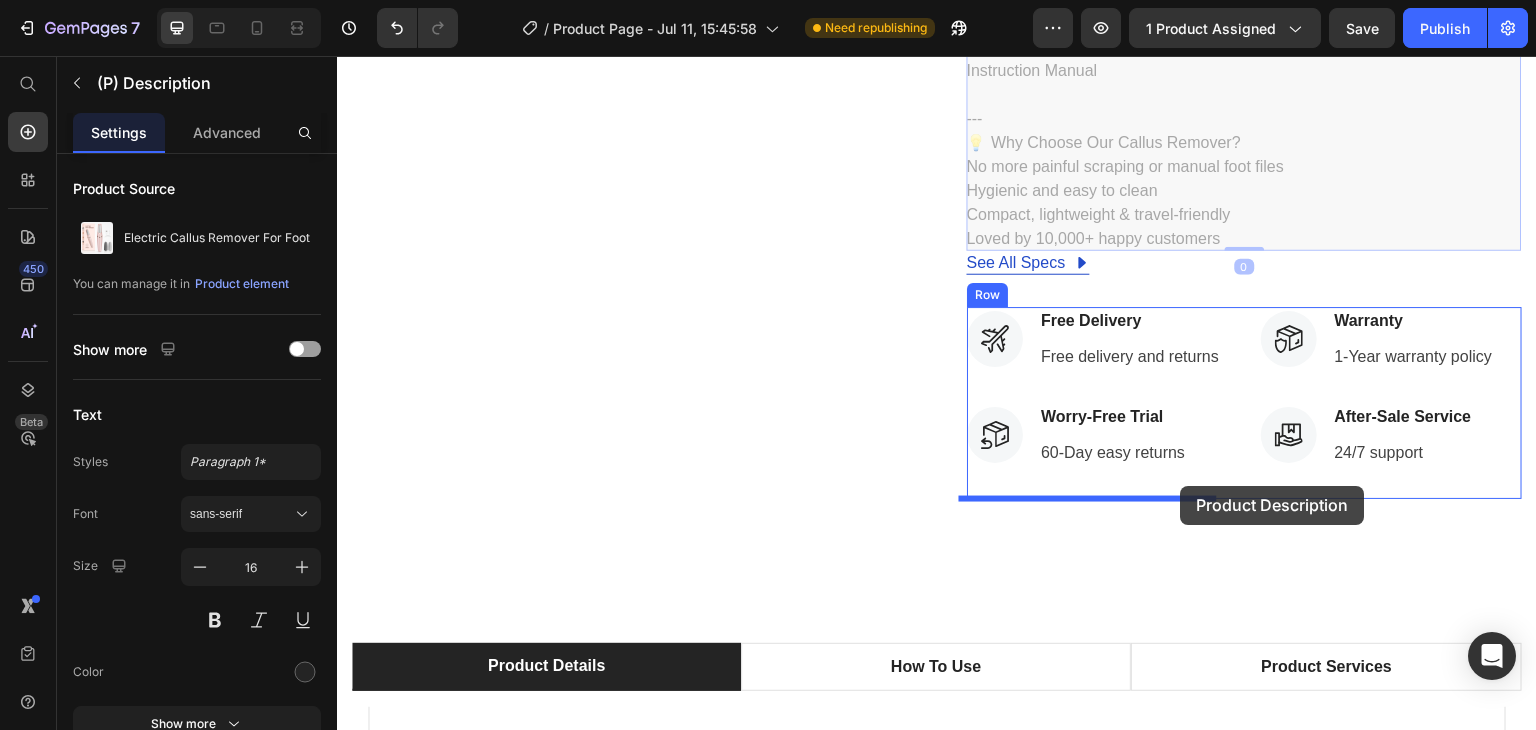 drag, startPoint x: 1242, startPoint y: 210, endPoint x: 1181, endPoint y: 486, distance: 282.66058 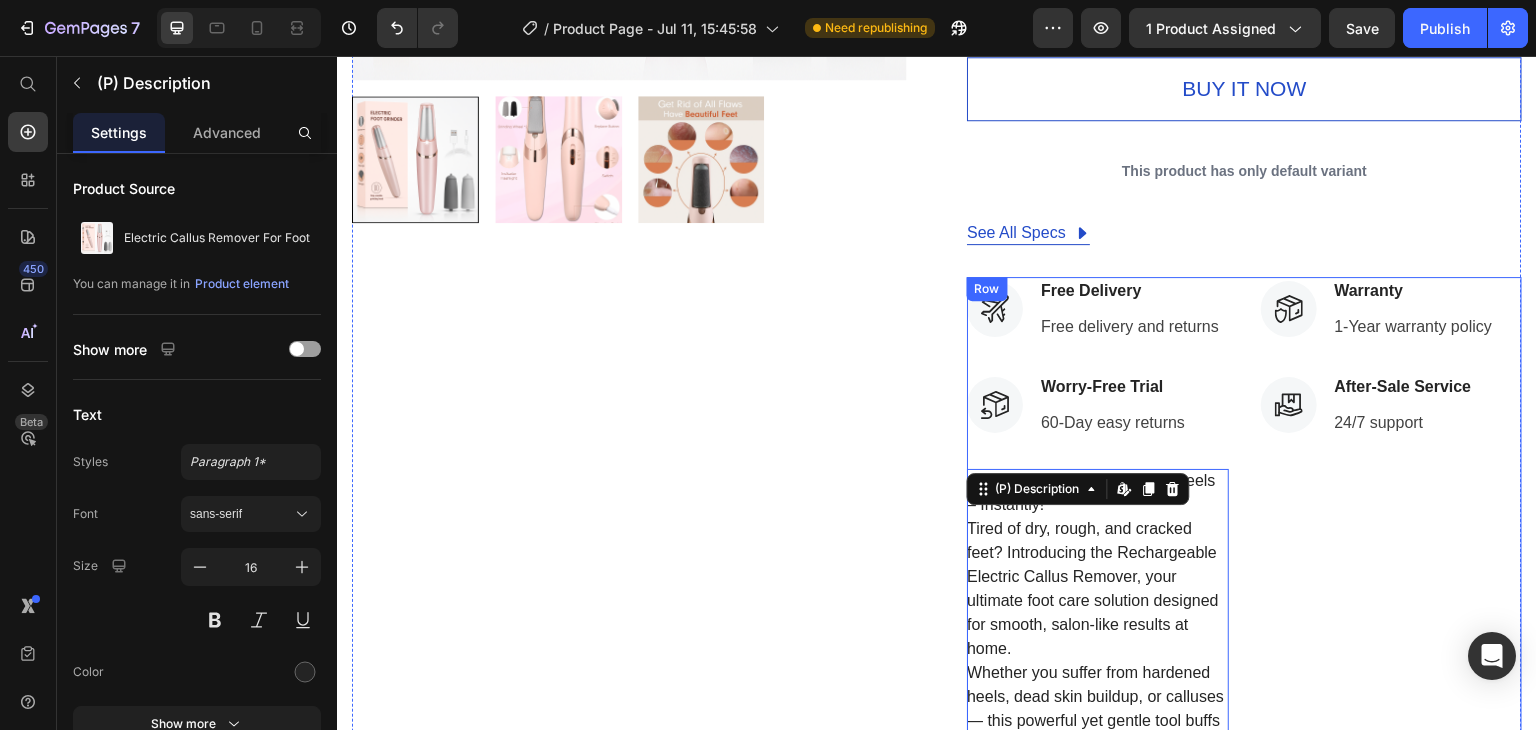 scroll, scrollTop: 642, scrollLeft: 0, axis: vertical 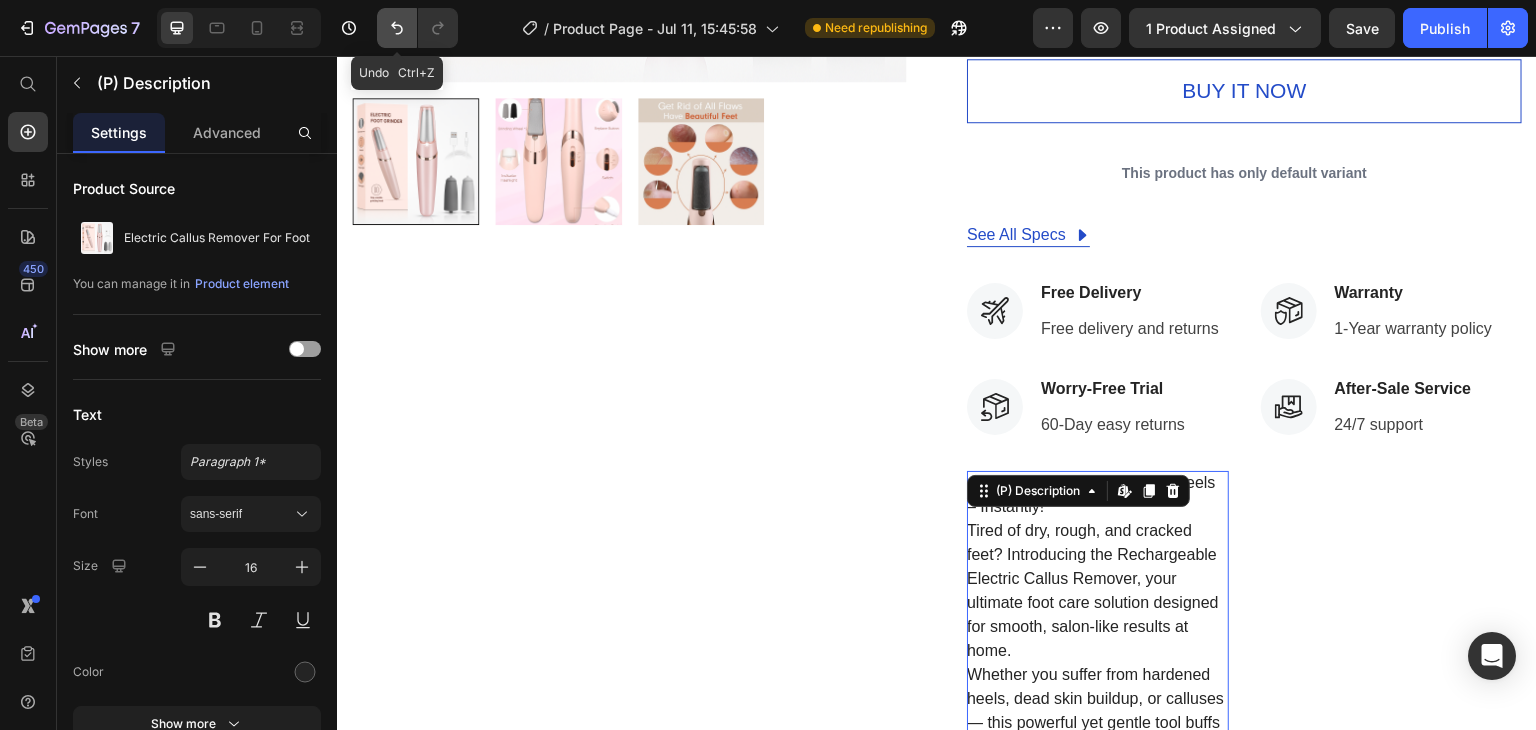 click 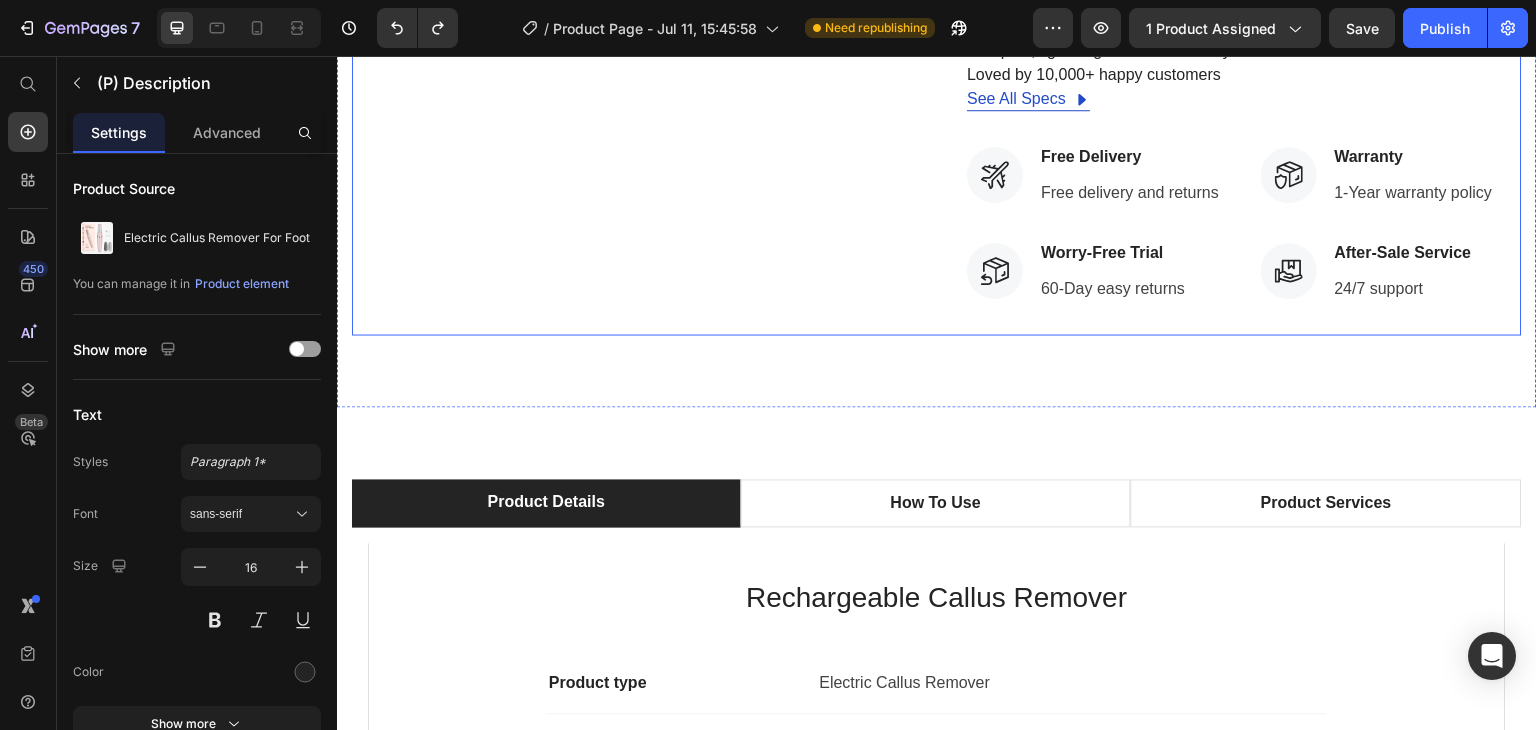 scroll, scrollTop: 1480, scrollLeft: 0, axis: vertical 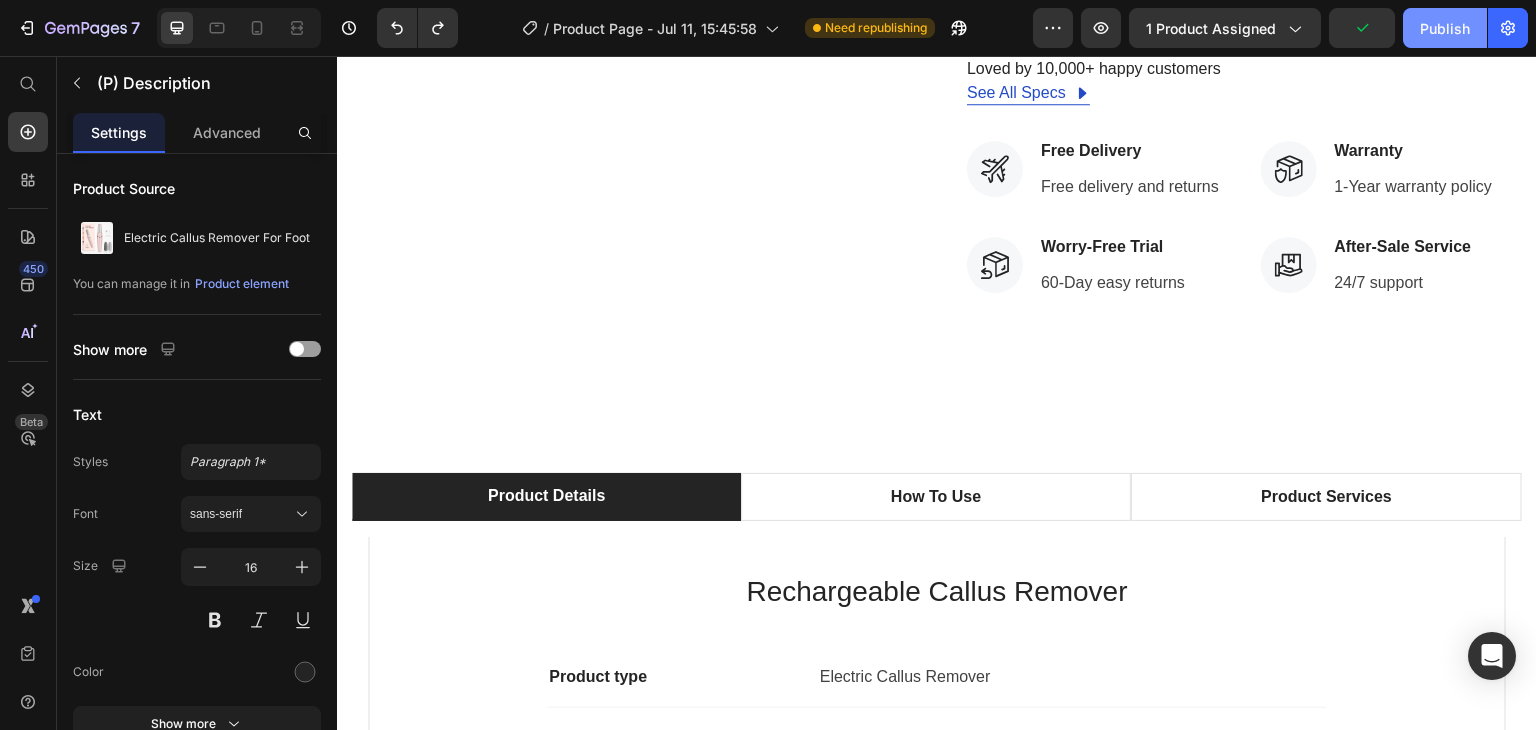 drag, startPoint x: 1380, startPoint y: 35, endPoint x: 1428, endPoint y: 25, distance: 49.0306 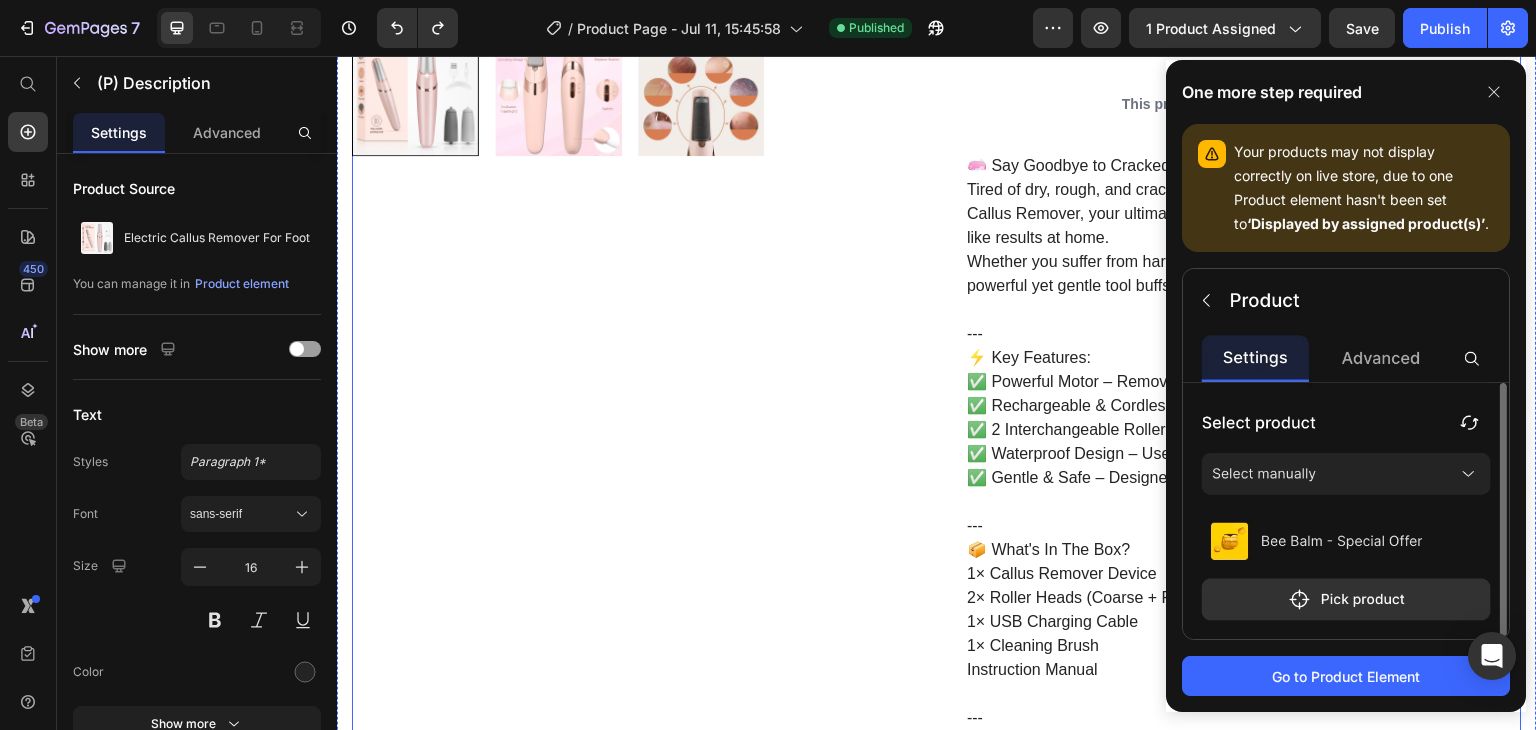 scroll, scrollTop: 678, scrollLeft: 0, axis: vertical 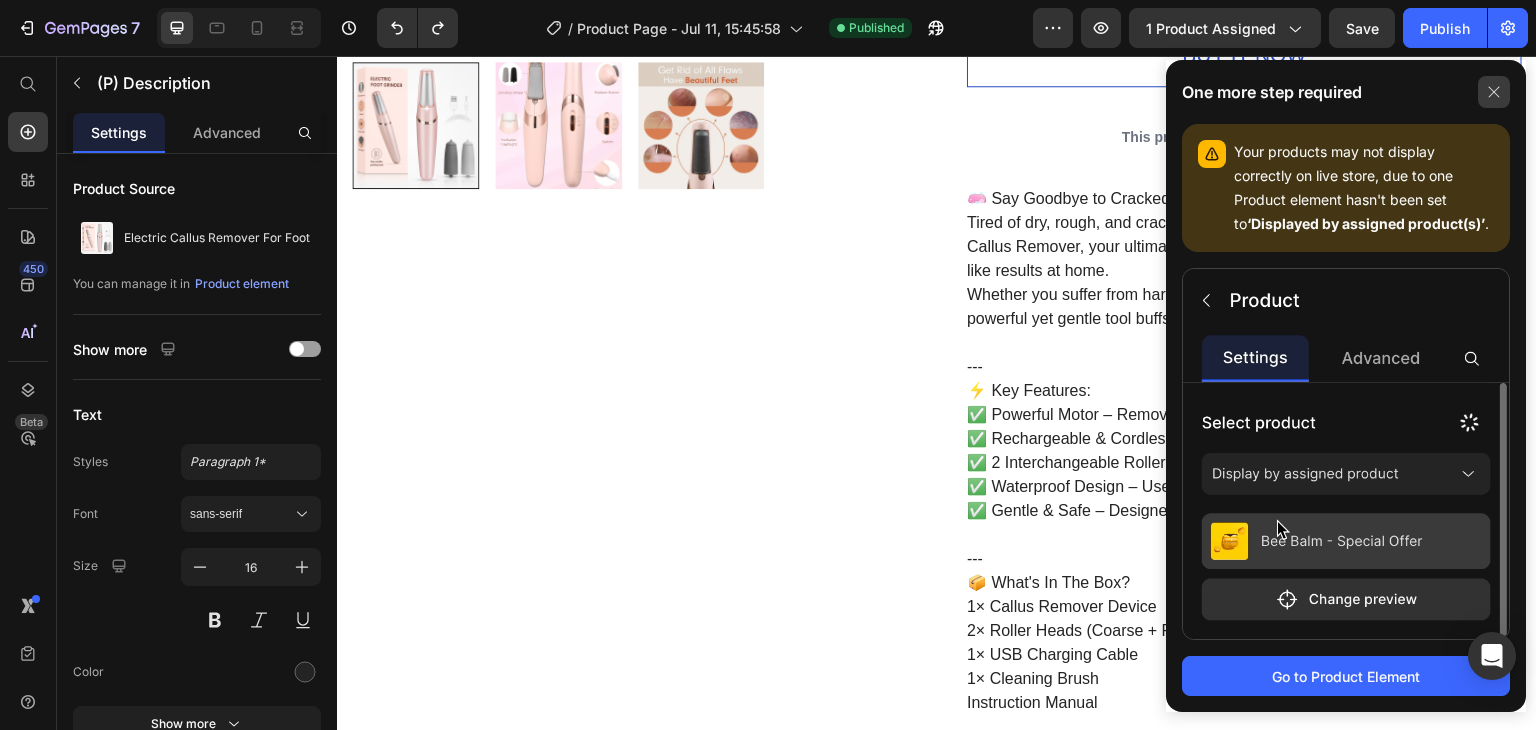 click 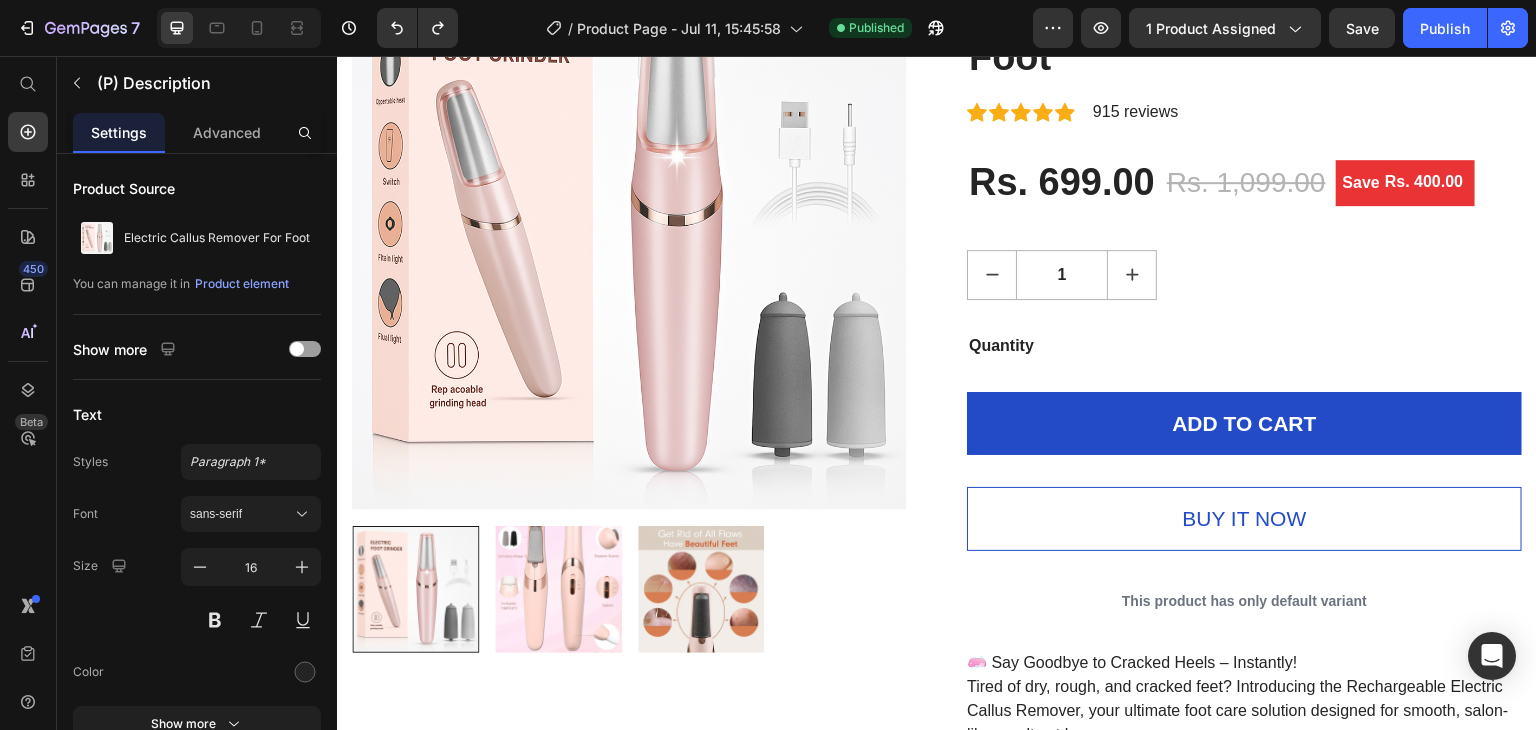 scroll, scrollTop: 203, scrollLeft: 0, axis: vertical 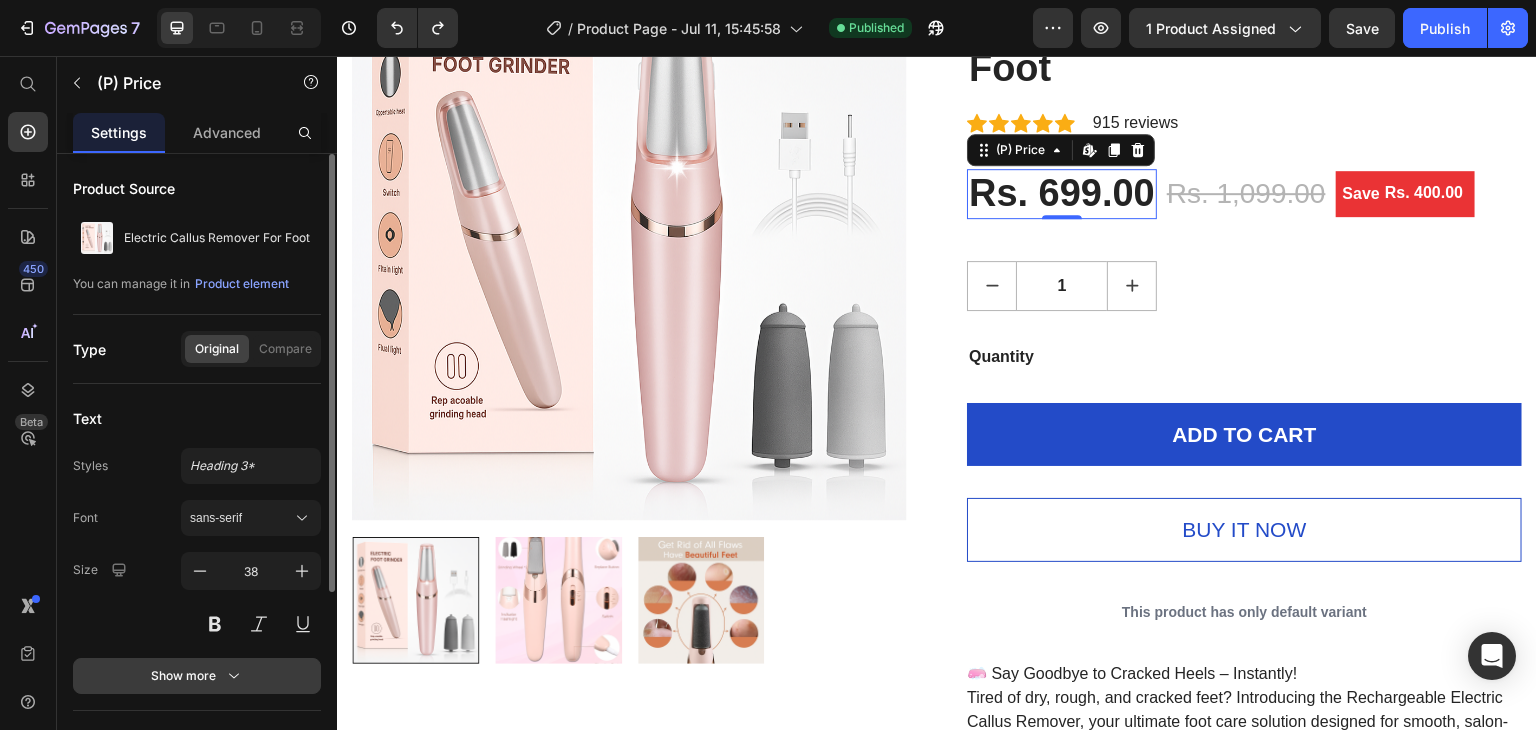 click 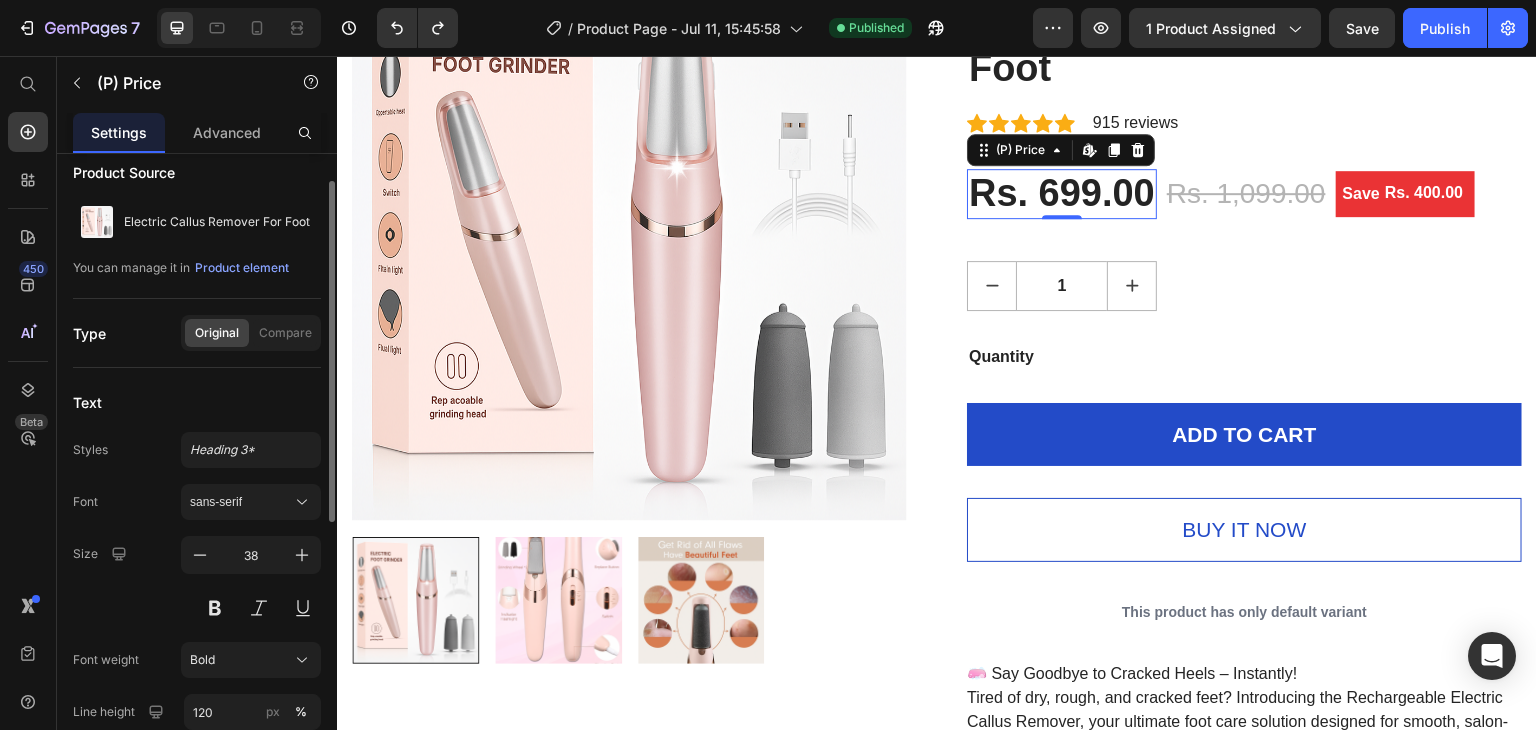 scroll, scrollTop: 0, scrollLeft: 0, axis: both 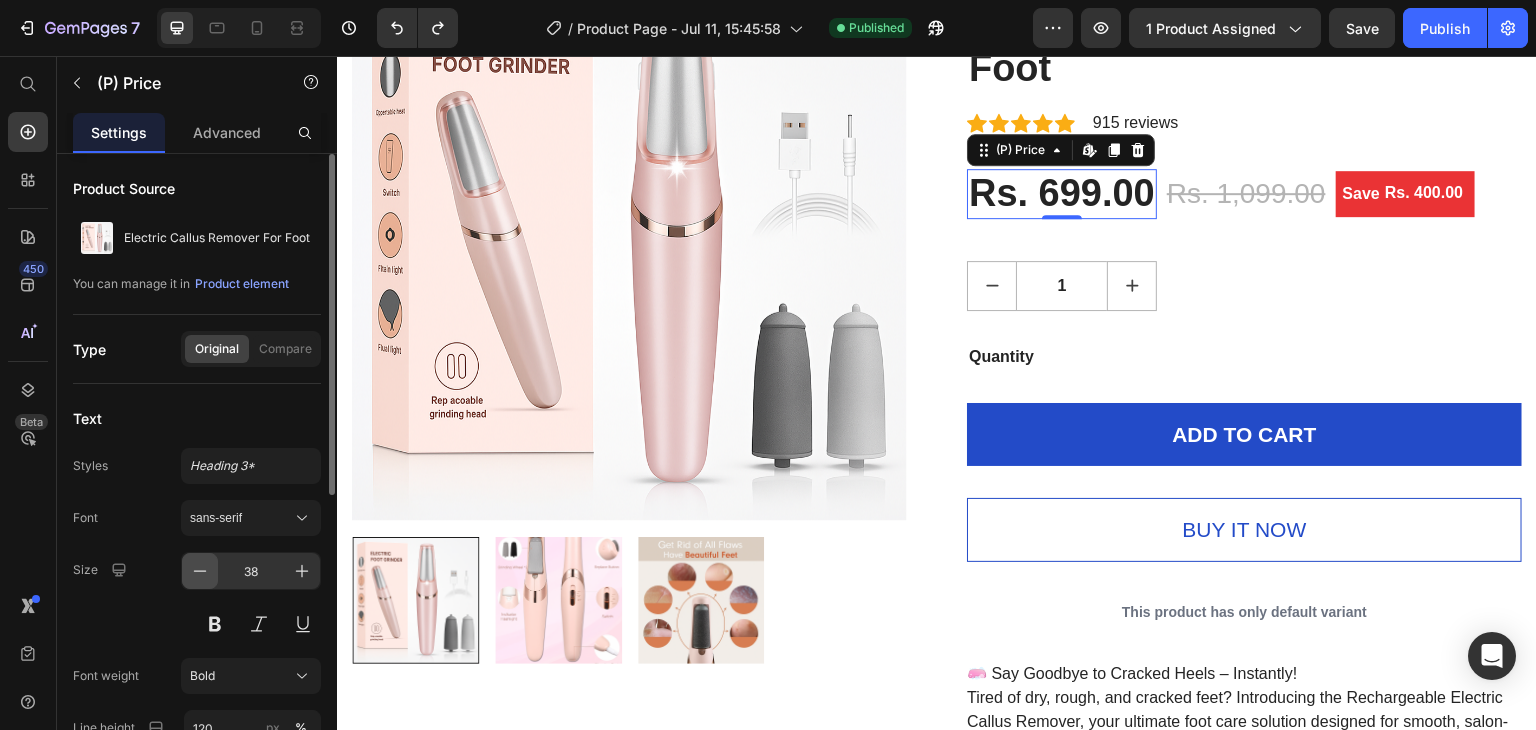 click 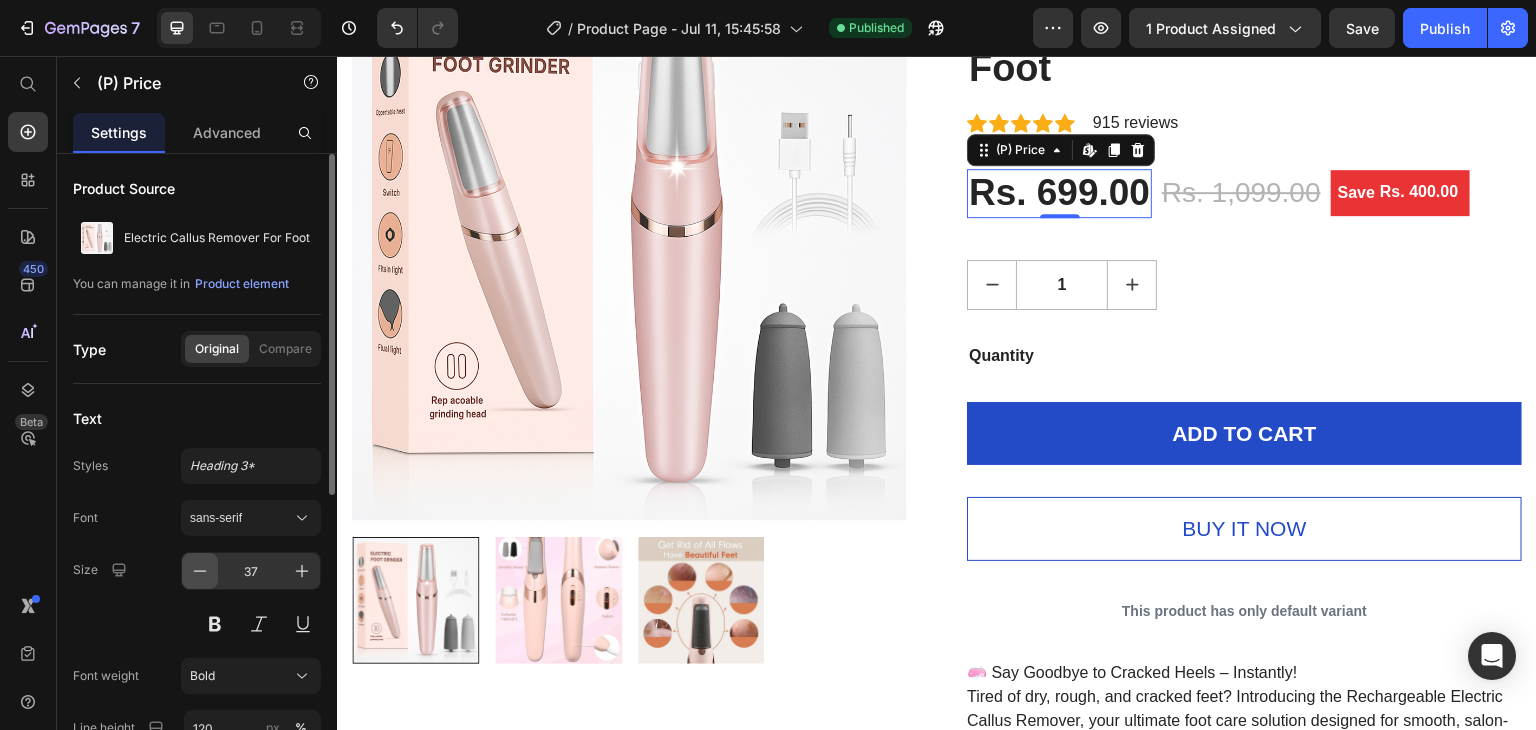 click 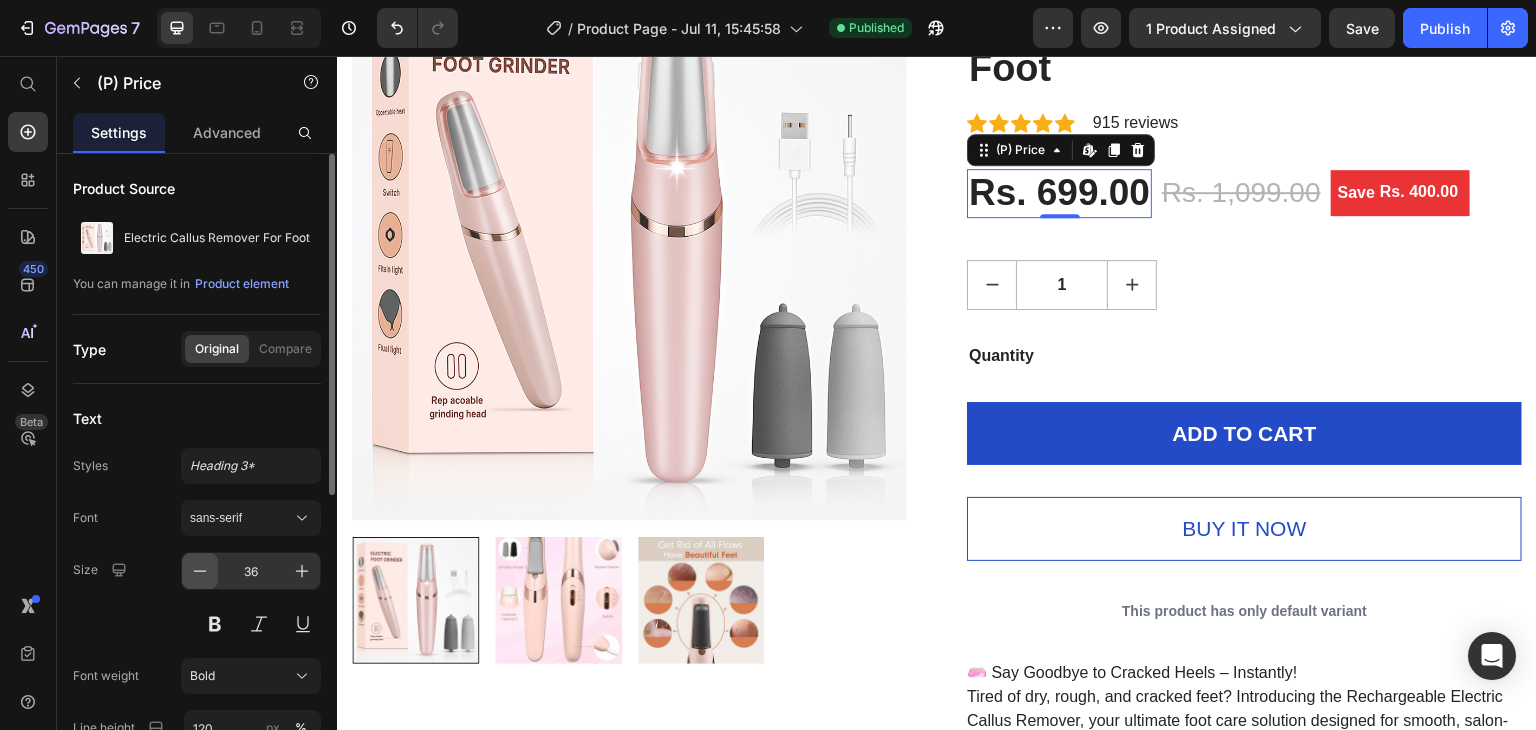 click 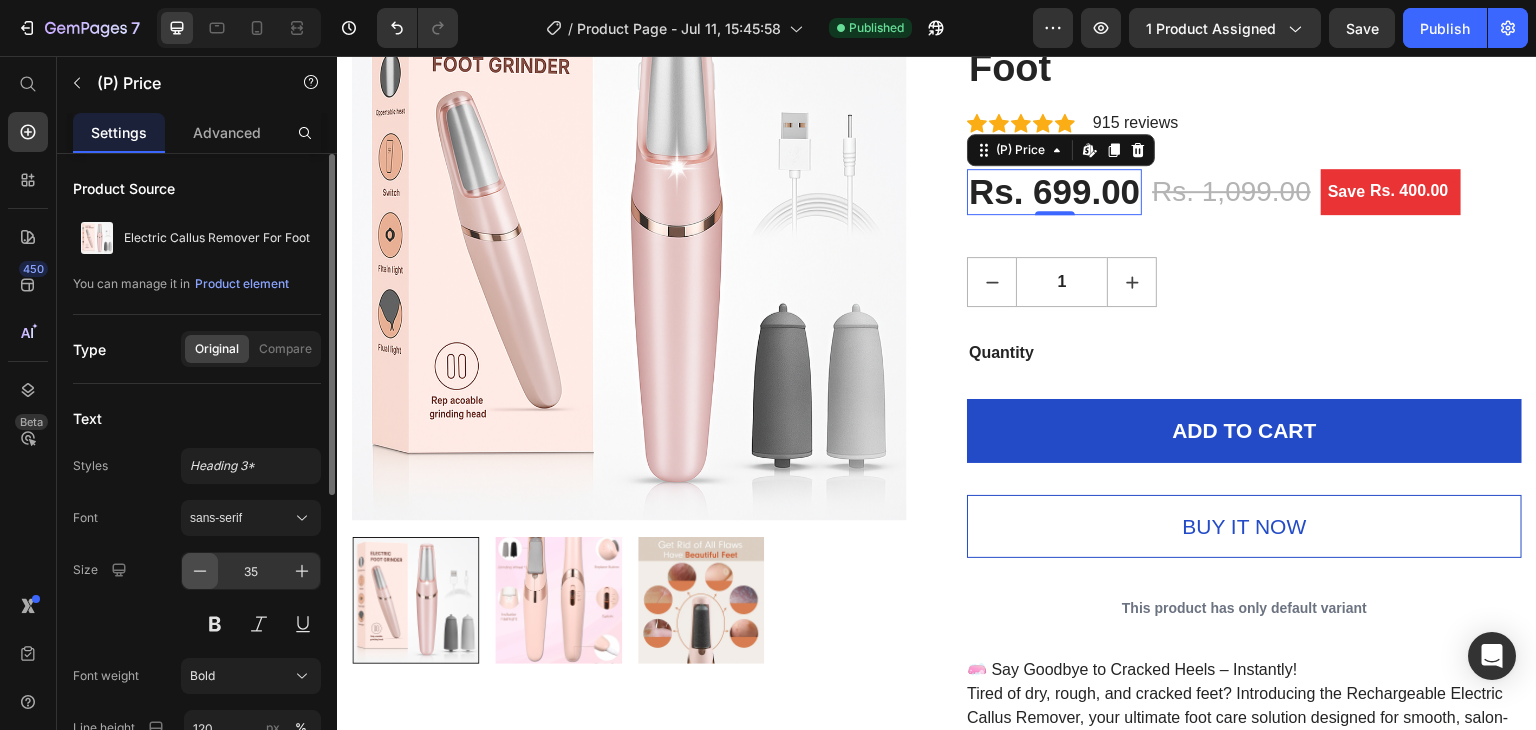 click 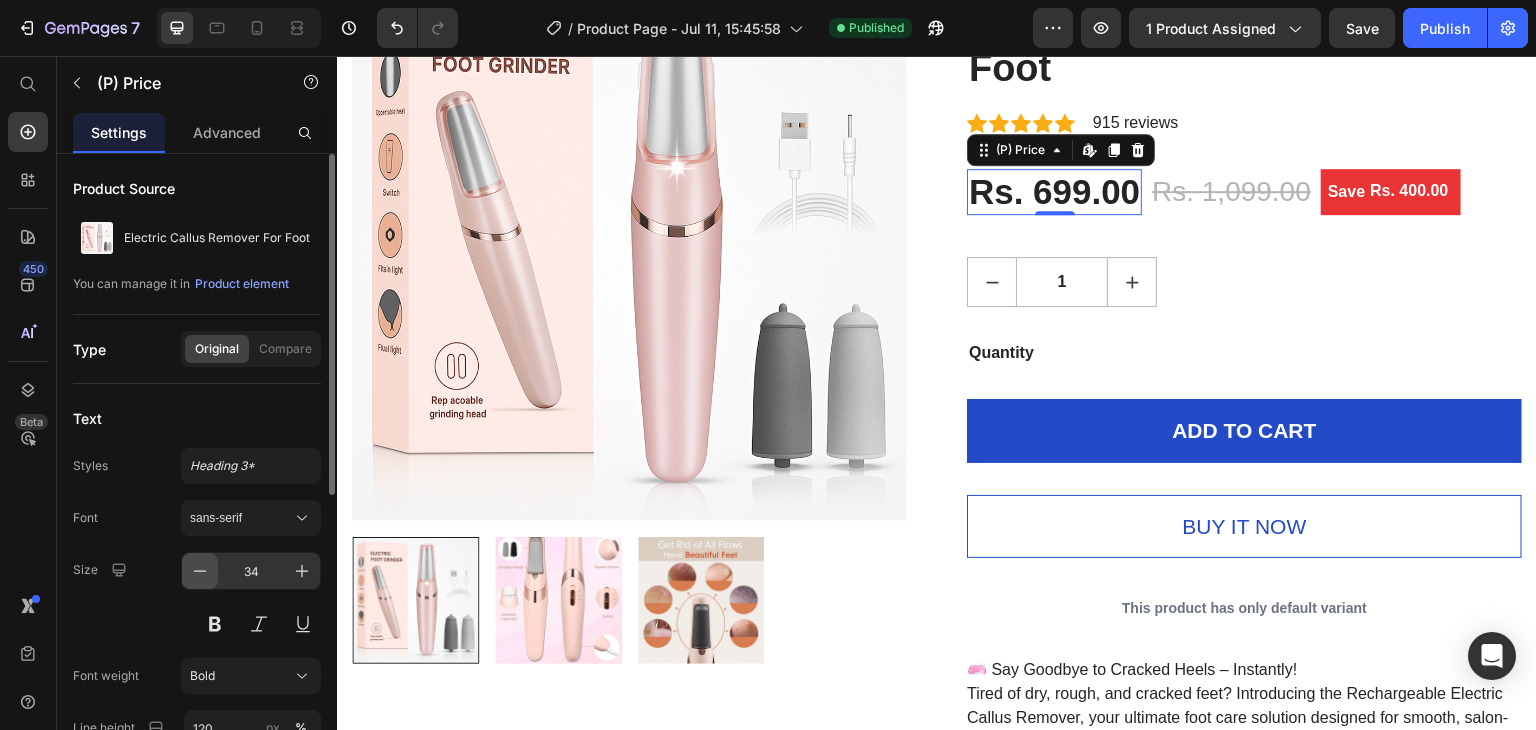 click 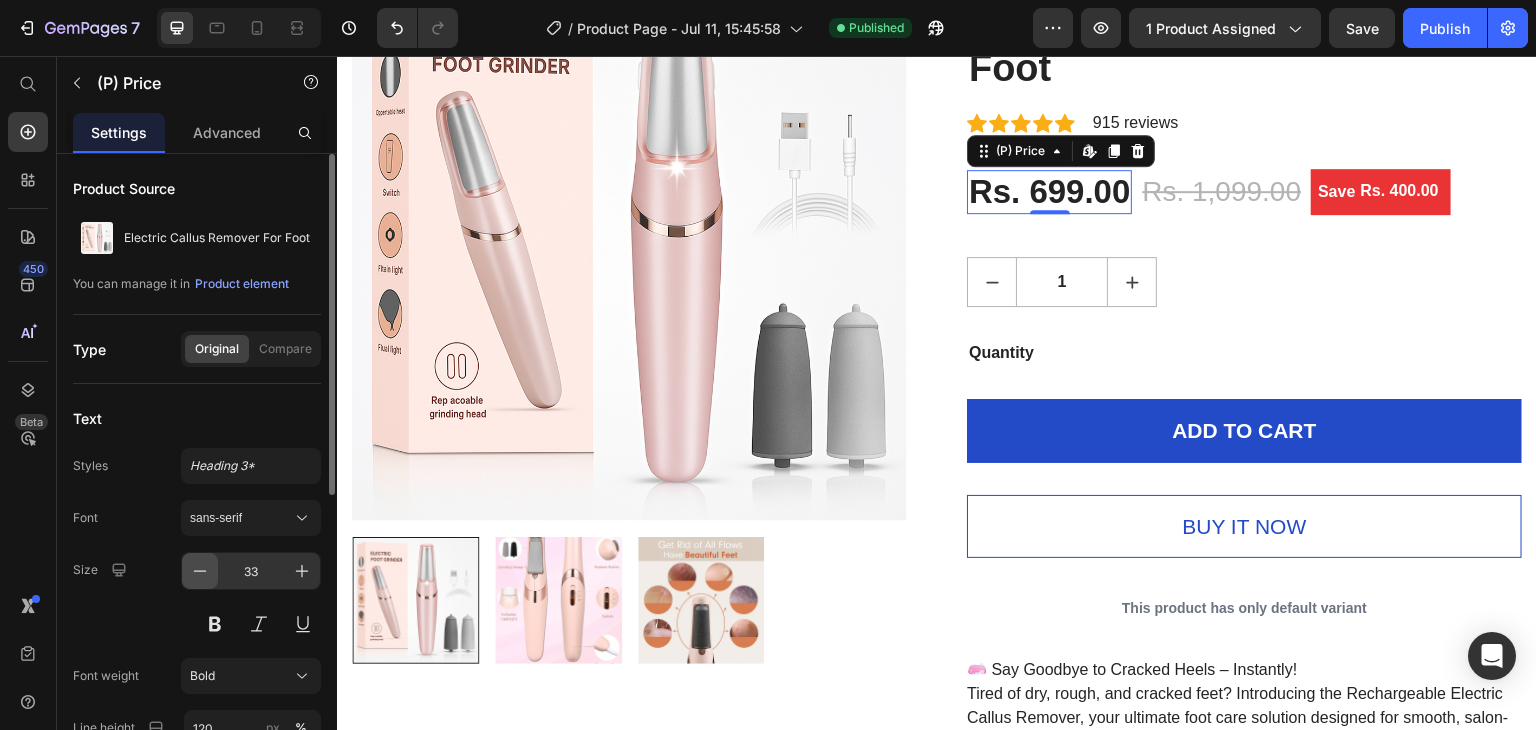 click 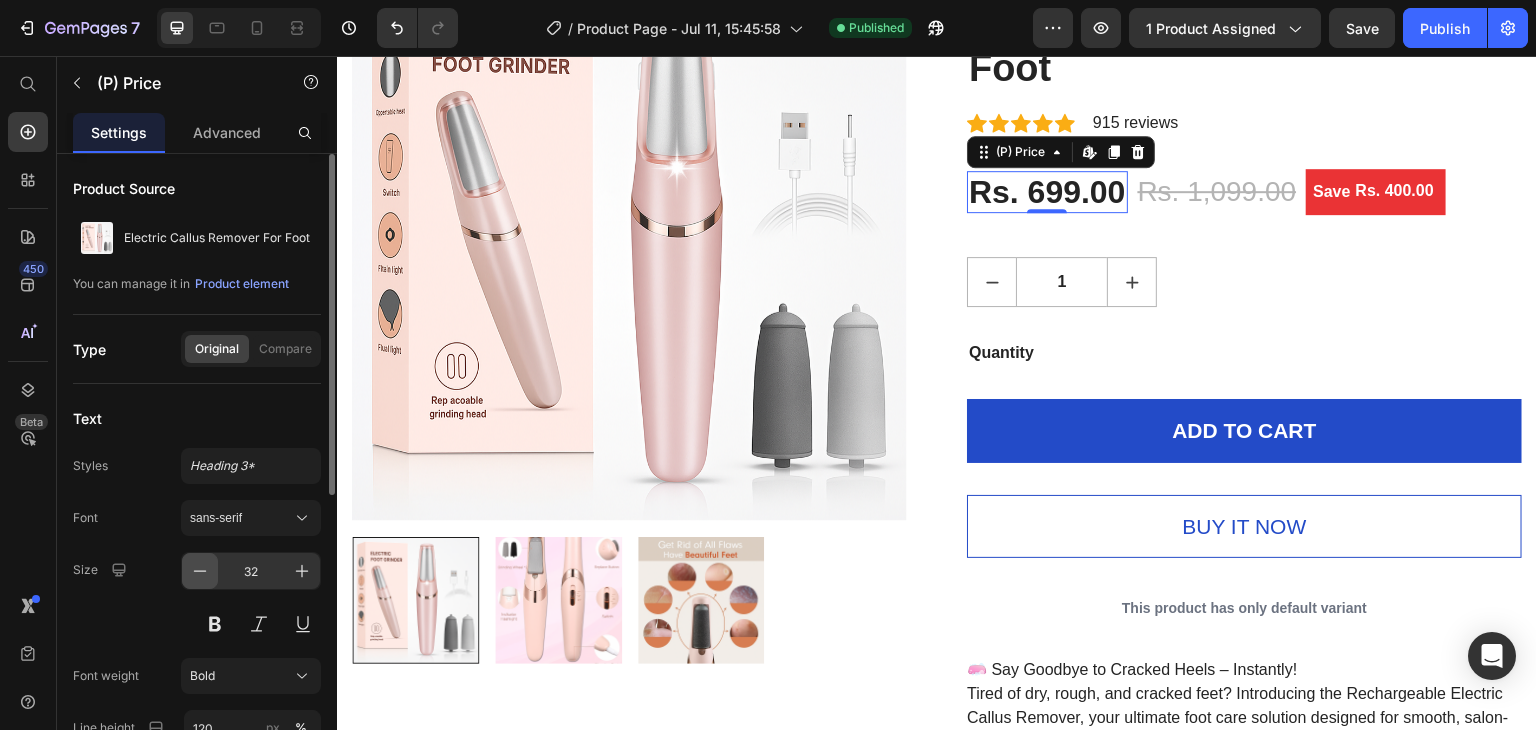 click 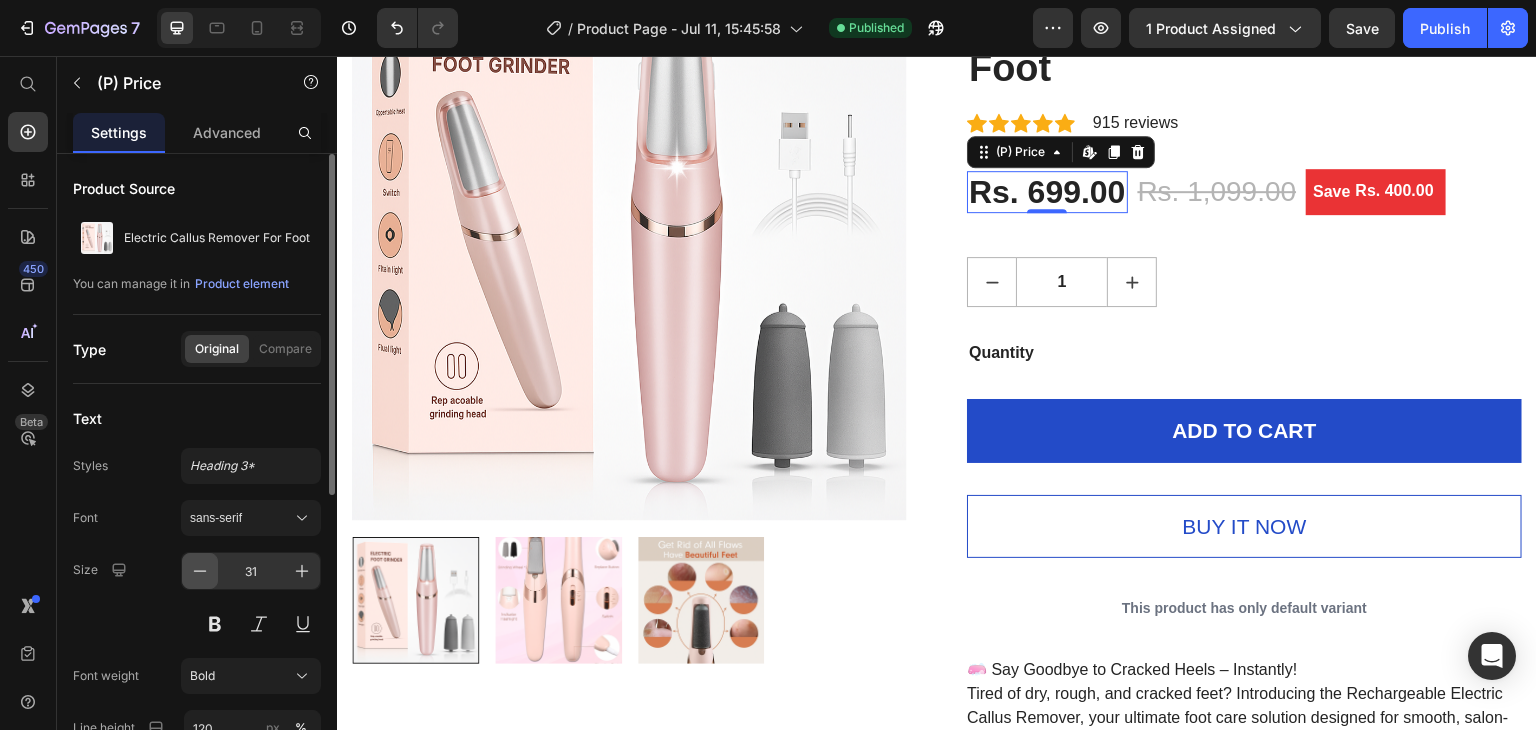 click 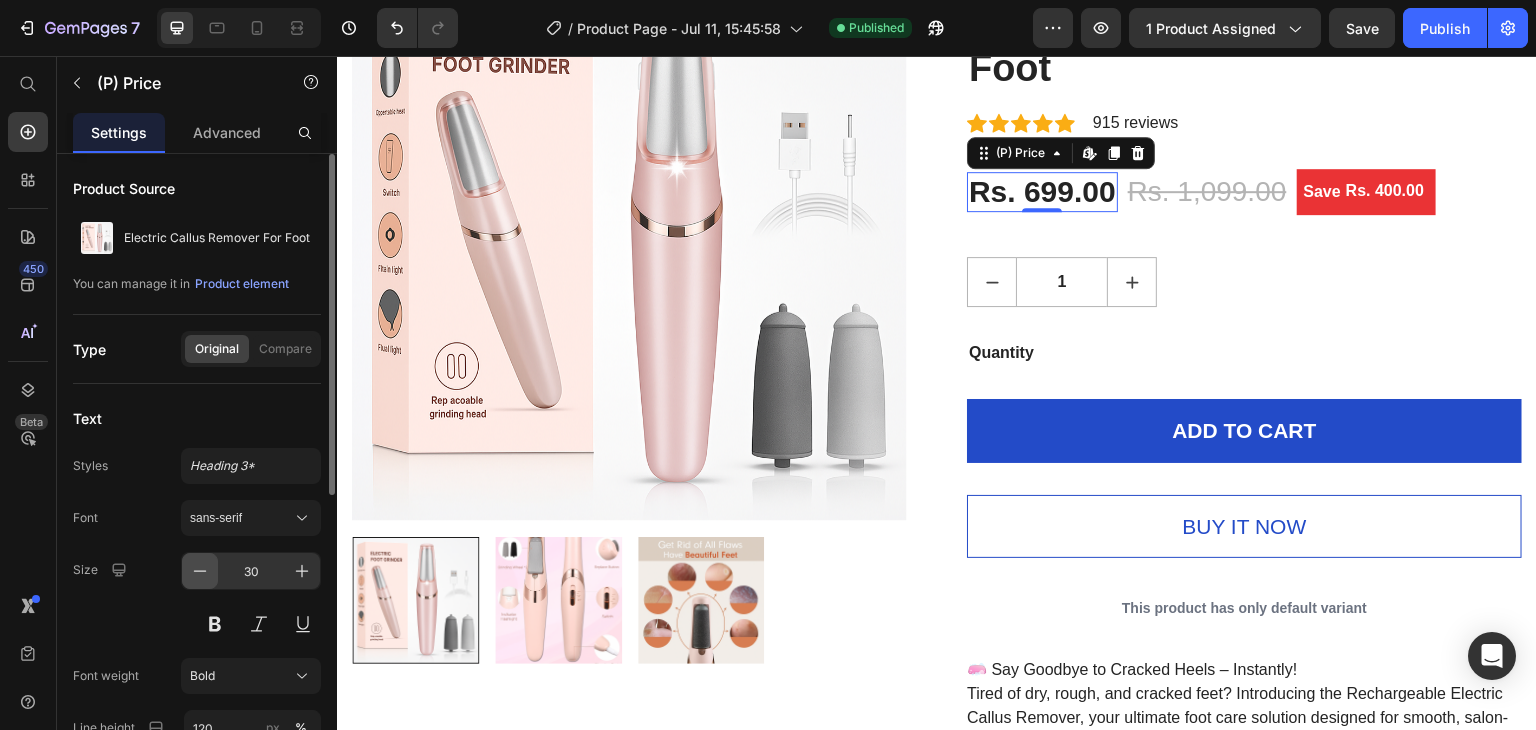 click 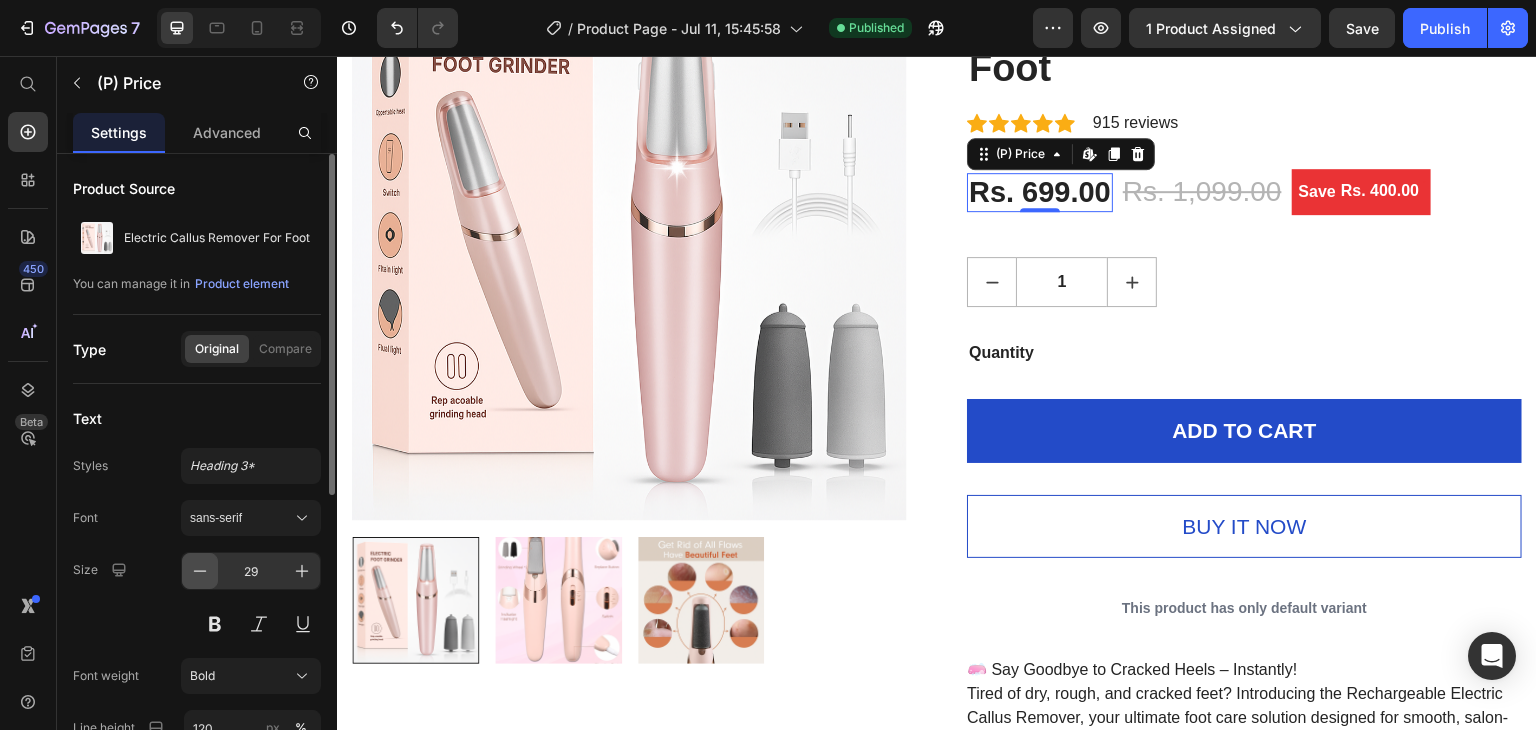 click 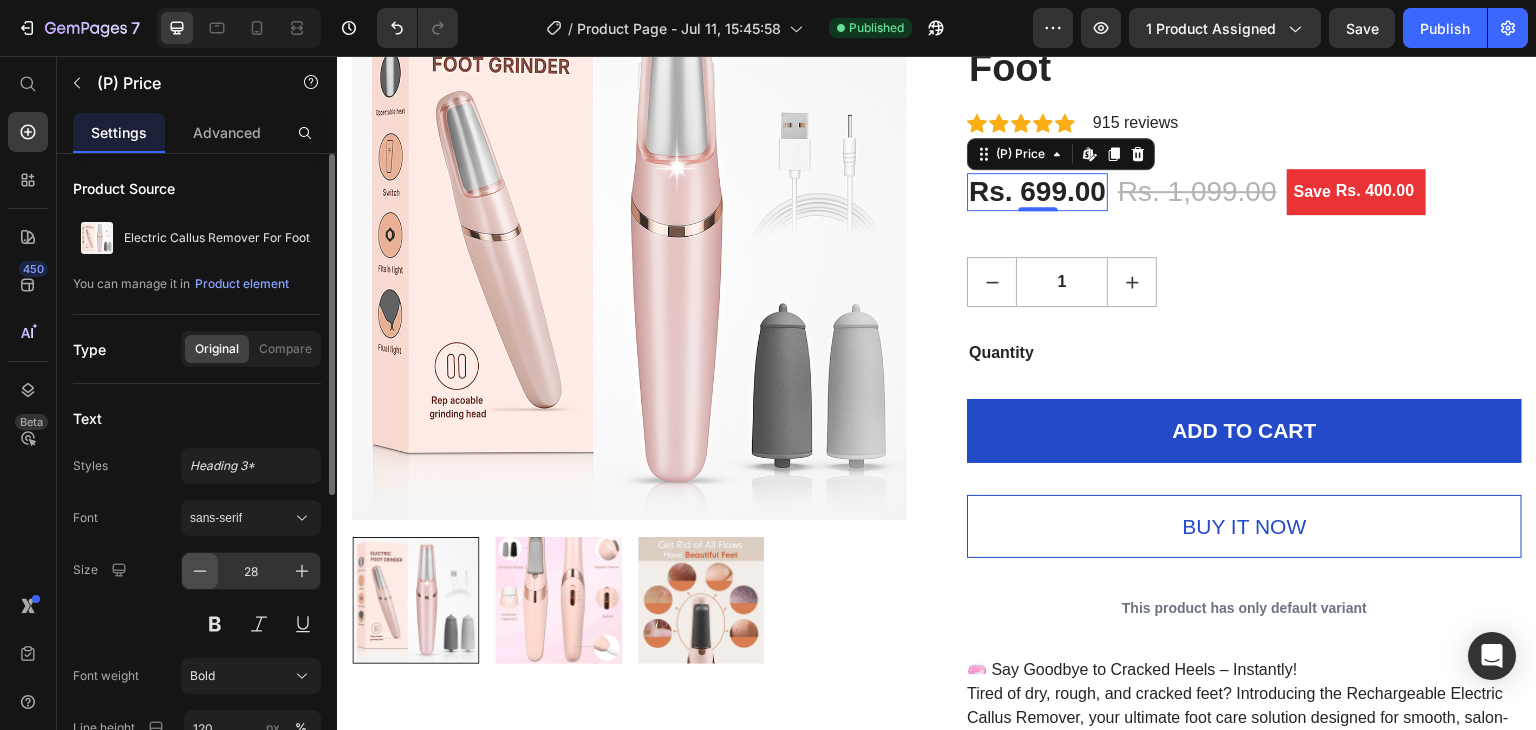 click 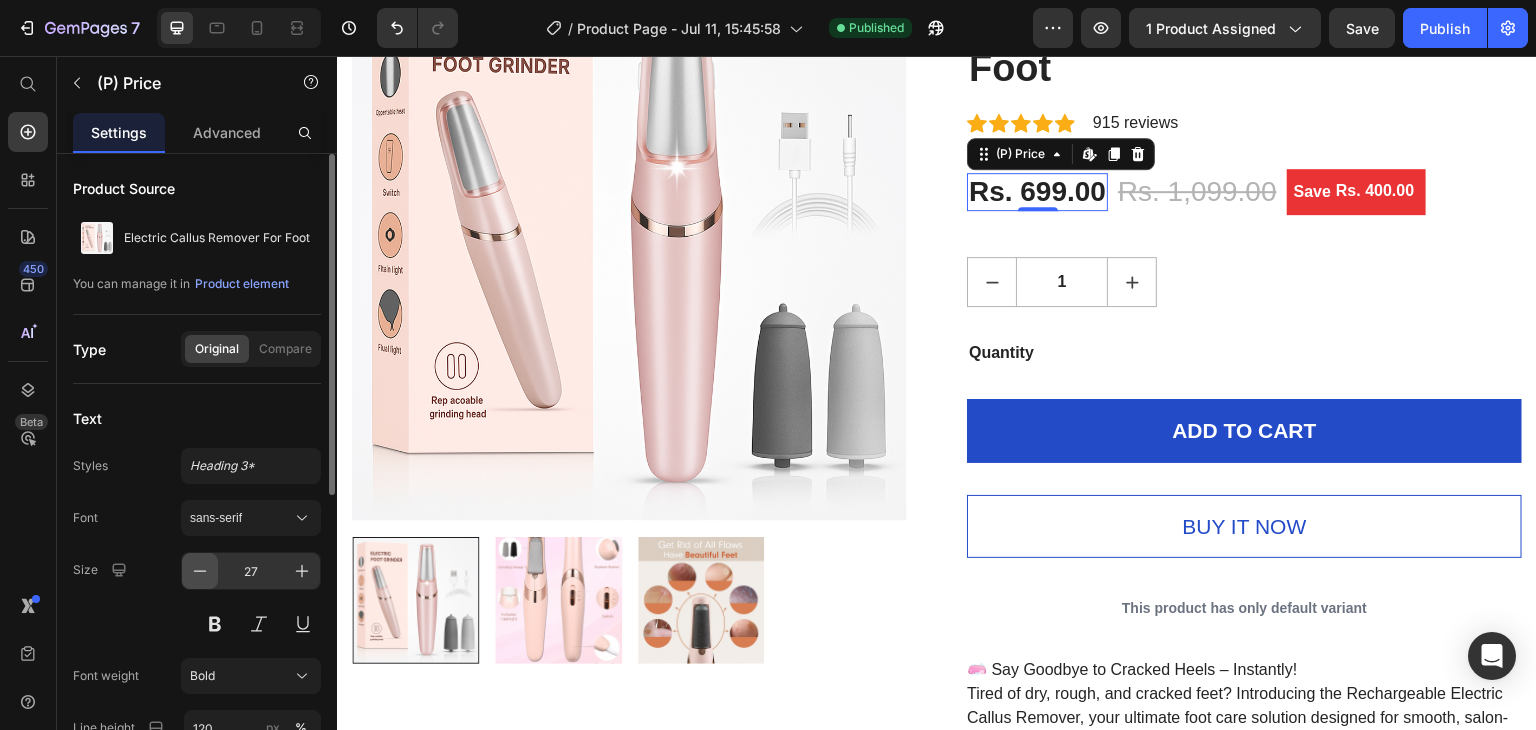 click 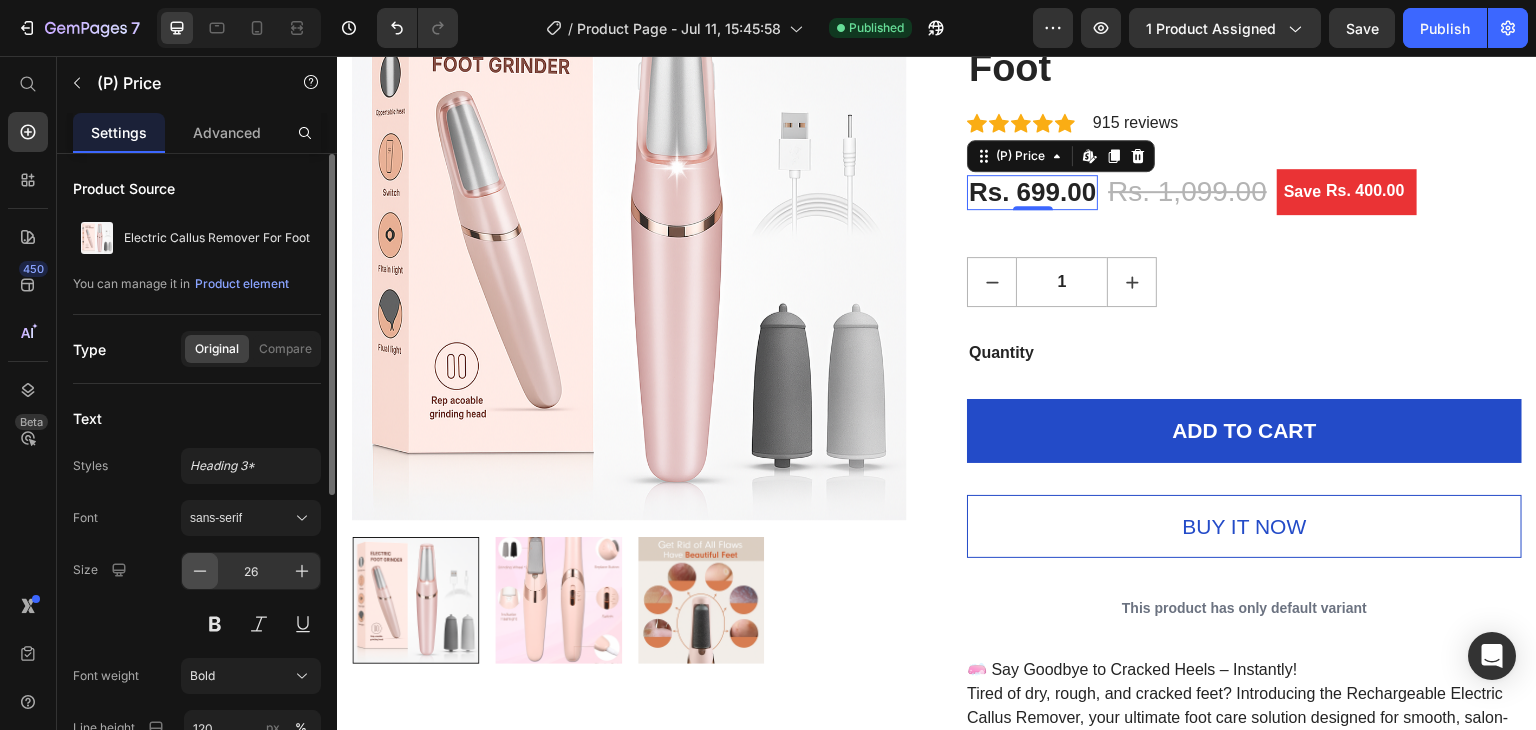 click 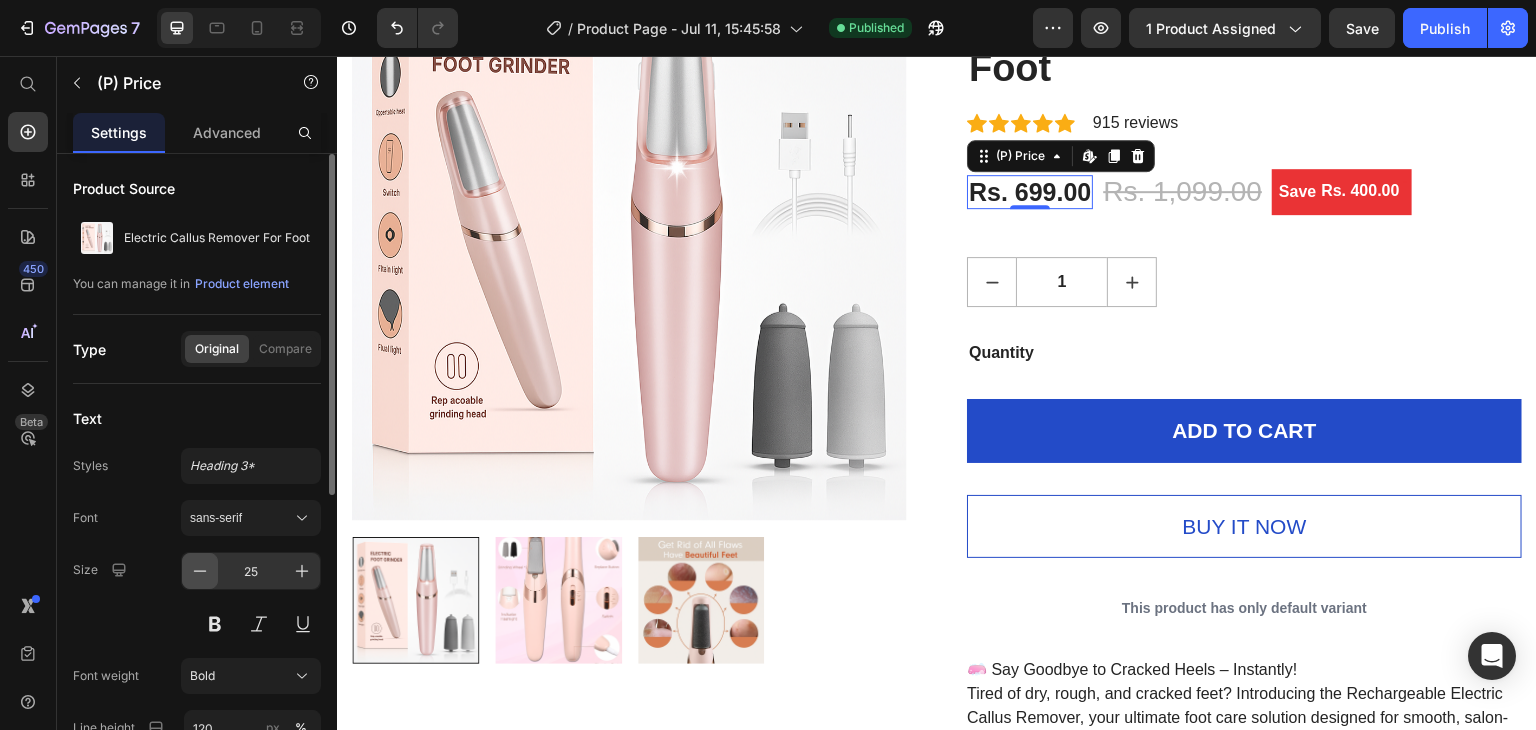 click 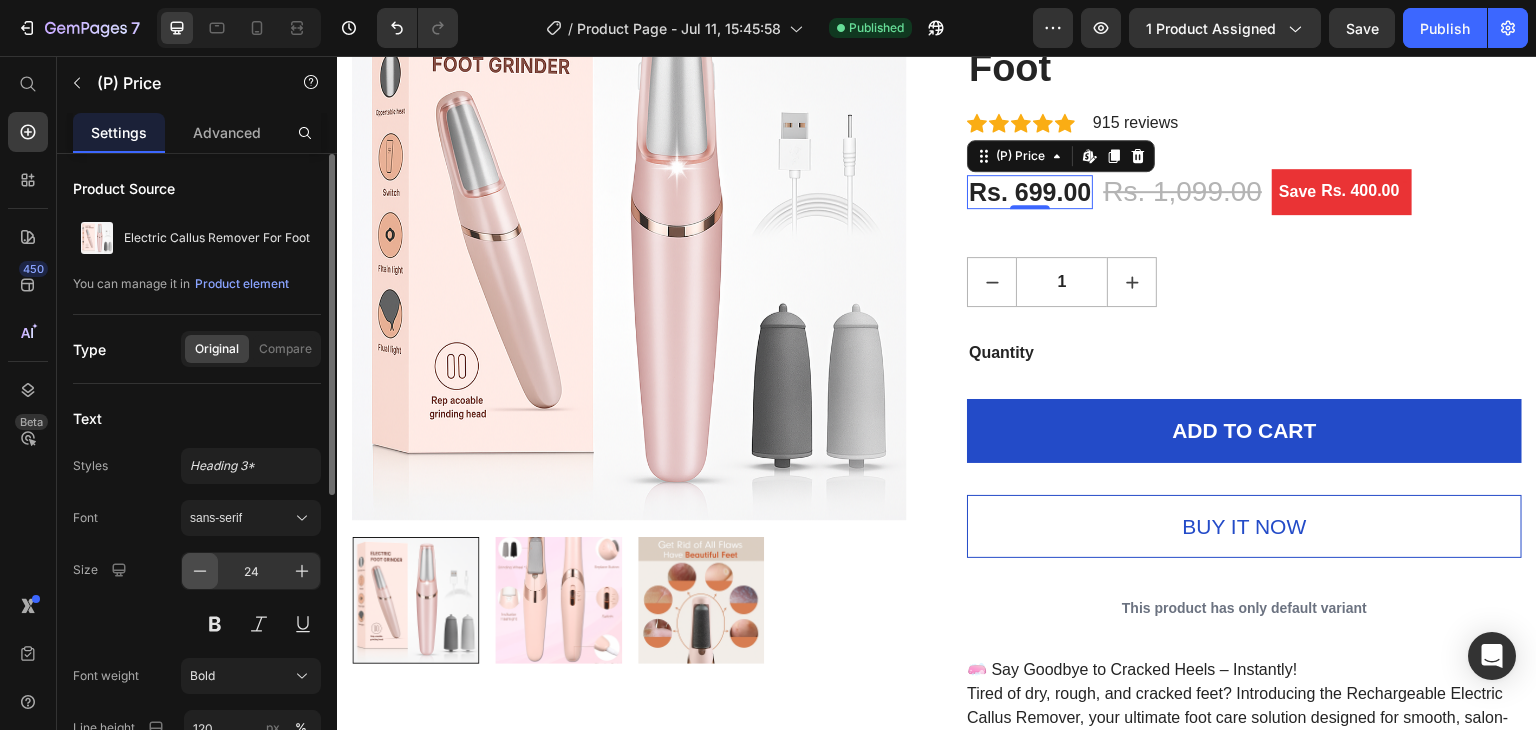 click 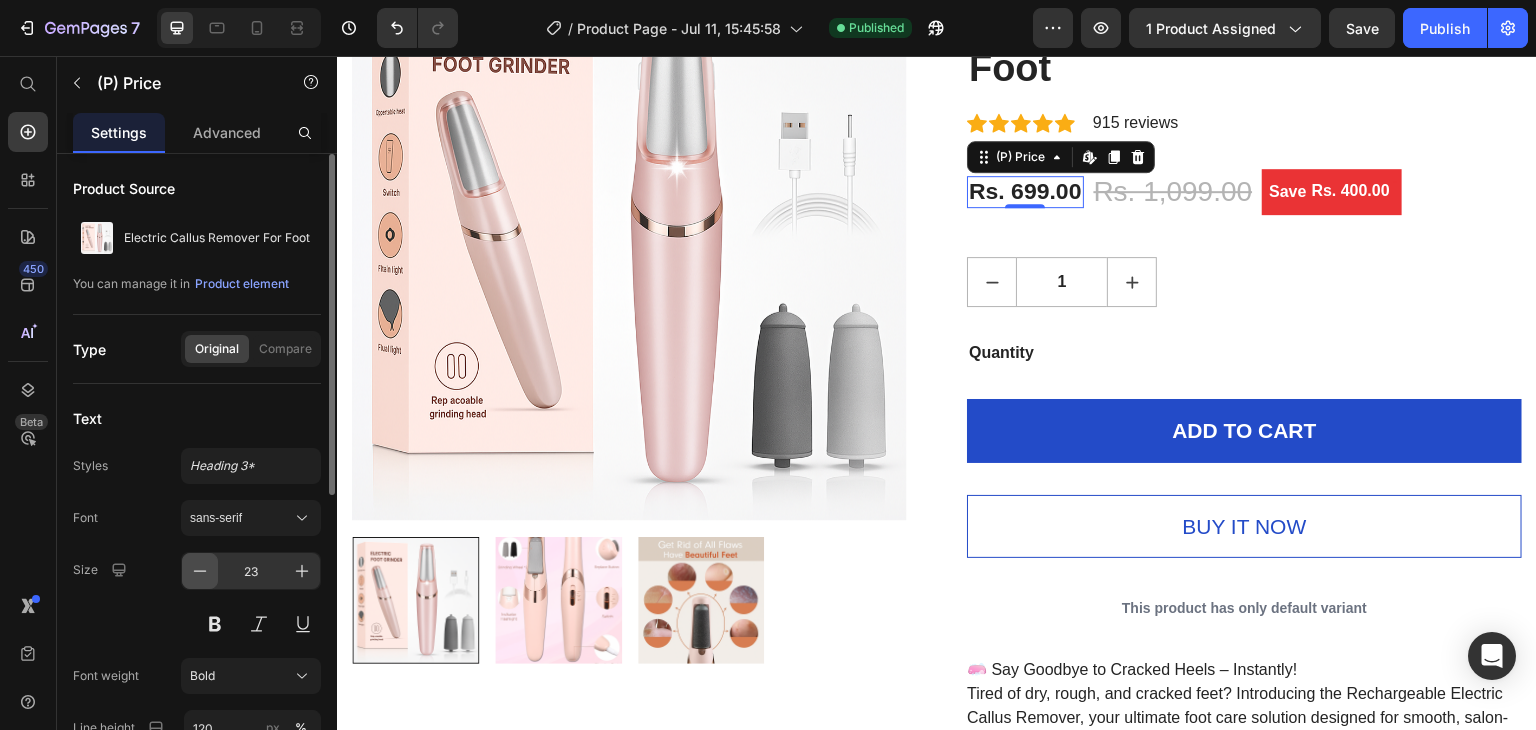 click 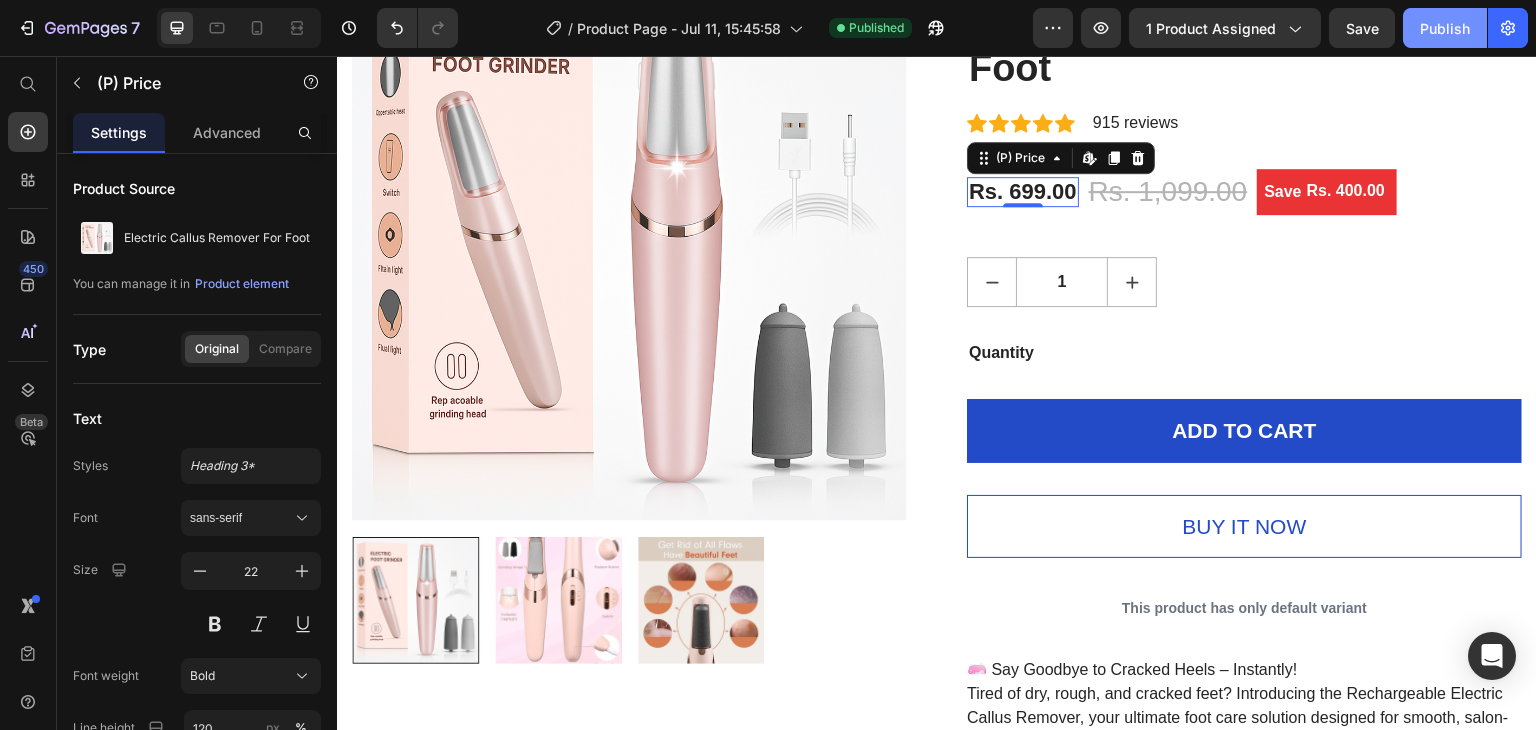 click on "Publish" 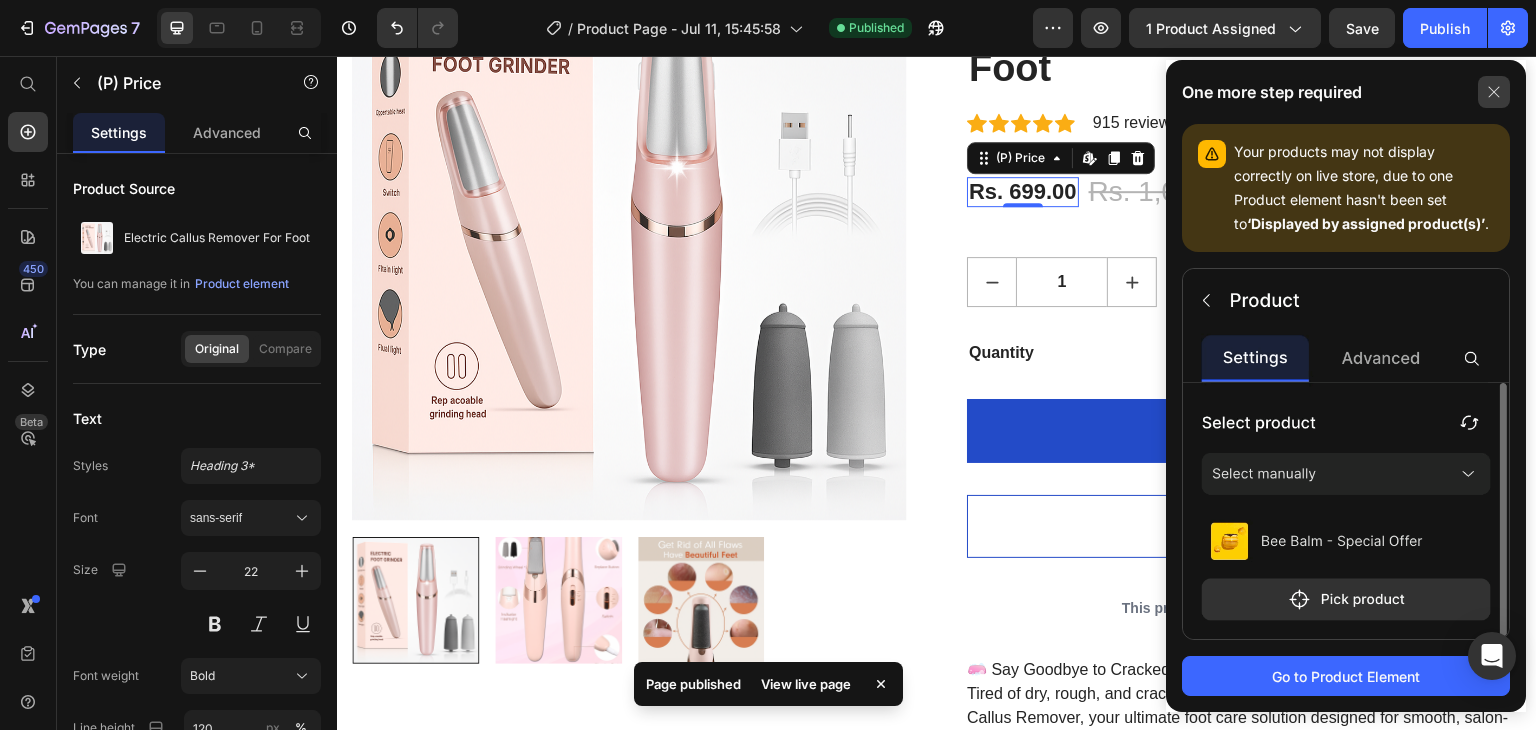 click 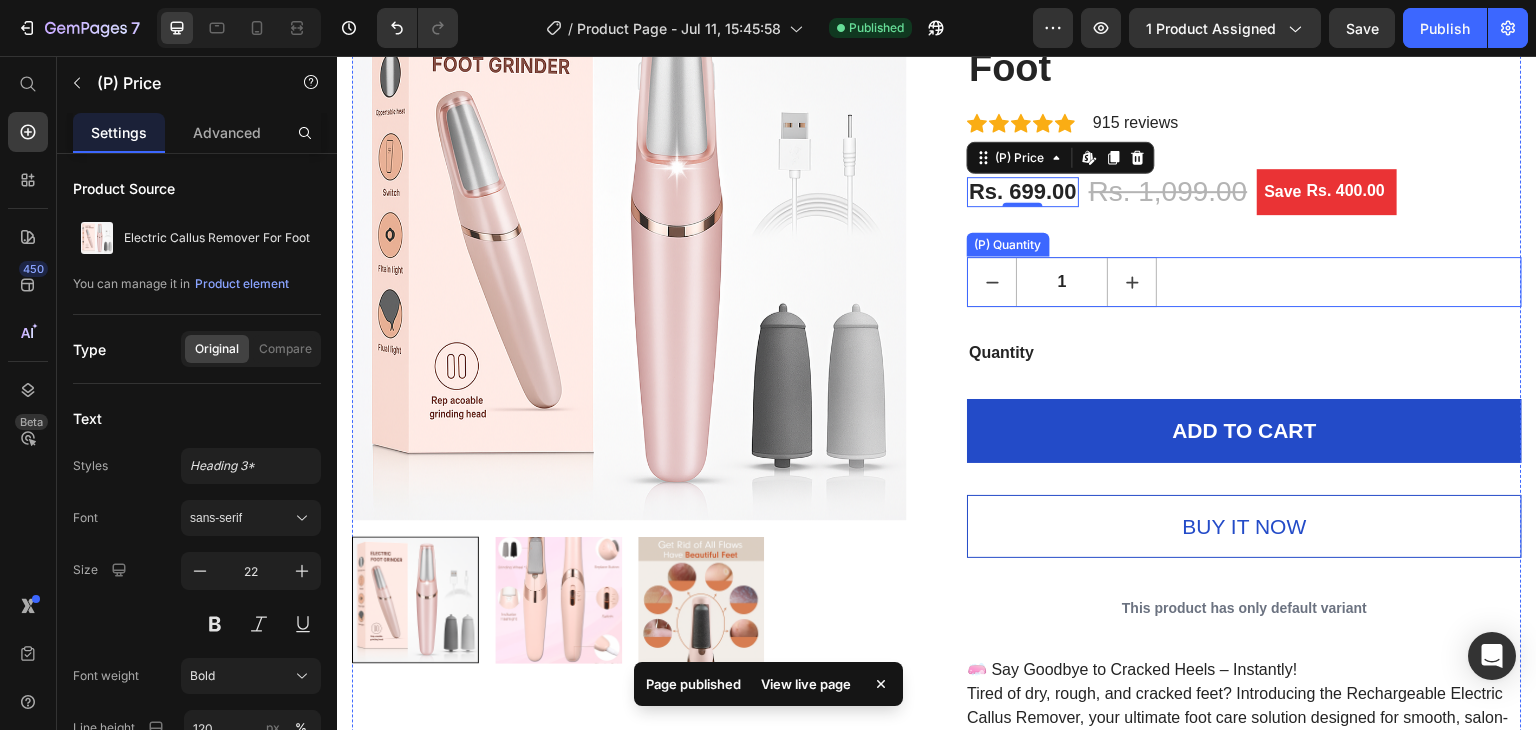 click on "1" at bounding box center (1062, 282) 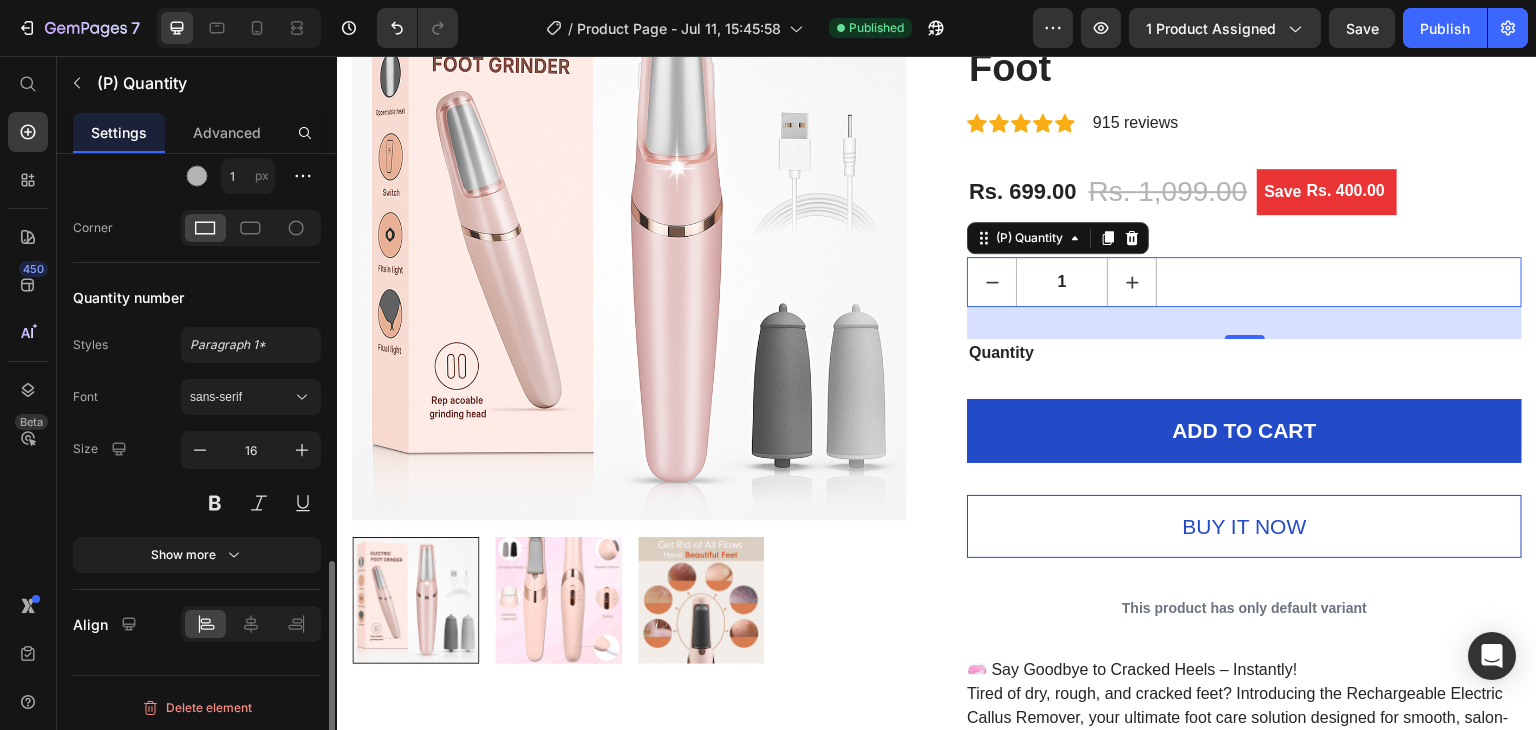 scroll, scrollTop: 1136, scrollLeft: 0, axis: vertical 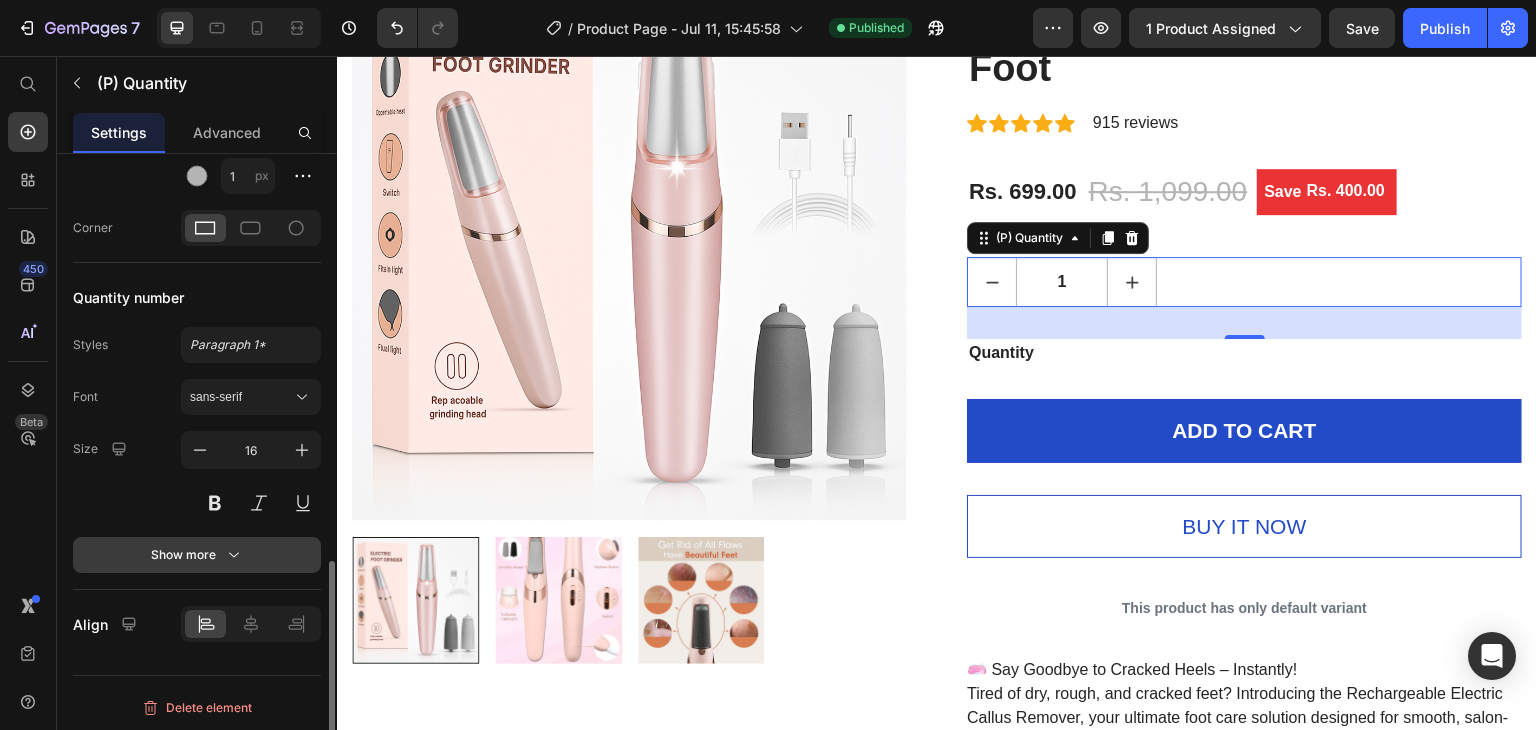 click on "Show more" at bounding box center (197, 555) 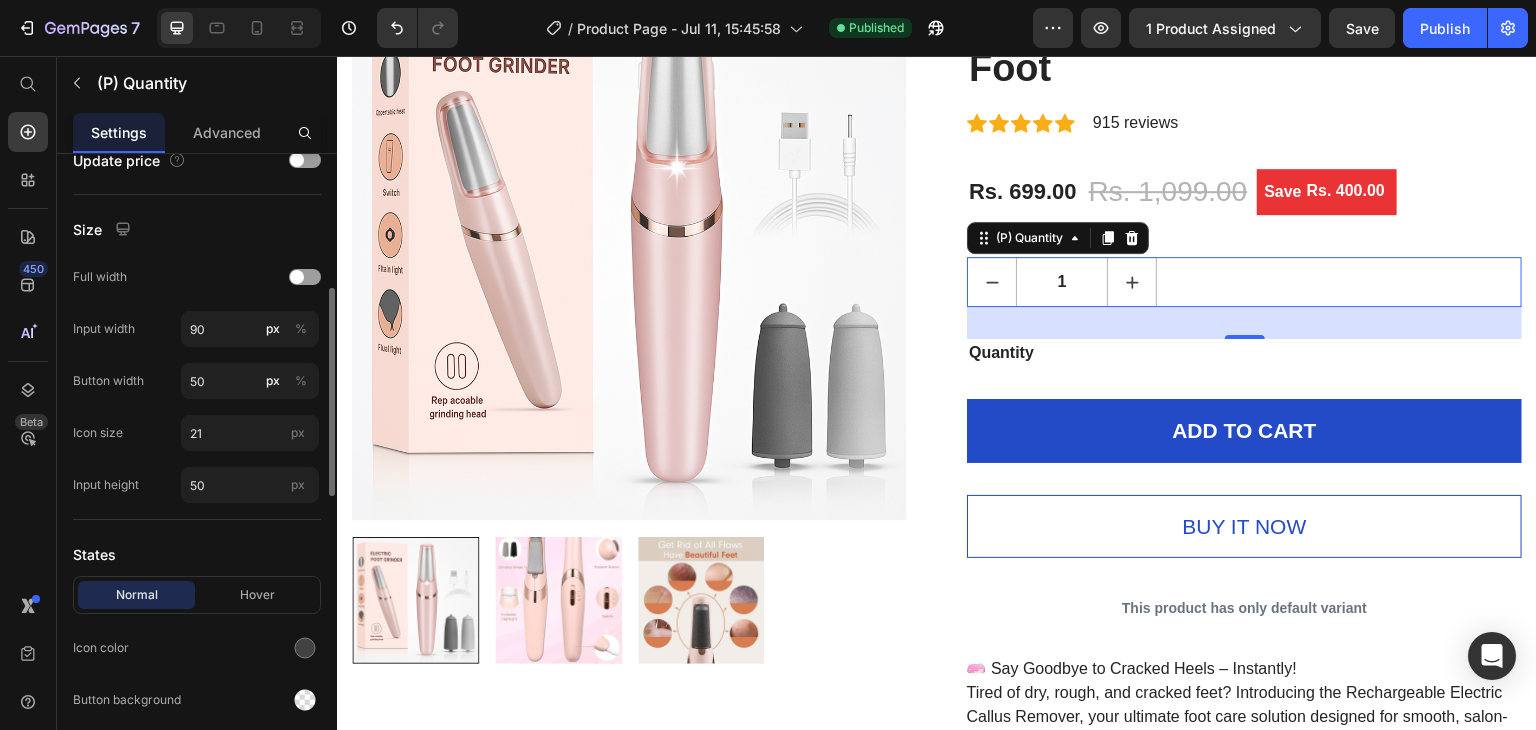 scroll, scrollTop: 411, scrollLeft: 0, axis: vertical 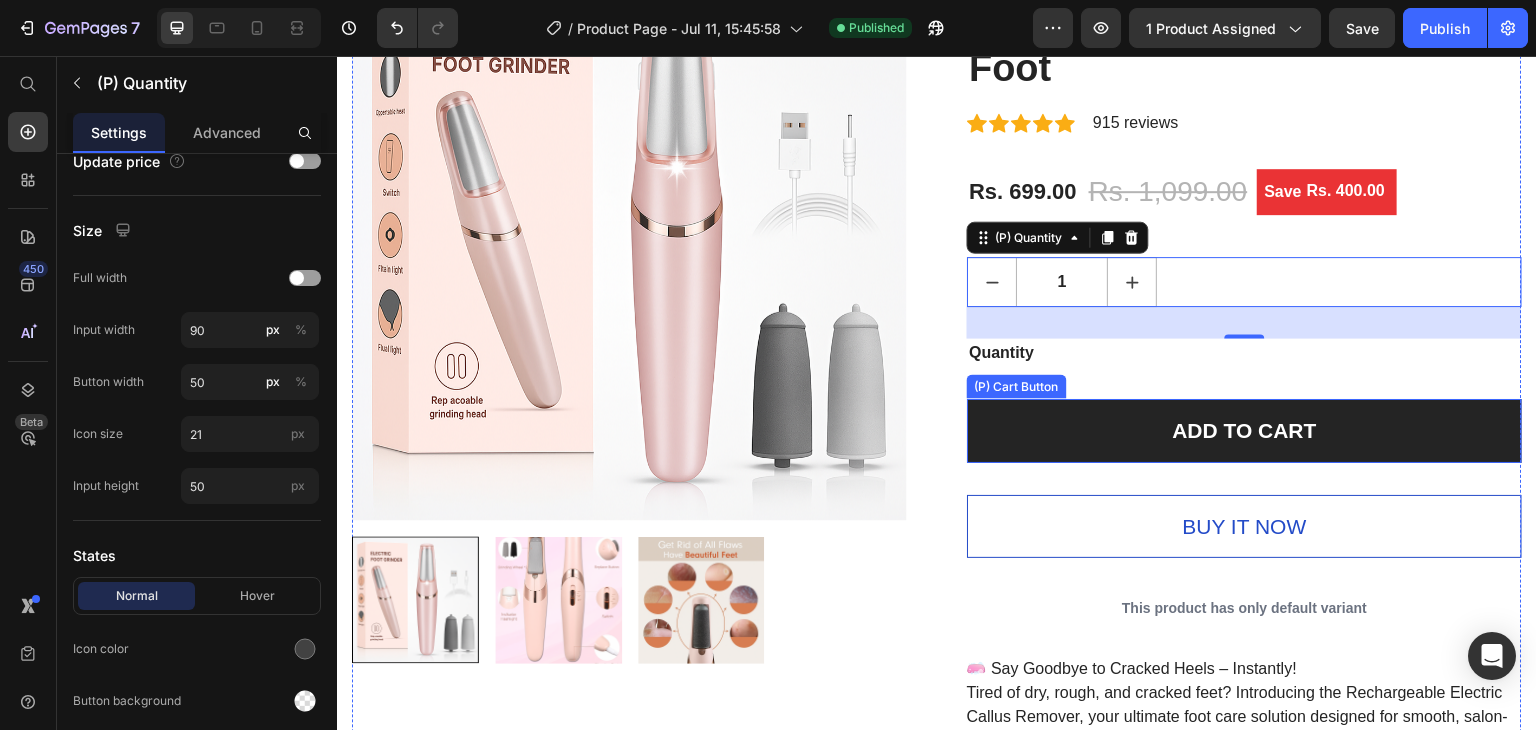 click on "ADD TO CART" at bounding box center [1244, 431] 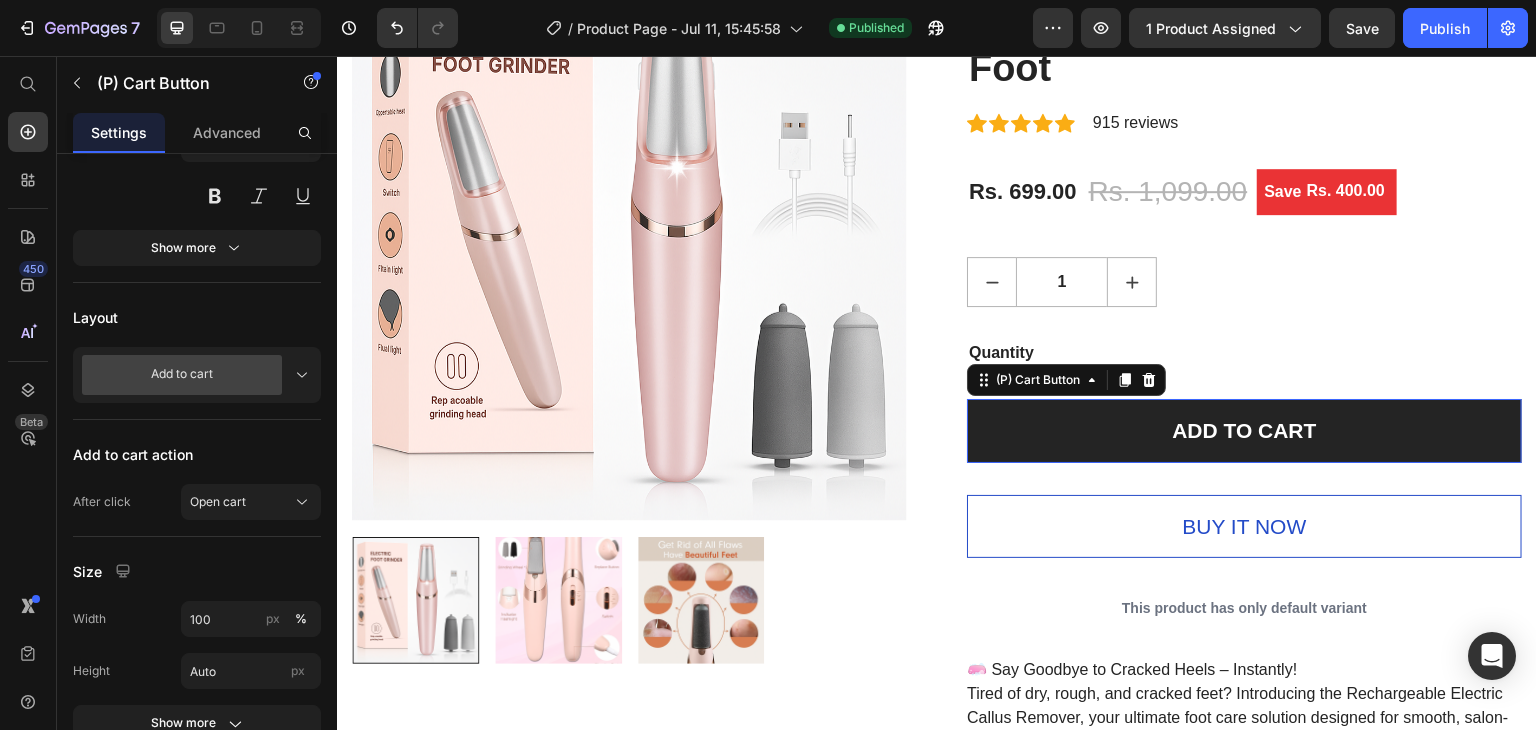 scroll, scrollTop: 0, scrollLeft: 0, axis: both 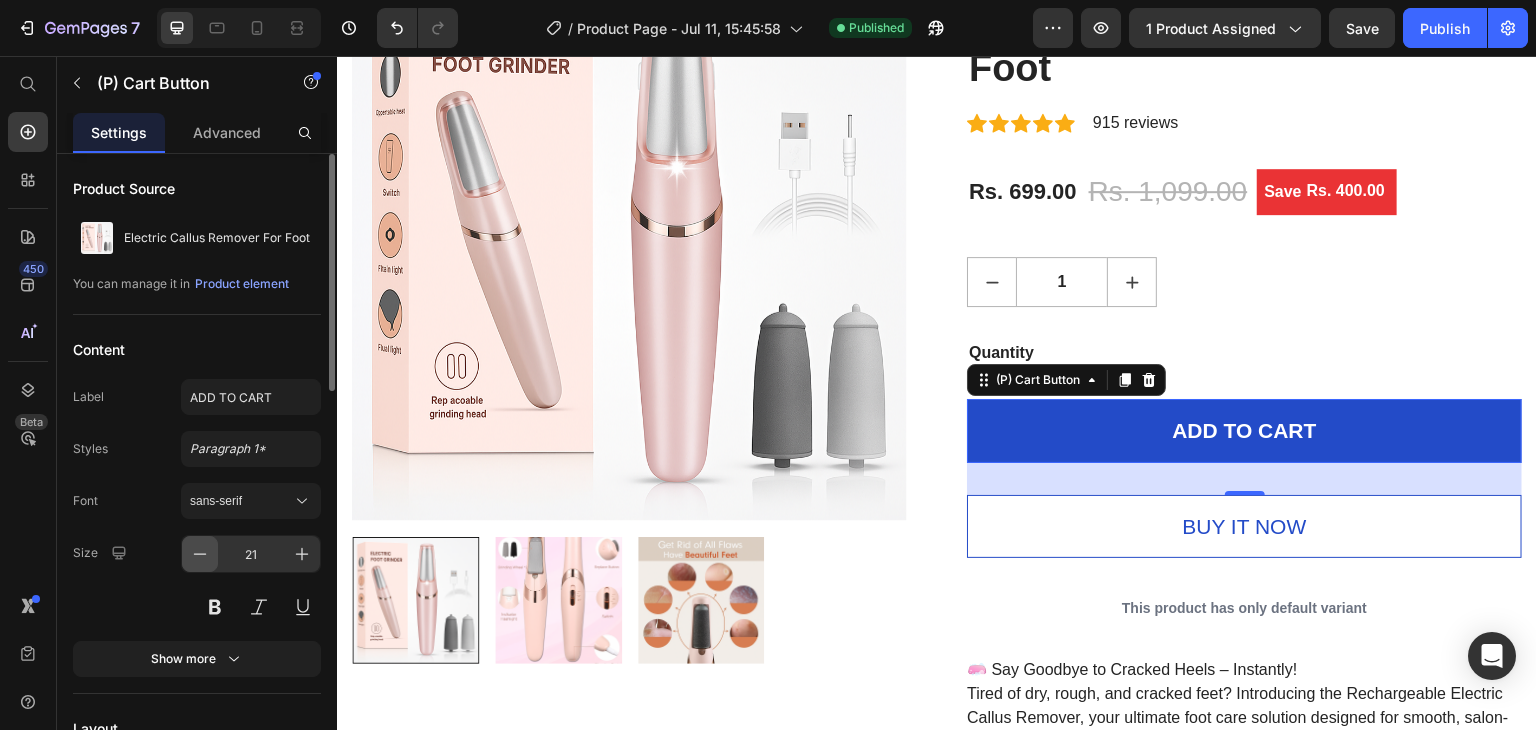 click 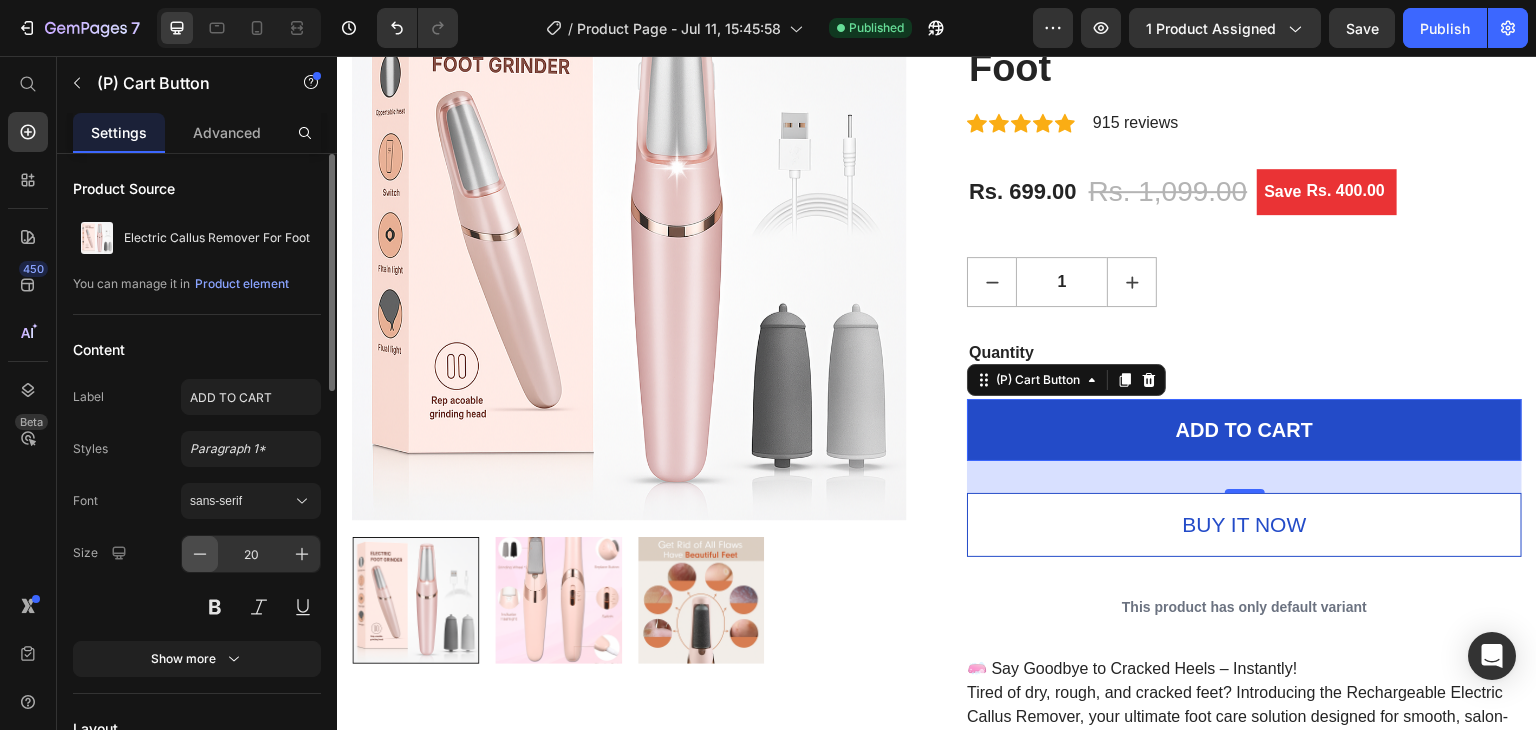 click 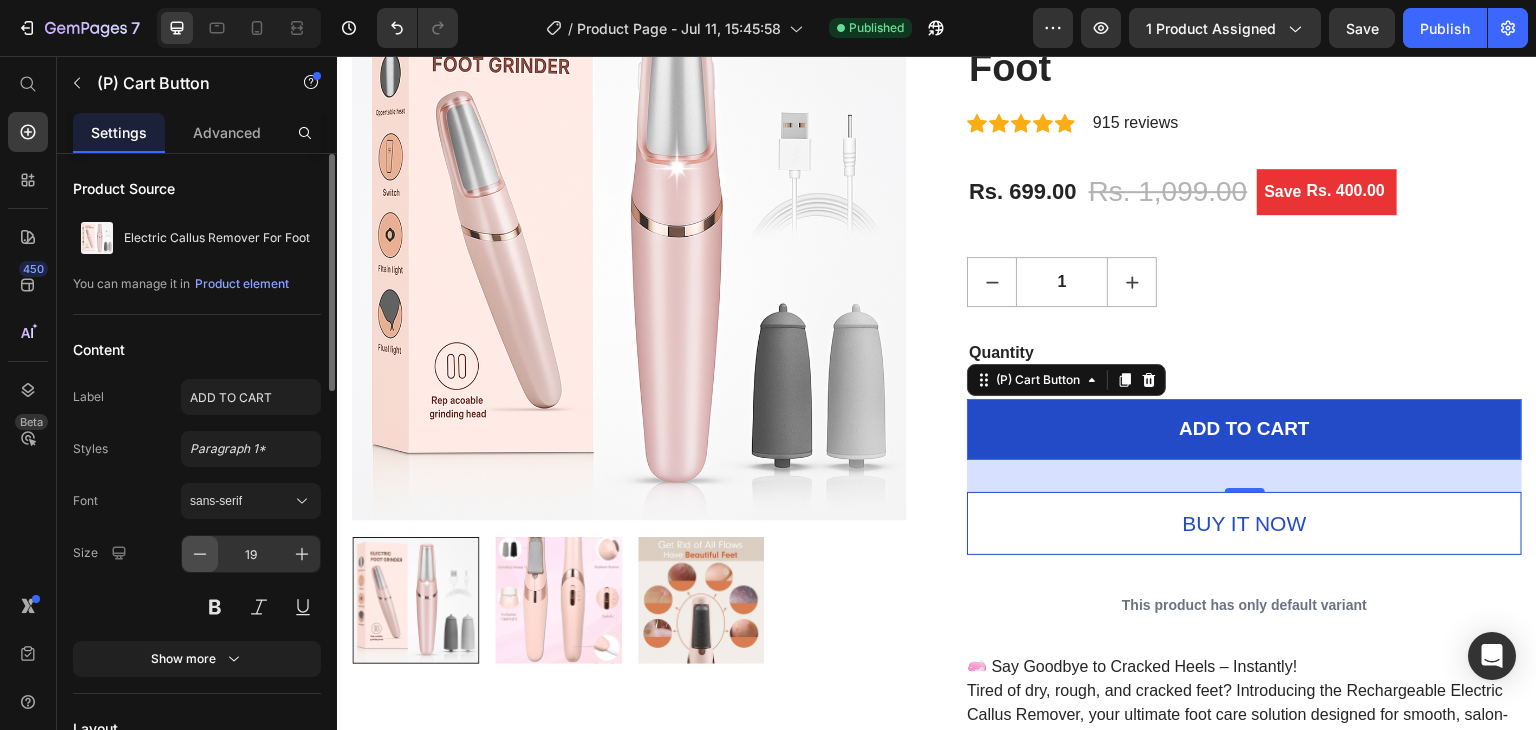 click 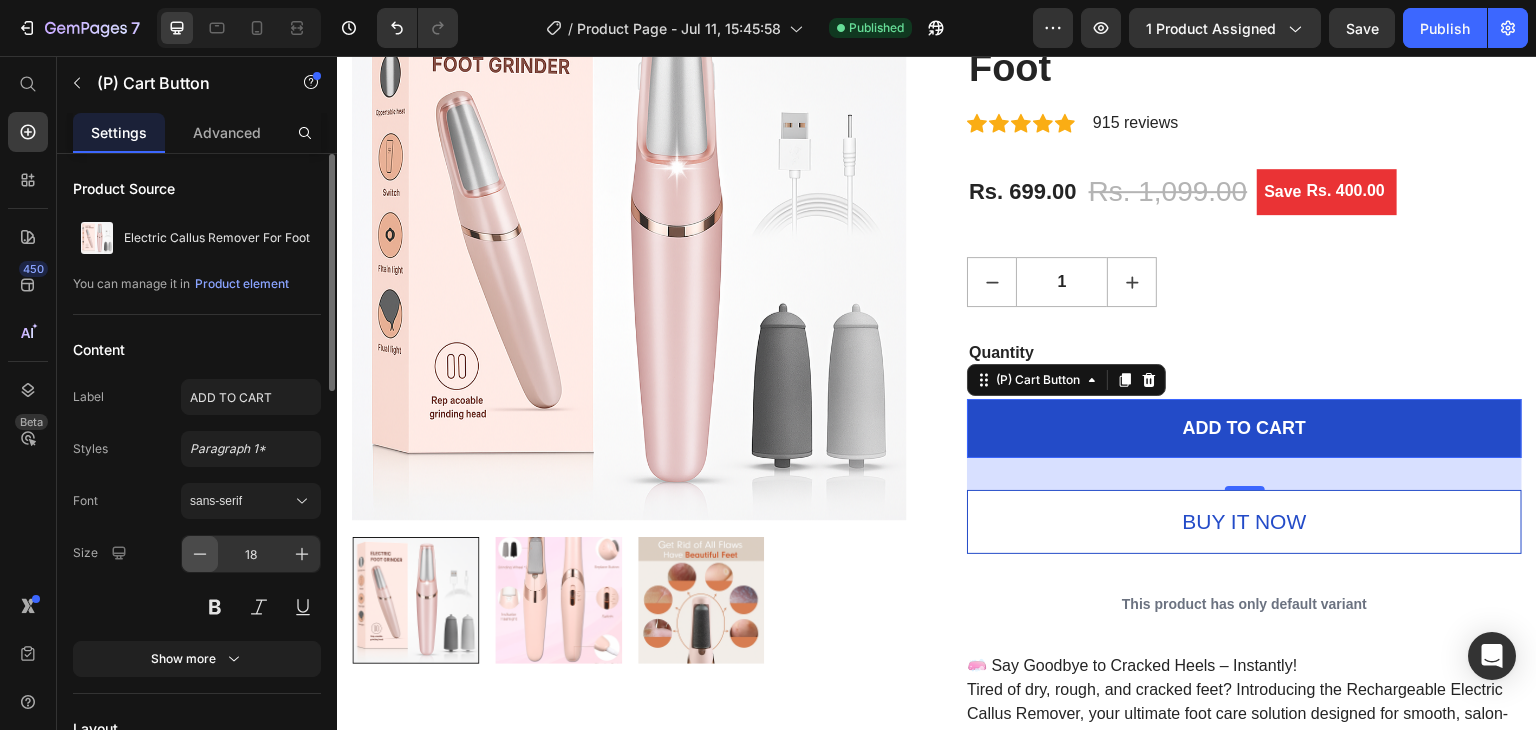 click 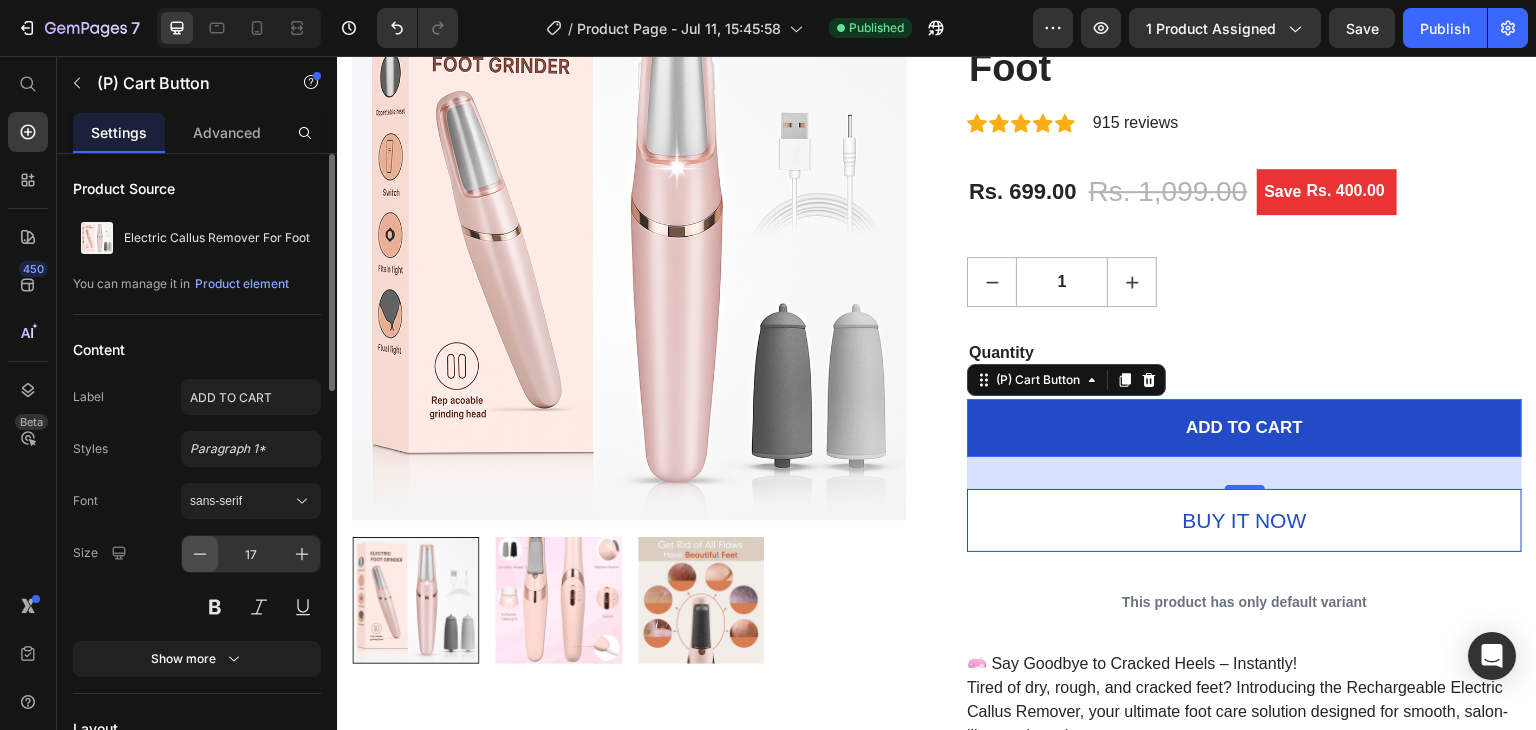 click 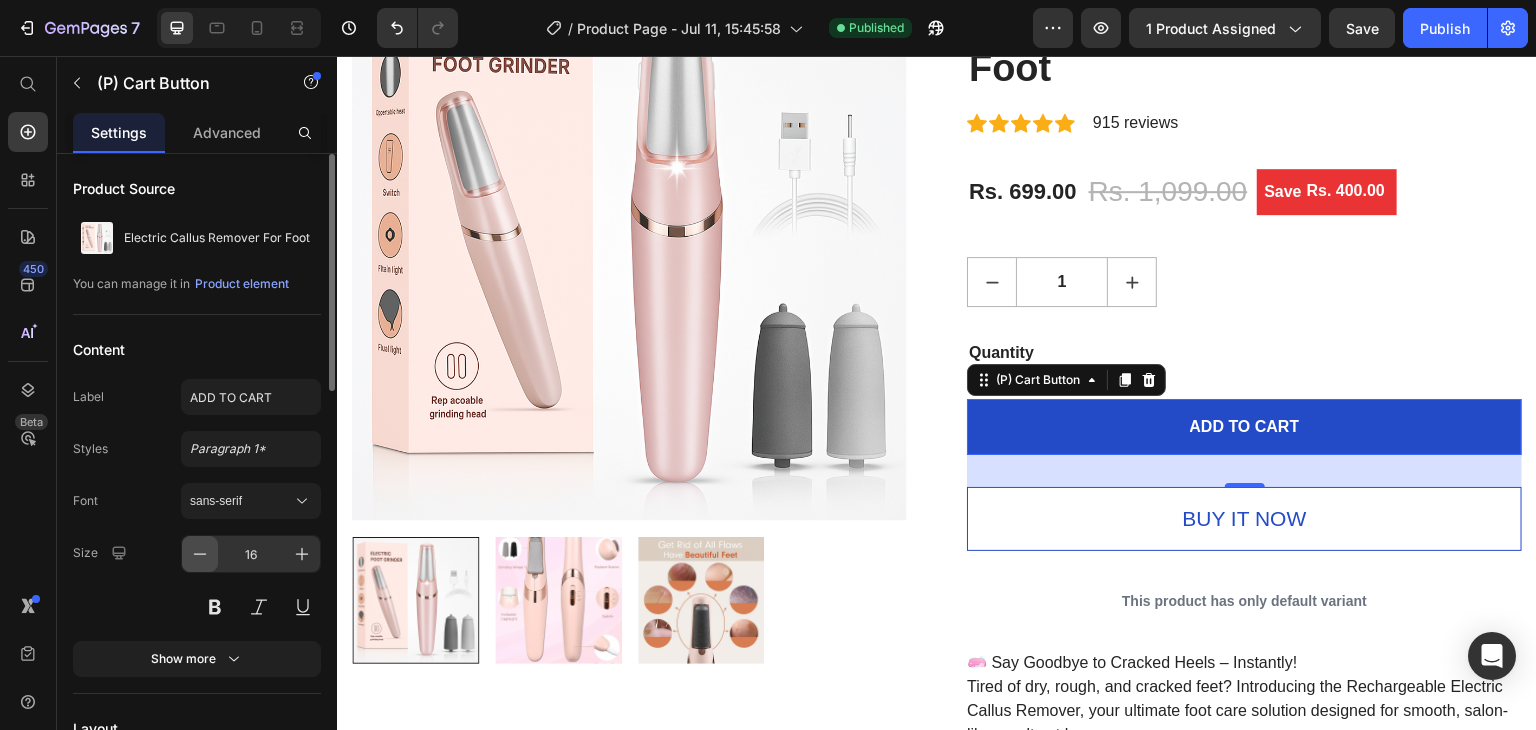 click 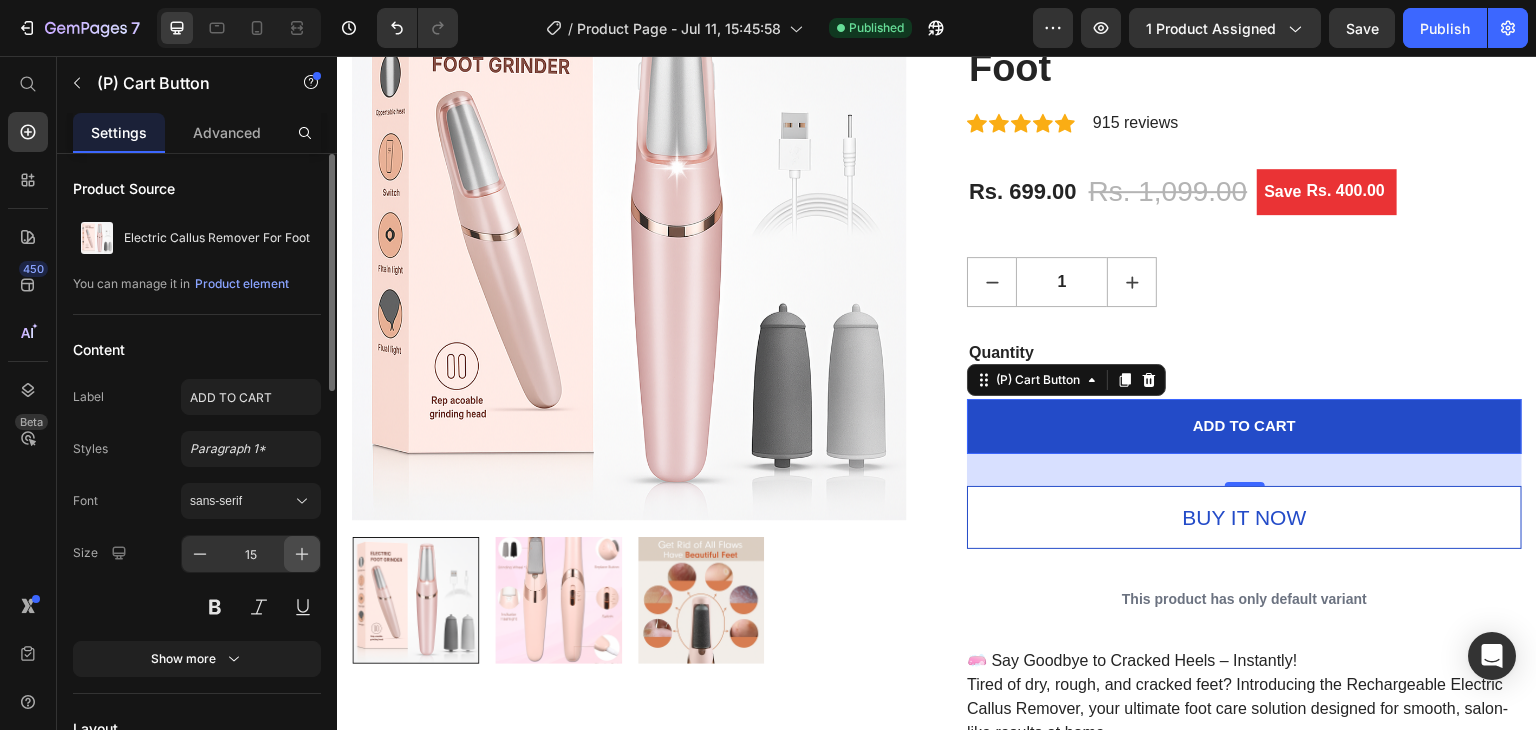 click at bounding box center [302, 554] 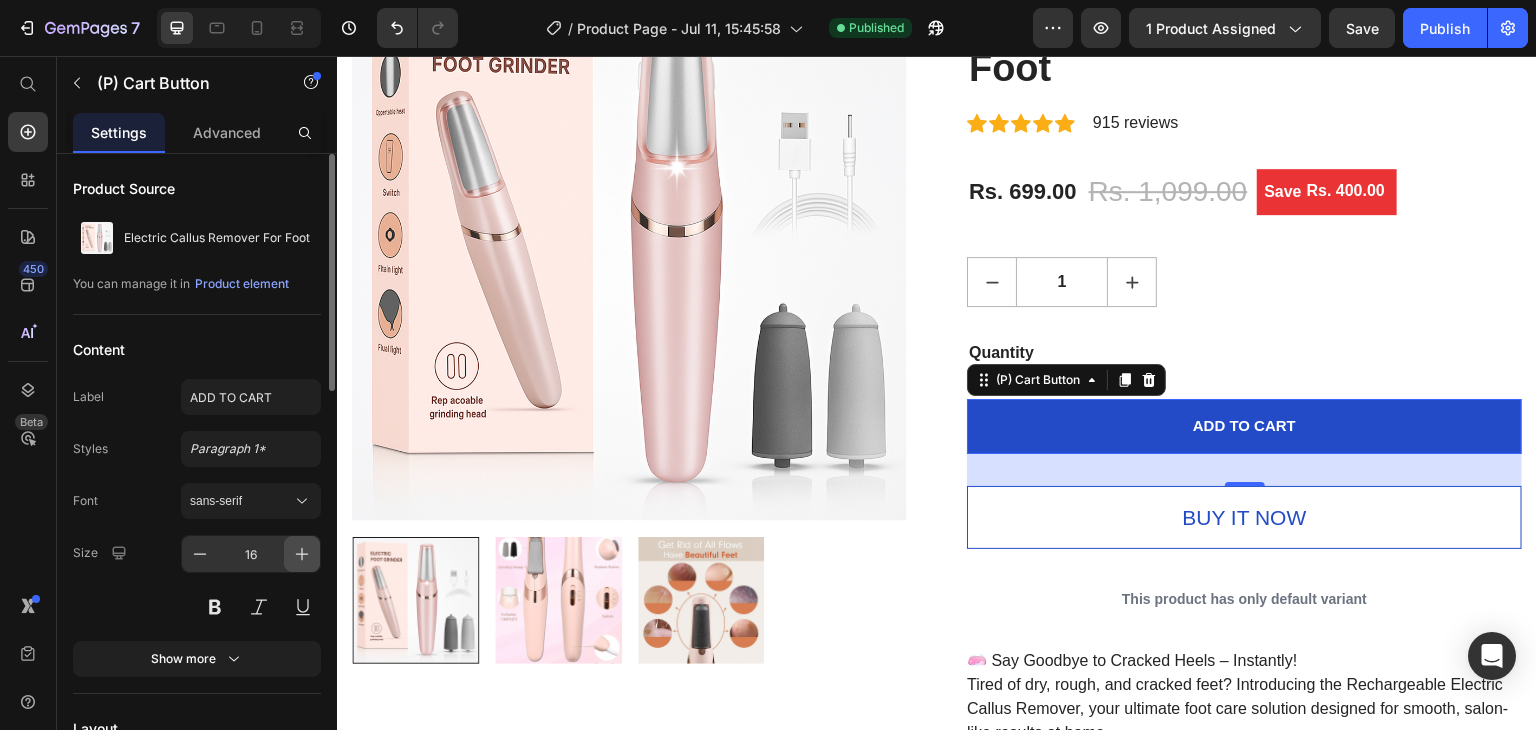 click at bounding box center [302, 554] 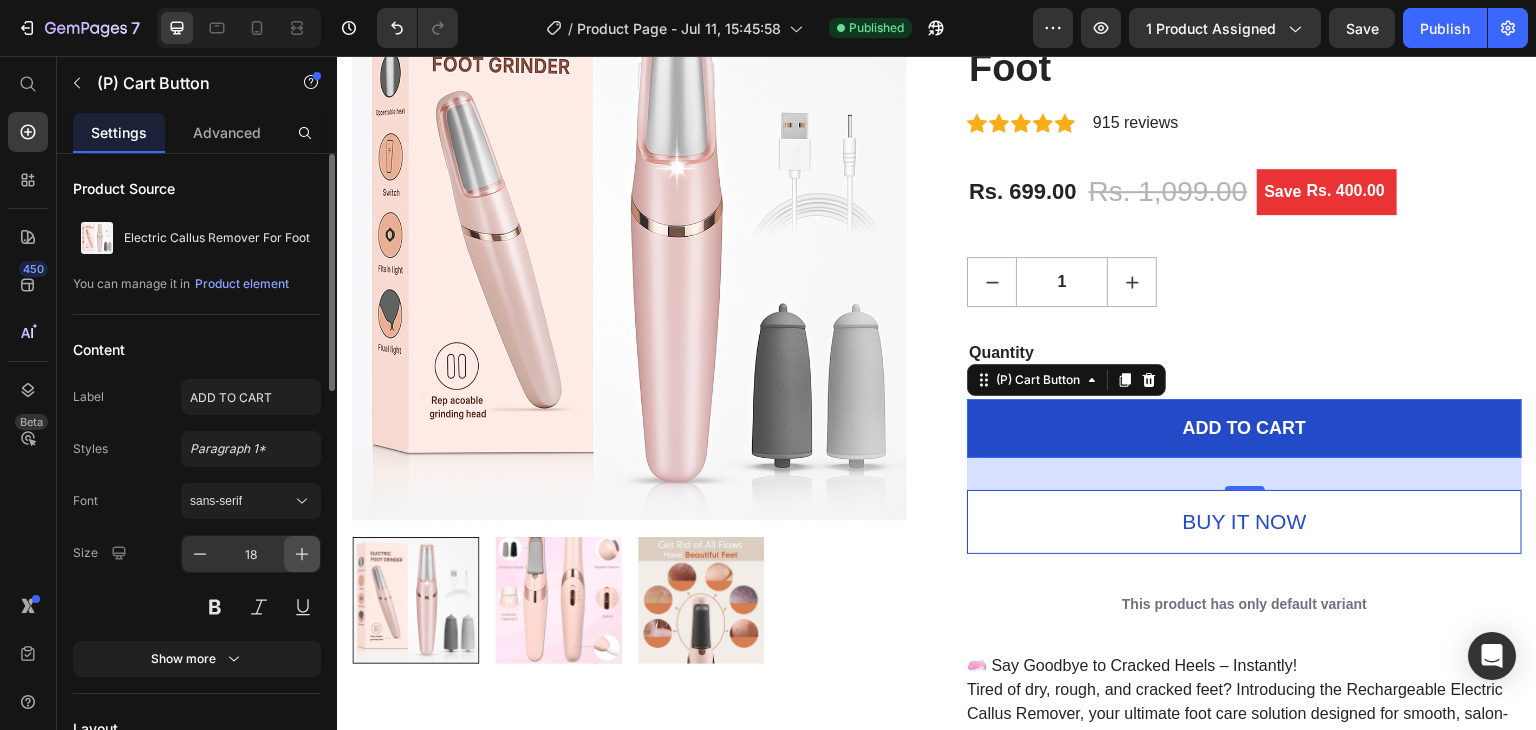 click at bounding box center [302, 554] 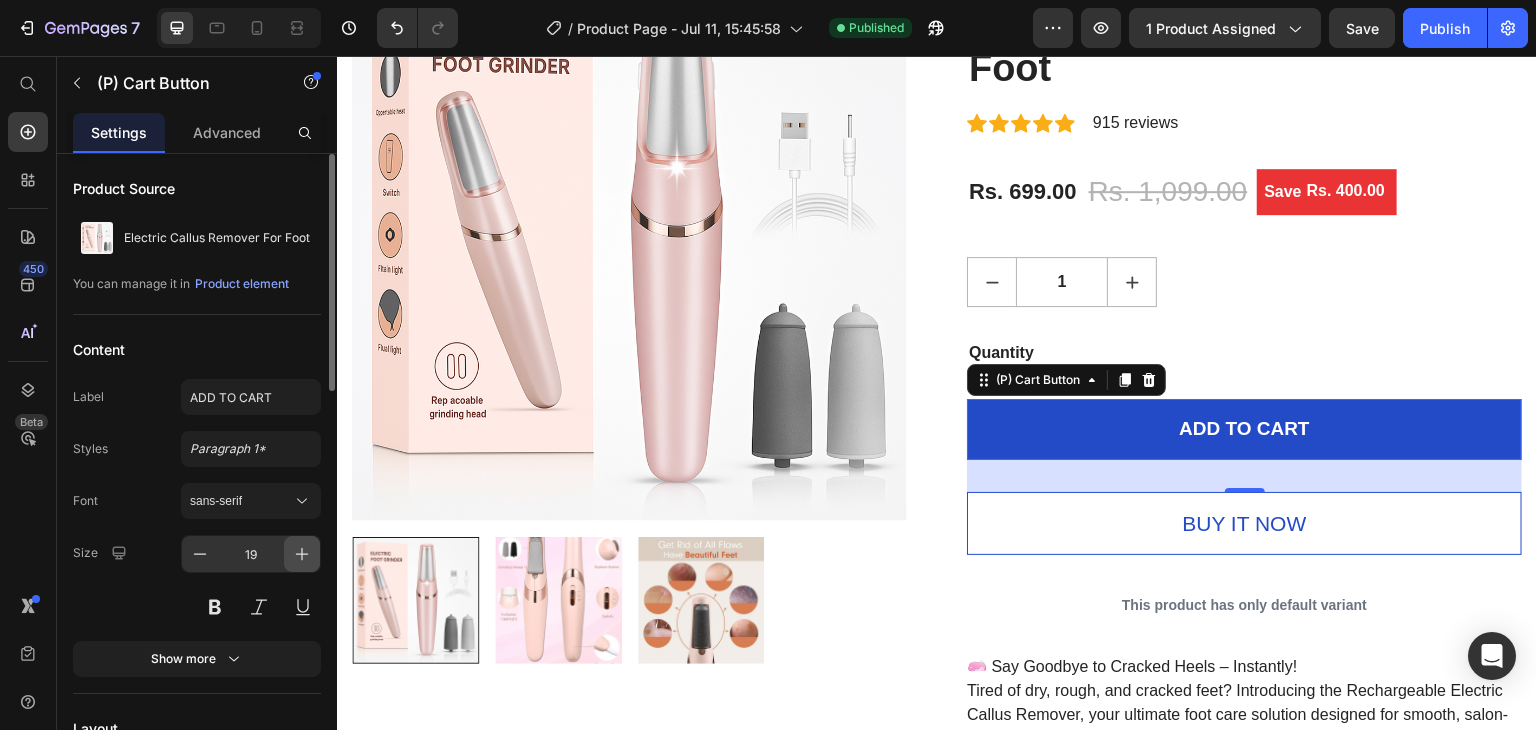 click at bounding box center [302, 554] 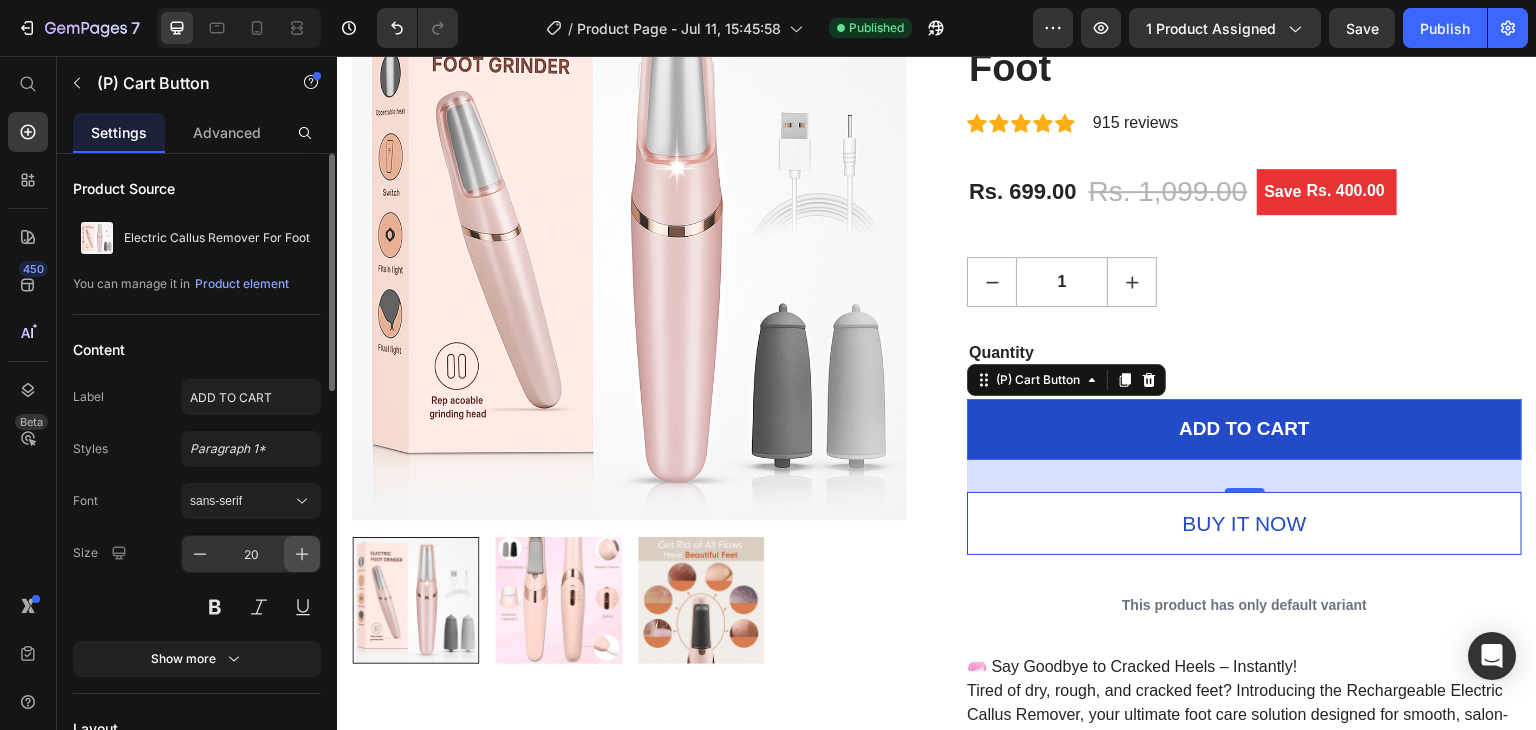 click at bounding box center (302, 554) 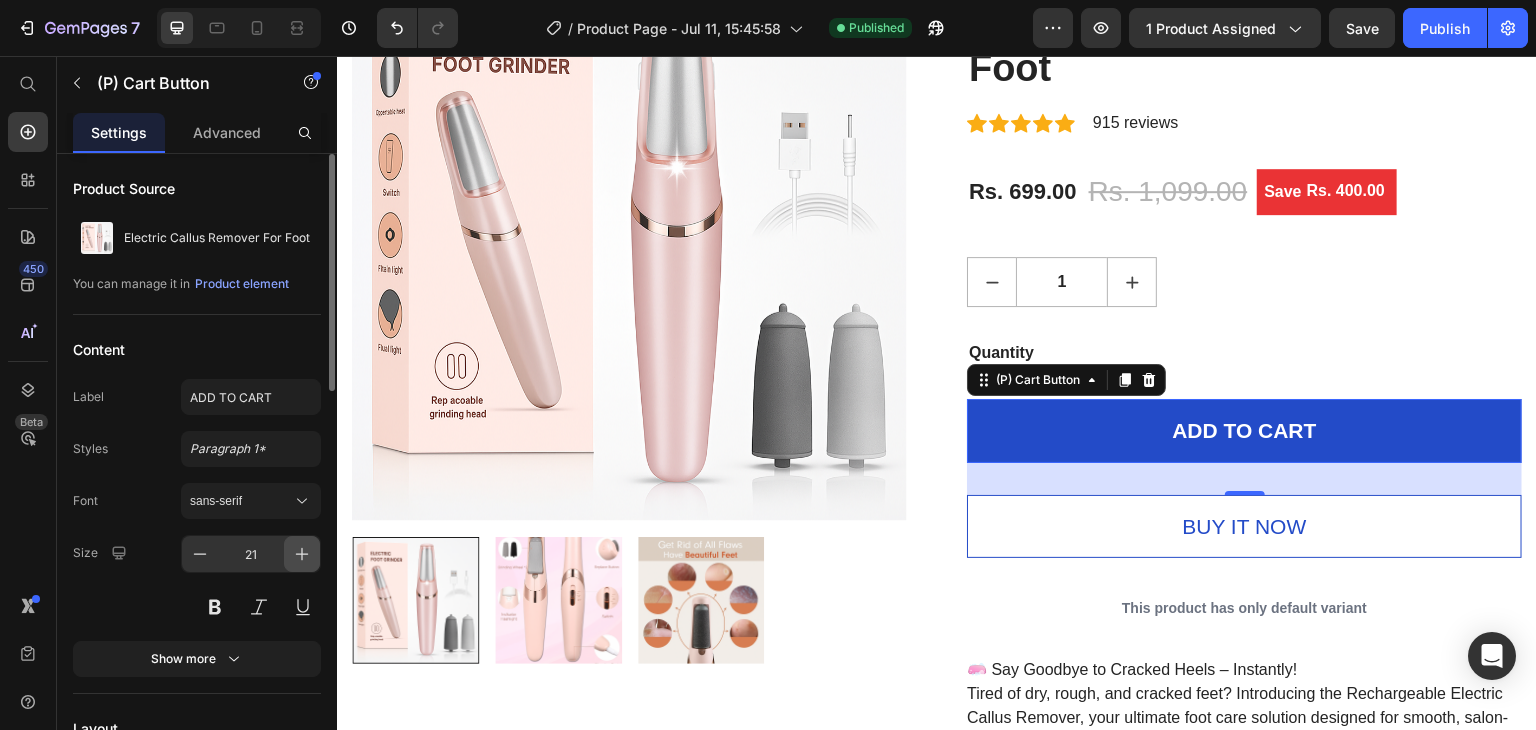 click at bounding box center (302, 554) 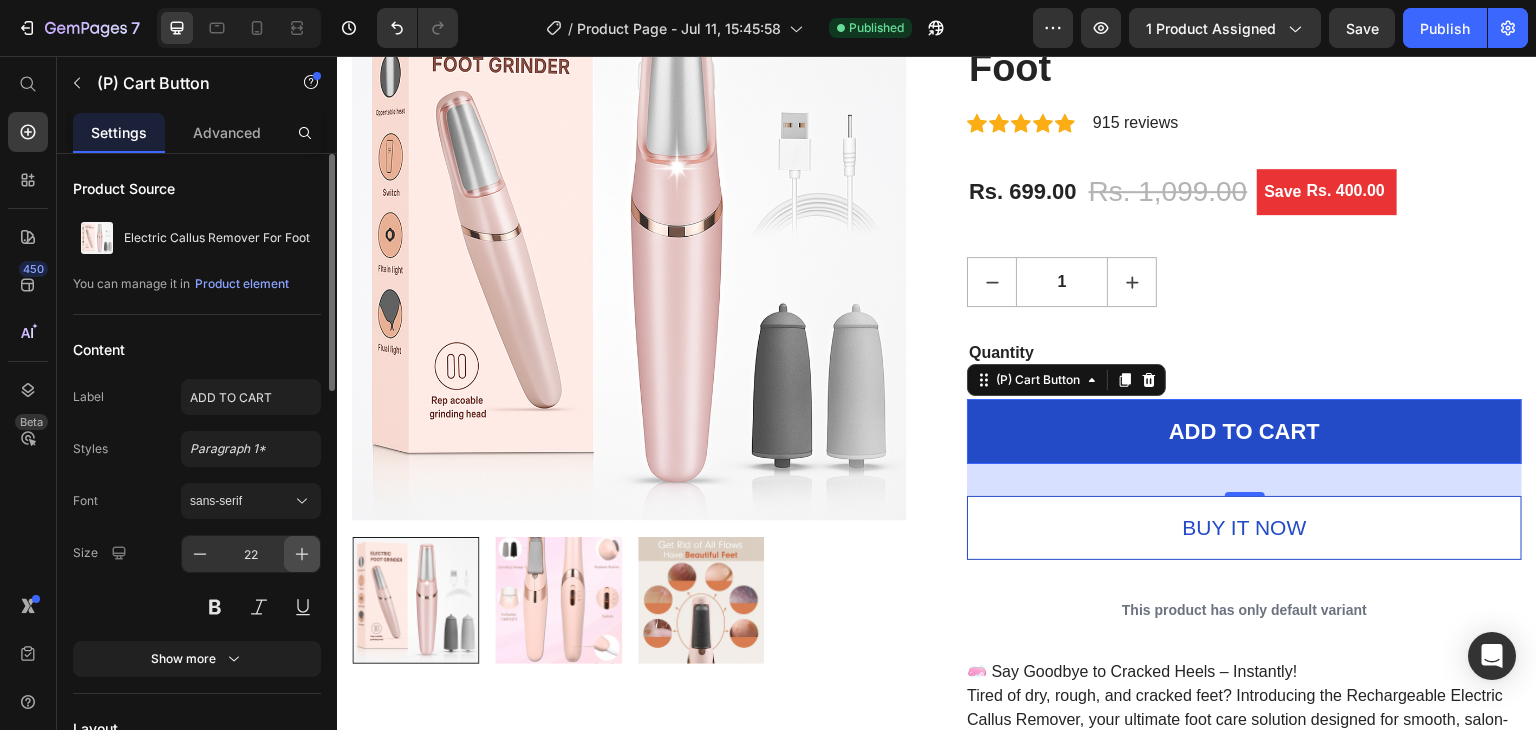 click at bounding box center [302, 554] 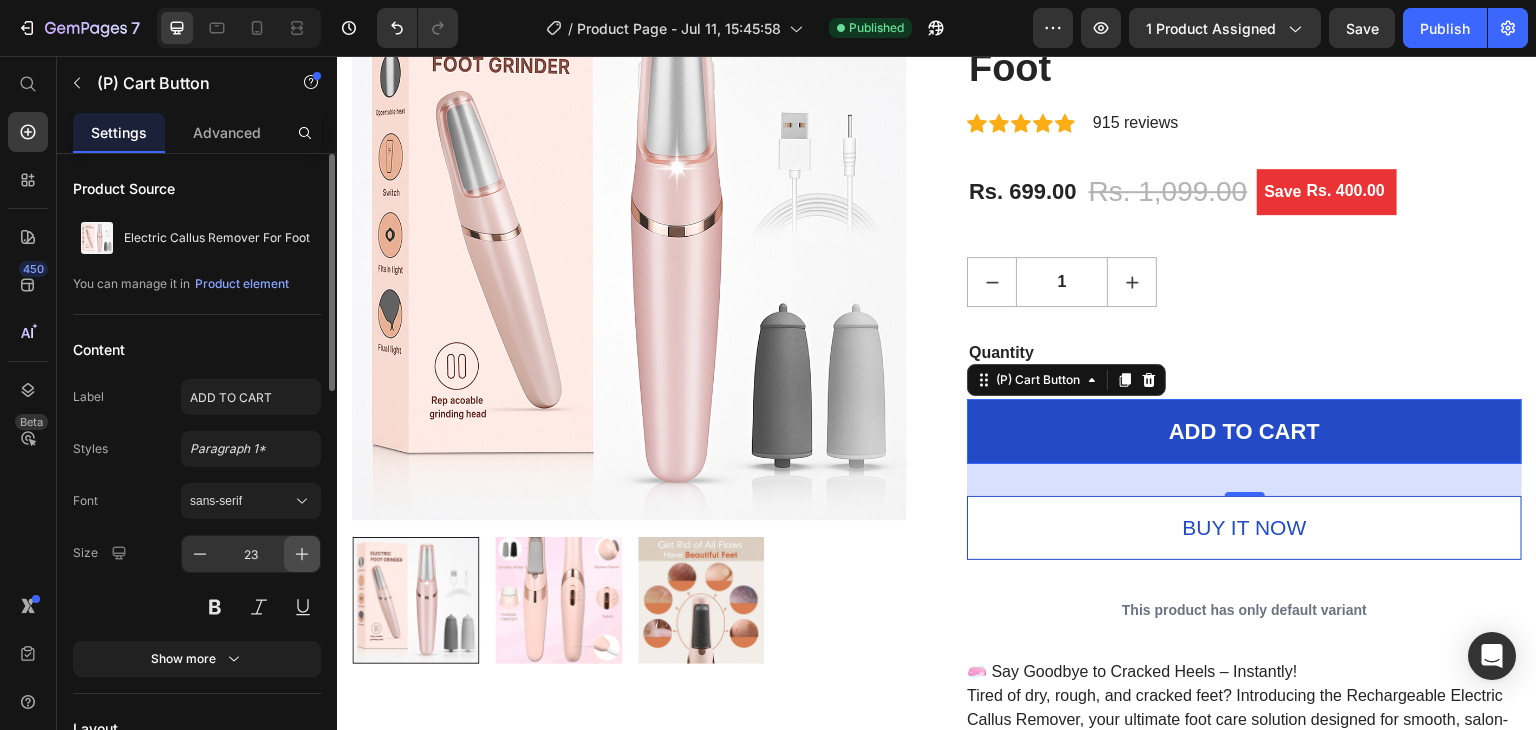 click at bounding box center [302, 554] 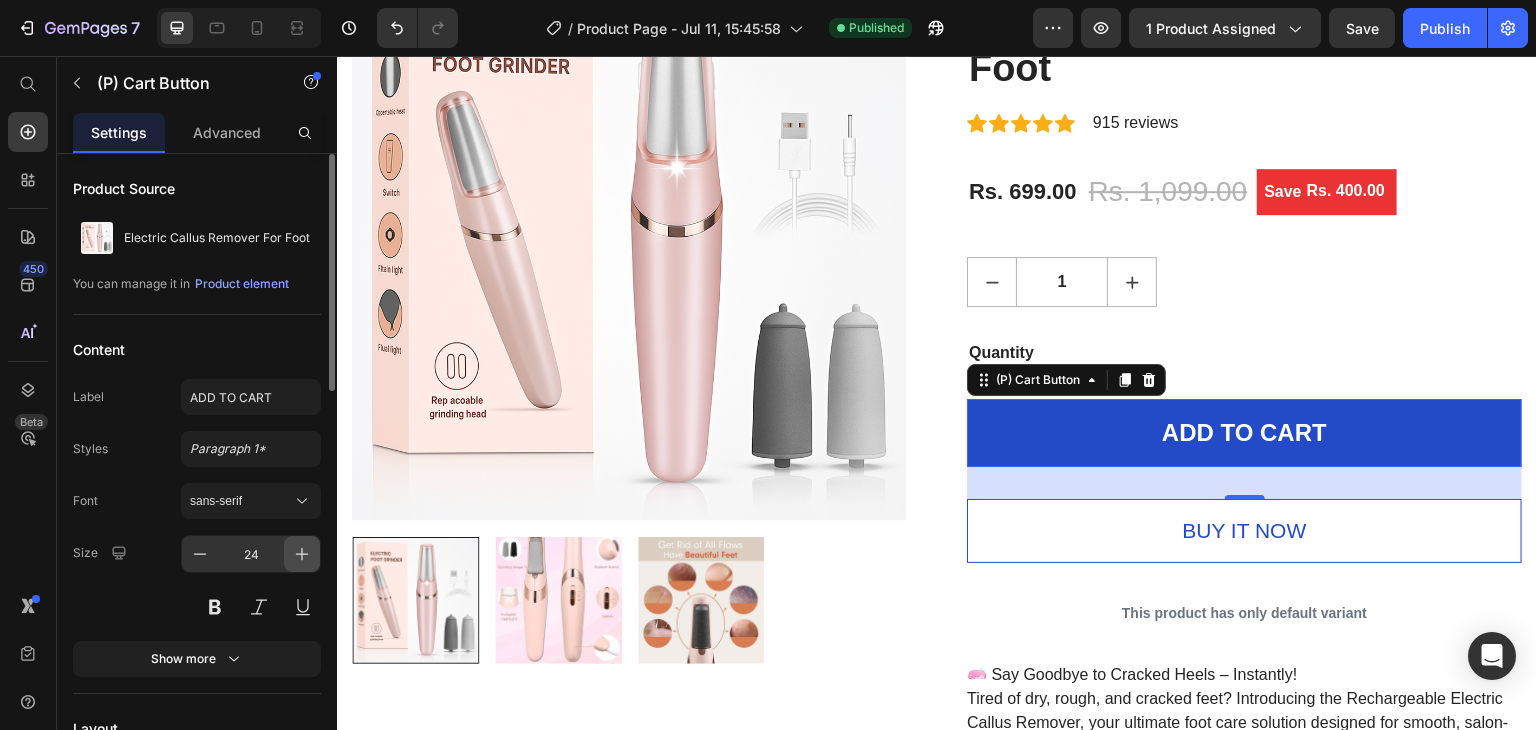 click at bounding box center (302, 554) 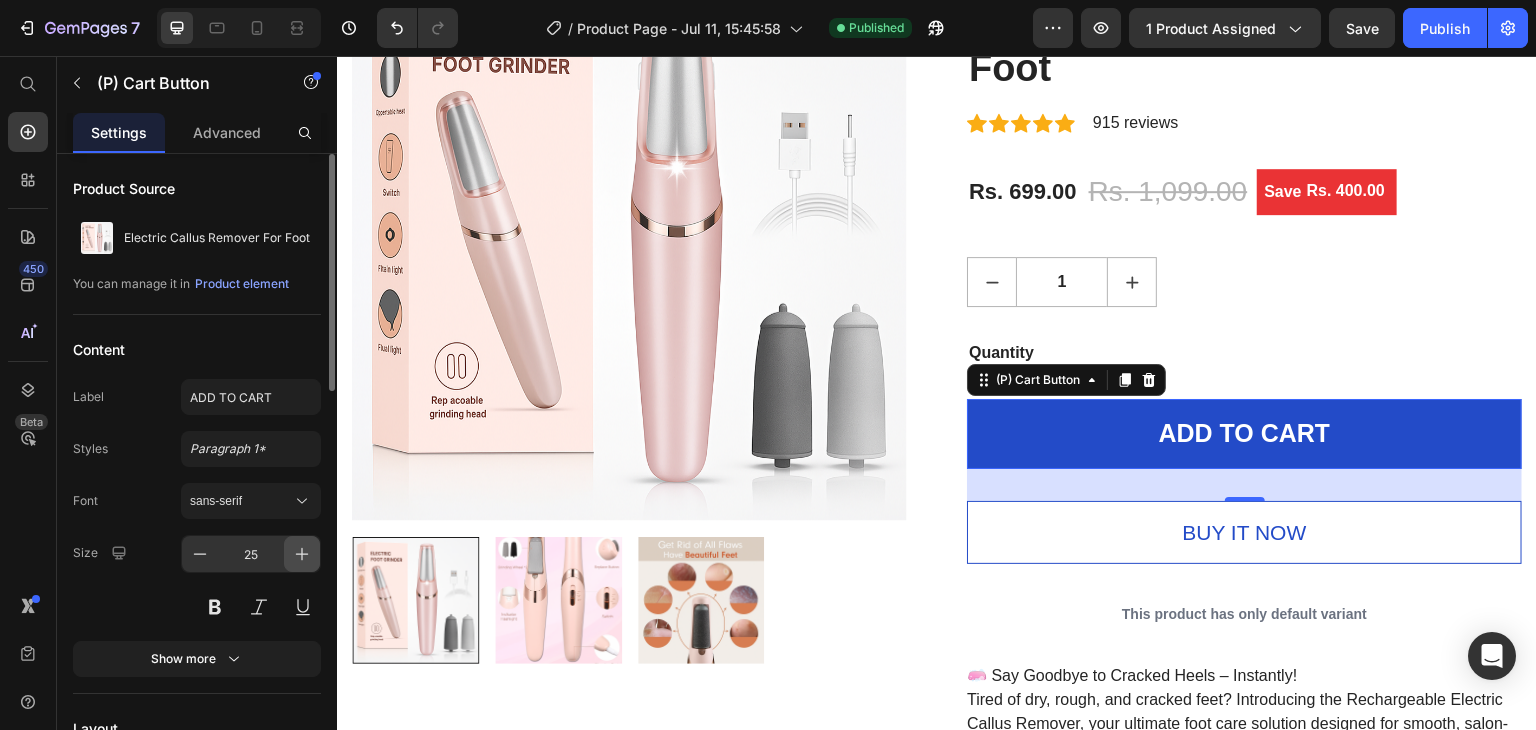 click at bounding box center [302, 554] 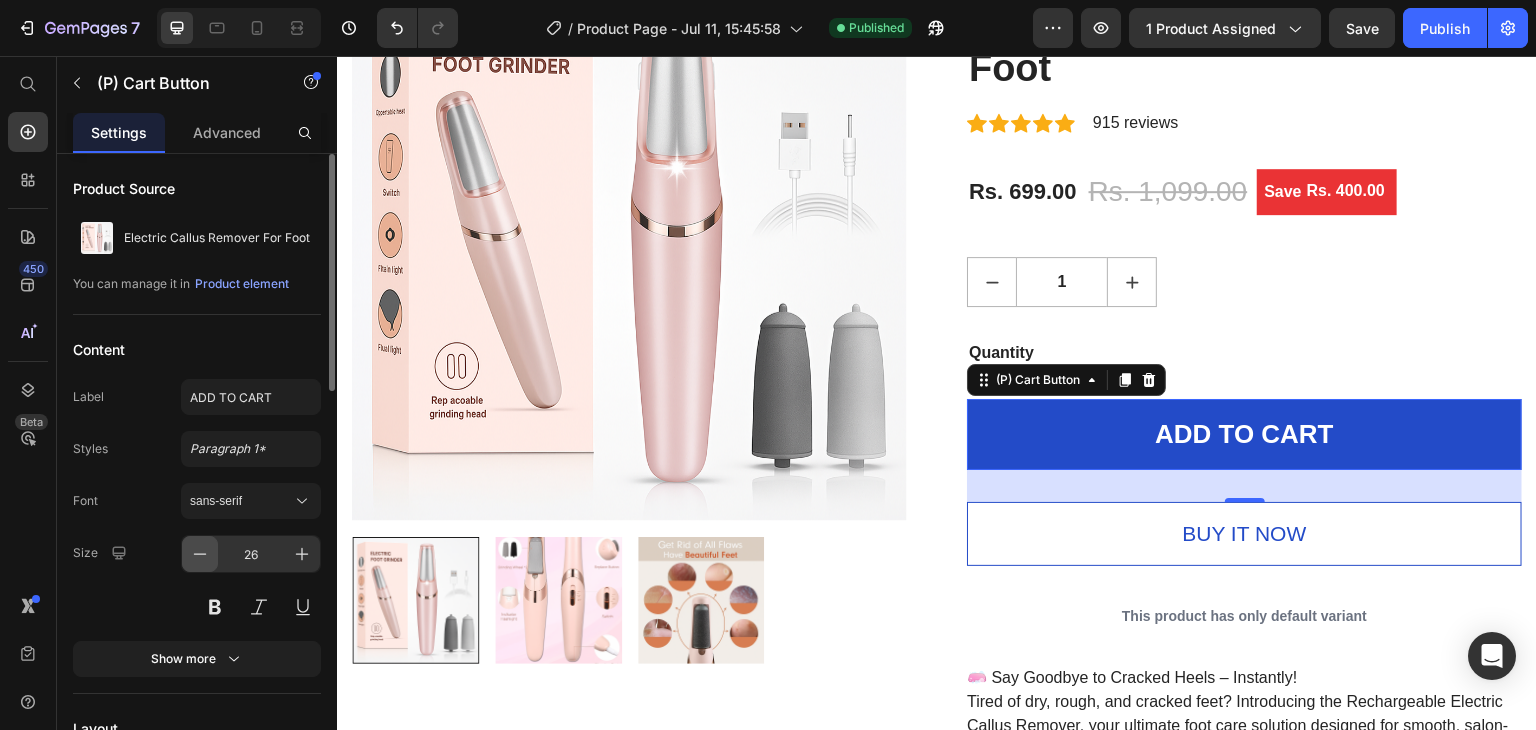 click 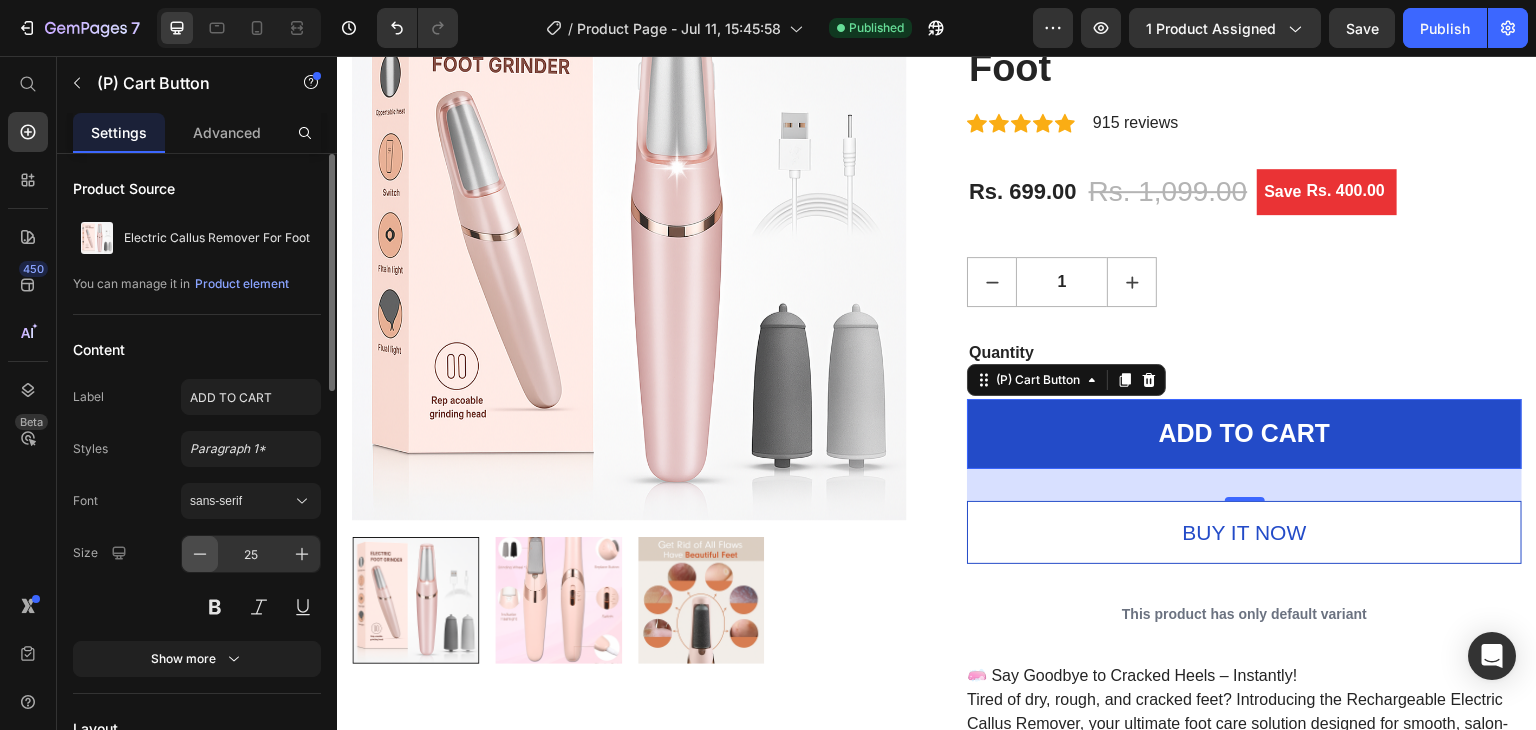 click 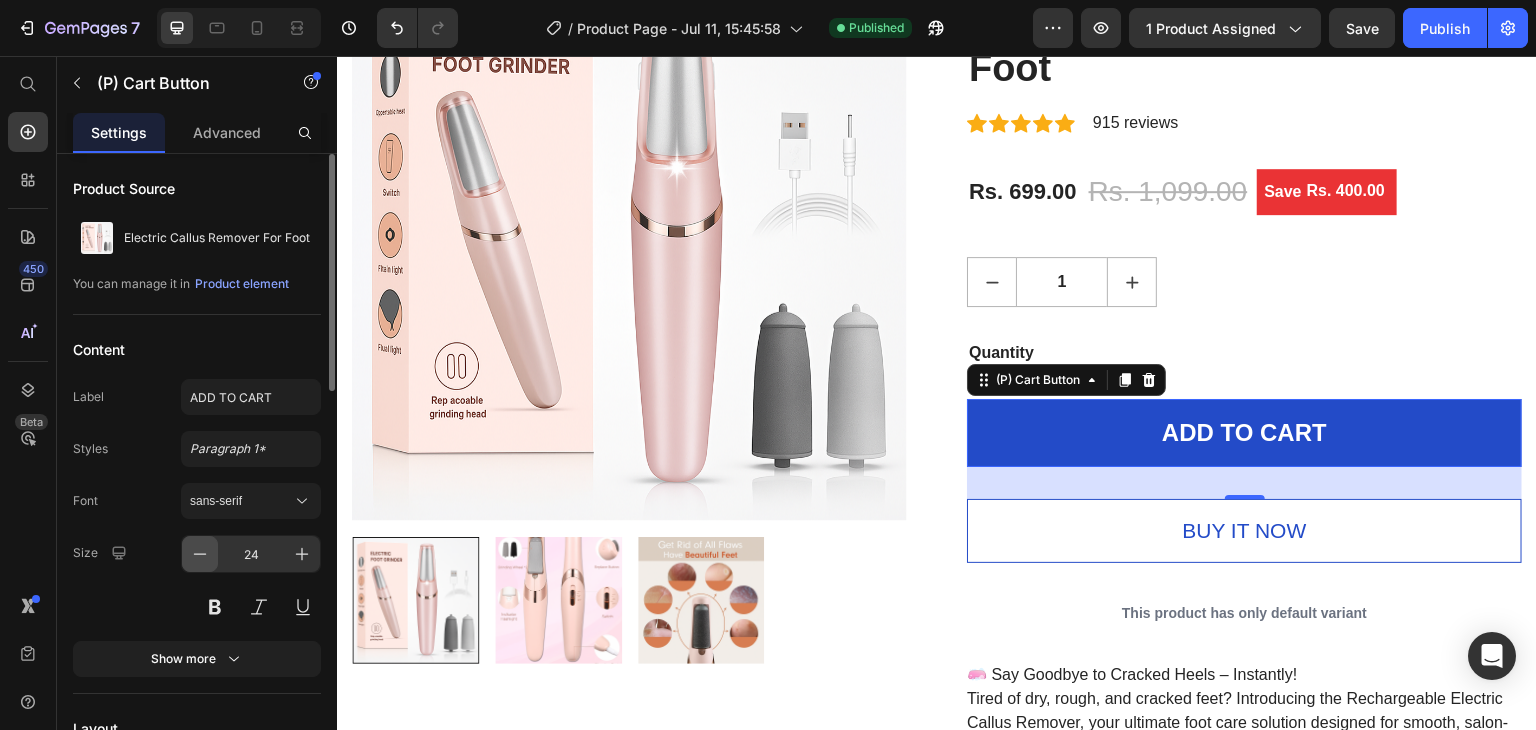 click 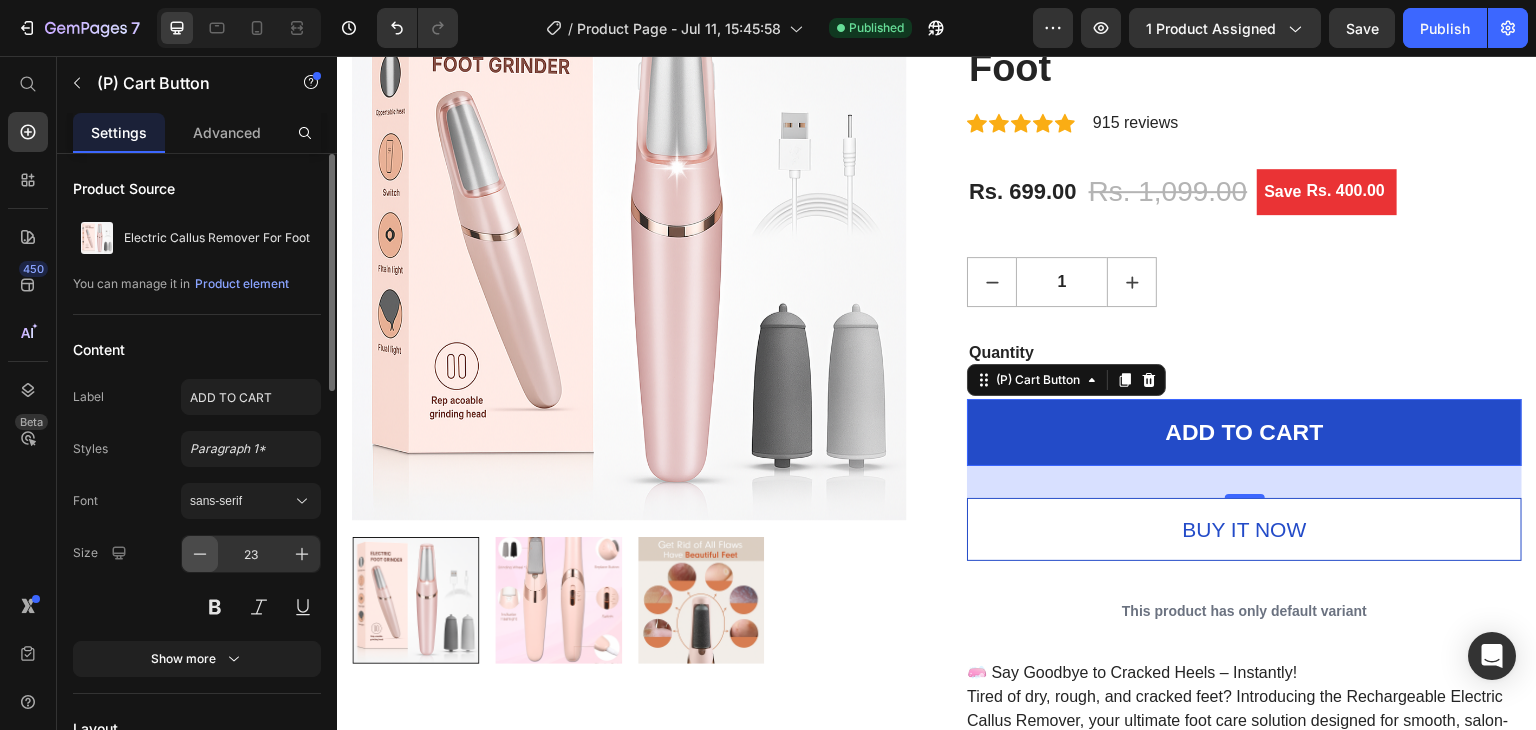 click 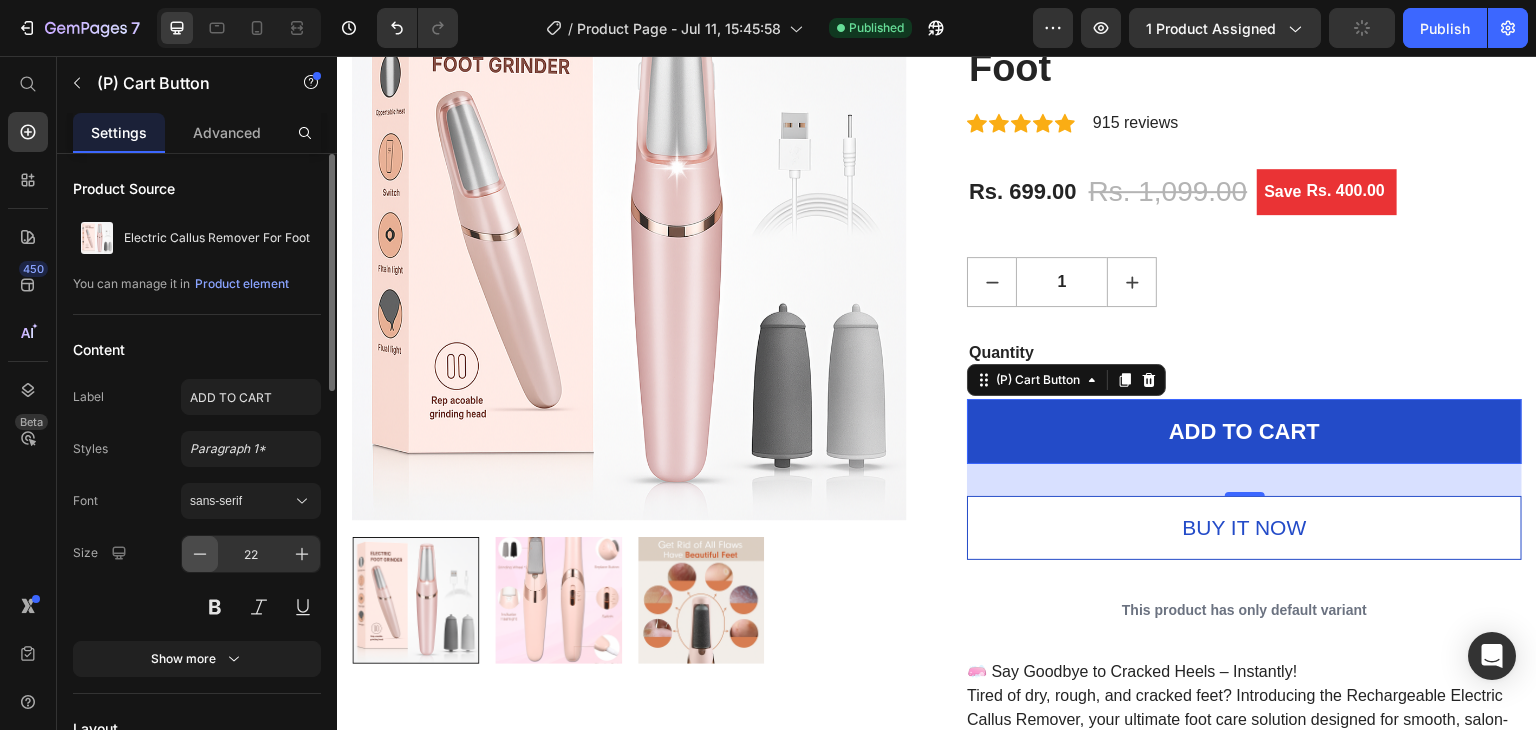 click 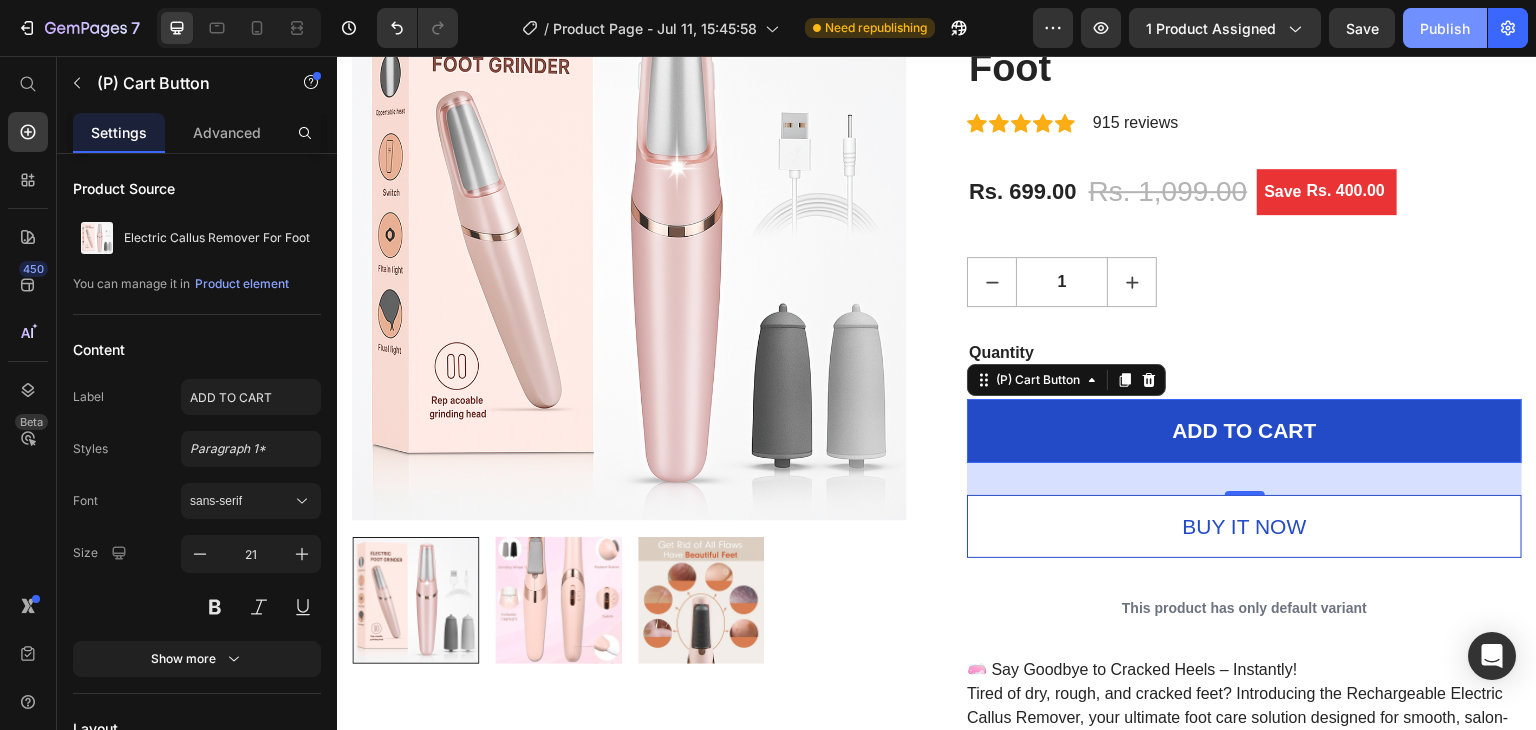 click on "Publish" at bounding box center [1445, 28] 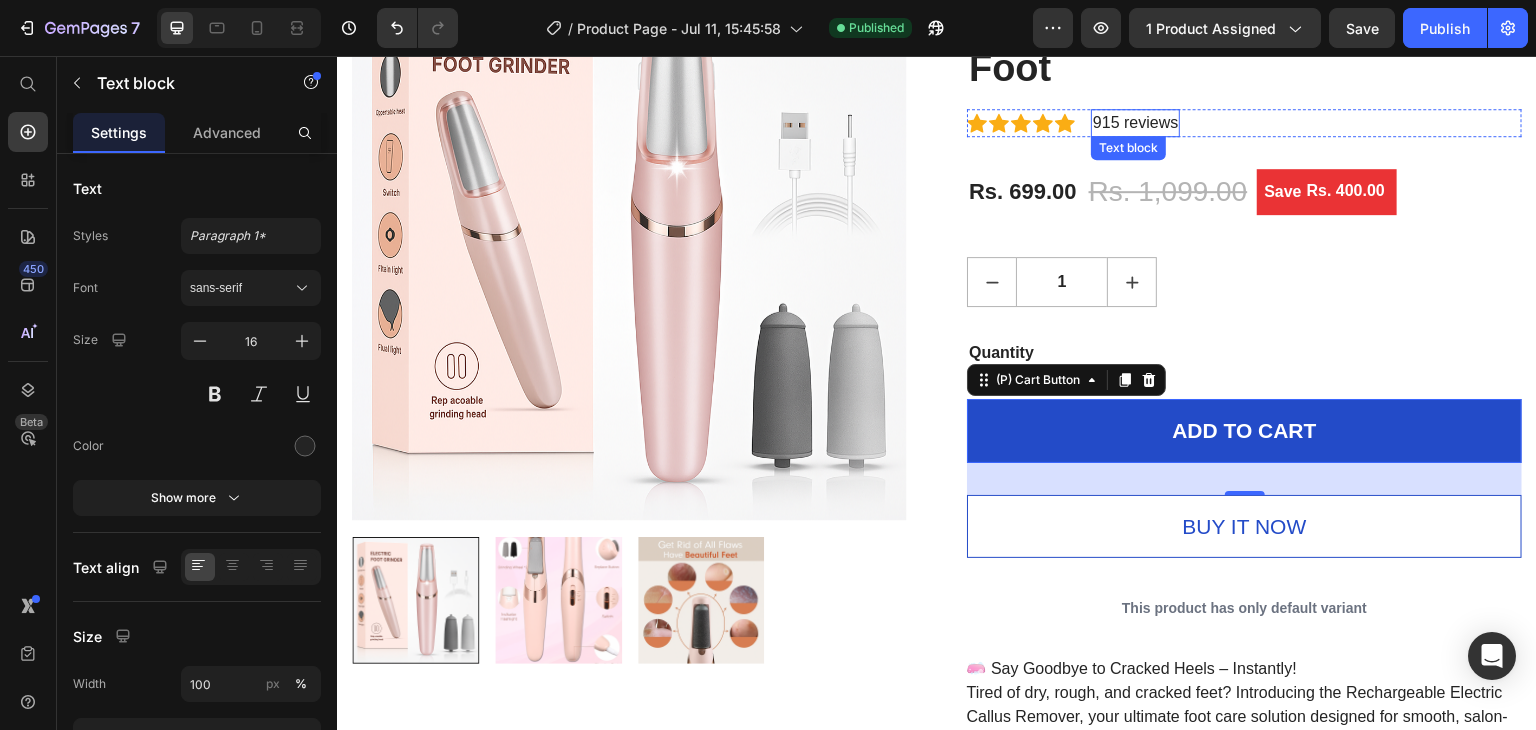 click on "915 reviews" at bounding box center [1135, 123] 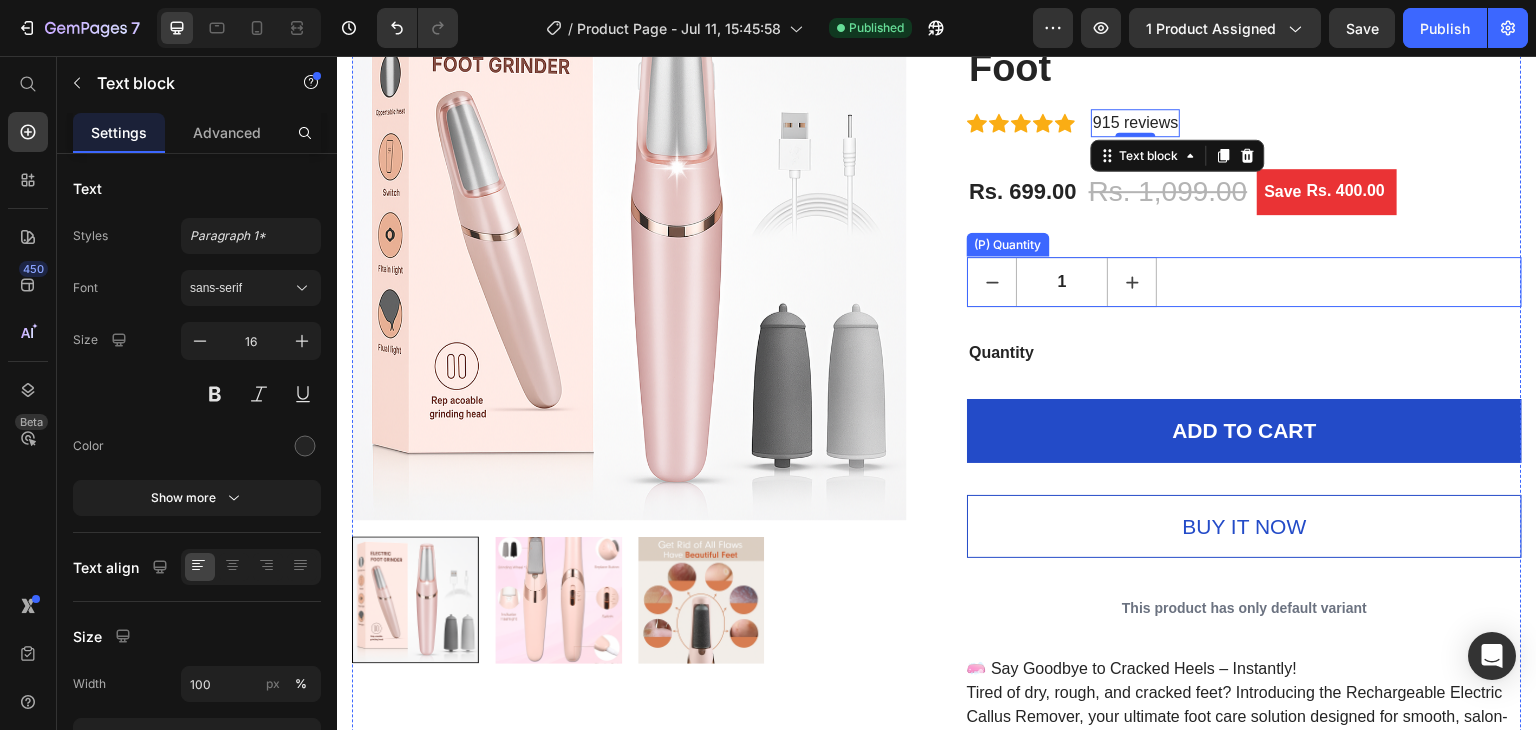 click on "1" at bounding box center (1244, 282) 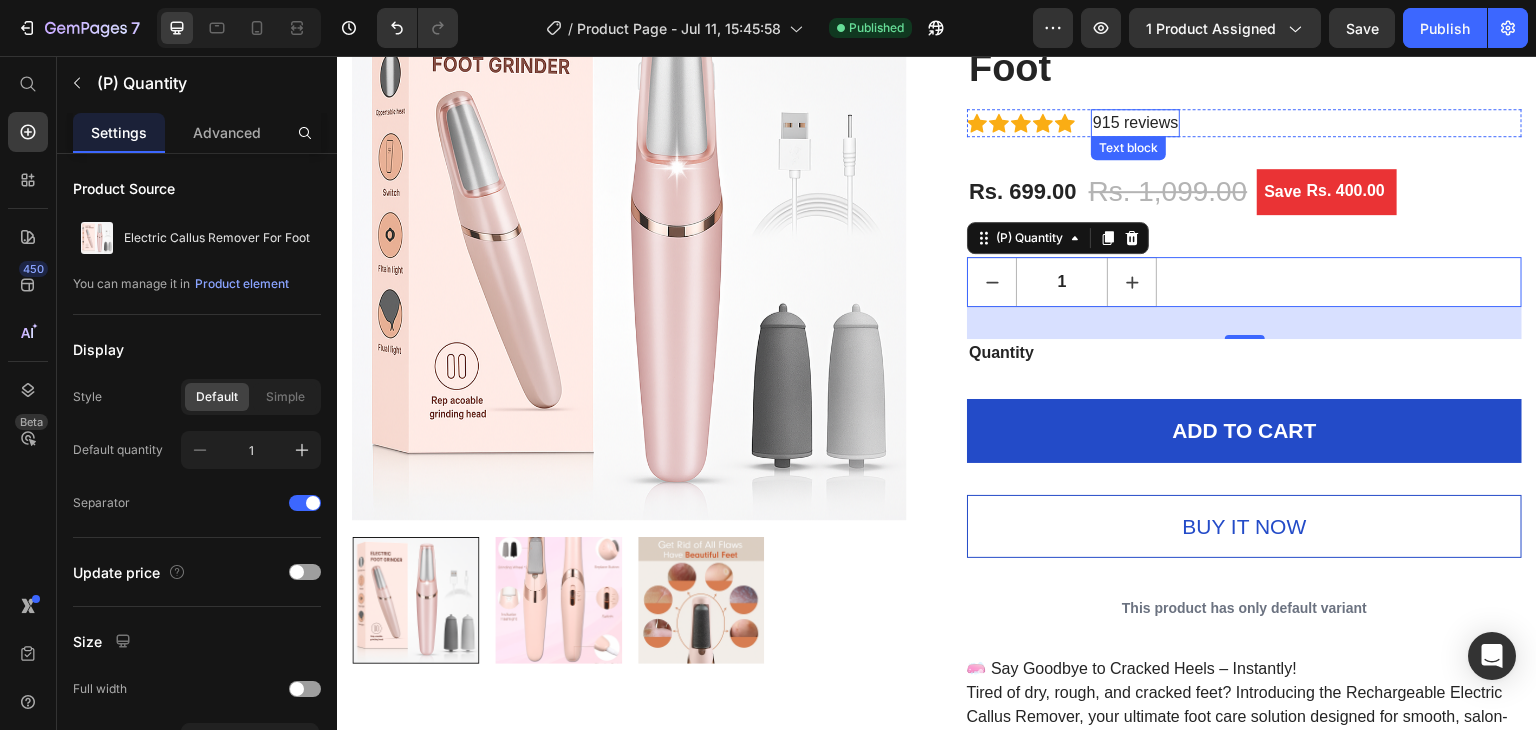 click on "915 reviews" at bounding box center (1135, 123) 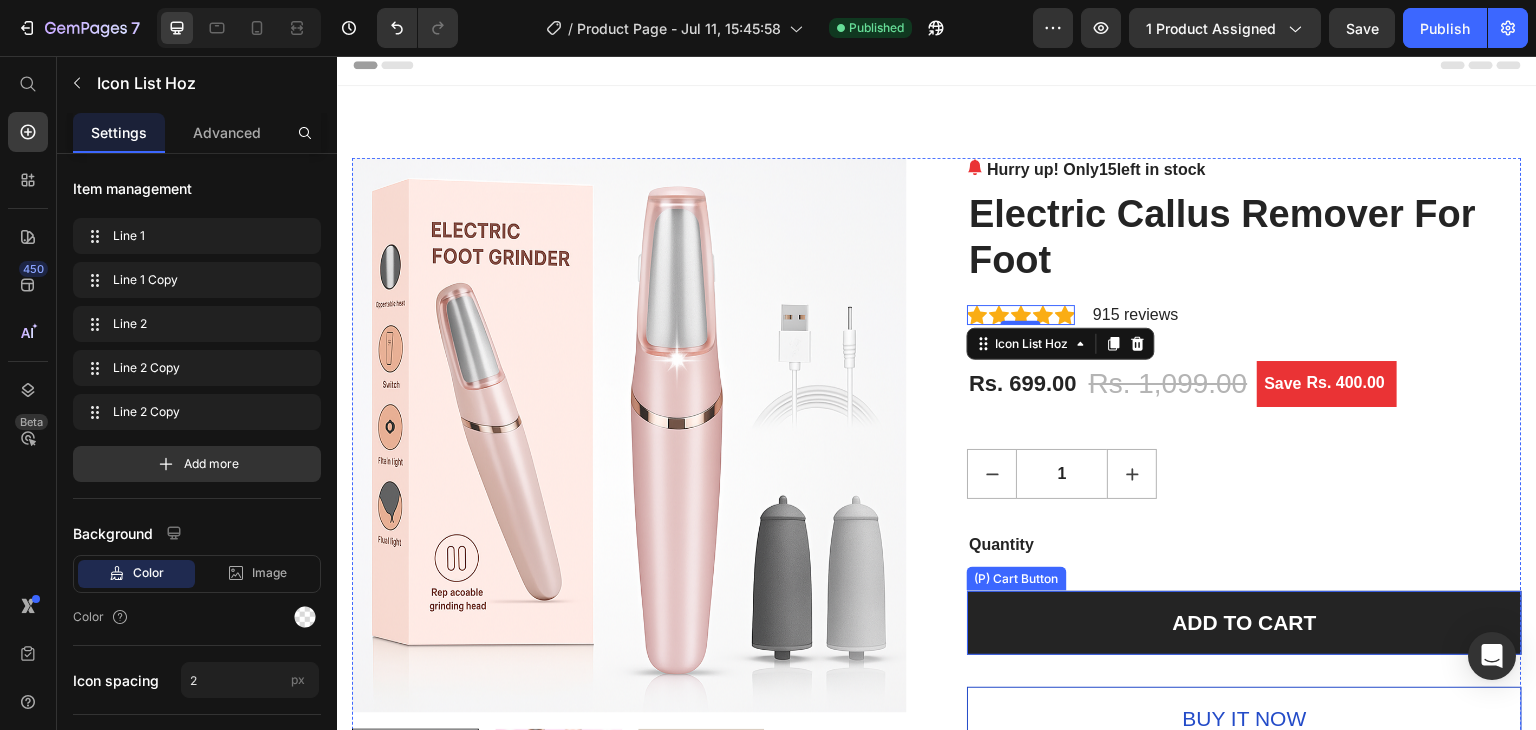 scroll, scrollTop: 8, scrollLeft: 0, axis: vertical 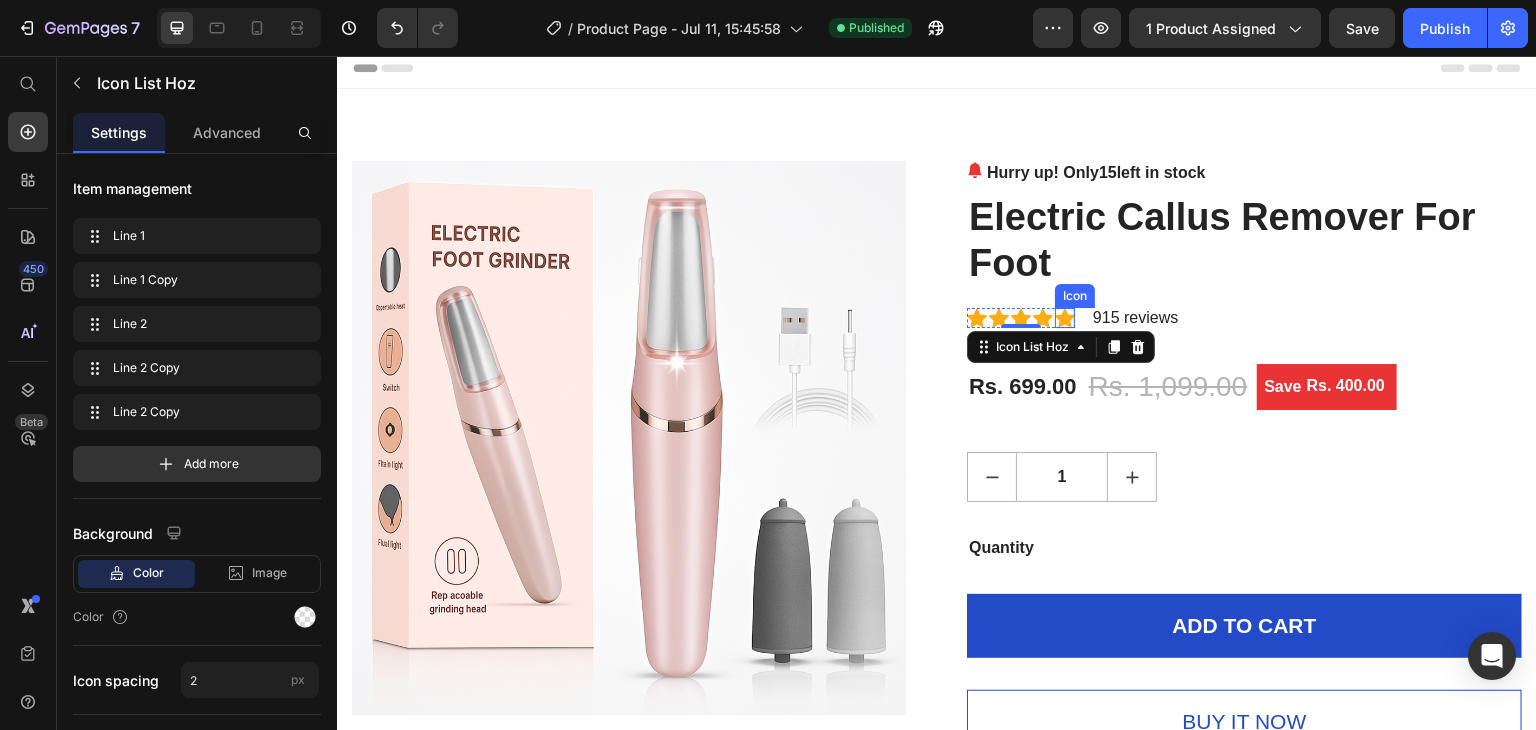 click 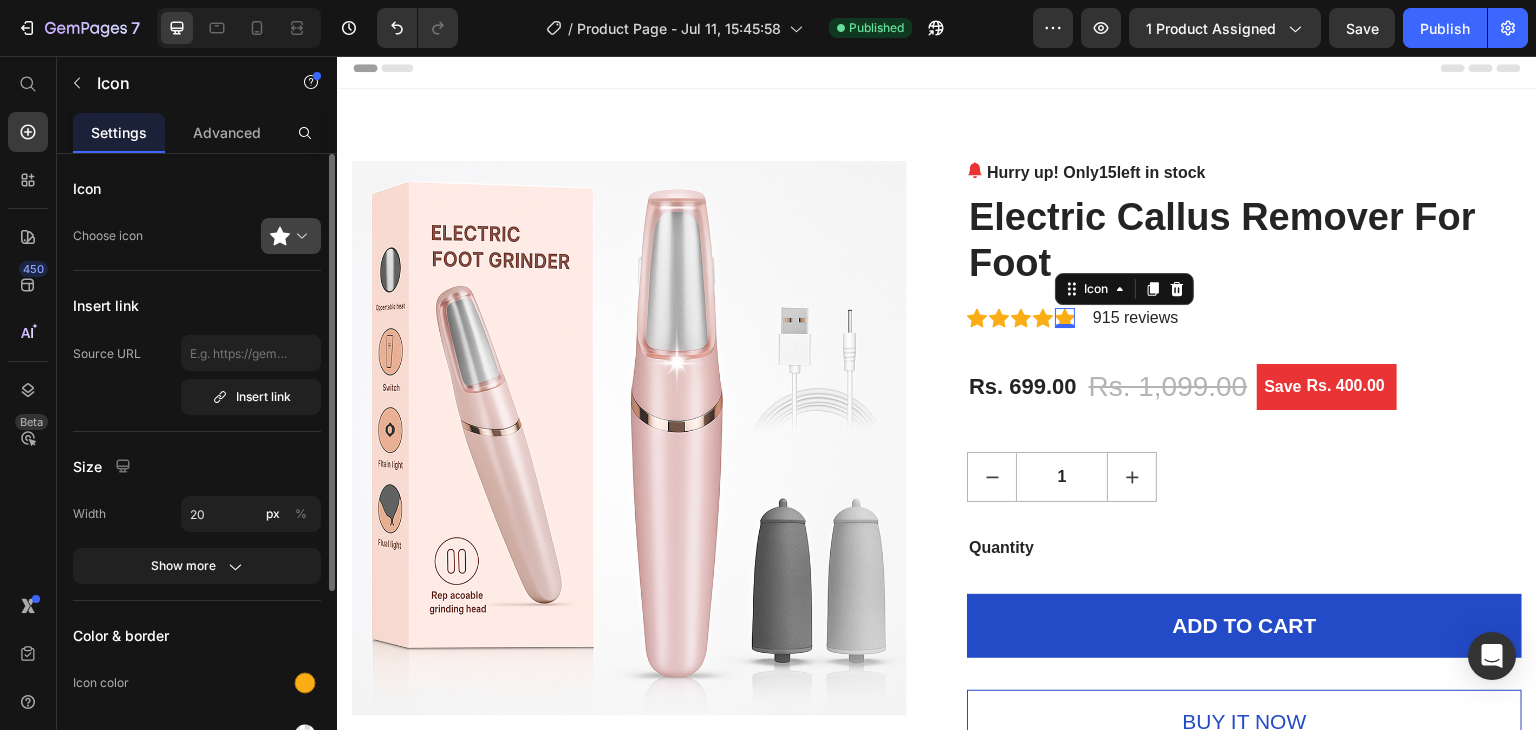 click at bounding box center [299, 236] 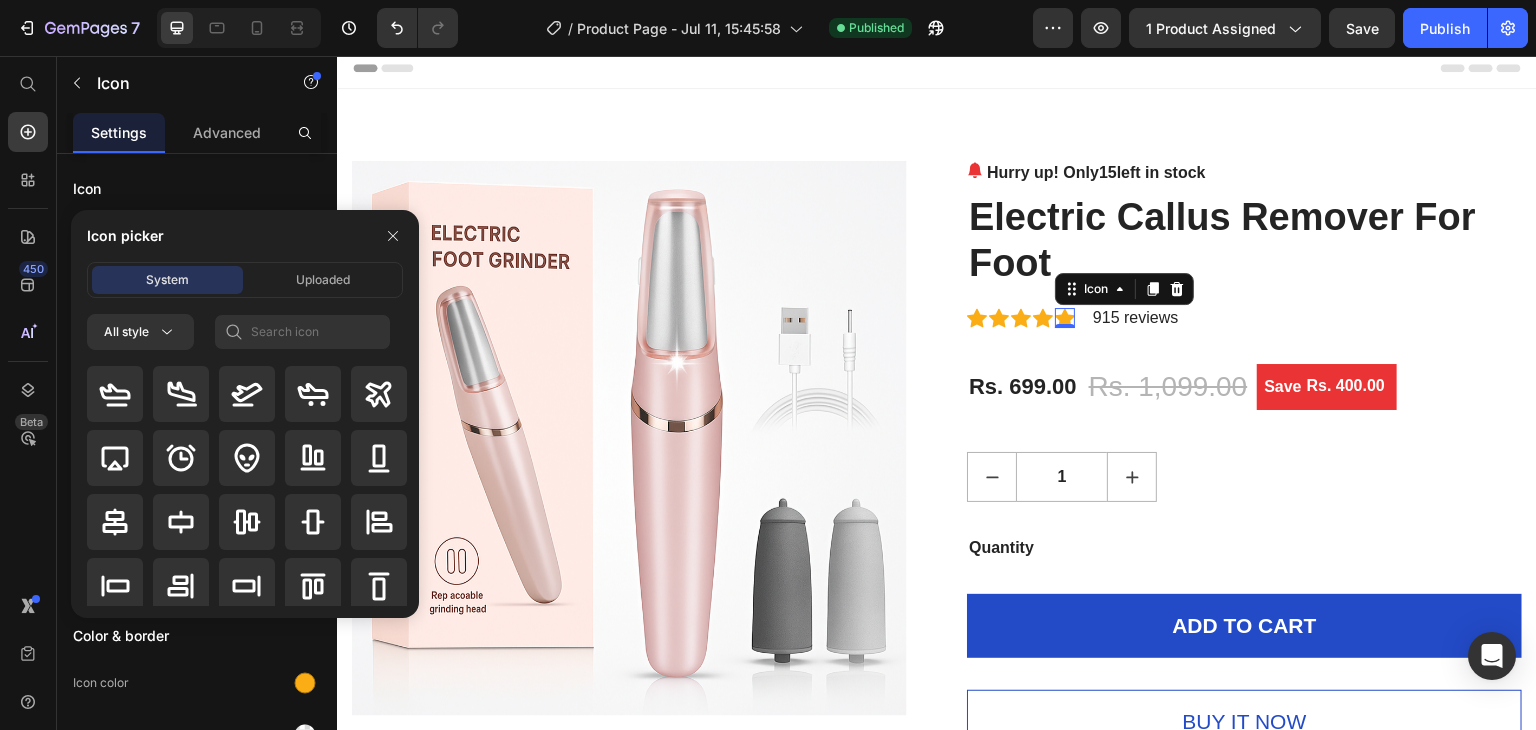 scroll, scrollTop: 0, scrollLeft: 0, axis: both 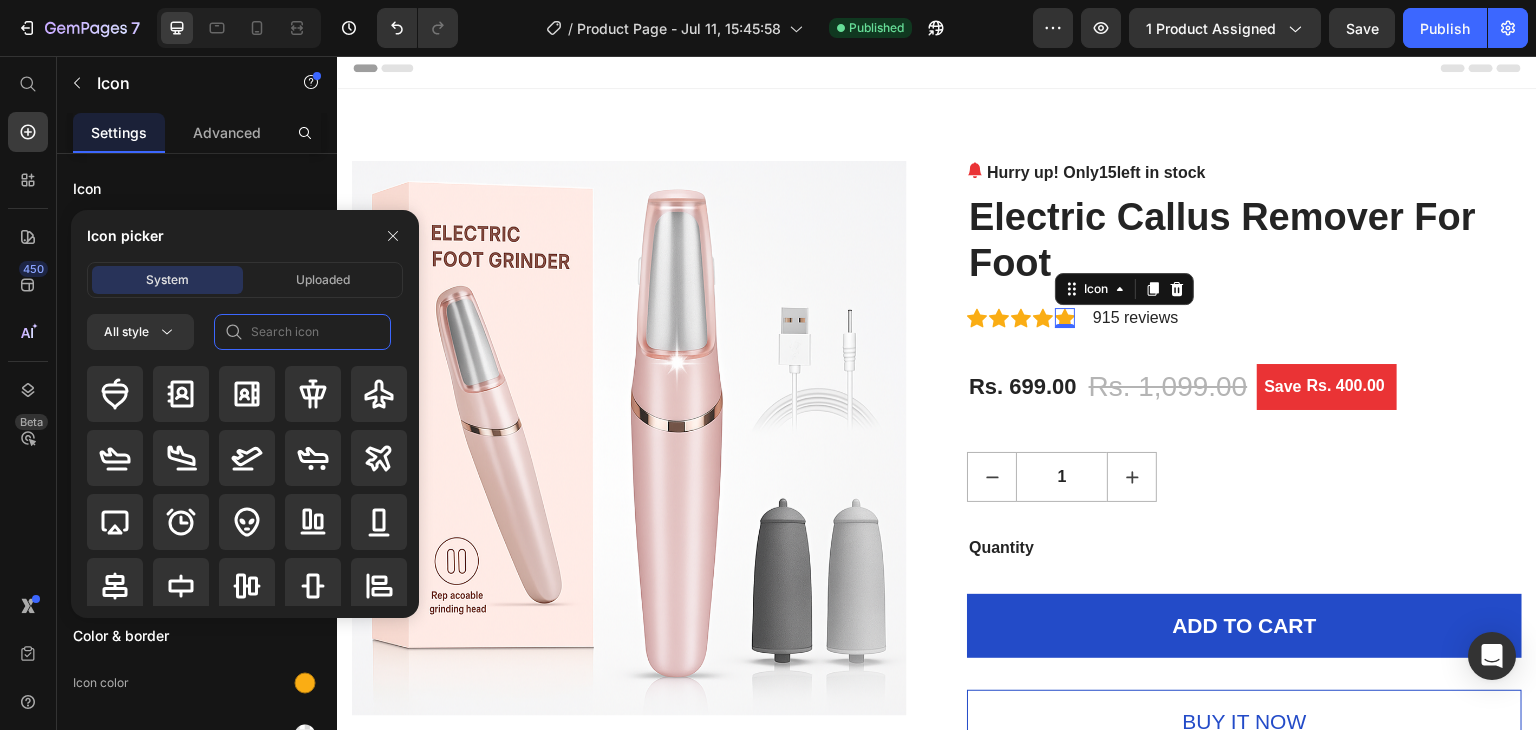 click 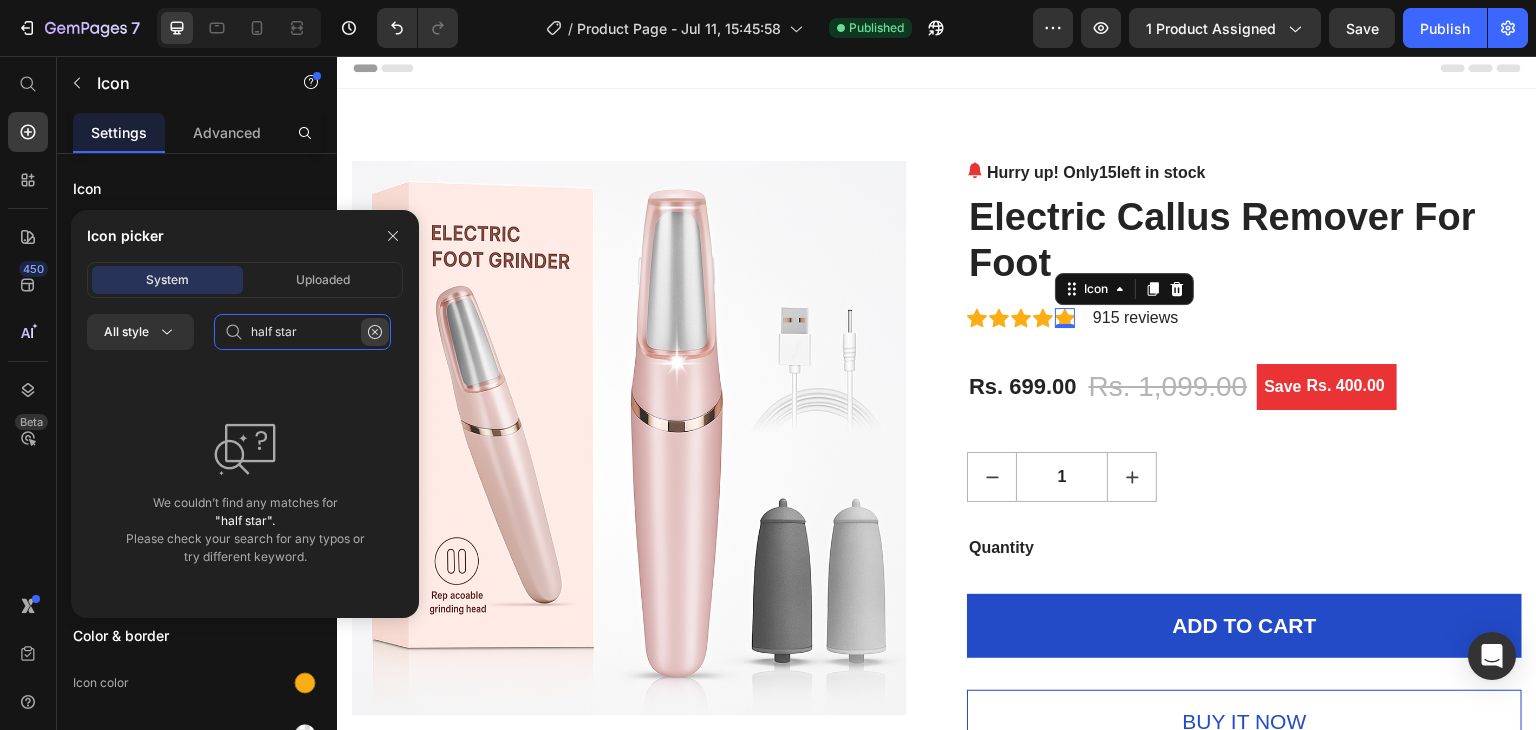 type on "half star" 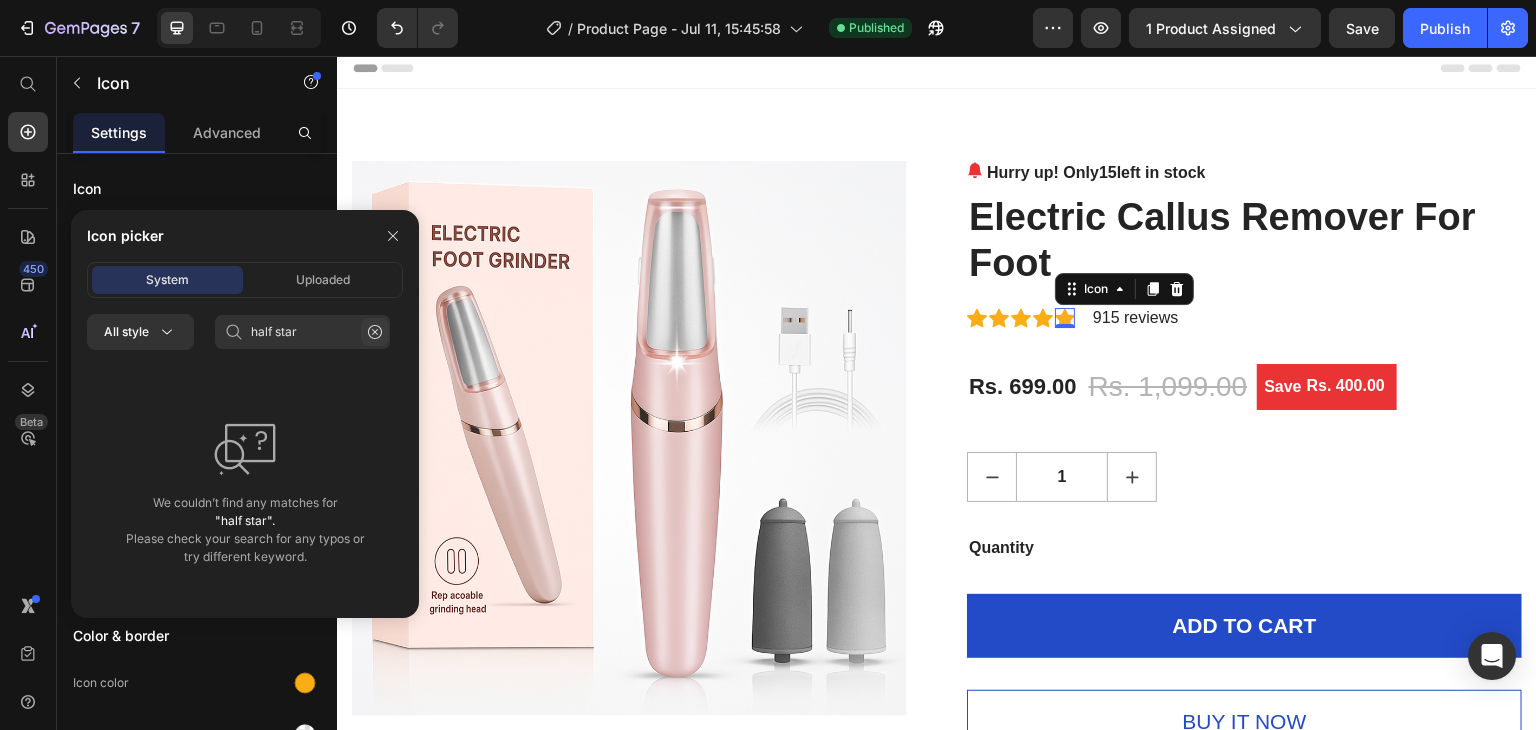 click 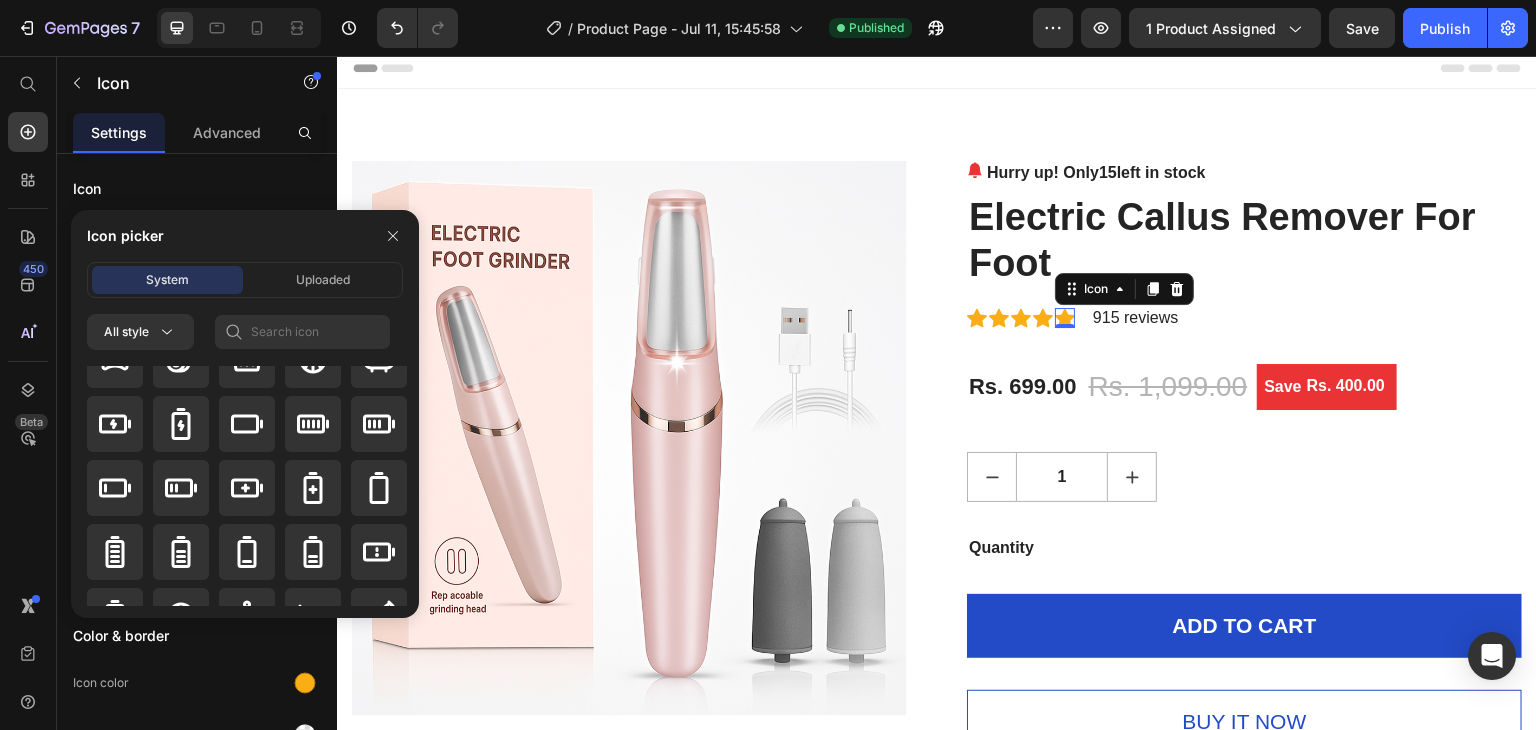 scroll, scrollTop: 1992, scrollLeft: 0, axis: vertical 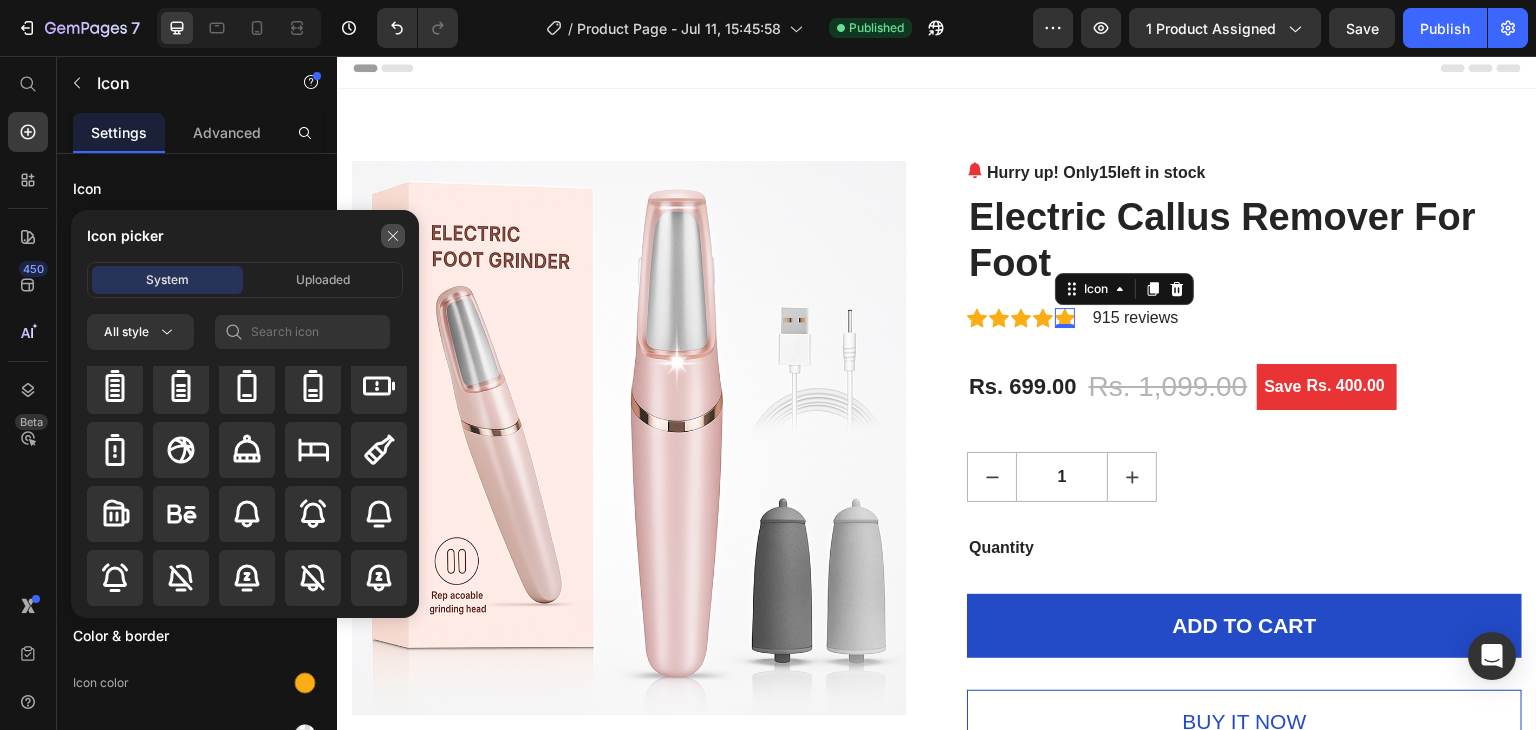 click 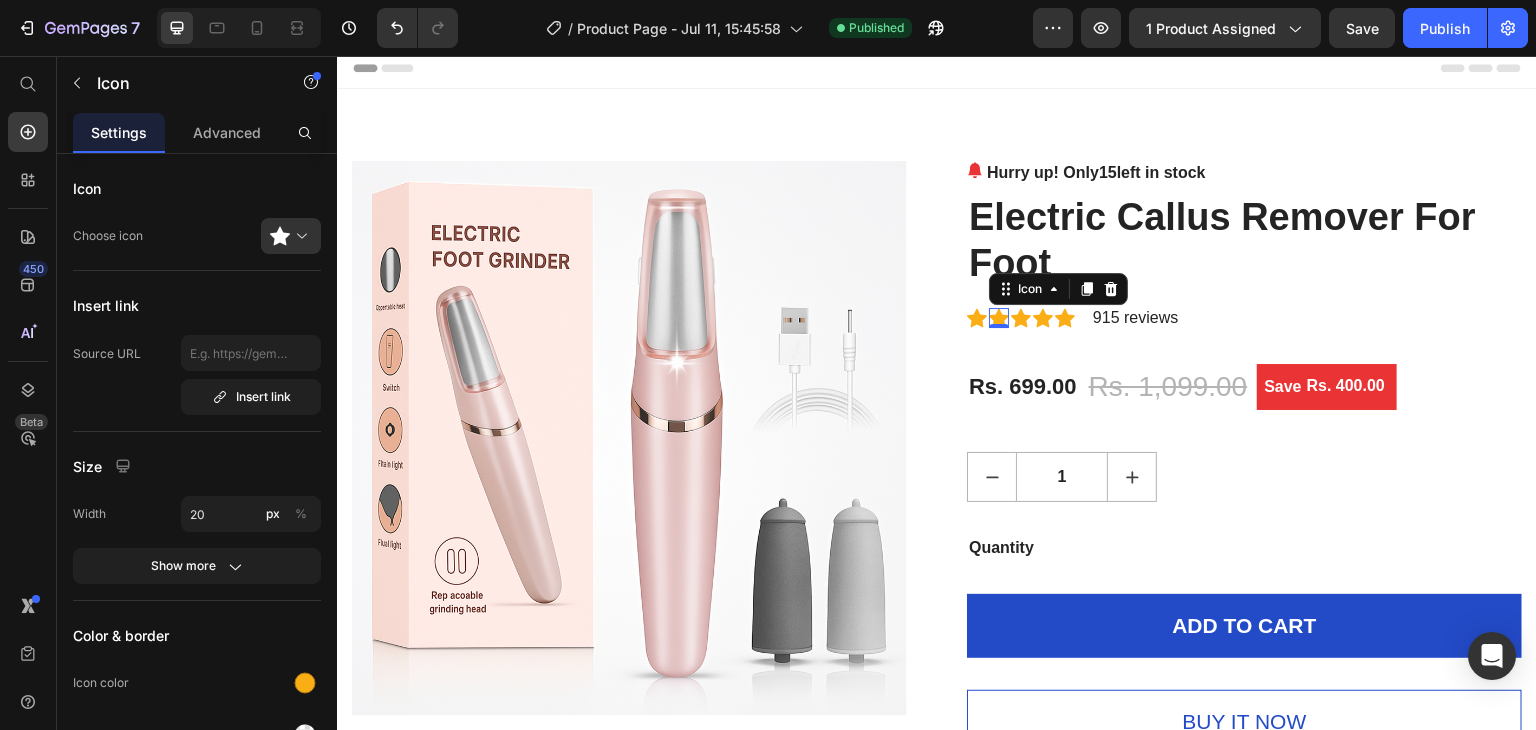 click 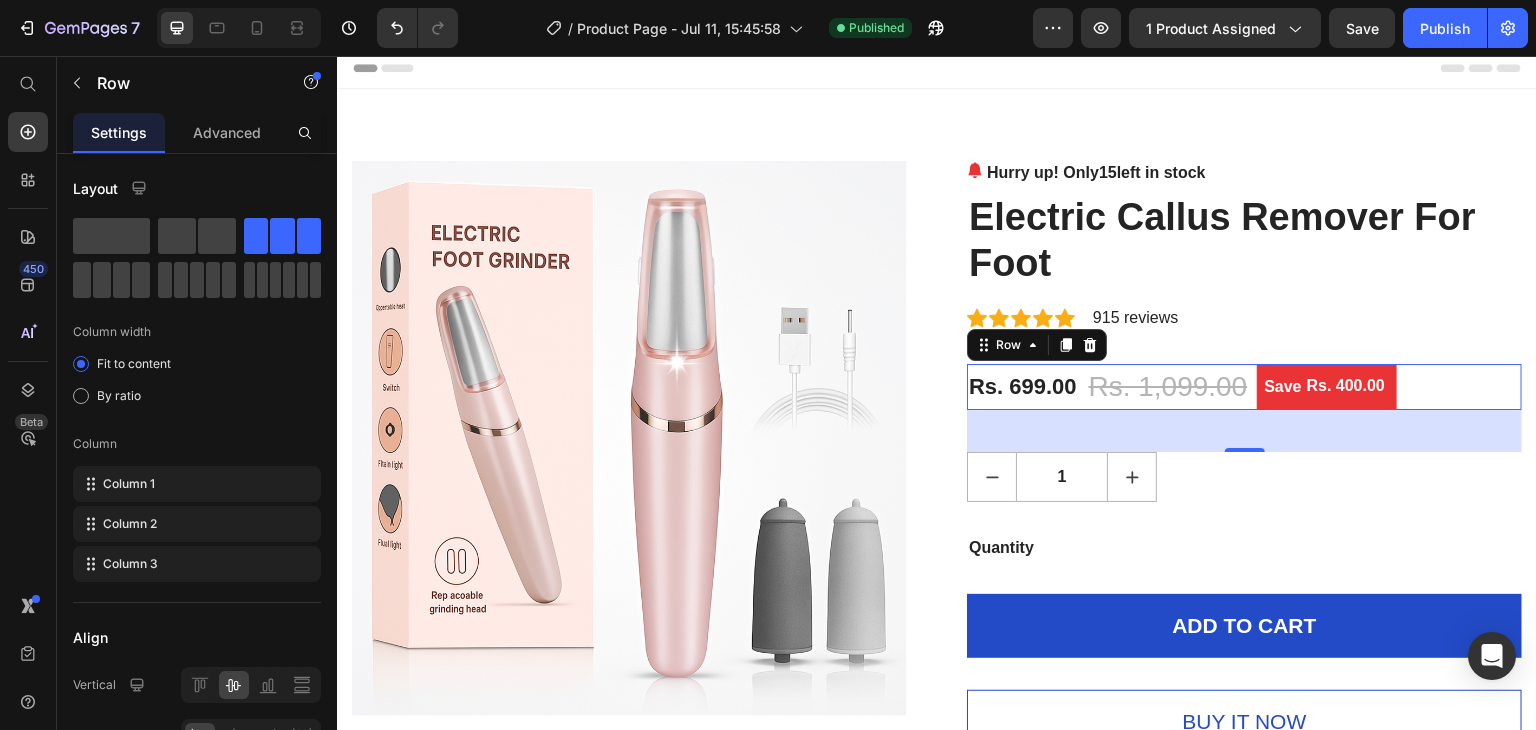 click on "42" at bounding box center [1245, 431] 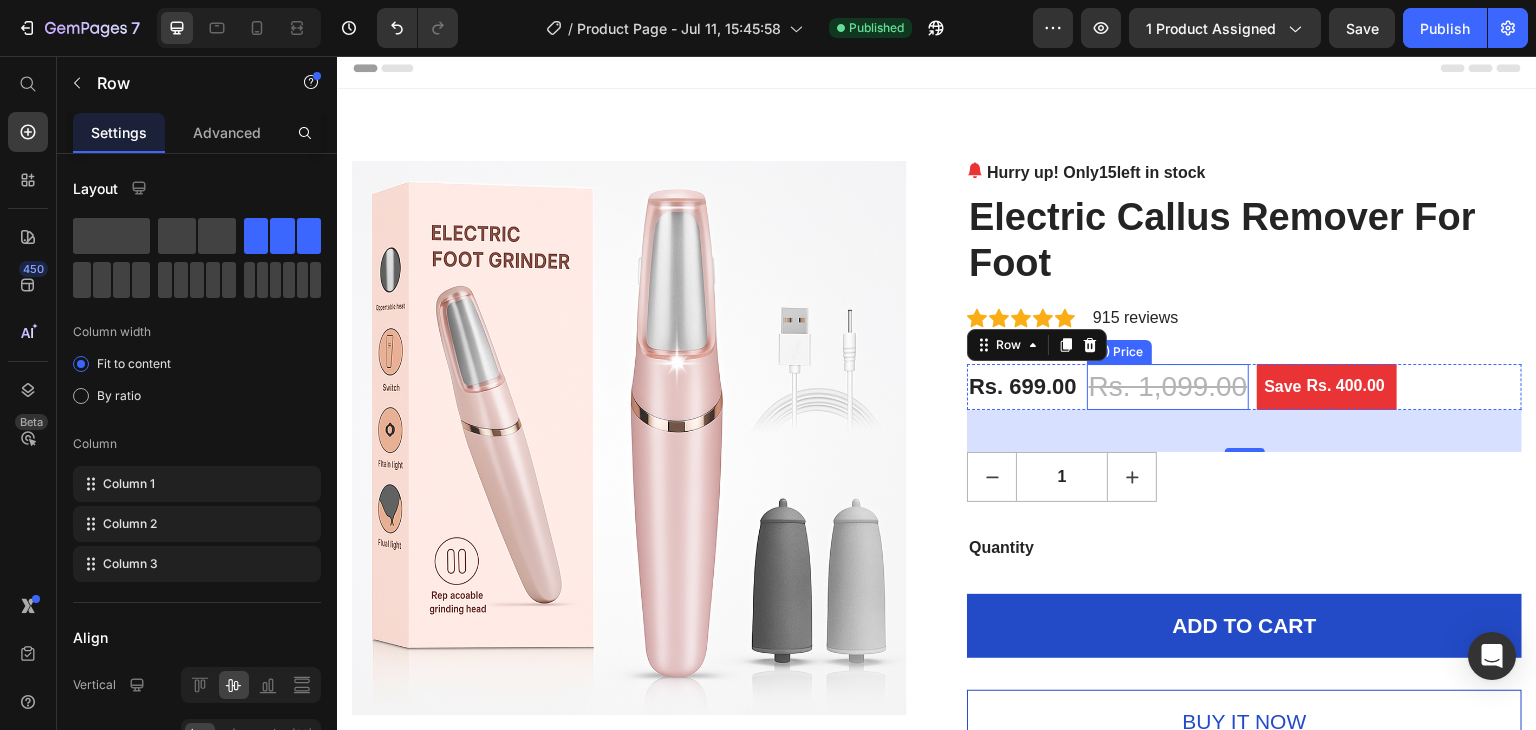 drag, startPoint x: 1224, startPoint y: 428, endPoint x: 1203, endPoint y: 388, distance: 45.17743 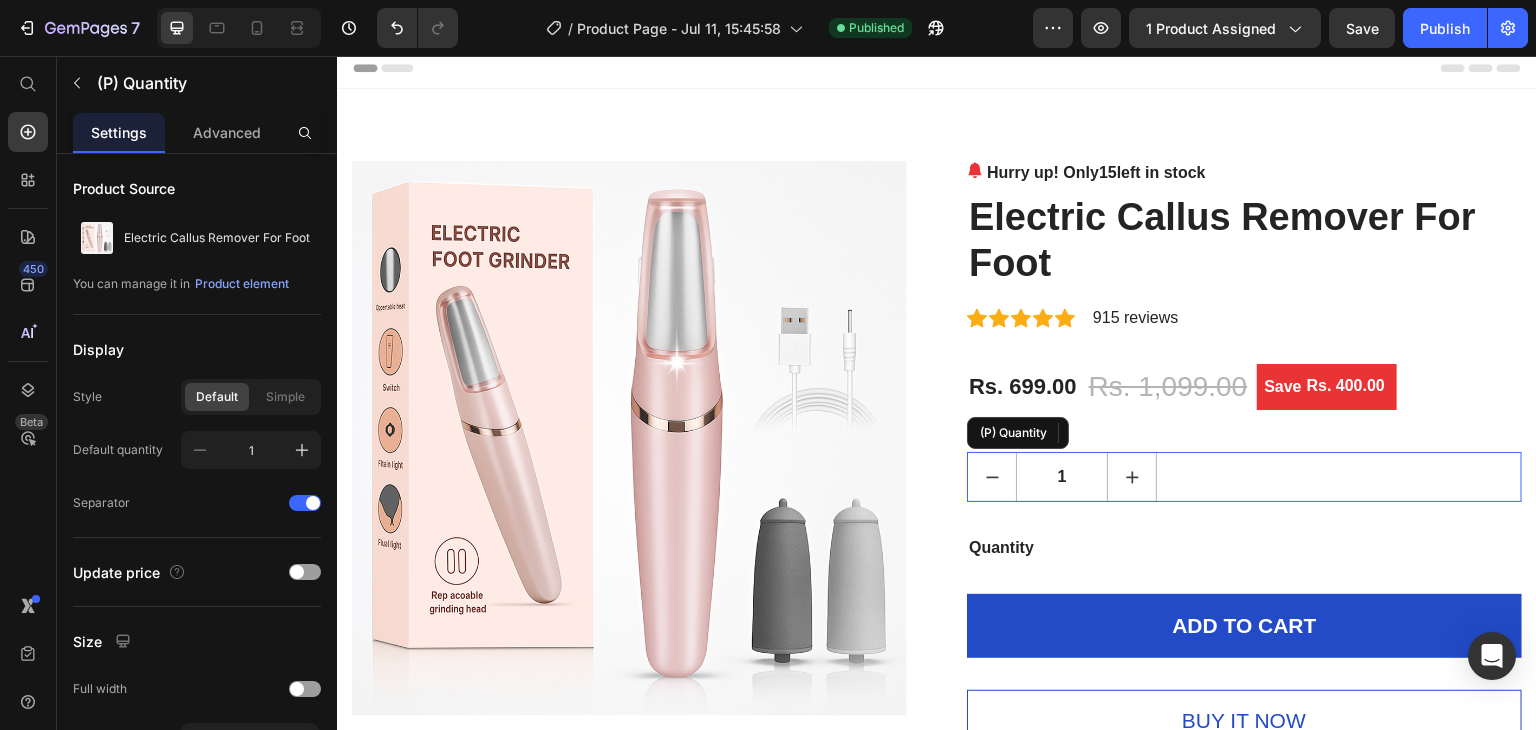 click at bounding box center (1132, 477) 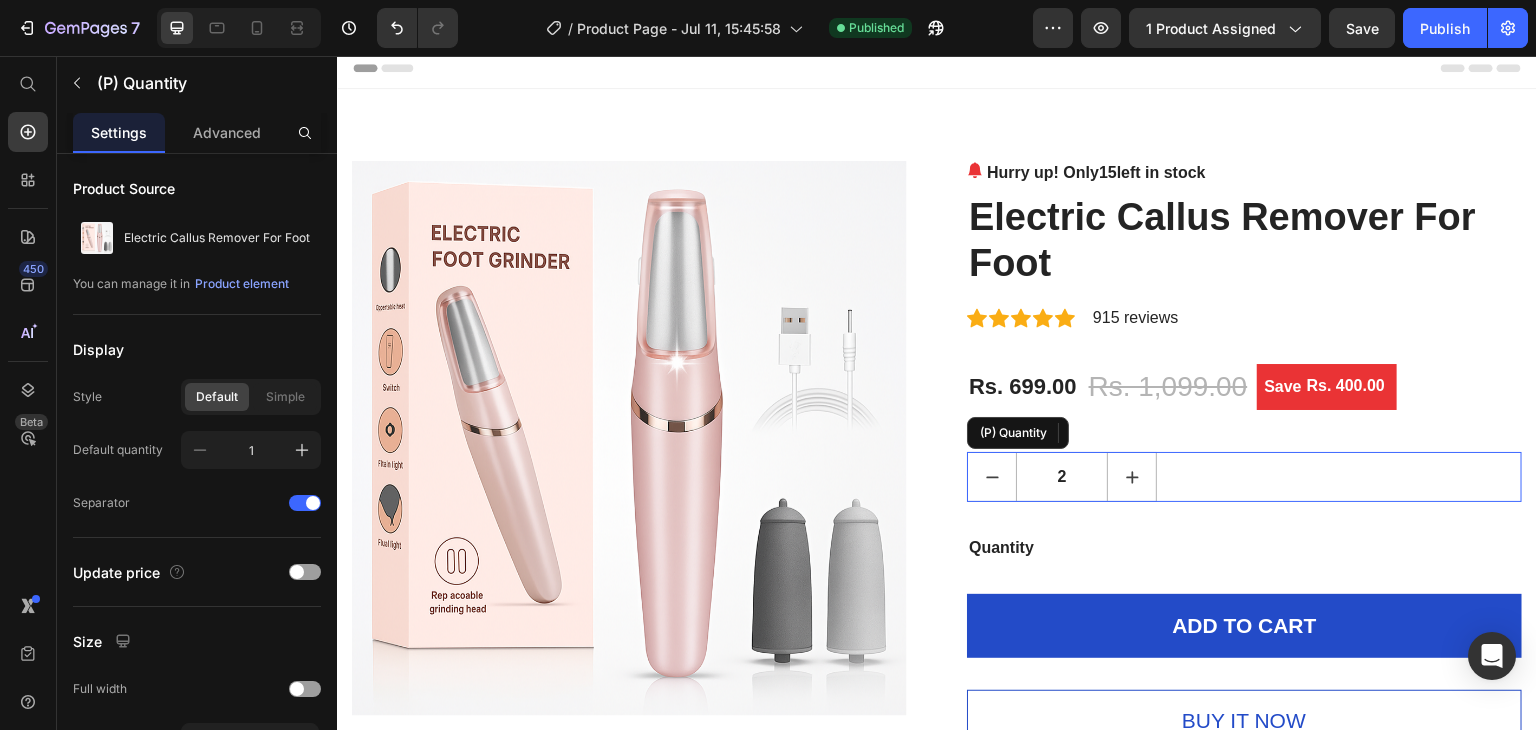 type on "2" 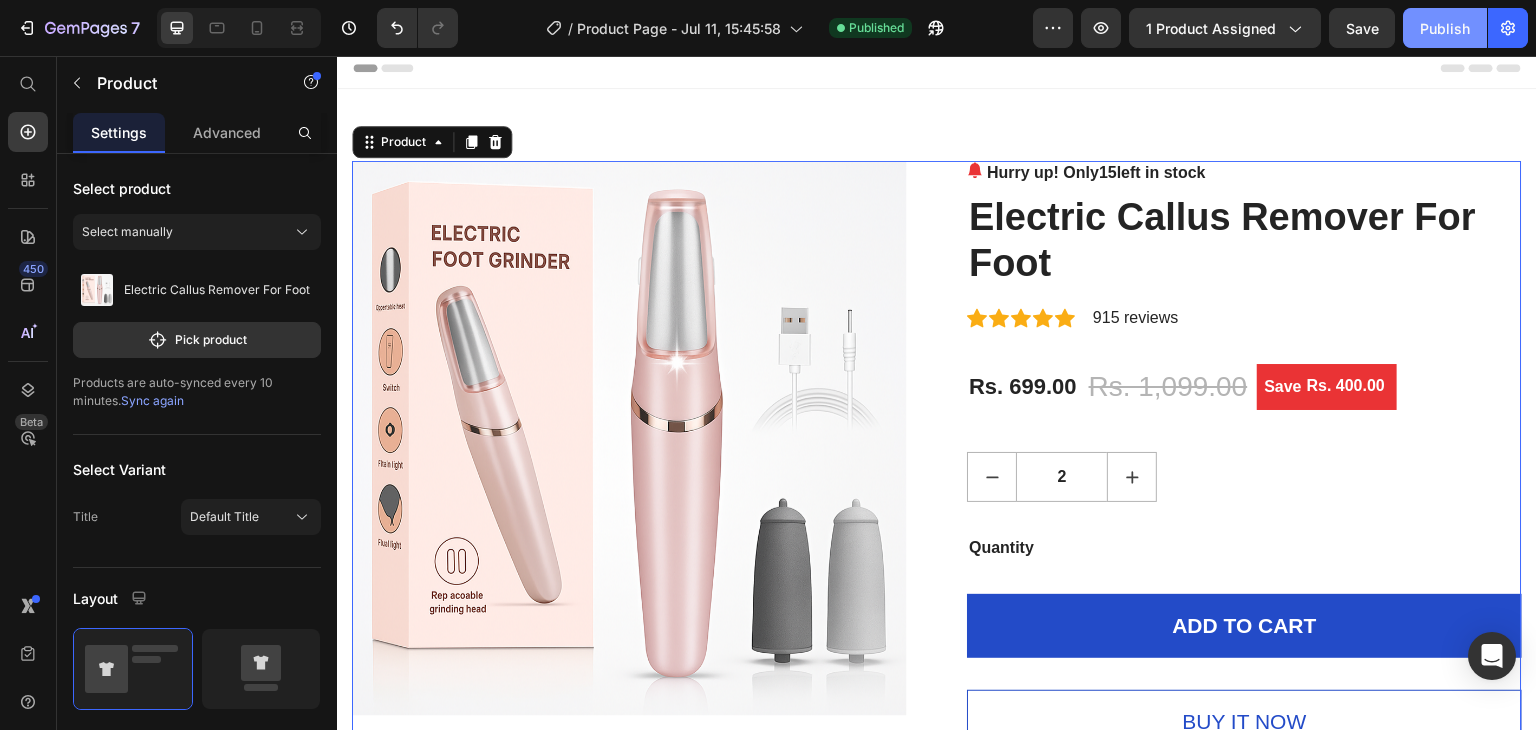 click on "Publish" at bounding box center (1445, 28) 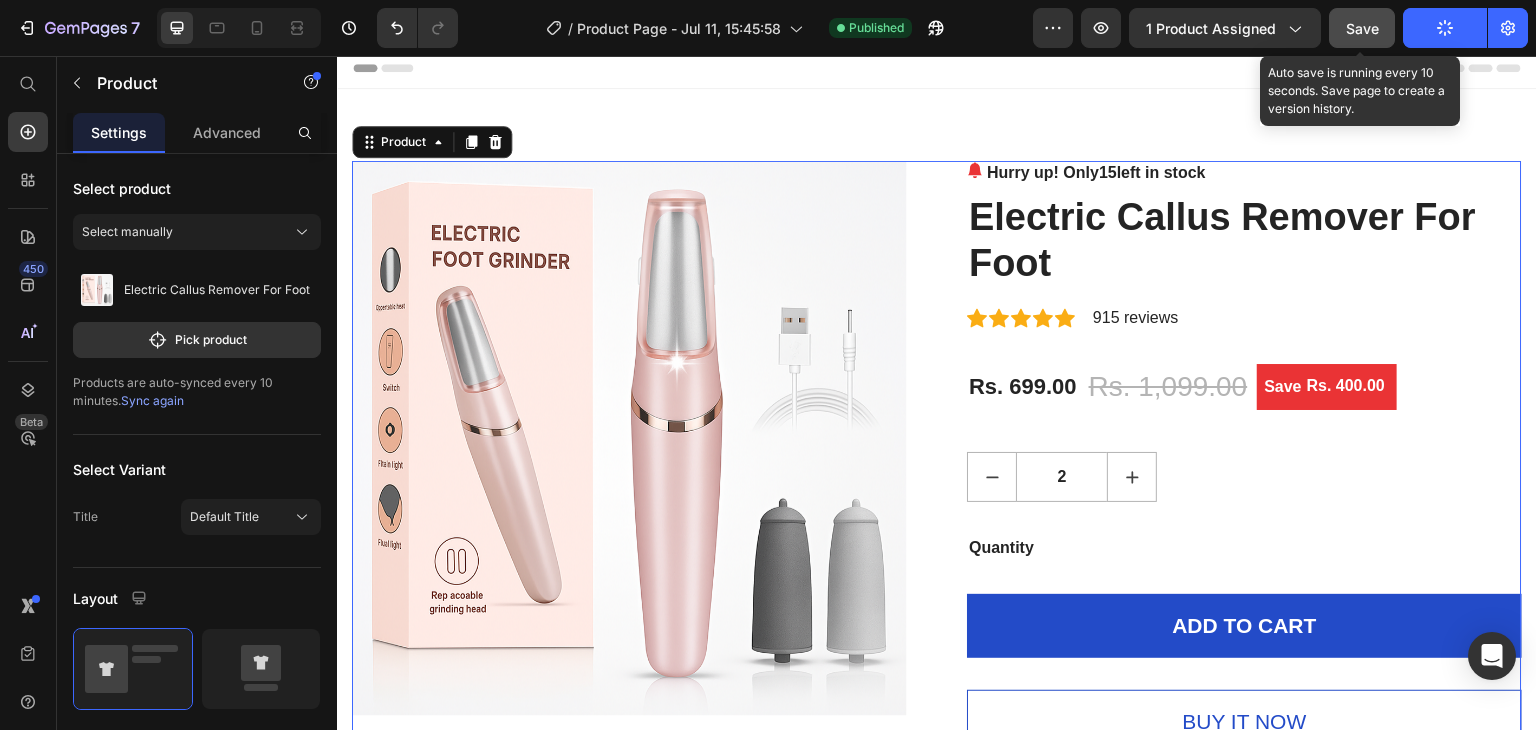 click on "Save" at bounding box center [1362, 28] 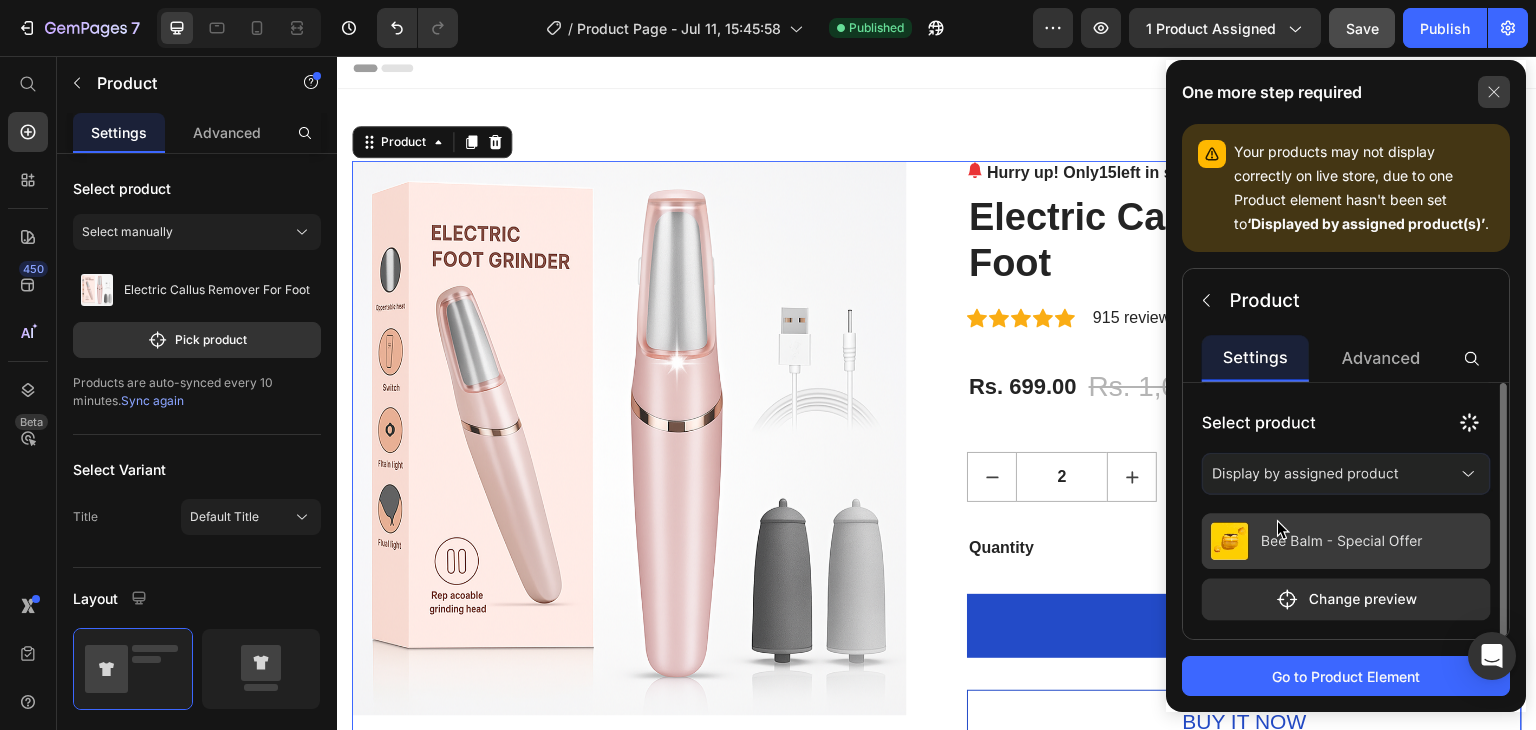click 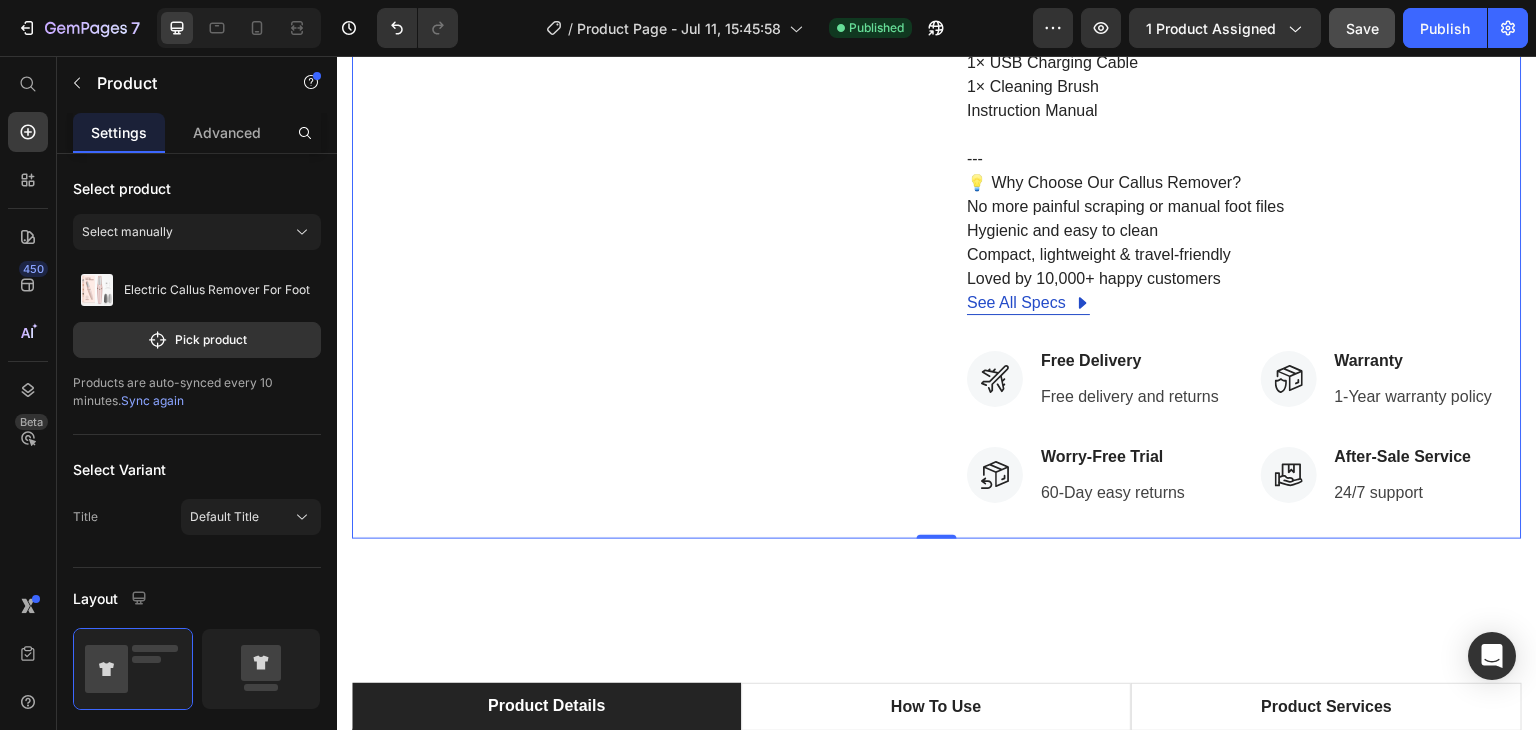 scroll, scrollTop: 1282, scrollLeft: 0, axis: vertical 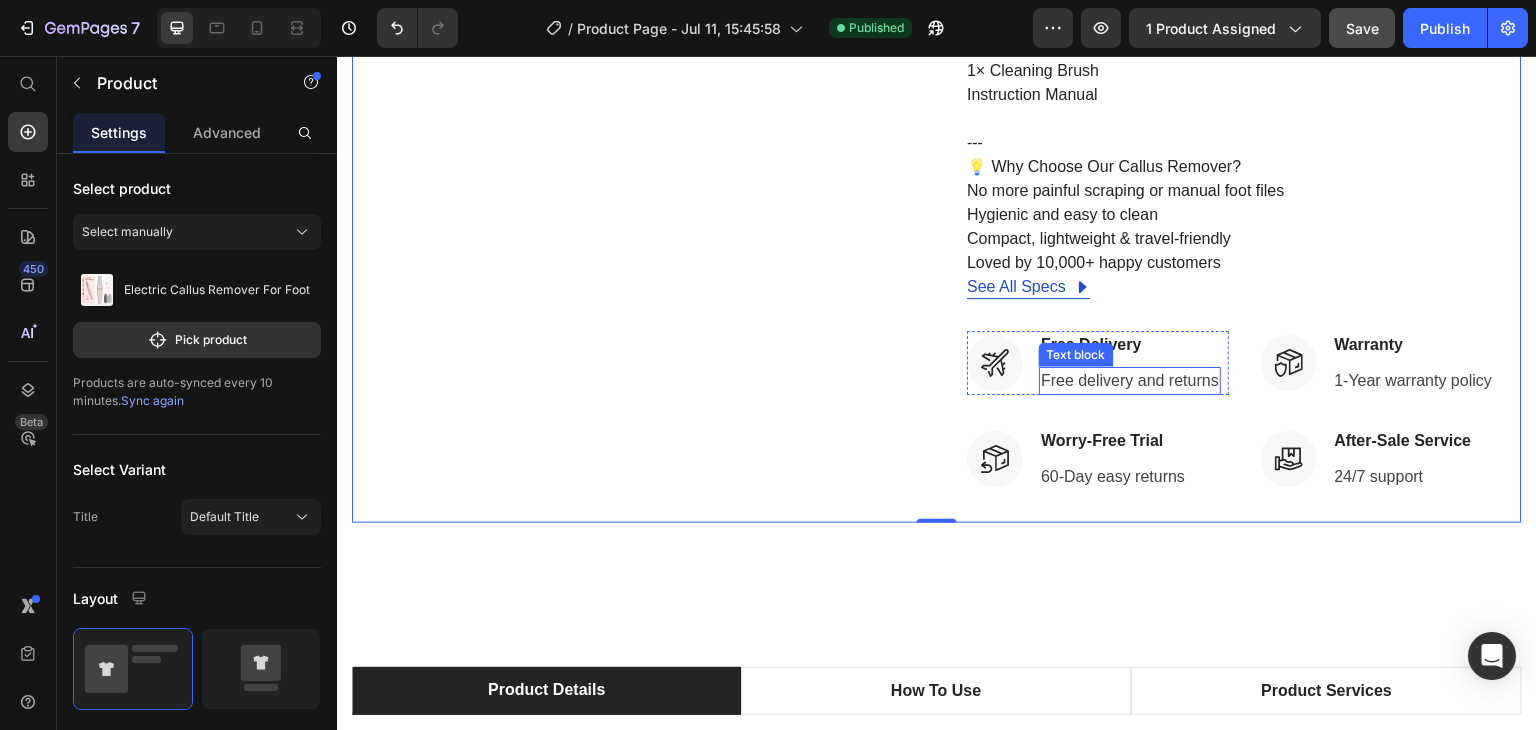 click on "Free delivery and returns" at bounding box center (1130, 381) 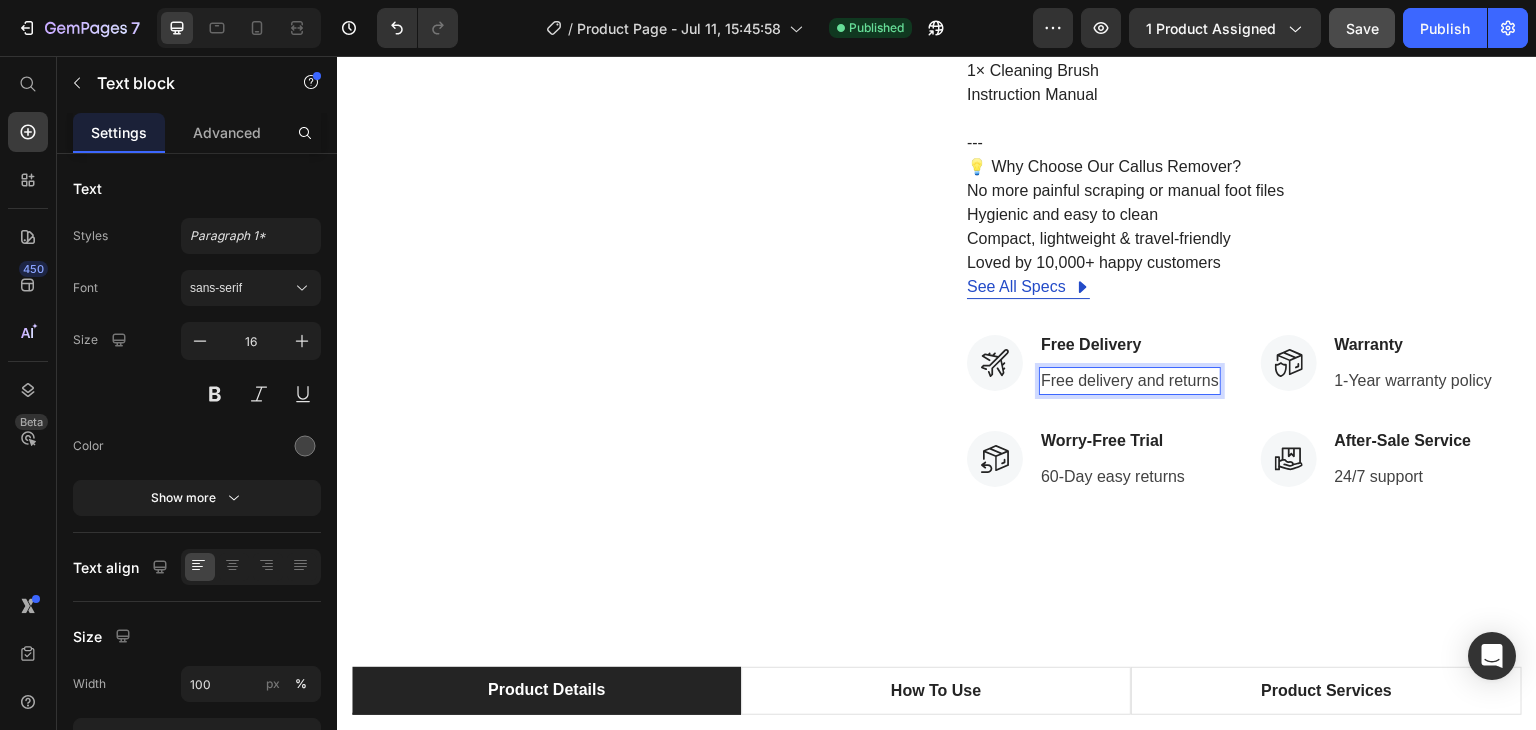 click on "Free delivery and returns" at bounding box center [1130, 381] 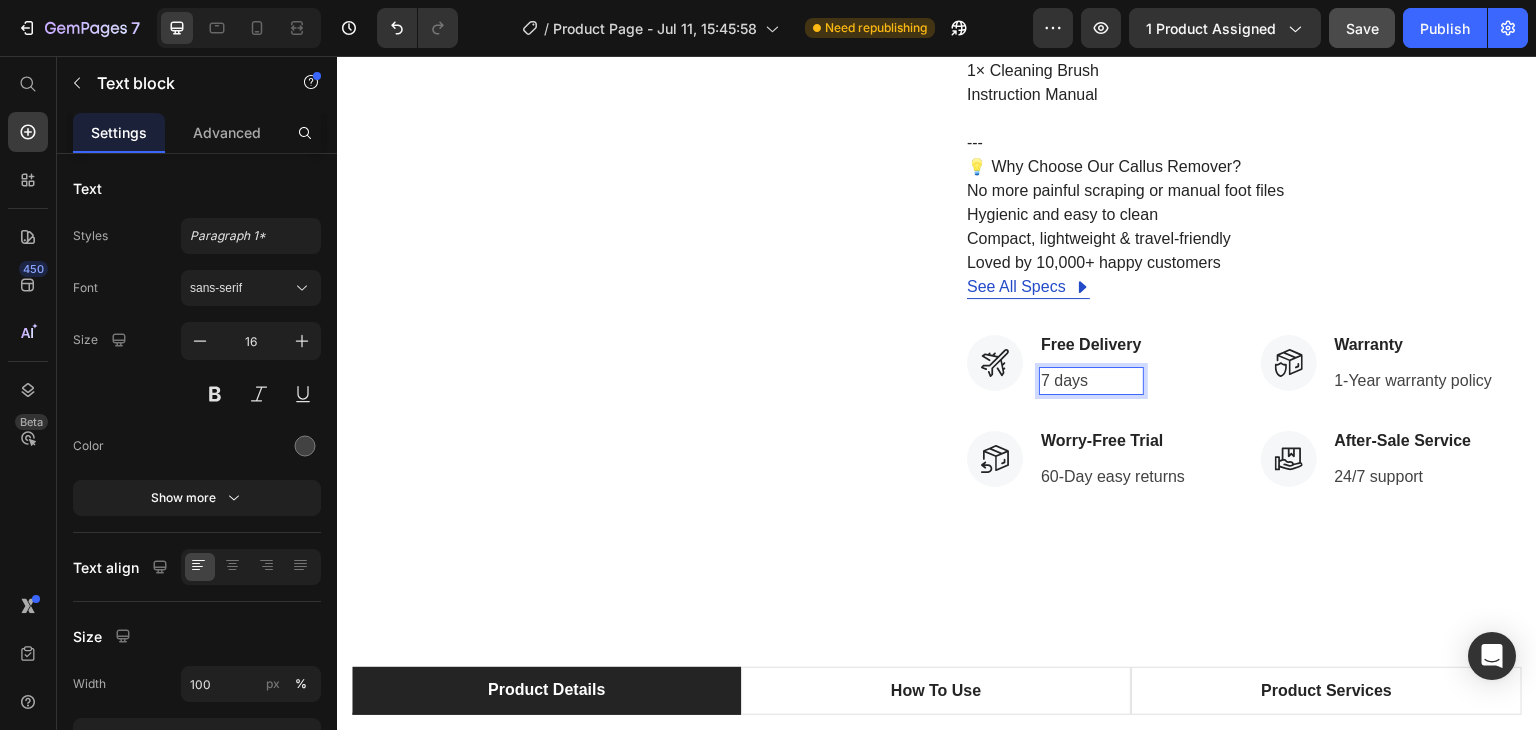 click on "7 days" at bounding box center (1091, 381) 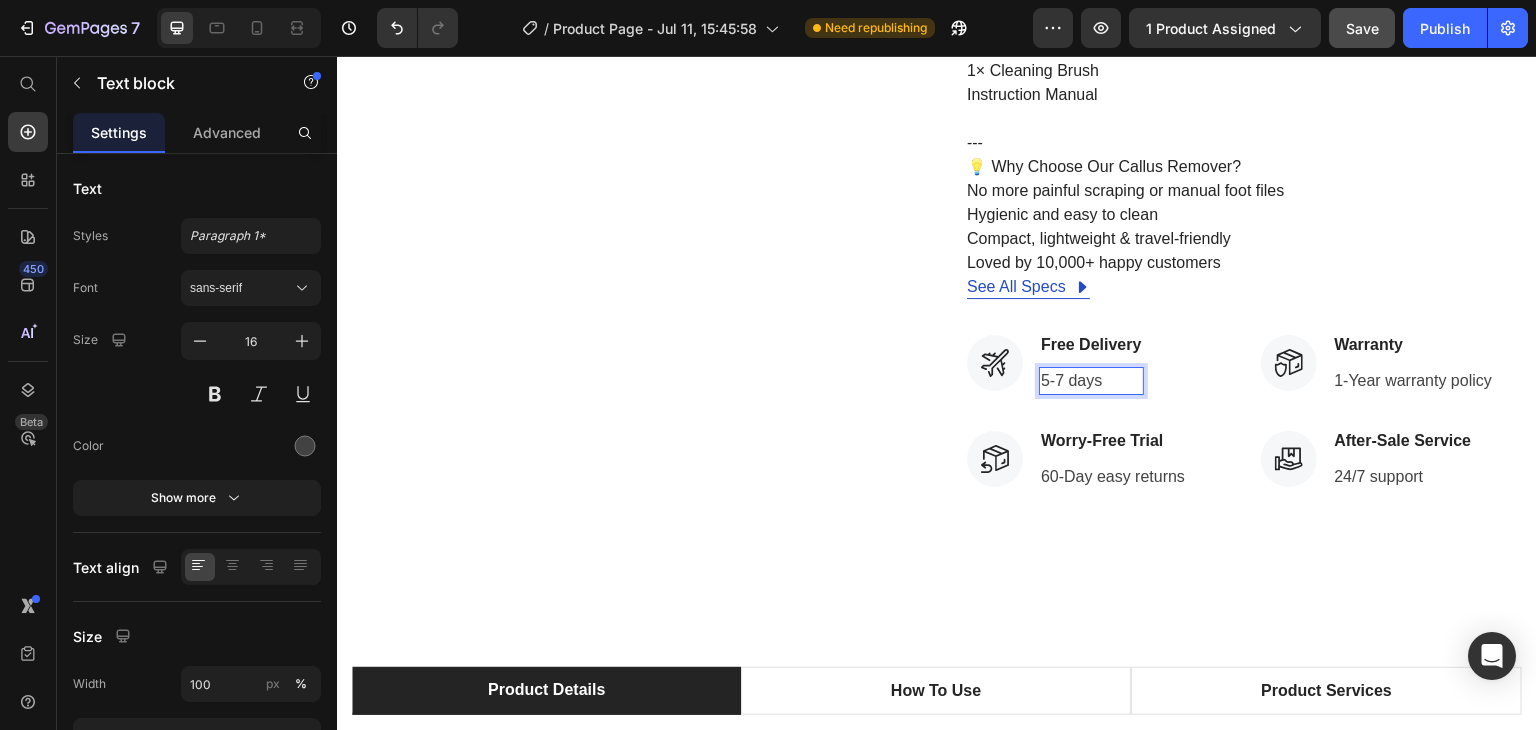 click on "5-7 days" at bounding box center (1091, 381) 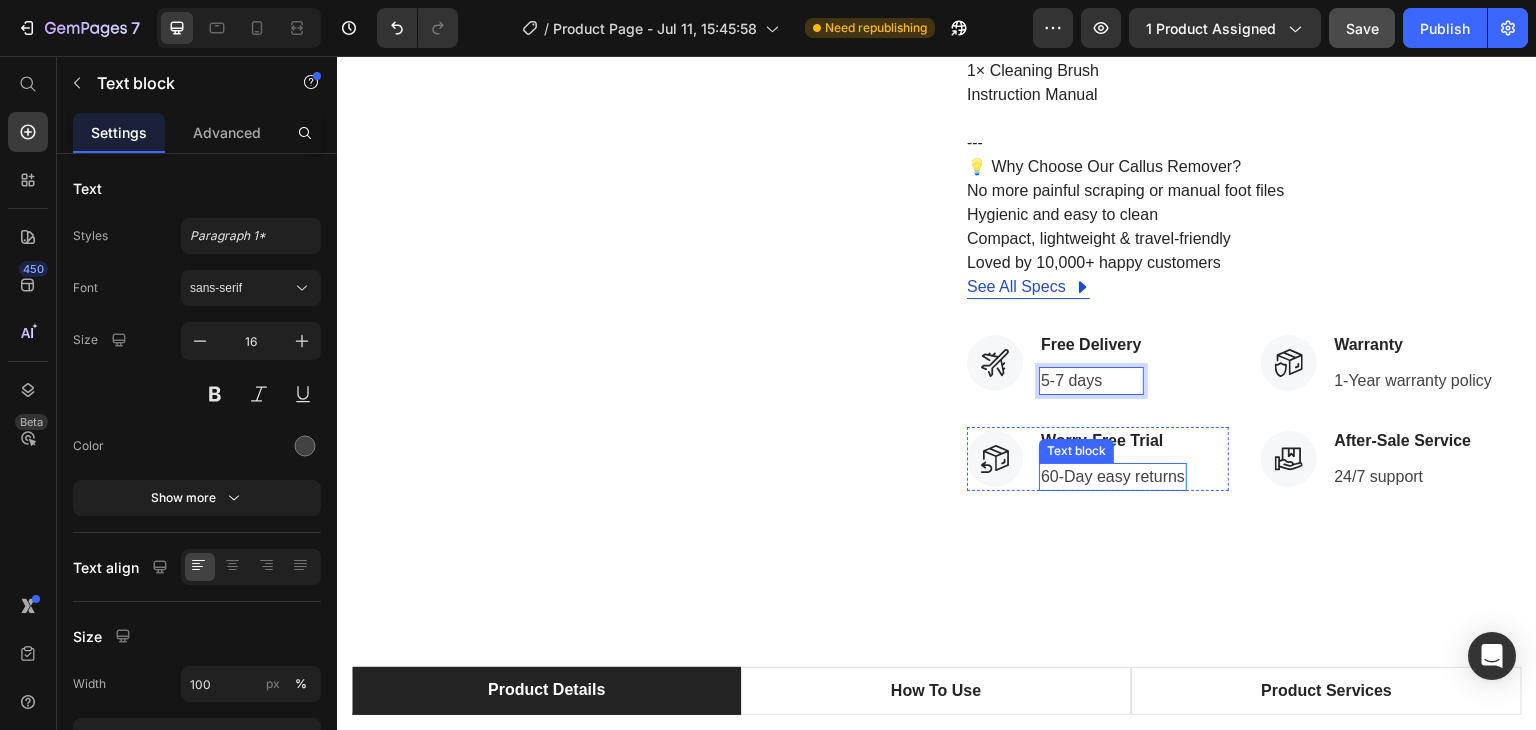 click on "60-Day easy returns" at bounding box center [1113, 477] 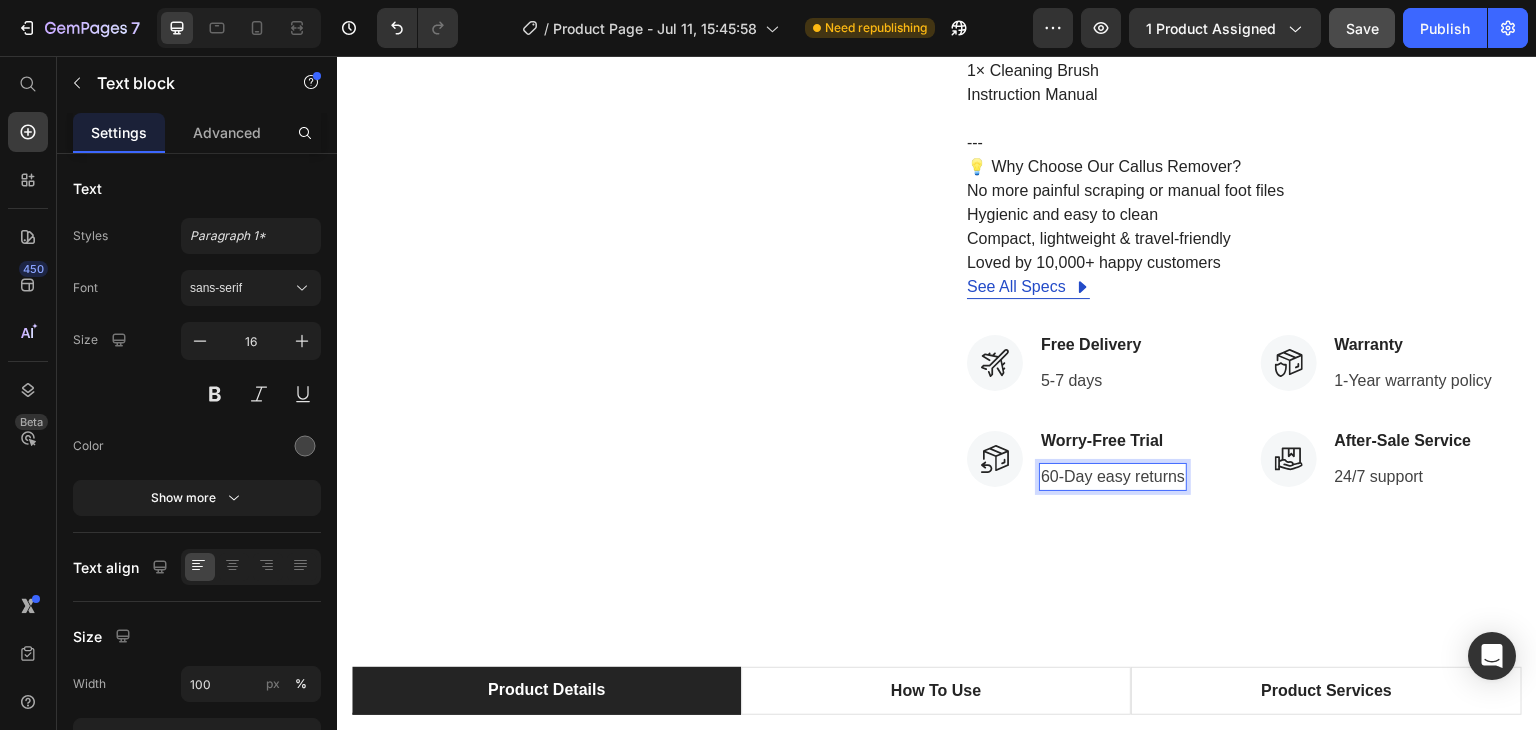 click on "60-Day easy returns" at bounding box center (1113, 477) 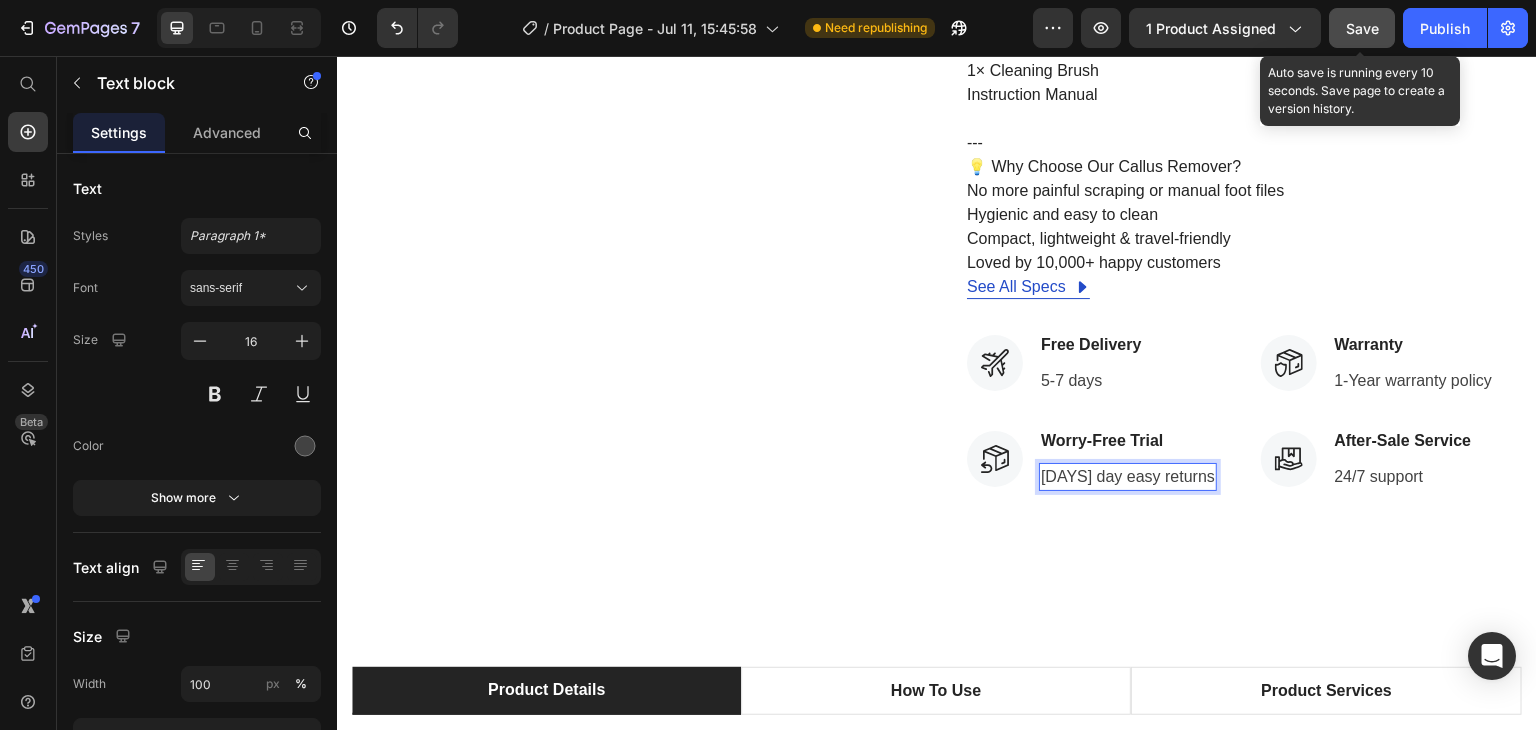 click on "Save" at bounding box center (1362, 28) 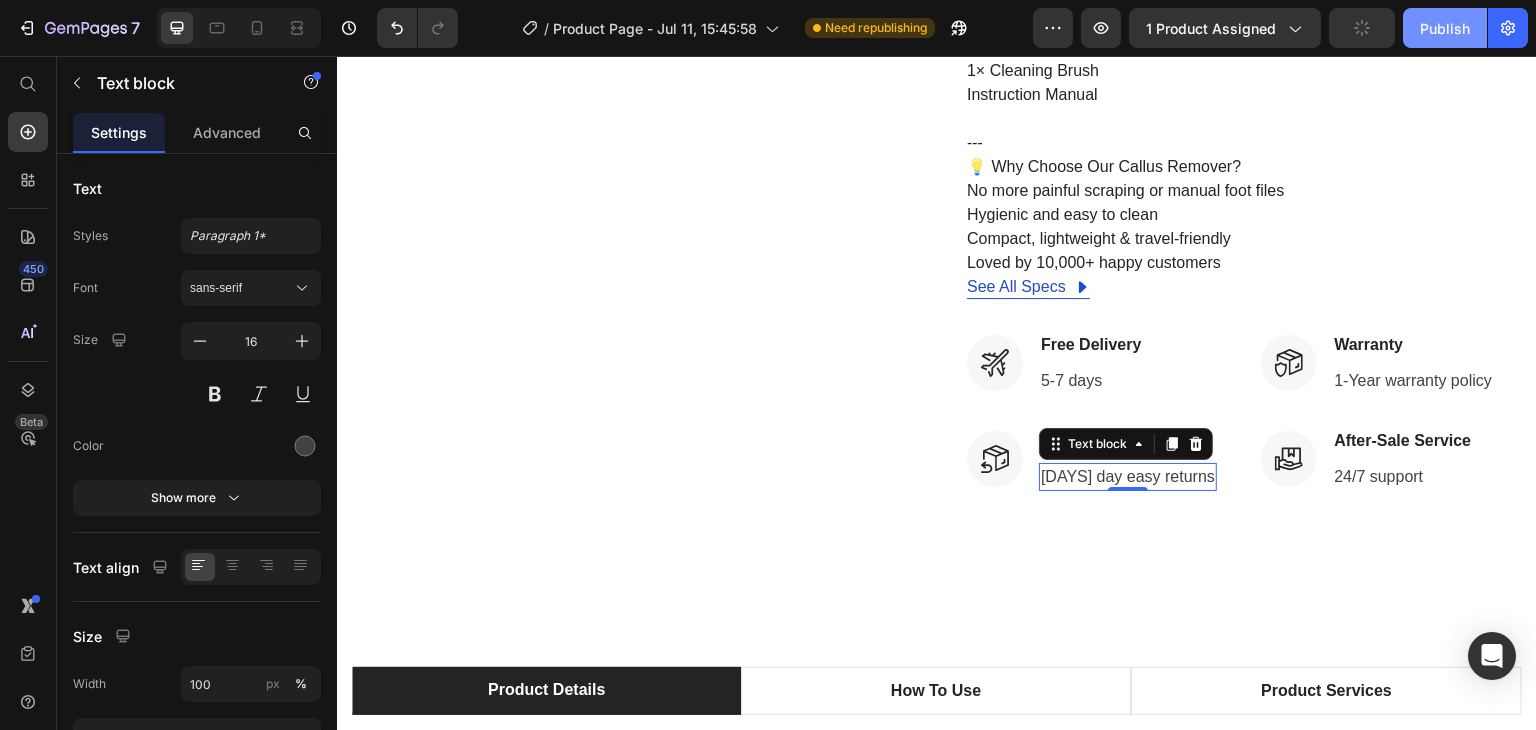 click on "Publish" at bounding box center (1445, 28) 